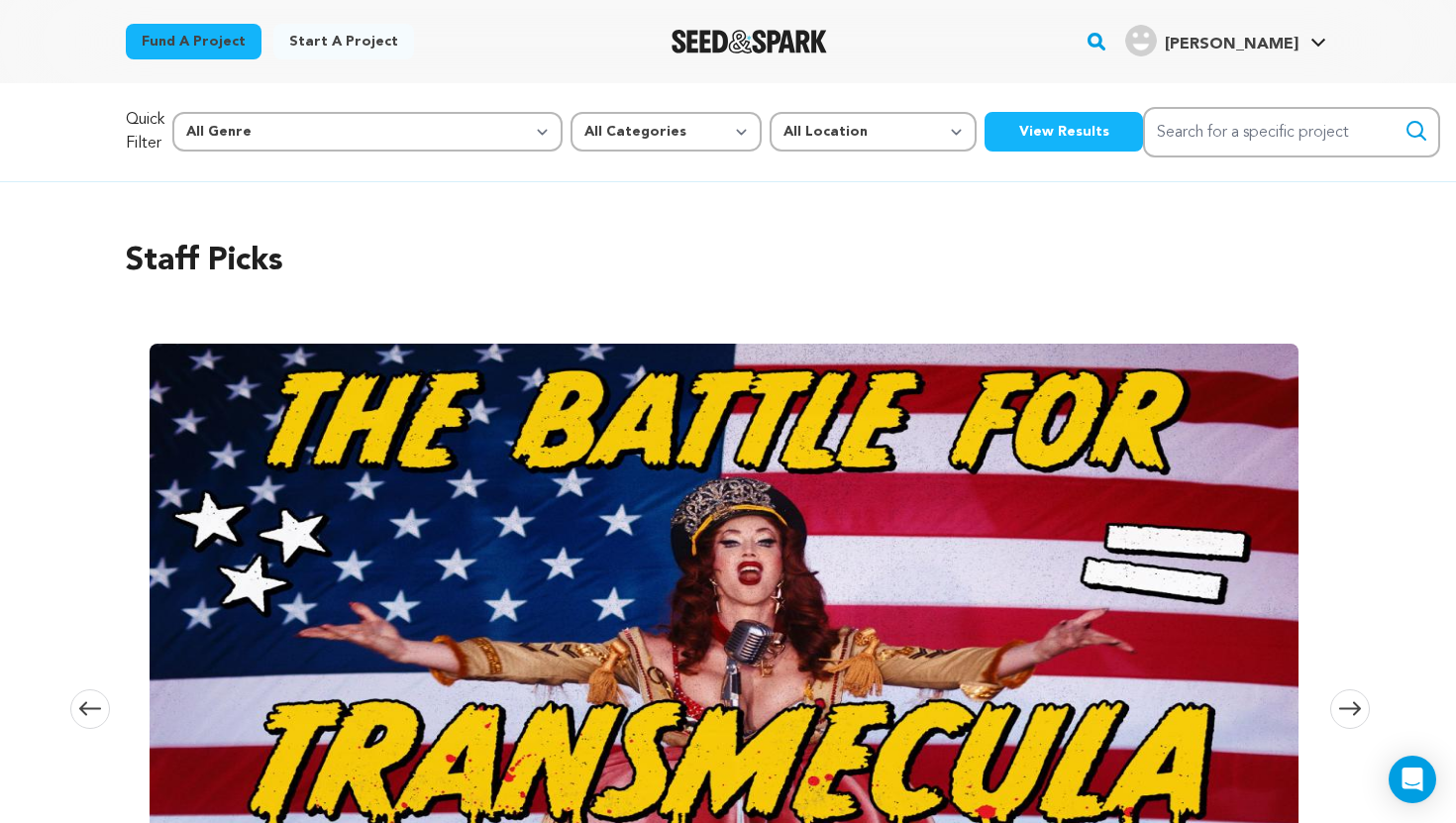 scroll, scrollTop: 0, scrollLeft: 0, axis: both 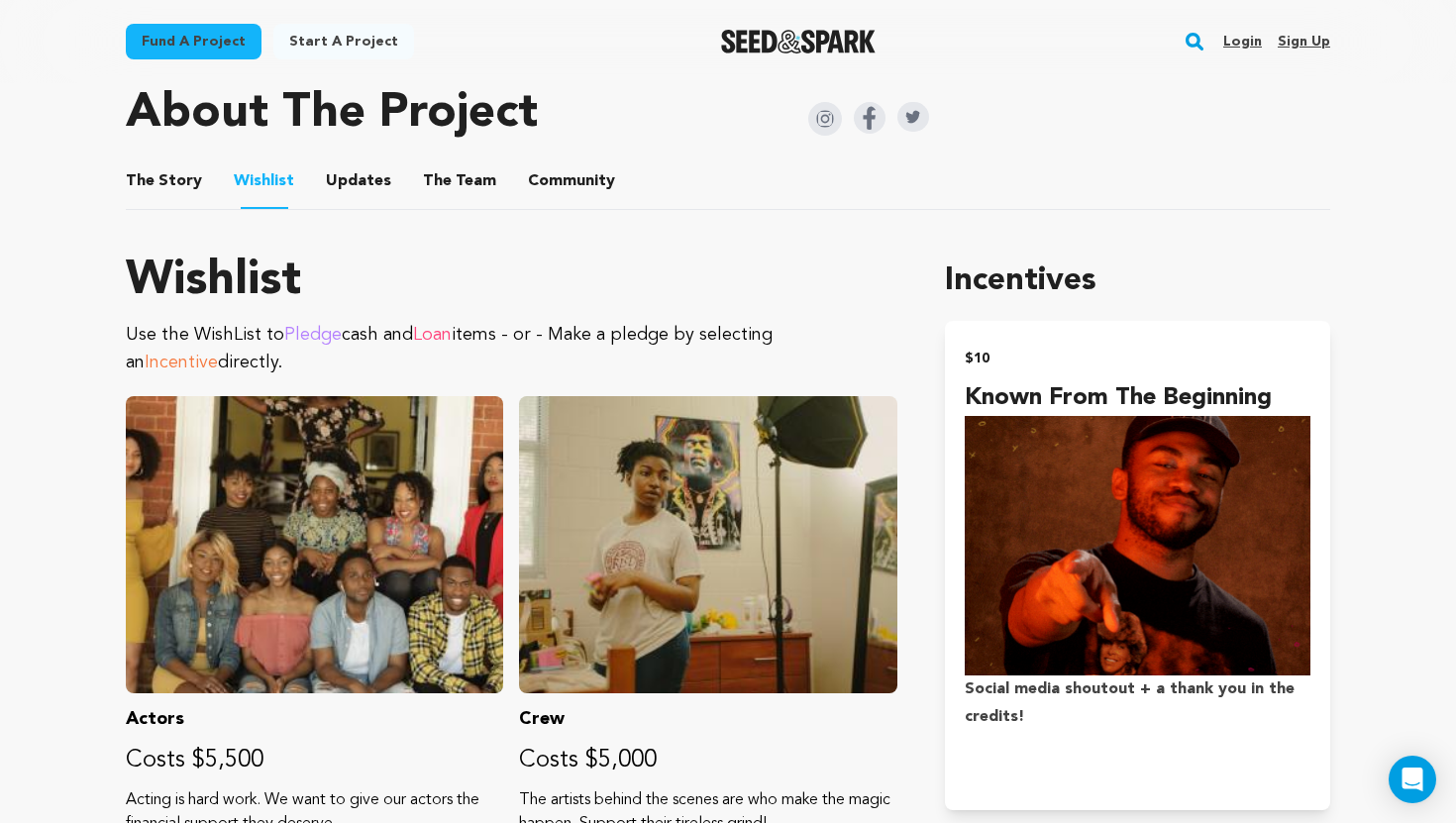 click on "The Team" at bounding box center [460, 185] 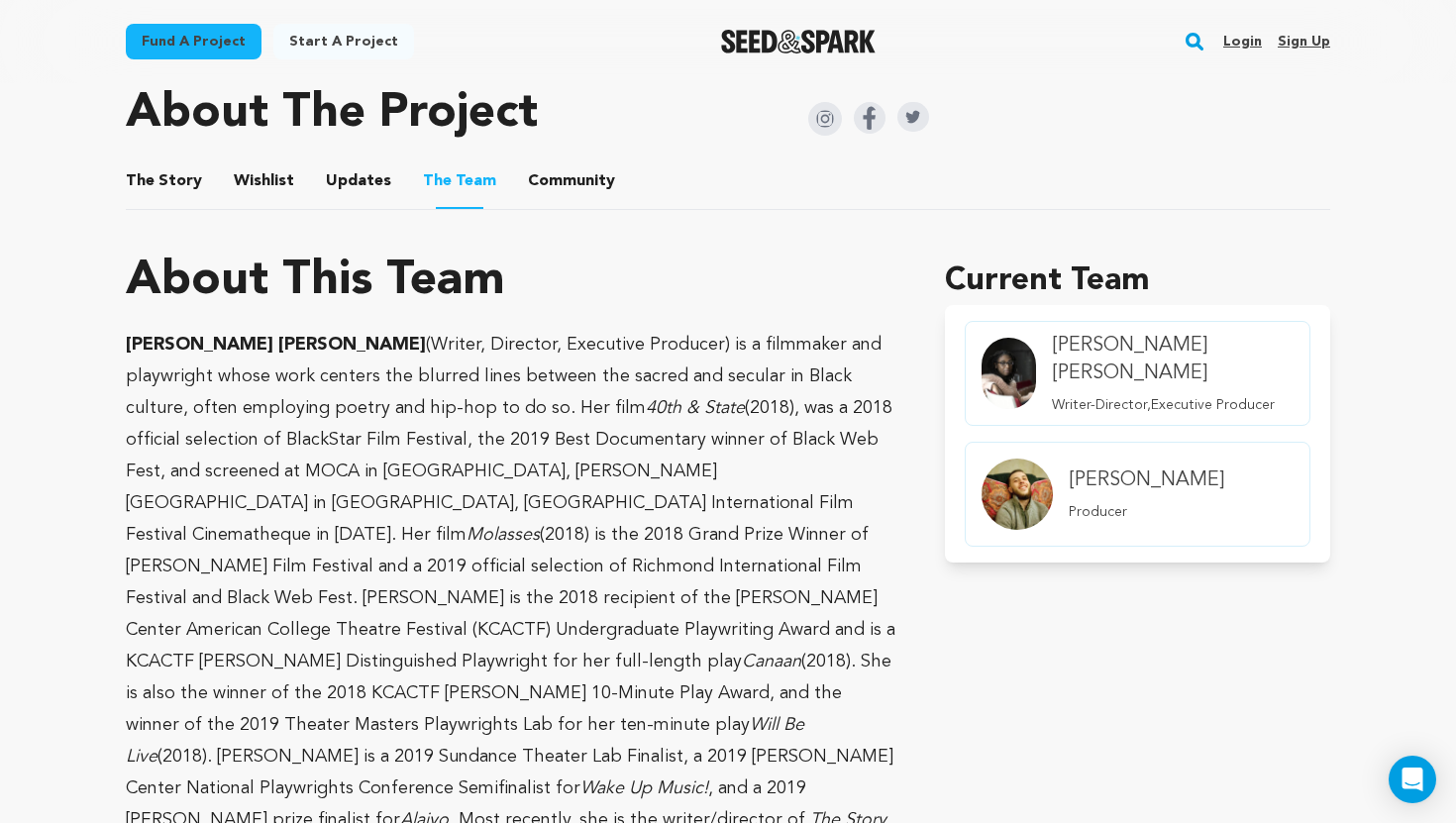 click on "Updates" at bounding box center [359, 185] 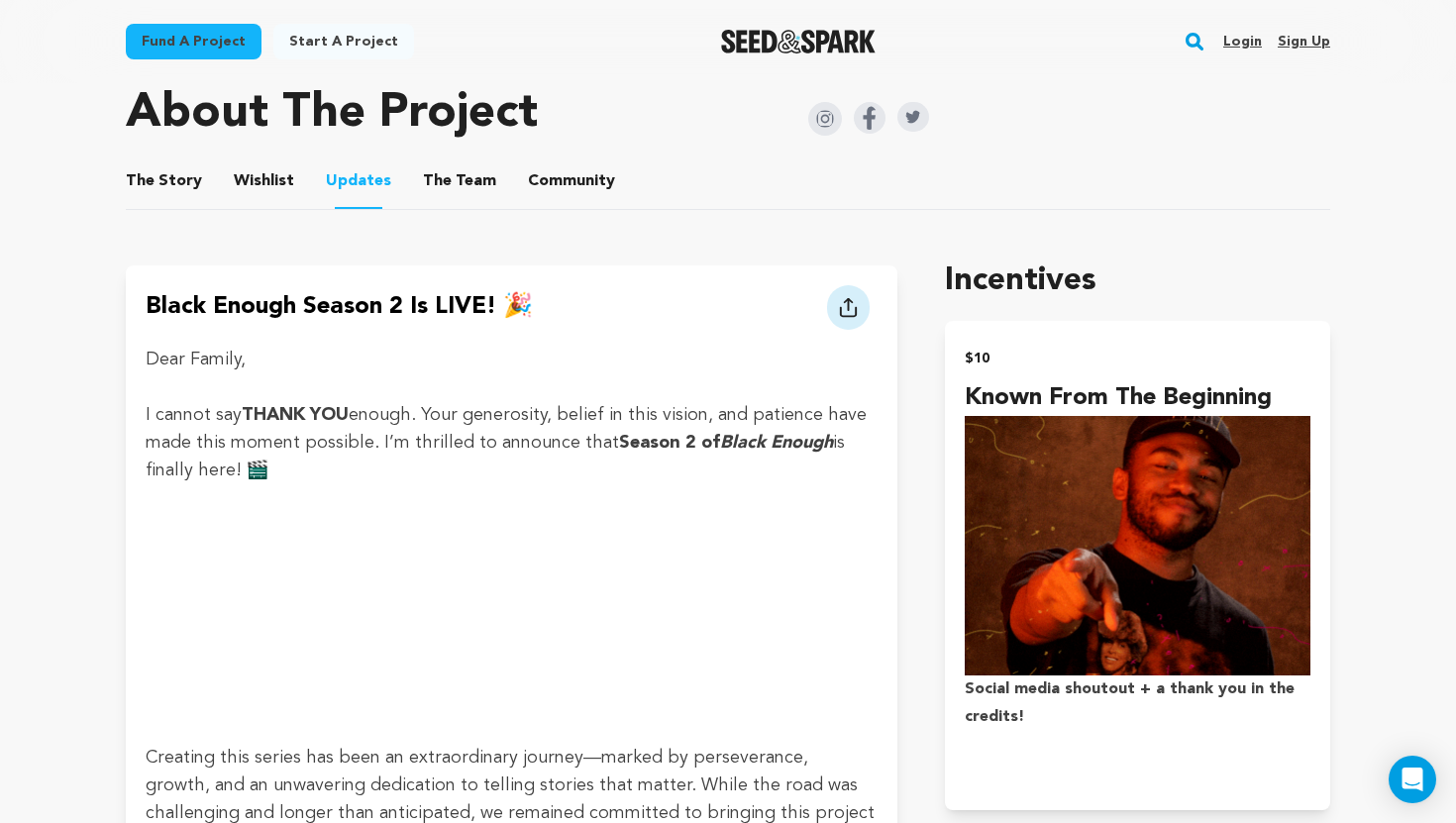 click on "The Story
The   Story
Wishlist
Wishlist
Updates
Updates
The Team
The   Team
Community
Community" at bounding box center [728, 181] 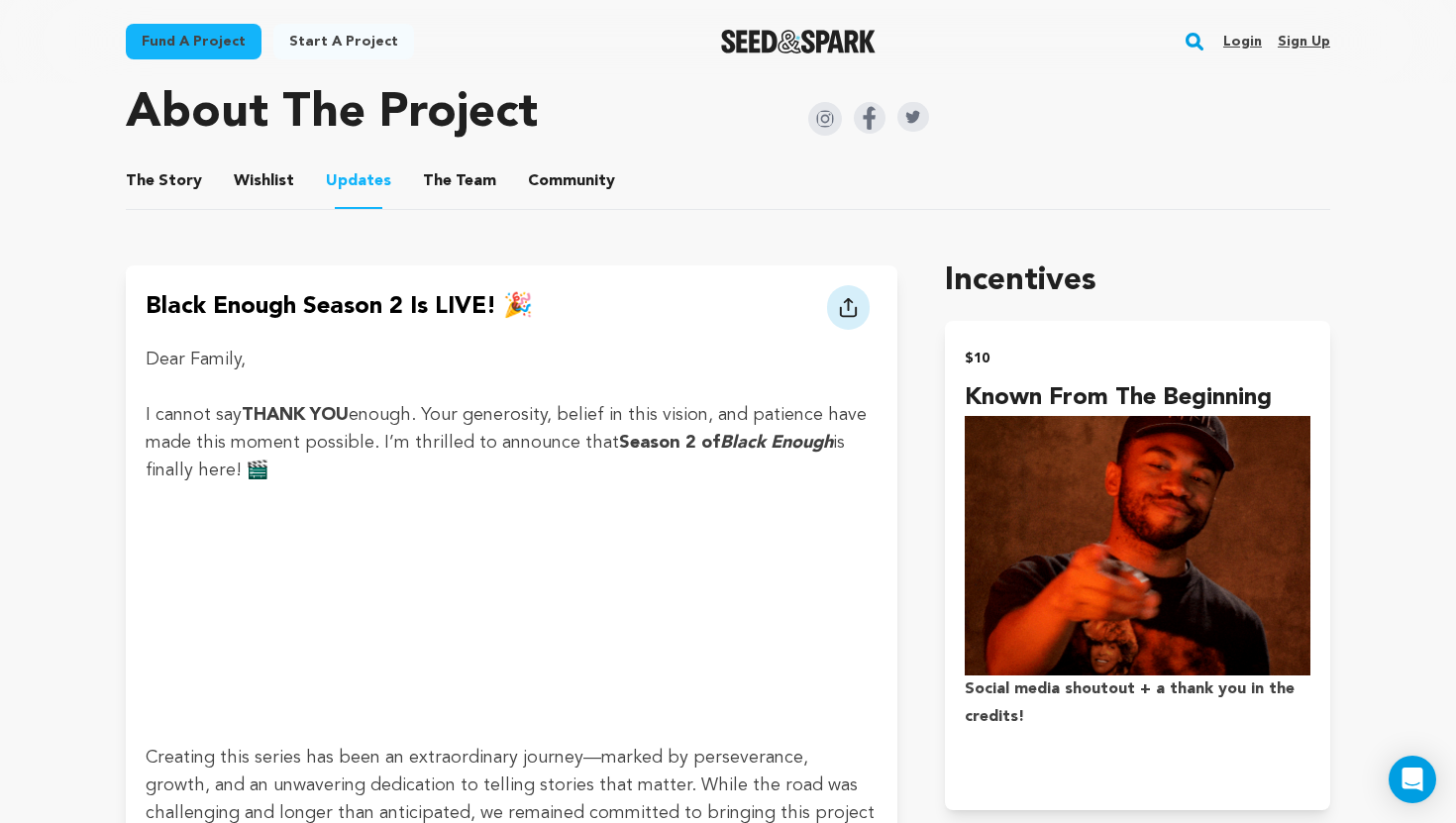 click on "Wishlist" at bounding box center [264, 185] 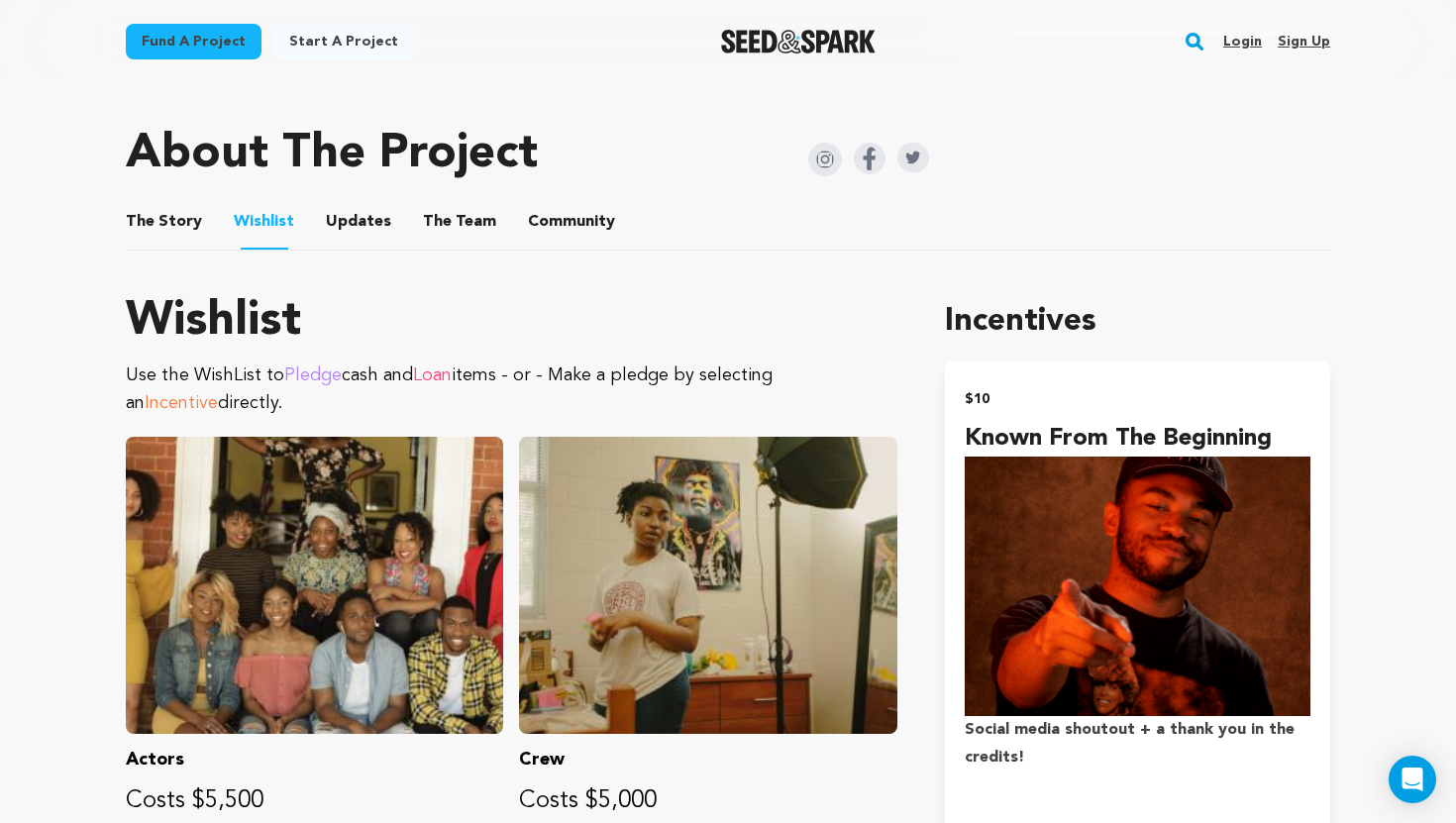 scroll, scrollTop: 931, scrollLeft: 0, axis: vertical 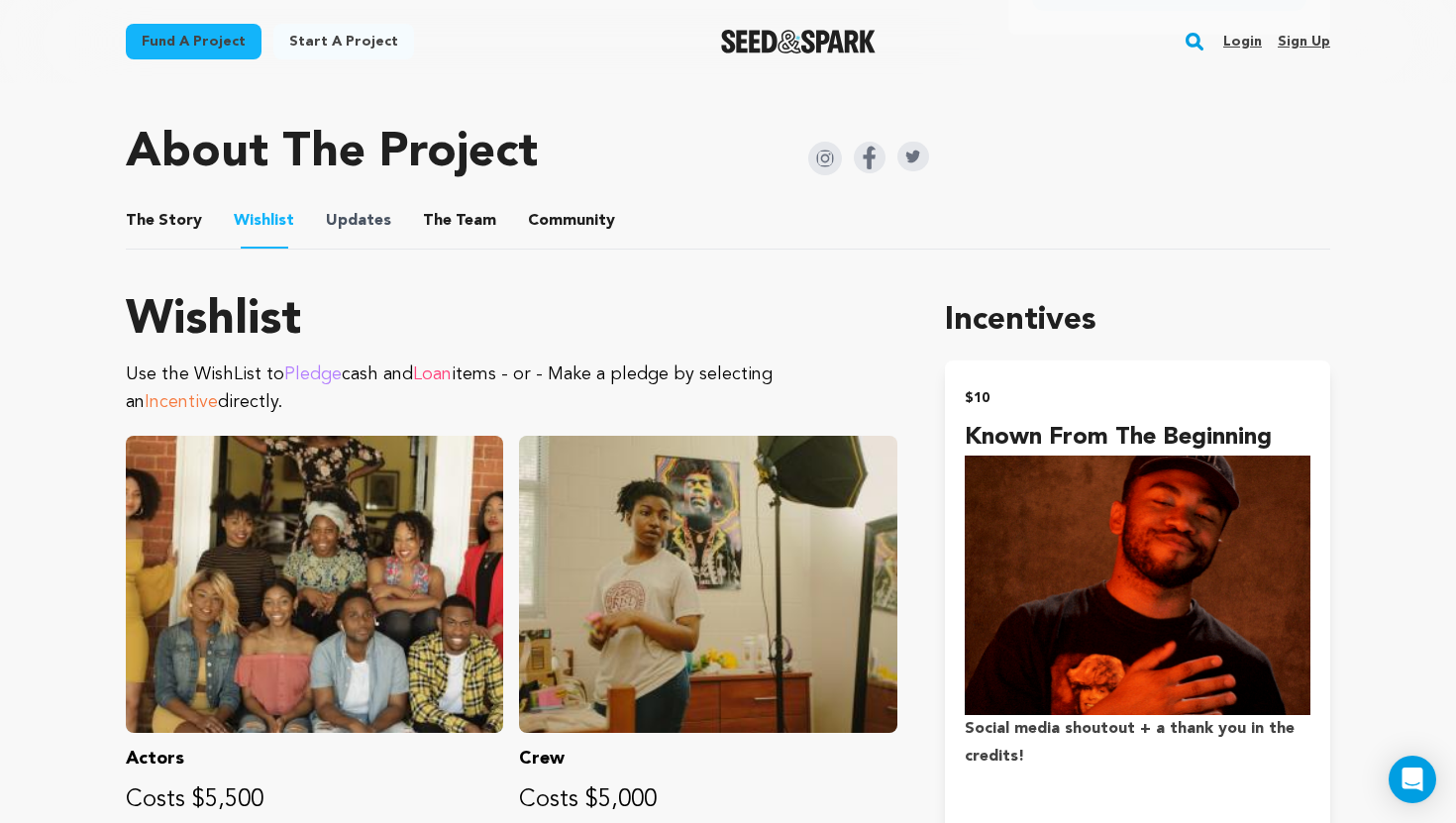 click on "Updates" at bounding box center [359, 221] 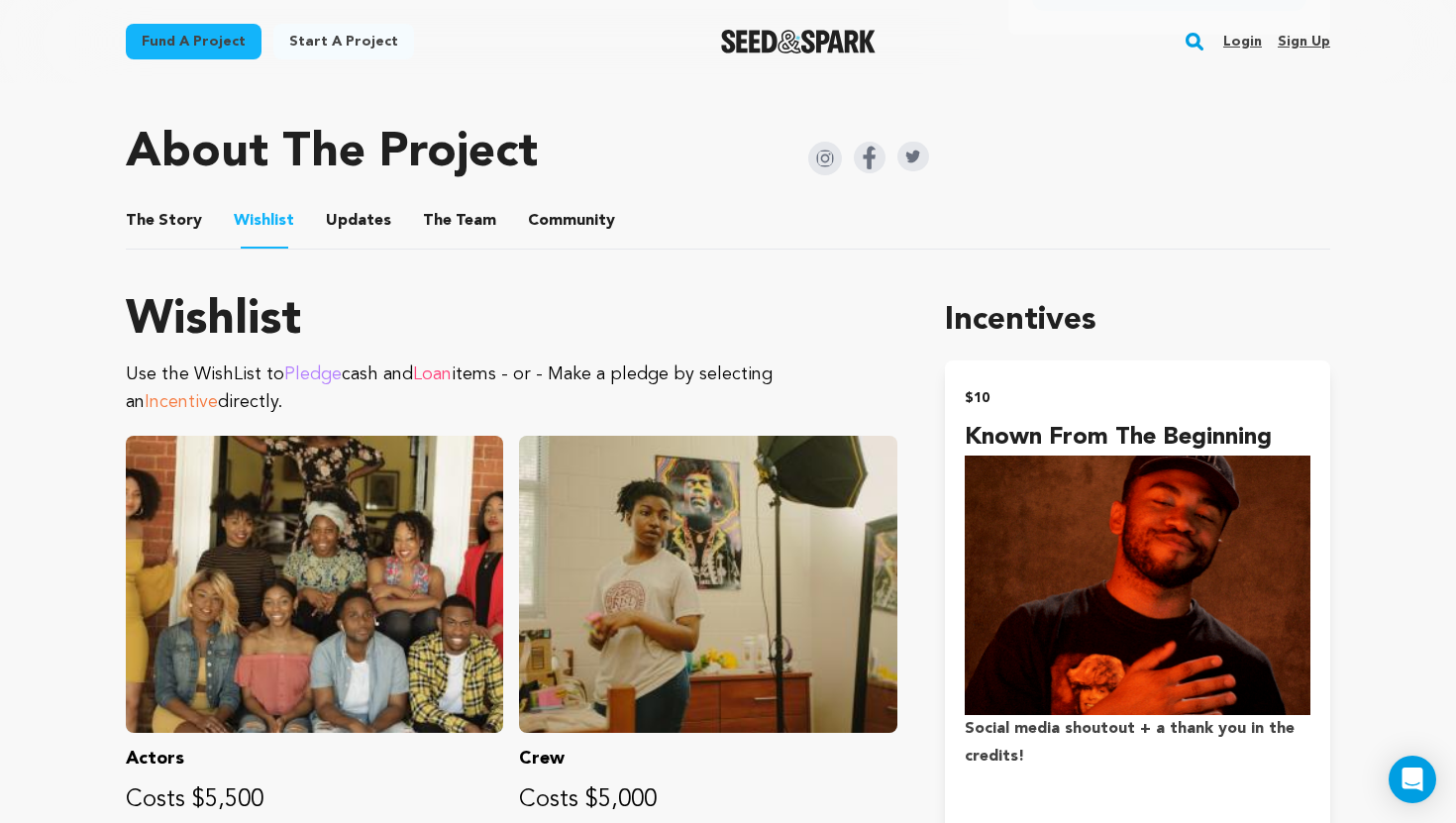 click on "Updates" at bounding box center [359, 225] 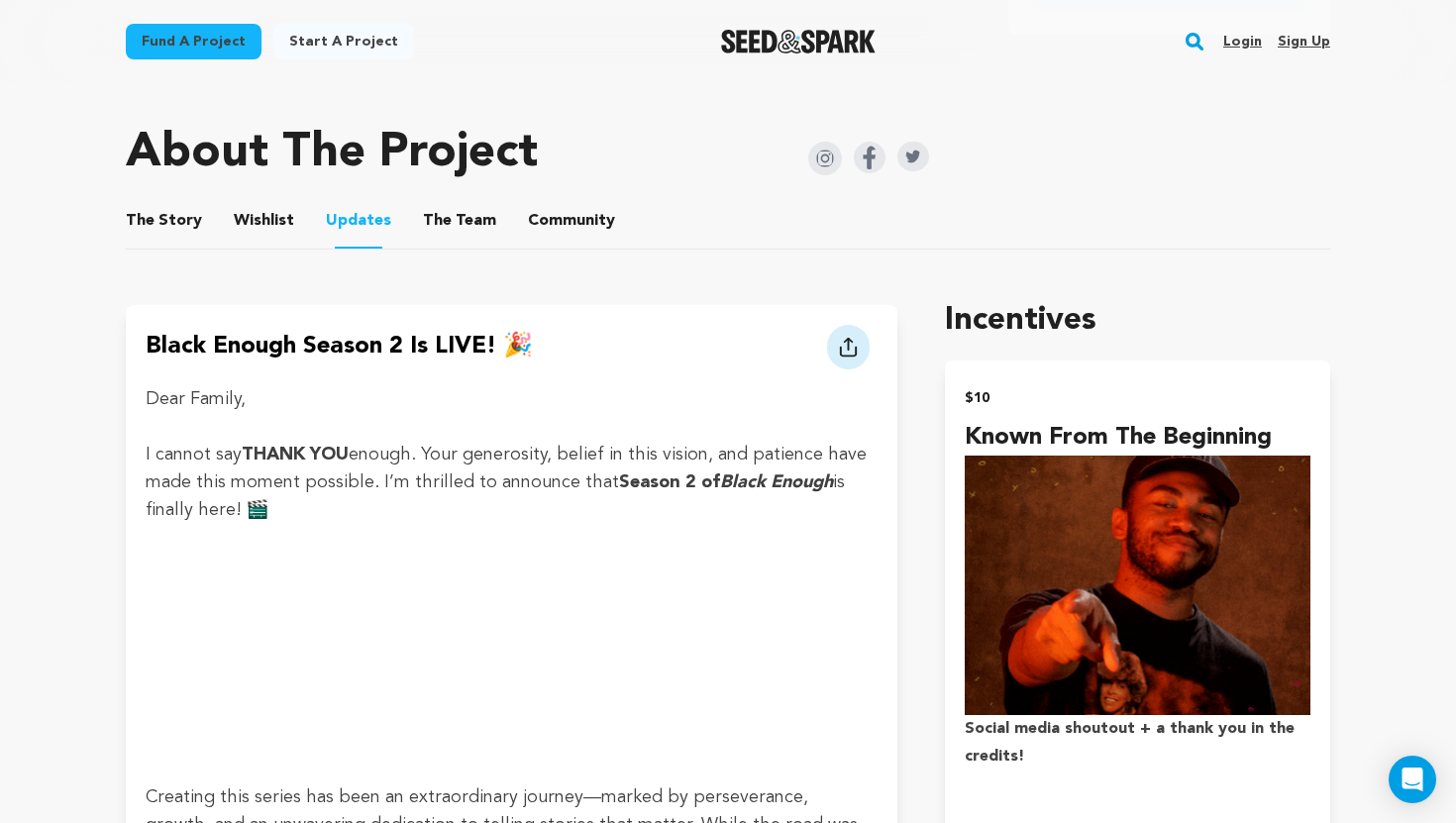 click on "The Team" at bounding box center [460, 225] 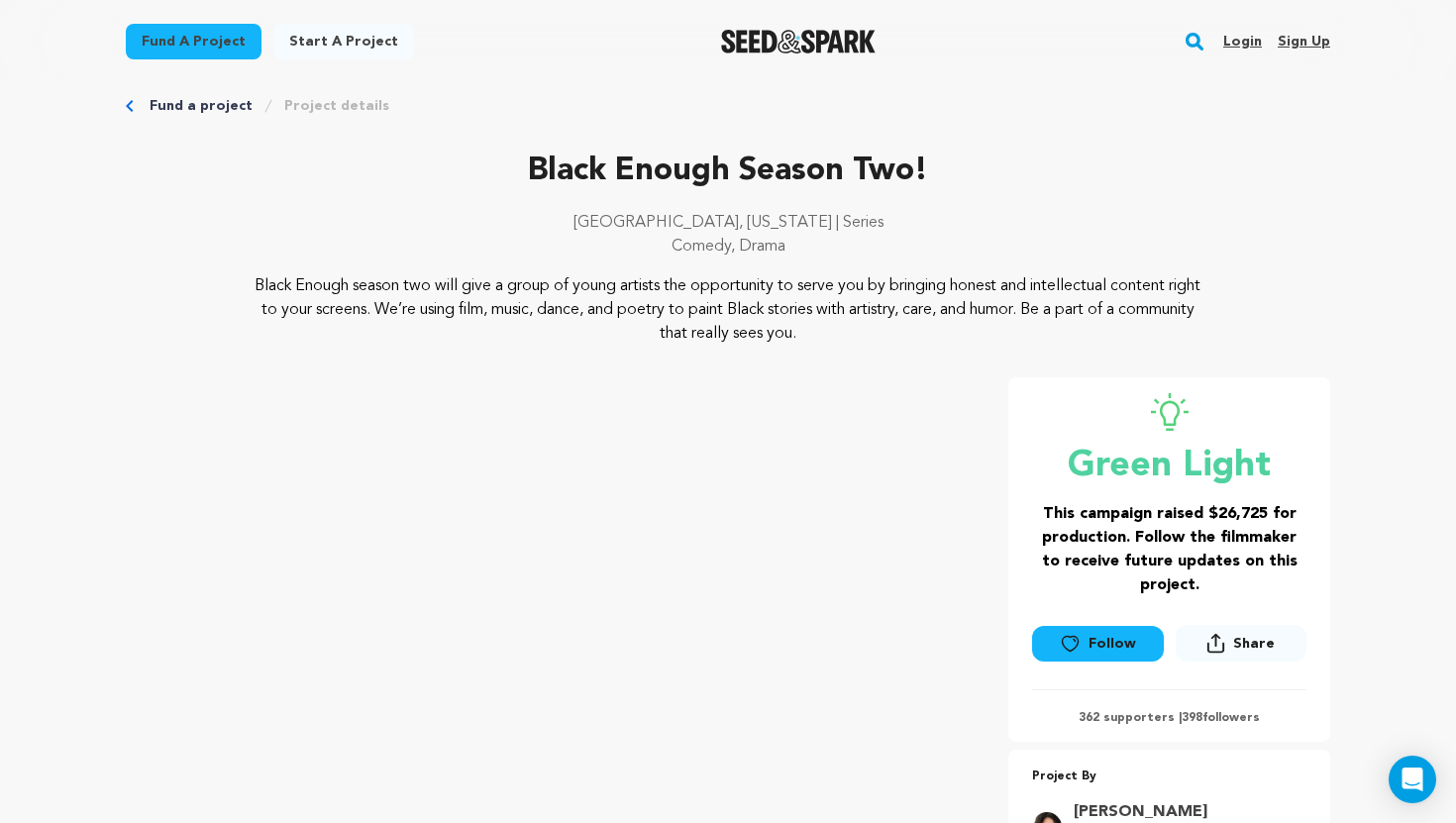 scroll, scrollTop: 0, scrollLeft: 0, axis: both 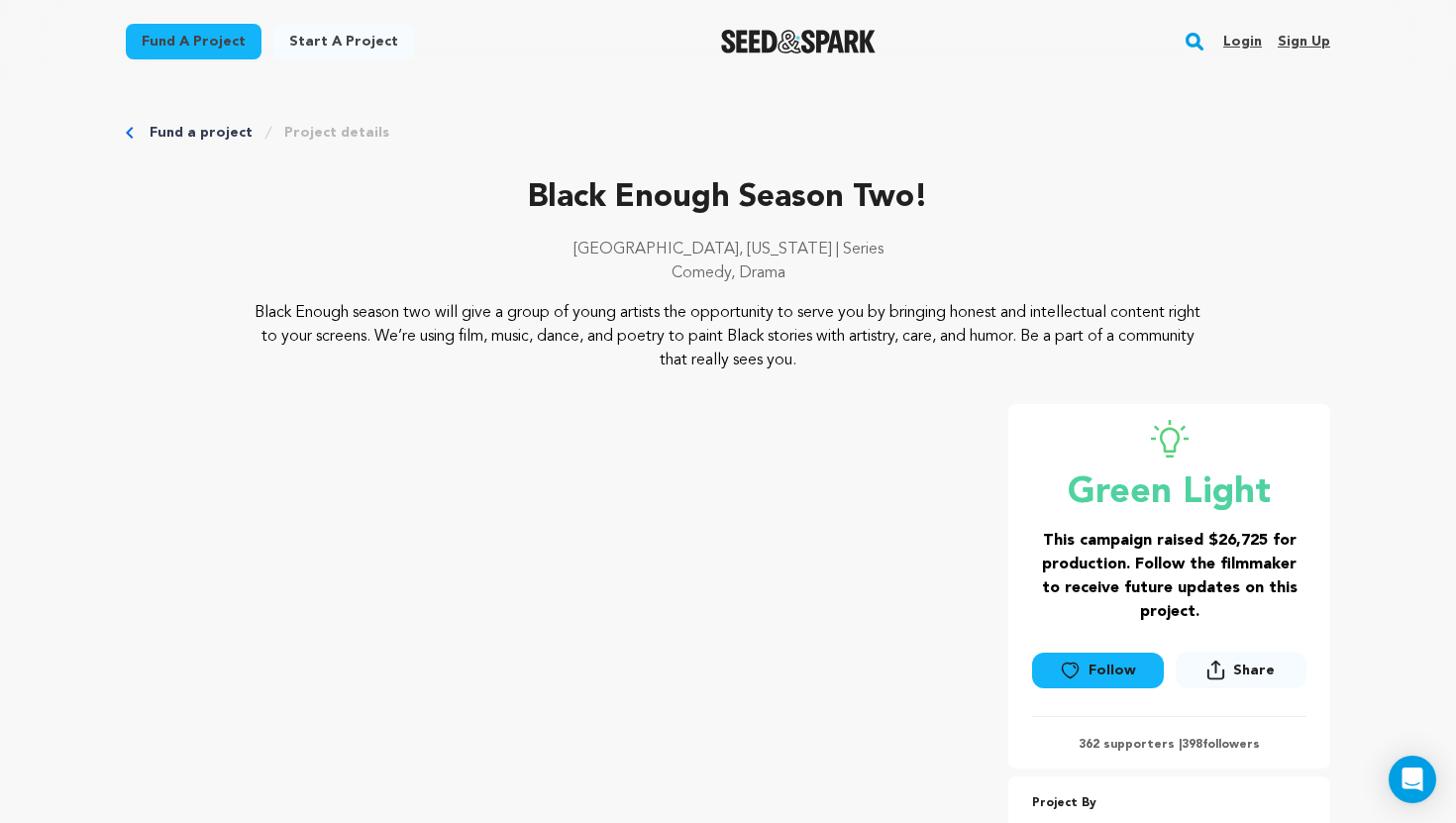 click on "Login" at bounding box center (1242, 42) 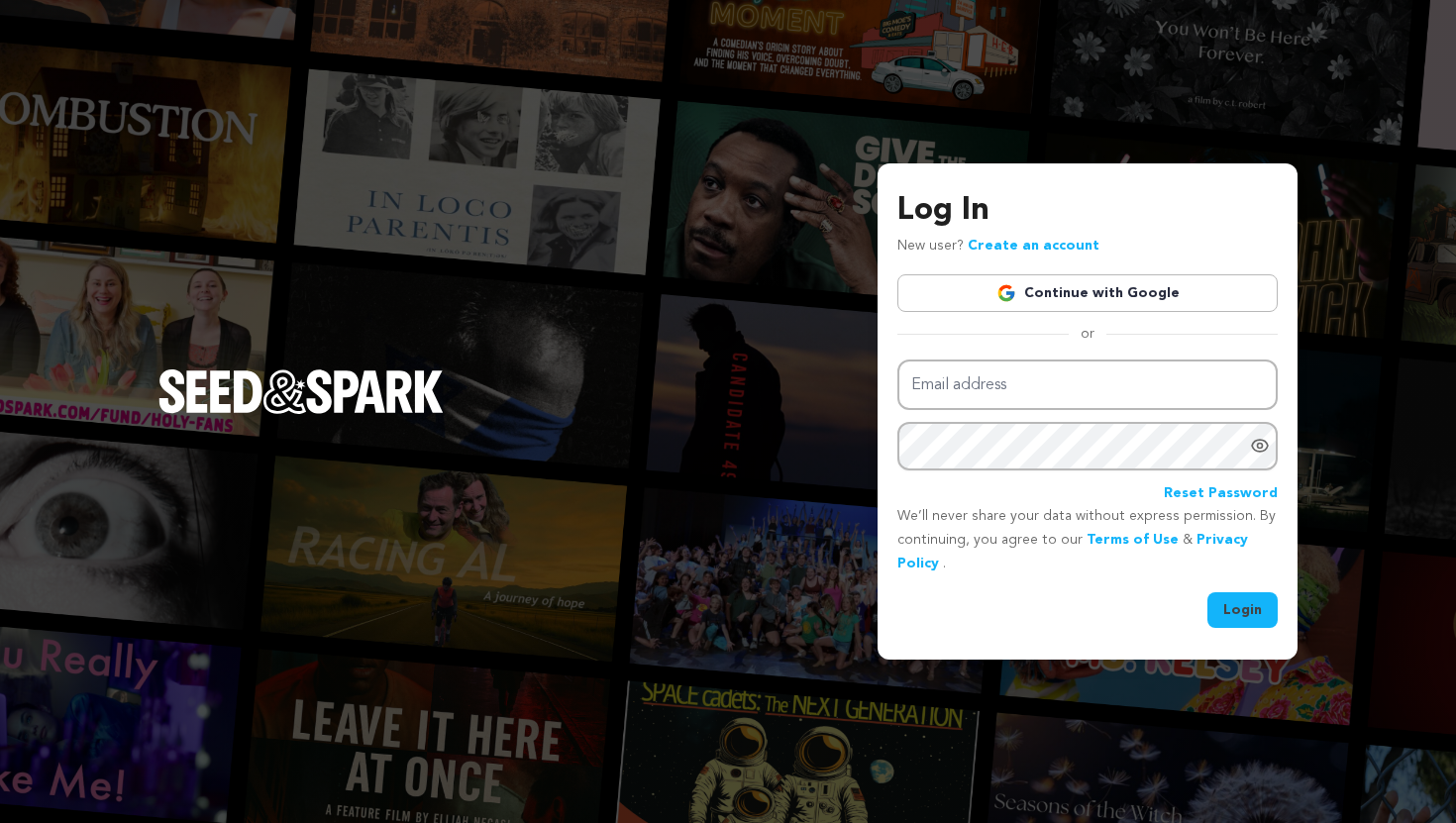 scroll, scrollTop: 0, scrollLeft: 0, axis: both 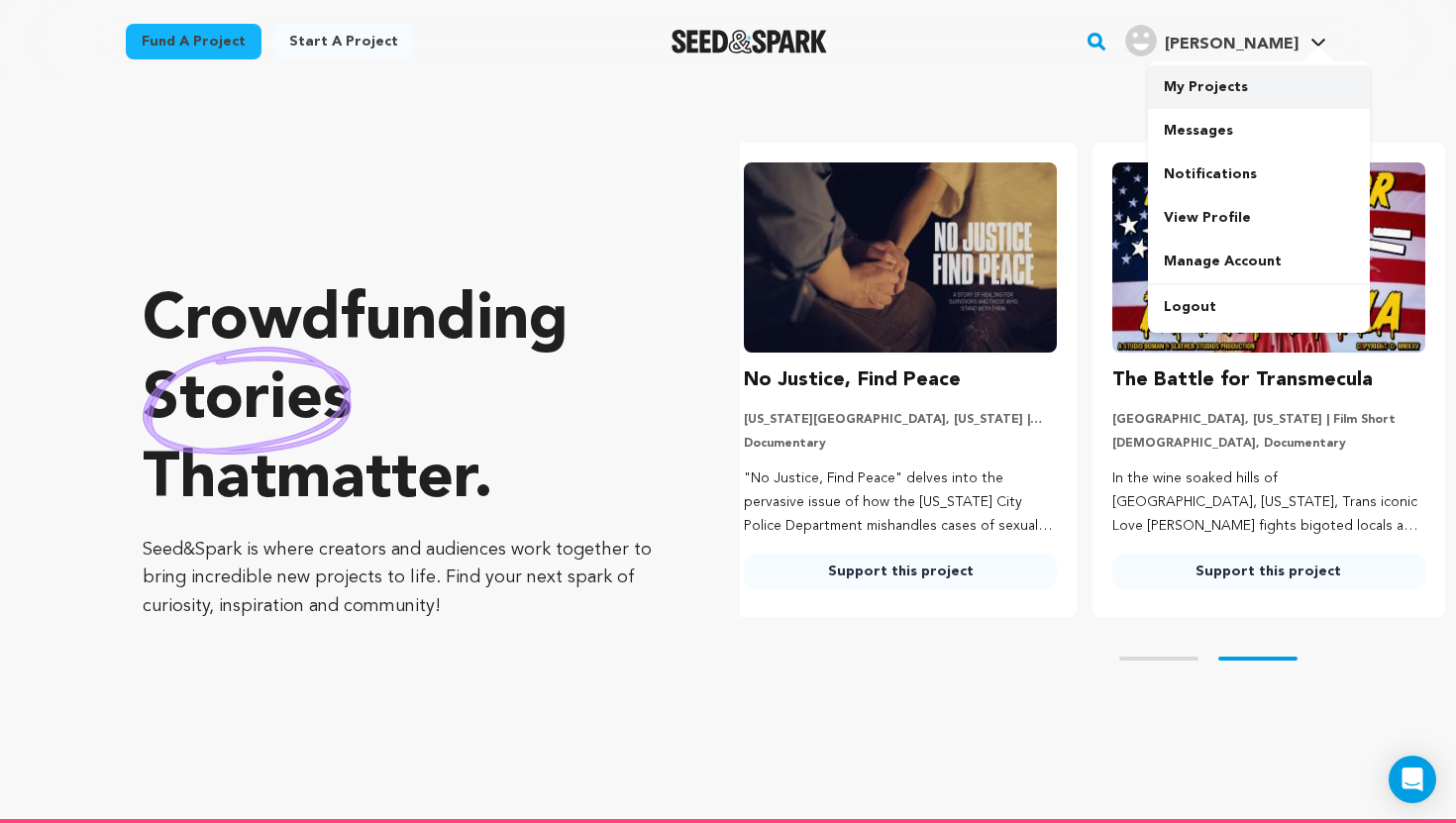 click on "My Projects" at bounding box center [1259, 87] 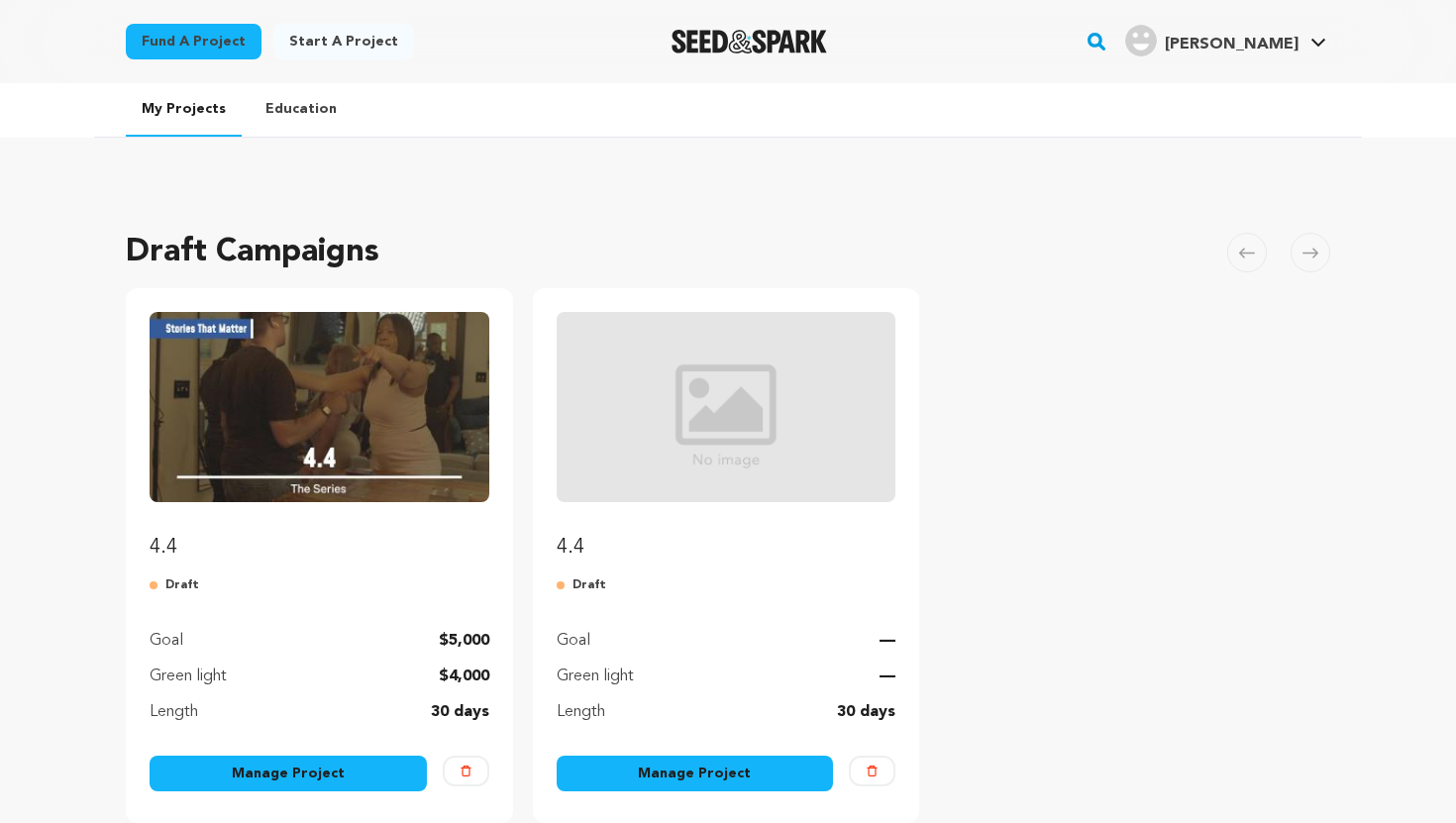 scroll, scrollTop: 0, scrollLeft: 0, axis: both 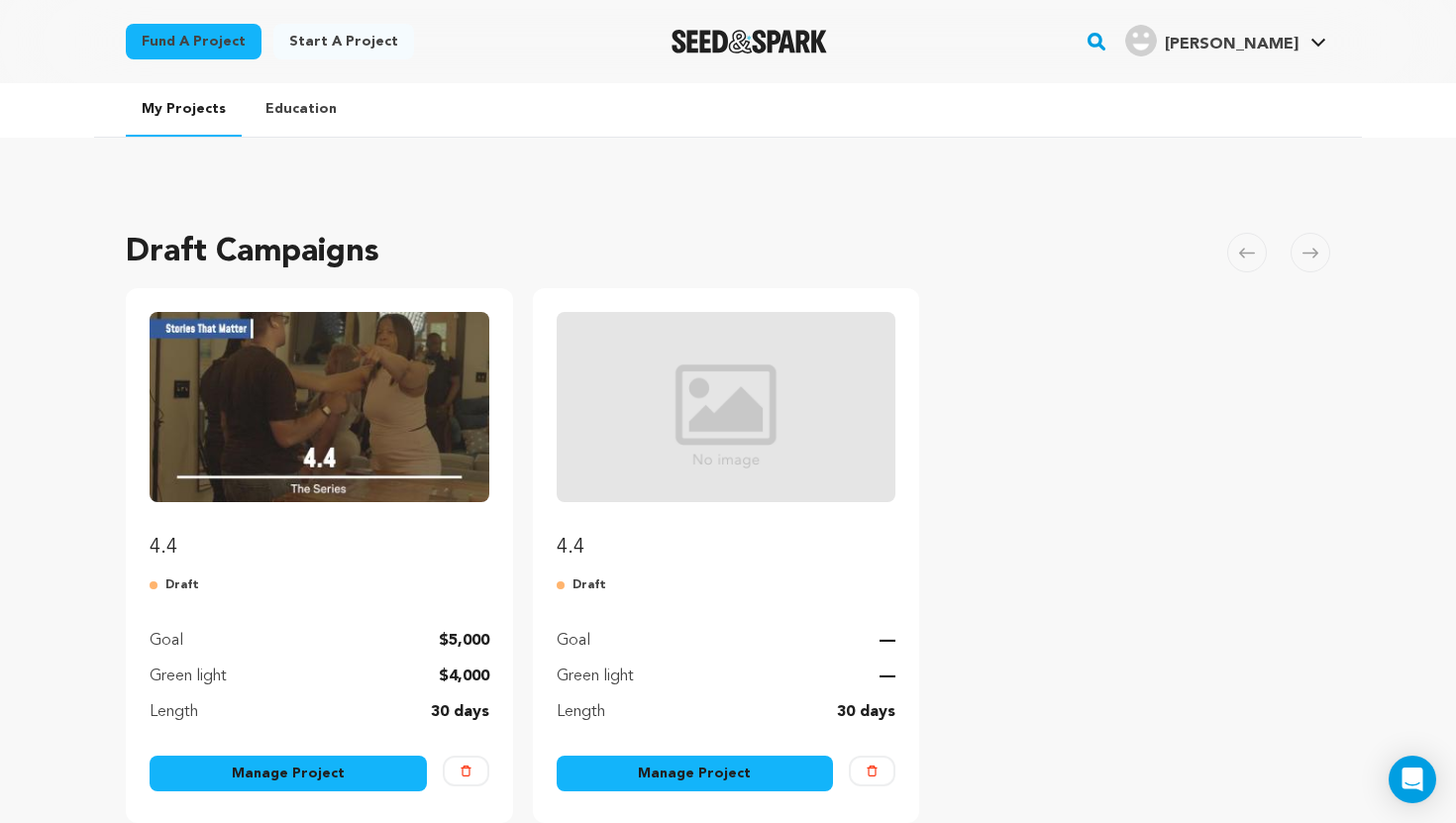 click on "Manage Project" at bounding box center (288, 773) 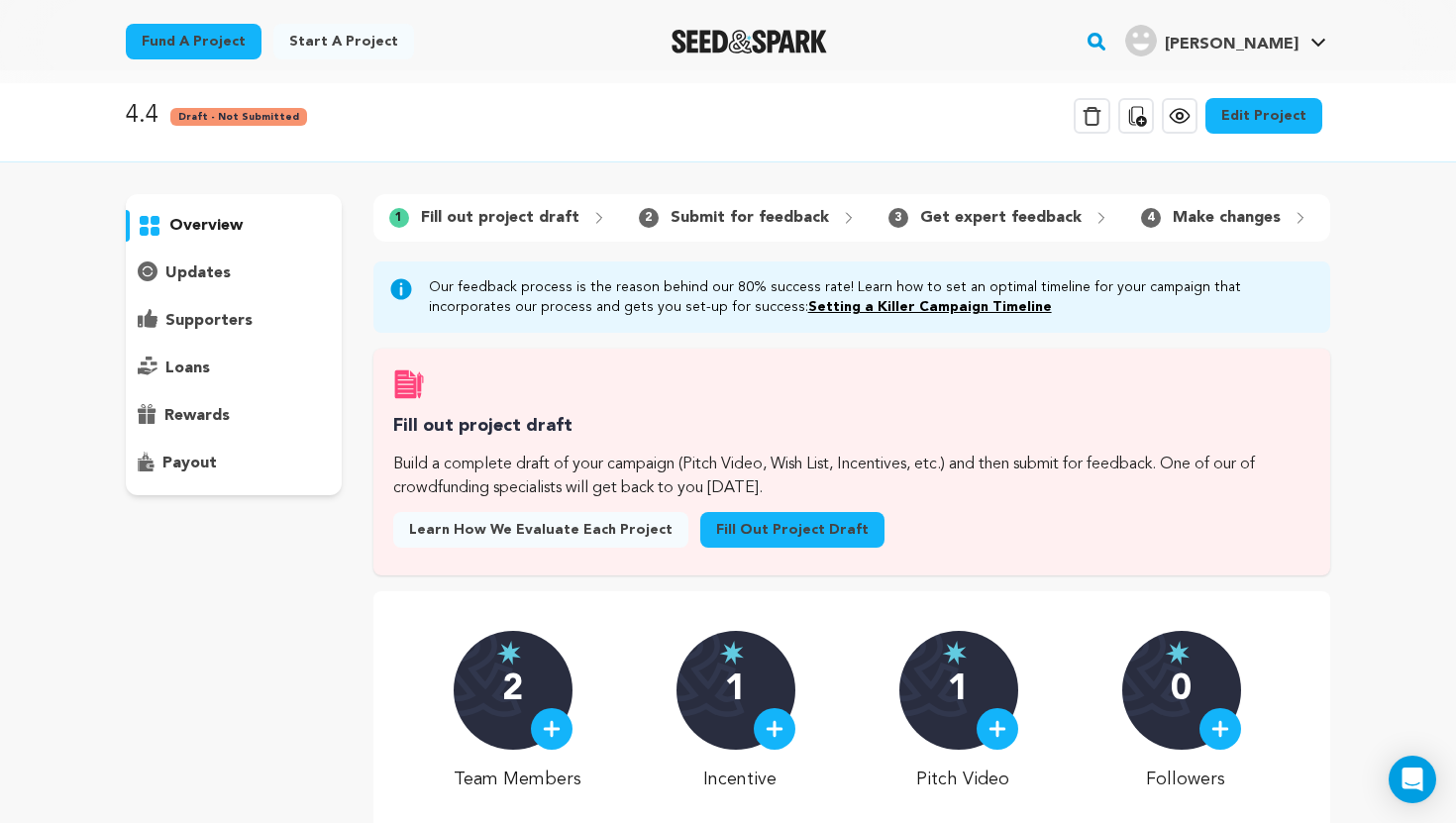 scroll, scrollTop: 0, scrollLeft: 0, axis: both 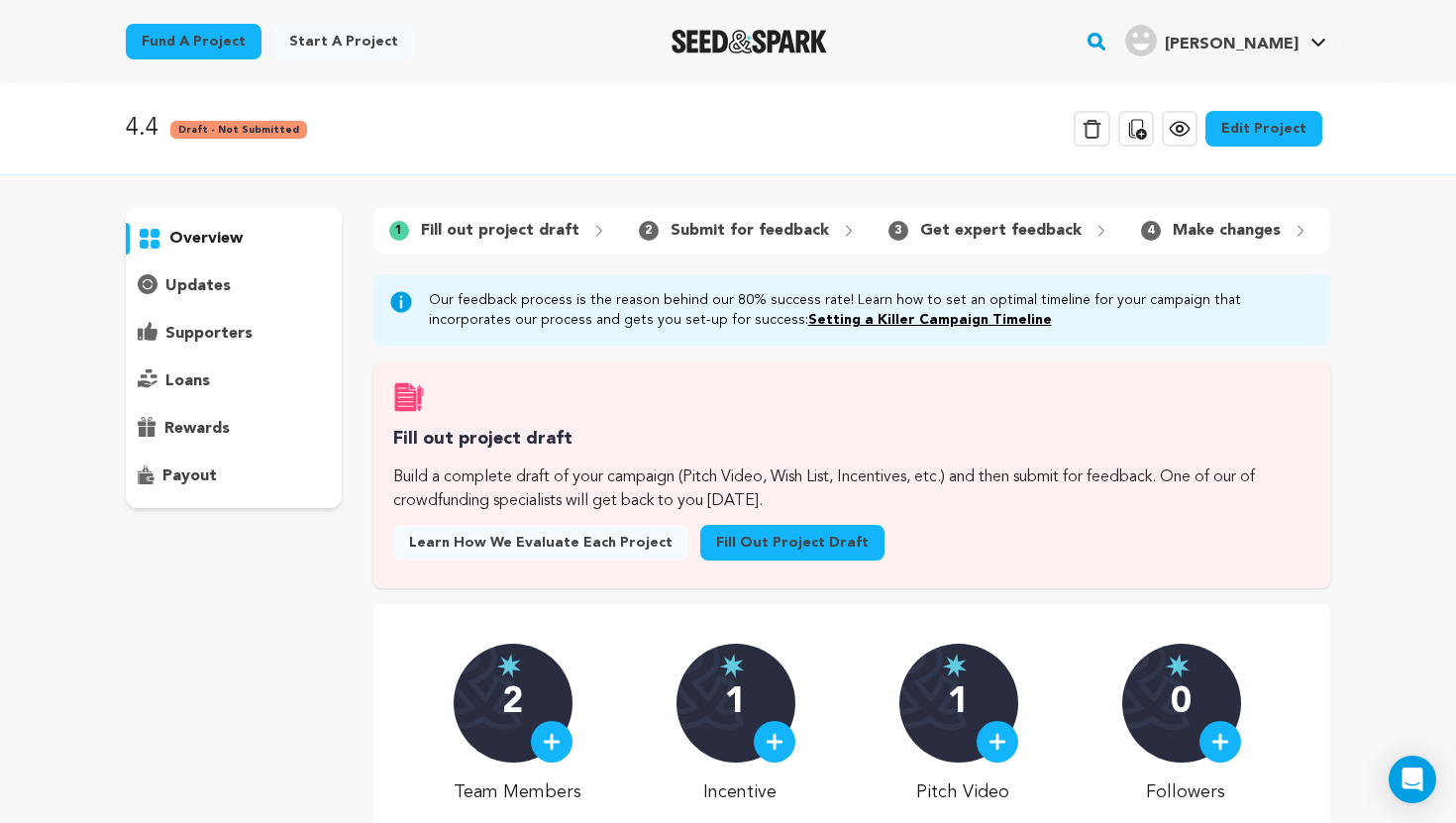 click on "Edit Project" at bounding box center (1264, 129) 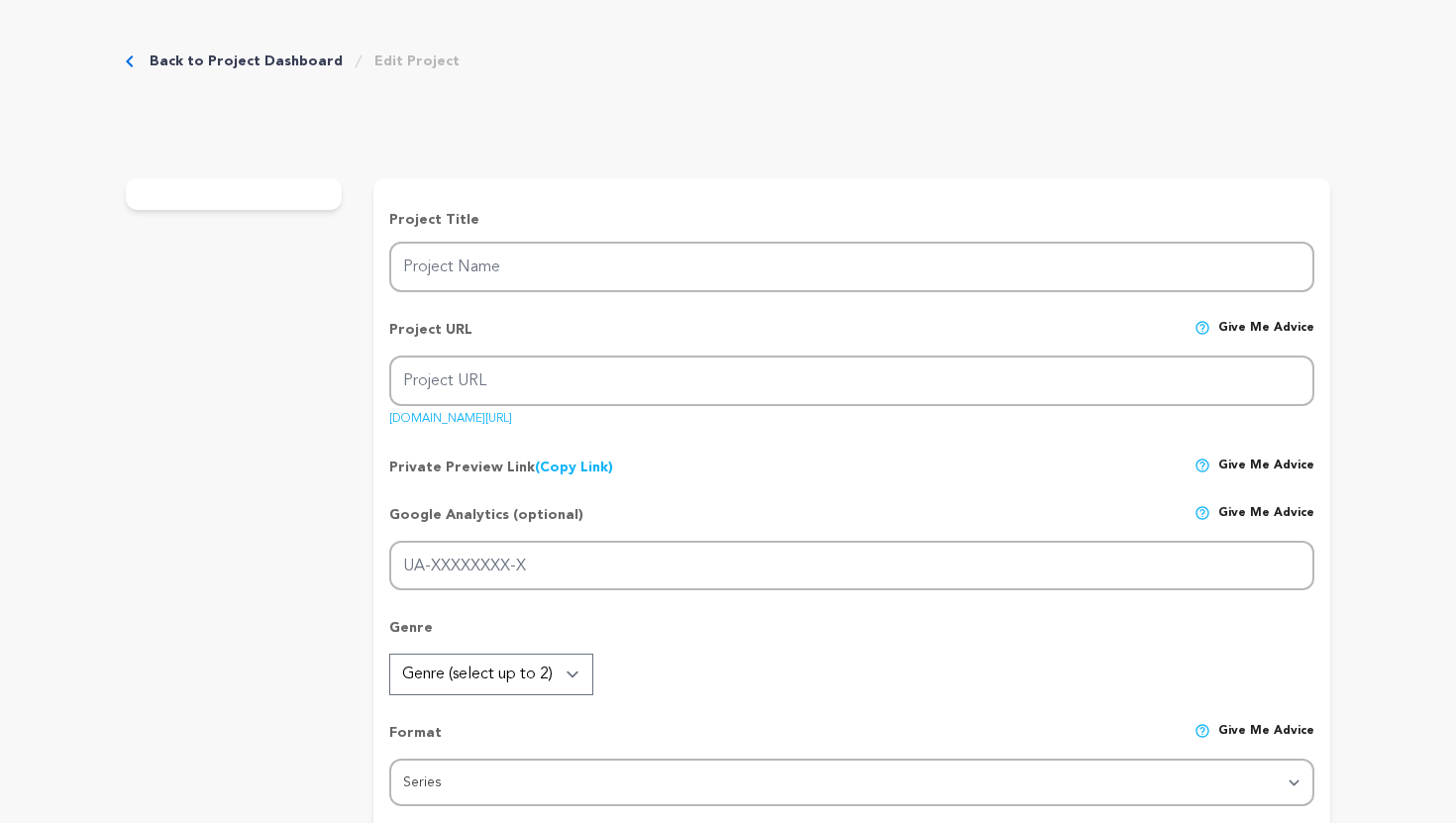 scroll, scrollTop: 0, scrollLeft: 0, axis: both 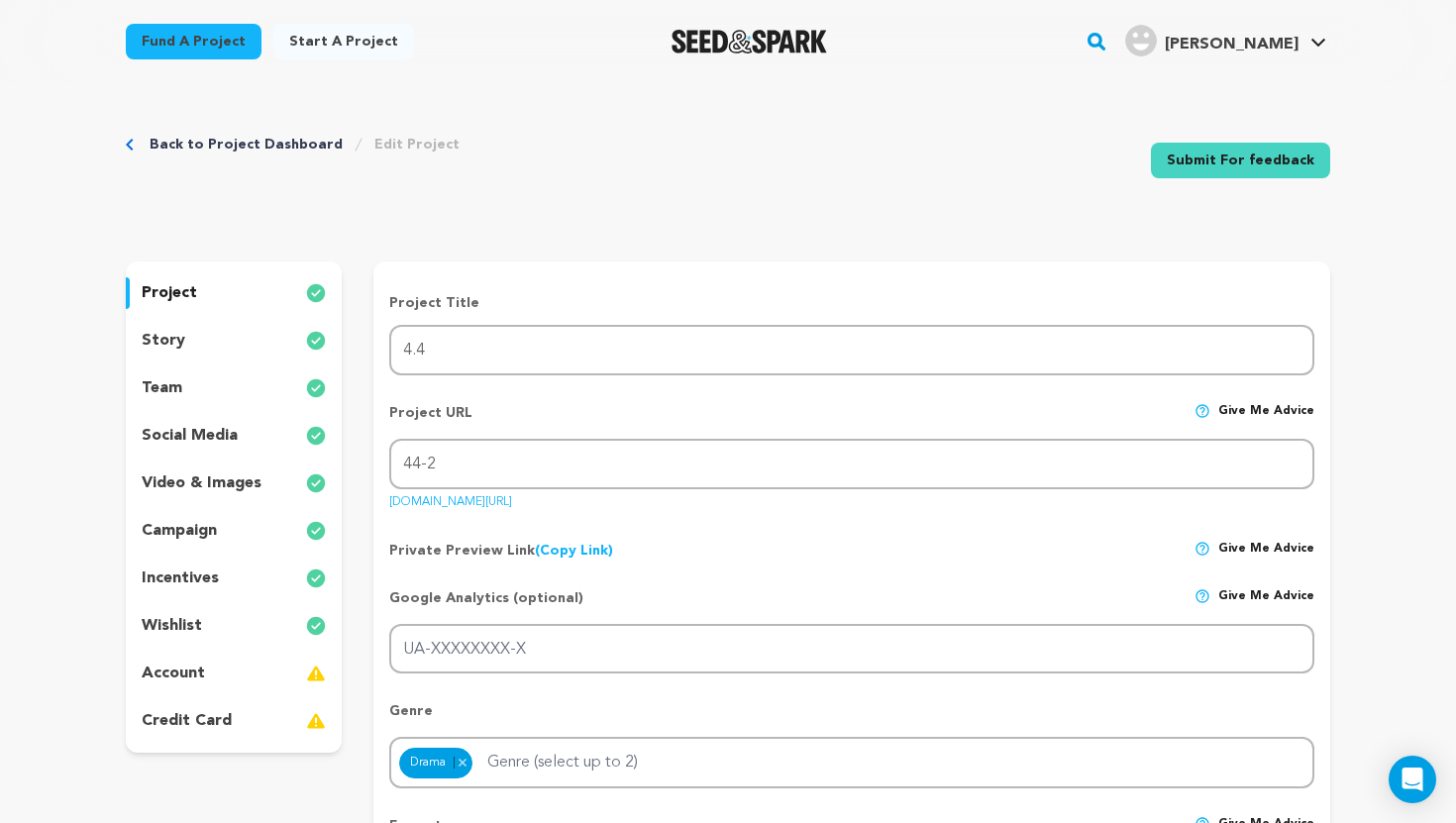 click on "story" at bounding box center (234, 341) 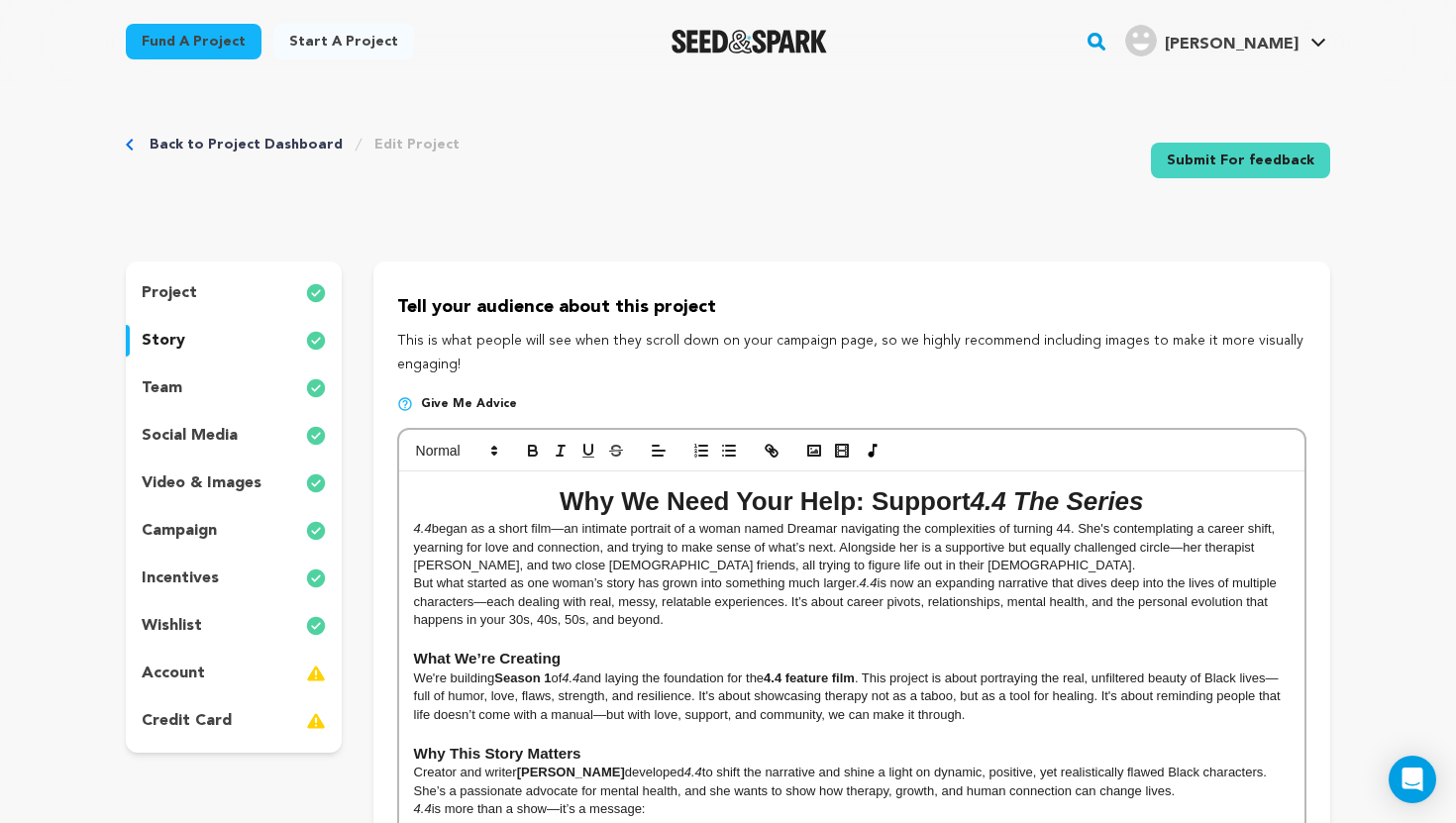 click on "What We’re Creating" at bounding box center (852, 659) 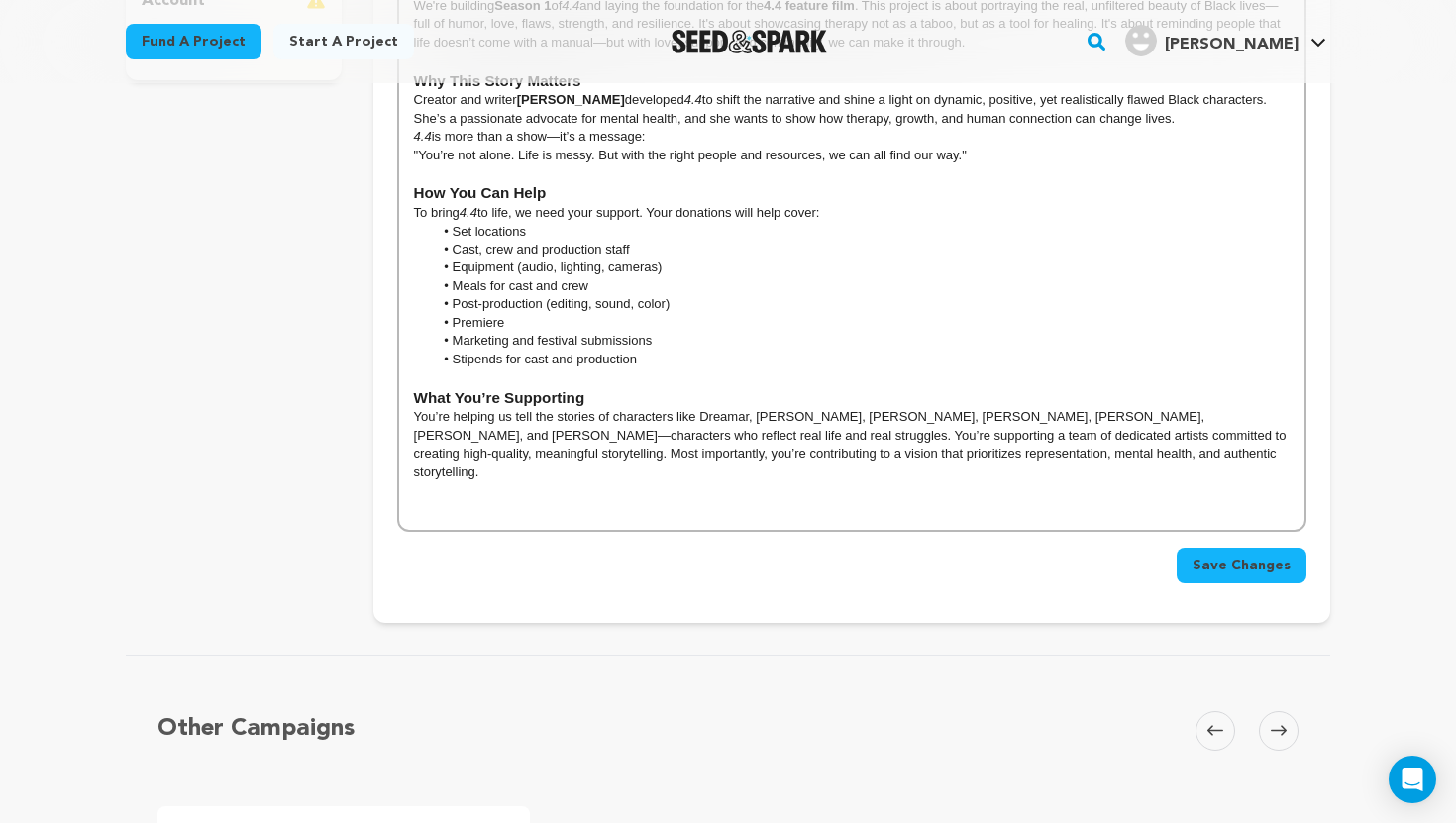 scroll, scrollTop: 673, scrollLeft: 0, axis: vertical 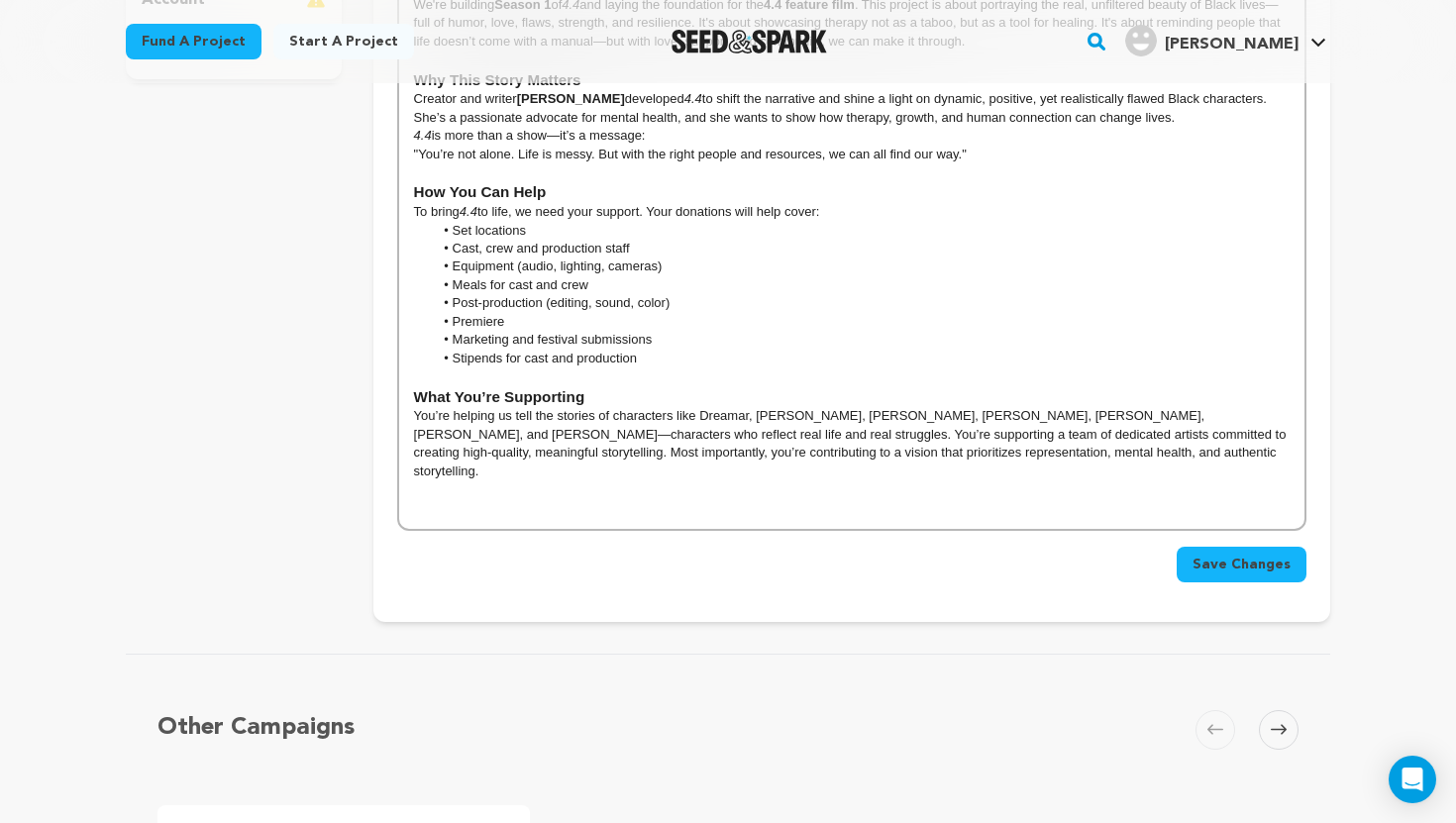 click at bounding box center (852, 489) 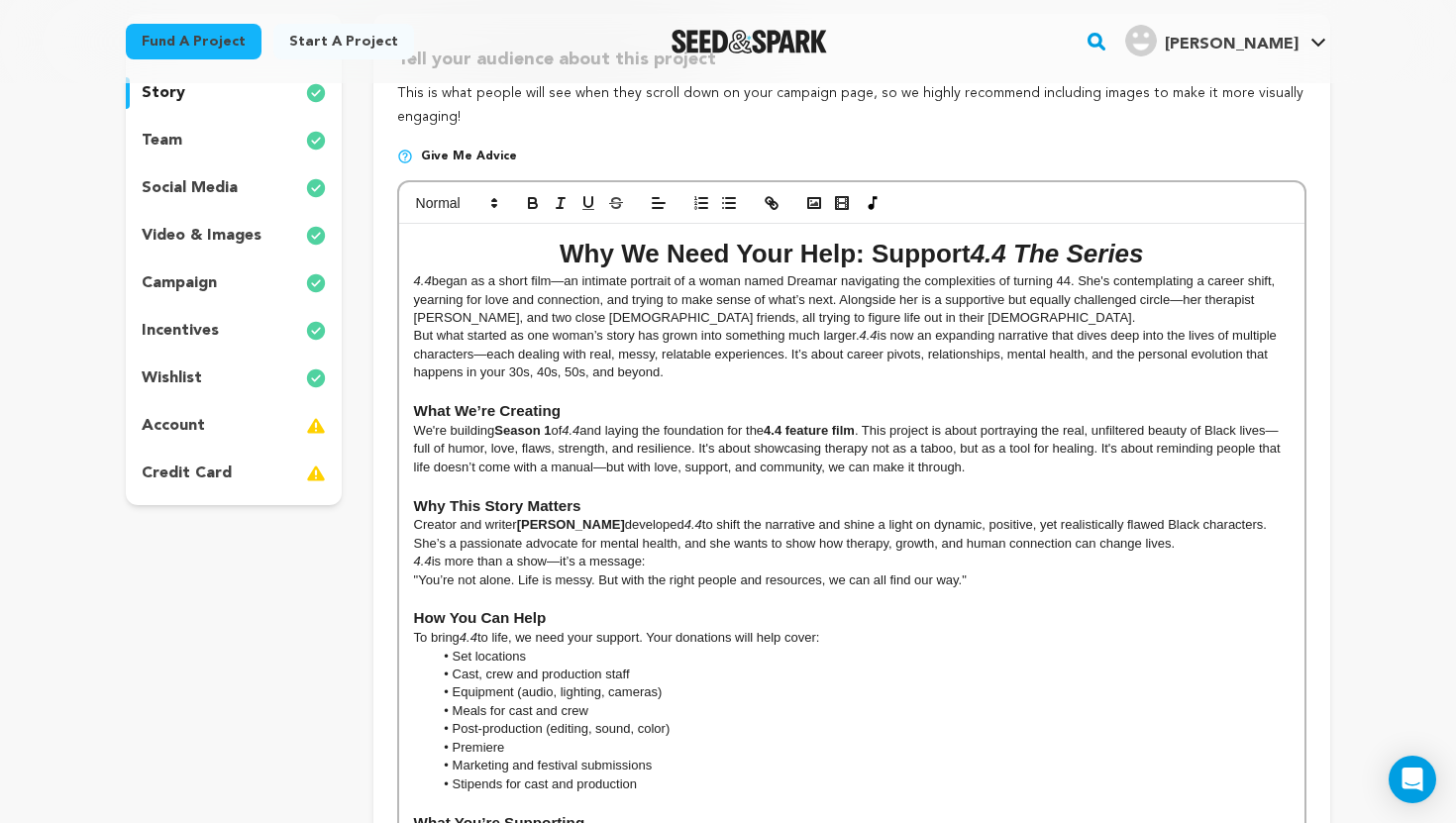 click on "Why We Need Your Help: Support  4.4 The Series 4.4  began as a short film—an intimate portrait of a woman named Dreamar navigating the complexities of turning 44. She's contemplating a career shift, yearning for love and connection, and trying to make sense of what’s next. Alongside her is a supportive but equally challenged circle—her therapist Dr. Shiner, and two close male friends, all trying to figure life out in their 40s. But what started as one woman’s story has grown into something much larger.  4.4  is now an expanding narrative that dives deep into the lives of multiple characters—each dealing with real, messy, relatable experiences. It’s about career pivots, relationships, mental health, and the personal evolution that happens in your 30s, 40s, 50s, and beyond. What We’re Creating We're building  Season 1  of  4.4  and laying the foundation for the  4.4 feature film Why This Story Matters Creator and writer  Erin Johnell Dickey  developed  4.4 4.4 How You Can Help To bring  4.4" at bounding box center [852, 589] 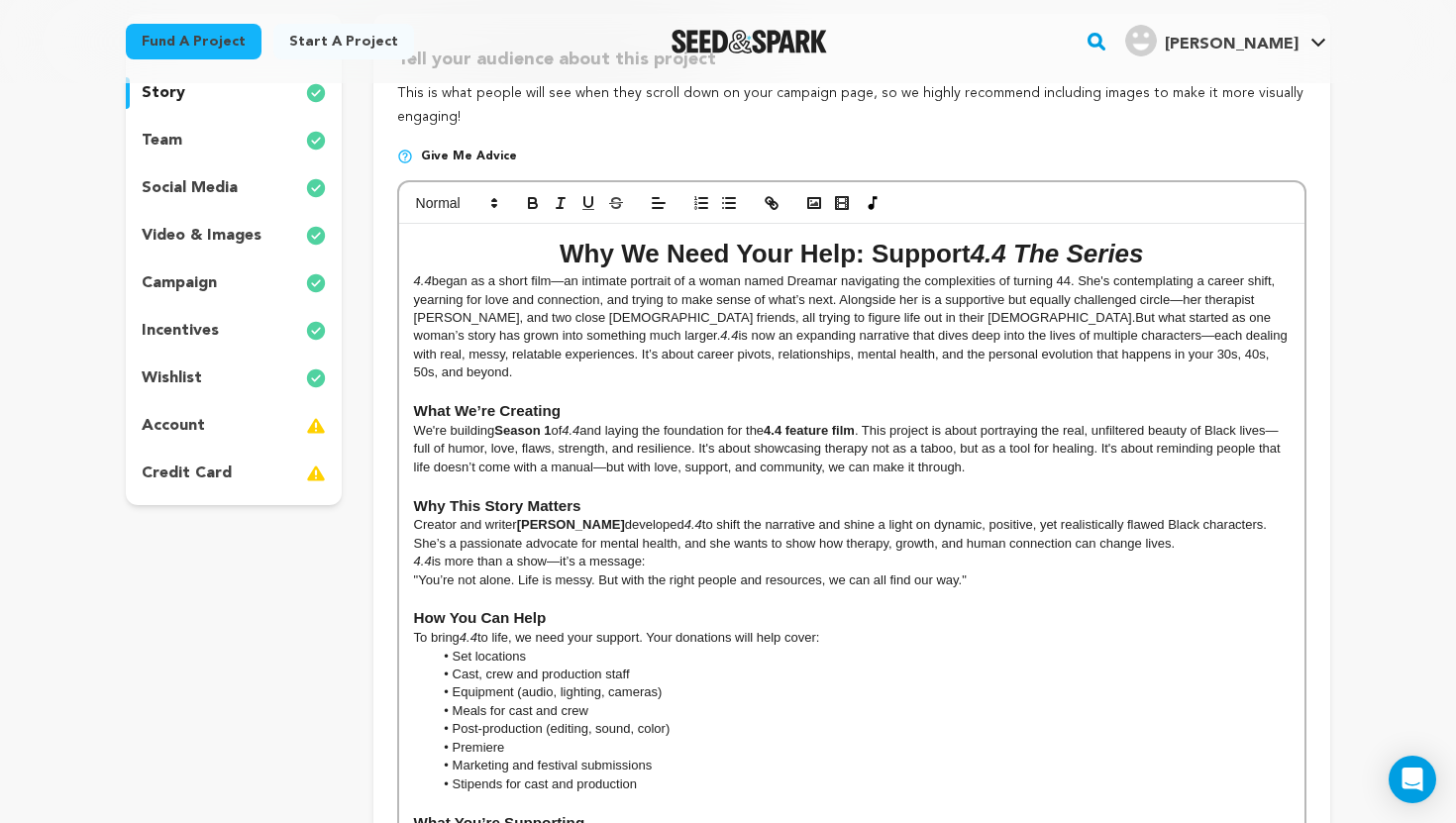 type 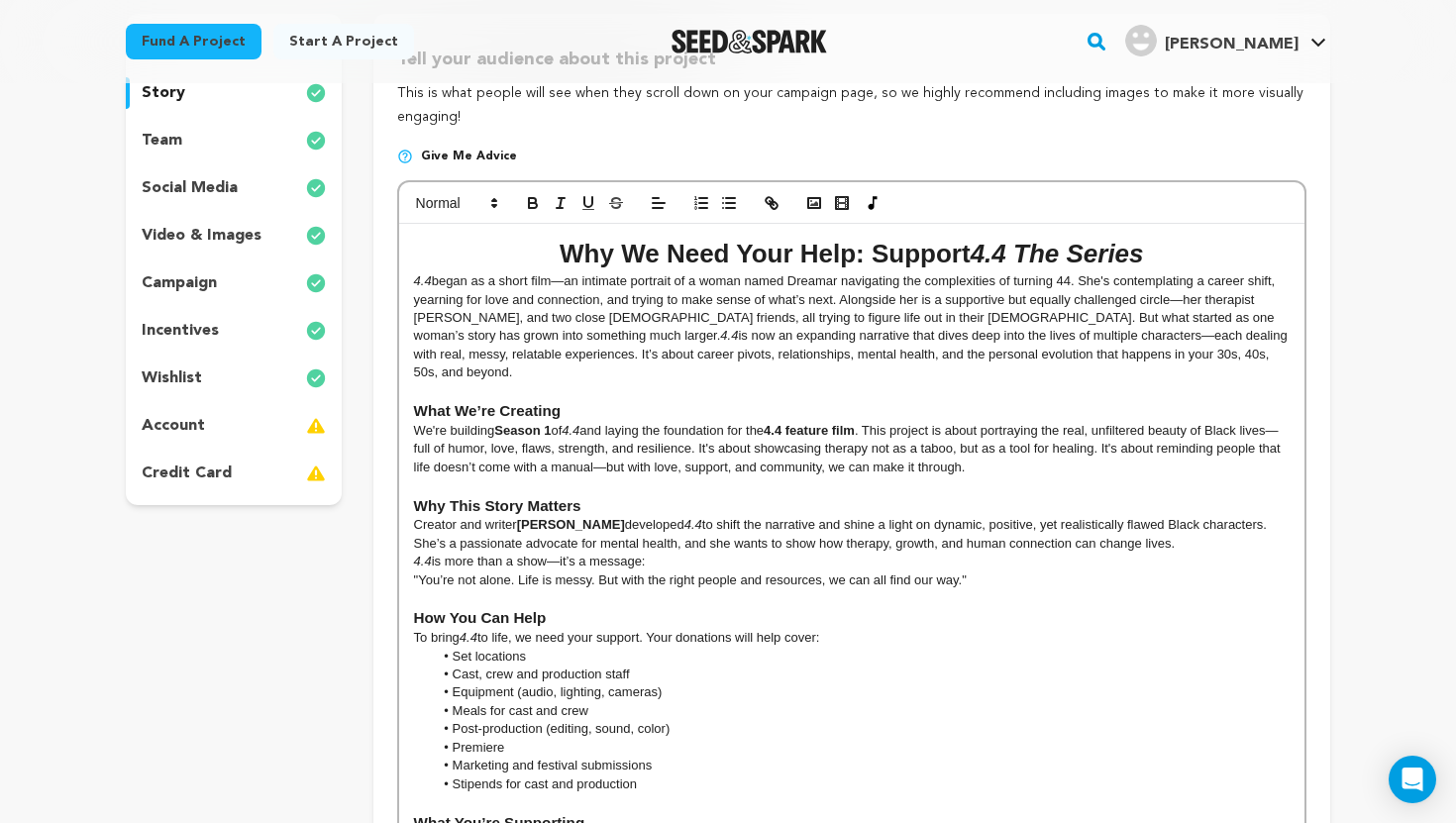click on "We're building  Season 1  of  4.4  and laying the foundation for the  4.4 feature film . This project is about portraying the real, unfiltered beauty of Black lives—full of humor, love, flaws, strength, and resilience. It's about showcasing therapy not as a taboo, but as a tool for healing. It's about reminding people that life doesn’t come with a manual—but with love, support, and community, we can make it through." at bounding box center [852, 449] 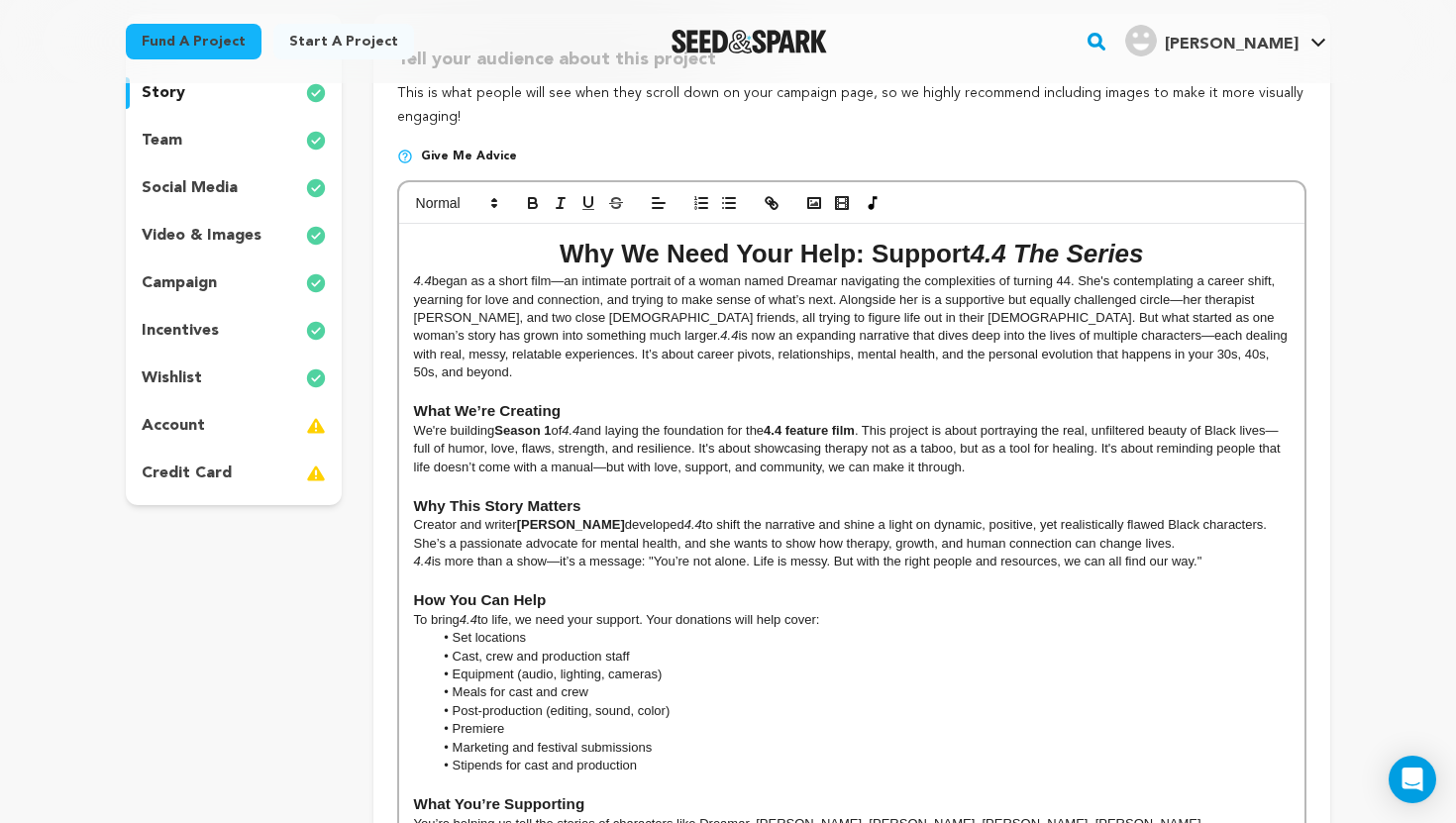 click on "4.4  is more than a show—it’s a message: "You’re not alone. Life is messy. But with the right people and resources, we can all find our way."" at bounding box center (852, 562) 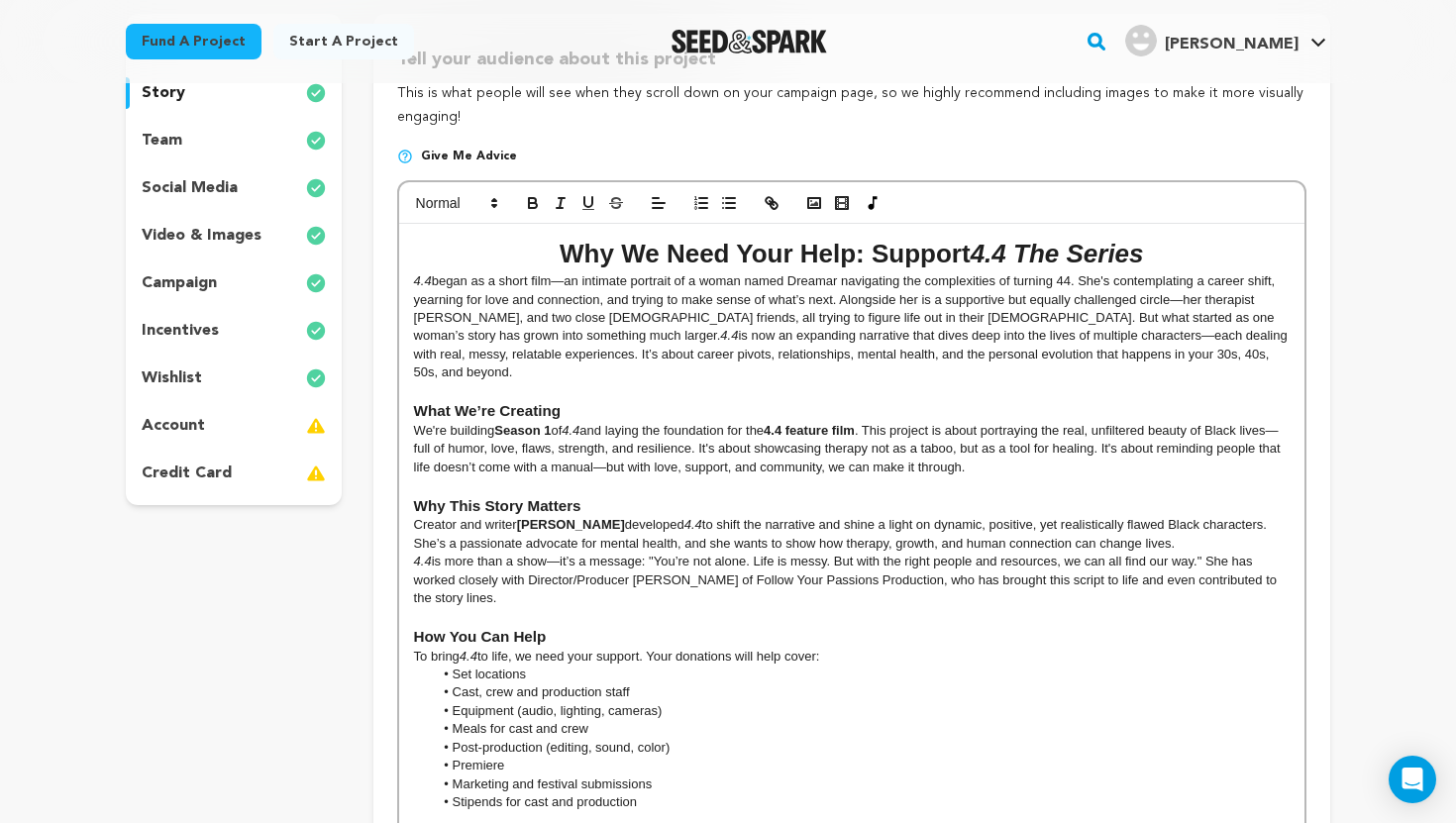 click on "Cast, crew and production staff" at bounding box center (861, 692) 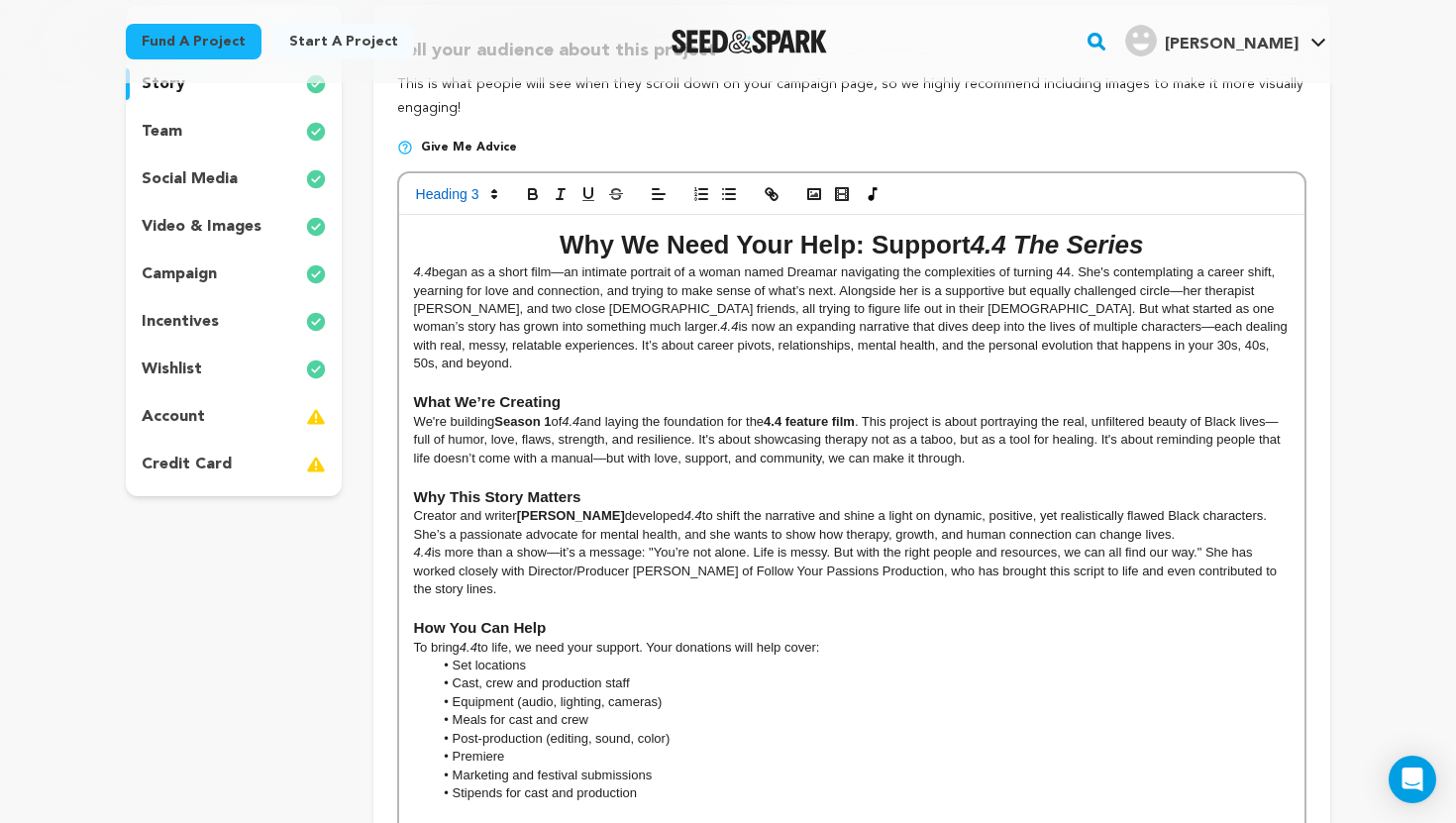 scroll, scrollTop: 678, scrollLeft: 0, axis: vertical 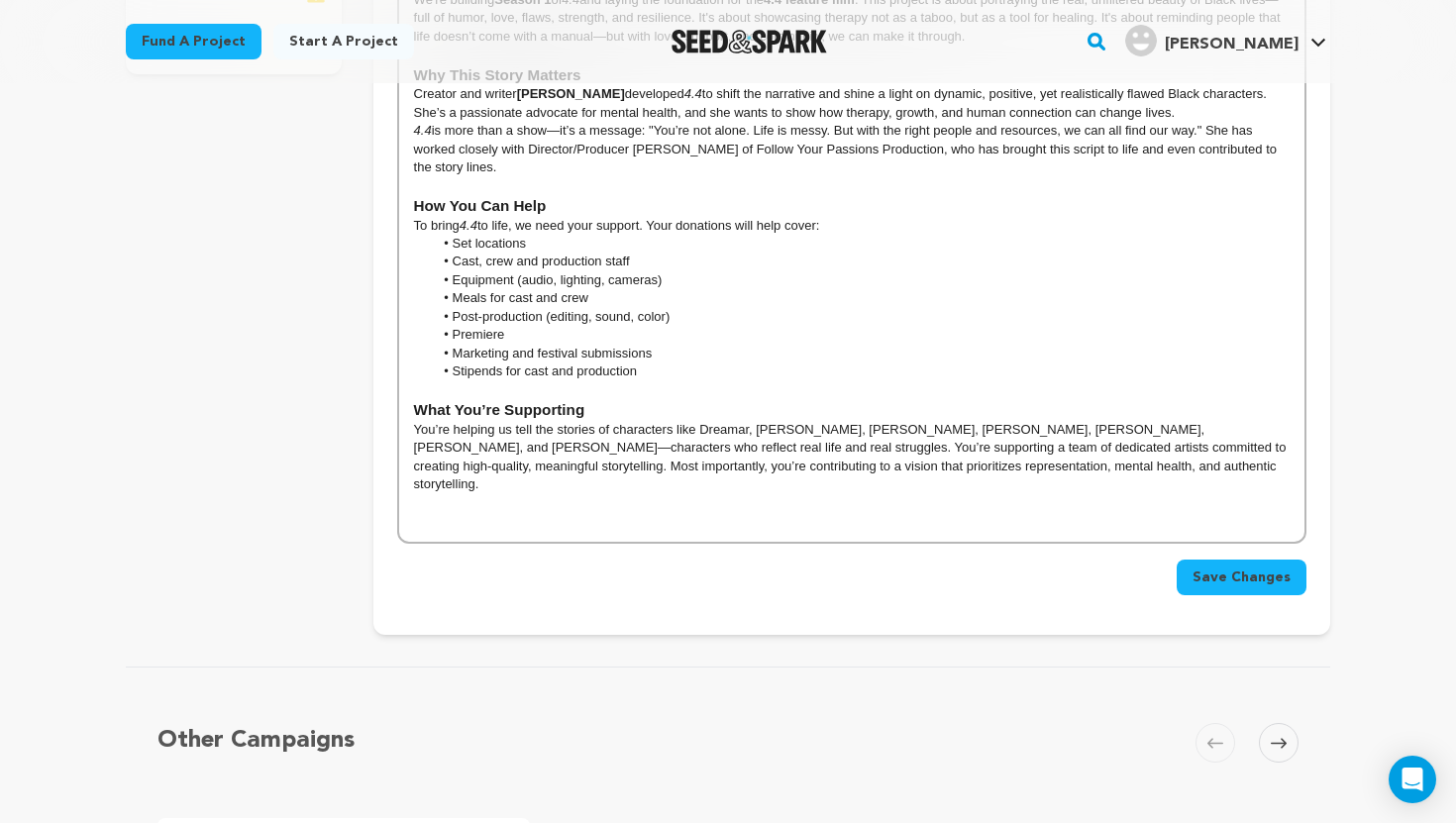 click on "Stipends for cast and production" at bounding box center [861, 371] 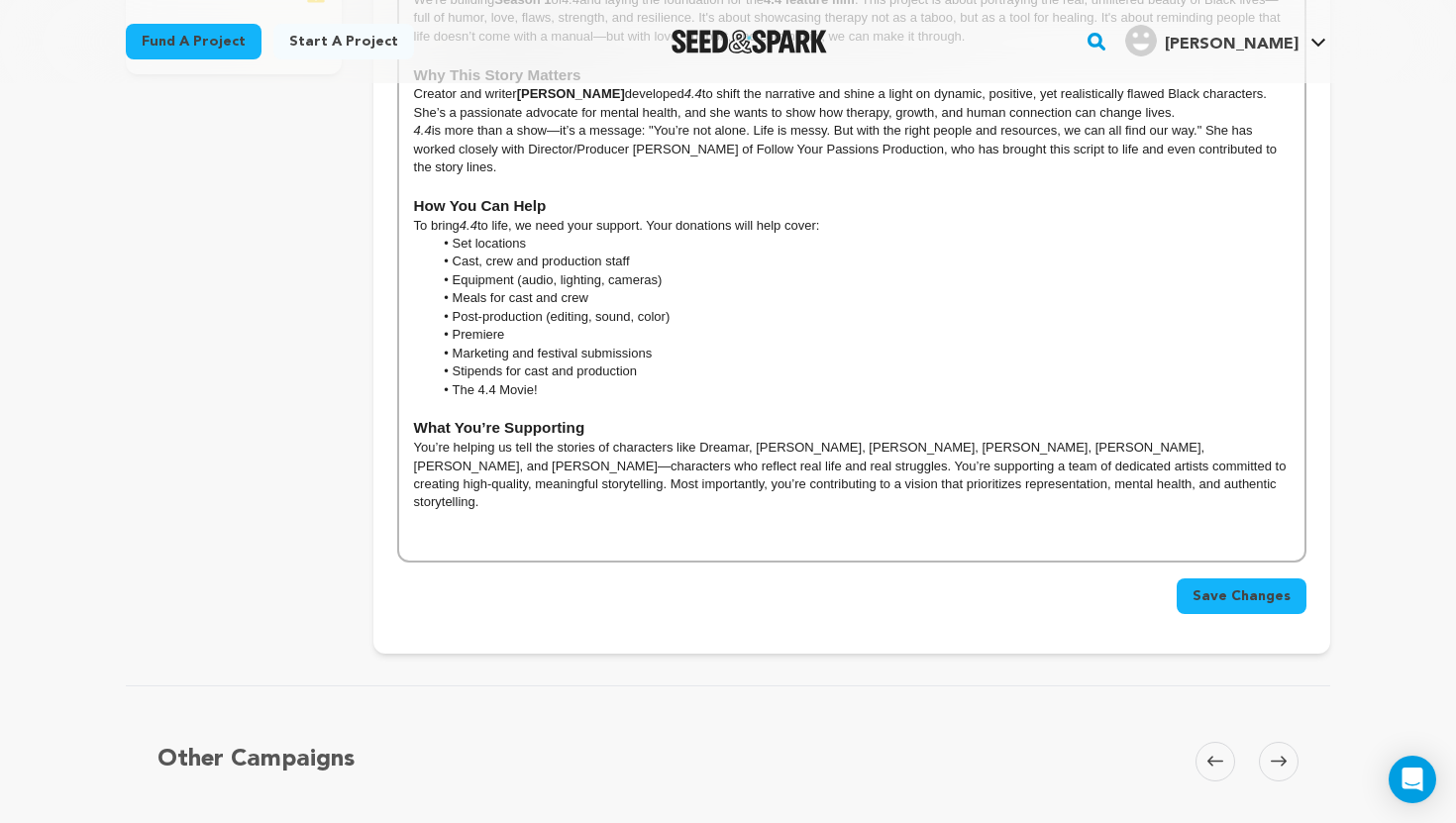 click on "You’re helping us tell the stories of characters like Dreamar, Dr. Shiner, Langston, Charles, Stormy, Julie, Natalie, and Oliva—characters who reflect real life and real struggles. You’re supporting a team of dedicated artists committed to creating high-quality, meaningful storytelling. Most importantly, you’re contributing to a vision that prioritizes representation, mental health, and authentic storytelling." at bounding box center [852, 475] 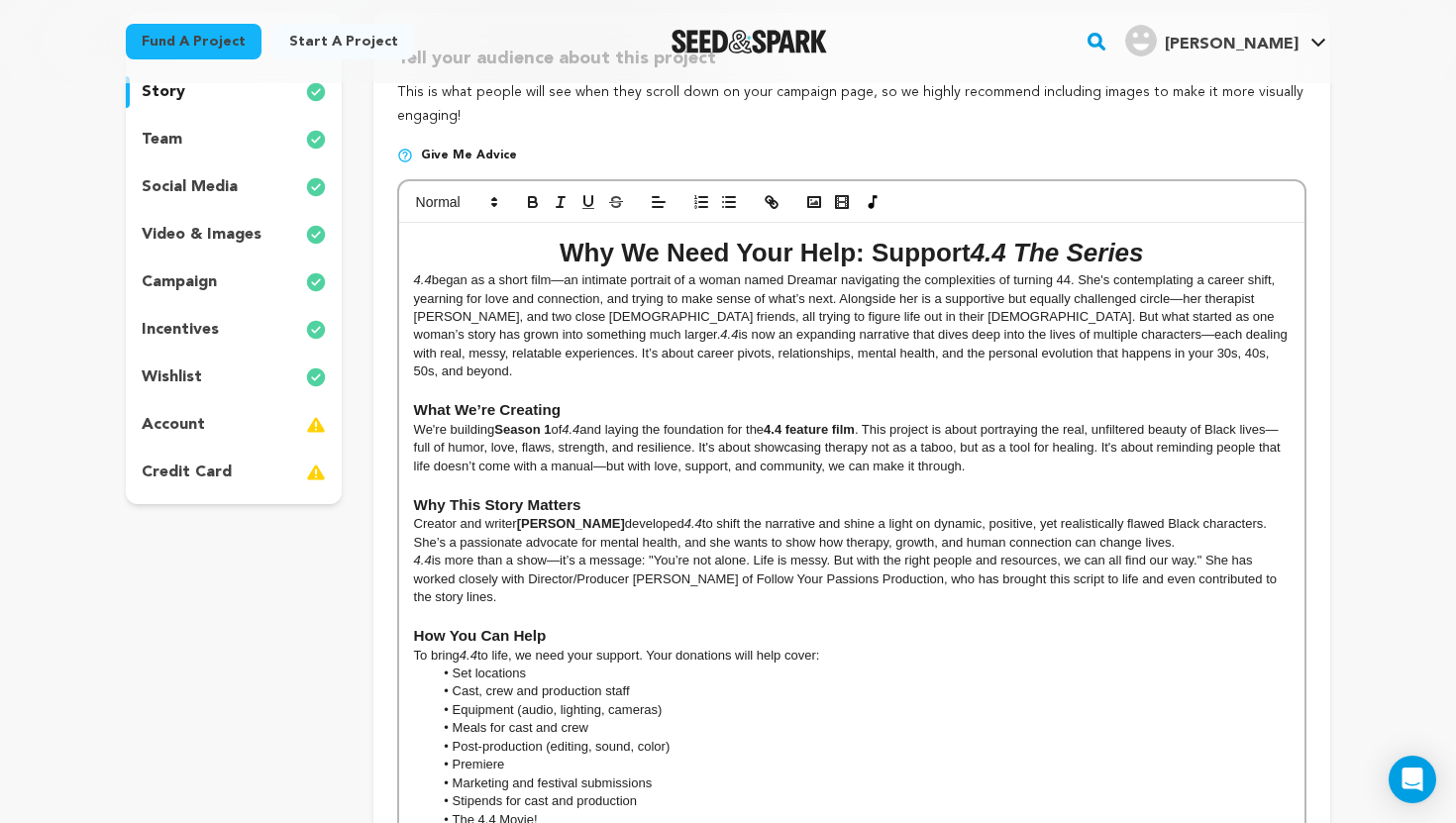 click on "Back to Project Dashboard
Edit Project
Submit For feedback
Submit For feedback
project" at bounding box center [728, 1070] 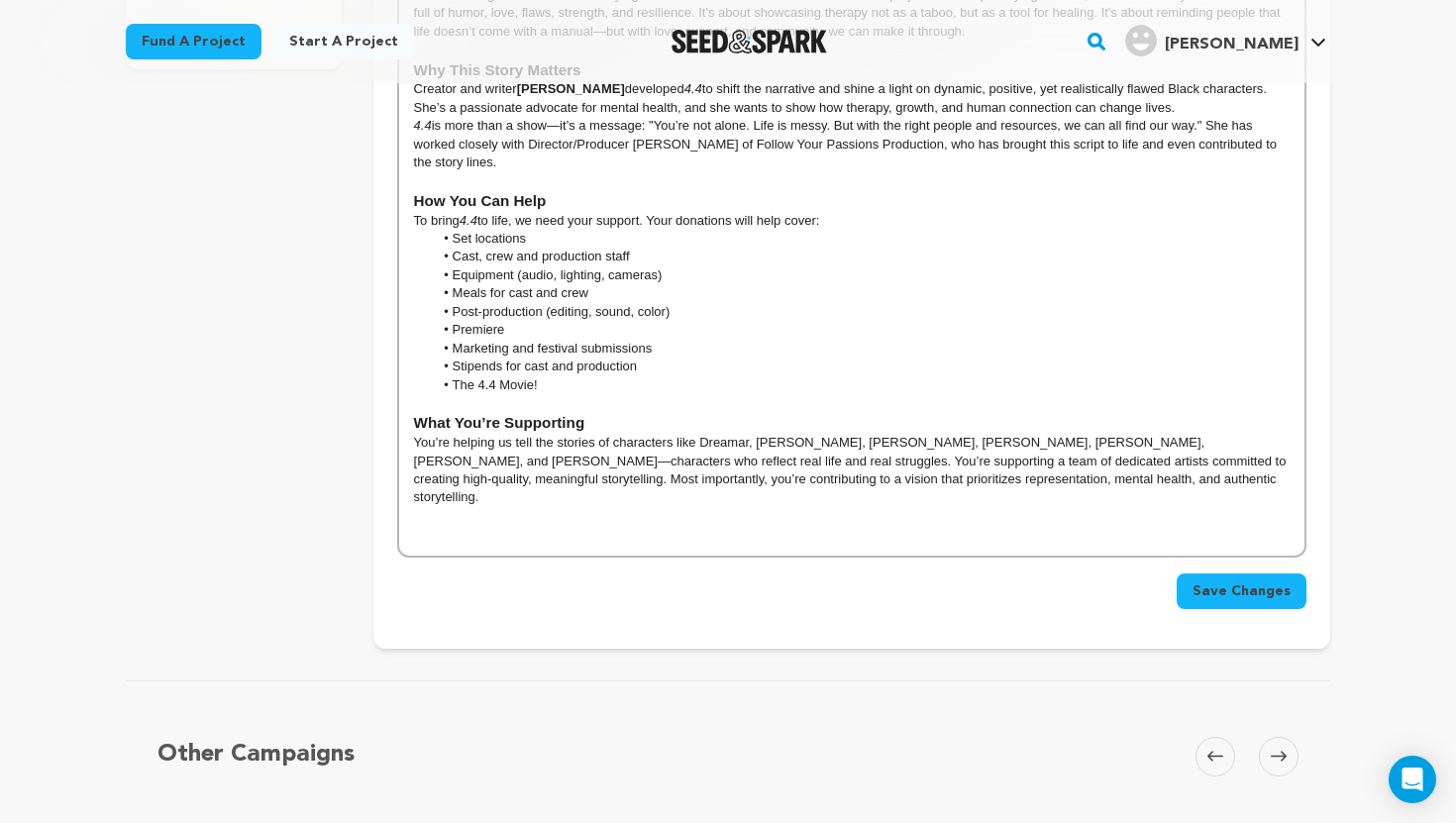 scroll, scrollTop: 684, scrollLeft: 0, axis: vertical 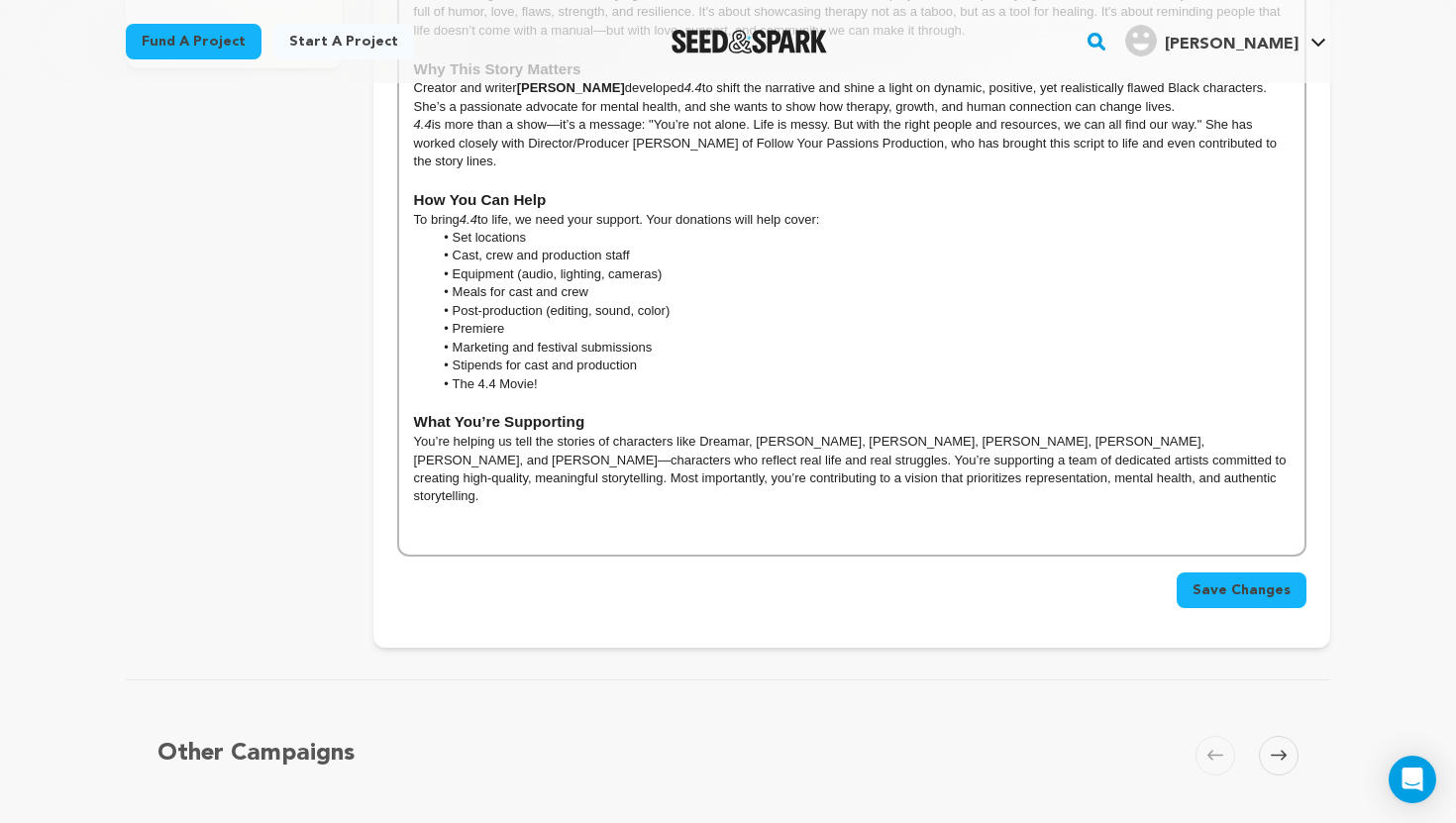 click on "Save Changes" at bounding box center [1241, 590] 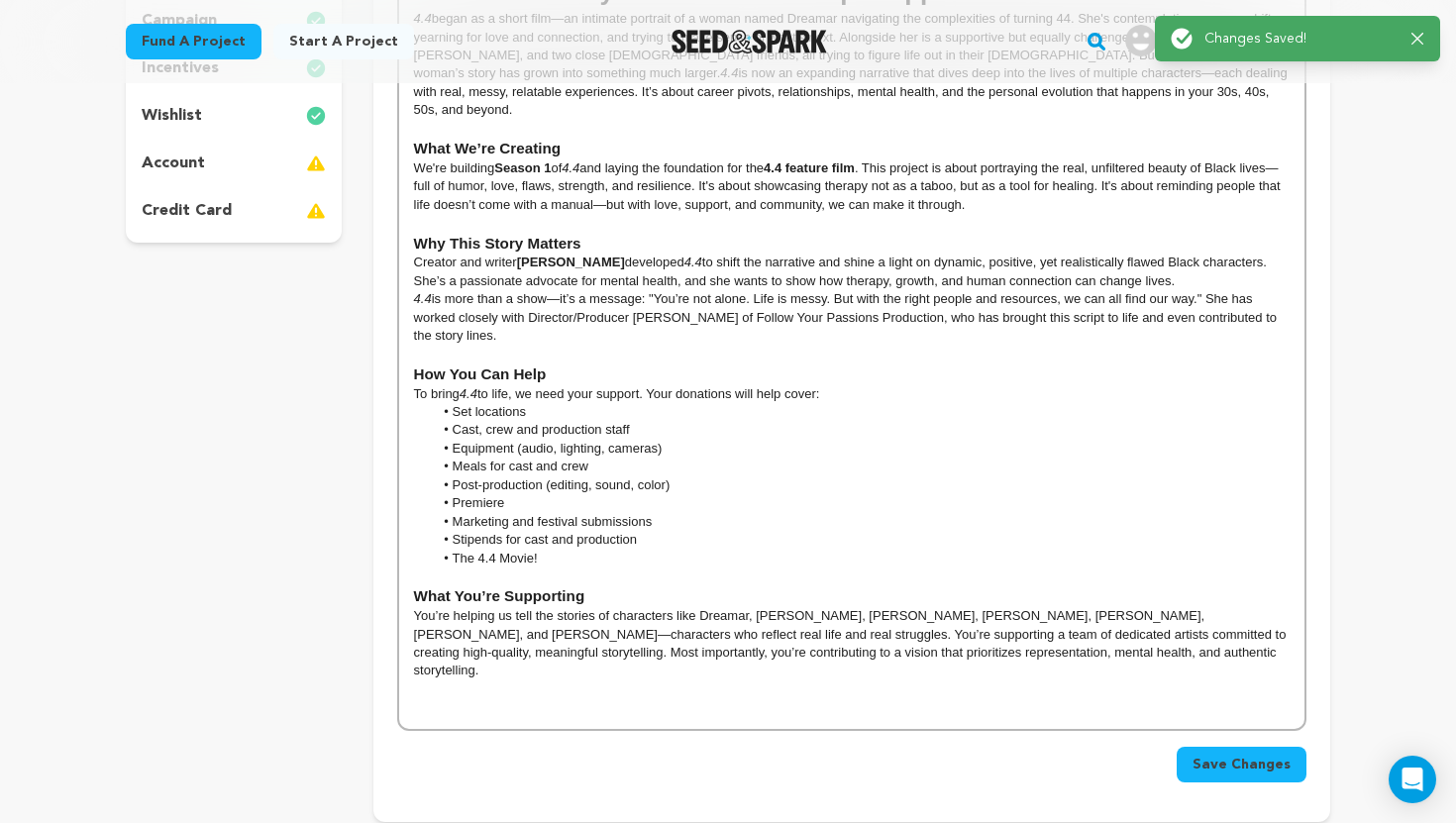 scroll, scrollTop: 106, scrollLeft: 0, axis: vertical 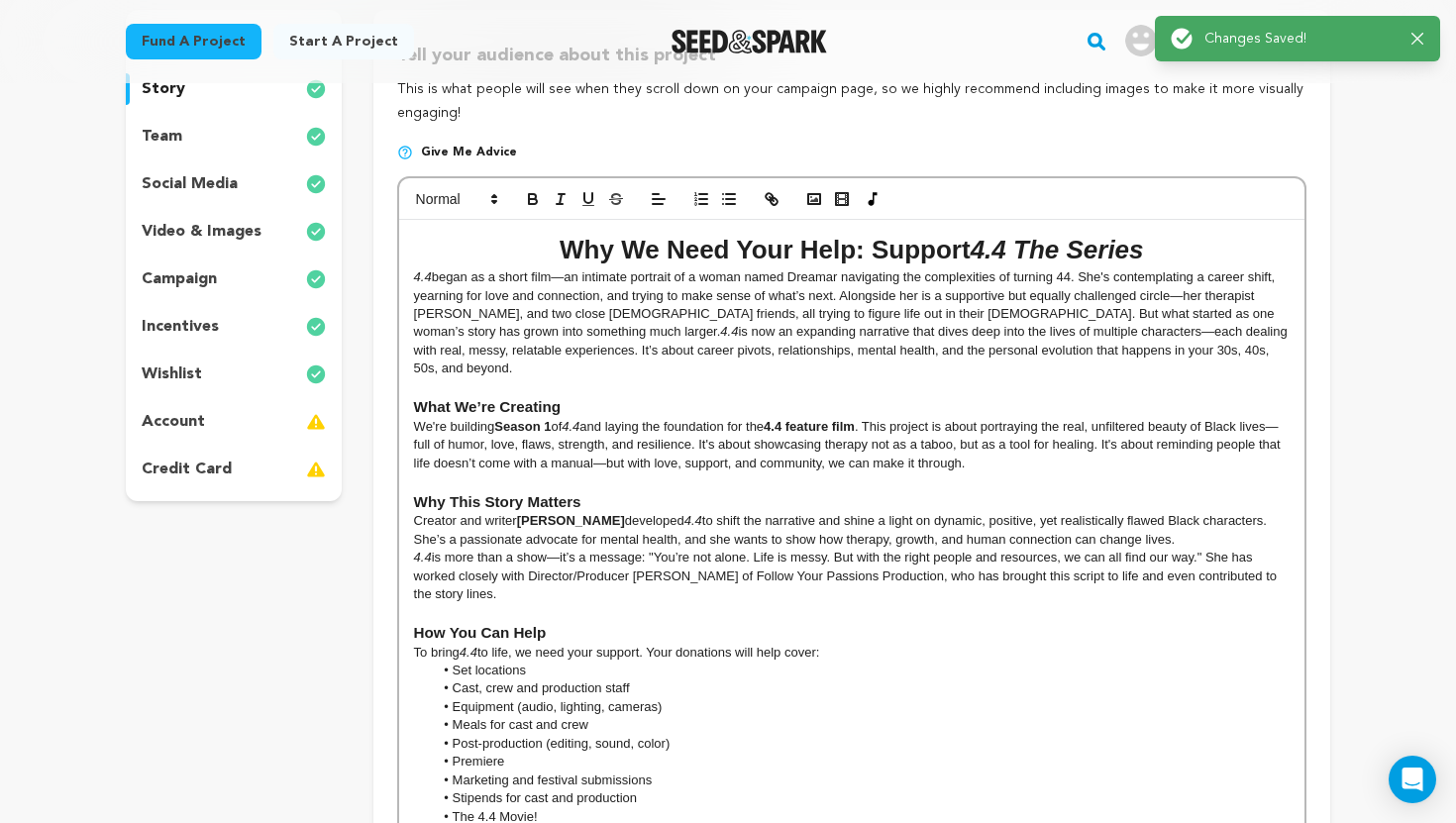 click on "Back to Project Dashboard
Edit Project
Submit For feedback
Submit For feedback
project" at bounding box center (728, 1067) 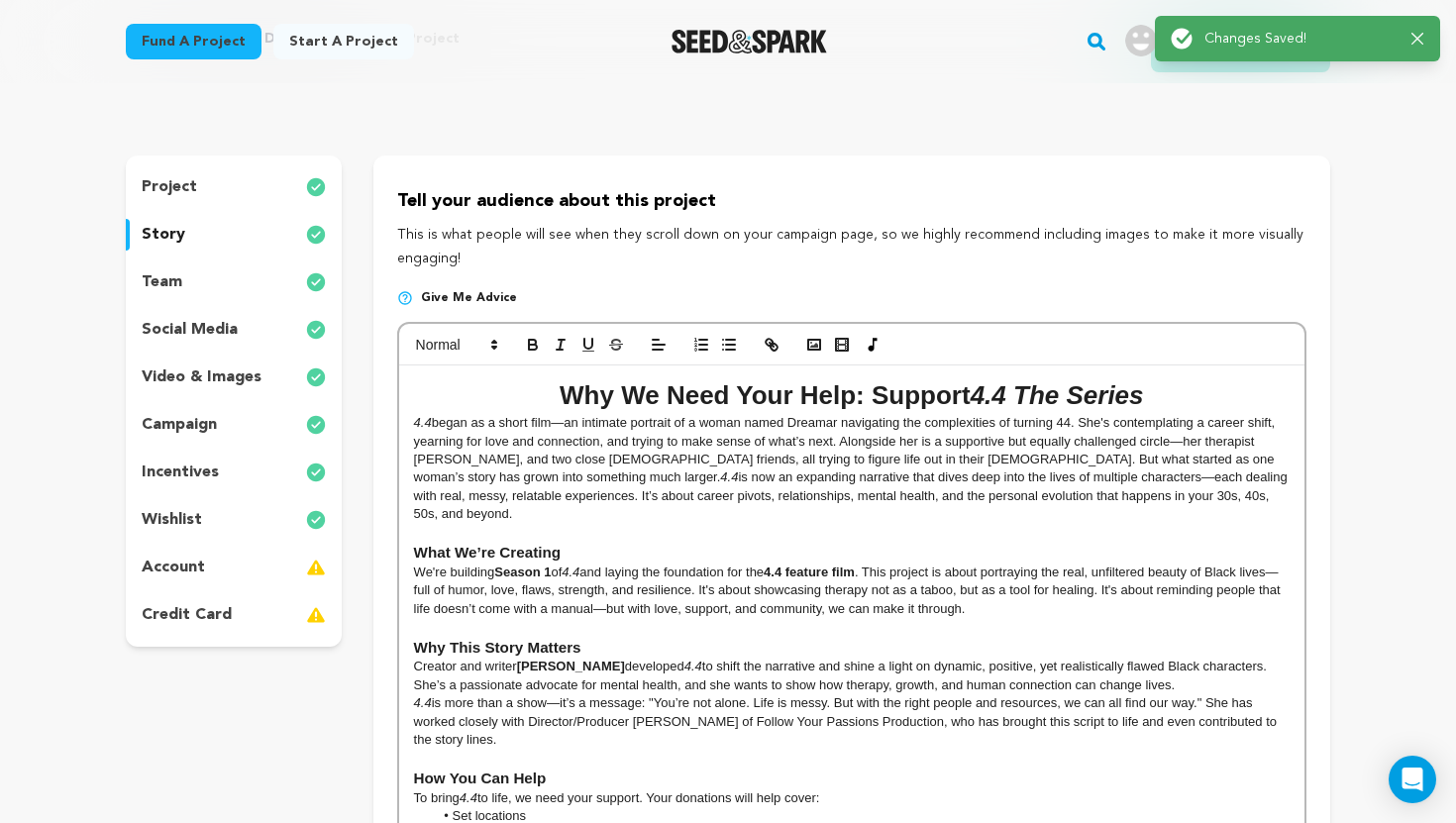 scroll, scrollTop: 0, scrollLeft: 0, axis: both 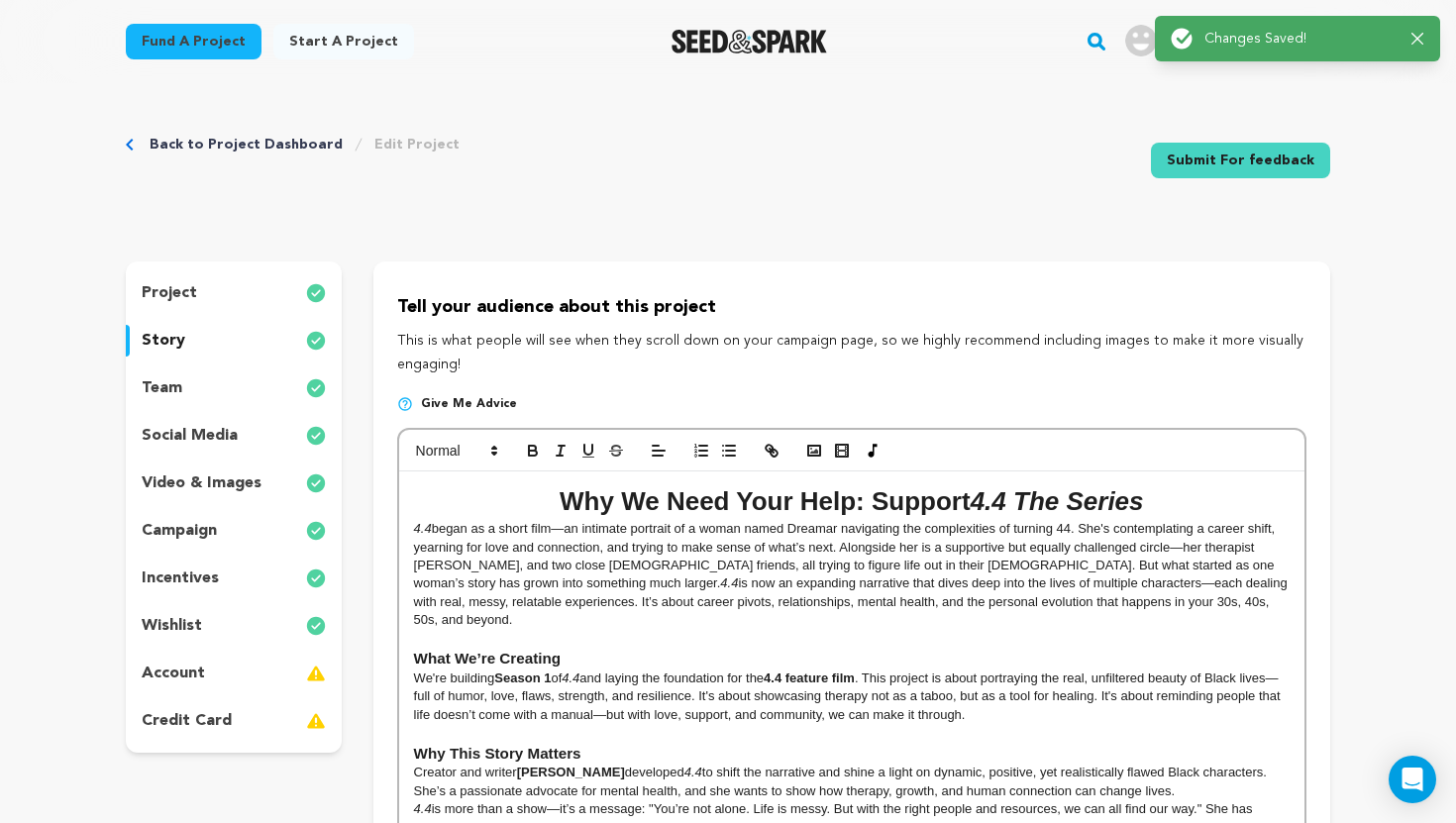 click on "Submit For feedback" at bounding box center (1240, 160) 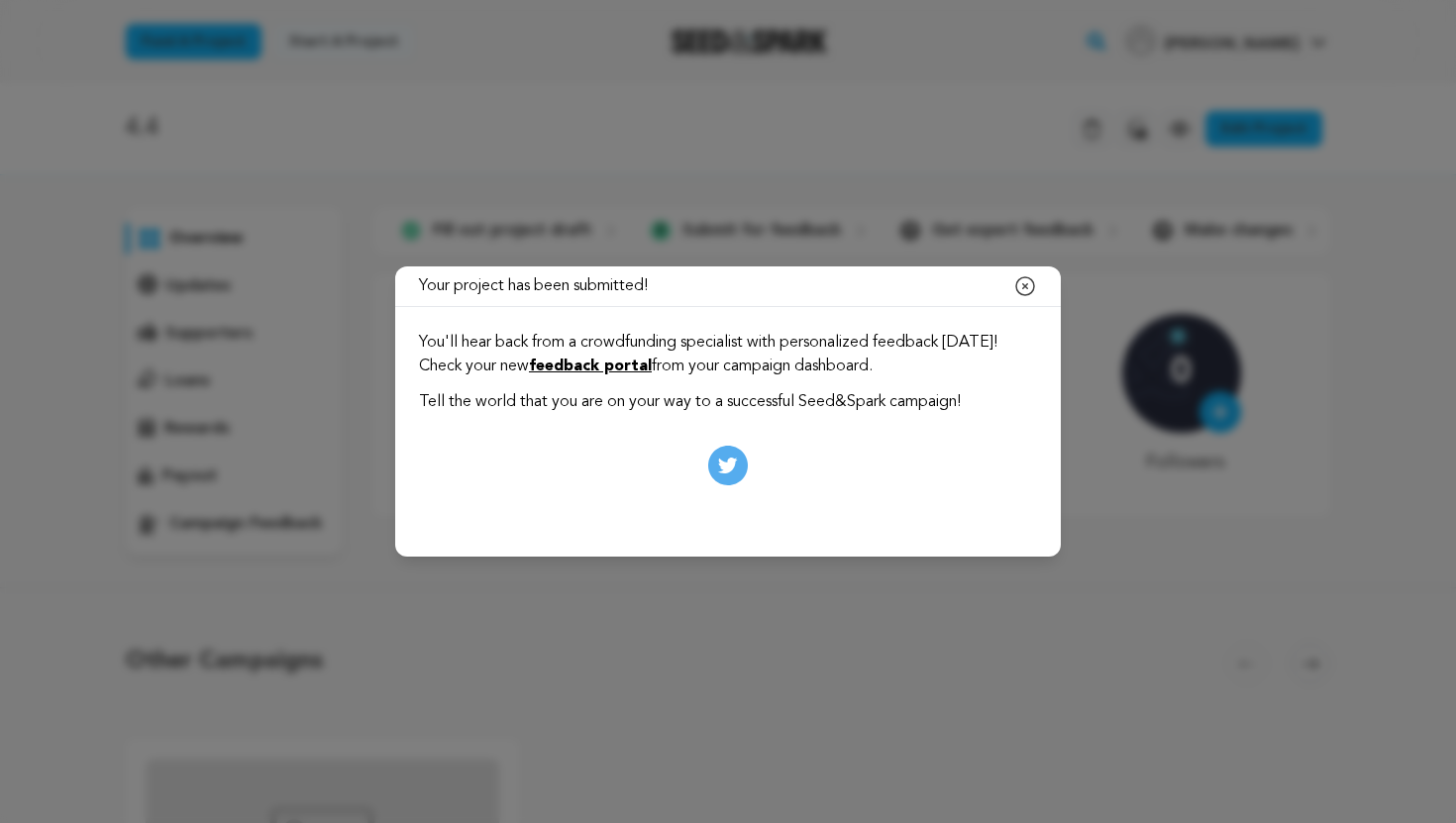 scroll, scrollTop: 0, scrollLeft: 0, axis: both 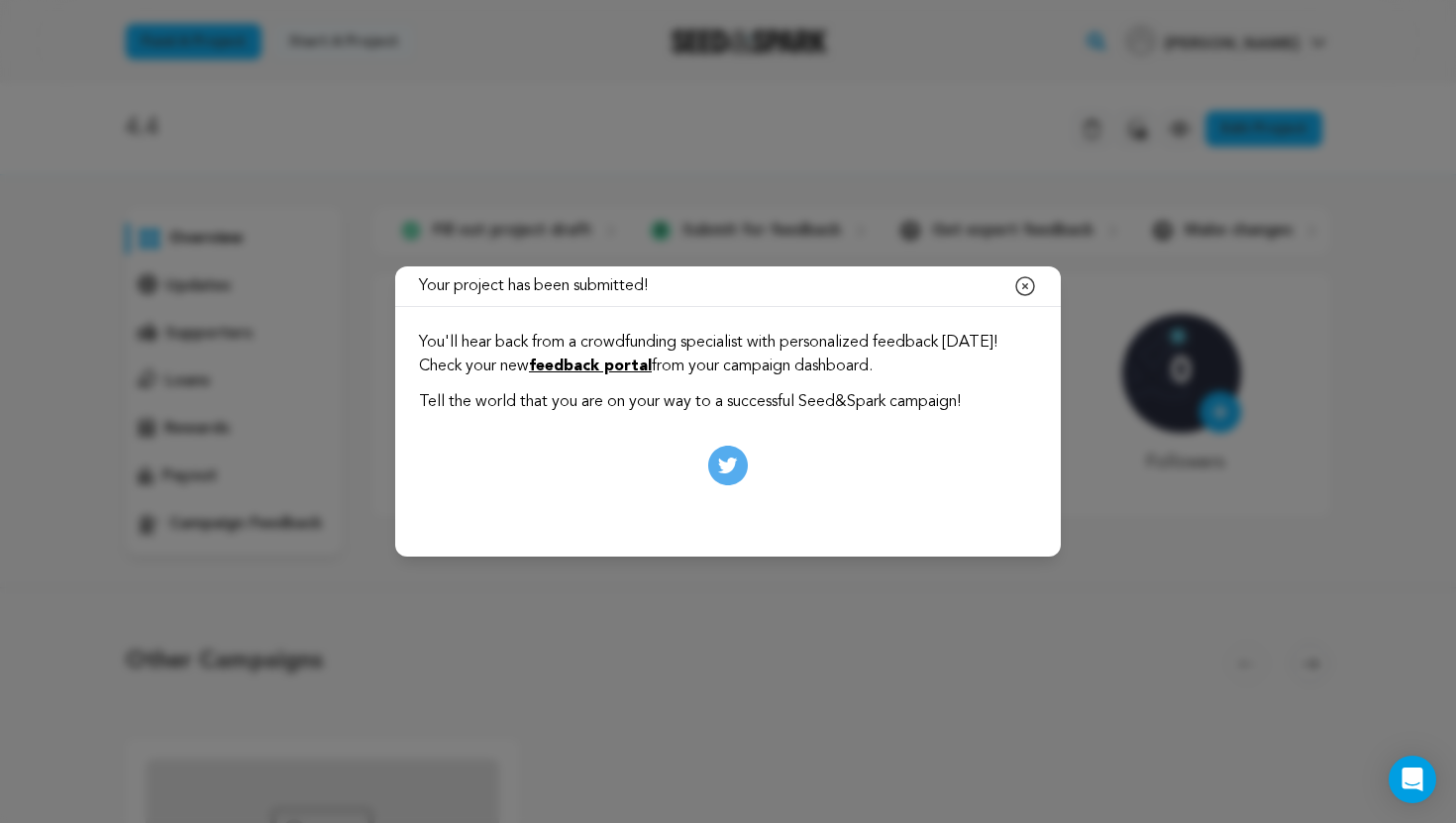 click 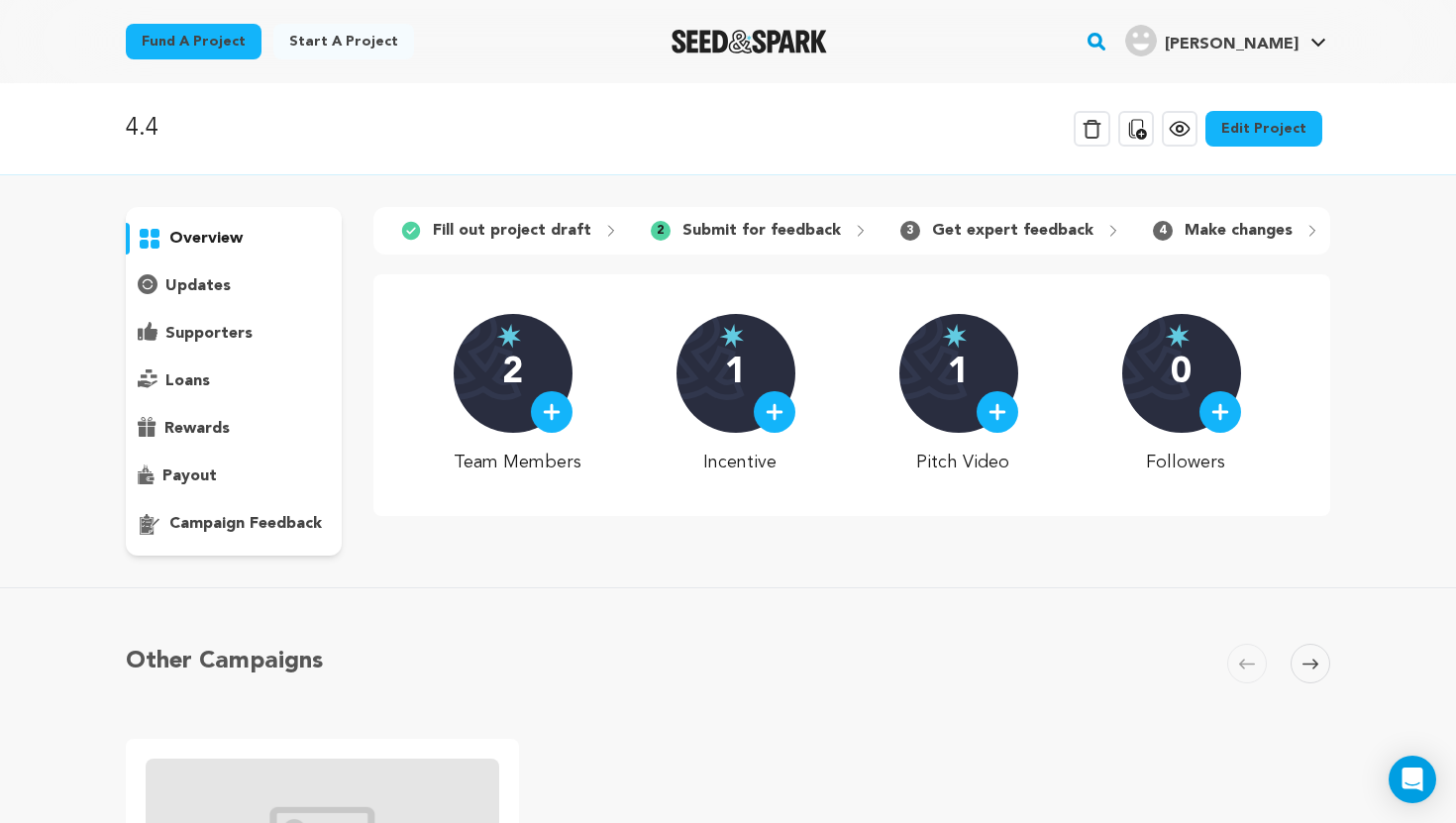 click on "Edit Project" at bounding box center [1264, 129] 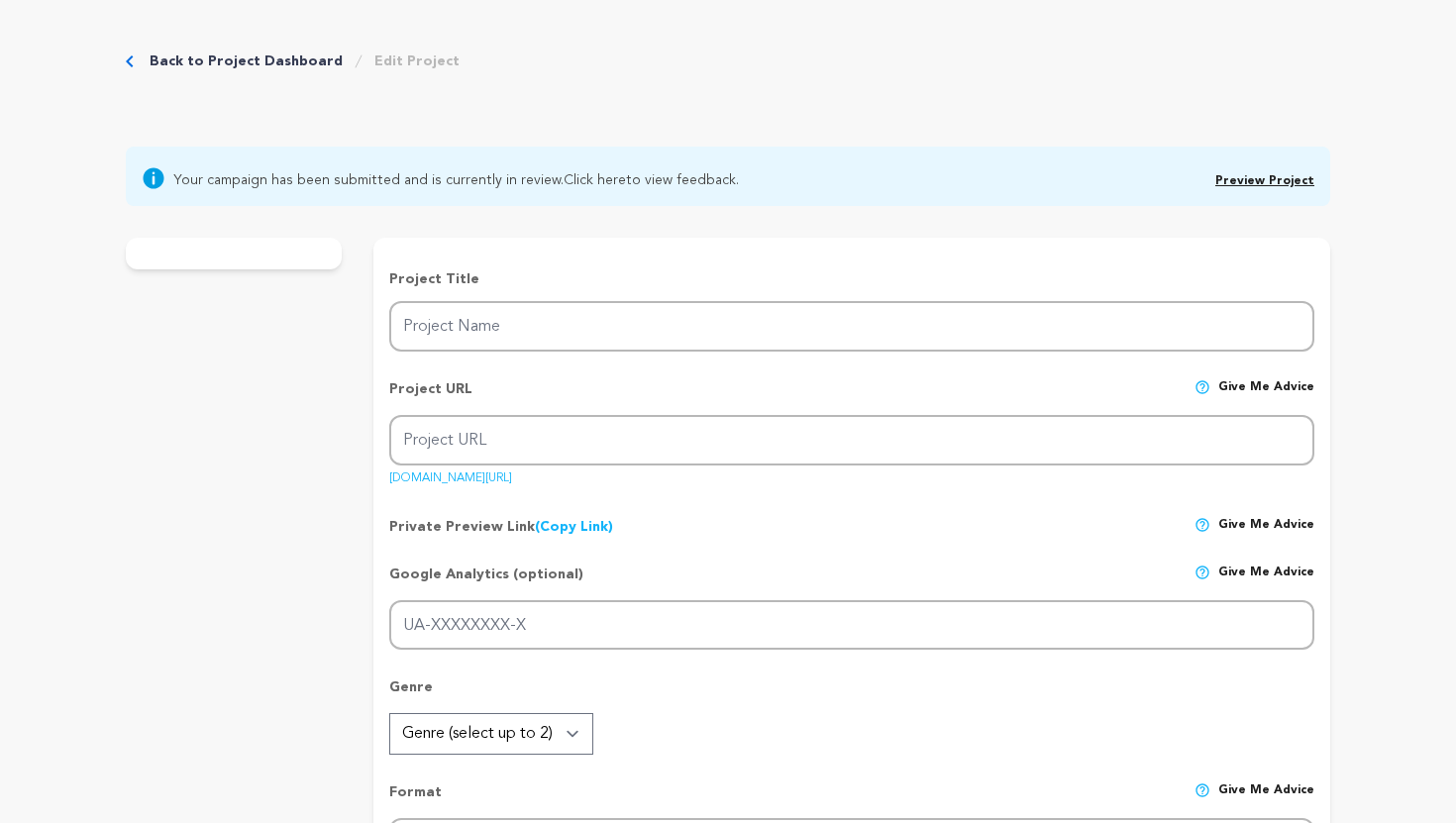 scroll, scrollTop: 0, scrollLeft: 0, axis: both 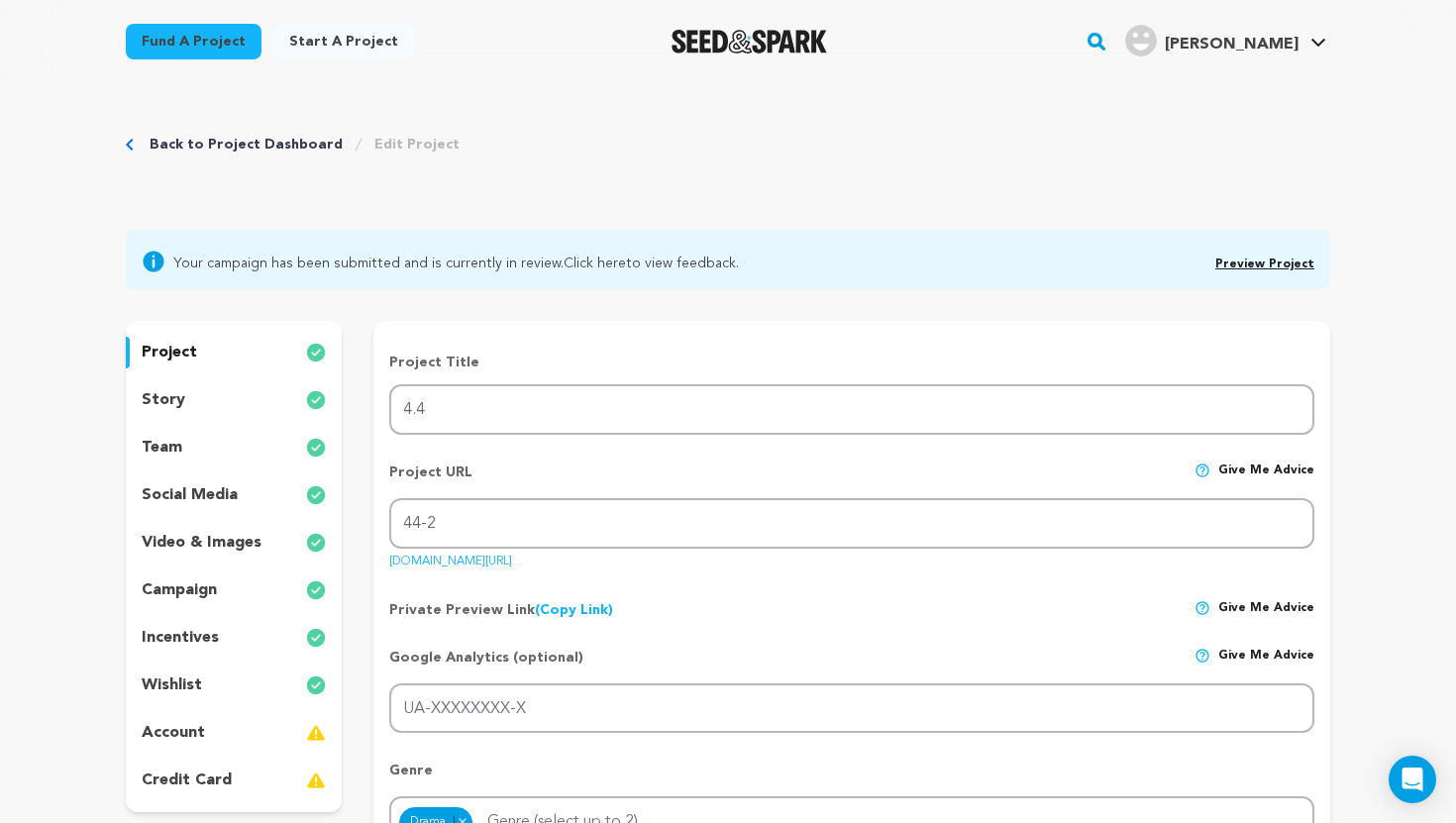 click on "story" at bounding box center [234, 400] 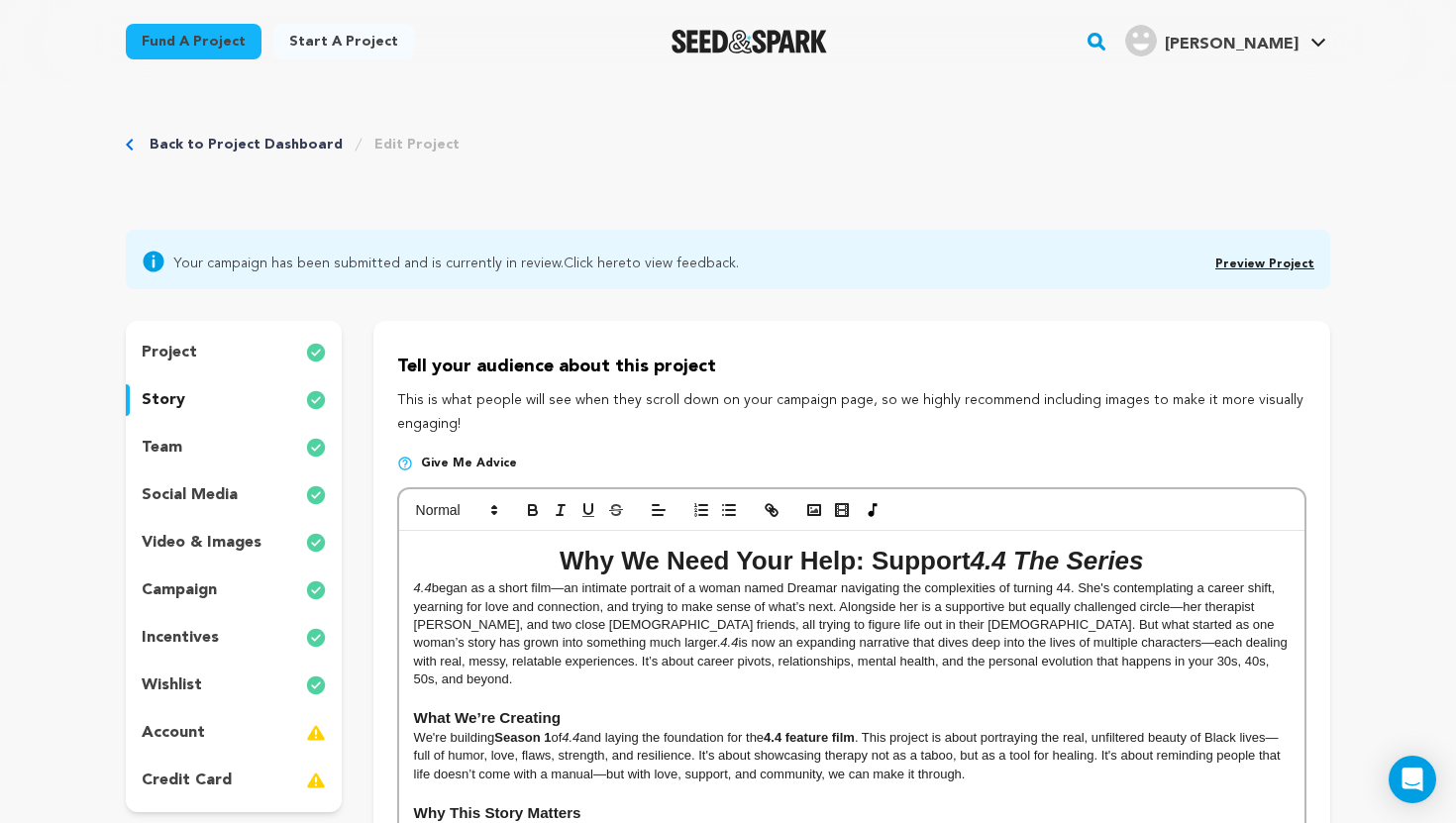 click on "team" at bounding box center (234, 448) 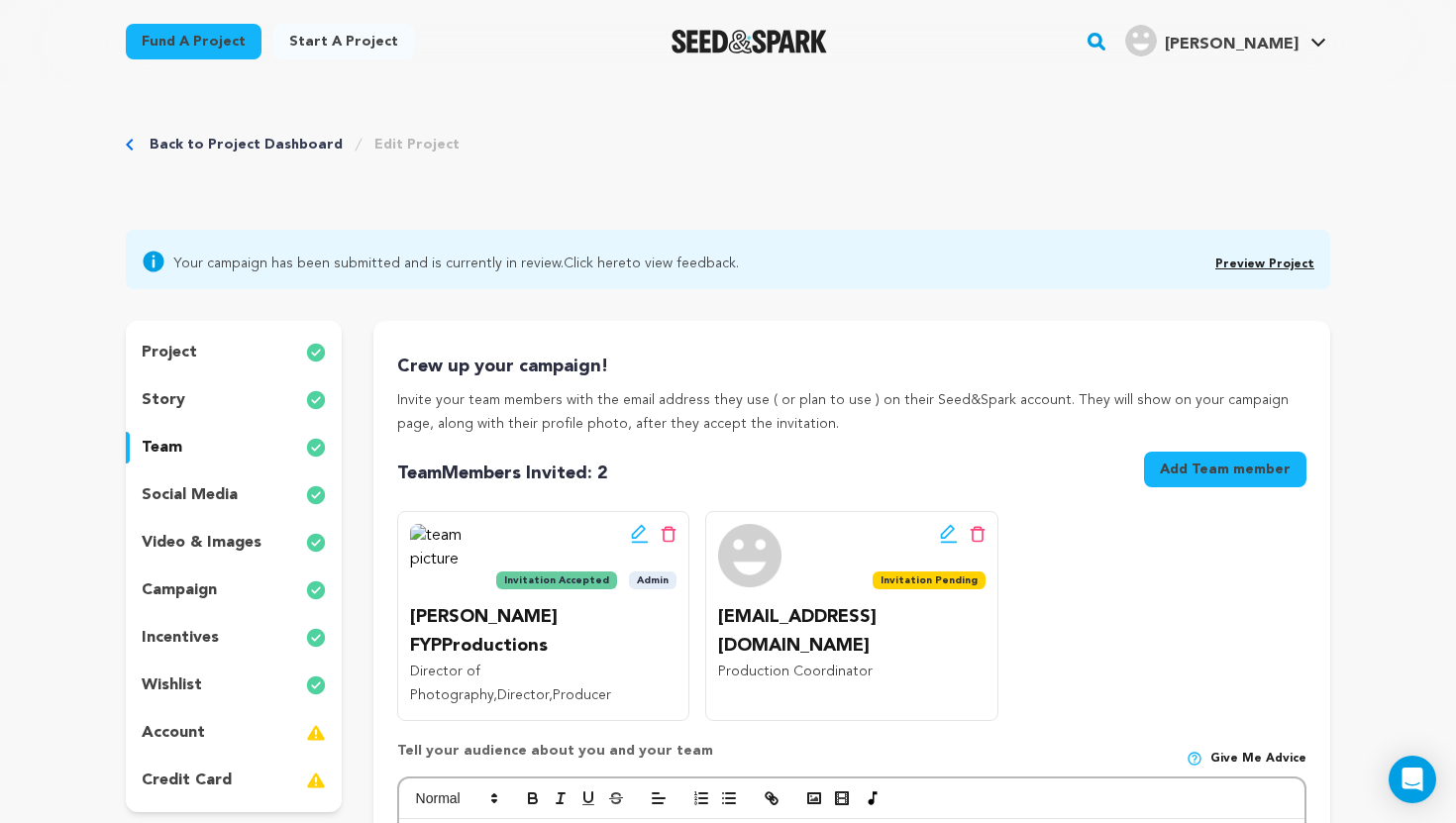 type 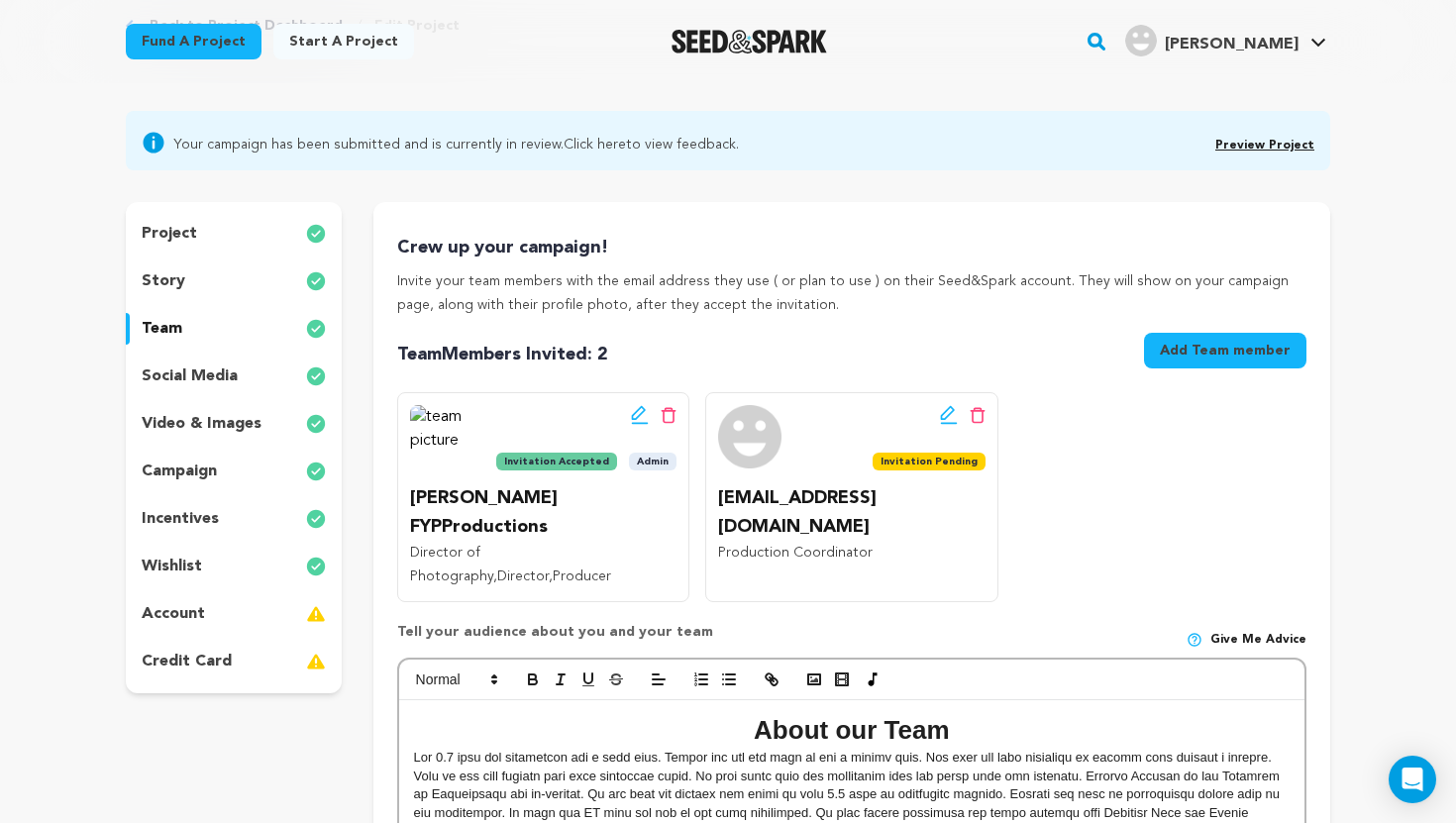 scroll, scrollTop: 158, scrollLeft: 0, axis: vertical 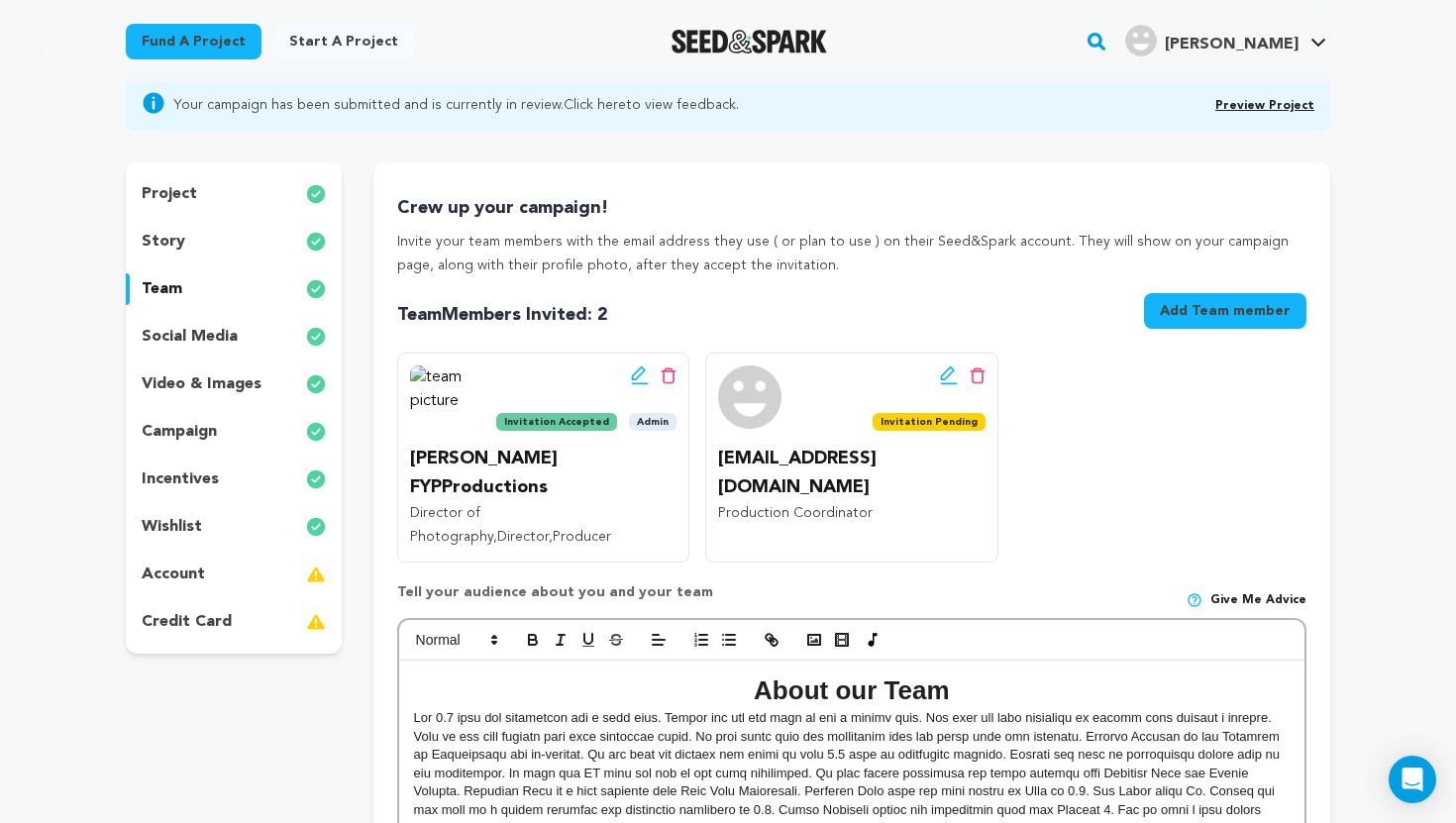 click on "Add Team member" at bounding box center (1225, 311) 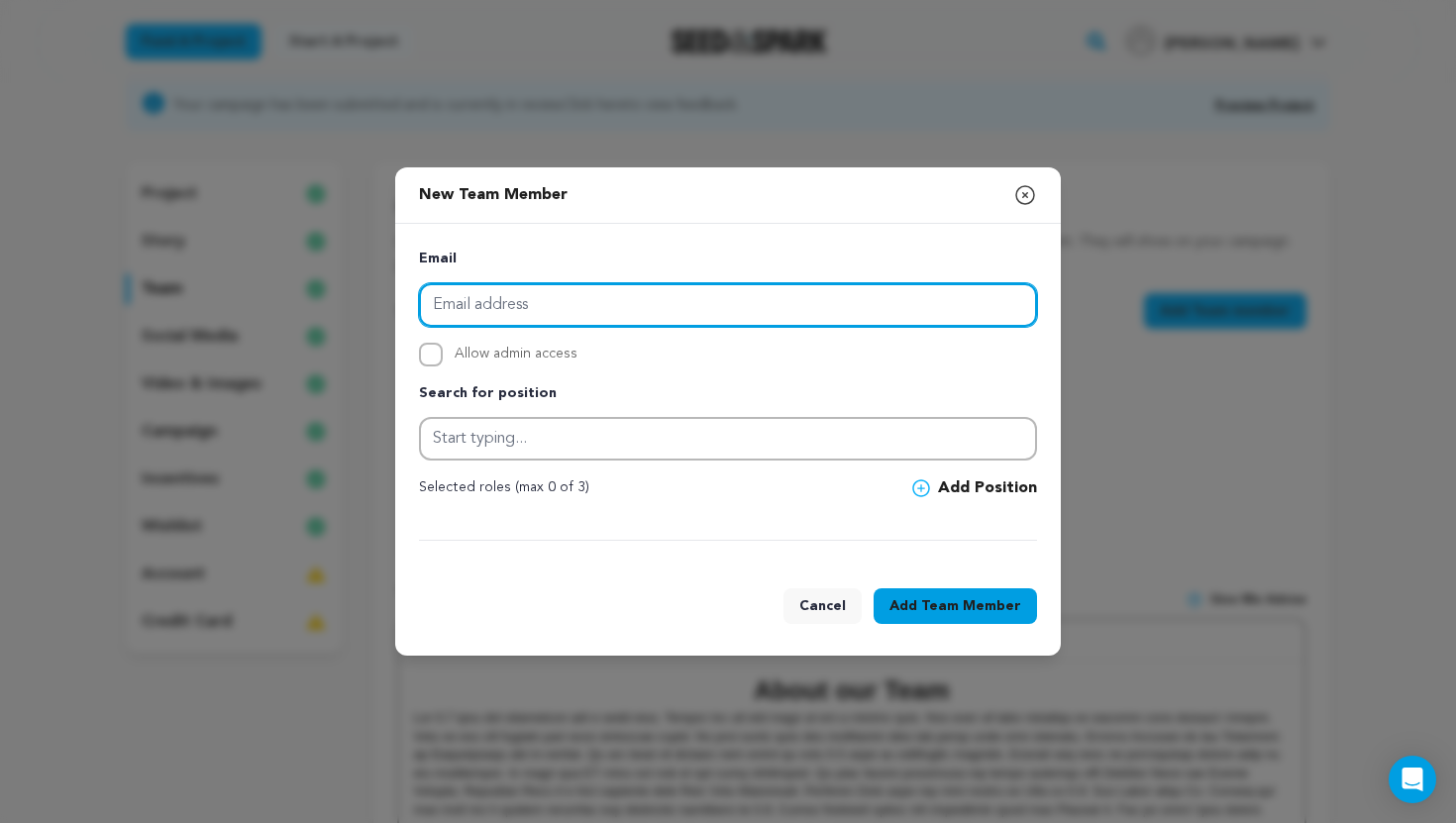 click at bounding box center (728, 305) 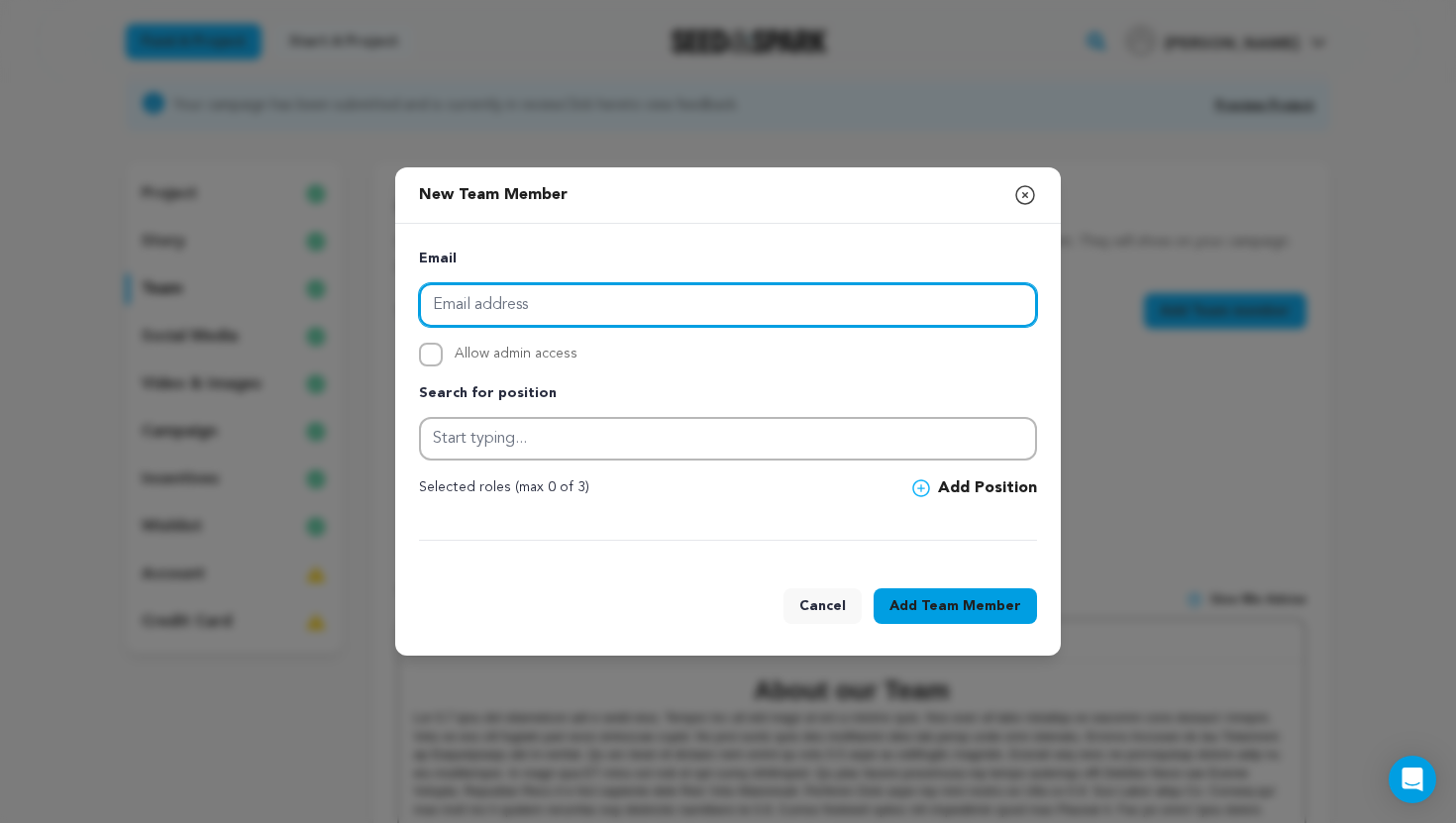 click at bounding box center (728, 305) 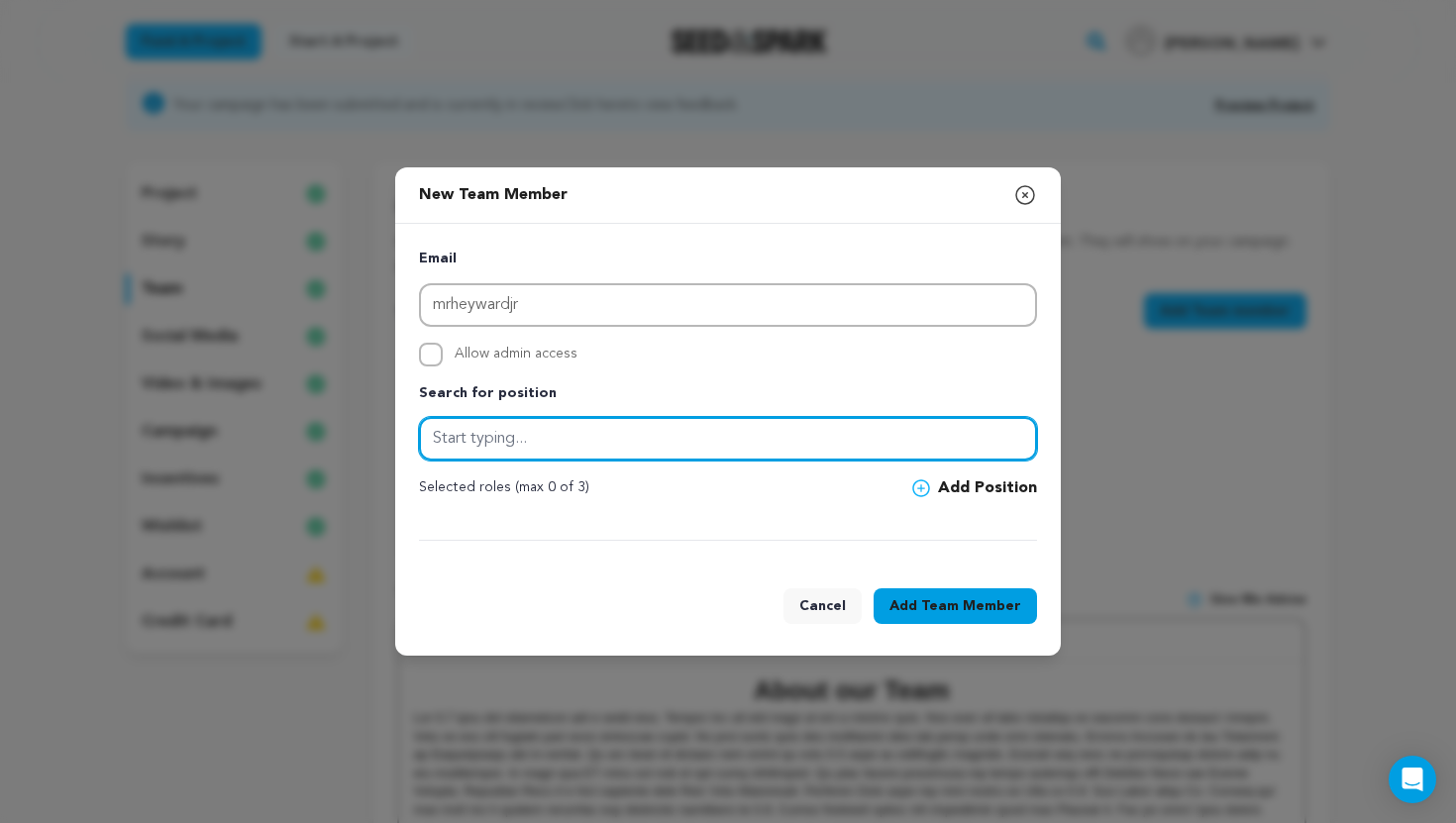 click at bounding box center [728, 439] 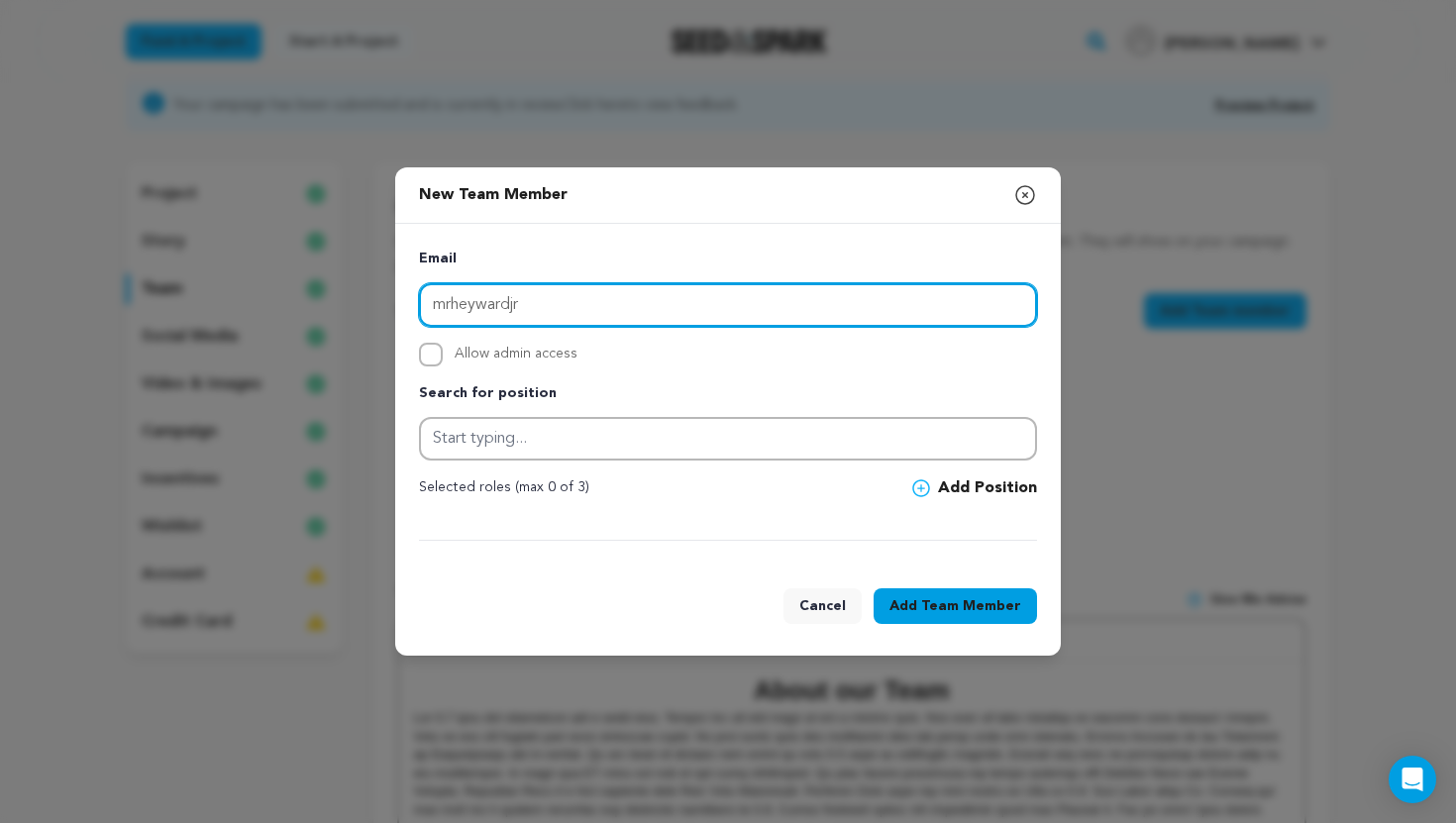 click on "mrheywardjr" at bounding box center [728, 305] 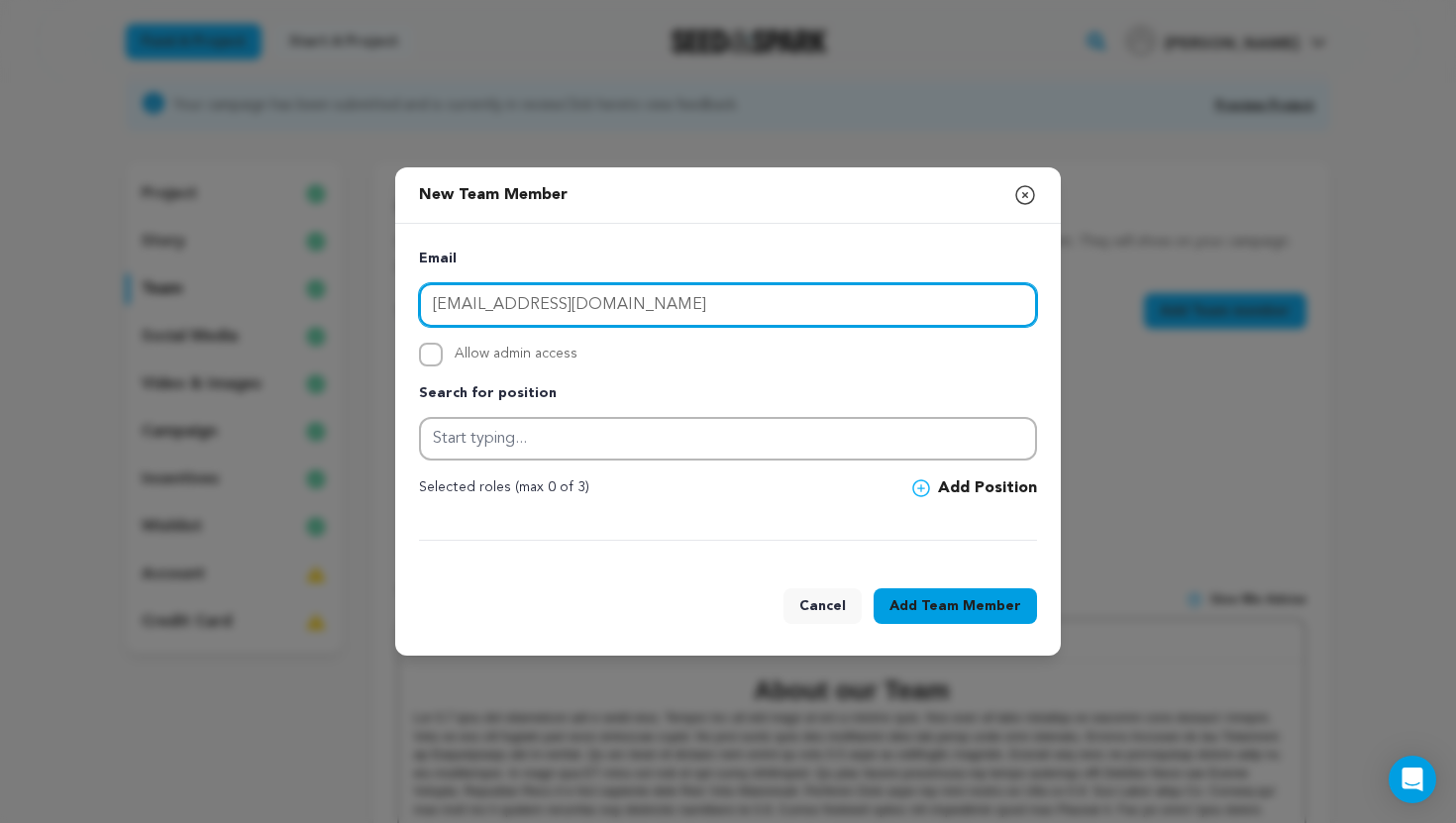type on "[EMAIL_ADDRESS][DOMAIN_NAME]" 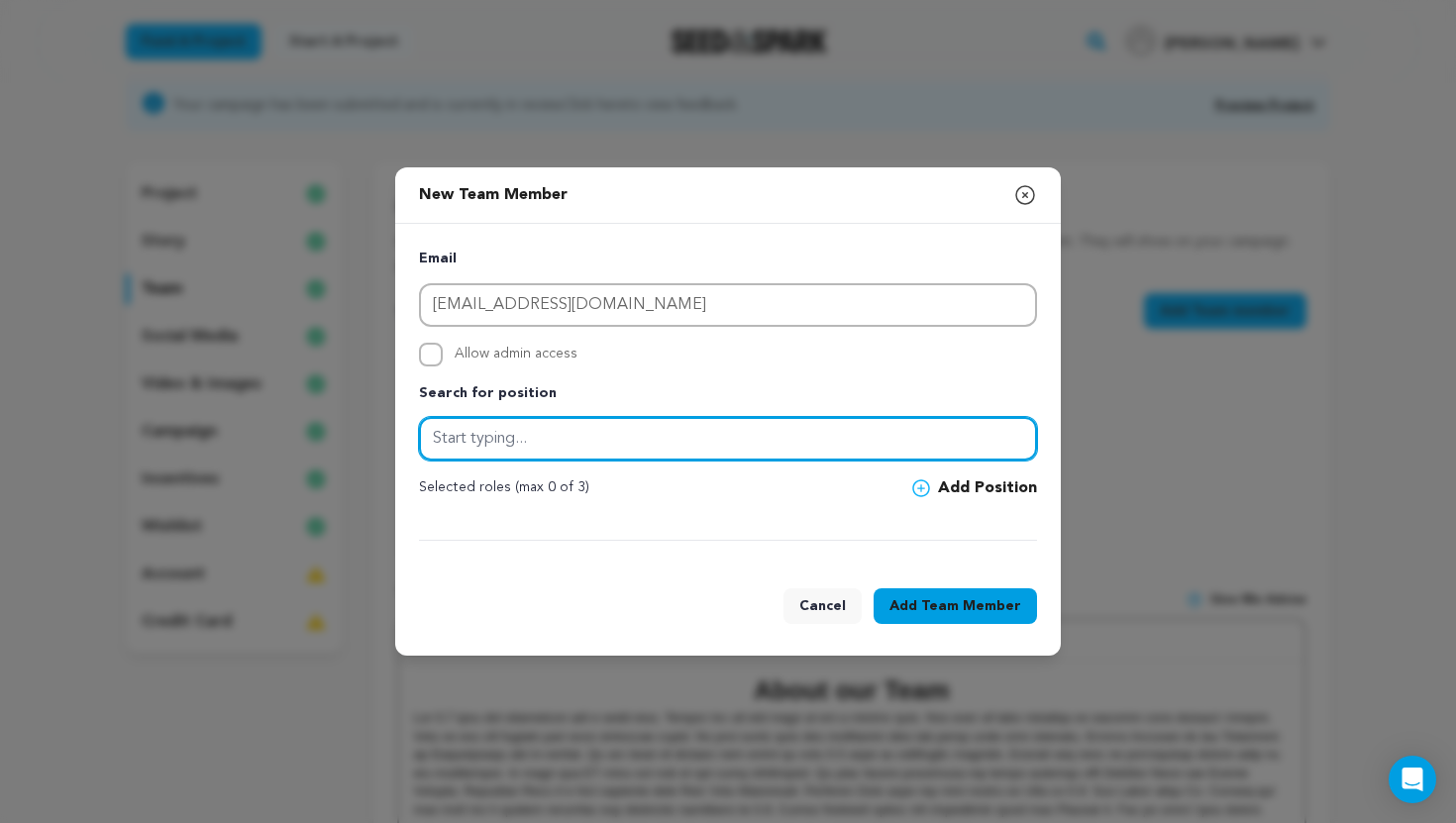 click at bounding box center (728, 439) 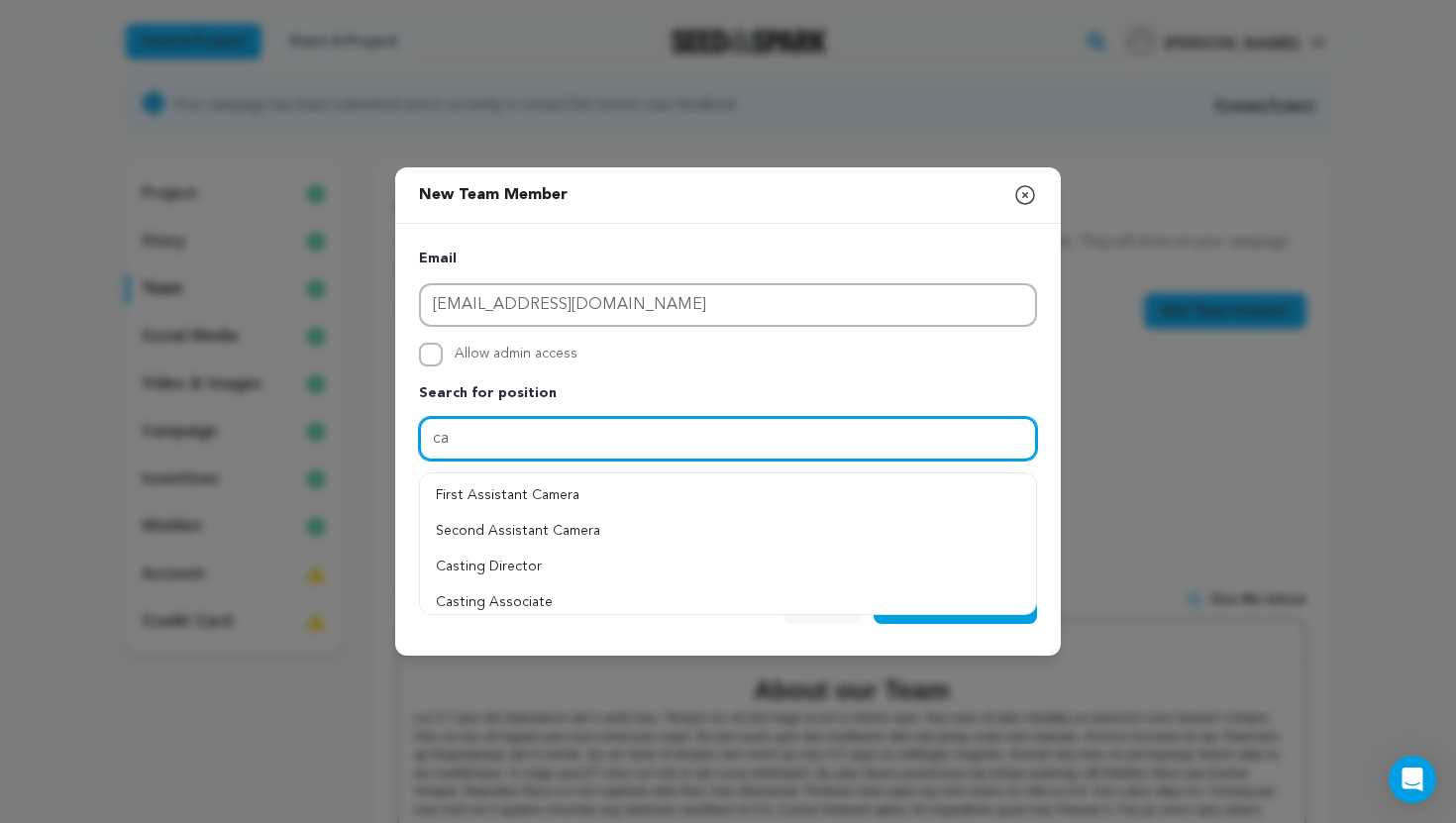 type on "c" 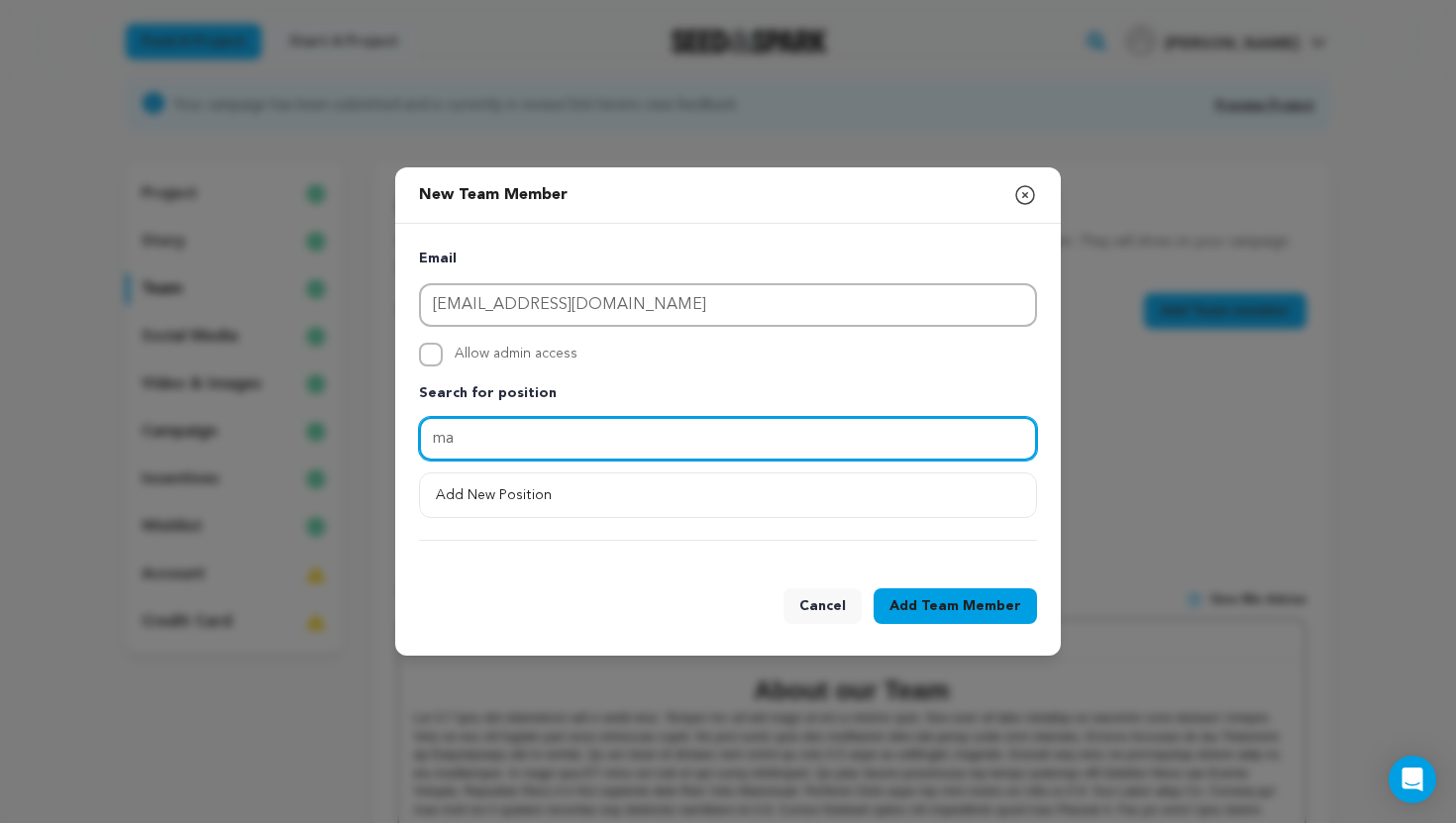 type on "m" 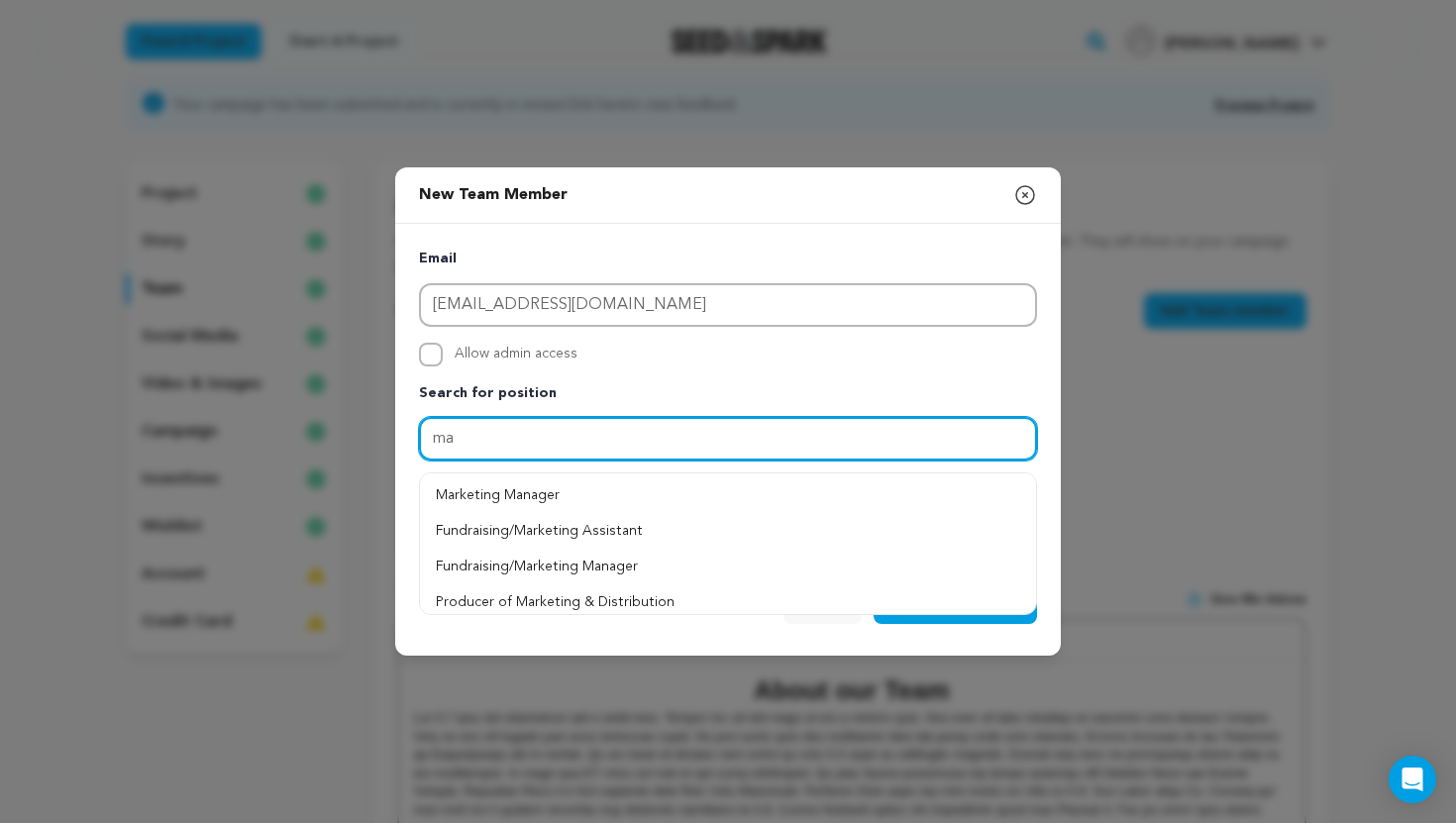 type on "m" 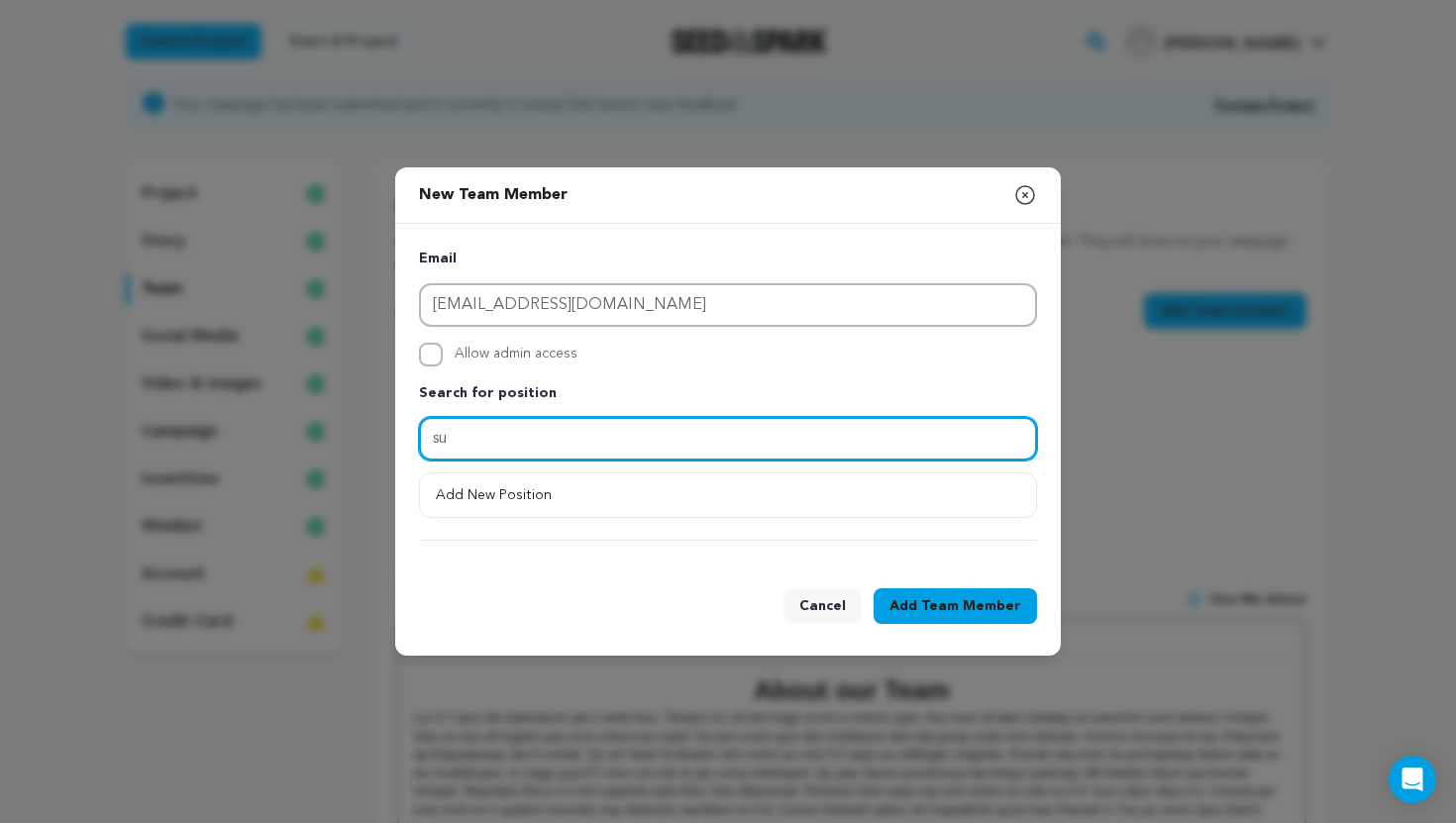 type on "s" 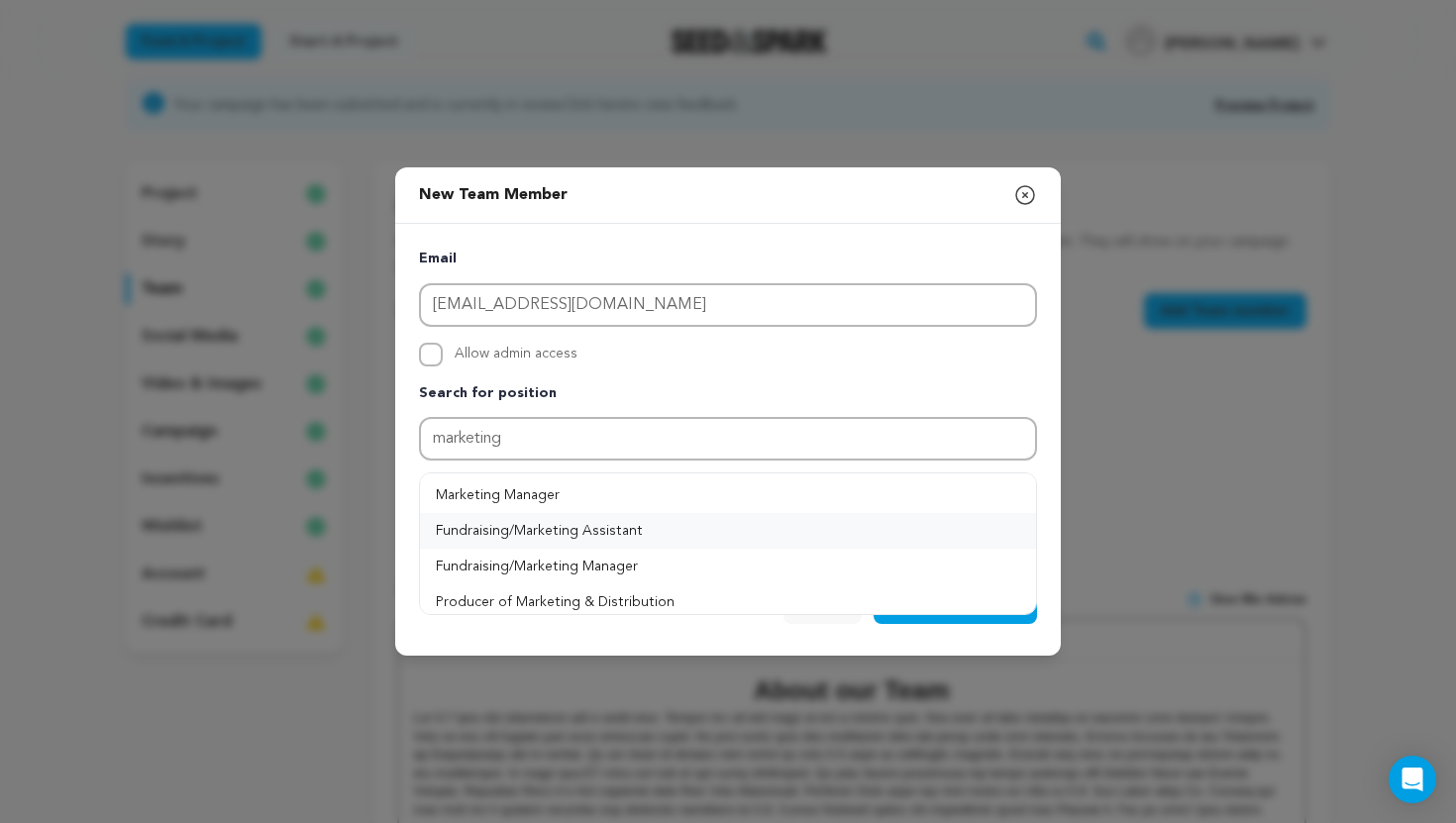 click on "Fundraising/Marketing Assistant" at bounding box center (728, 531) 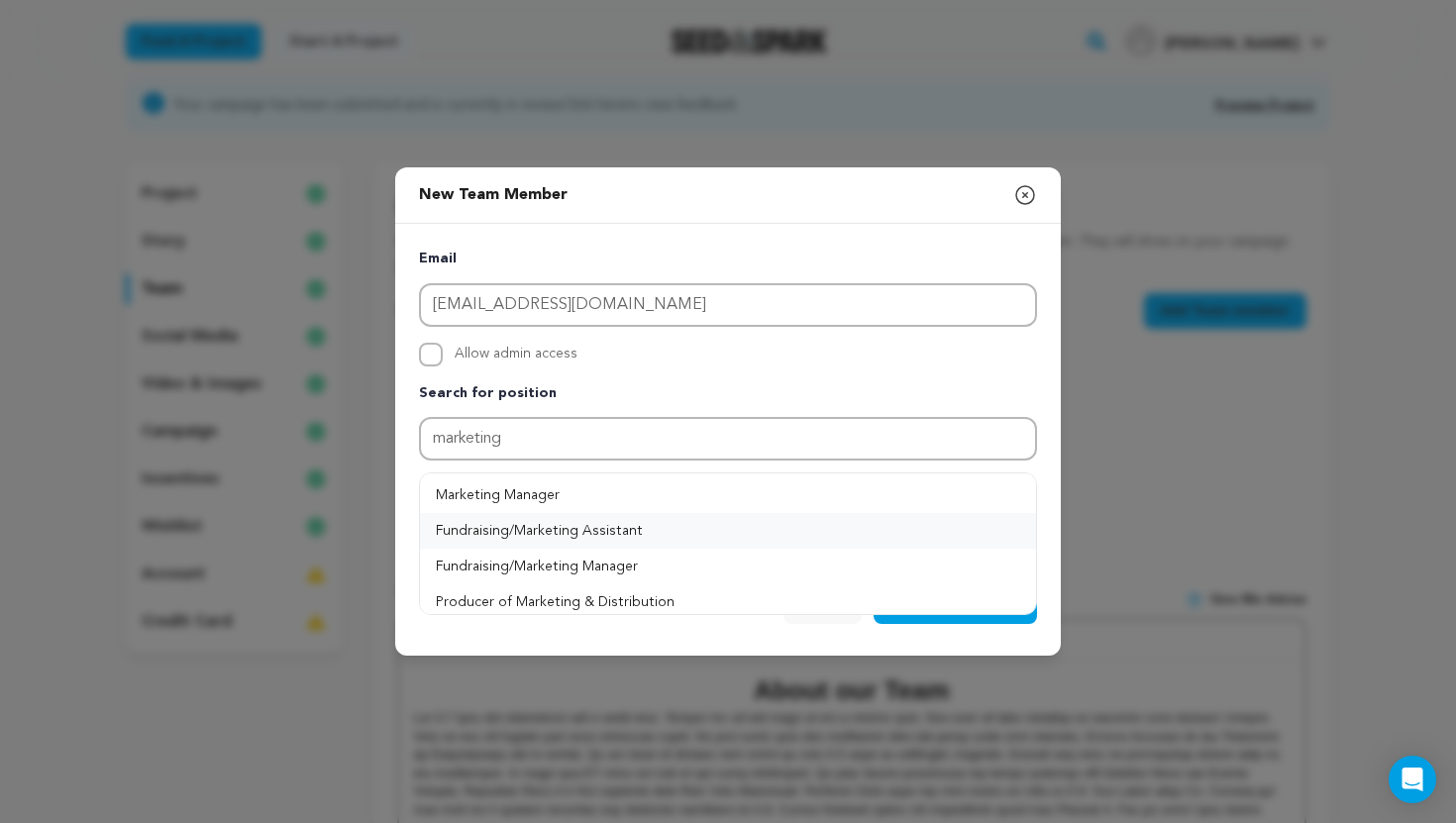 type on "Fundraising/Marketing Assistant" 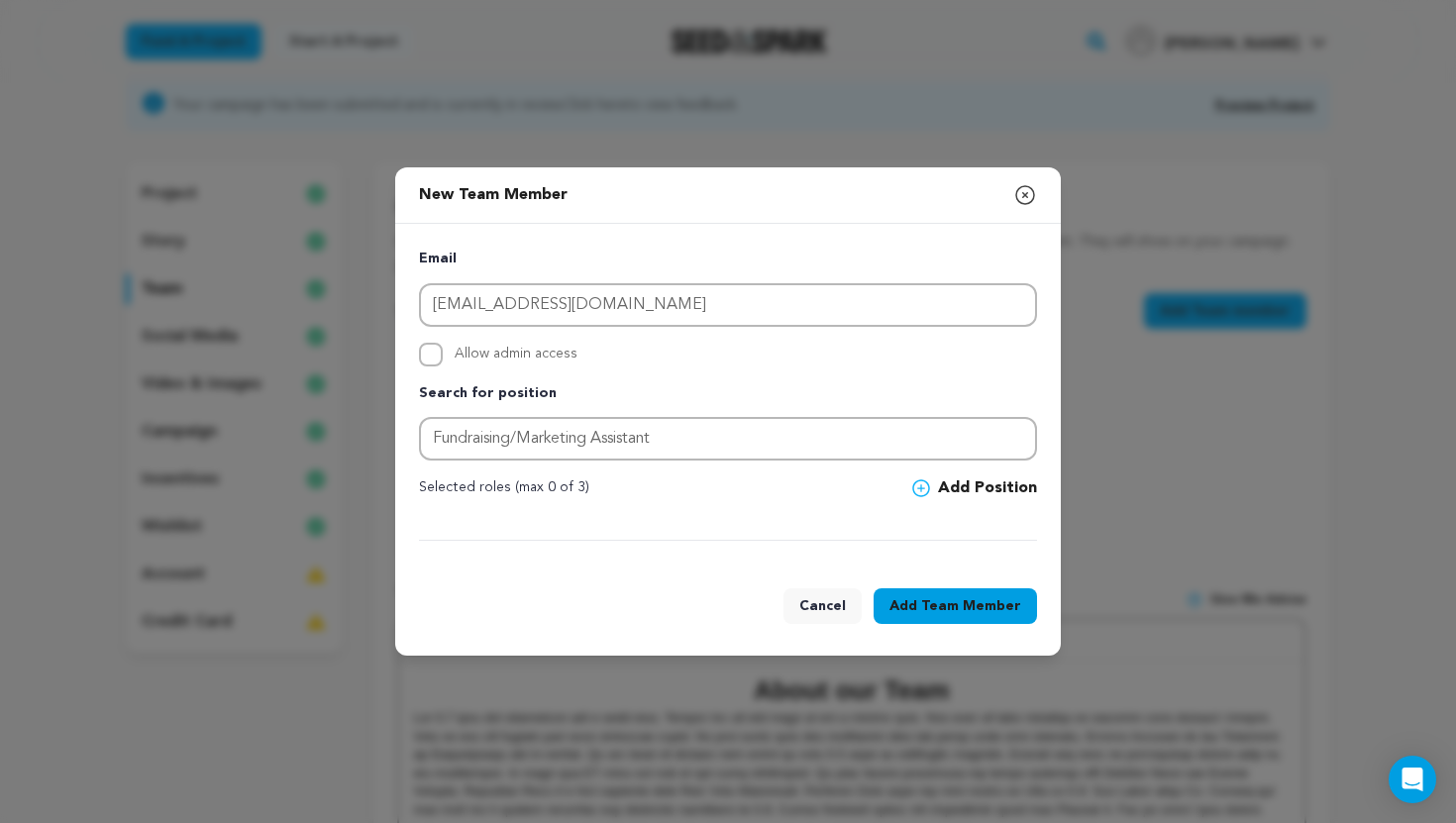 click on "Team Member" at bounding box center (971, 606) 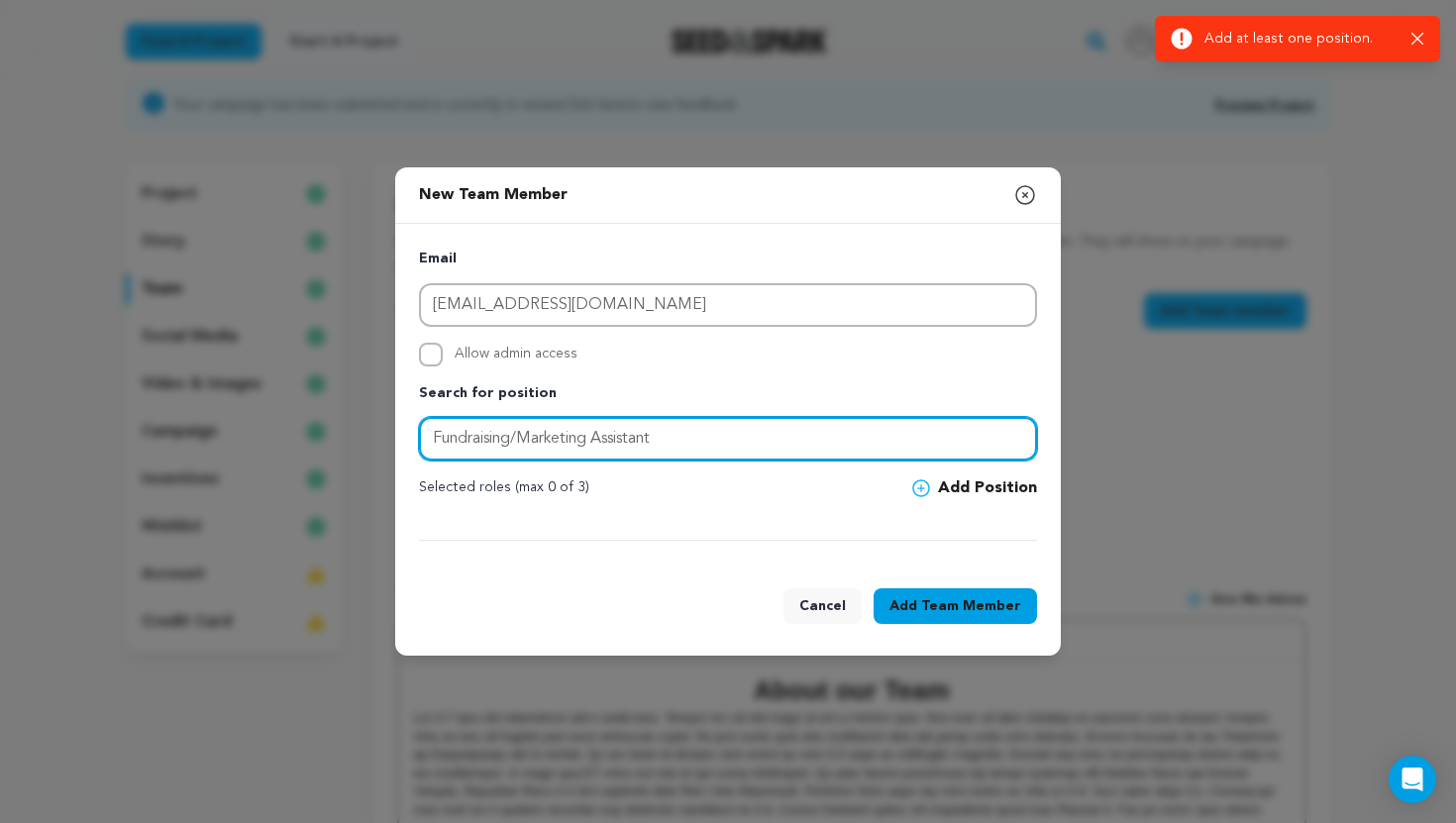 click on "Fundraising/Marketing Assistant" at bounding box center [728, 439] 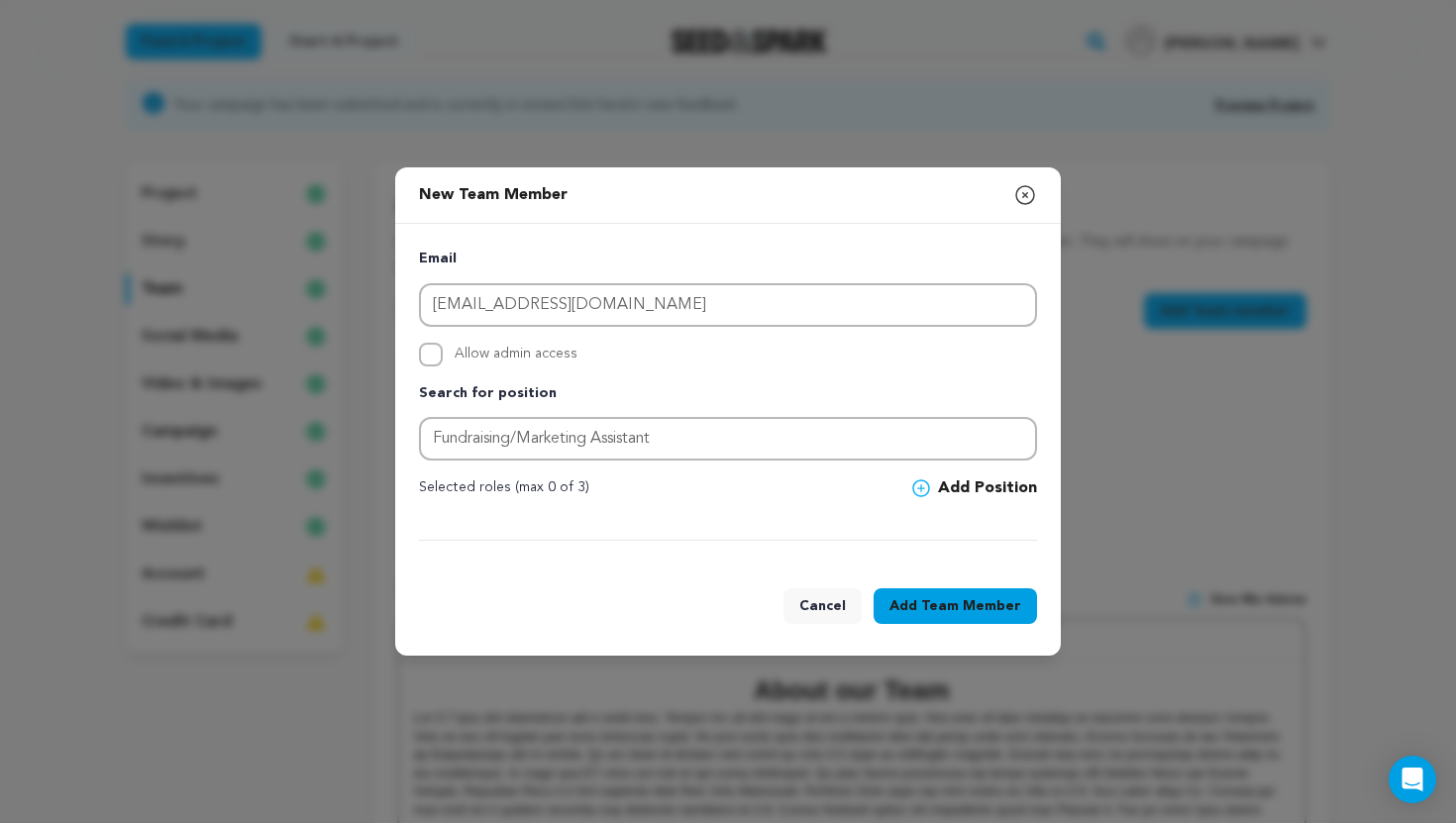 click on "Add Position" at bounding box center (975, 488) 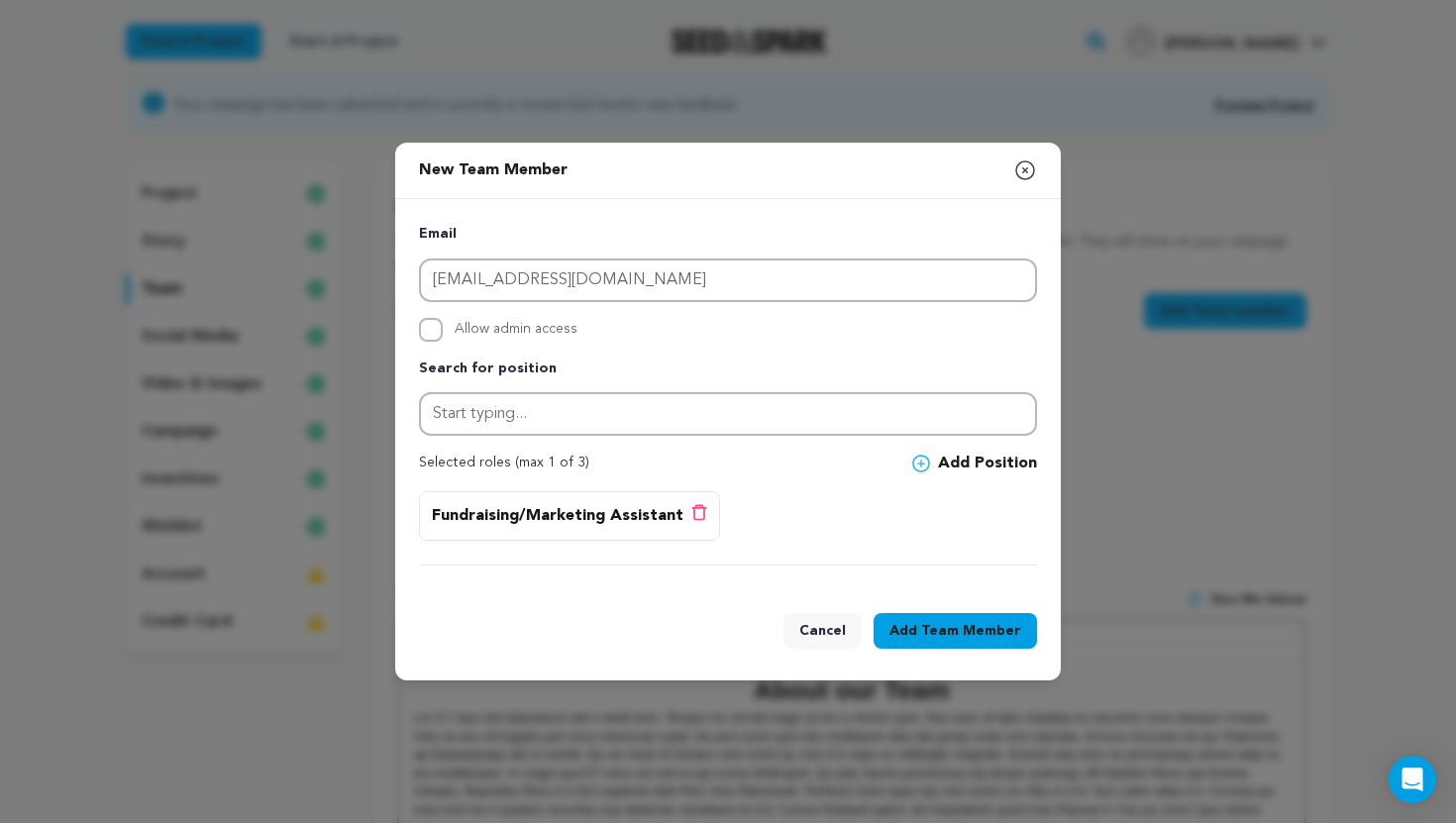click on "Team Member" at bounding box center [971, 631] 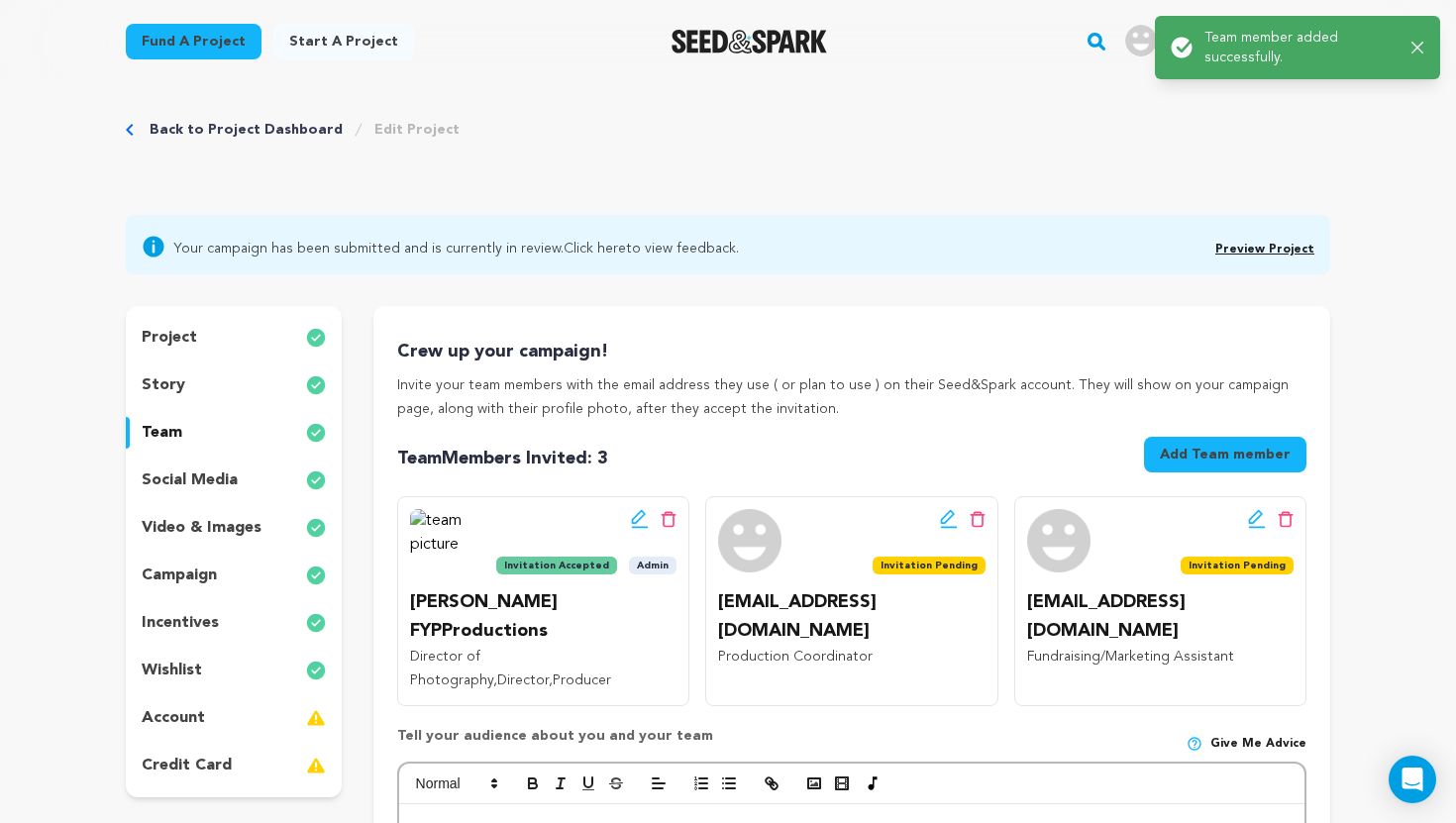 scroll, scrollTop: 0, scrollLeft: 0, axis: both 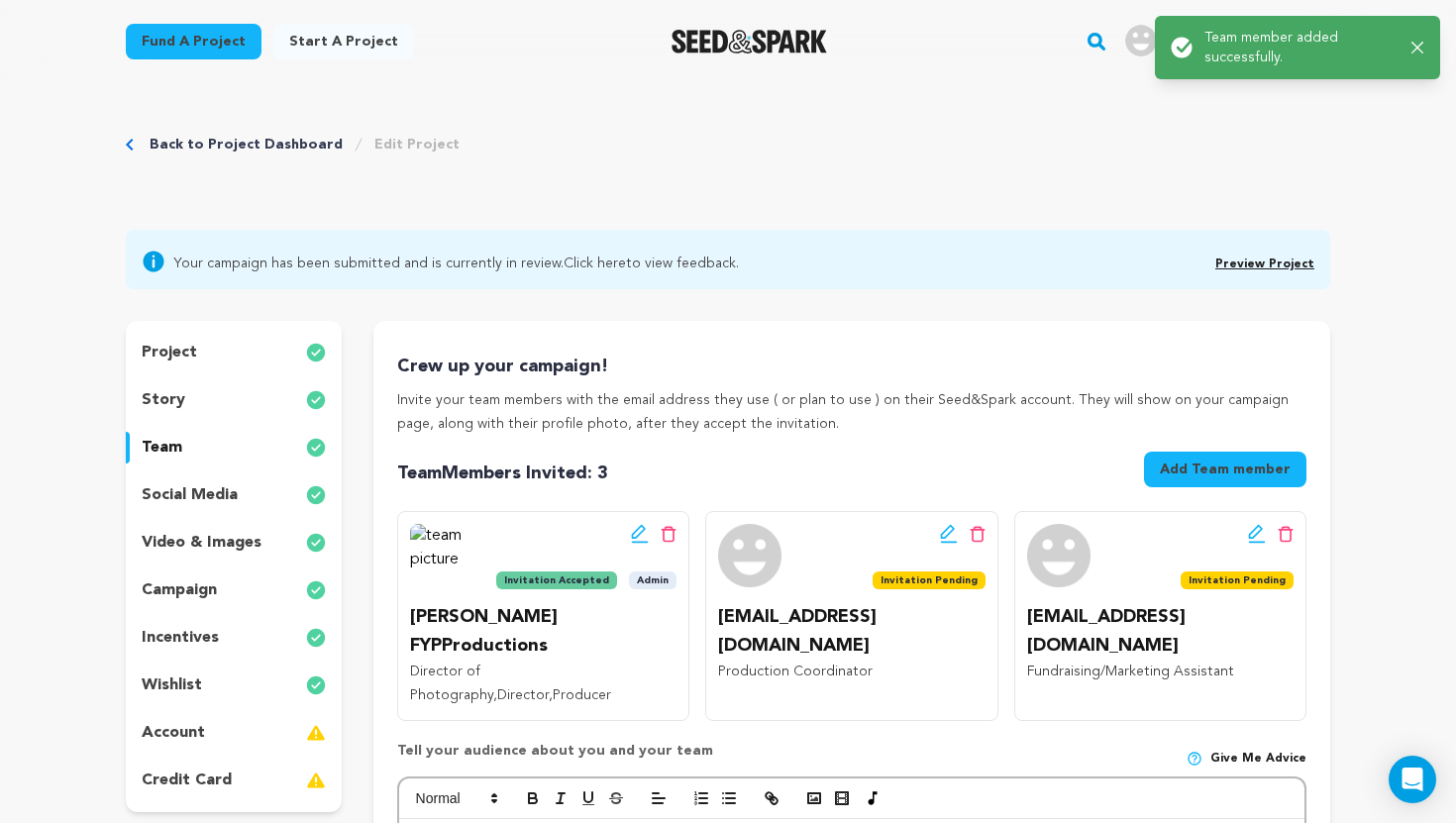 click on "Success:
Info:
Warning:
Error:
Team member added successfully.
Close notification" at bounding box center (1298, 48) 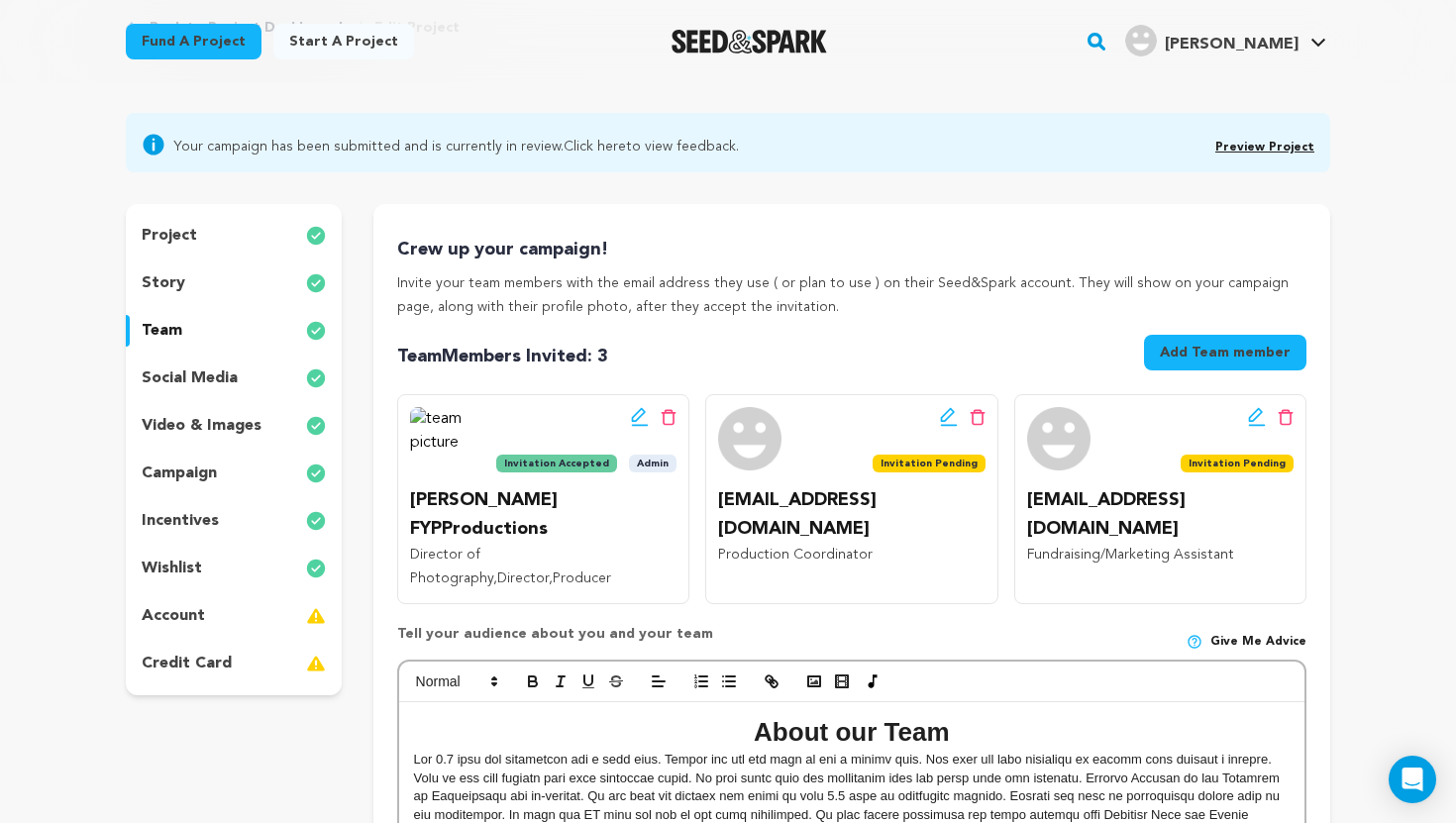 scroll, scrollTop: 119, scrollLeft: 0, axis: vertical 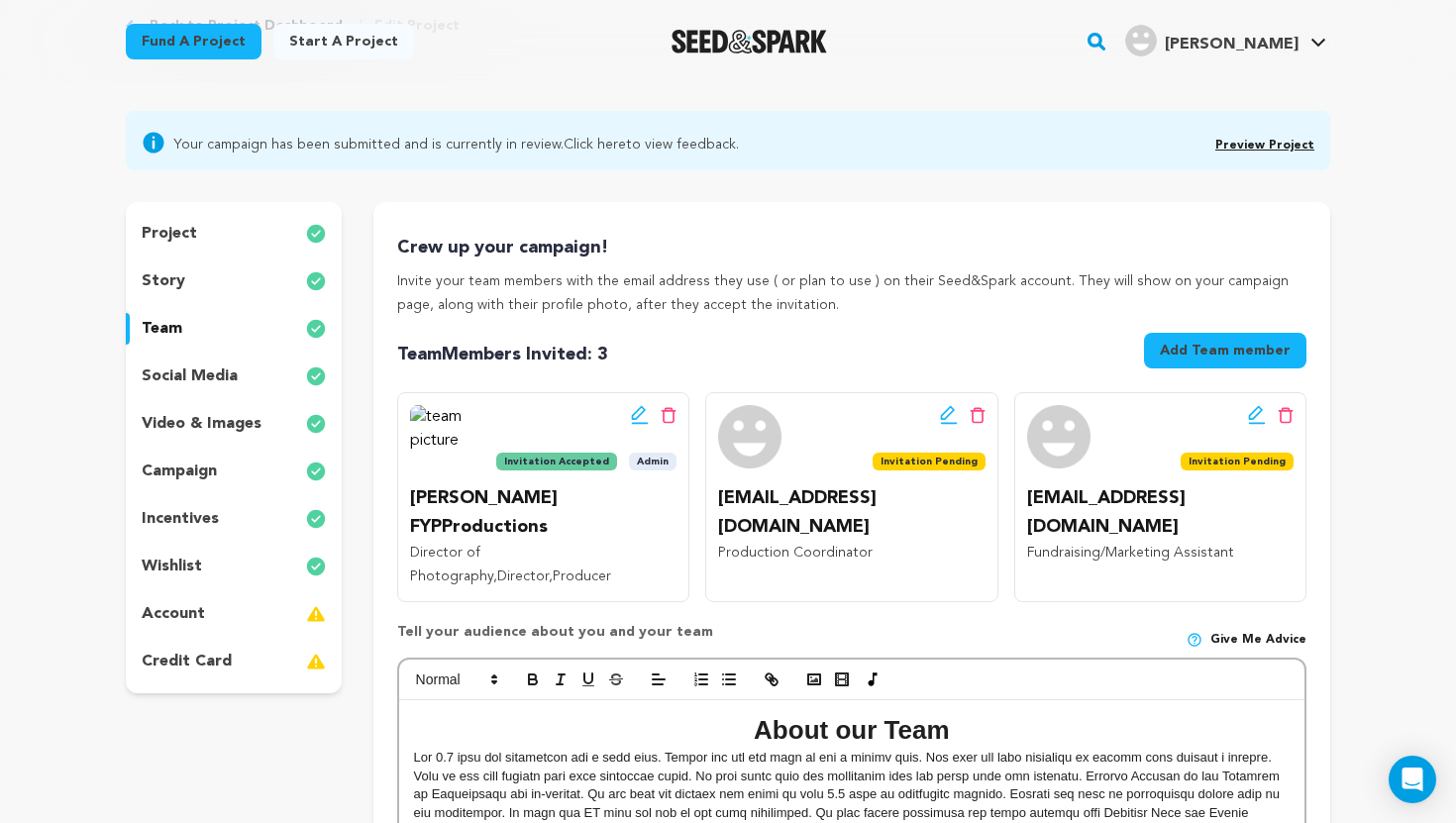 click on "incentives" at bounding box center [180, 519] 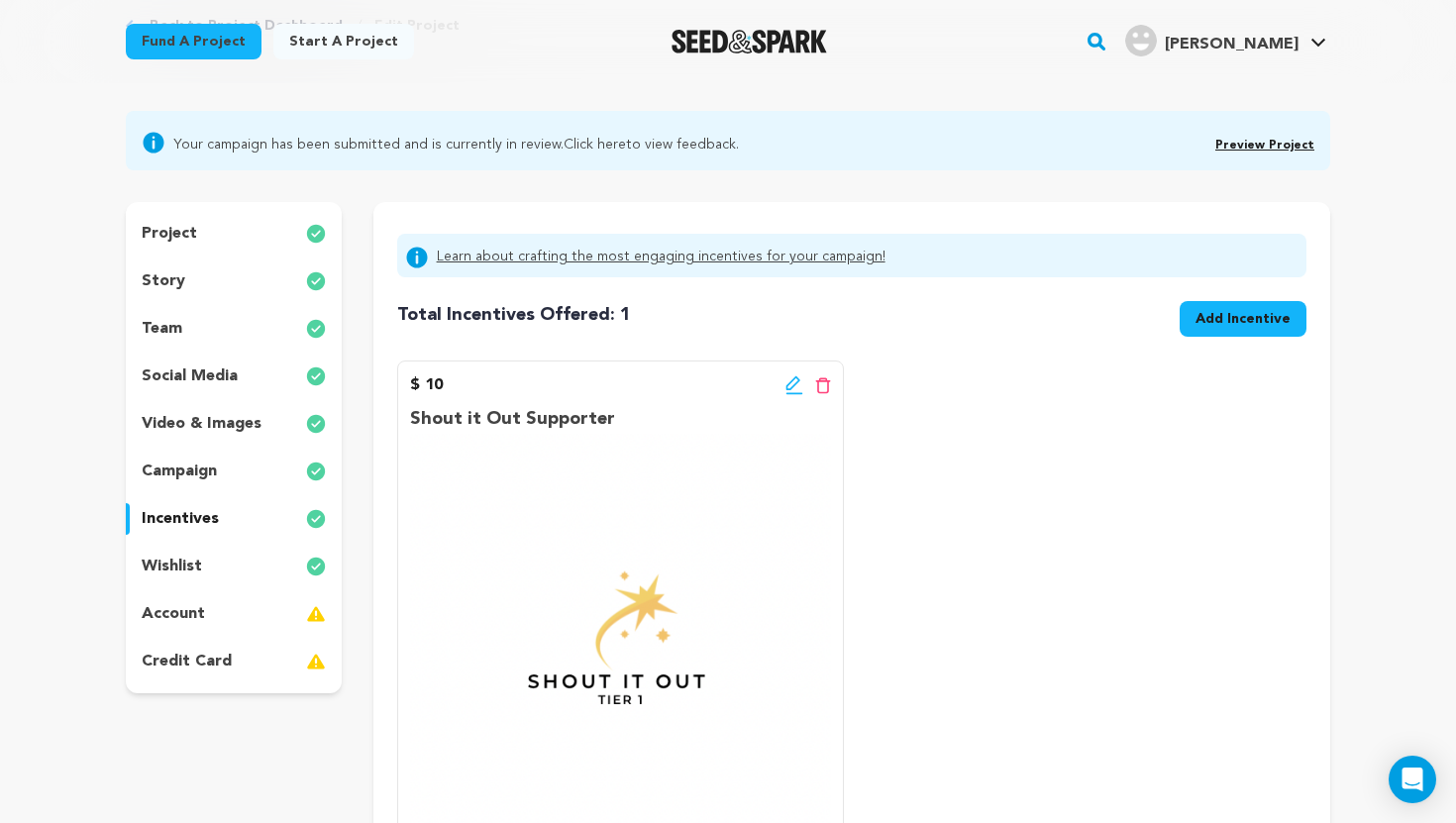 click on "$ 10
Edit incentive button
Delete incentive button
Shout it Out Supporter
$10+  Thank you and shout out on social media!" at bounding box center (852, 669) 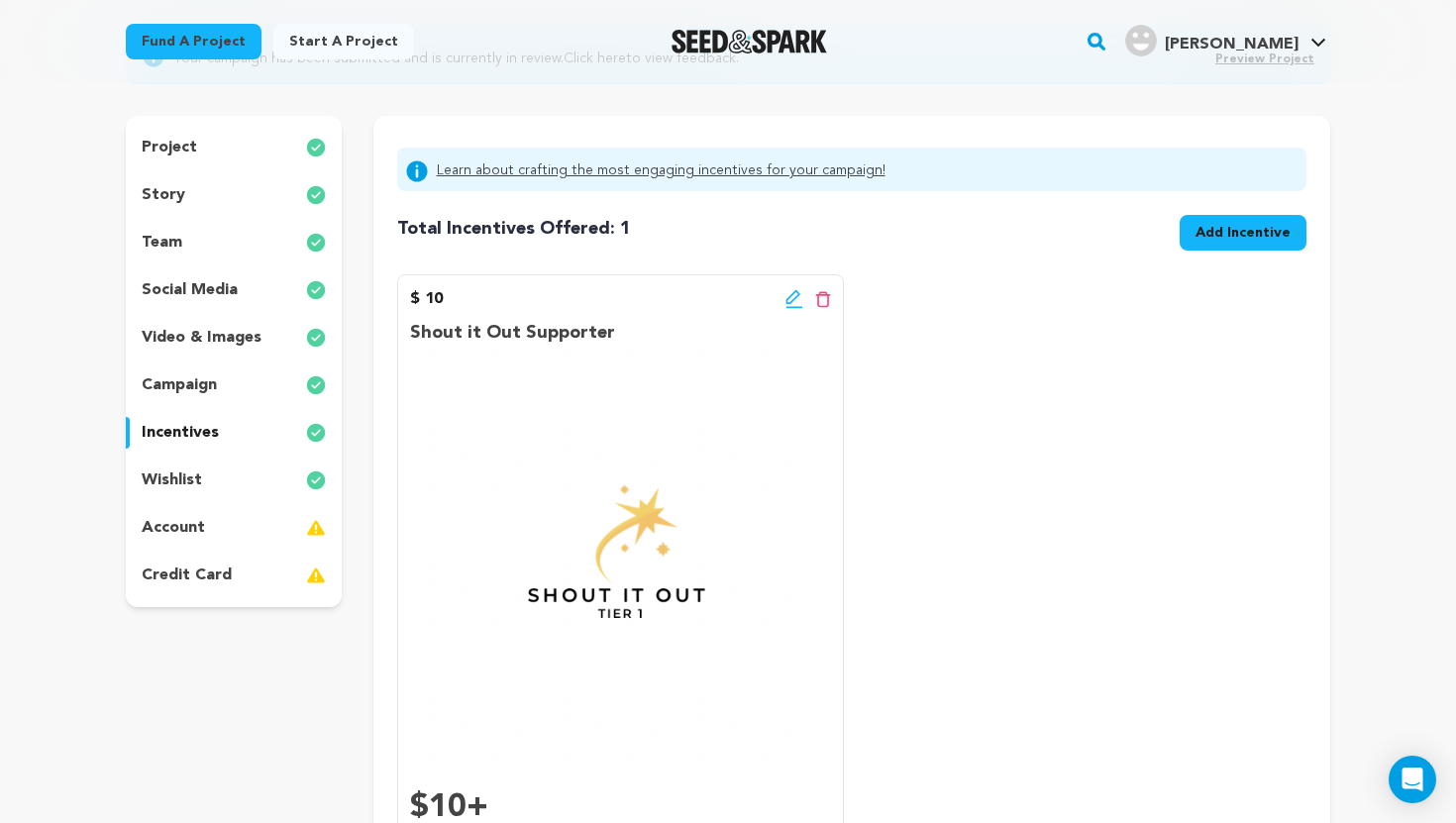 scroll, scrollTop: 198, scrollLeft: 0, axis: vertical 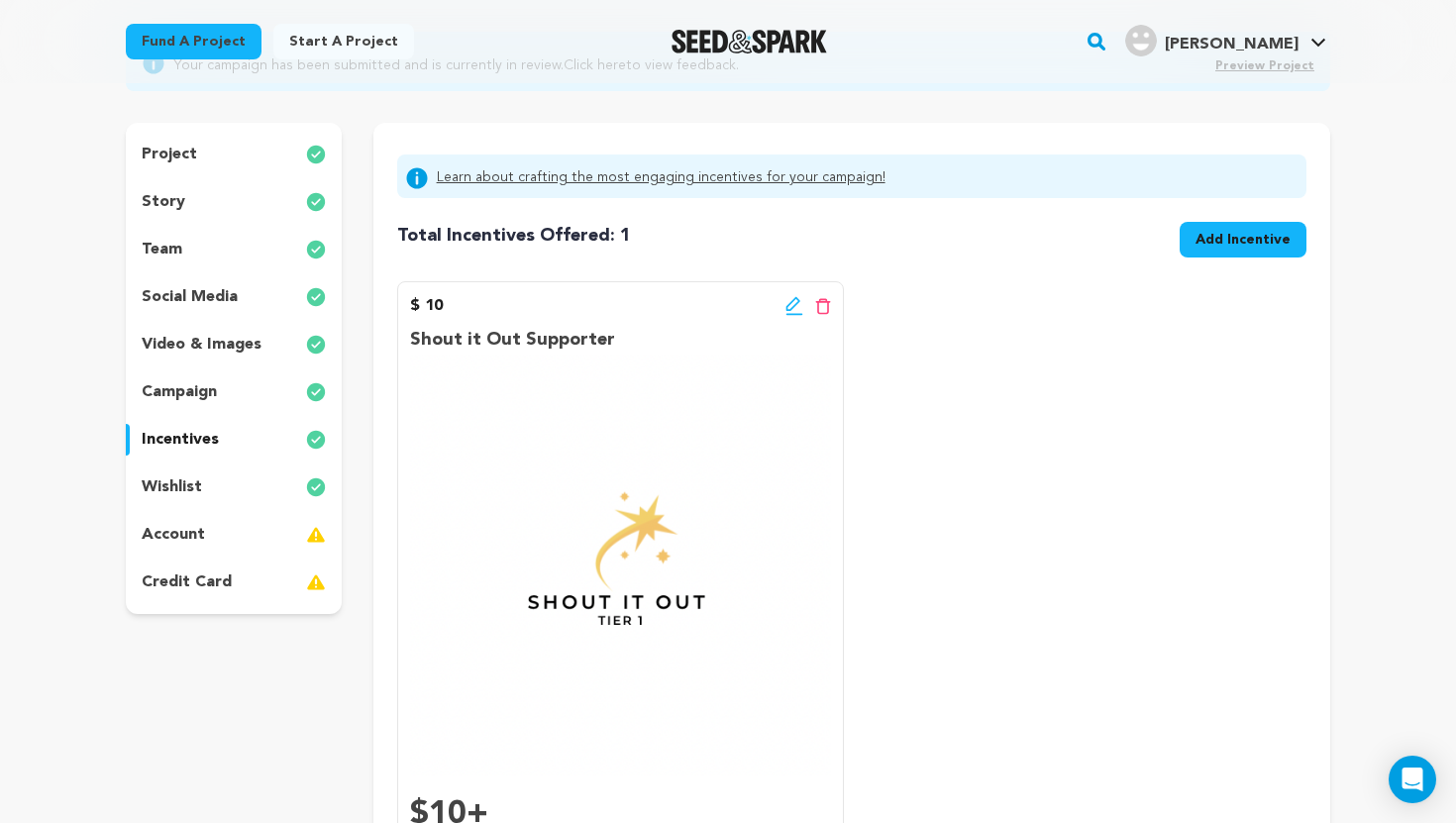 click on "Add Incentive" at bounding box center [1243, 240] 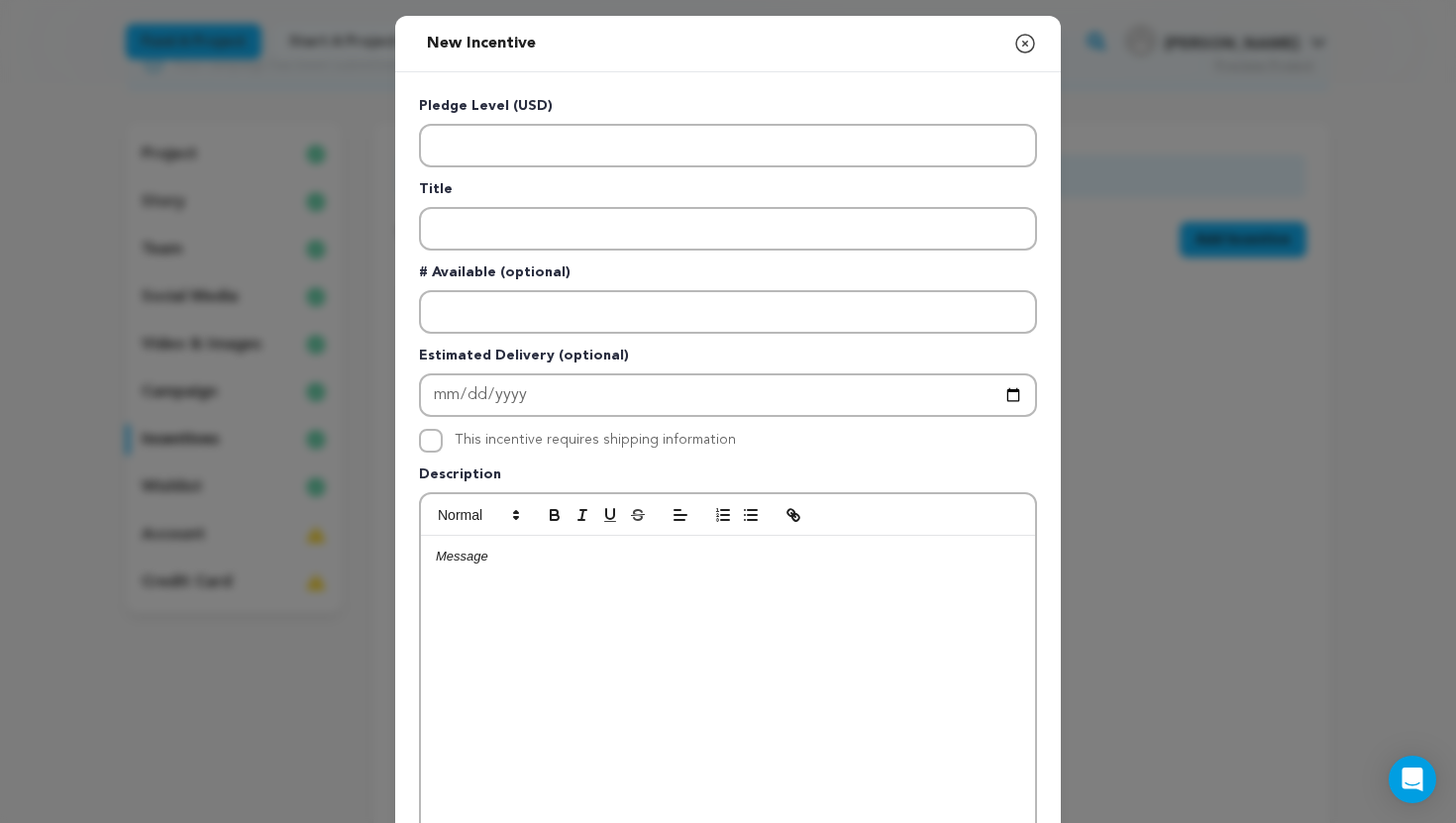 click 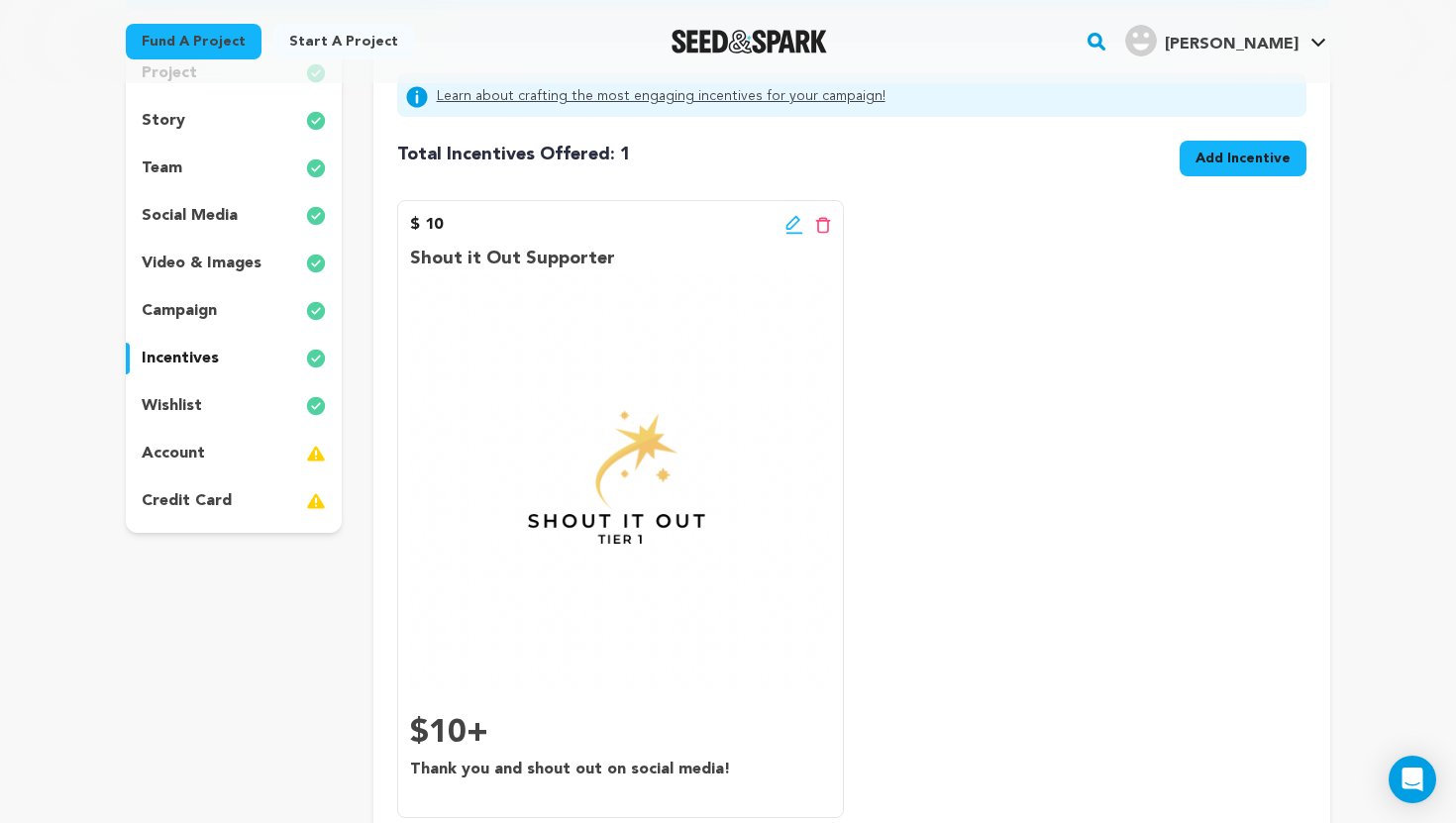 scroll, scrollTop: 277, scrollLeft: 0, axis: vertical 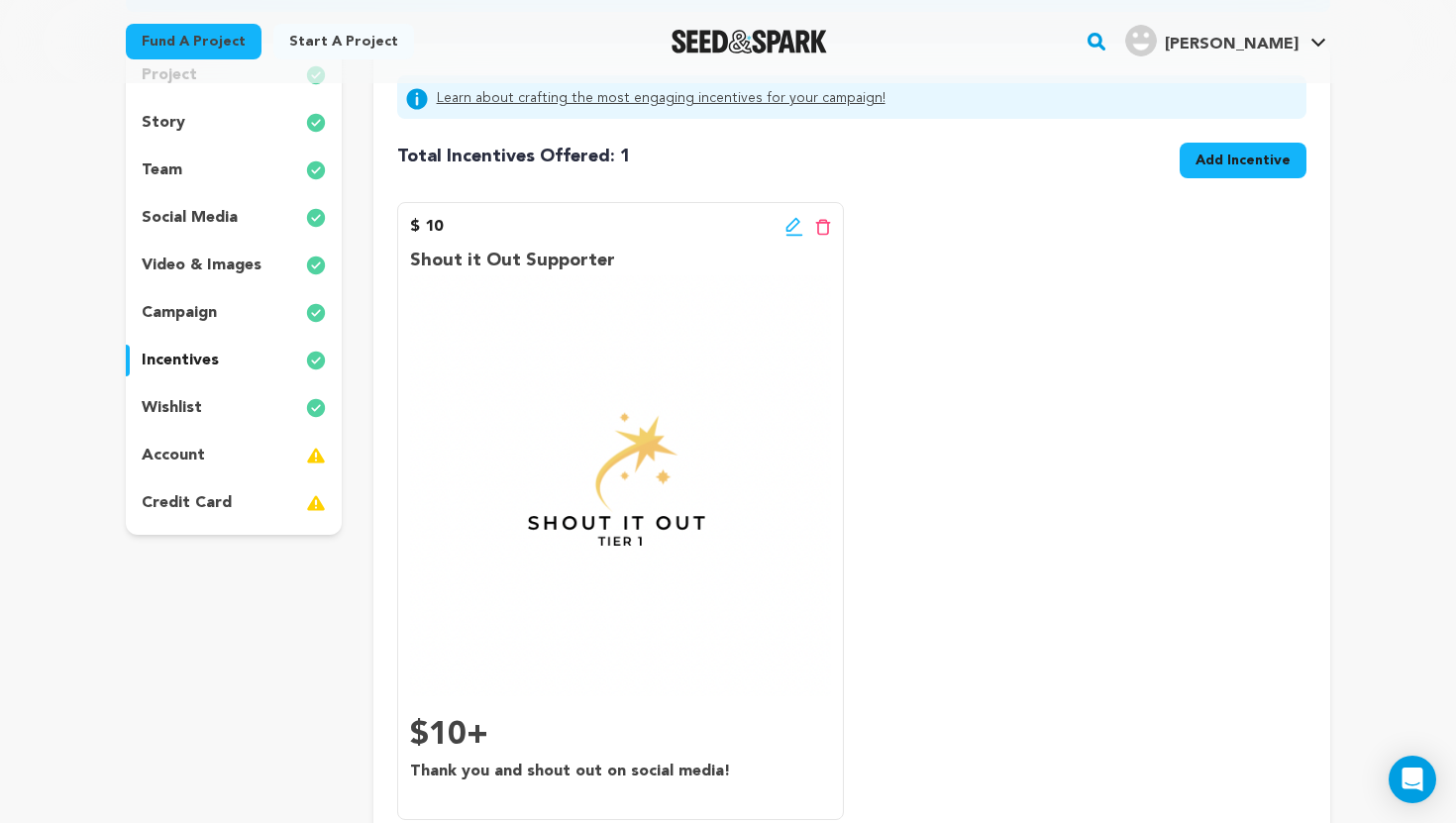 click on "Add Incentive" at bounding box center (1243, 160) 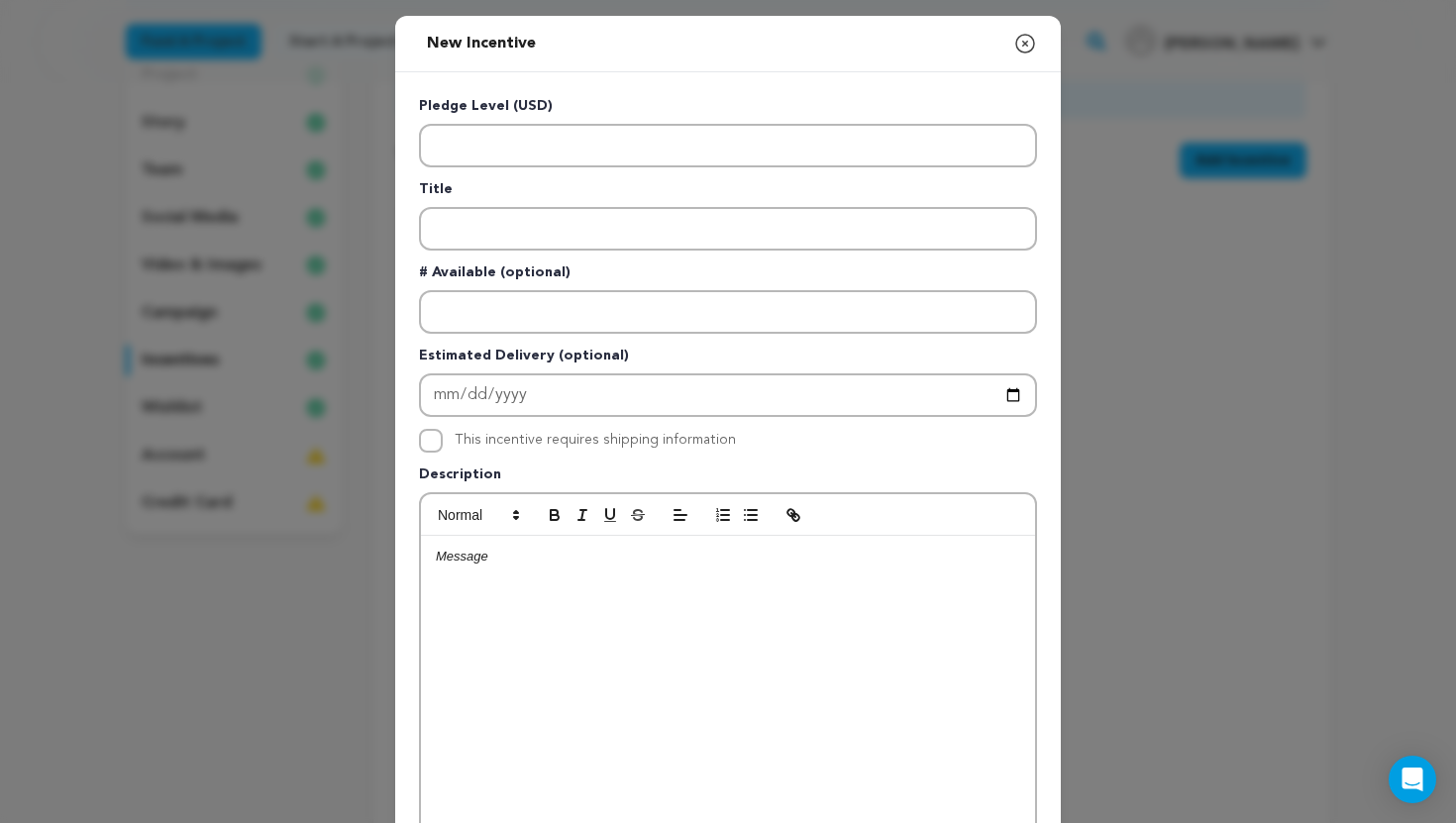 click 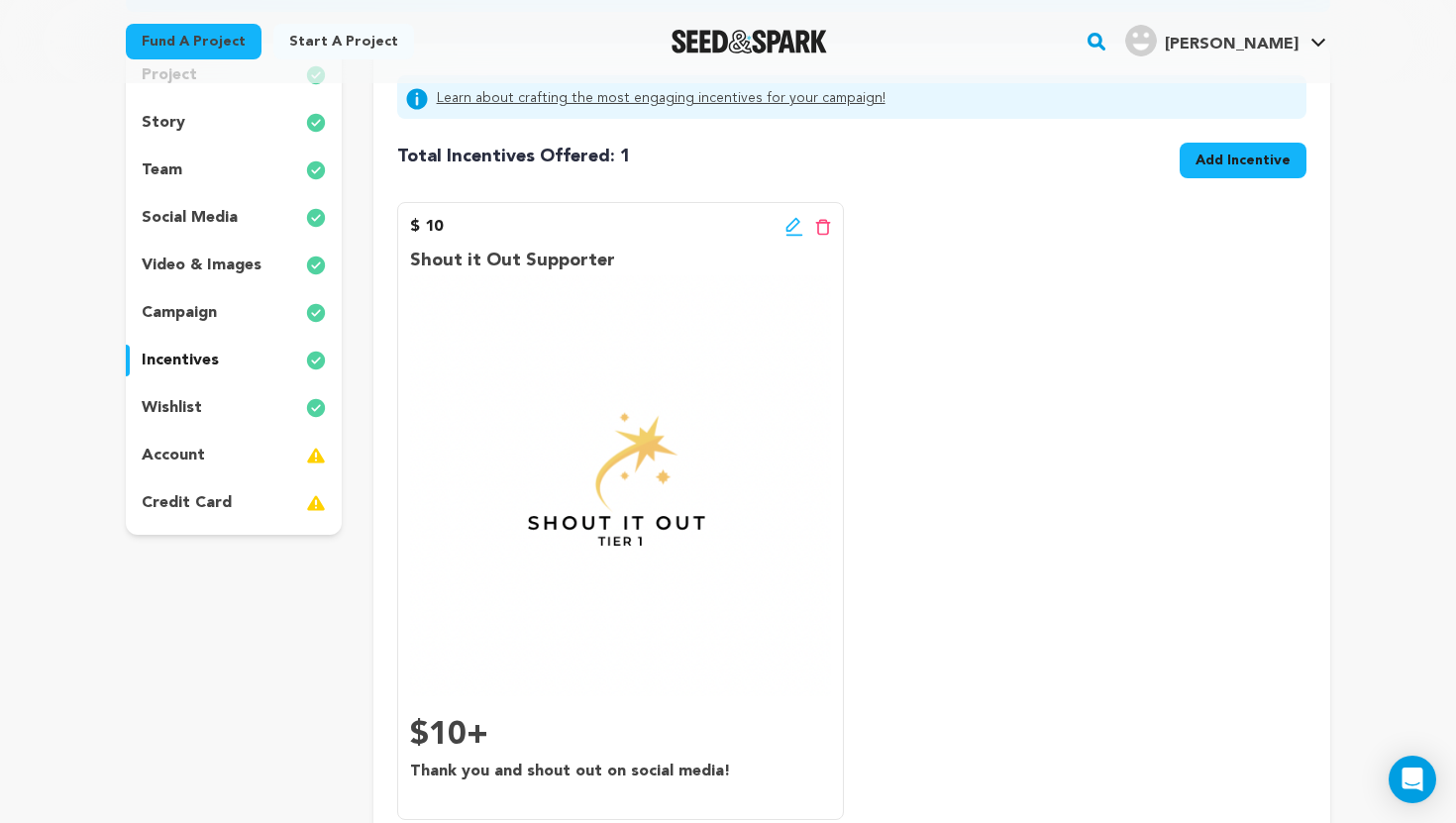click on "Add Incentive" at bounding box center (1243, 160) 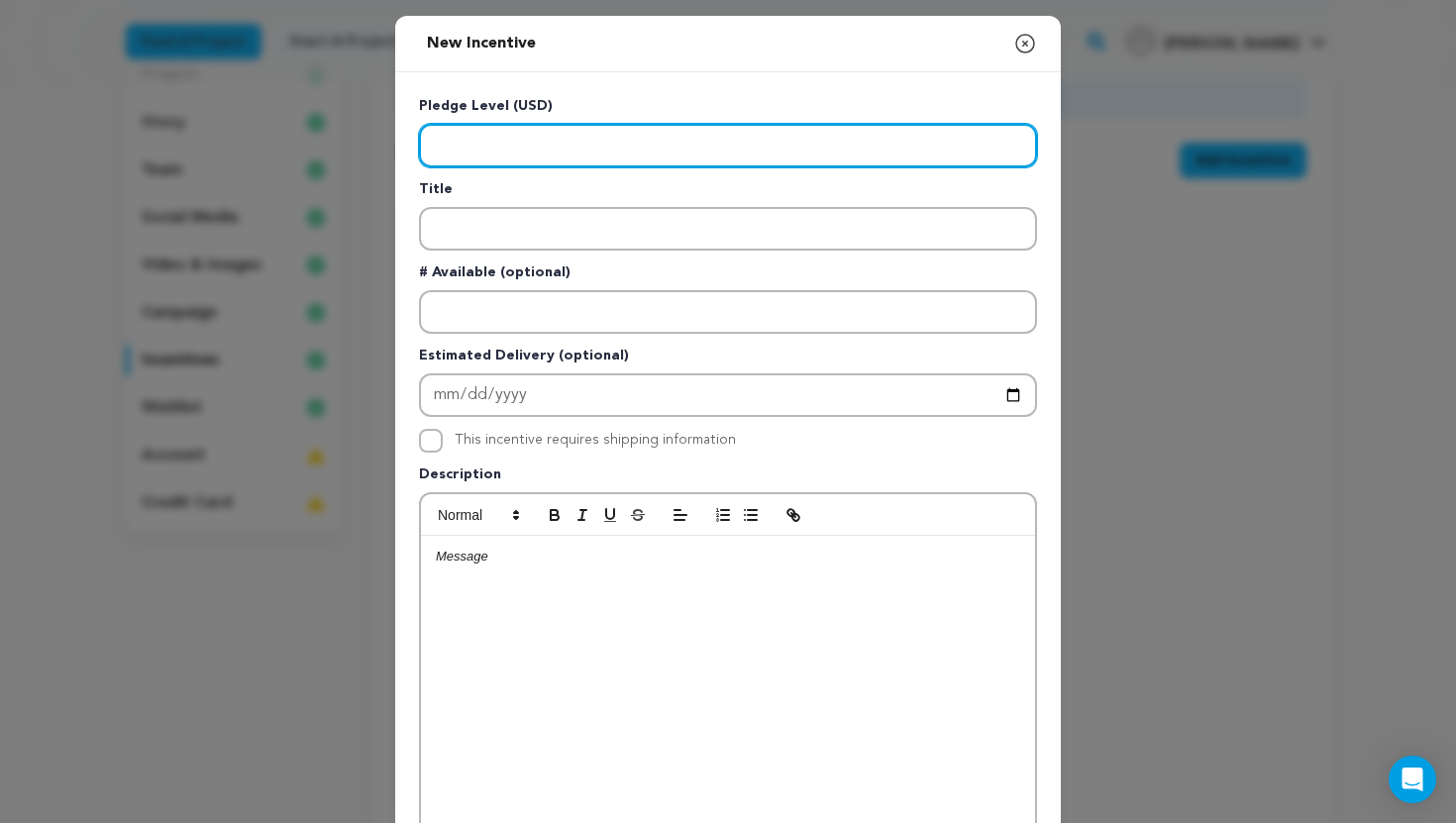 click at bounding box center [728, 146] 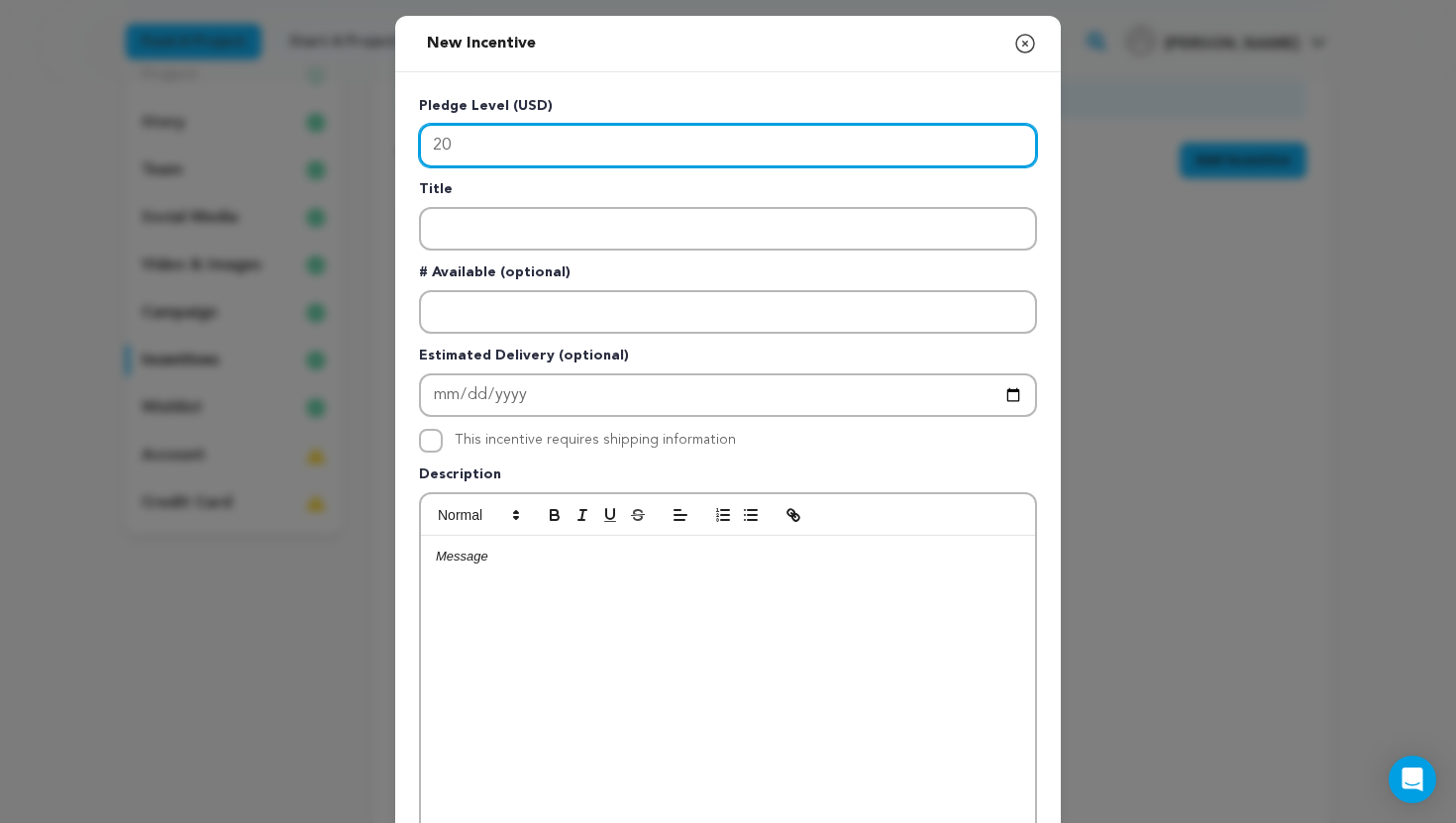 type on "20" 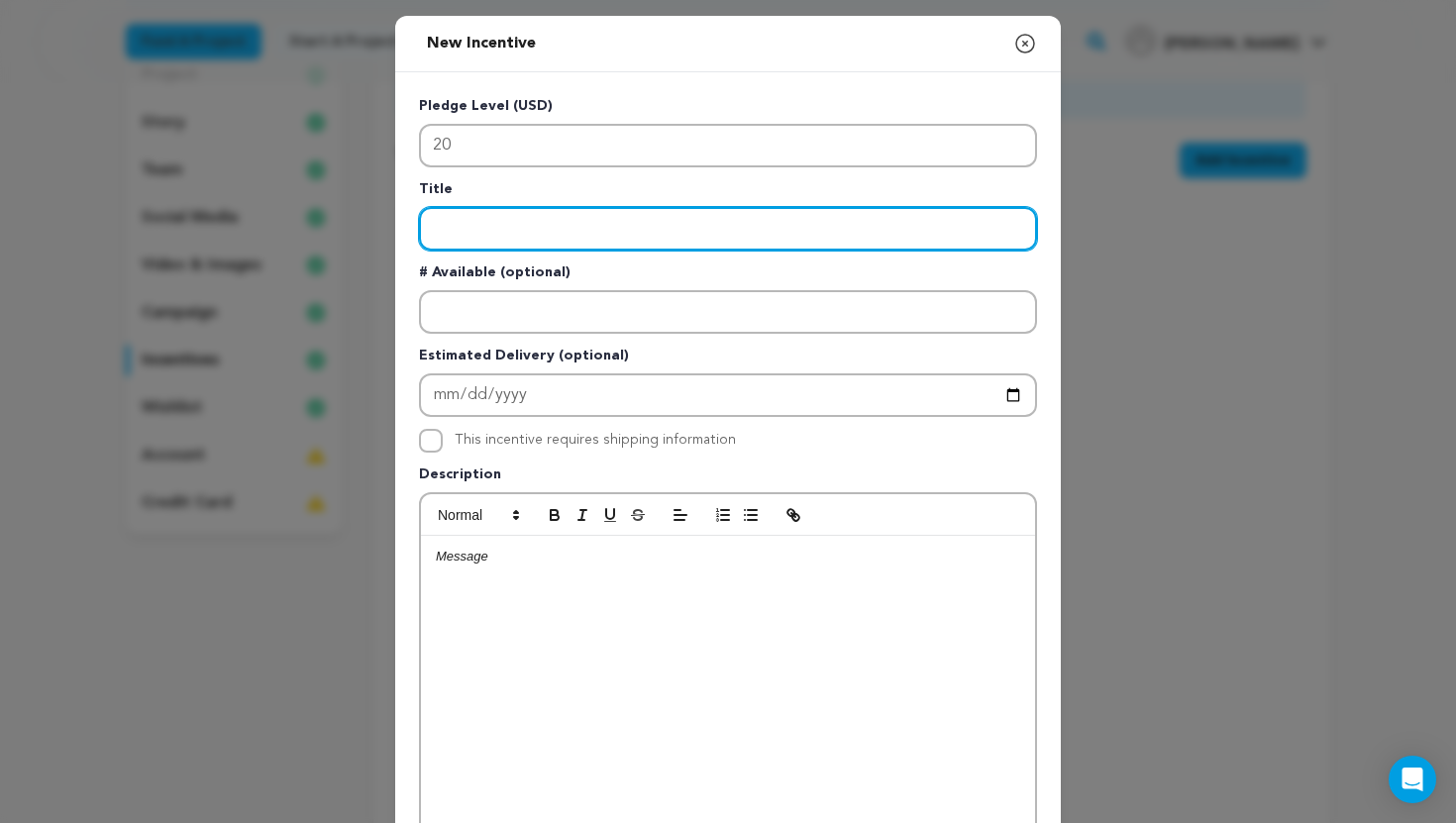 click at bounding box center [728, 229] 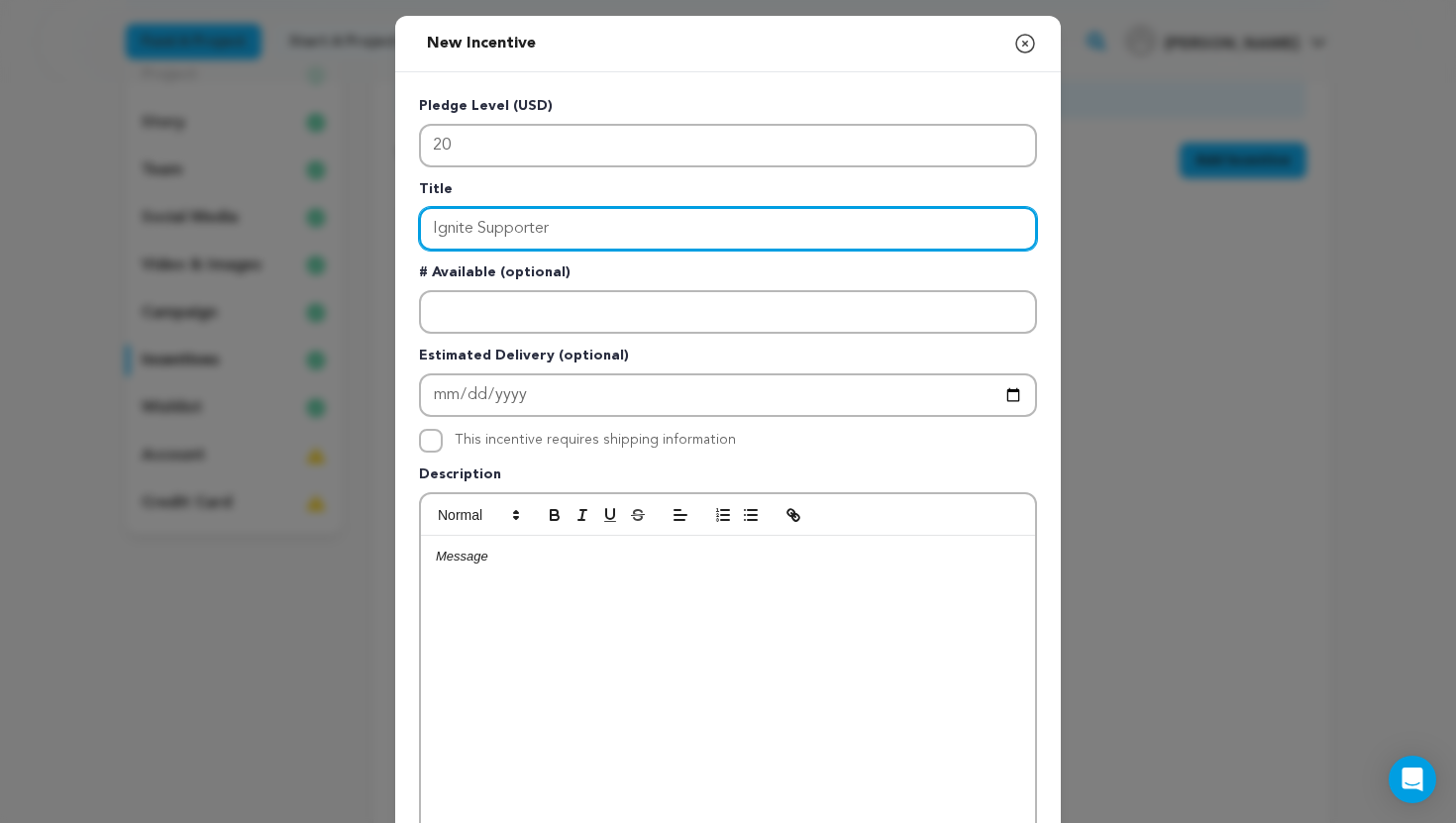 type on "Ignite Supporter" 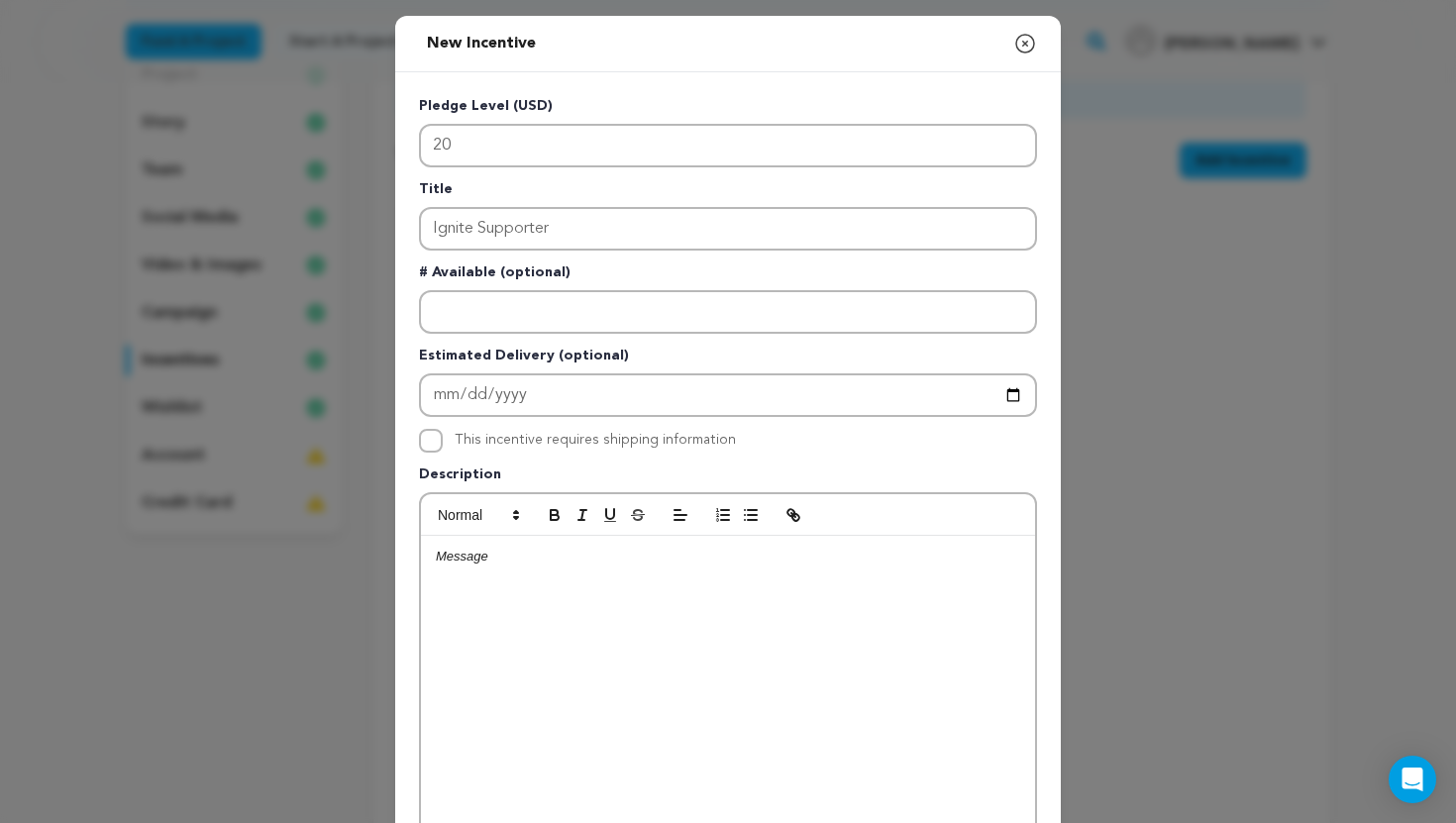 click at bounding box center (728, 684) 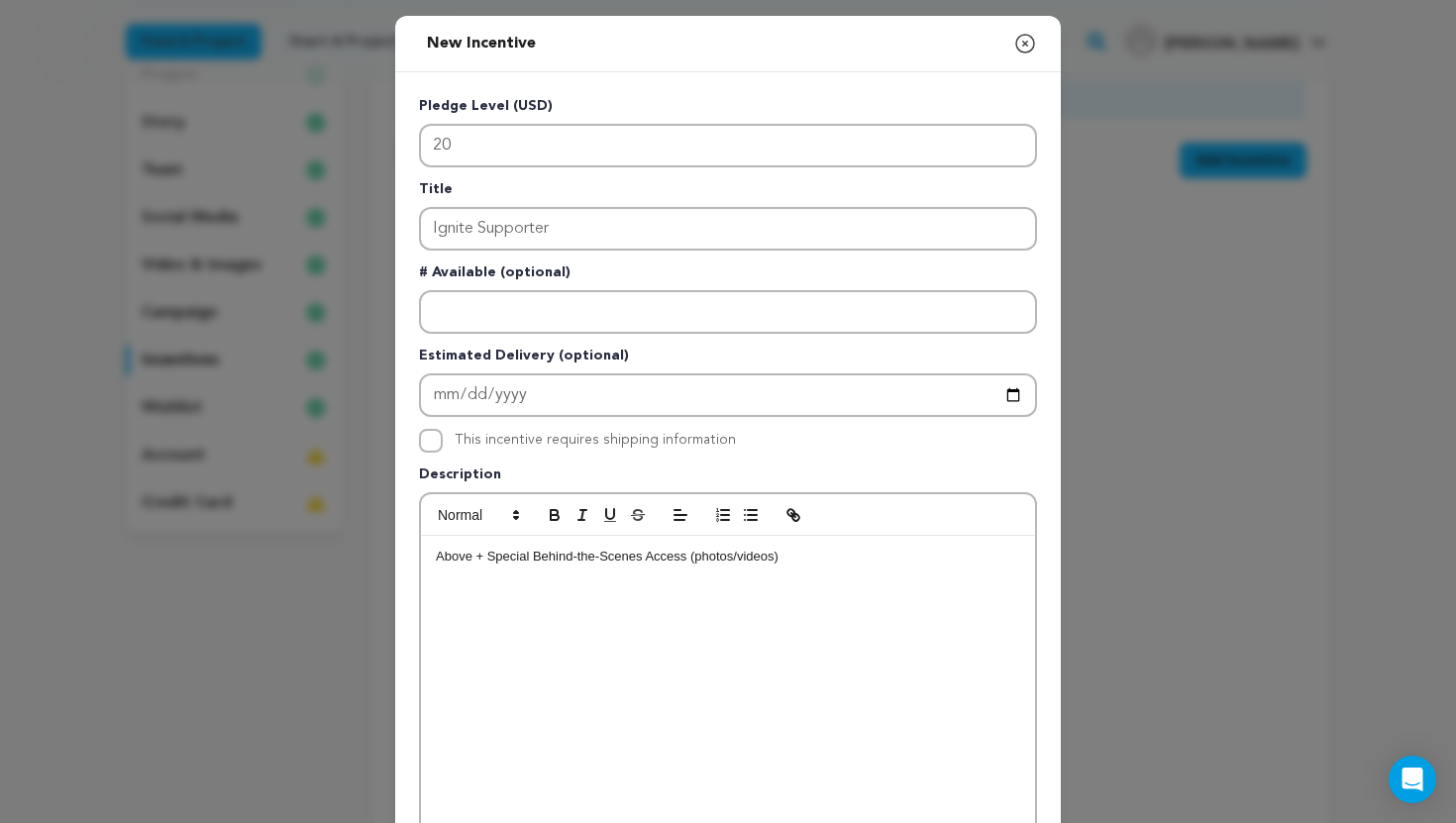 click on "Above + Special Behind-the-Scenes Access (photos/videos)" at bounding box center [607, 556] 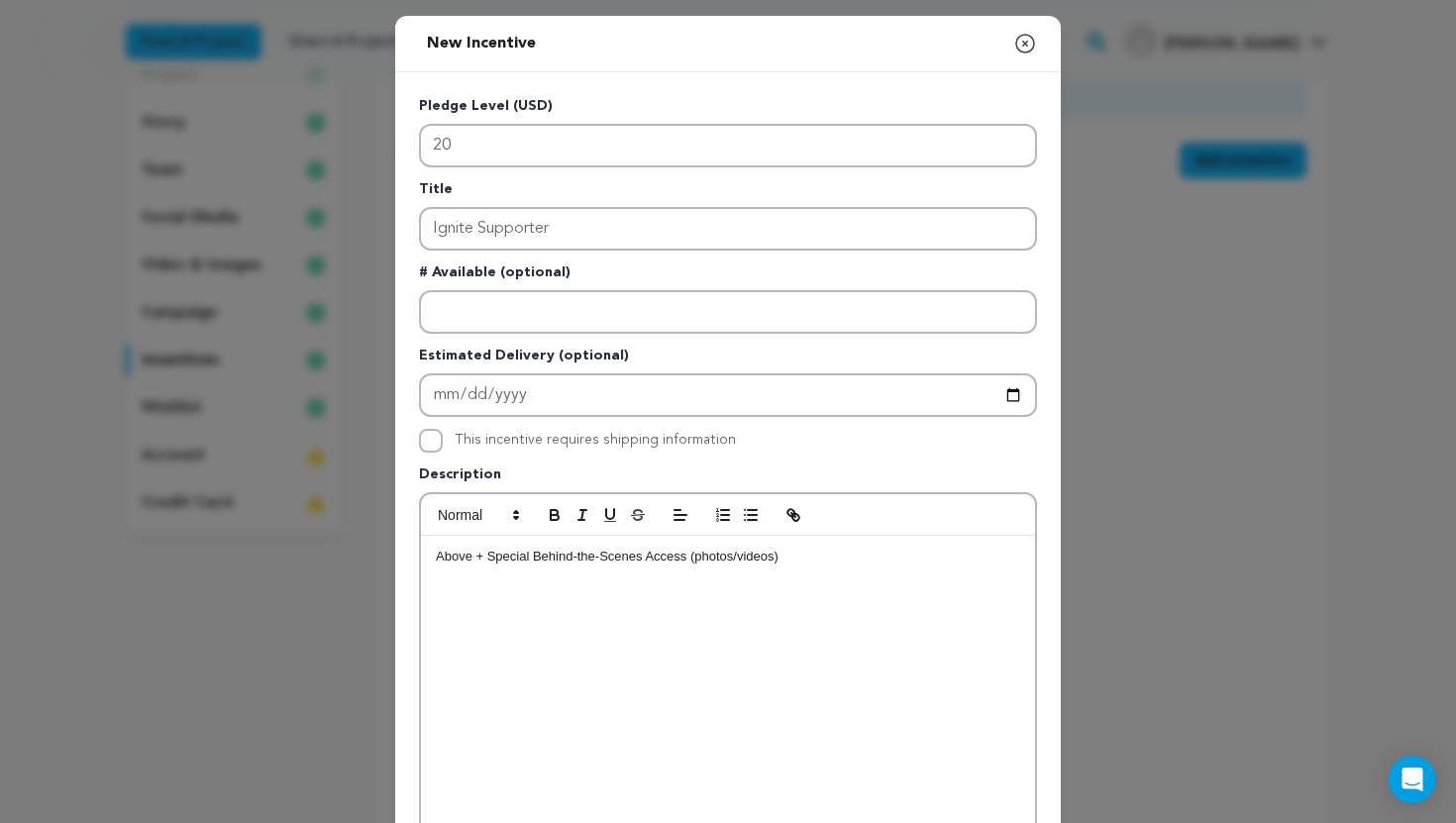 click on "Above + Special Behind-the-Scenes Access (photos/videos)" at bounding box center (607, 556) 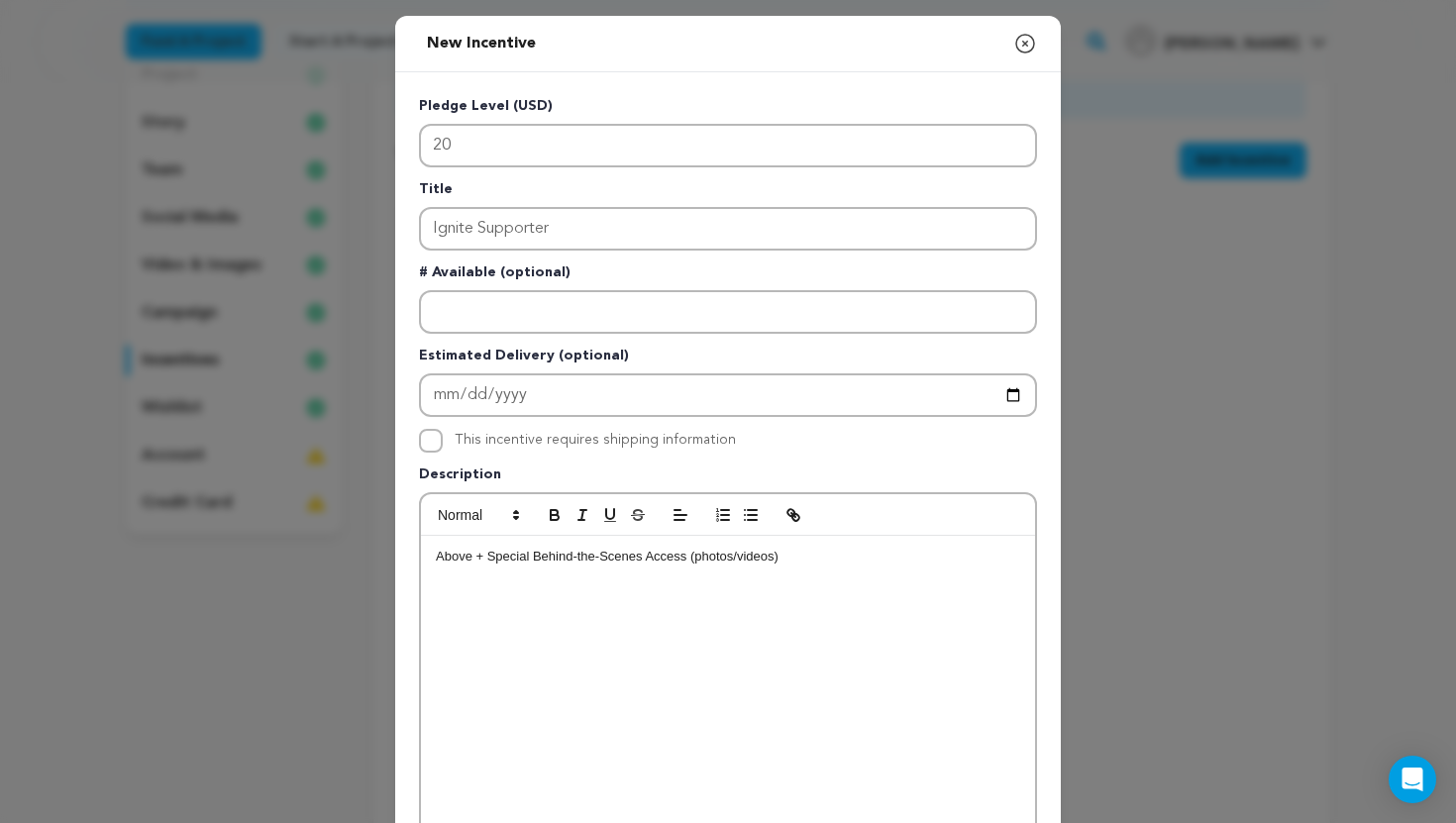 type 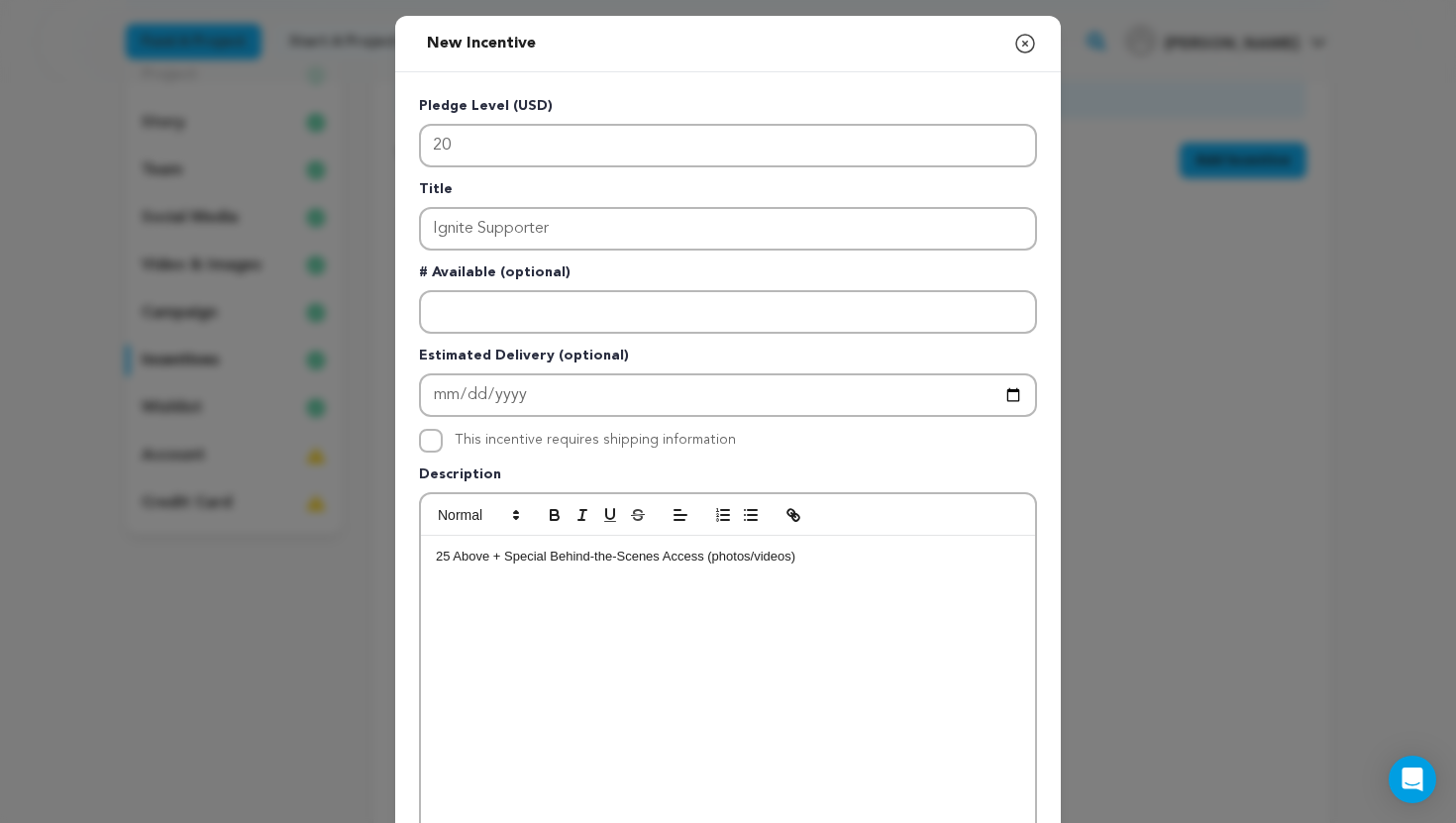 click 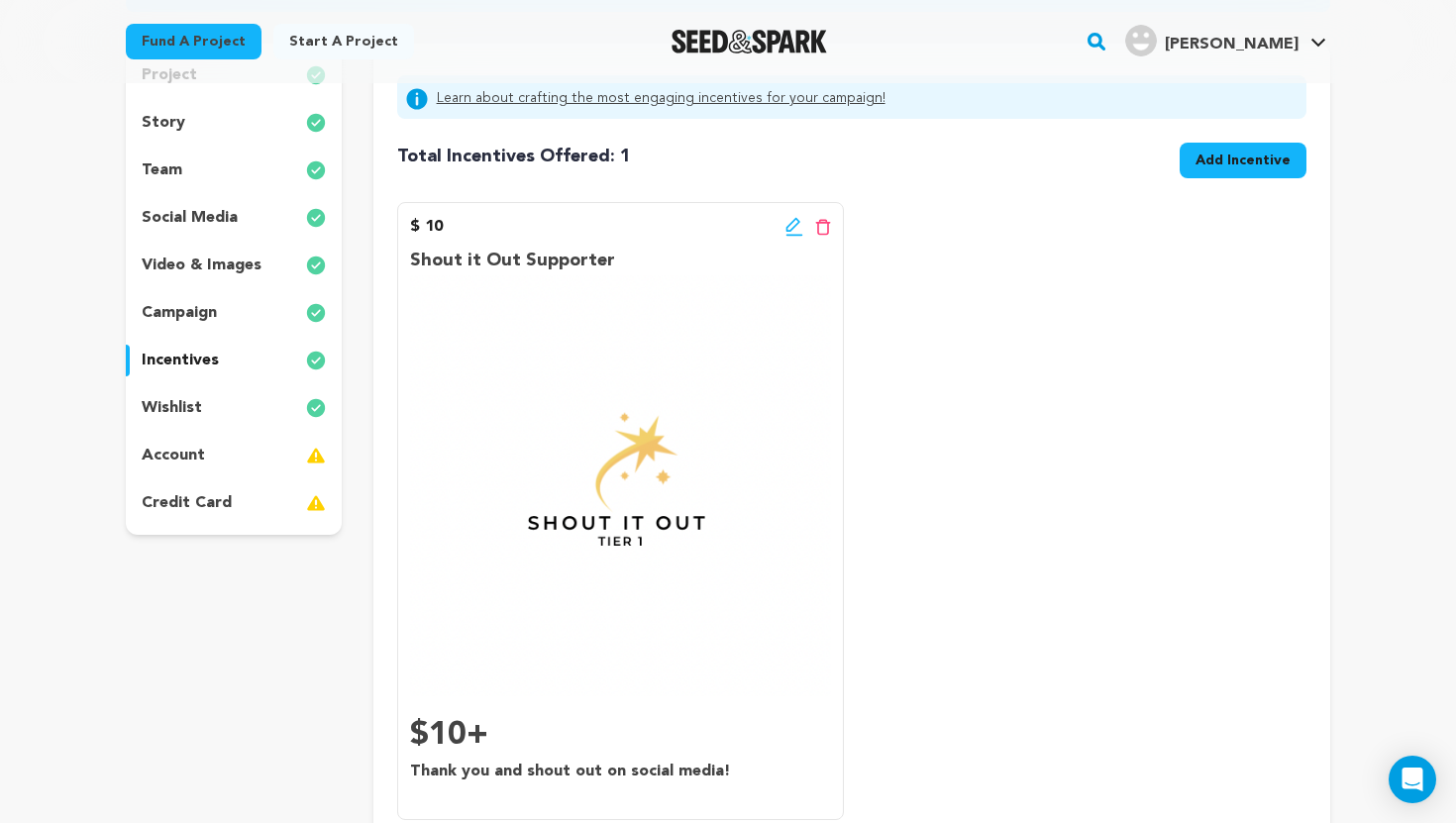 click on "Add Incentive" at bounding box center [1243, 160] 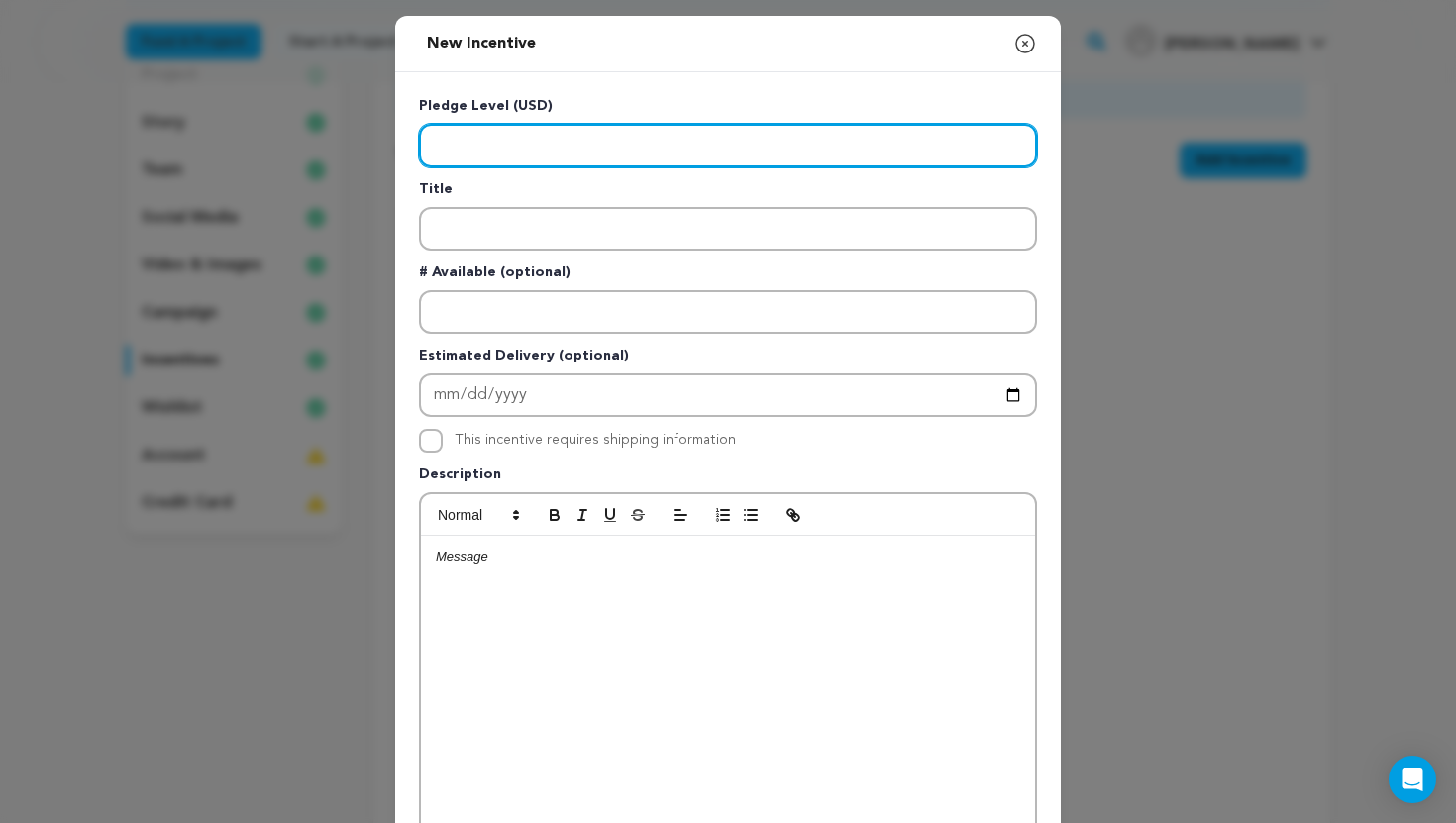 click at bounding box center (728, 146) 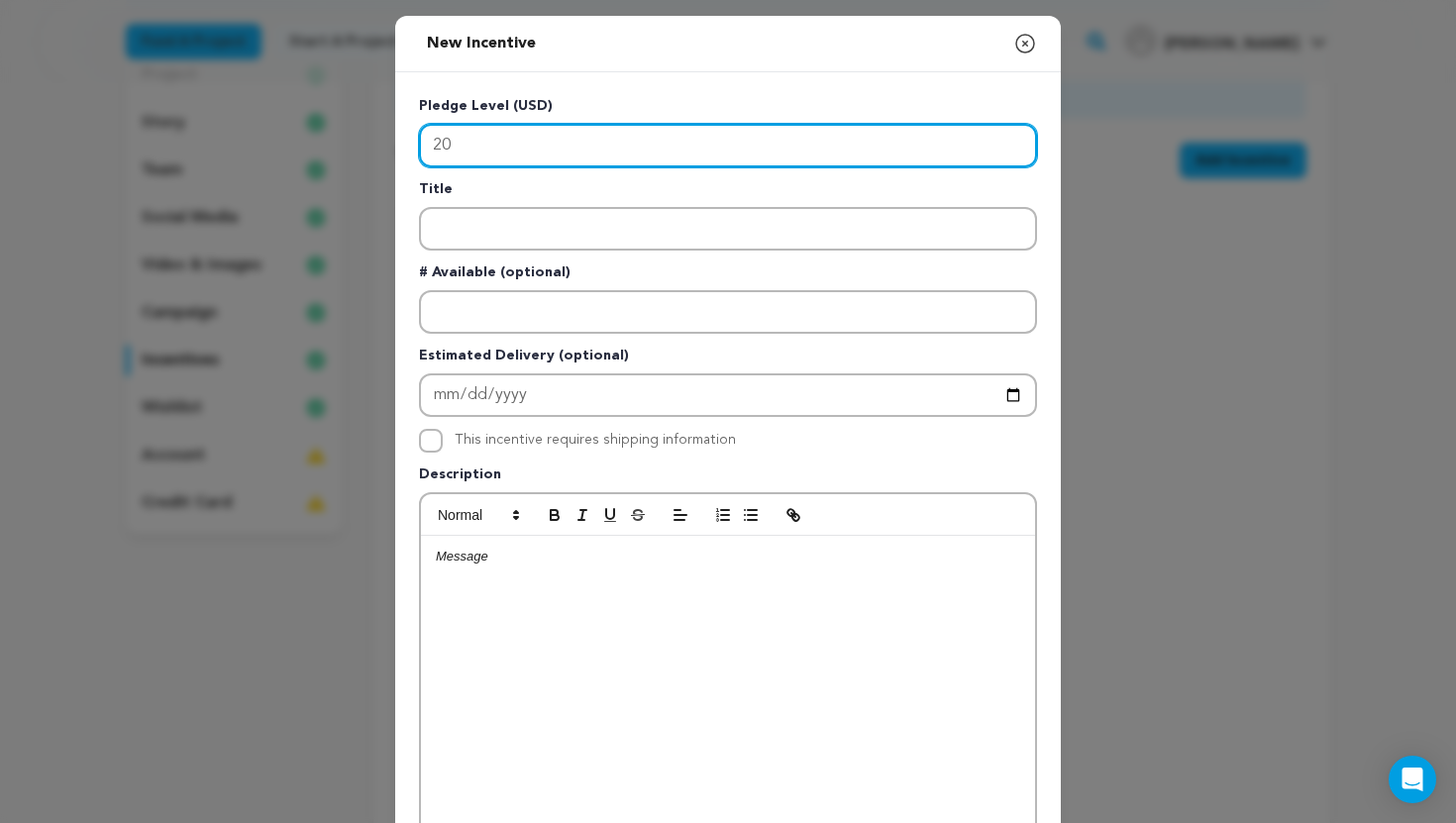 type on "20" 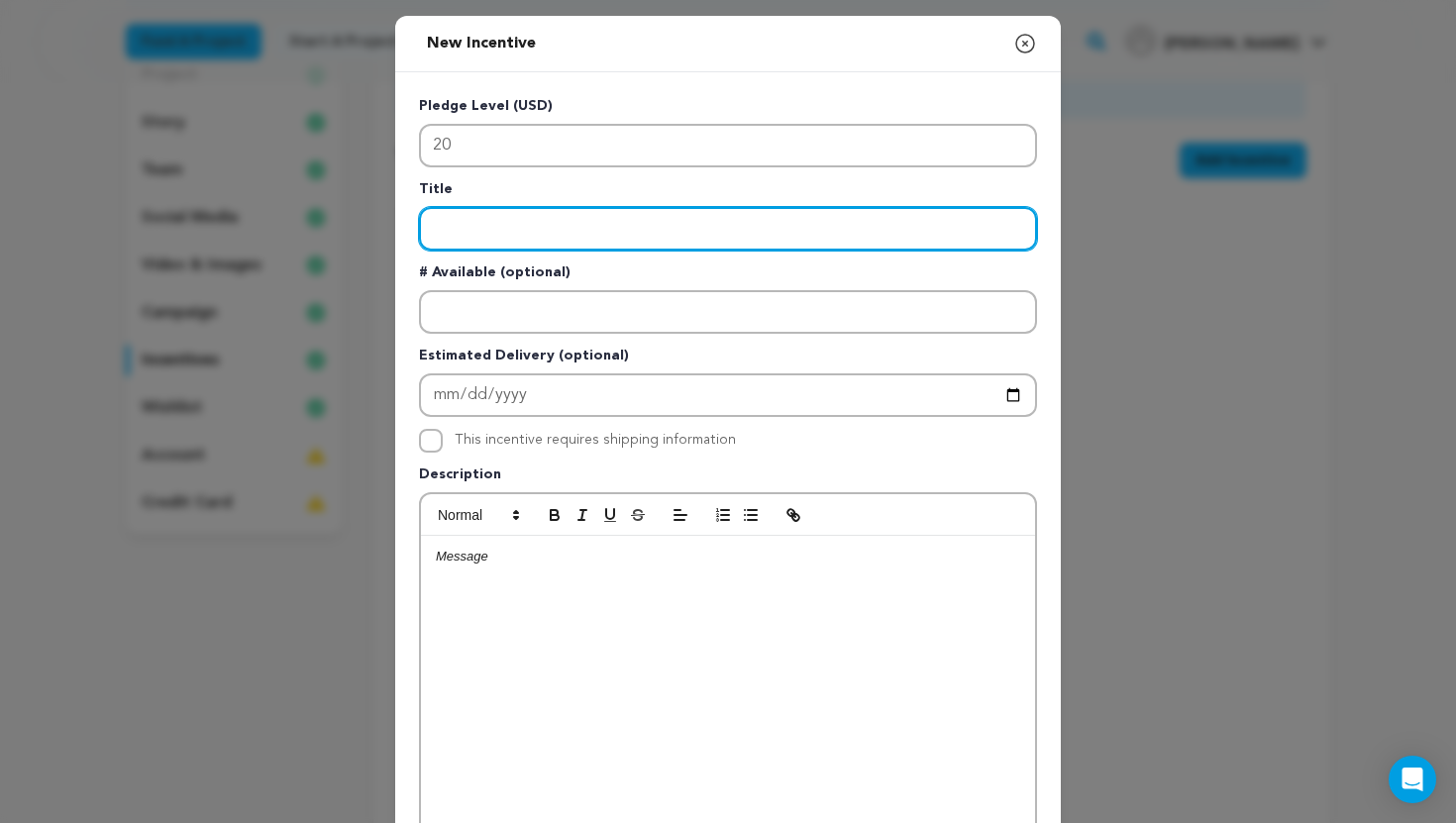 click at bounding box center [728, 229] 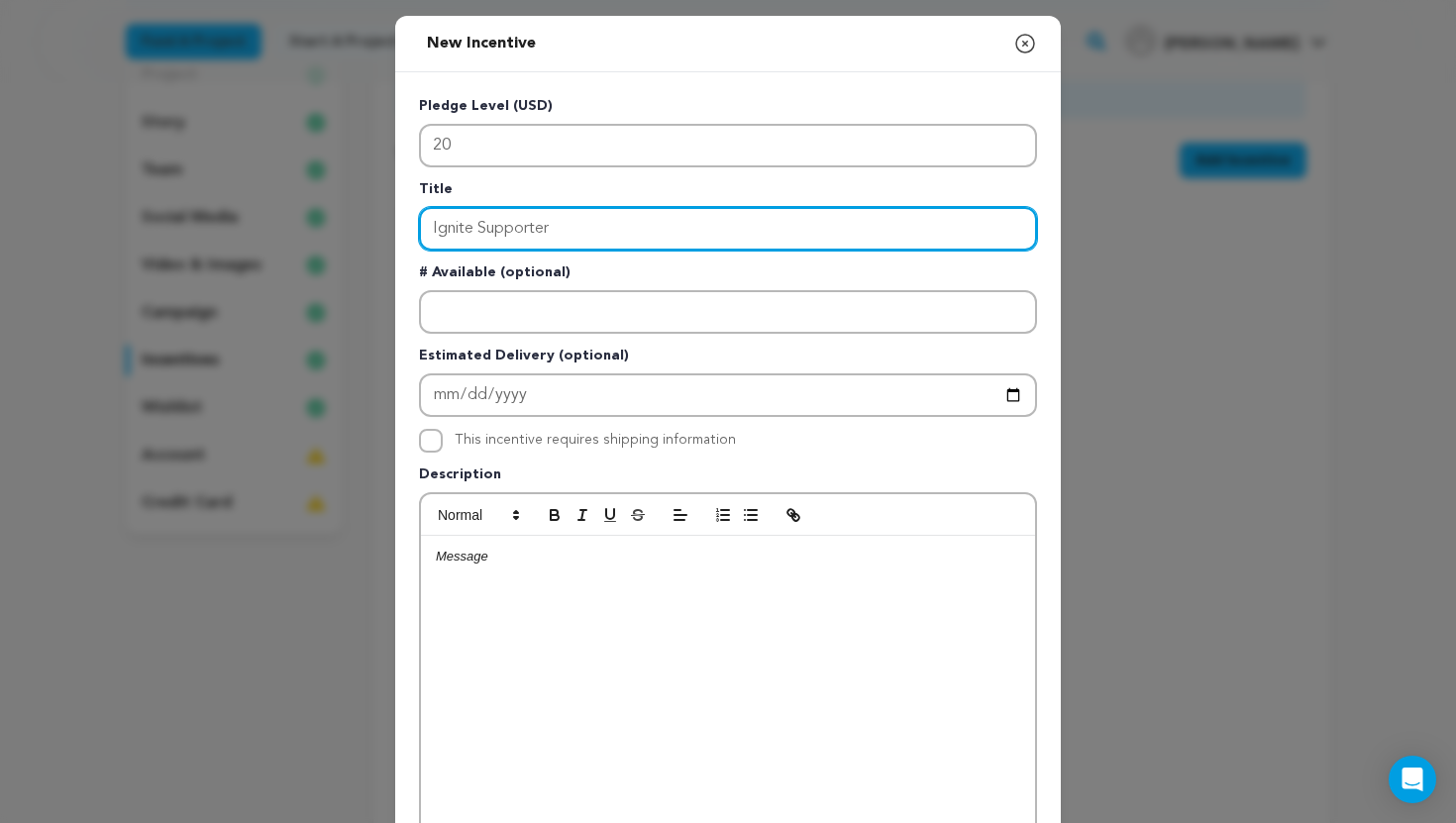 type on "Ignite Supporter" 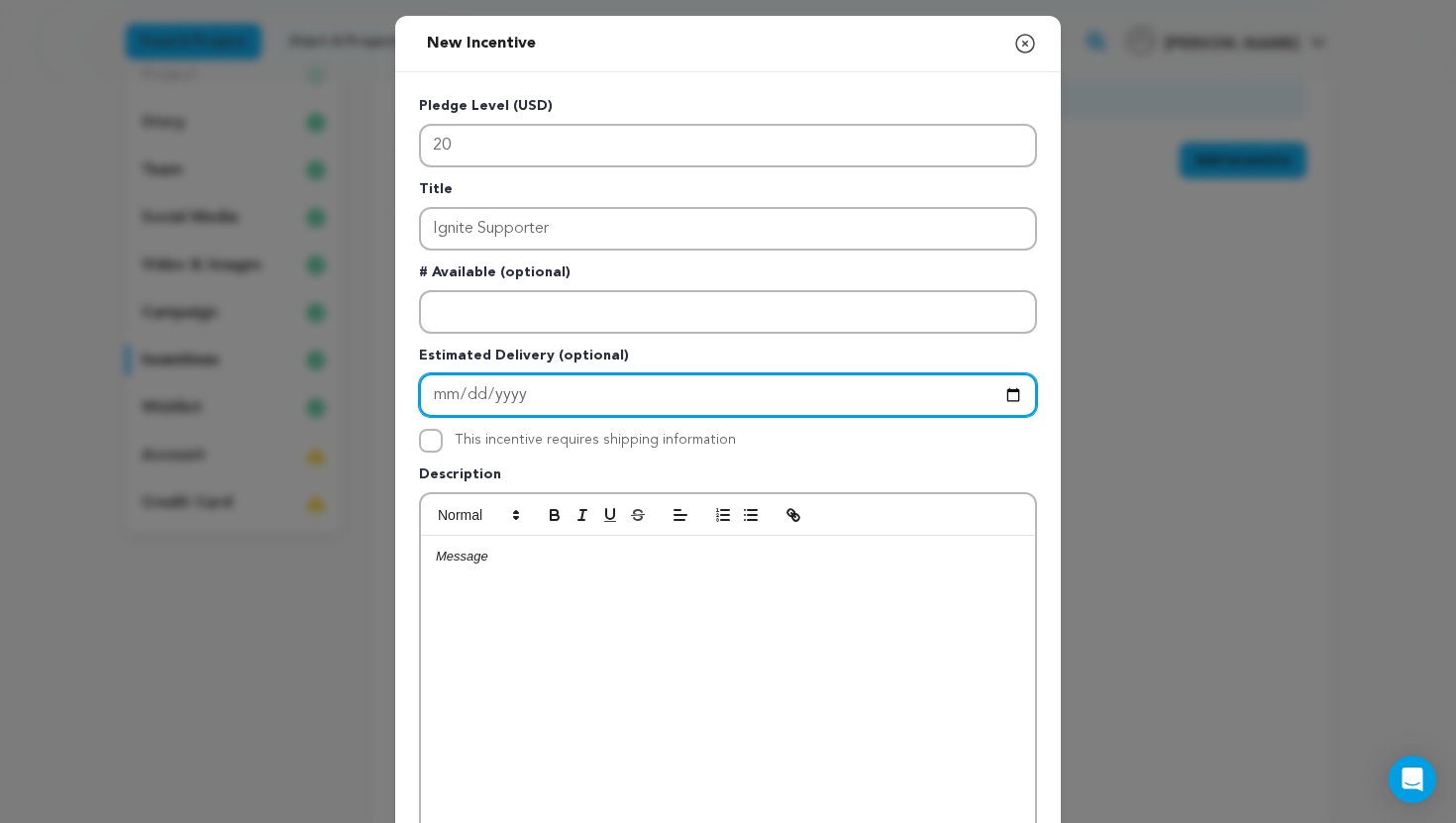 click at bounding box center (728, 395) 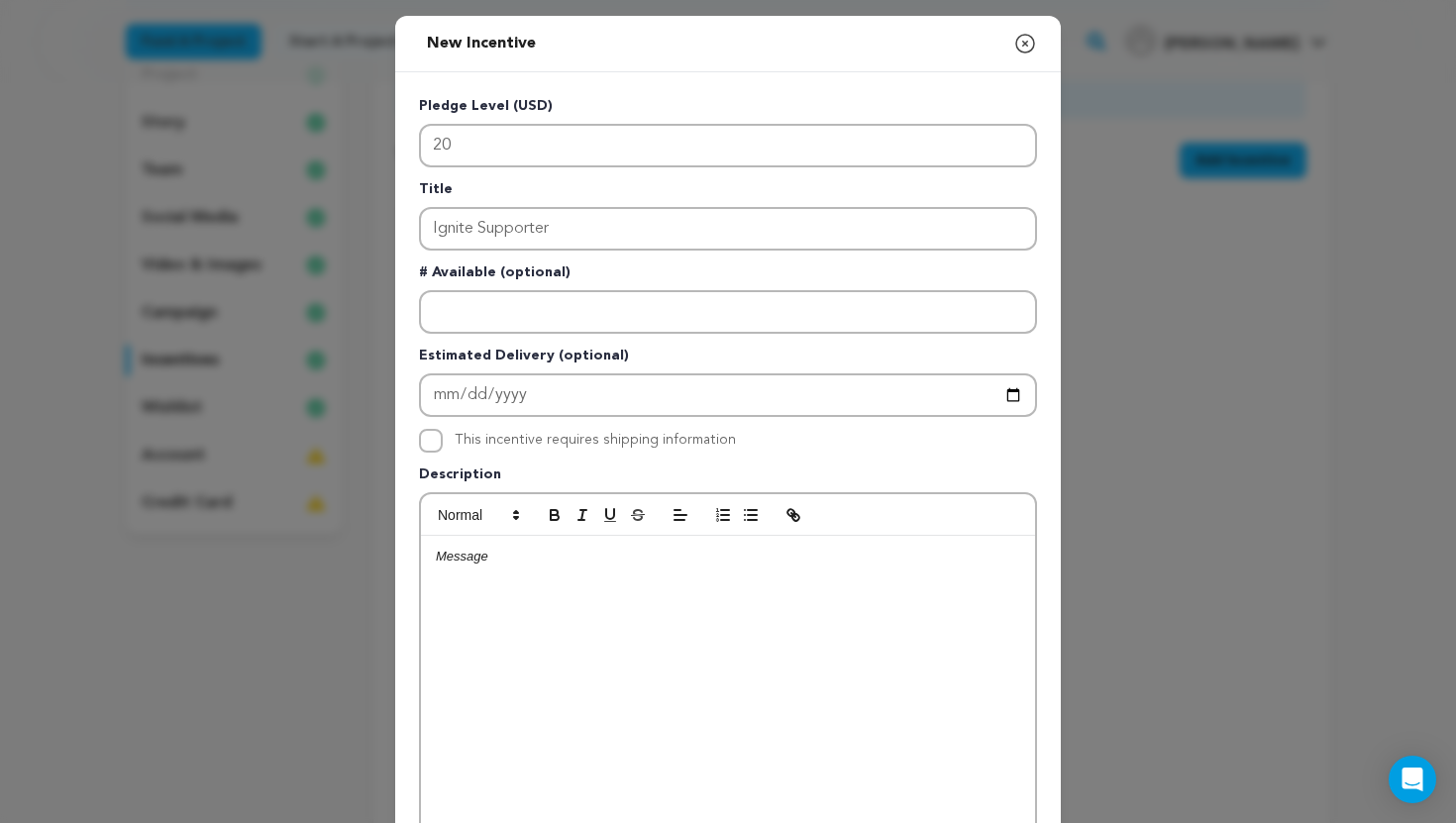 click at bounding box center [728, 684] 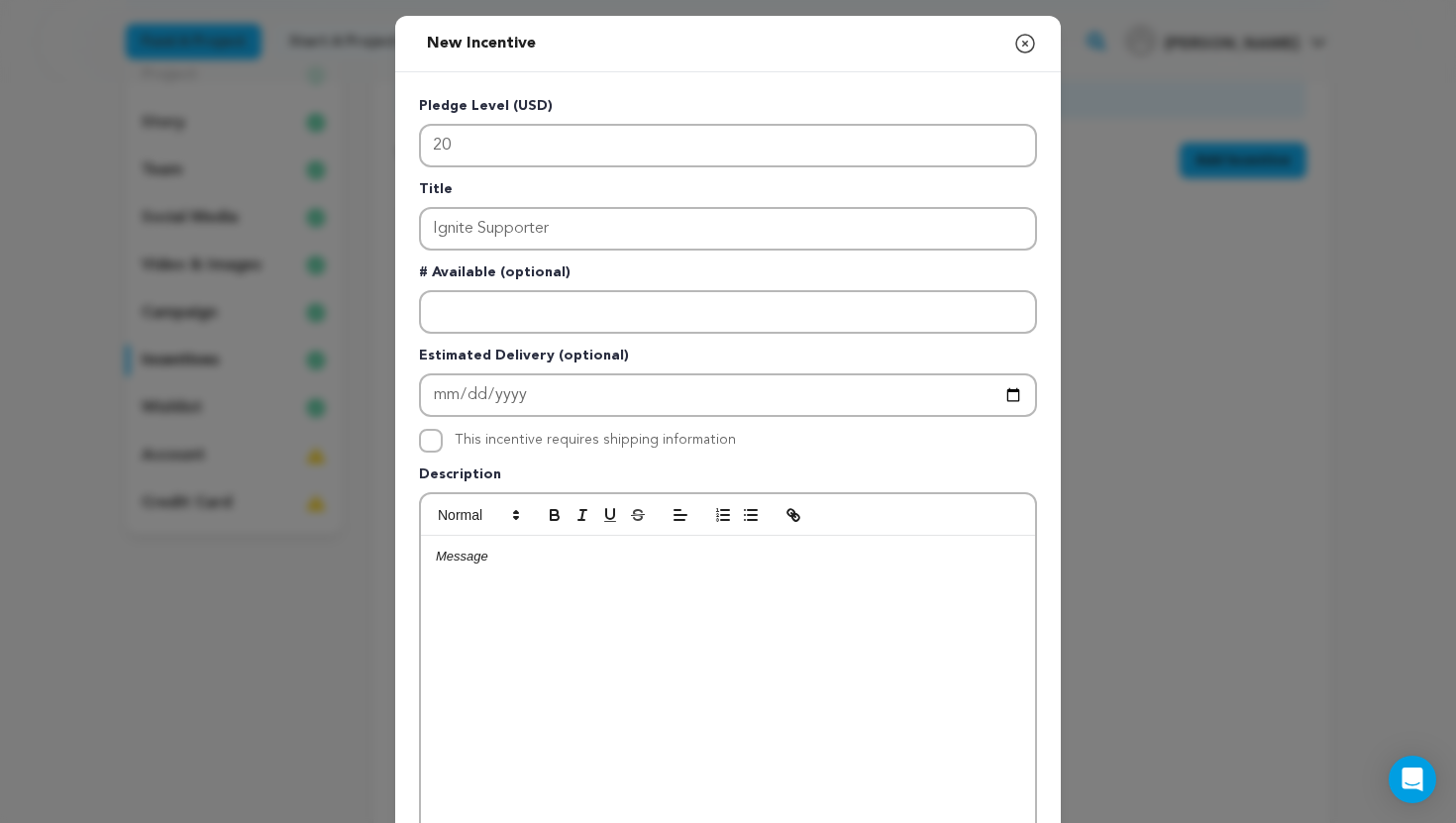 type 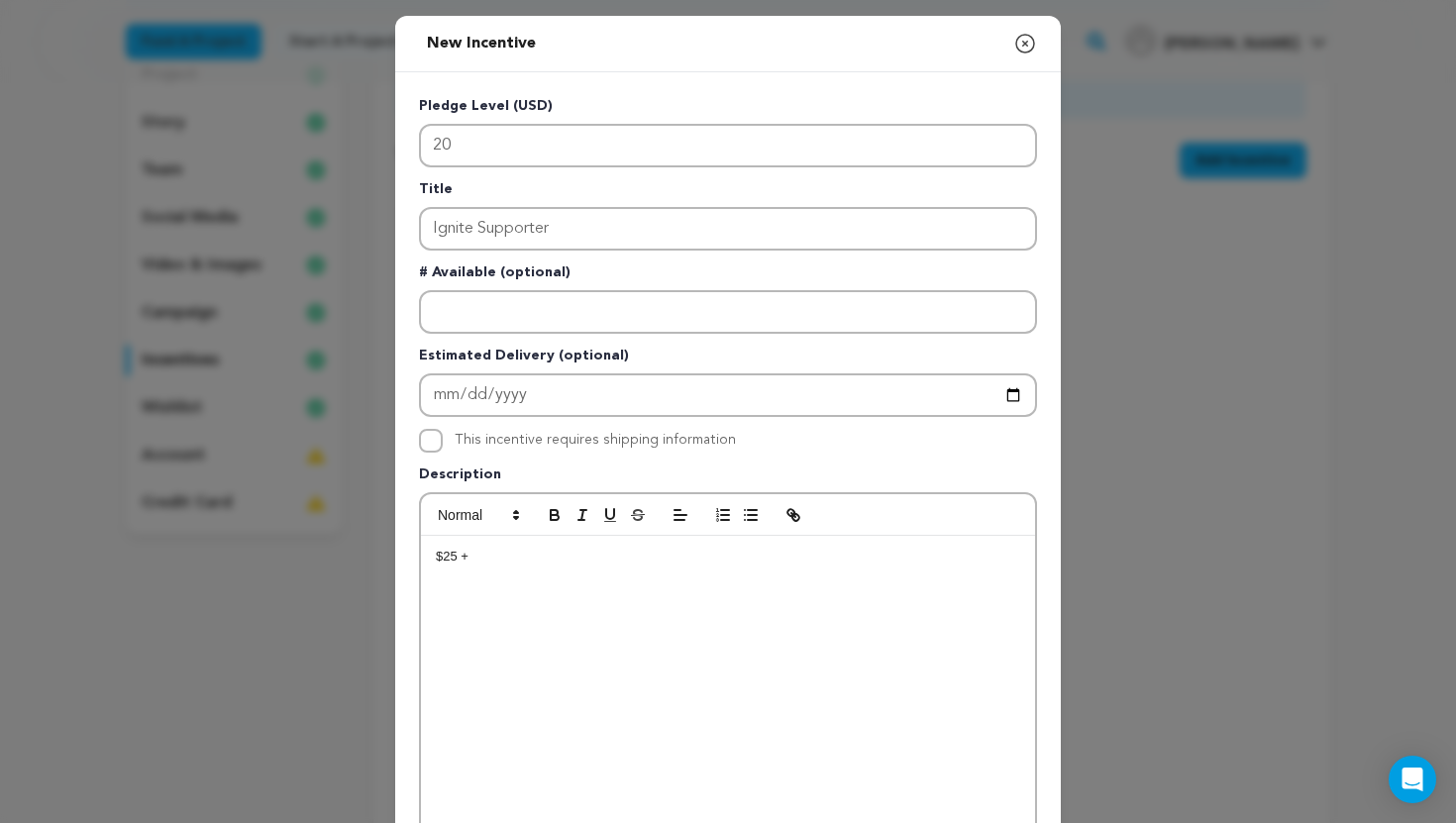 click on "$25 +" at bounding box center [728, 557] 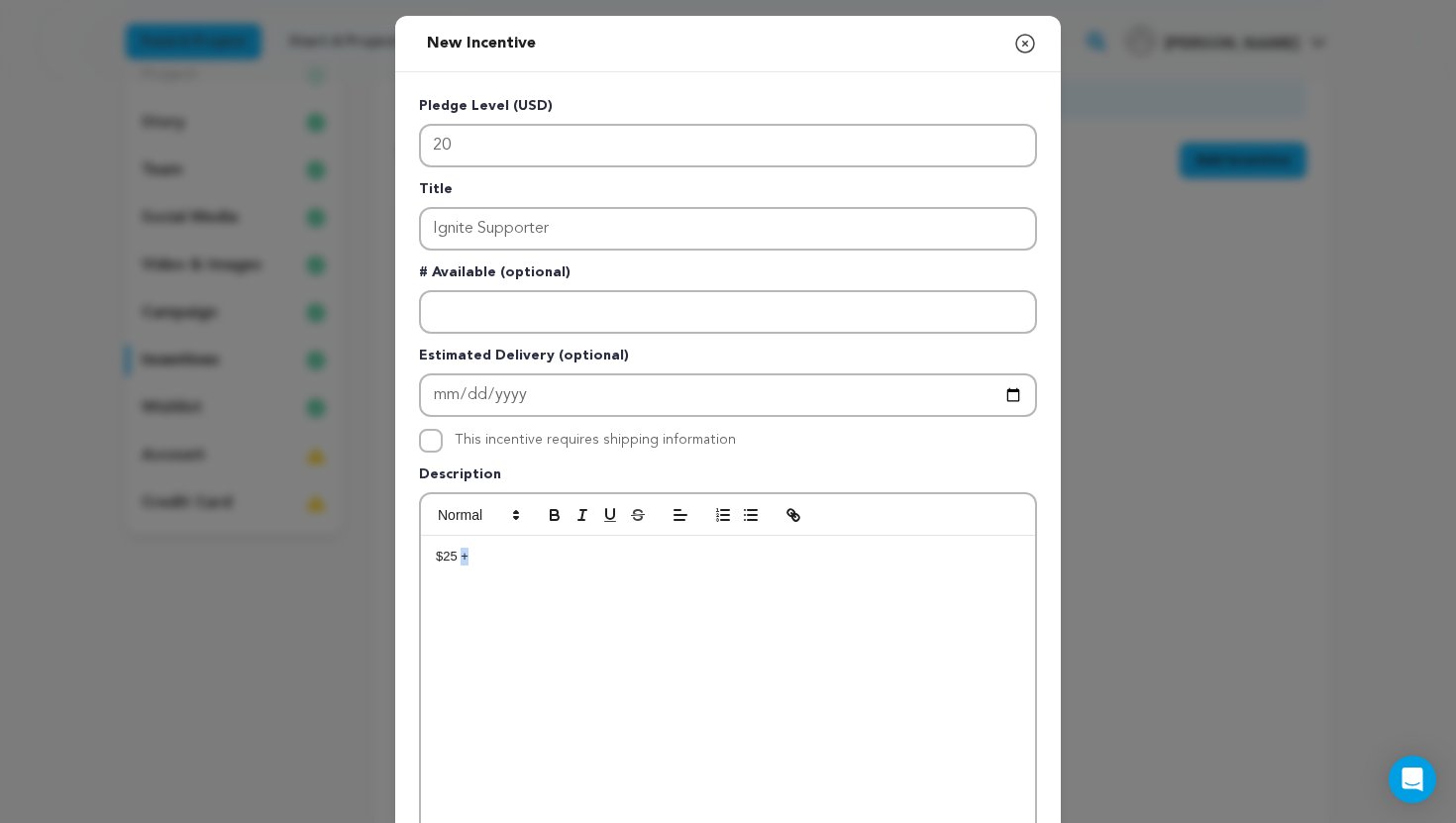 click on "$25 +" at bounding box center [728, 557] 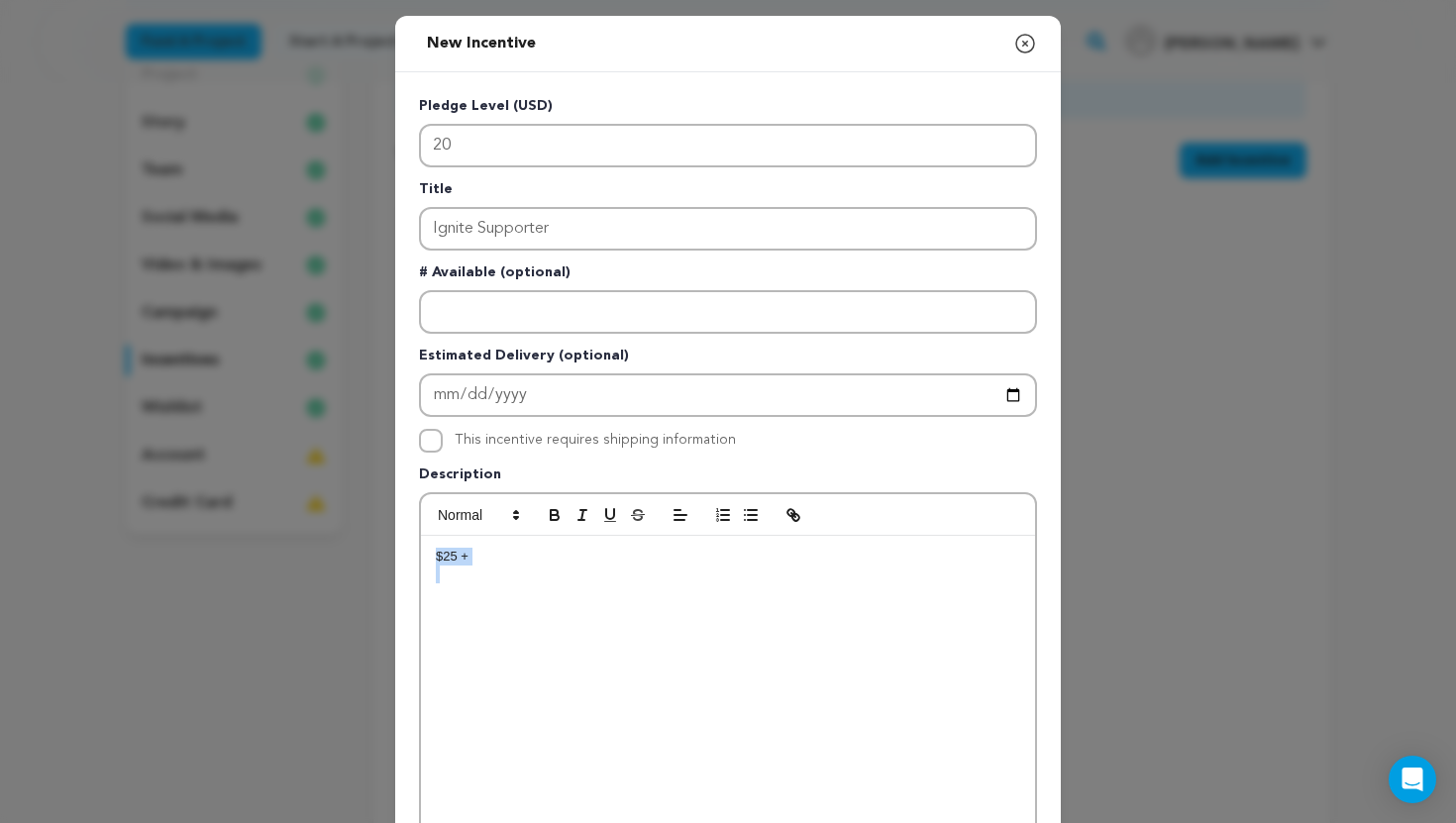 click on "$25 +" at bounding box center [728, 557] 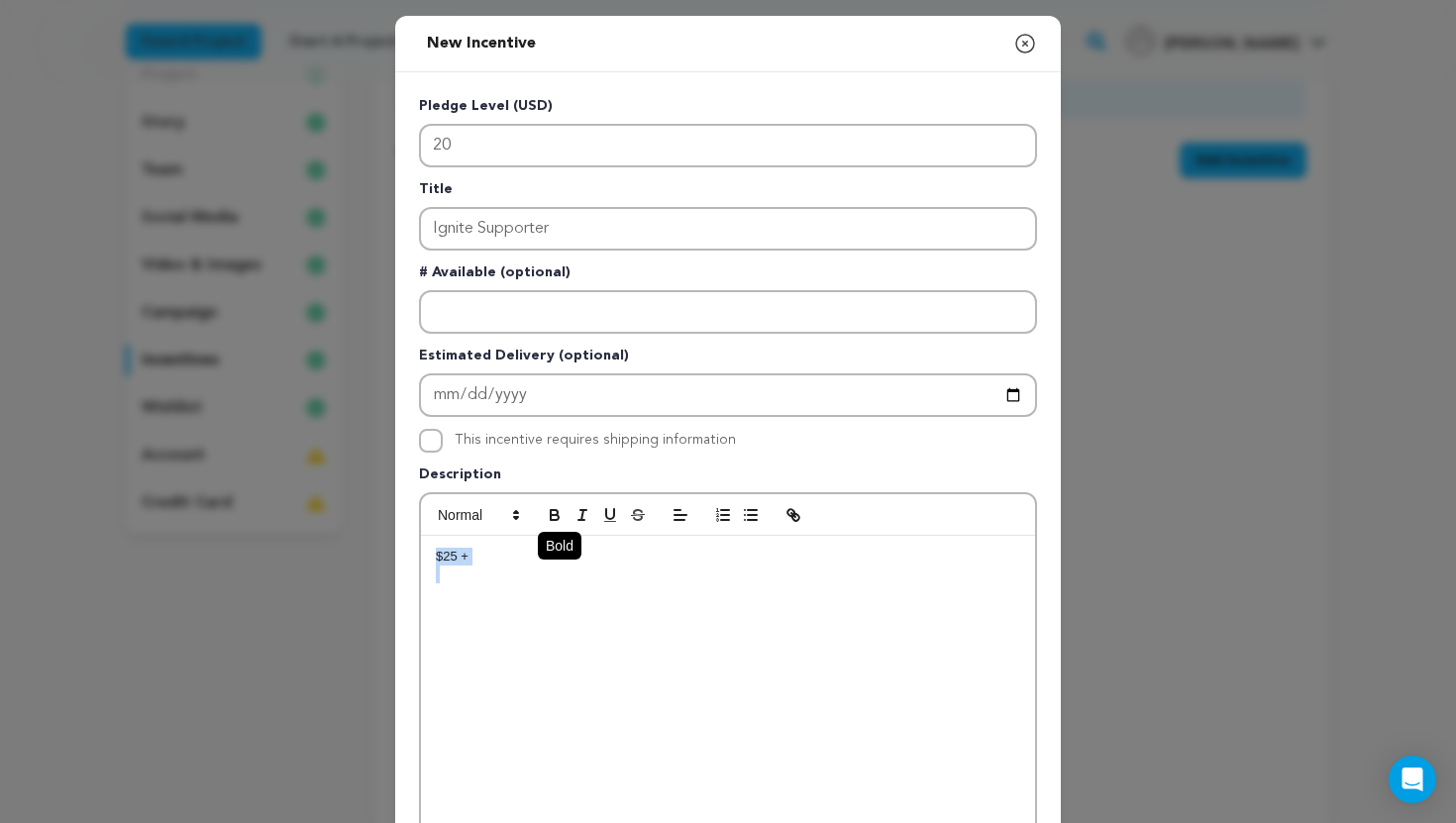 click 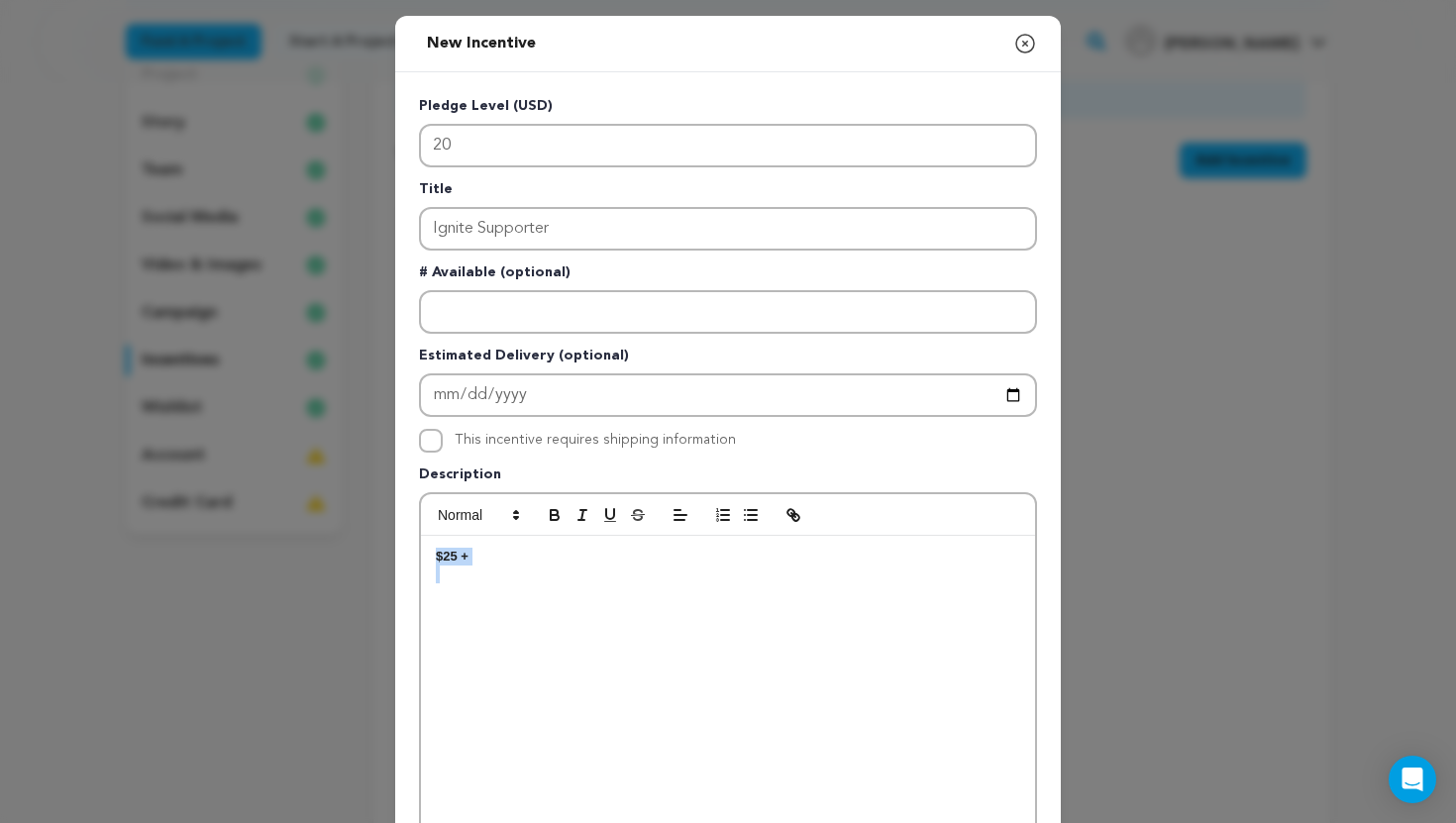 click on "$25 +" at bounding box center [728, 557] 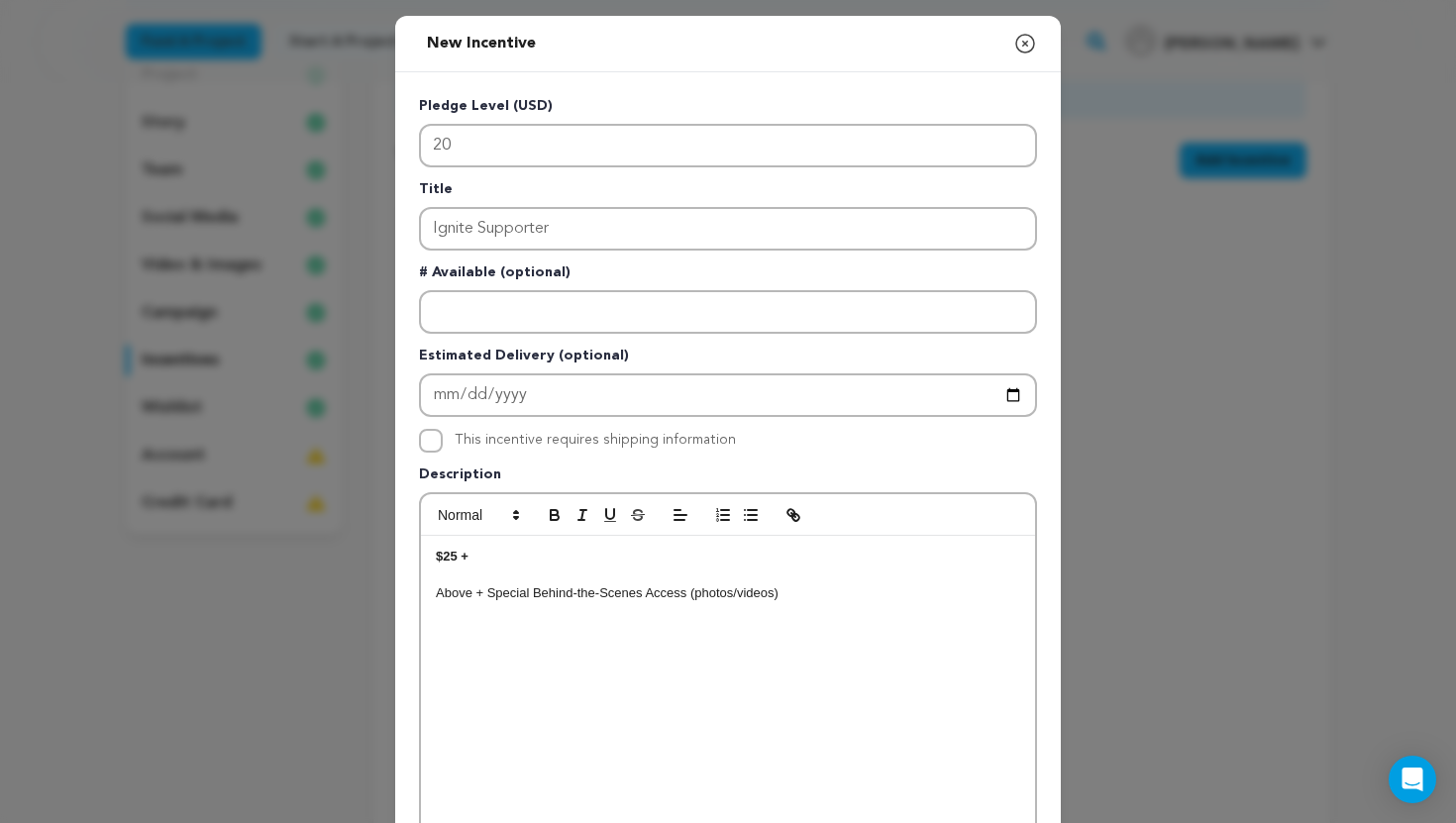 scroll, scrollTop: 0, scrollLeft: 0, axis: both 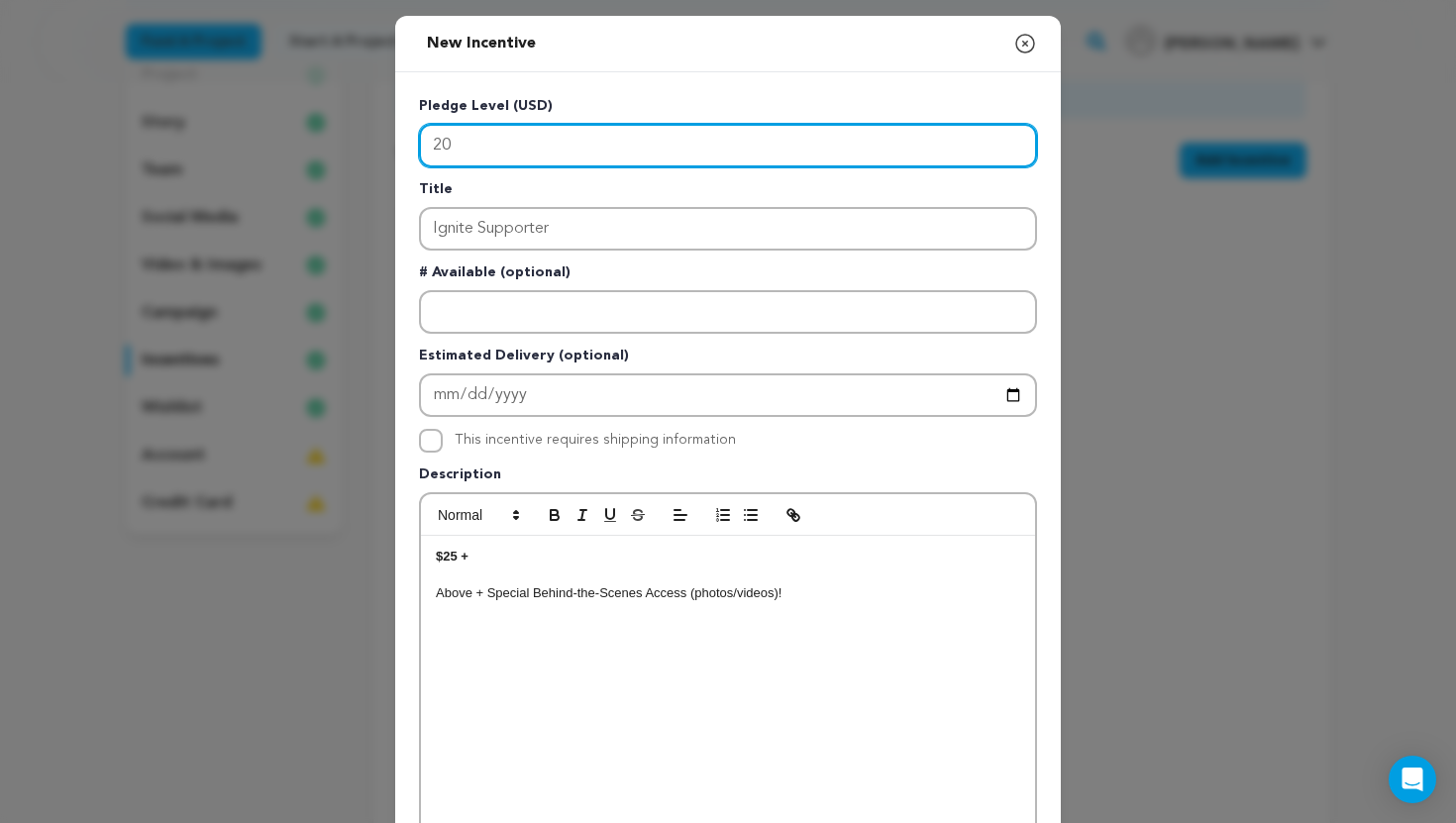 click on "20" at bounding box center (728, 146) 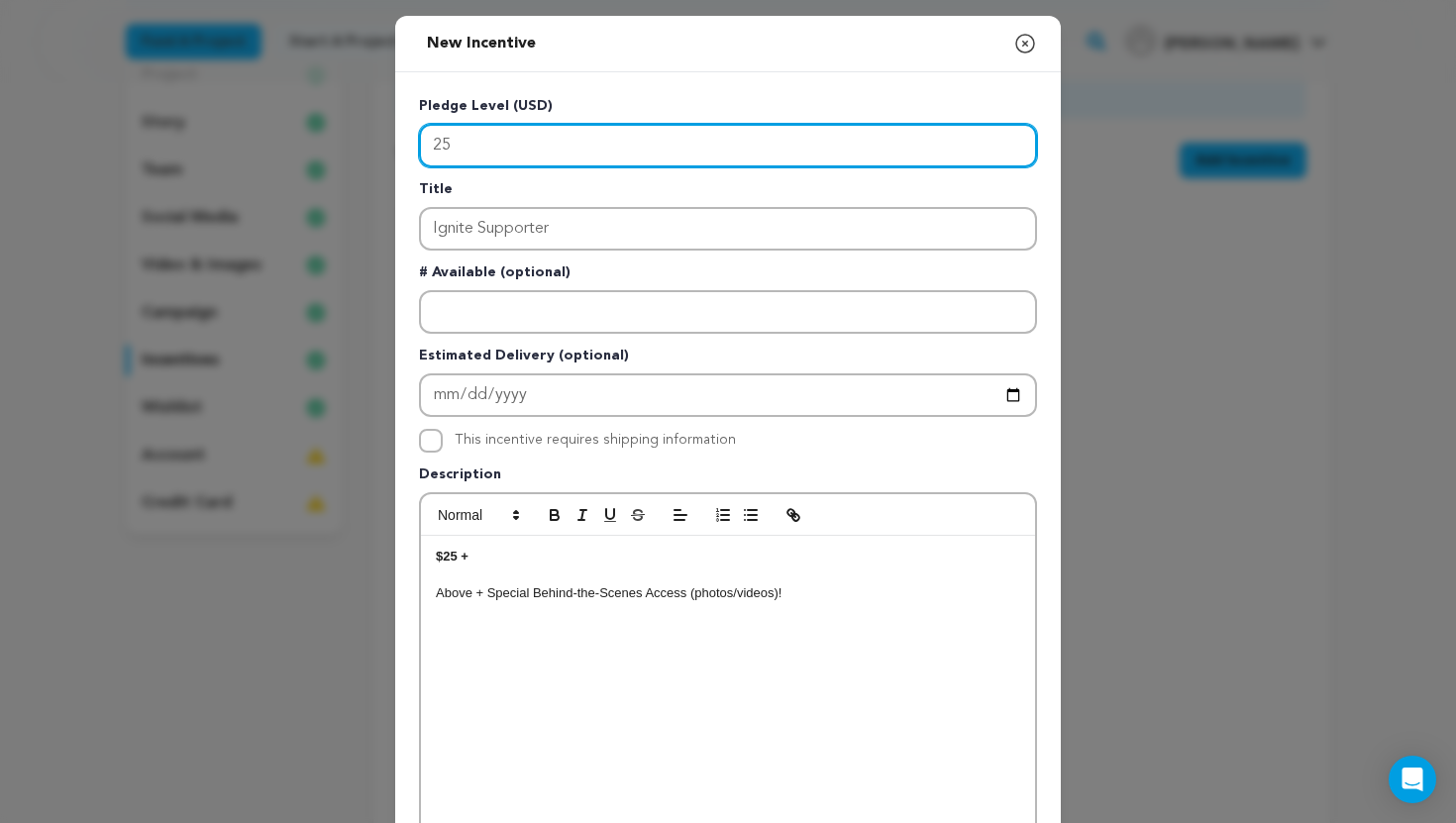 type on "25" 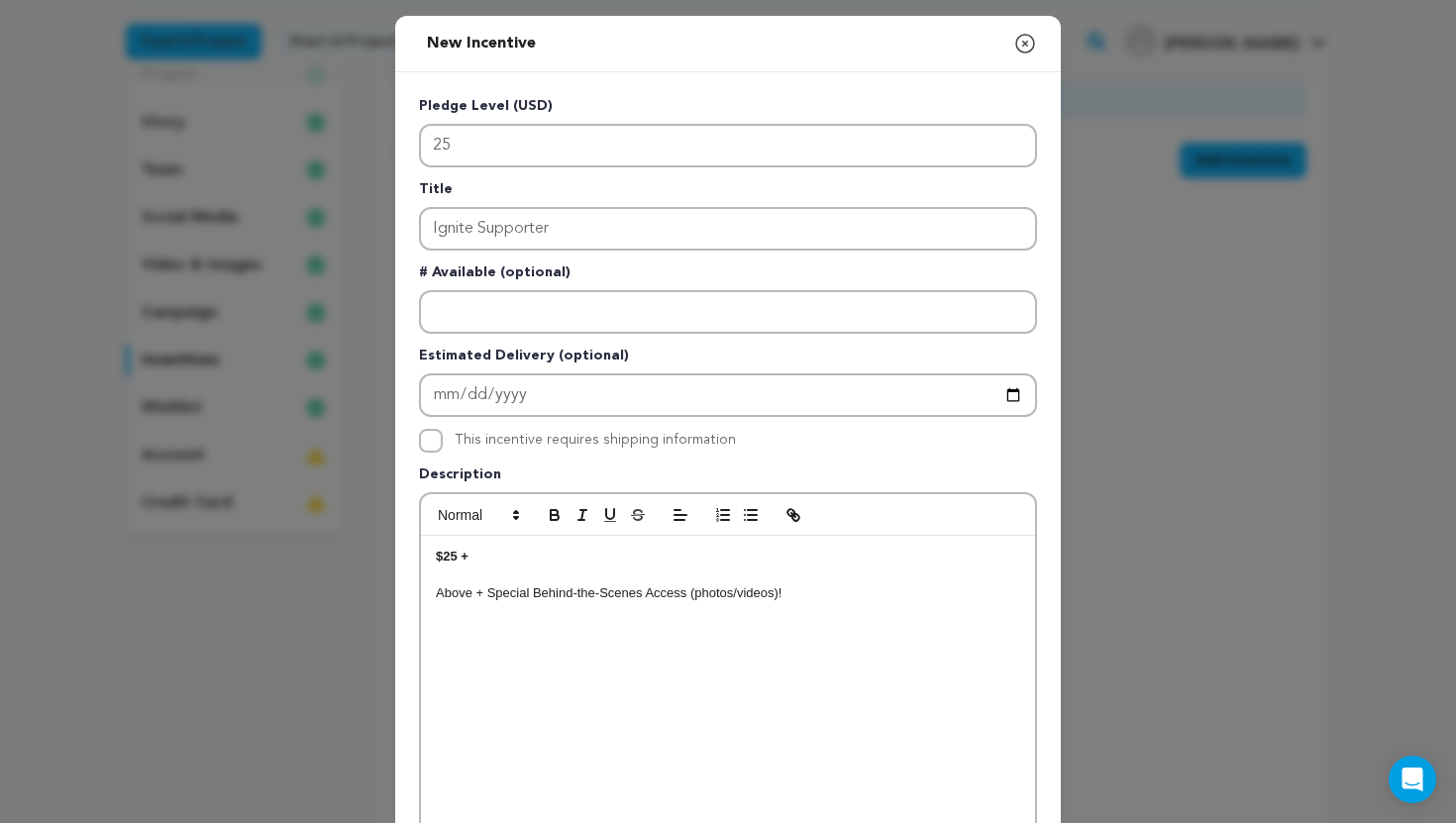 click on "Pledge Level (USD)
25
Title
Ignite Supporter
# Available (optional)
Estimated Delivery (optional)
This incentive requires shipping information" at bounding box center [728, 514] 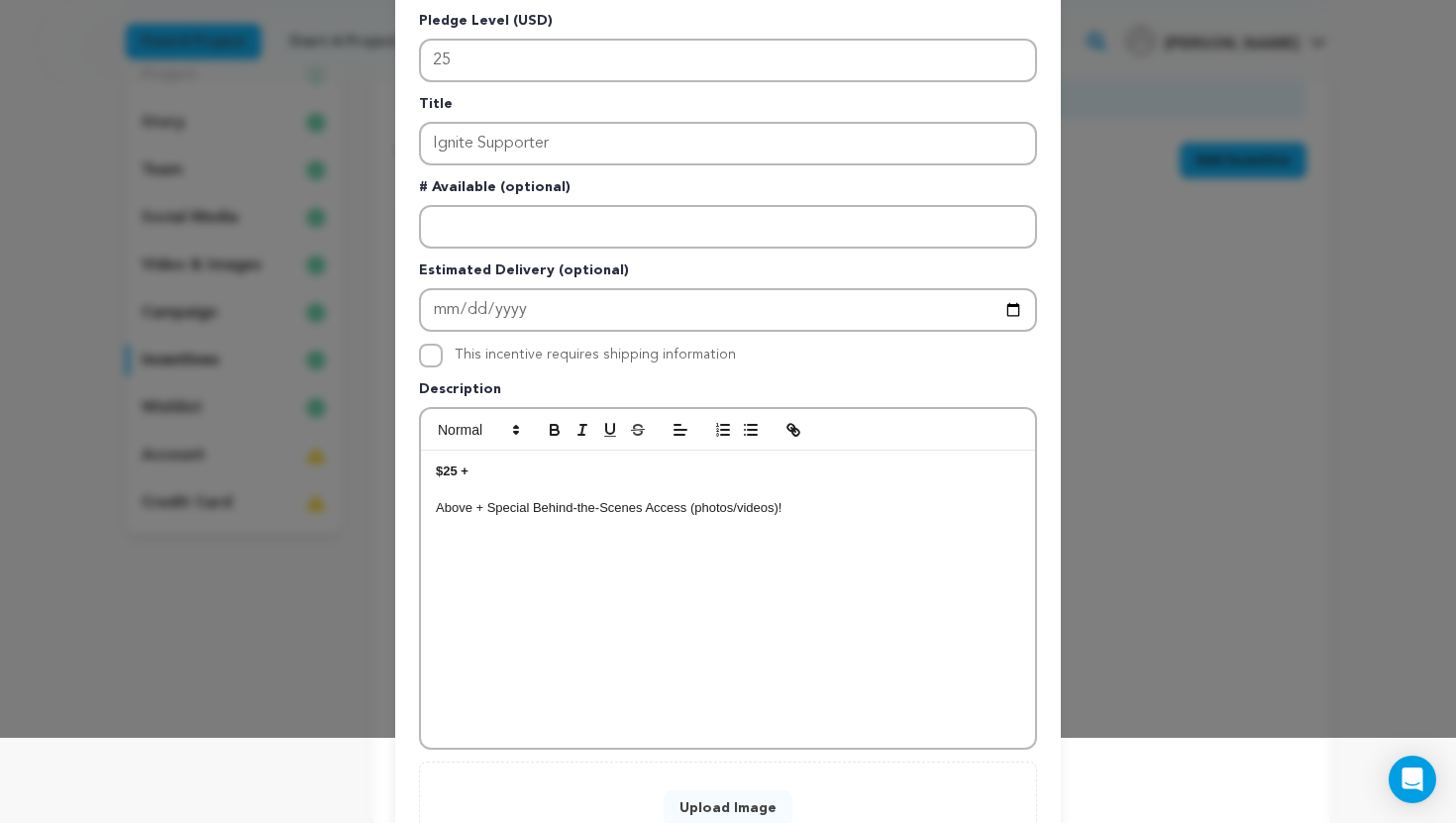 scroll, scrollTop: 119, scrollLeft: 0, axis: vertical 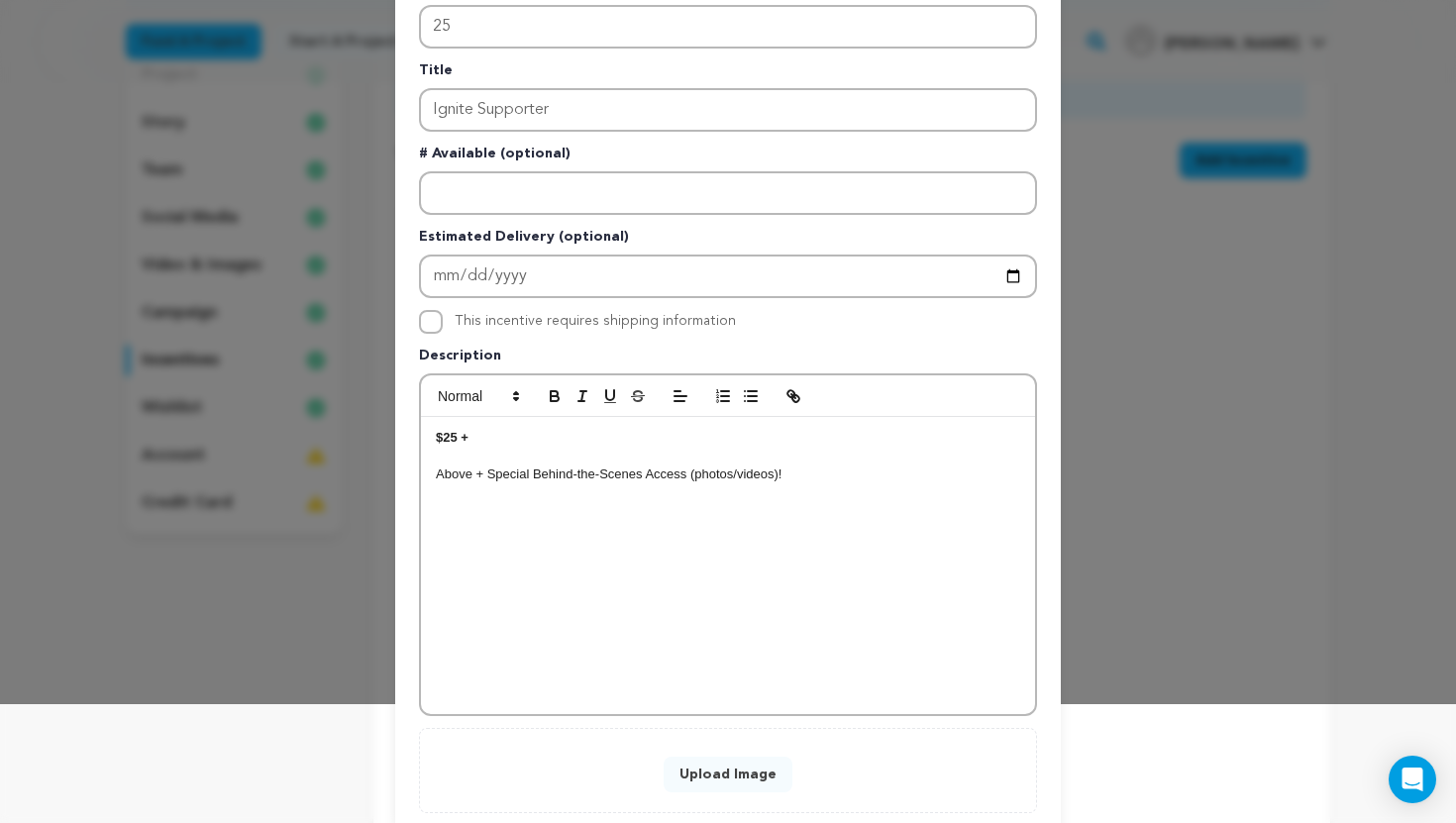 click on "Upload Image" at bounding box center [728, 774] 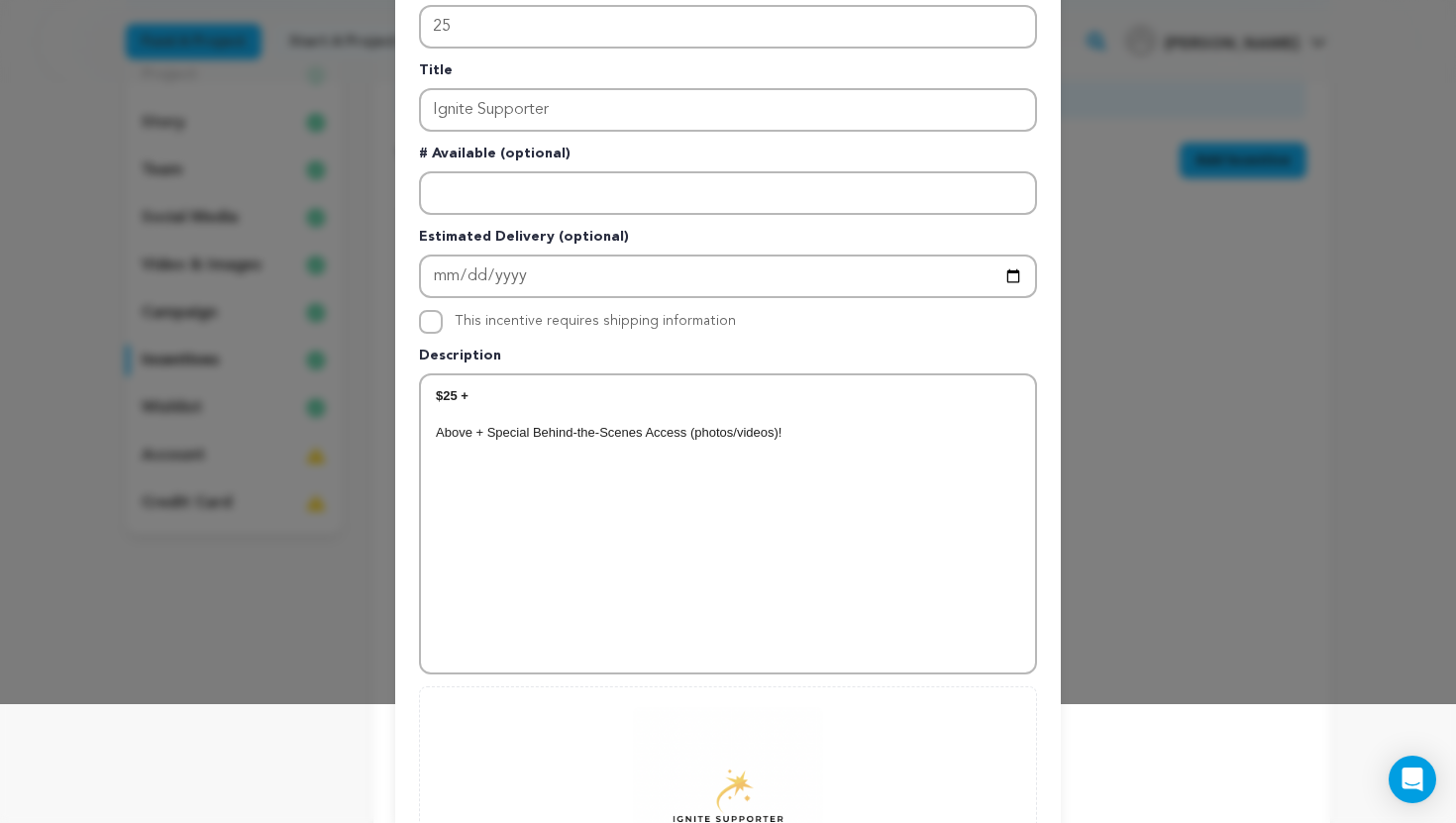click on "Pledge Level (USD)
25
Title
Ignite Supporter
# Available (optional)
Estimated Delivery (optional)
This incentive requires shipping information
$25 +  0" at bounding box center [728, 475] 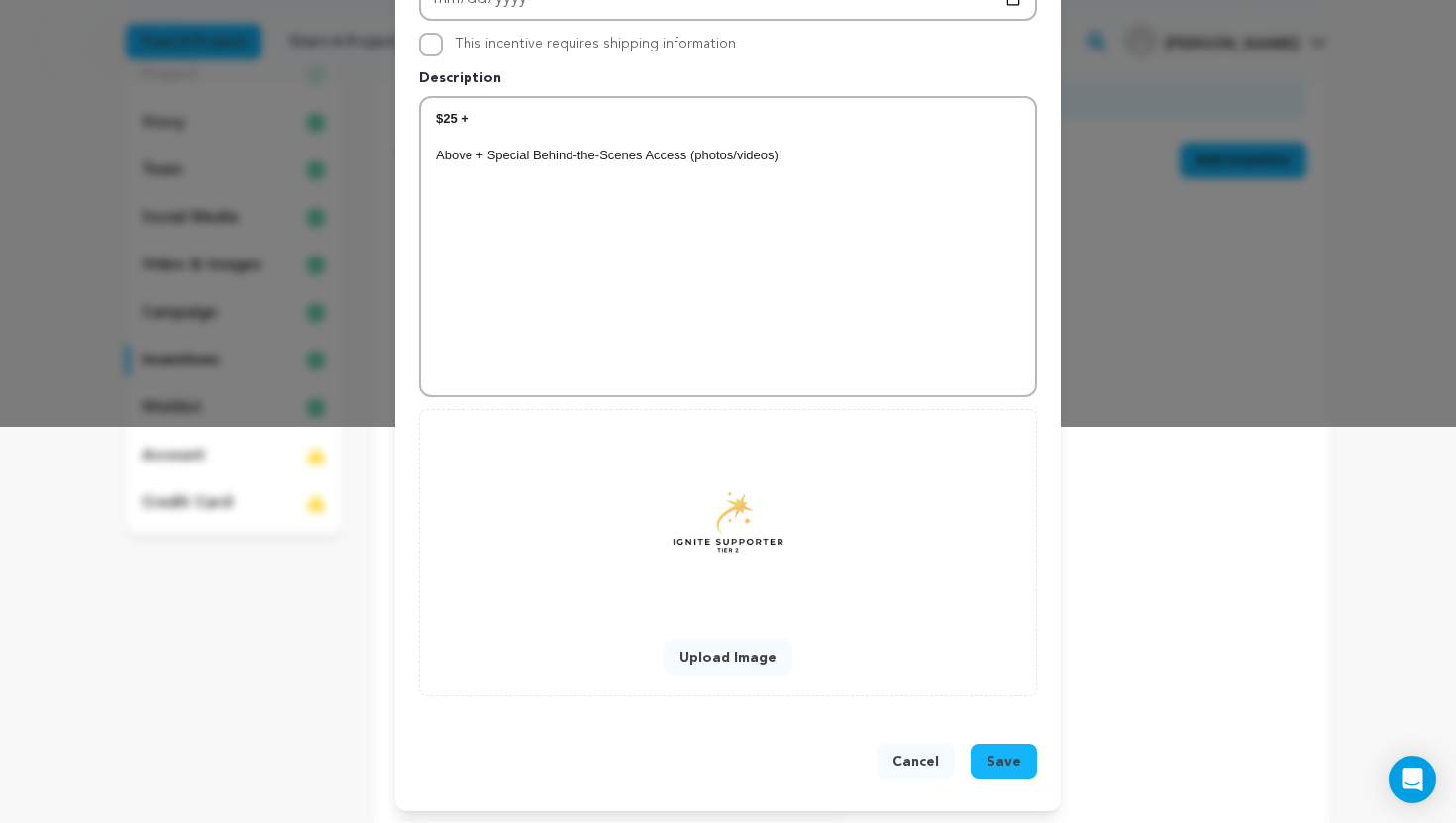 scroll, scrollTop: 400, scrollLeft: 0, axis: vertical 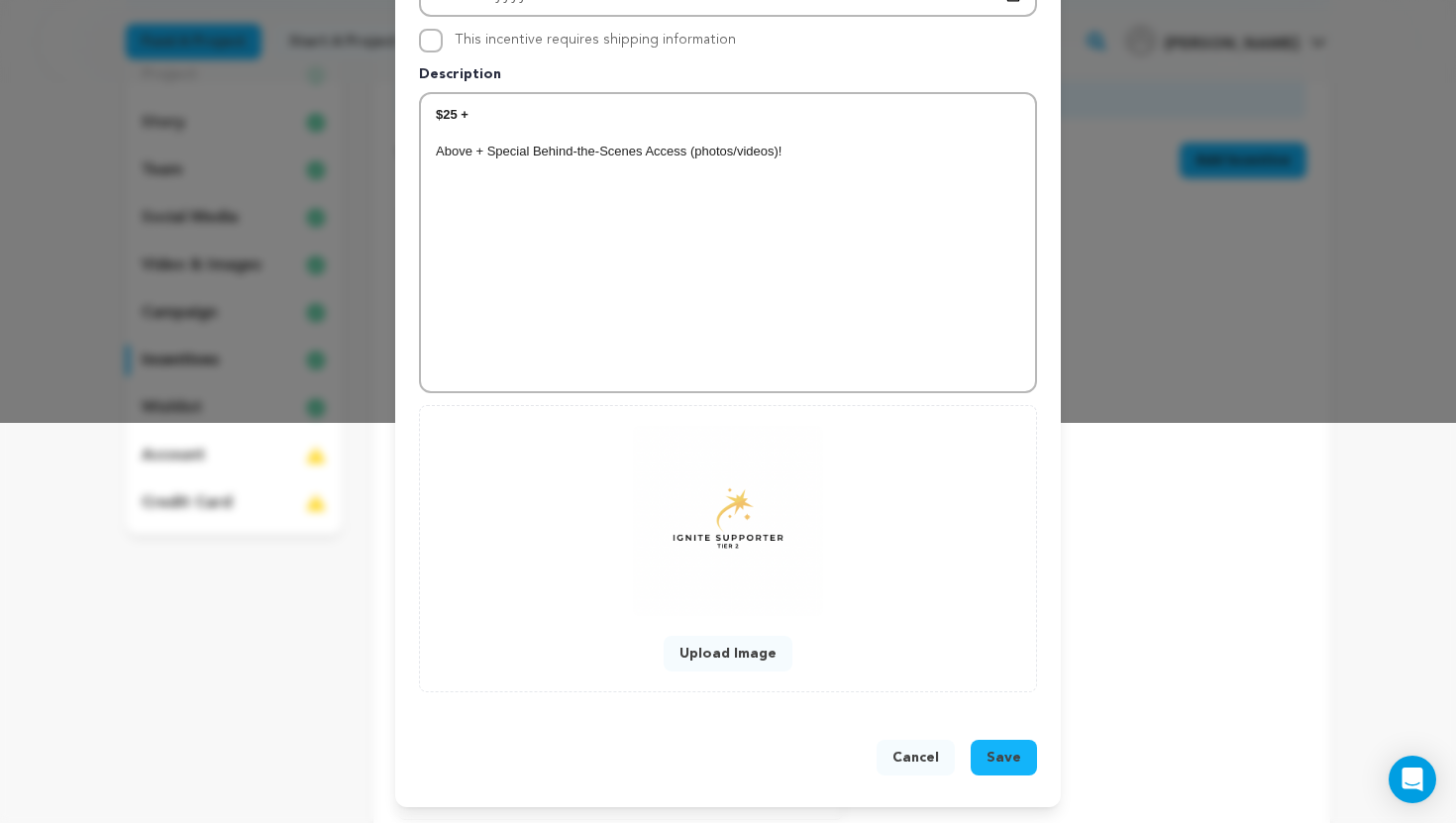 click on "Save" at bounding box center [1003, 758] 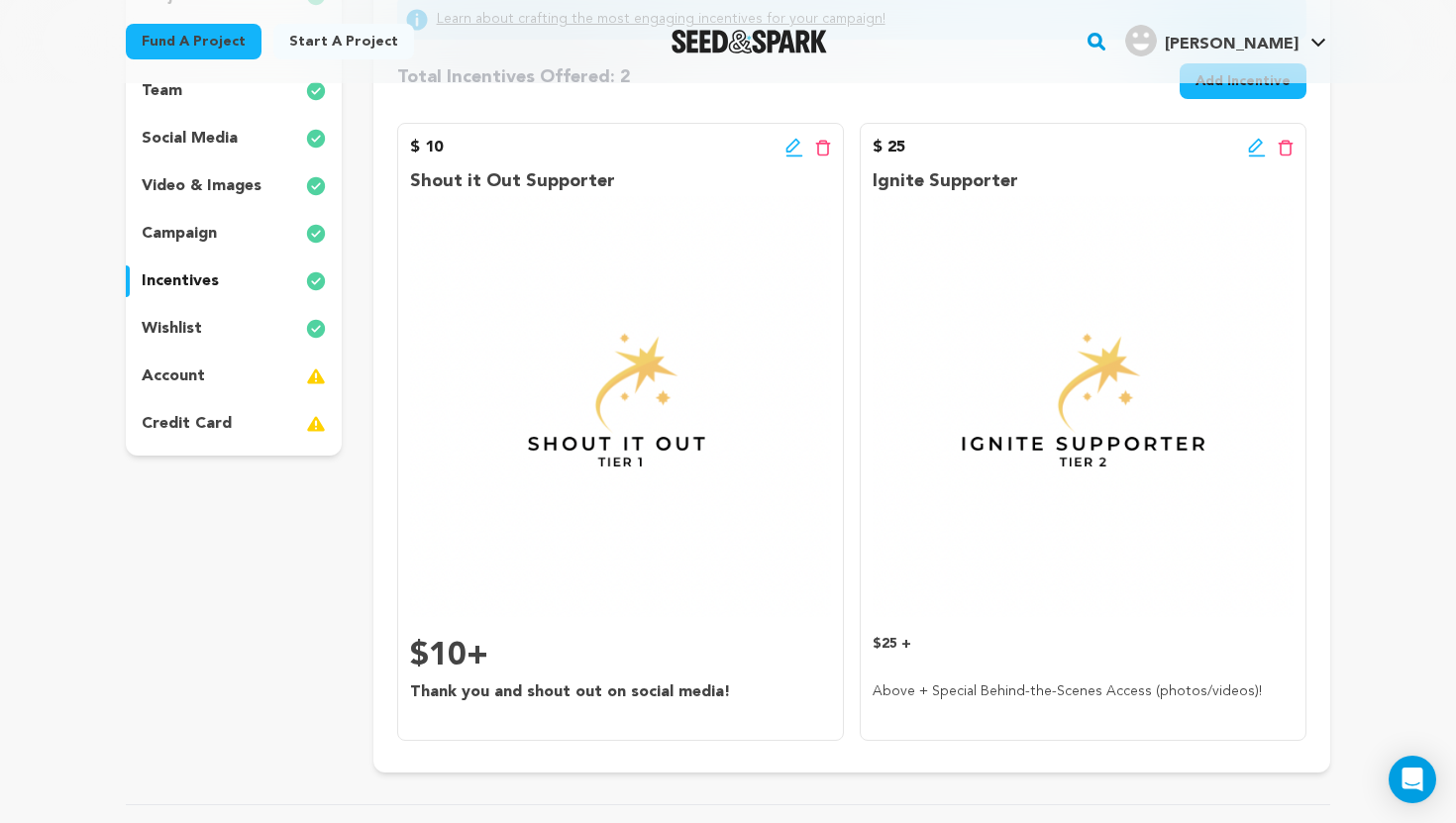 scroll, scrollTop: 317, scrollLeft: 0, axis: vertical 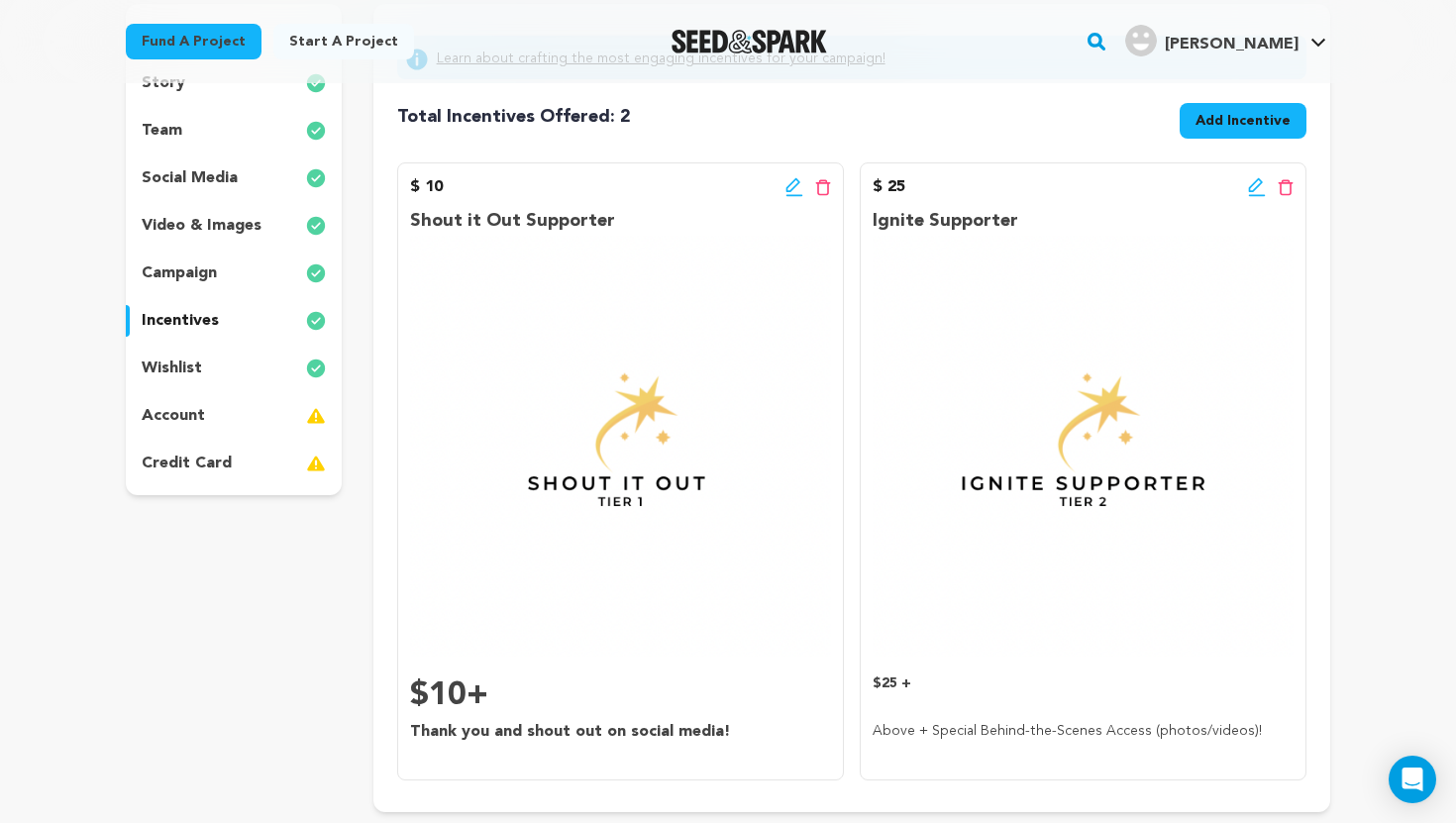 click 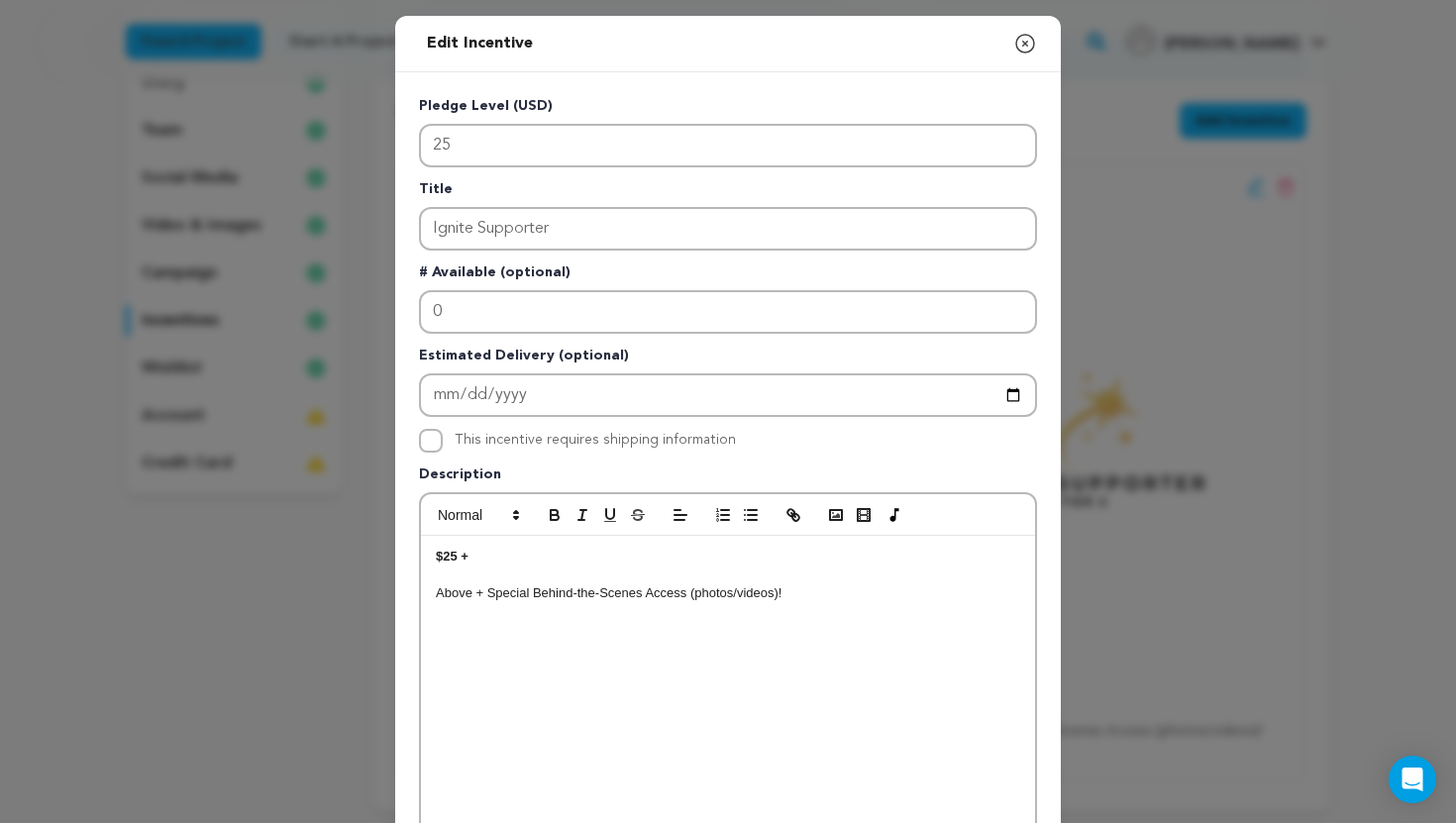 click on "$25 +" at bounding box center (728, 557) 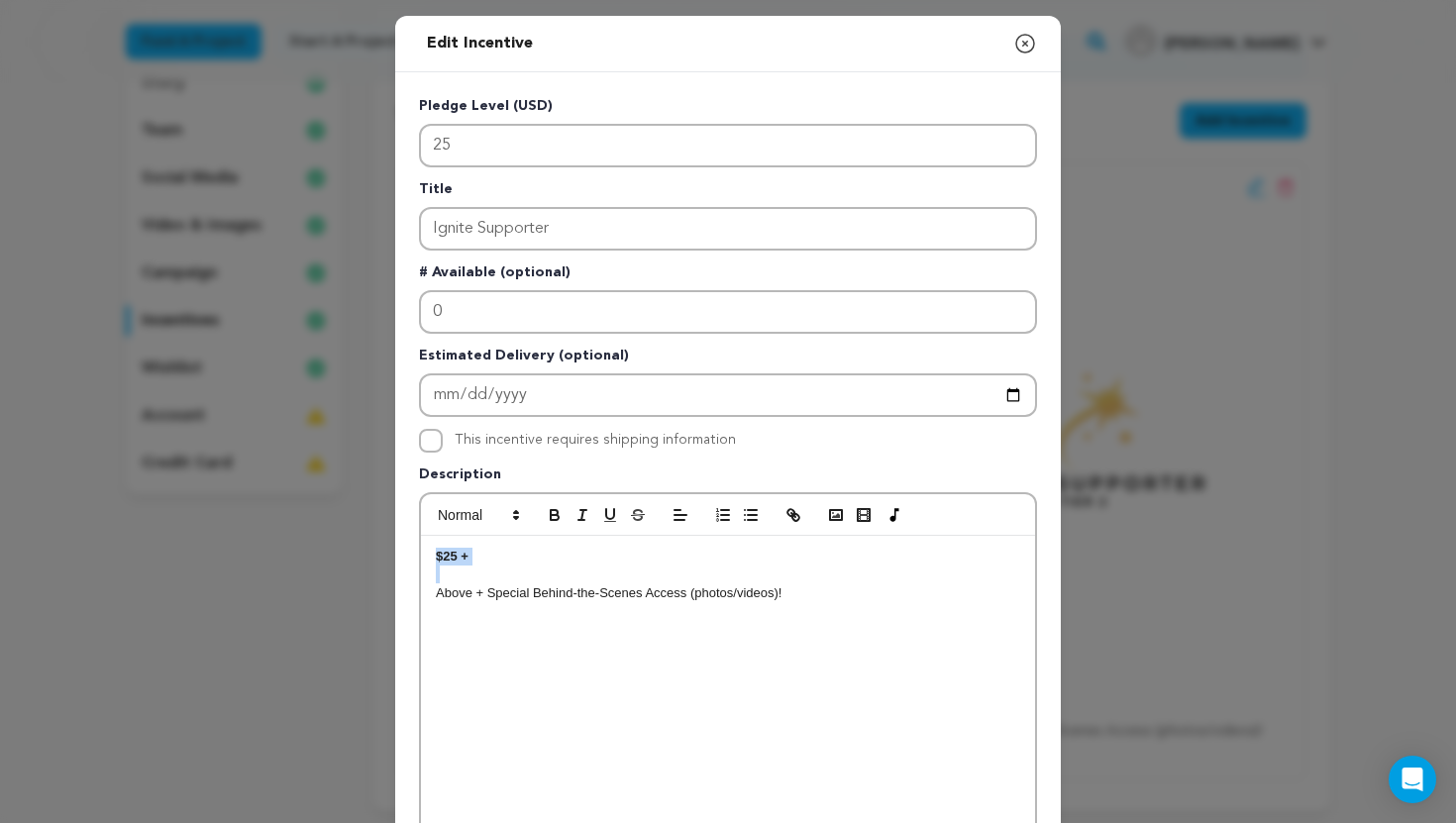 click on "$25 +" at bounding box center [728, 557] 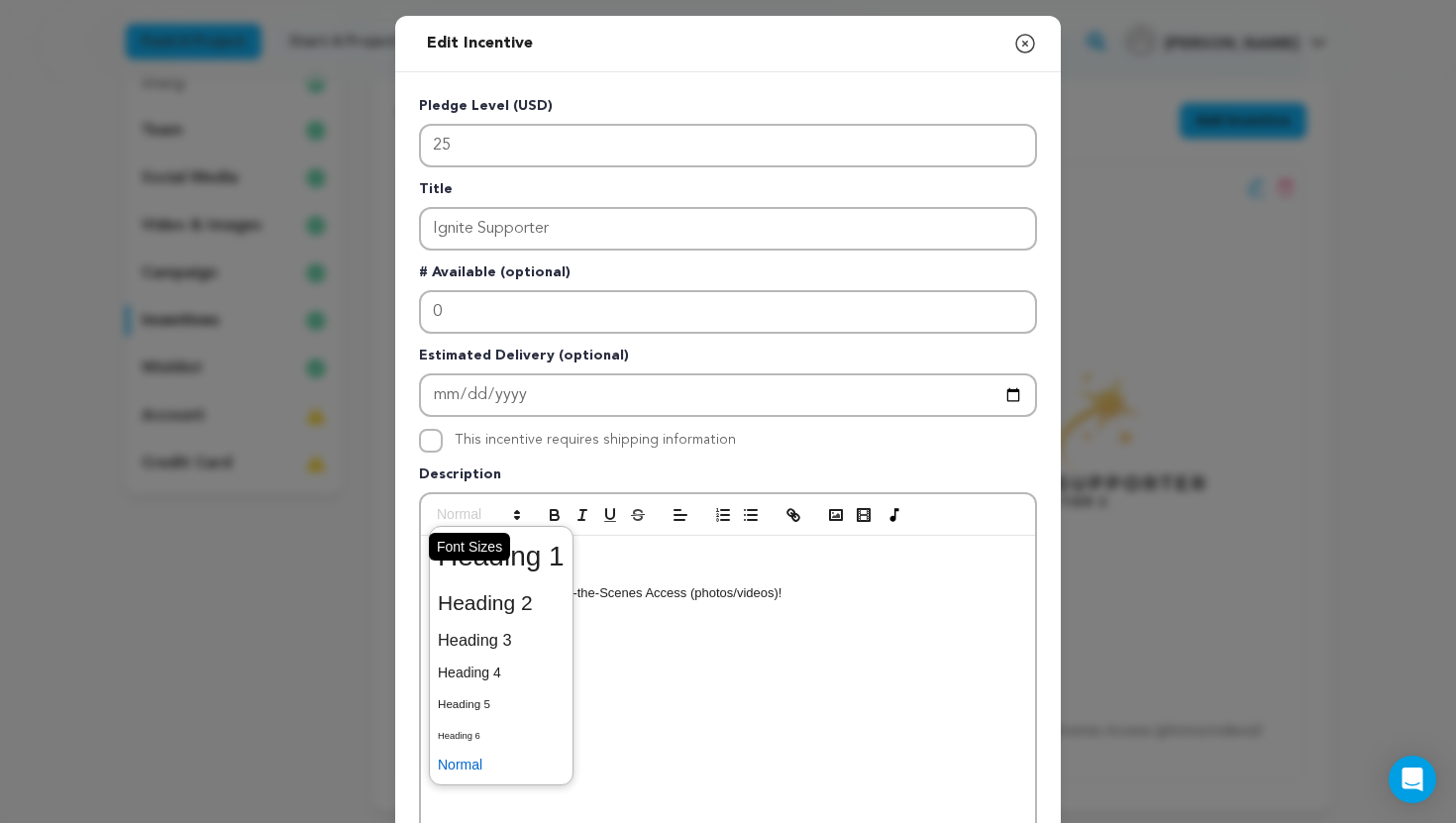 click at bounding box center (477, 515) 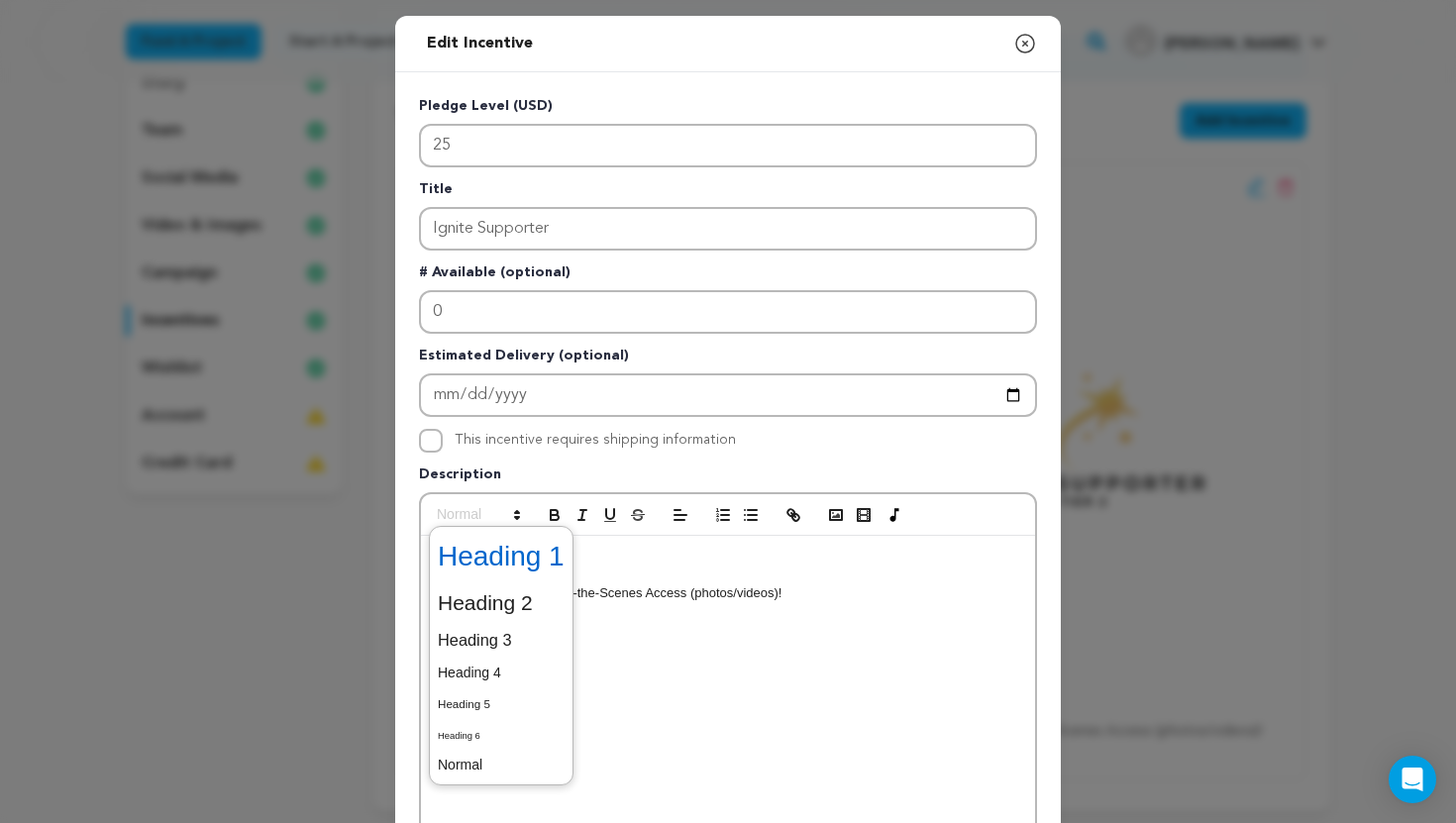 click at bounding box center (501, 557) 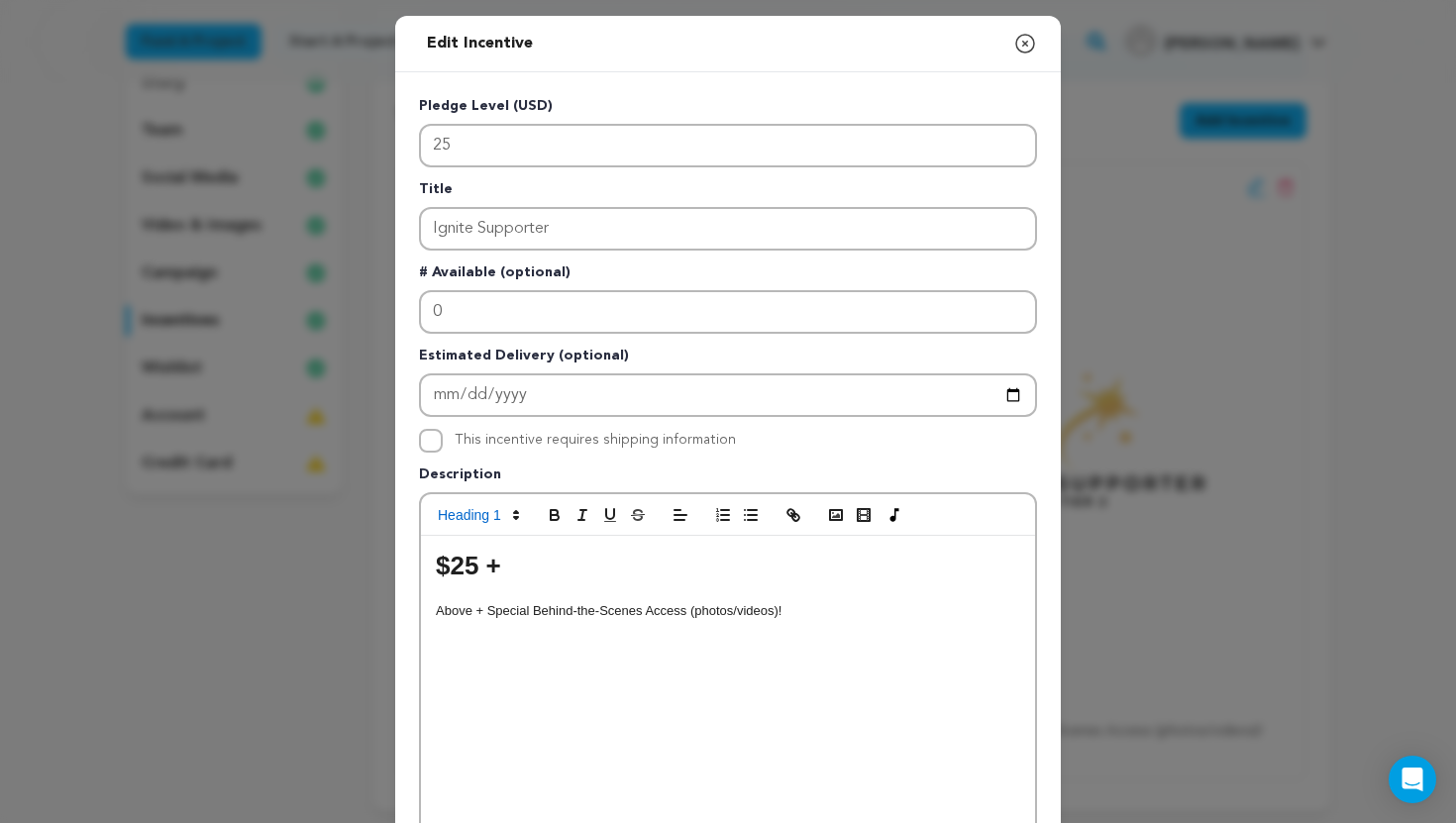 click on "Pledge Level (USD)
25
Title
Ignite Supporter
# Available (optional)
0
Estimated Delivery (optional)
This incentive requires shipping information" at bounding box center [728, 615] 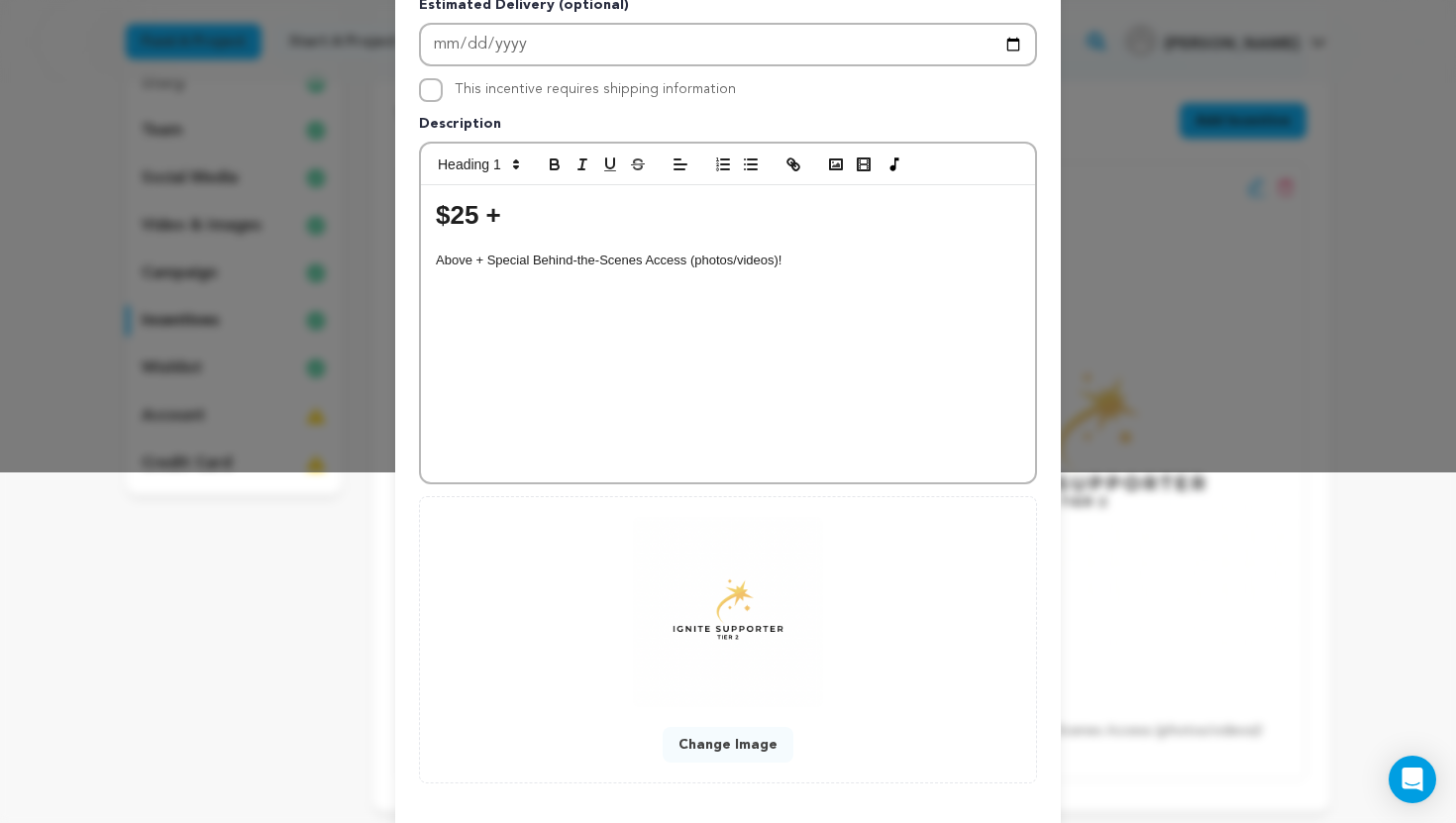 scroll, scrollTop: 442, scrollLeft: 0, axis: vertical 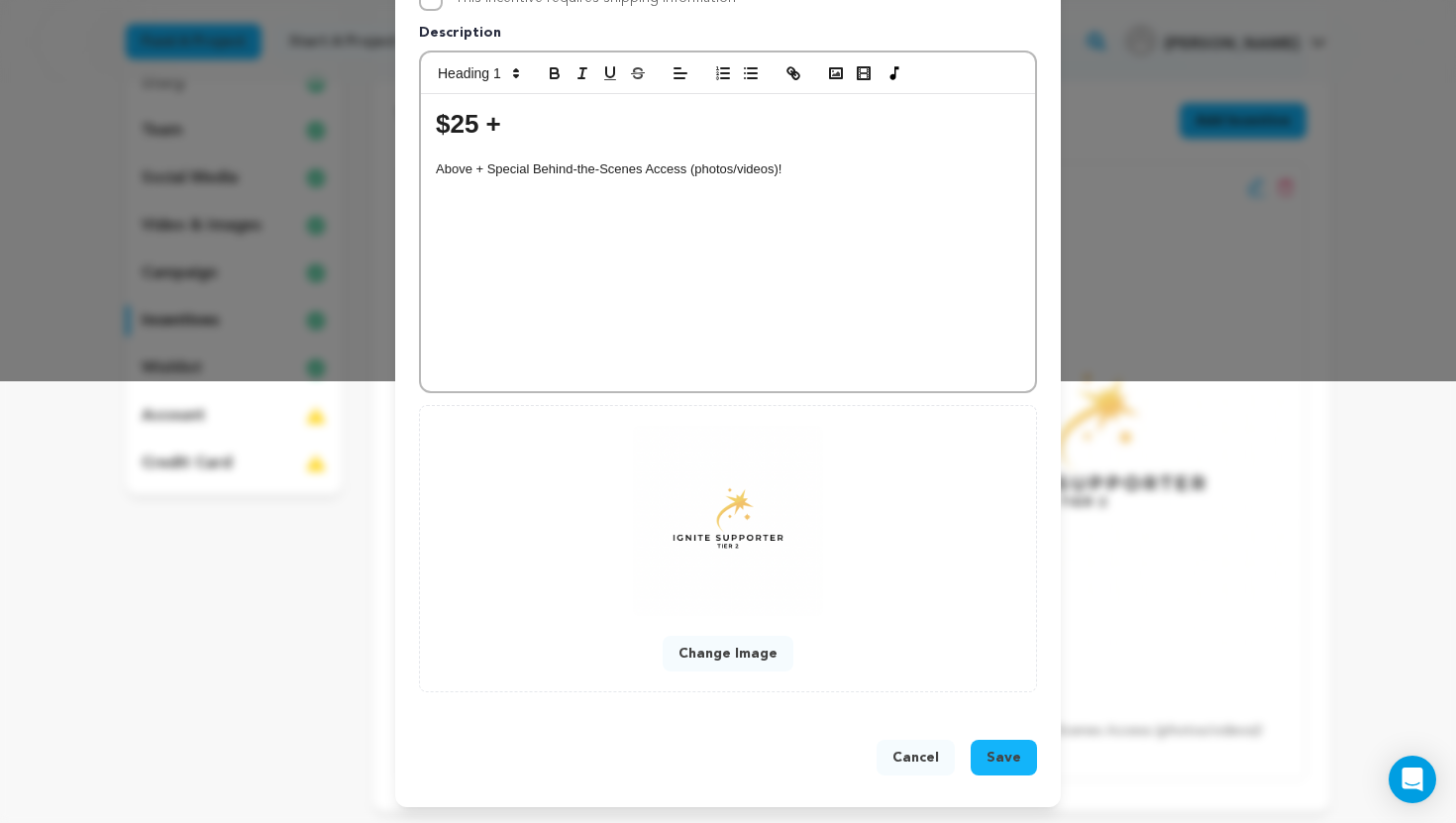 click on "Save" at bounding box center (1003, 758) 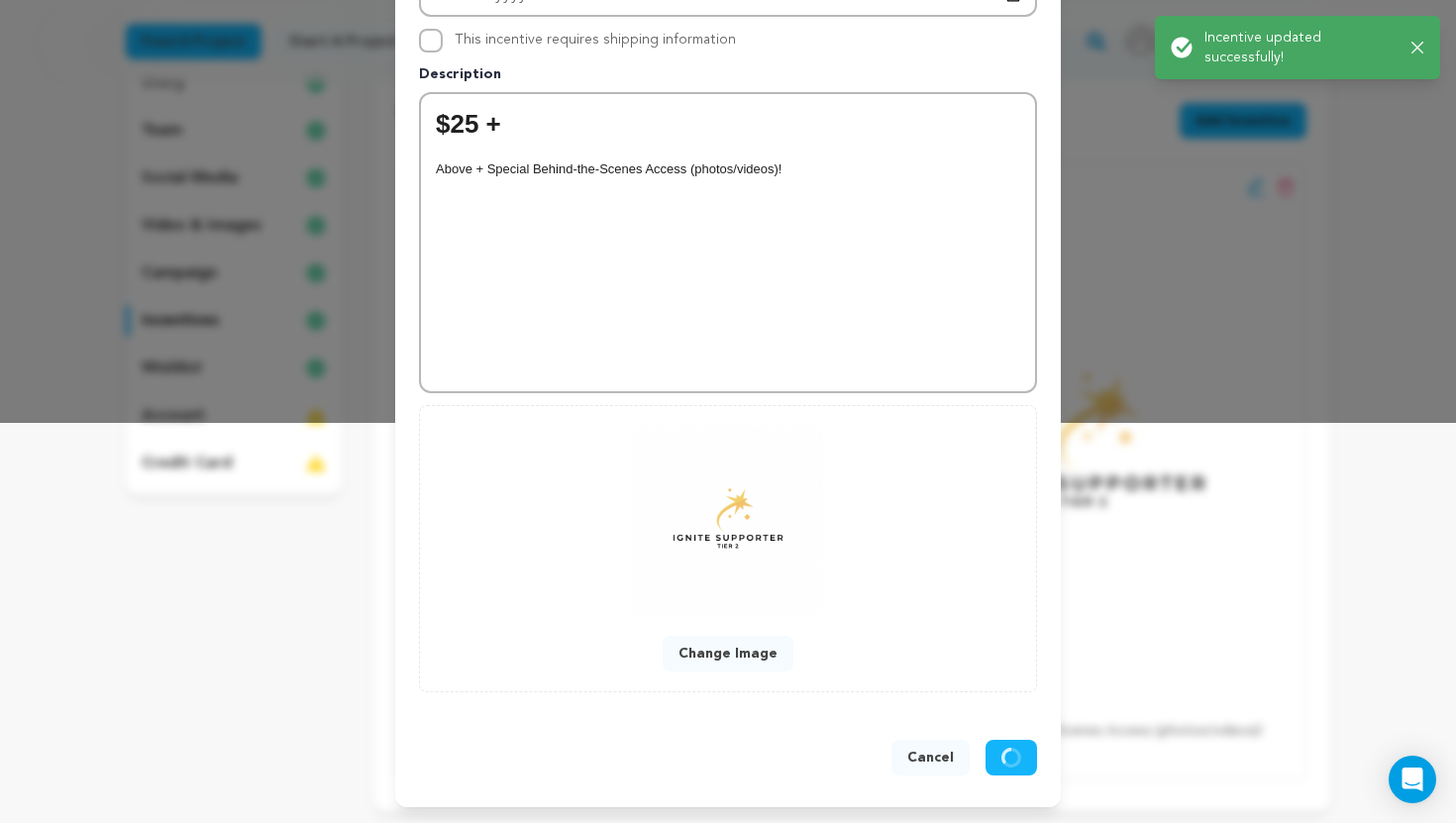 scroll, scrollTop: 400, scrollLeft: 0, axis: vertical 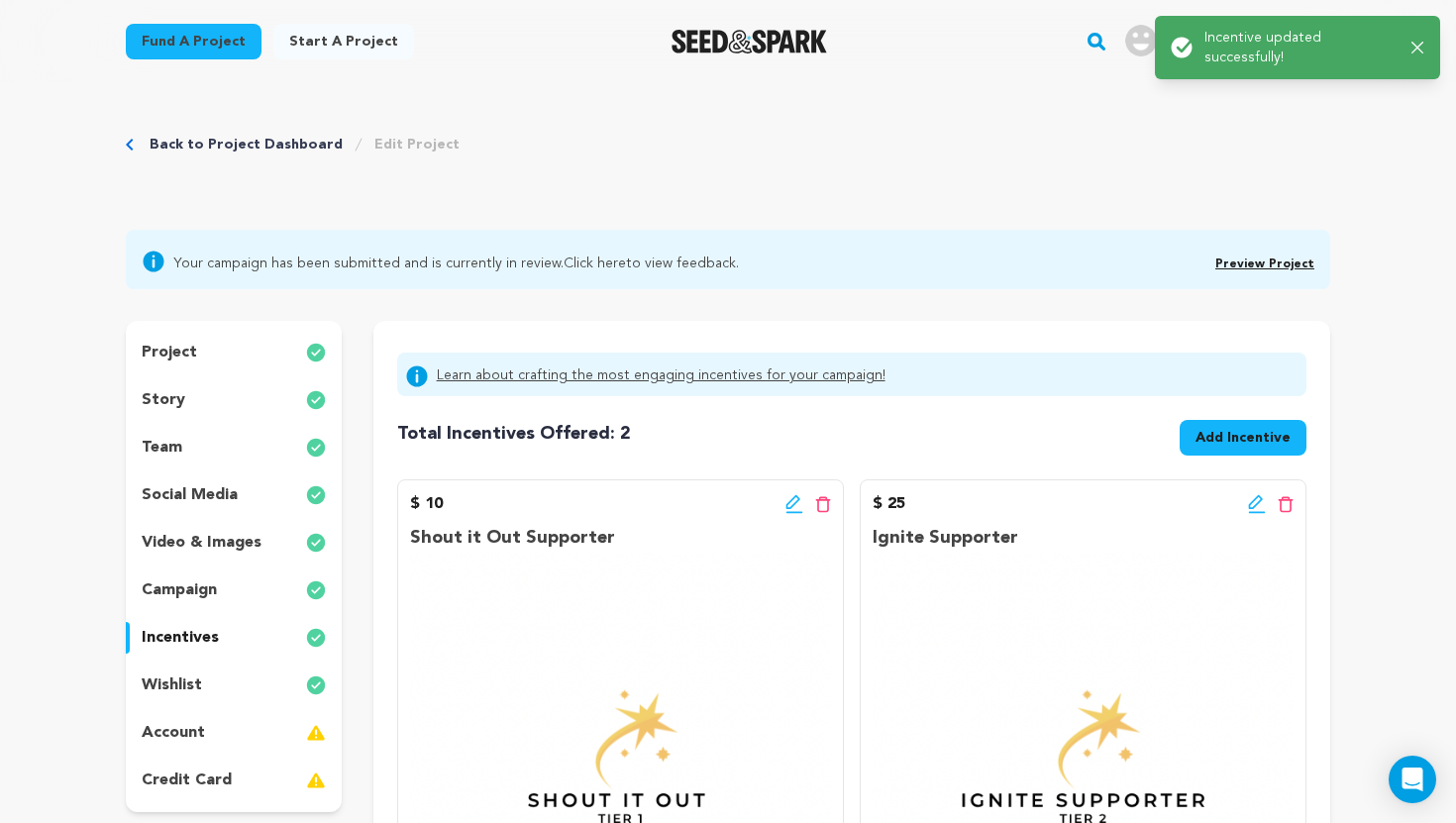 click on "Back to Project Dashboard
Edit Project
Your campaign has been submitted and is currently in review.  Click here  to view feedback." at bounding box center (728, 1216) 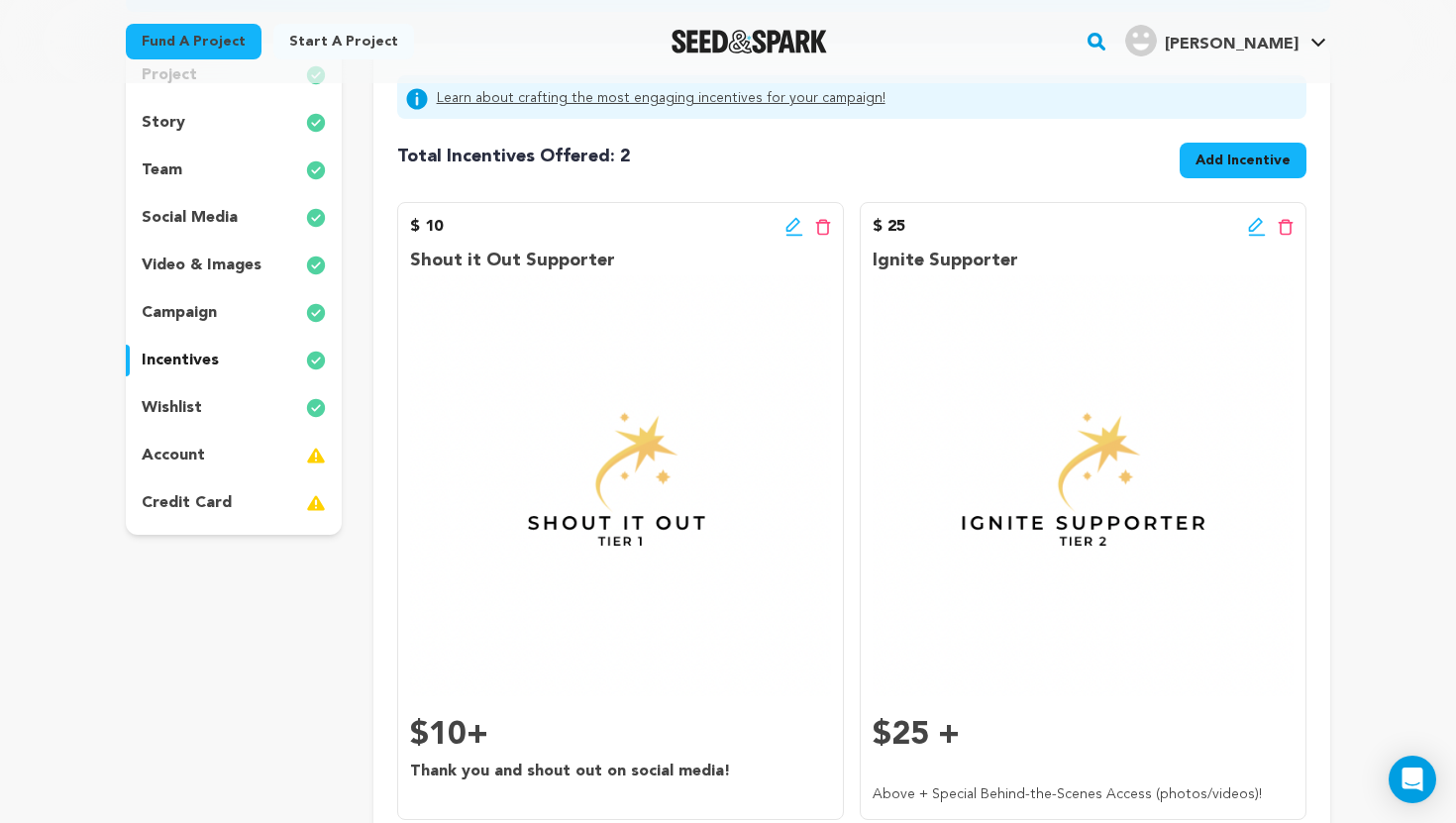 scroll, scrollTop: 238, scrollLeft: 0, axis: vertical 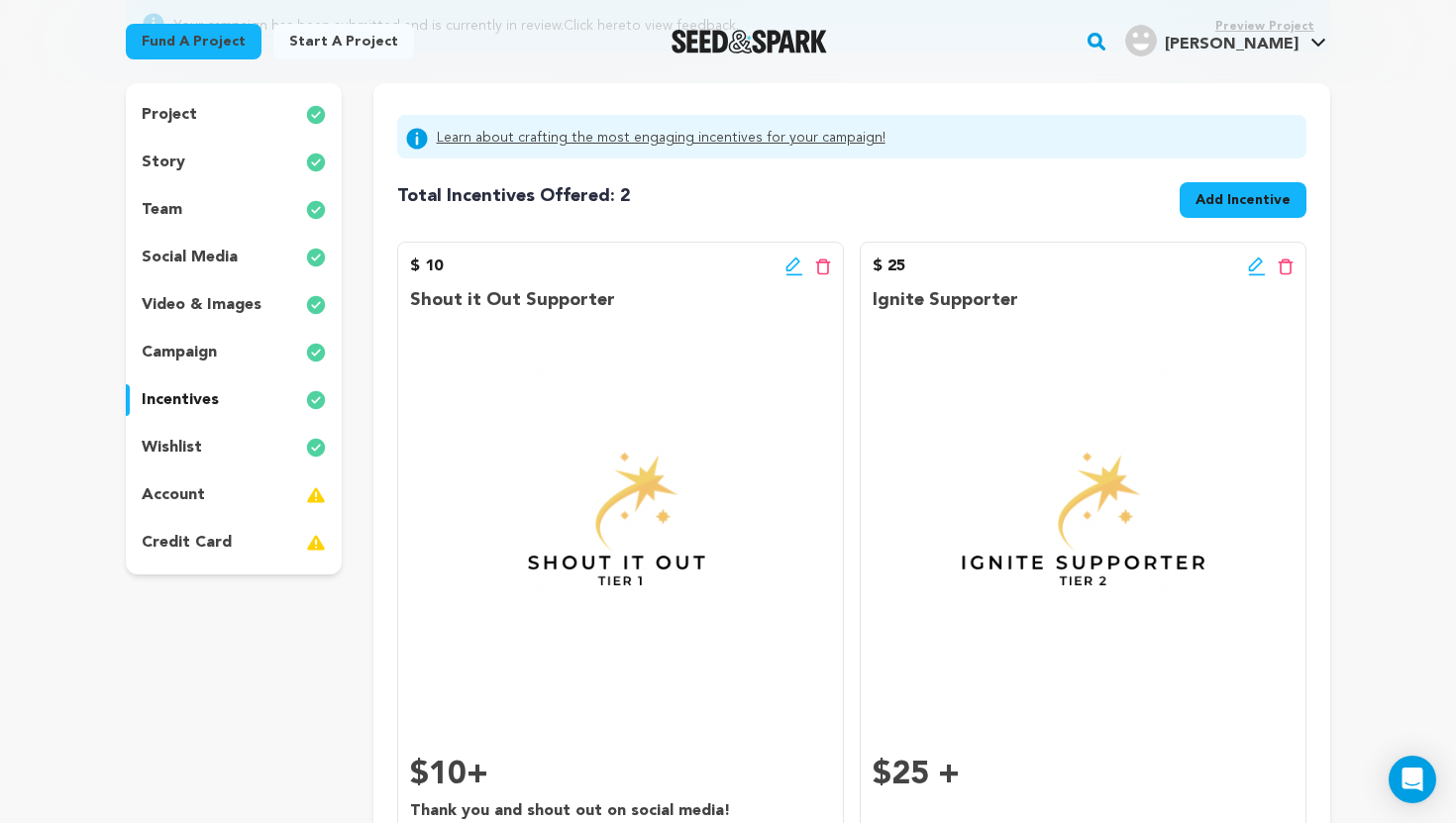 click on "Add Incentive" at bounding box center [1243, 200] 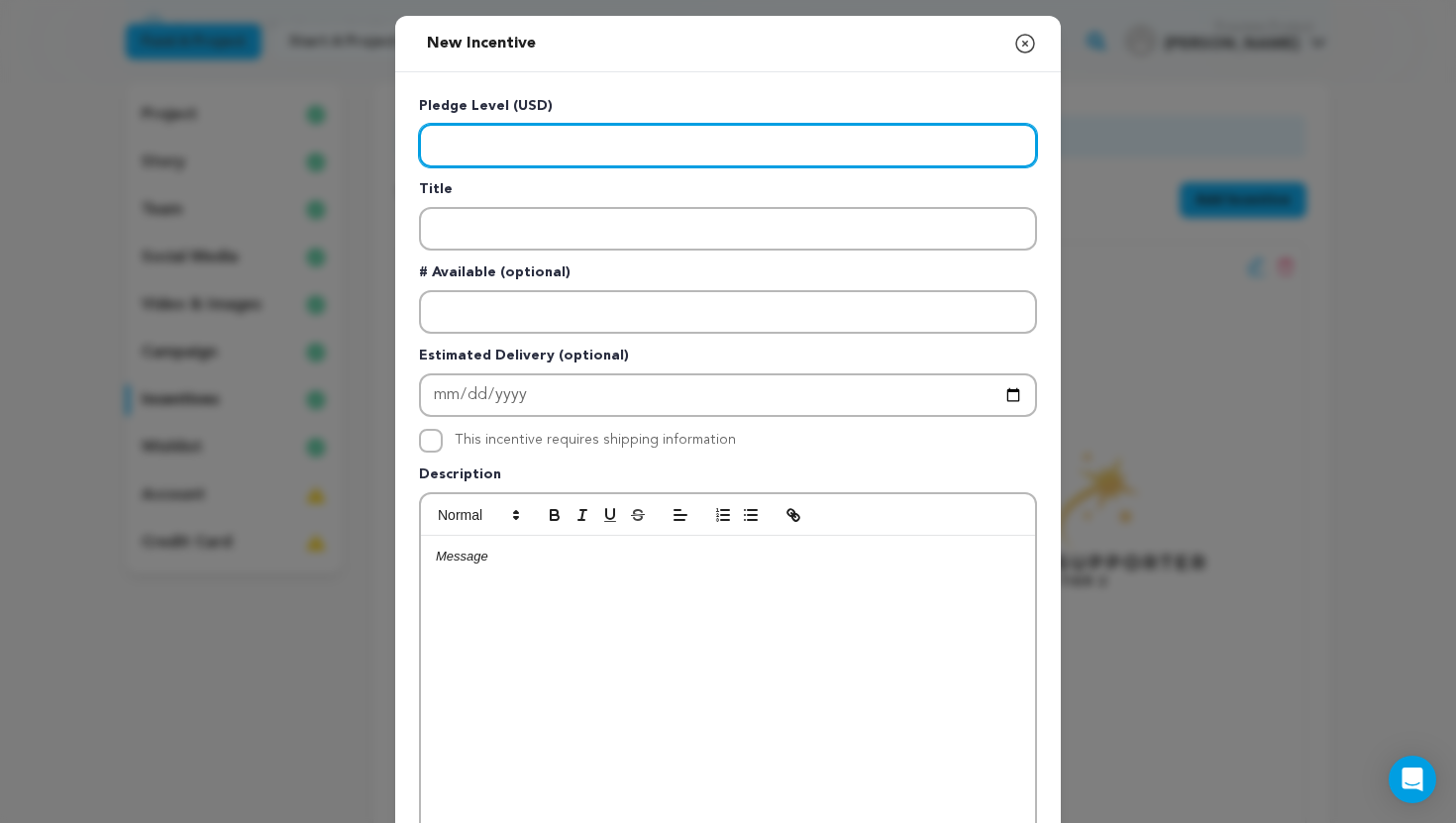 click at bounding box center (728, 146) 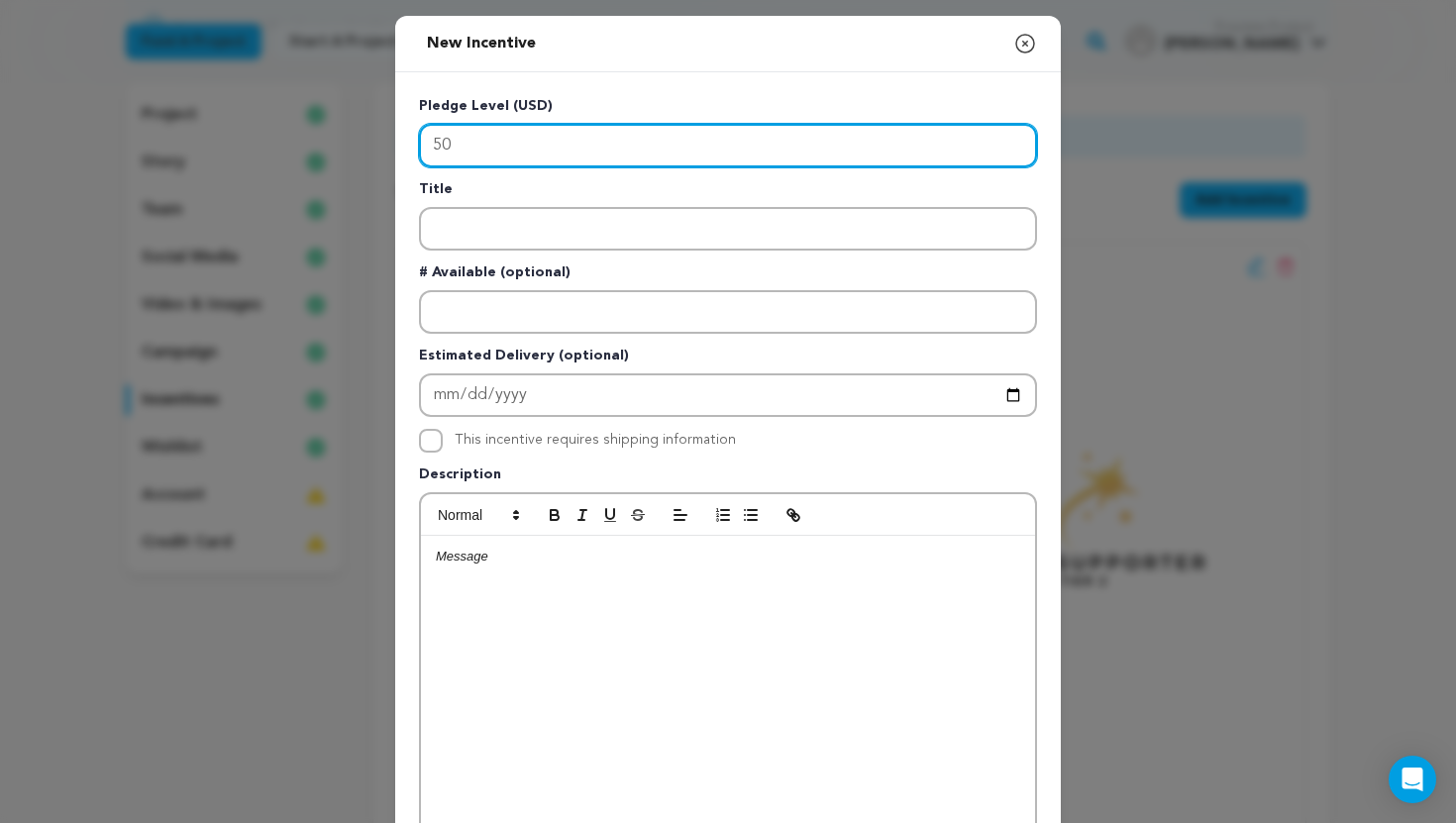 type on "50" 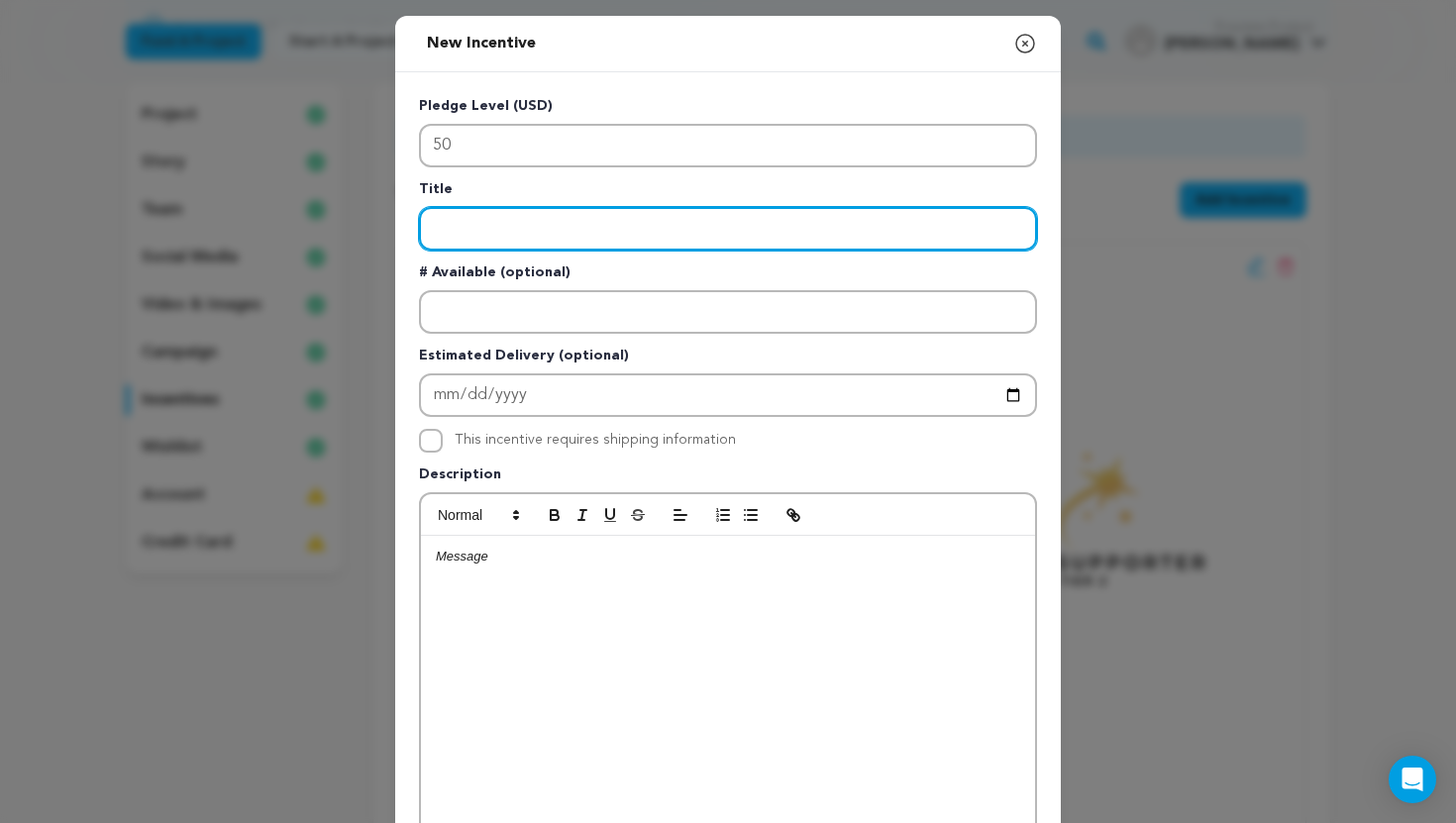 click at bounding box center (728, 229) 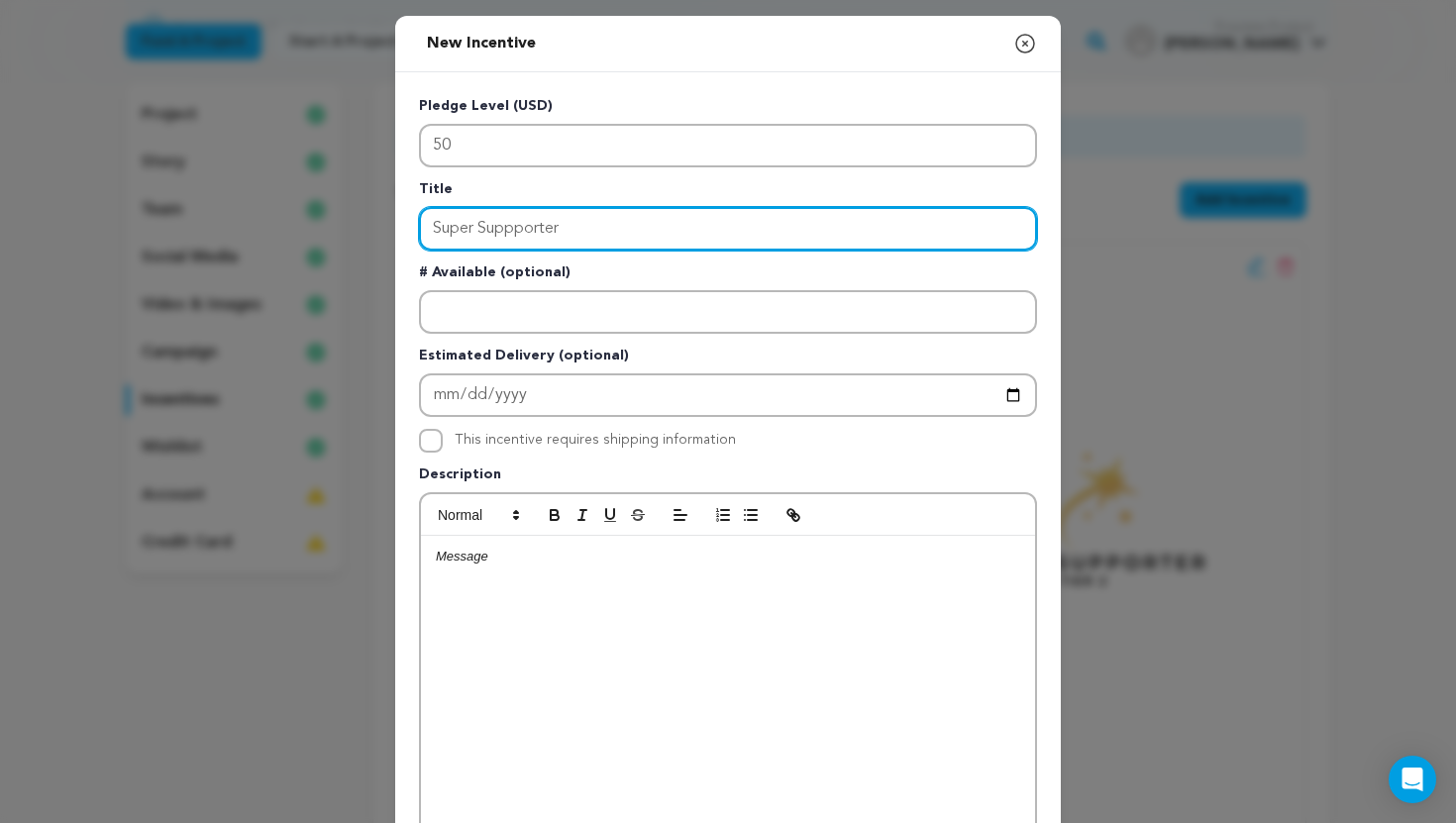 click on "Super Suppporter" at bounding box center [728, 229] 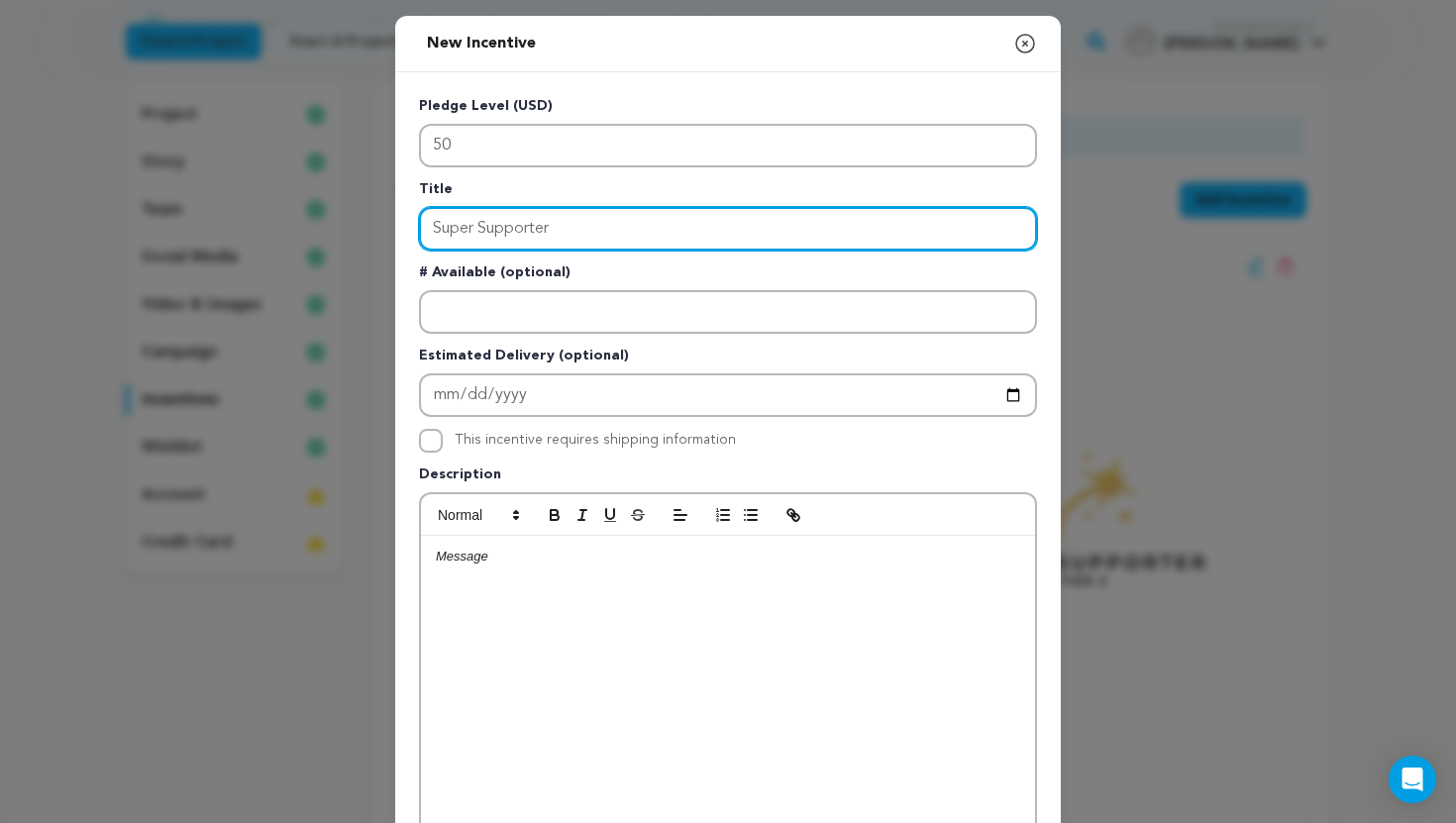 type on "Super Supporter" 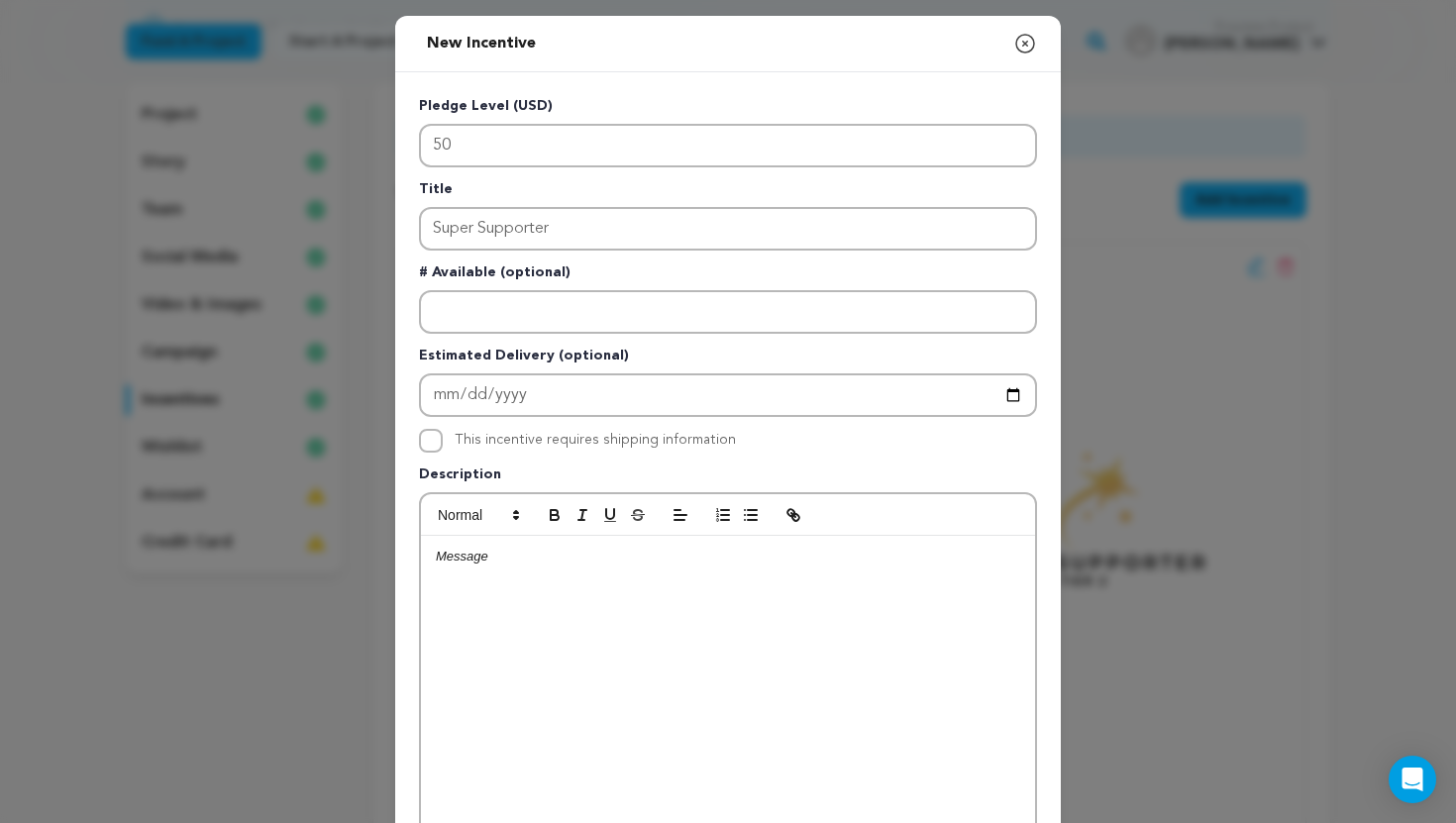 click at bounding box center (728, 557) 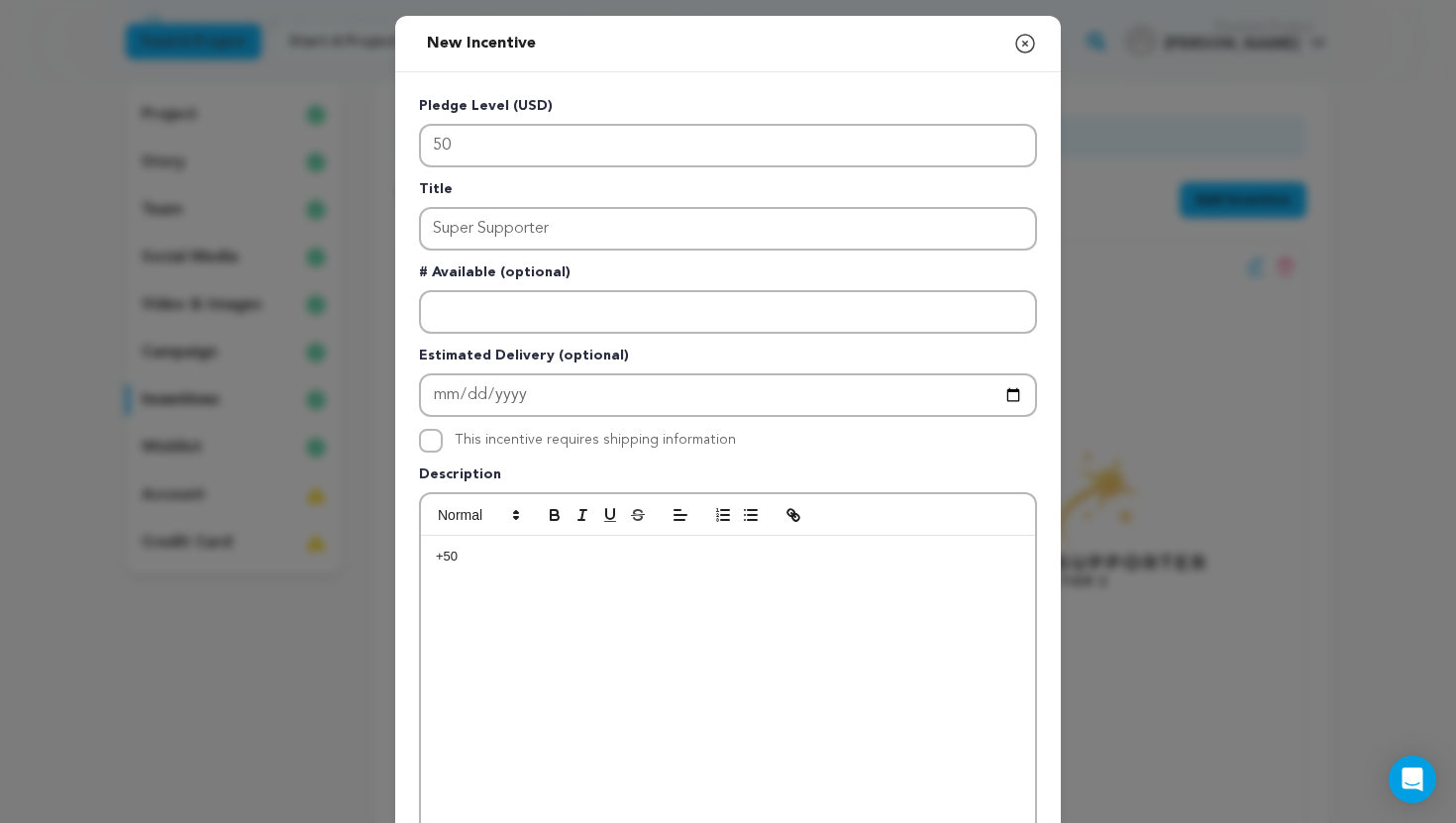 click on "+50" at bounding box center [728, 557] 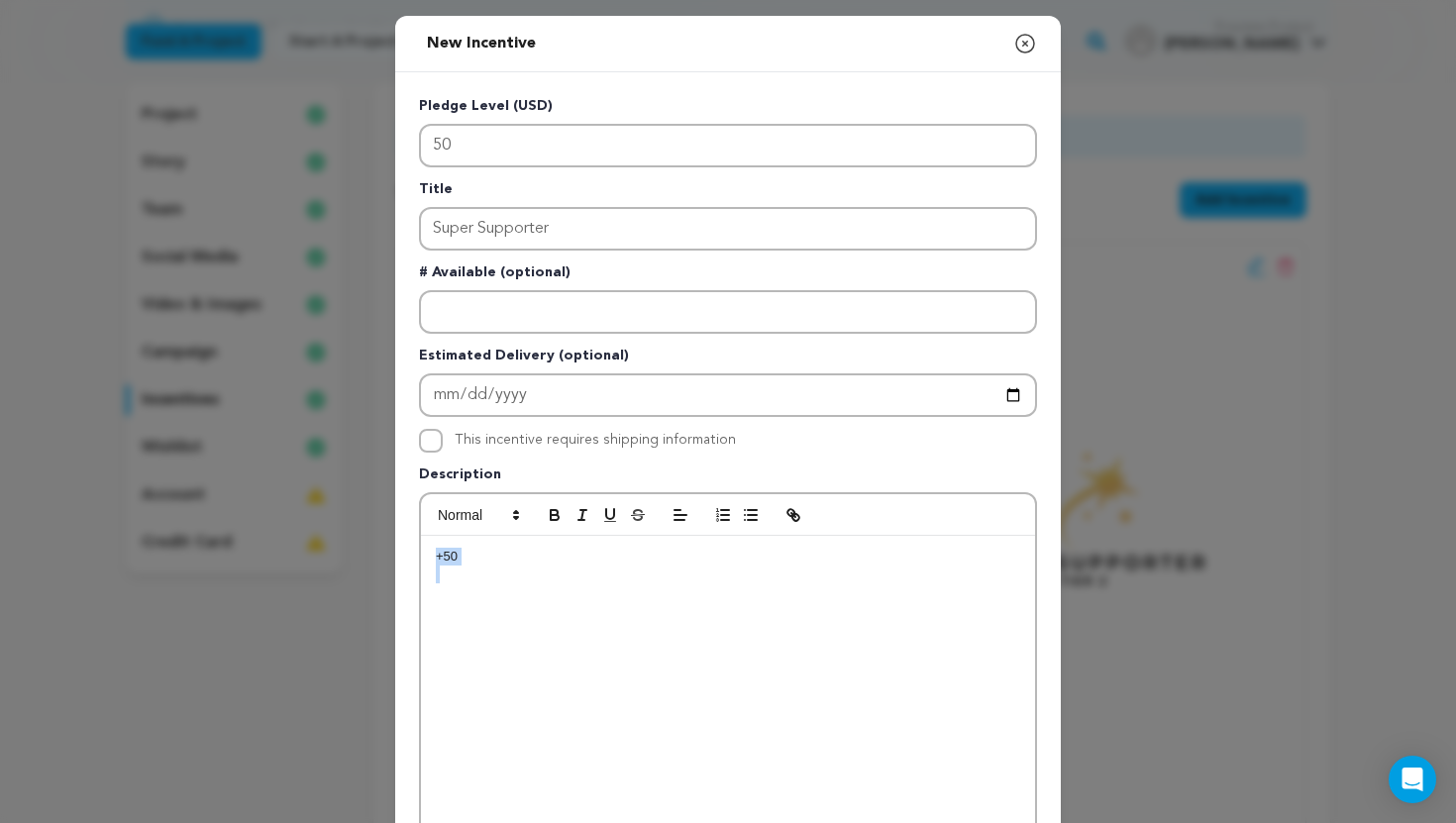 click on "+50" at bounding box center [728, 557] 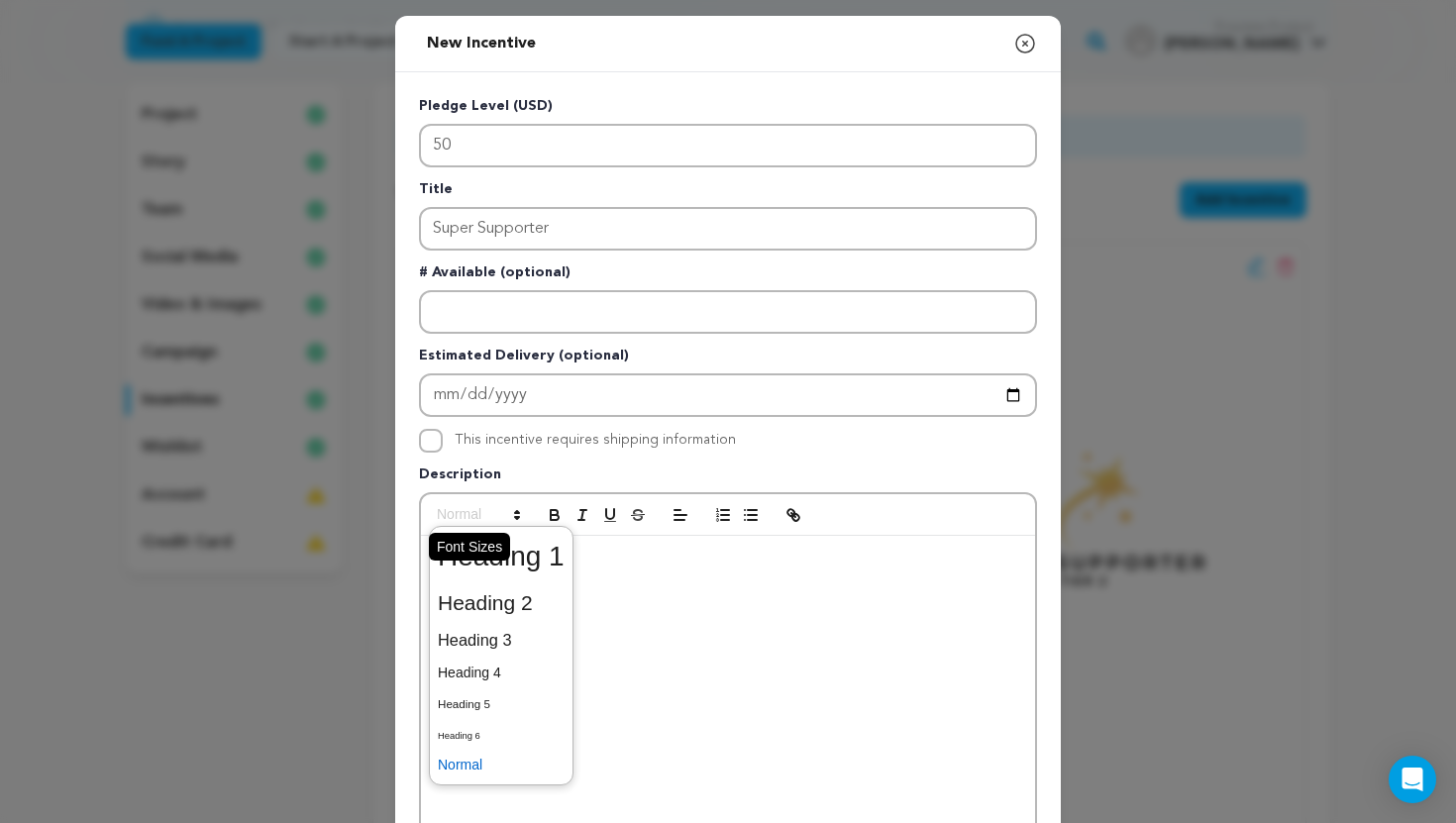 click at bounding box center [477, 515] 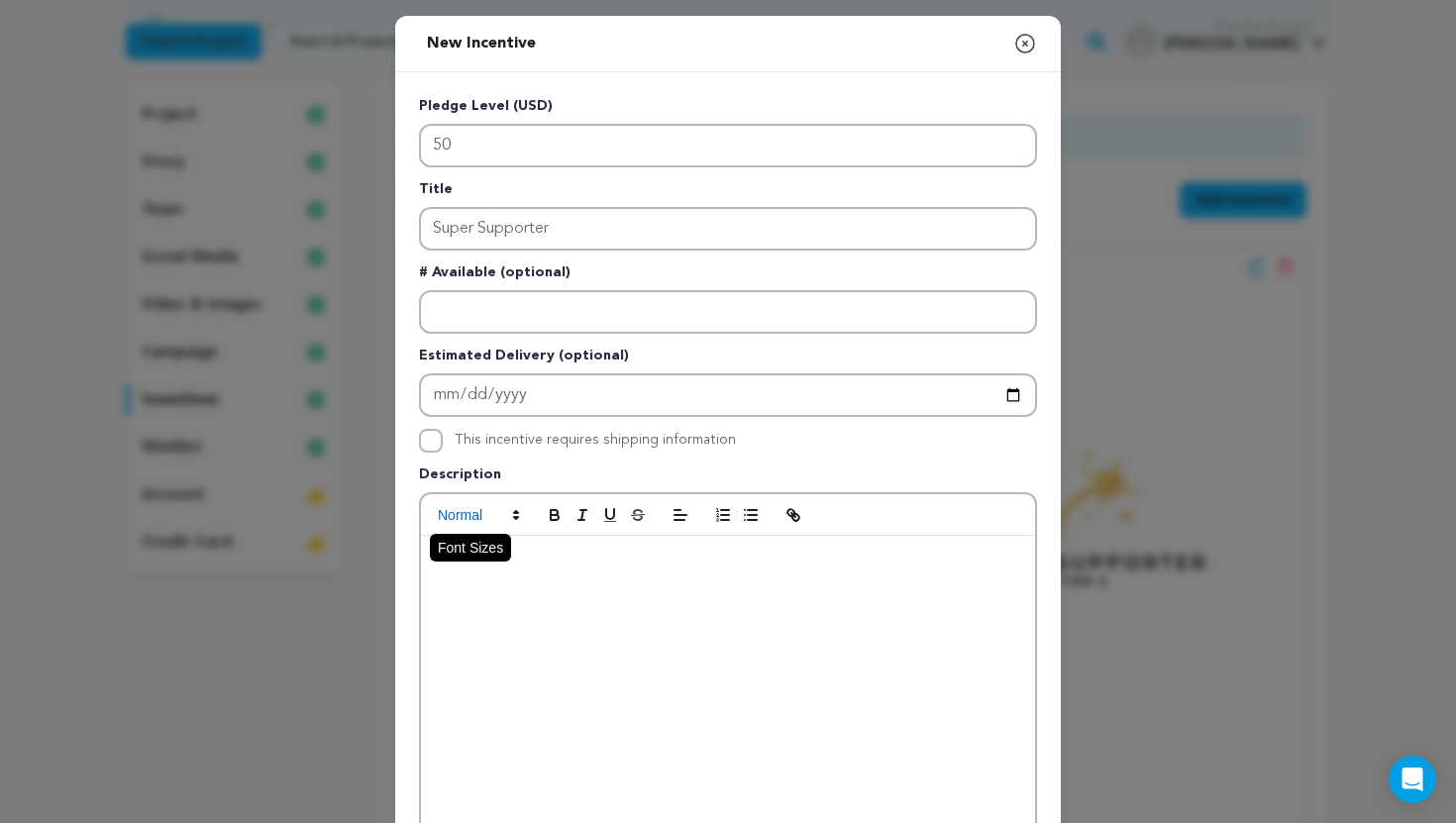 click at bounding box center [477, 515] 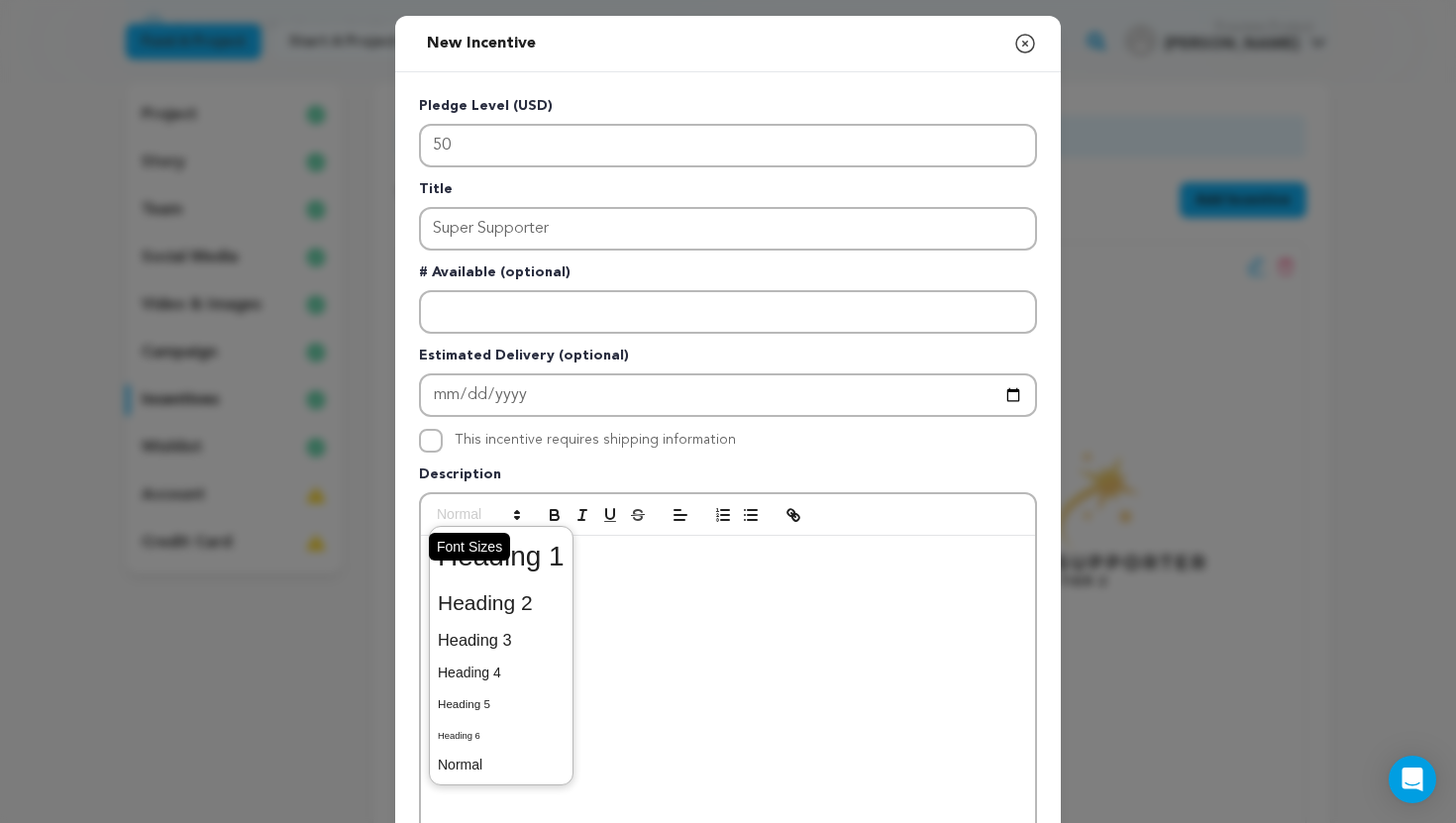 click at bounding box center (477, 515) 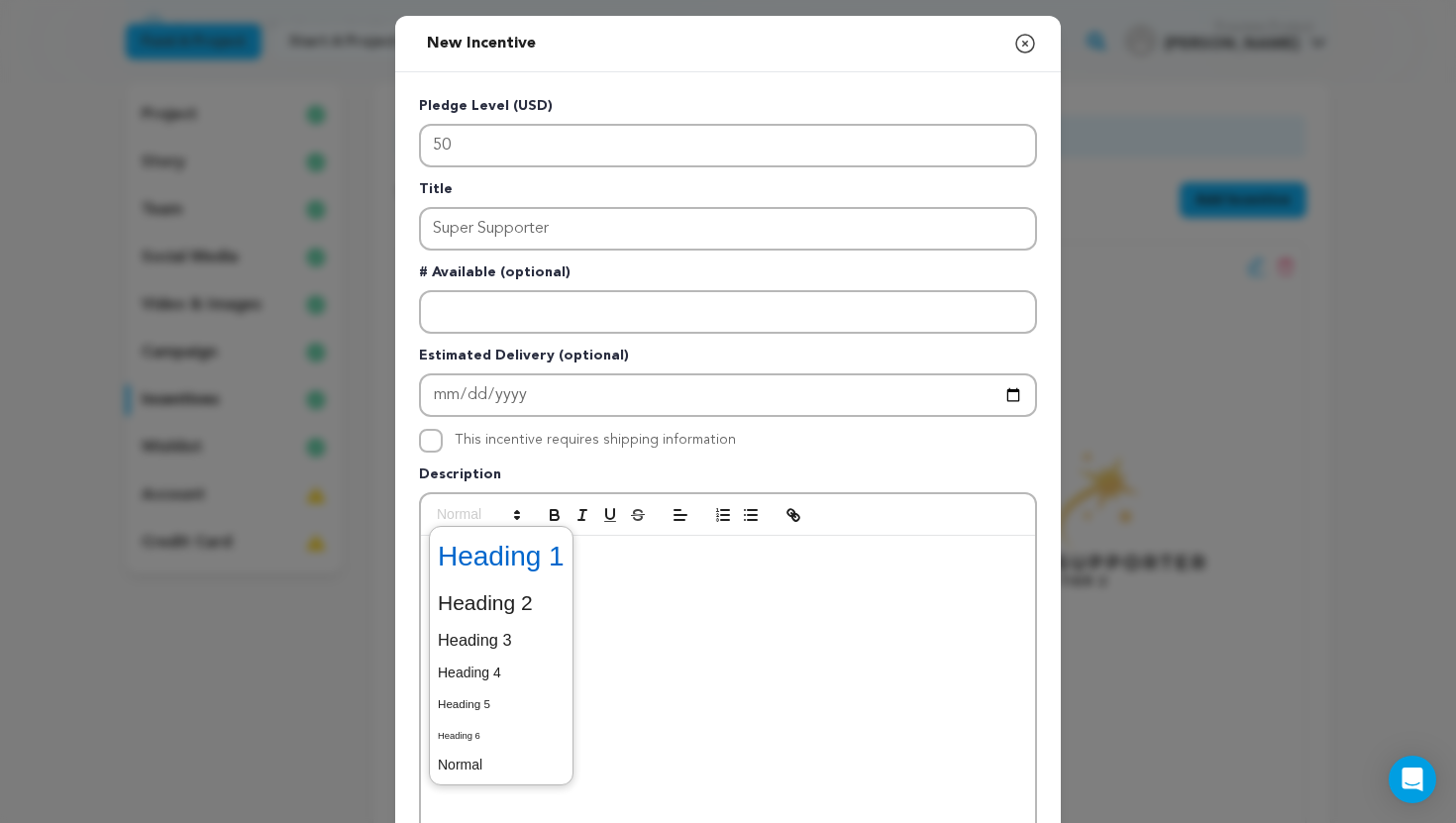 click at bounding box center [501, 557] 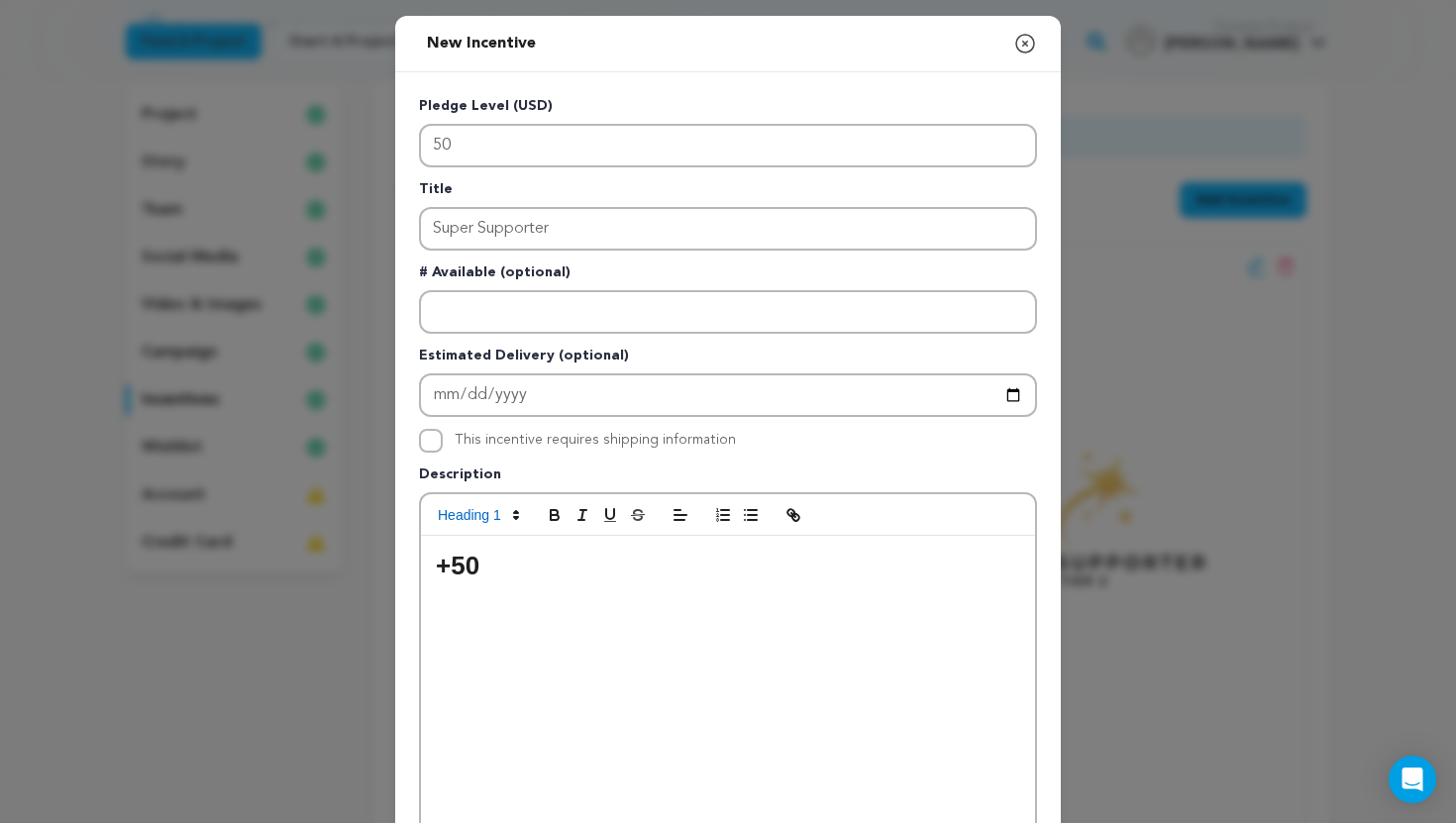 click on "+50" at bounding box center (728, 566) 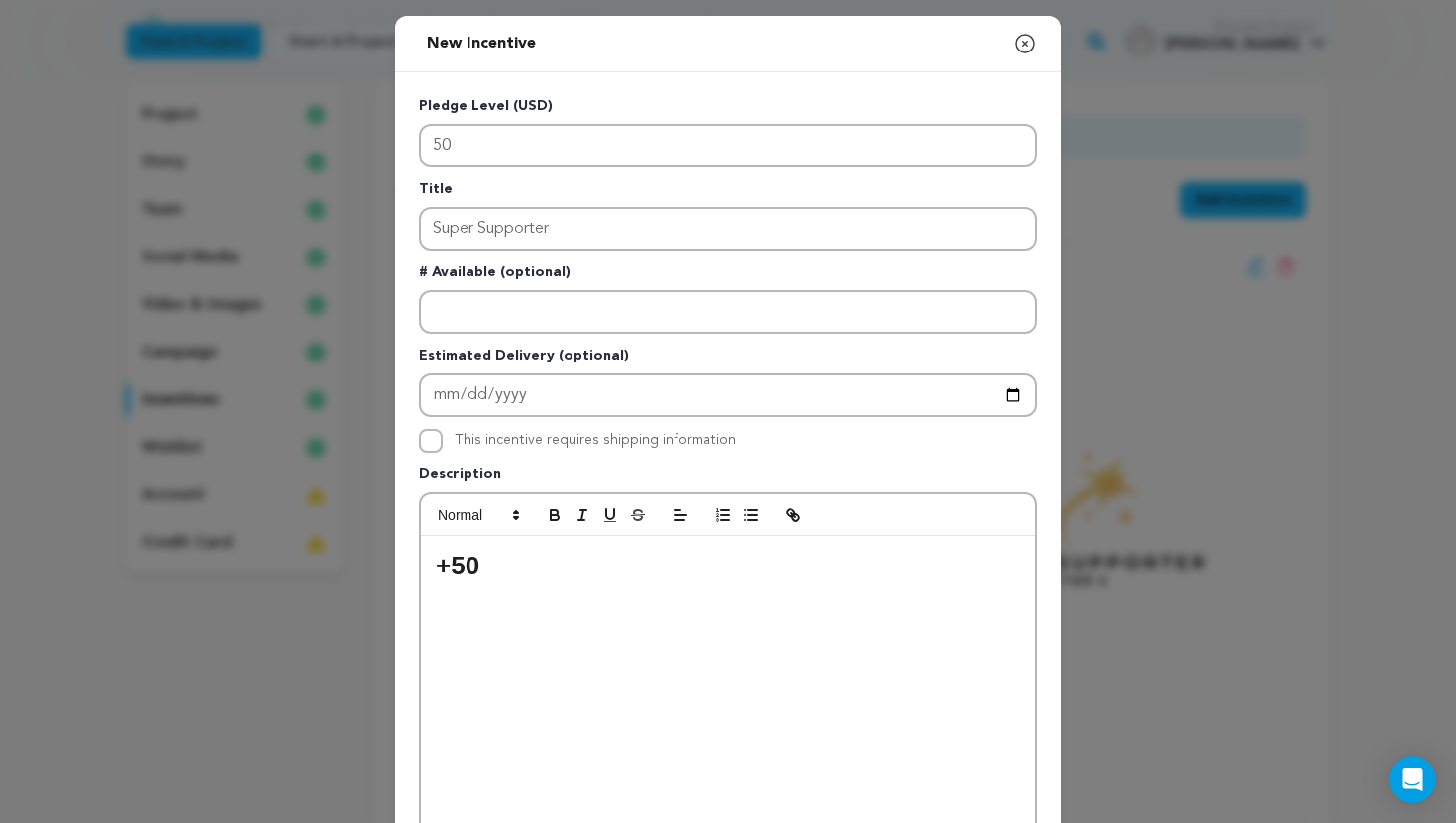 scroll, scrollTop: 0, scrollLeft: 0, axis: both 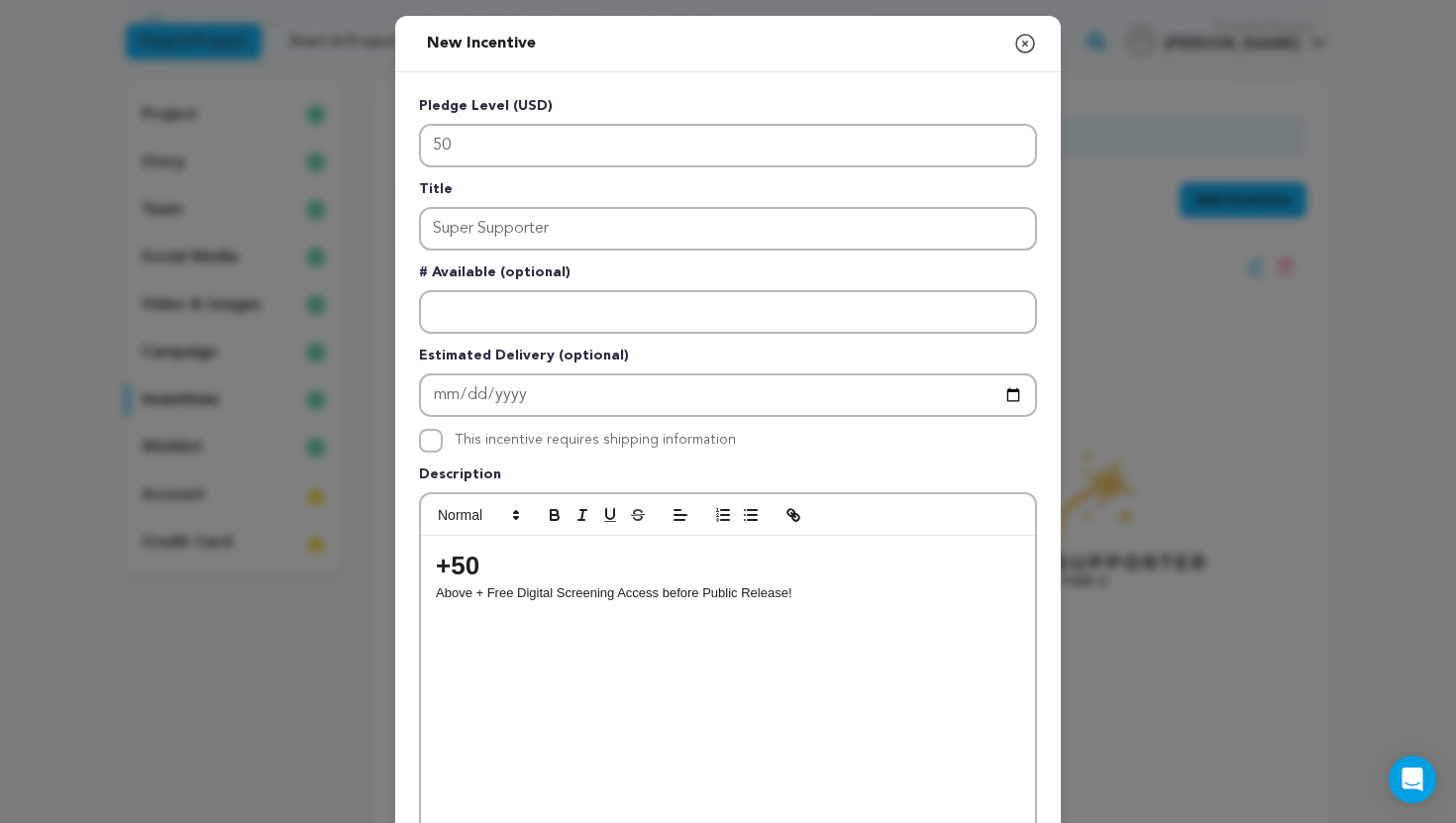 click on "Pledge Level (USD)
50
Title
Super Supporter
# Available (optional)
Estimated Delivery (optional)
This incentive requires shipping information" at bounding box center (728, 514) 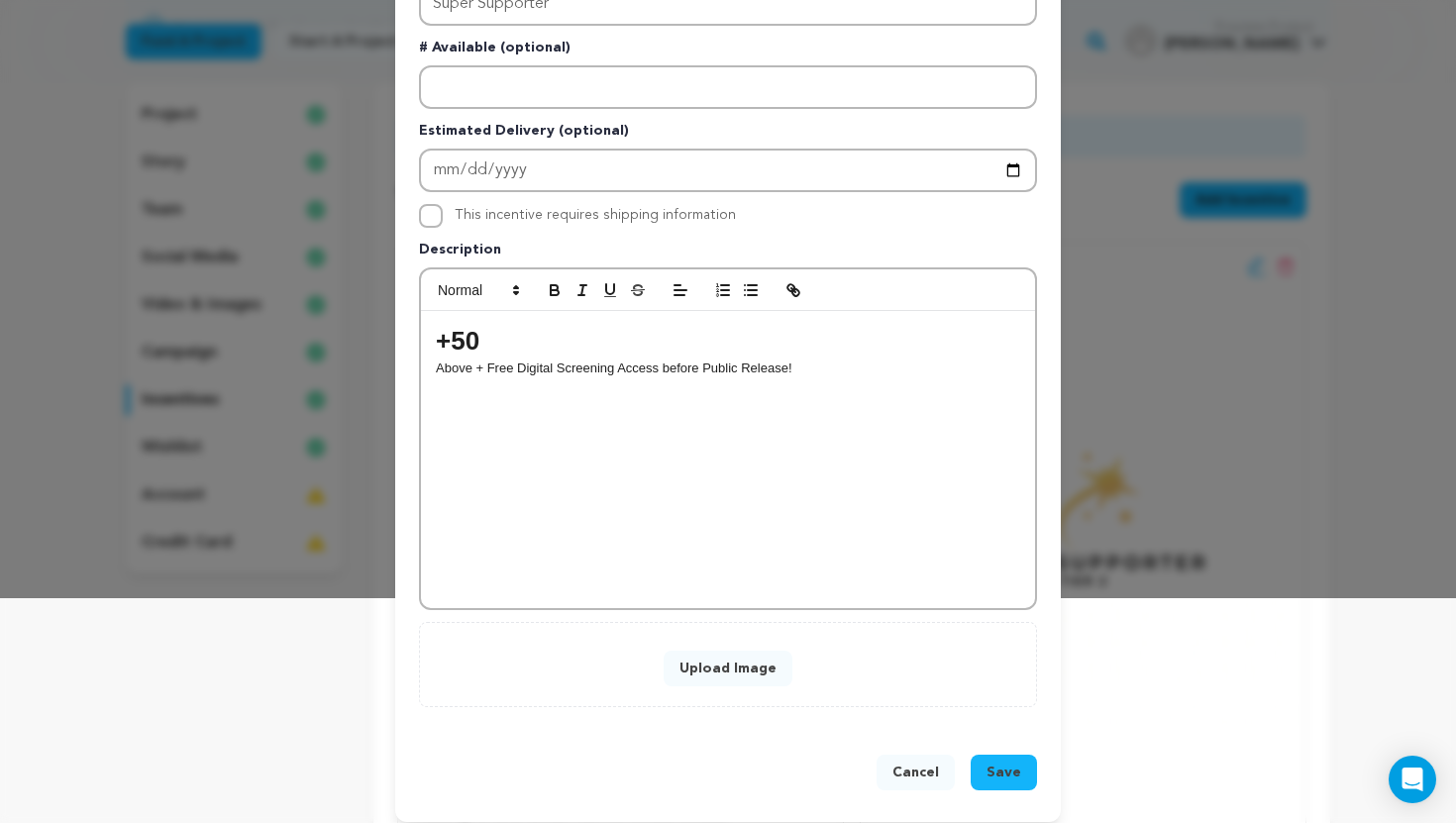 scroll, scrollTop: 240, scrollLeft: 0, axis: vertical 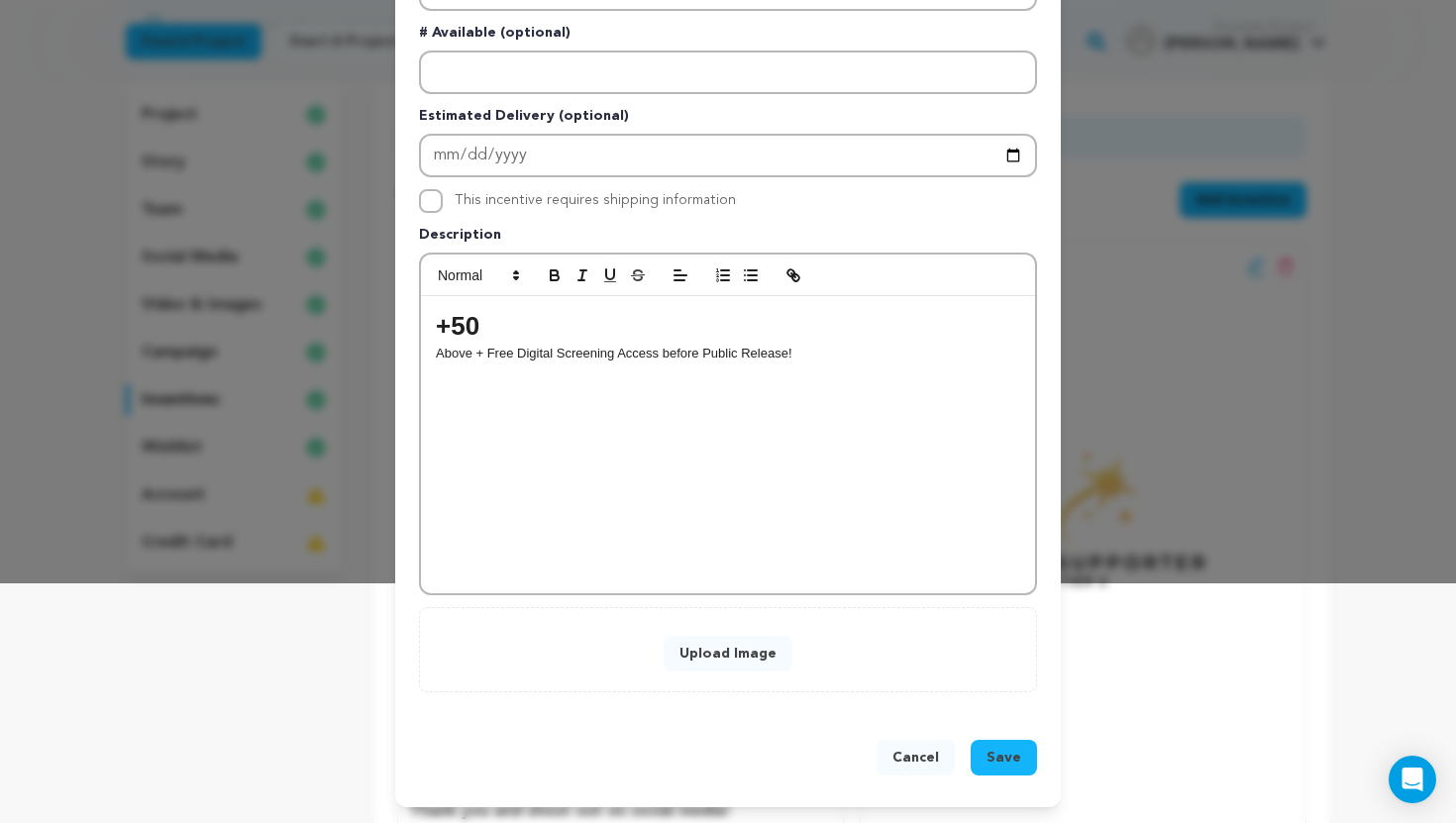 click on "Upload Image" at bounding box center (728, 654) 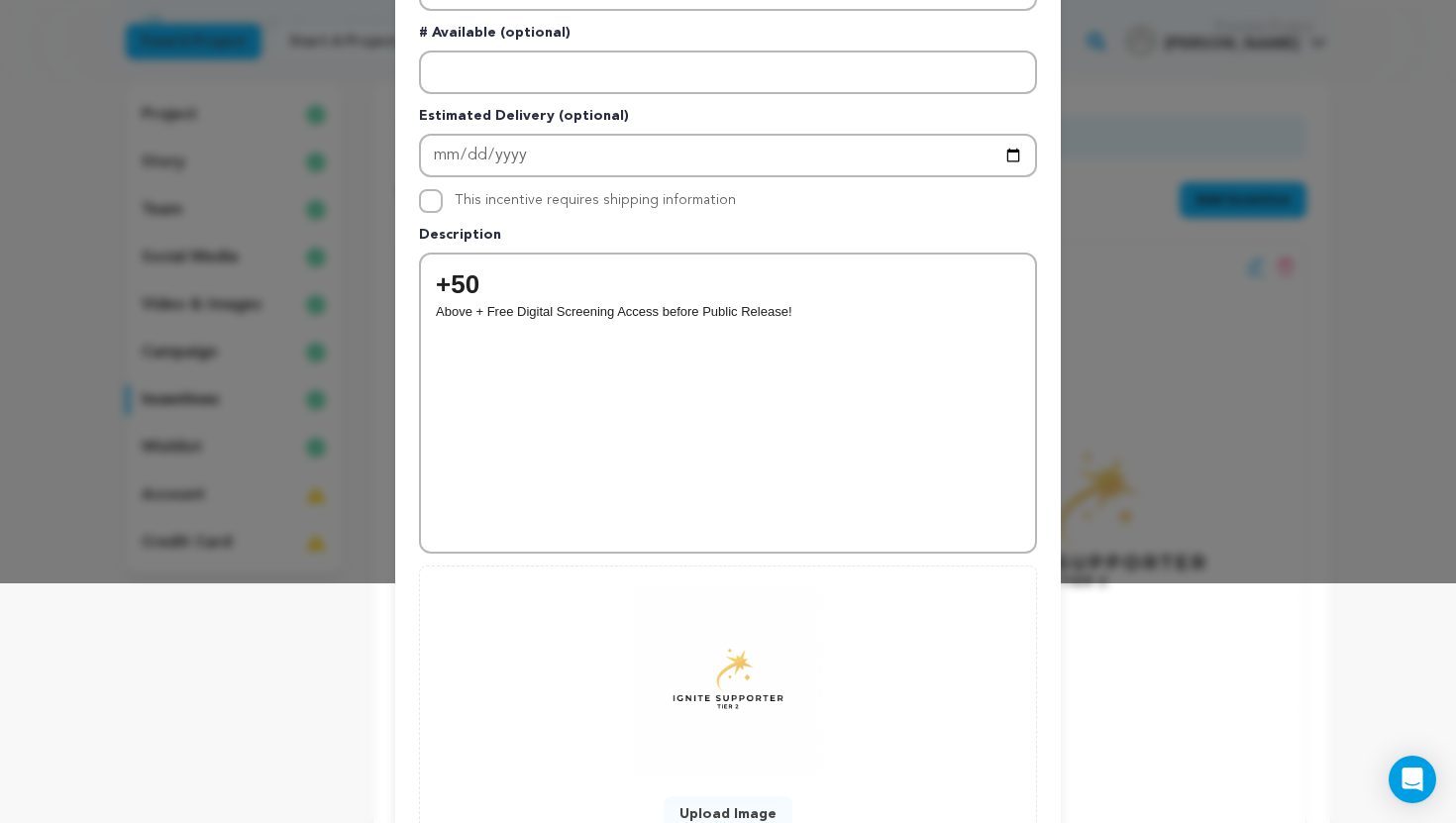 click on "Upload Image" at bounding box center [728, 814] 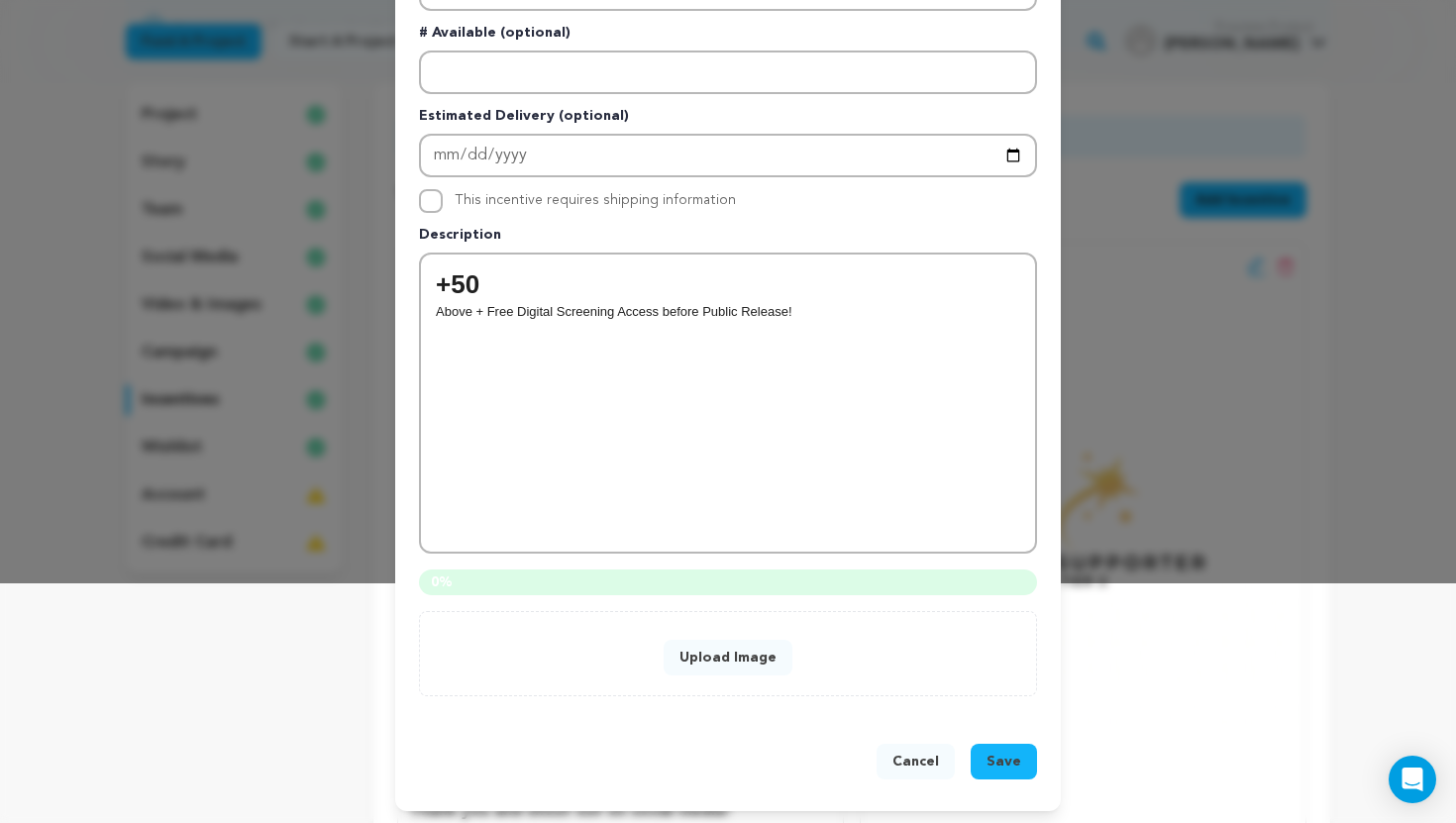 click on "Upload Image" at bounding box center [728, 658] 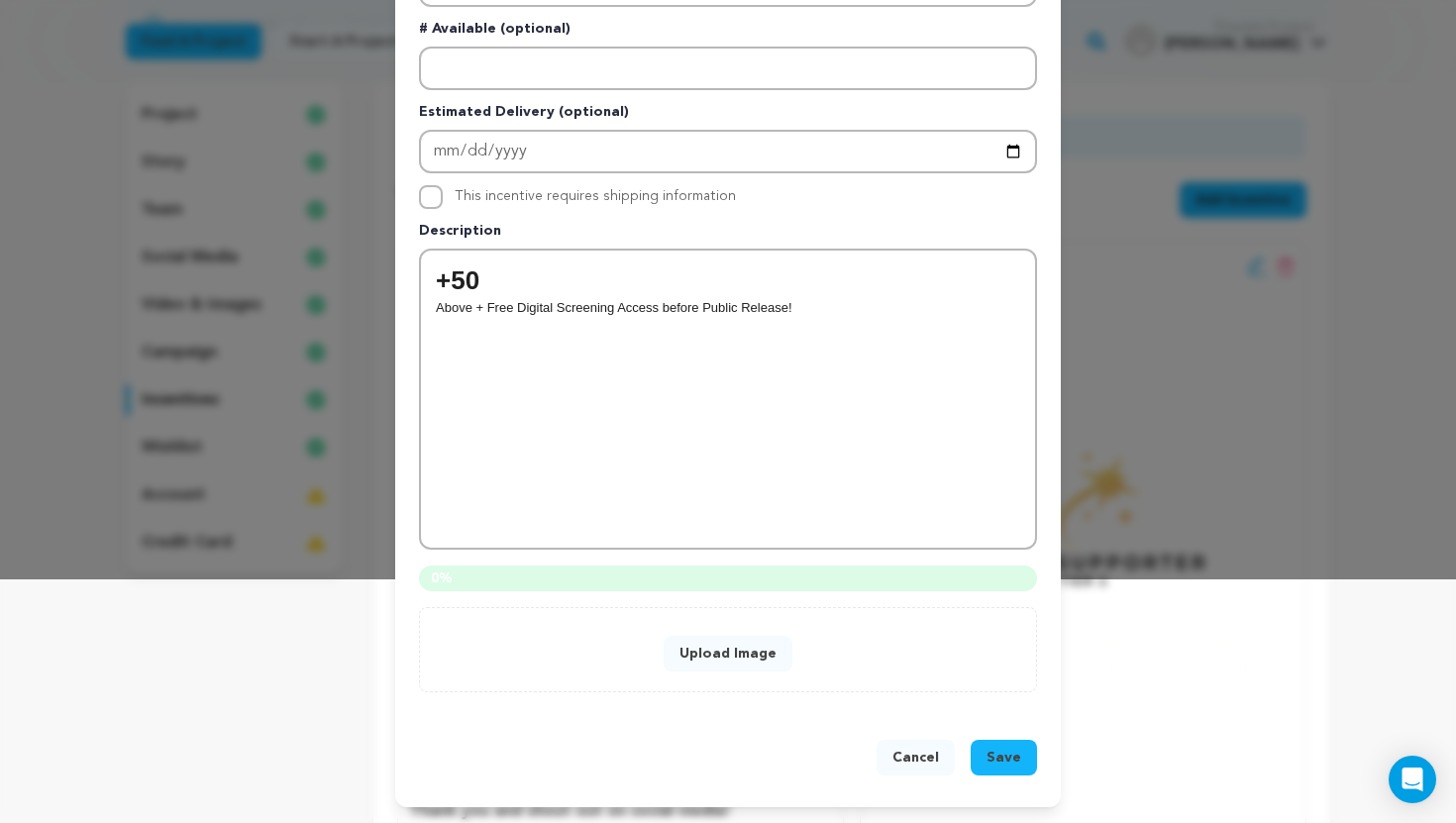 click on "Pledge Level (USD)
50
Title
Super Supporter
# Available (optional)
Estimated Delivery (optional)
This incentive requires shipping information
+50  0 0" at bounding box center [728, 272] 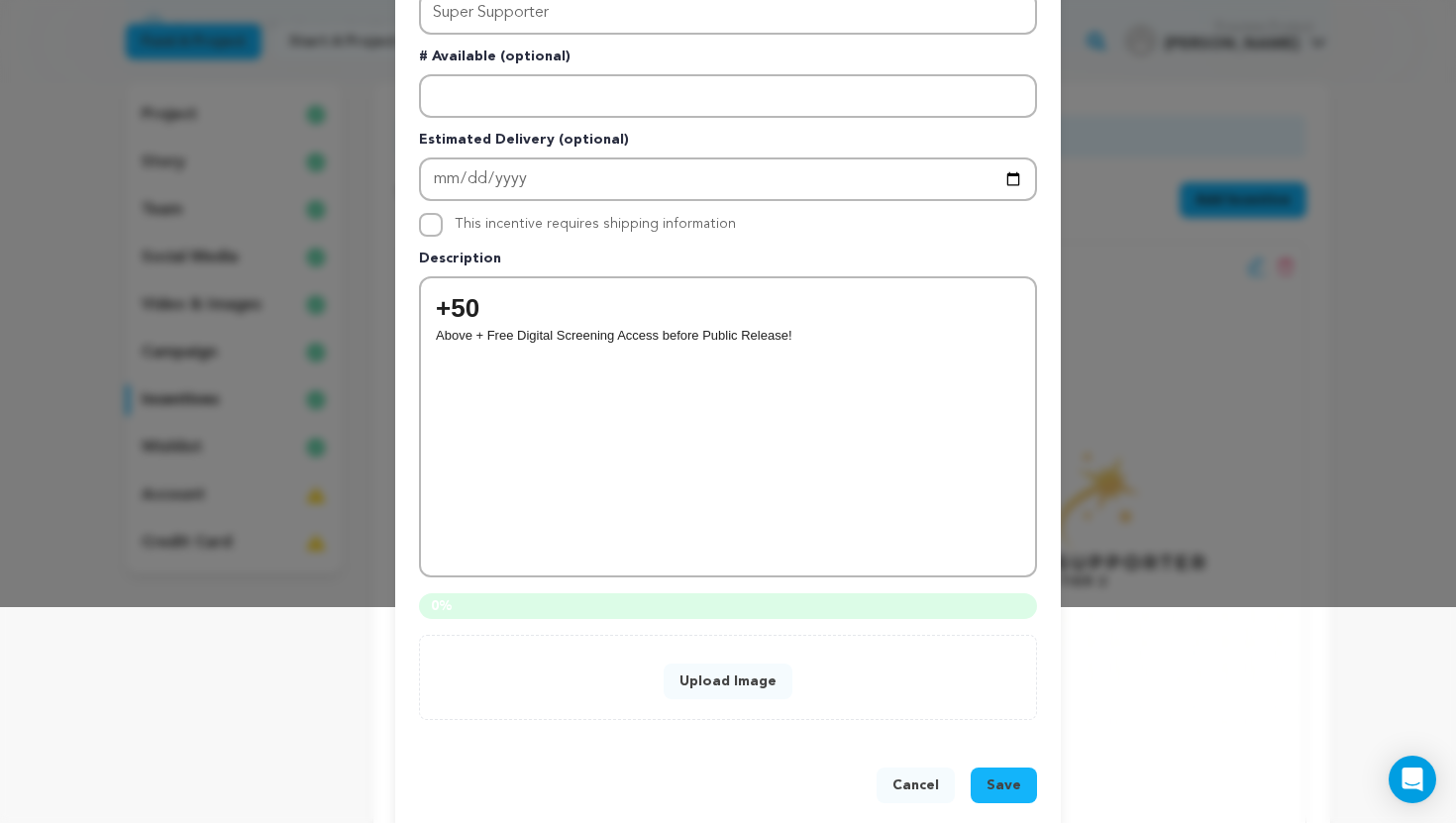 scroll, scrollTop: 244, scrollLeft: 0, axis: vertical 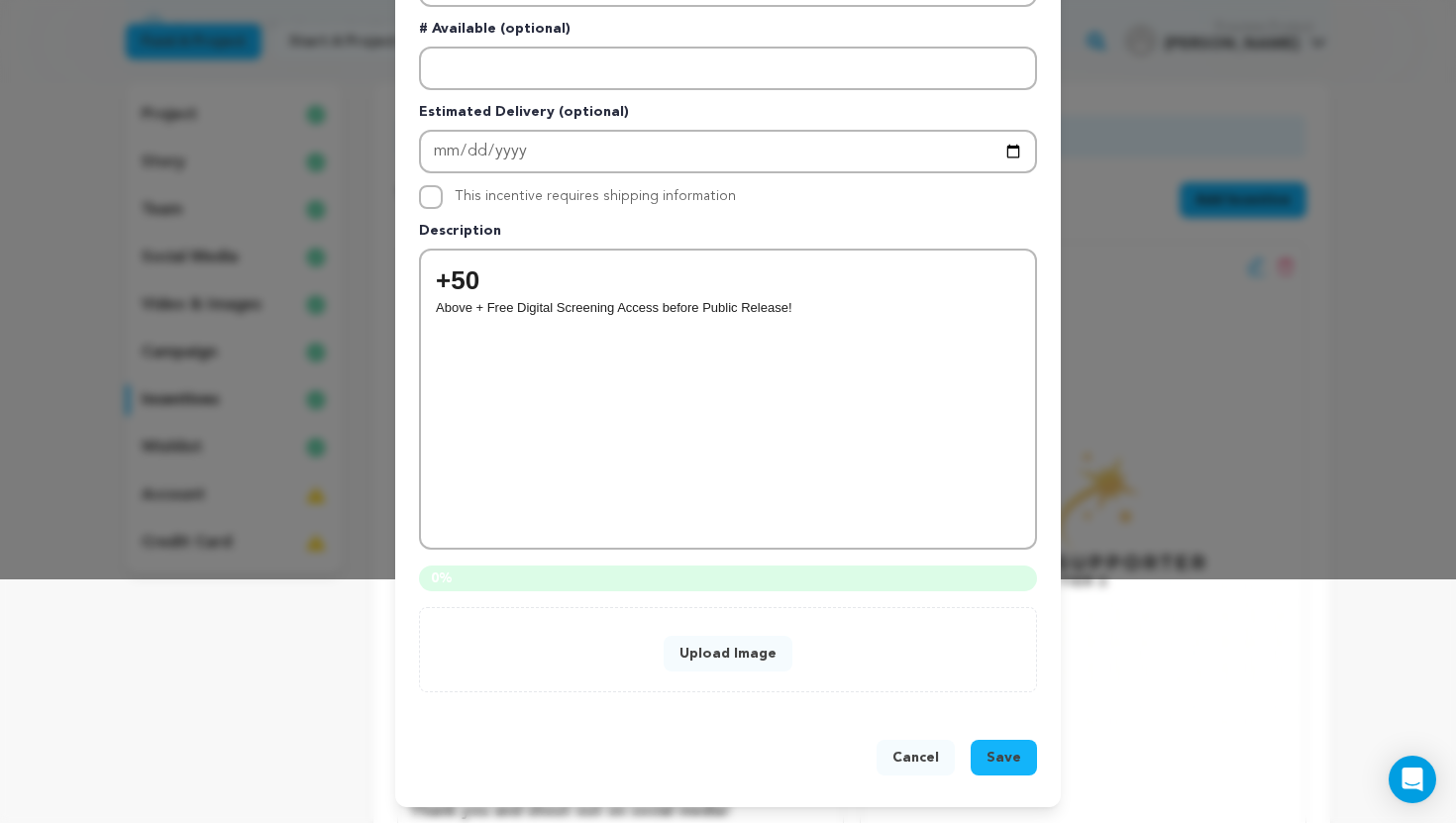 click on "Upload Image" at bounding box center (728, 654) 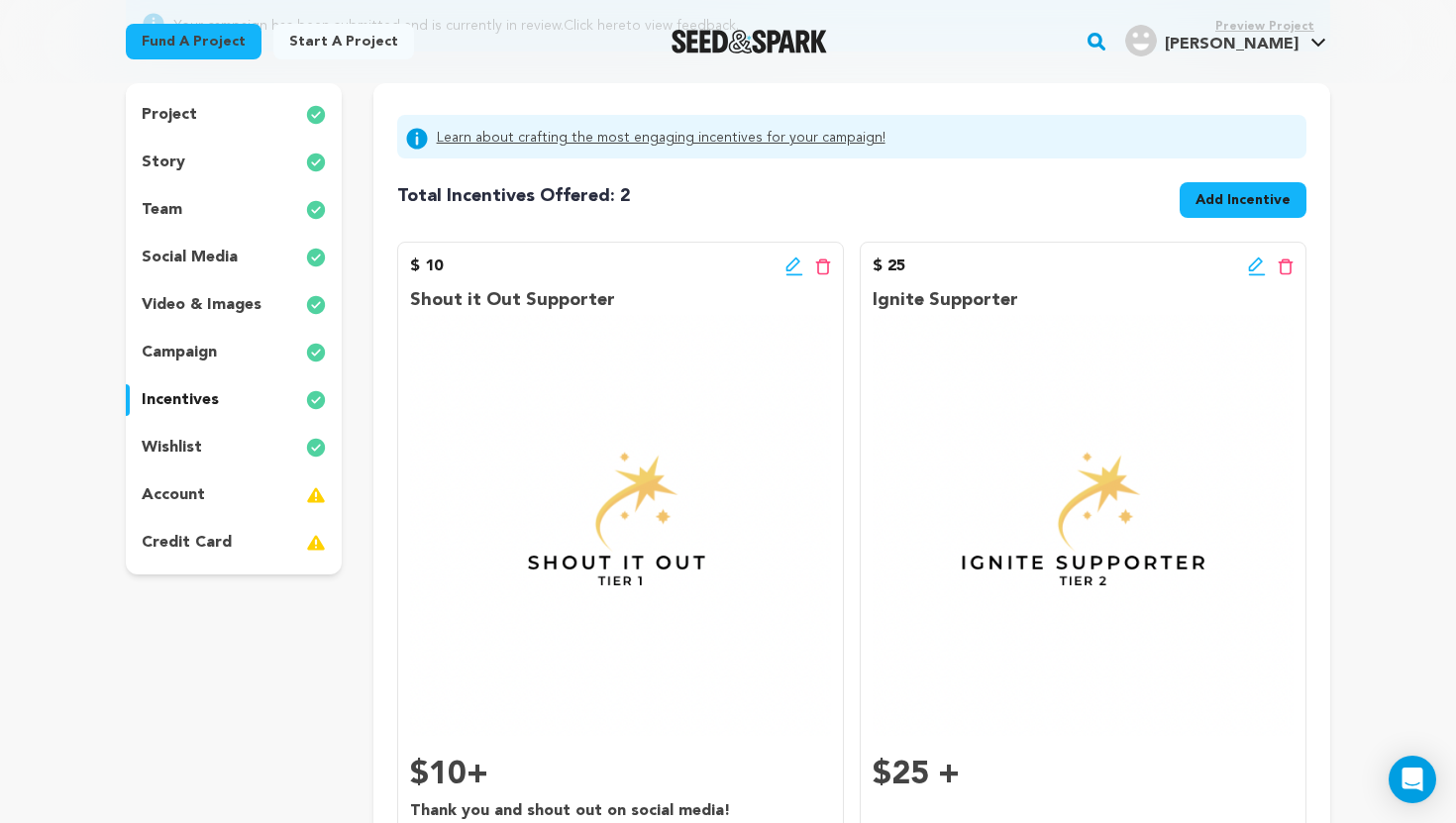 click on "Back to Project Dashboard
Edit Project
Your campaign has been submitted and is currently in review.  Click here  to view feedback." at bounding box center (728, 978) 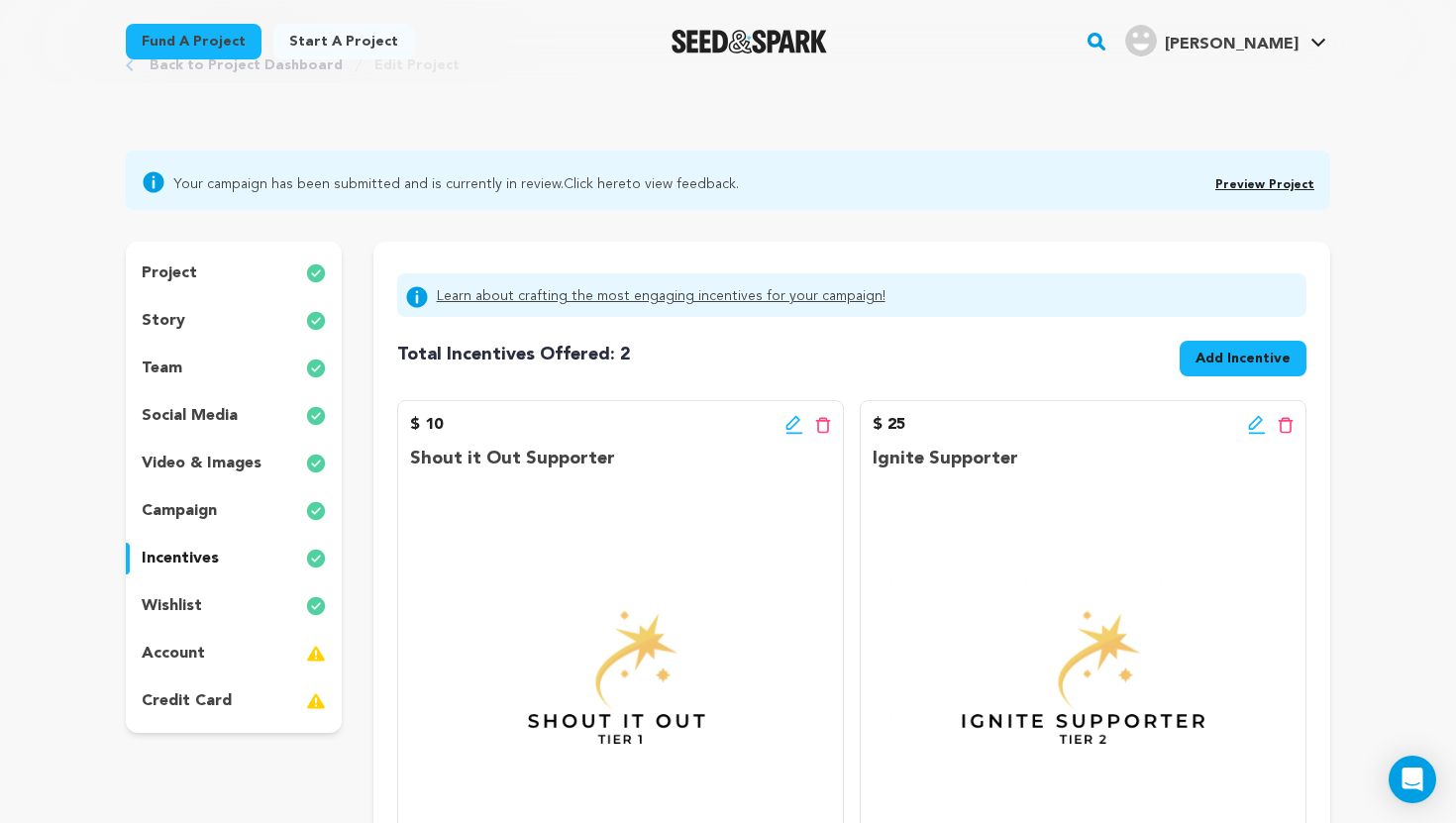 scroll, scrollTop: 119, scrollLeft: 0, axis: vertical 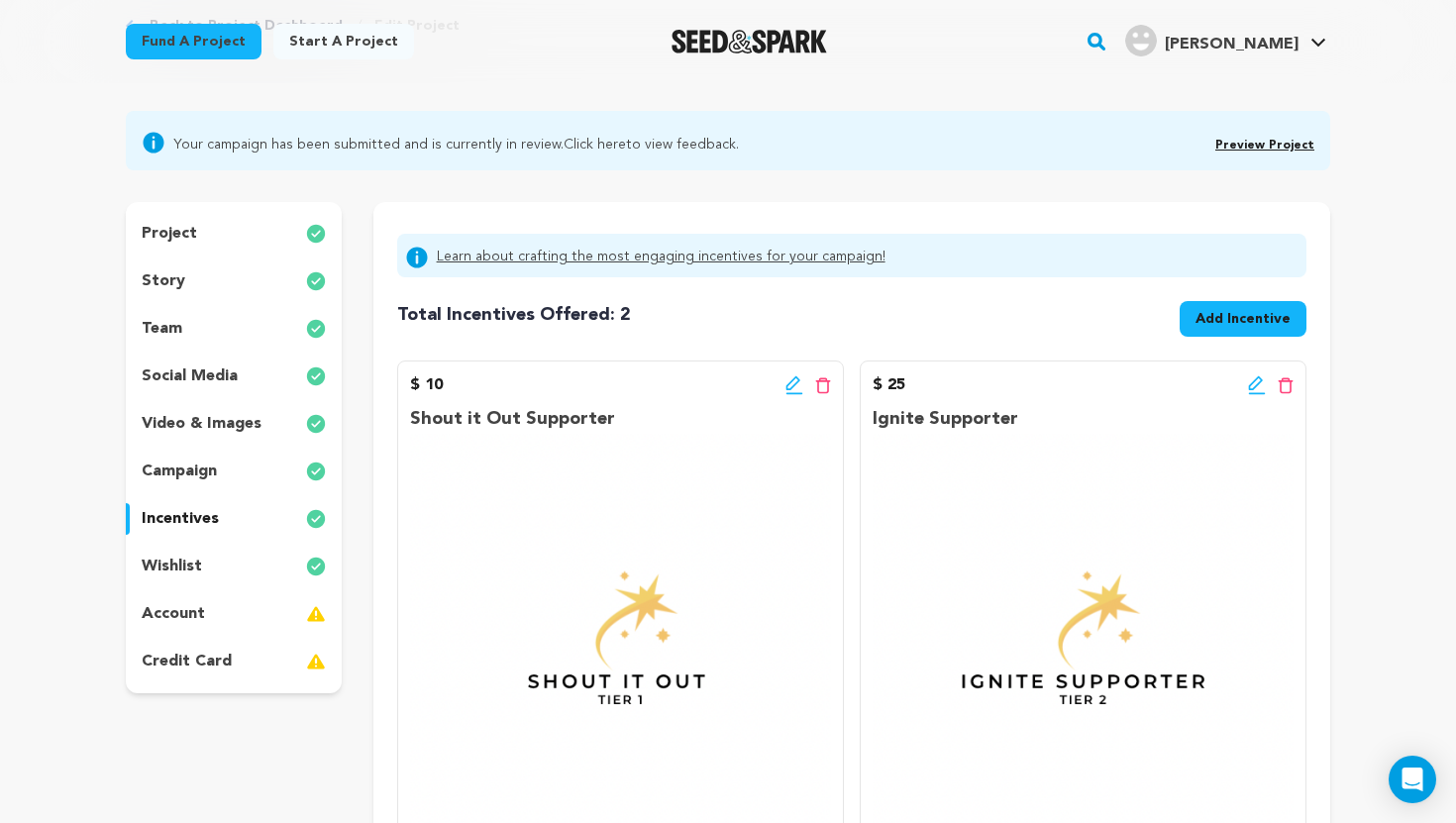 click on "wishlist" at bounding box center [234, 566] 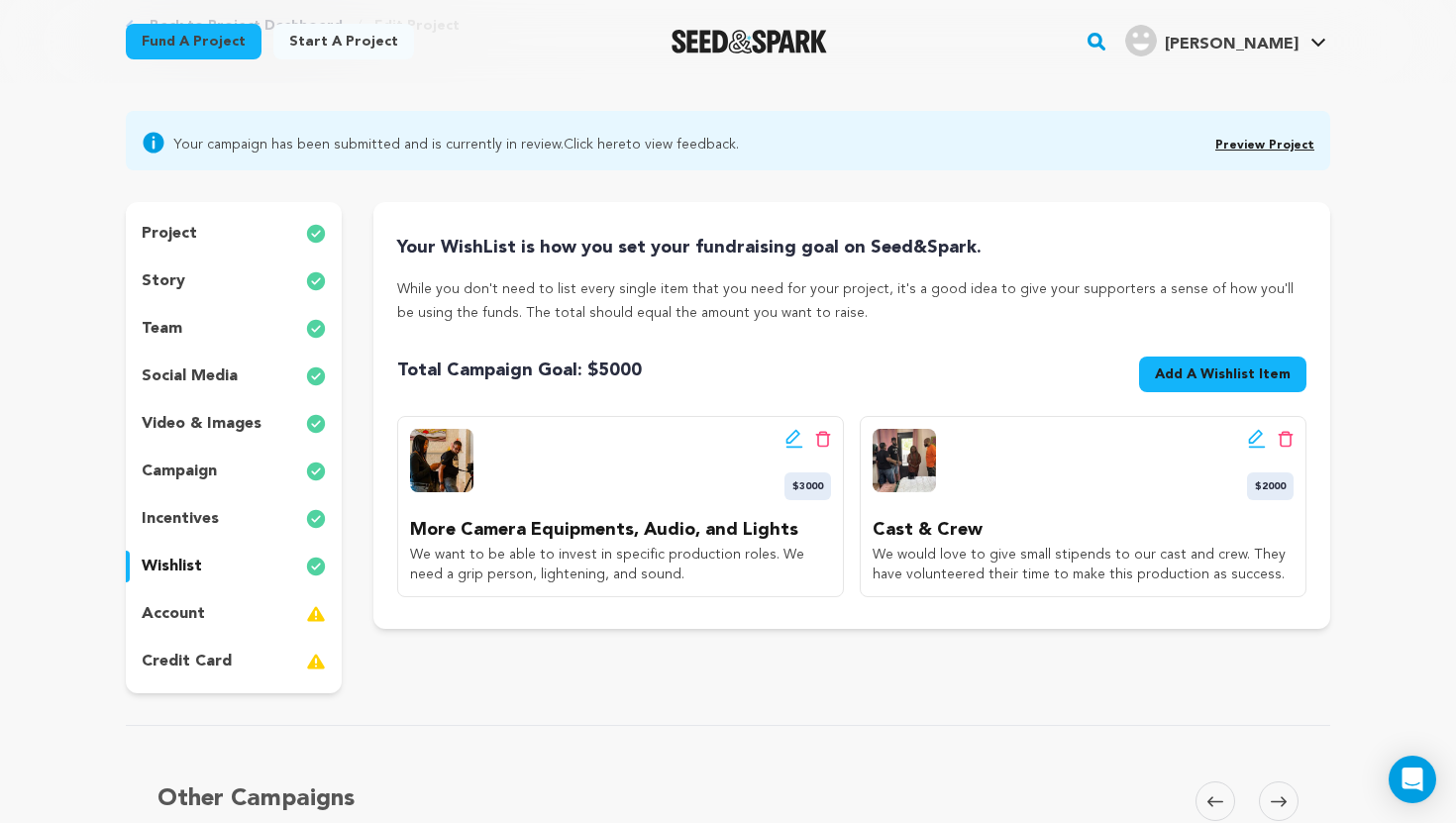 click on "Add A Wishlist Item" at bounding box center [1222, 374] 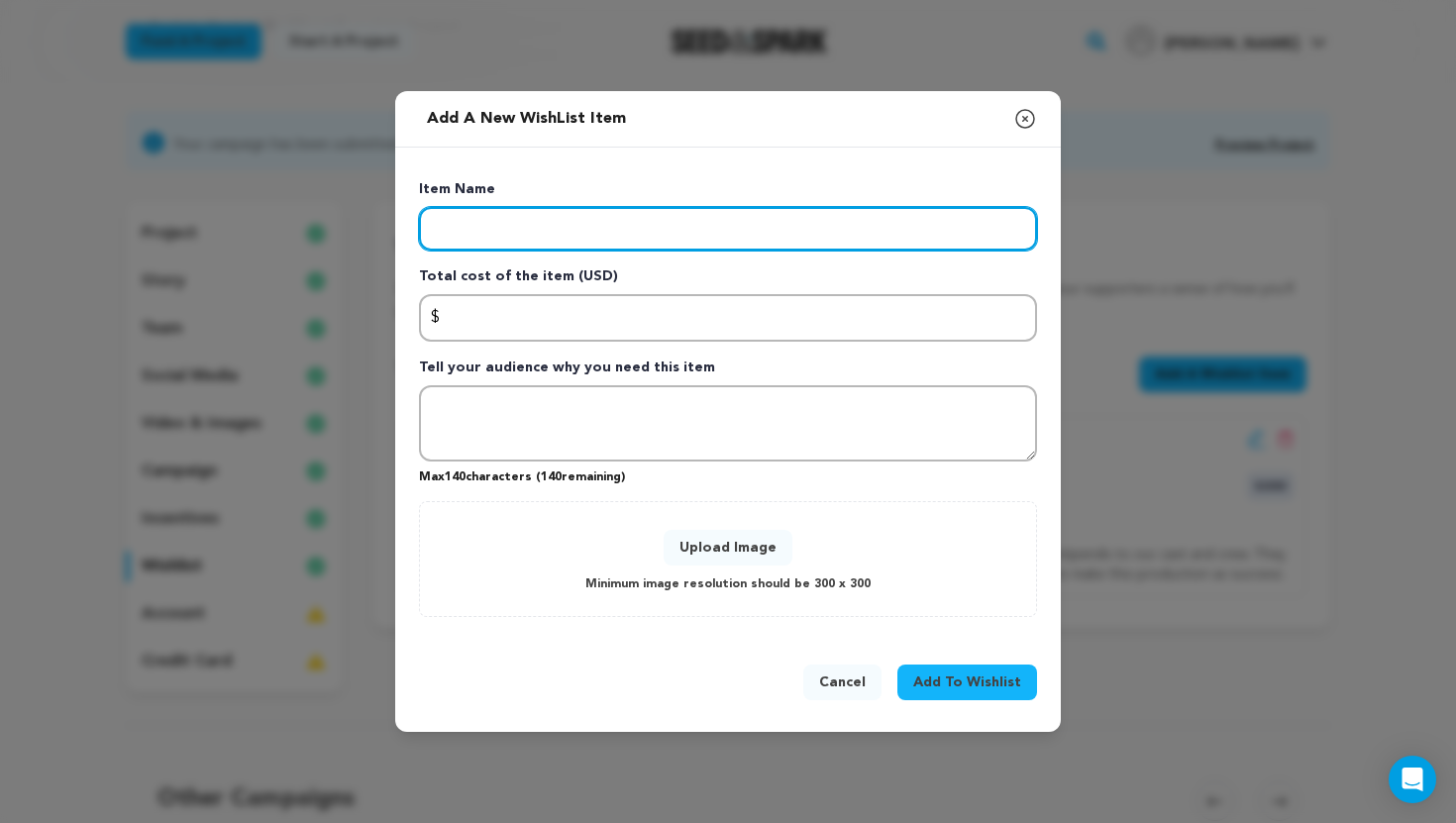 click at bounding box center (728, 229) 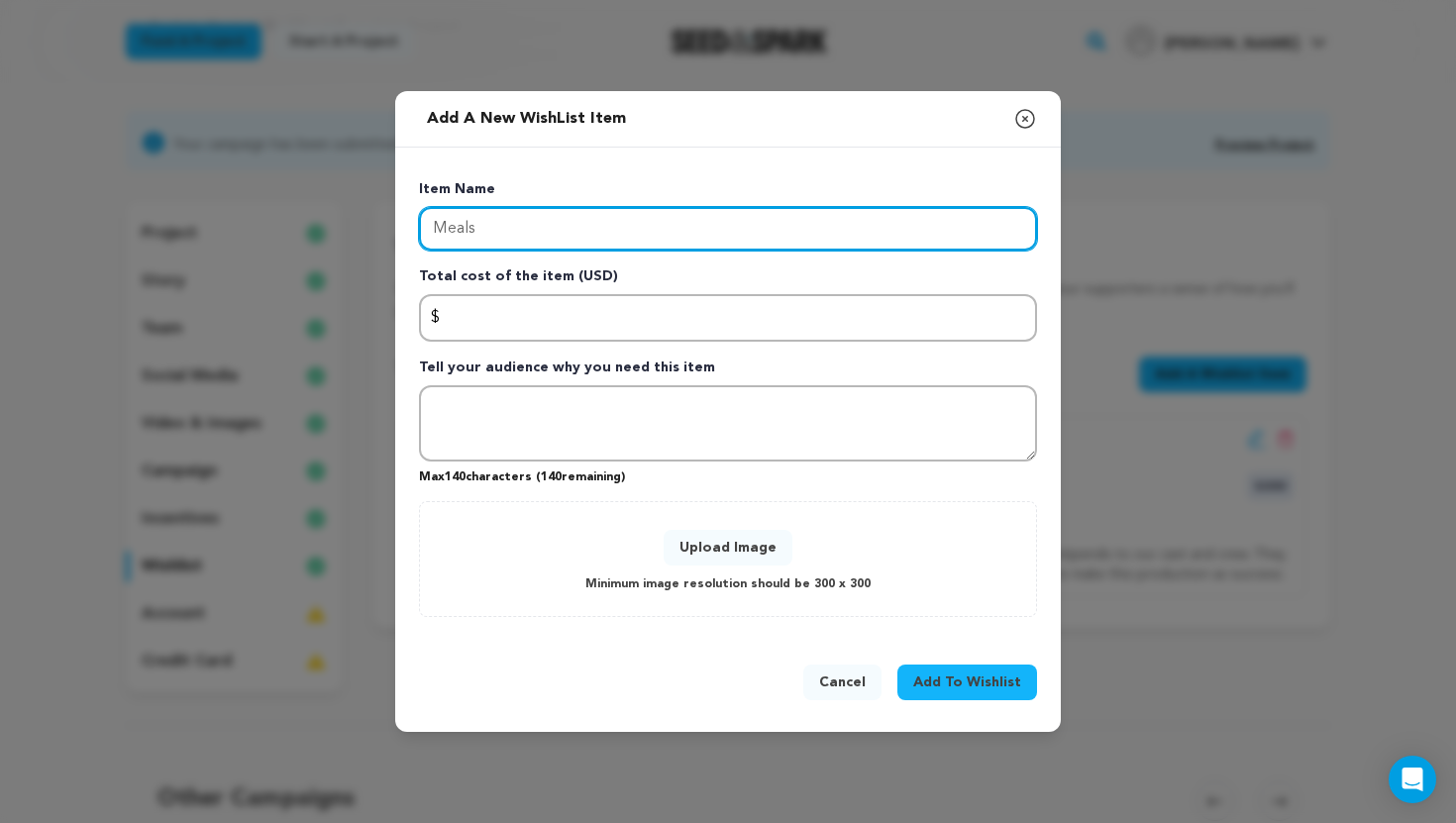 type on "Meals" 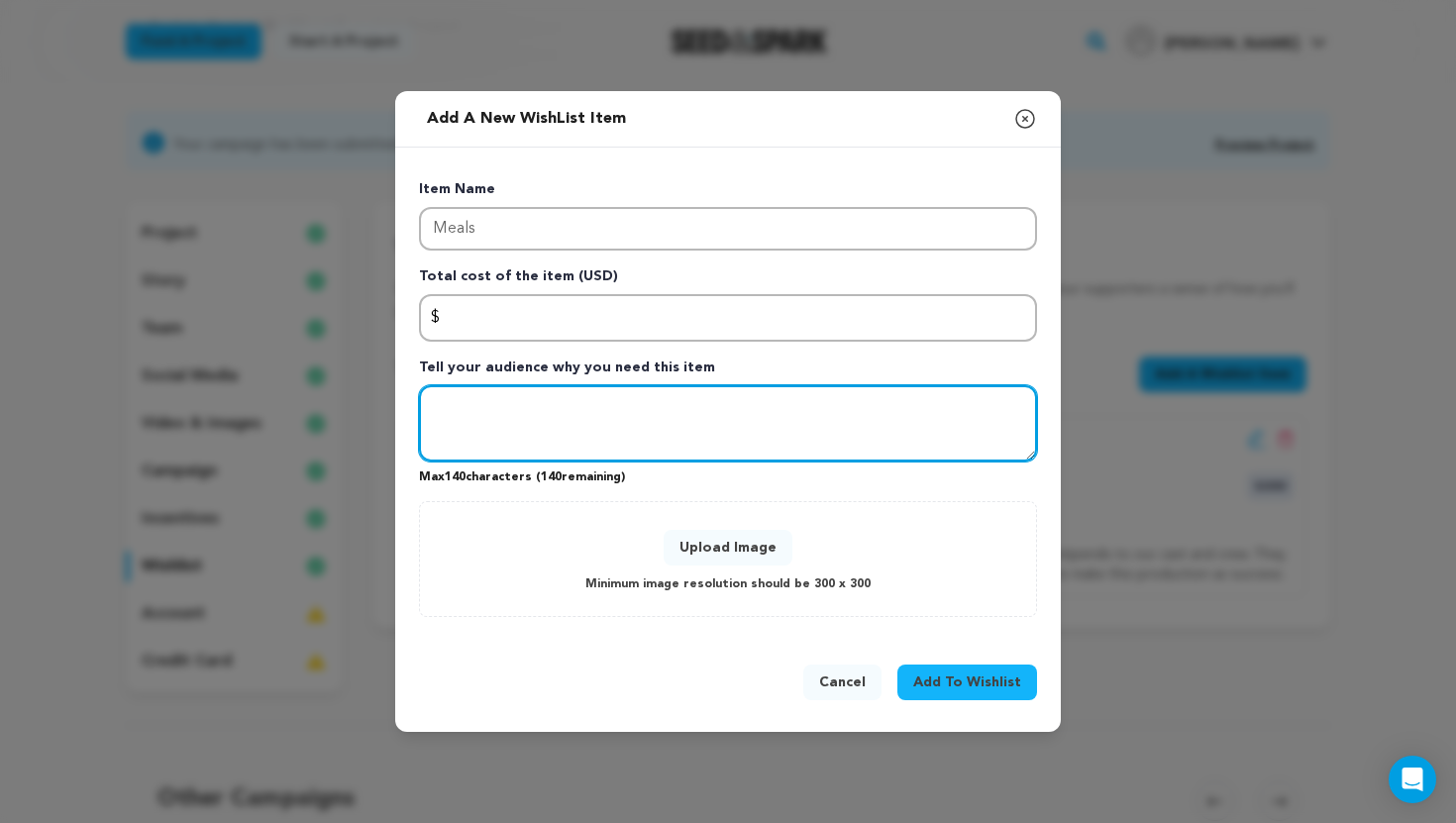 click at bounding box center (728, 424) 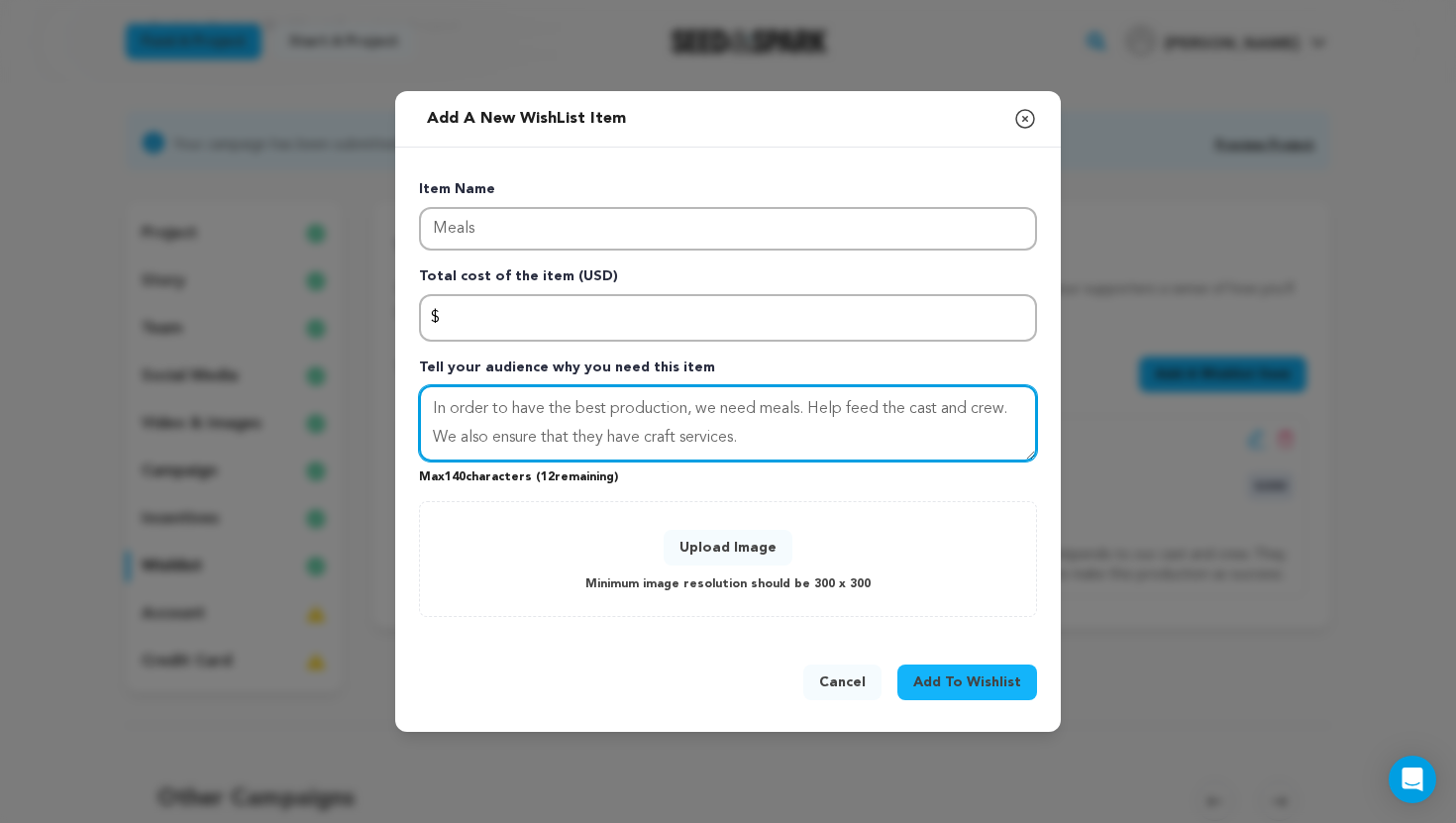 type on "In order to have the best production, we need meals. Help feed the cast and crew. We also ensure that they have craft services." 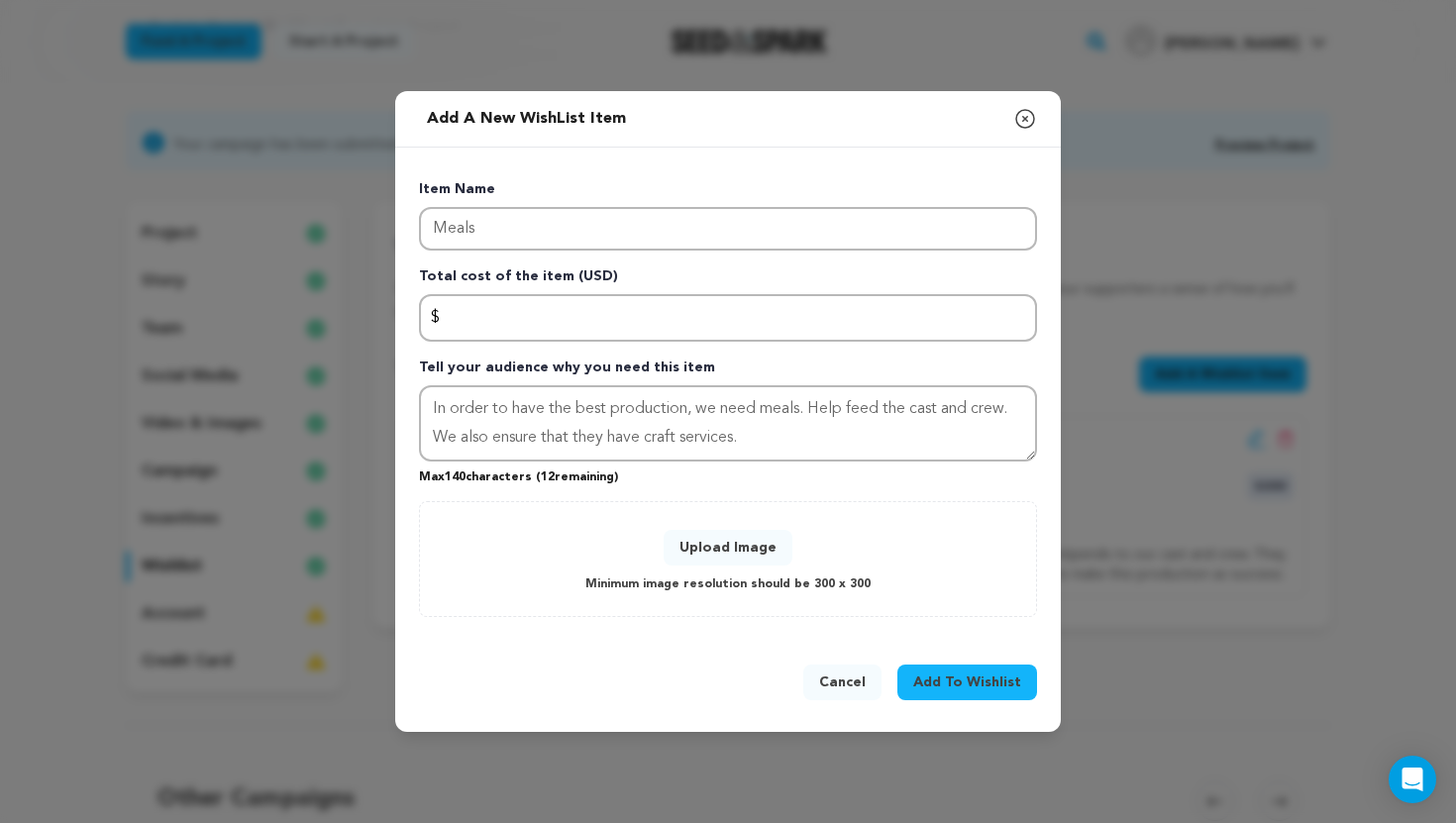 click on "Upload Image" at bounding box center [728, 548] 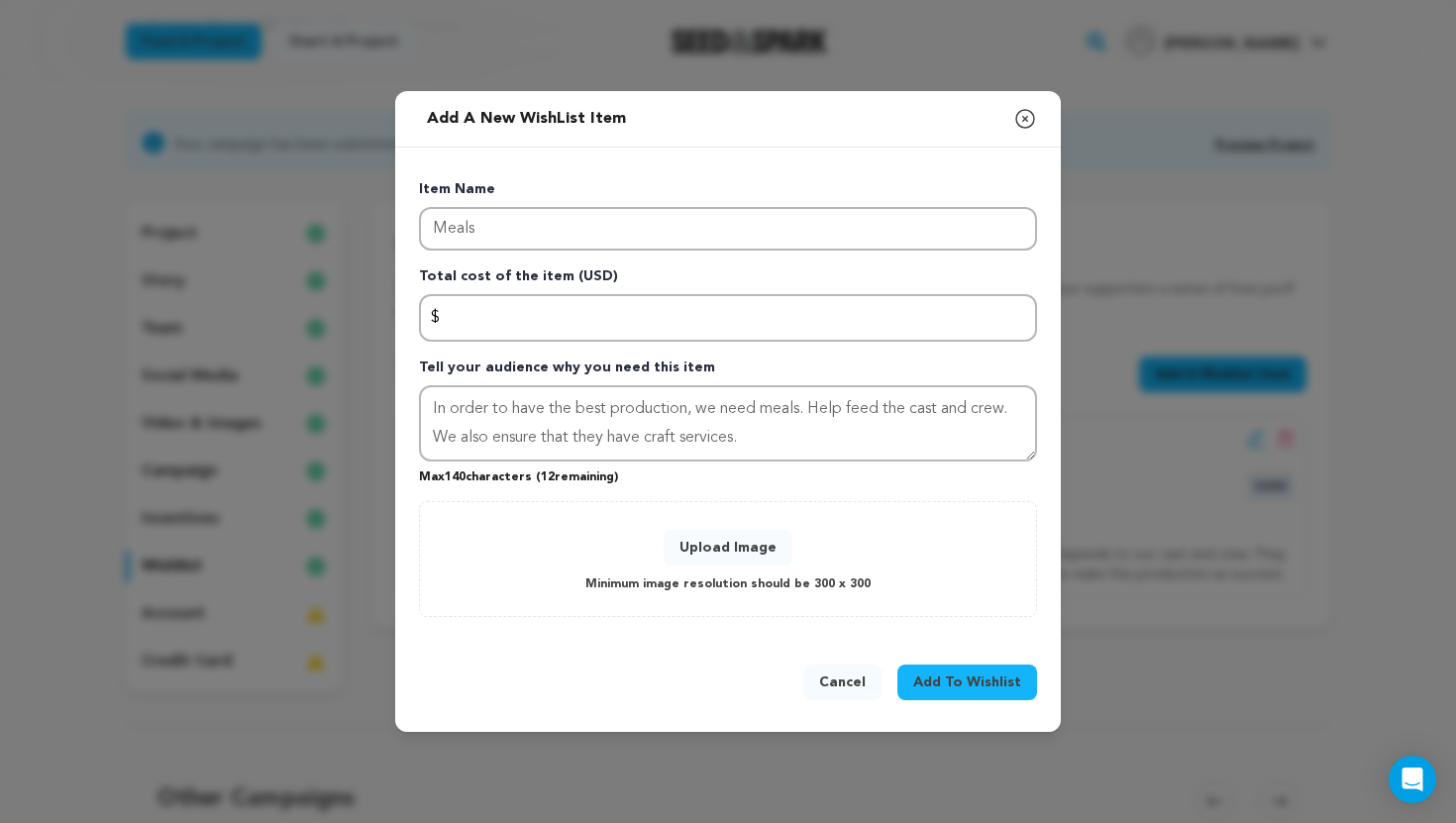 click on "Upload Image" at bounding box center [728, 548] 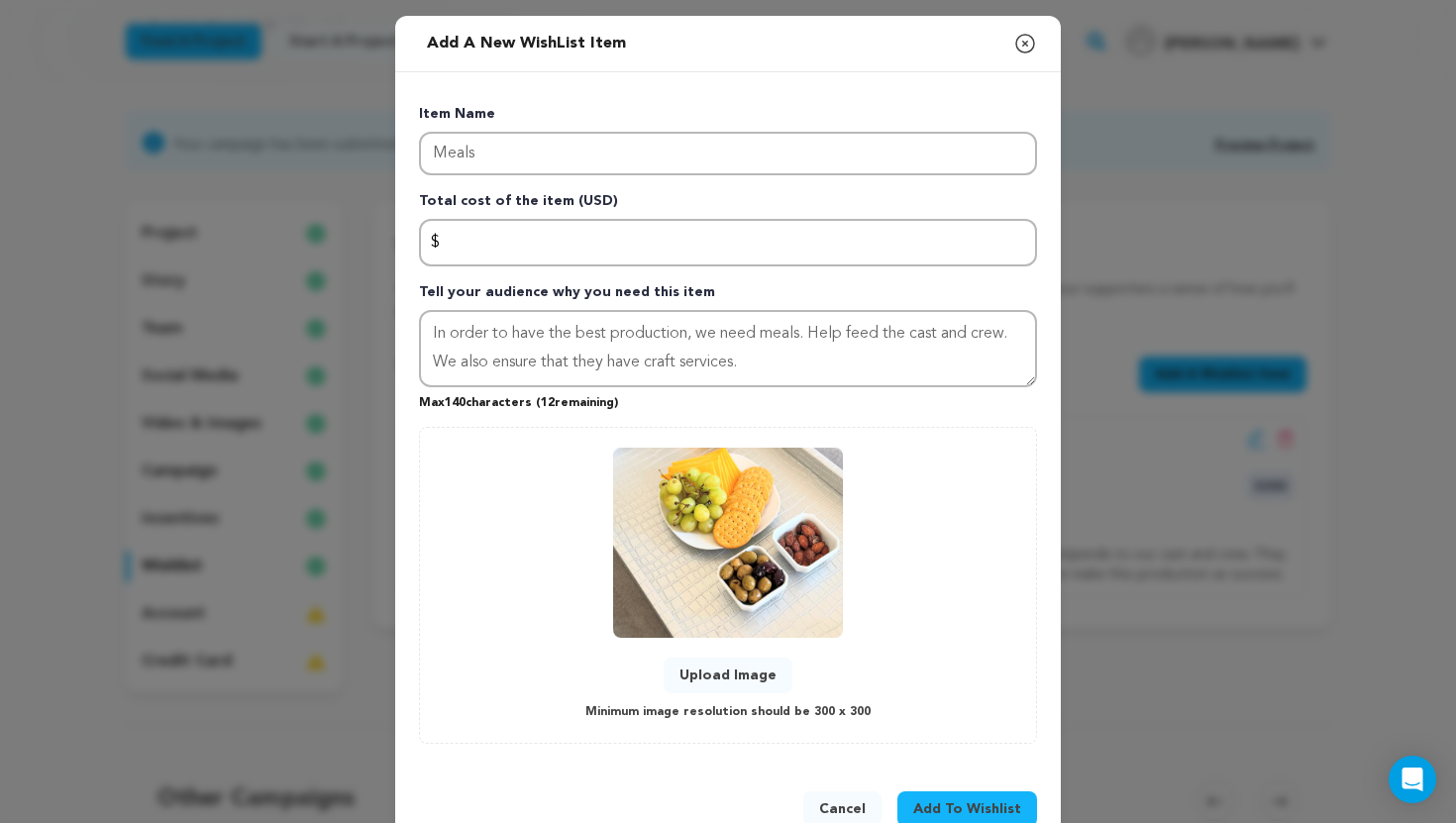 click on "Add To Wishlist" at bounding box center [967, 809] 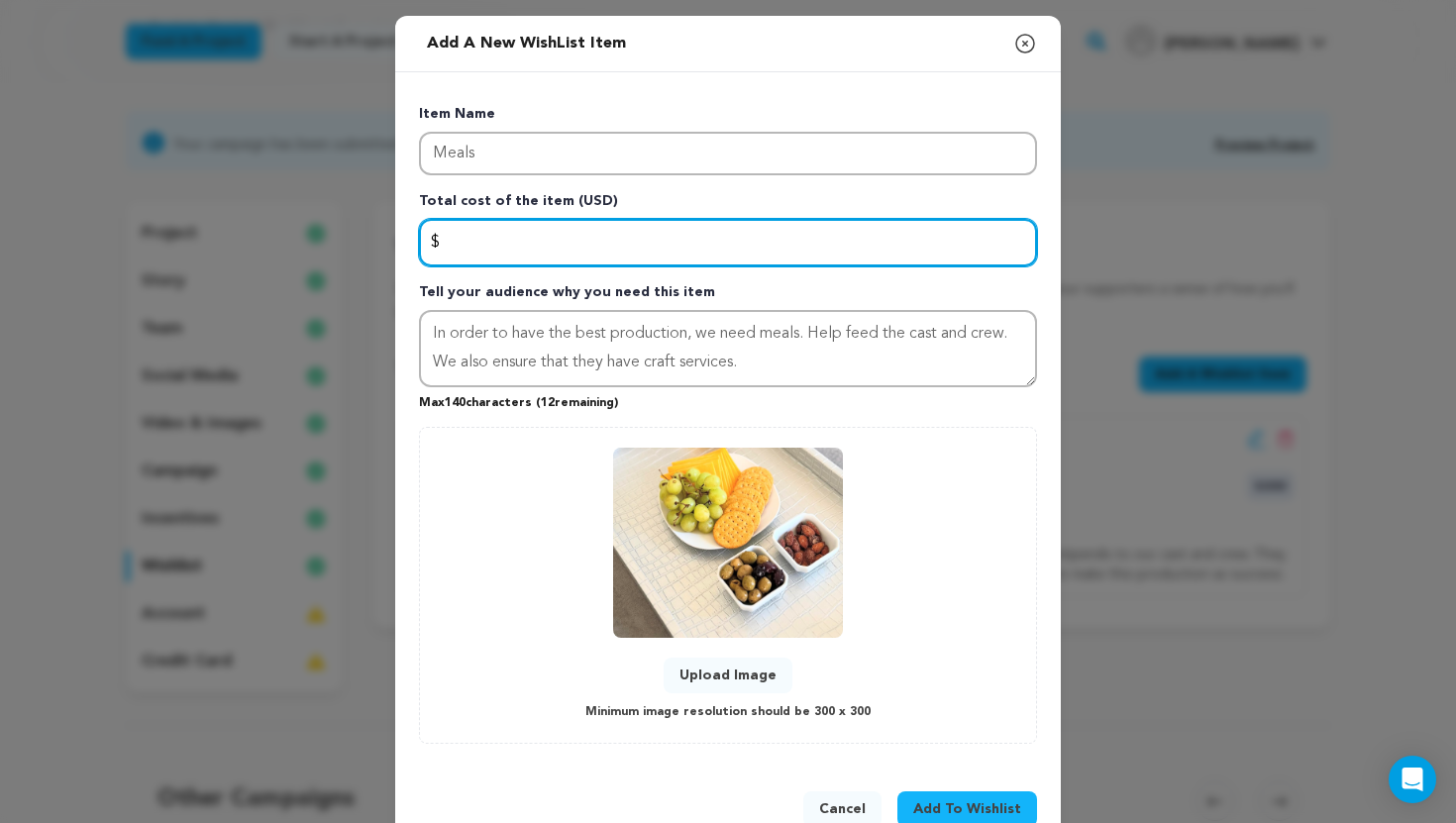 click at bounding box center [728, 243] 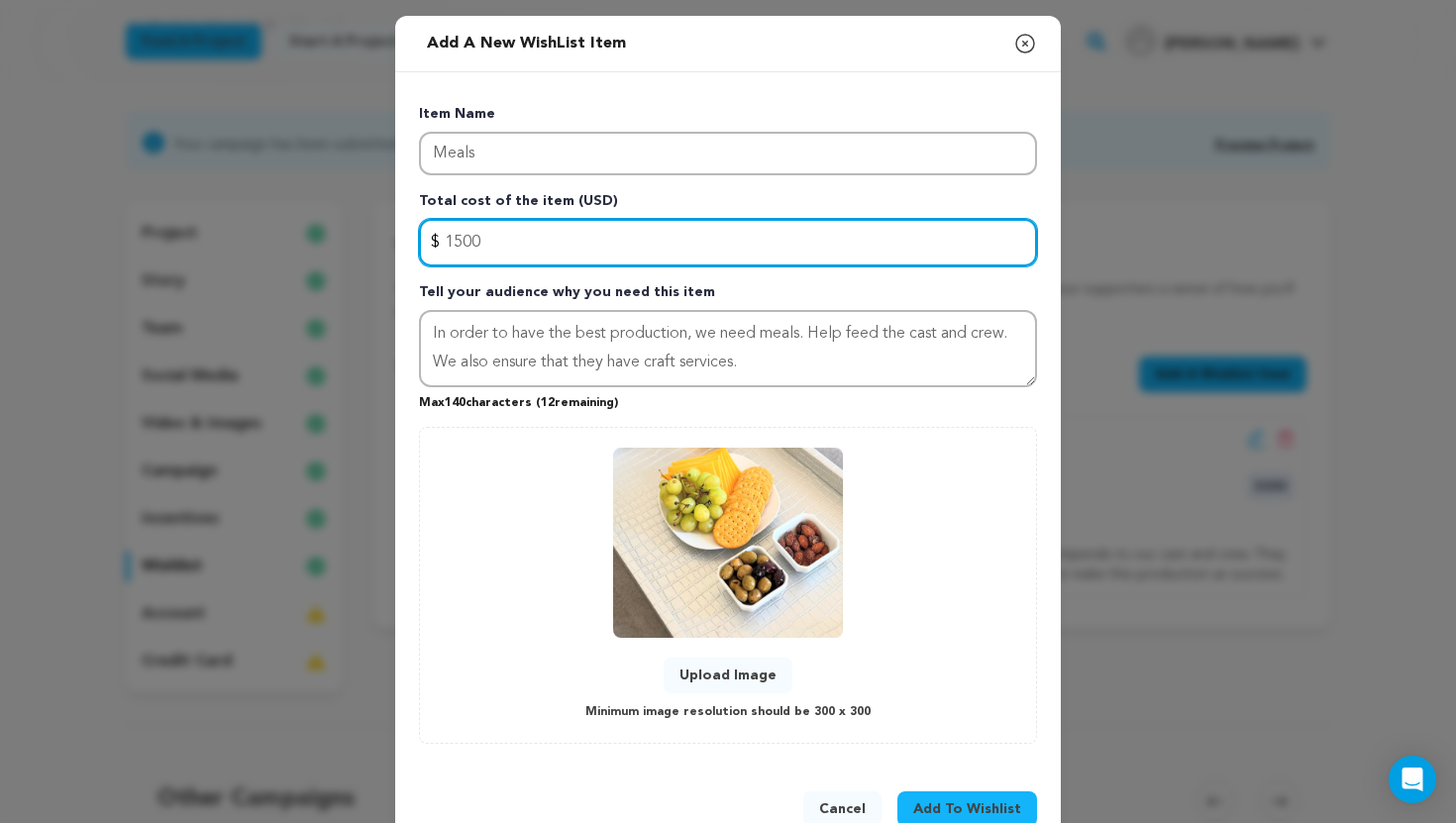 type on "1500" 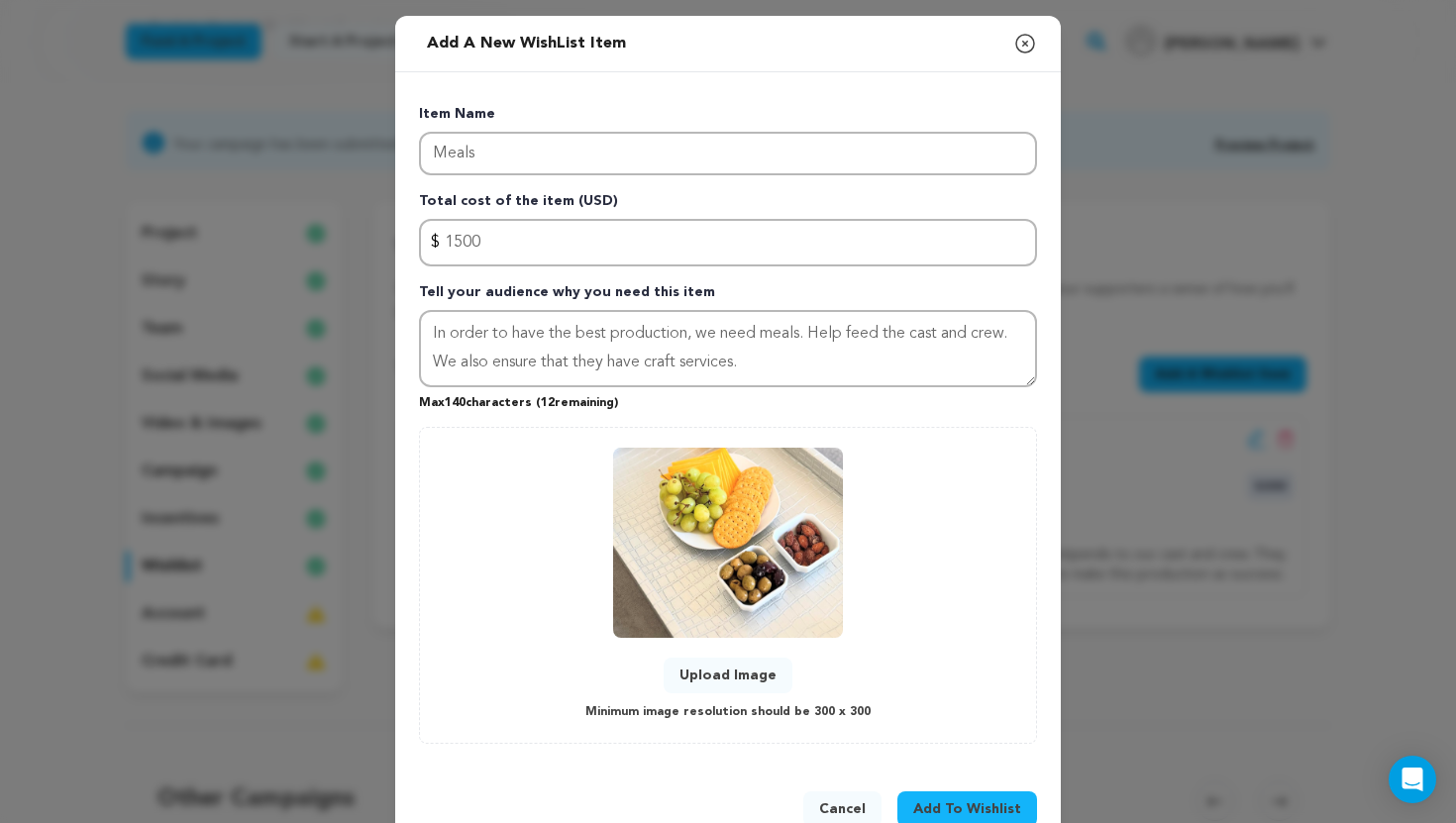 click on "Add To Wishlist" at bounding box center [967, 809] 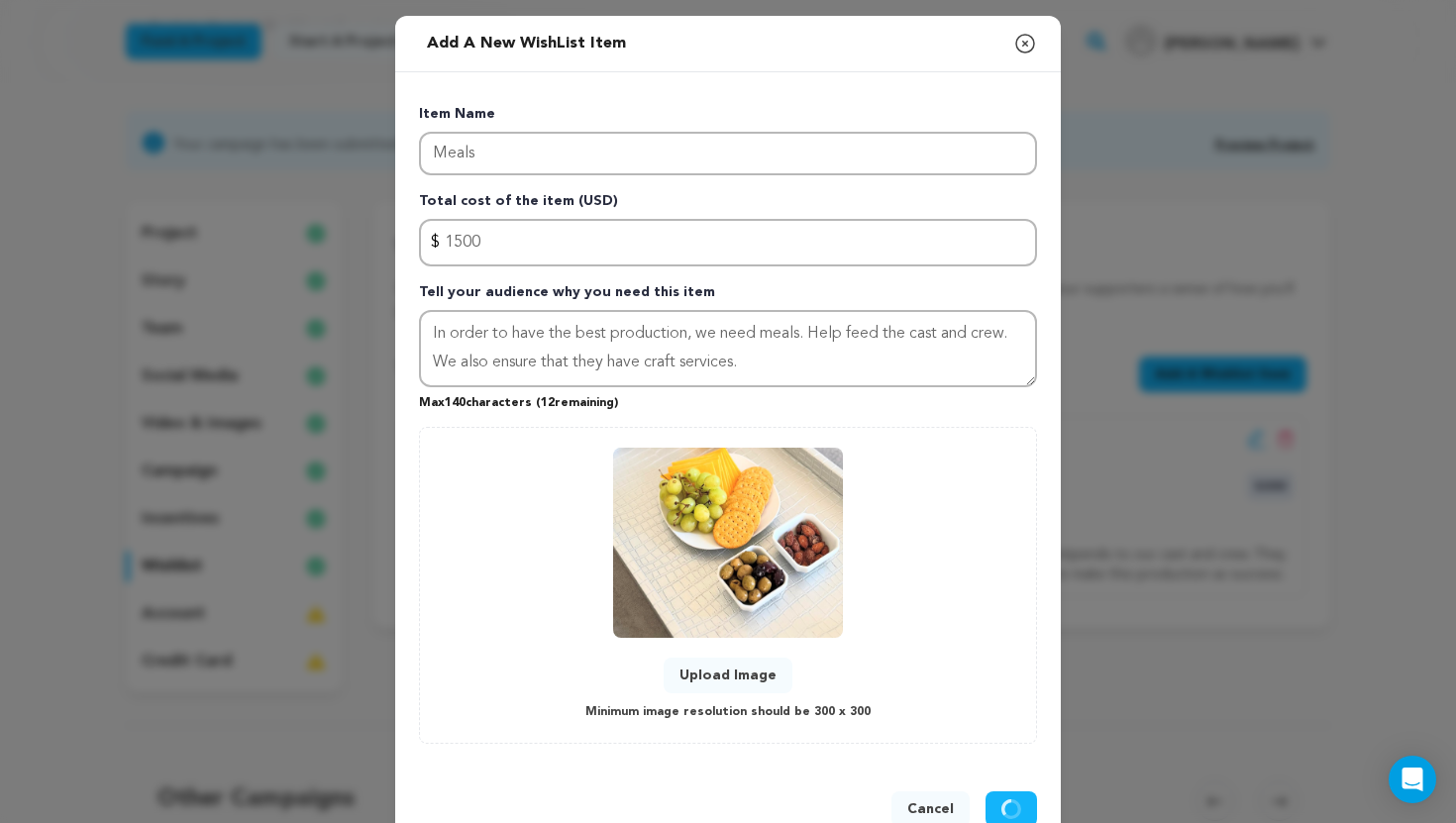 type 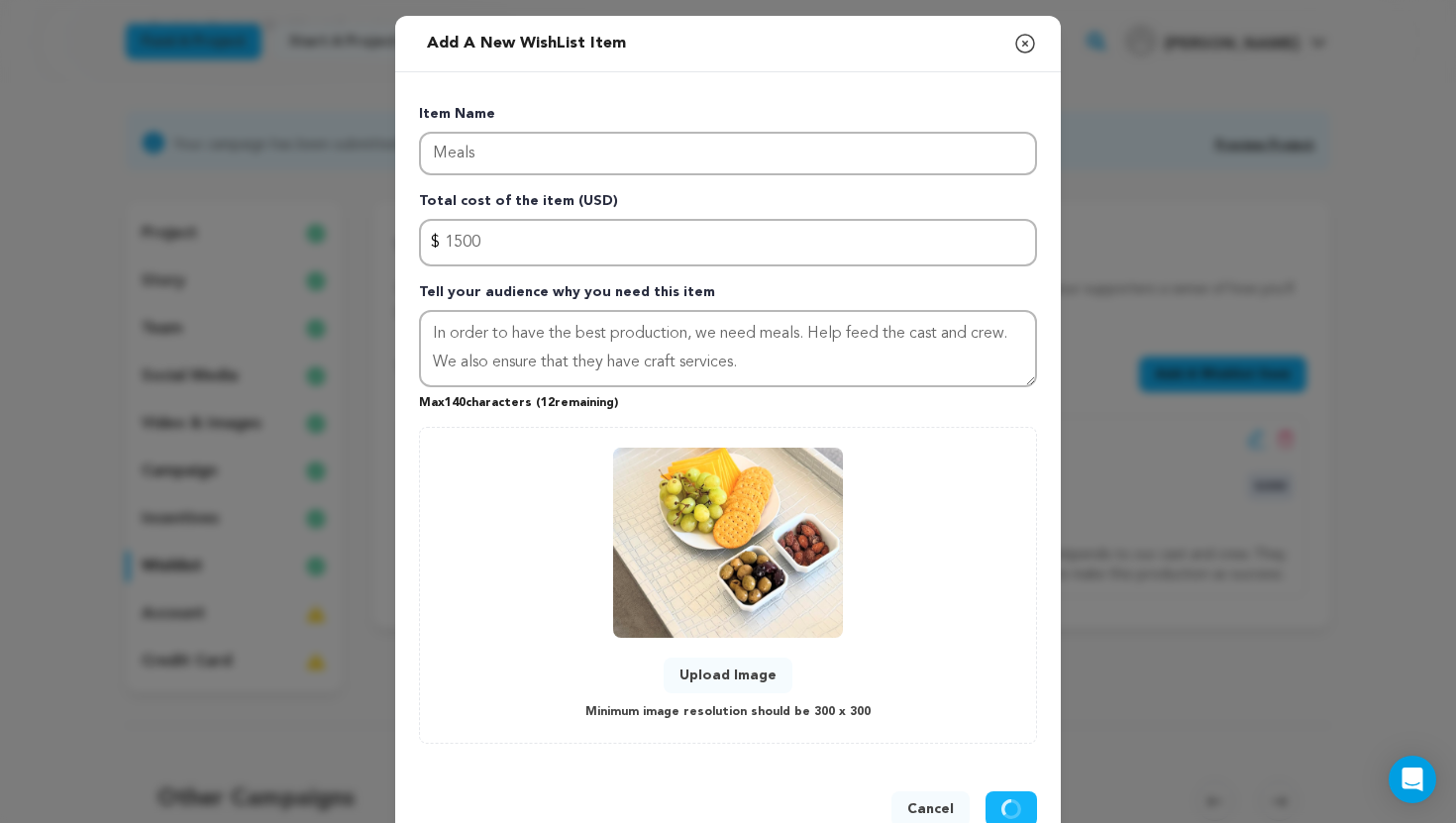 type 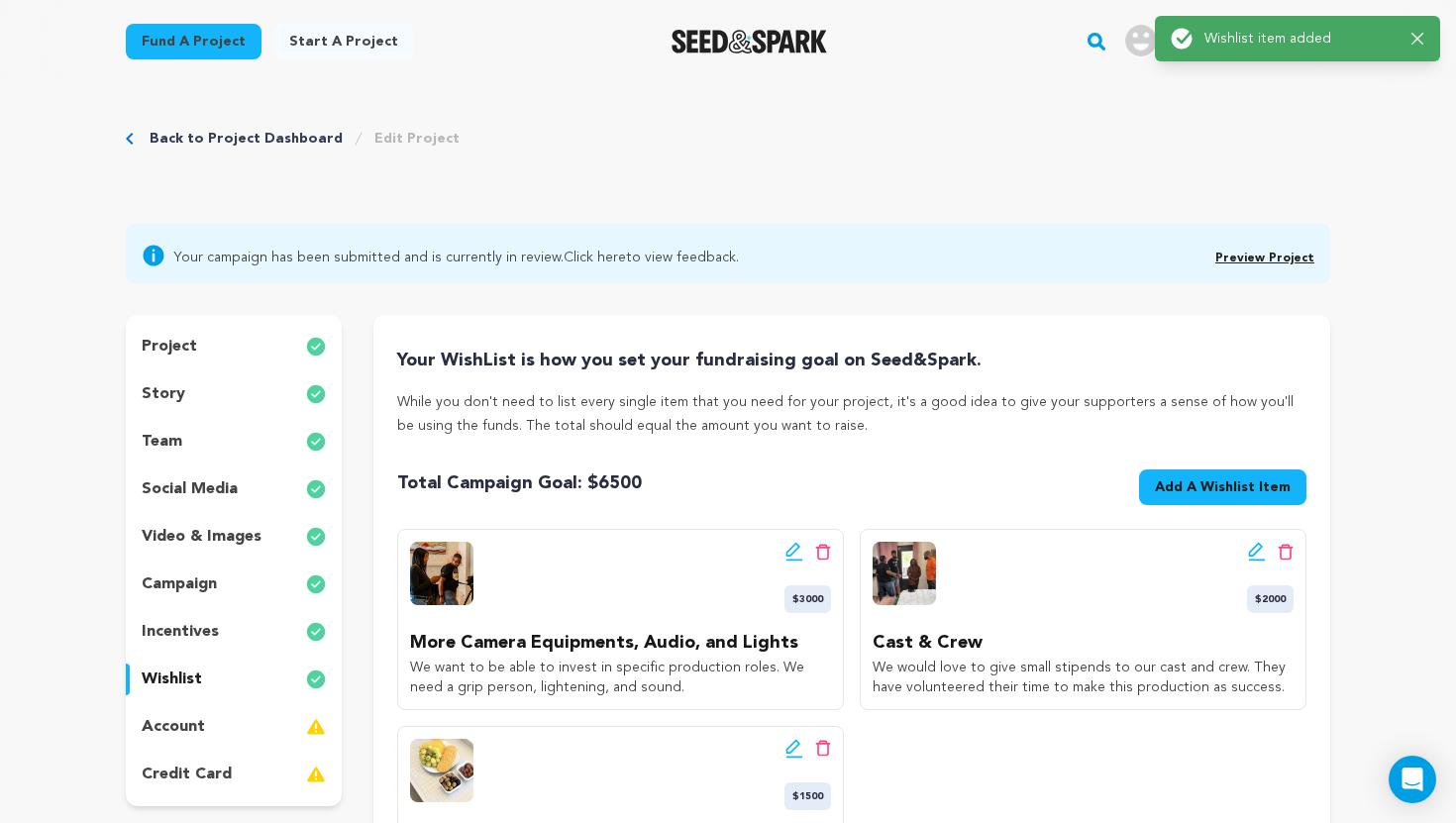 scroll, scrollTop: 0, scrollLeft: 0, axis: both 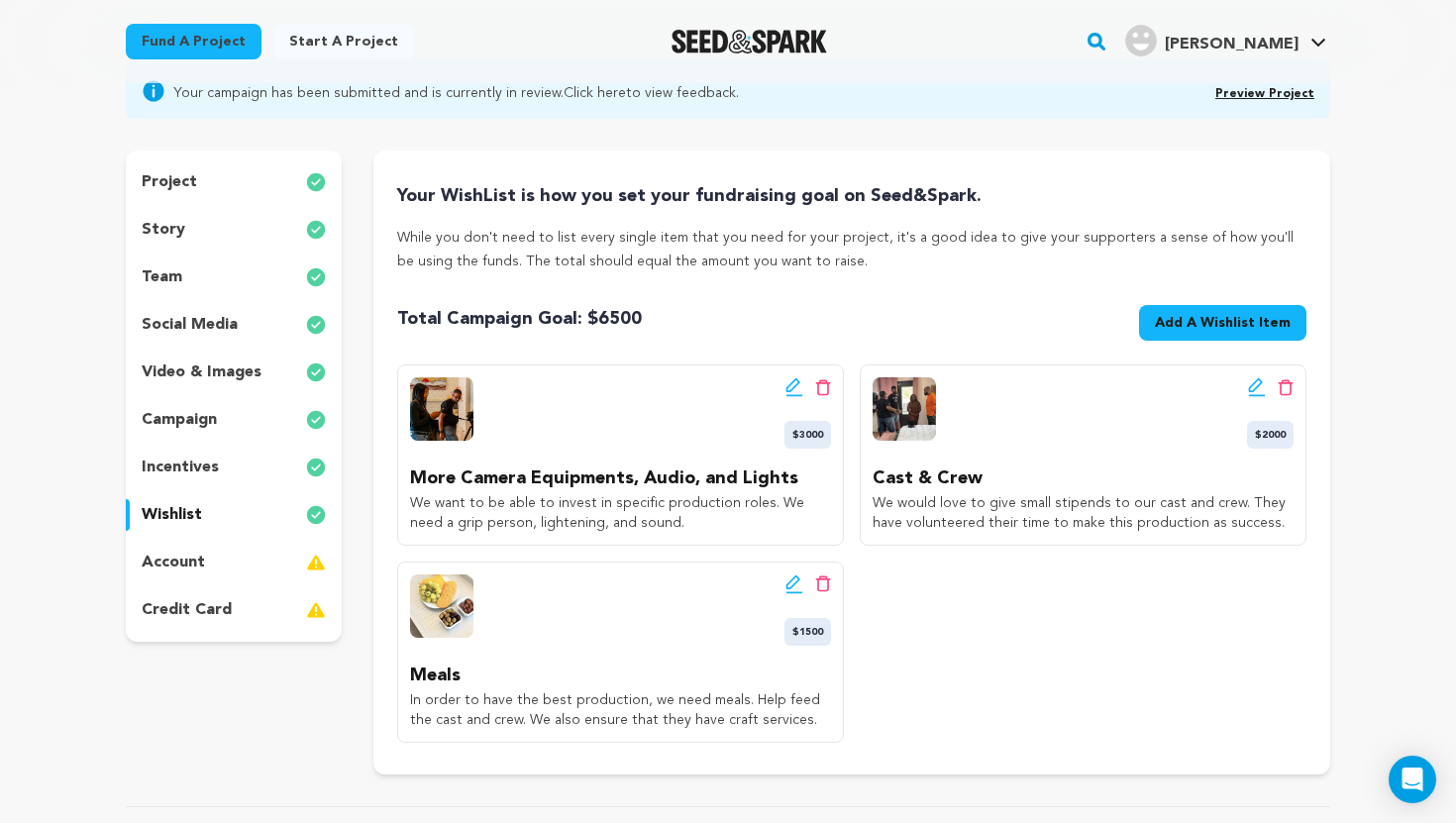 click on "Add A Wishlist Item" at bounding box center [1222, 323] 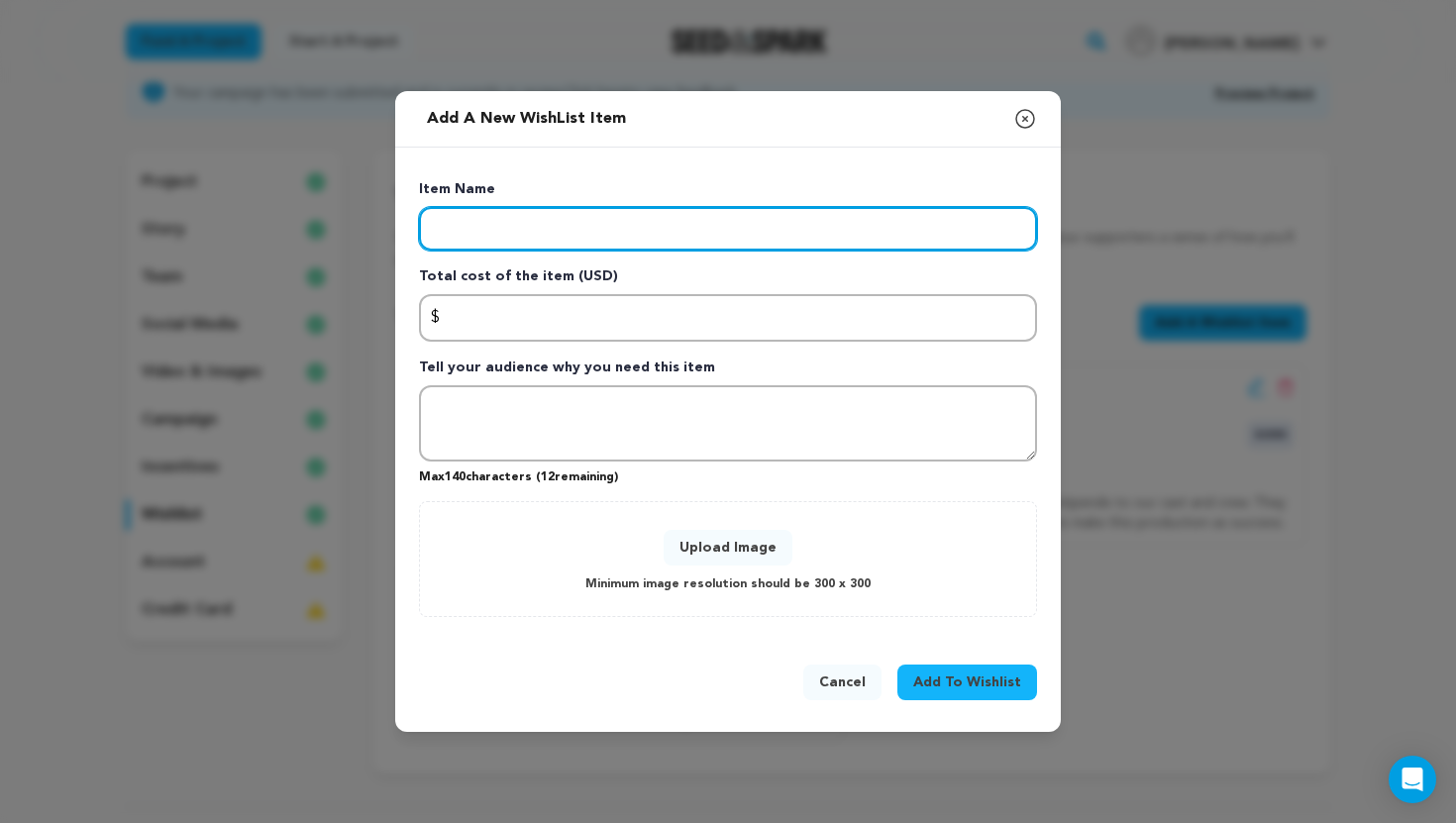 click at bounding box center (728, 229) 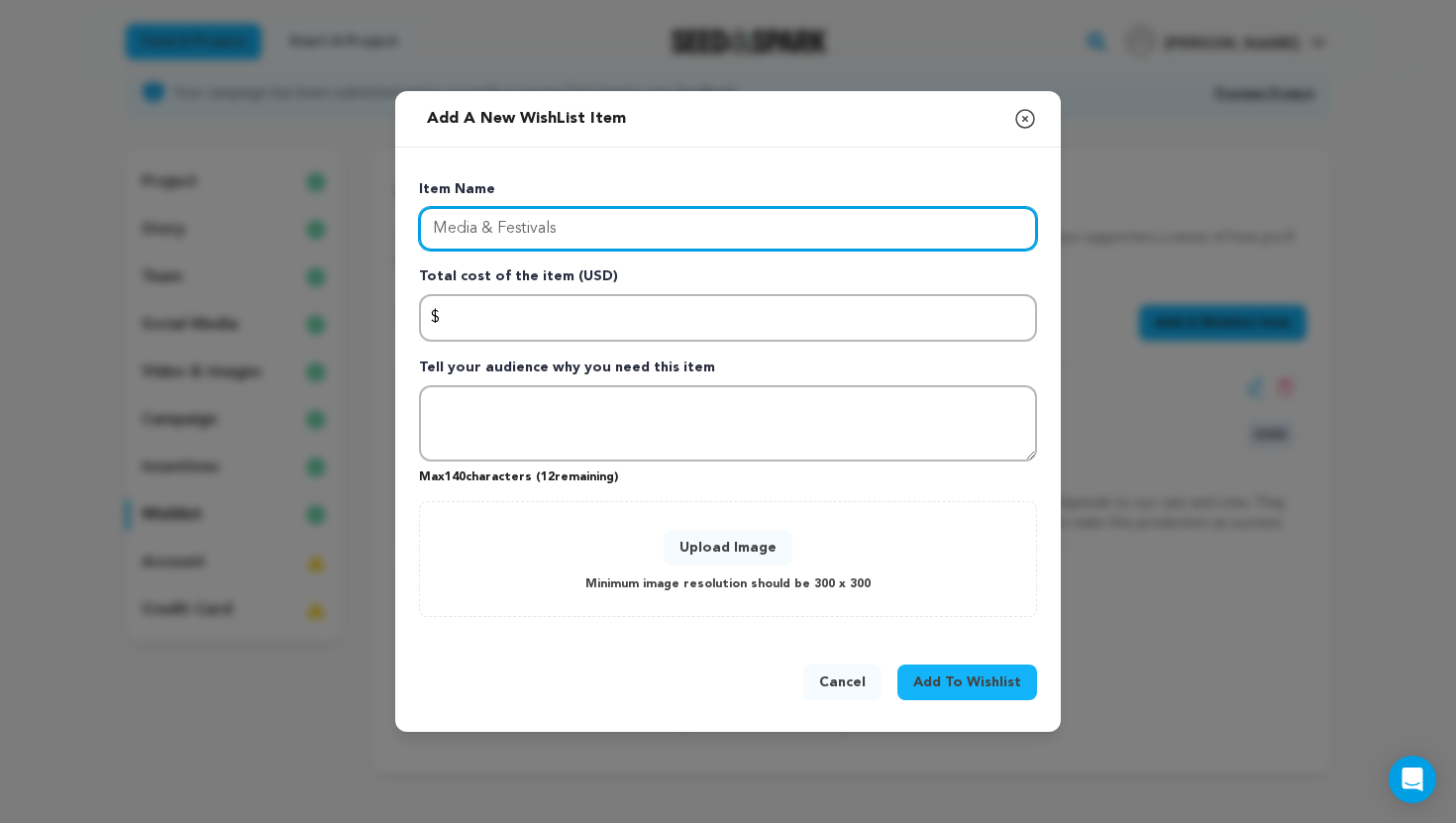 type on "Media & Festivals" 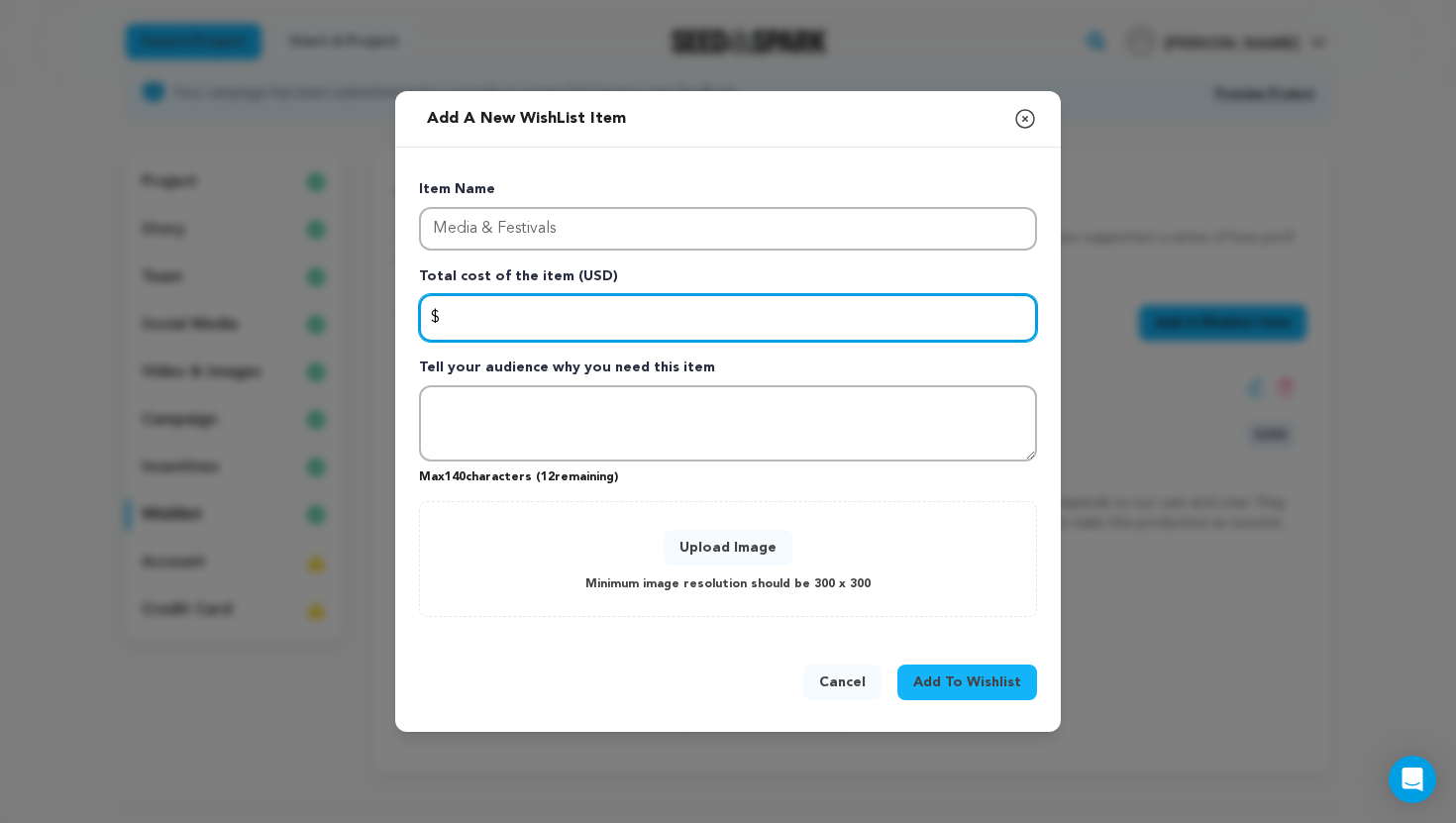 click at bounding box center [728, 318] 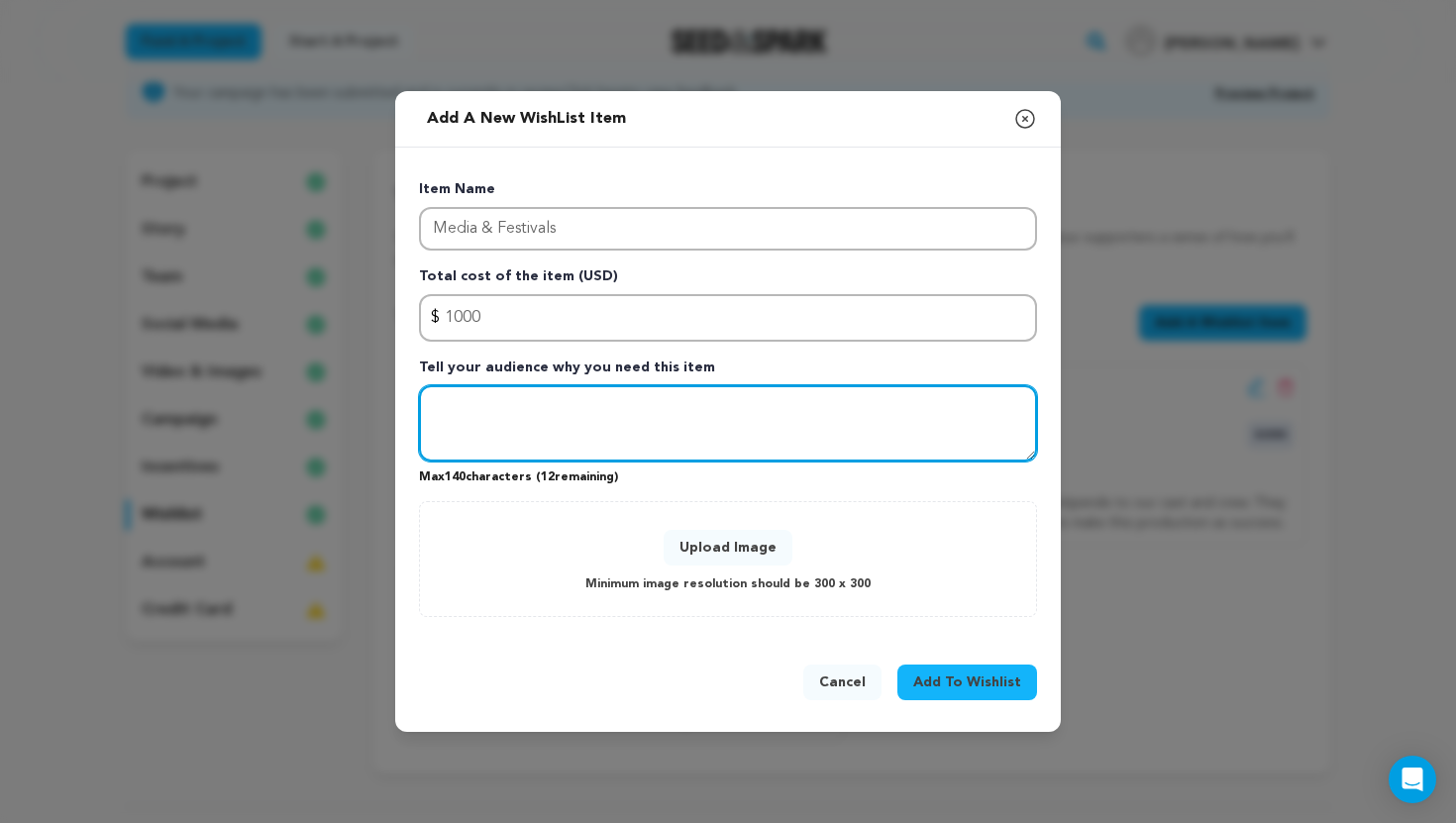 click at bounding box center (728, 424) 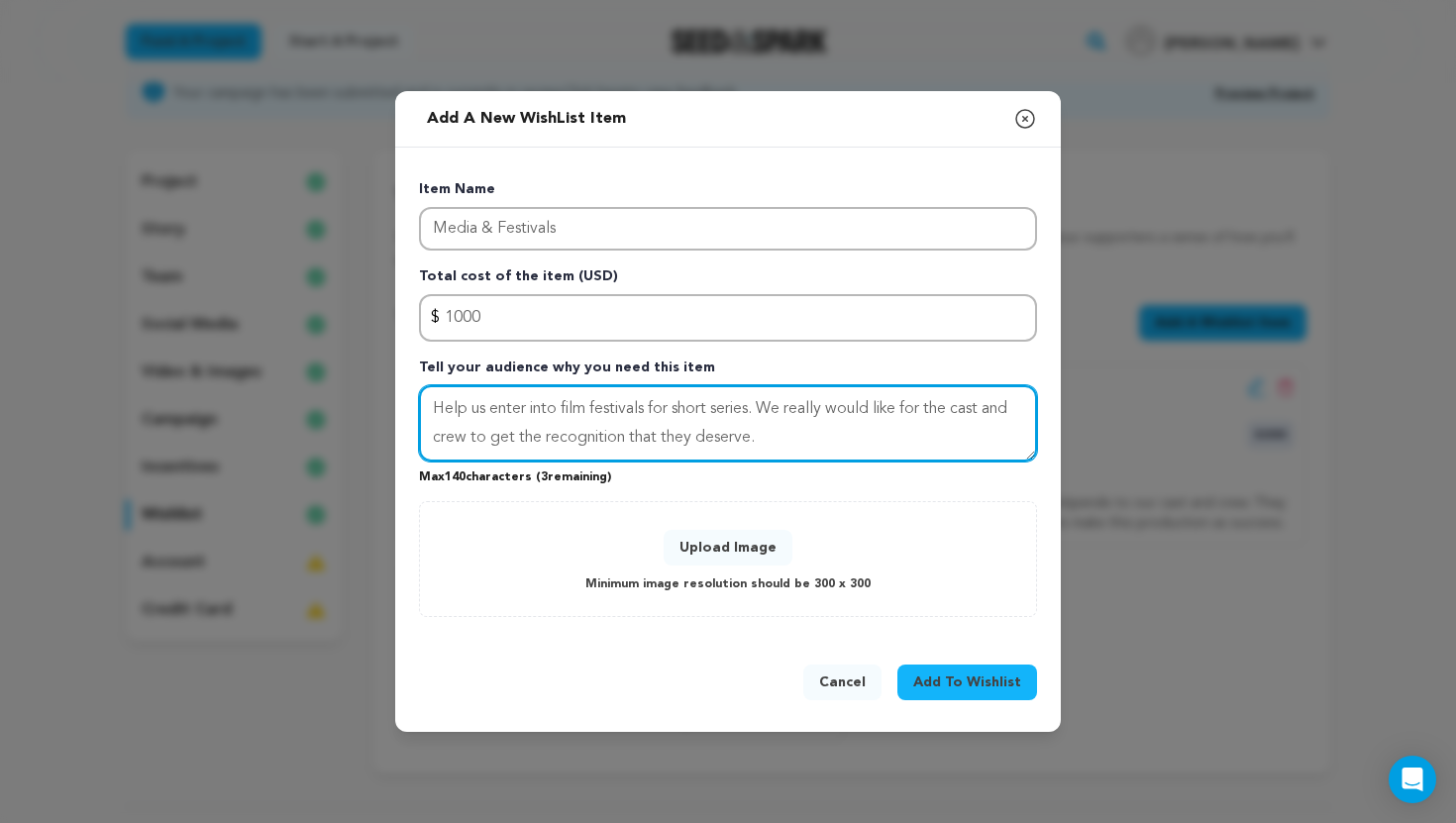 type on "Help us enter into film festivals for short series. We really would like for the cast and crew to get the recognition that they deserve." 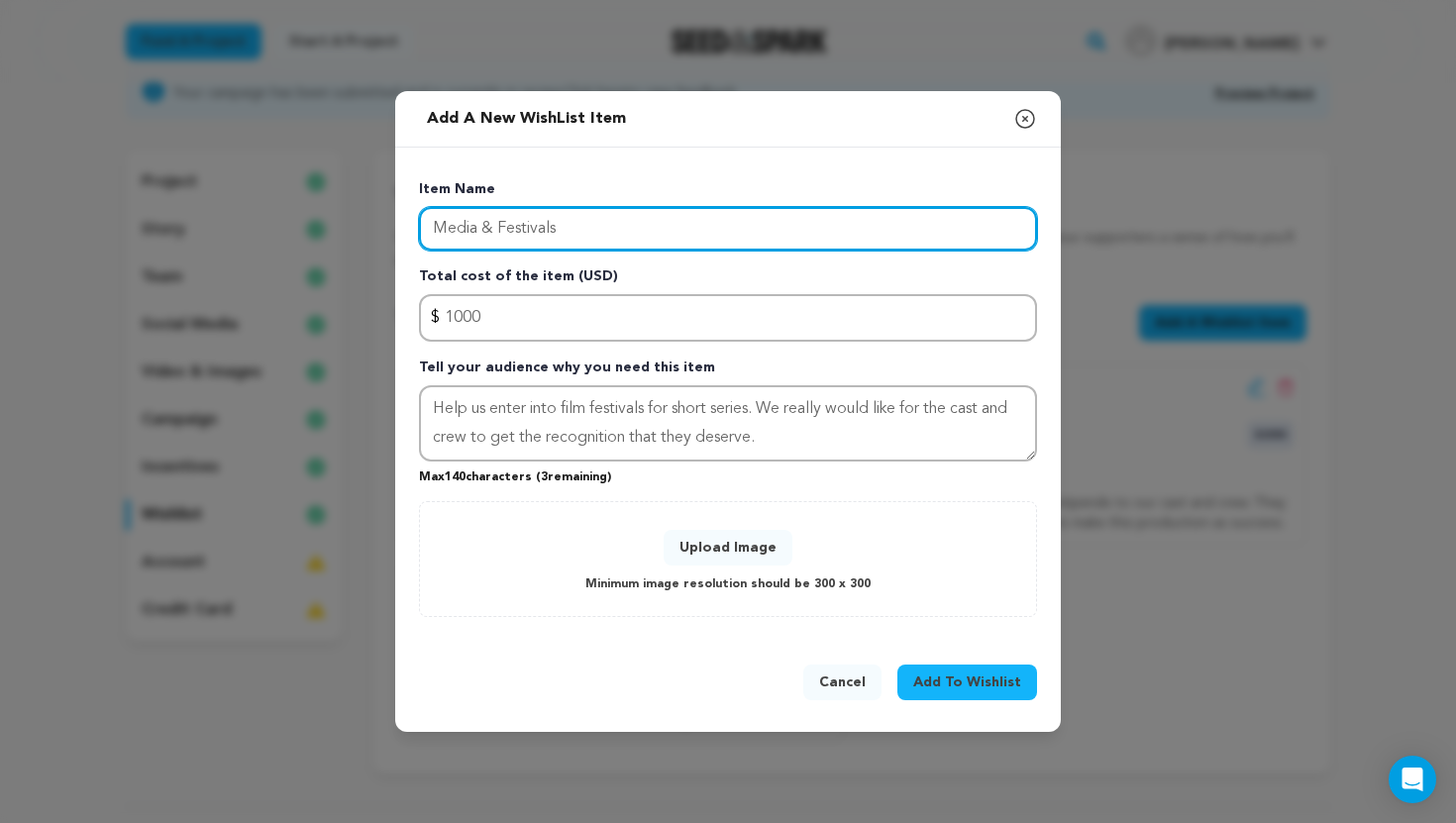 click on "Media & Festivals" at bounding box center [728, 229] 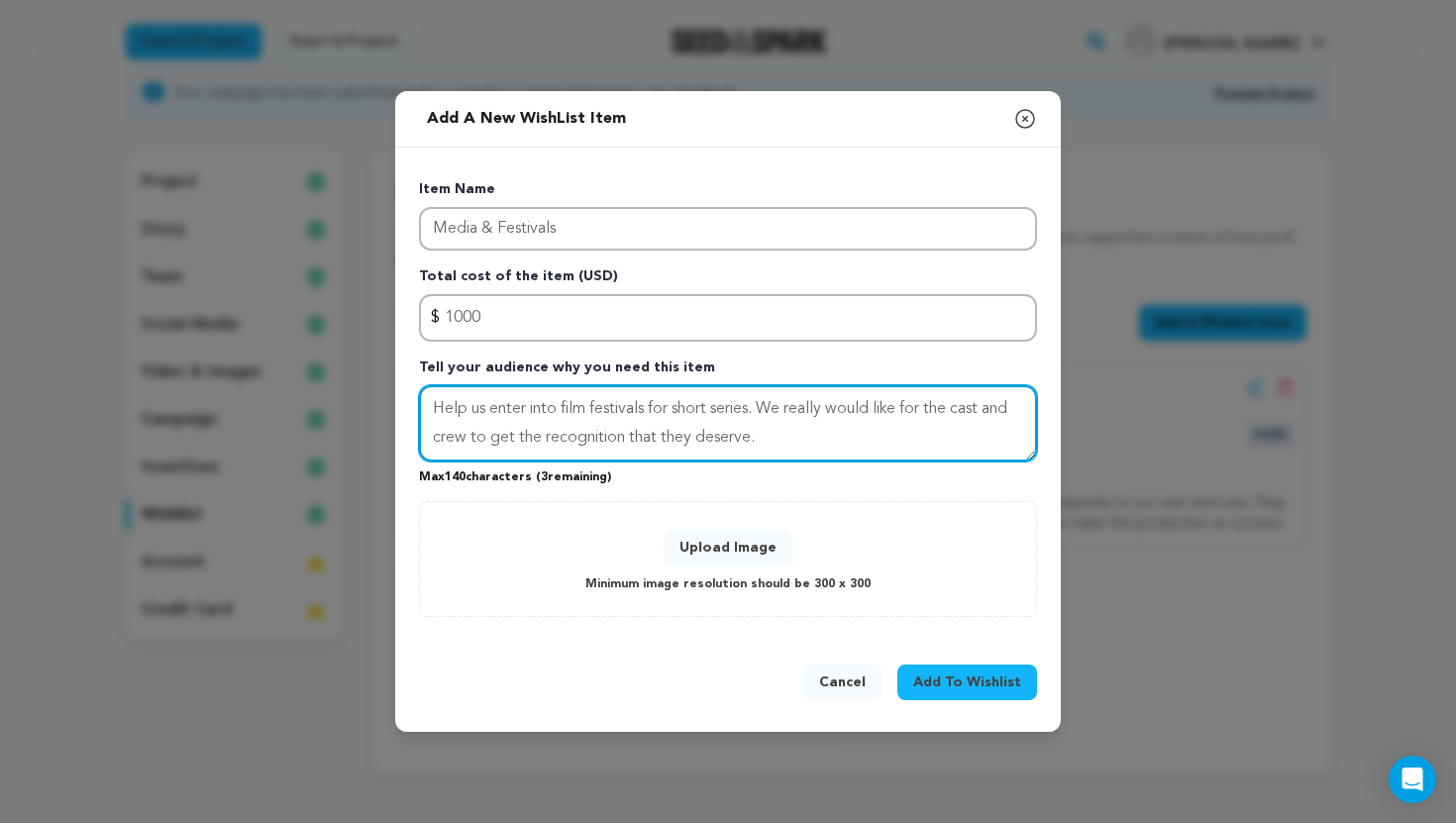click on "Help us enter into film festivals for short series. We really would like for the cast and crew to get the recognition that they deserve." at bounding box center [728, 424] 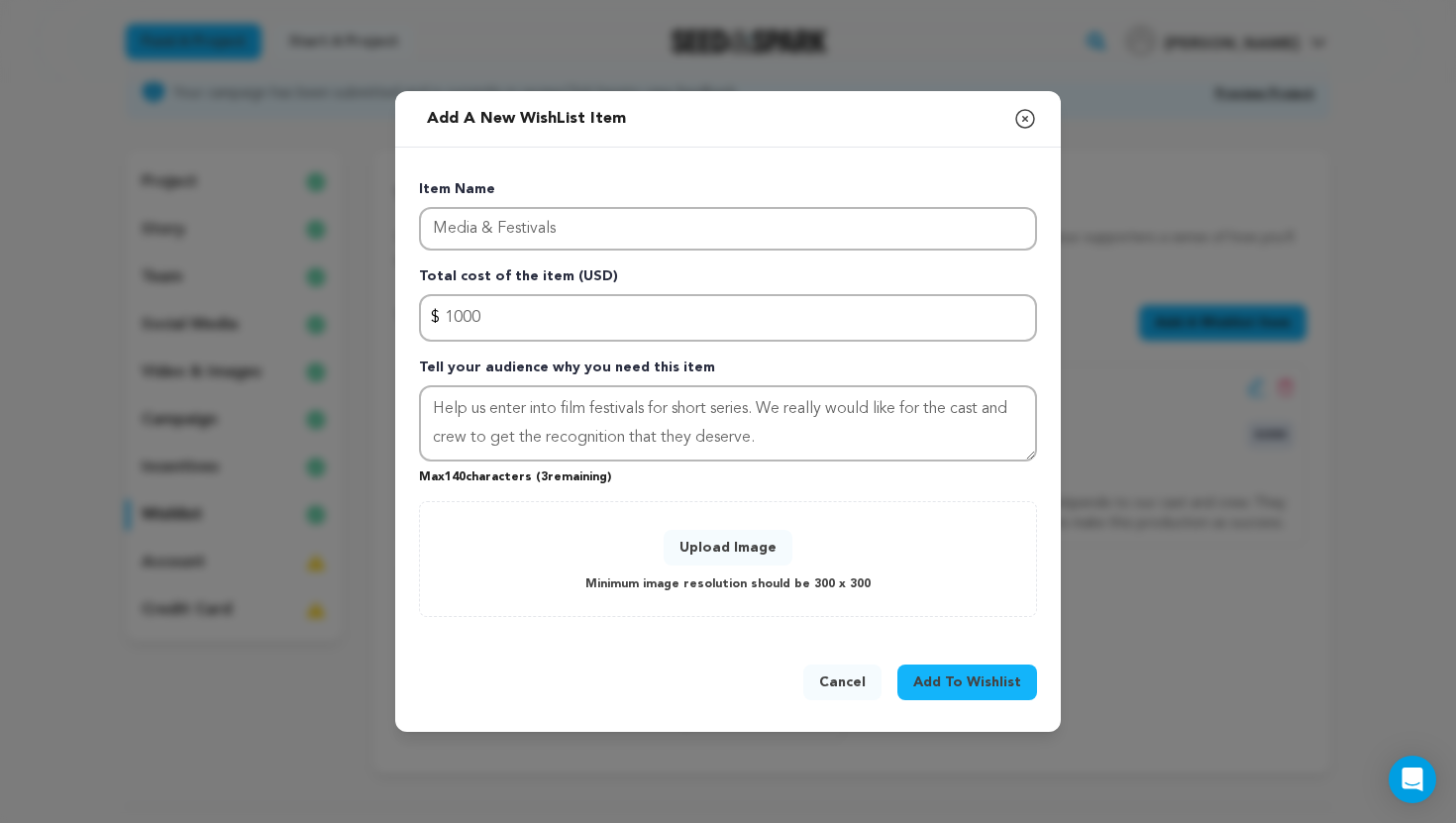 click on "Add To Wishlist" at bounding box center (967, 682) 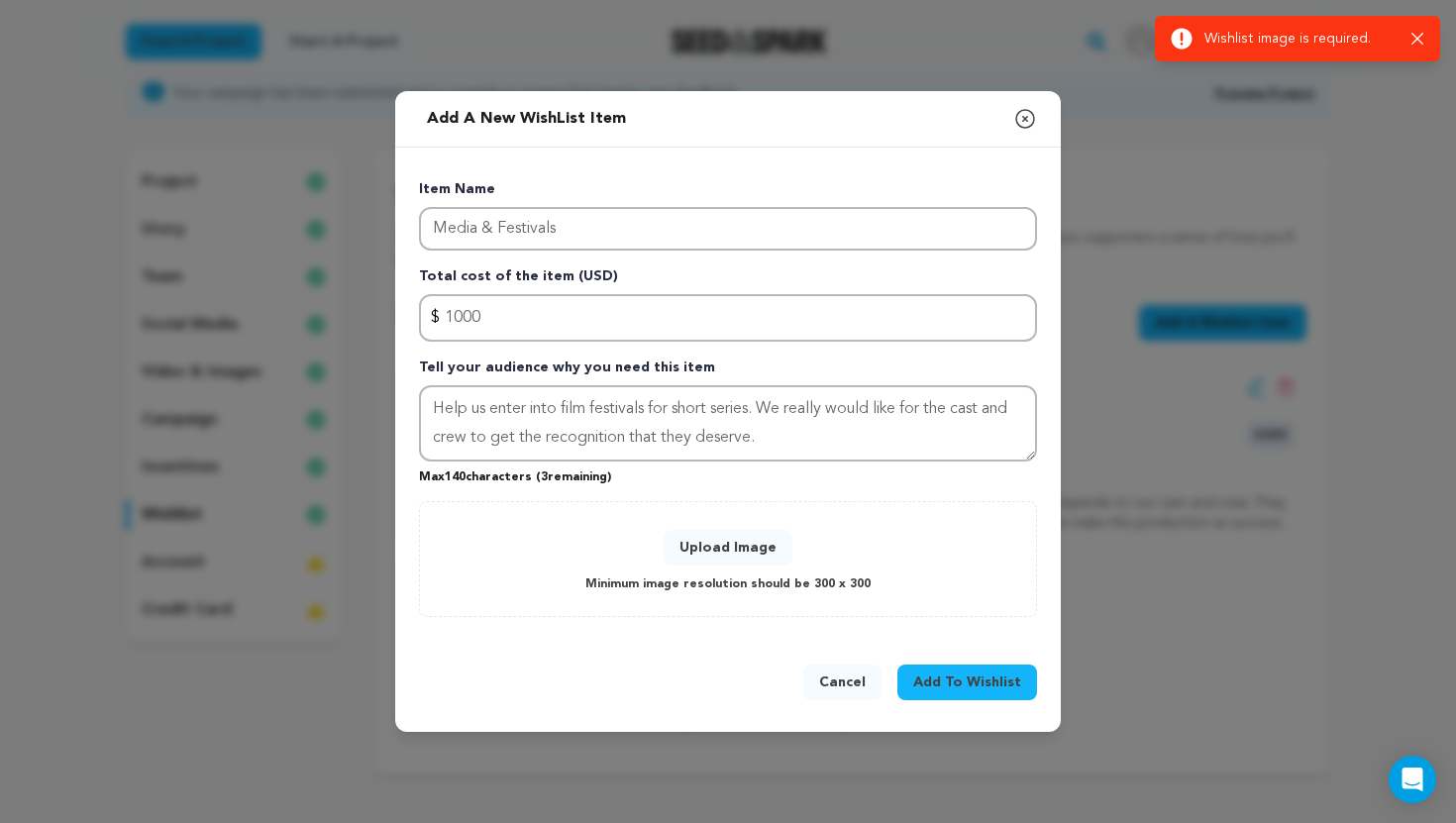click on "Upload Image" at bounding box center (728, 548) 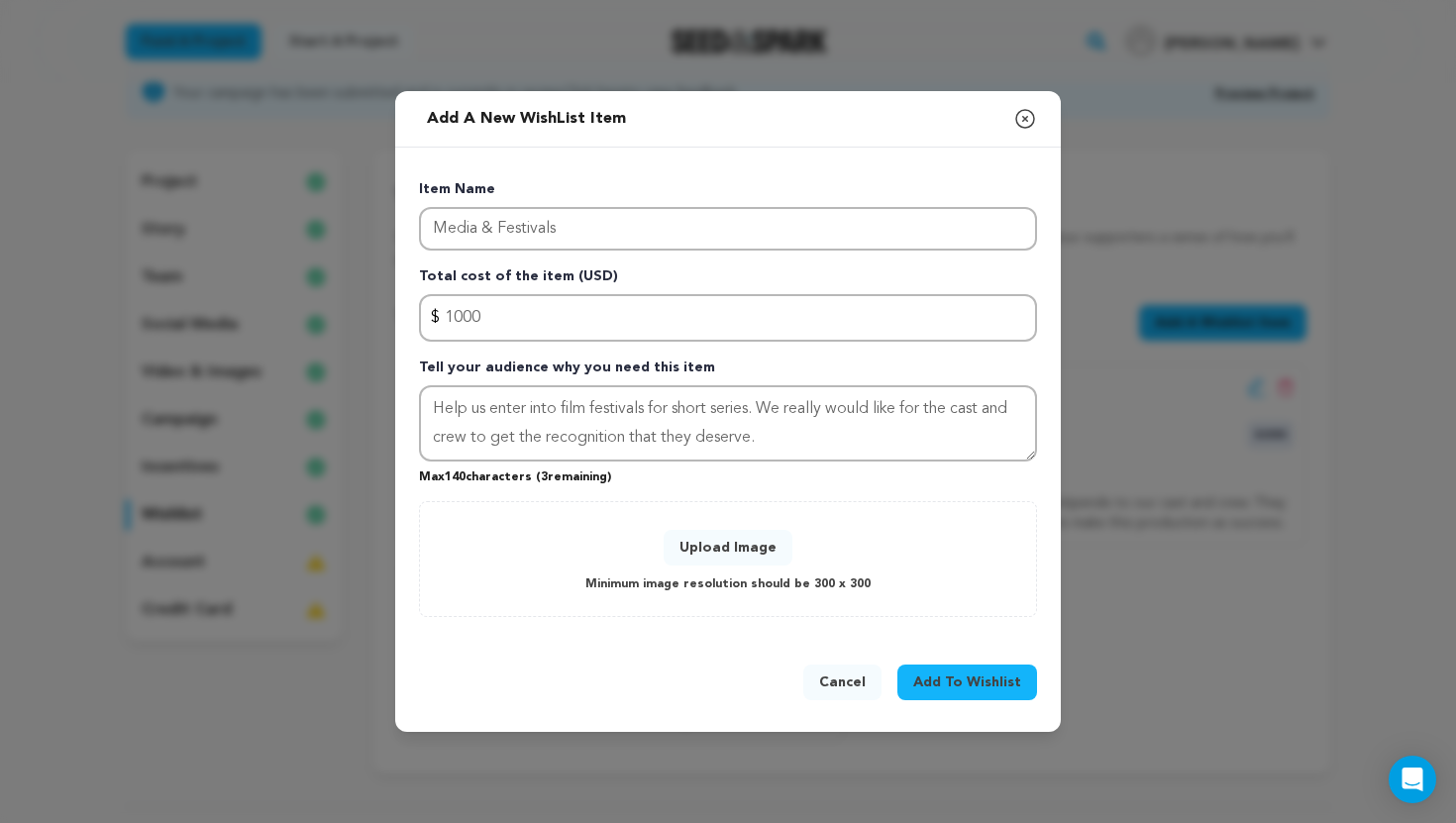 click on "Upload Image" at bounding box center (728, 548) 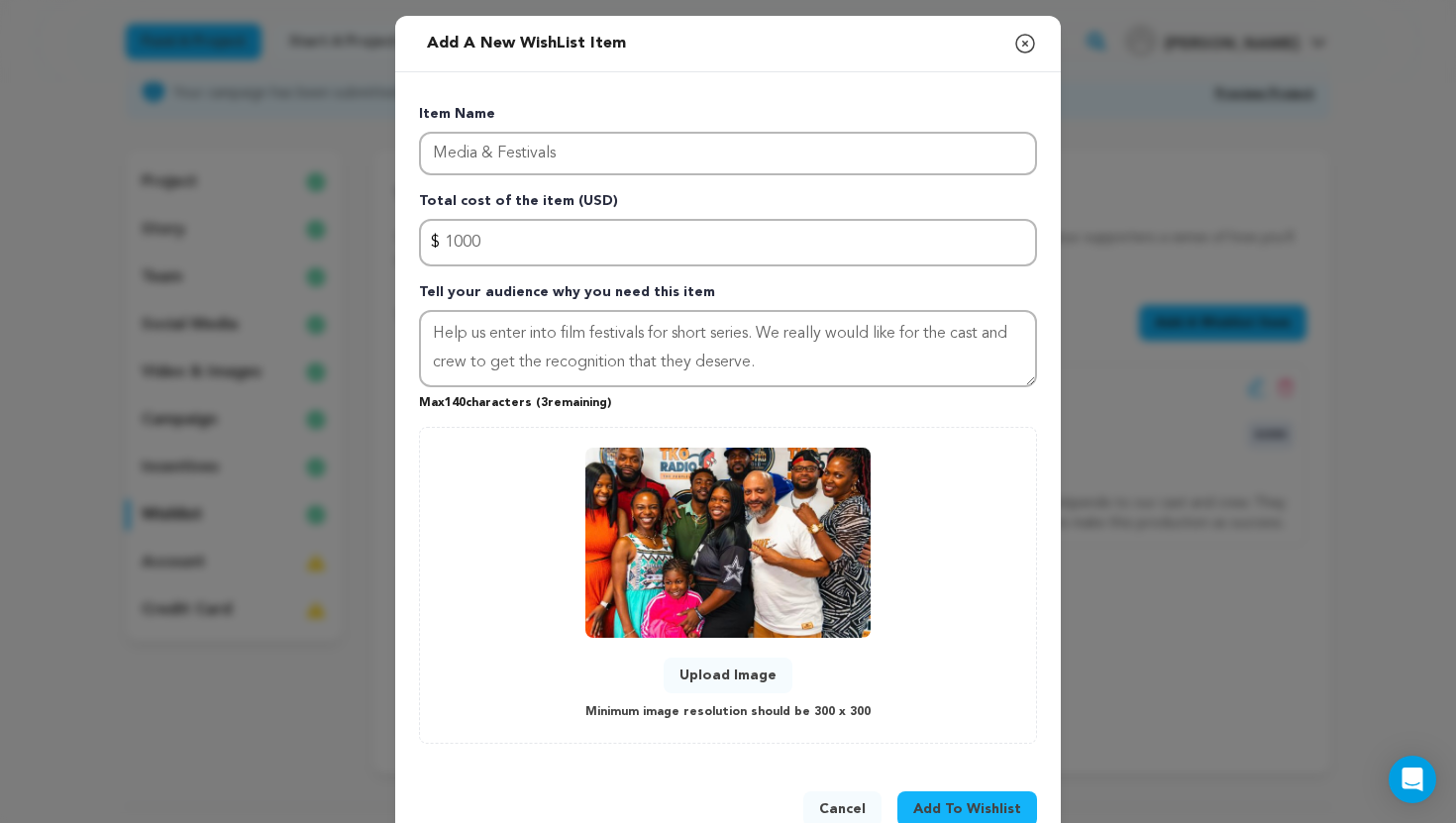 click on "Add To Wishlist" at bounding box center [967, 809] 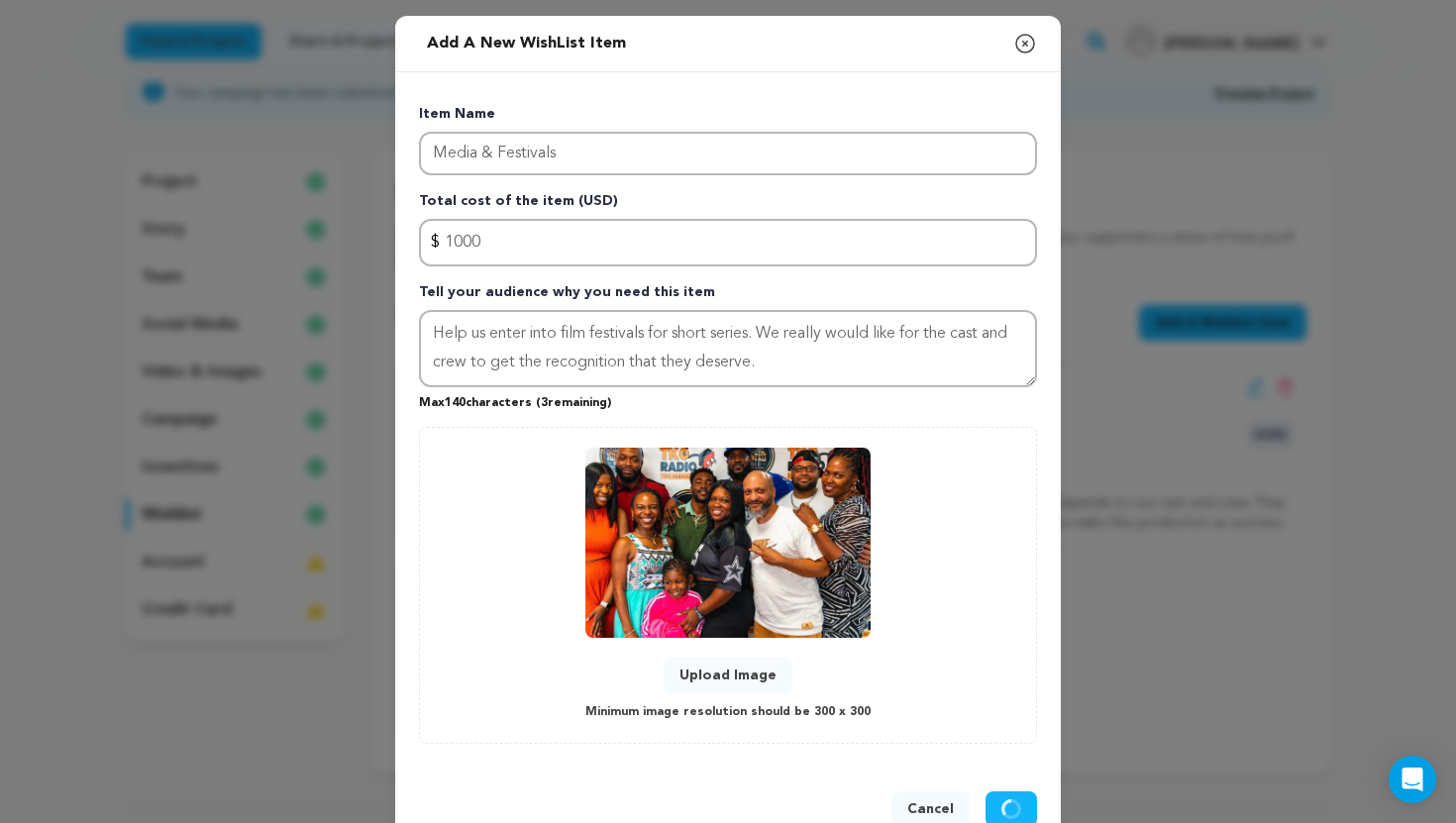 type 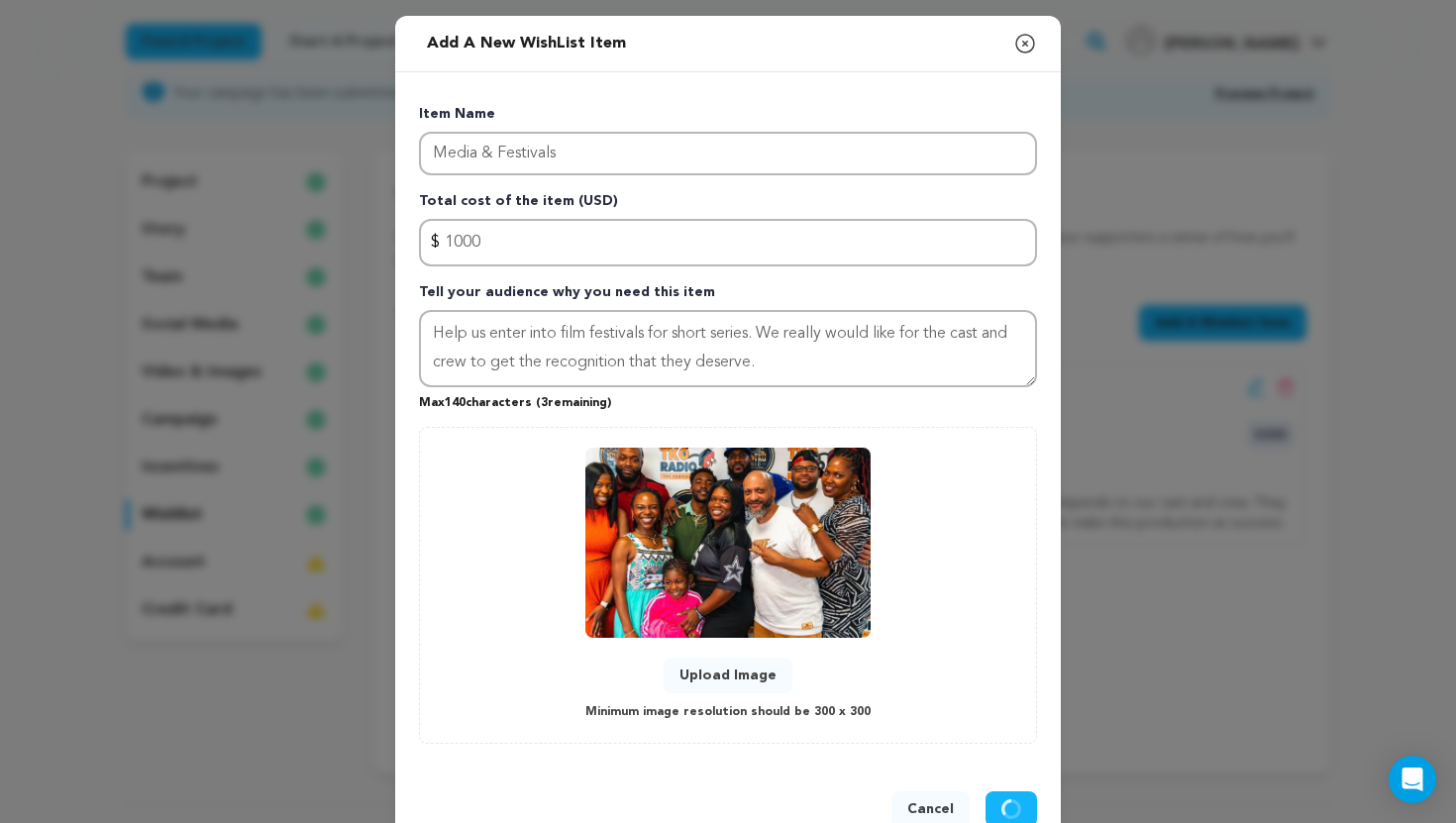 type 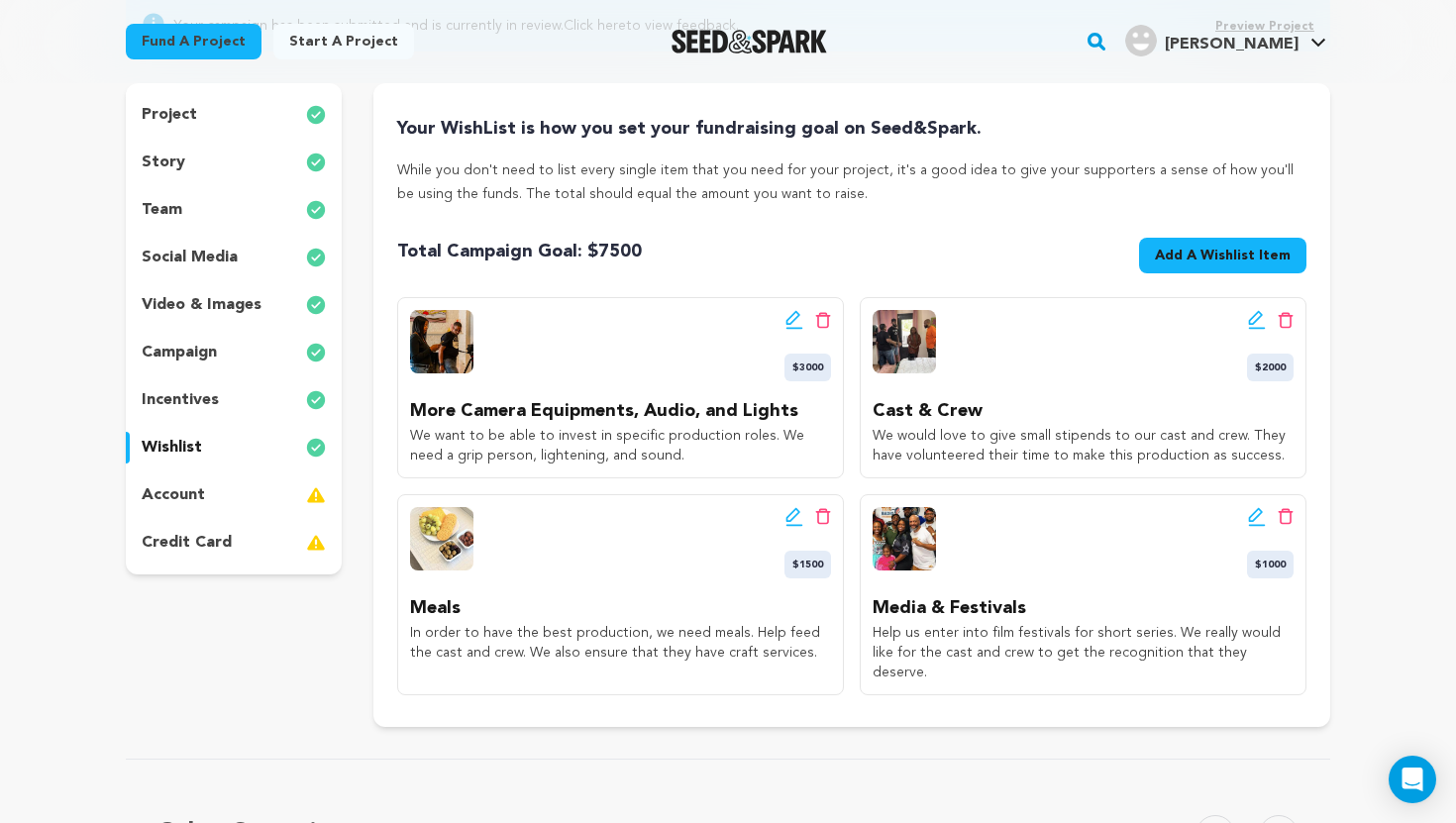 scroll, scrollTop: 198, scrollLeft: 0, axis: vertical 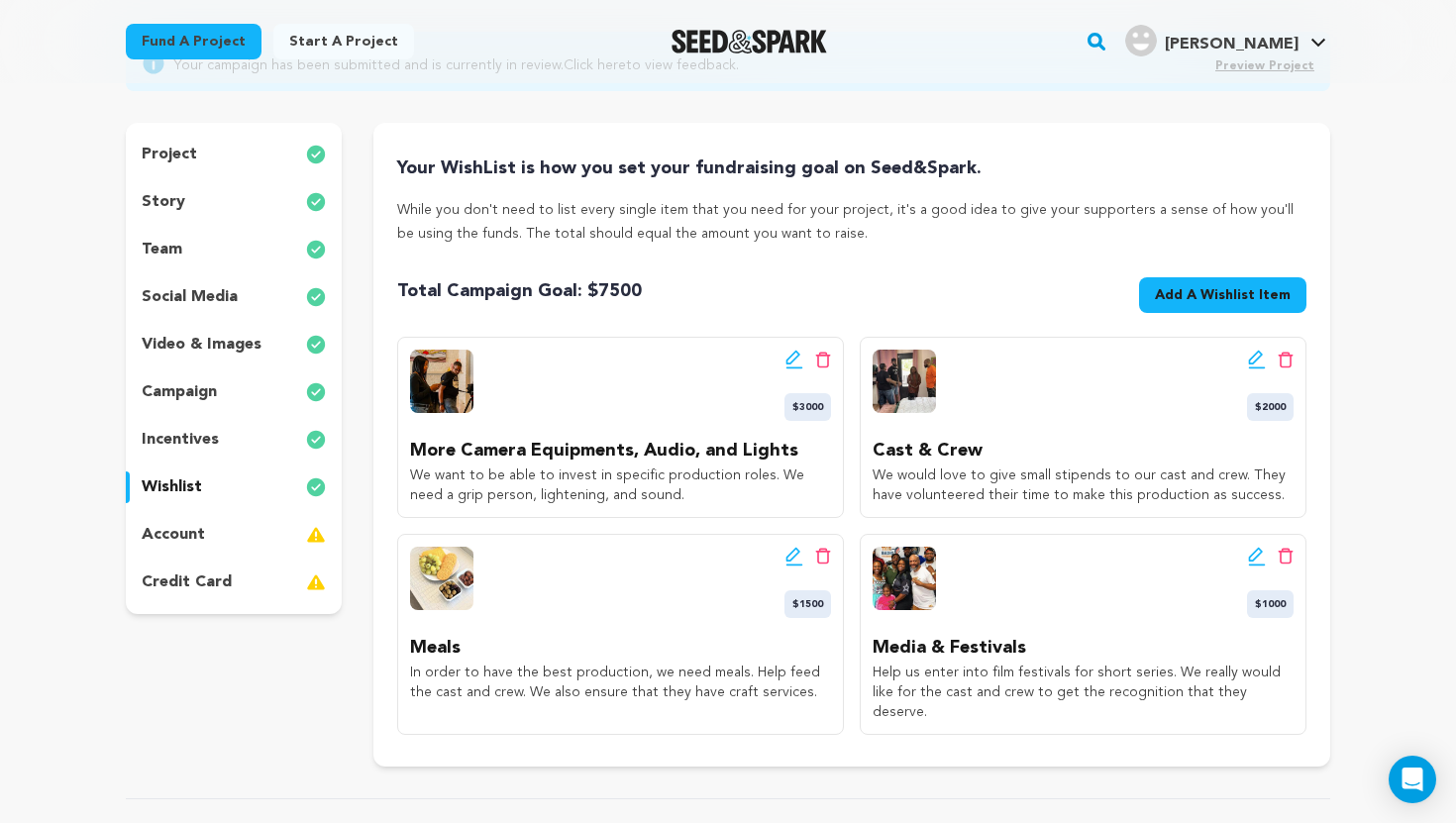 click 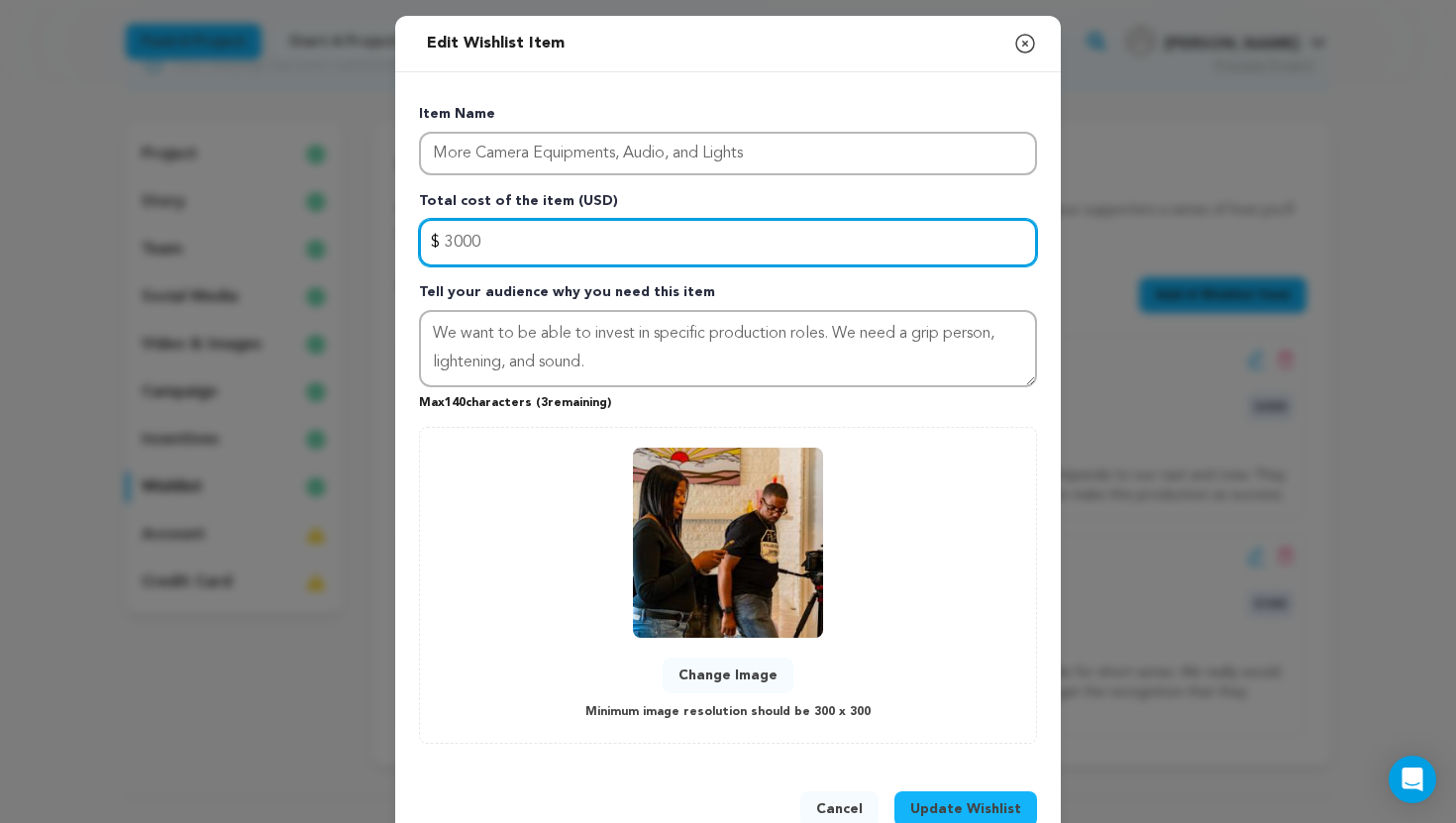 click on "3000" at bounding box center [728, 243] 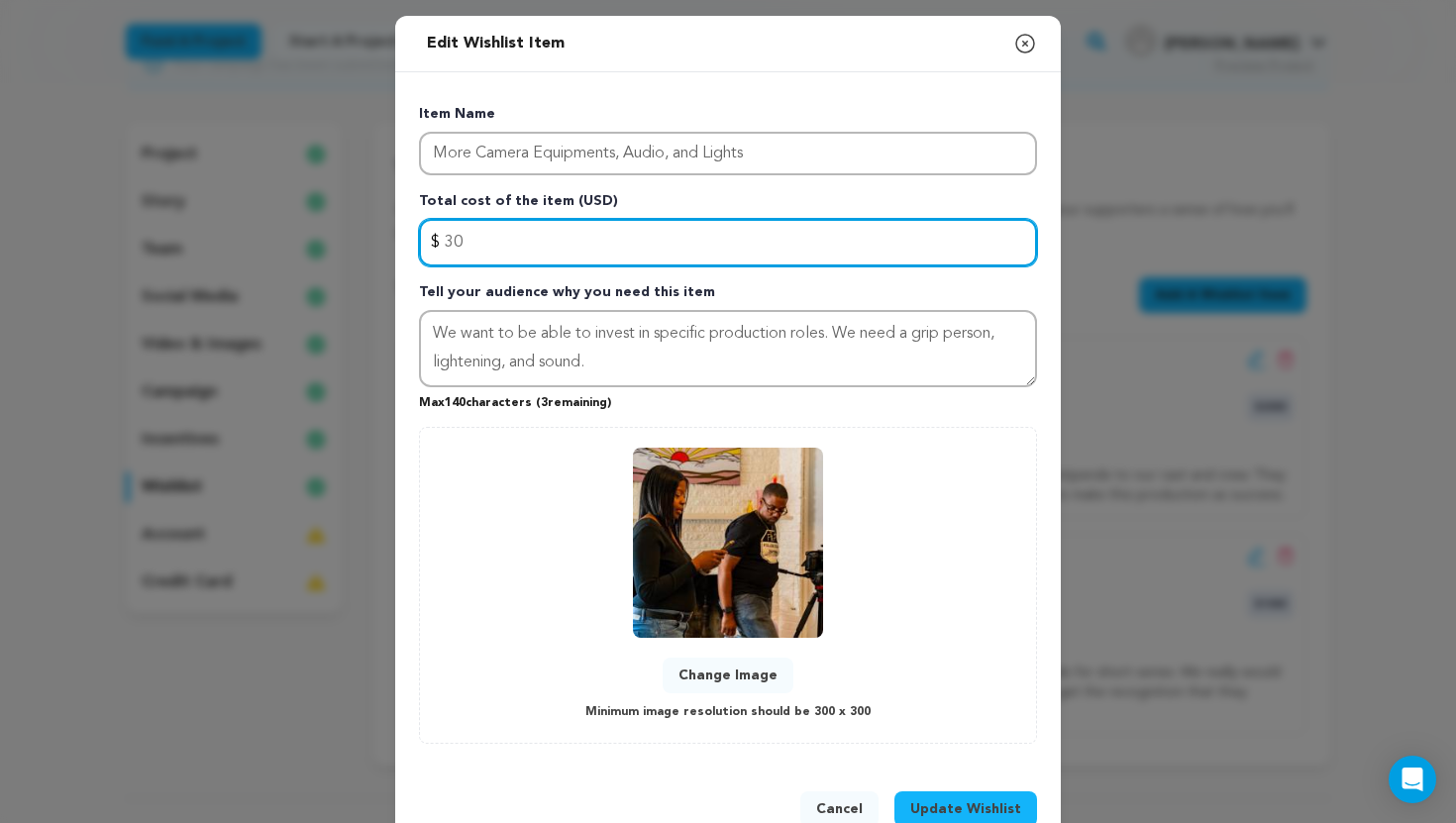 type on "3" 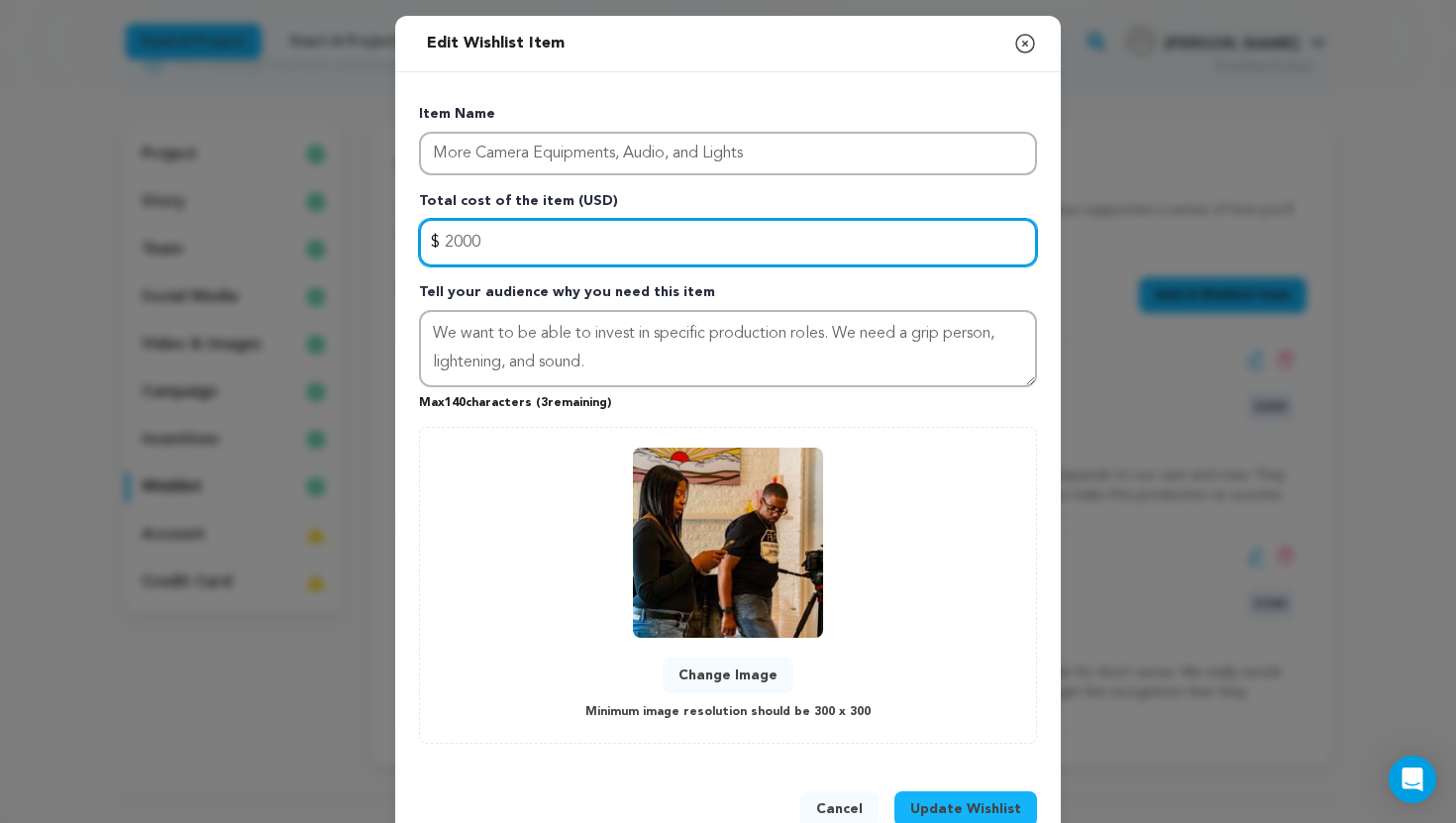 type on "2000" 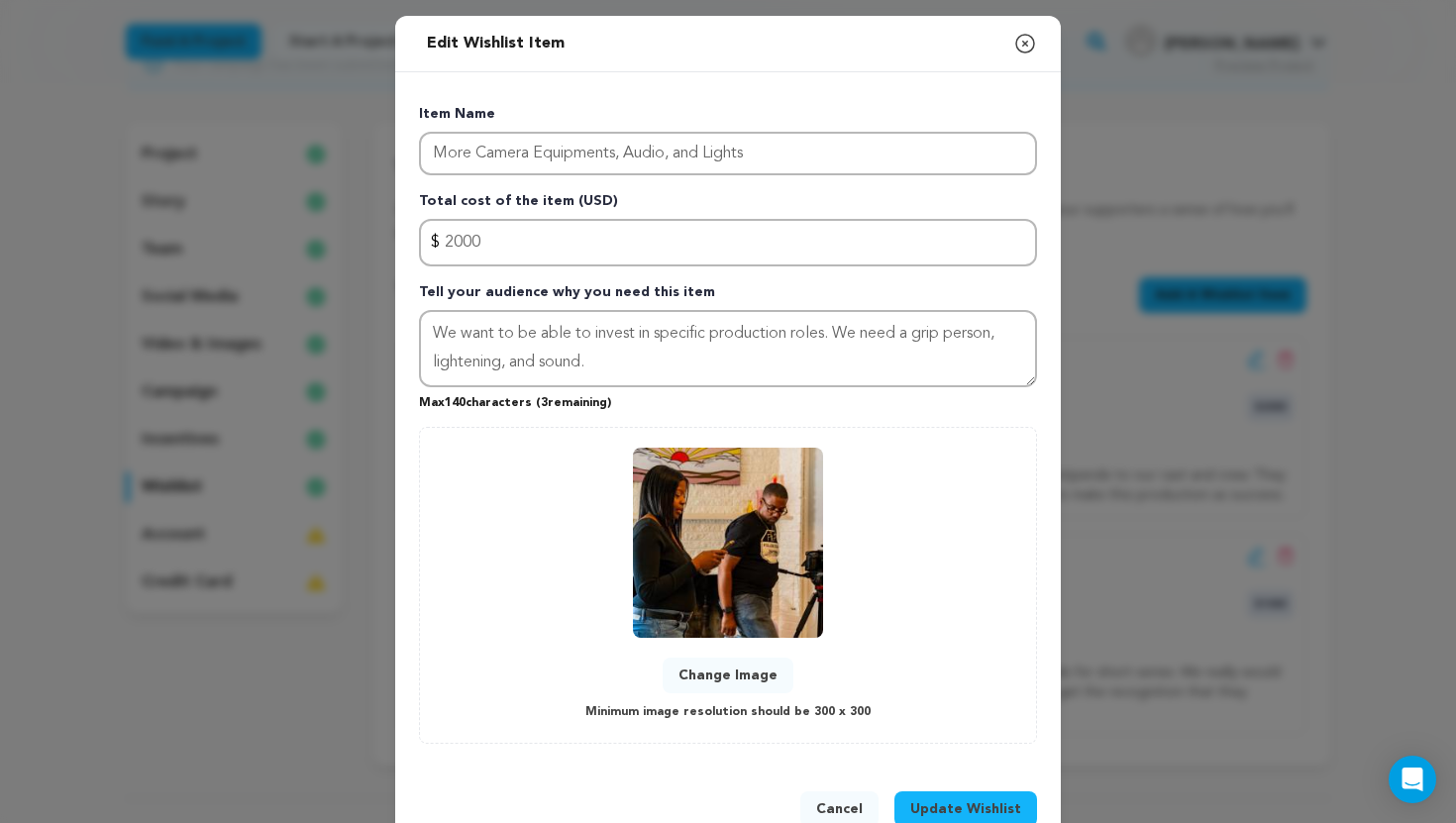 click on "Update Wishlist" at bounding box center [966, 809] 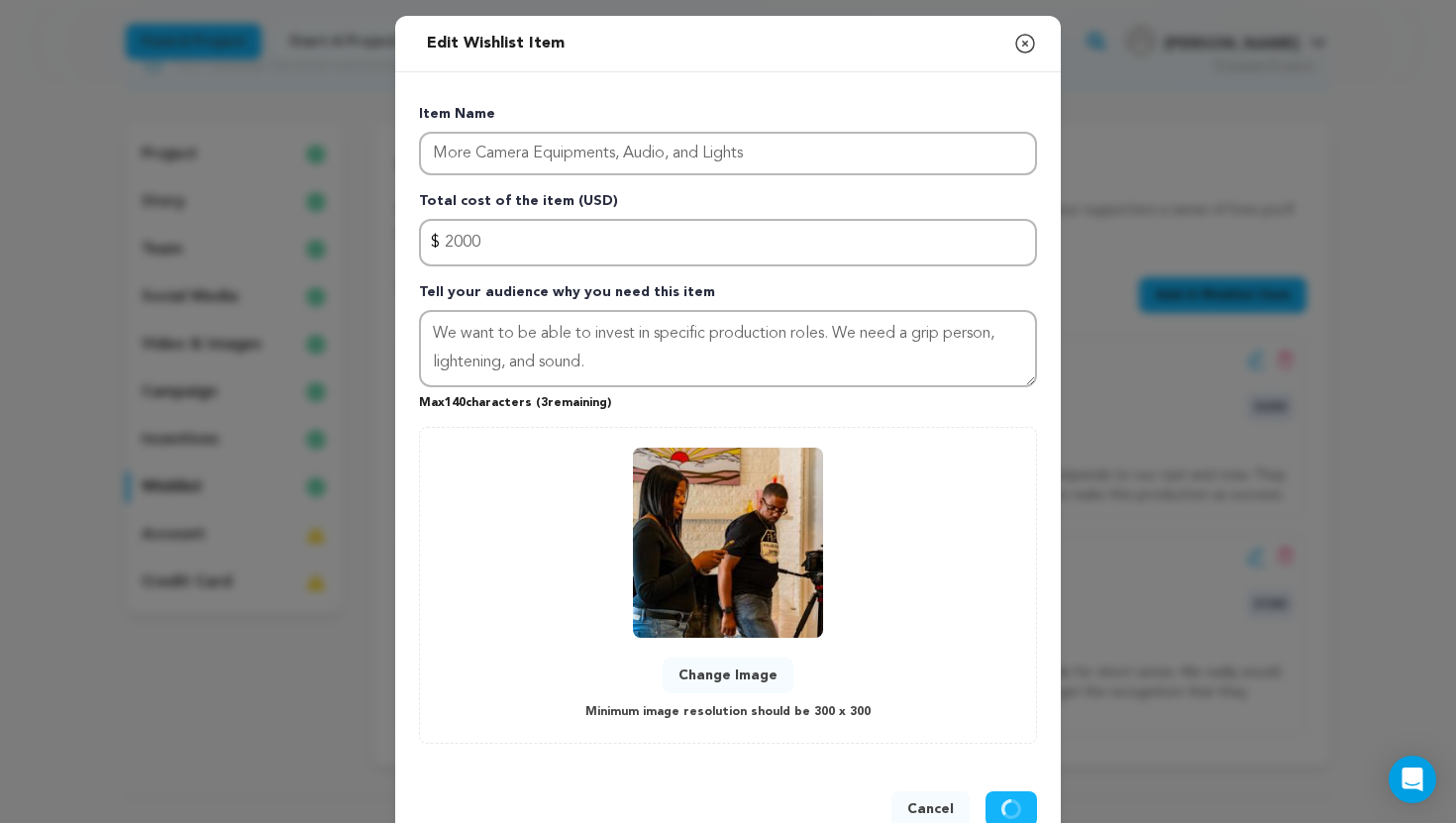 type 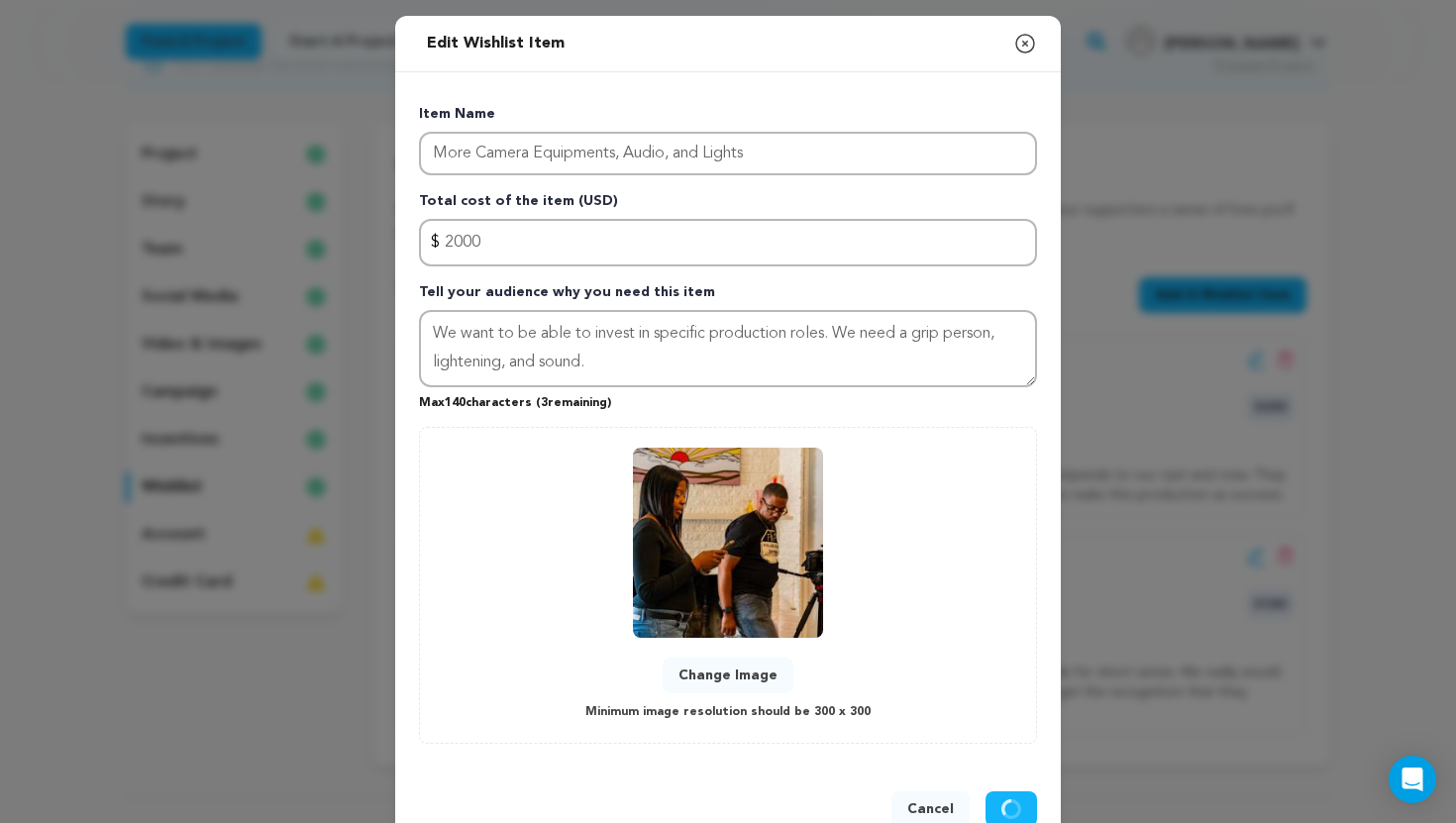 type 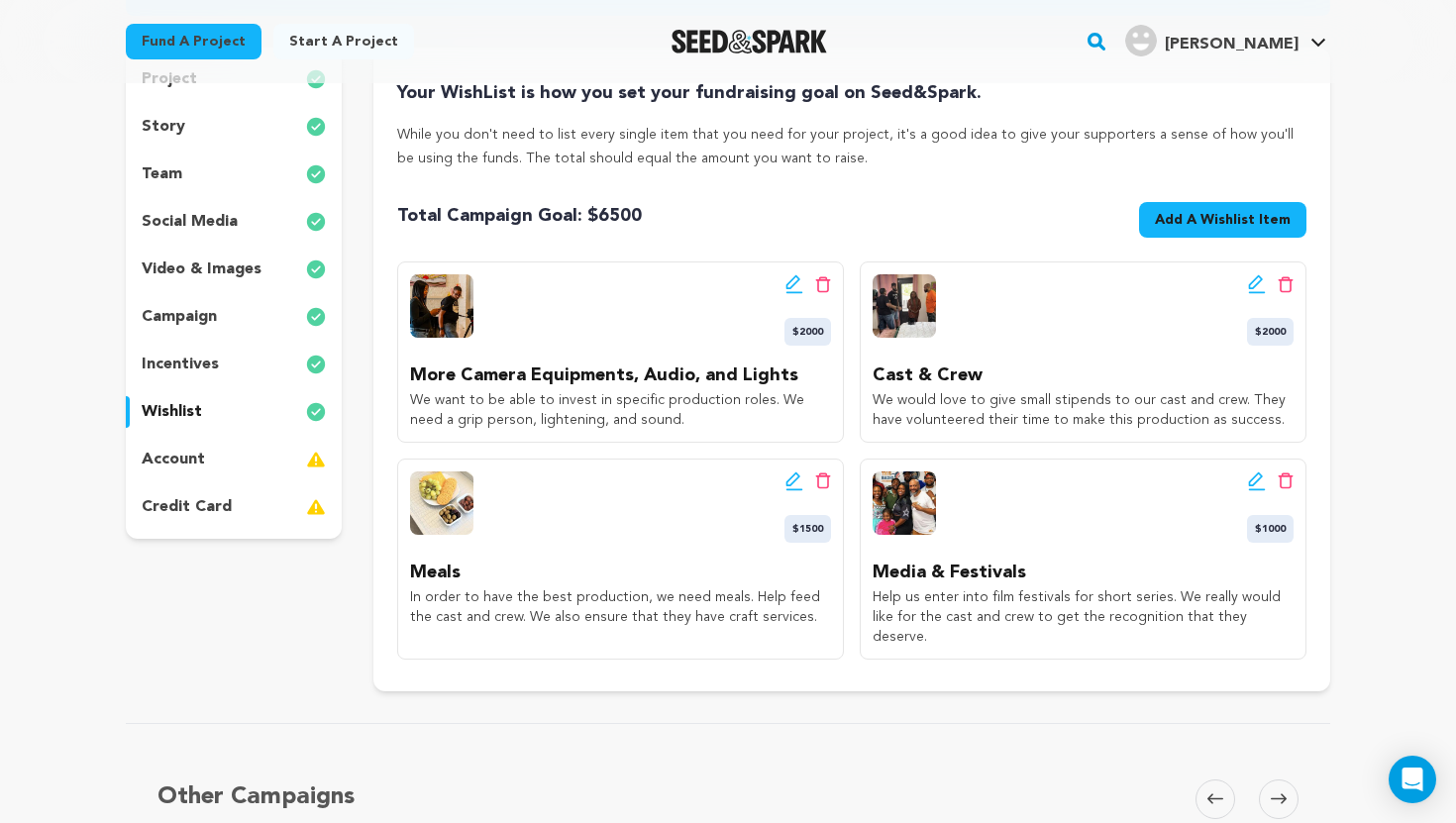 scroll, scrollTop: 277, scrollLeft: 0, axis: vertical 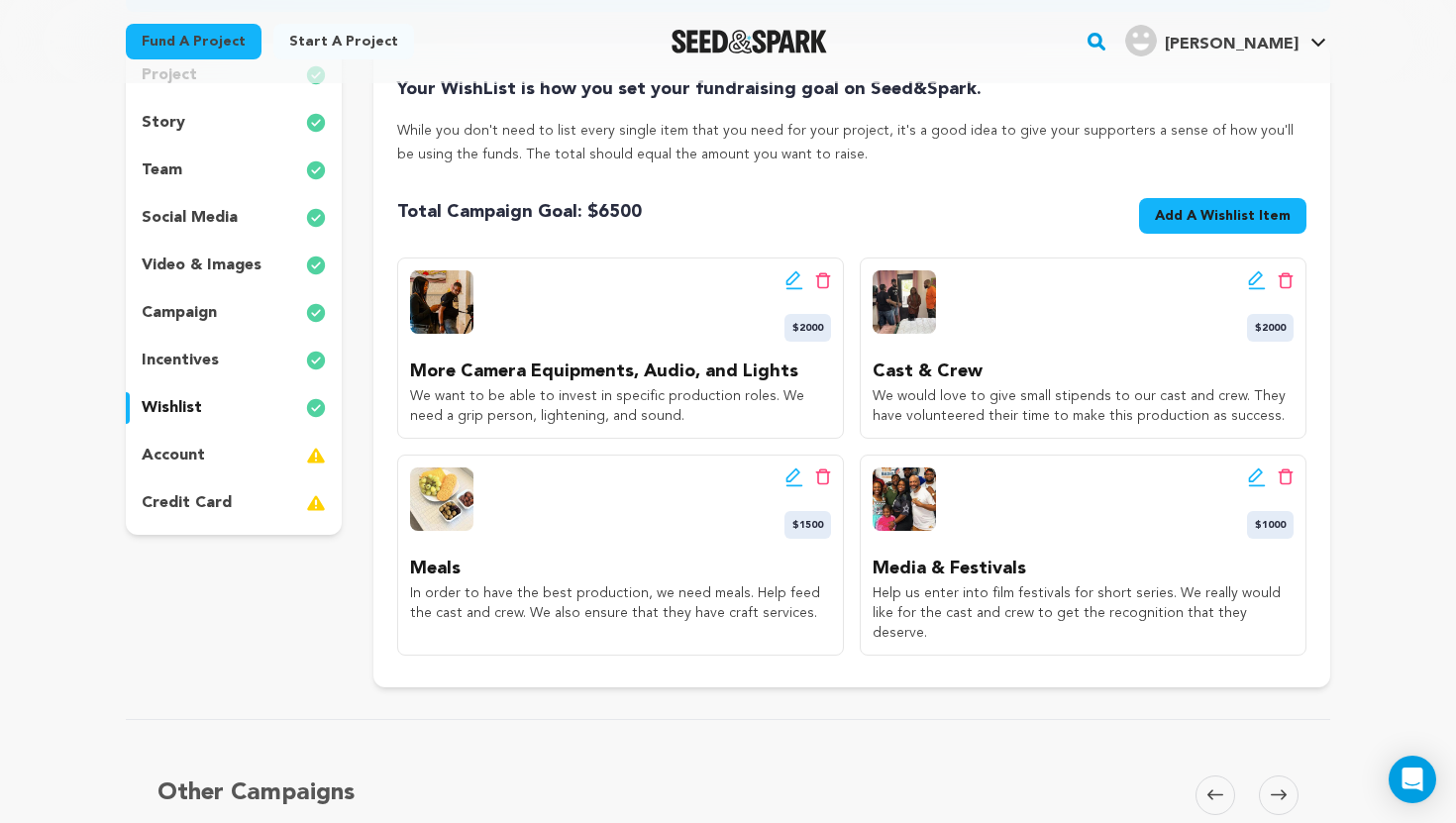 click on "Add A Wishlist Item" at bounding box center (1222, 216) 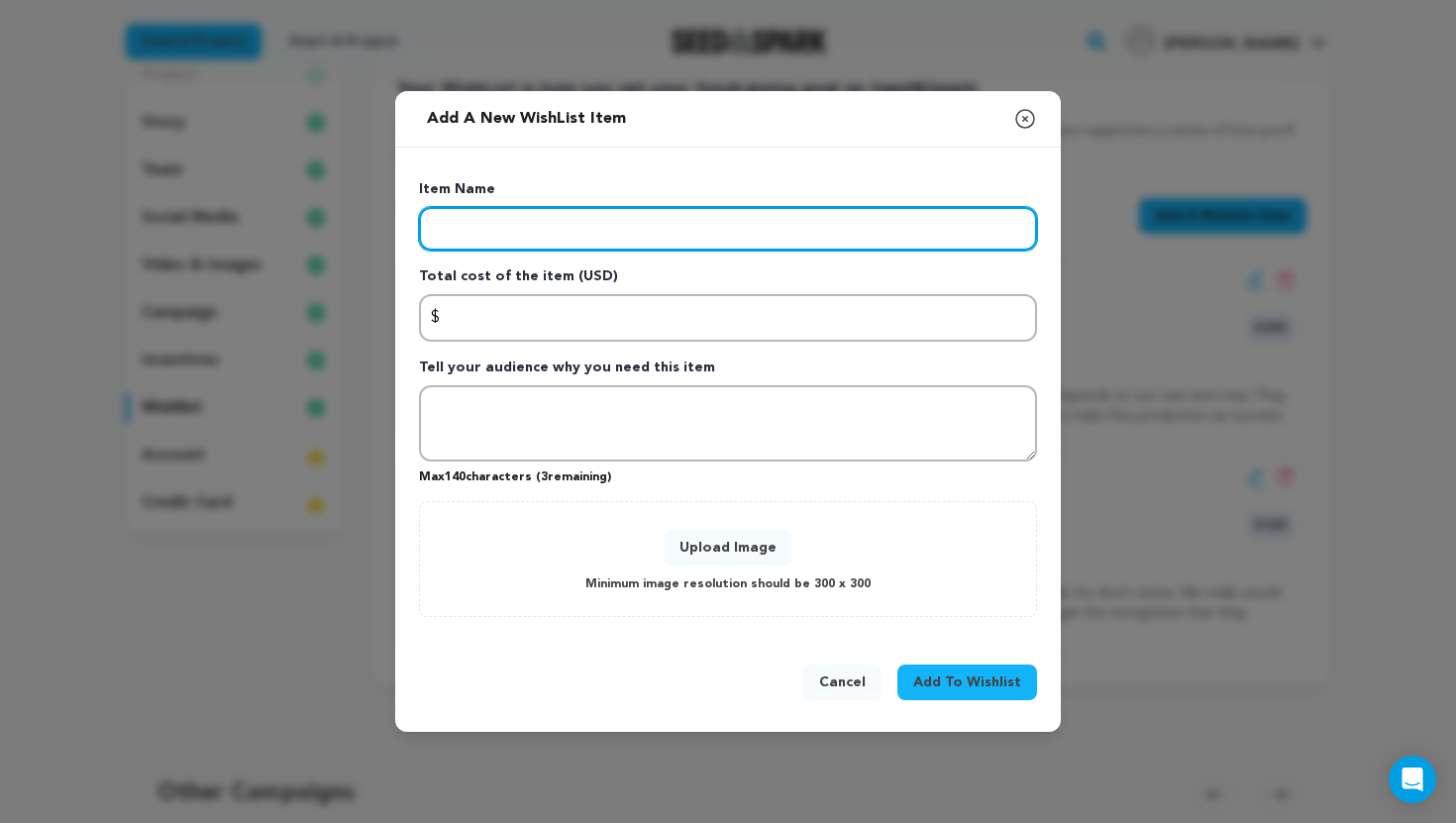click at bounding box center [728, 229] 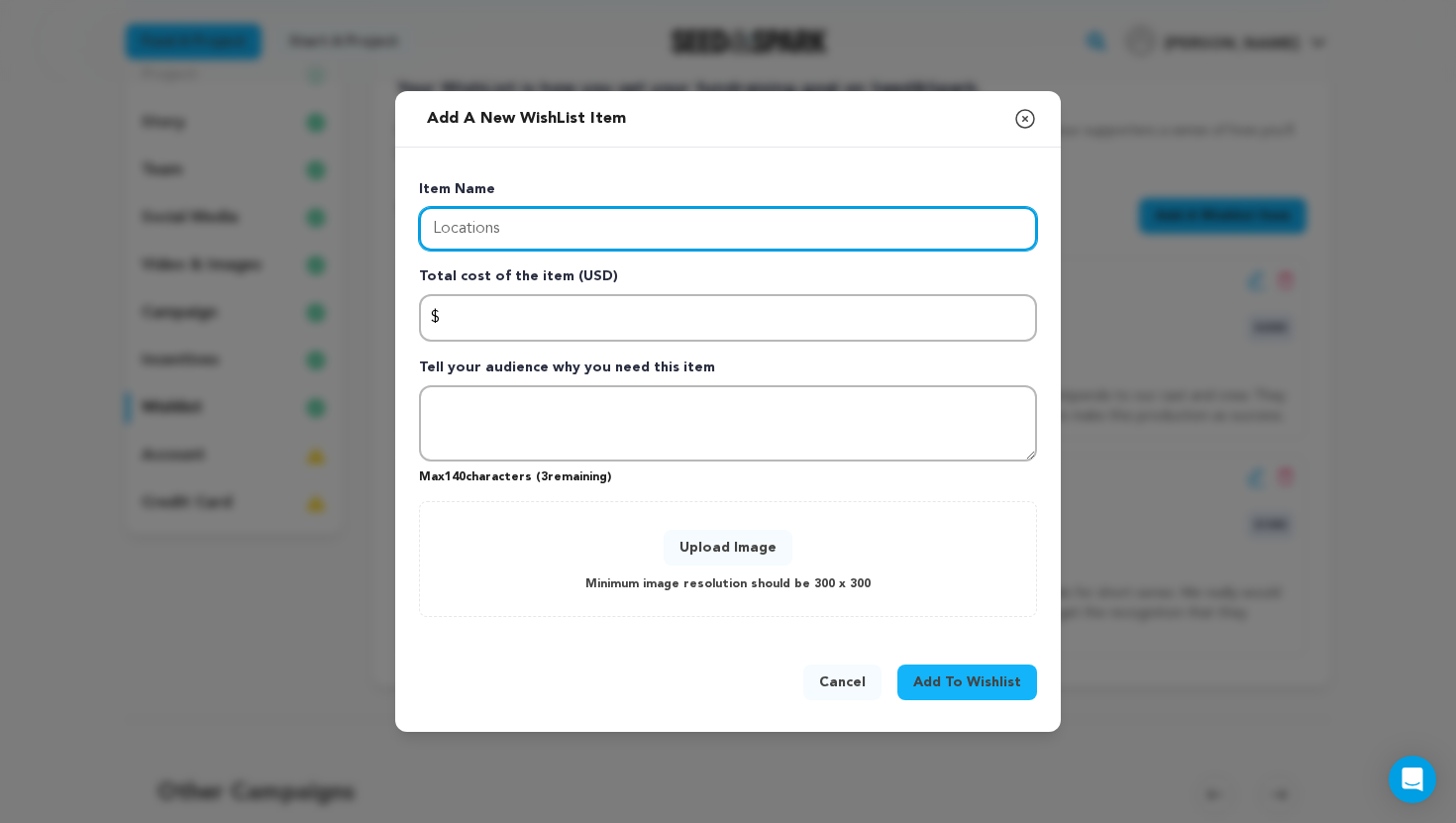 type on "Locations" 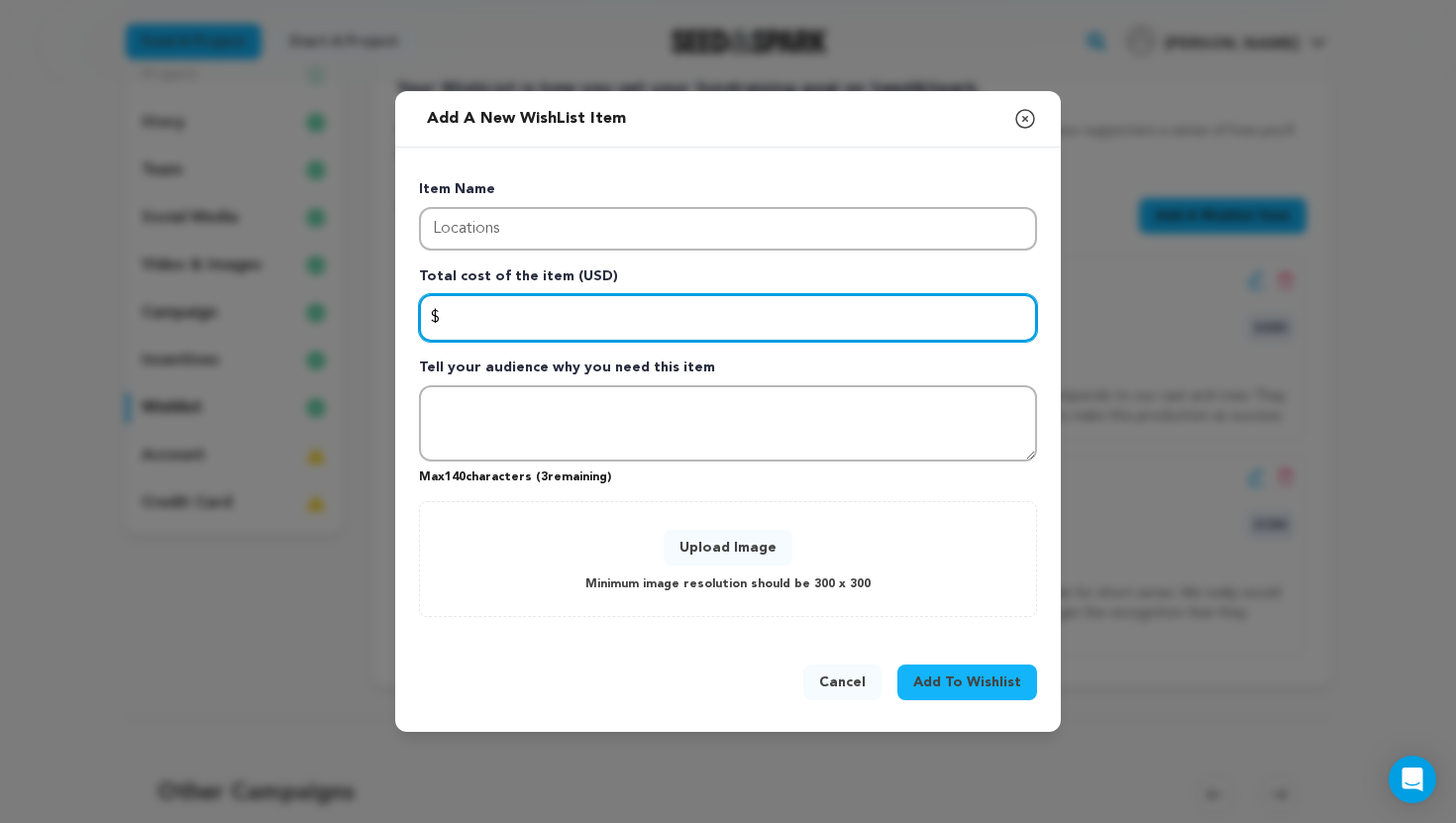 click at bounding box center [728, 318] 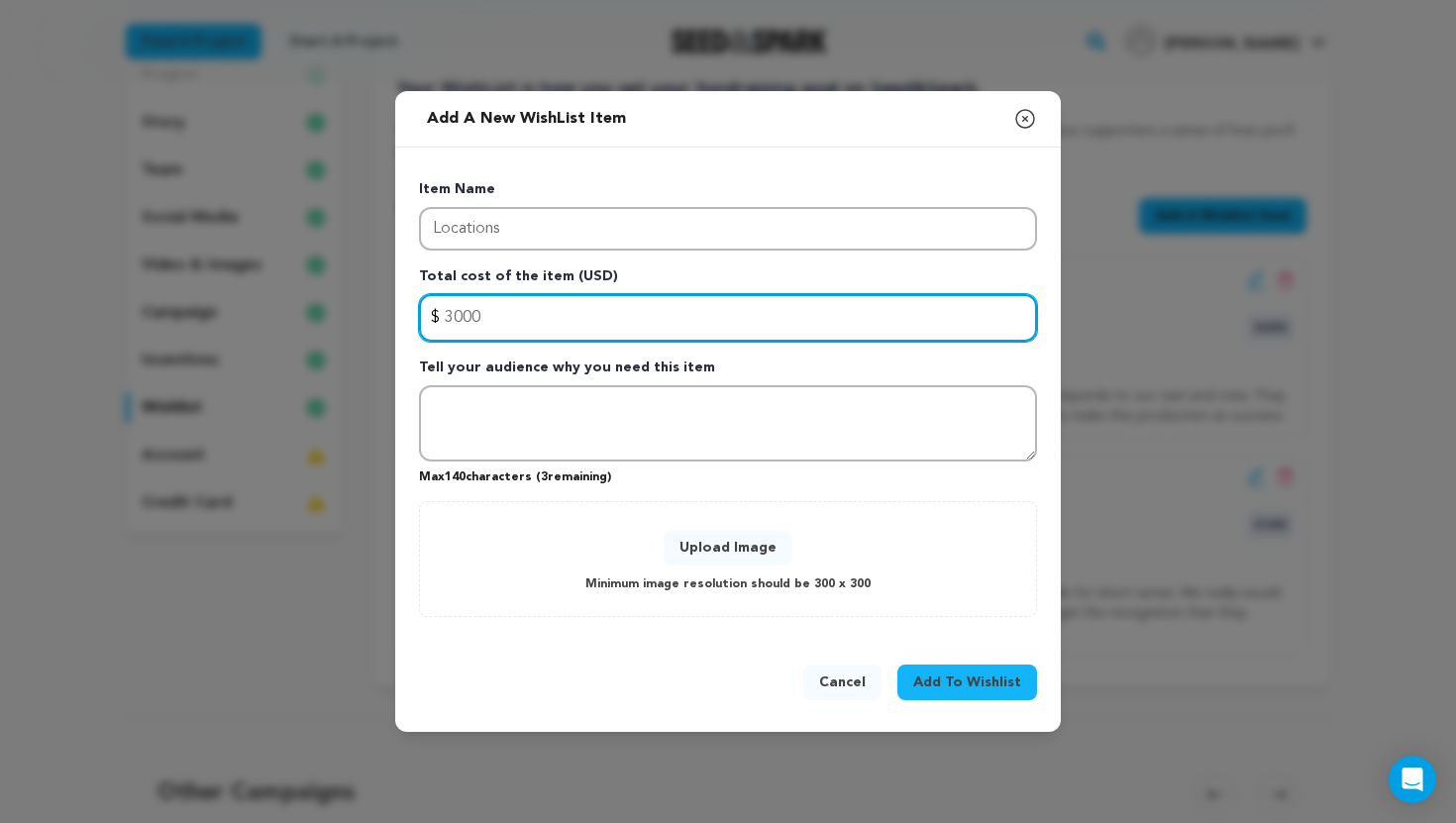 type on "3000" 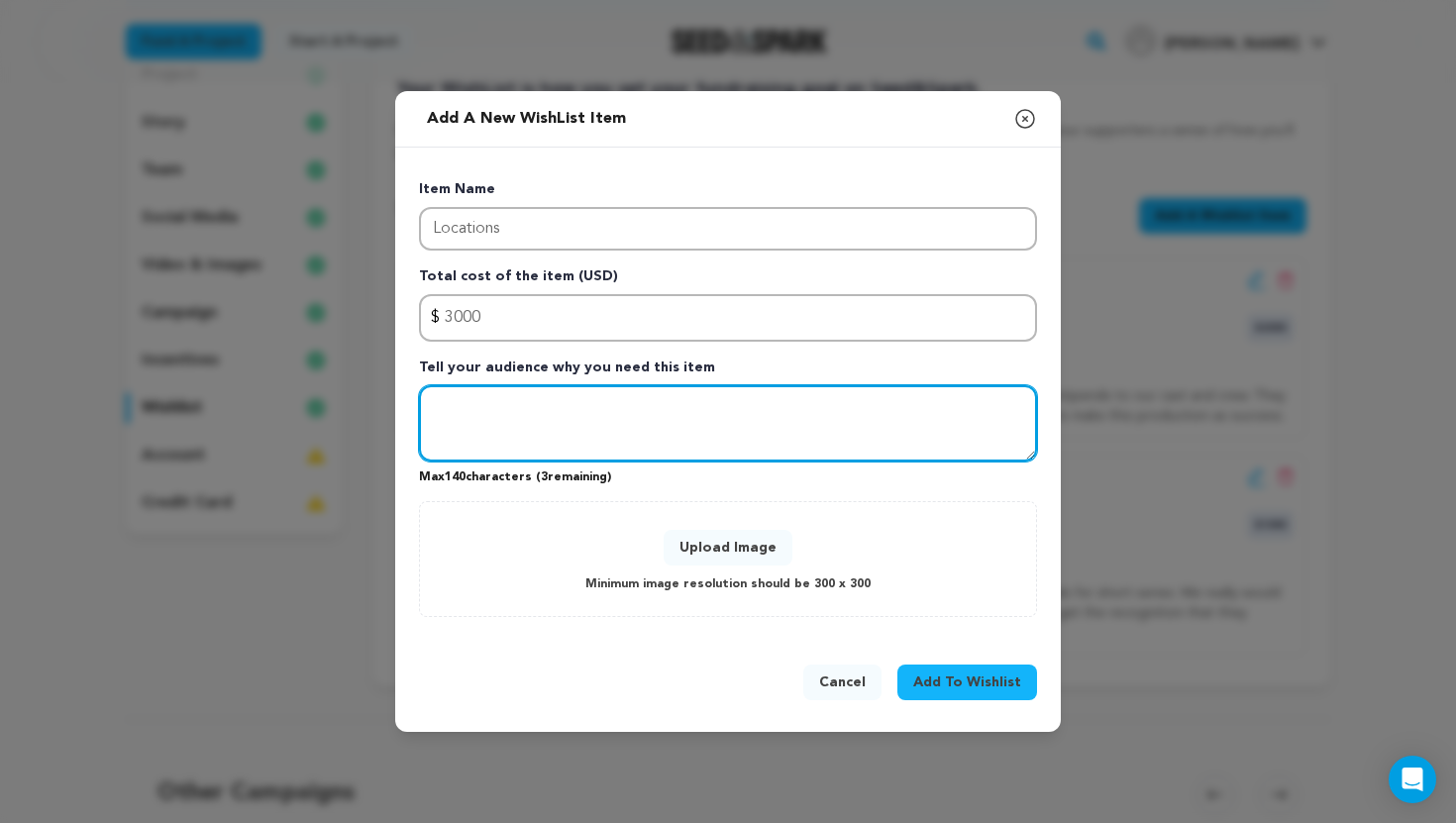 click at bounding box center [728, 424] 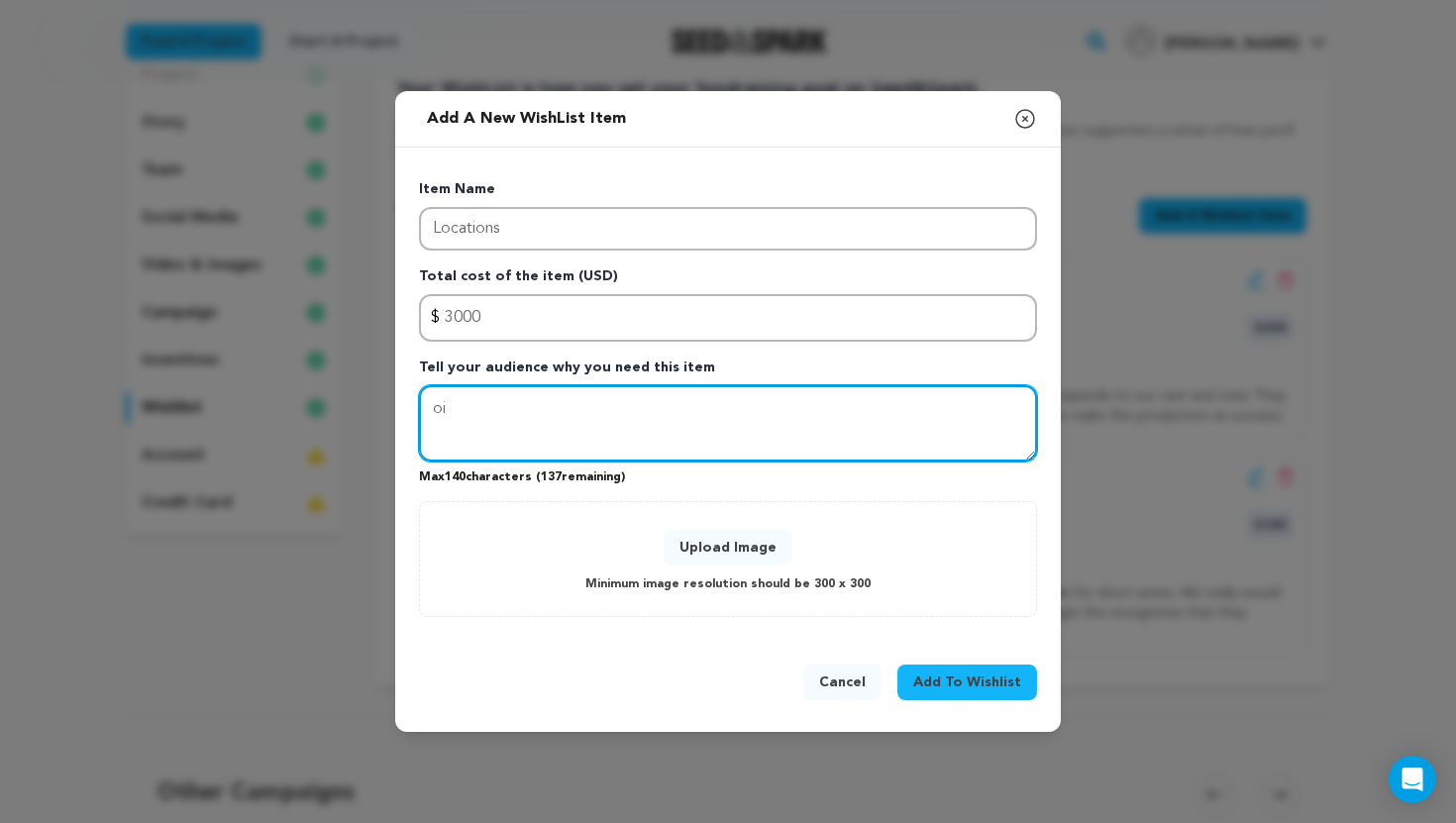 type on "o" 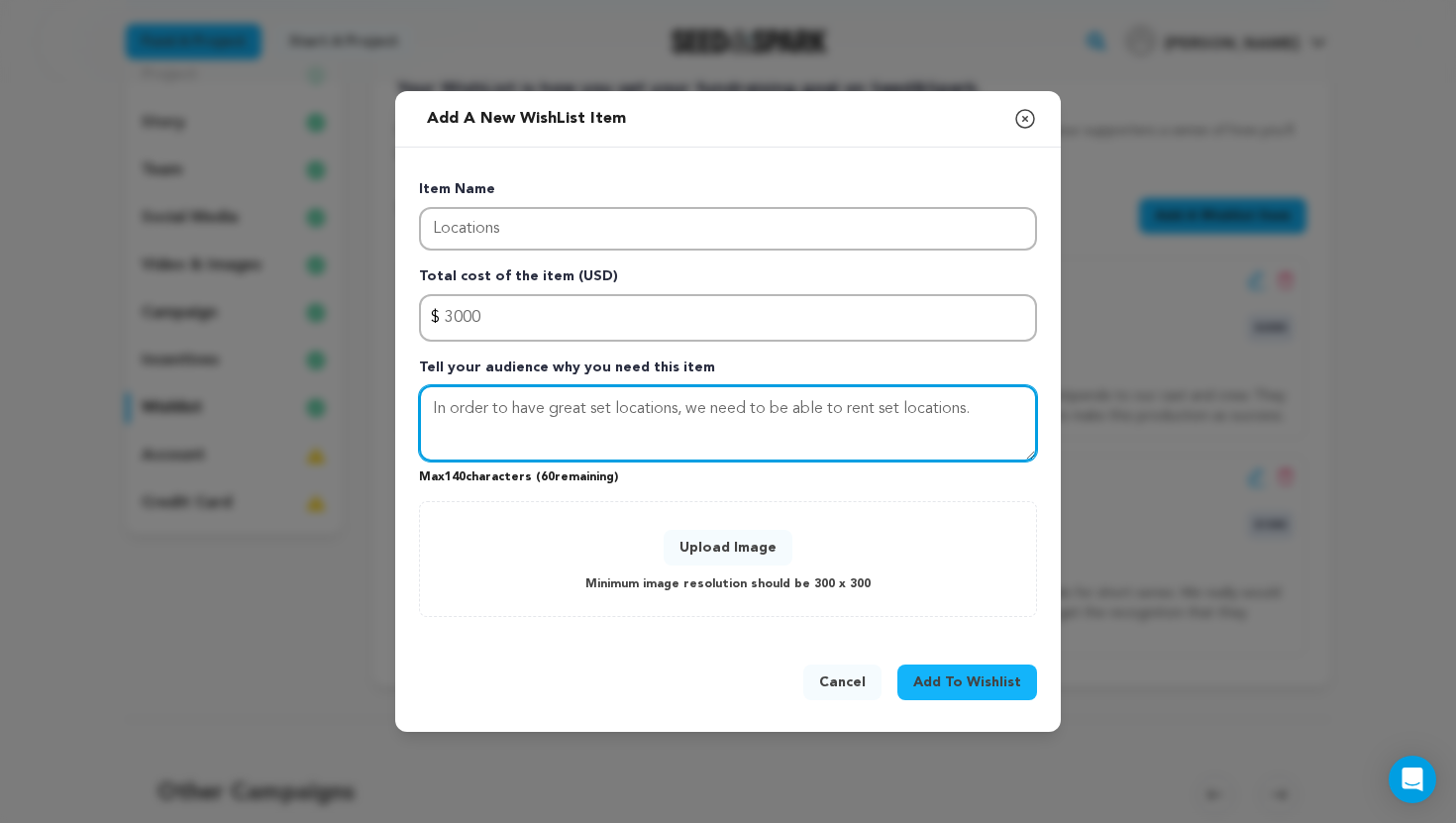 type on "In order to have great set locations, we need to be able to rent set locations." 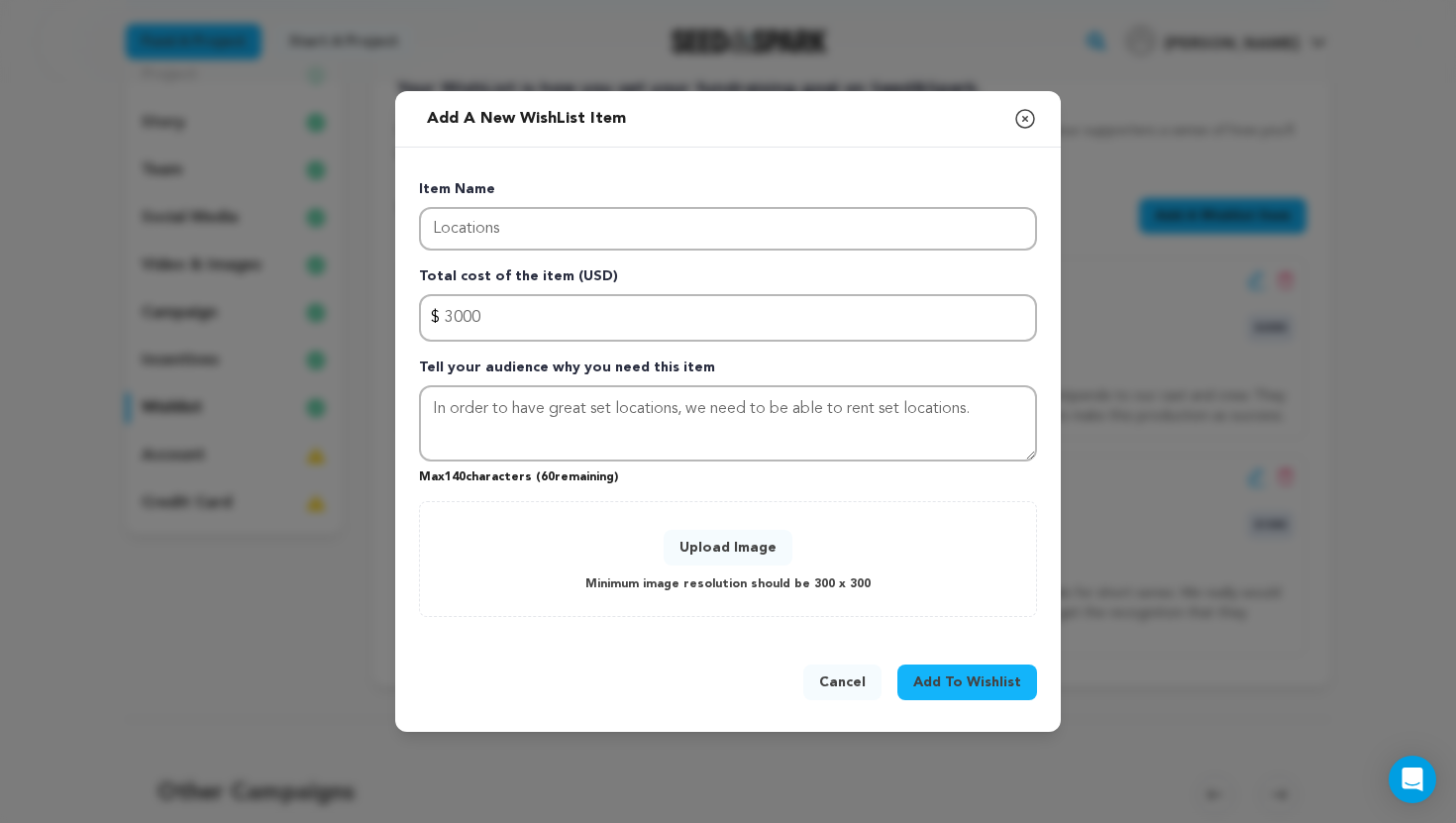 click on "Upload Image" at bounding box center (728, 548) 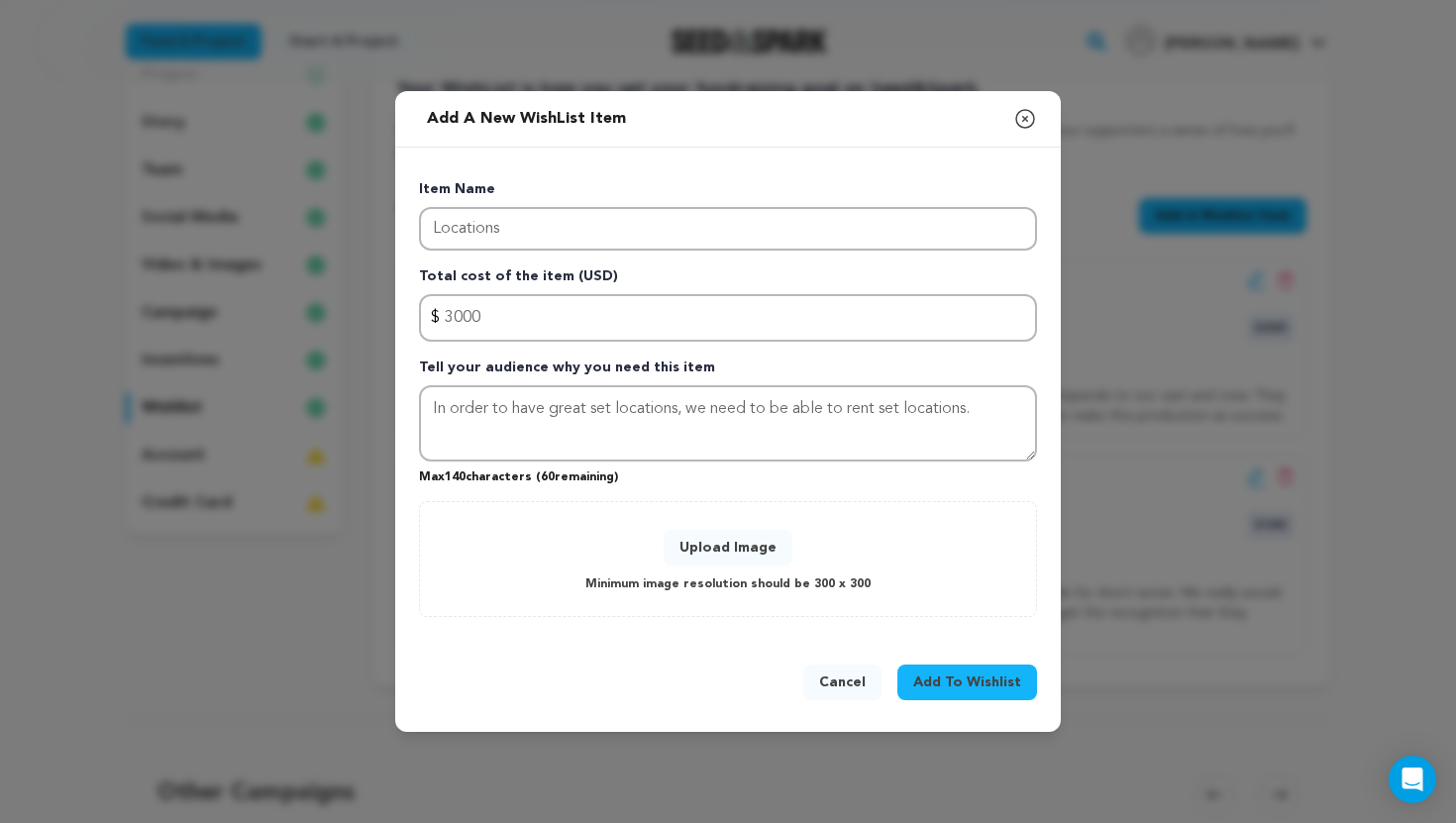 click on "Upload Image" at bounding box center (728, 548) 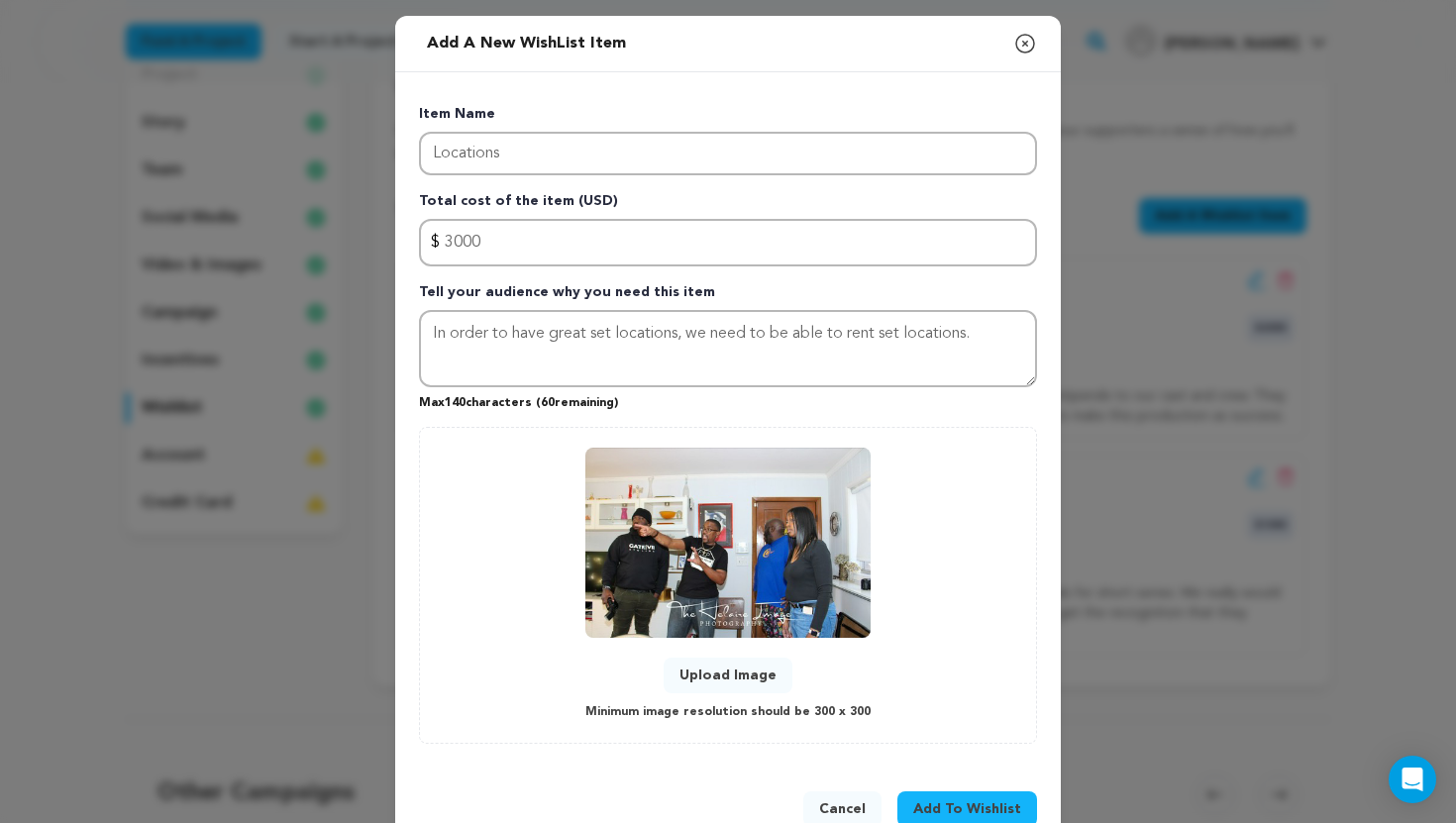 click on "Upload Image
Minimum image resolution should be 300 x 300" at bounding box center [728, 585] 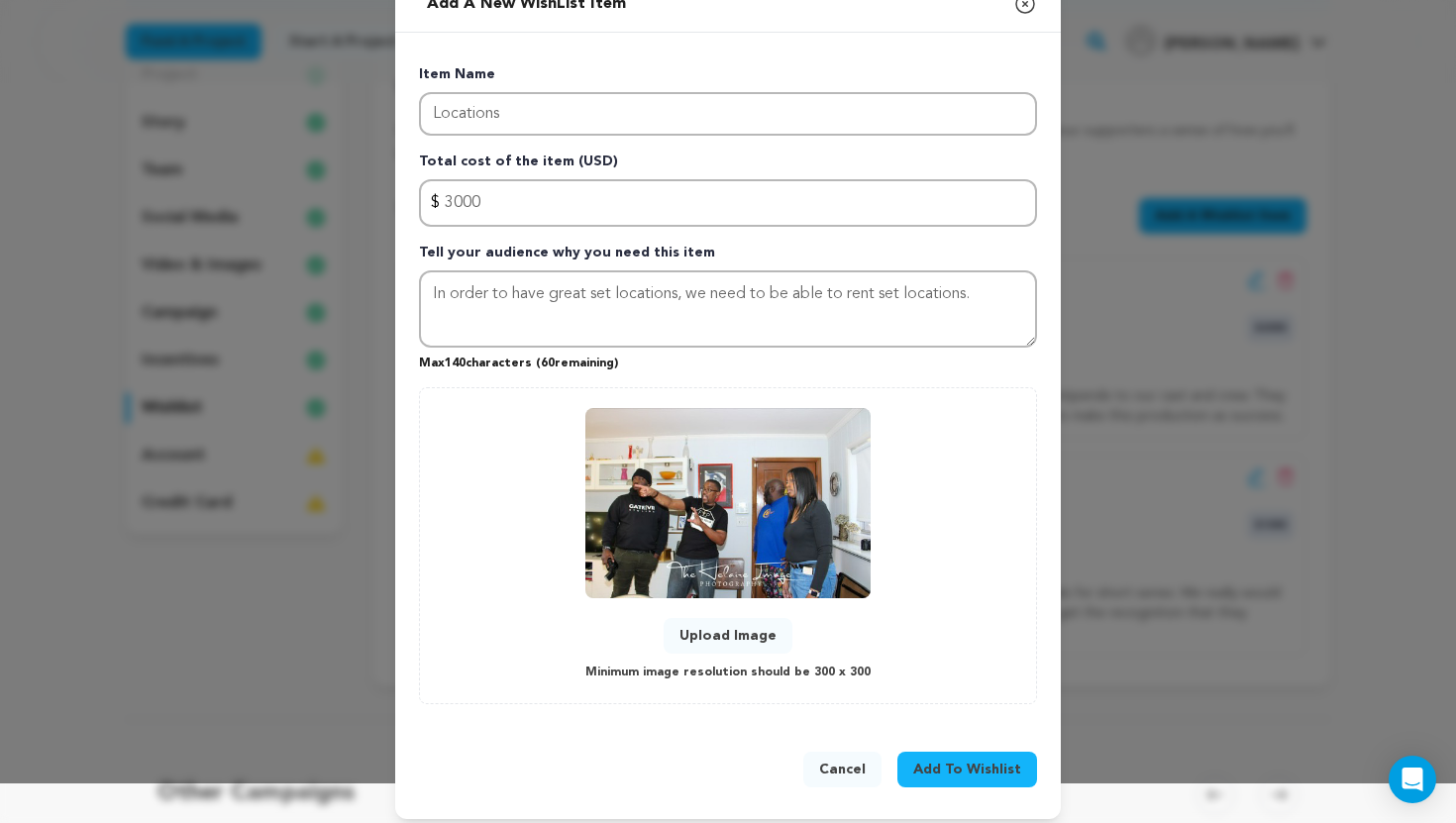 scroll, scrollTop: 51, scrollLeft: 0, axis: vertical 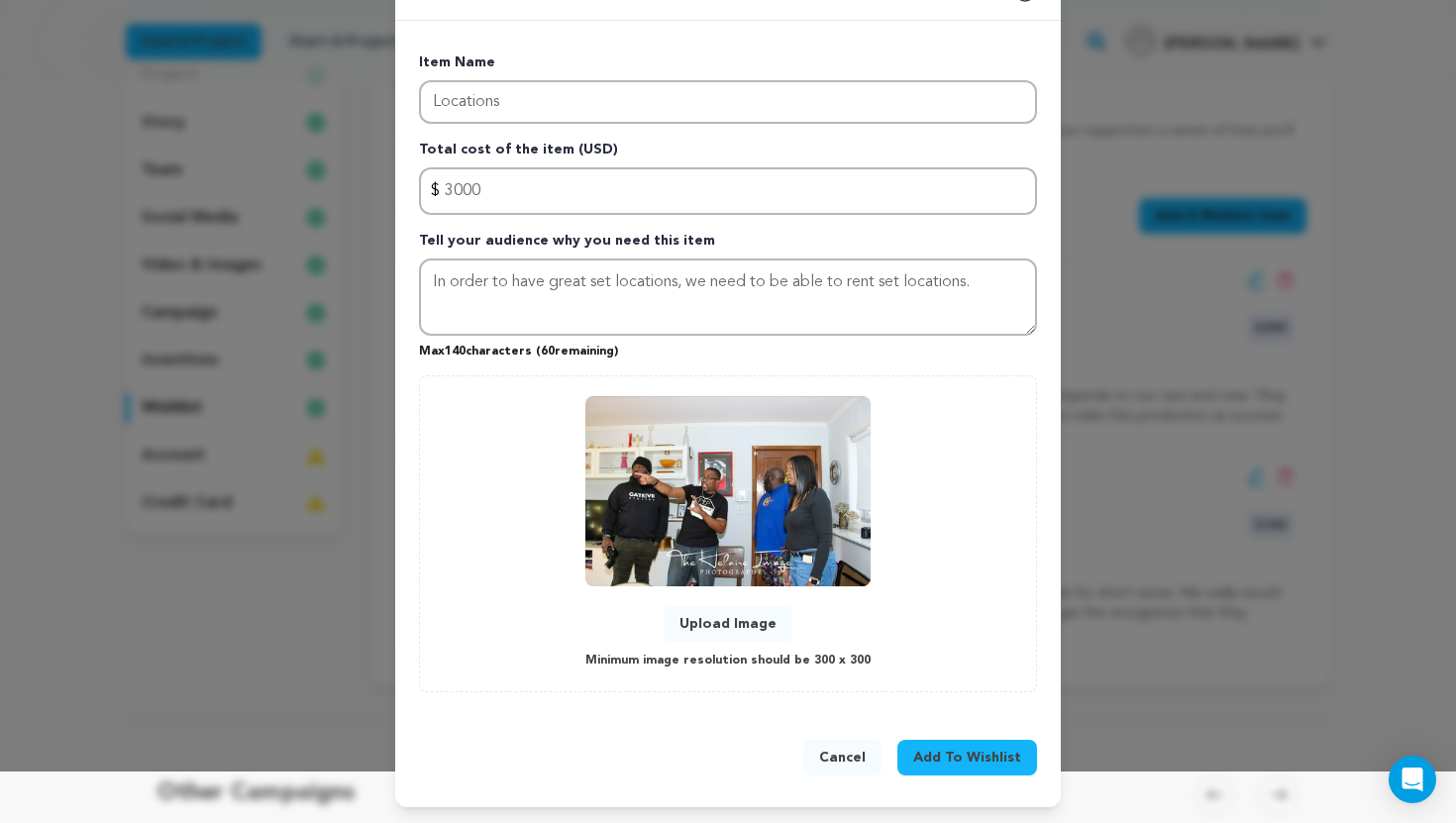 click on "Add To Wishlist" at bounding box center (967, 758) 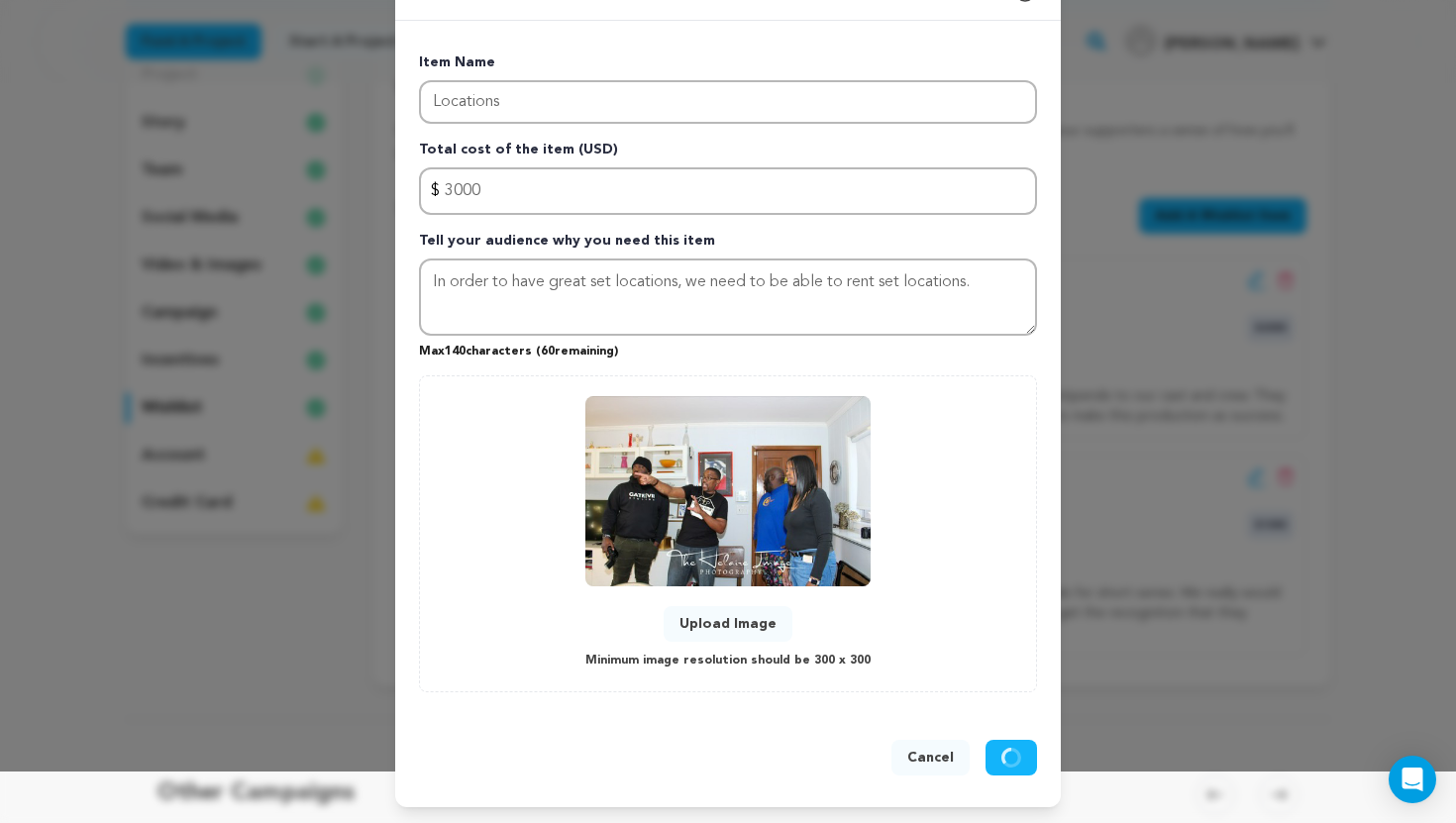 type 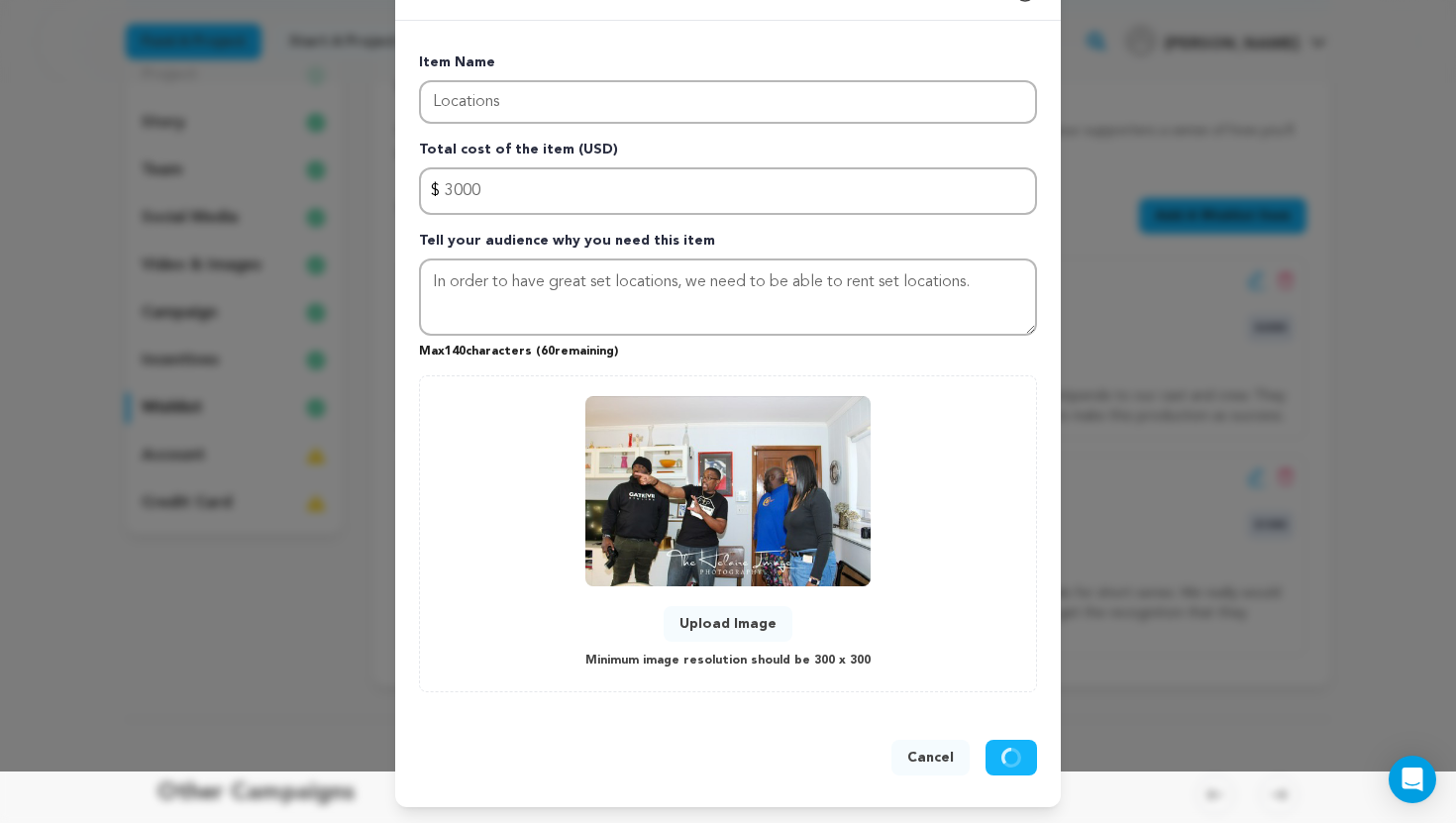 type 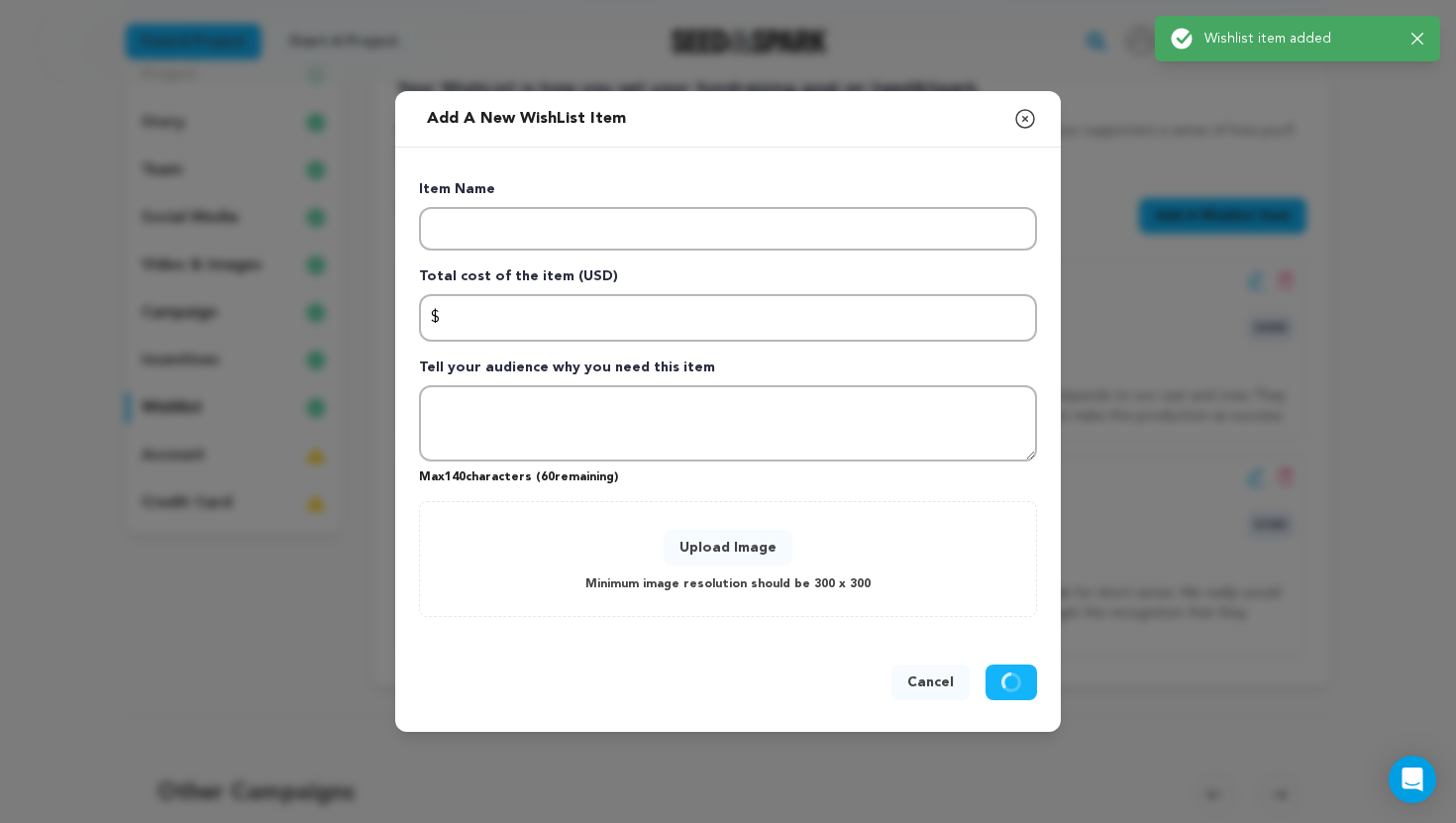 scroll, scrollTop: 0, scrollLeft: 0, axis: both 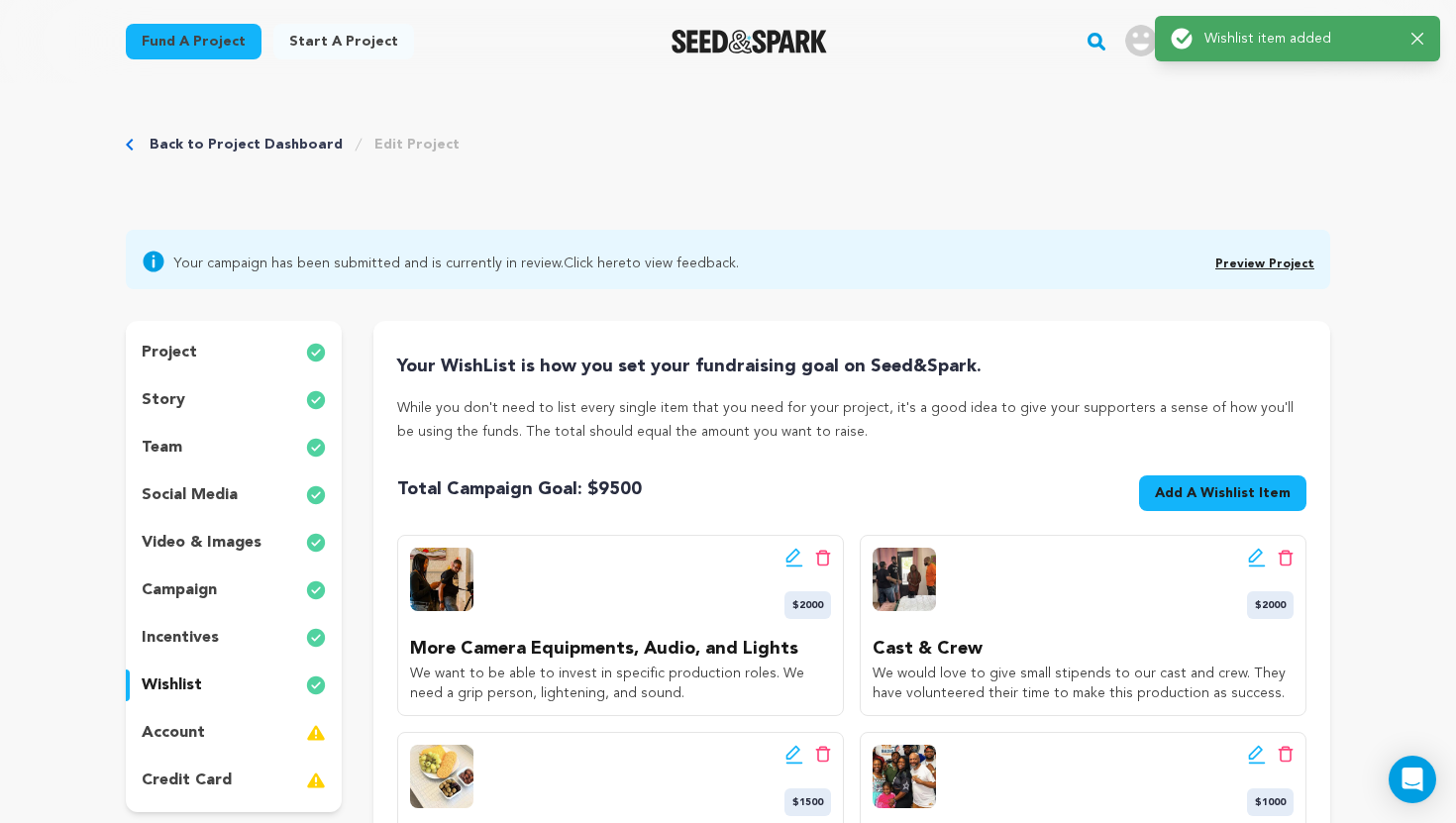 click on "Back to Project Dashboard
Edit Project
Your campaign has been submitted and is currently in review.  Click here  to view feedback." at bounding box center [728, 1232] 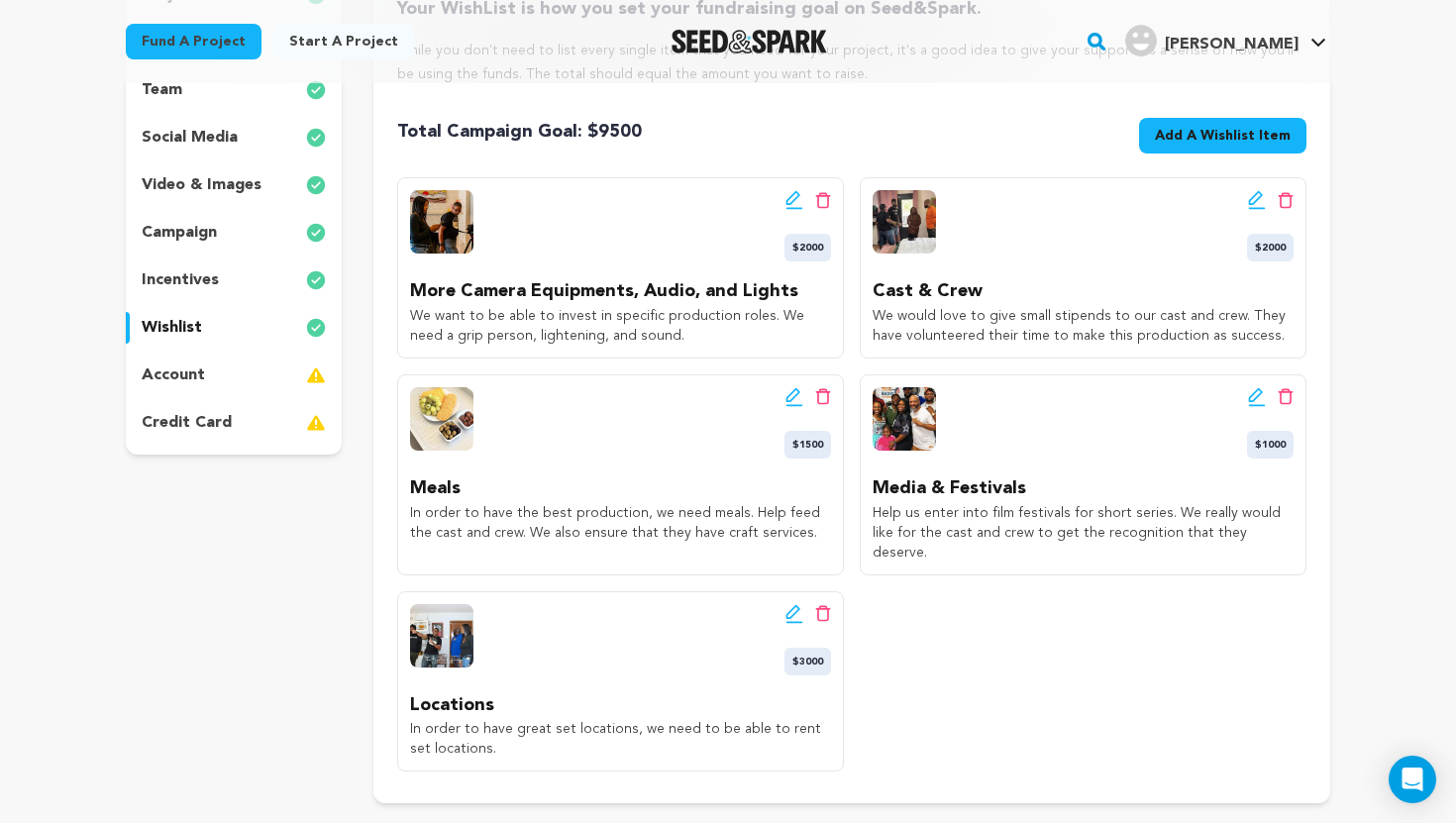 scroll, scrollTop: 357, scrollLeft: 0, axis: vertical 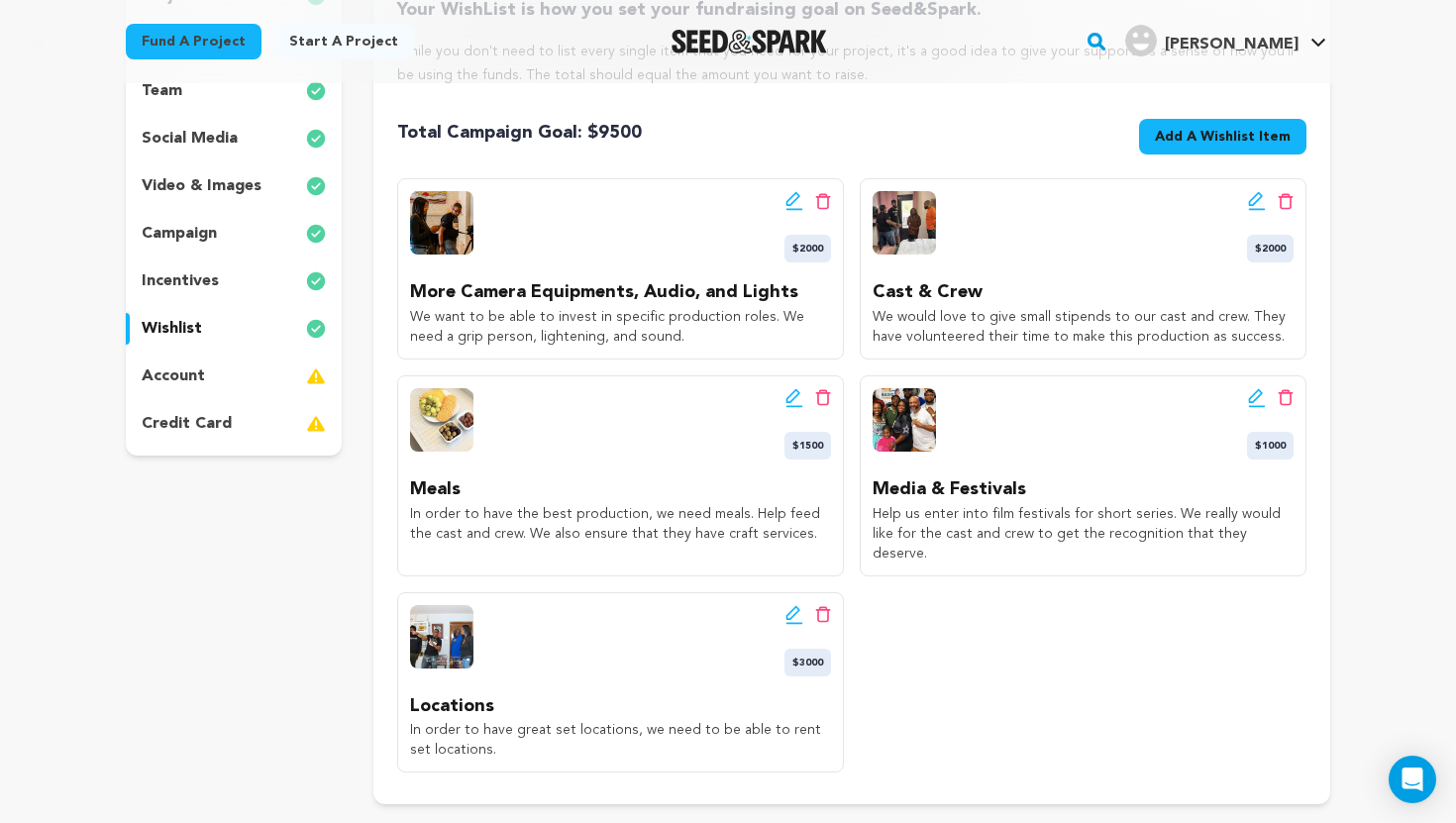 click on "Add A Wishlist Item" at bounding box center [1222, 137] 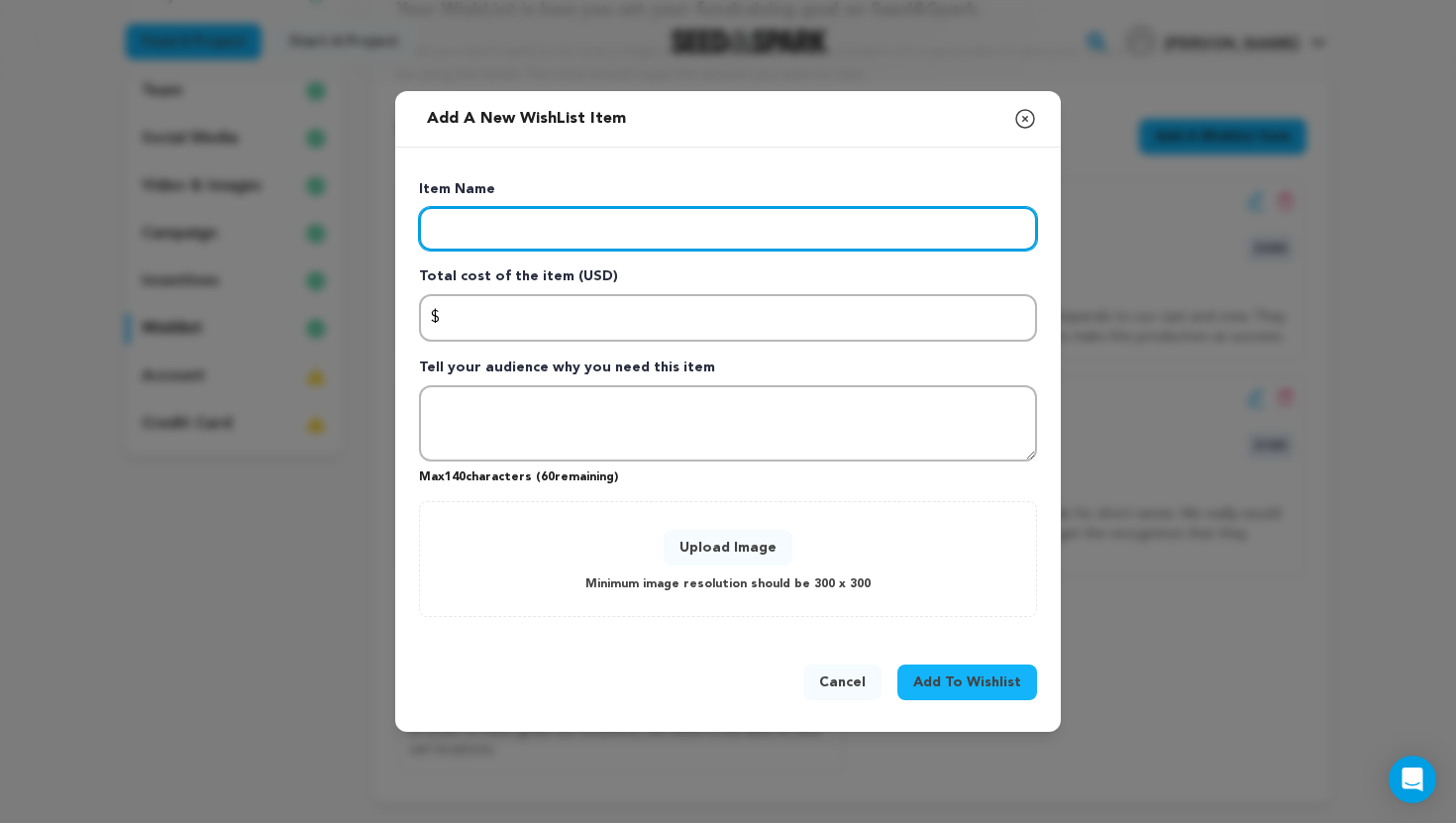 click at bounding box center (728, 229) 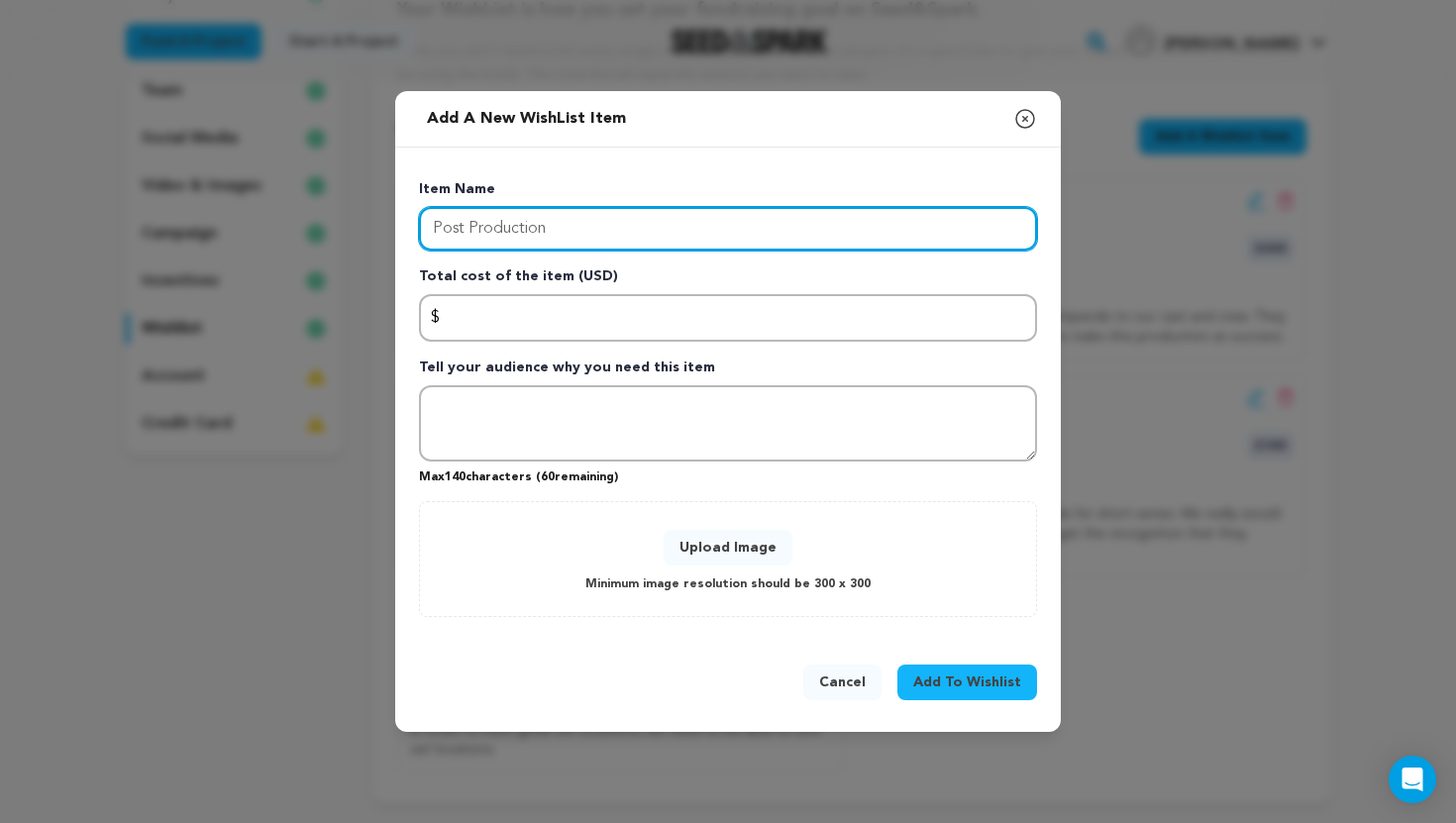 type on "Post Production" 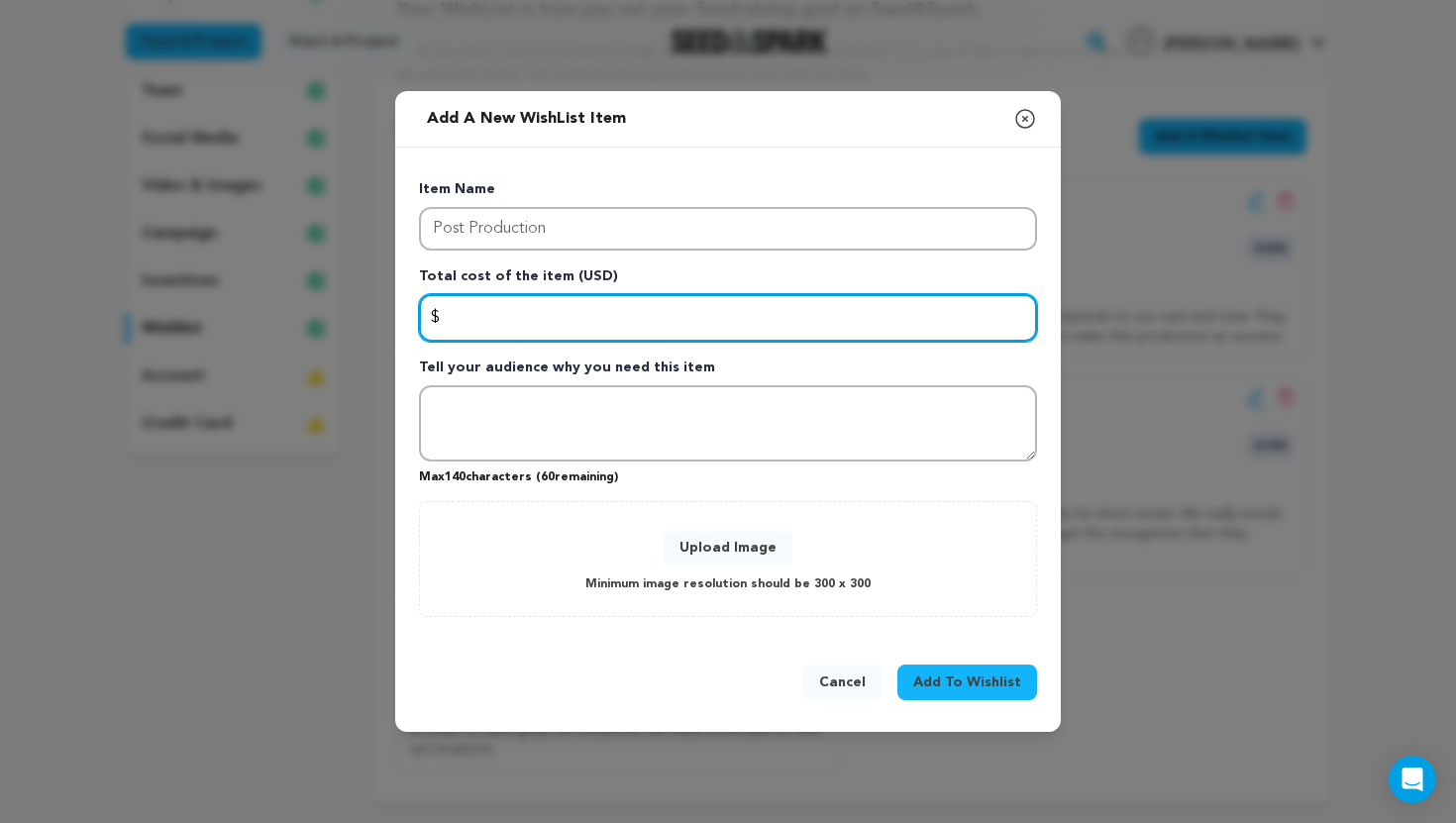 click at bounding box center (728, 318) 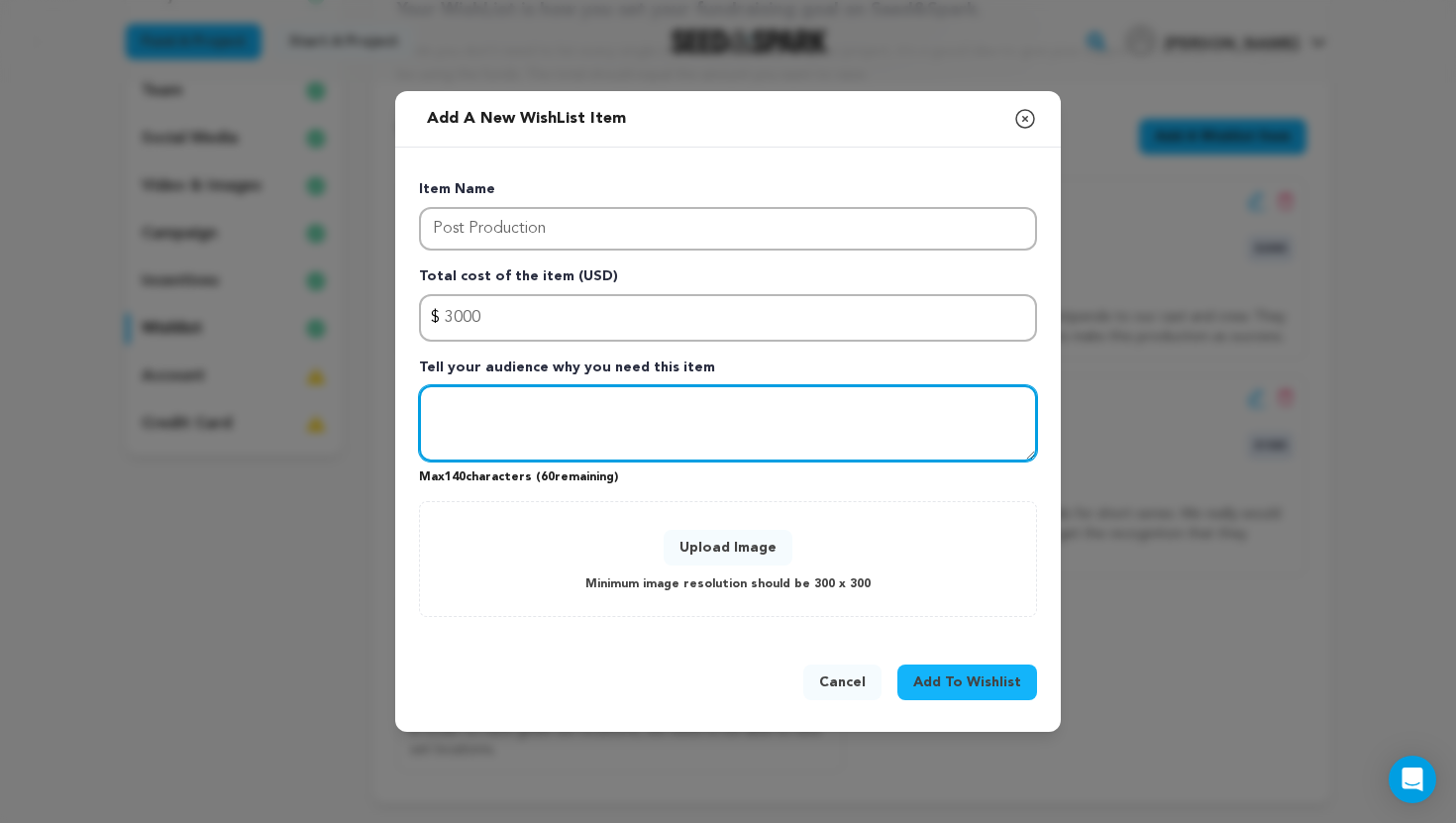 click at bounding box center (728, 424) 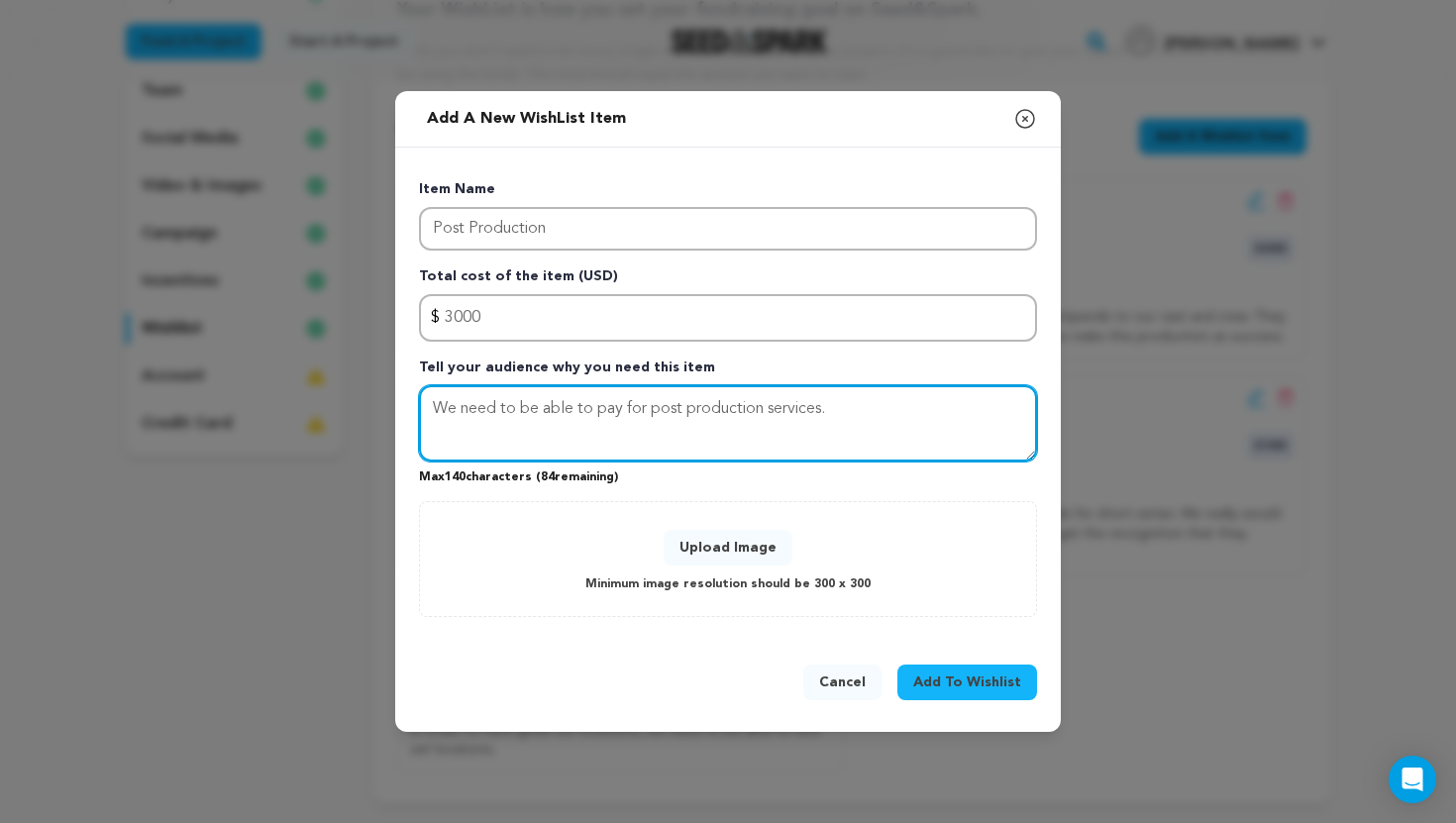 type on "We need to be able to pay for post production services." 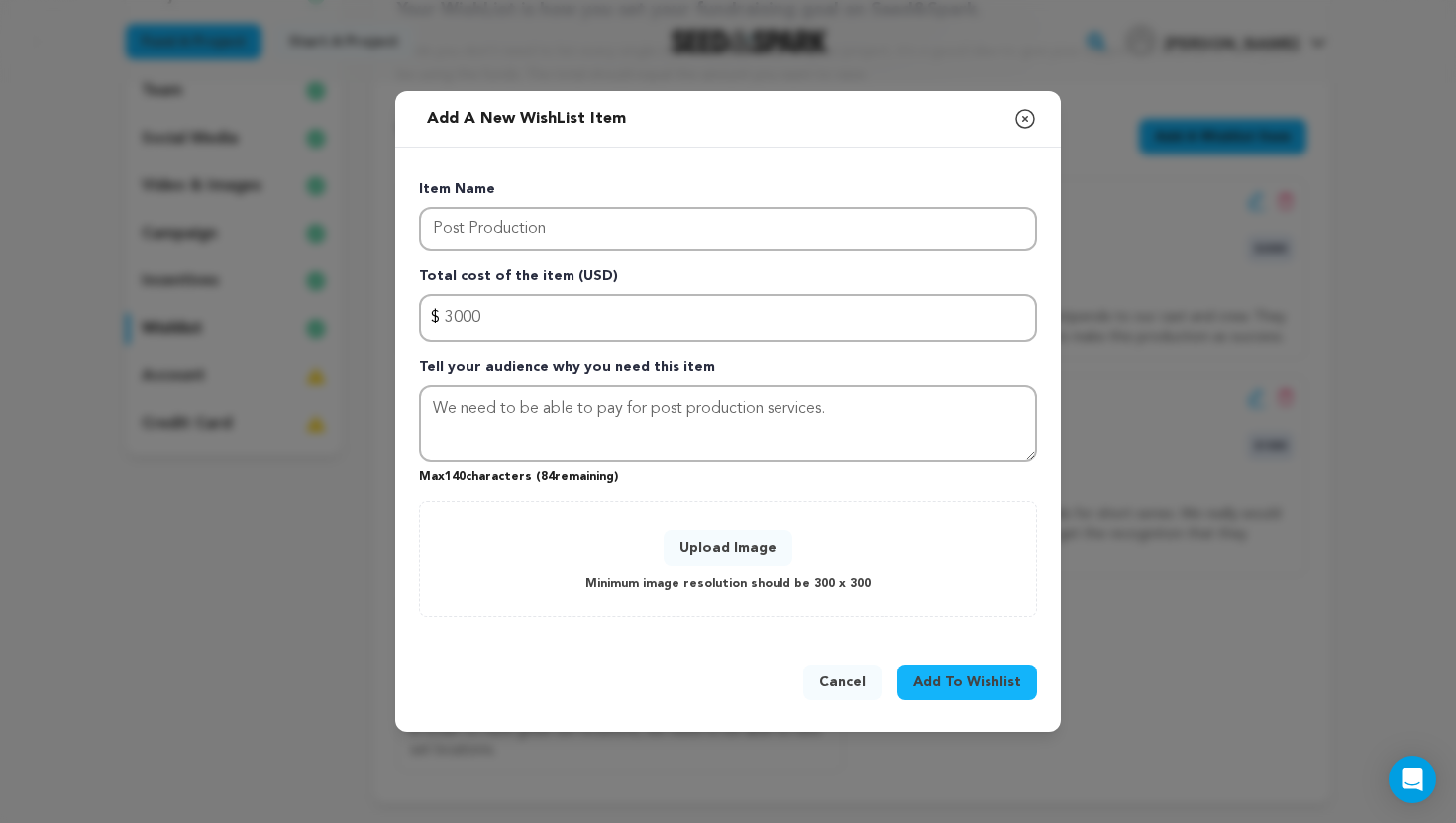 click on "Upload Image" at bounding box center (728, 548) 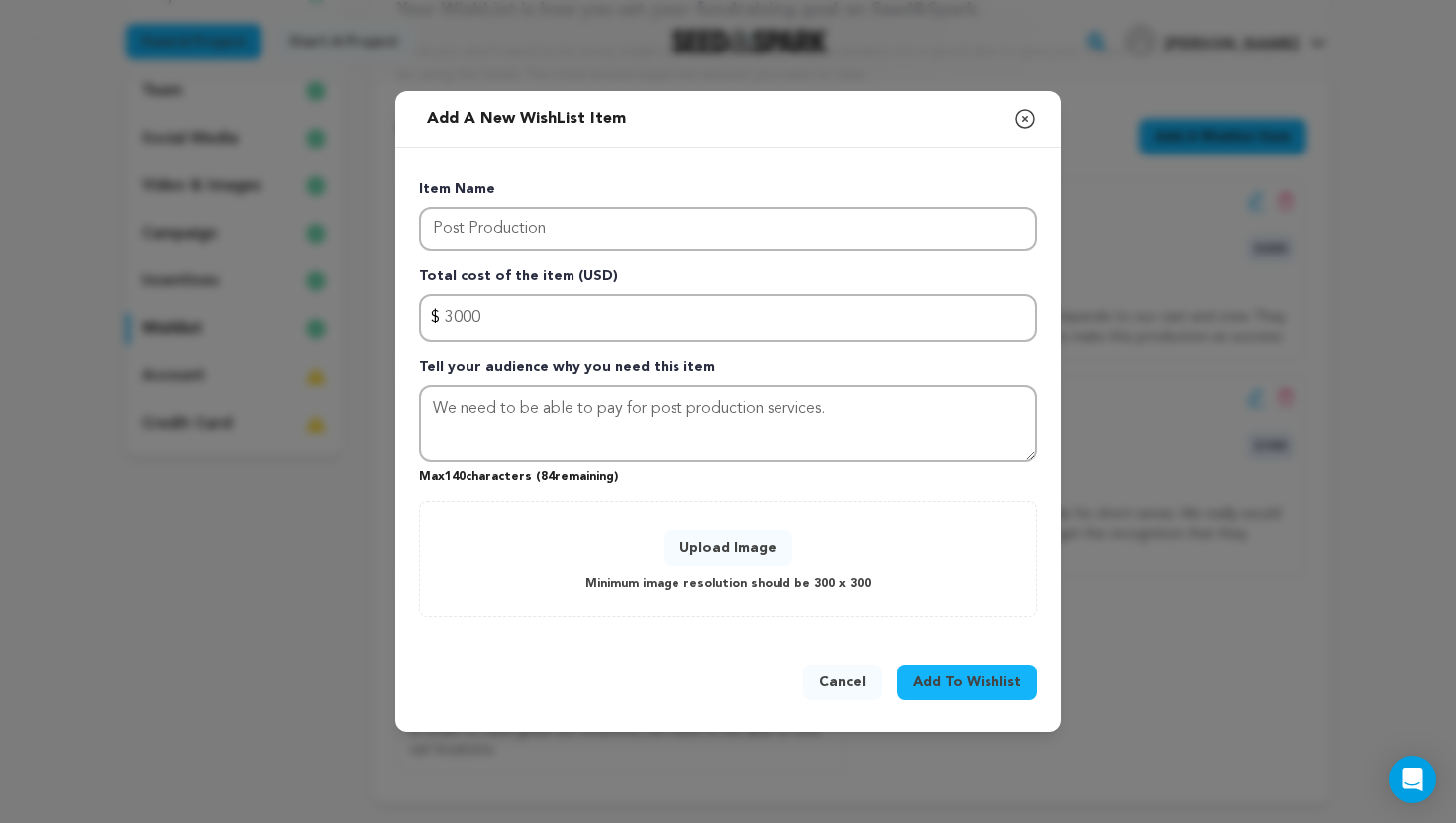 click on "Upload Image" at bounding box center [728, 548] 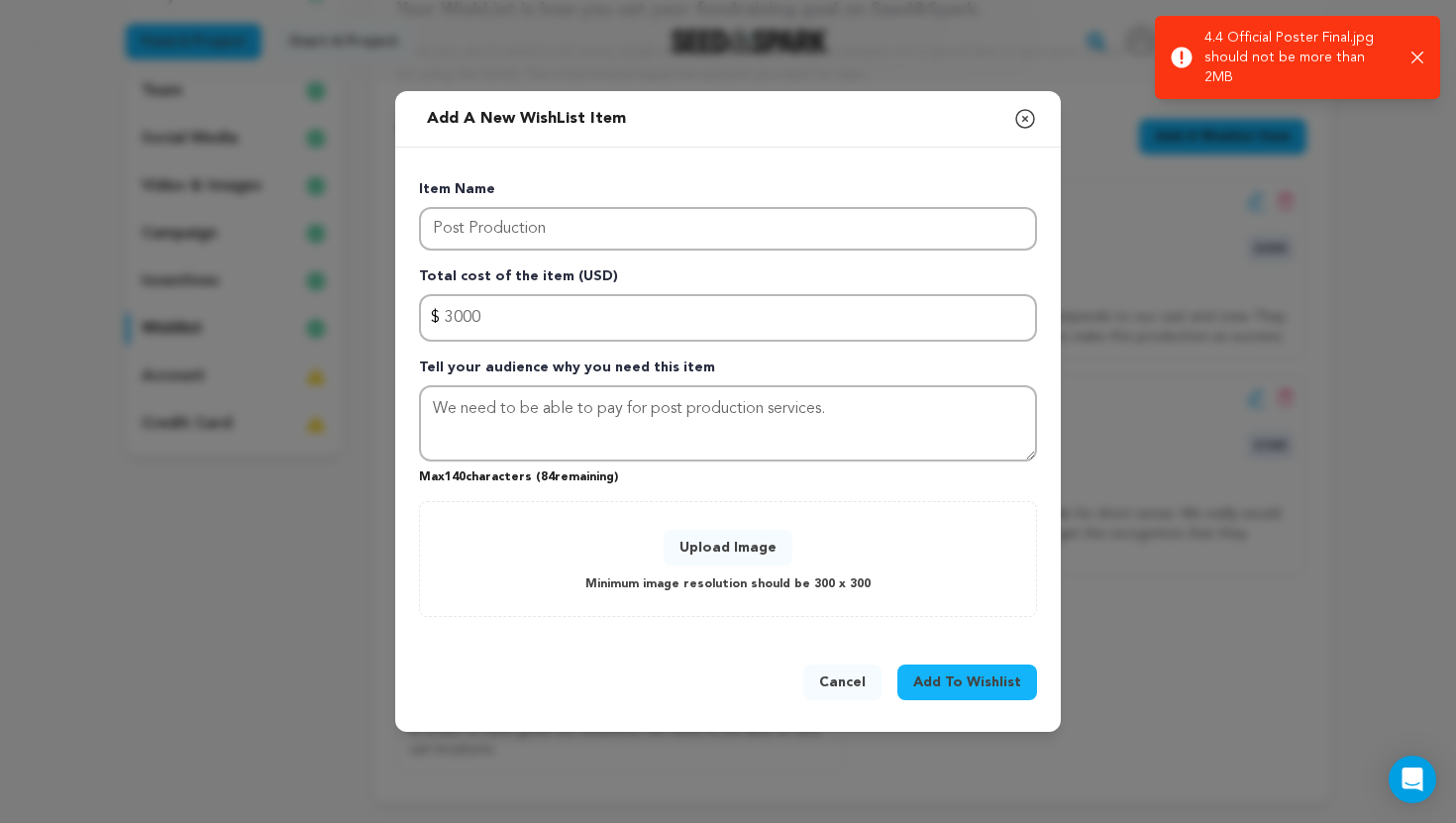 click on "Upload Image" at bounding box center (728, 548) 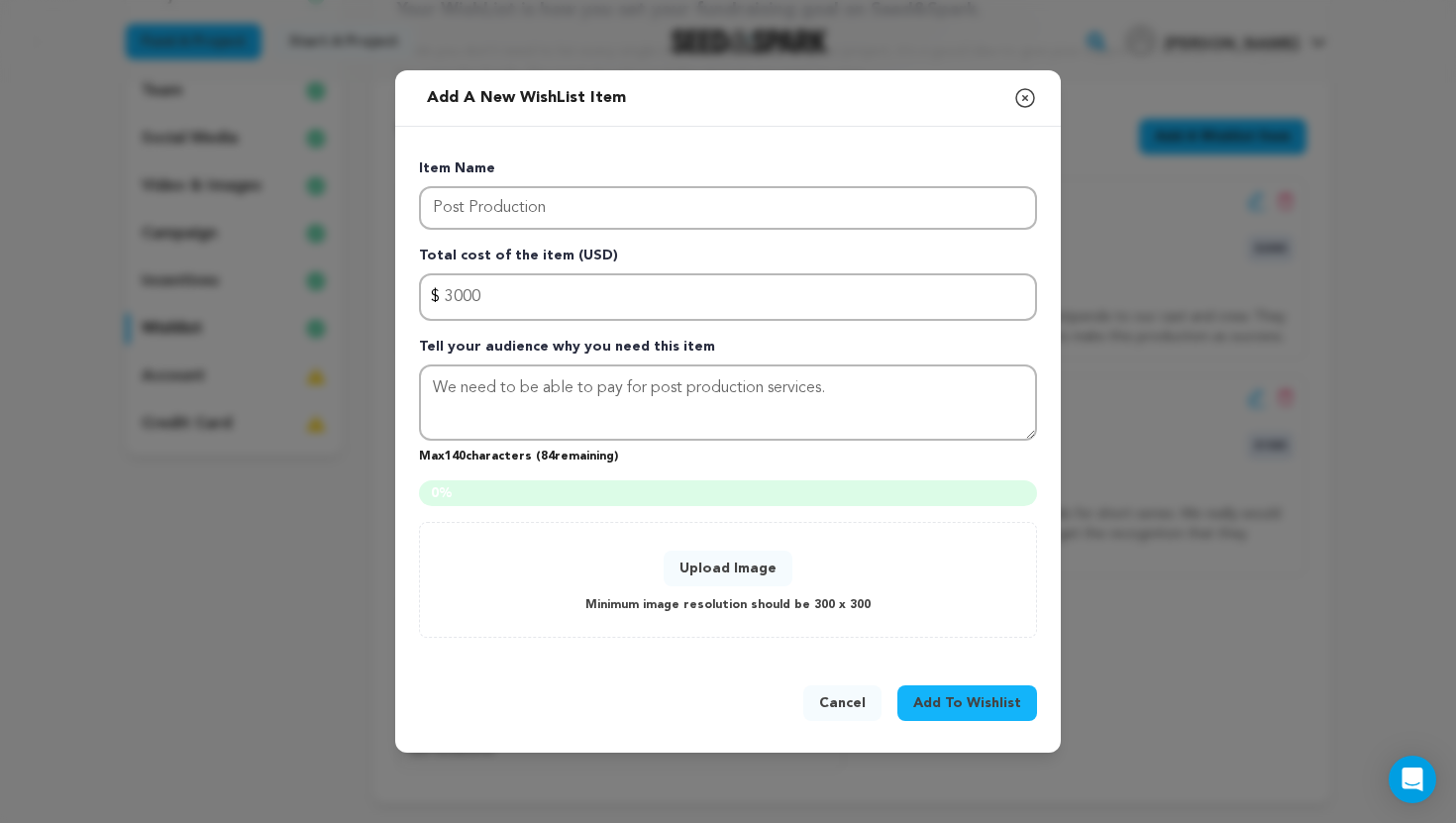 click on "Upload Image" at bounding box center (728, 568) 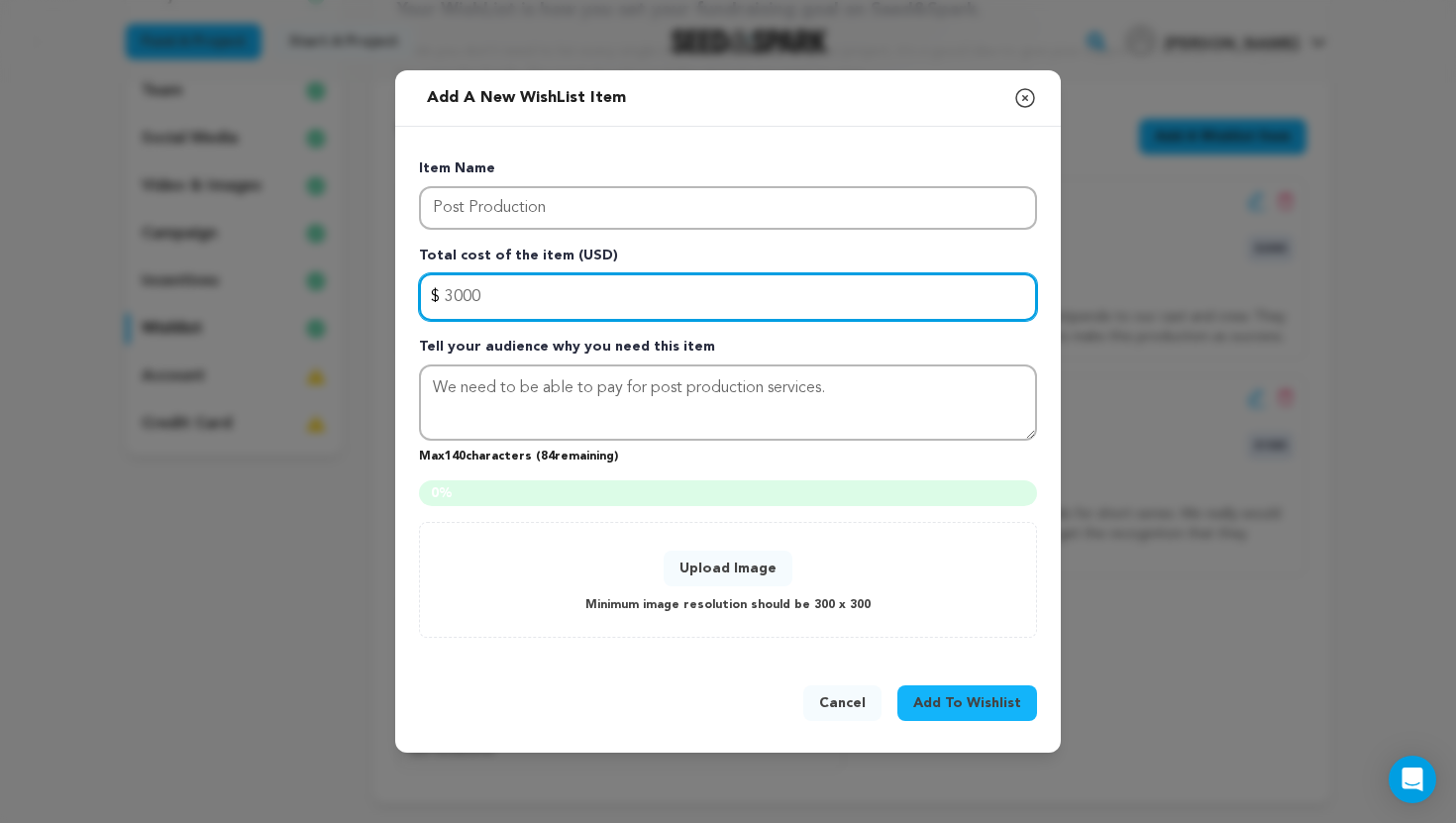 click on "3000" at bounding box center [728, 297] 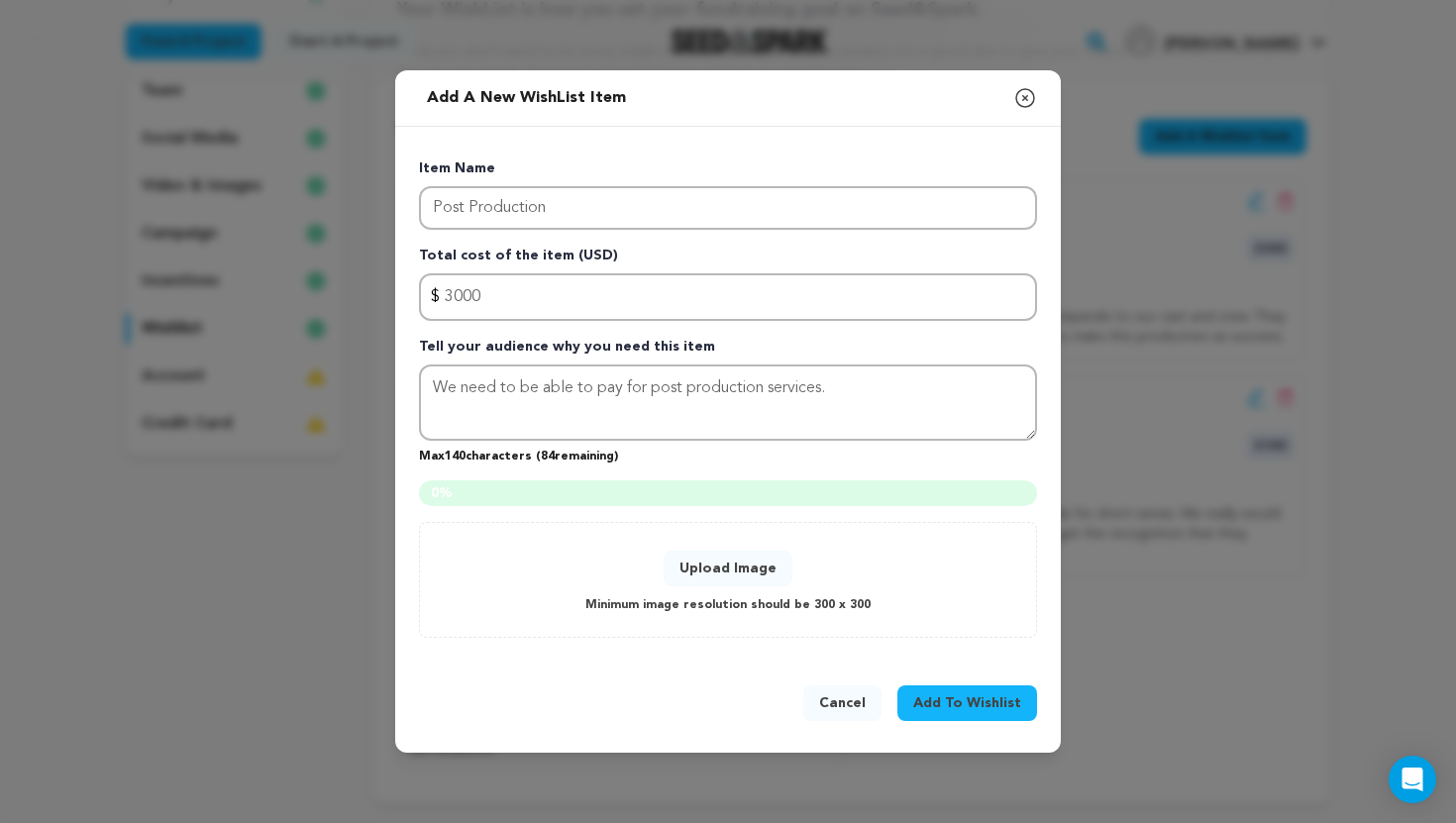 click on "Upload Image" at bounding box center (728, 568) 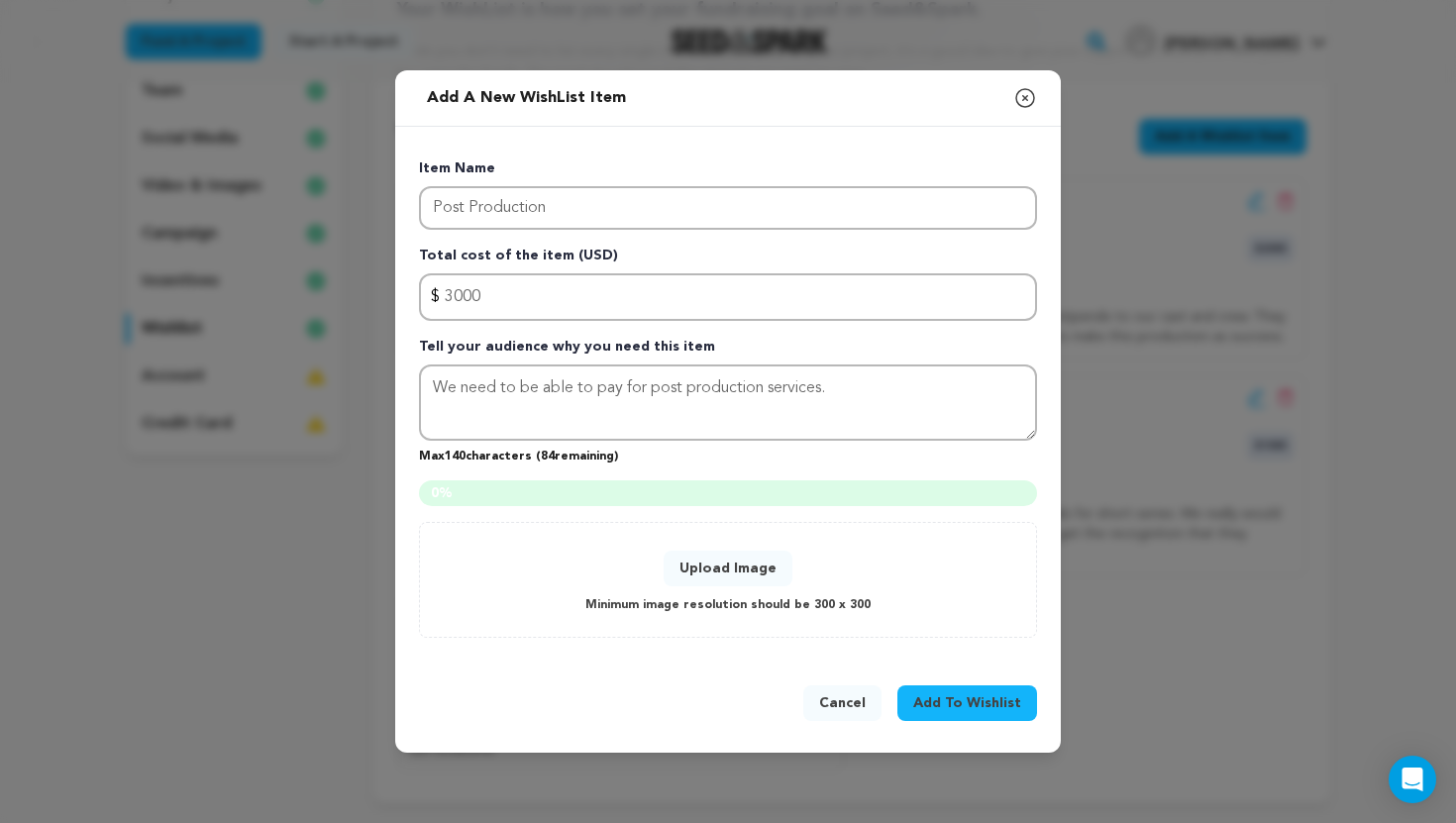 click on "Item Name
Post Production
Total cost of the item (USD)
$
Amount
3000
Tell your audience why you need this item
We need to be able to pay for post production services.
Max  140  characters
( 84  remaining)
0 %
0" at bounding box center (728, 398) 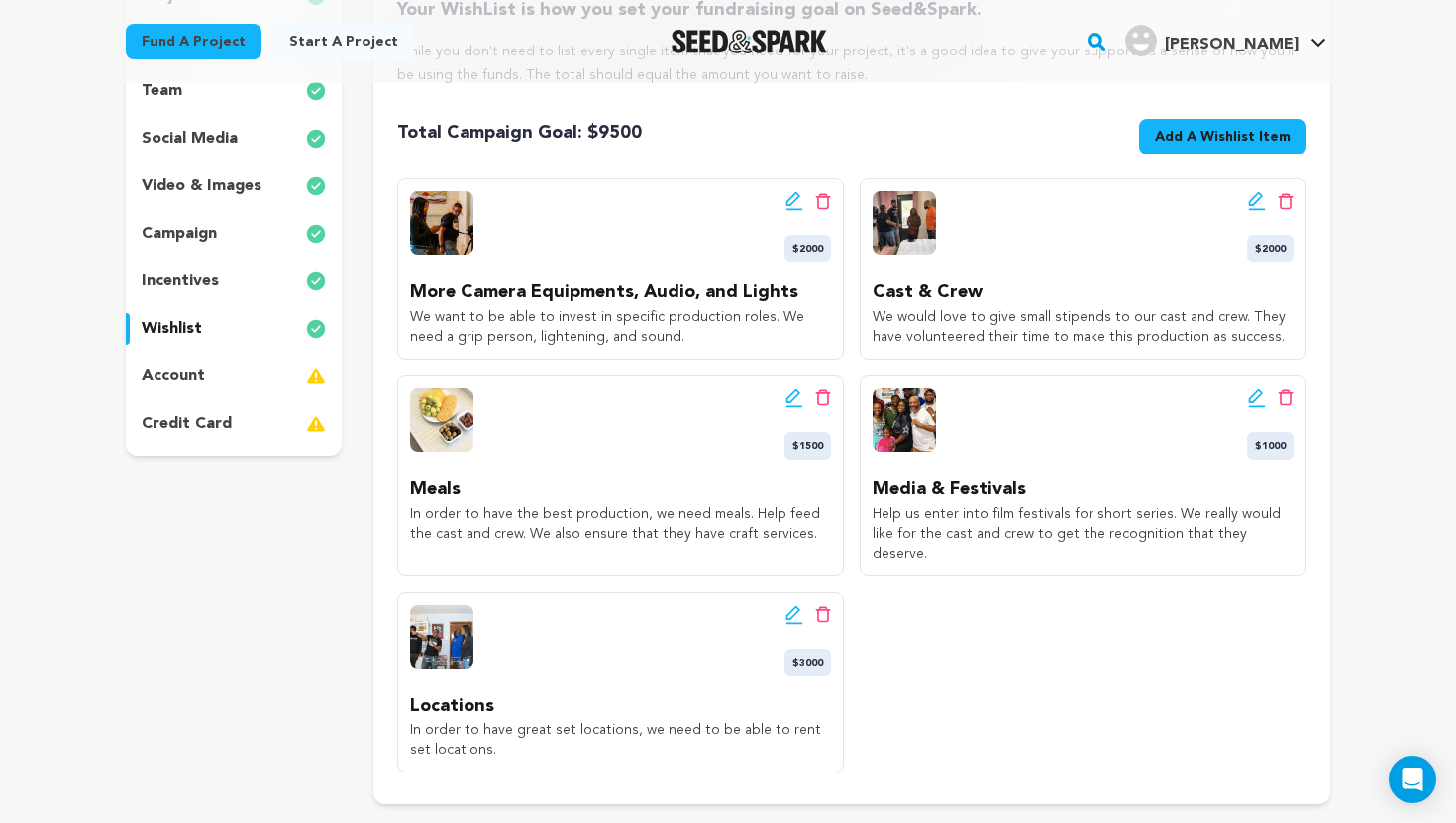 click on "Add A Wishlist Item" at bounding box center (1222, 137) 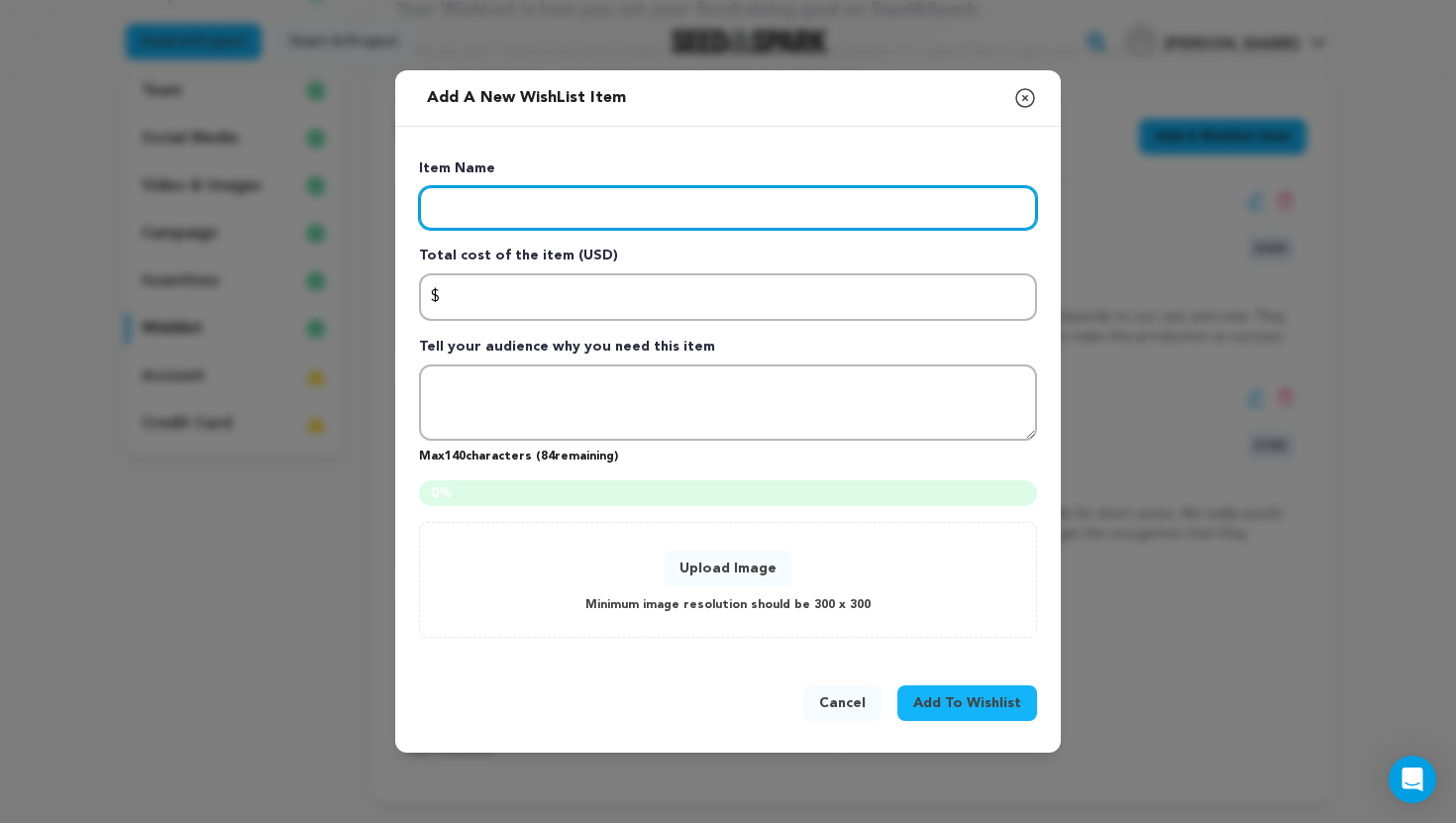 click at bounding box center [728, 208] 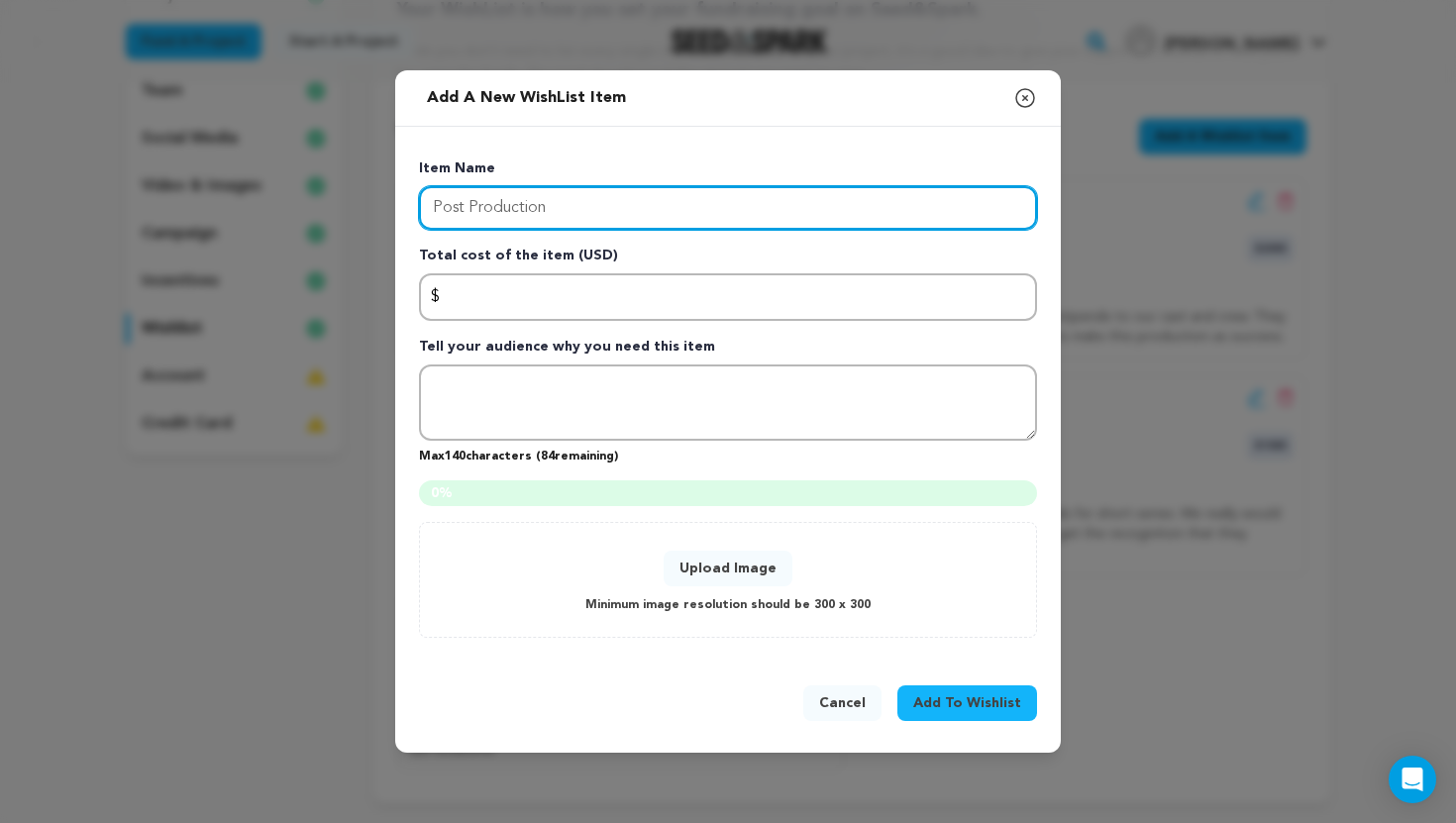 type on "Post Production" 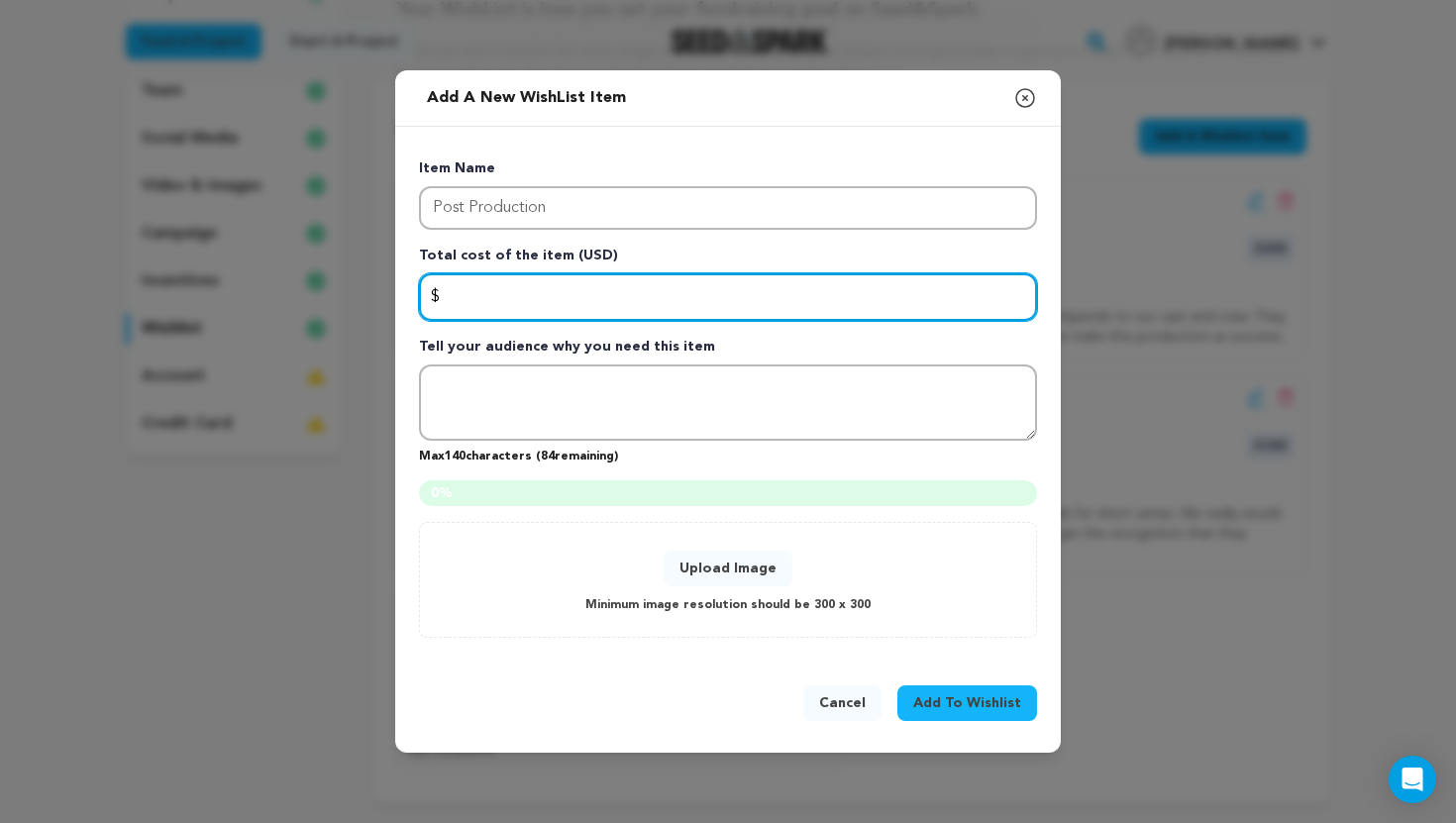 click at bounding box center [728, 297] 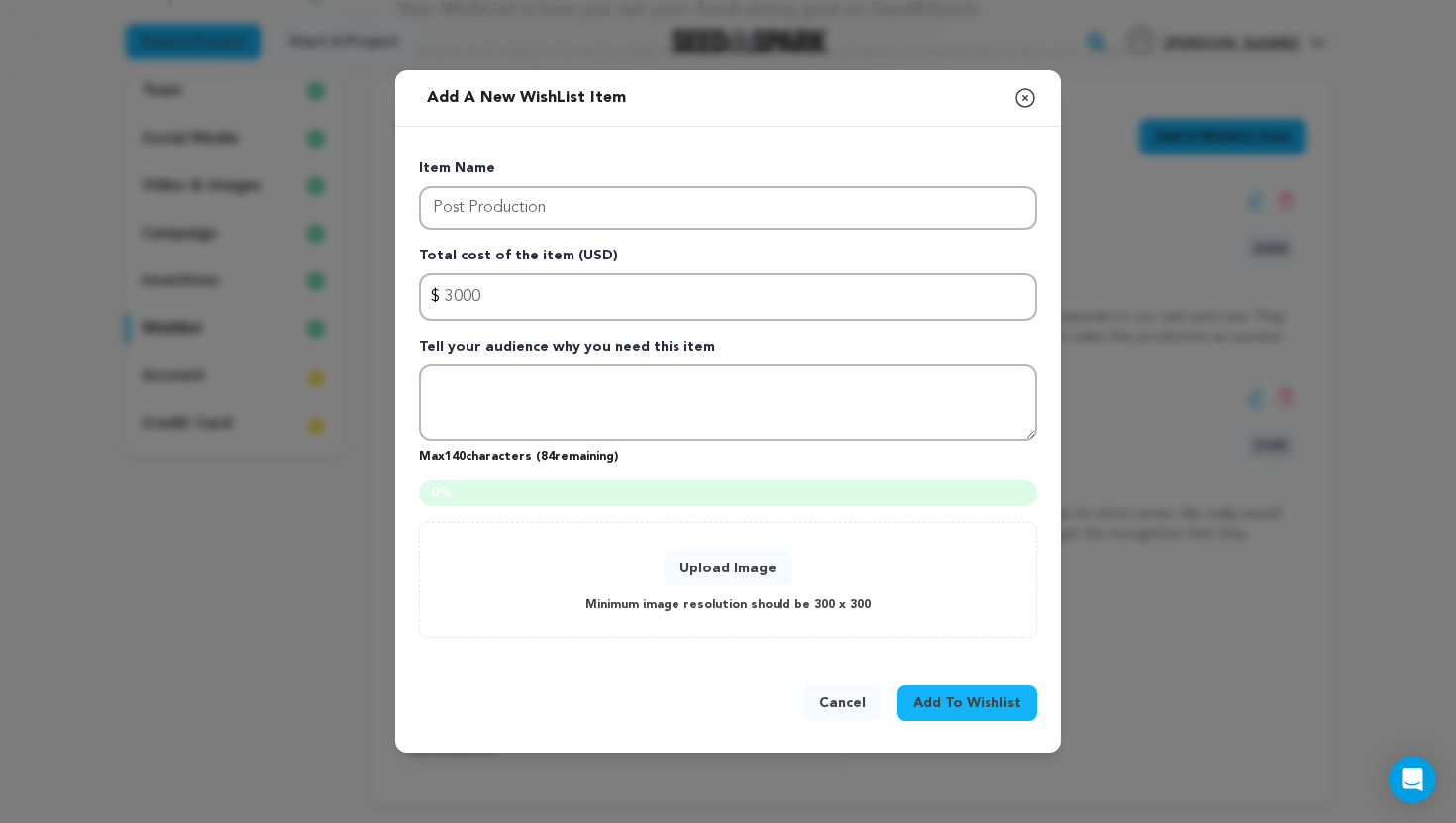 click on "Upload Image" at bounding box center (728, 568) 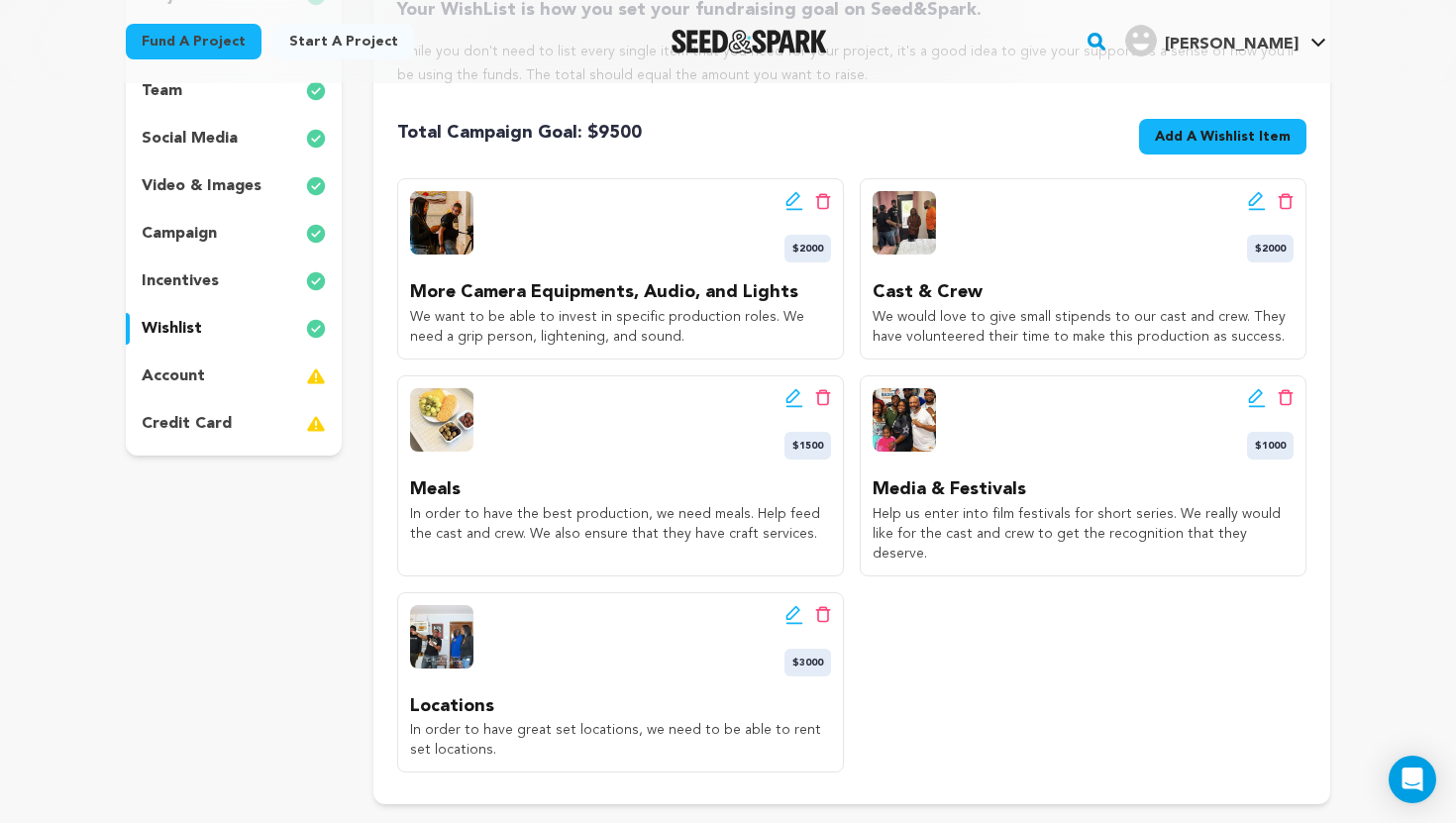 click on "Add A Wishlist Item" at bounding box center (1222, 137) 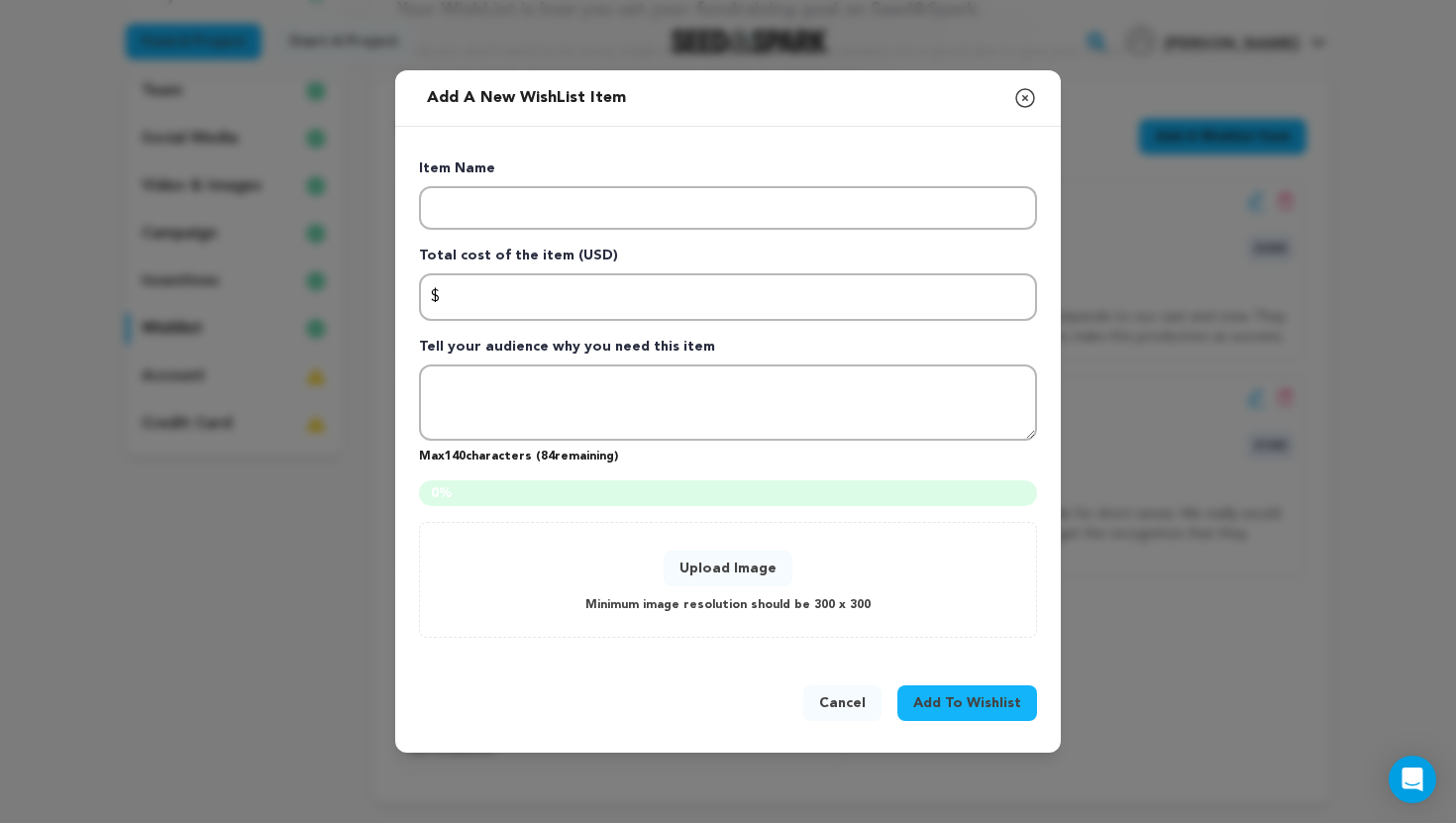 click 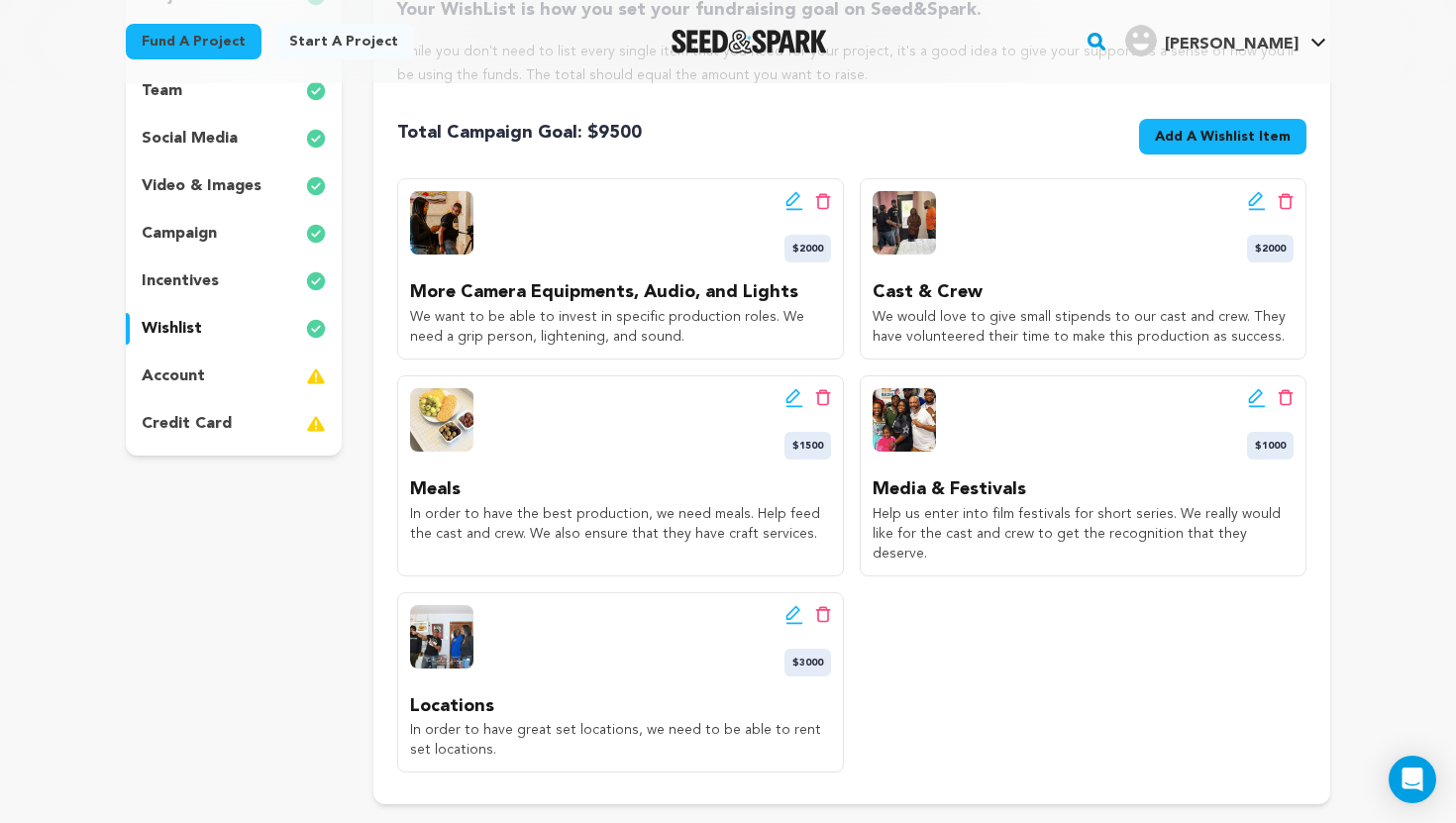 click on "Back to Project Dashboard
Edit Project
Your campaign has been submitted and is currently in review.  Click here  to view feedback." at bounding box center (728, 875) 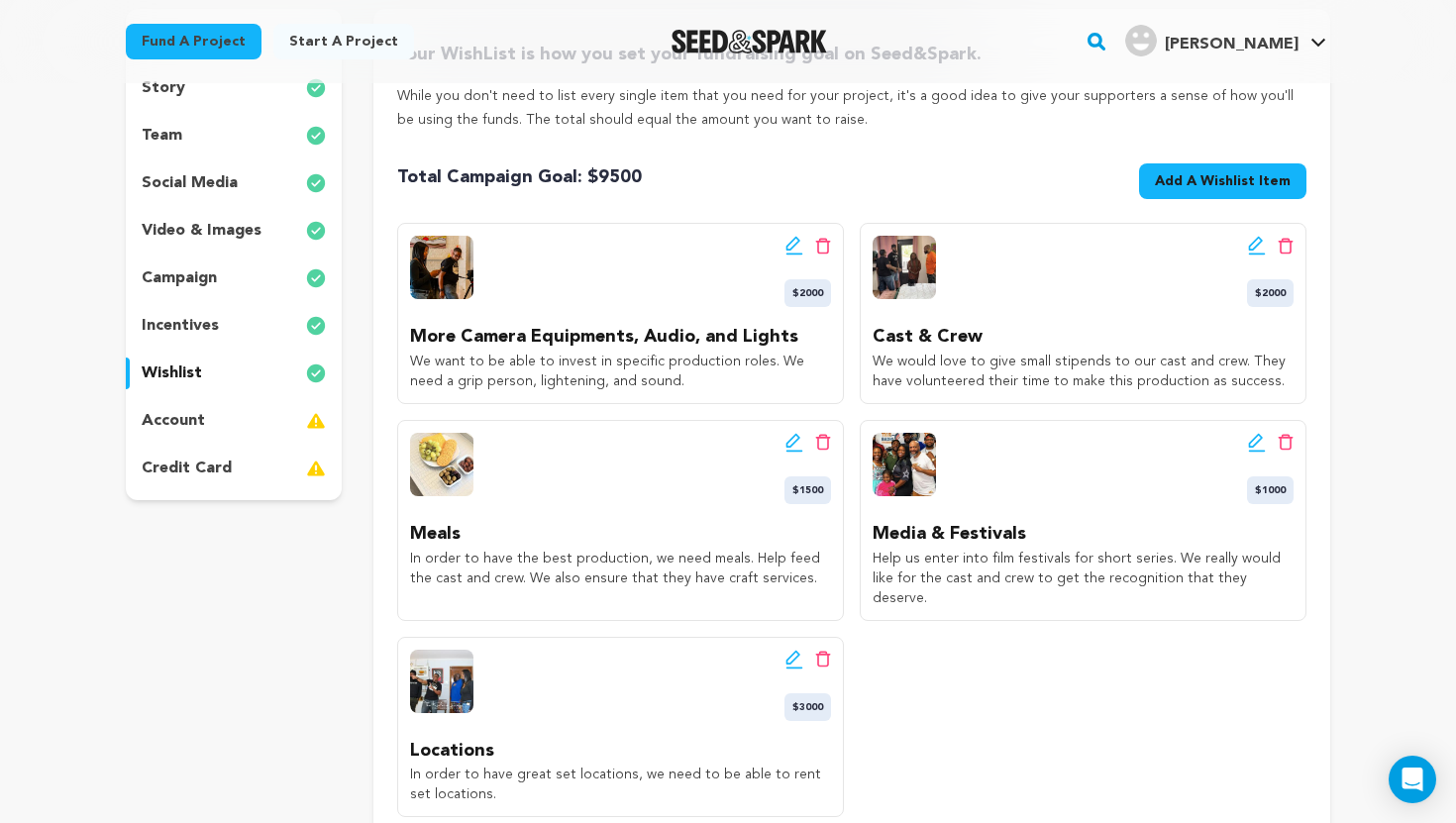 scroll, scrollTop: 317, scrollLeft: 0, axis: vertical 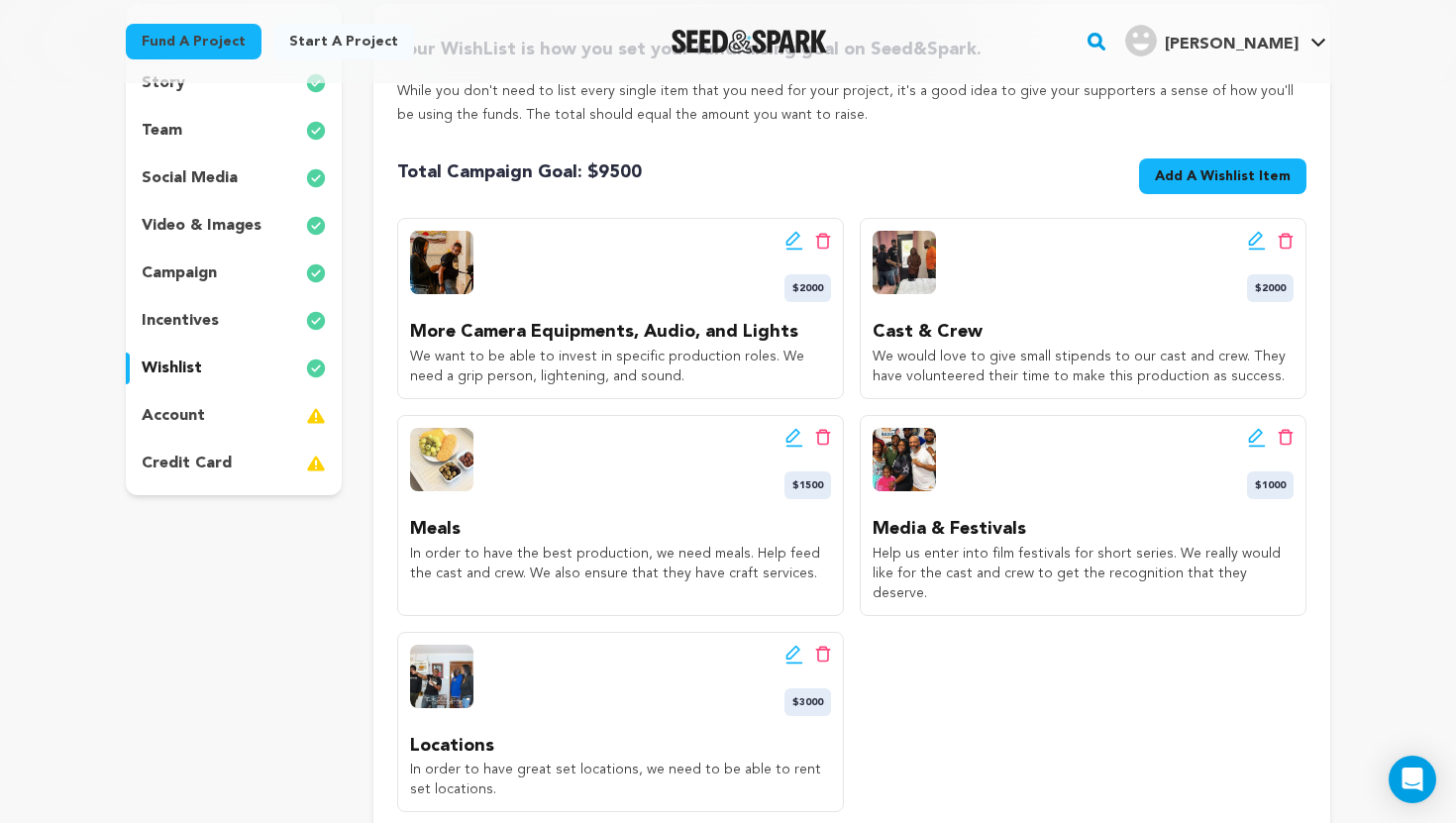 click on "Edit wishlist button
Delete wishlist button
$2000
More Camera Equipments, Audio, and Lights
We want to be able to invest in specific production roles. We need a grip person, lightening, and sound." at bounding box center [852, 515] 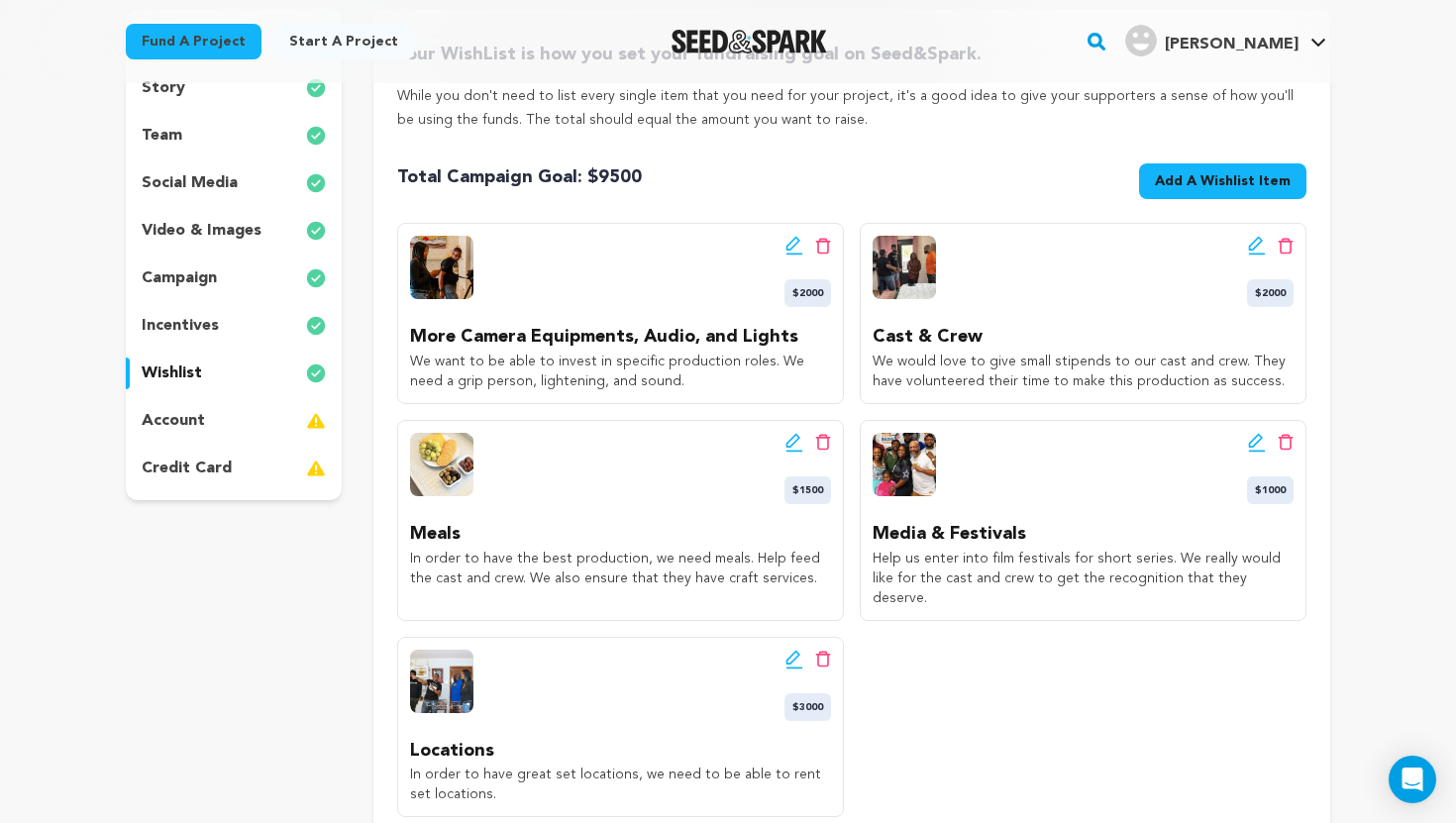 scroll, scrollTop: 317, scrollLeft: 0, axis: vertical 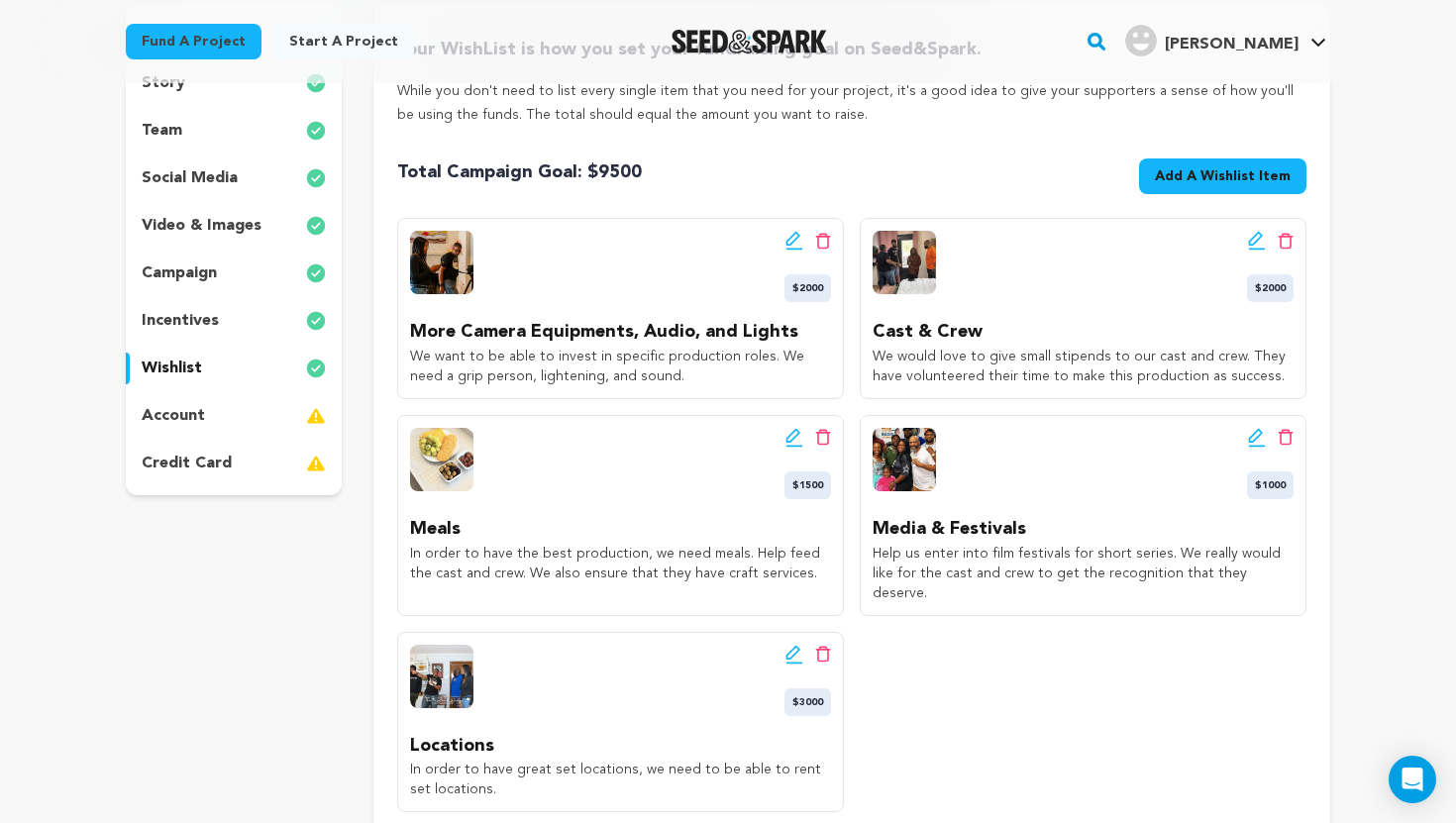 click 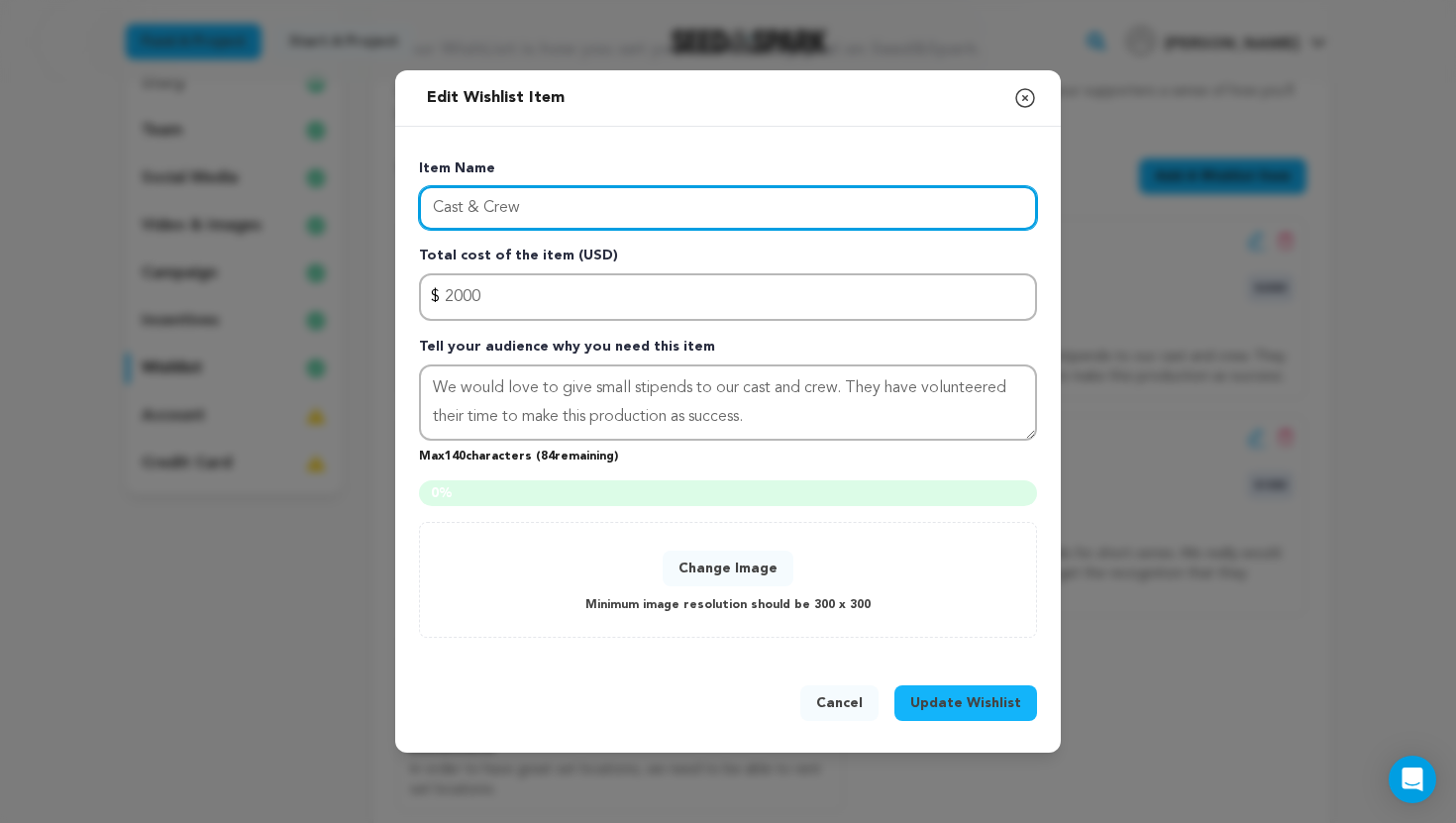 click on "Cast & Crew" at bounding box center [728, 208] 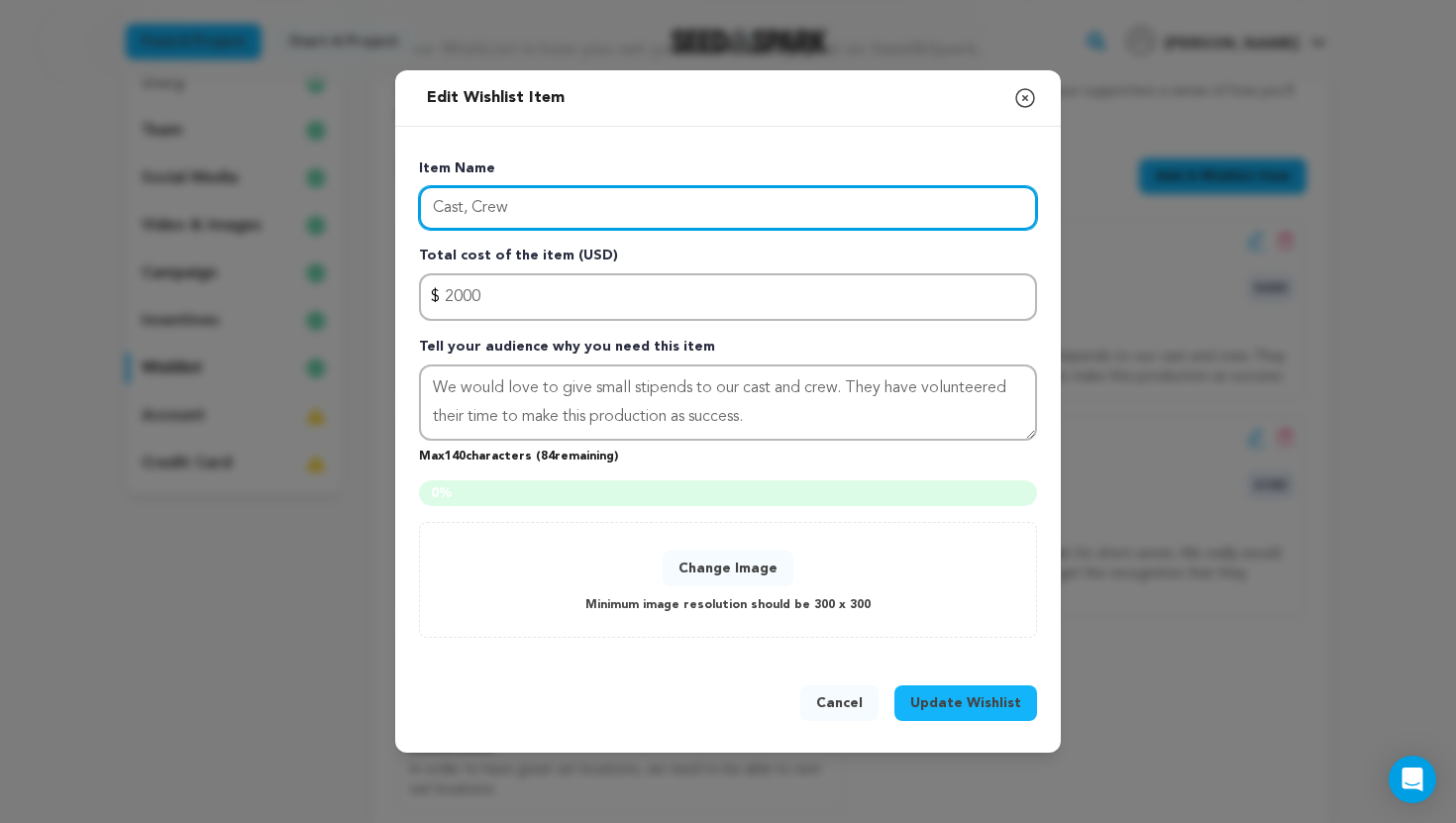 click on "Cast, Crew" at bounding box center (728, 208) 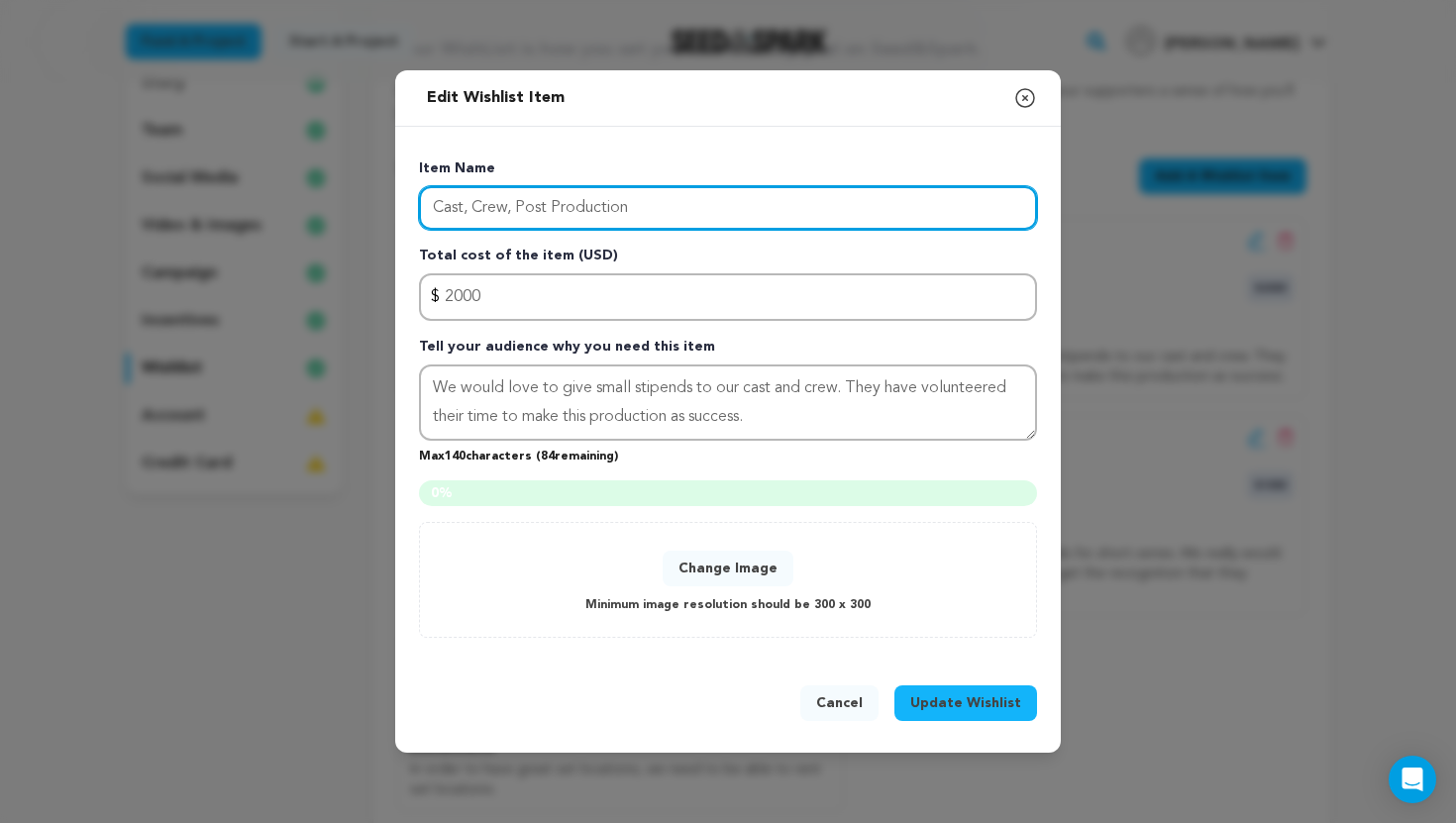 type on "Cast, Crew, Post Production" 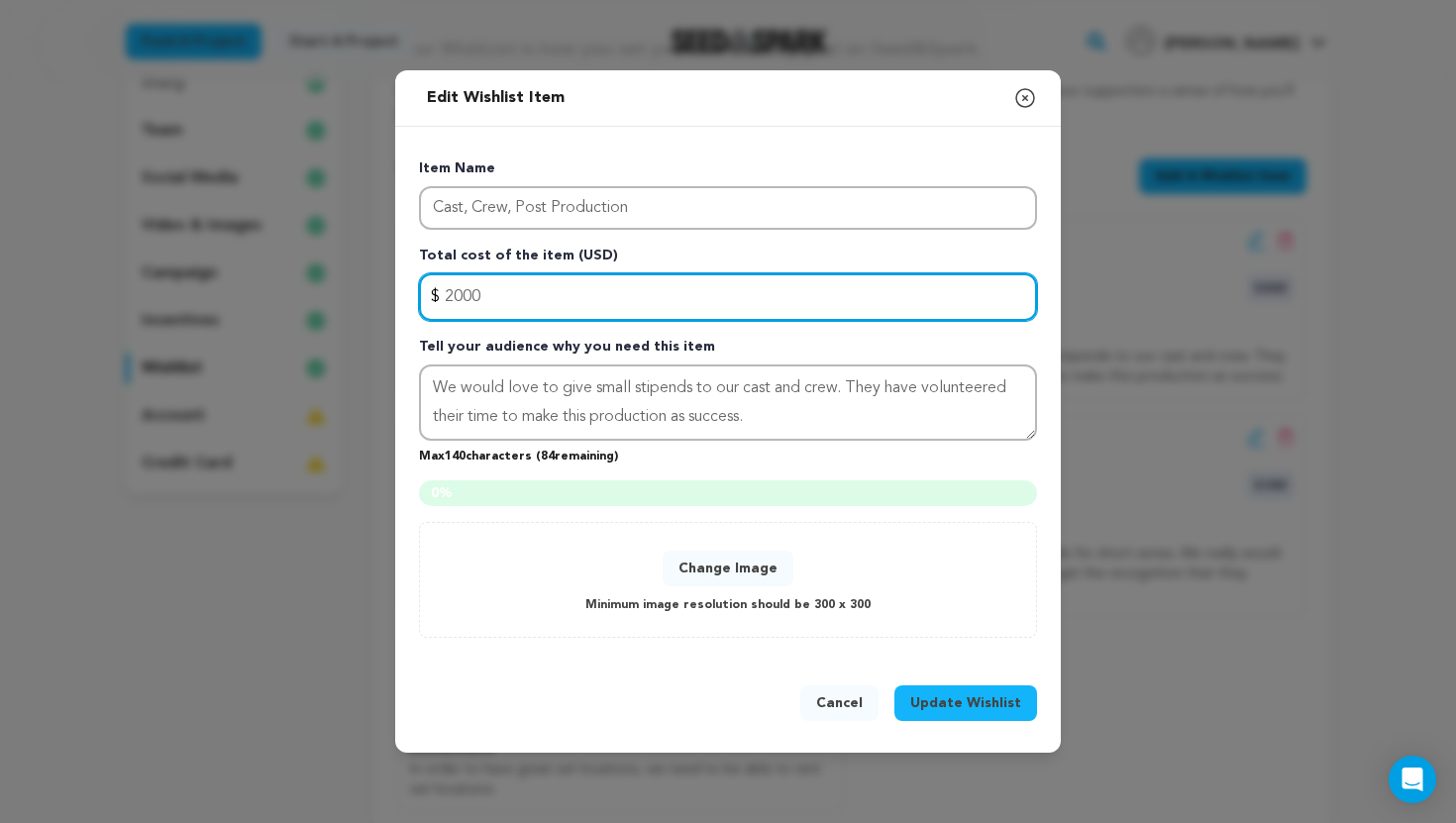 click on "2000" at bounding box center (728, 297) 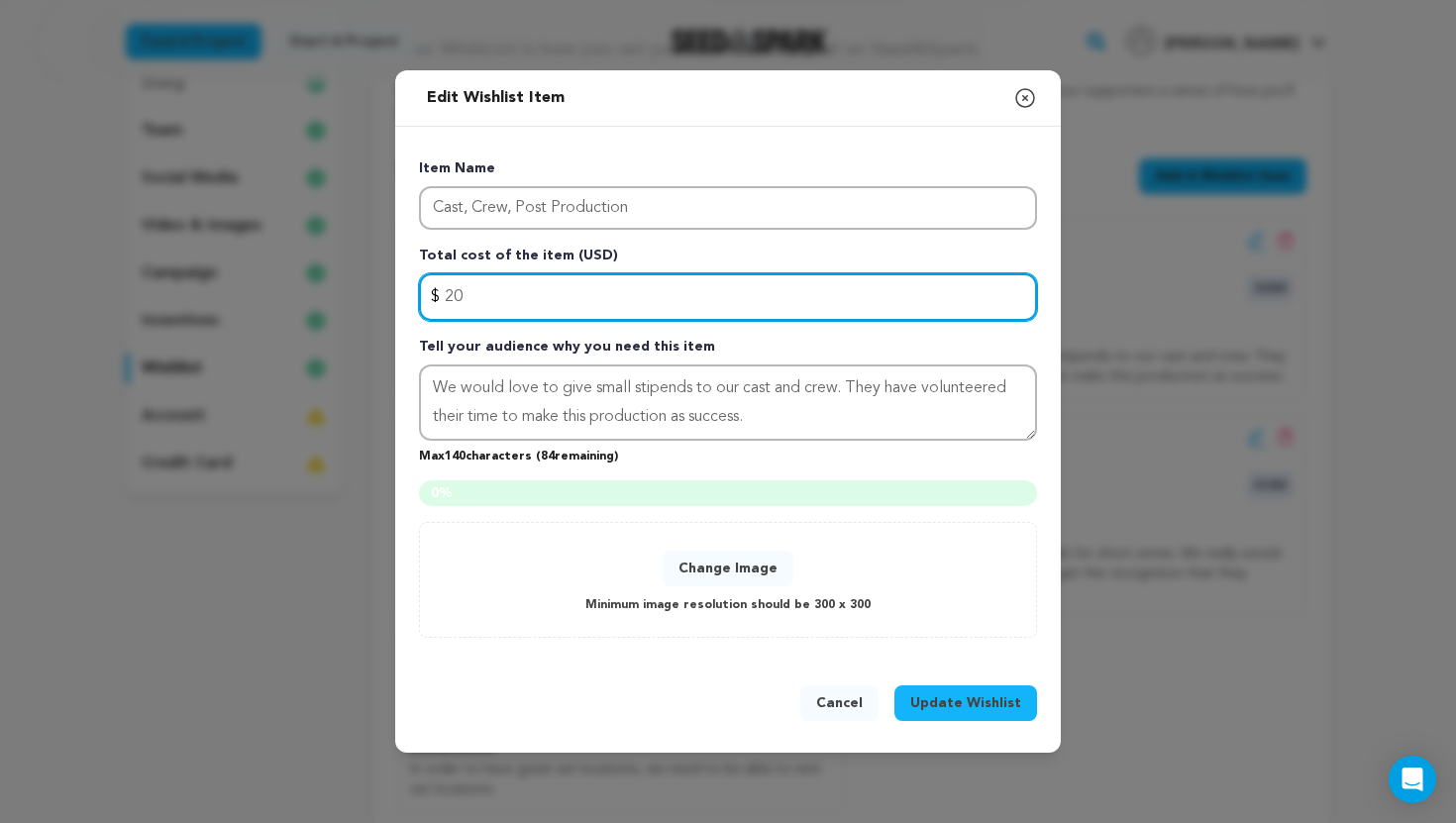 type on "2" 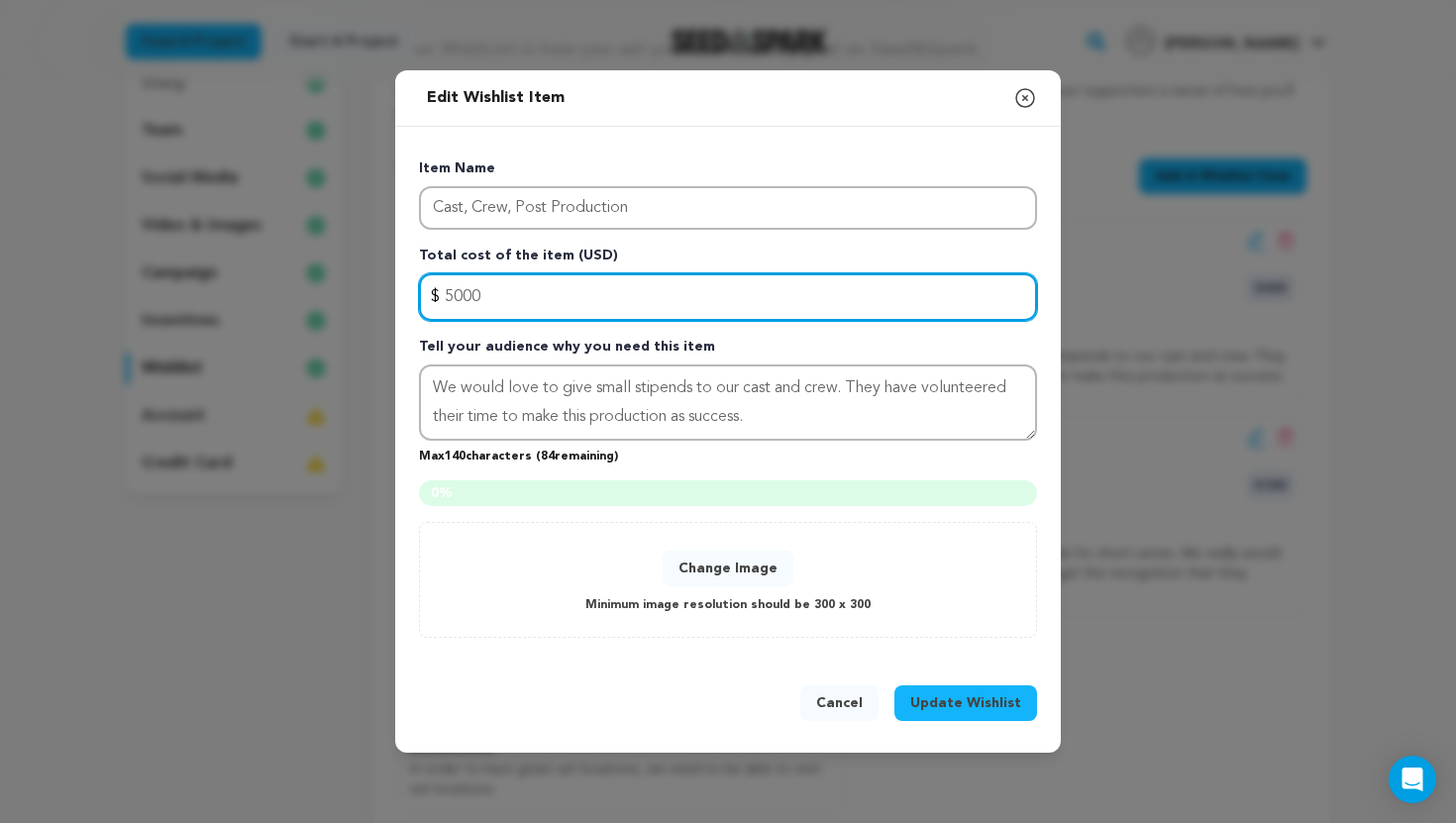 type on "5000" 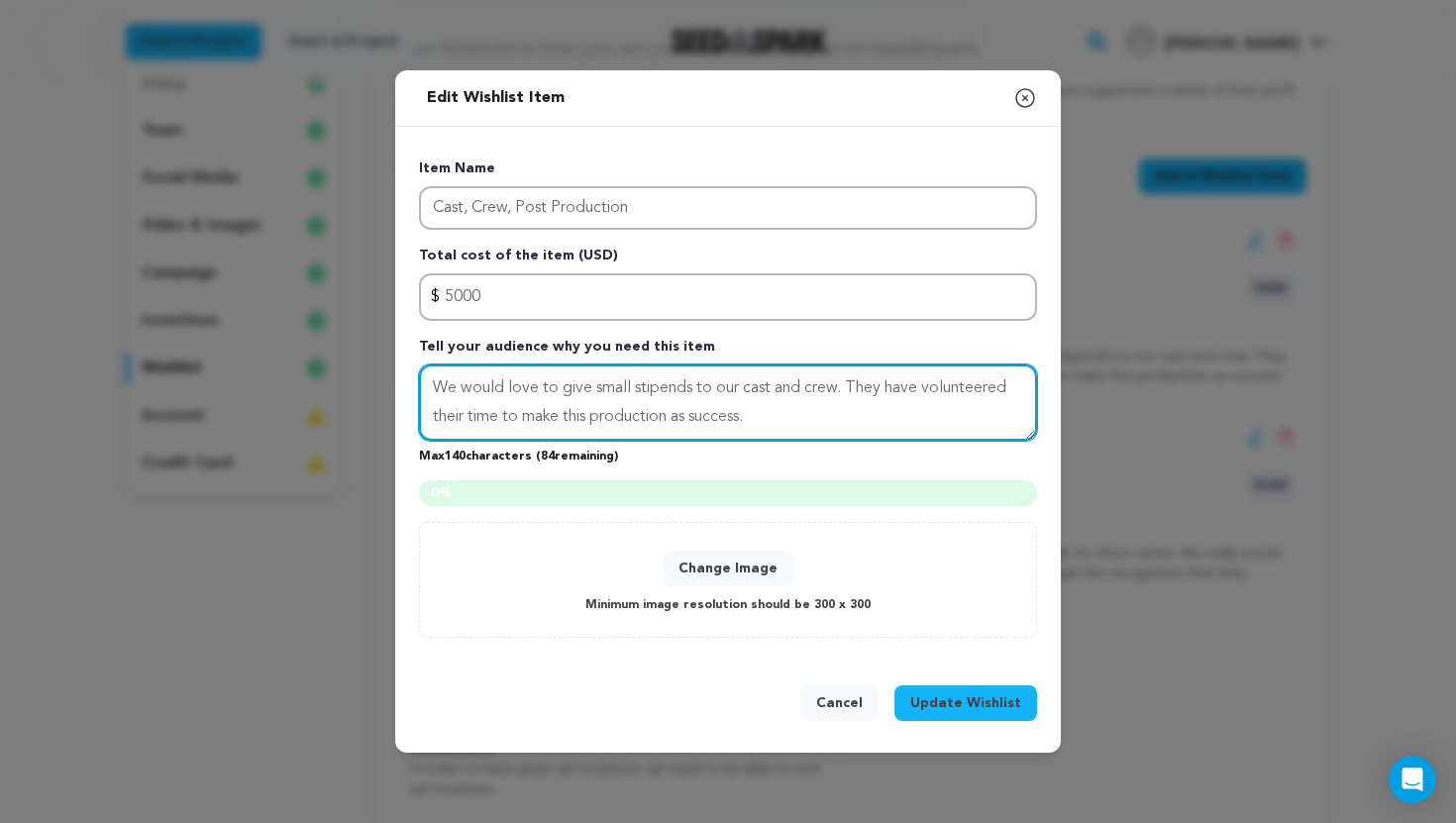 click on "We would love to give small stipends to our cast and crew. They have volunteered their time to make this production as success." at bounding box center (728, 403) 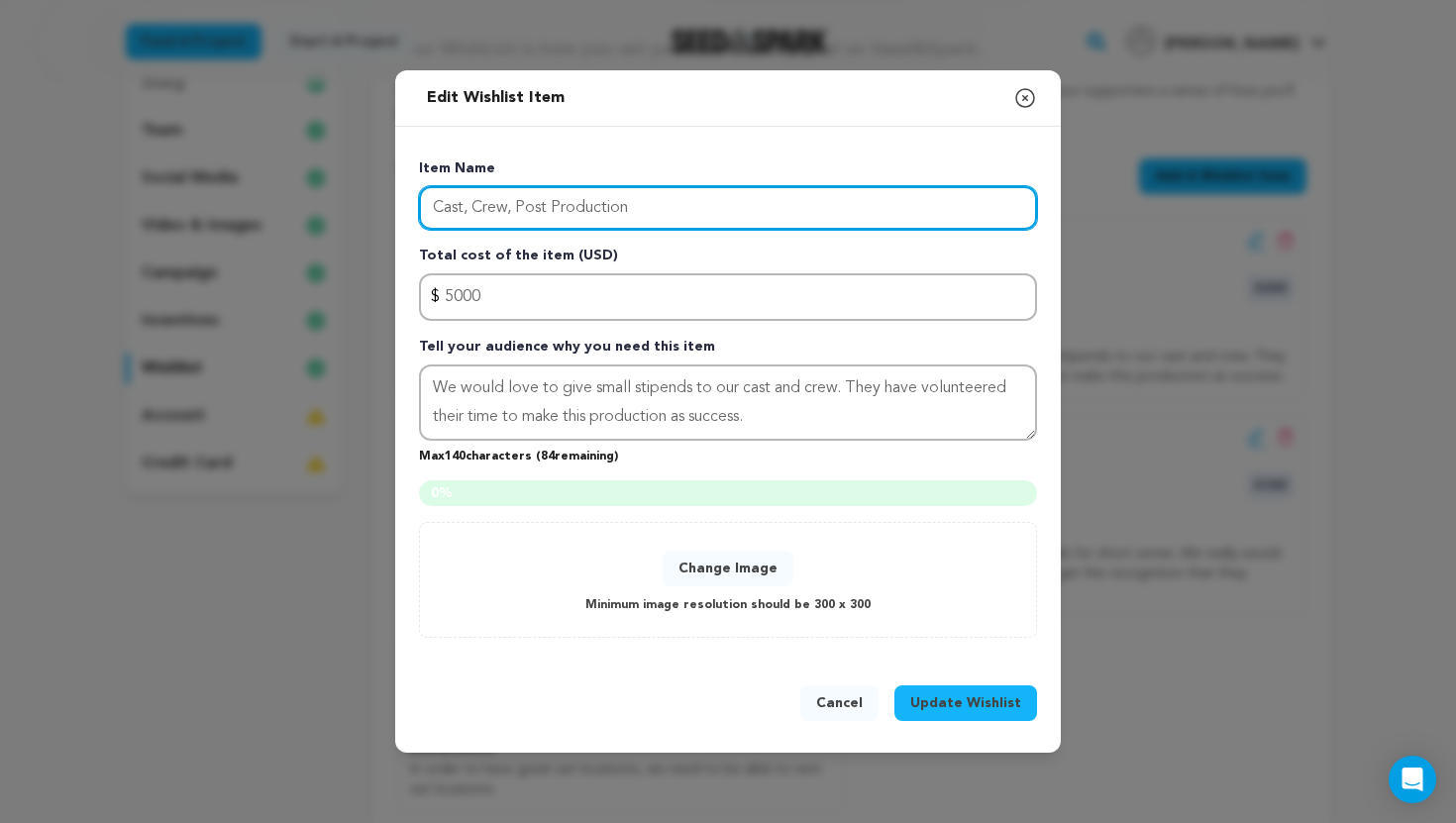 click on "Cast, Crew, Post Production" at bounding box center (728, 208) 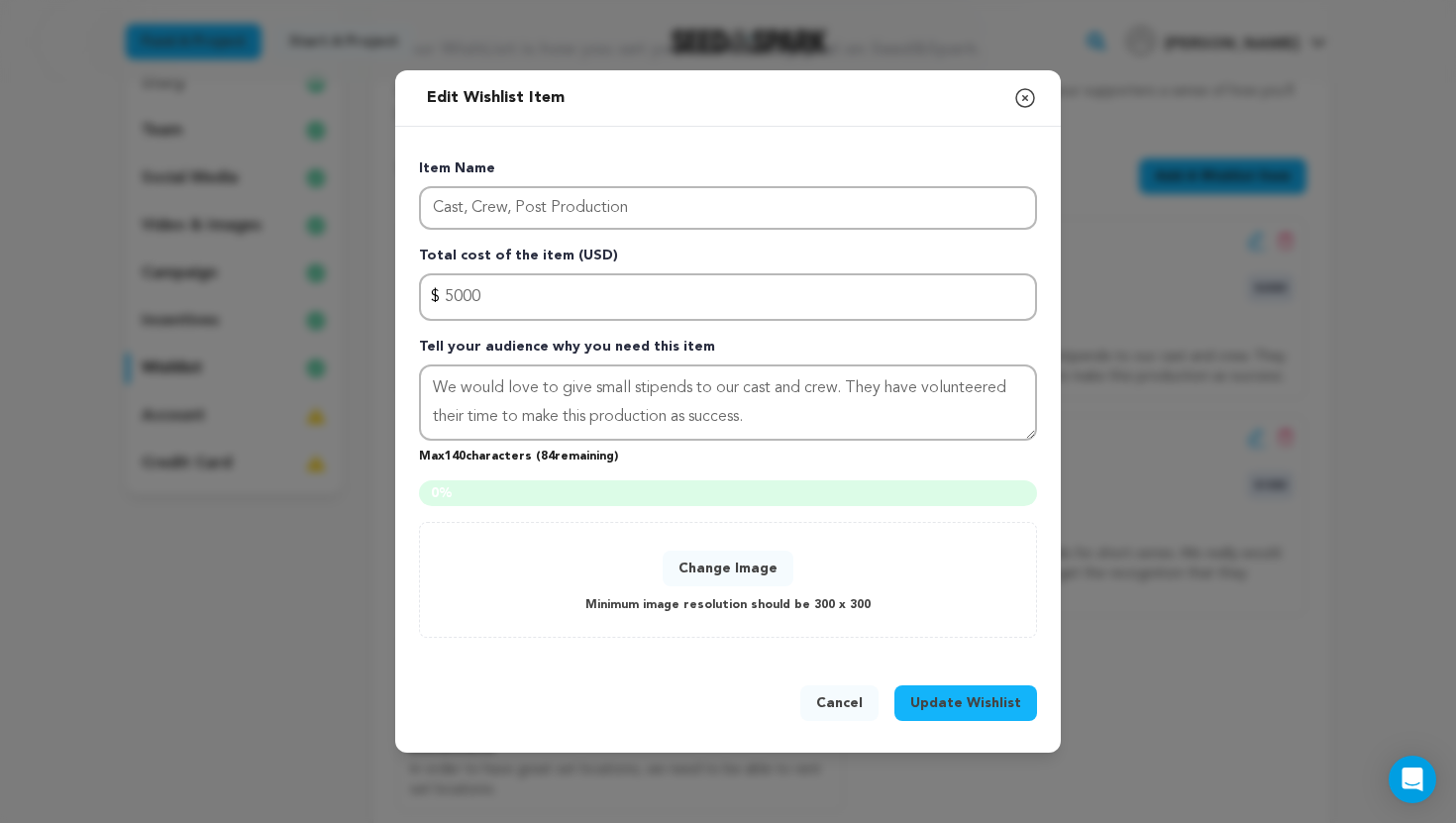 click 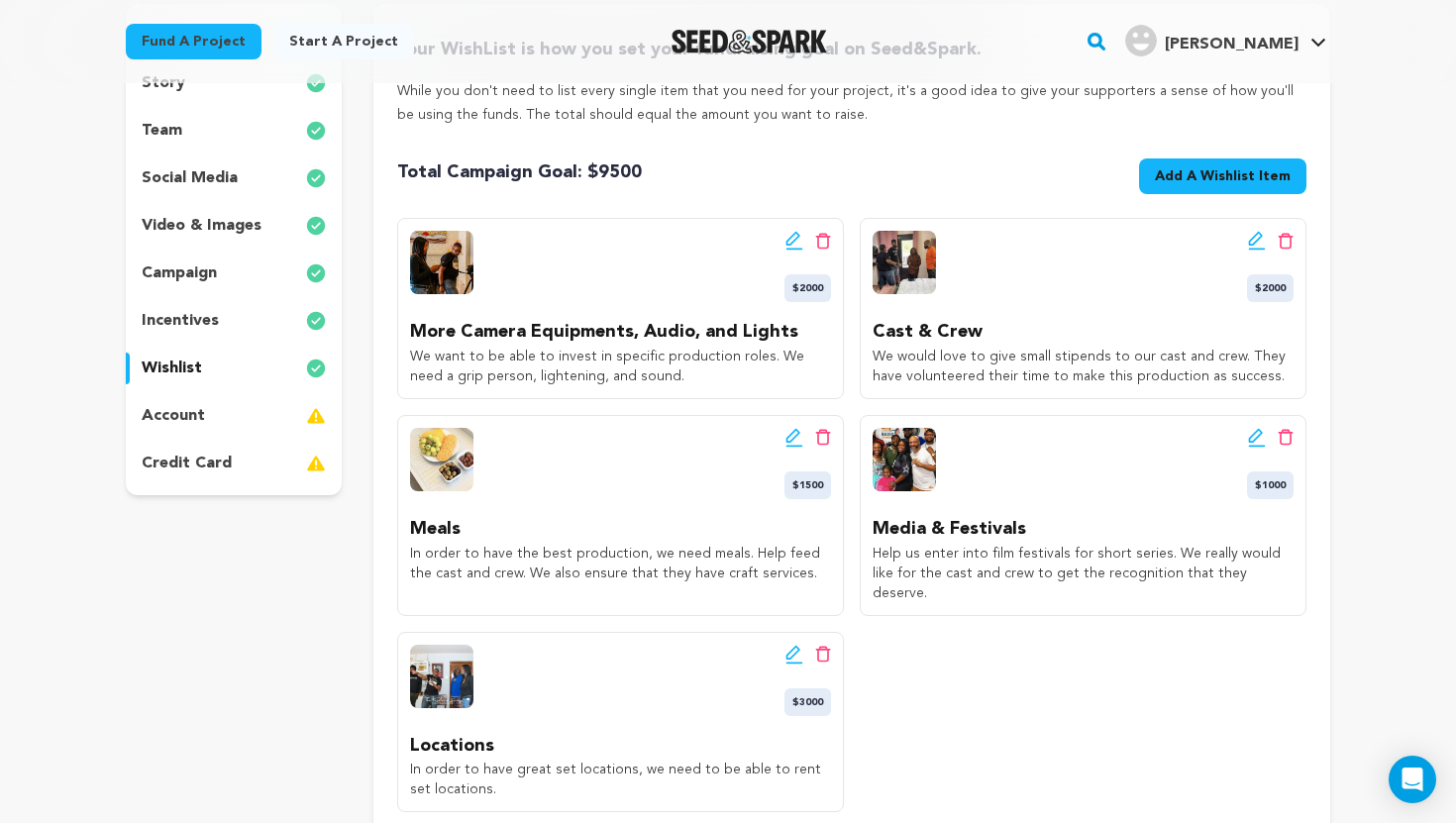click 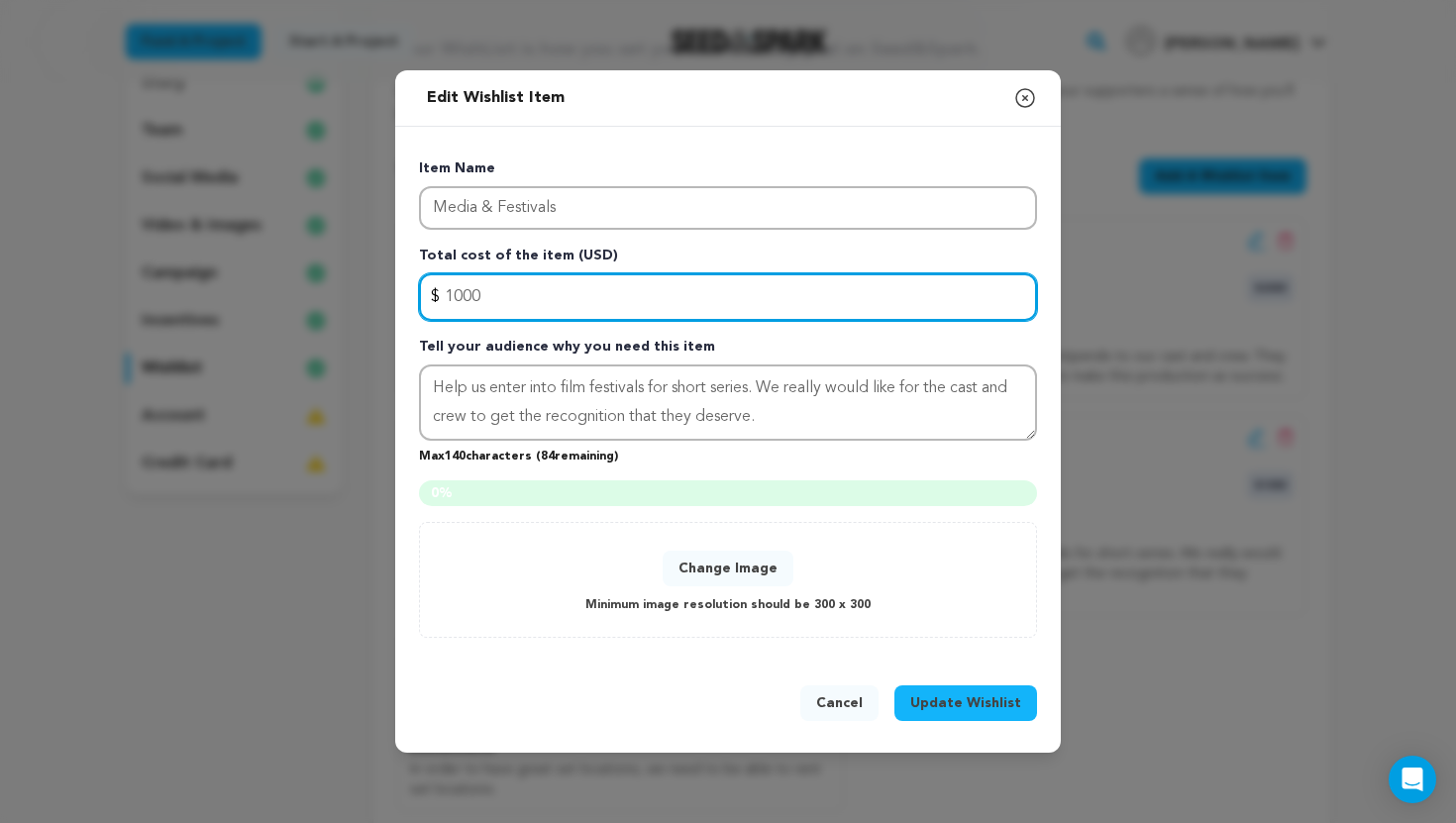 click on "1000" at bounding box center (728, 297) 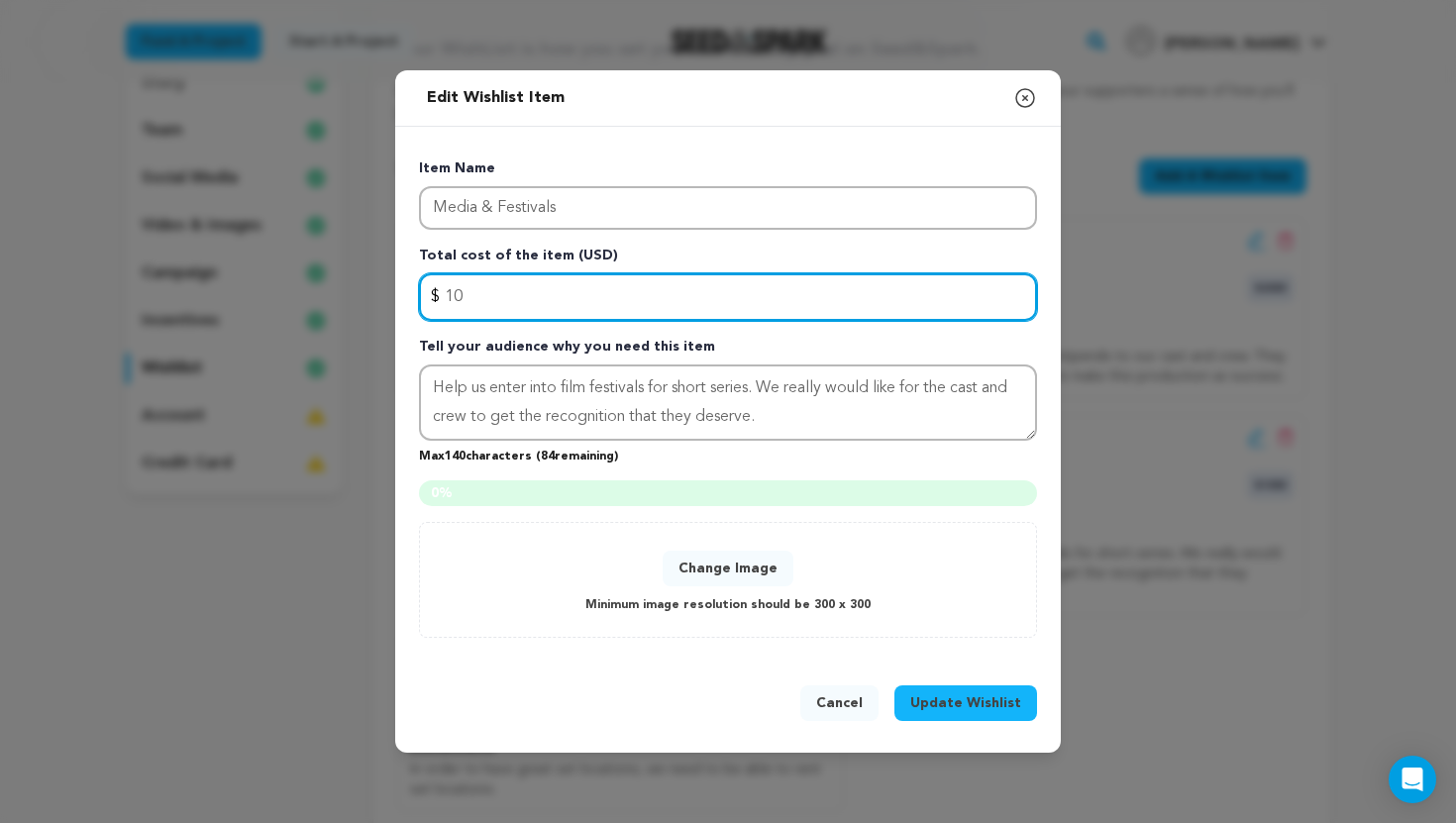 type on "1" 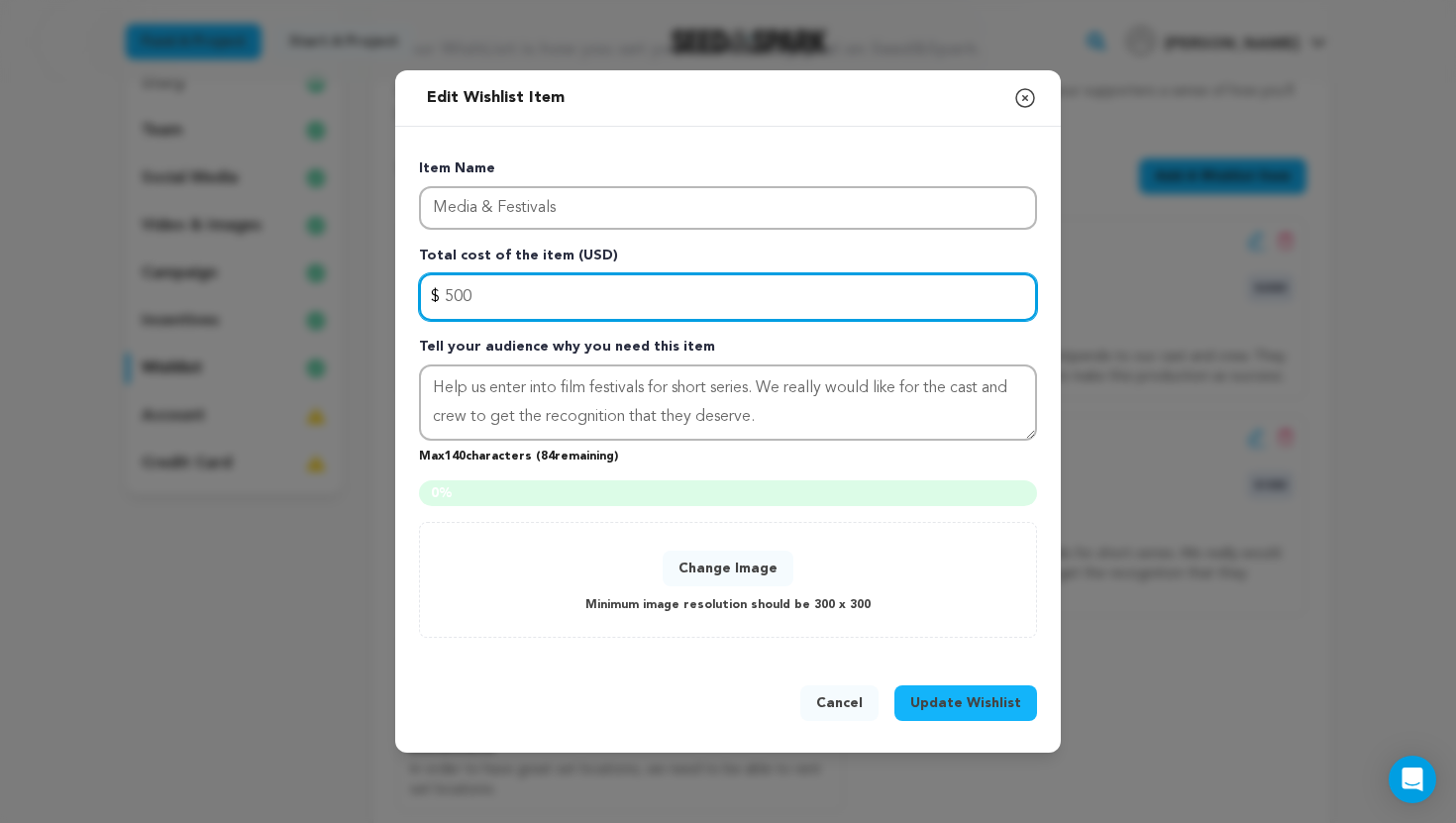 type on "500" 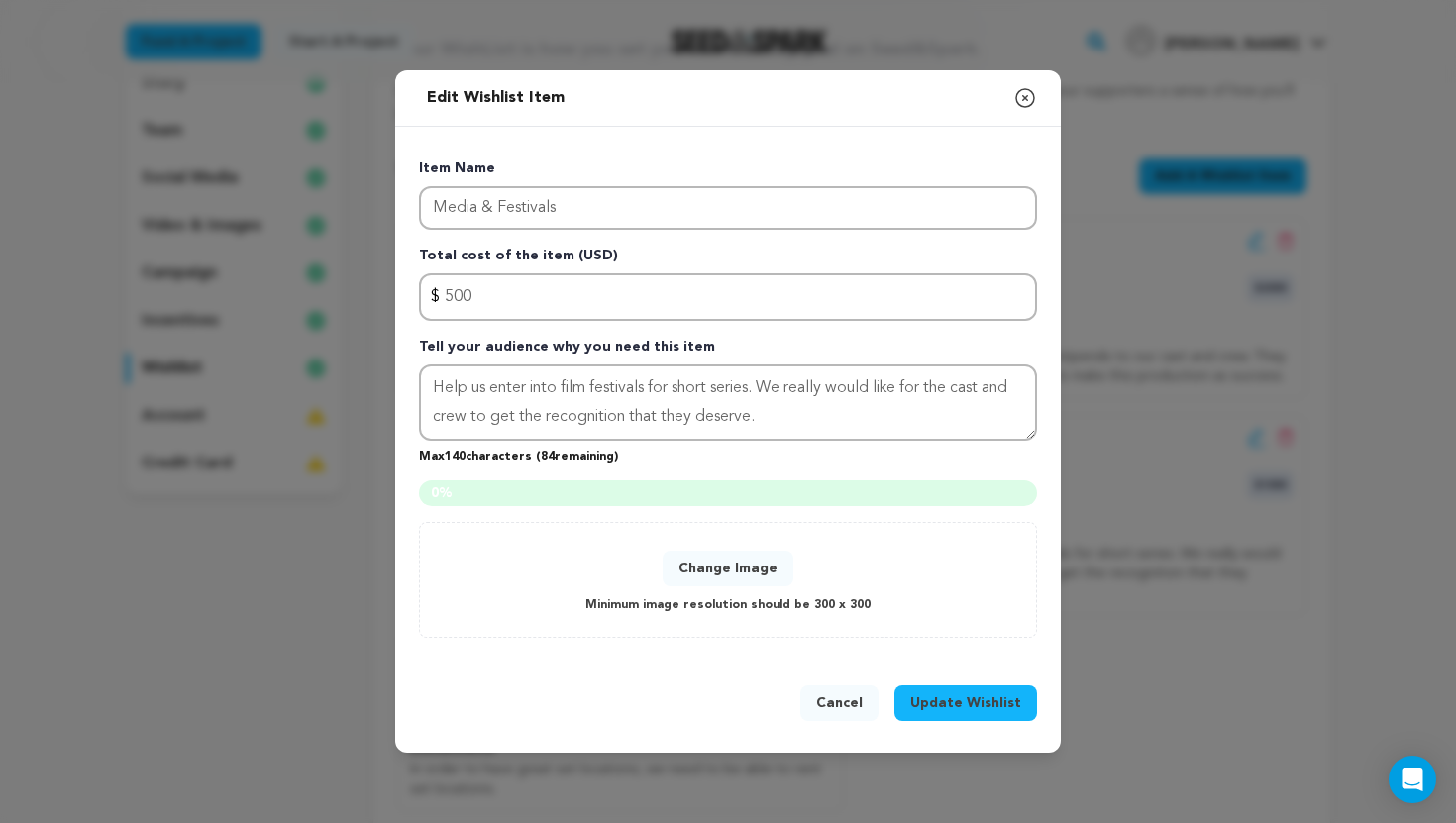 click 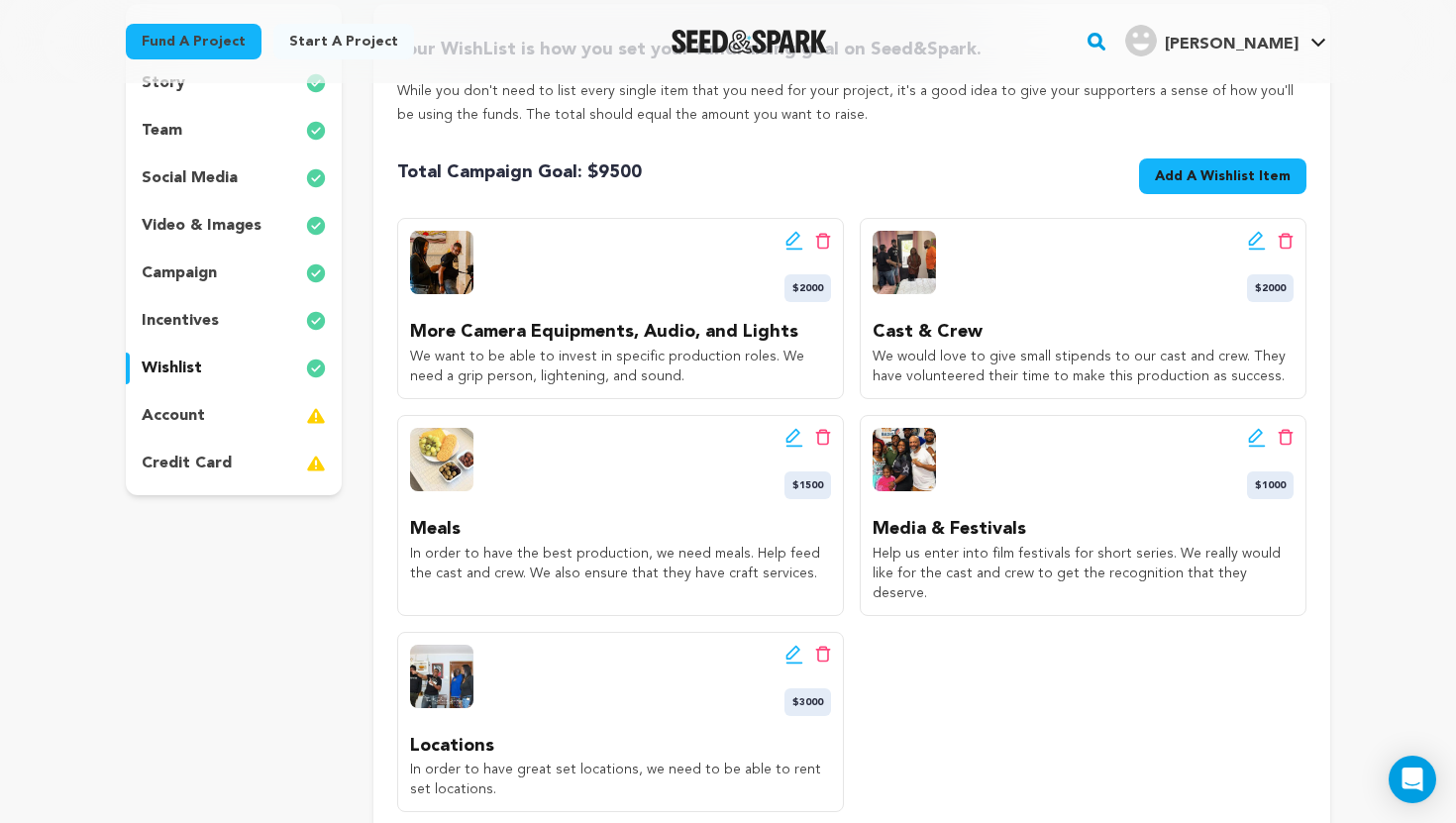 click on "Back to Project Dashboard
Edit Project
Your campaign has been submitted and is currently in review.  Click here  to view feedback." at bounding box center (728, 915) 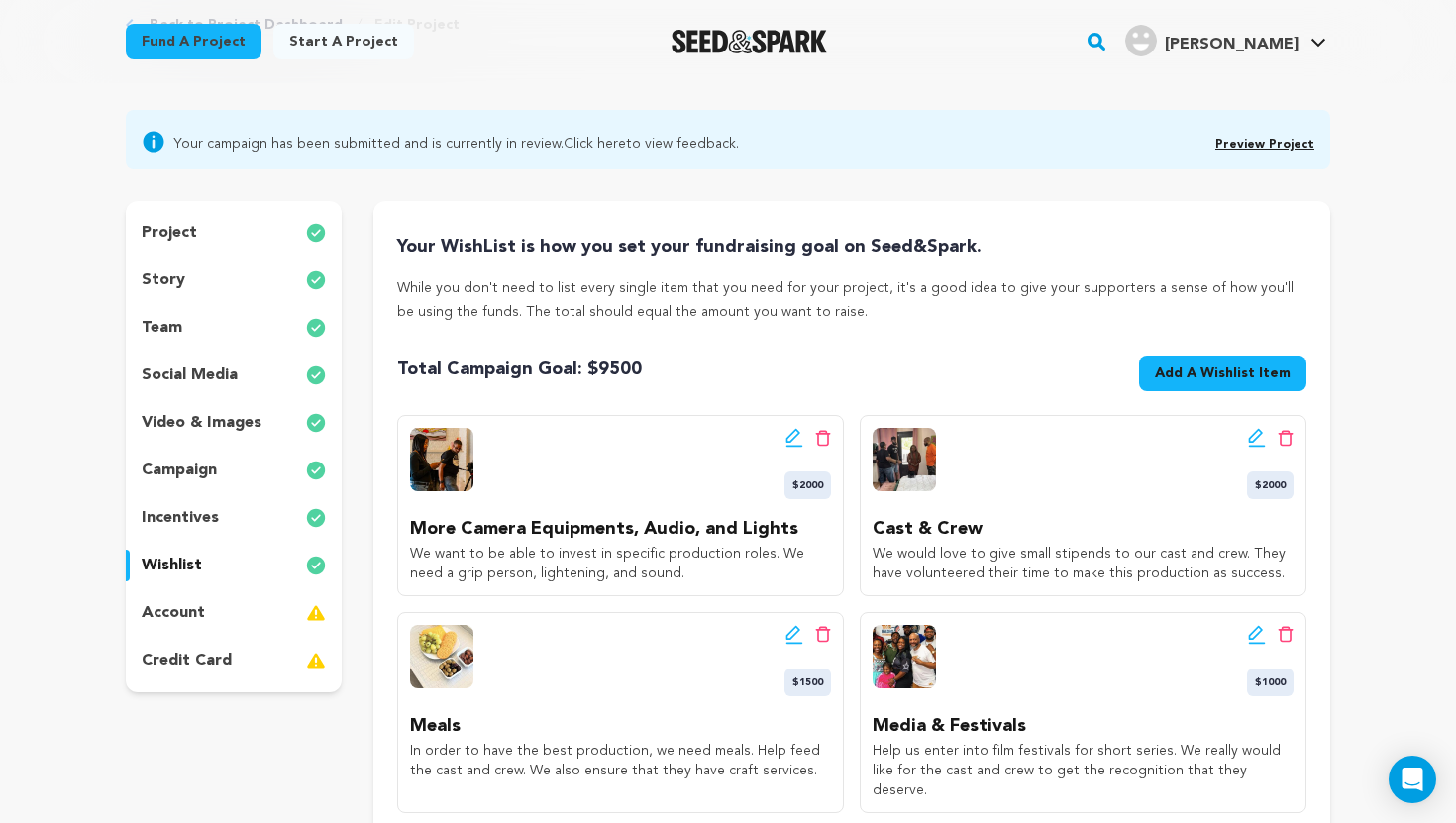 scroll, scrollTop: 119, scrollLeft: 0, axis: vertical 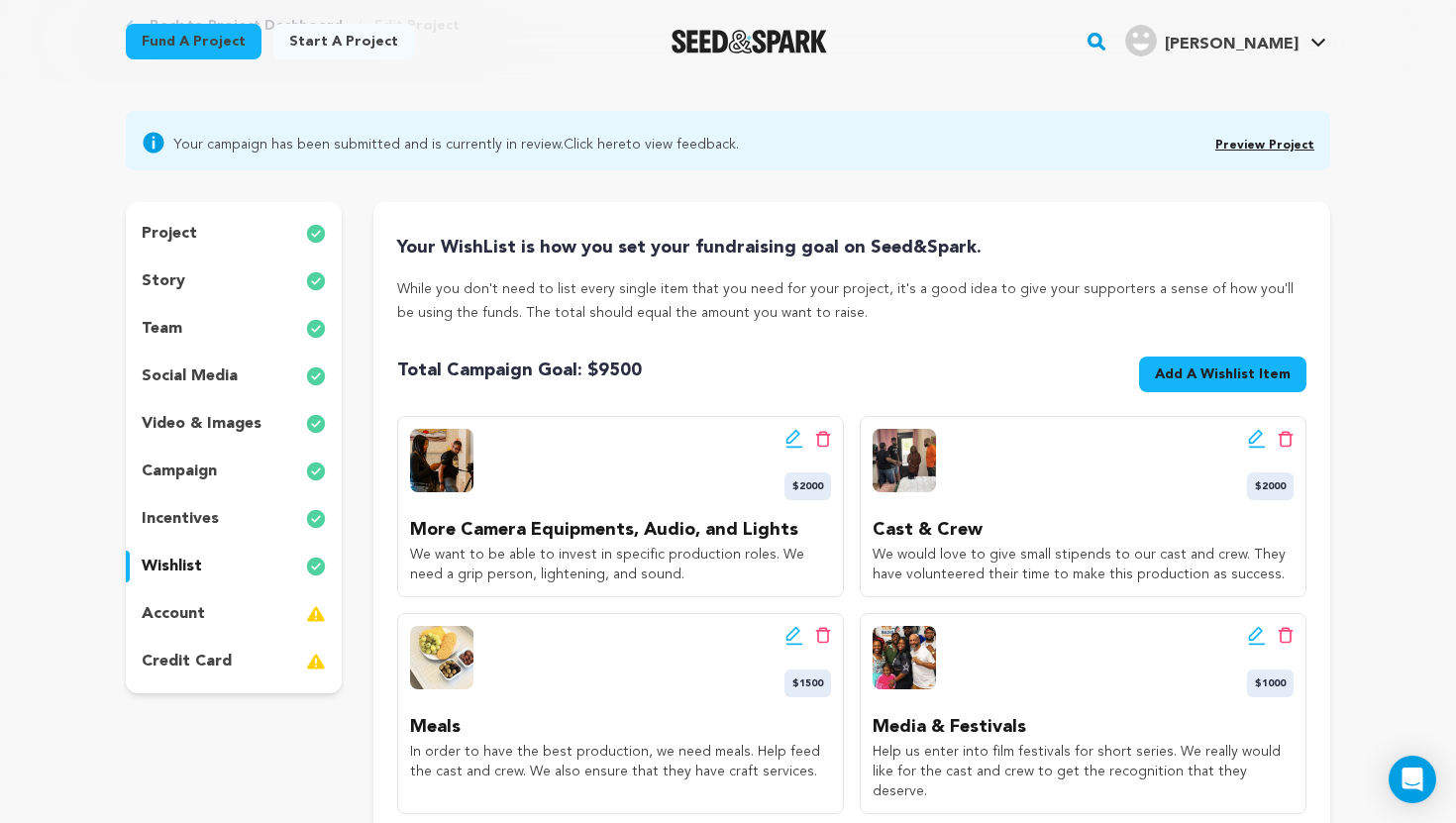 click on "story" at bounding box center (234, 281) 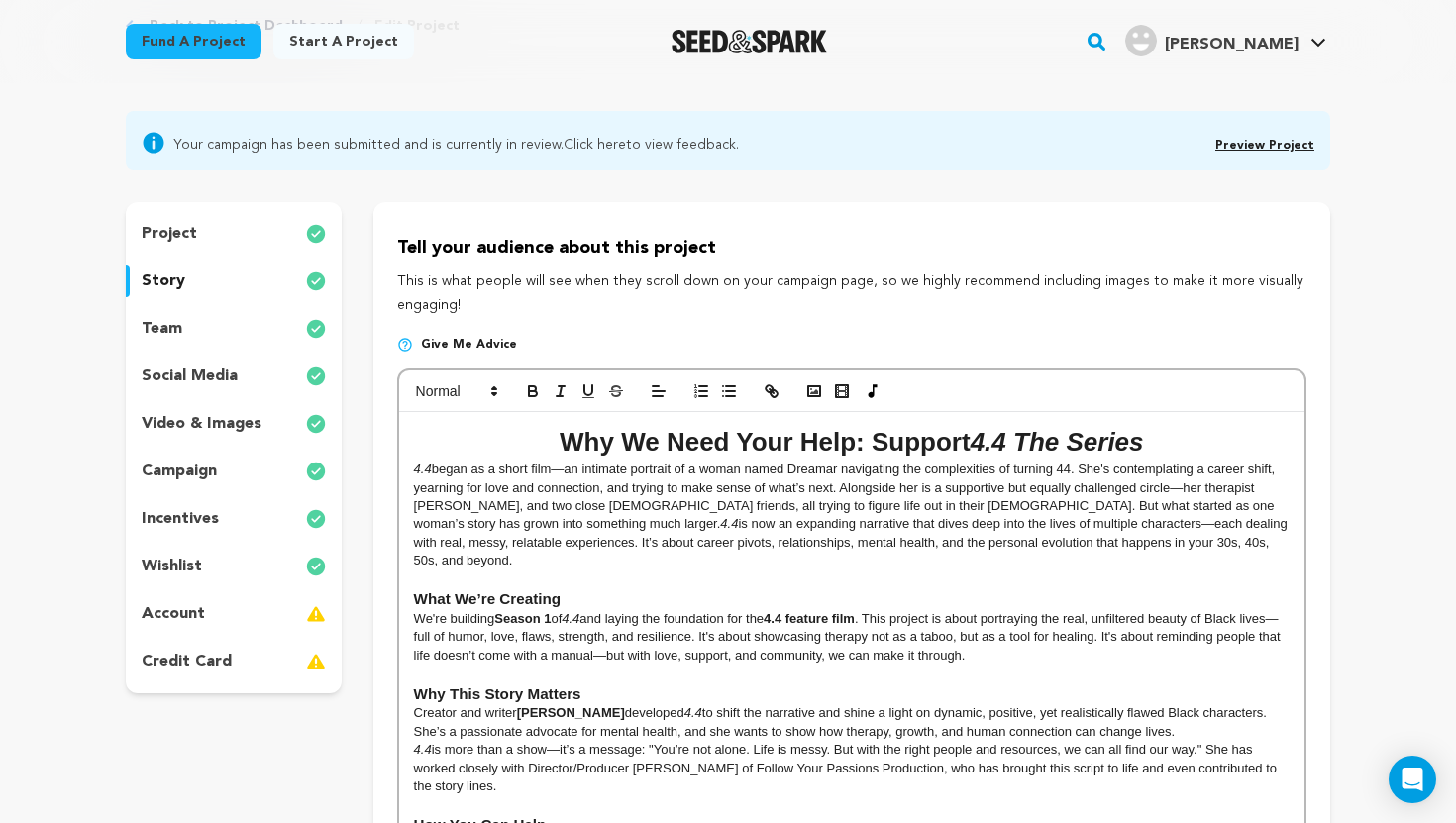 click on "team" at bounding box center [234, 329] 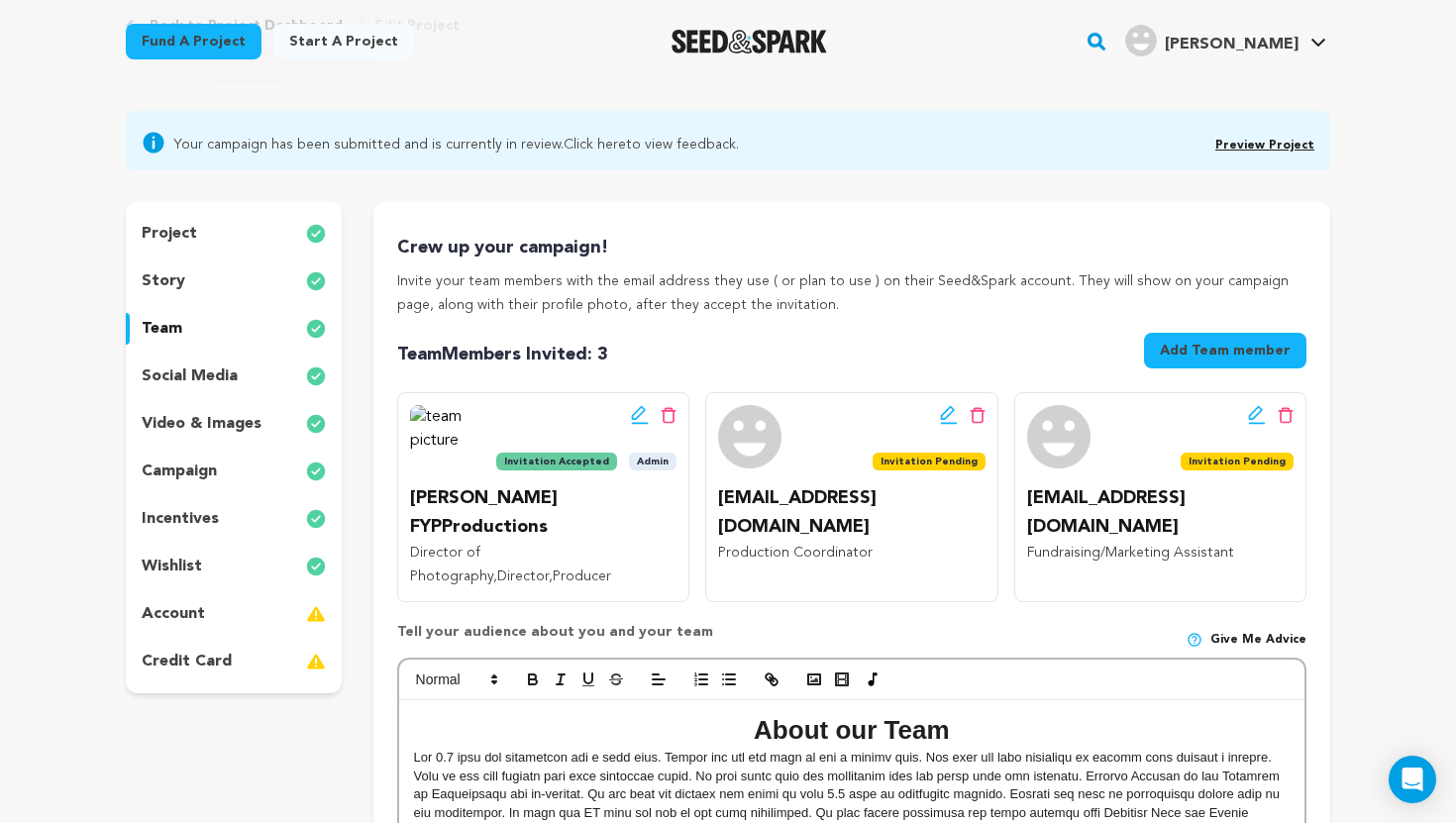 click on "Back to Project Dashboard
Edit Project
Your campaign has been submitted and is currently in review.  Click here  to view feedback." at bounding box center [728, 1805] 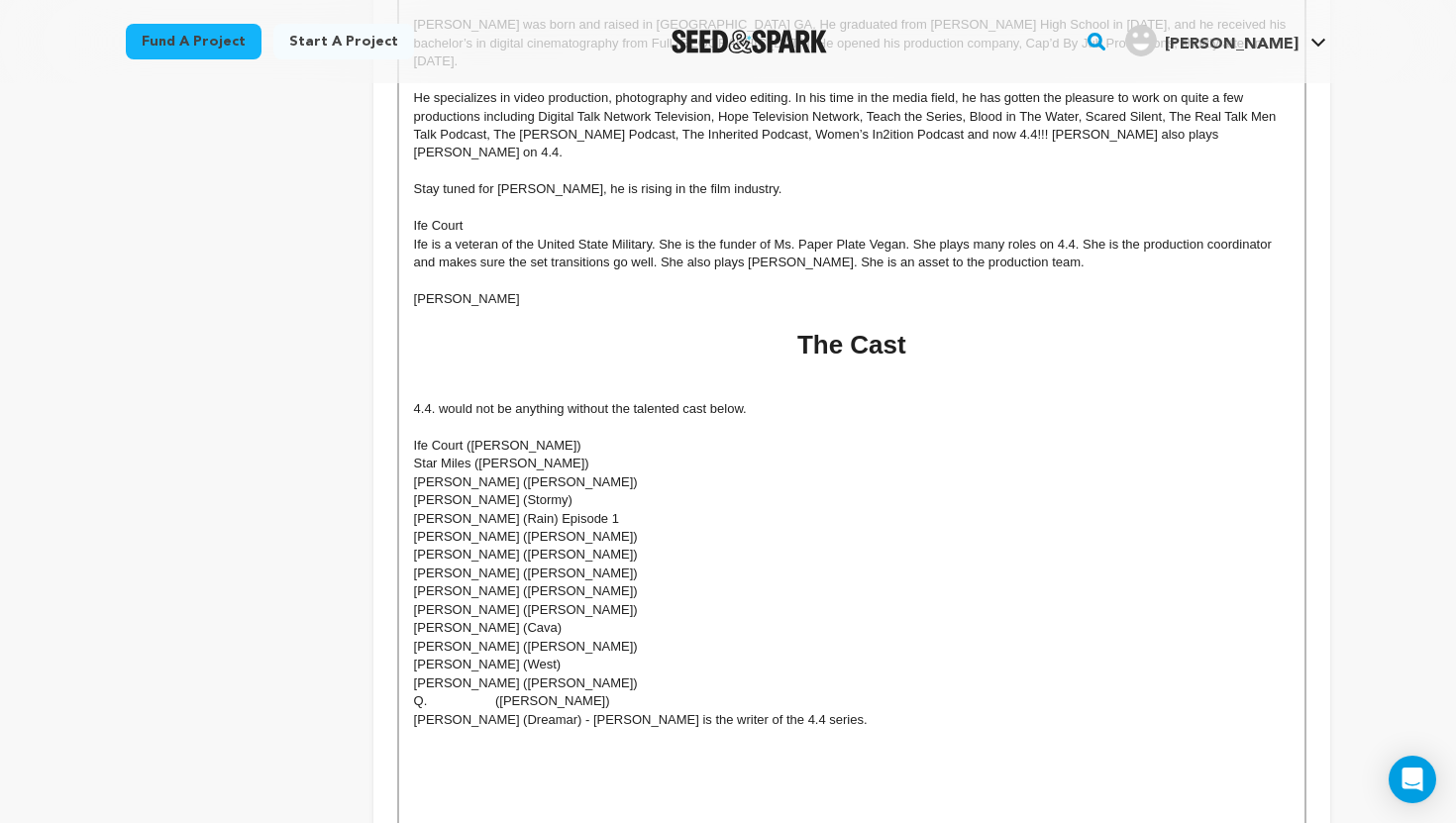 scroll, scrollTop: 1624, scrollLeft: 0, axis: vertical 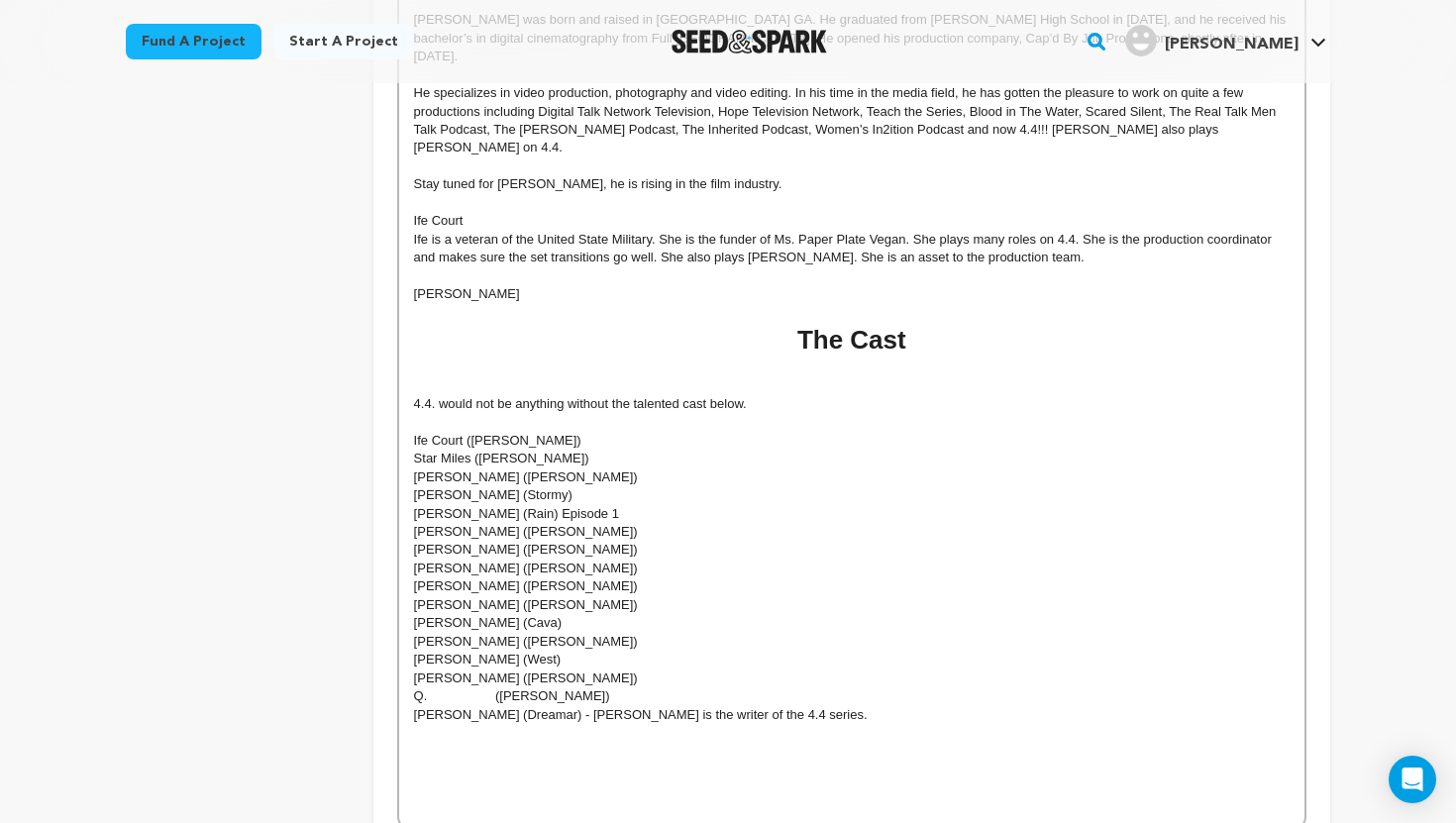 click on "Q.                   (Xavier)" at bounding box center (852, 696) 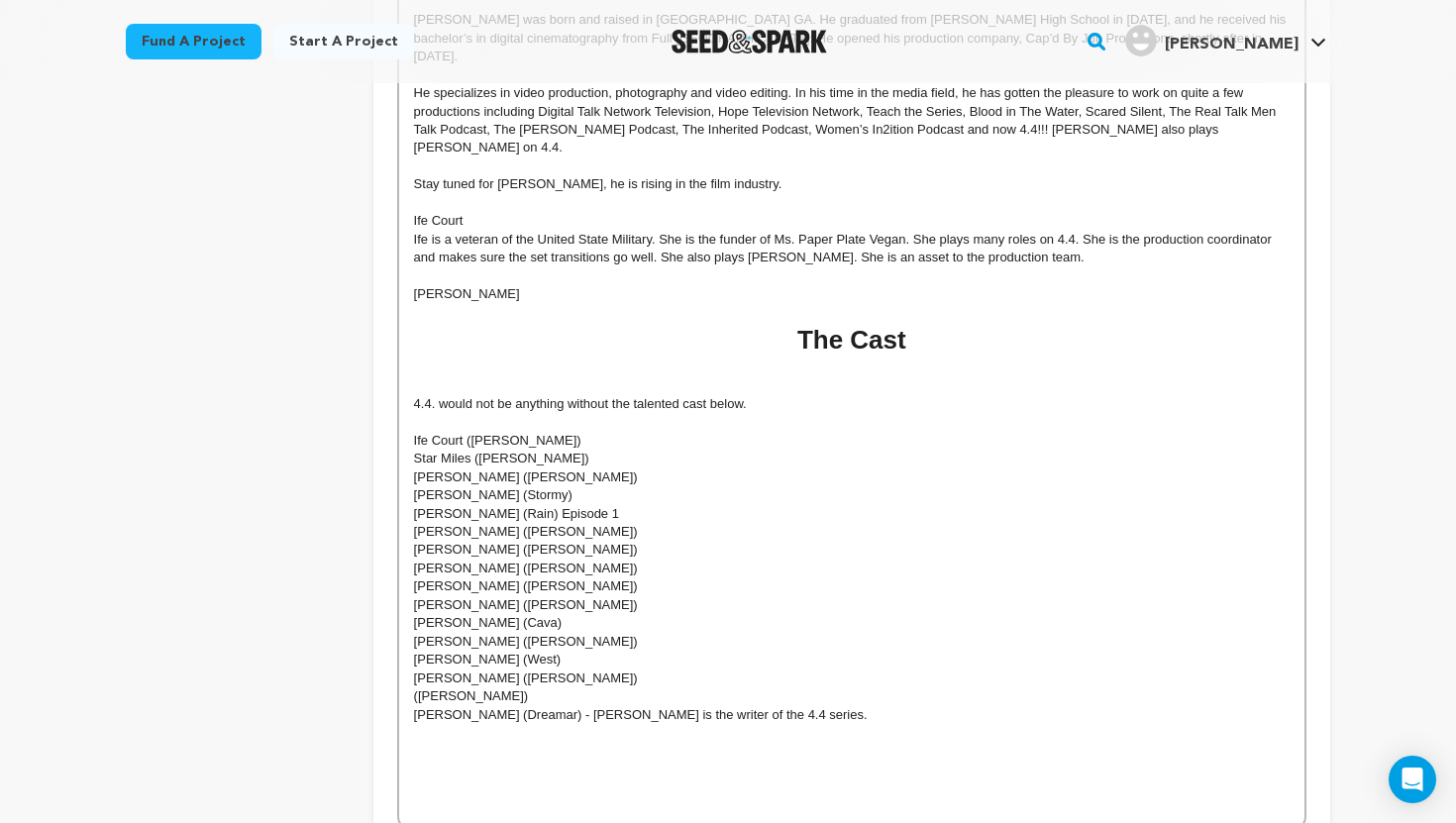 scroll, scrollTop: 410, scrollLeft: 0, axis: vertical 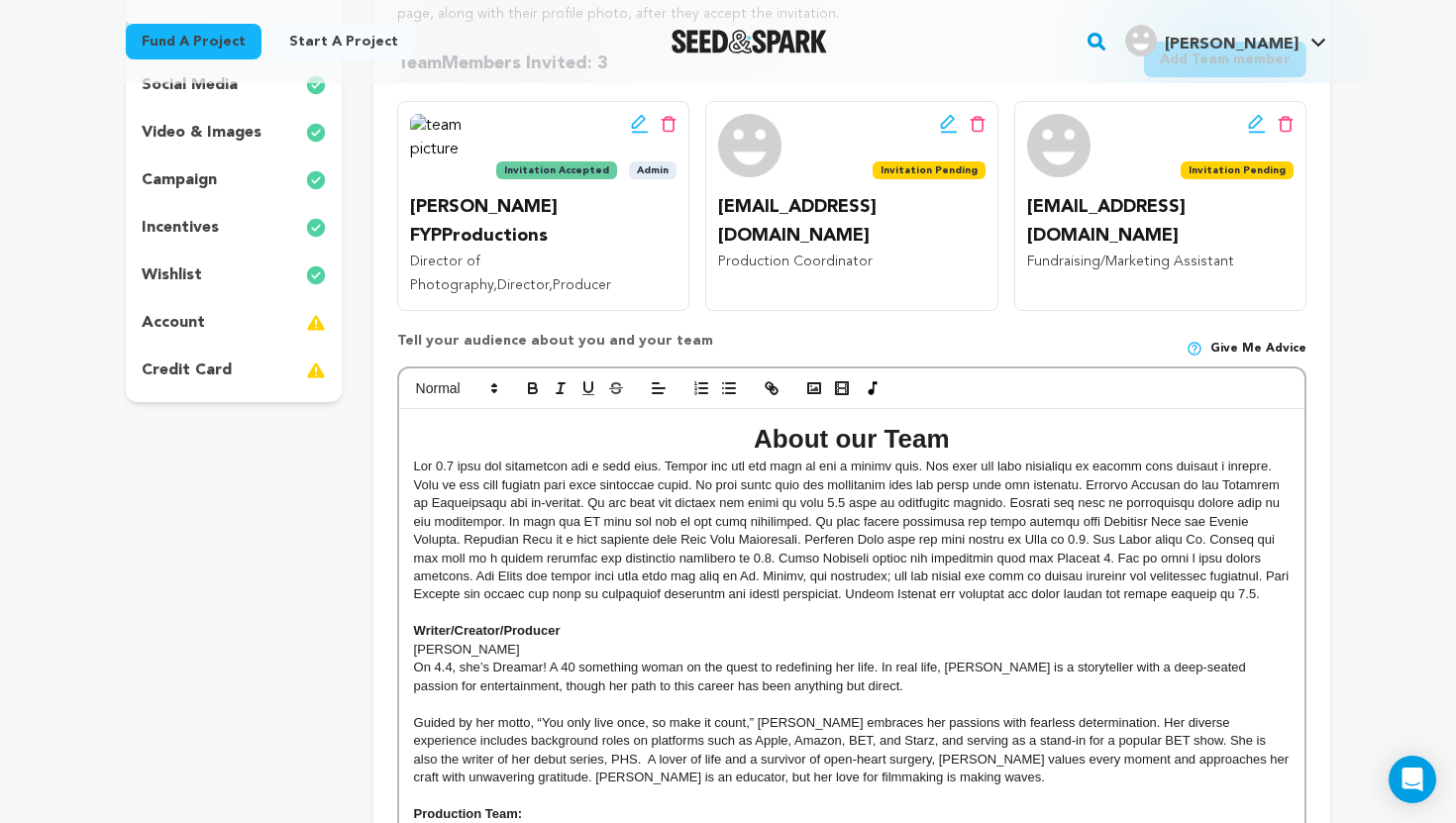 click on "Crew up your campaign!
Invite your team members with the email address they use ( or plan to use ) on their Seed&Spark
account. They will show on your campaign page, along with their profile photo, after they accept
the invitation.
Team  Members Invited : 3
Add Team member
Edit team button" at bounding box center [852, 1022] 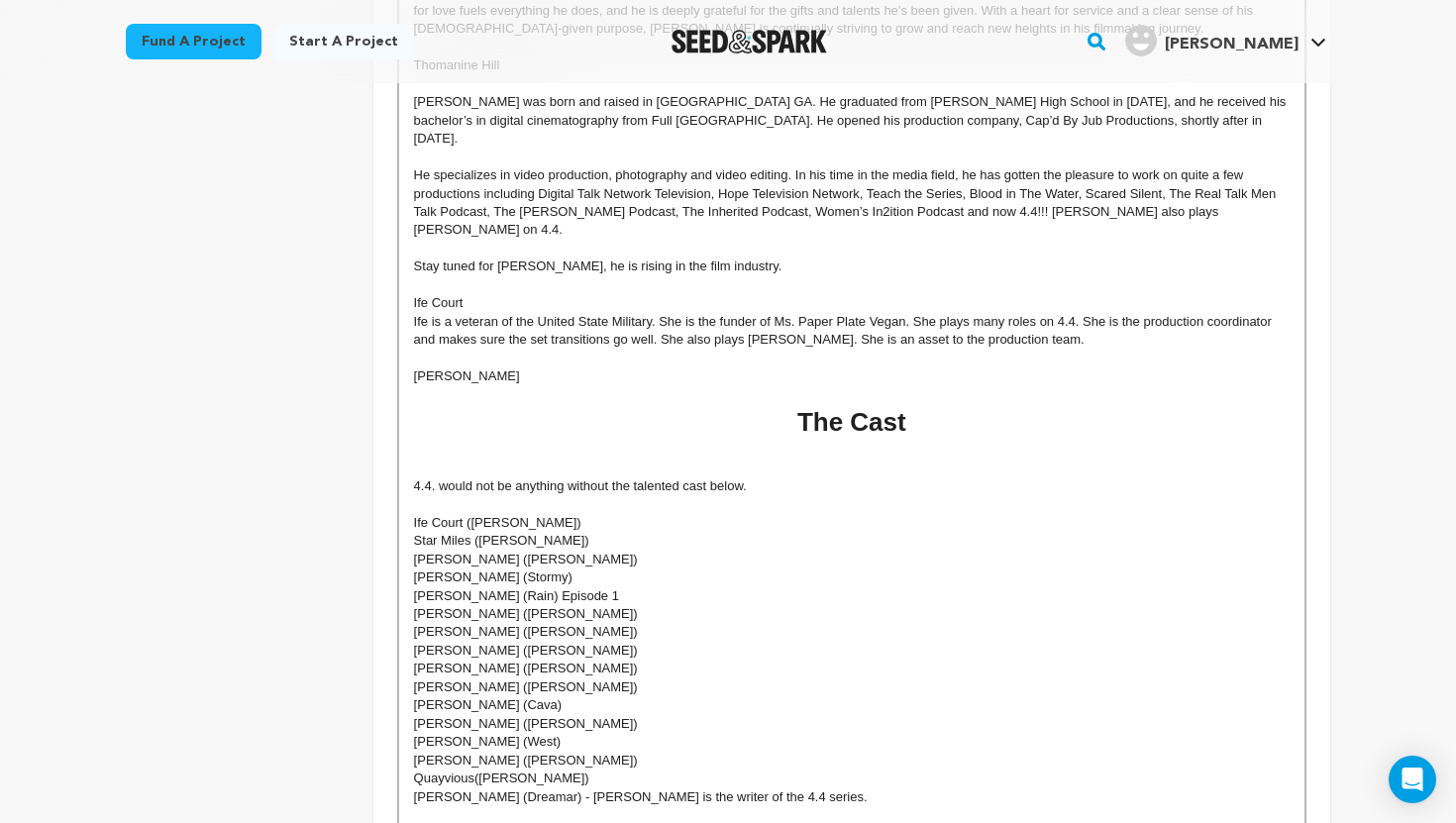scroll, scrollTop: 1559, scrollLeft: 0, axis: vertical 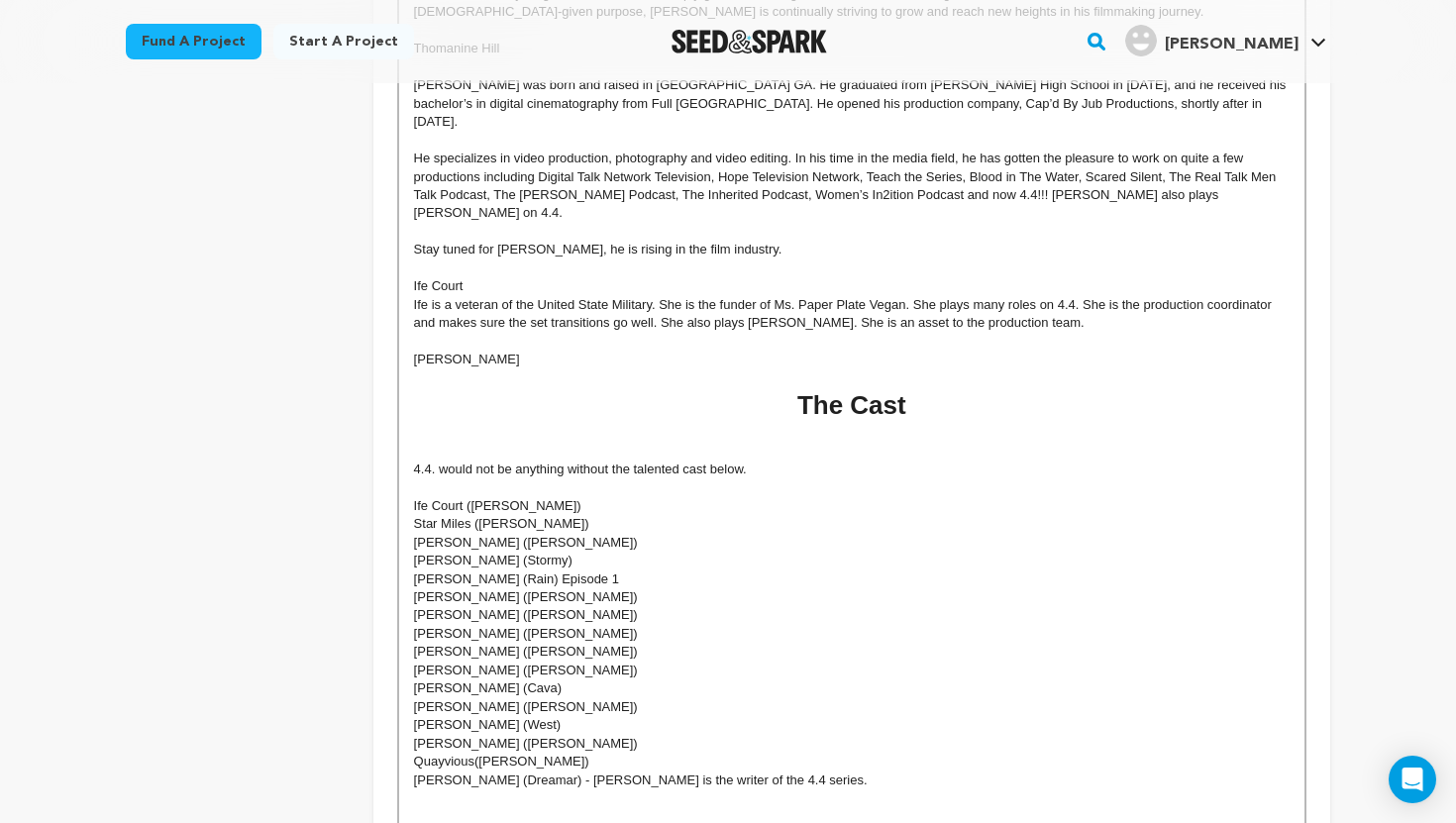 click on "Quayvious(Xavier)" at bounding box center [852, 762] 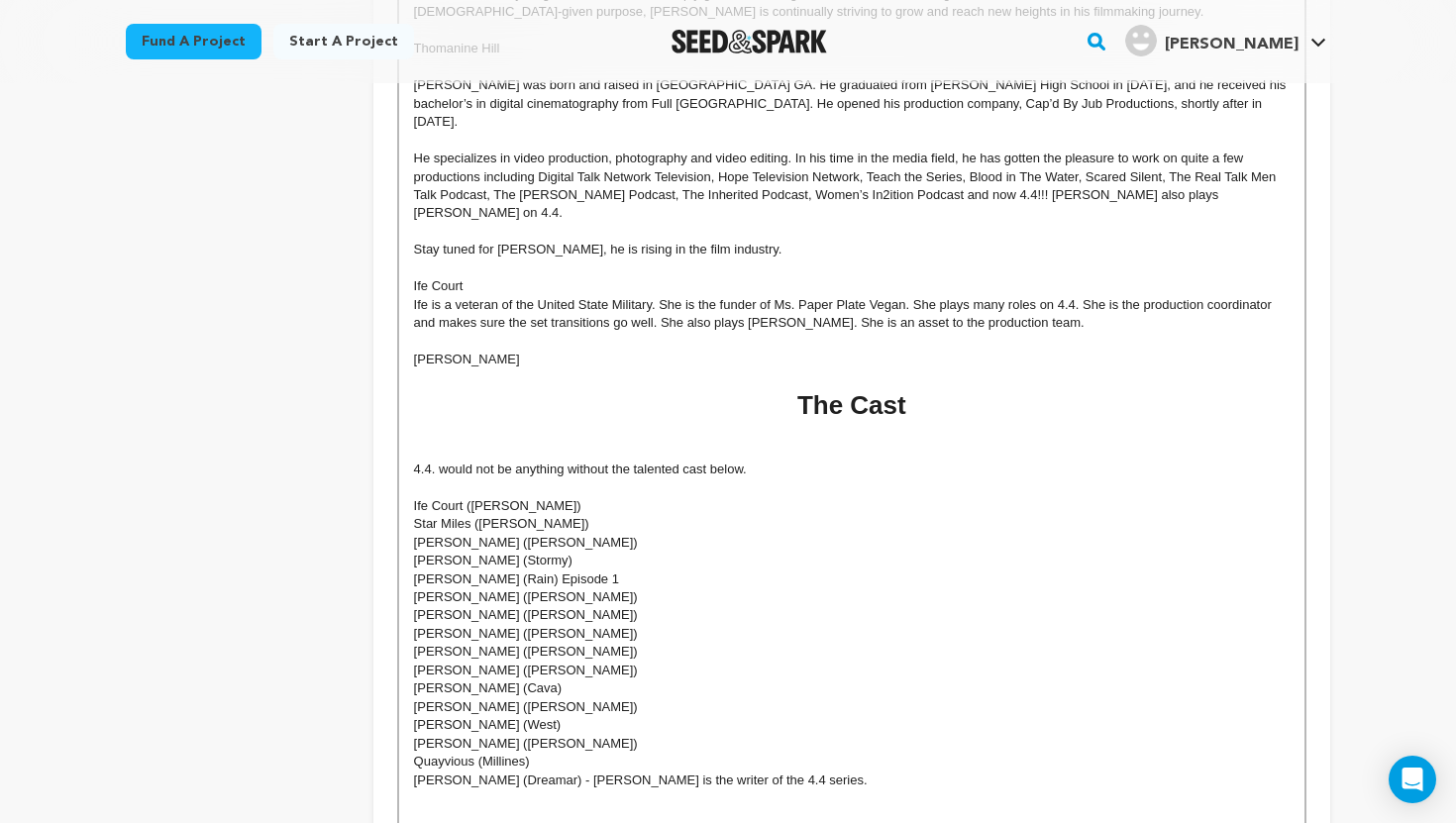 scroll, scrollTop: 410, scrollLeft: 0, axis: vertical 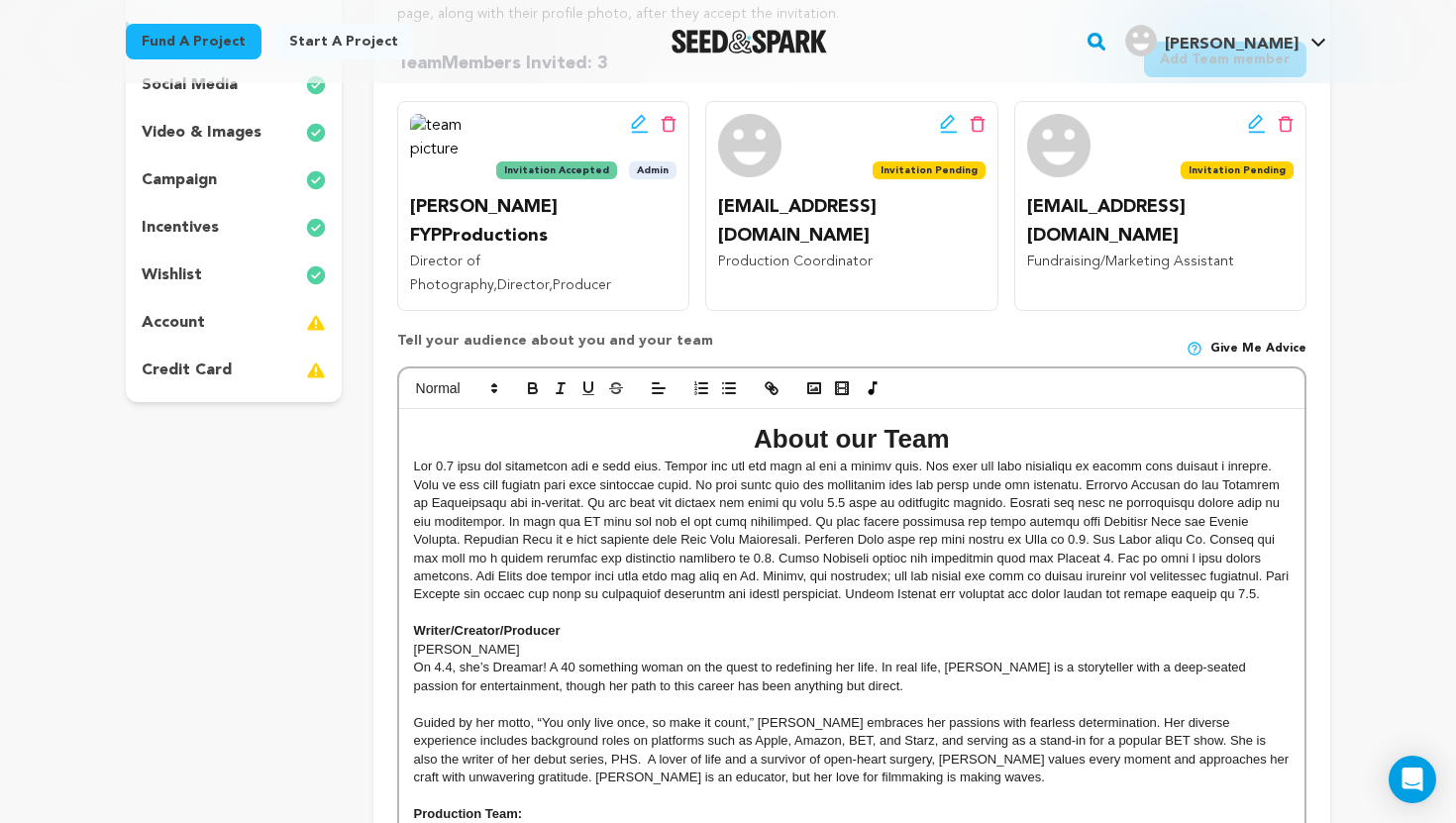 click on "[PERSON_NAME]" at bounding box center (852, 650) 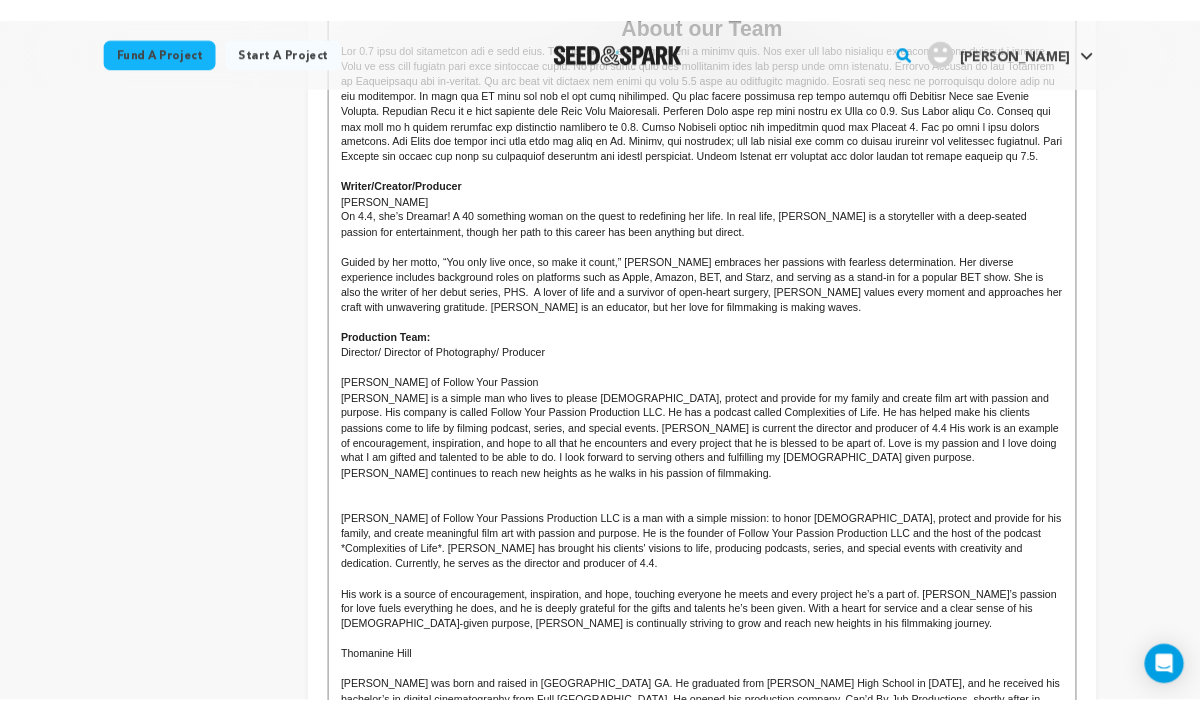 scroll, scrollTop: 1272, scrollLeft: 0, axis: vertical 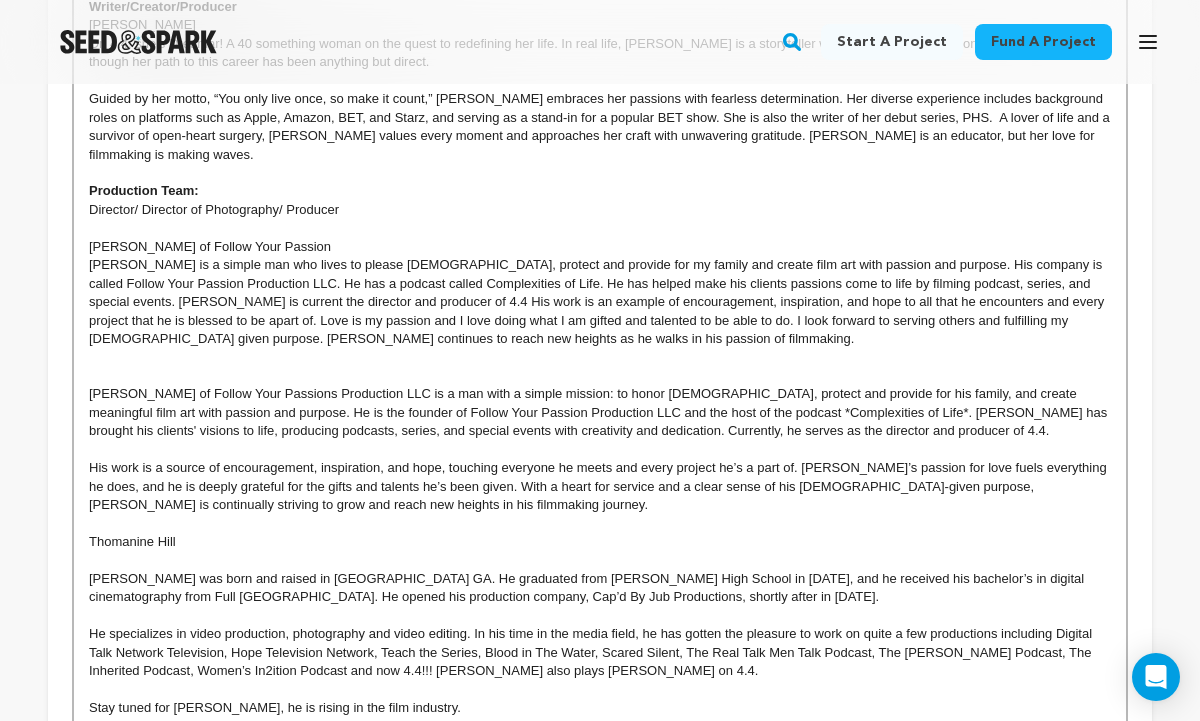 click on "He specializes in video production, photography and video editing. In his time in the media field, he has gotten the pleasure to work on quite a few productions including Digital Talk Network Television, Hope Television Network, Teach the Series, Blood in The Water, Scared Silent, The Real Talk Men Talk Podcast, The Don Diallo Podcast, The Inherited Podcast, Women’s In2ition Podcast and now 4.4!!! Thomaine also plays Tony on 4.4." at bounding box center [600, 652] 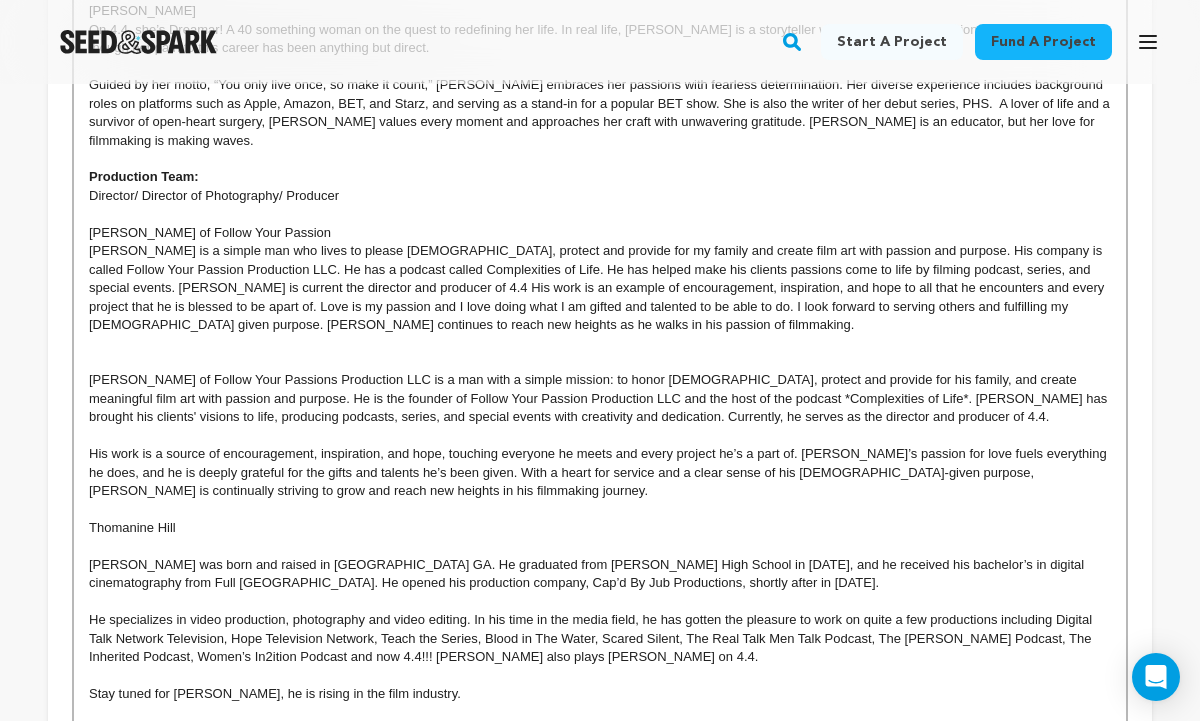 scroll, scrollTop: 1657, scrollLeft: 0, axis: vertical 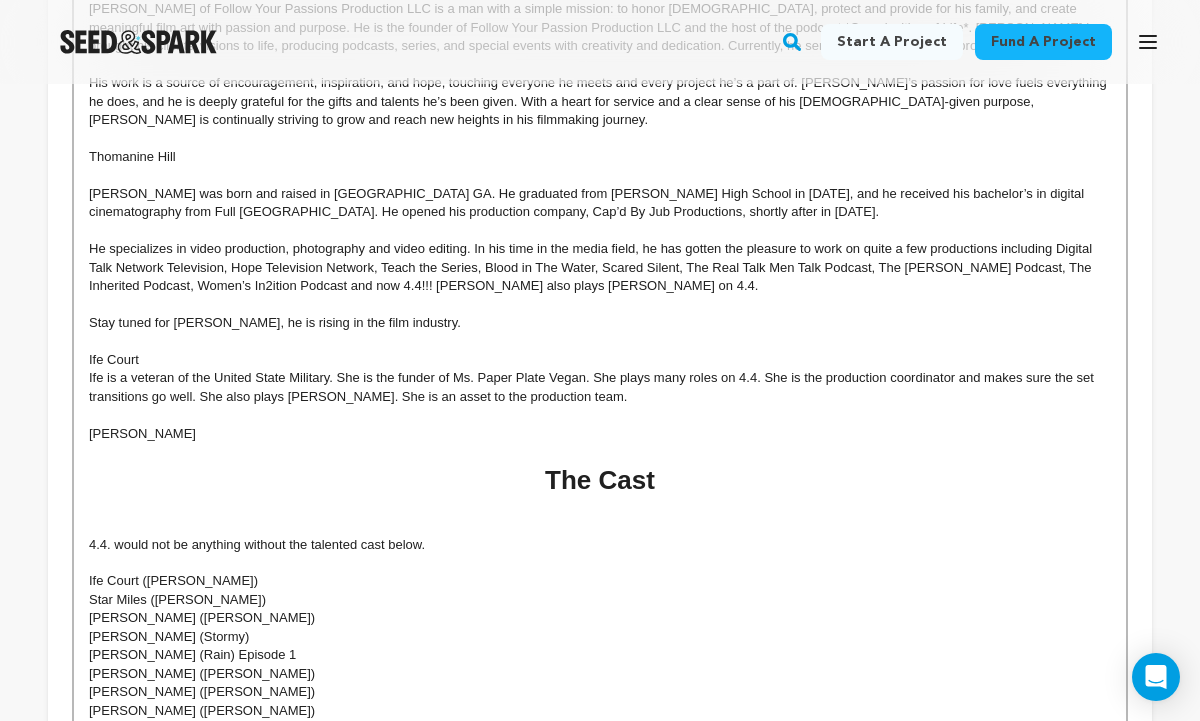 click on "[PERSON_NAME]" at bounding box center (600, 434) 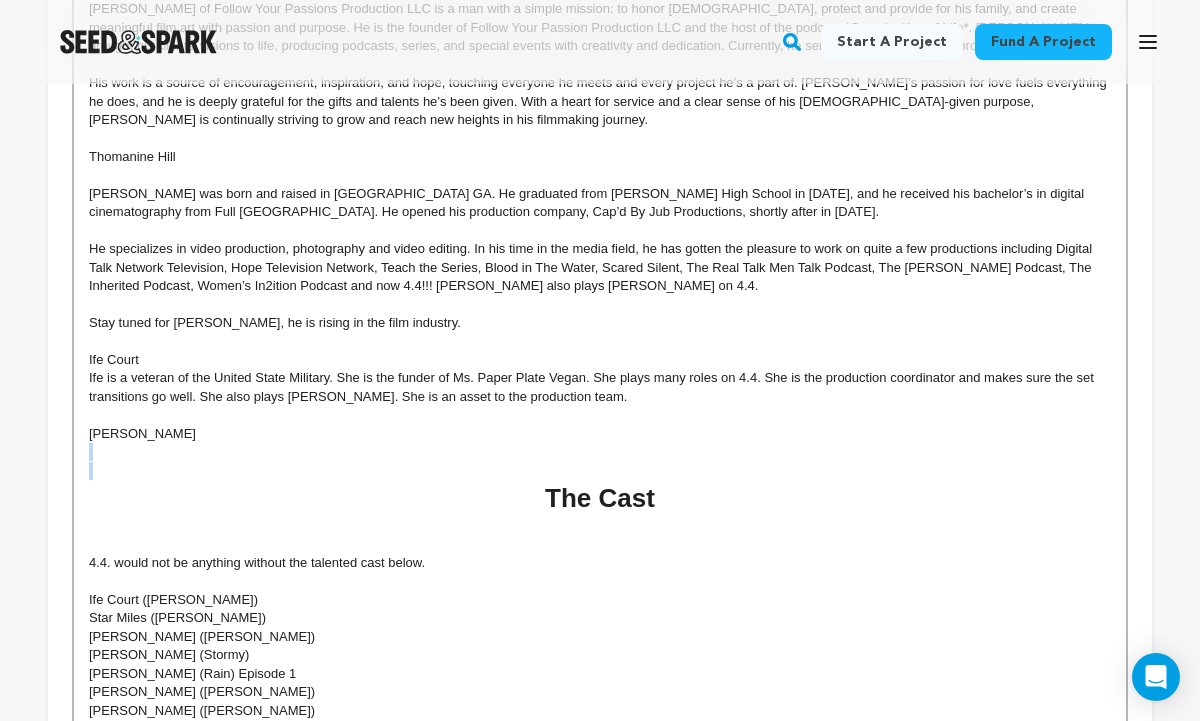 scroll, scrollTop: 743, scrollLeft: 0, axis: vertical 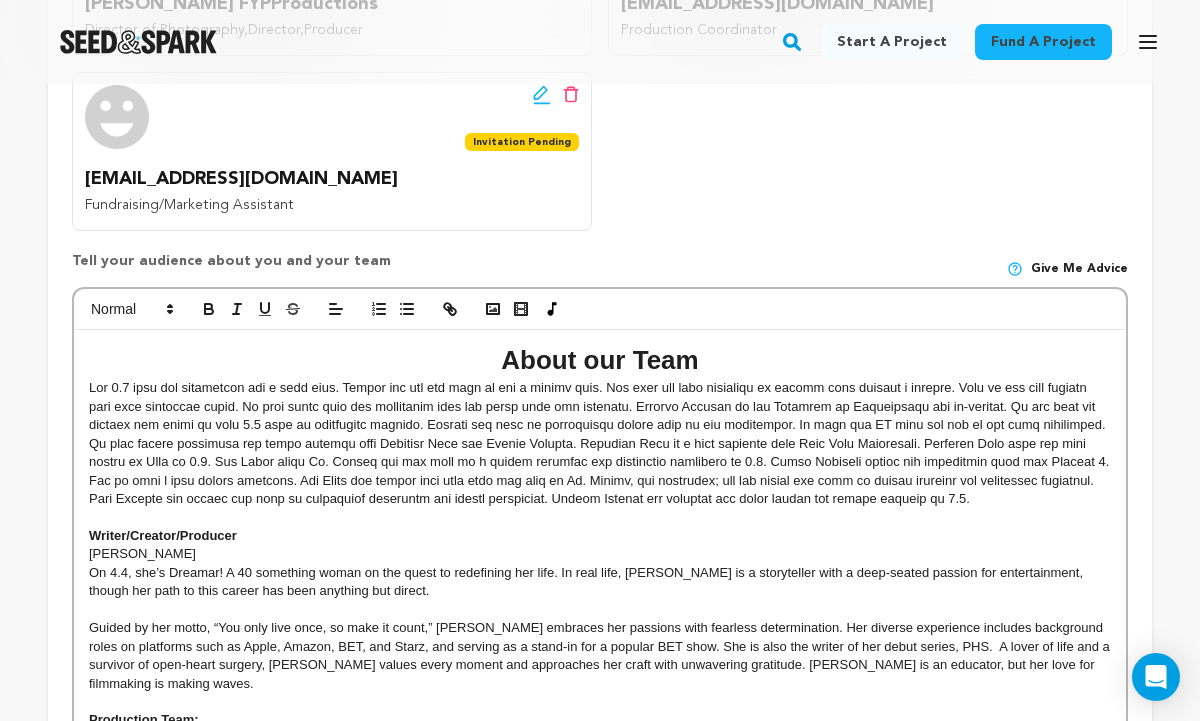 click at bounding box center (600, 443) 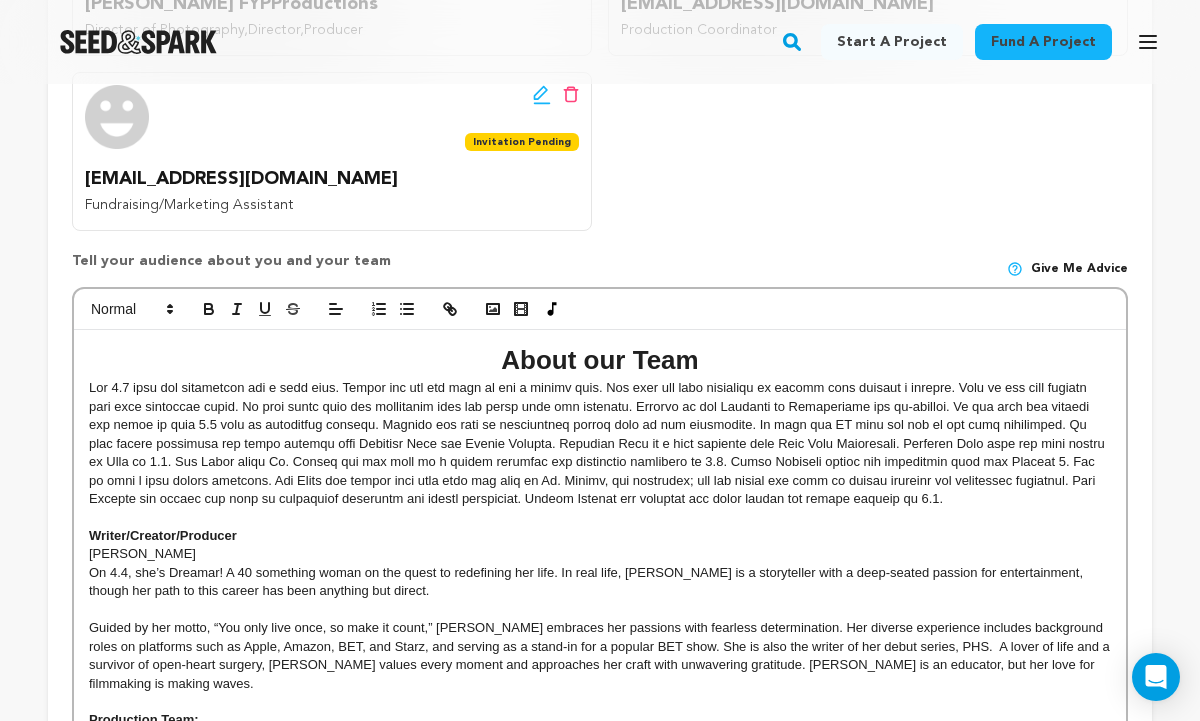 click on "[PERSON_NAME]" at bounding box center (600, 554) 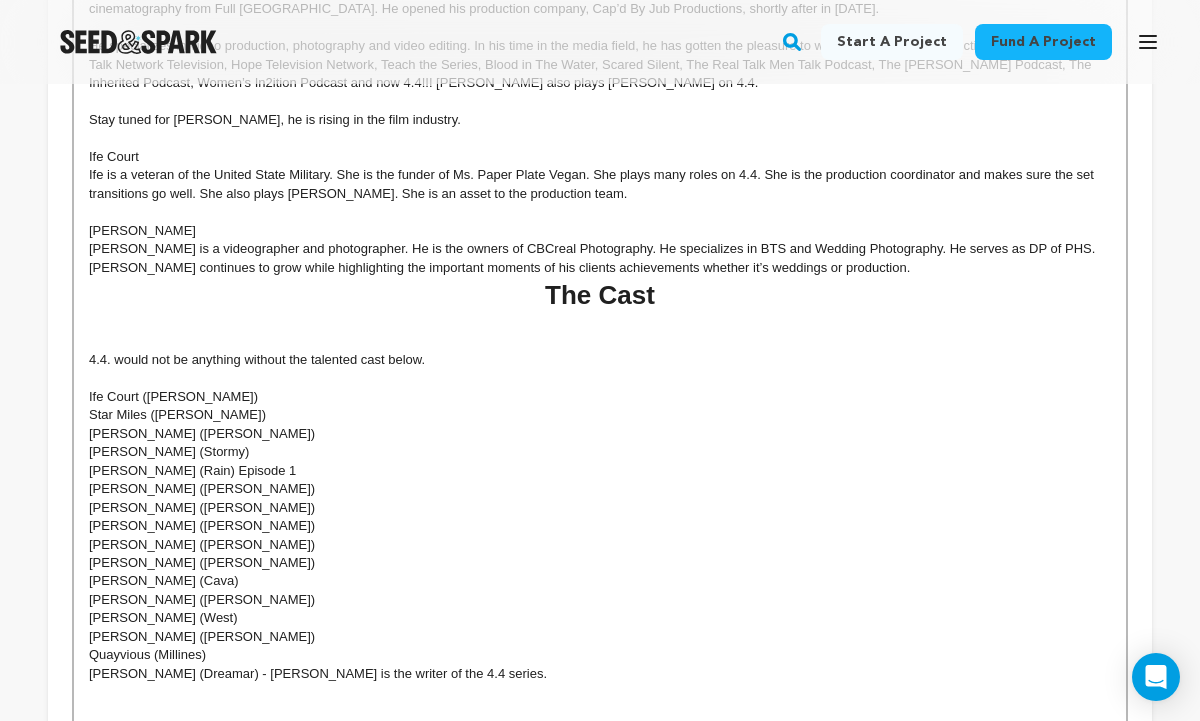scroll, scrollTop: 2229, scrollLeft: 0, axis: vertical 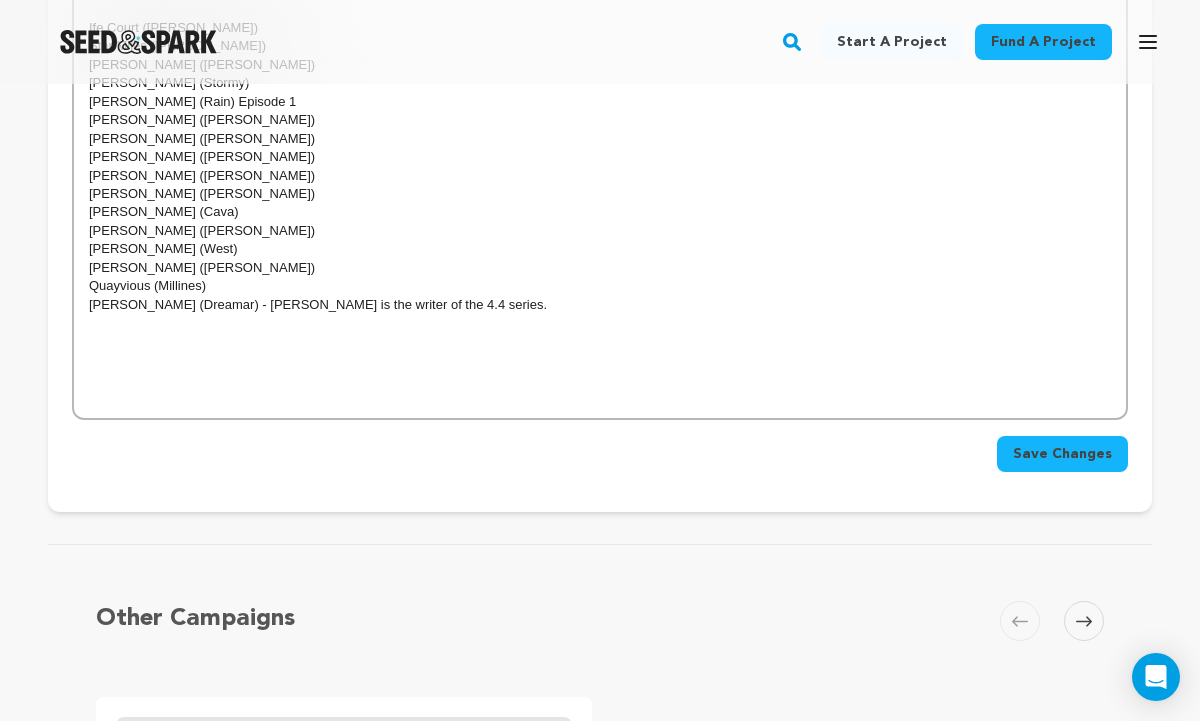 click on "Save Changes" at bounding box center (1062, 454) 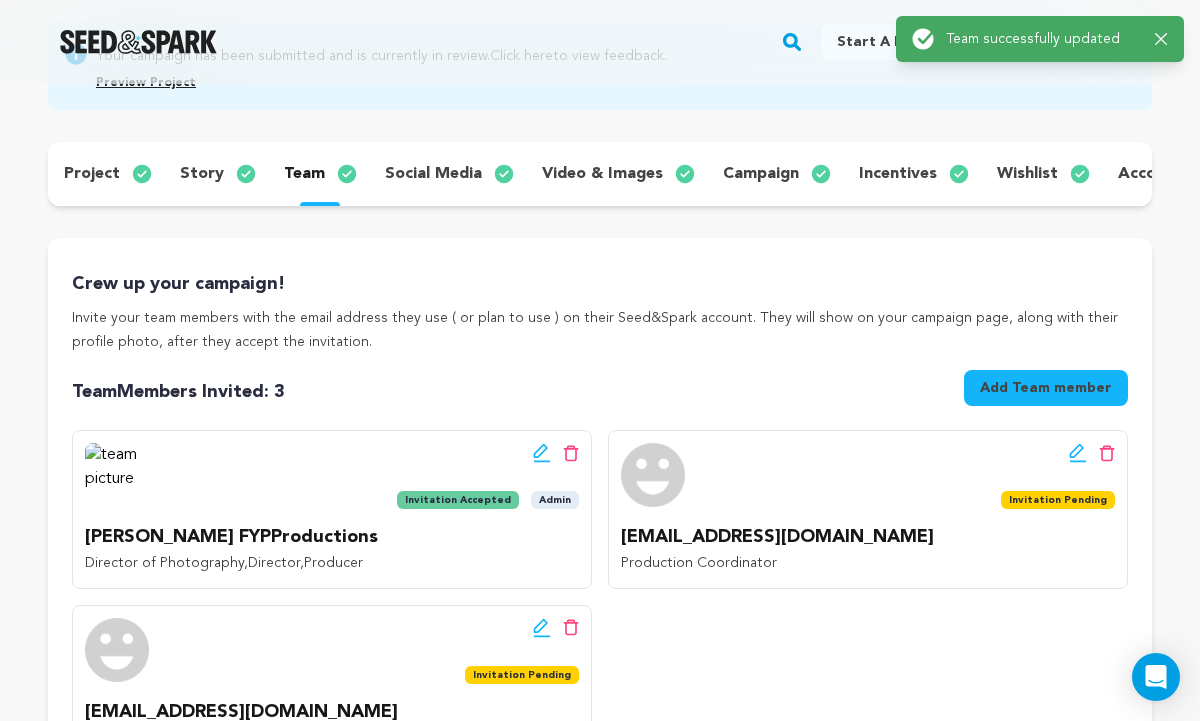 scroll, scrollTop: 0, scrollLeft: 0, axis: both 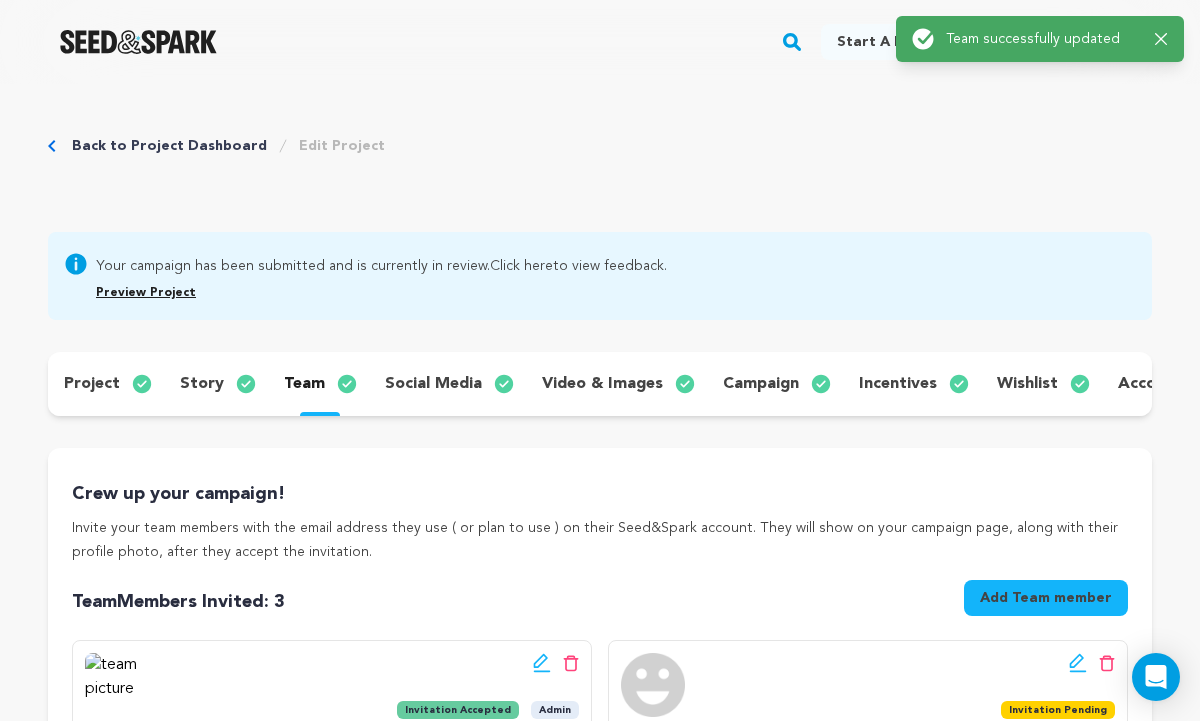 type 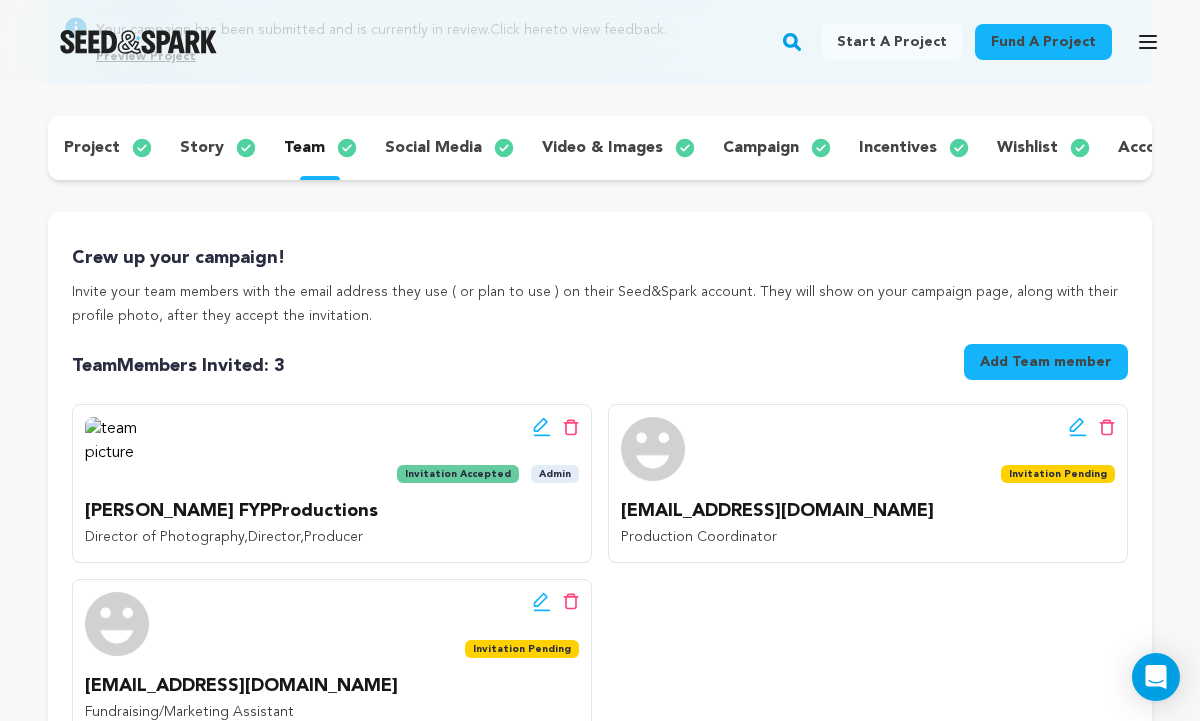 scroll, scrollTop: 240, scrollLeft: 0, axis: vertical 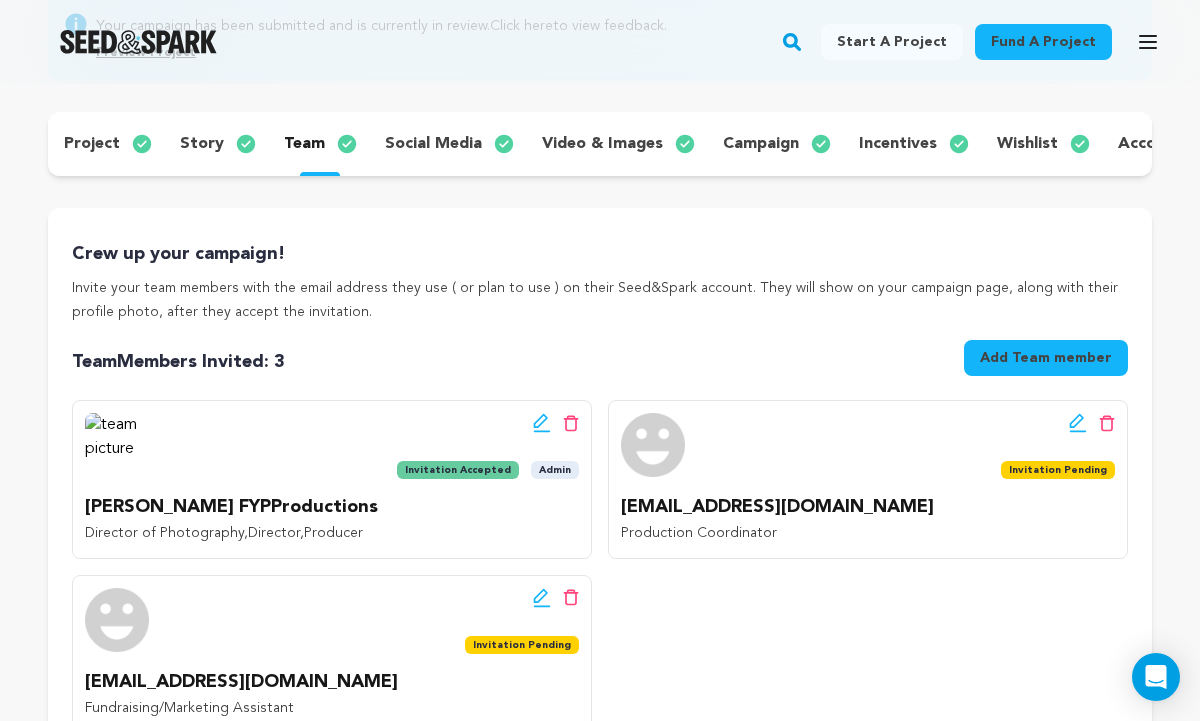 click on "Crew up your campaign!" at bounding box center [600, 254] 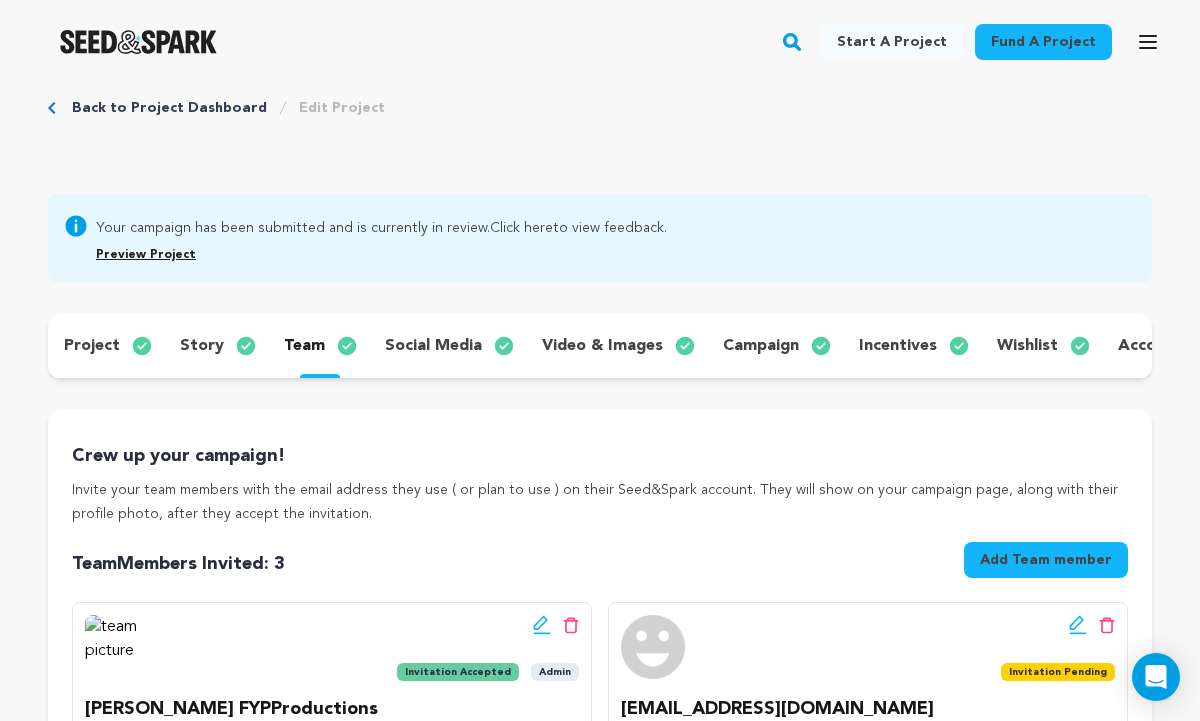 scroll, scrollTop: 0, scrollLeft: 0, axis: both 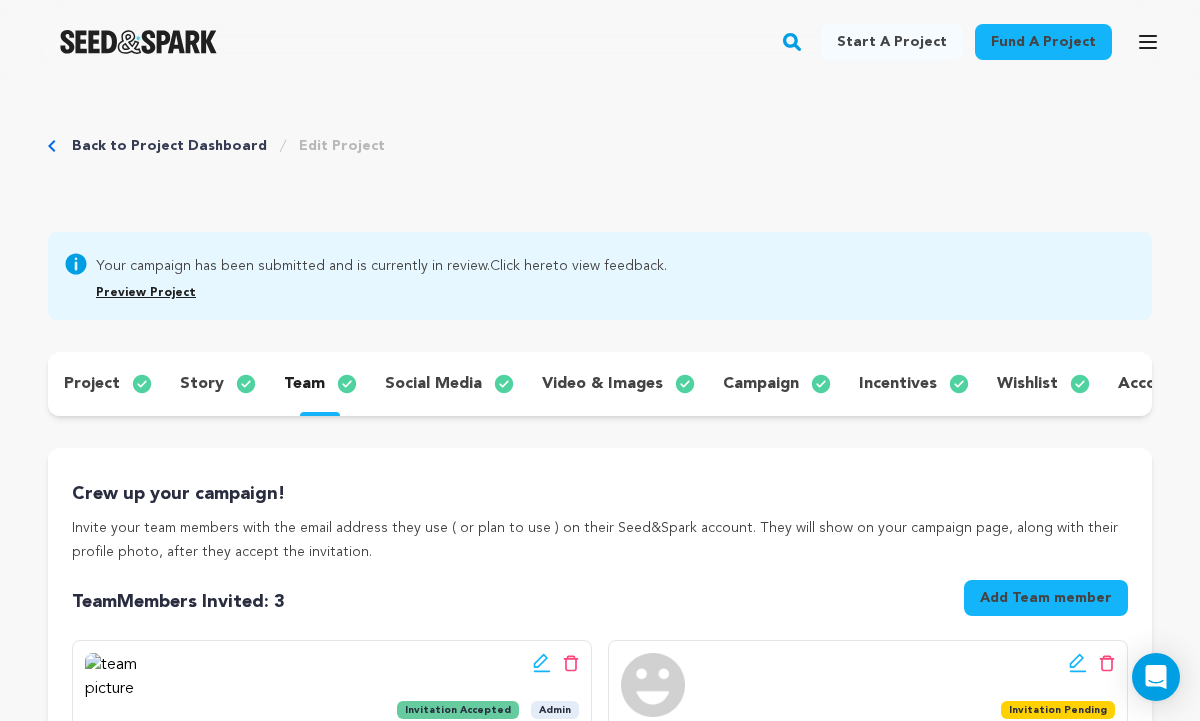 click on "social media" at bounding box center [433, 384] 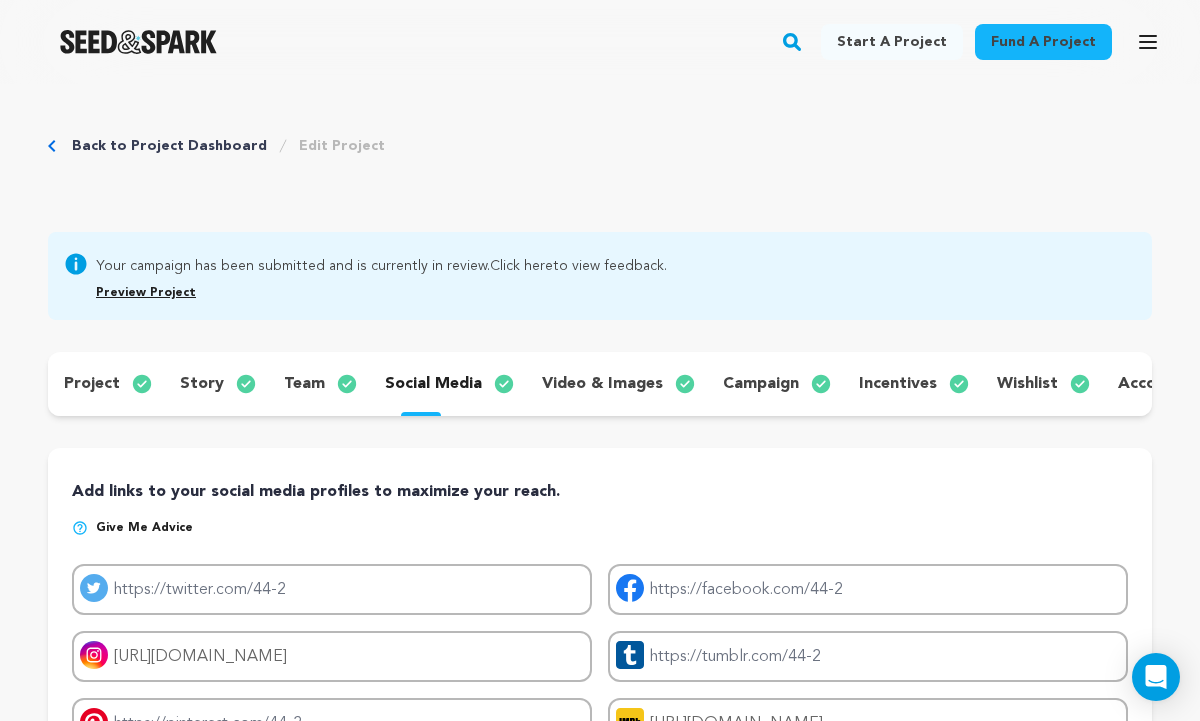 click on "video & images" at bounding box center [602, 384] 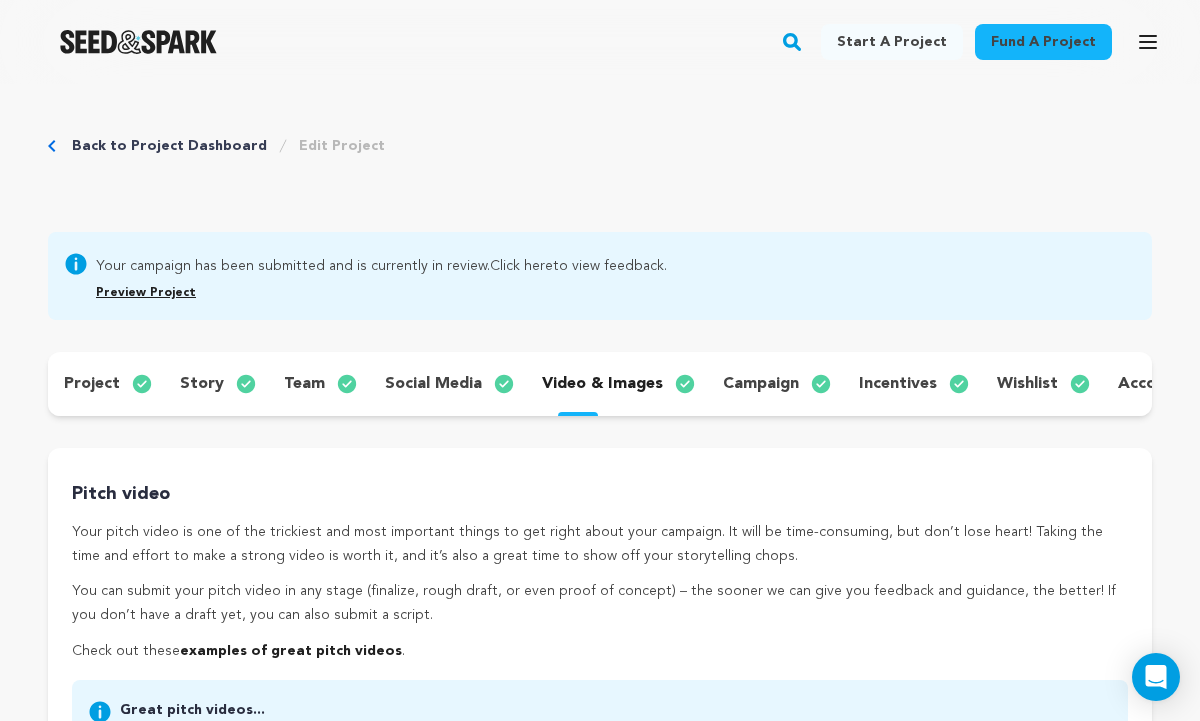 click on "Pitch video" at bounding box center (600, 494) 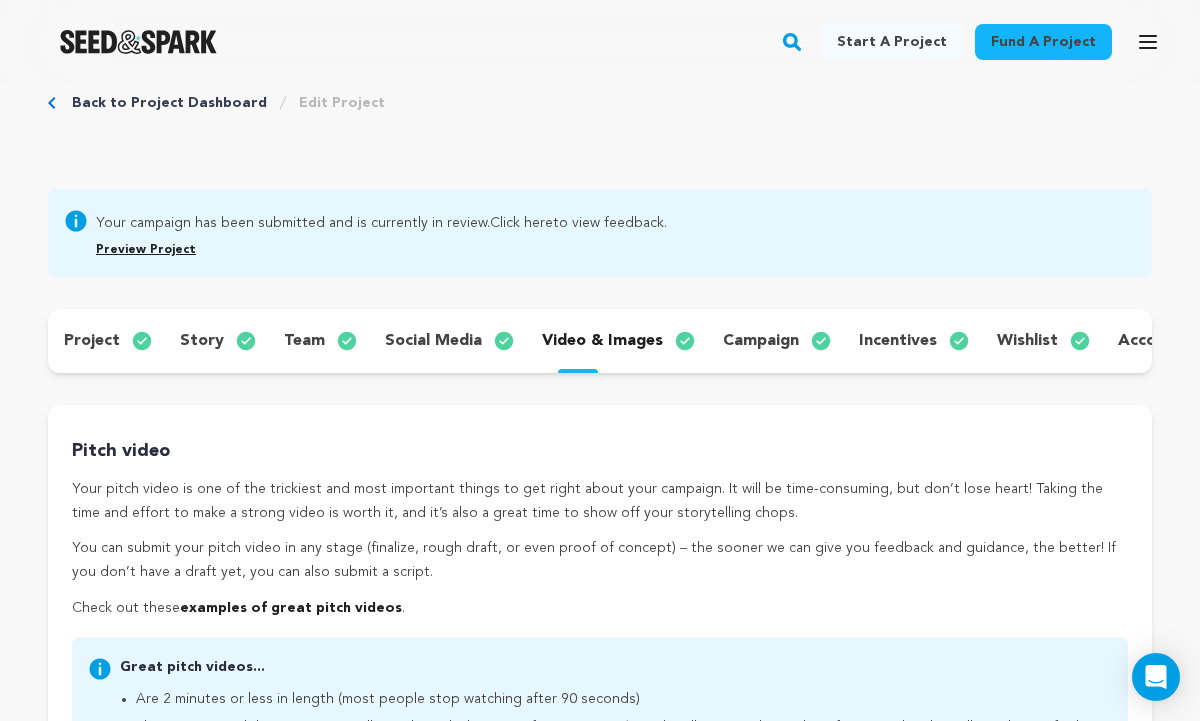 scroll, scrollTop: 40, scrollLeft: 0, axis: vertical 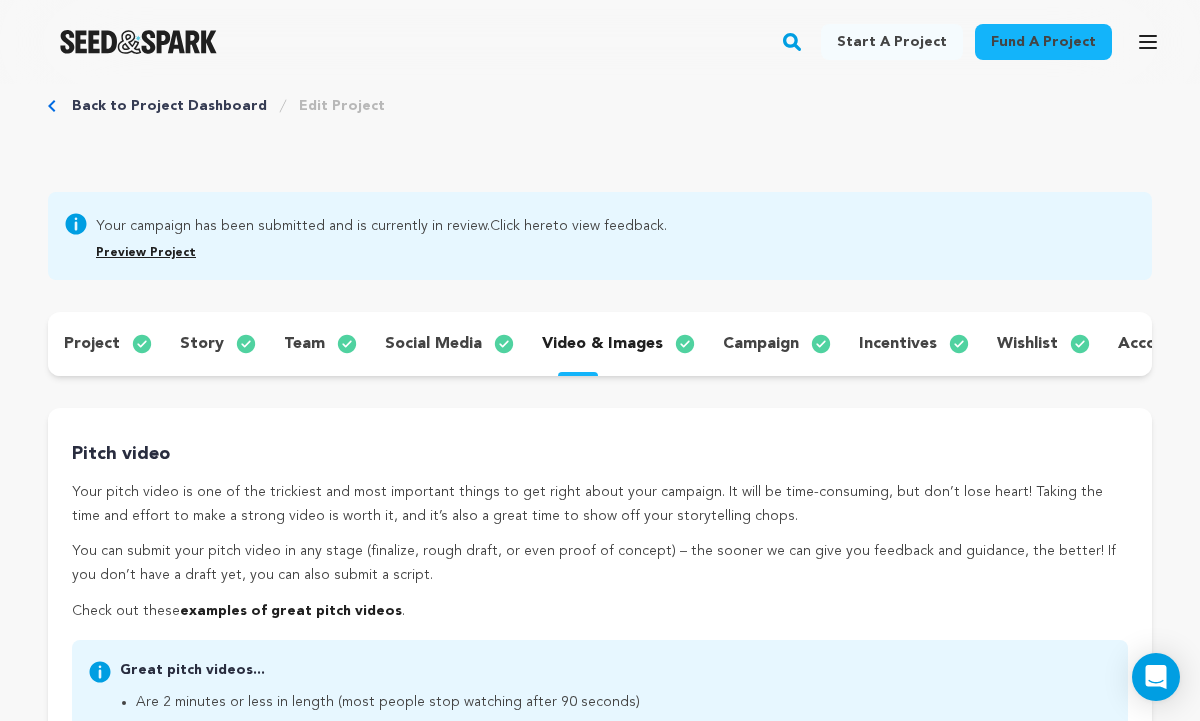 click on "campaign" at bounding box center (761, 344) 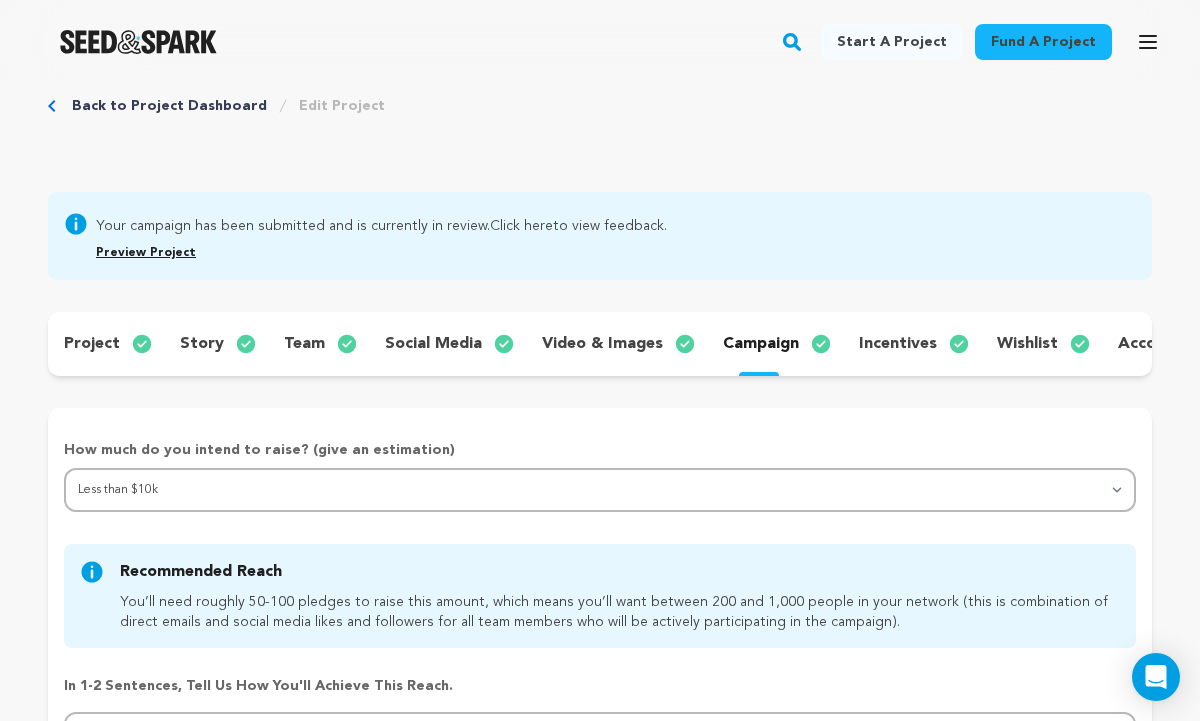 type 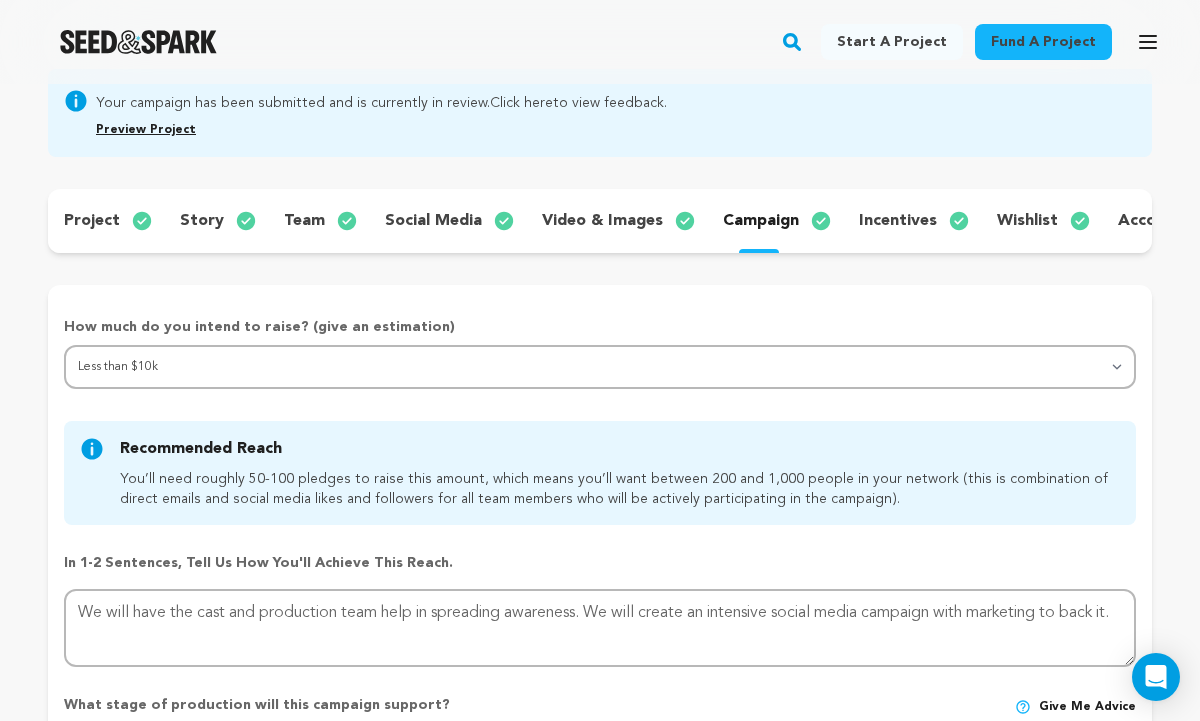 scroll, scrollTop: 160, scrollLeft: 0, axis: vertical 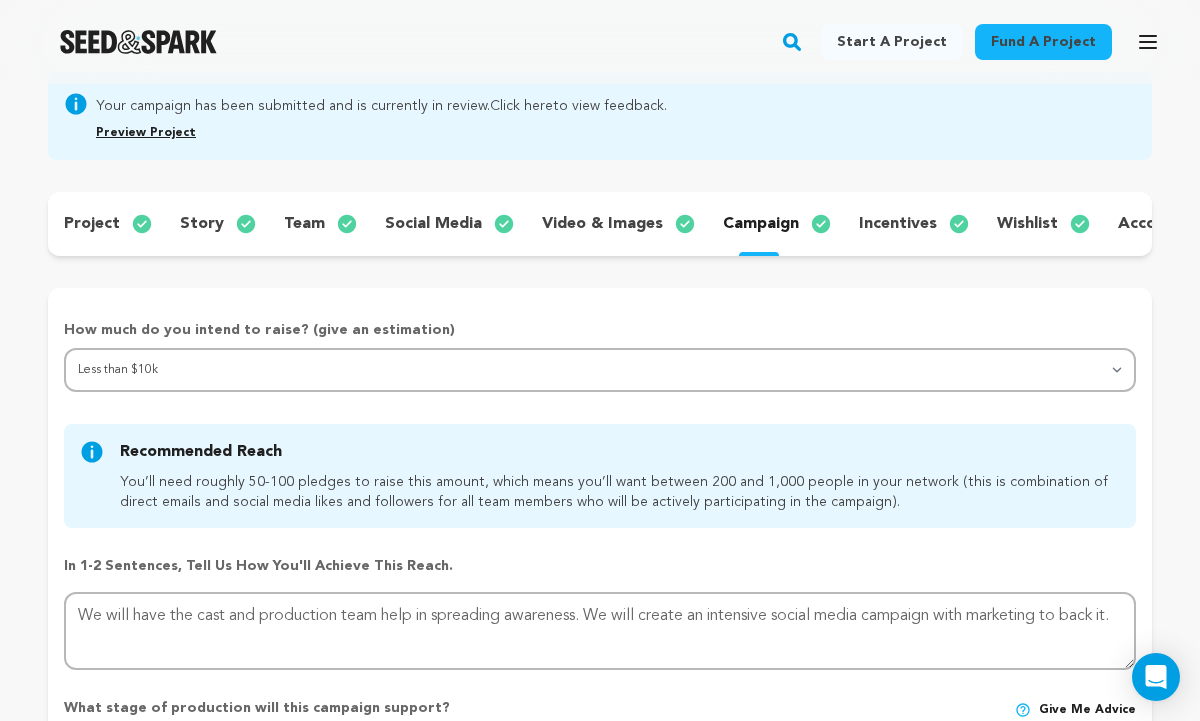 click on "incentives" at bounding box center [898, 224] 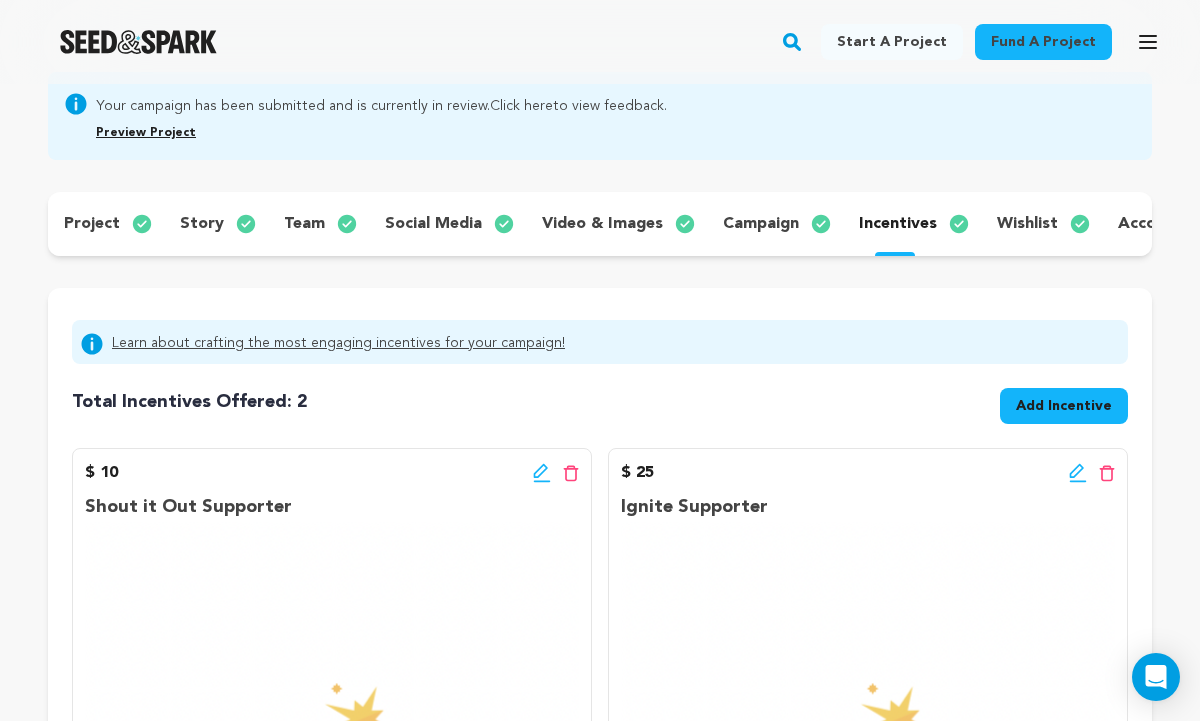 click on "wishlist" at bounding box center [1027, 224] 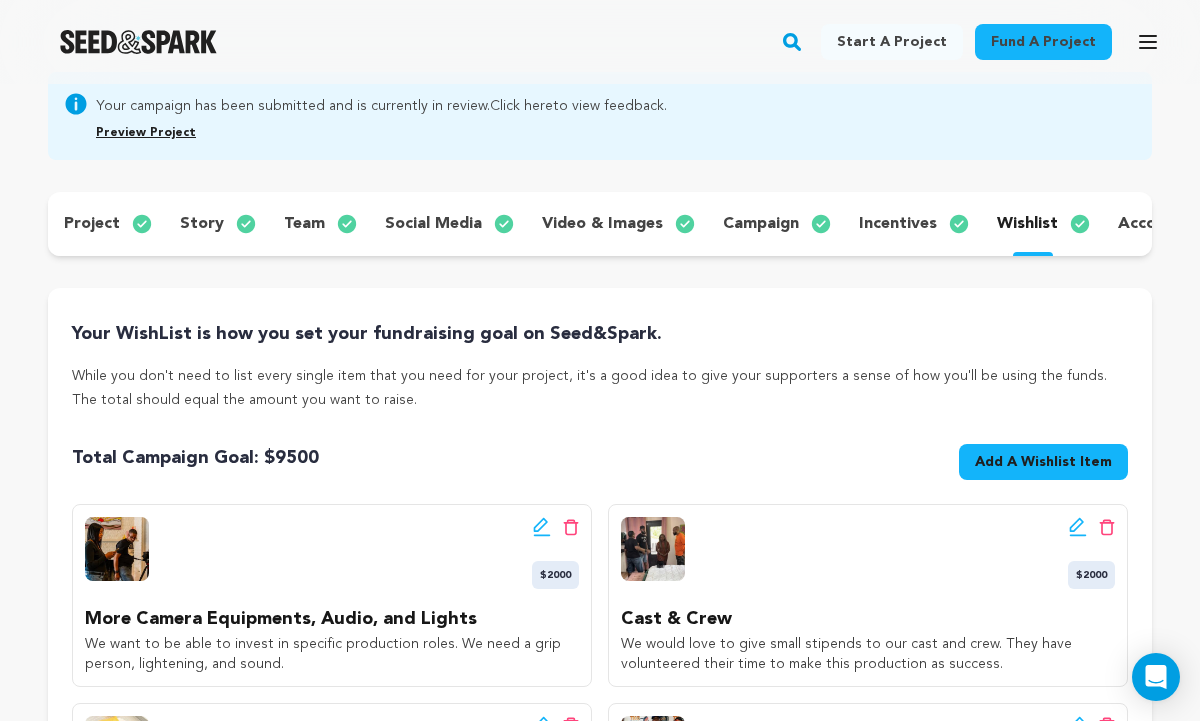 click on "Your WishList is how you set your fundraising goal on Seed&Spark.
While you don't need to list every single item that you need for your project, it's a good idea to give
your supporters a sense of how you'll be using the funds. The total should equal the amount you want to
raise.
Total Campaign Goal: $ 9500
Goal: $5,000
Add A Wishlist Item
New Wishlist Item" at bounding box center [600, 702] 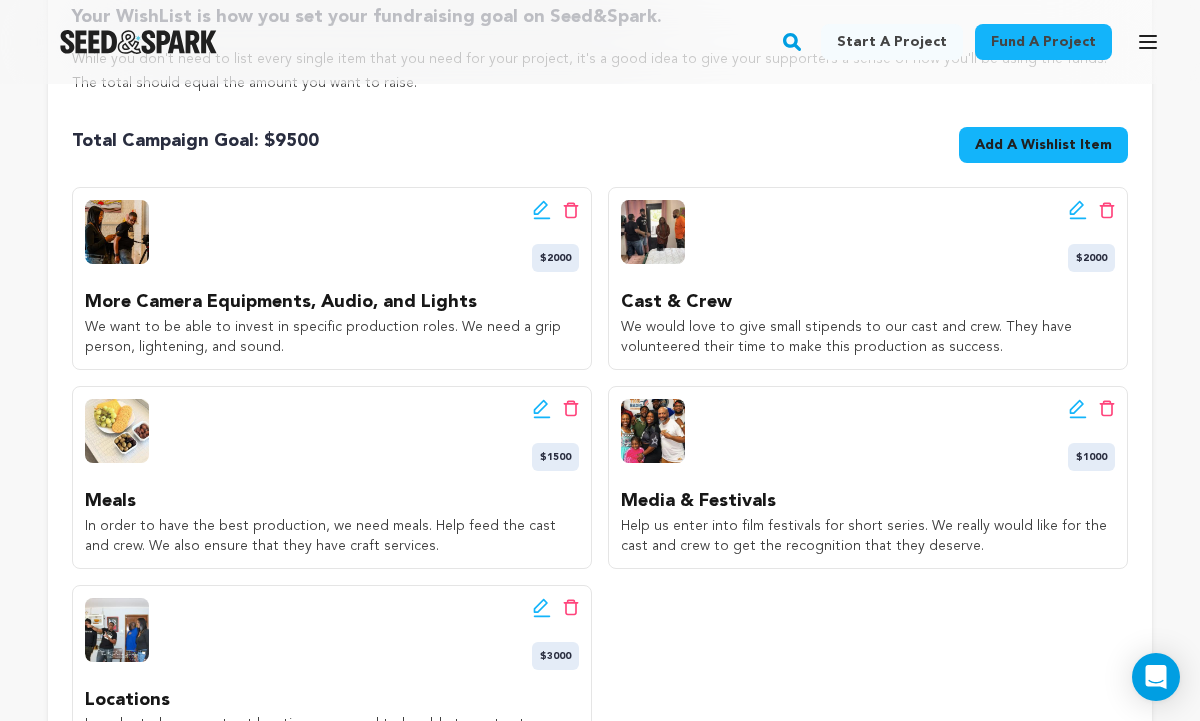 scroll, scrollTop: 440, scrollLeft: 0, axis: vertical 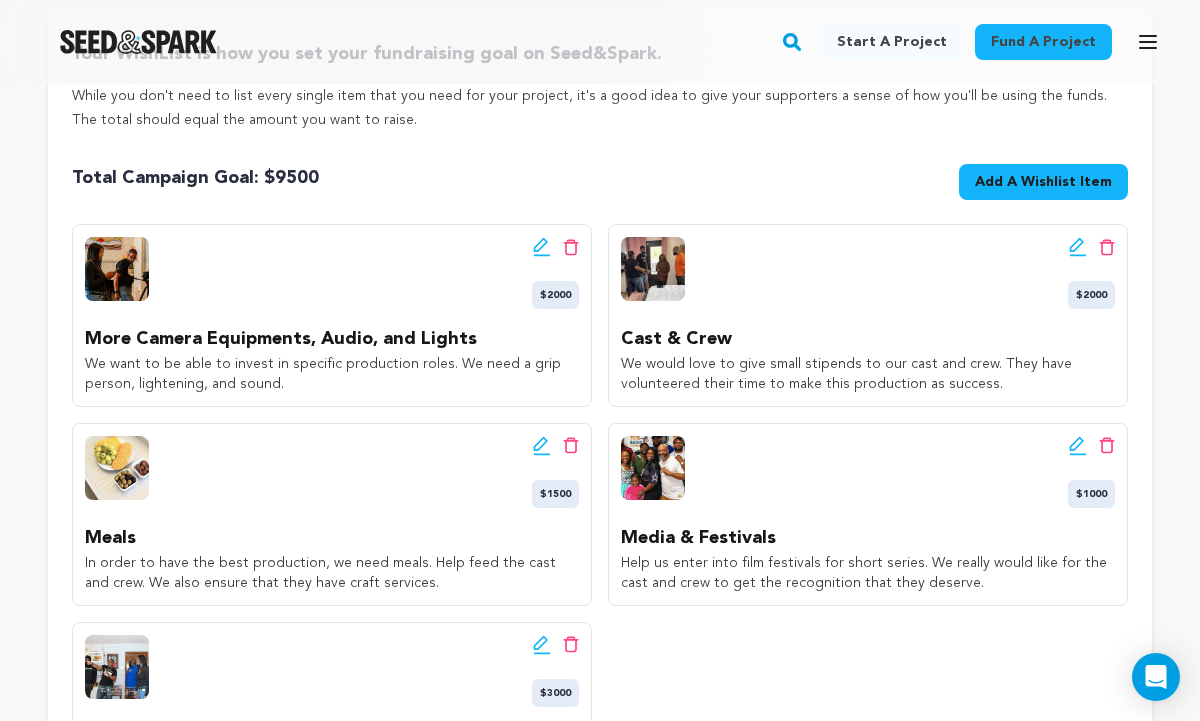 click on "Add A Wishlist Item" at bounding box center [1043, 182] 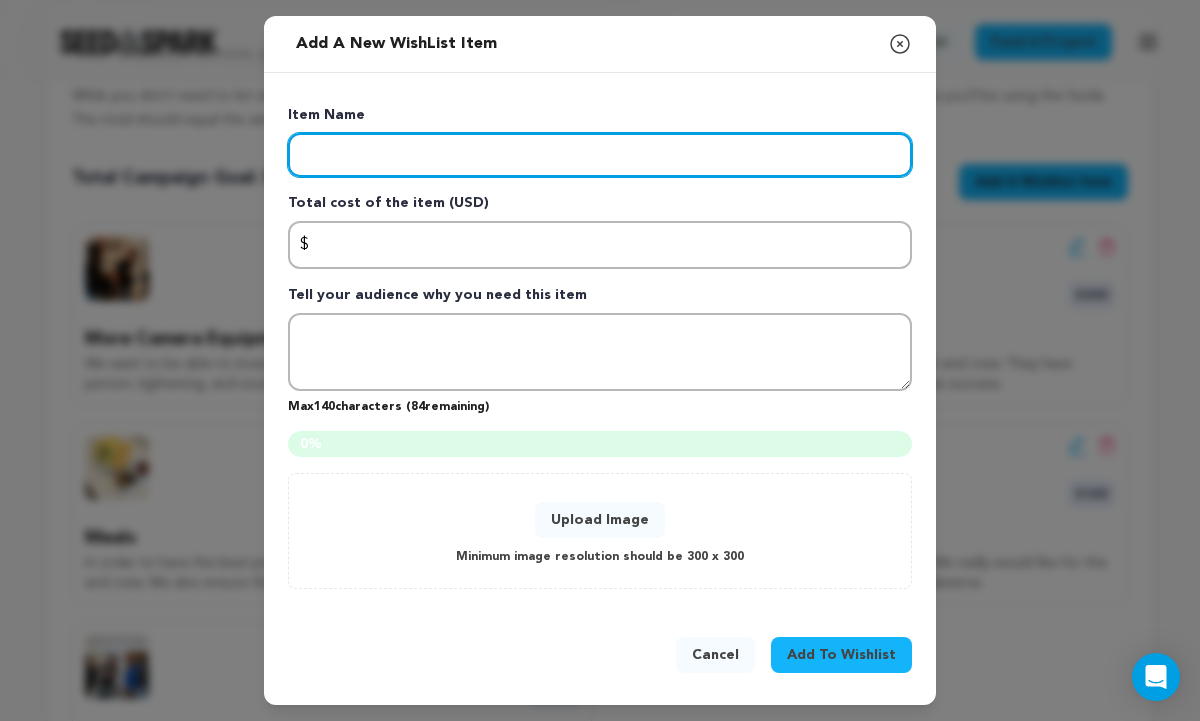 click at bounding box center (600, 155) 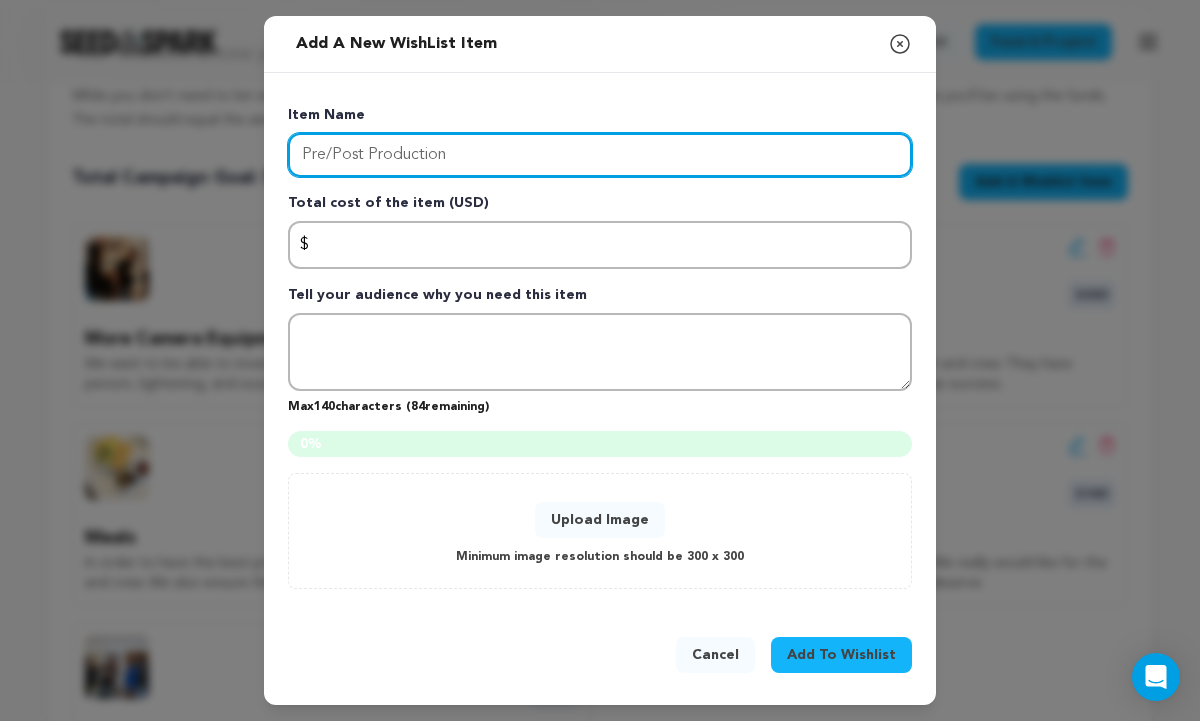 type on "Pre/Post Production" 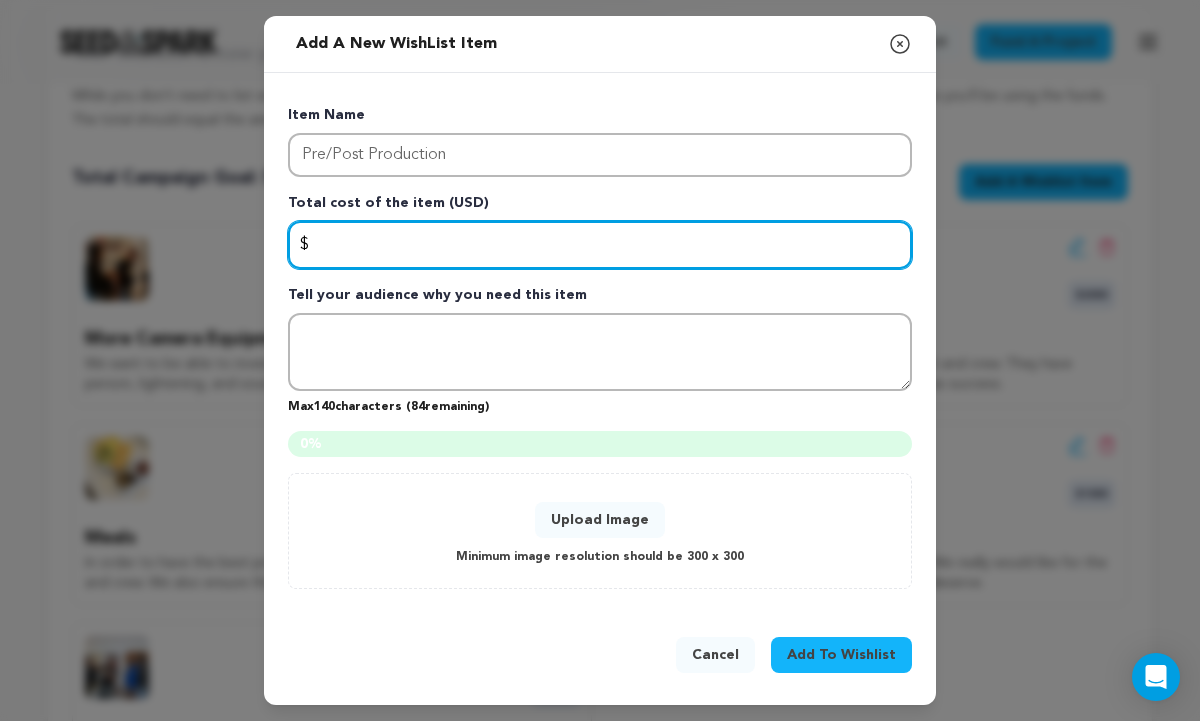 click at bounding box center [600, 245] 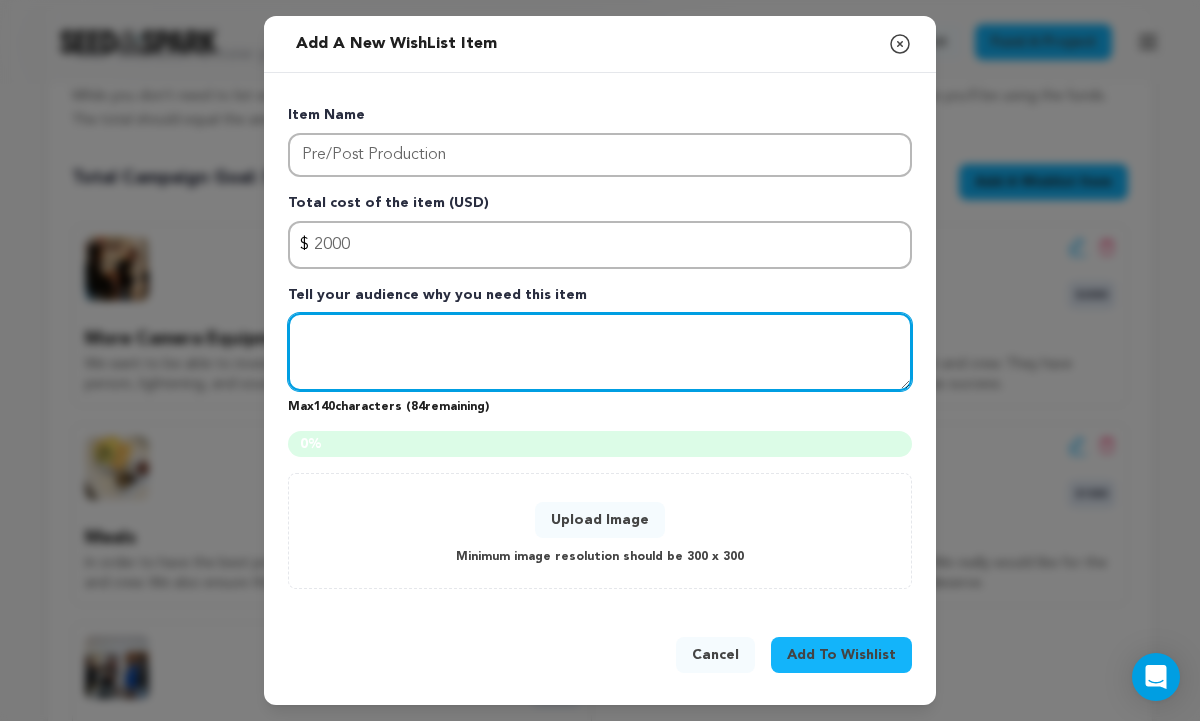 click at bounding box center (600, 352) 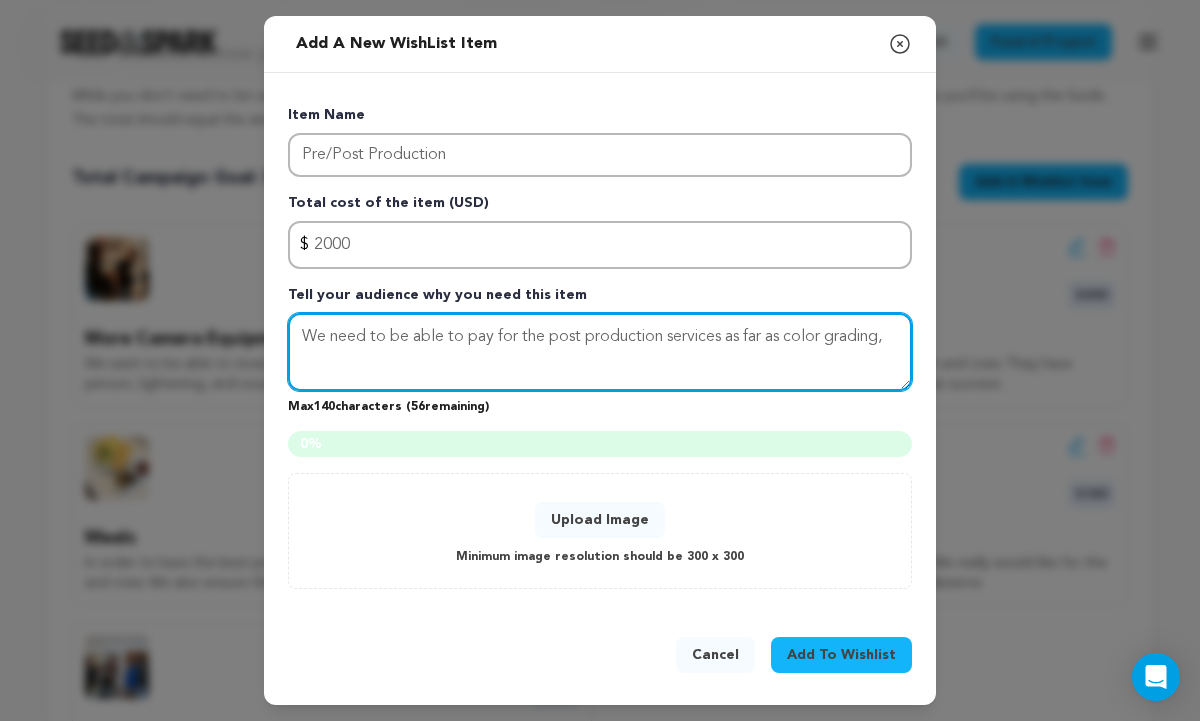 click on "We need to be able to pay for the post production services as far as color grading," at bounding box center (600, 352) 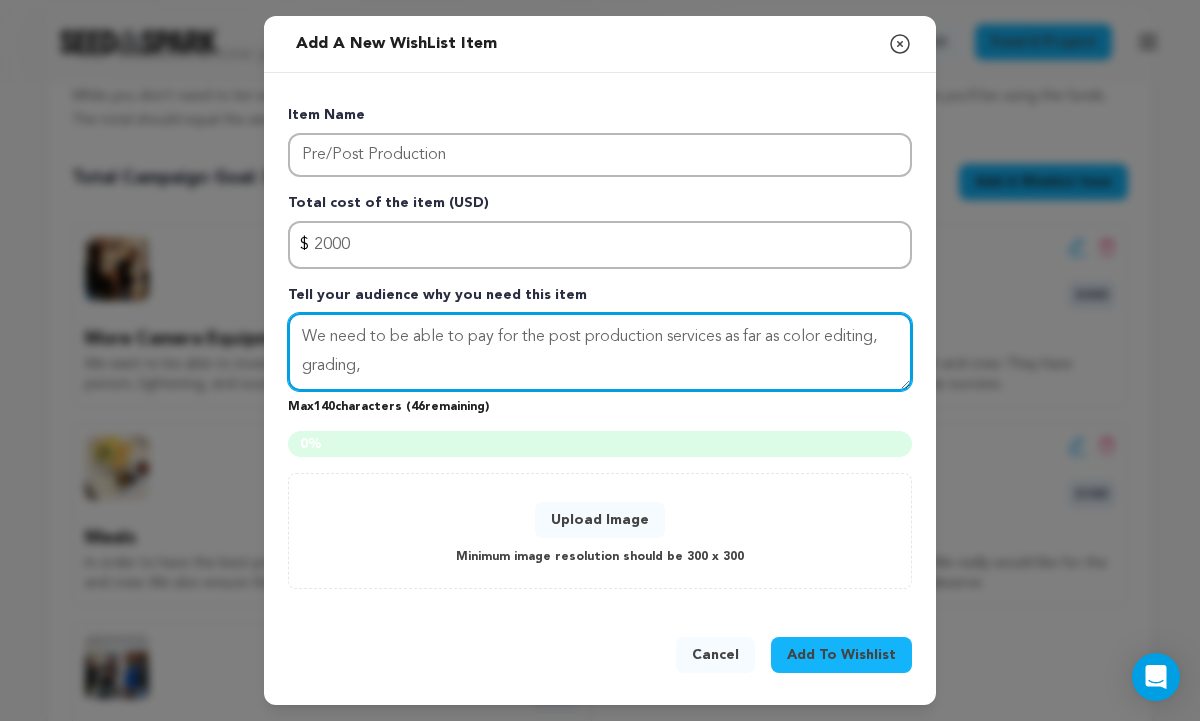 click on "We need to be able to pay for the post production services as far as color editing,  grading," at bounding box center (600, 352) 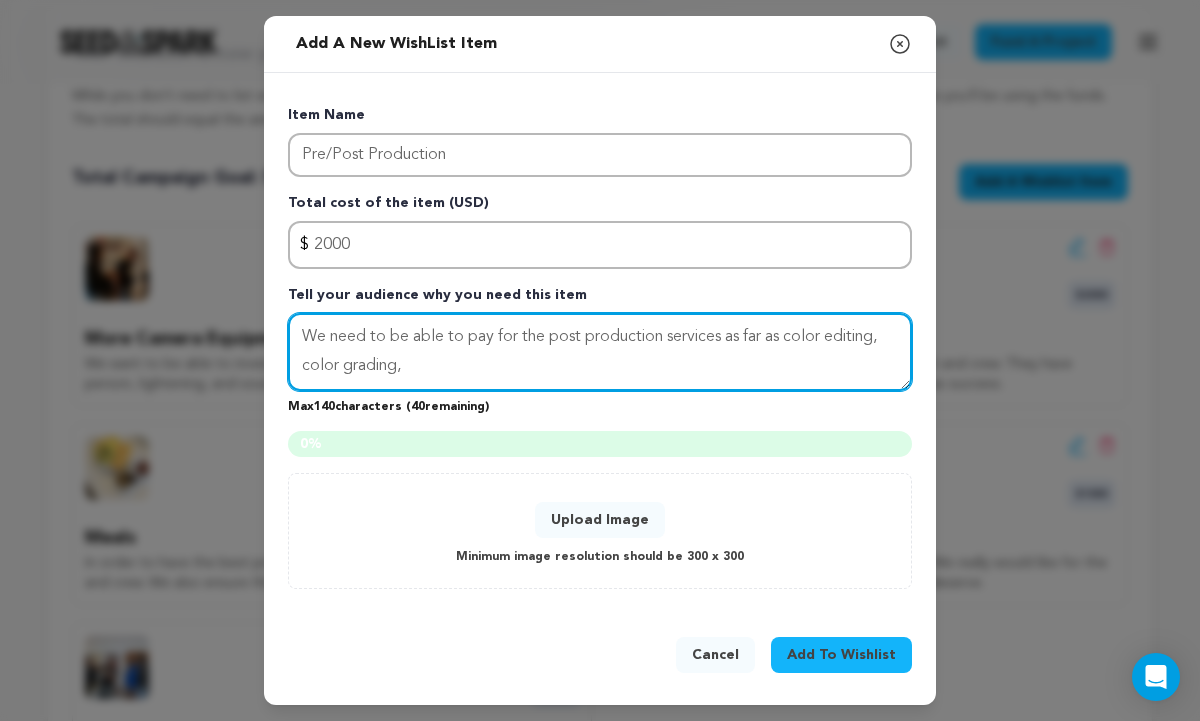 click on "We need to be able to pay for the post production services as far as color editing,  color grading," at bounding box center [600, 352] 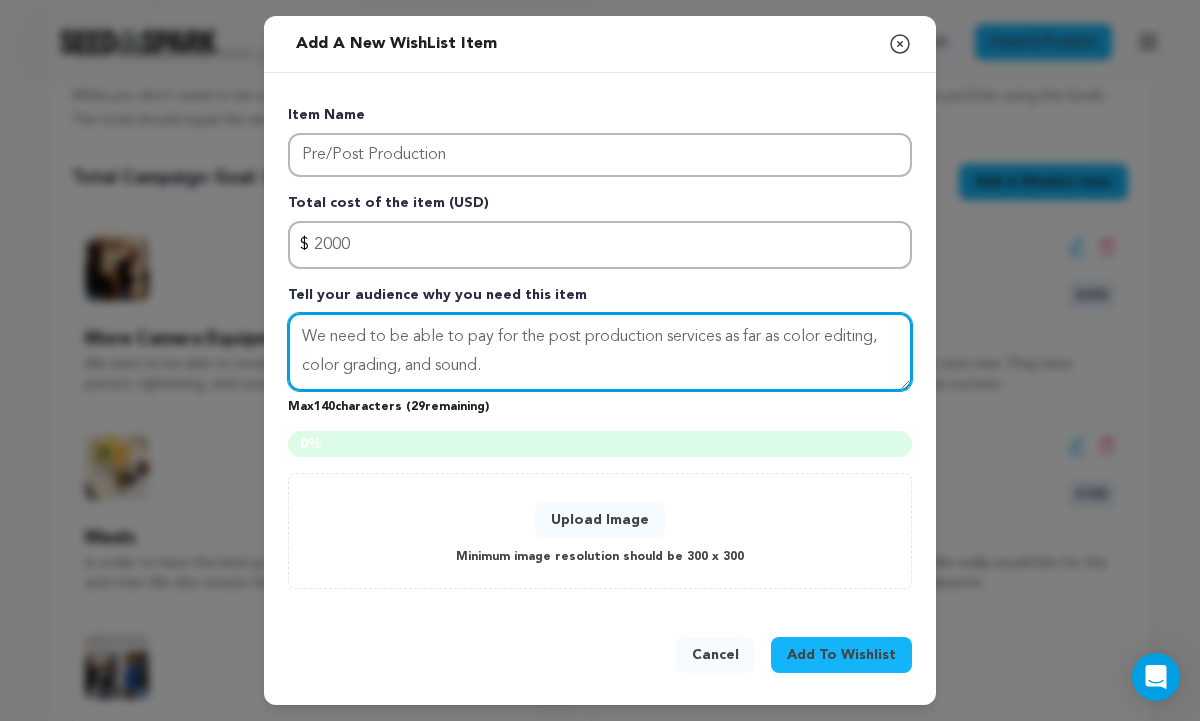click on "We need to be able to pay for the post production services as far as color editing,  color grading, and sound." at bounding box center (600, 352) 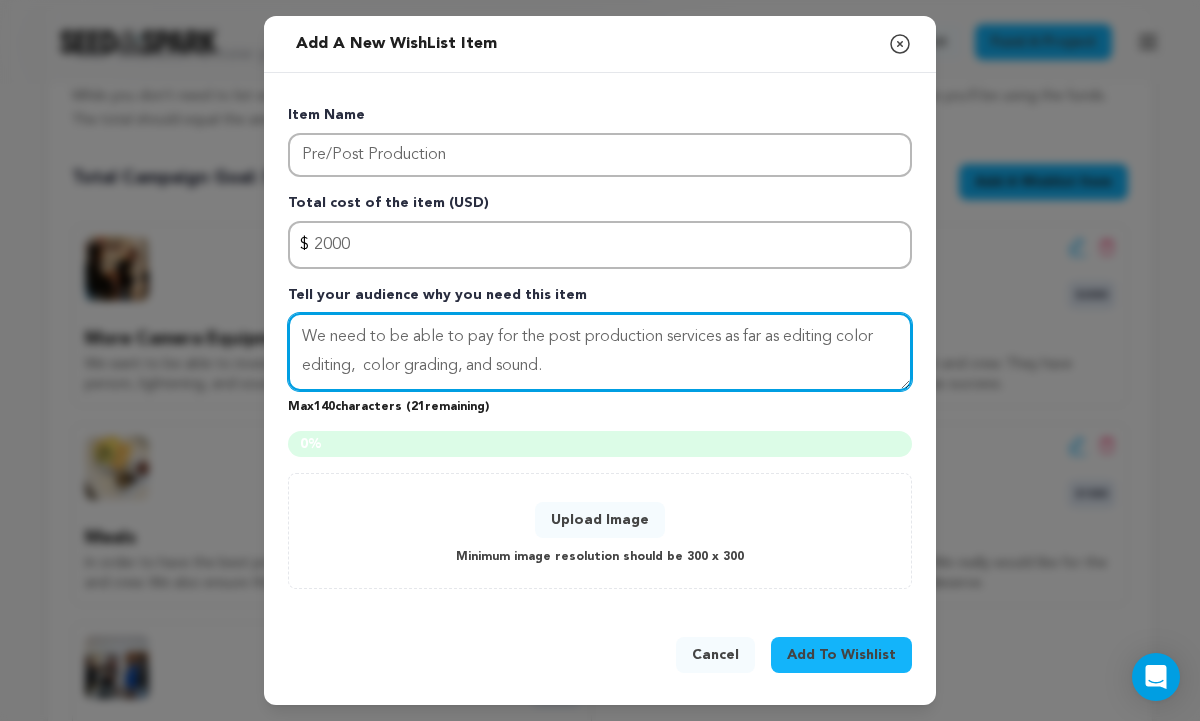 type on "We need to be able to pay for the post production services as far as editing color editing,  color grading, and sound." 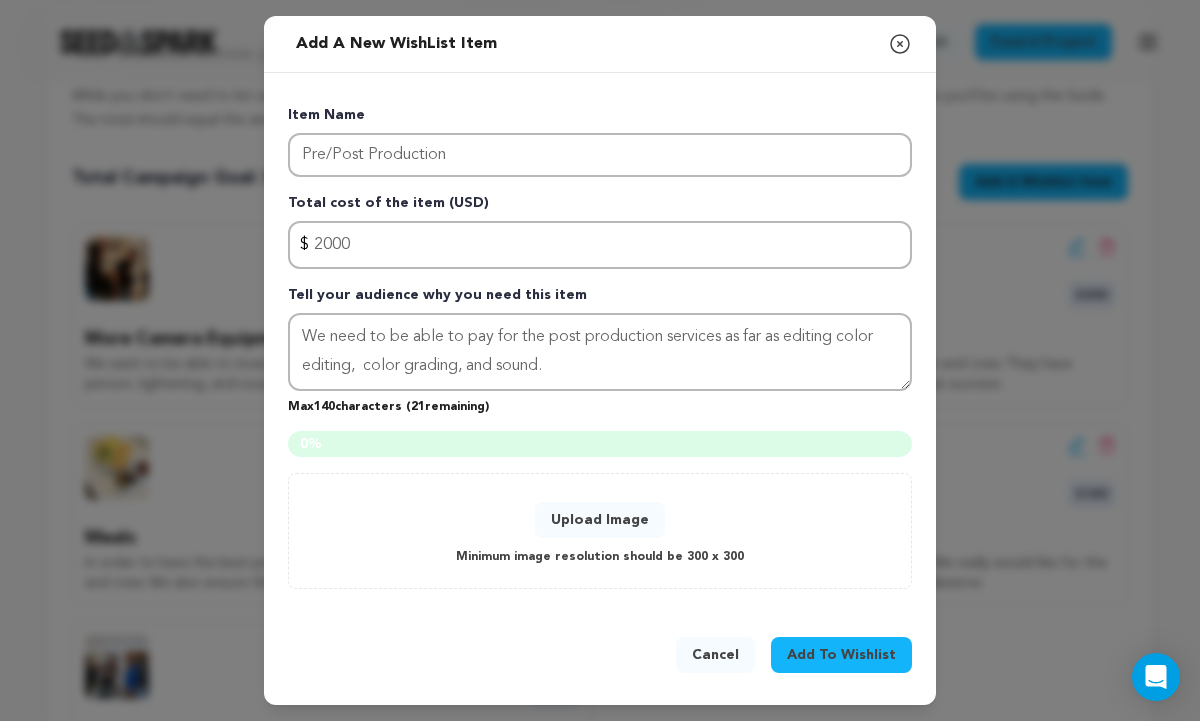 click on "Upload Image" at bounding box center [600, 520] 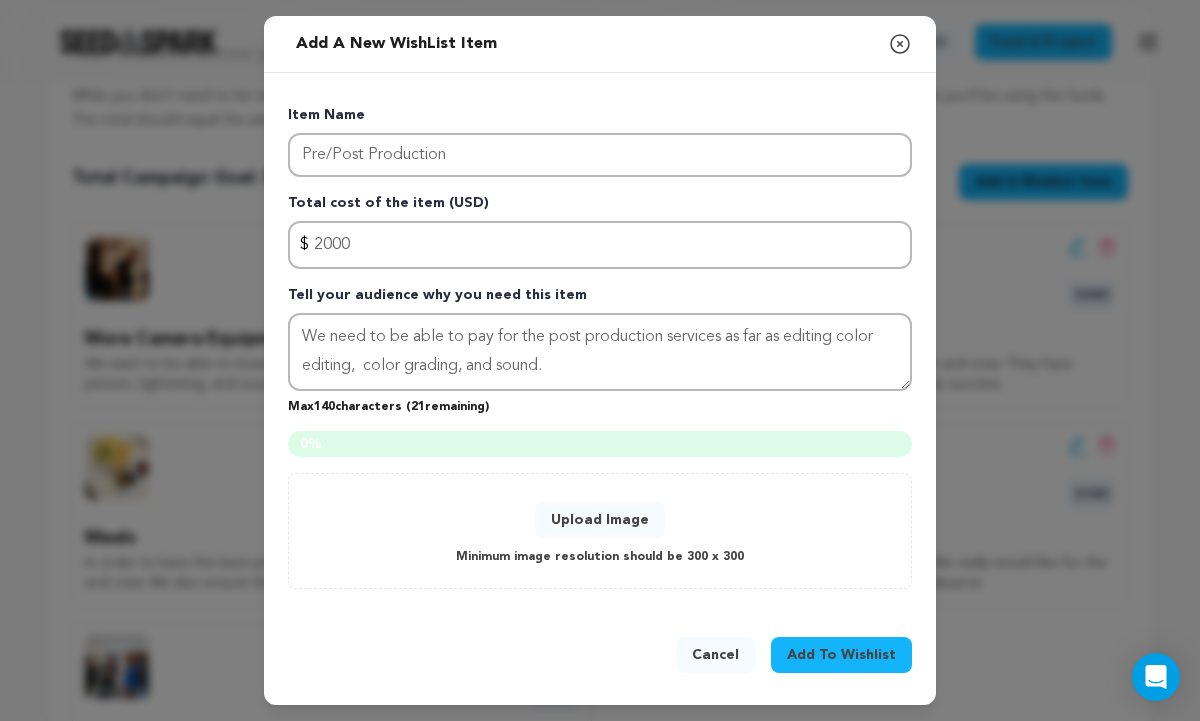 click on "Upload Image" at bounding box center (600, 520) 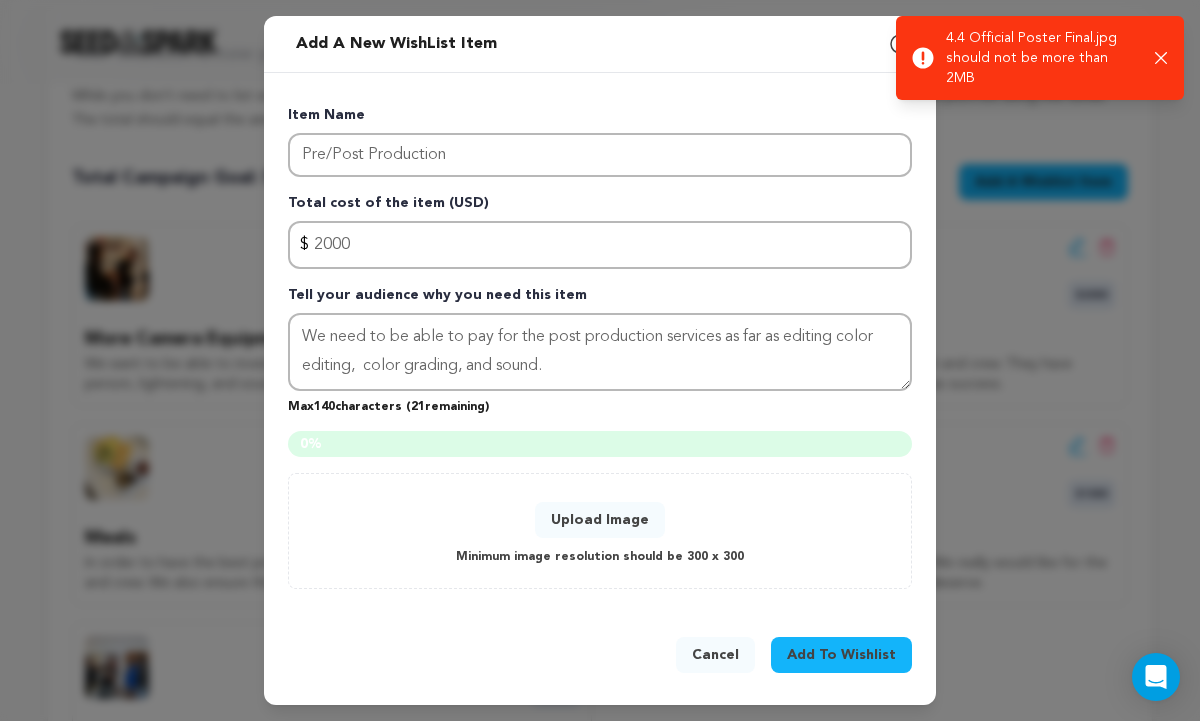 click 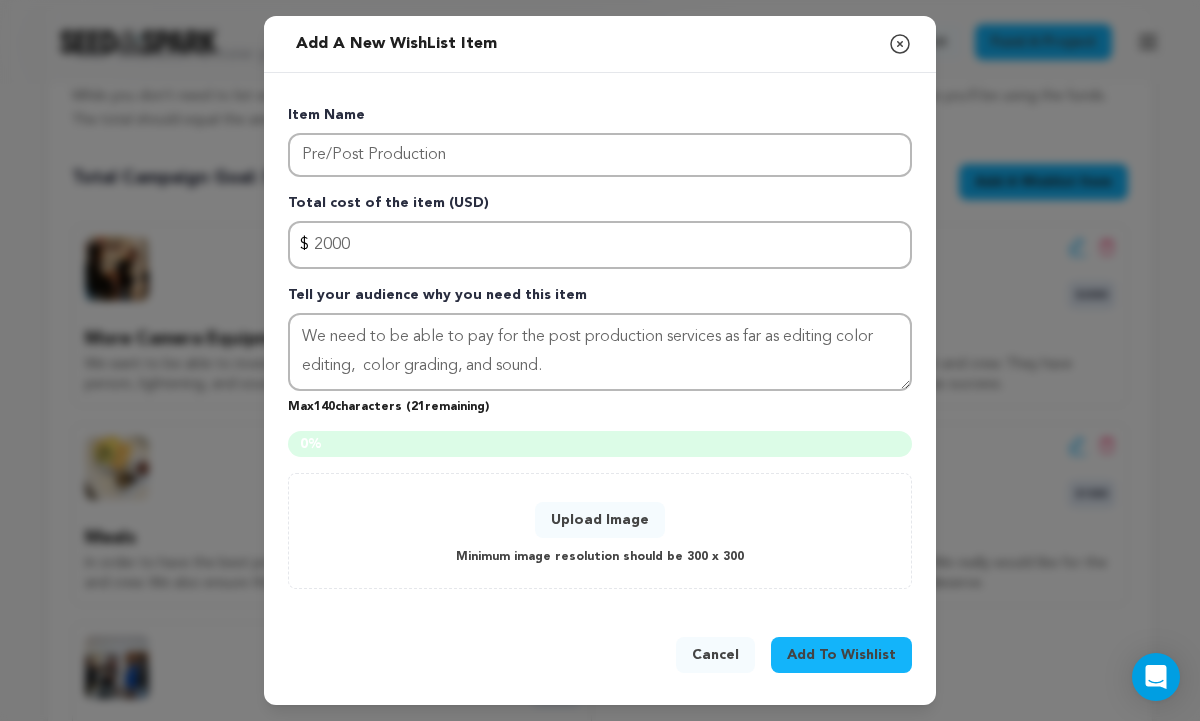 click on "Upload Image" at bounding box center (600, 520) 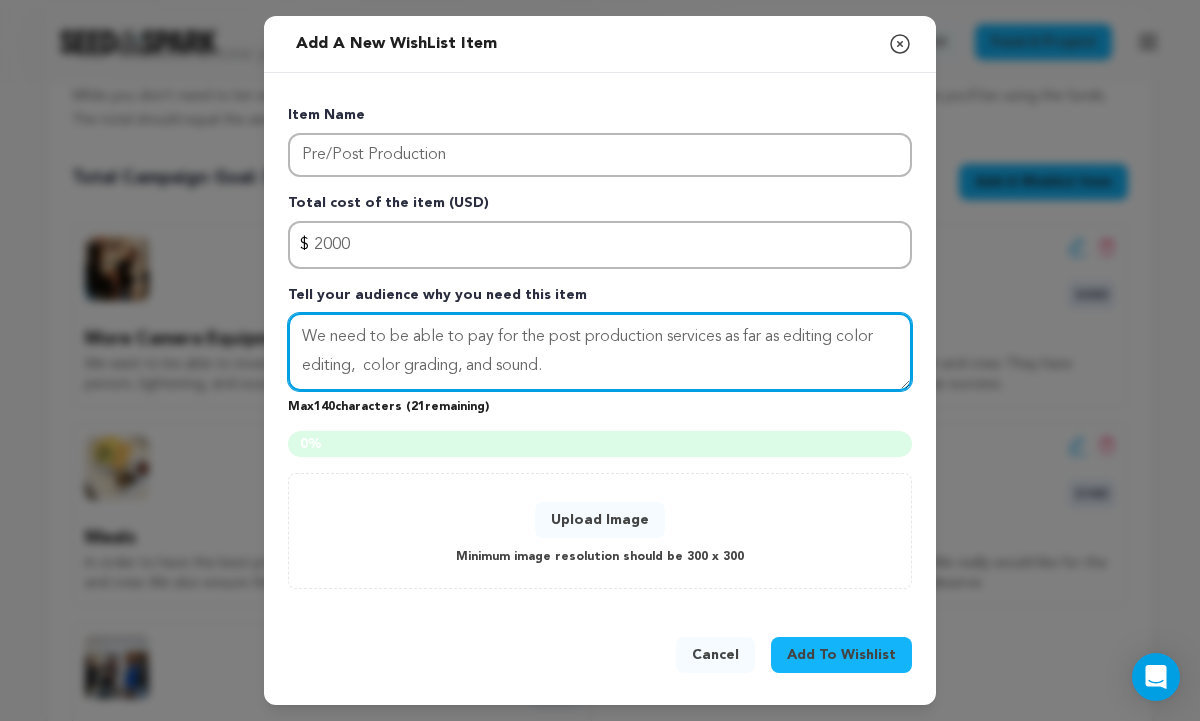 click on "We need to be able to pay for the post production services as far as editing color editing,  color grading, and sound." at bounding box center (600, 352) 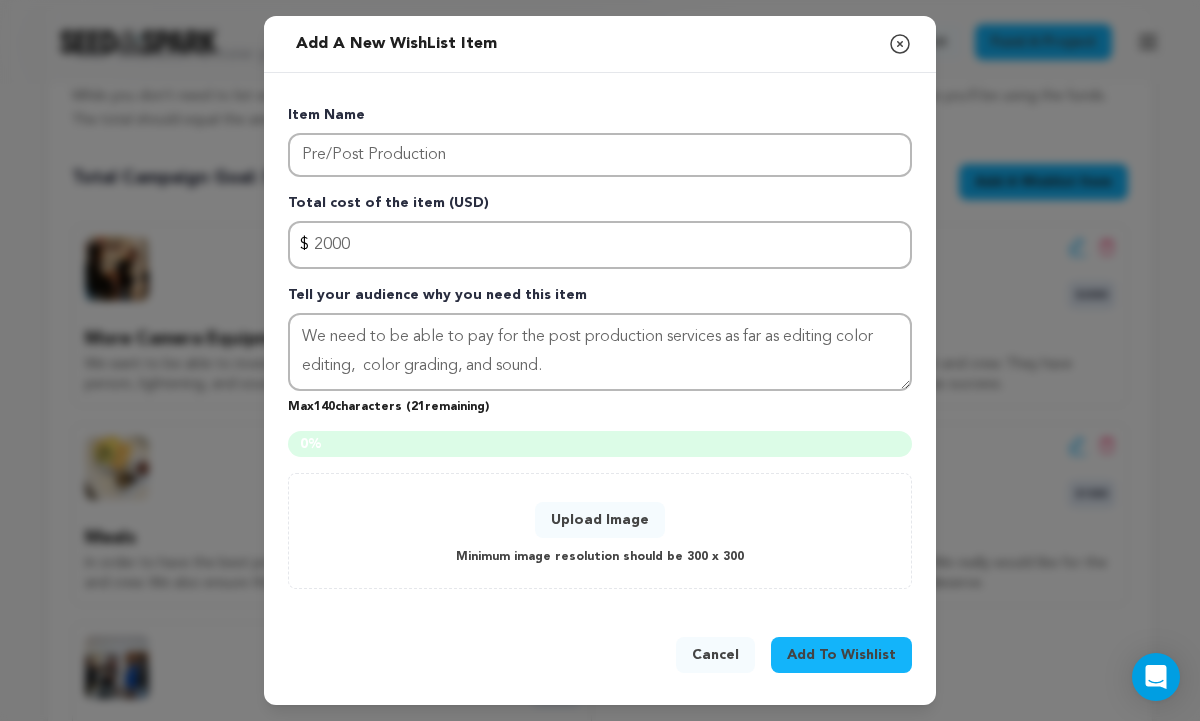 click on "Upload Image" at bounding box center (600, 520) 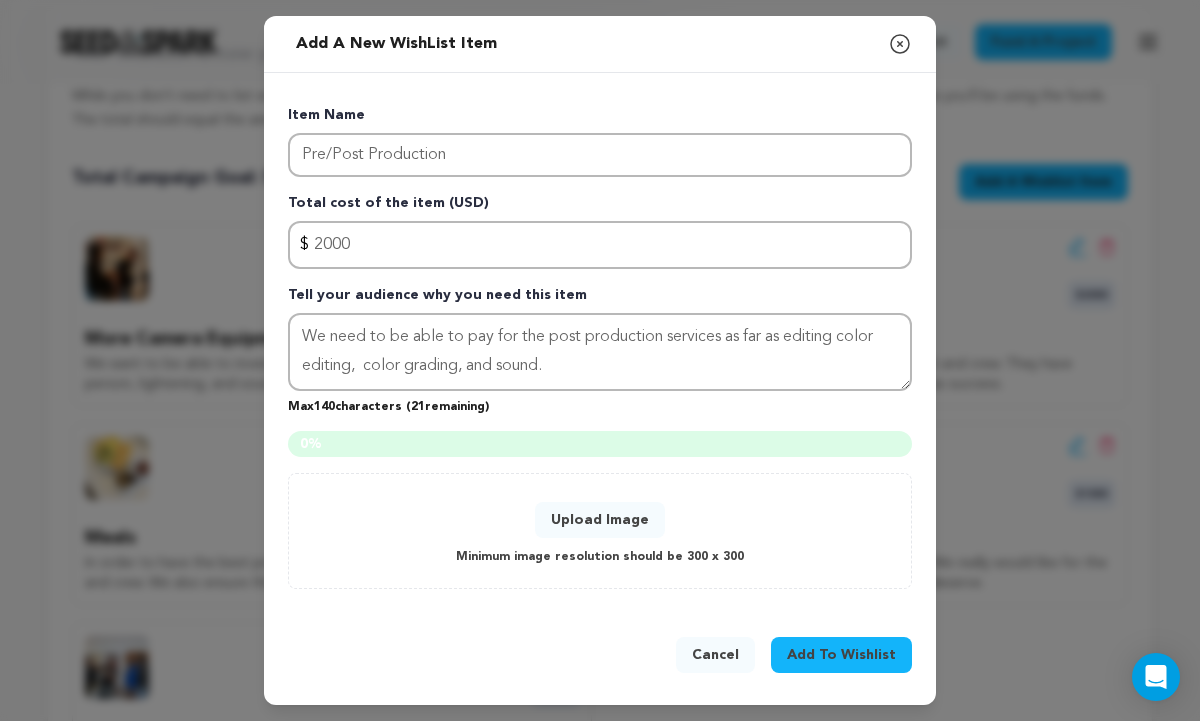 click on "Cancel" at bounding box center [715, 655] 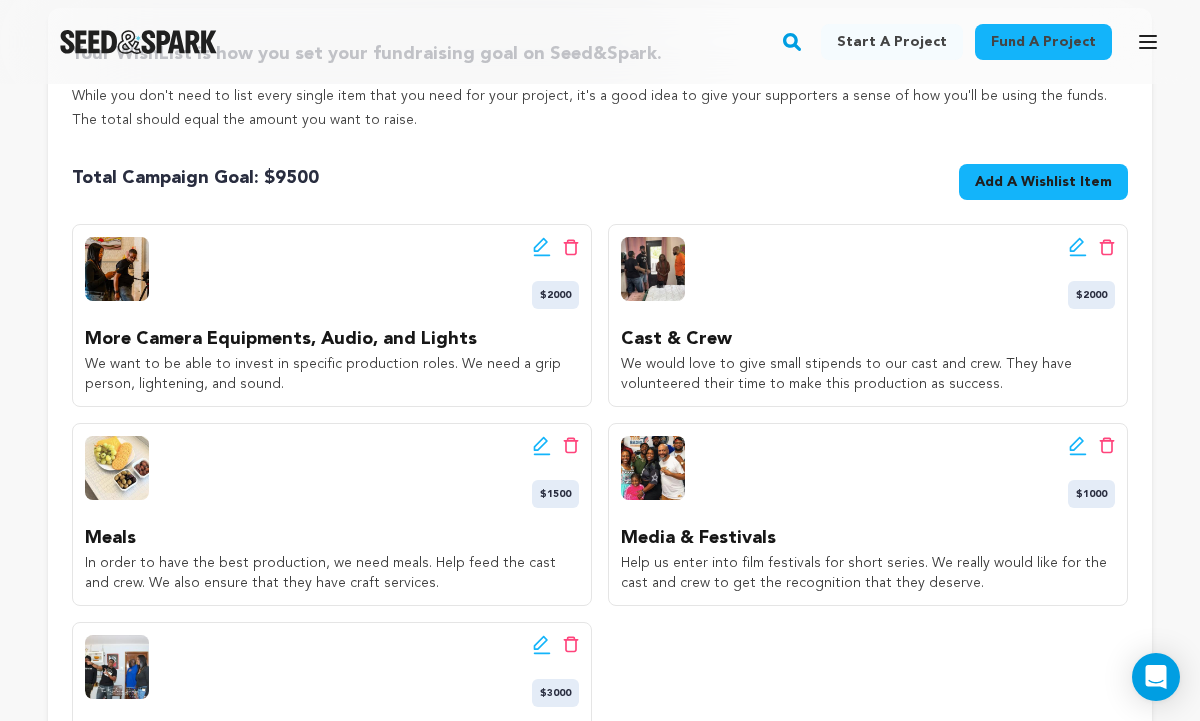 click on "Back to Project Dashboard
Edit Project
Your campaign has been submitted and is currently in review.  Click here  to view feedback." at bounding box center [600, 600] 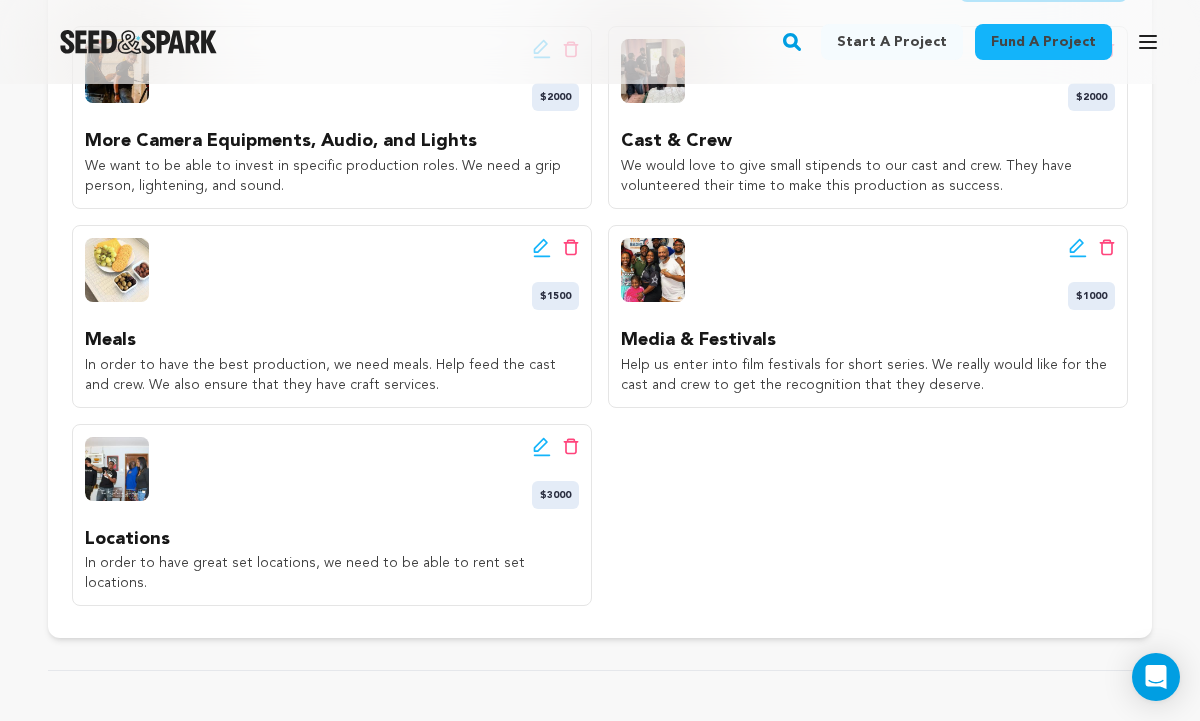 scroll, scrollTop: 640, scrollLeft: 0, axis: vertical 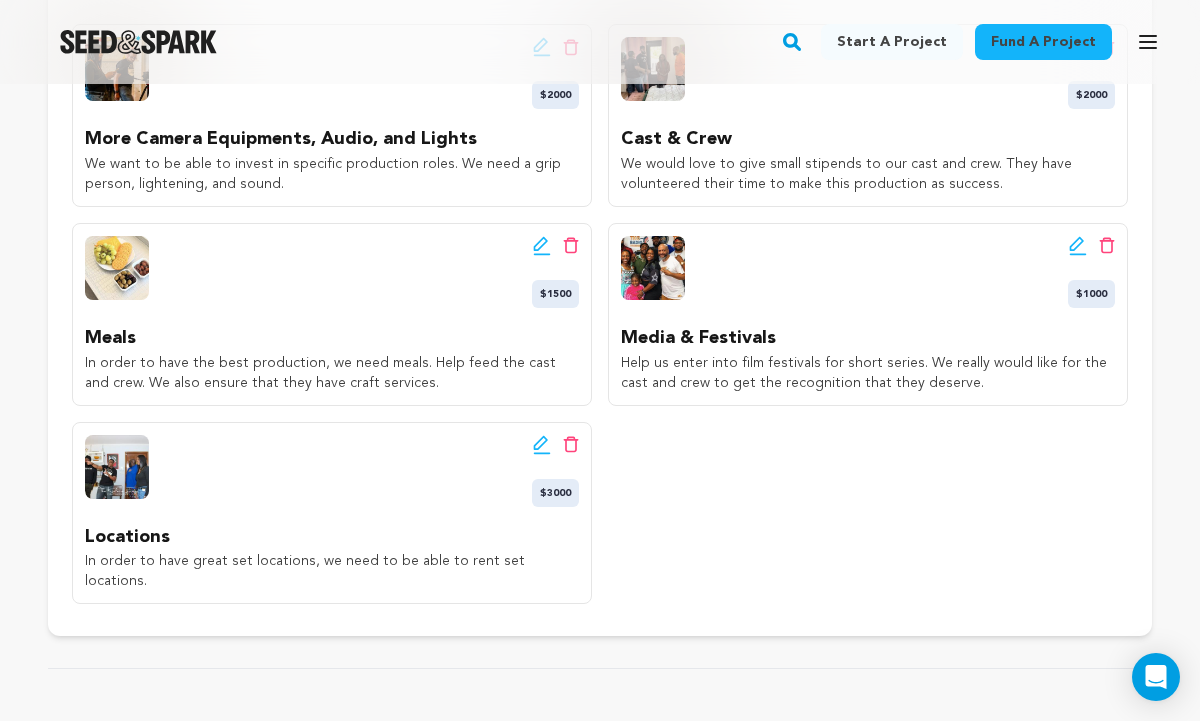 click 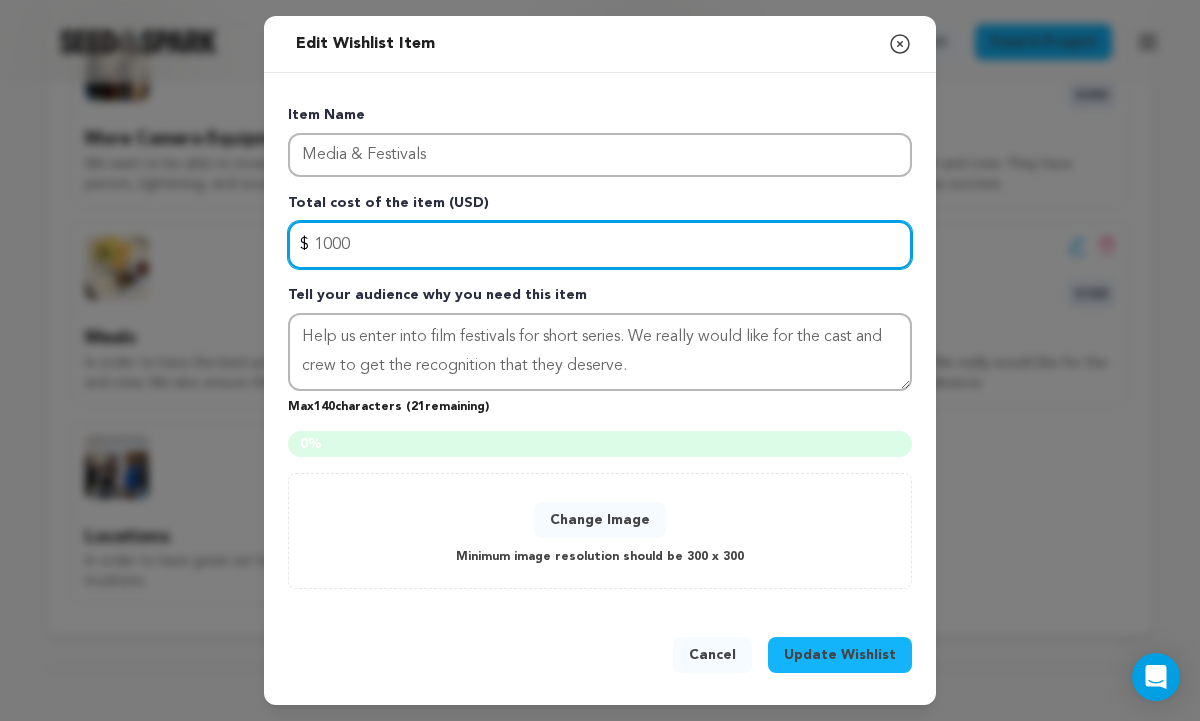 click on "1000" at bounding box center [600, 245] 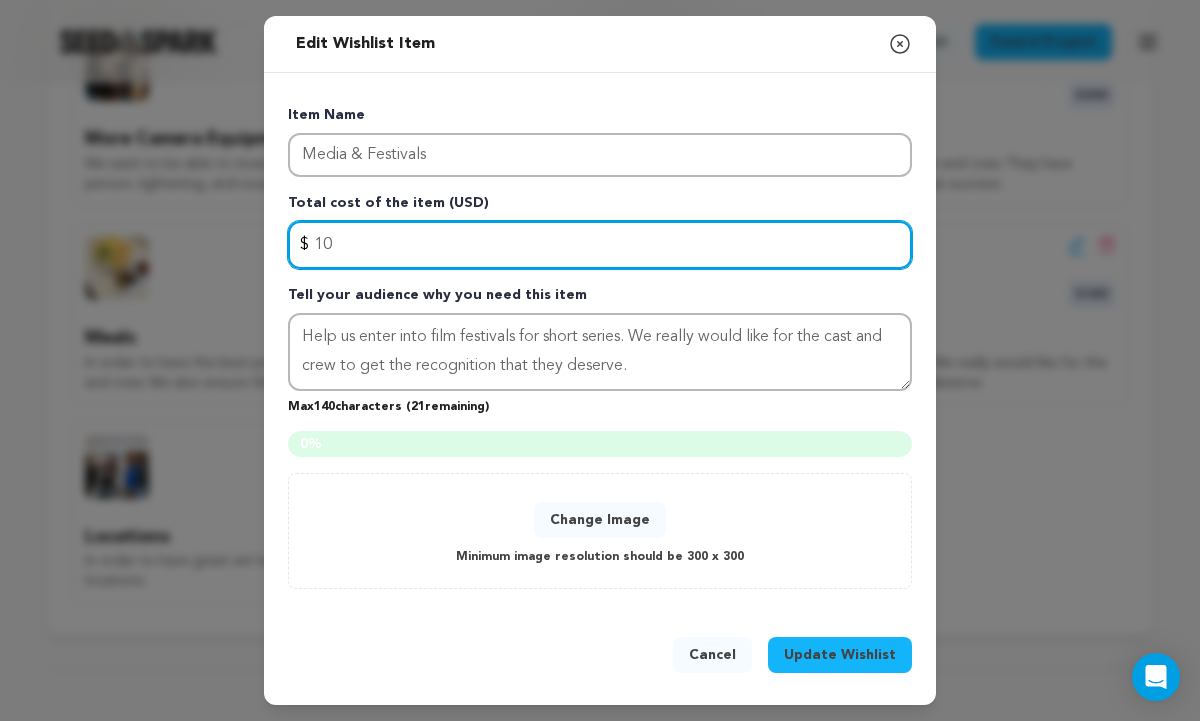 type on "1" 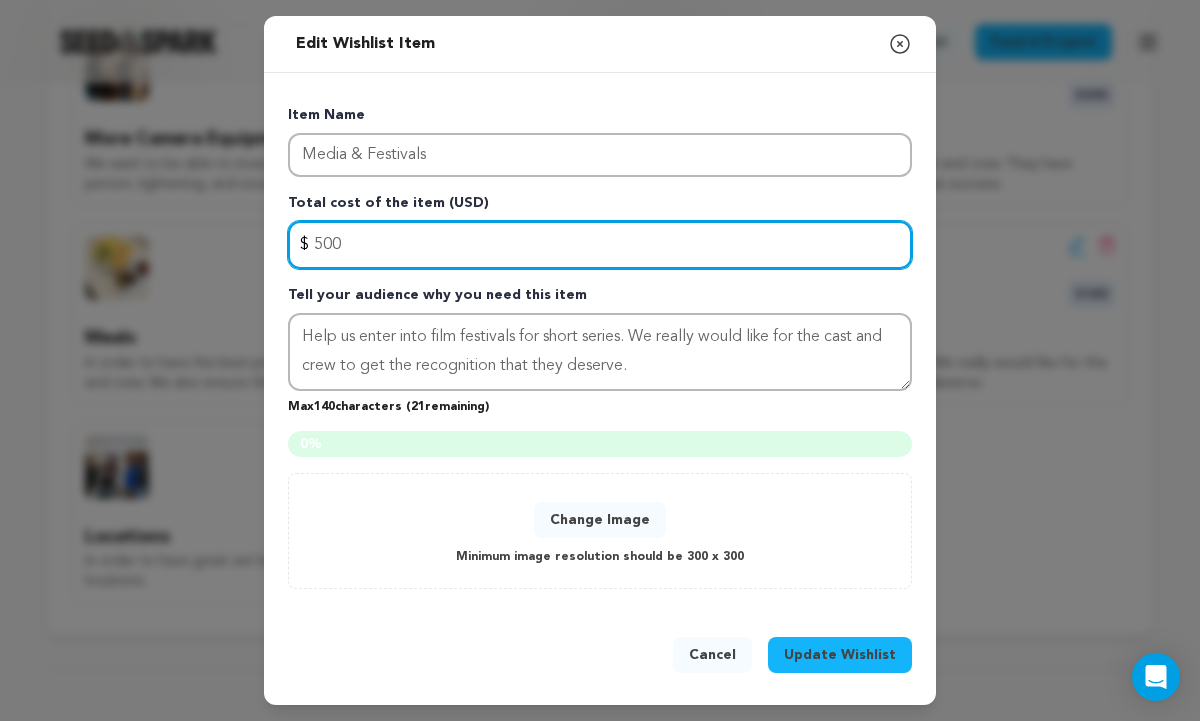 type on "500" 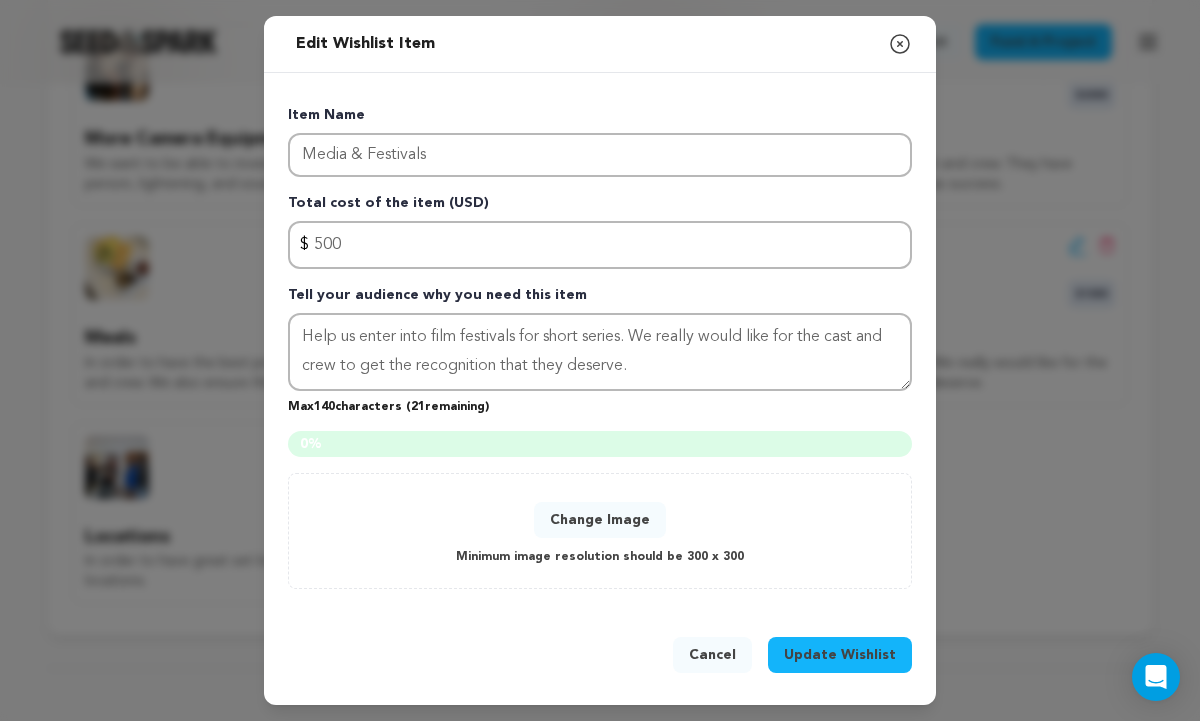 click on "Cancel" at bounding box center [712, 655] 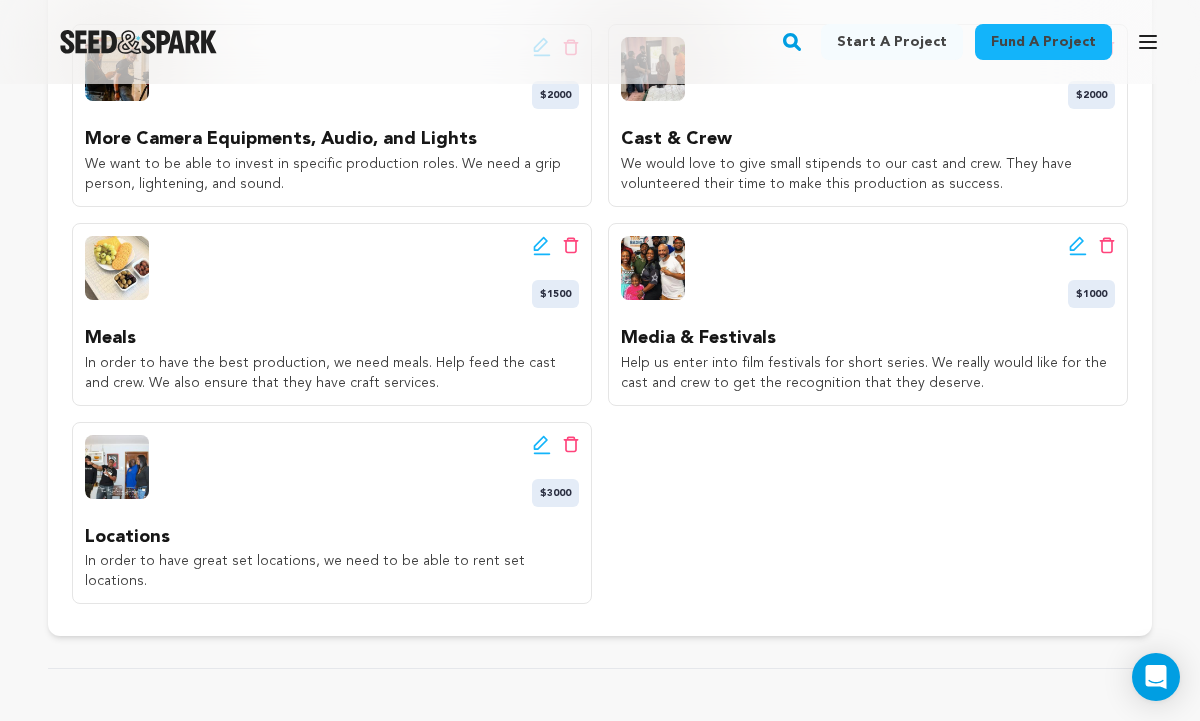 click on "Edit wishlist button
Delete wishlist button
$2000
More Camera Equipments, Audio, and Lights
We want to be able to invest in specific production roles. We need a grip person, lightening, and sound." at bounding box center [600, 314] 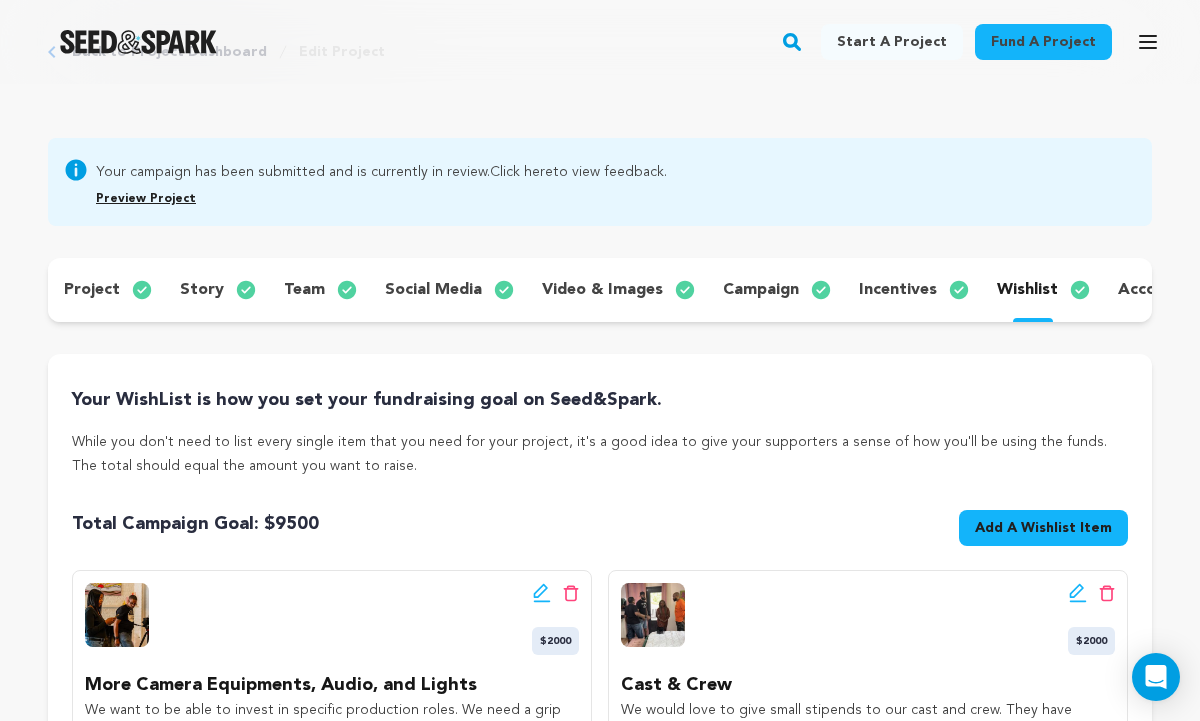 scroll, scrollTop: 0, scrollLeft: 0, axis: both 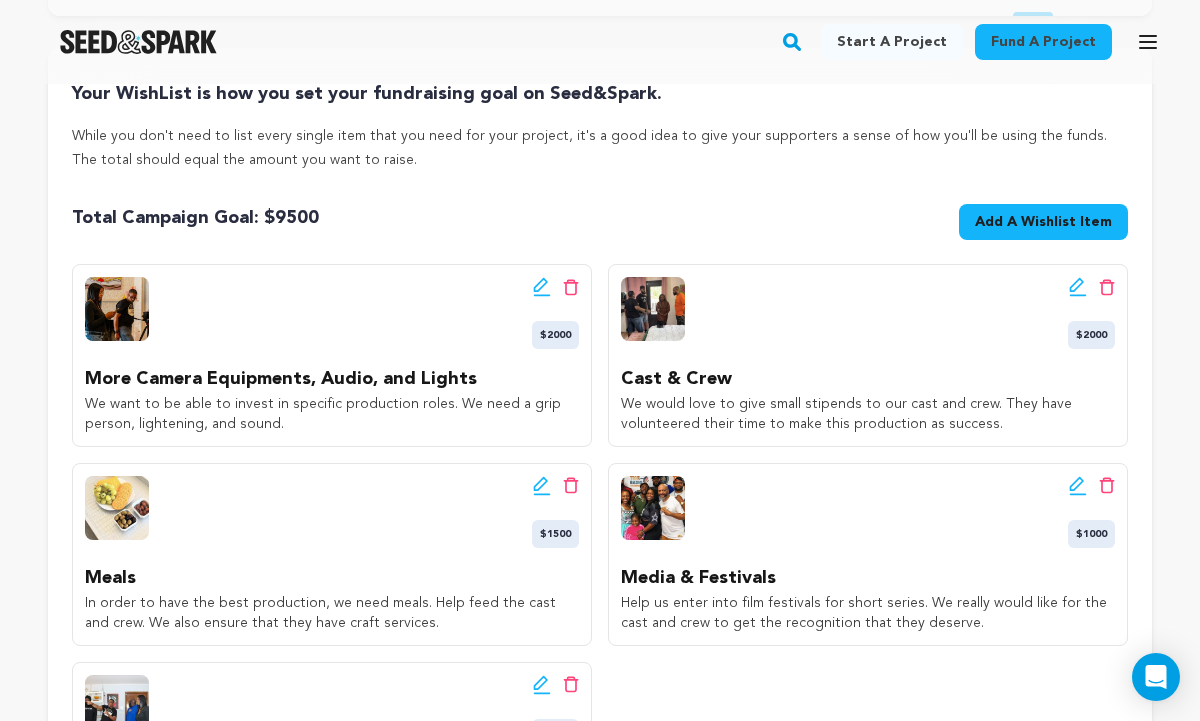 click on "Add A Wishlist Item" at bounding box center [1043, 222] 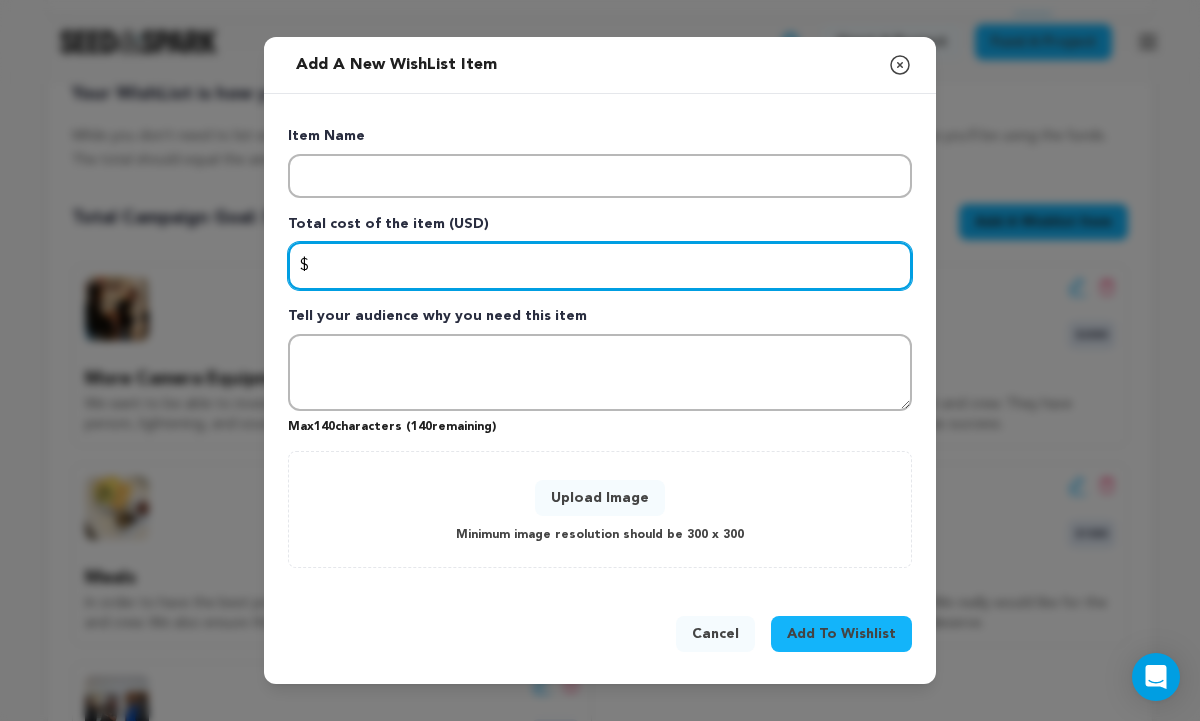 click at bounding box center [600, 266] 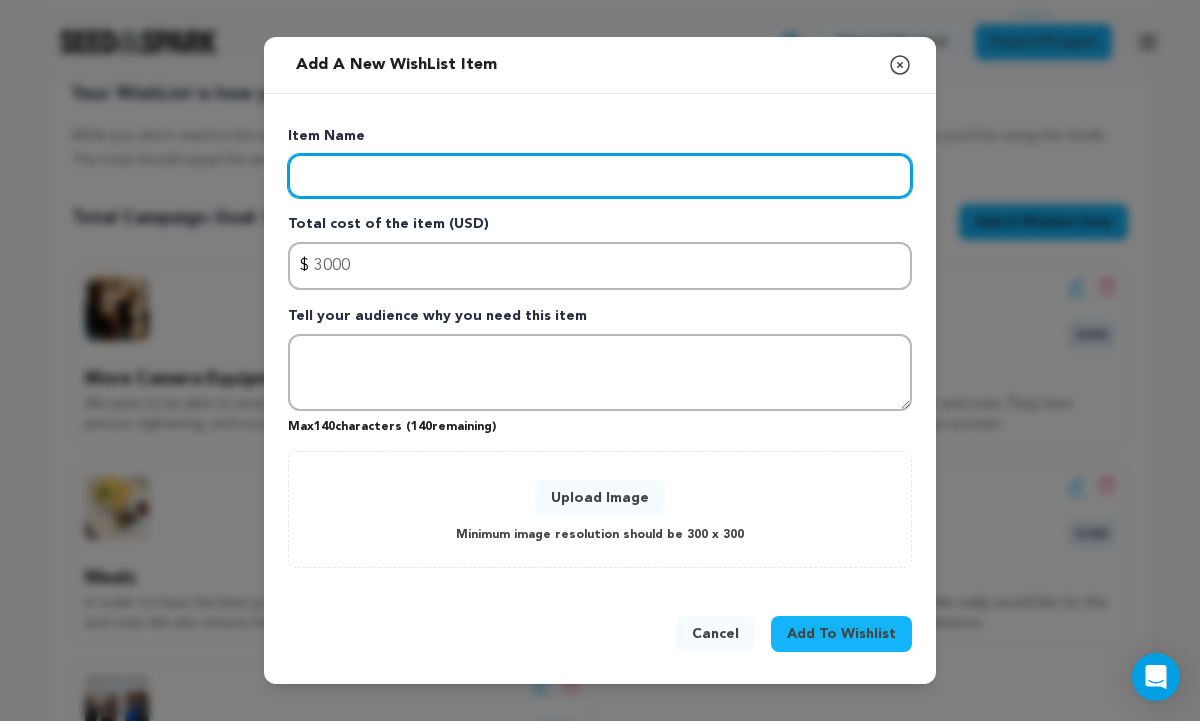 click at bounding box center (600, 176) 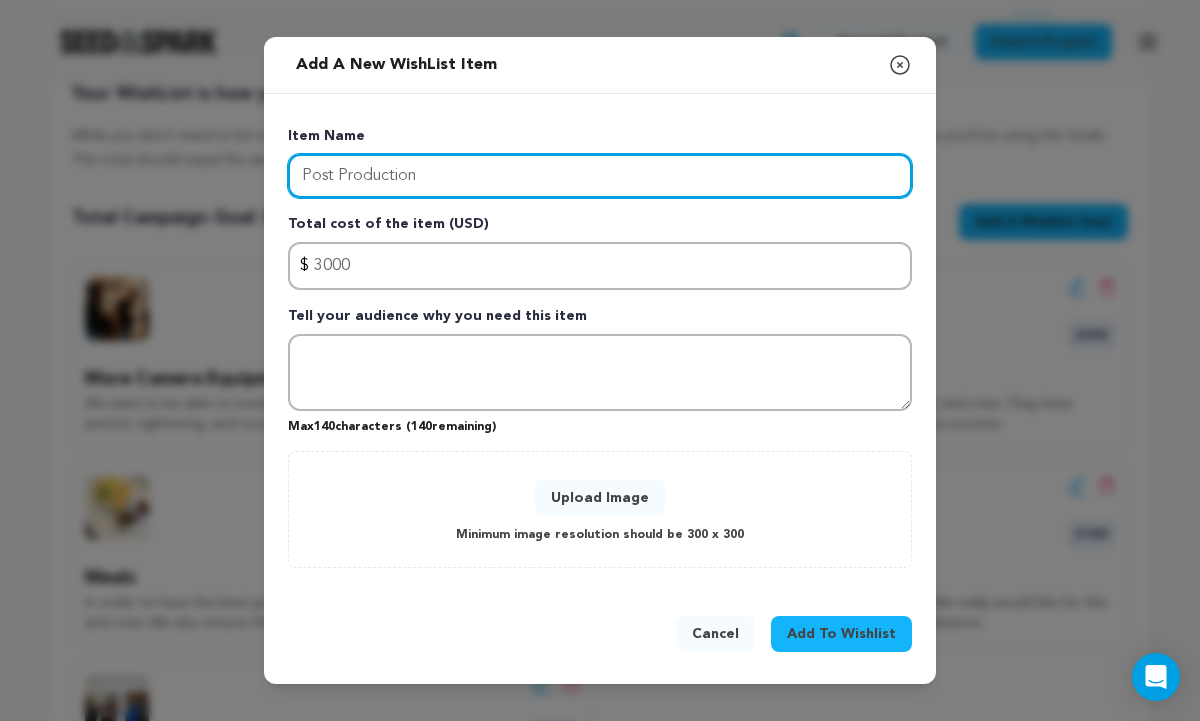 type on "Post Production" 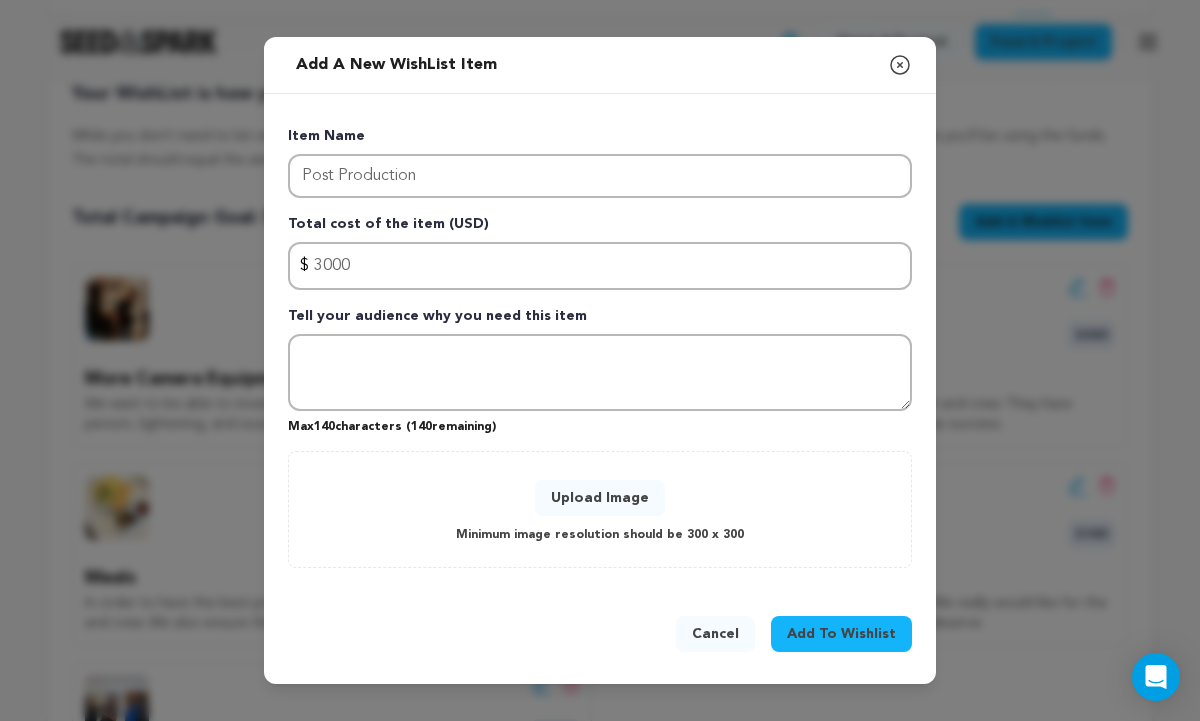 click on "Upload Image" at bounding box center (600, 498) 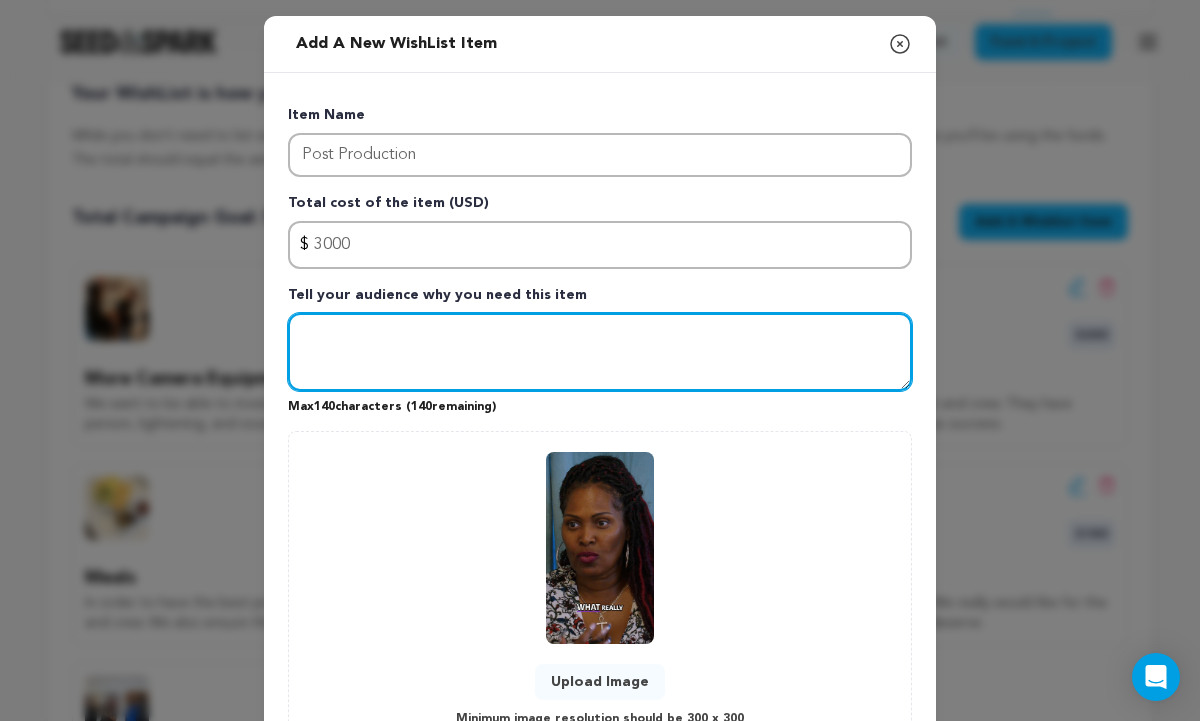 click at bounding box center (600, 352) 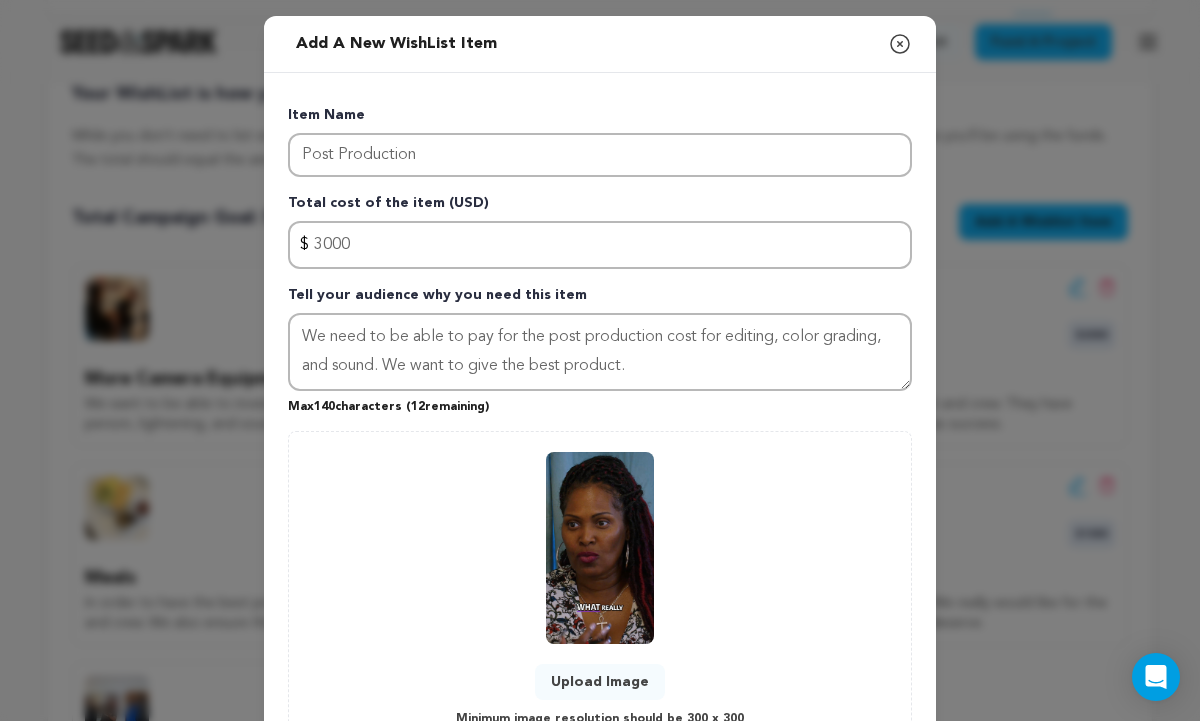 click on "Upload Image
Minimum image resolution should be 300 x 300" at bounding box center (600, 591) 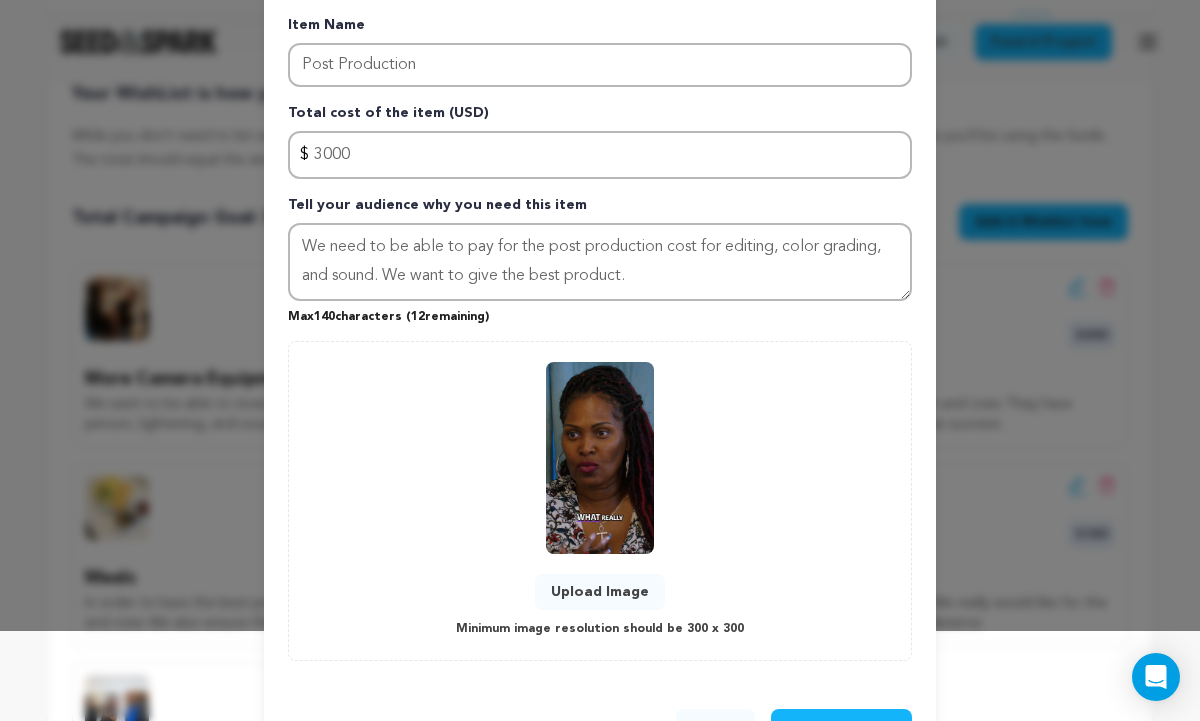 scroll, scrollTop: 120, scrollLeft: 0, axis: vertical 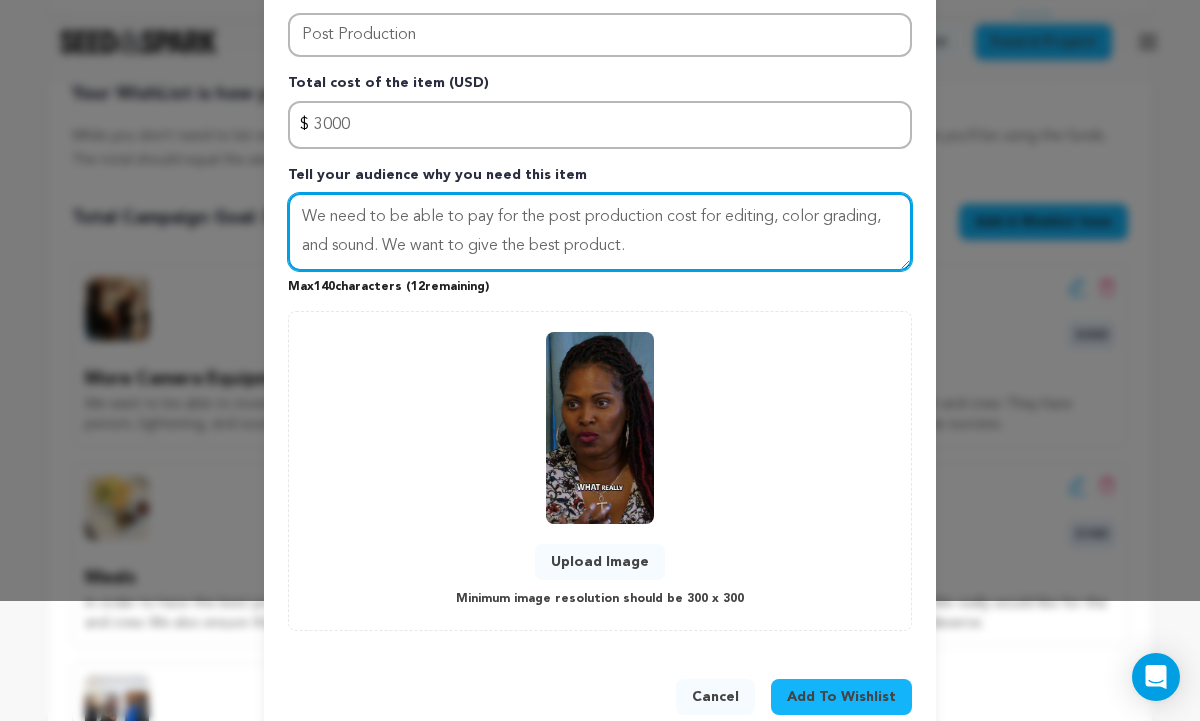 click on "We need to be able to pay for the post production cost for editing, color grading, and sound. We want to give the best product." at bounding box center (600, 232) 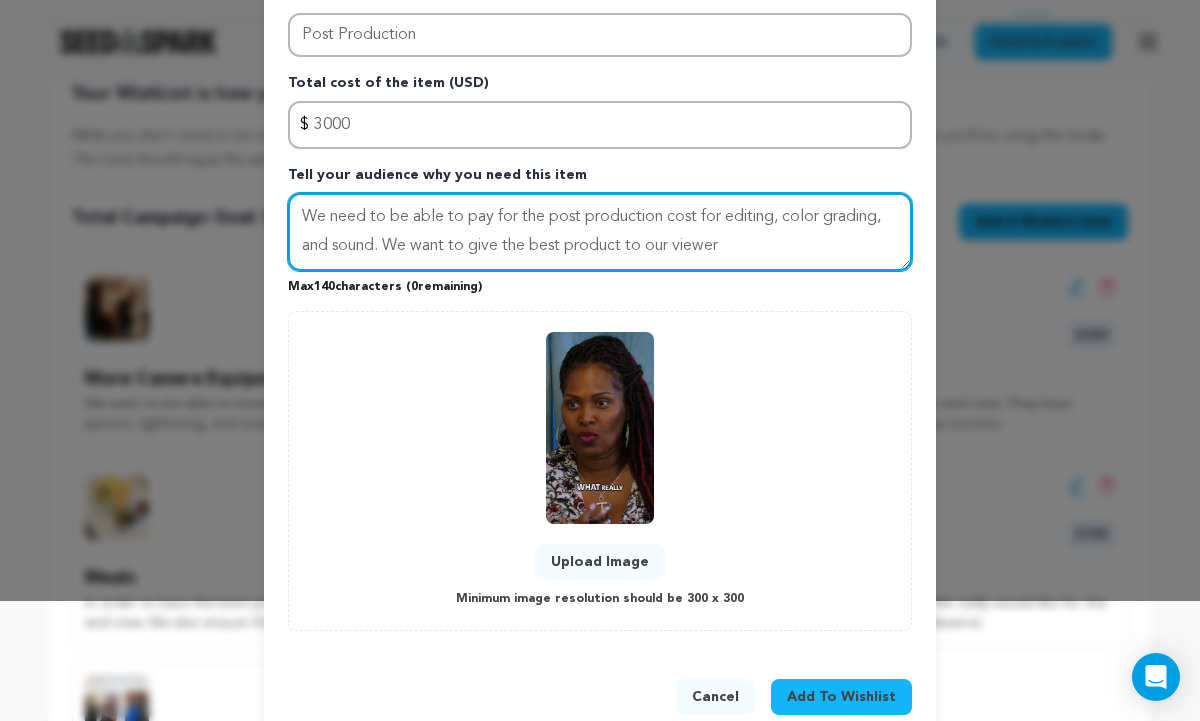 click on "We need to be able to pay for the post production cost for editing, color grading, and sound. We want to give the best product to our viewer" at bounding box center (600, 232) 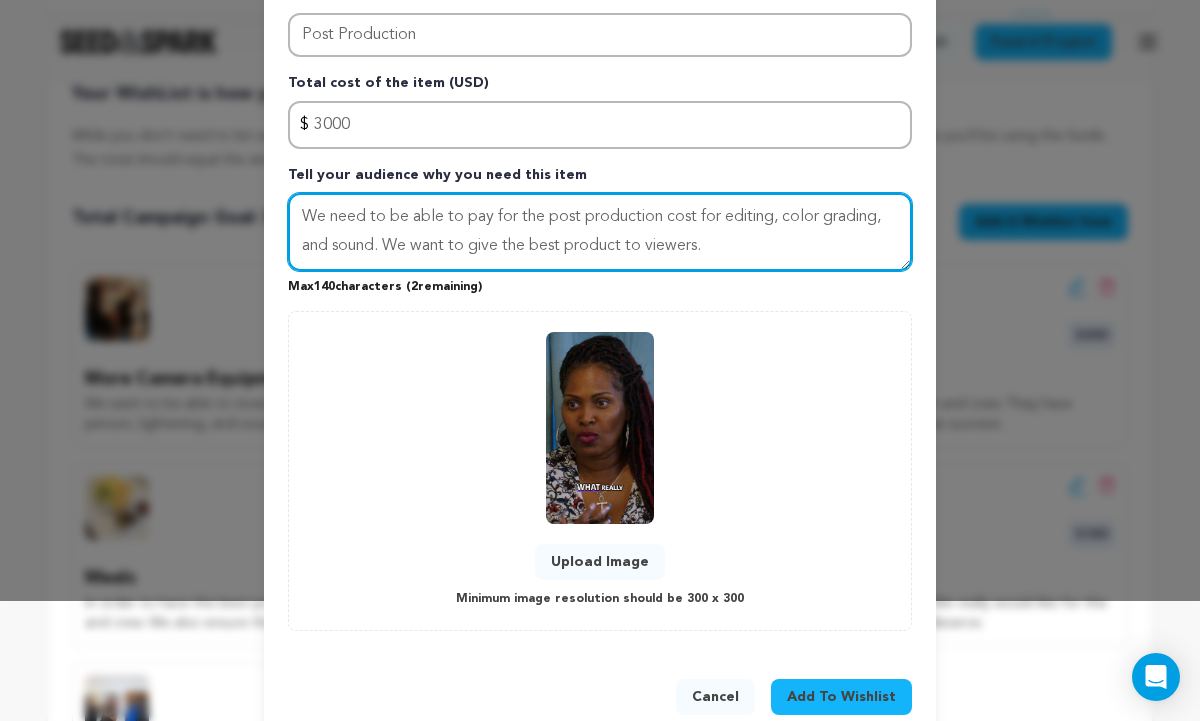 type on "We need to be able to pay for the post production cost for editing, color grading, and sound. We want to give the best product to viewers." 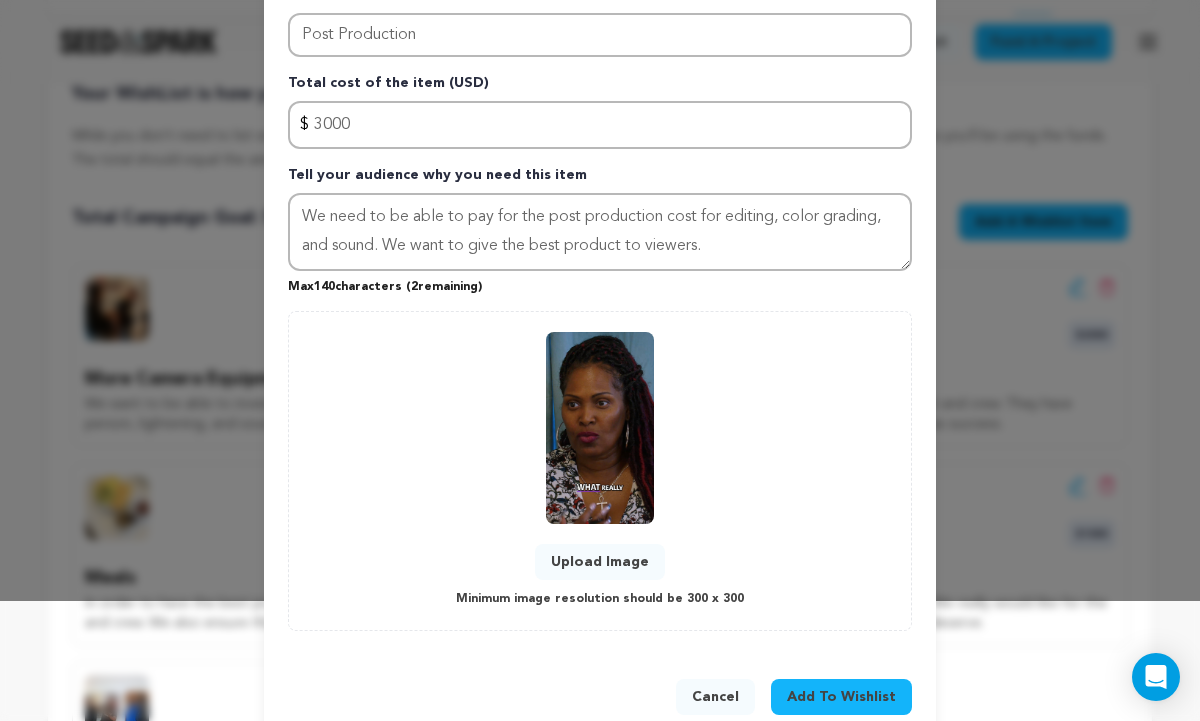 click on "Add To Wishlist" at bounding box center [841, 697] 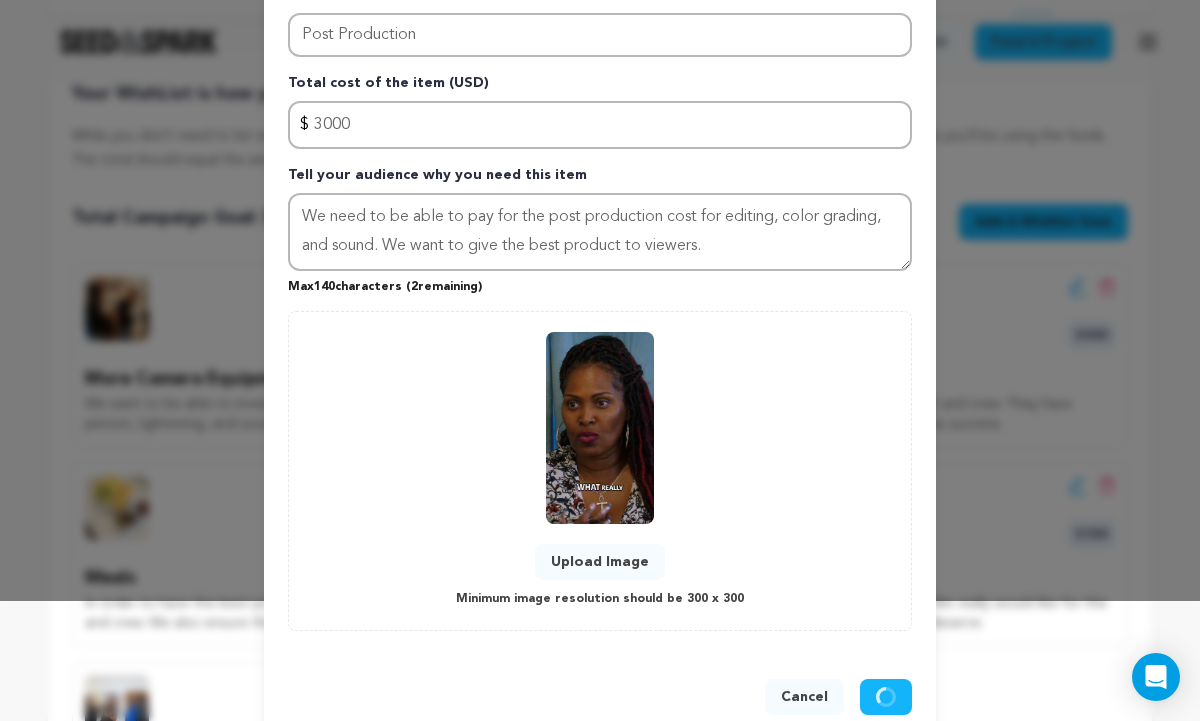 type 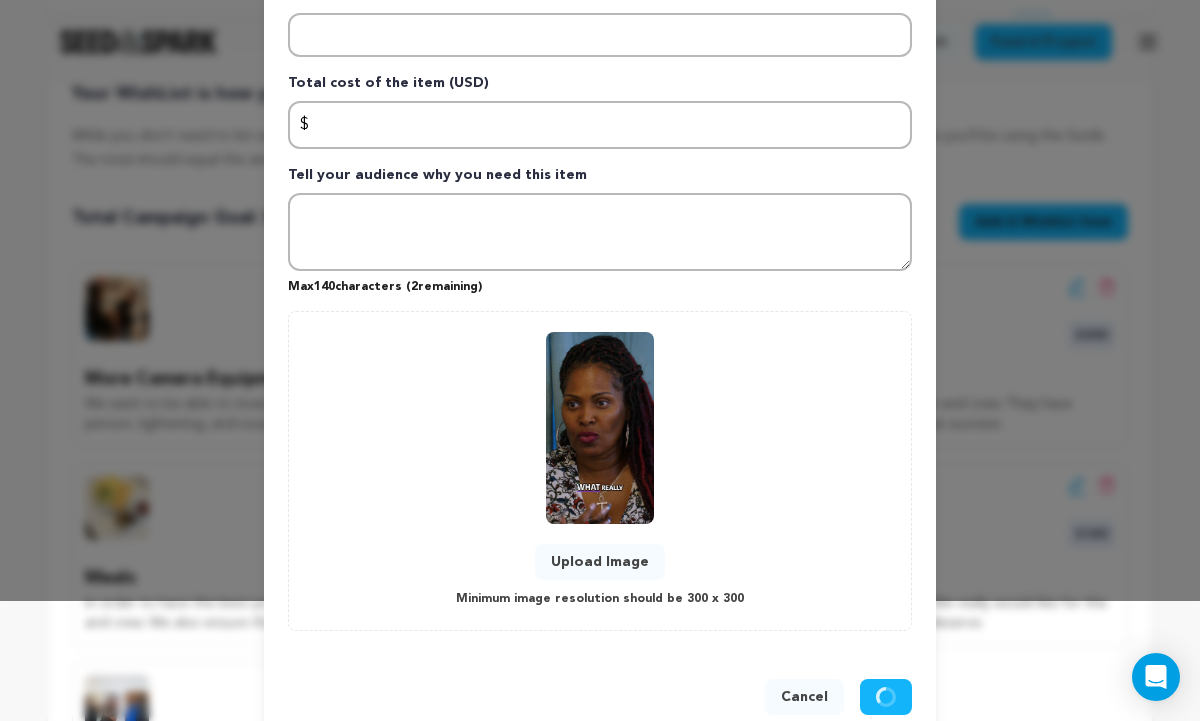 scroll, scrollTop: 0, scrollLeft: 0, axis: both 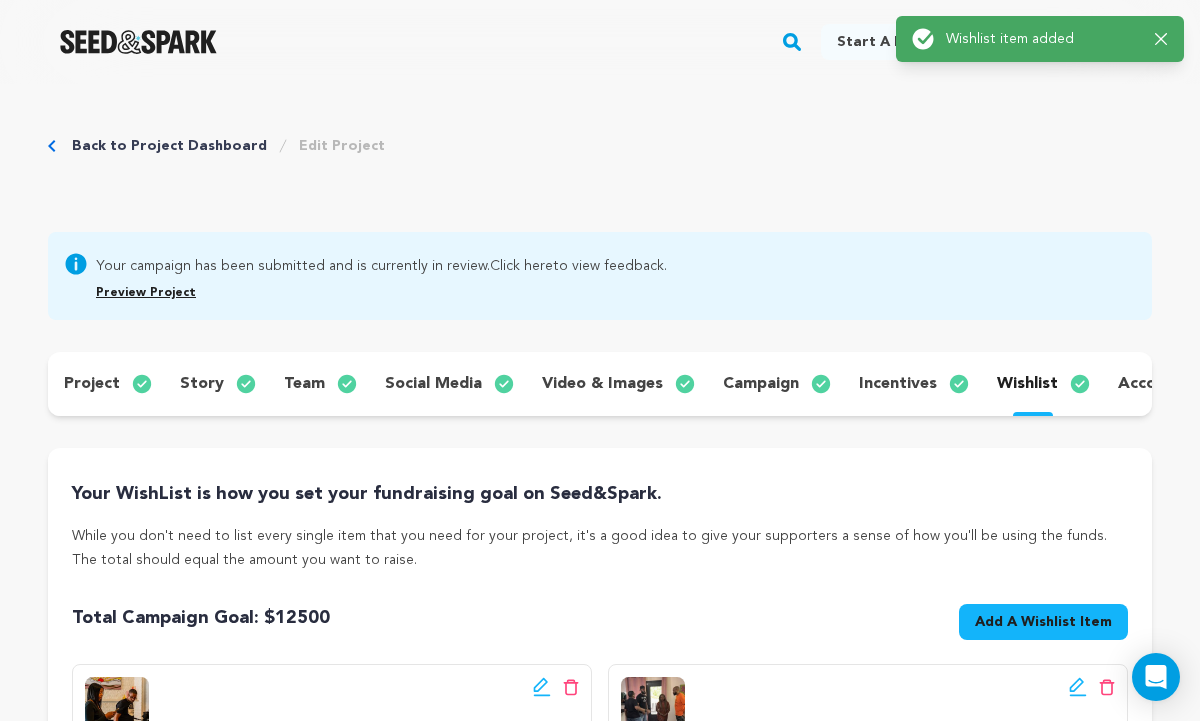 click on "Your WishList is how you set your fundraising goal on Seed&Spark.
While you don't need to list every single item that you need for your project, it's a good idea to give
your supporters a sense of how you'll be using the funds. The total should equal the amount you want to
raise.
Total Campaign Goal: $ 12500
Goal: $9,500
Add A Wishlist Item
New Wishlist Item" at bounding box center [600, 862] 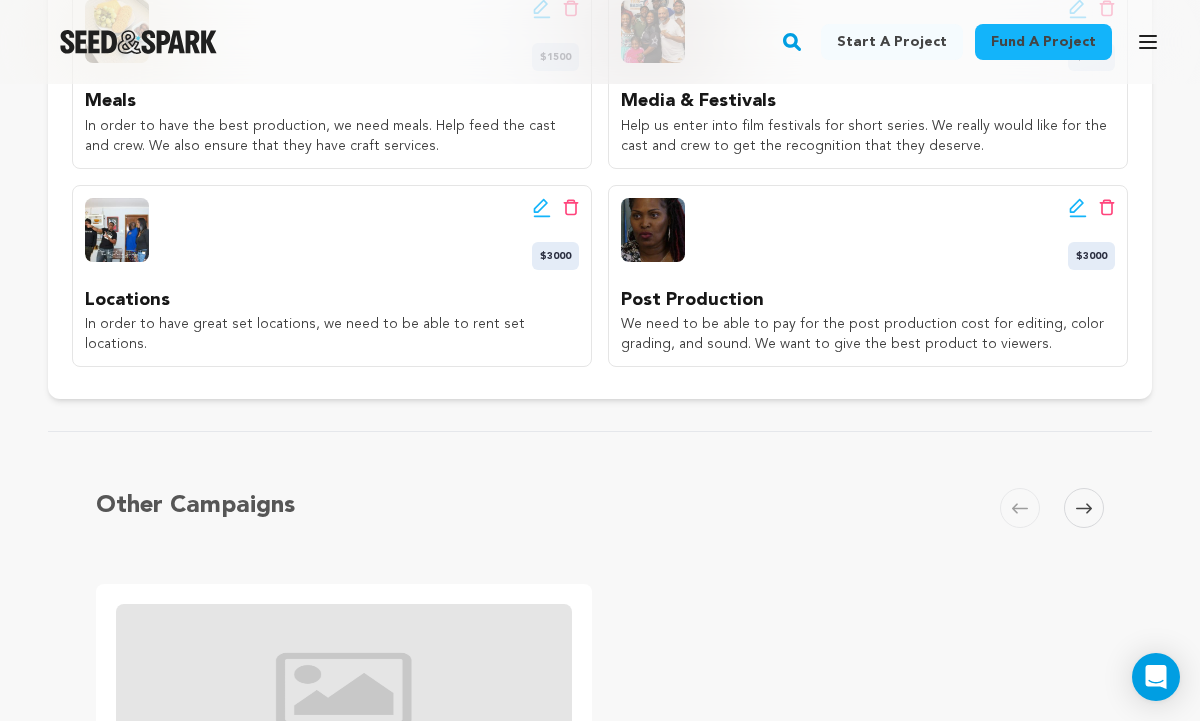 scroll, scrollTop: 880, scrollLeft: 0, axis: vertical 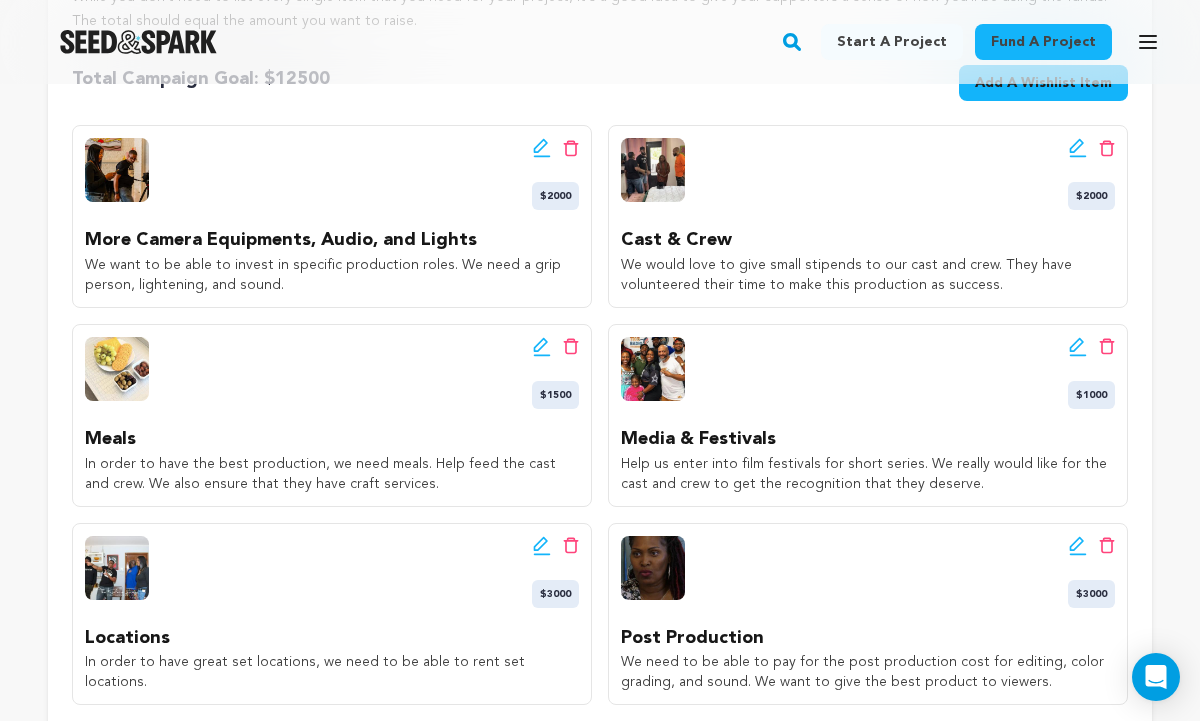 click on "Back to Project Dashboard
Edit Project
Your campaign has been submitted and is currently in review.  Click here  to view feedback." at bounding box center [600, 501] 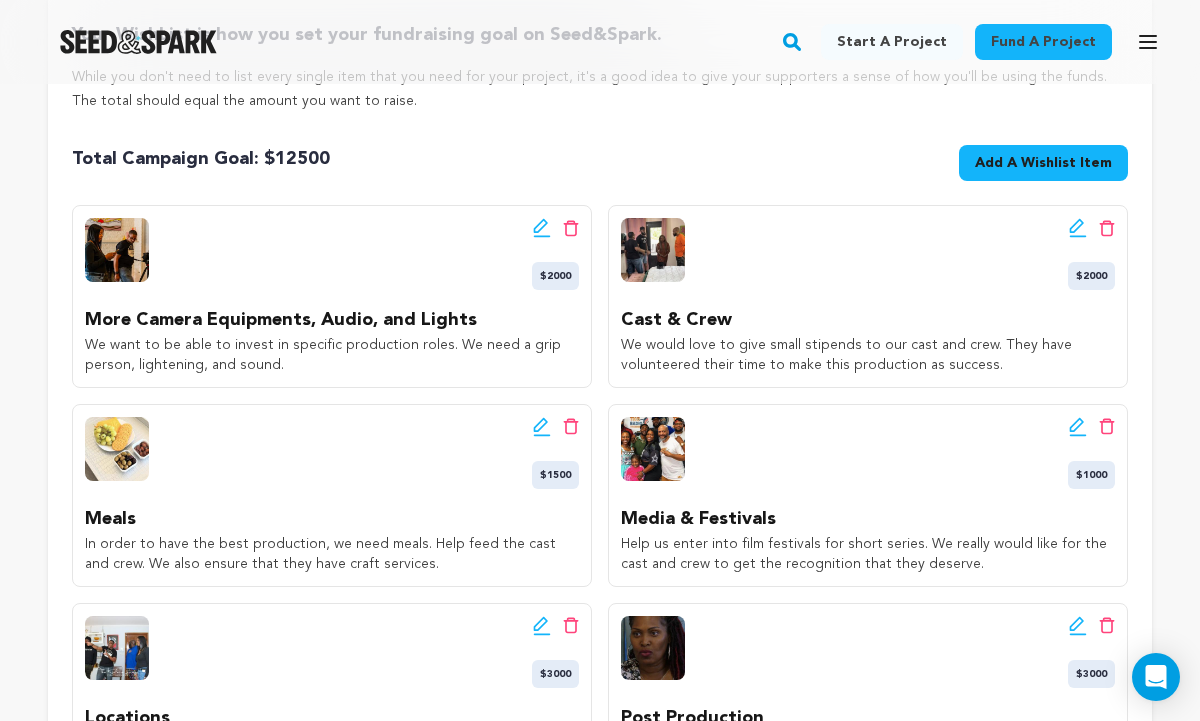 scroll, scrollTop: 419, scrollLeft: 0, axis: vertical 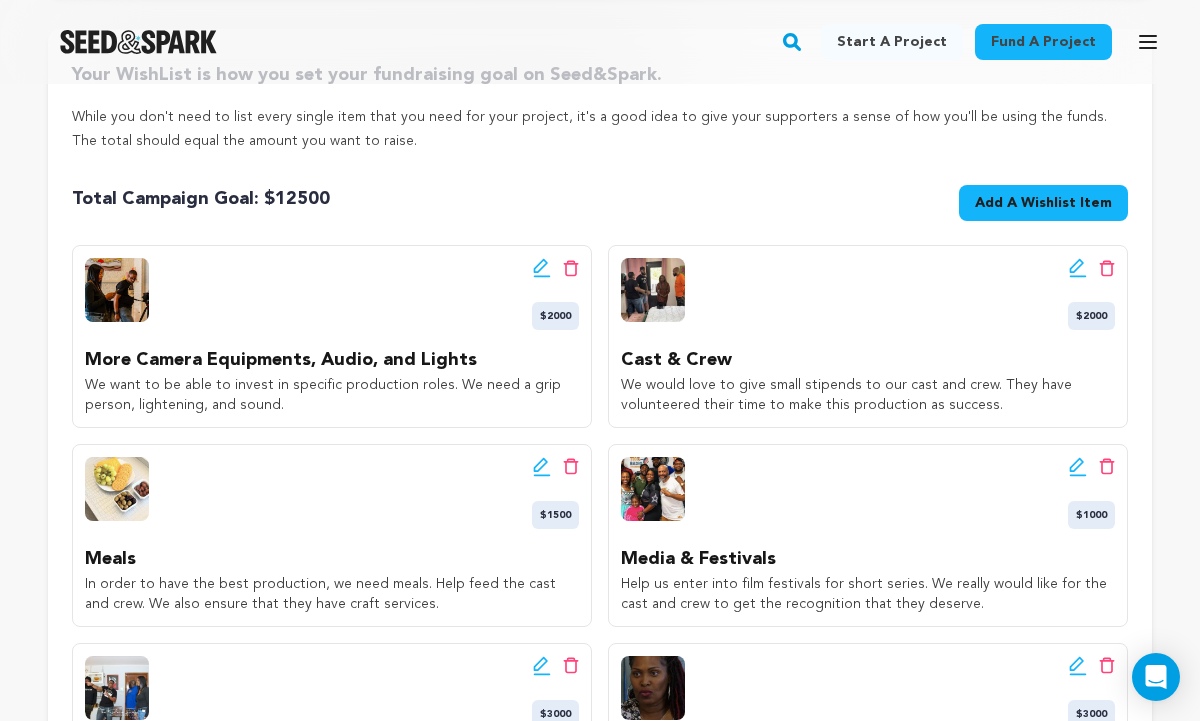 click 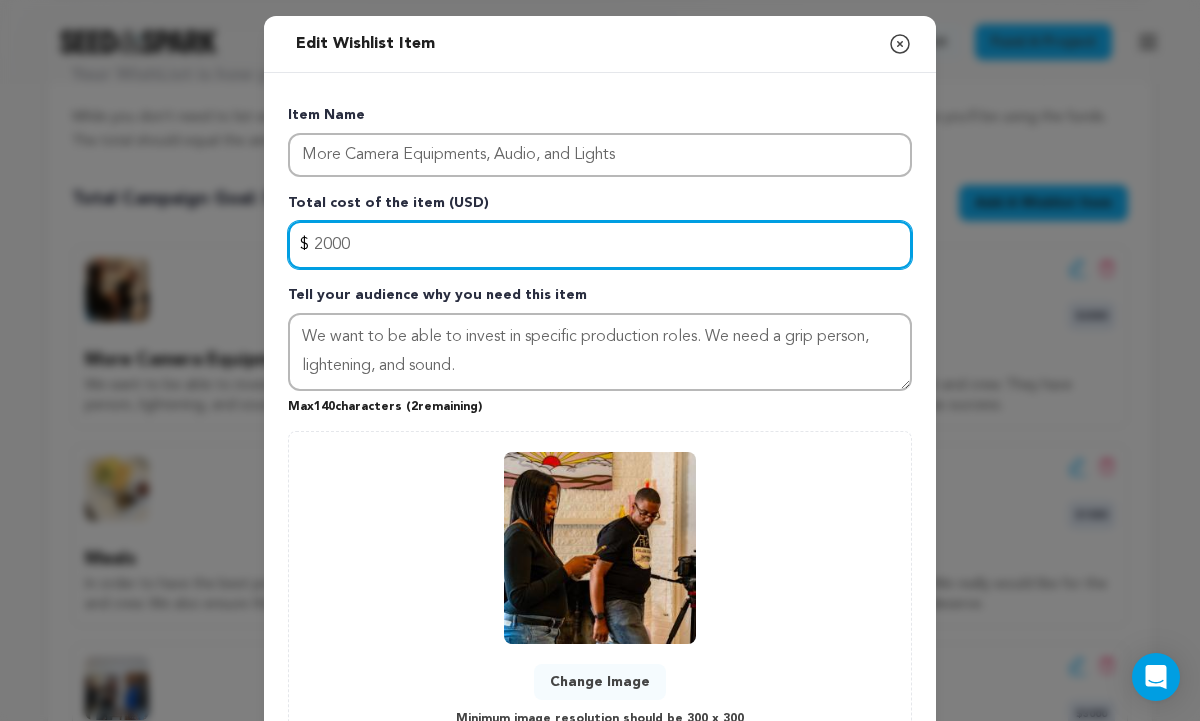 click on "2000" at bounding box center [600, 245] 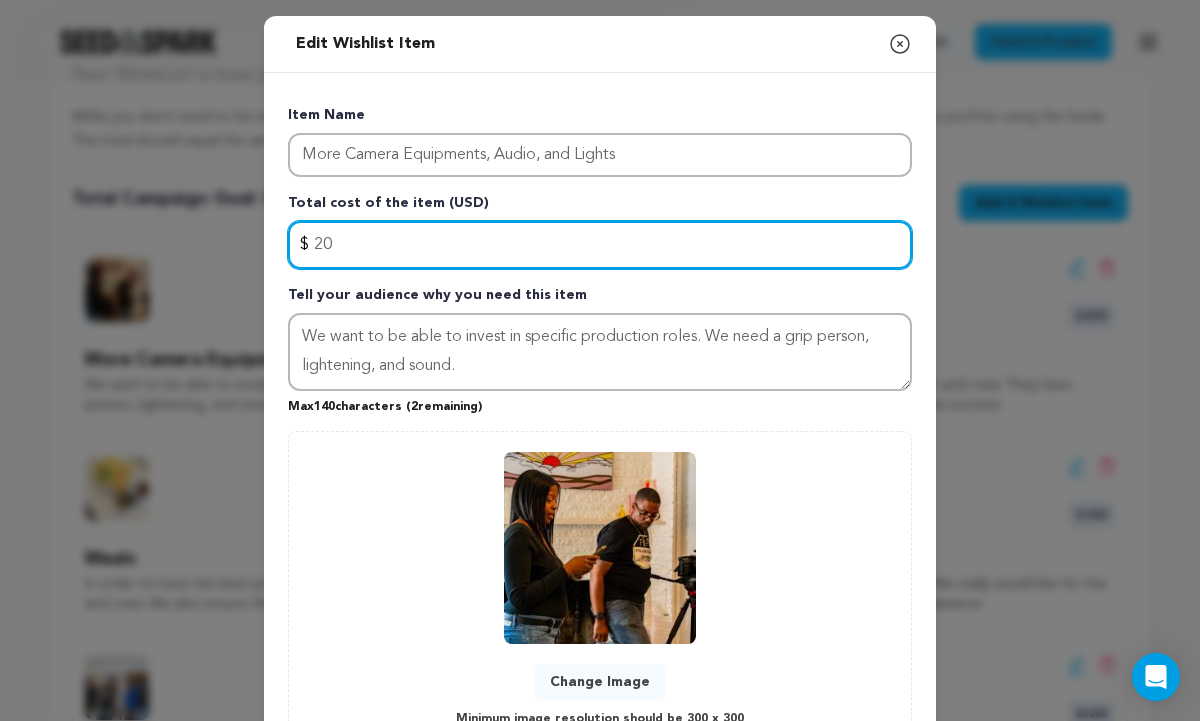 type on "2" 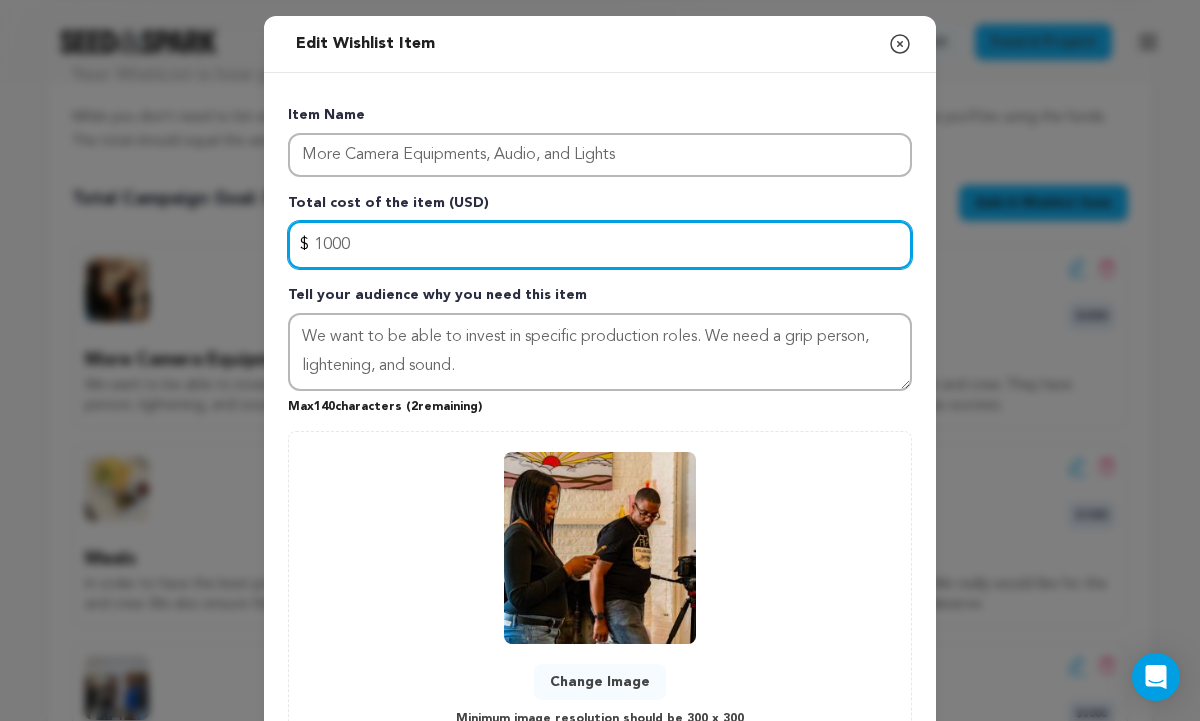 type on "1000" 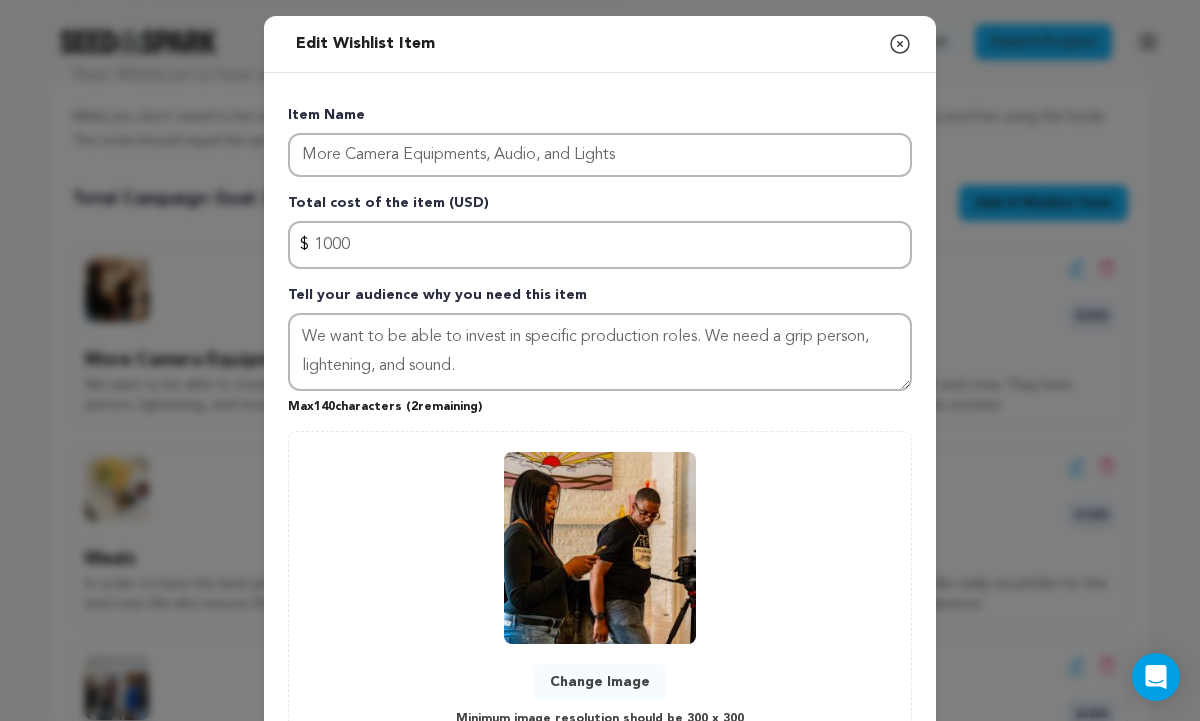 click on "Change Image
Minimum image resolution should be 300 x 300" at bounding box center (600, 591) 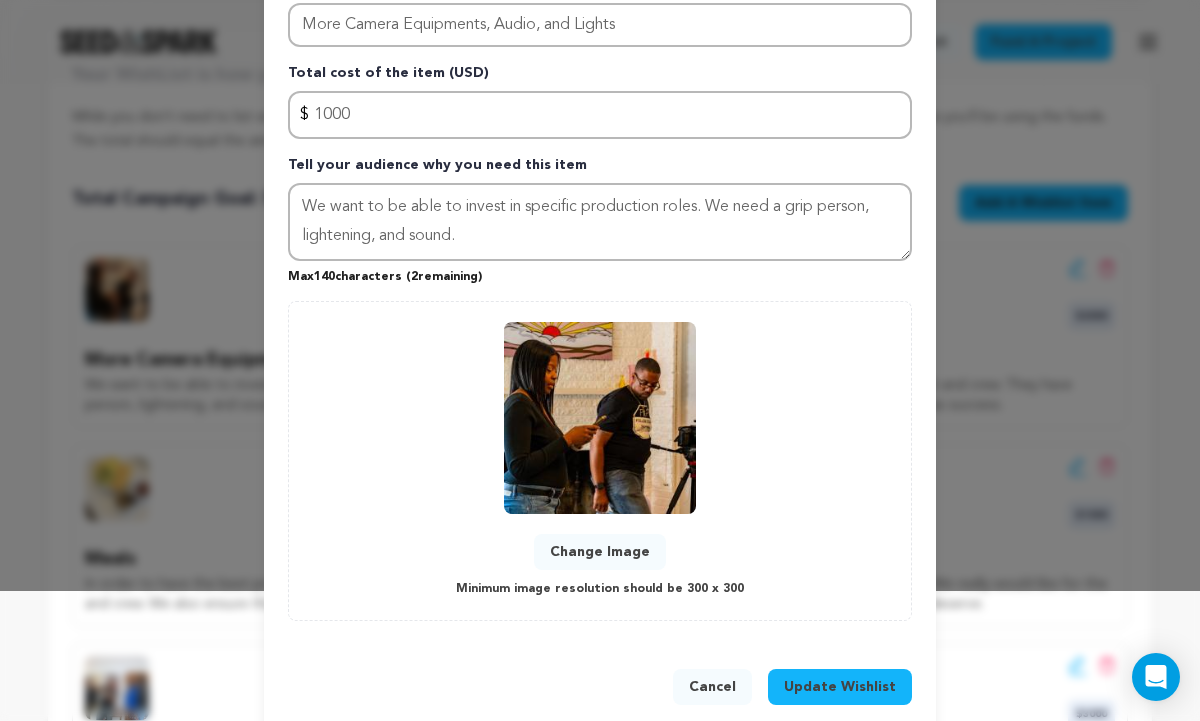 scroll, scrollTop: 162, scrollLeft: 0, axis: vertical 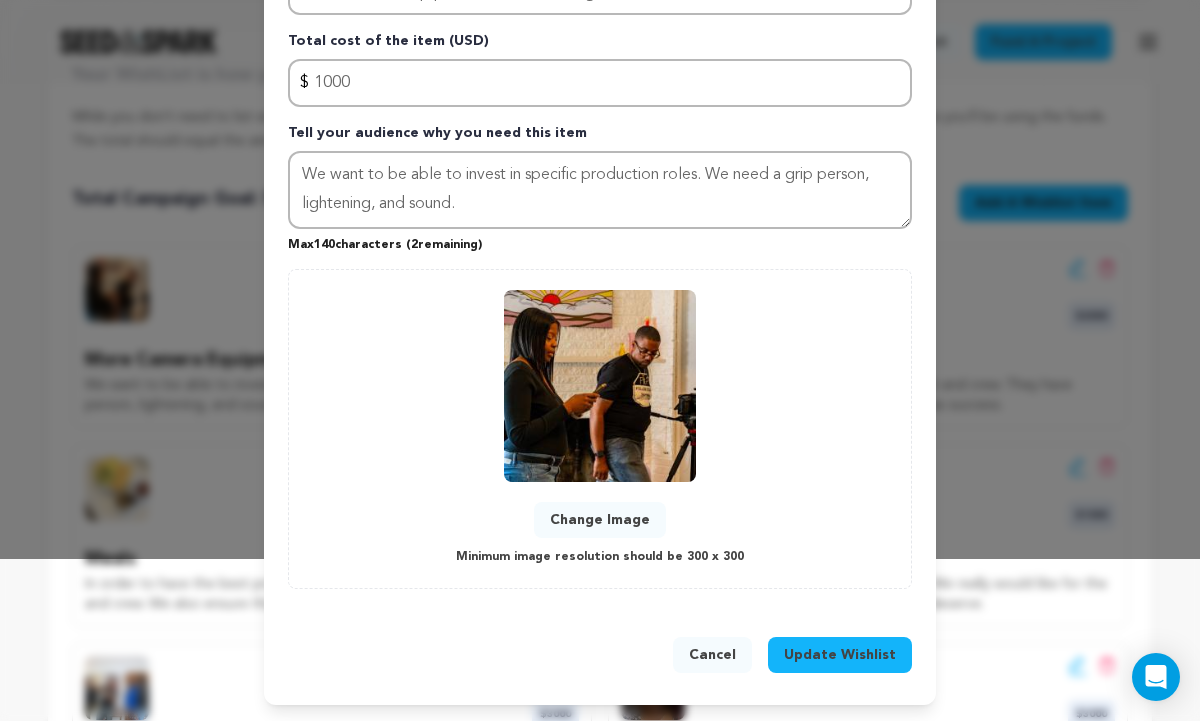 click on "Update Wishlist" at bounding box center [840, 655] 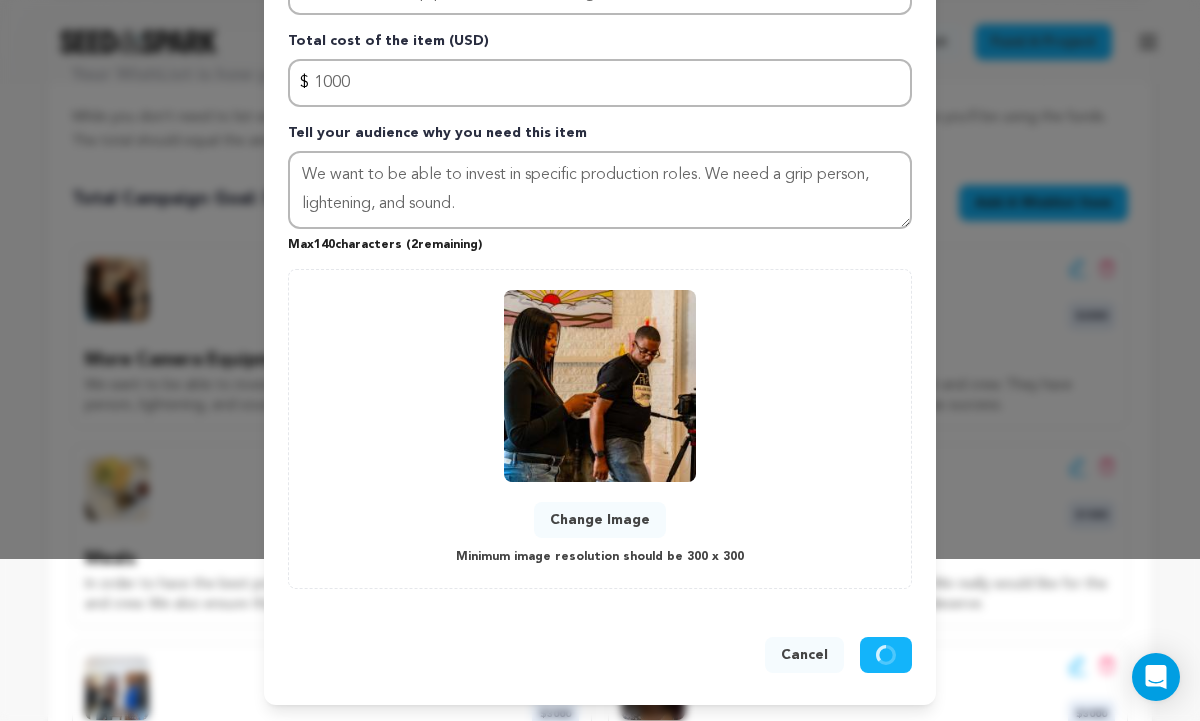 type 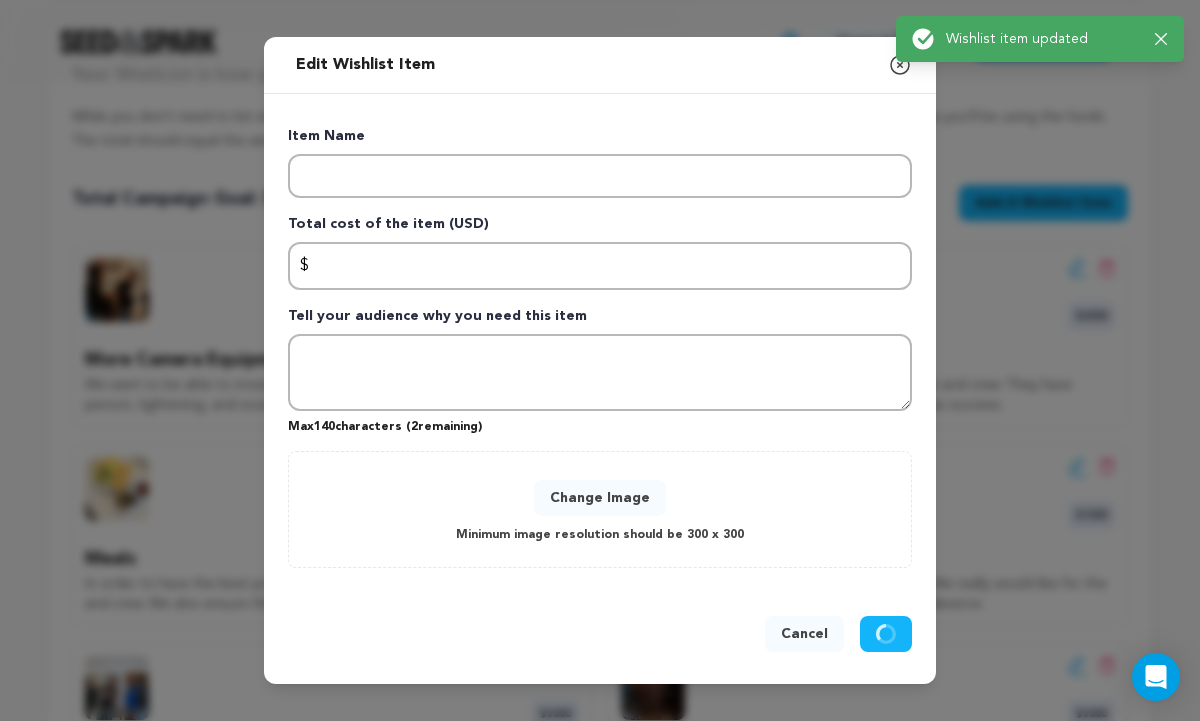 scroll, scrollTop: 0, scrollLeft: 0, axis: both 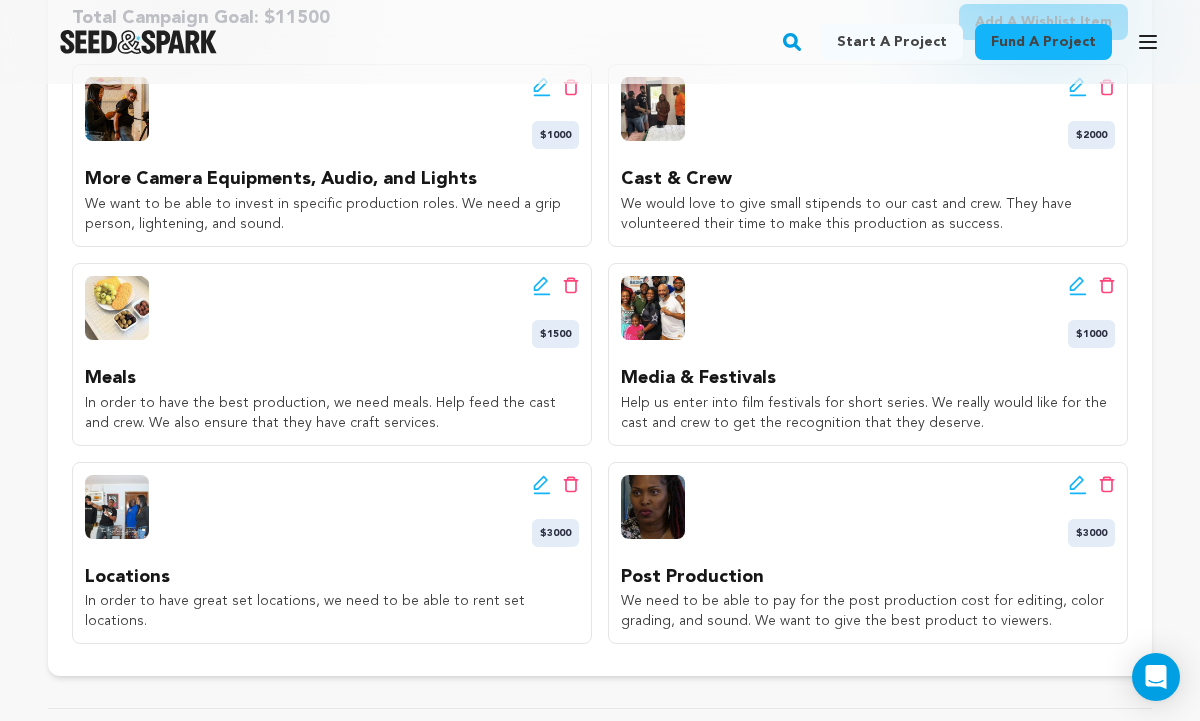 click 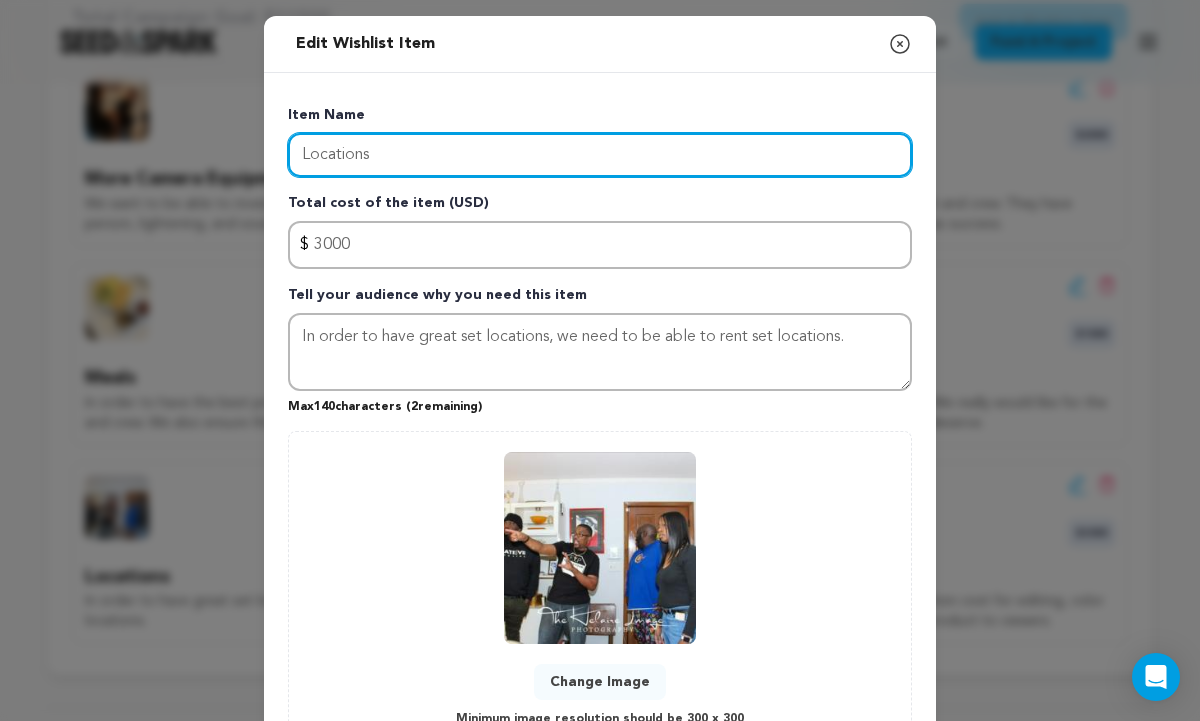 click on "Locations" at bounding box center [600, 155] 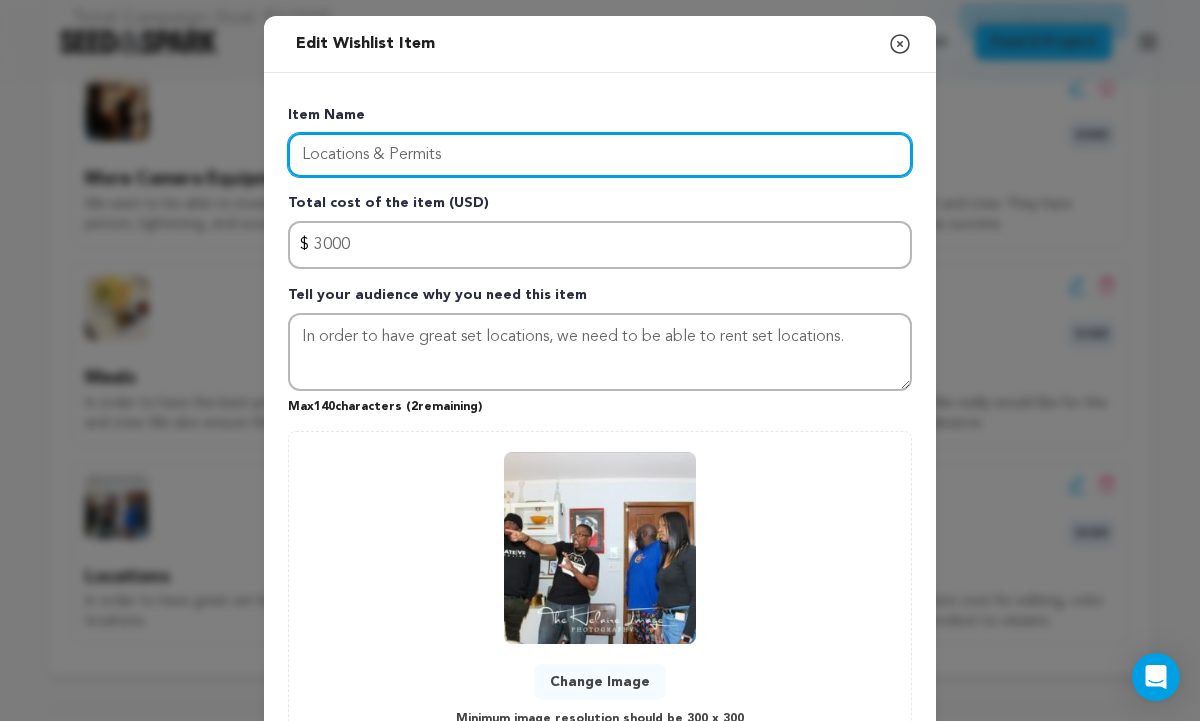 type on "Locations & Permits" 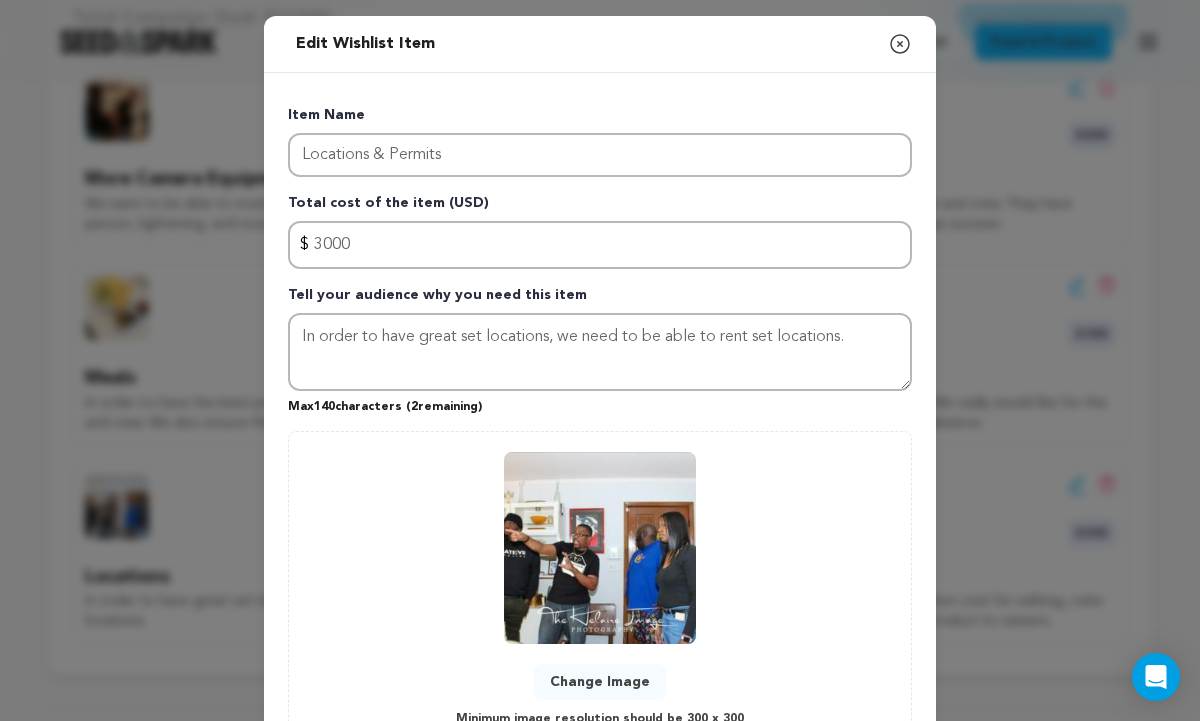 click on "Change Image
Minimum image resolution should be 300 x 300" at bounding box center (600, 591) 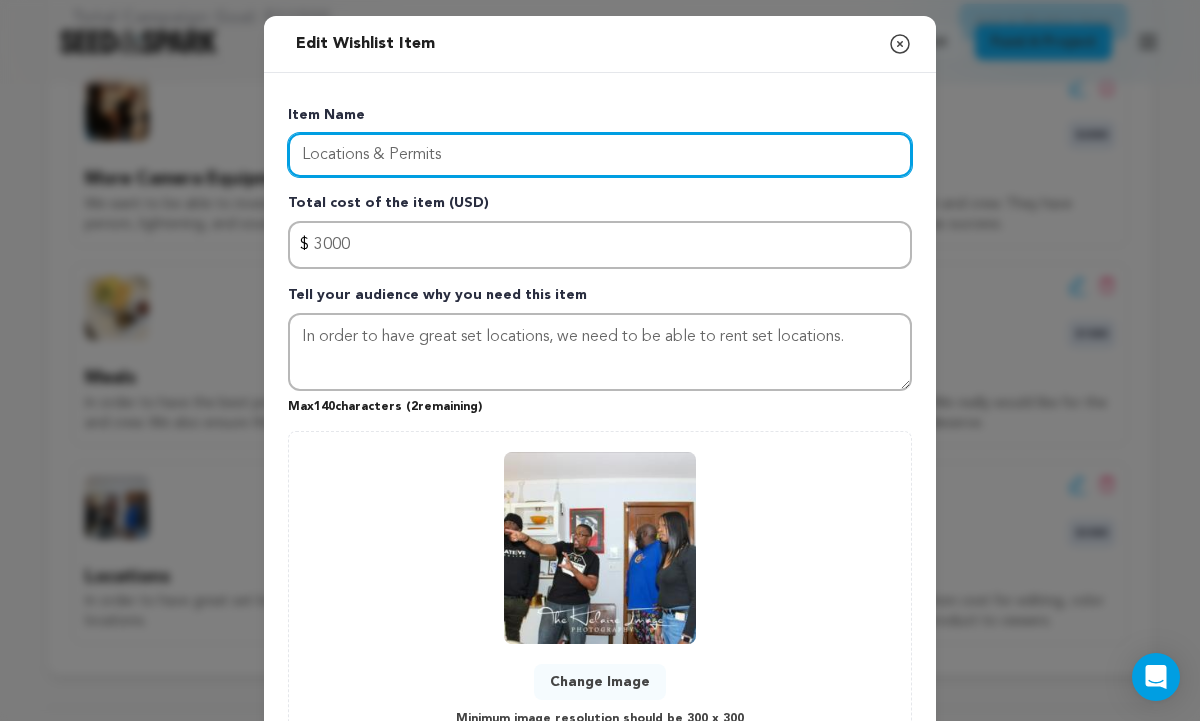 click on "Locations & Permits" at bounding box center [600, 155] 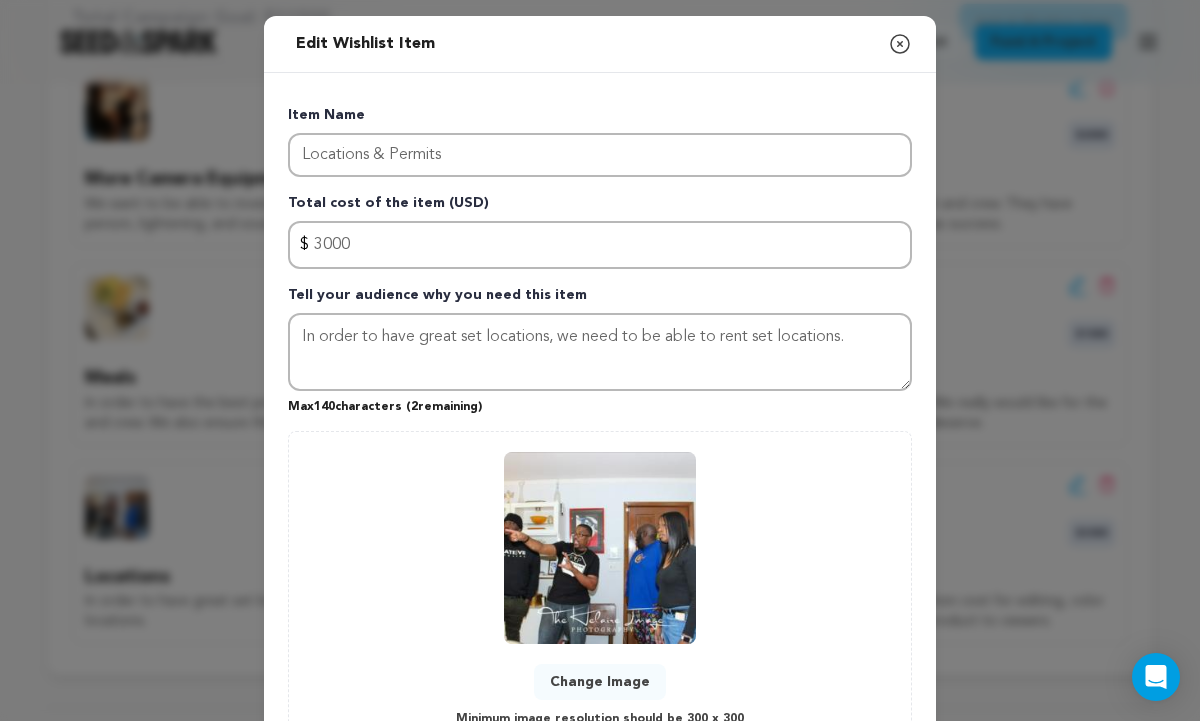 click on "Item Name
Locations & Permits
Total cost of the item (USD)
$
Amount
3000
Tell your audience why you need this item
In order to have great set locations, we need to be able to rent set locations.
Max  140  characters
( 2  remaining)
0 %
0" at bounding box center [600, 424] 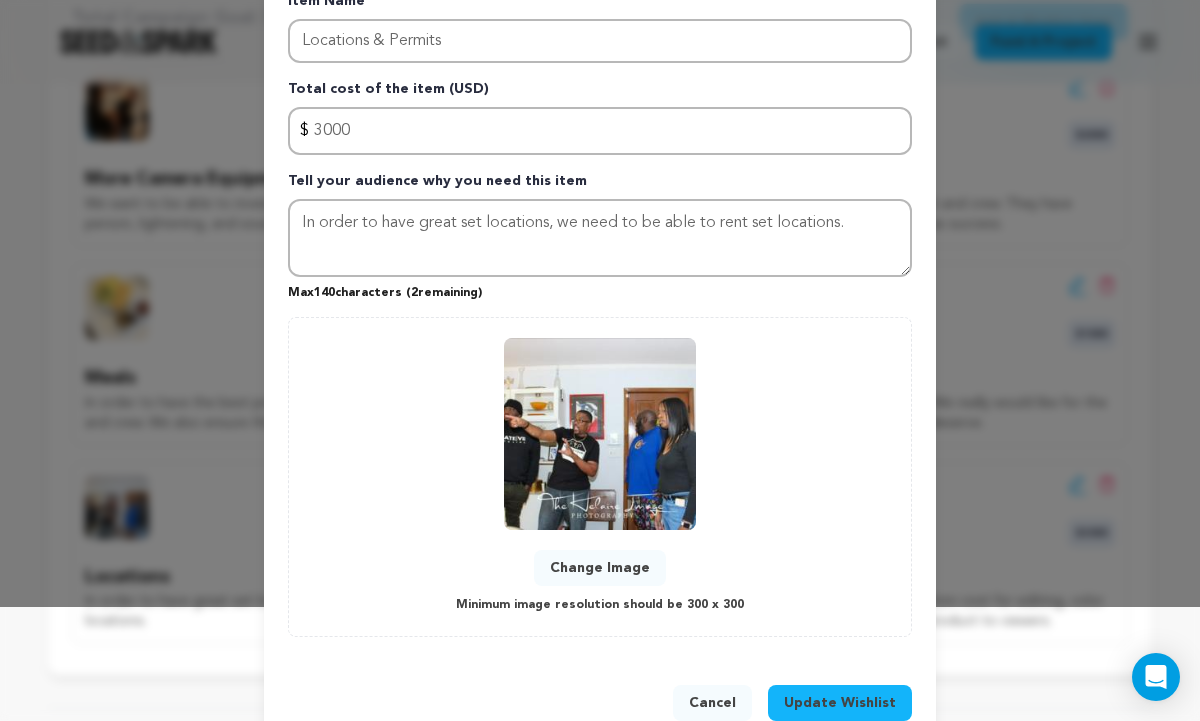 scroll, scrollTop: 162, scrollLeft: 0, axis: vertical 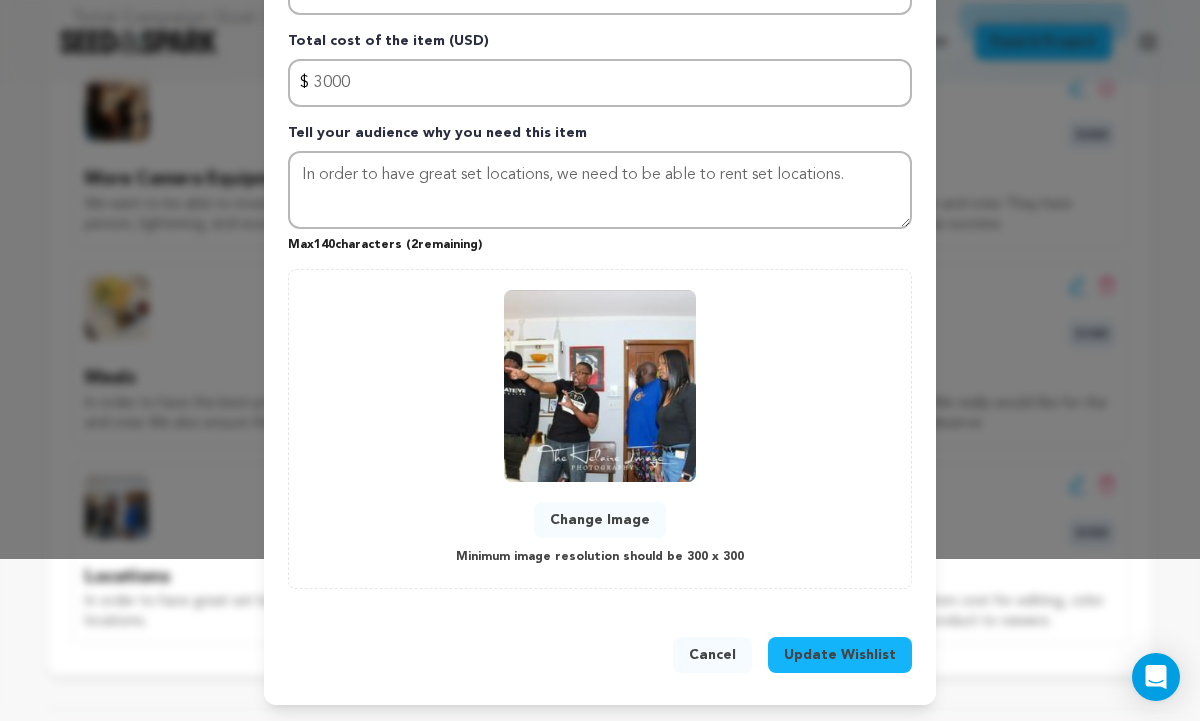 click on "Update Wishlist" at bounding box center (840, 655) 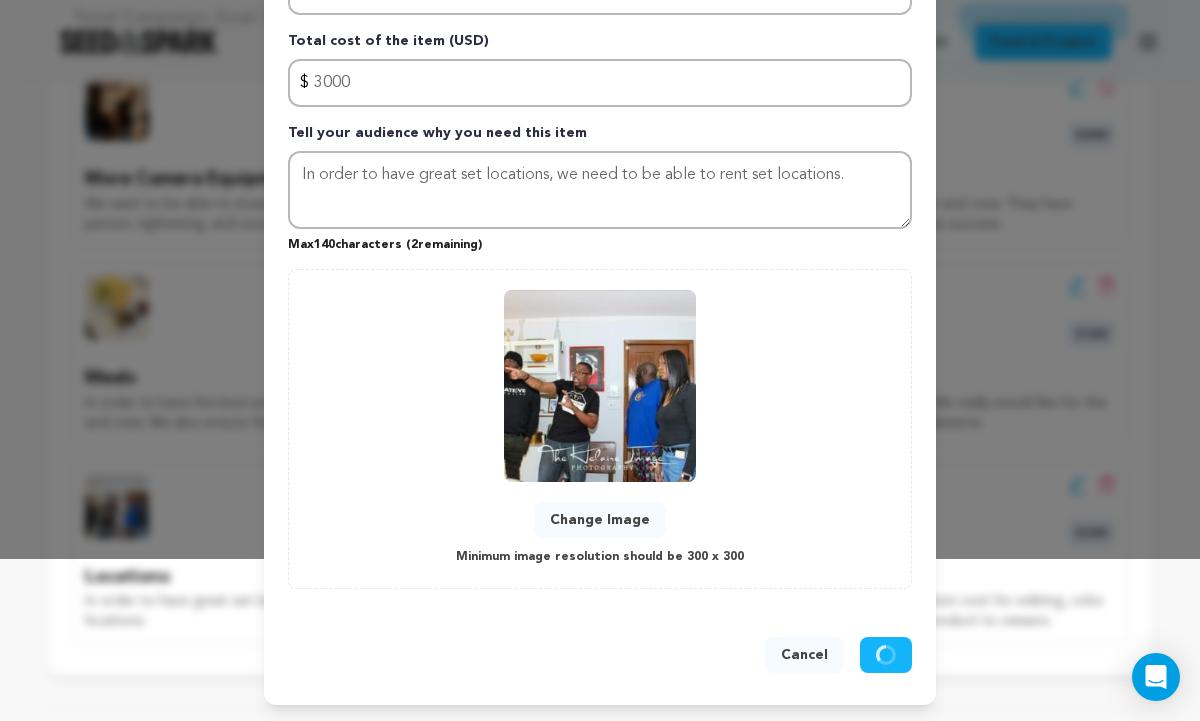 type 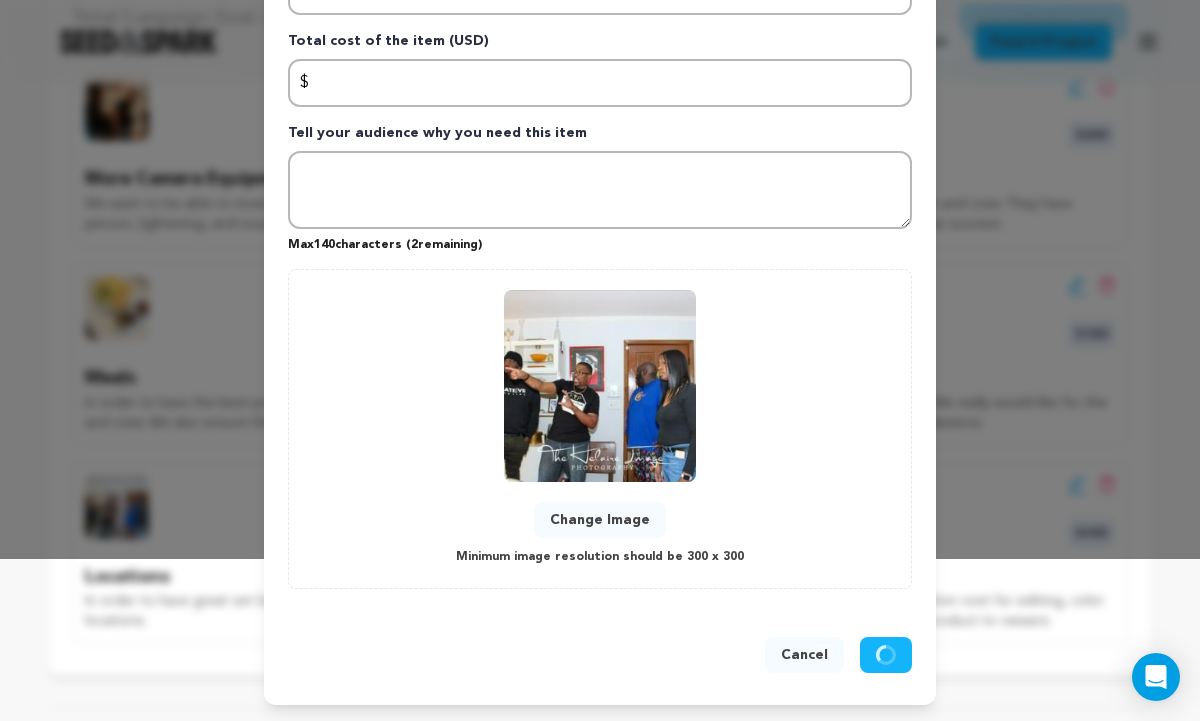 scroll, scrollTop: 0, scrollLeft: 0, axis: both 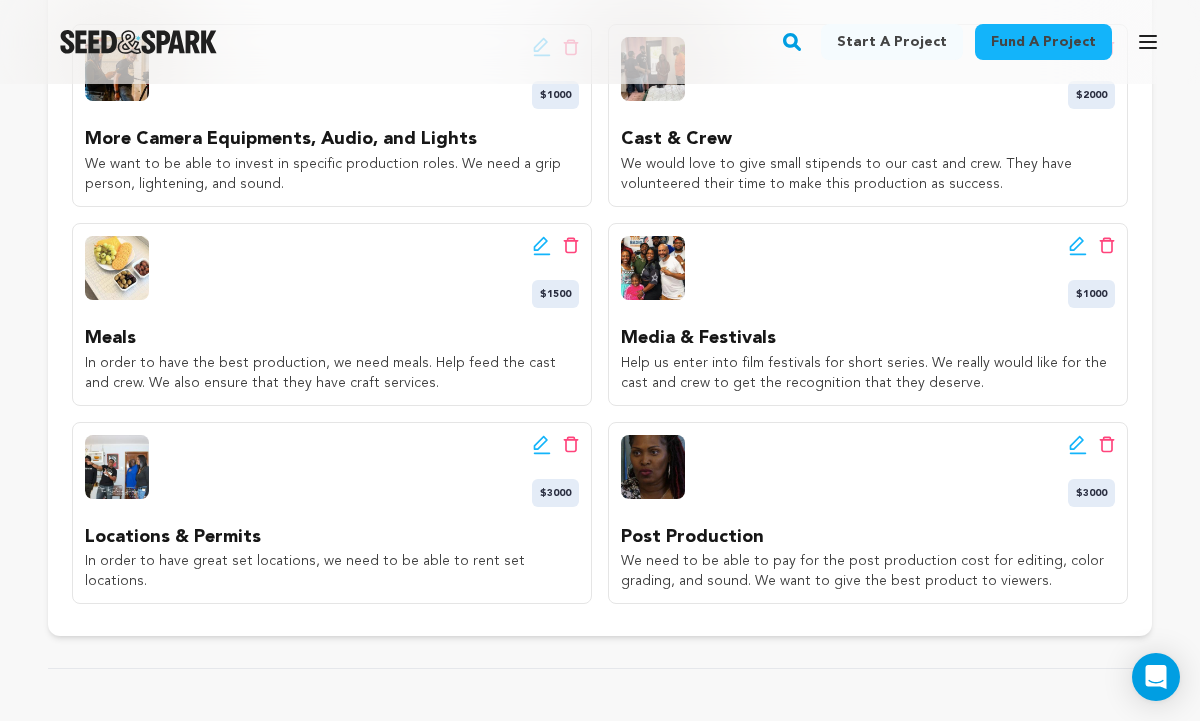 click 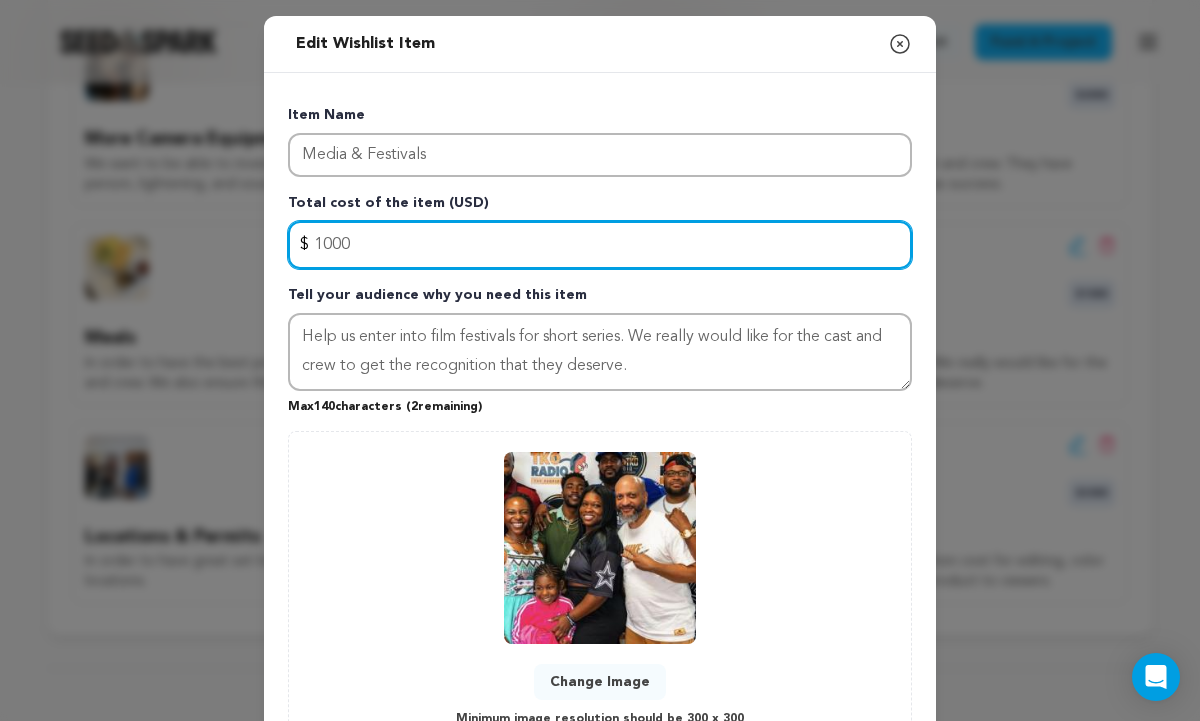 click on "1000" at bounding box center [600, 245] 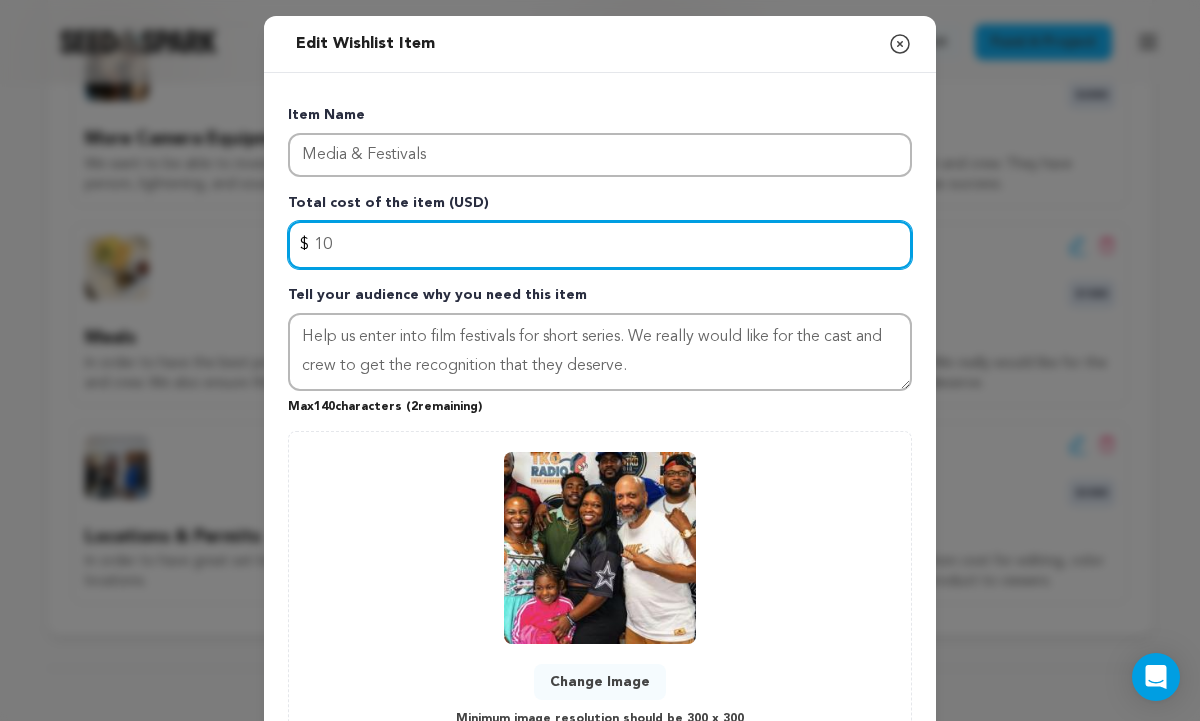 type on "1" 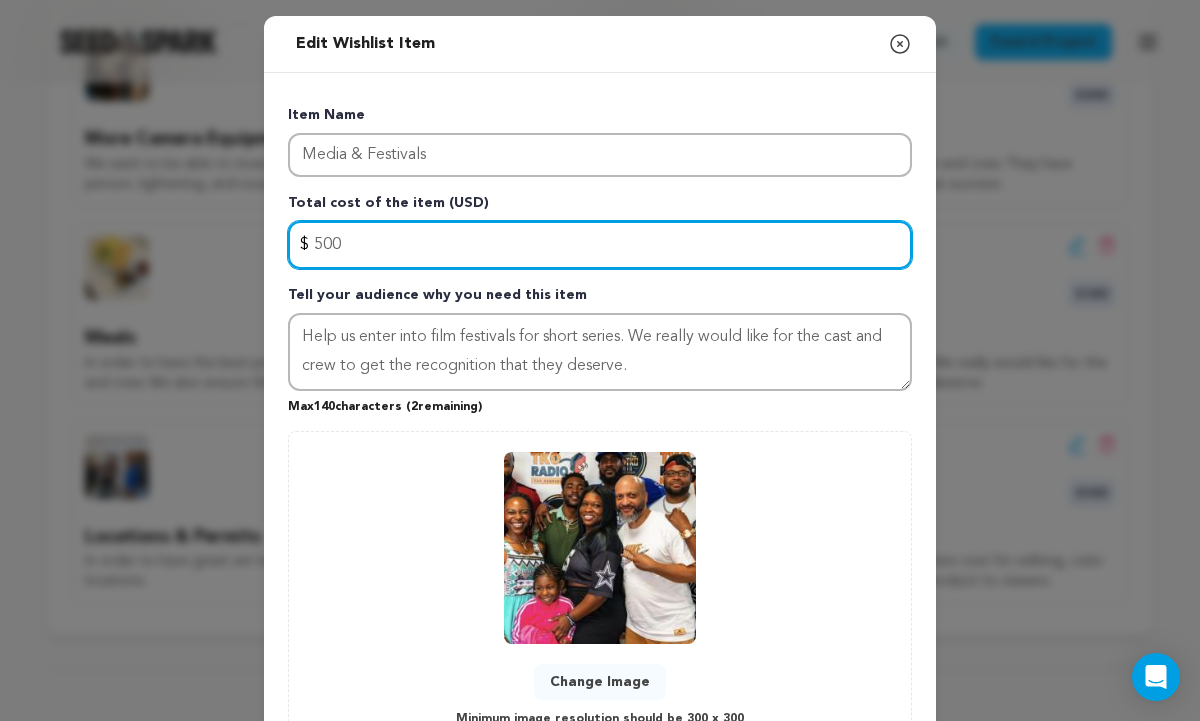 type on "500" 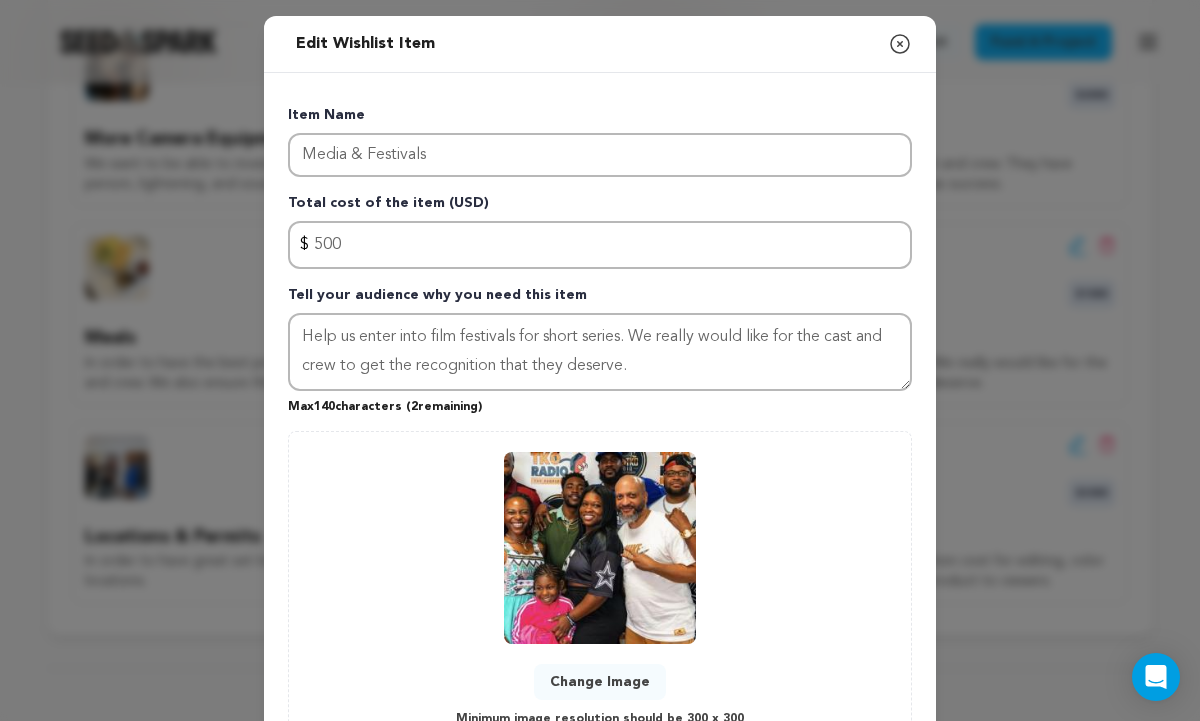 click on "Item Name
Media & Festivals
Total cost of the item (USD)
$
Amount
500
Tell your audience why you need this item
Help us enter into film festivals for short series. We really would like for the cast and crew to get the recognition that they deserve.
Max  140  characters
( 2  remaining)
0 0" at bounding box center [600, 424] 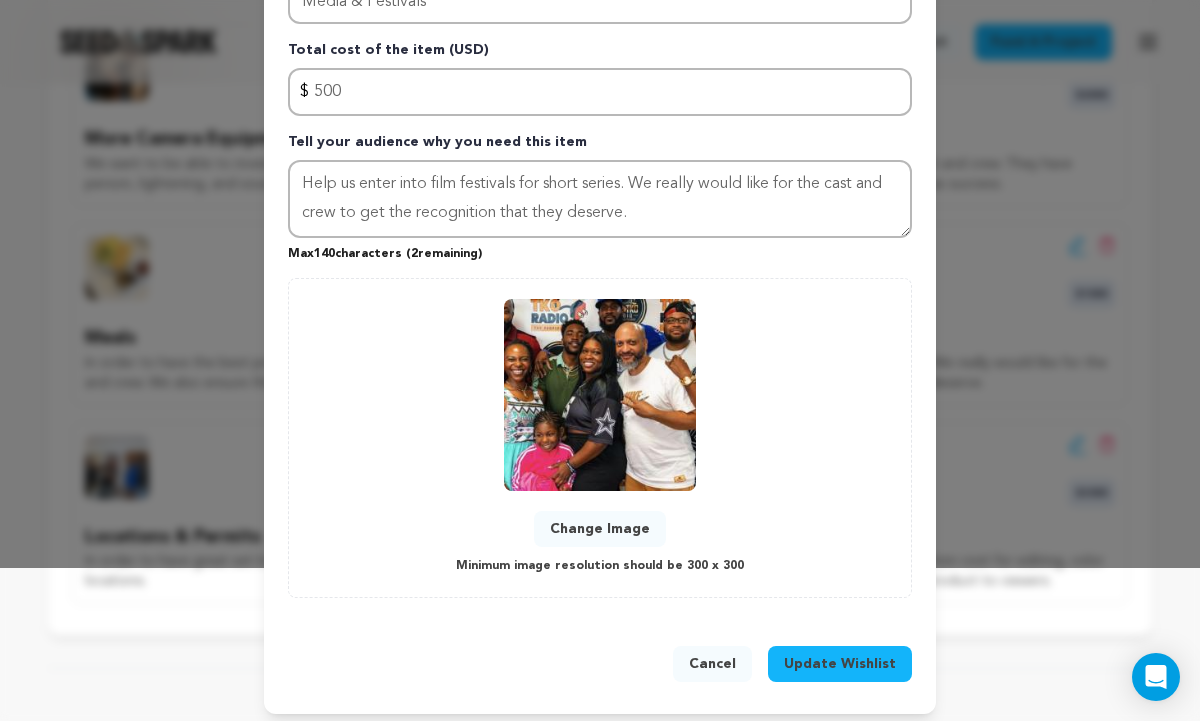 scroll, scrollTop: 162, scrollLeft: 0, axis: vertical 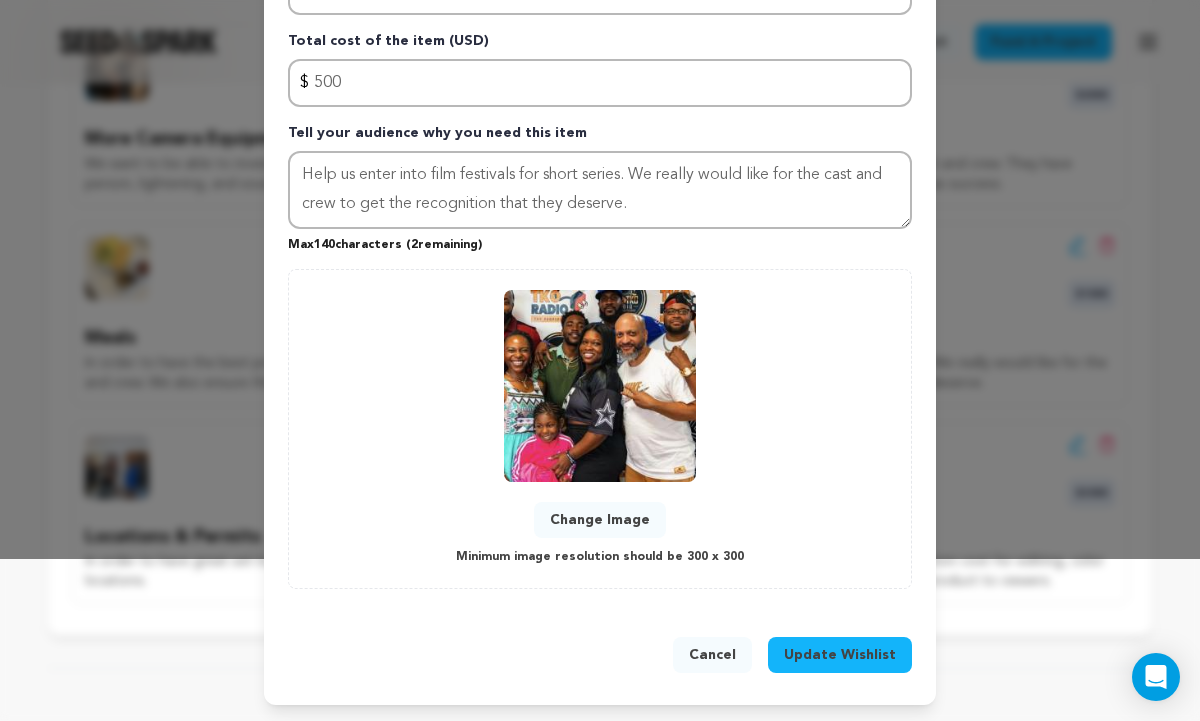 click on "Update Wishlist" at bounding box center [840, 655] 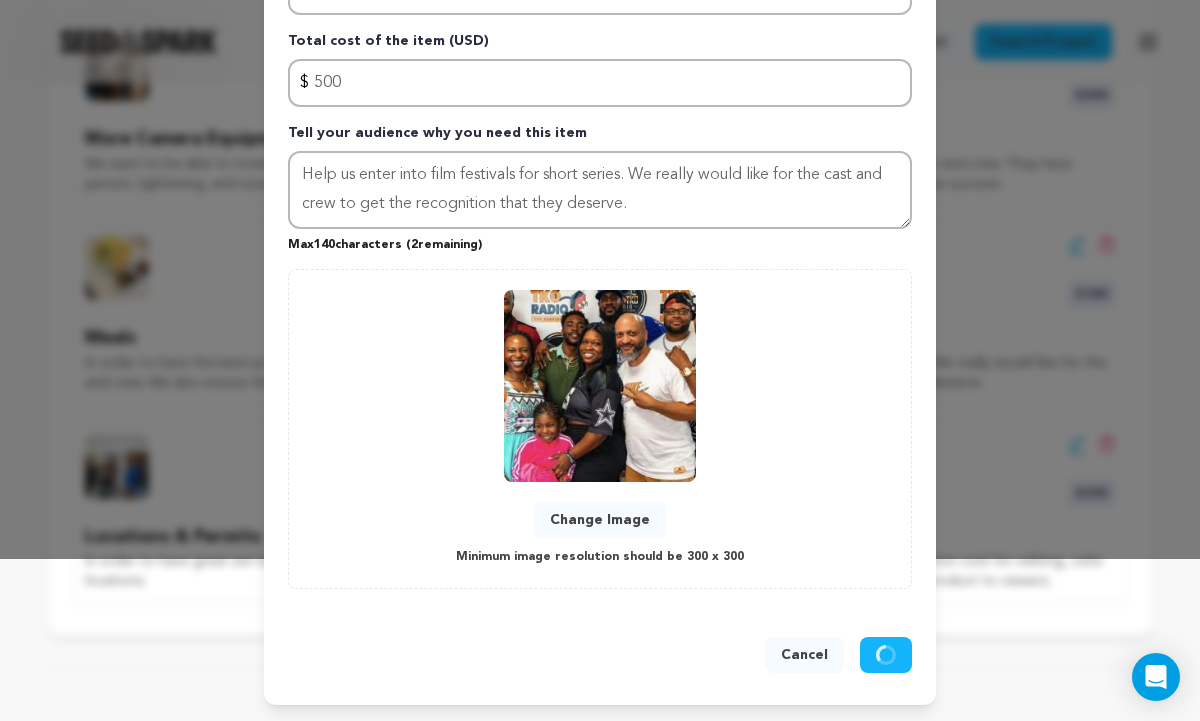 type 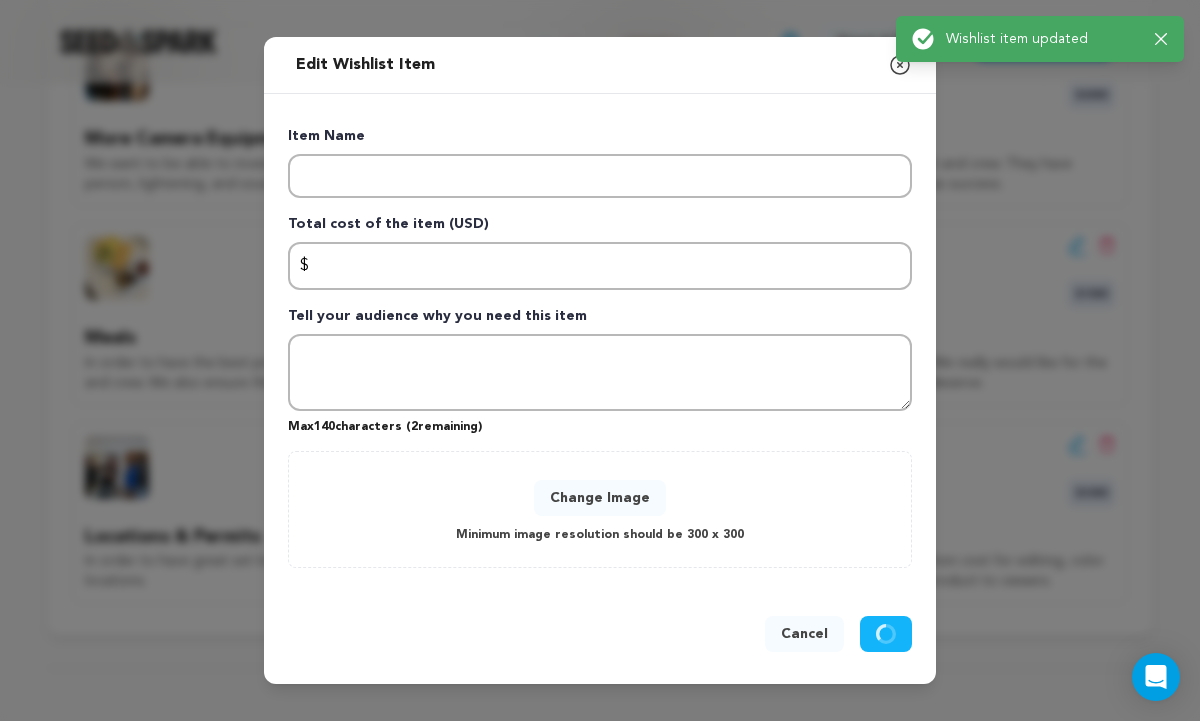 scroll, scrollTop: 0, scrollLeft: 0, axis: both 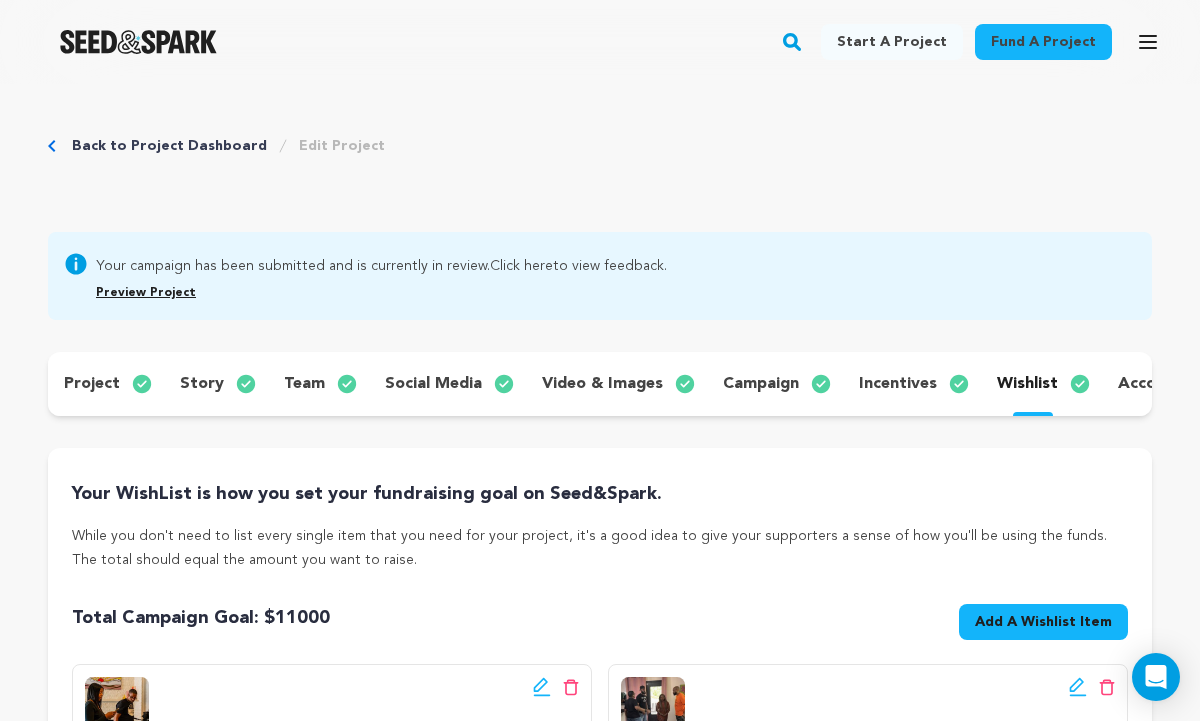 click on "team" at bounding box center (304, 384) 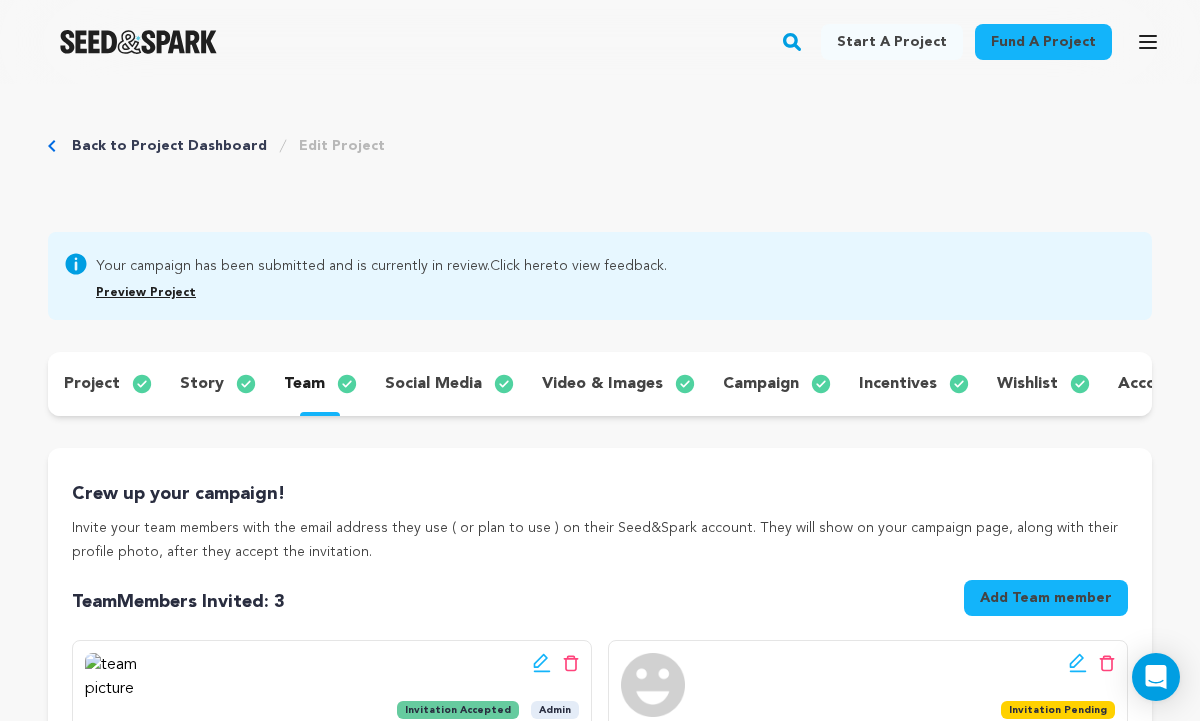 click on "team" at bounding box center (304, 384) 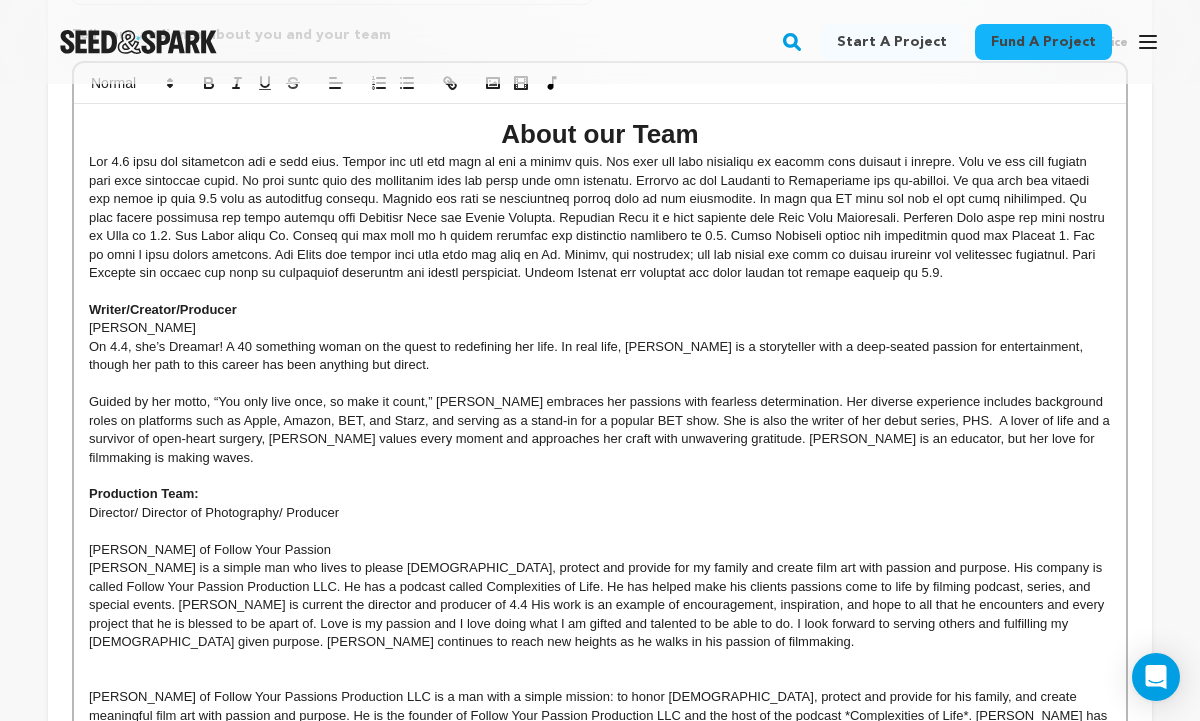 scroll, scrollTop: 960, scrollLeft: 0, axis: vertical 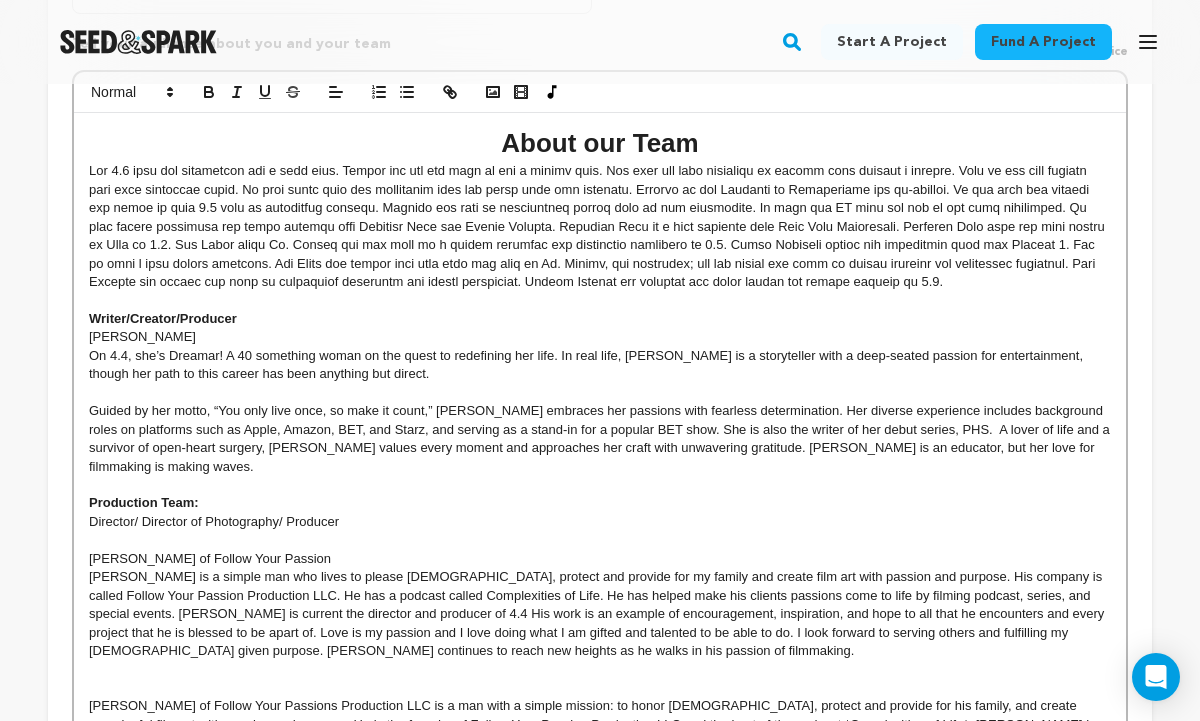 click at bounding box center (600, 226) 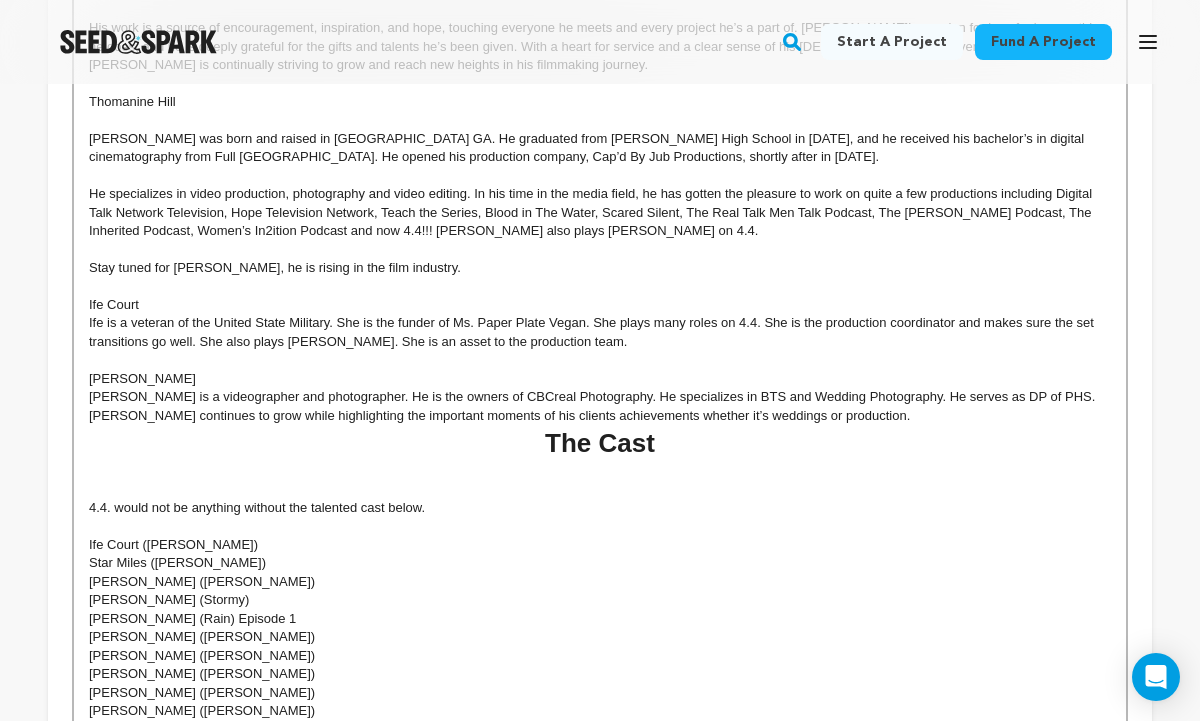 scroll, scrollTop: 1343, scrollLeft: 0, axis: vertical 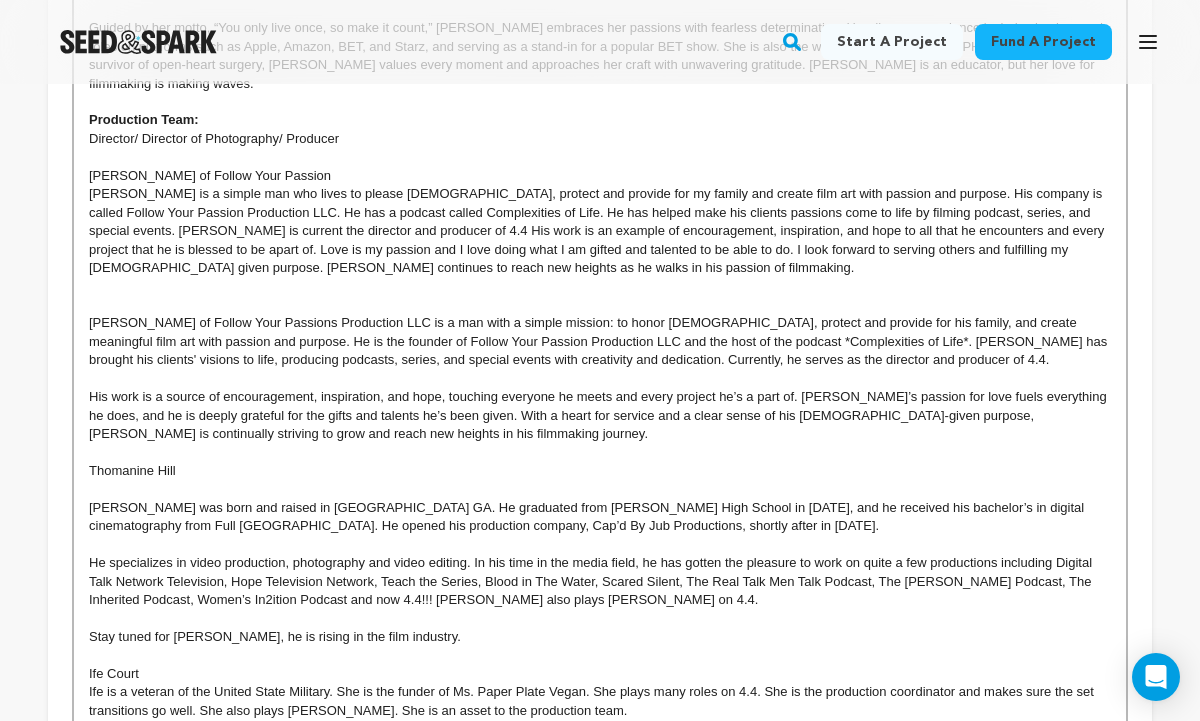 click on "[PERSON_NAME] is a simple man who lives to please [DEMOGRAPHIC_DATA], protect and provide for my family and create film art with passion and purpose. His company is called Follow Your Passion Production LLC. He has a podcast called Complexities of Life. He has helped make his clients passions come to life by filming podcast, series, and special events. [PERSON_NAME] is current the director and producer of 4.4 His work is an example of encouragement, inspiration, and hope to all that he encounters and every project that he is blessed to be apart of. Love is my passion and I love doing what I am gifted and talented to be able to do. I look forward to serving others and fulfilling my [DEMOGRAPHIC_DATA] given purpose. [PERSON_NAME] continues to reach new heights as he walks in his passion of filmmaking." at bounding box center (600, 231) 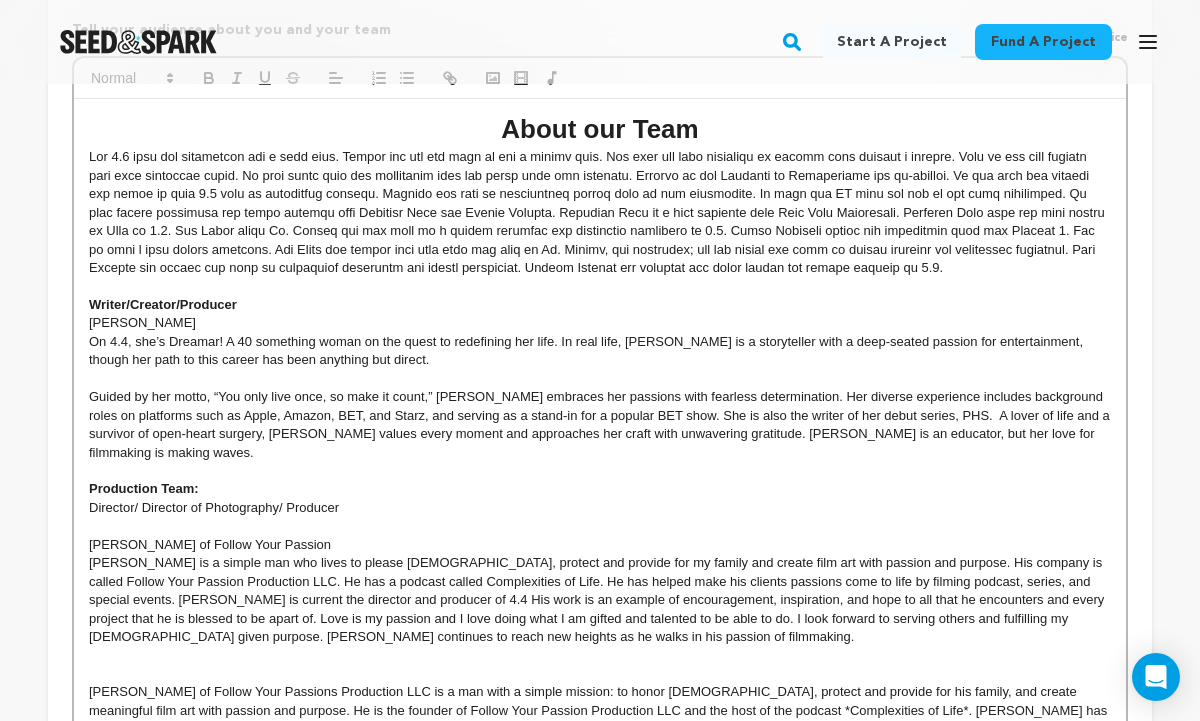 click at bounding box center [600, 212] 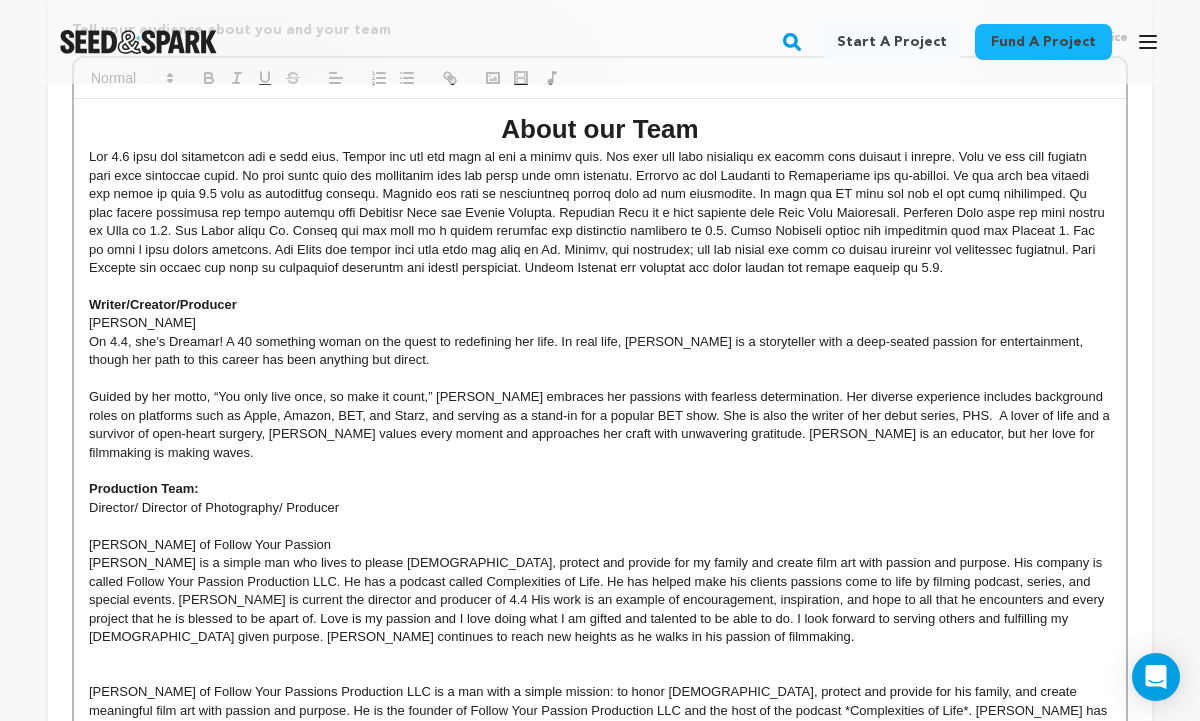 type 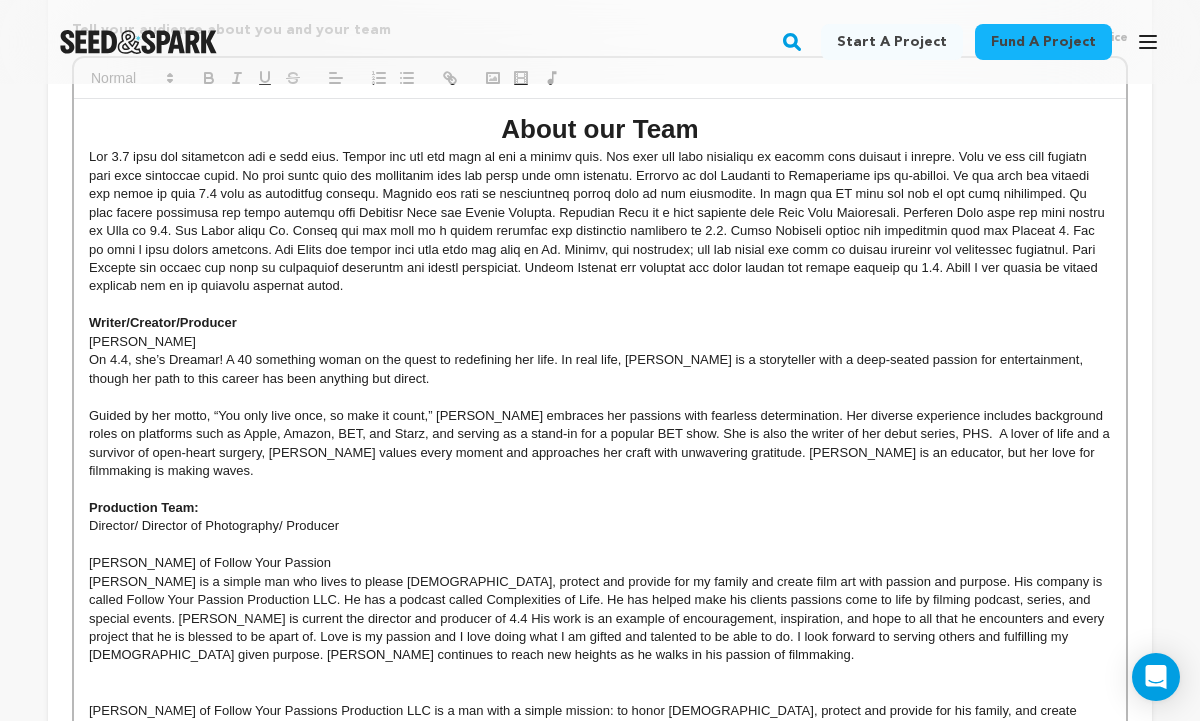 click at bounding box center [600, 222] 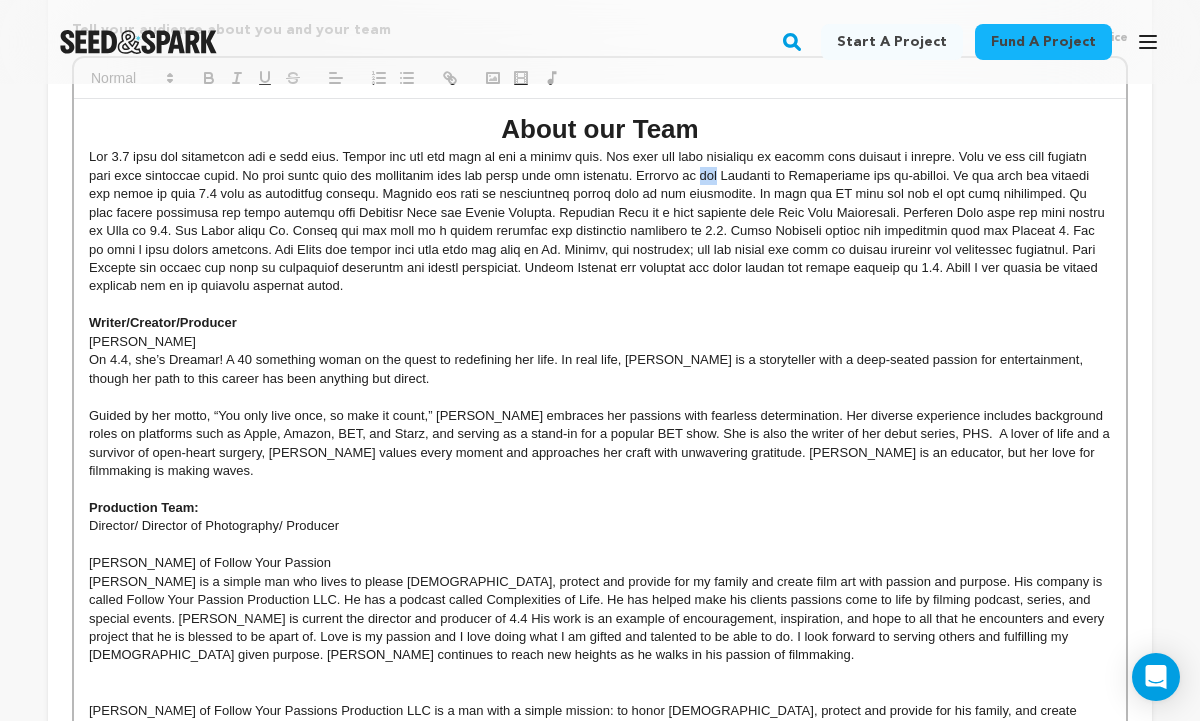 click at bounding box center [600, 222] 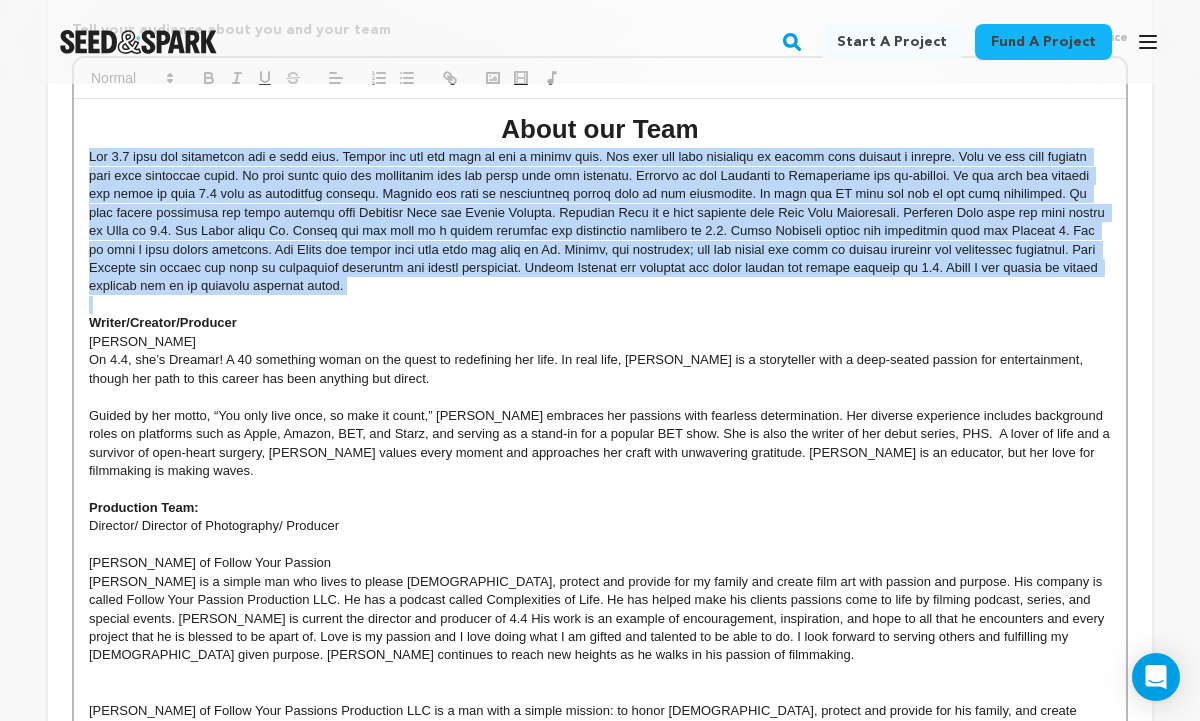 click at bounding box center [600, 222] 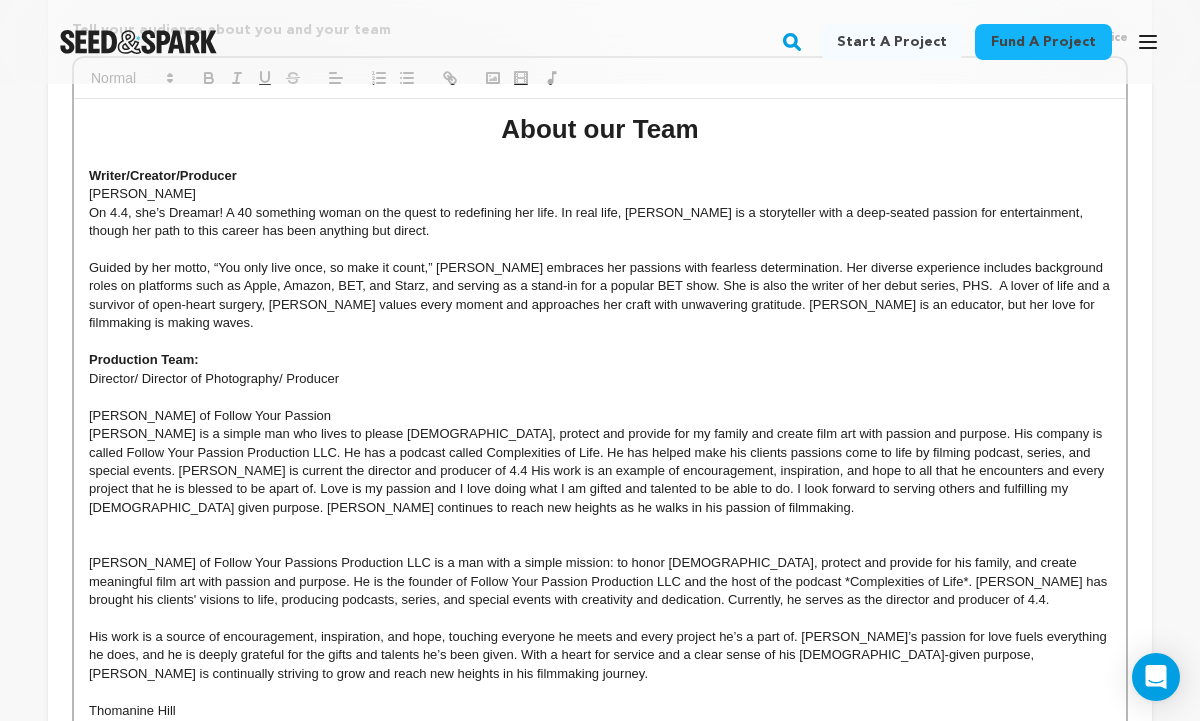 scroll, scrollTop: 734, scrollLeft: 0, axis: vertical 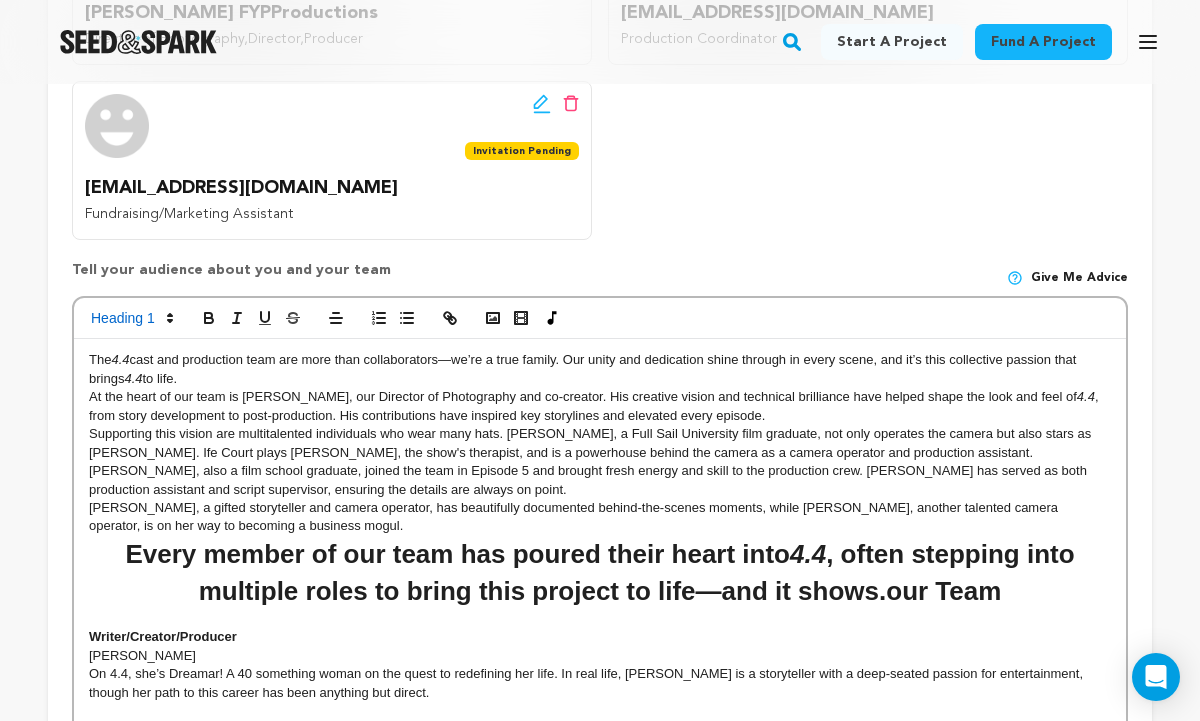 click on "The  4.4  cast and production team are more than collaborators—we’re a true family. Our unity and dedication shine through in every scene, and it’s this collective passion that brings  4.4  to life." at bounding box center [600, 369] 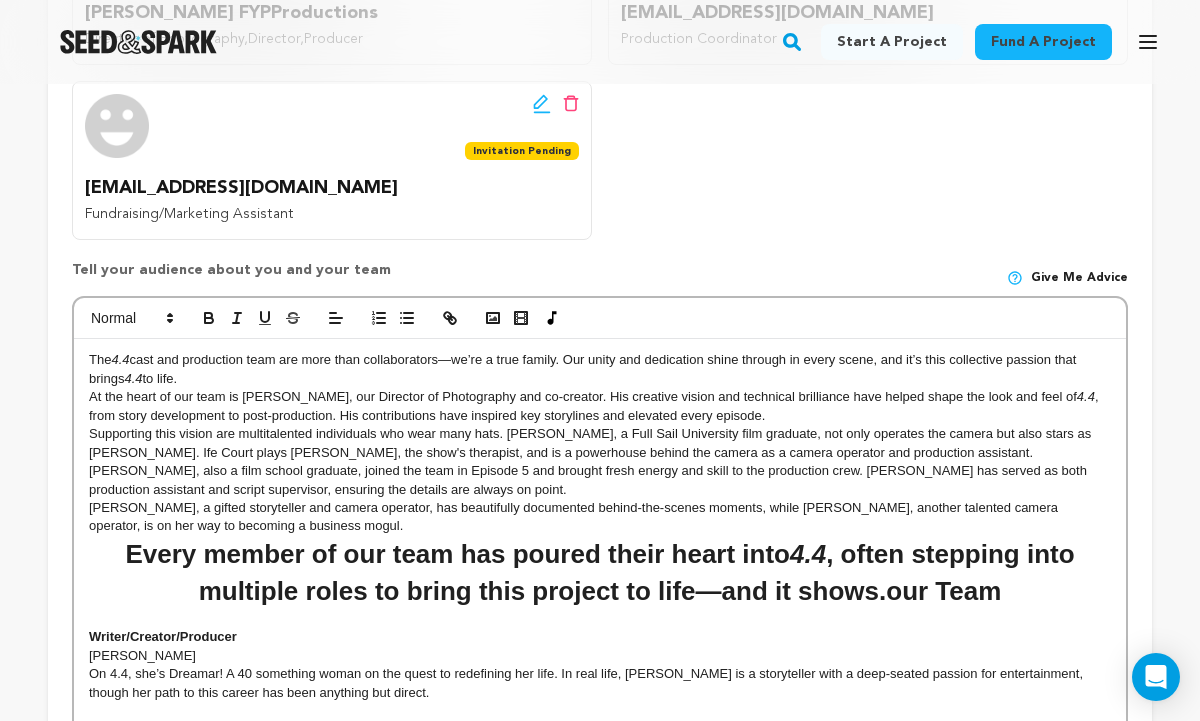 click on "The  4.4  cast and production team are more than collaborators—we’re a true family. Our unity and dedication shine through in every scene, and it’s this collective passion that brings  4.4  to life. At the heart of our team is Emanuel, our Director of Photography and co-creator. His creative vision and technical brilliance have helped shape the look and feel of  4.4 , from story development to post-production. His contributions have inspired key storylines and elevated every episode. Supporting this vision are multitalented individuals who wear many hats. Thomaine Hill, a Full Sail University film graduate, not only operates the camera but also stars as Tony. Ife Court plays Dr. Shiner, the show's therapist, and is a powerhouse behind the camera as a camera operator and production assistant. Marcus Slayton, a gifted storyteller and camera operator, has beautifully documented behind-the-scenes moments, while Monae B, another talented camera operator, is on her way to becoming a business mogul. 4.4" at bounding box center (600, 1172) 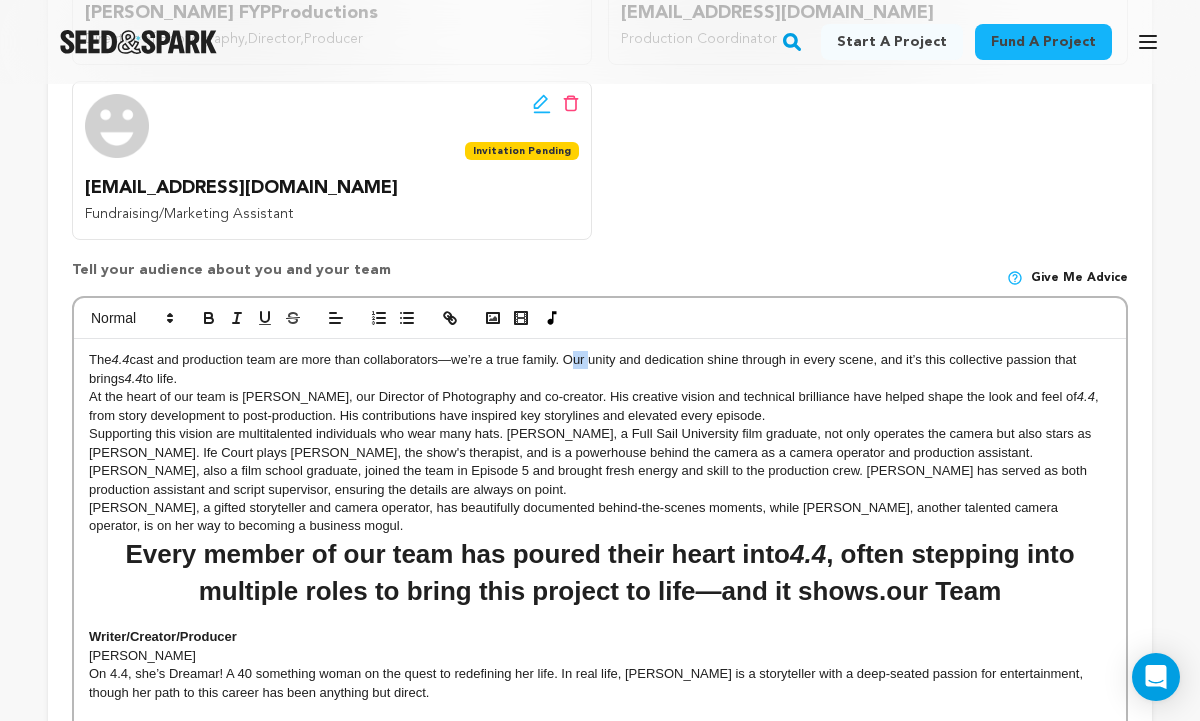 click on "The  4.4  cast and production team are more than collaborators—we’re a true family. Our unity and dedication shine through in every scene, and it’s this collective passion that brings  4.4  to life." at bounding box center [600, 369] 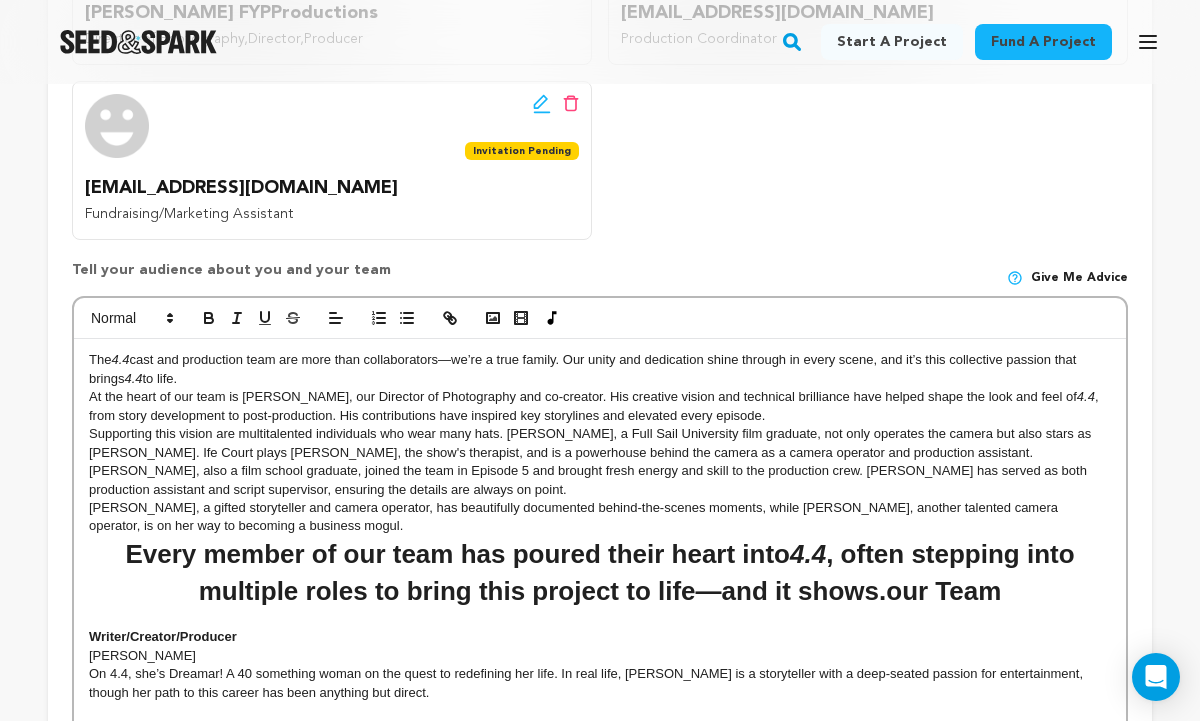 click on "The  4.4  cast and production team are more than collaborators—we’re a true family. Our unity and dedication shine through in every scene, and it’s this collective passion that brings  4.4  to life." at bounding box center (600, 369) 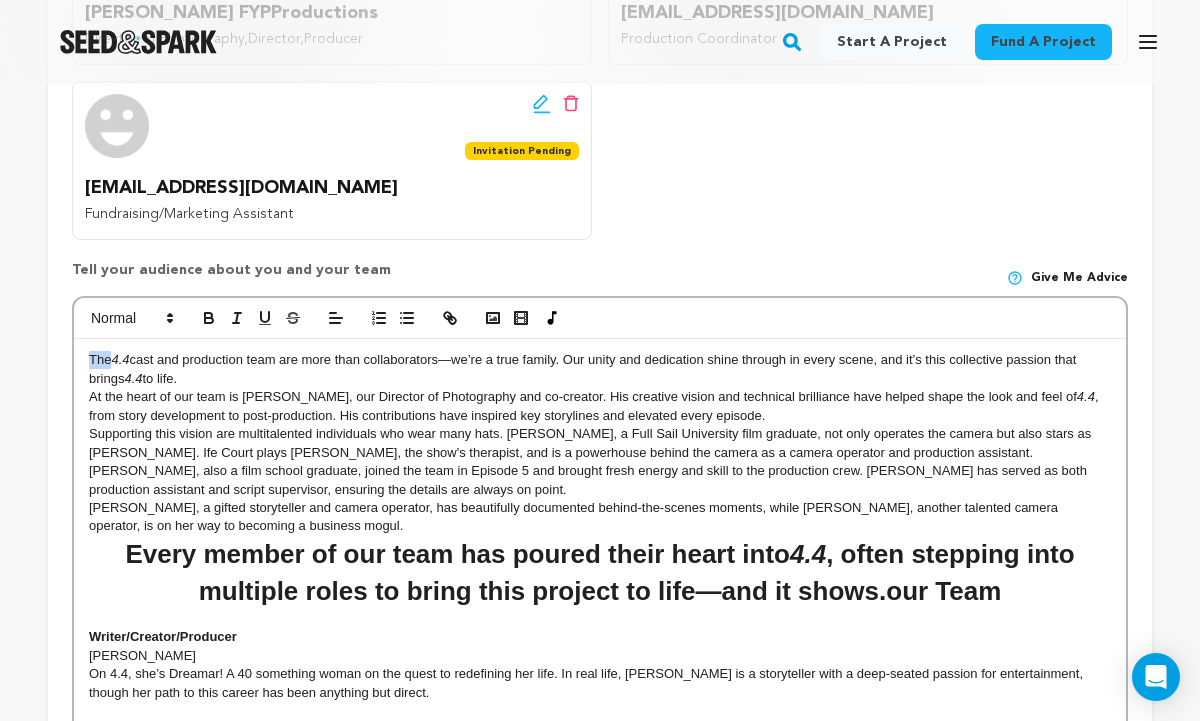 click on "The  4.4  cast and production team are more than collaborators—we’re a true family. Our unity and dedication shine through in every scene, and it’s this collective passion that brings  4.4  to life." at bounding box center (600, 369) 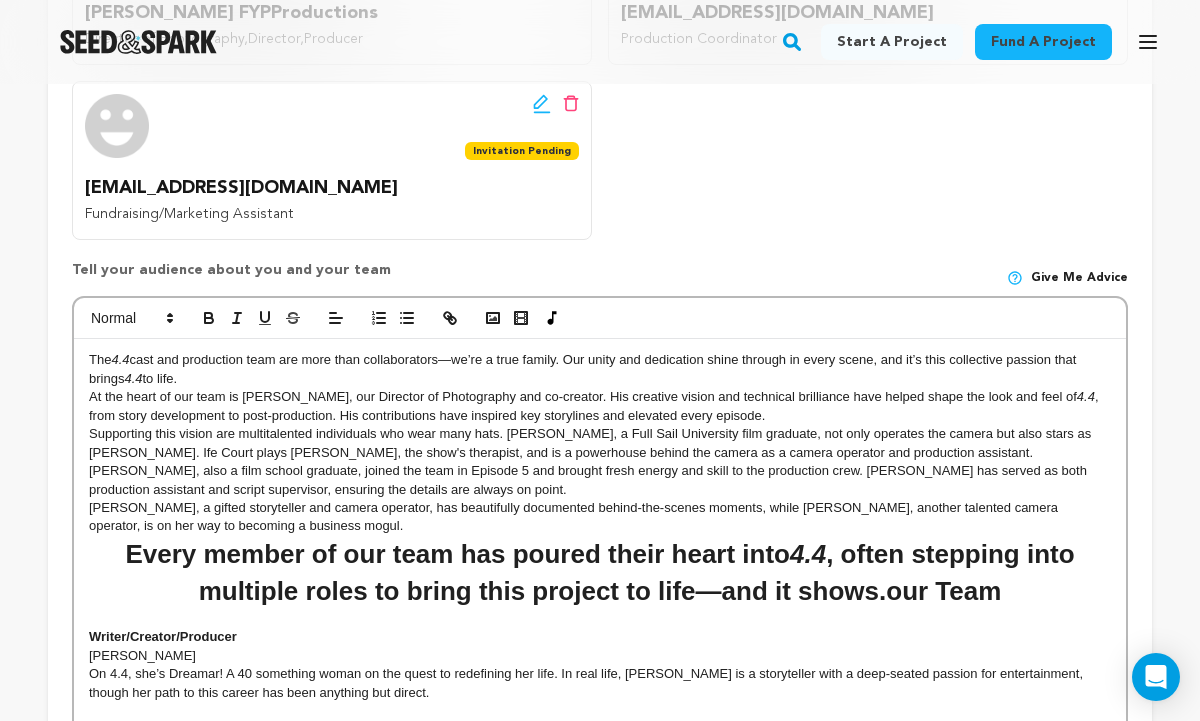click on "At the heart of our team is Emanuel, our Director of Photography and co-creator. His creative vision and technical brilliance have helped shape the look and feel of  4.4 , from story development to post-production. His contributions have inspired key storylines and elevated every episode." at bounding box center [600, 406] 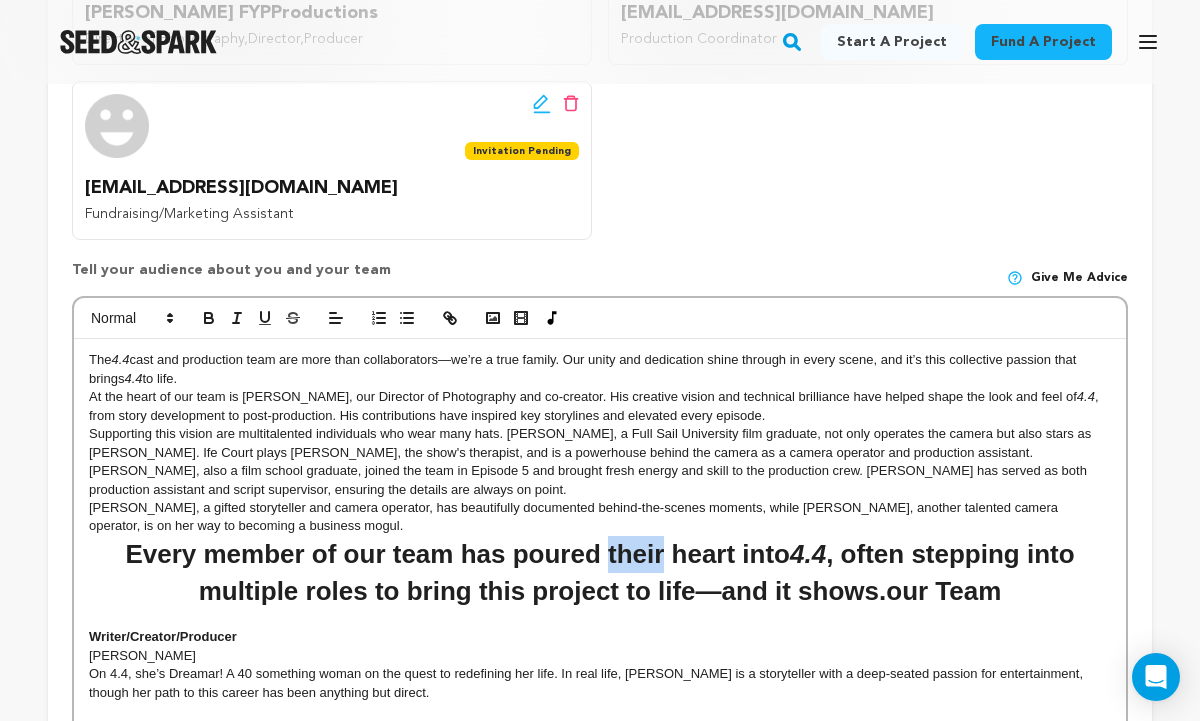 click on "Every member of our team has poured their heart into  4.4 , often stepping into multiple roles to bring this project to life—and it shows.  our Team" at bounding box center [600, 573] 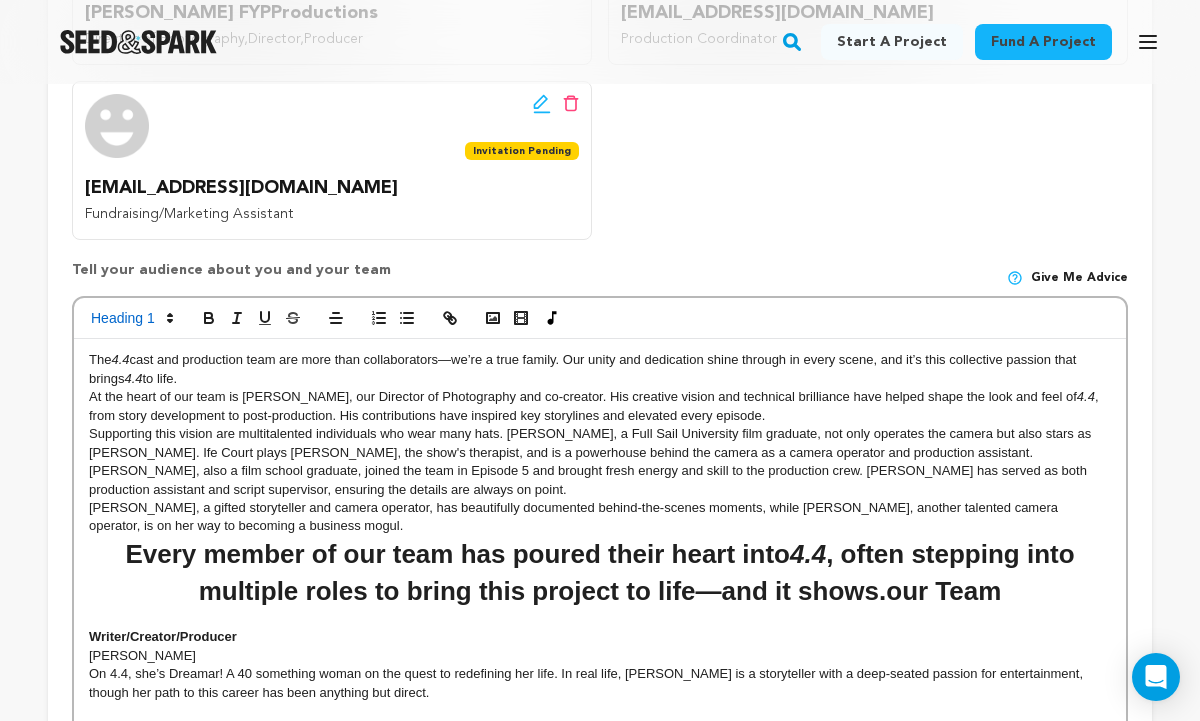 click on "Every member of our team has poured their heart into  4.4 , often stepping into multiple roles to bring this project to life—and it shows.  our Team" at bounding box center (600, 573) 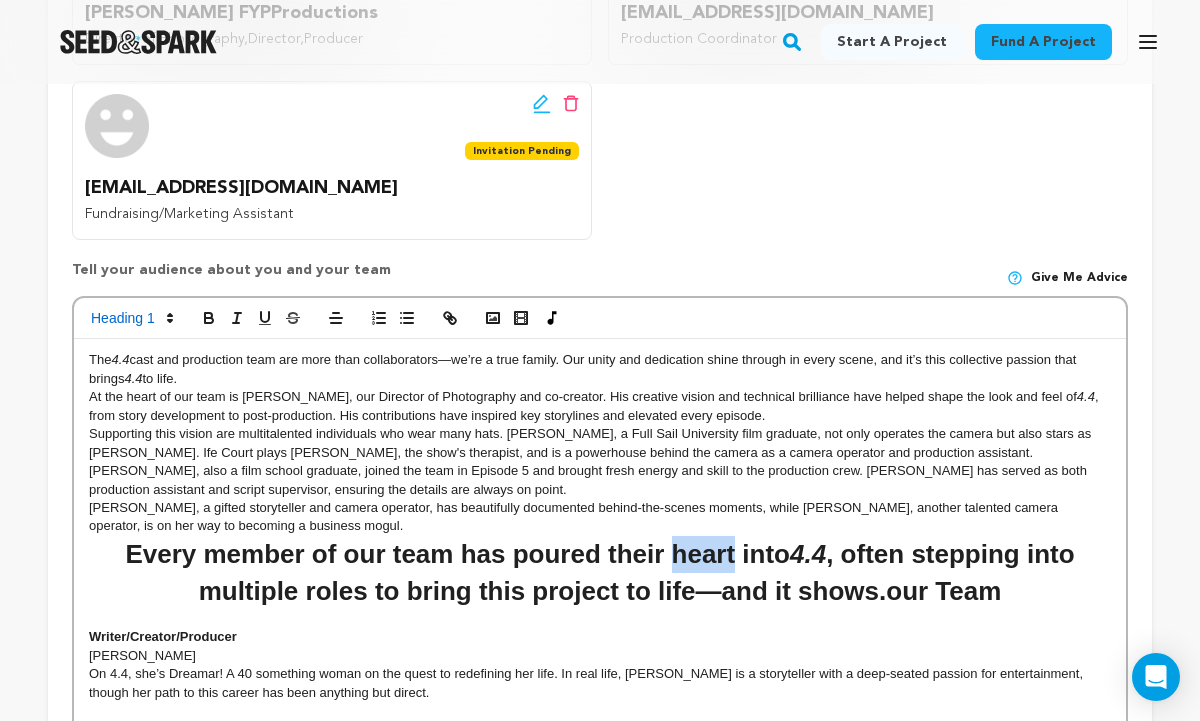 click on "Every member of our team has poured their heart into  4.4 , often stepping into multiple roles to bring this project to life—and it shows.  our Team" at bounding box center [600, 573] 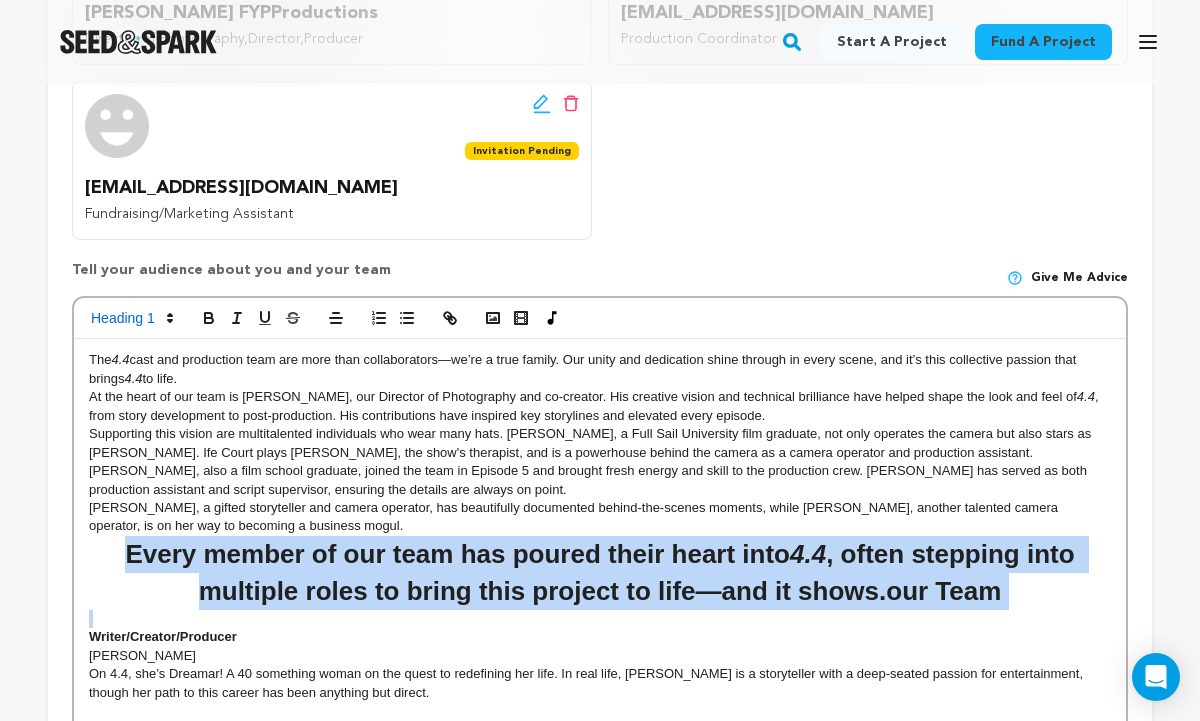 click on "Every member of our team has poured their heart into  4.4 , often stepping into multiple roles to bring this project to life—and it shows.  our Team" at bounding box center (600, 573) 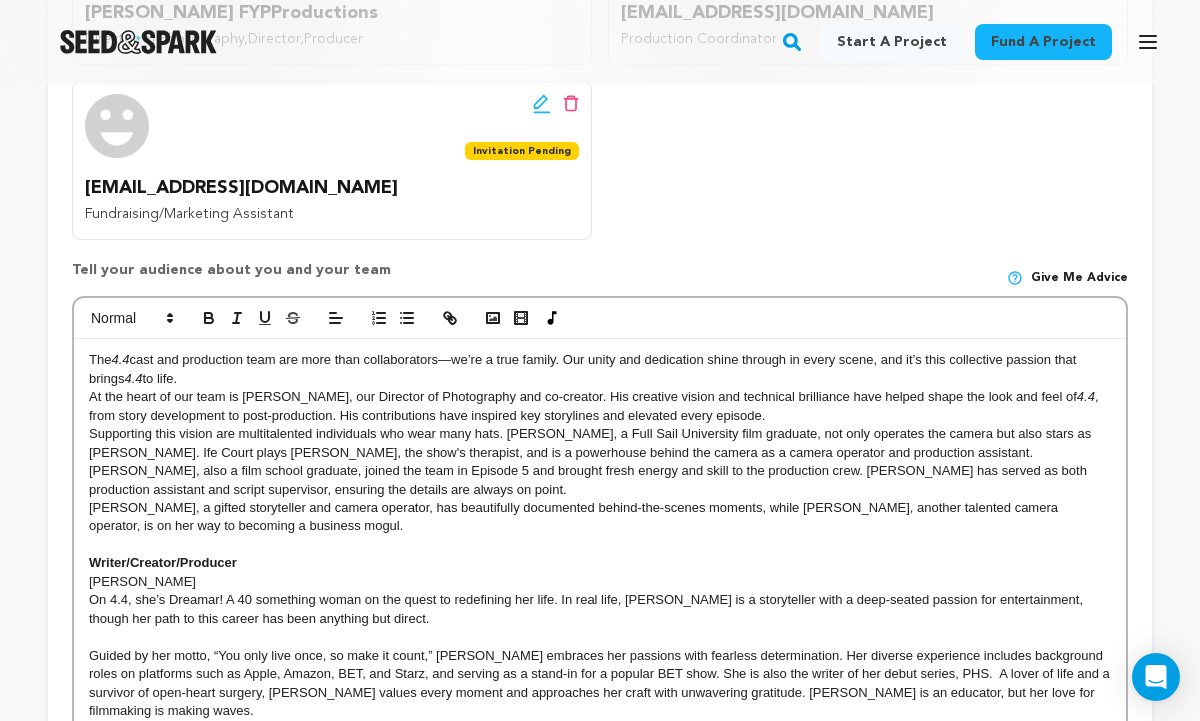 click on "Marcus Slayton, a gifted storyteller and camera operator, has beautifully documented behind-the-scenes moments, while Monae B, another talented camera operator, is on her way to becoming a business mogul." at bounding box center (600, 517) 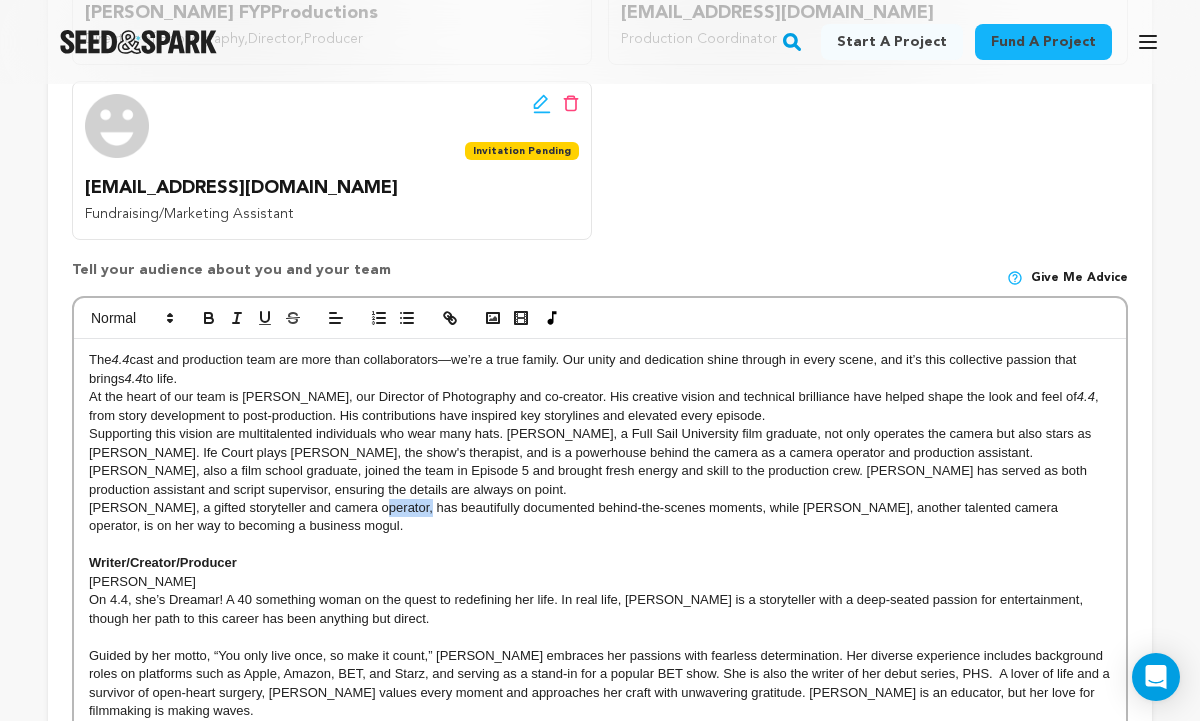 click on "Marcus Slayton, a gifted storyteller and camera operator, has beautifully documented behind-the-scenes moments, while Monae B, another talented camera operator, is on her way to becoming a business mogul." at bounding box center [600, 517] 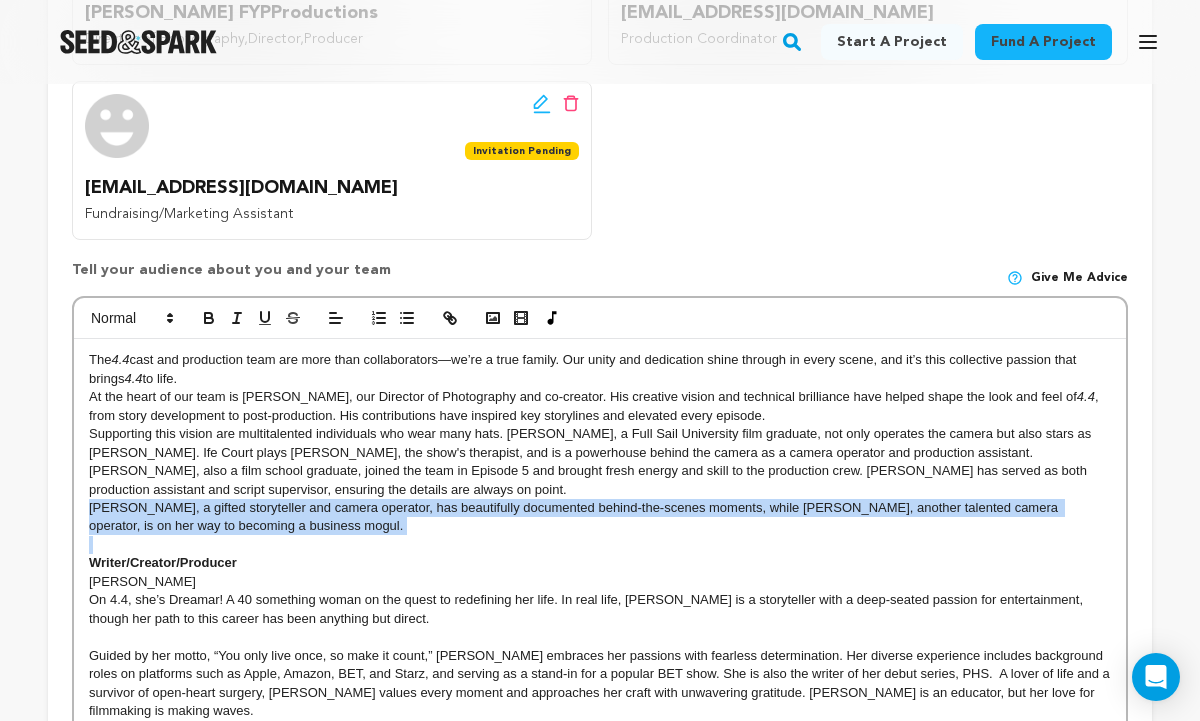 click on "Marcus Slayton, a gifted storyteller and camera operator, has beautifully documented behind-the-scenes moments, while Monae B, another talented camera operator, is on her way to becoming a business mogul." at bounding box center [600, 517] 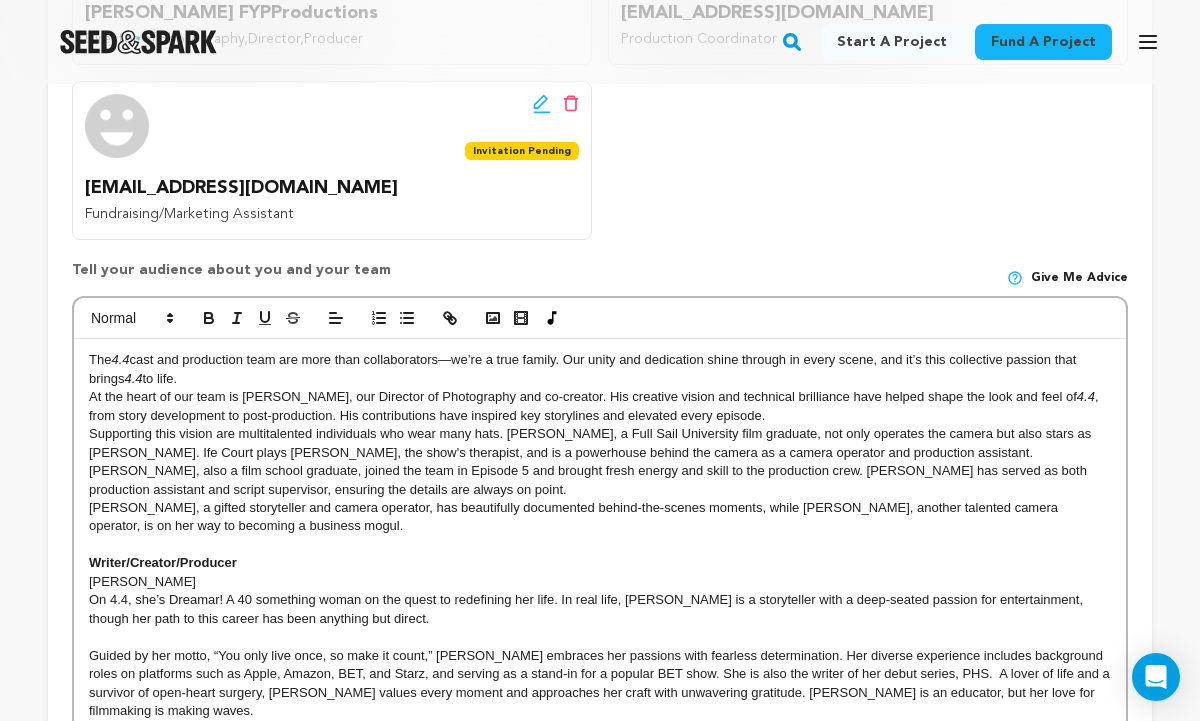 click on "The  4.4  cast and production team are more than collaborators—we’re a true family. Our unity and dedication shine through in every scene, and it’s this collective passion that brings  4.4  to life." at bounding box center [600, 369] 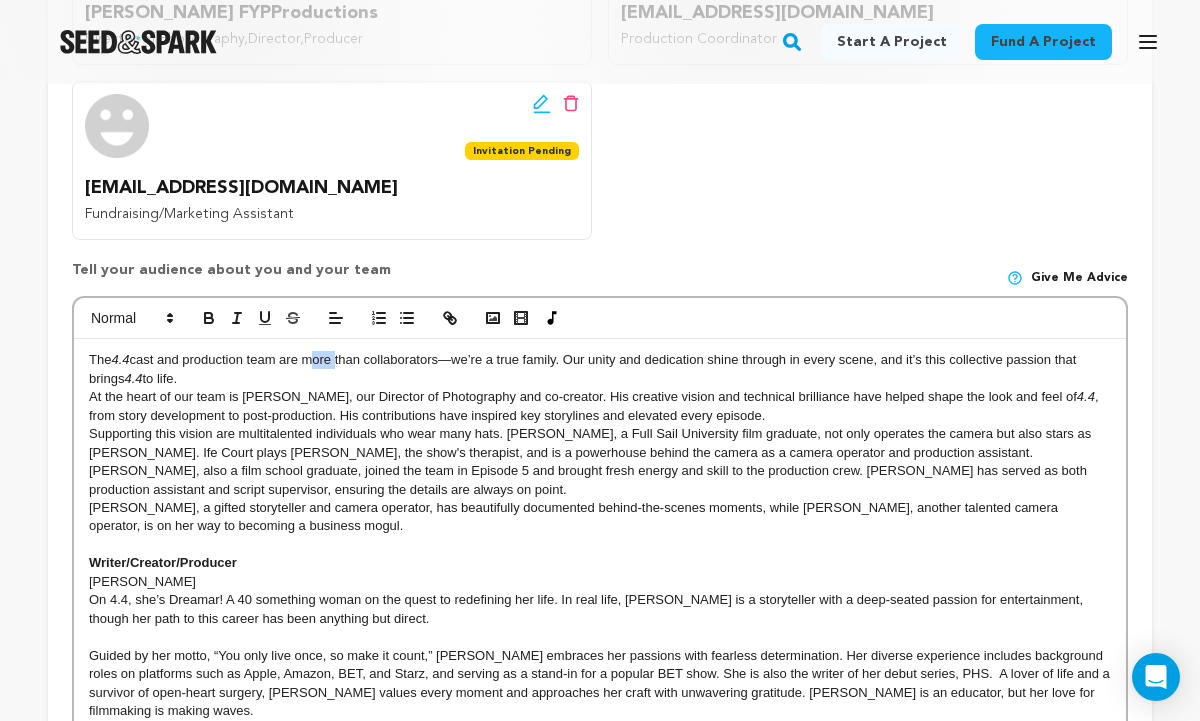 click on "The  4.4  cast and production team are more than collaborators—we’re a true family. Our unity and dedication shine through in every scene, and it’s this collective passion that brings  4.4  to life." at bounding box center [600, 369] 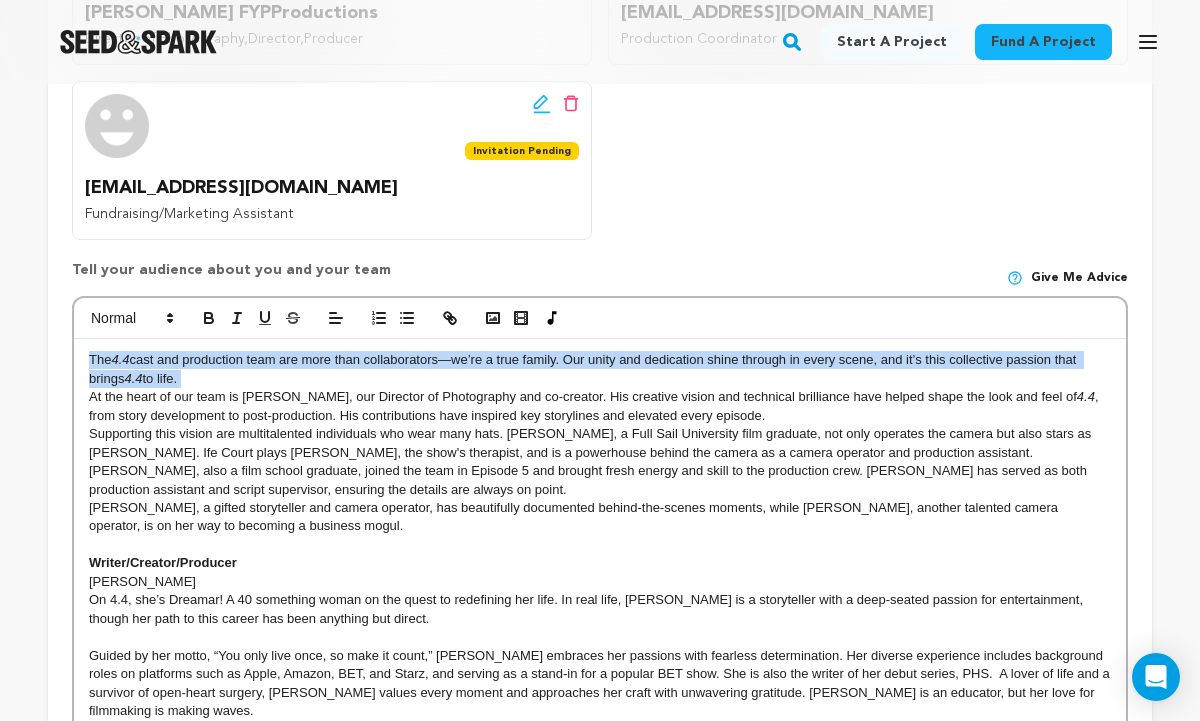 click on "The  4.4  cast and production team are more than collaborators—we’re a true family. Our unity and dedication shine through in every scene, and it’s this collective passion that brings  4.4  to life." at bounding box center (600, 369) 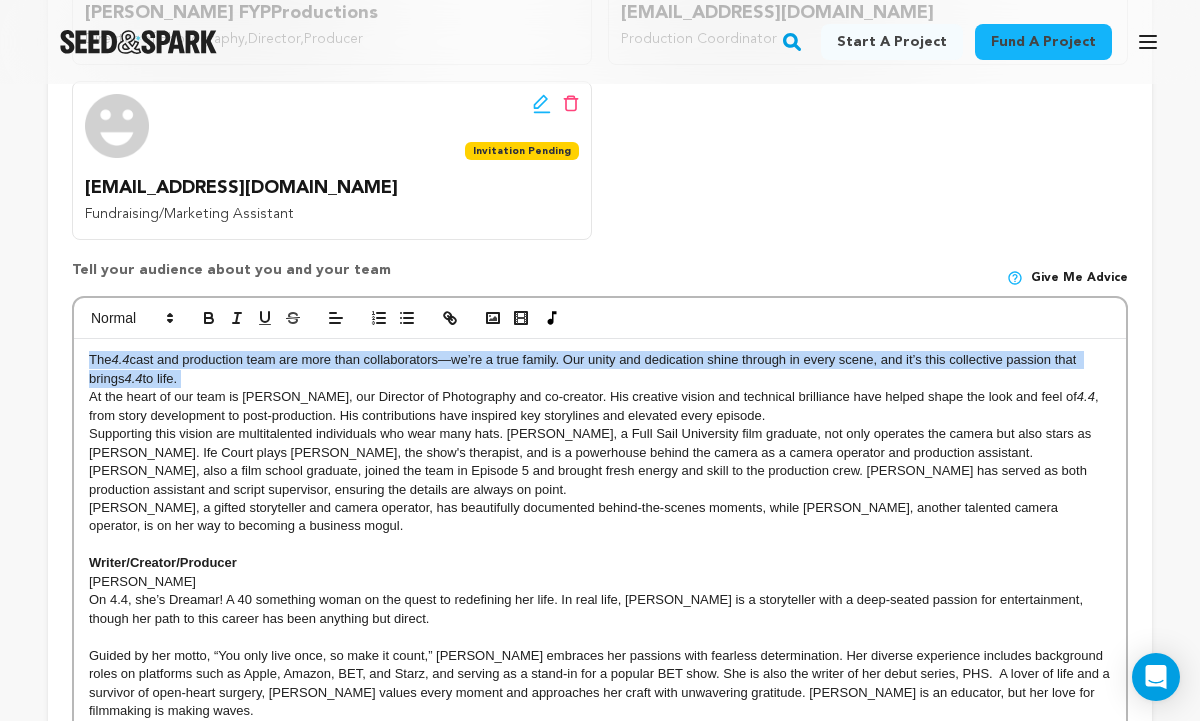 click on "At the heart of our team is Emanuel, our Director of Photography and co-creator. His creative vision and technical brilliance have helped shape the look and feel of  4.4 , from story development to post-production. His contributions have inspired key storylines and elevated every episode." at bounding box center [600, 406] 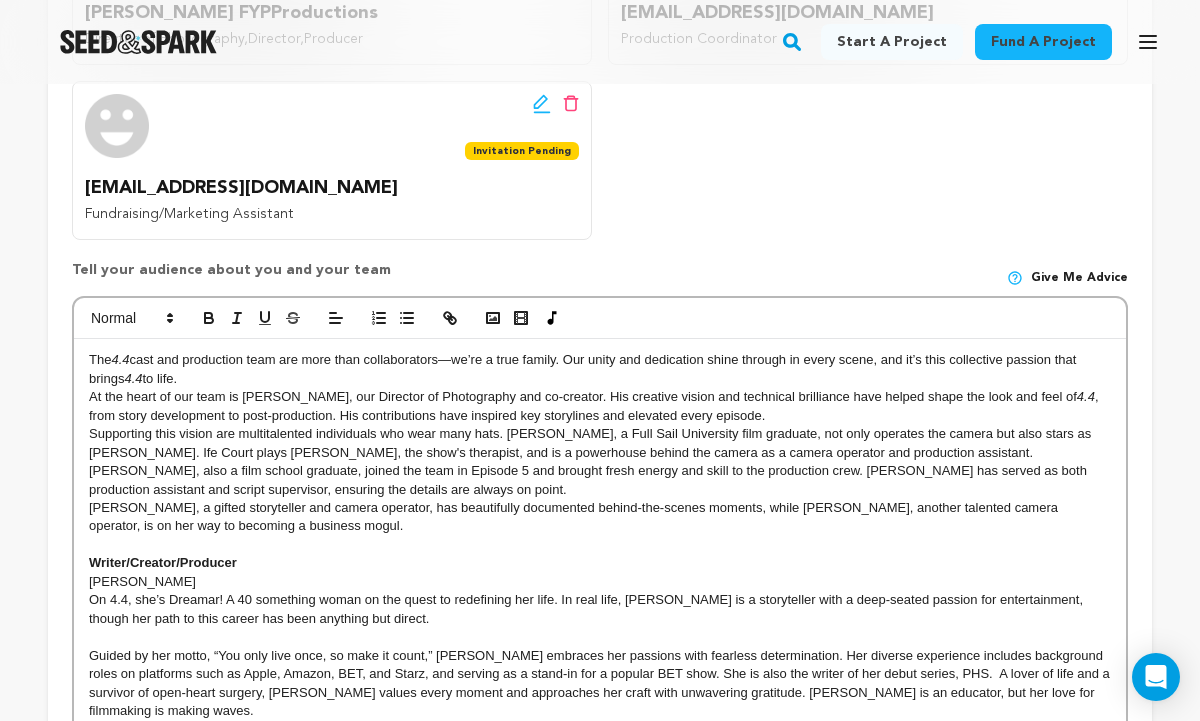 click on "At the heart of our team is Emanuel, our Director of Photography and co-creator. His creative vision and technical brilliance have helped shape the look and feel of  4.4 , from story development to post-production. His contributions have inspired key storylines and elevated every episode." at bounding box center [600, 406] 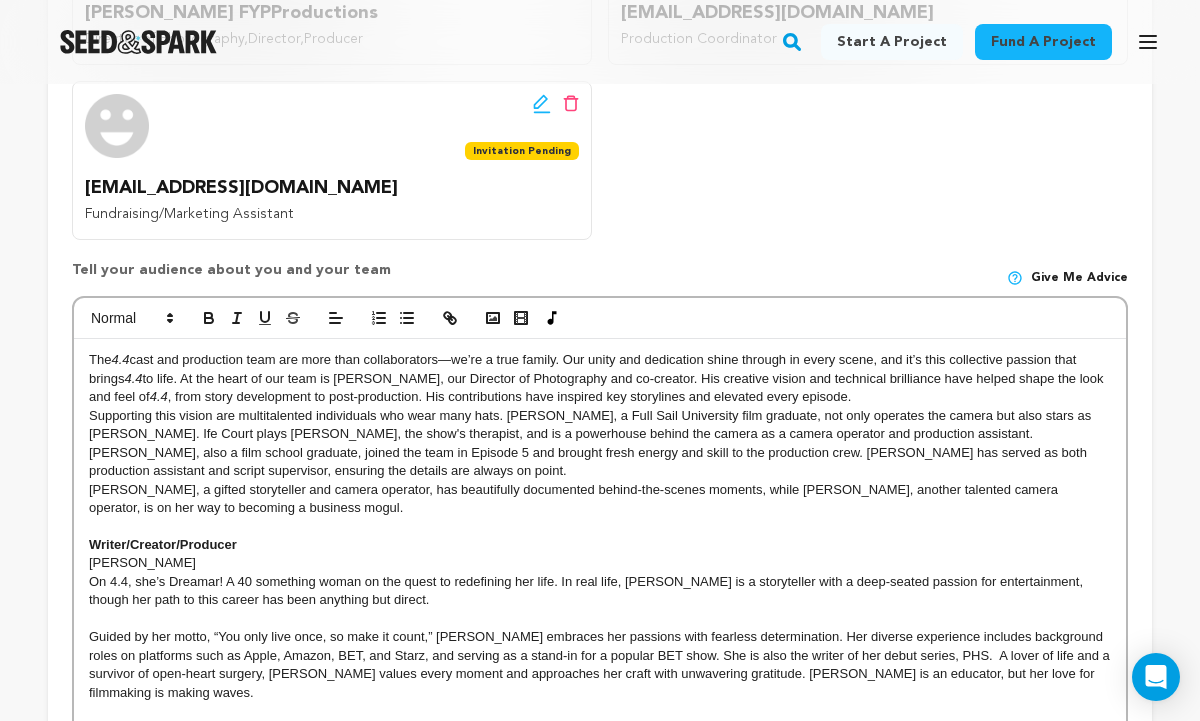 click on "Supporting this vision are multitalented individuals who wear many hats. Thomaine Hill, a Full Sail University film graduate, not only operates the camera but also stars as Tony. Ife Court plays Dr. Shiner, the show's therapist, and is a powerhouse behind the camera as a camera operator and production assistant." at bounding box center [600, 425] 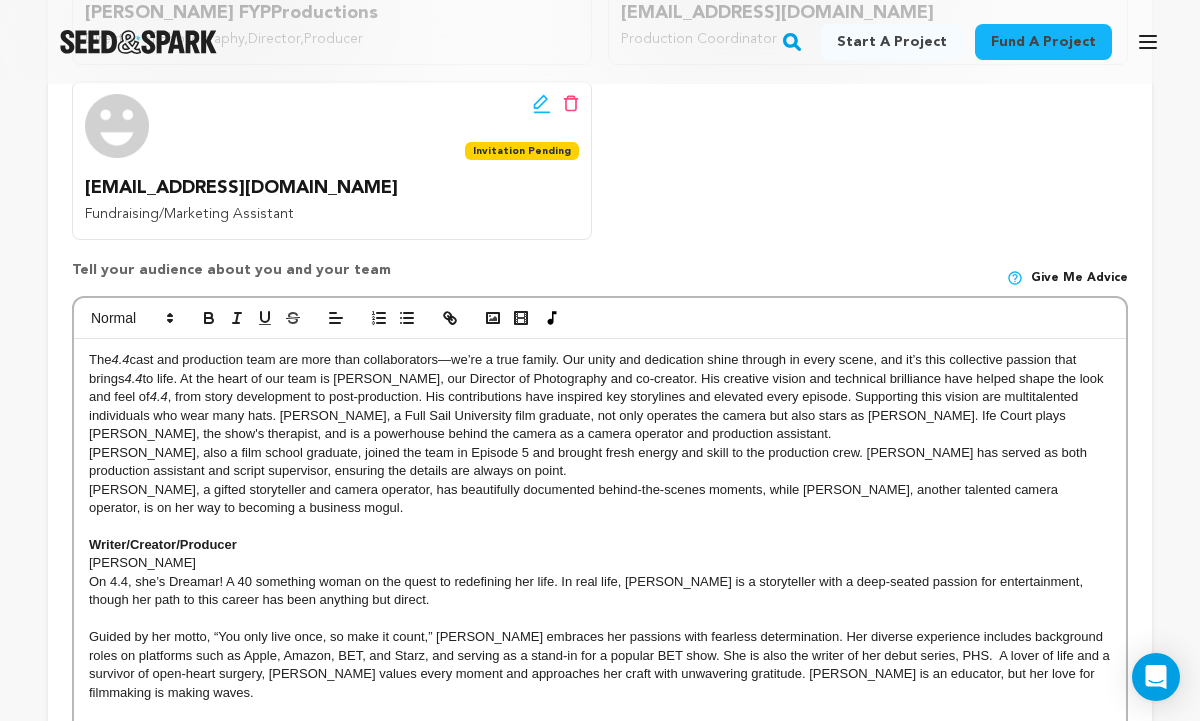 click on "Nykia Sinclair, also a film school graduate, joined the team in Episode 5 and brought fresh energy and skill to the production crew. Asha Helaire has served as both production assistant and script supervisor, ensuring the details are always on point." at bounding box center [600, 462] 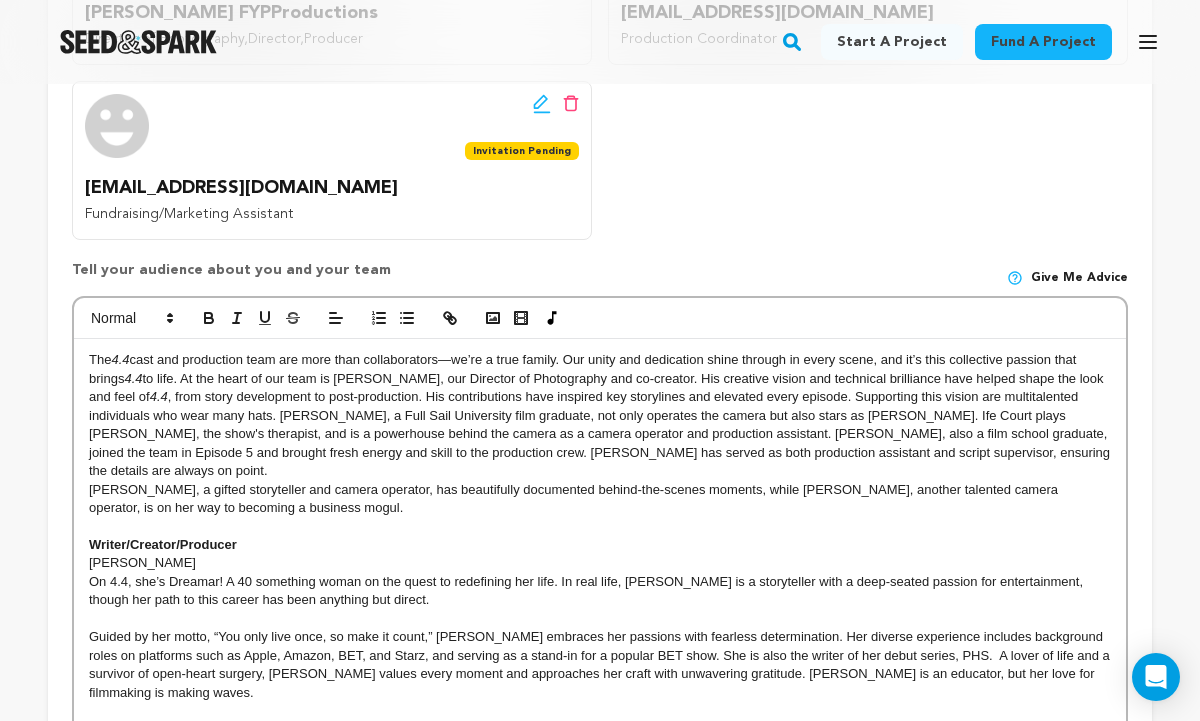 click on "The  4.4  cast and production team are more than collaborators—we’re a true family. Our unity and dedication shine through in every scene, and it’s this collective passion that brings  4.4  to life. At the heart of our team is Emanuel, our Director of Photography and co-creator. His creative vision and technical brilliance have helped shape the look and feel of  4.4 Marcus Slayton, a gifted storyteller and camera operator, has beautifully documented behind-the-scenes moments, while Monae B, another talented camera operator, is on her way to becoming a business mogul. Writer/Creator/Producer Erin Johnell Dickey  On 4.4, she’s Dreamar! A 40 something woman on the quest to redefining her life. In real life, Erin Johnell Dickey is a storyteller with a deep-seated passion for entertainment, though her path to this career has been anything but direct. Production Team:  Director/ Director of Photography/ Producer Emanuel of Follow Your Passion  Thomanine Hill  Ife Court  Marcus Slayton  The Cast" at bounding box center [600, 1126] 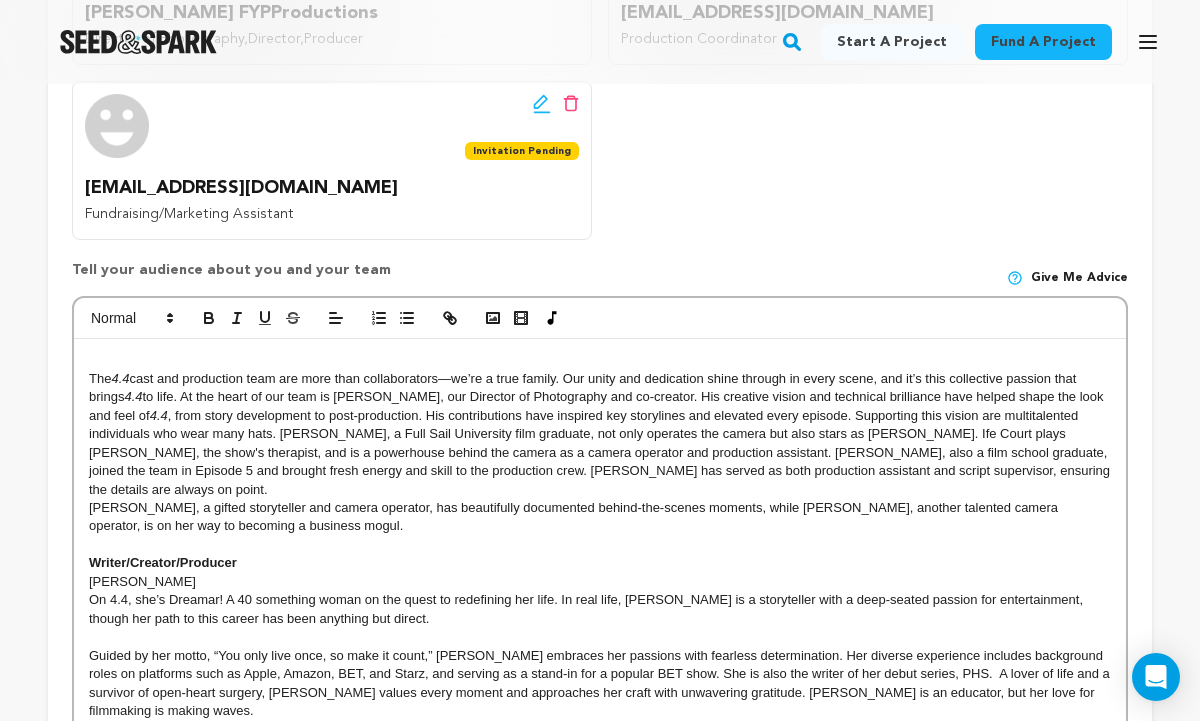 click at bounding box center [600, 360] 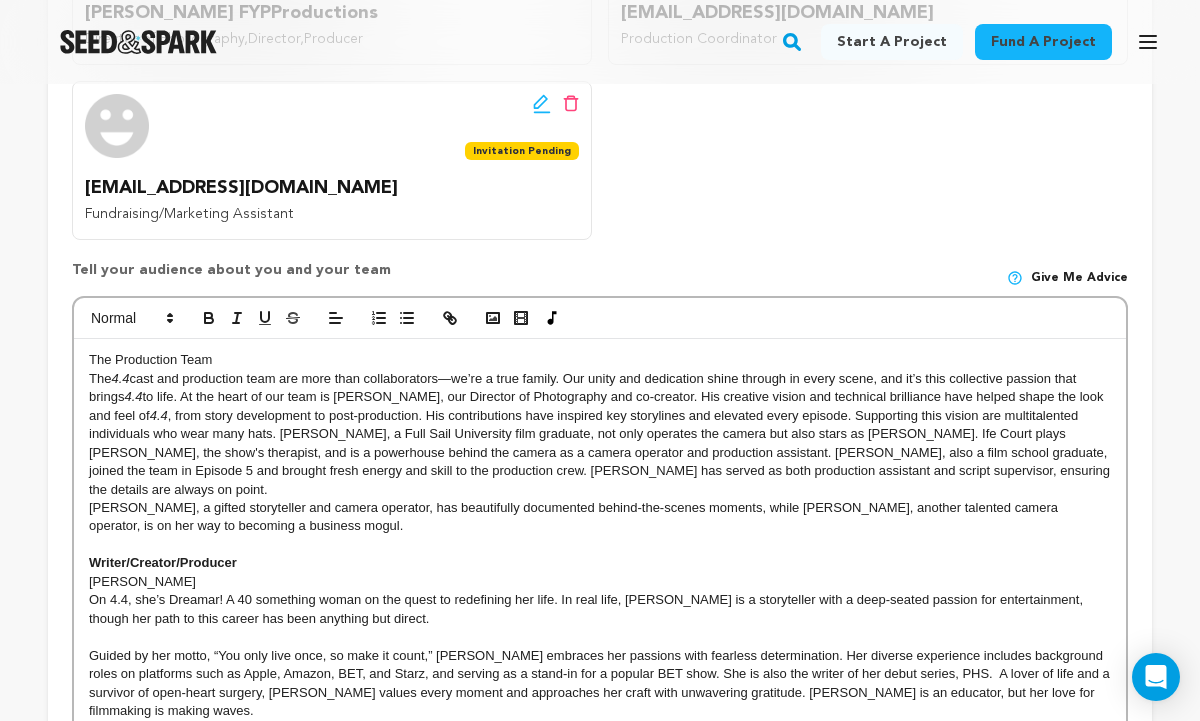 click on "The Production Team" at bounding box center [600, 360] 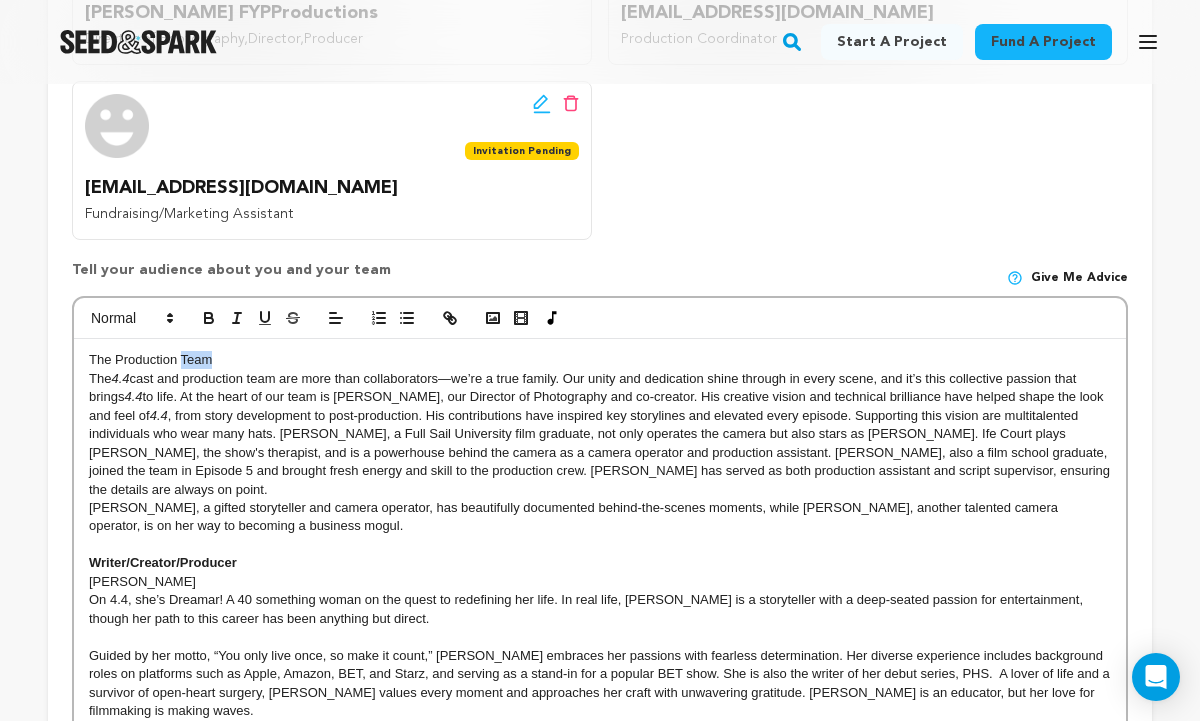 click on "The Production Team" at bounding box center [600, 360] 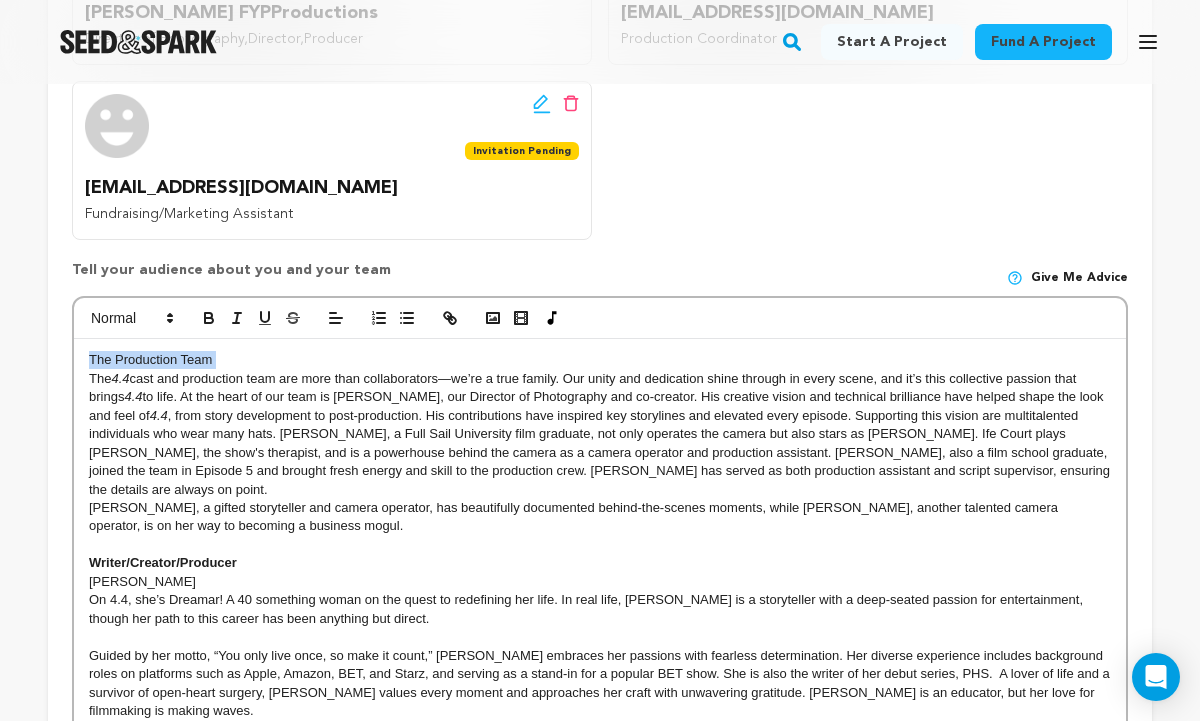 click on "The Production Team" at bounding box center (600, 360) 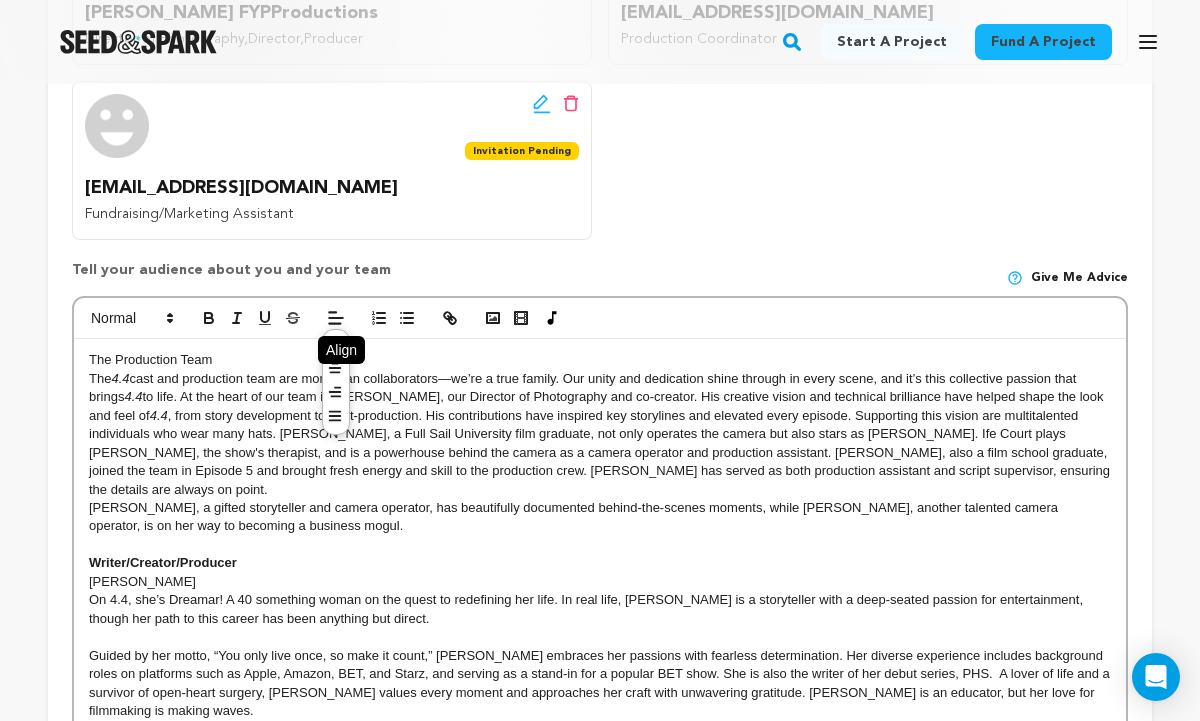 click 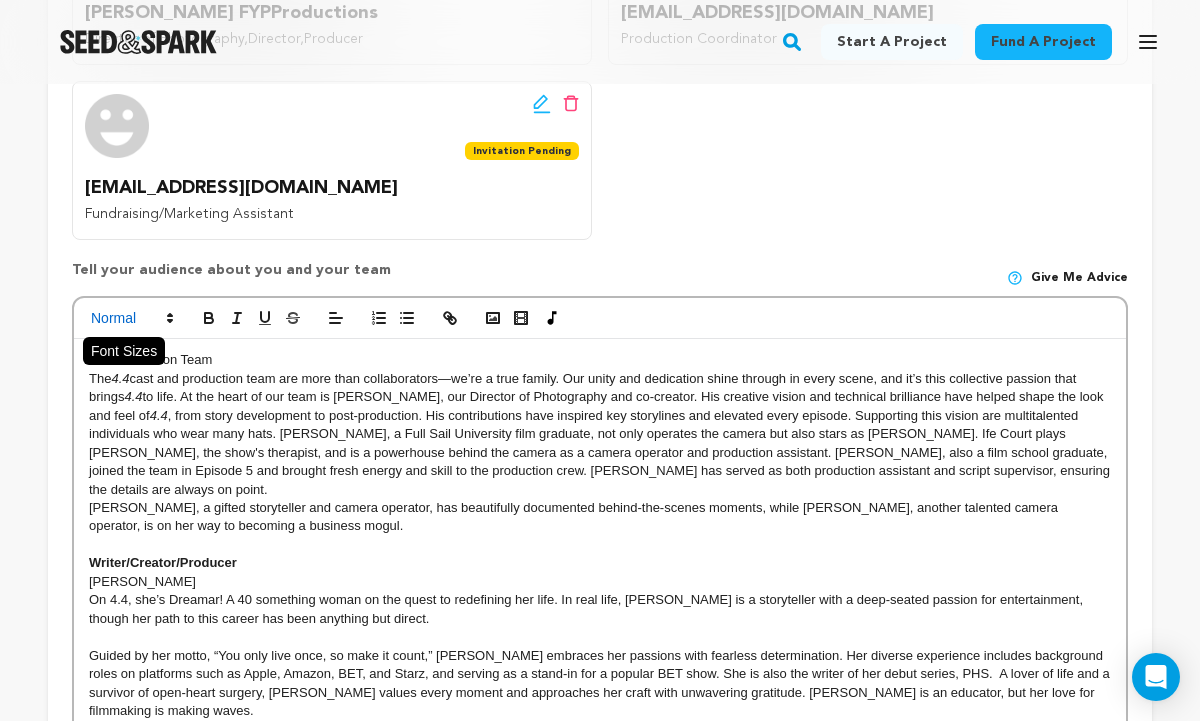 click at bounding box center [131, 318] 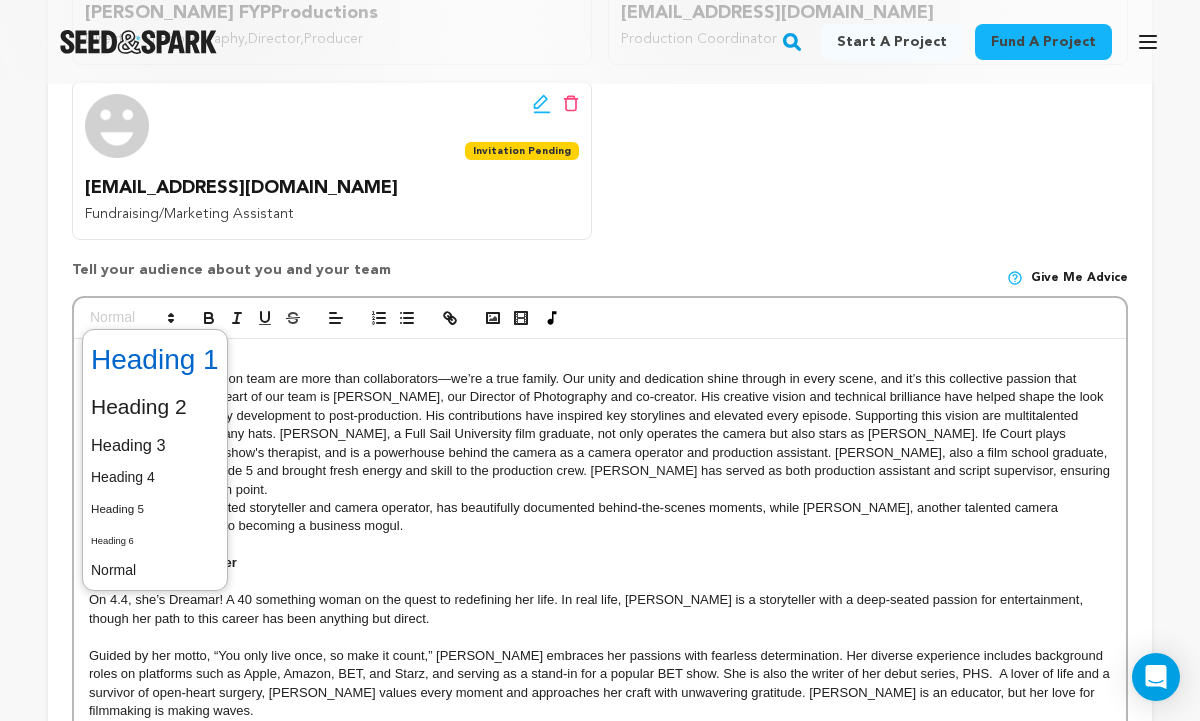 click at bounding box center (155, 360) 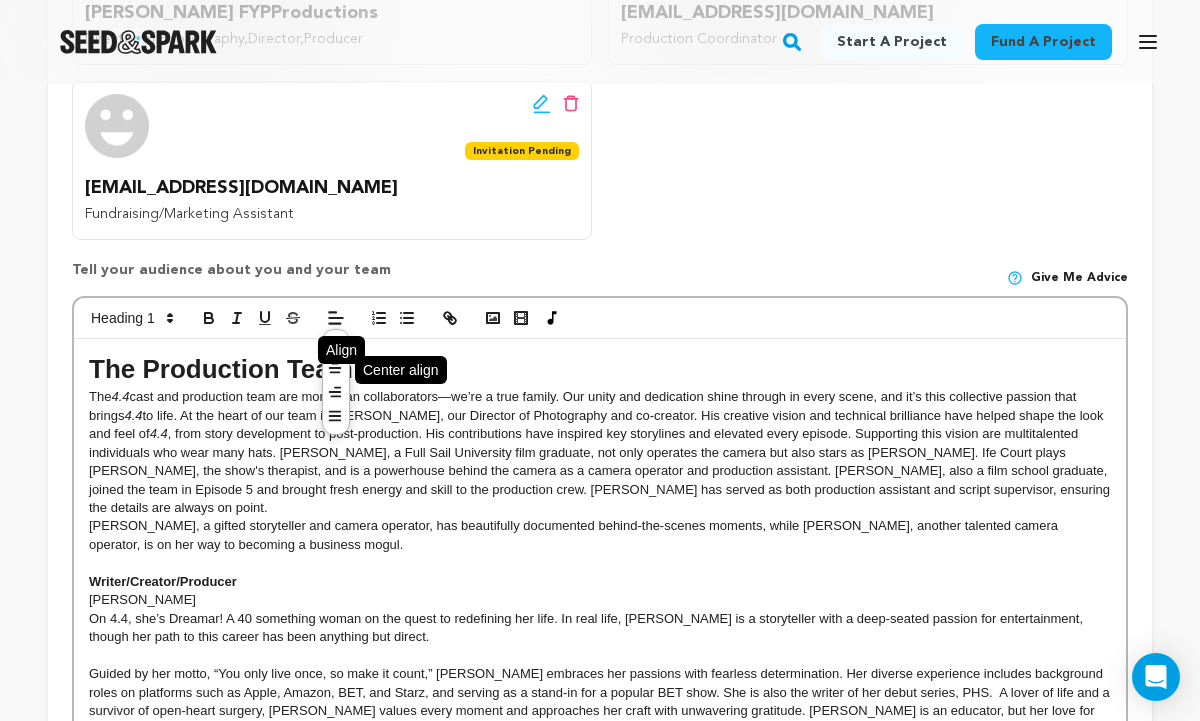 click 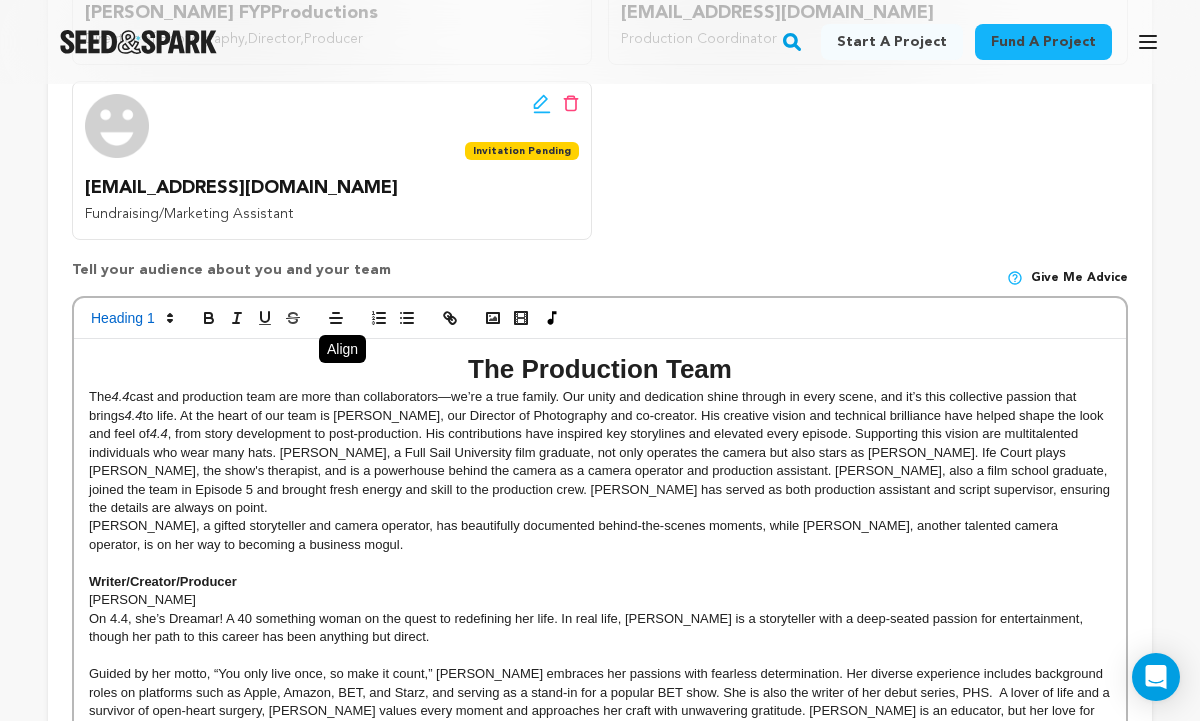 click on "Marcus Slayton, a gifted storyteller and camera operator, has beautifully documented behind-the-scenes moments, while Monae B, another talented camera operator, is on her way to becoming a business mogul." at bounding box center [600, 535] 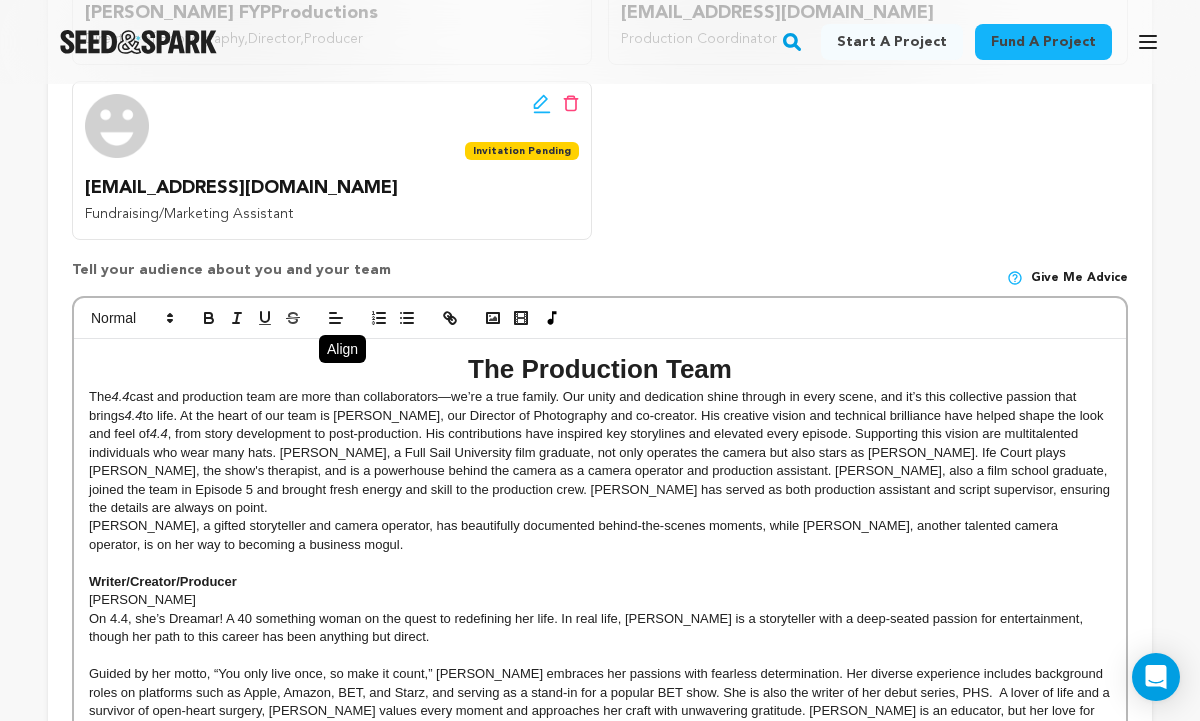 click on "The  4.4  cast and production team are more than collaborators—we’re a true family. Our unity and dedication shine through in every scene, and it’s this collective passion that brings  4.4  to life. At the heart of our team is Emanuel, our Director of Photography and co-creator. His creative vision and technical brilliance have helped shape the look and feel of  4.4" at bounding box center (600, 452) 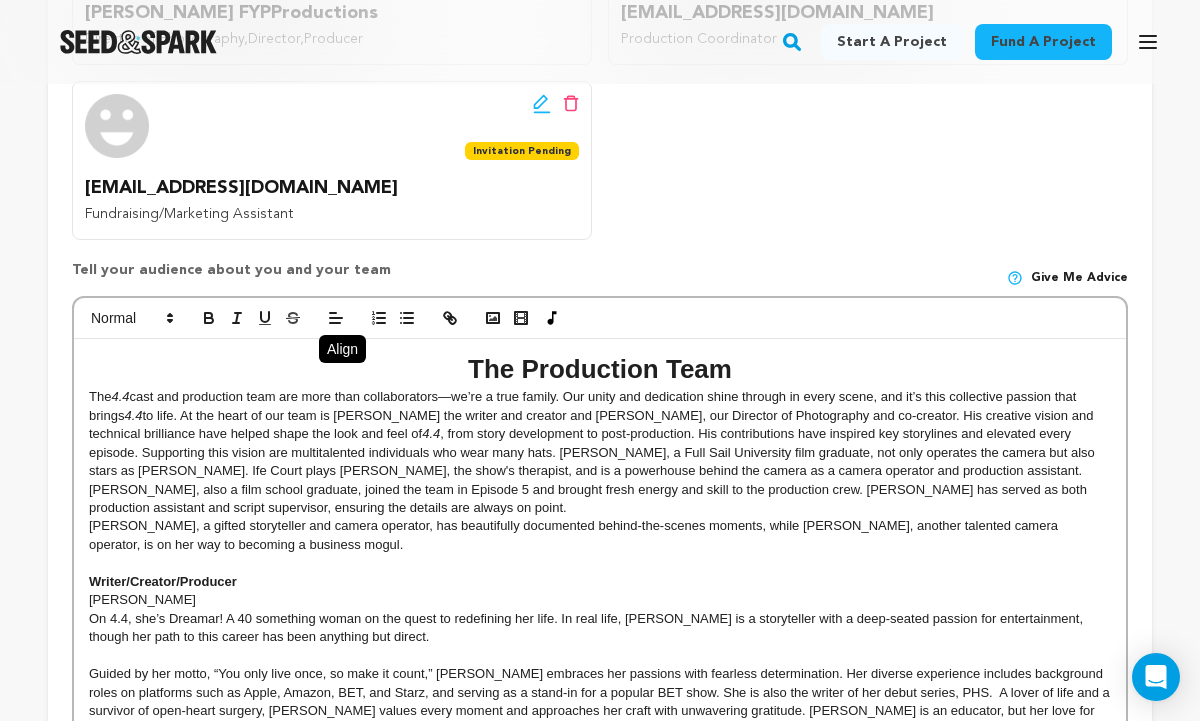 click on "Marcus Slayton, a gifted storyteller and camera operator, has beautifully documented behind-the-scenes moments, while Monae B, another talented camera operator, is on her way to becoming a business mogul." at bounding box center (600, 535) 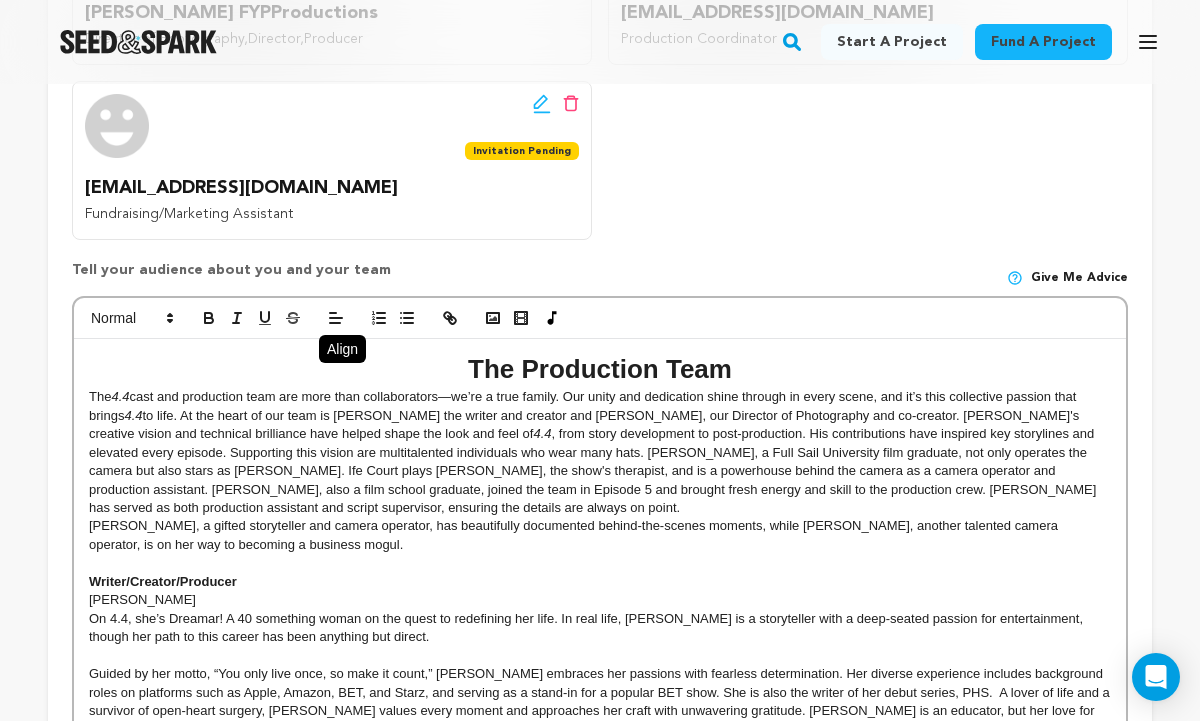 click on "The  4.4  cast and production team are more than collaborators—we’re a true family. Our unity and dedication shine through in every scene, and it’s this collective passion that brings  4.4  to life. At the heart of our team is Erin Johnell Dickey the writer and creator and Emanuel, our Director of Photography and co-creator. Emanuel's creative vision and technical brilliance have helped shape the look and feel of  4.4" at bounding box center (600, 452) 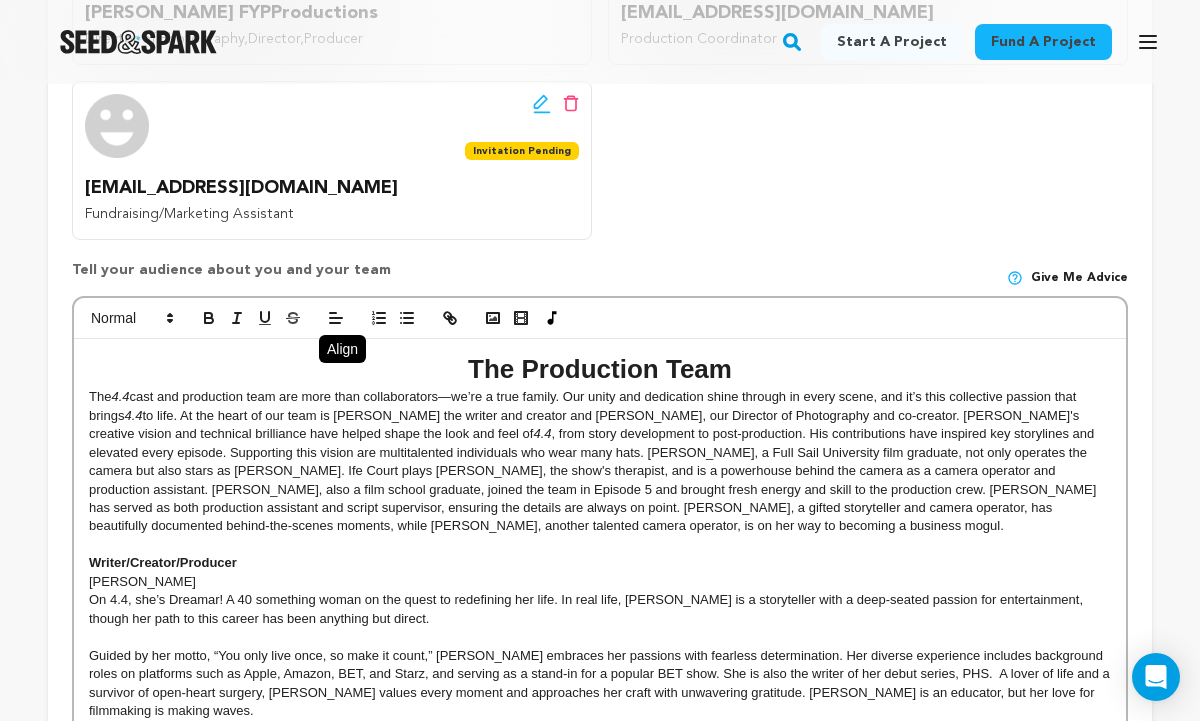 click on "The  4.4  cast and production team are more than collaborators—we’re a true family. Our unity and dedication shine through in every scene, and it’s this collective passion that brings  4.4  to life. At the heart of our team is Erin Johnell Dickey the writer and creator and Emanuel, our Director of Photography and co-creator. Emanuel's creative vision and technical brilliance have helped shape the look and feel of  4.4" at bounding box center (600, 462) 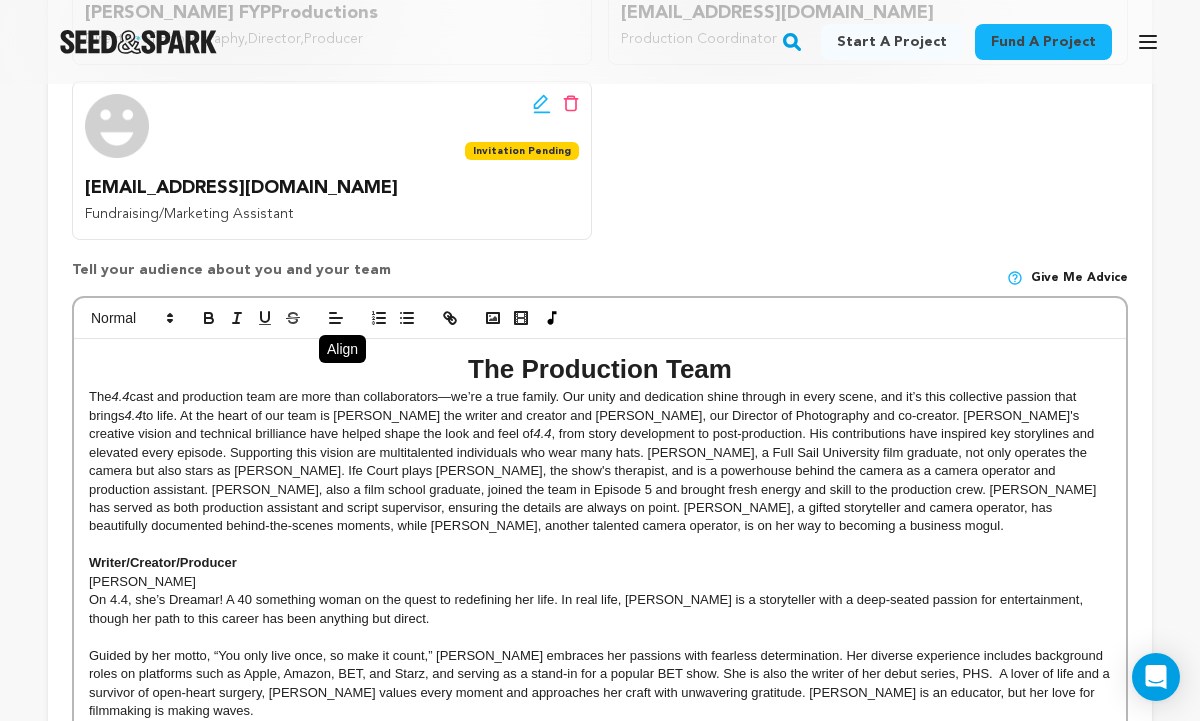click at bounding box center (600, 545) 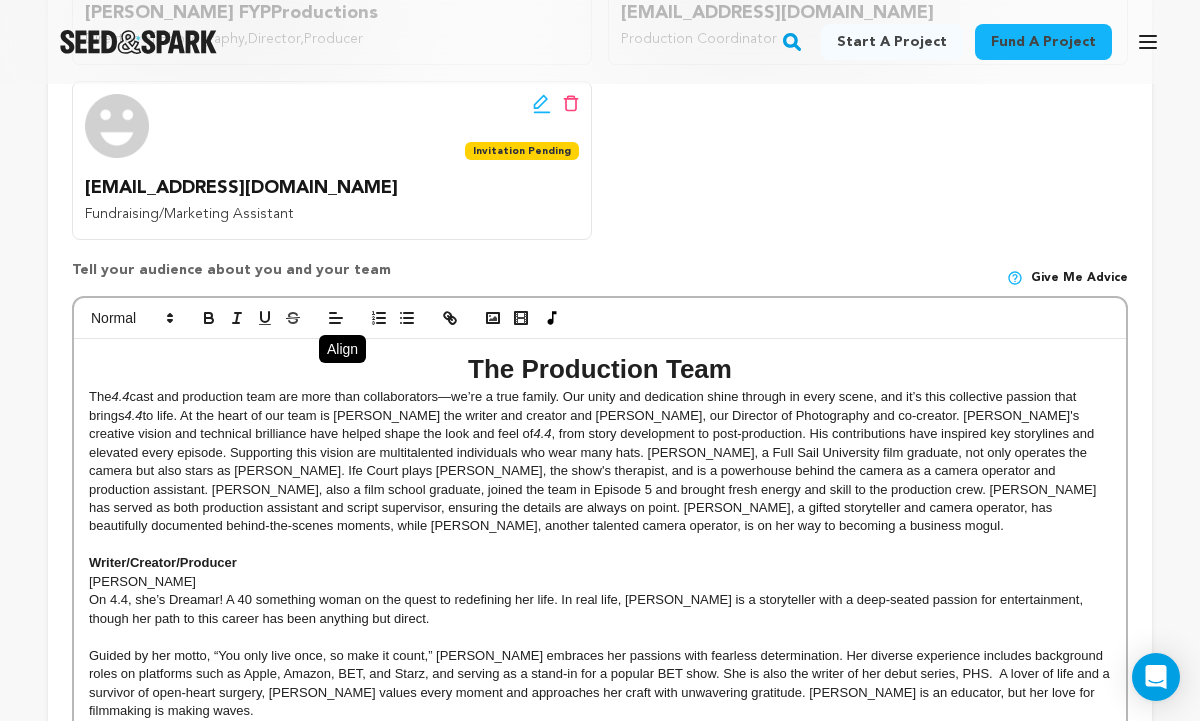 click on "The  4.4  cast and production team are more than collaborators—we’re a true family. Our unity and dedication shine through in every scene, and it’s this collective passion that brings  4.4  to life. At the heart of our team is Erin Johnell Dickey the writer and creator and Emanuel, our Director of Photography and co-creator. Emanuel's creative vision and technical brilliance have helped shape the look and feel of  4.4" at bounding box center (600, 462) 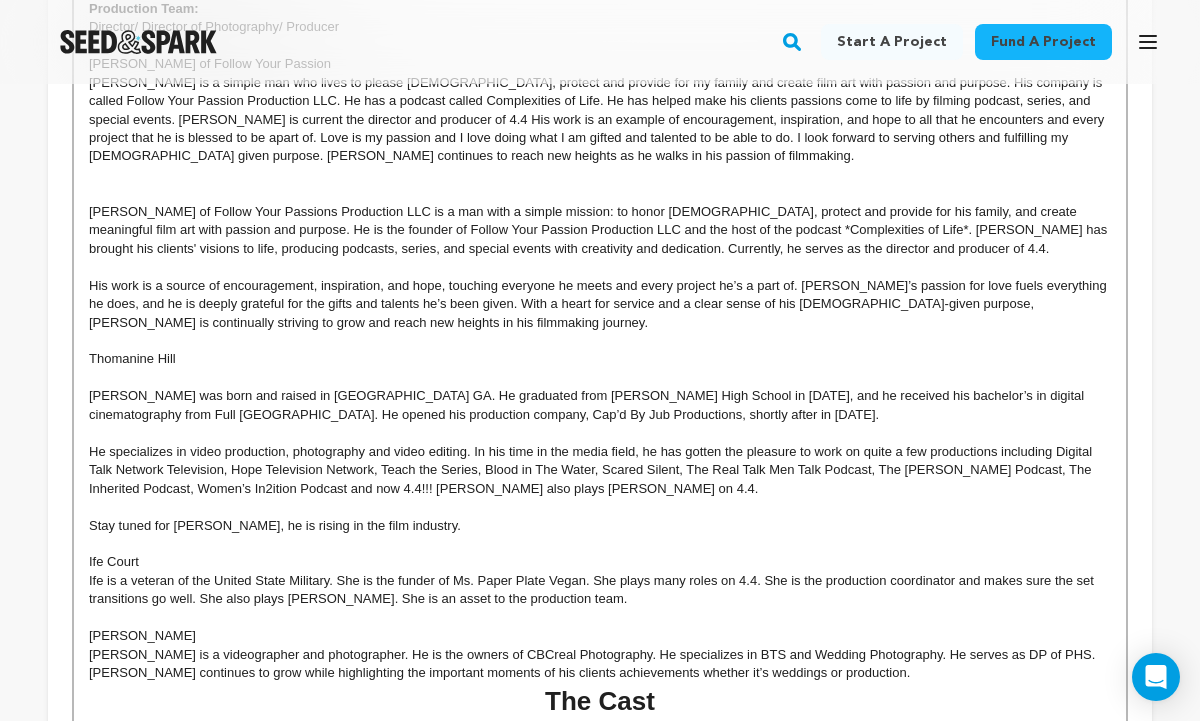 scroll, scrollTop: 1842, scrollLeft: 0, axis: vertical 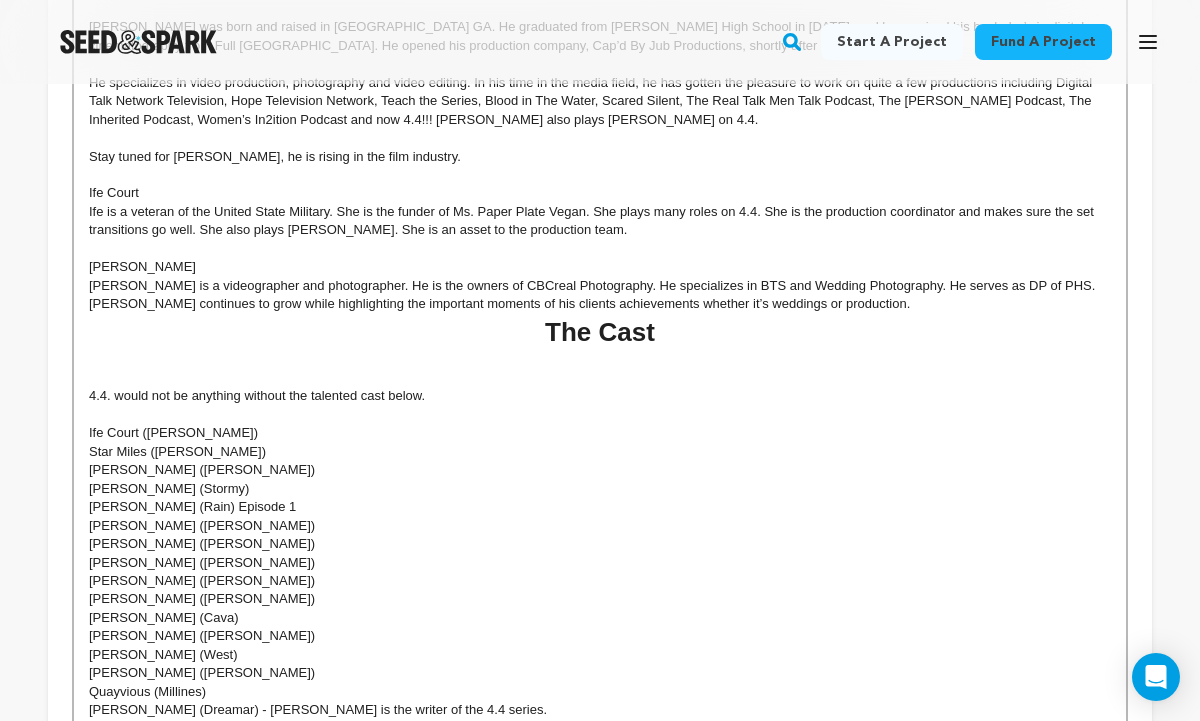 click at bounding box center (600, 249) 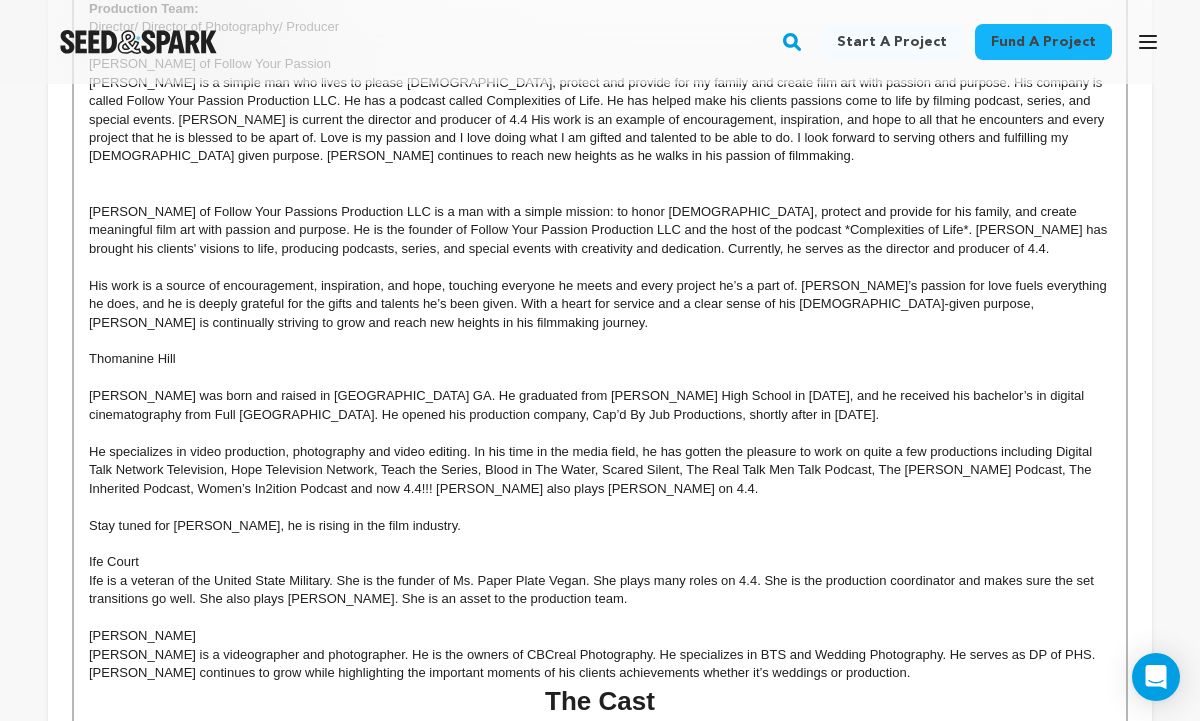 scroll, scrollTop: 1104, scrollLeft: 0, axis: vertical 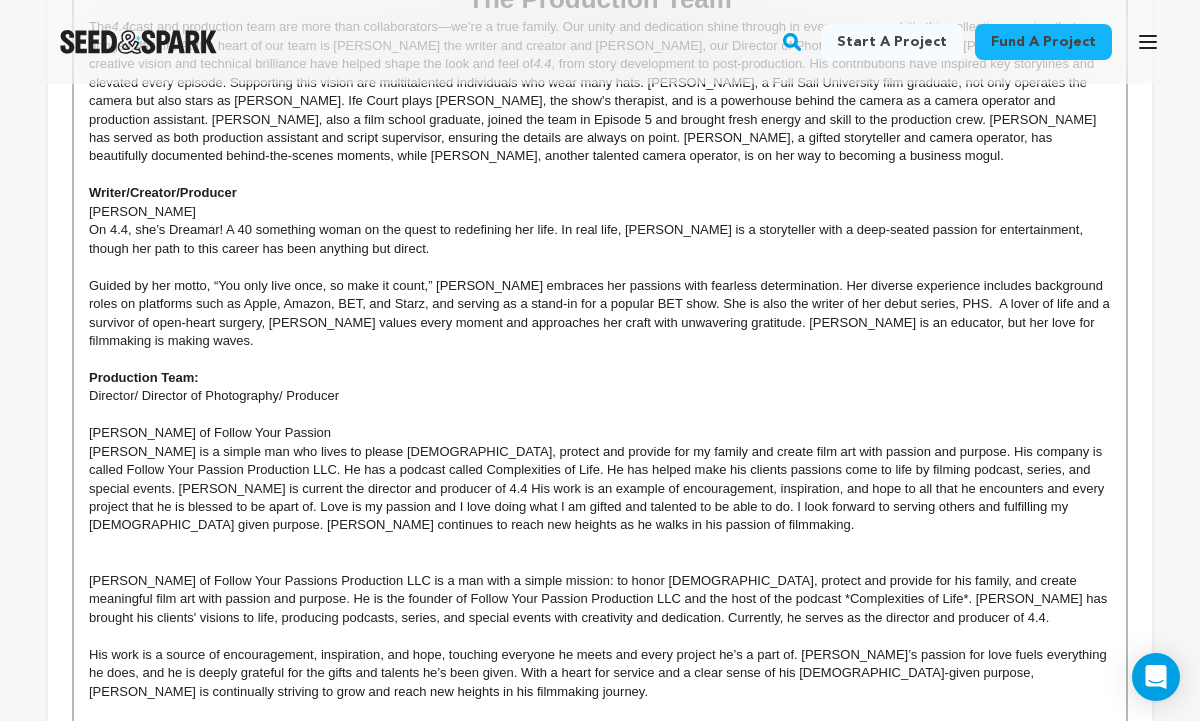 click on "The  4.4  cast and production team are more than collaborators—we’re a true family. Our unity and dedication shine through in every scene, and it’s this collective passion that brings  4.4  to life. At the heart of our team is Erin Johnell Dickey the writer and creator and Emanuel, our Director of Photography and co-creator. Emanuel's creative vision and technical brilliance have helped shape the look and feel of  4.4" at bounding box center [600, 92] 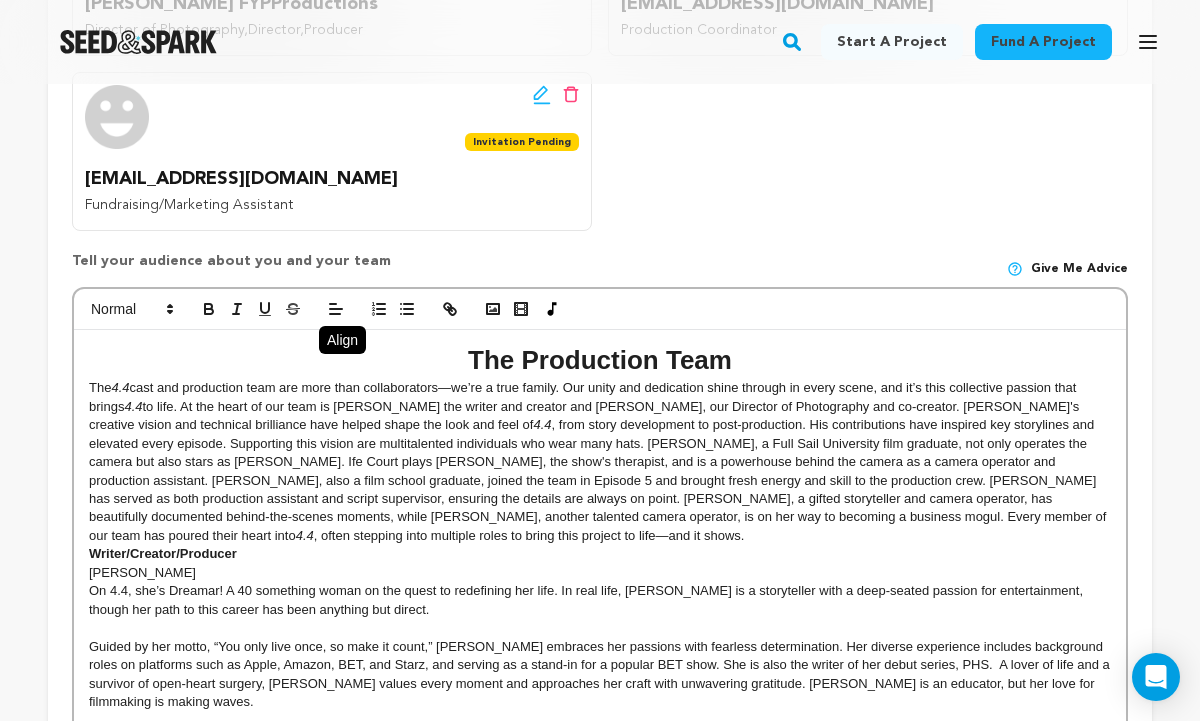 click on "The  4.4  cast and production team are more than collaborators—we’re a true family. Our unity and dedication shine through in every scene, and it’s this collective passion that brings  4.4  to life. At the heart of our team is [PERSON_NAME] the writer and creator and [PERSON_NAME], our Director of Photography and co-creator. [PERSON_NAME]'s creative vision and technical brilliance have helped shape the look and feel of  4.4 4.4 , often stepping into multiple roles to bring this project to life—and it shows." at bounding box center (600, 462) 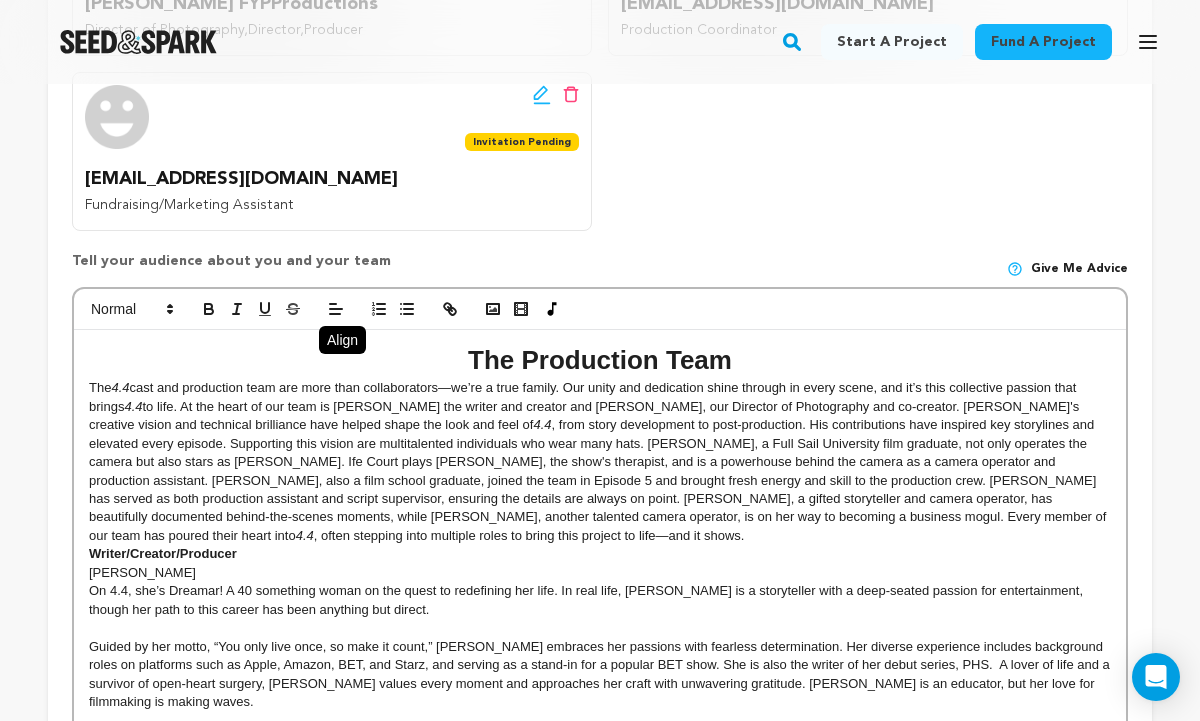 click on "The  4.4  cast and production team are more than collaborators—we’re a true family. Our unity and dedication shine through in every scene, and it’s this collective passion that brings  4.4  to life. At the heart of our team is [PERSON_NAME] the writer and creator and [PERSON_NAME], our Director of Photography and co-creator. [PERSON_NAME]'s creative vision and technical brilliance have helped shape the look and feel of  4.4 4.4 , often stepping into multiple roles to bring this project to life—and it shows." at bounding box center [600, 462] 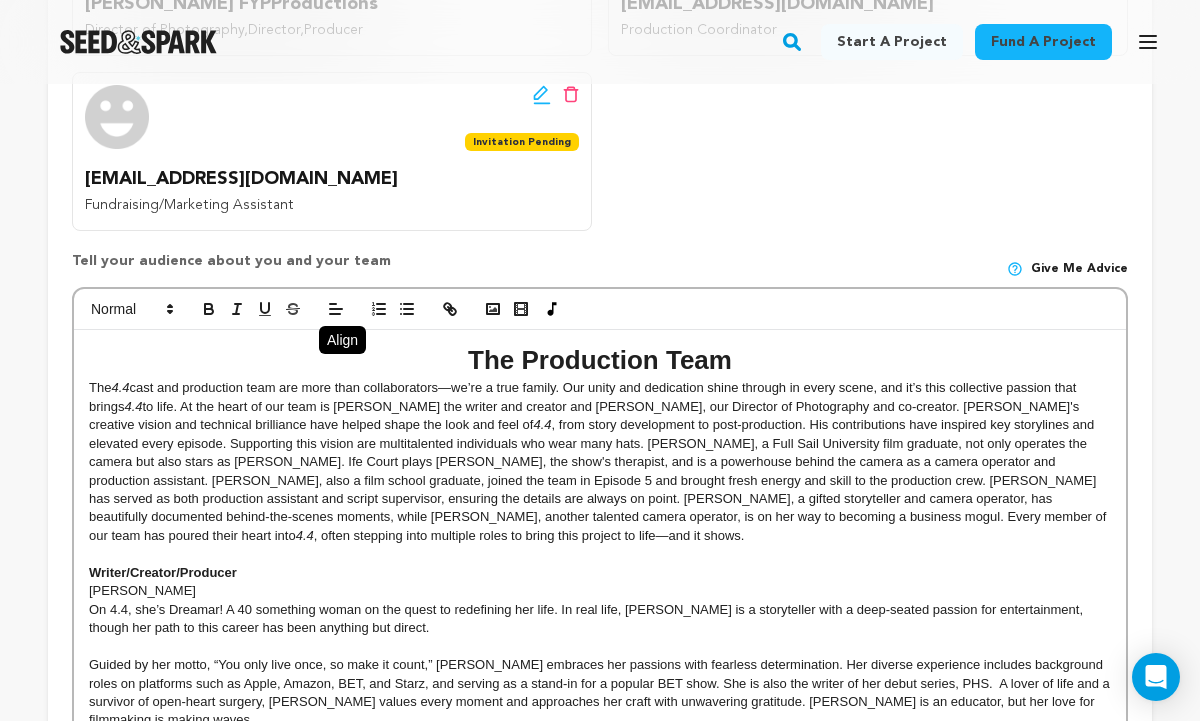 click on "[PERSON_NAME]" at bounding box center (600, 591) 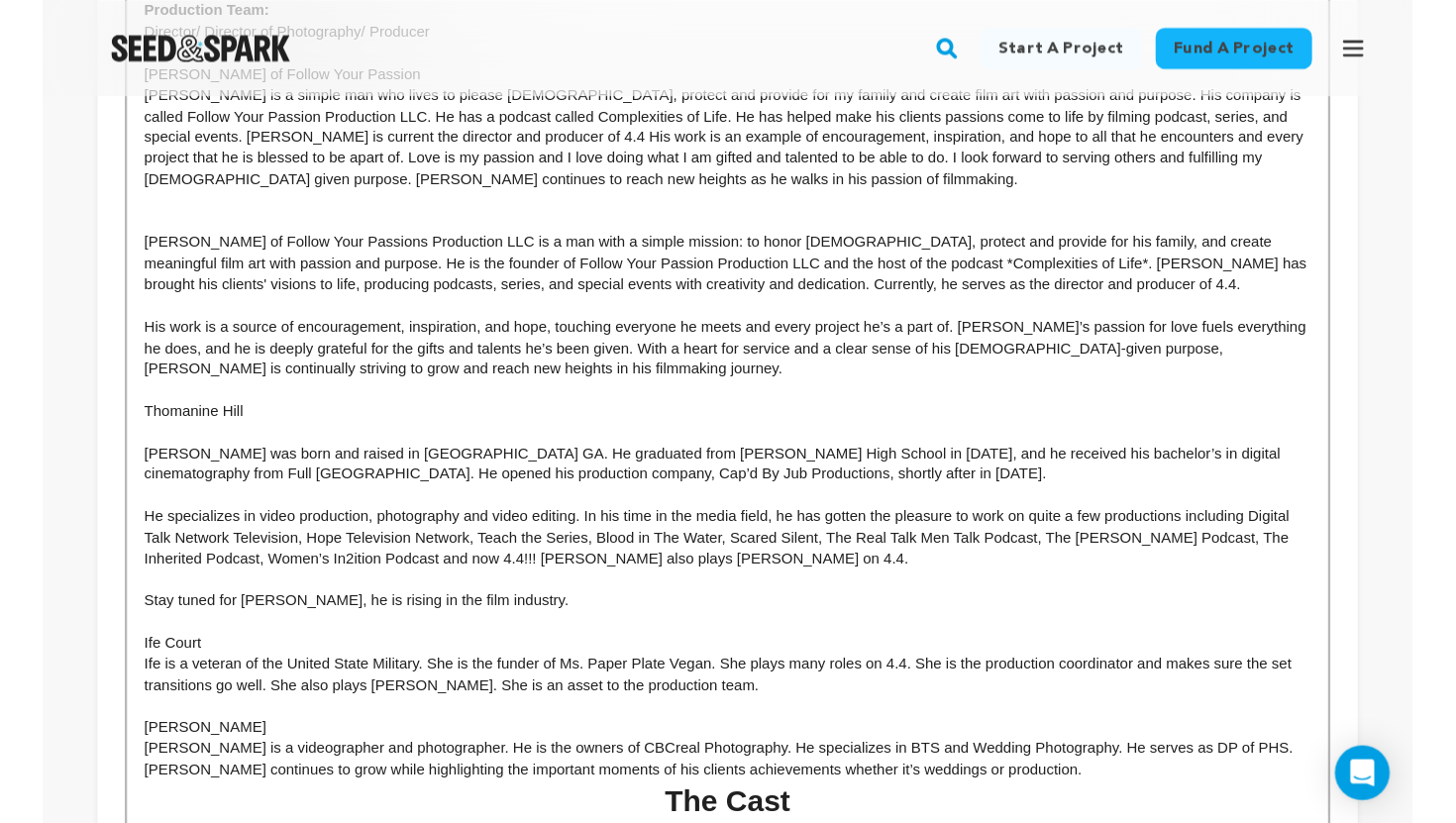 scroll, scrollTop: 1111, scrollLeft: 0, axis: vertical 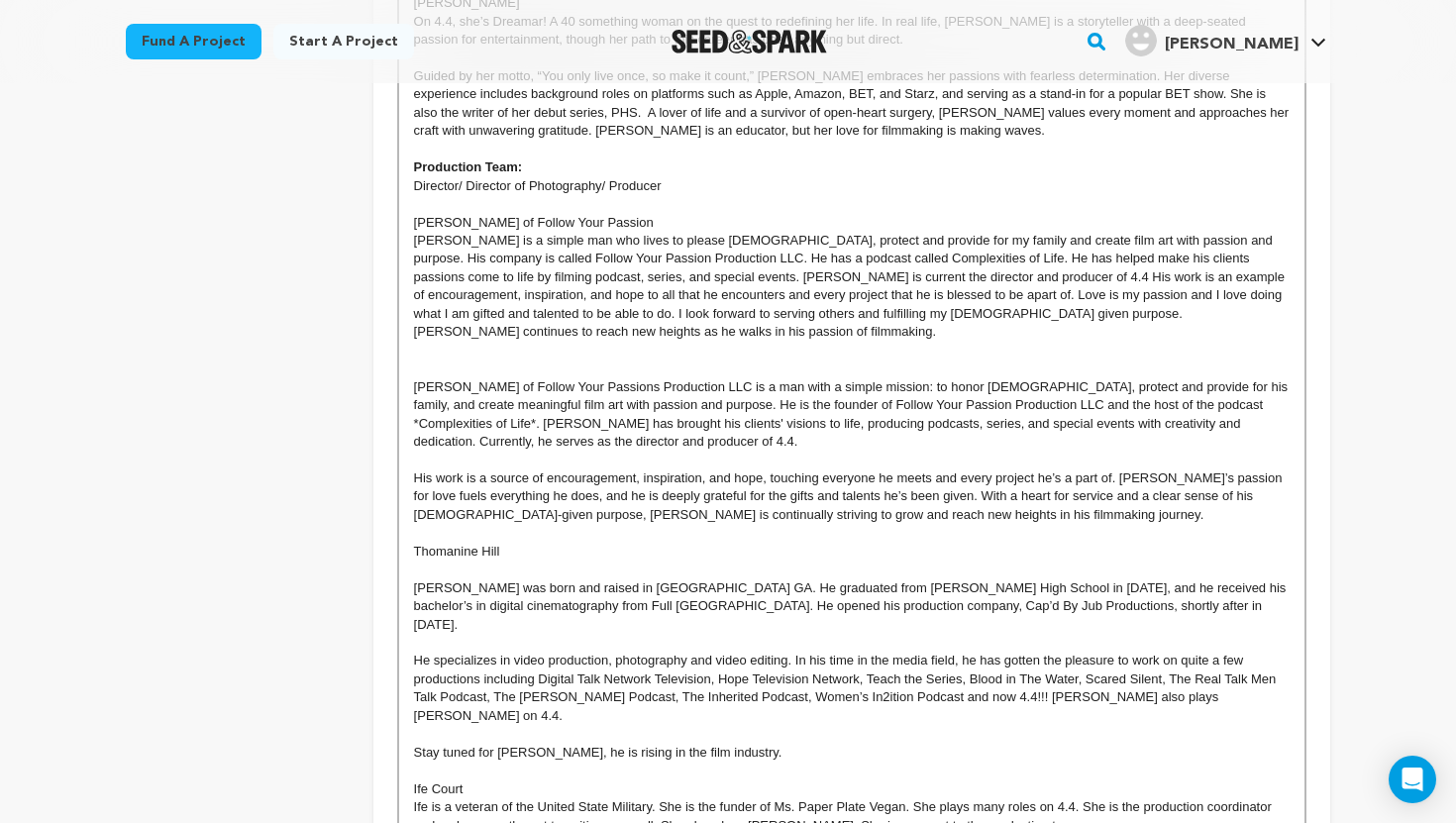 click on "[PERSON_NAME] is a simple man who lives to please [DEMOGRAPHIC_DATA], protect and provide for my family and create film art with passion and purpose. His company is called Follow Your Passion Production LLC. He has a podcast called Complexities of Life. He has helped make his clients passions come to life by filming podcast, series, and special events. [PERSON_NAME] is current the director and producer of 4.4 His work is an example of encouragement, inspiration, and hope to all that he encounters and every project that he is blessed to be apart of. Love is my passion and I love doing what I am gifted and talented to be able to do. I look forward to serving others and fulfilling my [DEMOGRAPHIC_DATA] given purpose. [PERSON_NAME] continues to reach new heights as he walks in his passion of filmmaking." at bounding box center [852, 286] 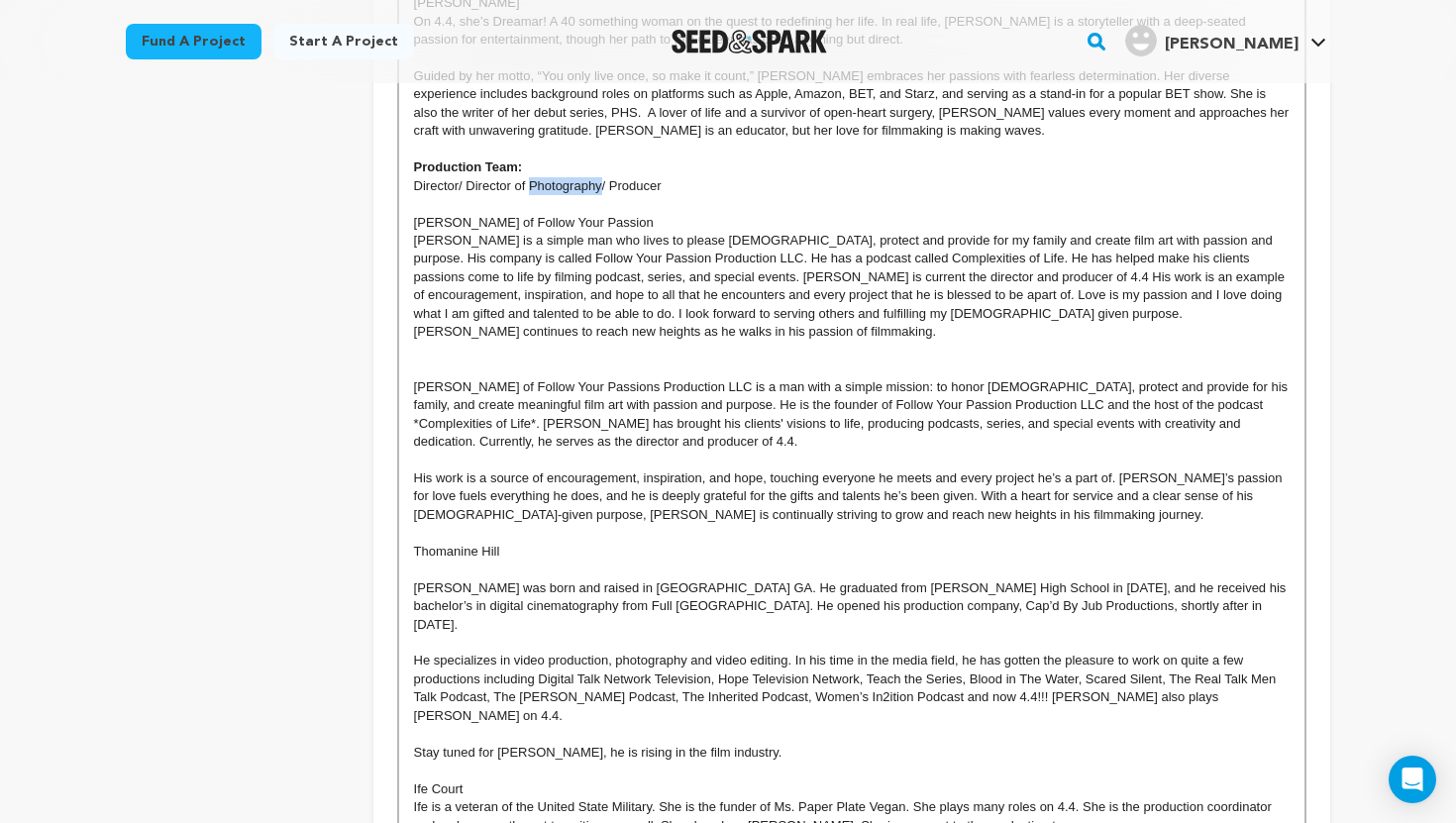 click on "Director/ Director of Photography/ Producer" at bounding box center (852, 186) 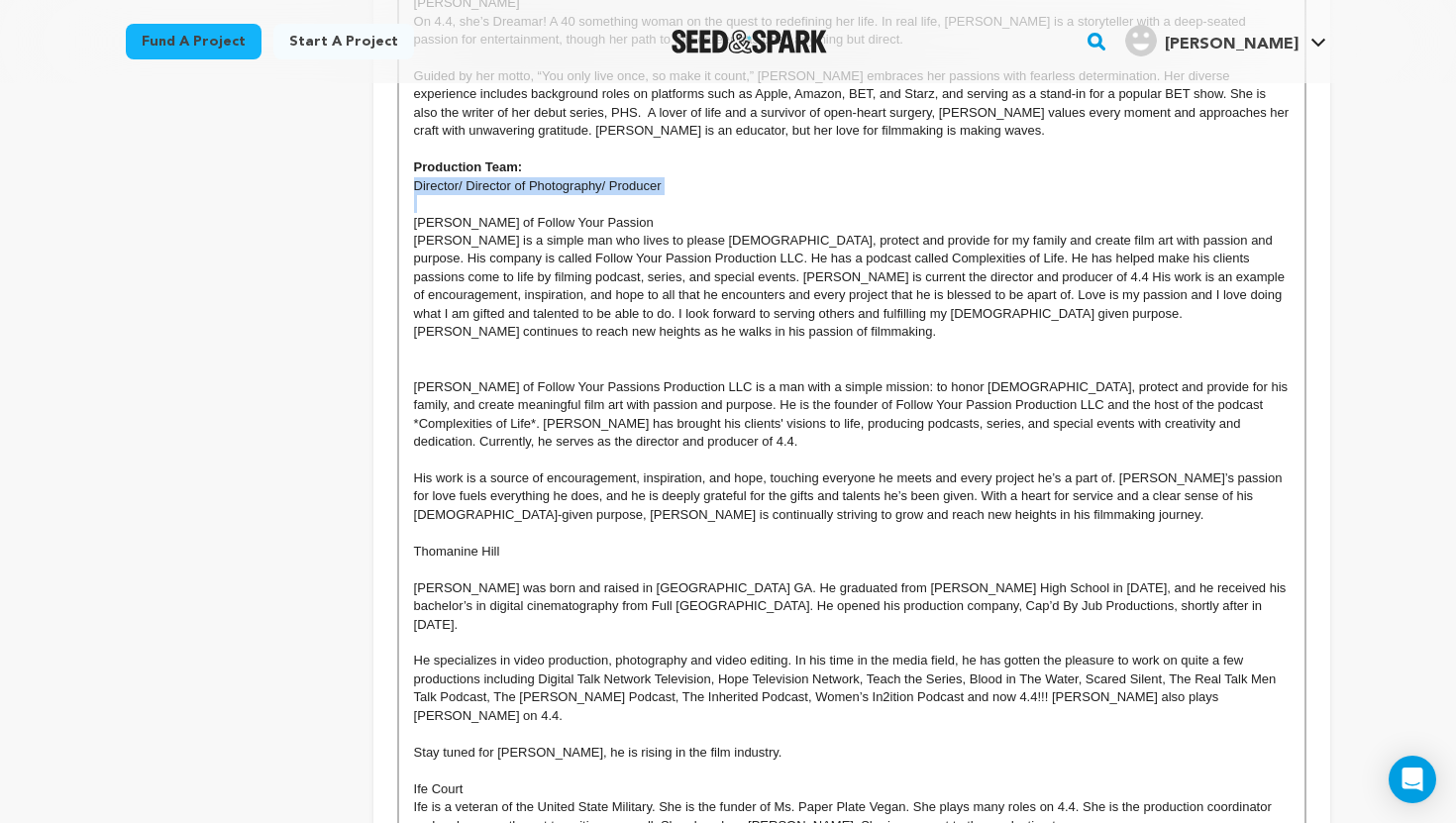 click on "Director/ Director of Photography/ Producer" at bounding box center (852, 186) 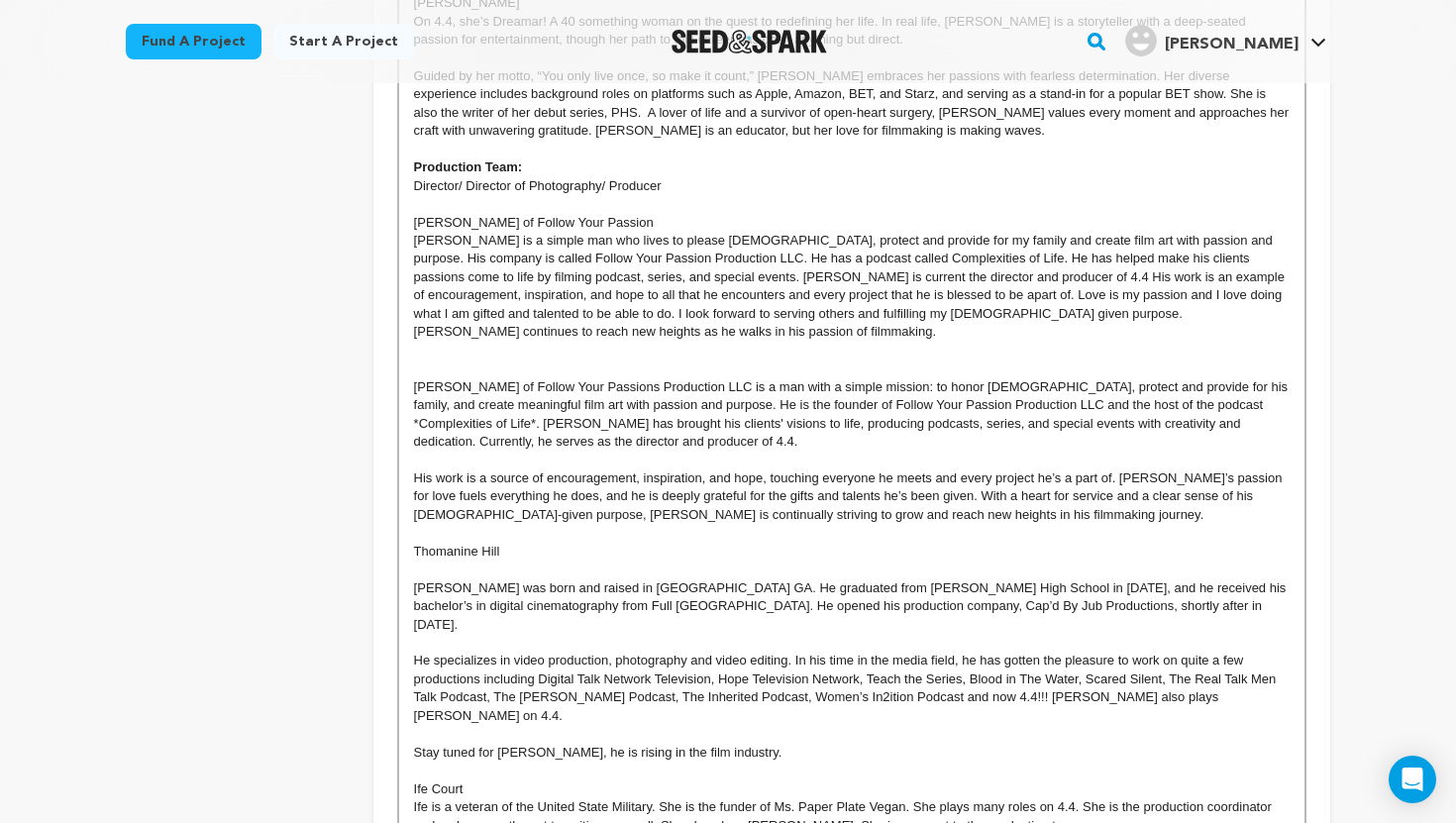 click on "[PERSON_NAME] is a simple man who lives to please [DEMOGRAPHIC_DATA], protect and provide for my family and create film art with passion and purpose. His company is called Follow Your Passion Production LLC. He has a podcast called Complexities of Life. He has helped make his clients passions come to life by filming podcast, series, and special events. [PERSON_NAME] is current the director and producer of 4.4 His work is an example of encouragement, inspiration, and hope to all that he encounters and every project that he is blessed to be apart of. Love is my passion and I love doing what I am gifted and talented to be able to do. I look forward to serving others and fulfilling my [DEMOGRAPHIC_DATA] given purpose. [PERSON_NAME] continues to reach new heights as he walks in his passion of filmmaking." at bounding box center [852, 286] 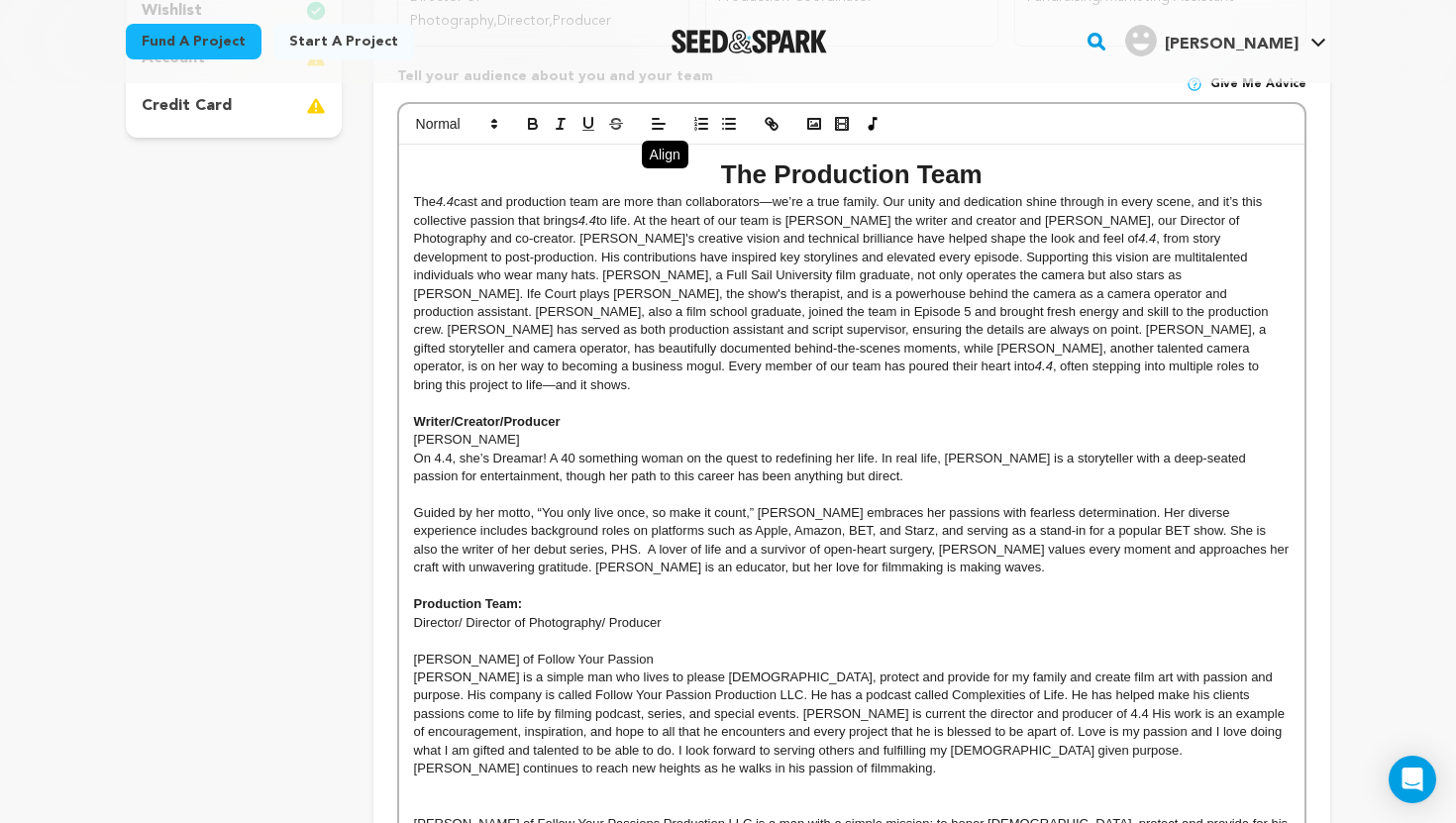 click on "Director/ Director of Photography/ Producer" at bounding box center [852, 623] 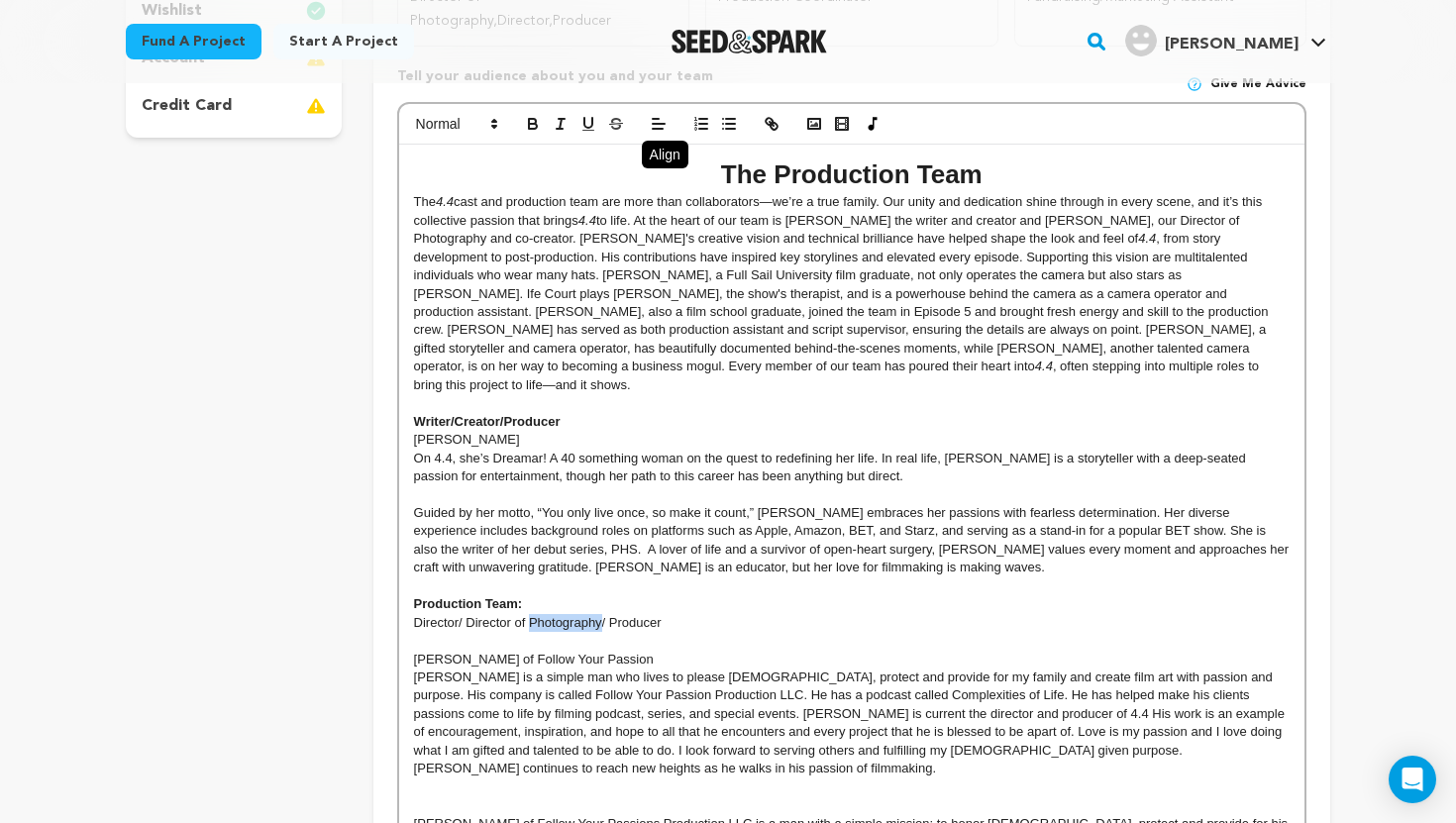 click on "Director/ Director of Photography/ Producer" at bounding box center [852, 623] 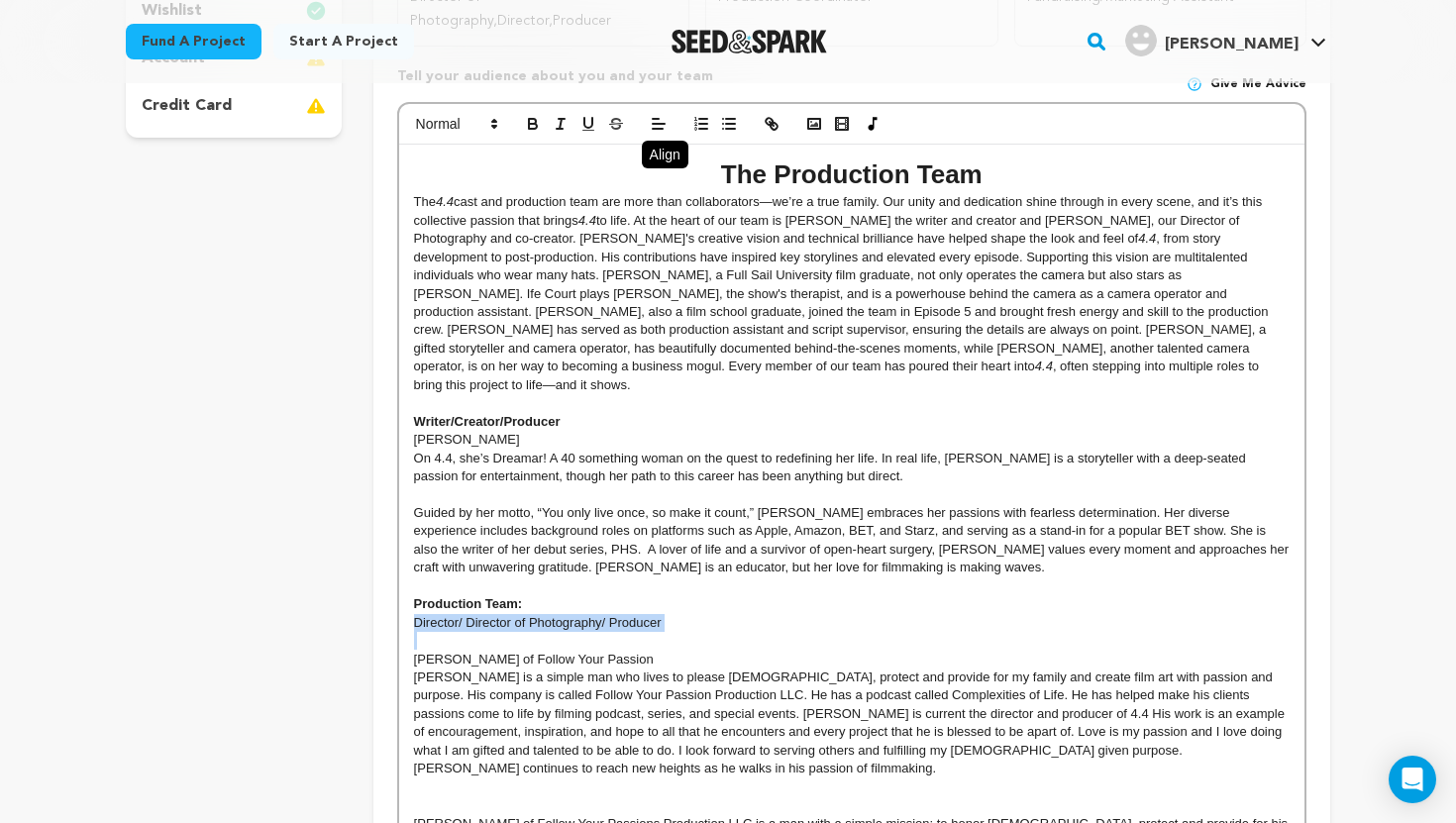 click on "Director/ Director of Photography/ Producer" at bounding box center (852, 623) 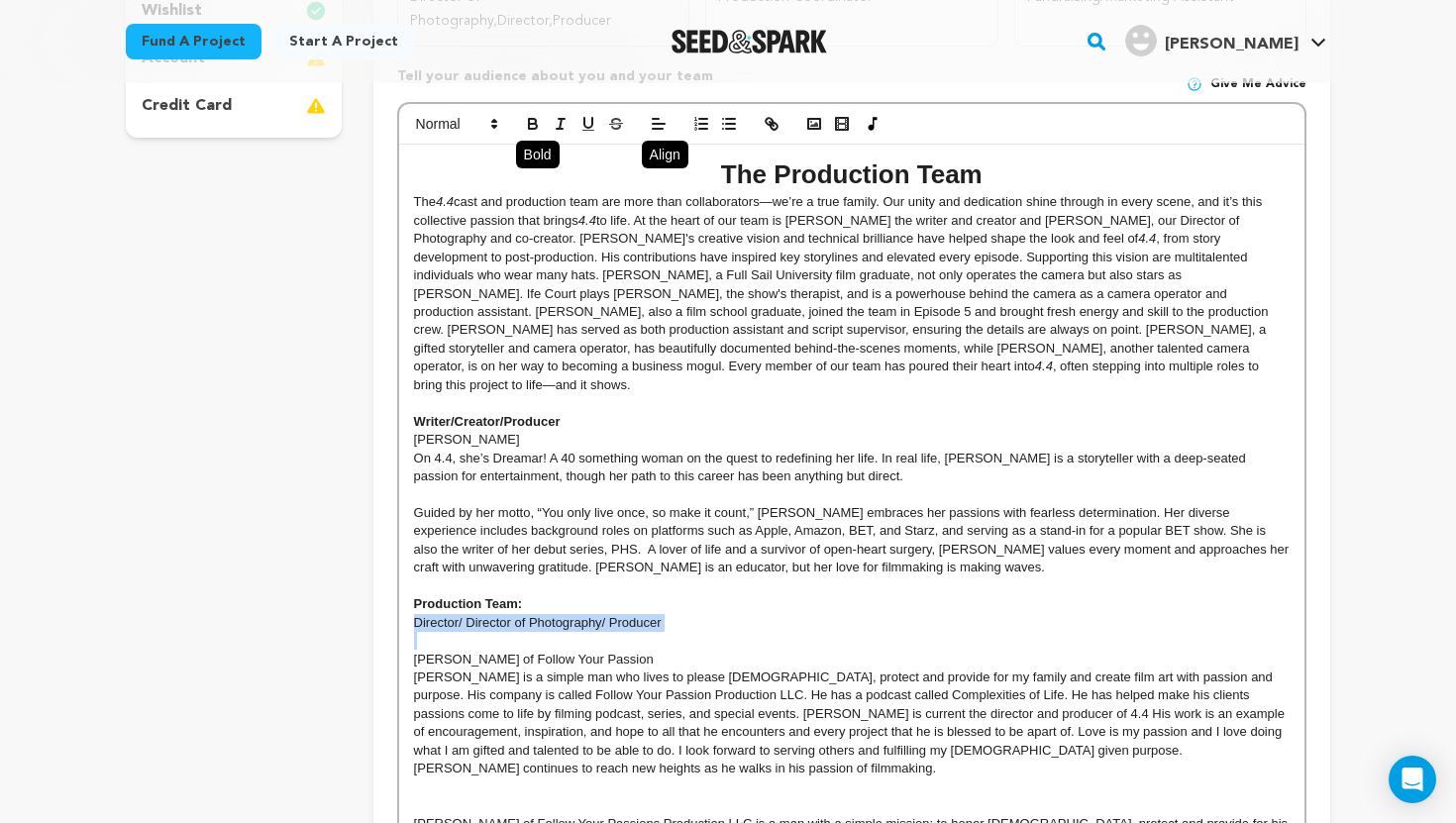 click 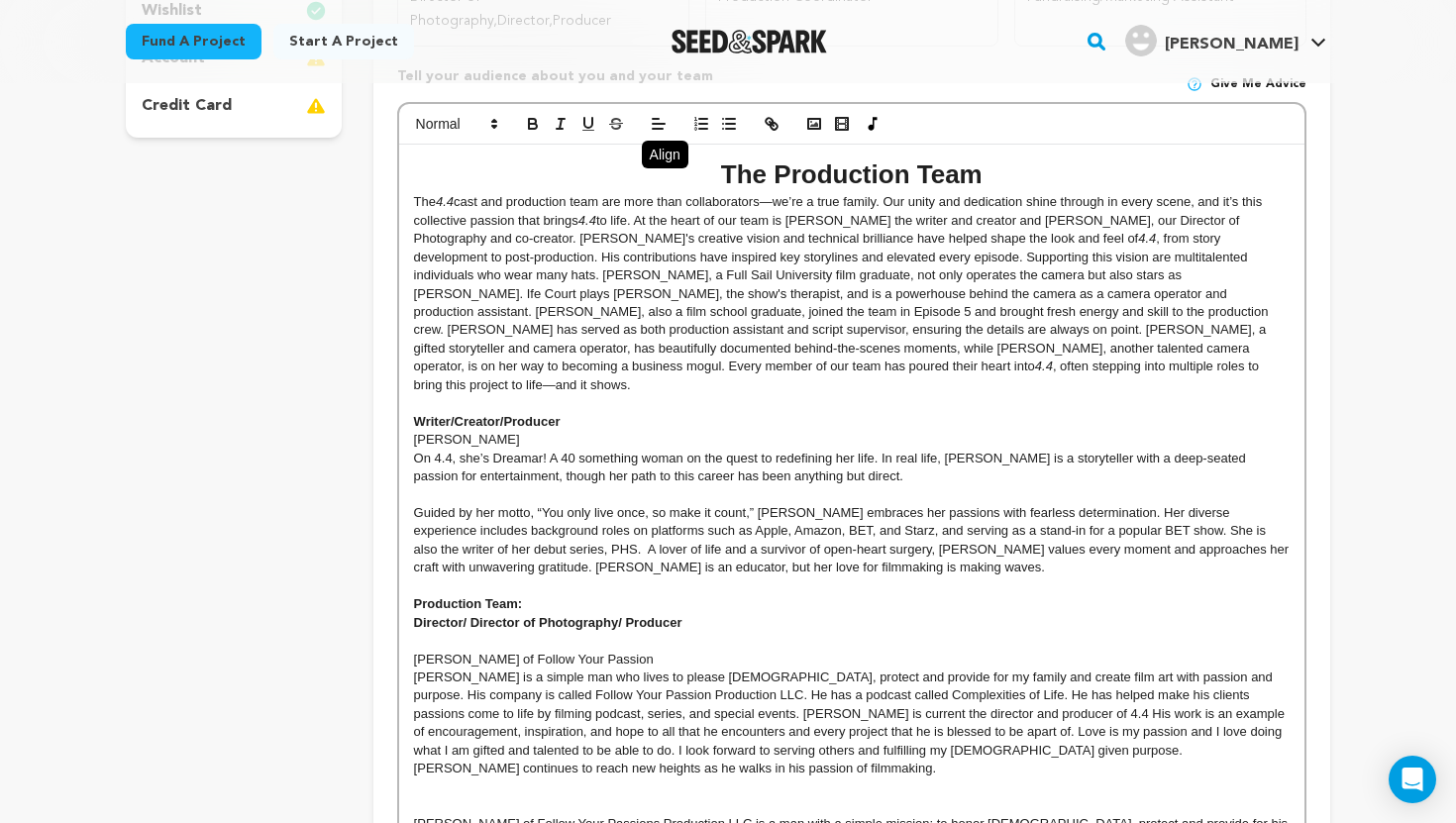 click on "[PERSON_NAME] of Follow Your Passion" at bounding box center (852, 660) 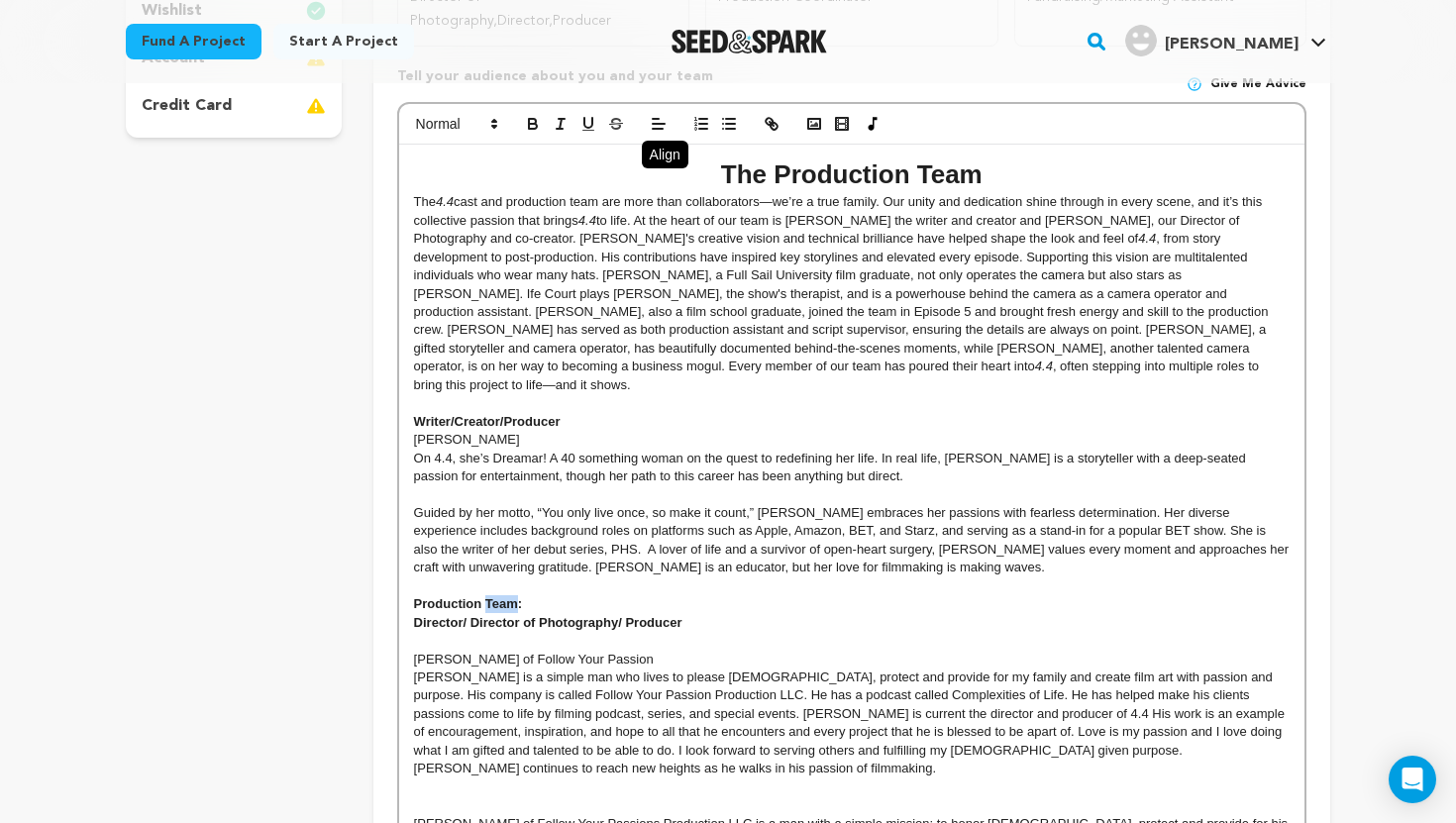 click on "Production Team:" at bounding box center [468, 603] 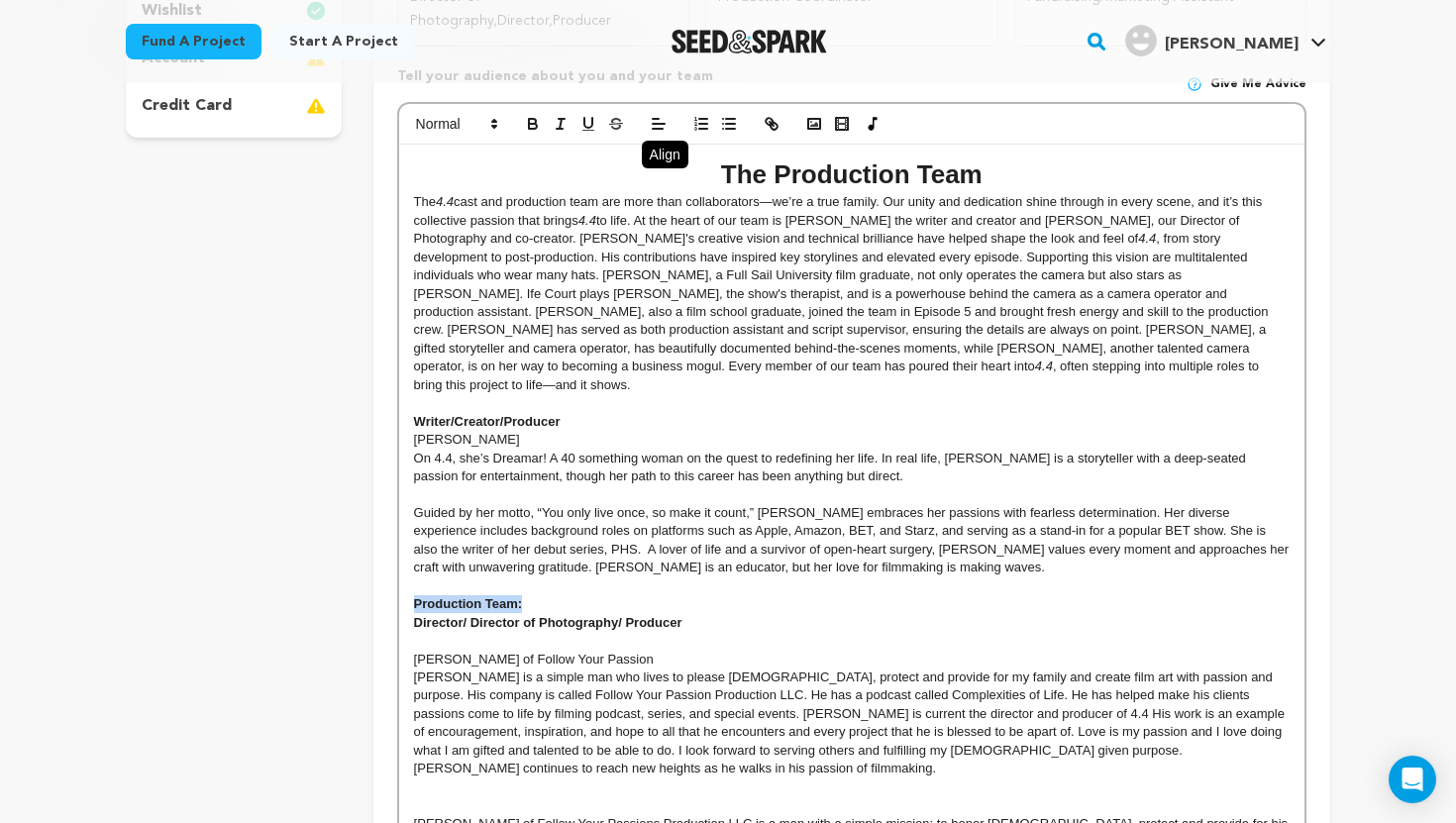 click on "Production Team:" at bounding box center (468, 603) 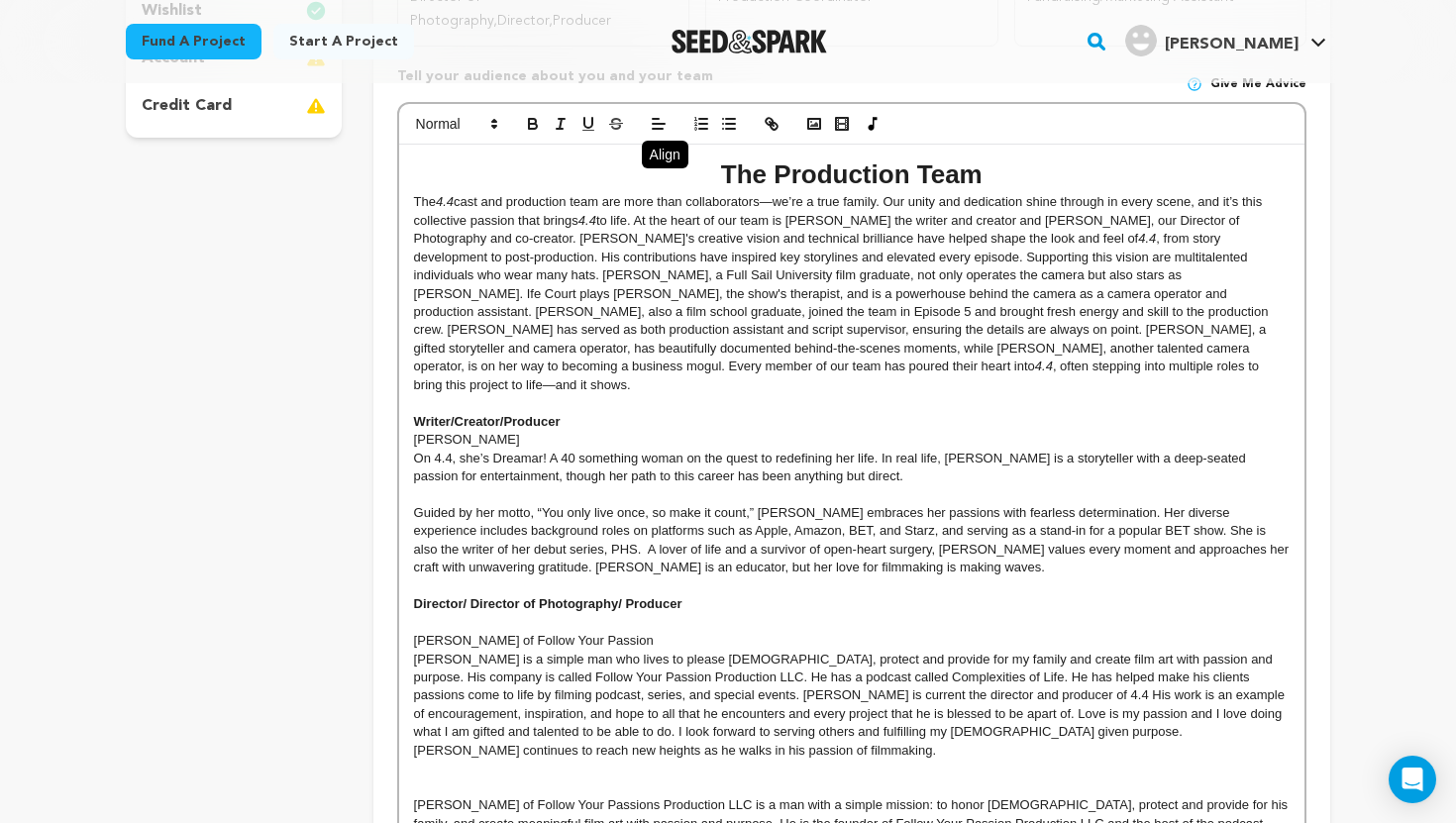click on "[PERSON_NAME] of Follow Your Passions Production LLC is a man with a simple mission: to honor [DEMOGRAPHIC_DATA], protect and provide for his family, and create meaningful film art with passion and purpose. He is the founder of Follow Your Passion Production LLC and the host of the podcast *Complexities of Life*. [PERSON_NAME] has brought his clients' visions to life, producing podcasts, series, and special events with creativity and dedication. Currently, he serves as the director and producer of 4.4." at bounding box center [852, 833] 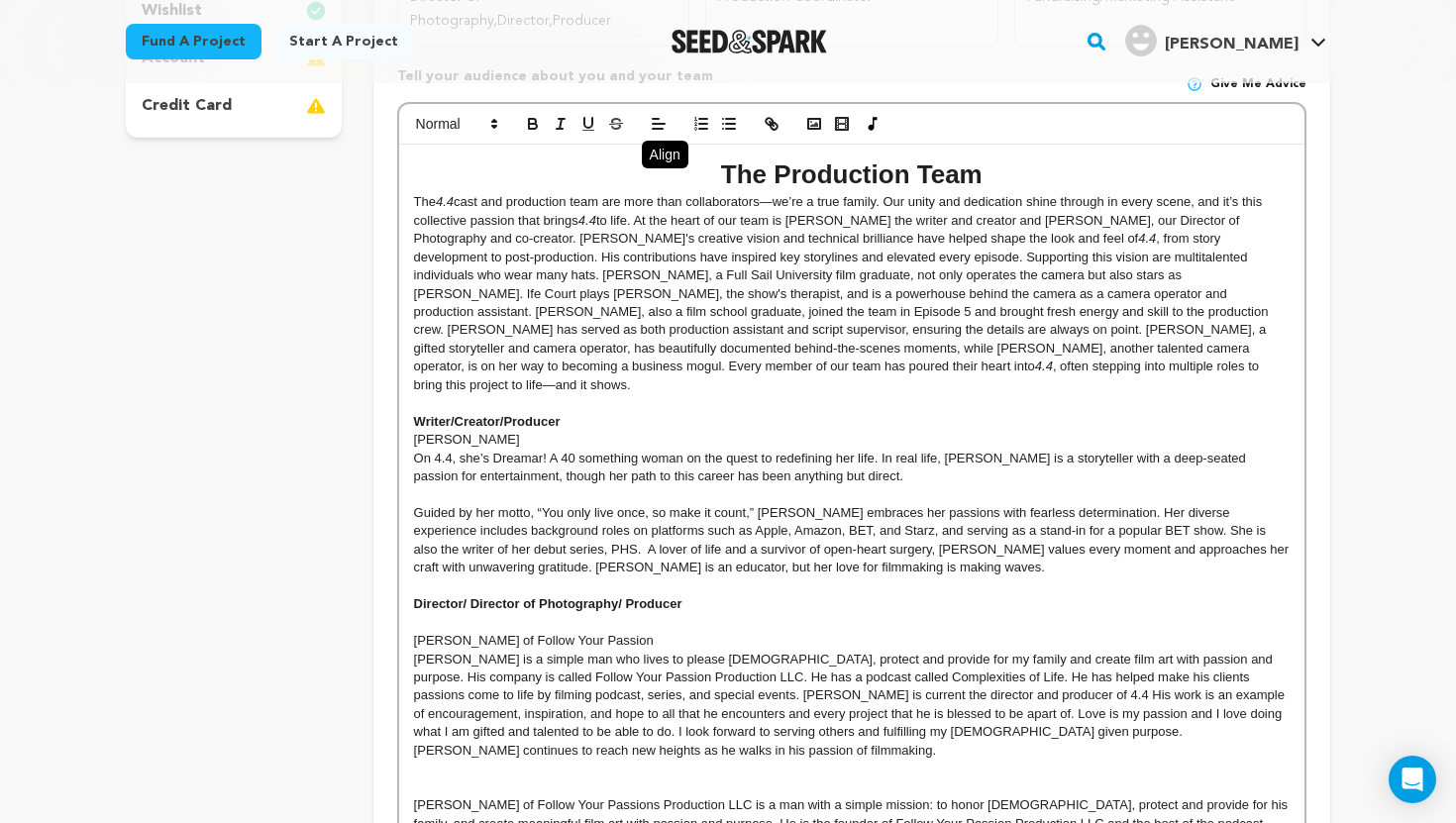 scroll, scrollTop: 1095, scrollLeft: 0, axis: vertical 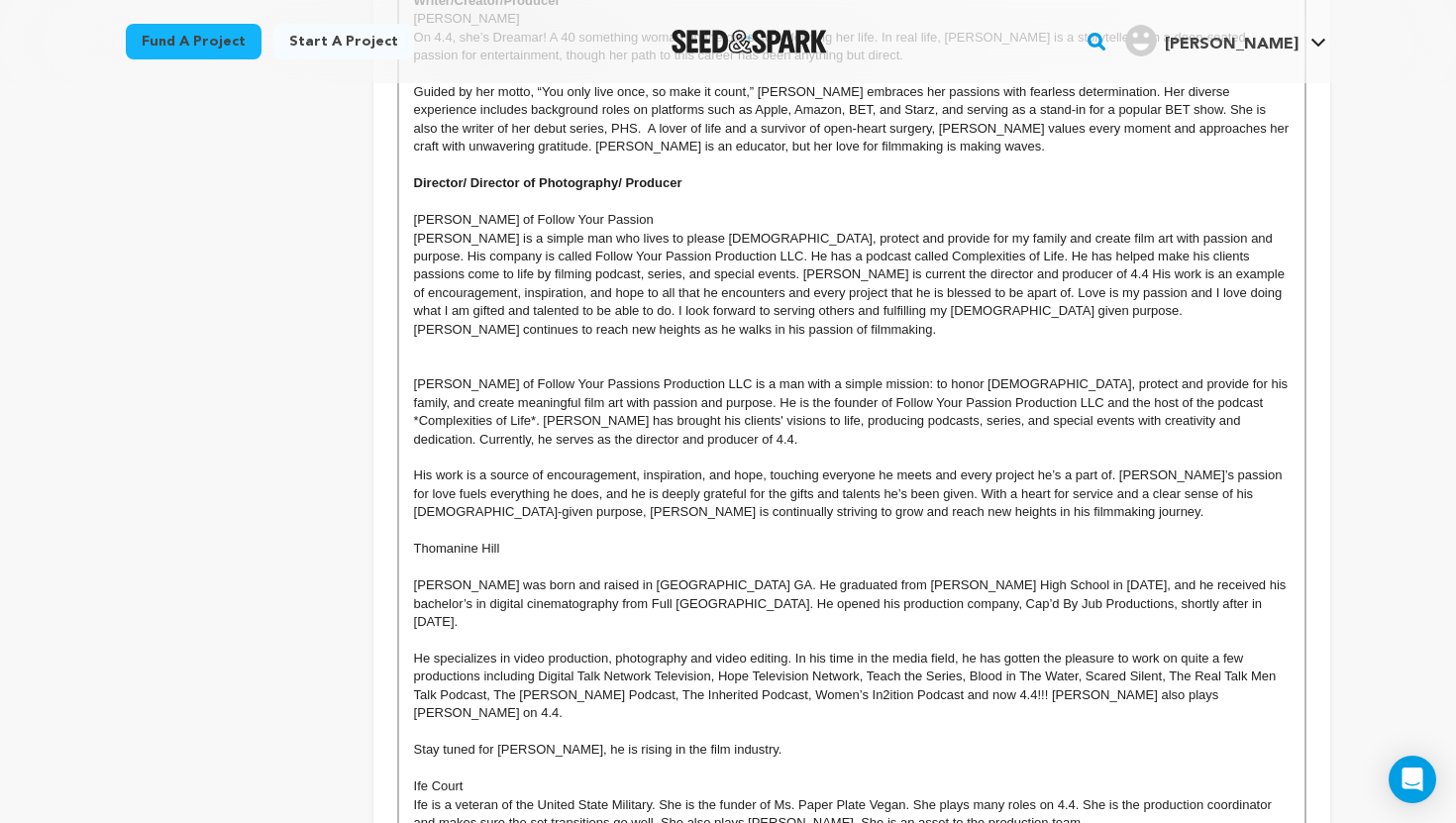 click on "His work is a source of encouragement, inspiration, and hope, touching everyone he meets and every project he’s a part of. [PERSON_NAME]’s passion for love fuels everything he does, and he is deeply grateful for the gifts and talents he’s been given. With a heart for service and a clear sense of his [DEMOGRAPHIC_DATA]-given purpose, [PERSON_NAME] is continually striving to grow and reach new heights in his filmmaking journey." at bounding box center [852, 493] 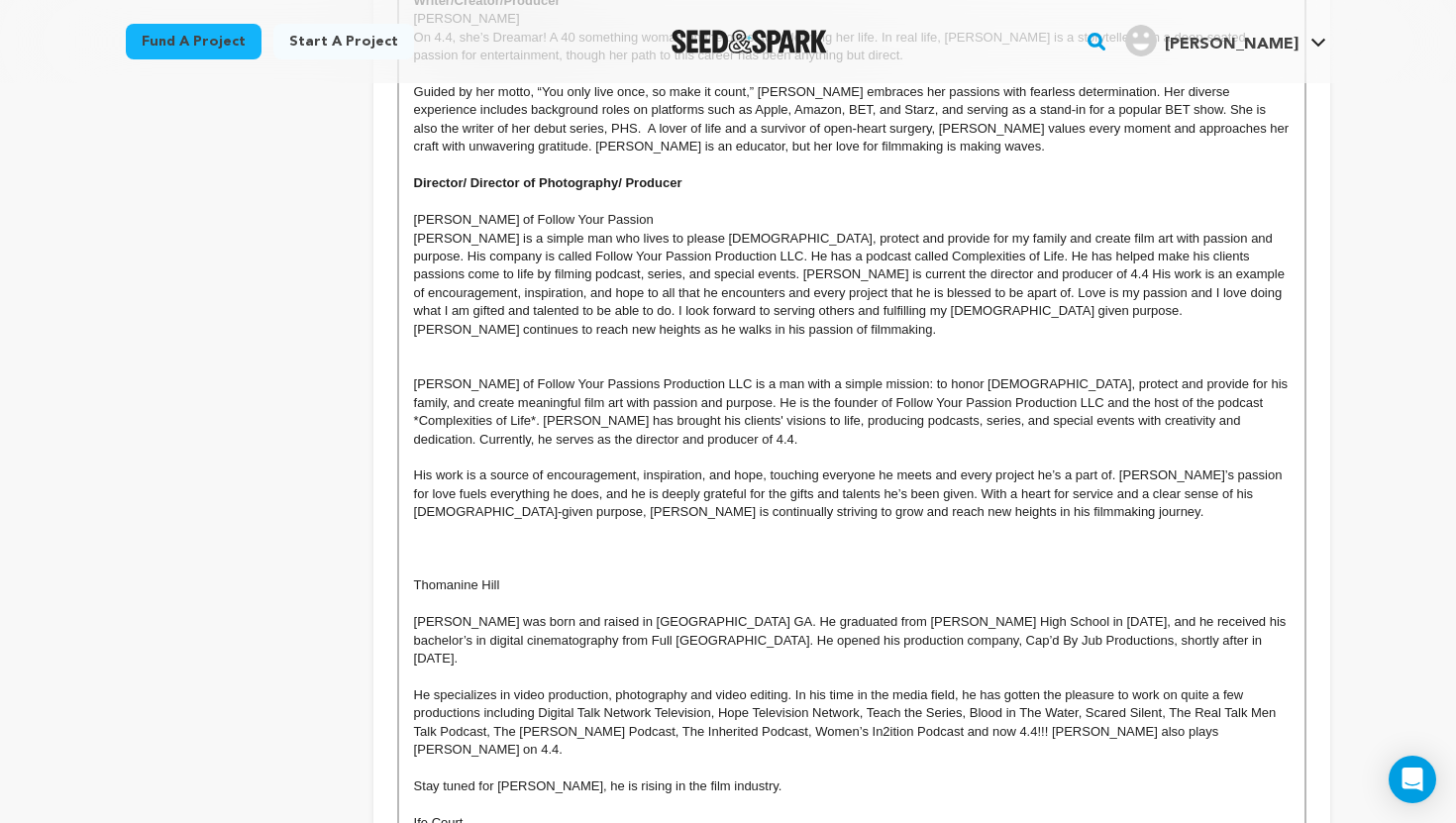 scroll, scrollTop: 0, scrollLeft: 0, axis: both 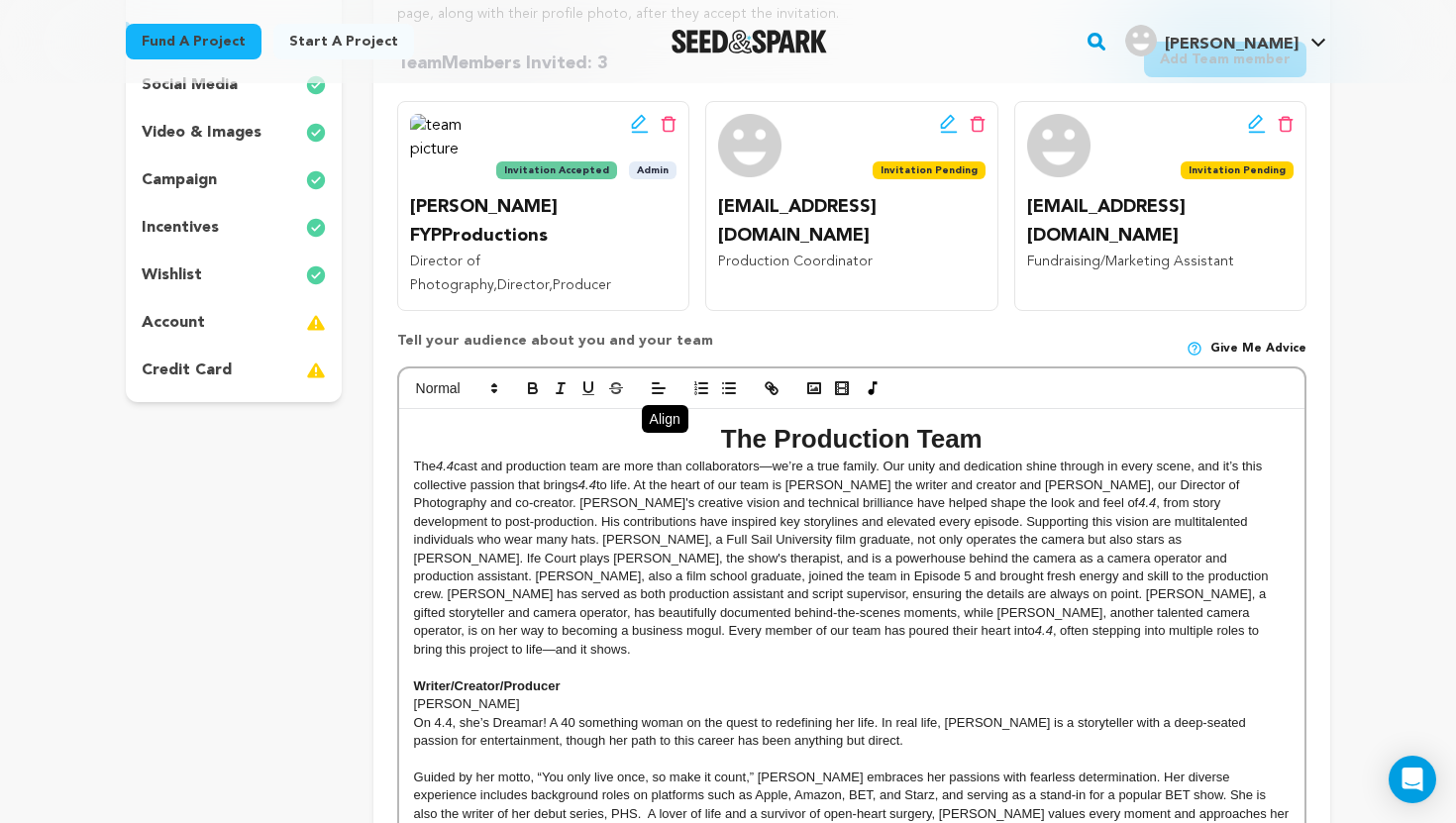 click on "[PERSON_NAME]" at bounding box center [852, 704] 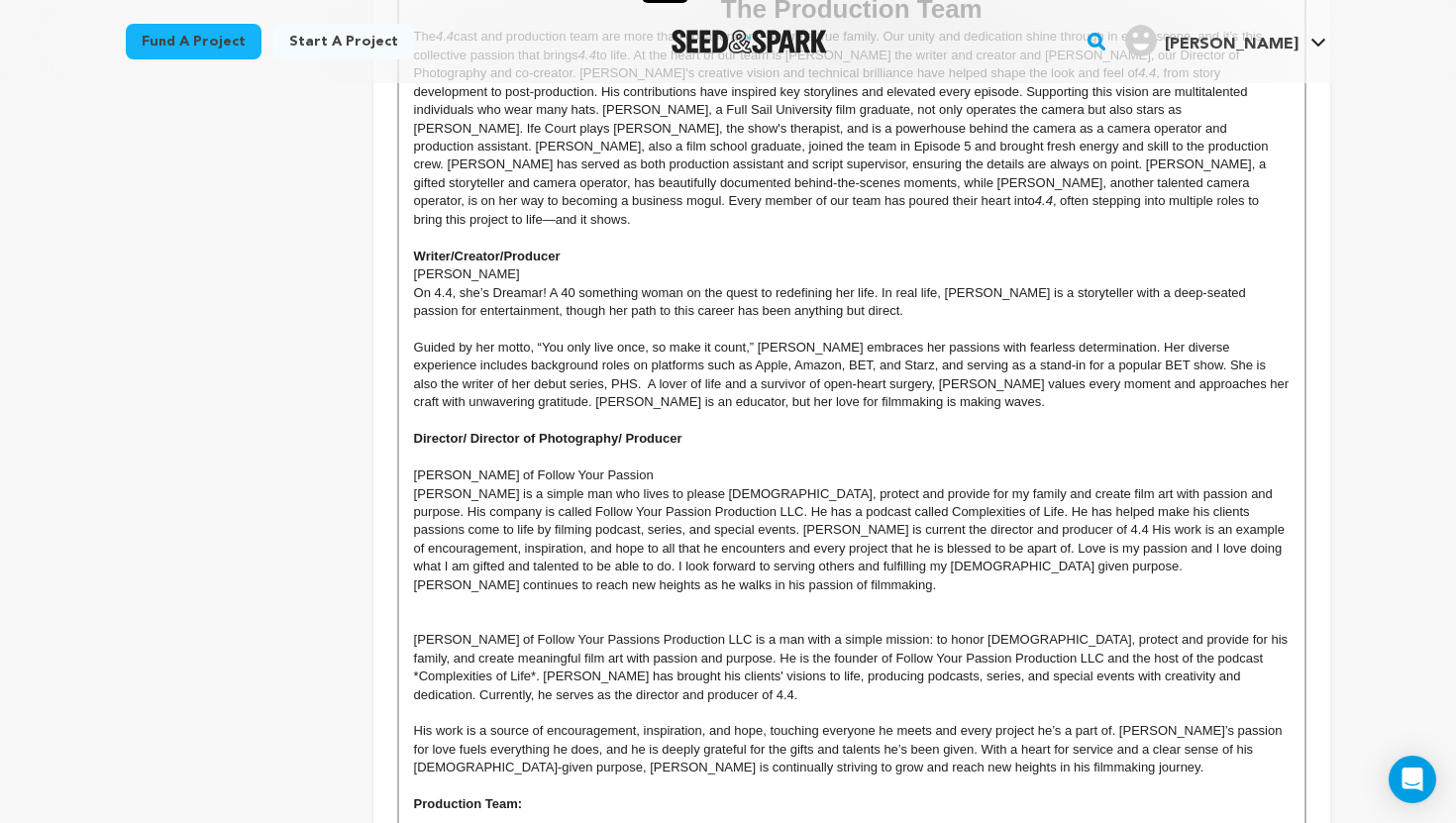 click on "Production Team:" at bounding box center (468, 803) 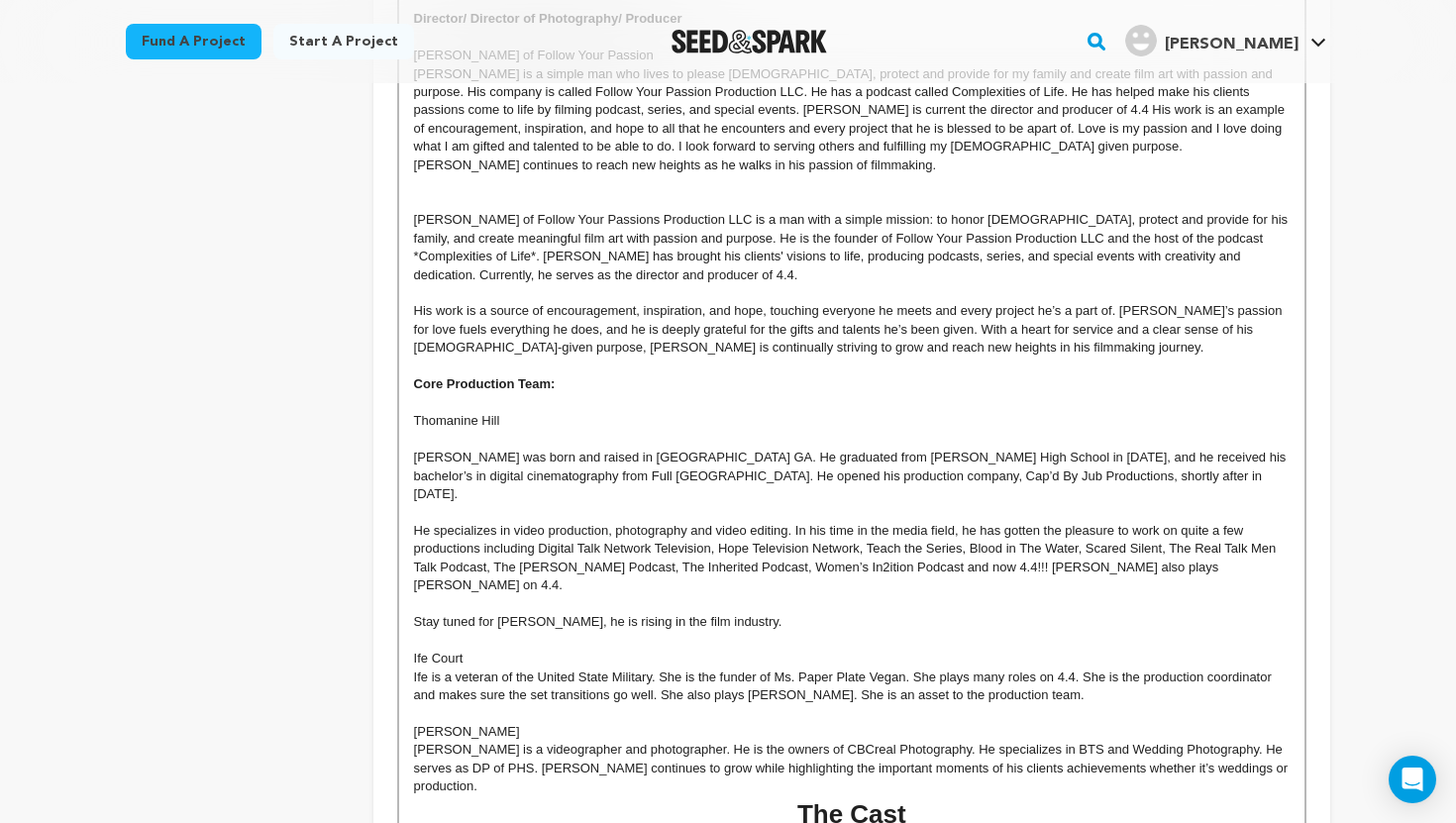 scroll, scrollTop: 1680, scrollLeft: 0, axis: vertical 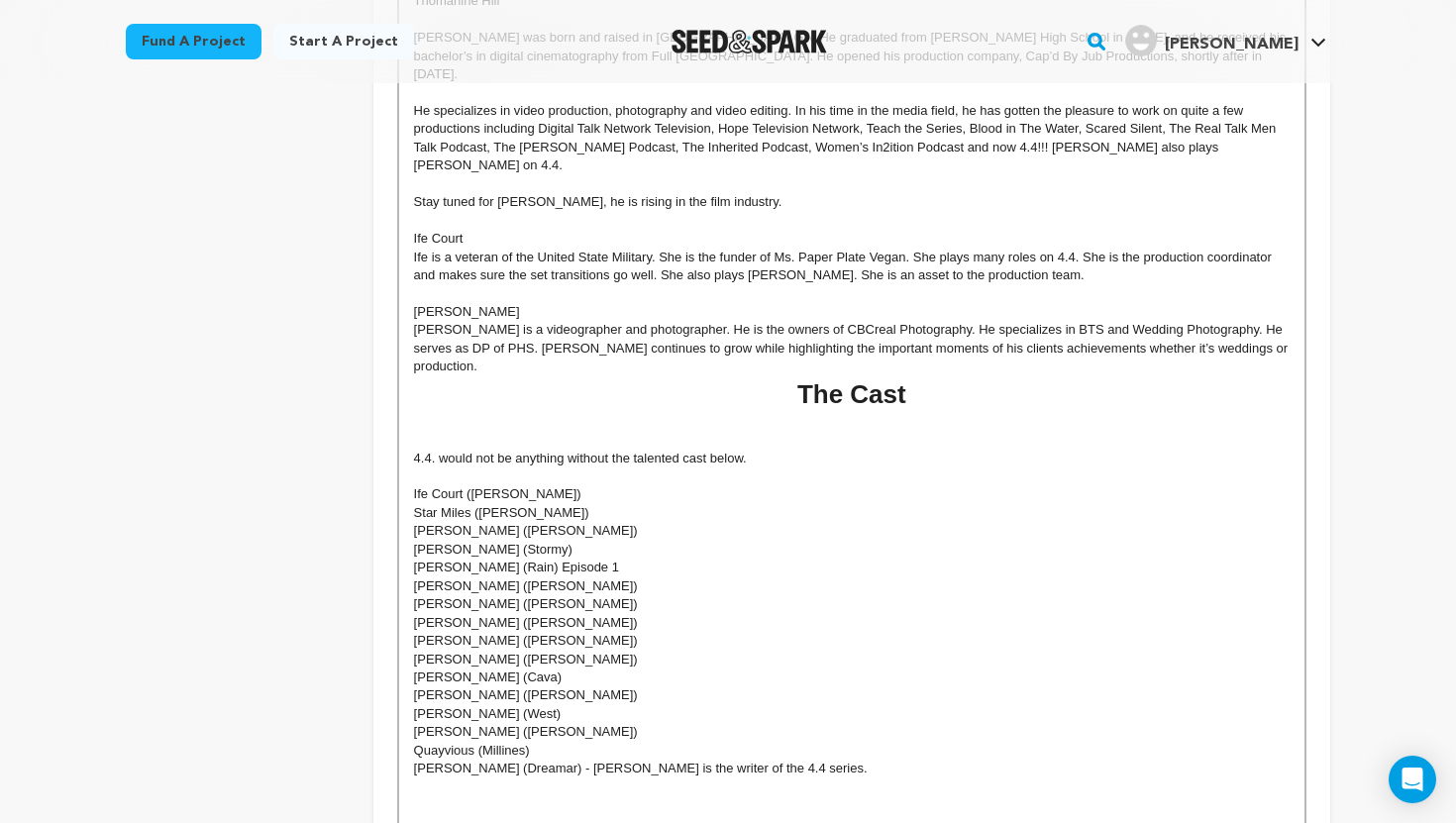 click on "[PERSON_NAME] is a videographer and photographer. He is the owners of CBCreal Photography. He specializes in BTS and Wedding Photography. He serves as DP of PHS. [PERSON_NAME] continues to grow while highlighting the important moments of his clients achievements whether it’s weddings or production." at bounding box center (852, 348) 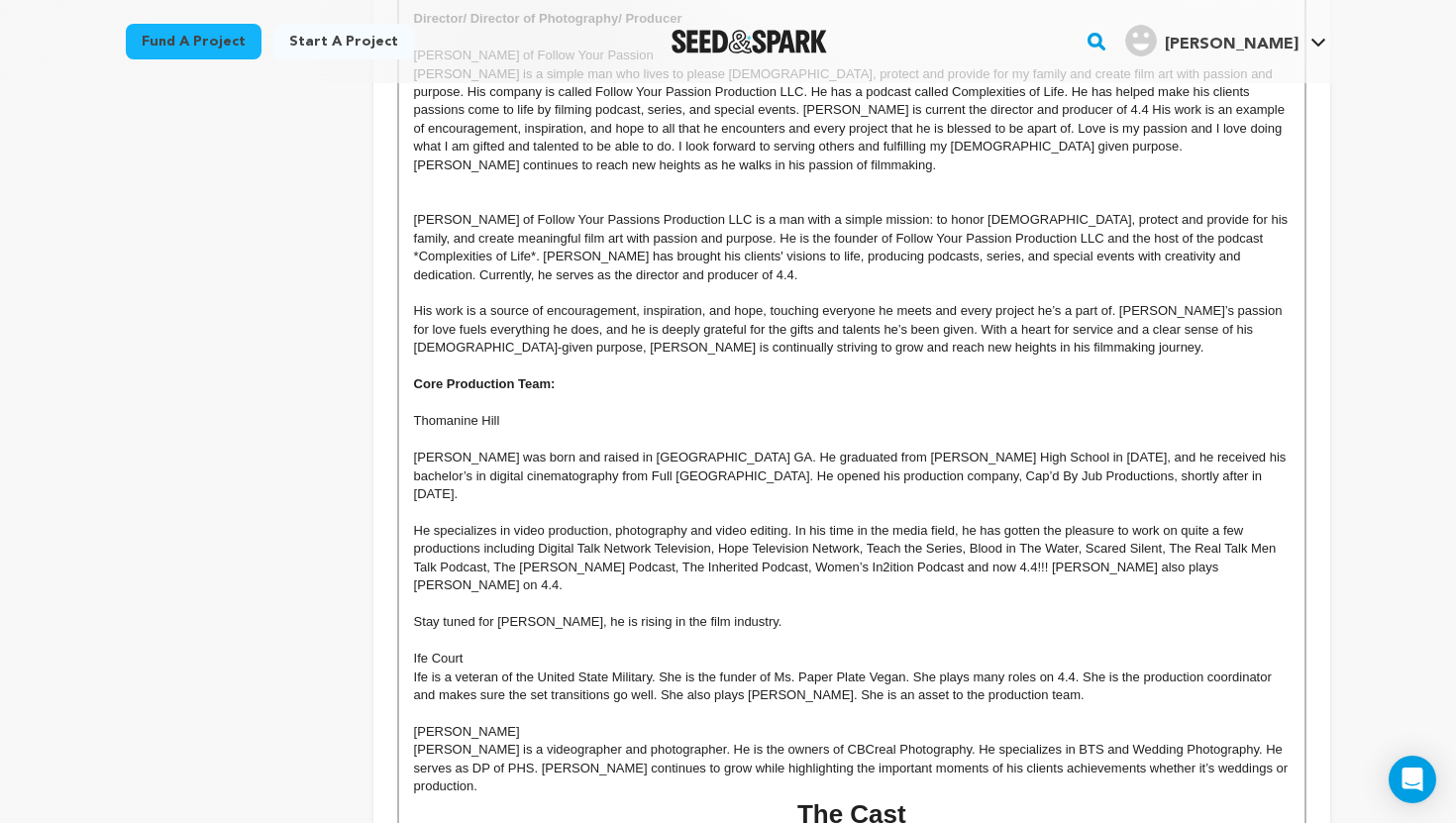 click on "Stay tuned for Thomaine, he is rising in the film industry." at bounding box center (852, 622) 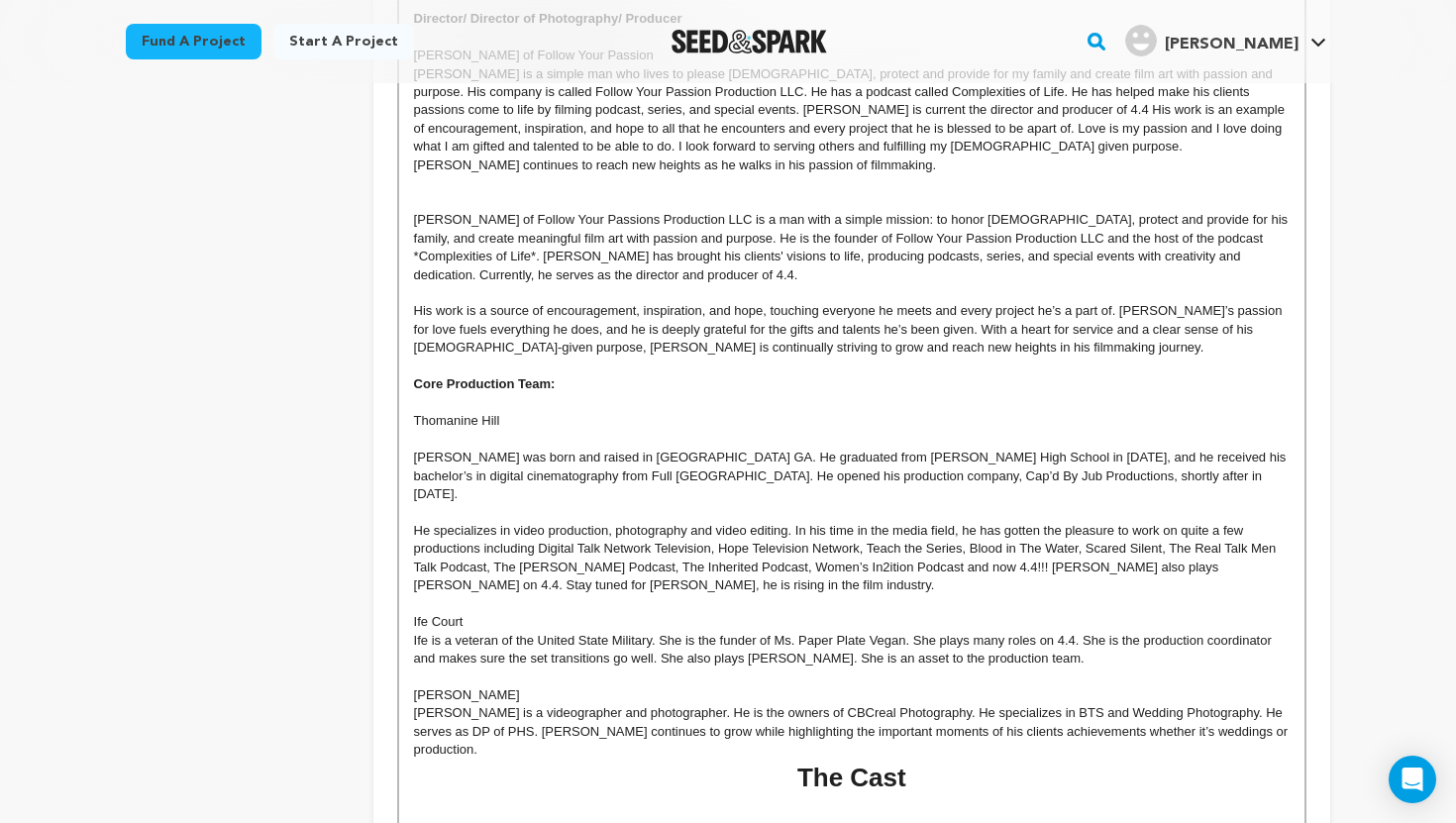 click on "He specializes in video production, photography and video editing. In his time in the media field, he has gotten the pleasure to work on quite a few productions including Digital Talk Network Television, Hope Television Network, Teach the Series, Blood in The Water, Scared Silent, The Real Talk Men Talk Podcast, The Don Diallo Podcast, The Inherited Podcast, Women’s In2ition Podcast and now 4.4!!! Thomaine also plays Tony on 4.4. Stay tuned for Thomaine, he is rising in the film industry." at bounding box center (852, 559) 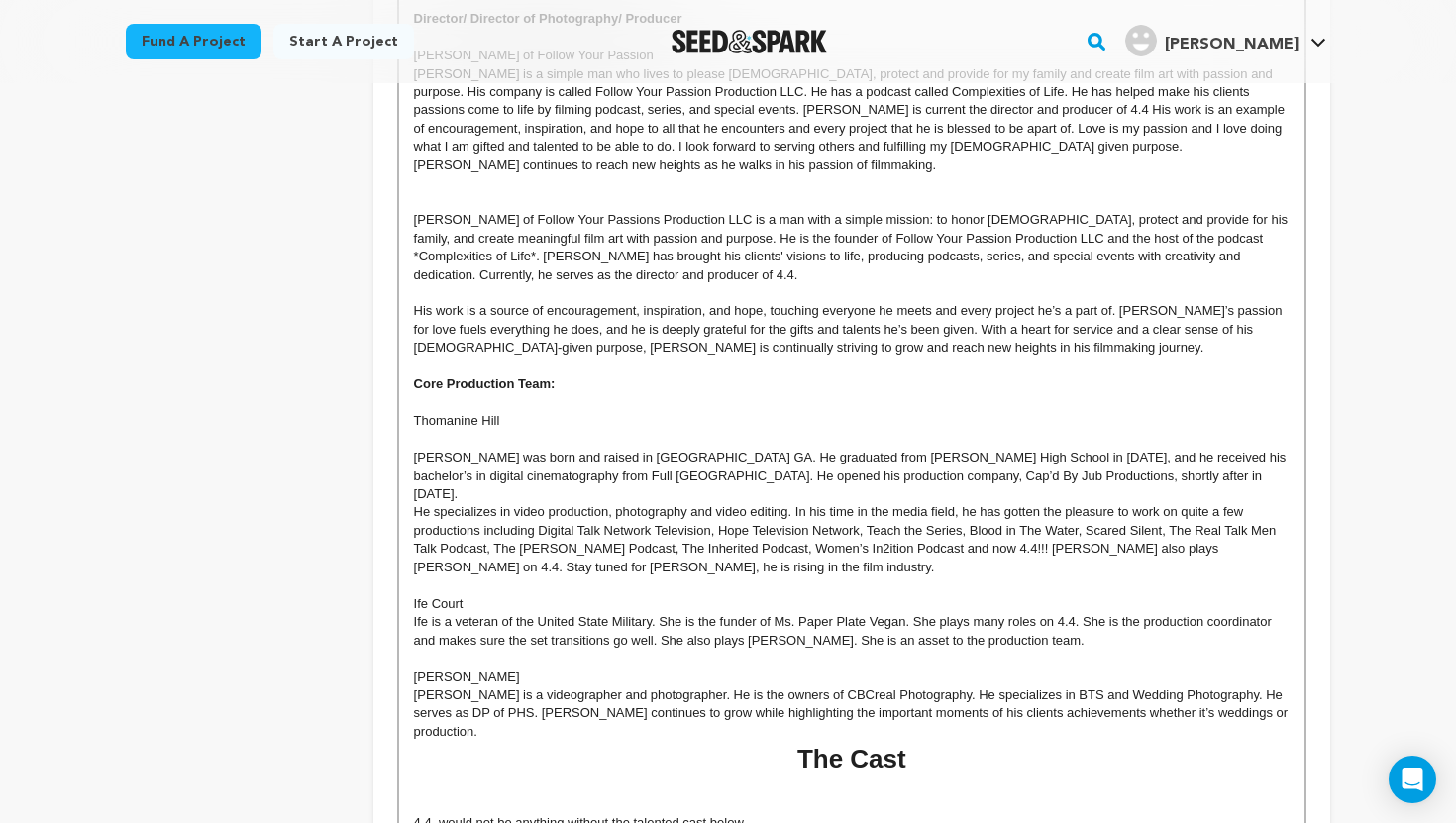 click on "He specializes in video production, photography and video editing. In his time in the media field, he has gotten the pleasure to work on quite a few productions including Digital Talk Network Television, Hope Television Network, Teach the Series, Blood in The Water, Scared Silent, The Real Talk Men Talk Podcast, The Don Diallo Podcast, The Inherited Podcast, Women’s In2ition Podcast and now 4.4!!! Thomaine also plays Tony on 4.4. Stay tuned for Thomaine, he is rising in the film industry." at bounding box center [852, 540] 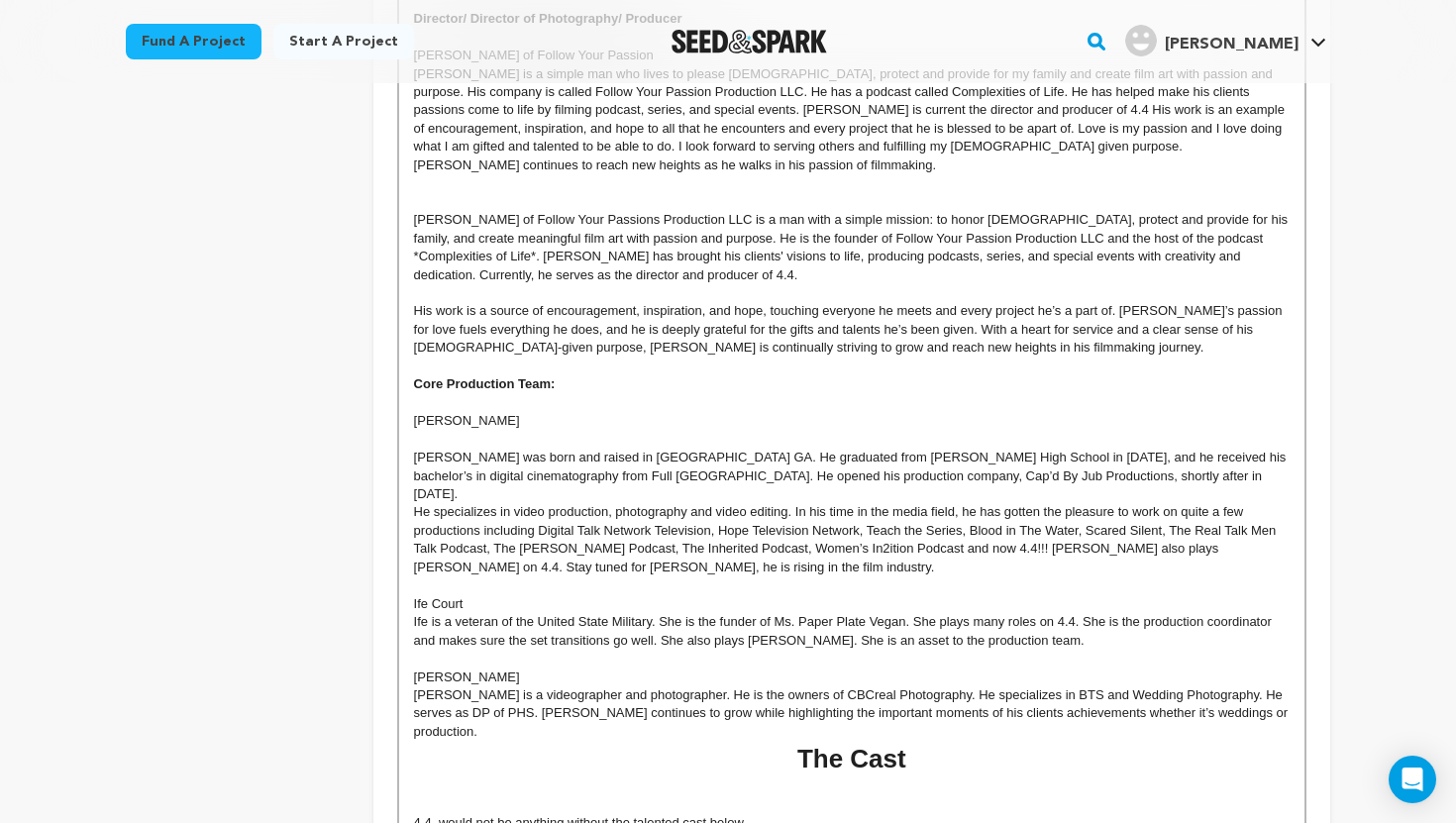 click on "He specializes in video production, photography and video editing. In his time in the media field, he has gotten the pleasure to work on quite a few productions including Digital Talk Network Television, Hope Television Network, Teach the Series, Blood in The Water, Scared Silent, The Real Talk Men Talk Podcast, The Don Diallo Podcast, The Inherited Podcast, Women’s In2ition Podcast and now 4.4!!! Thomaine also plays Tony on 4.4. Stay tuned for Thomaine, he is rising in the film industry." at bounding box center [852, 540] 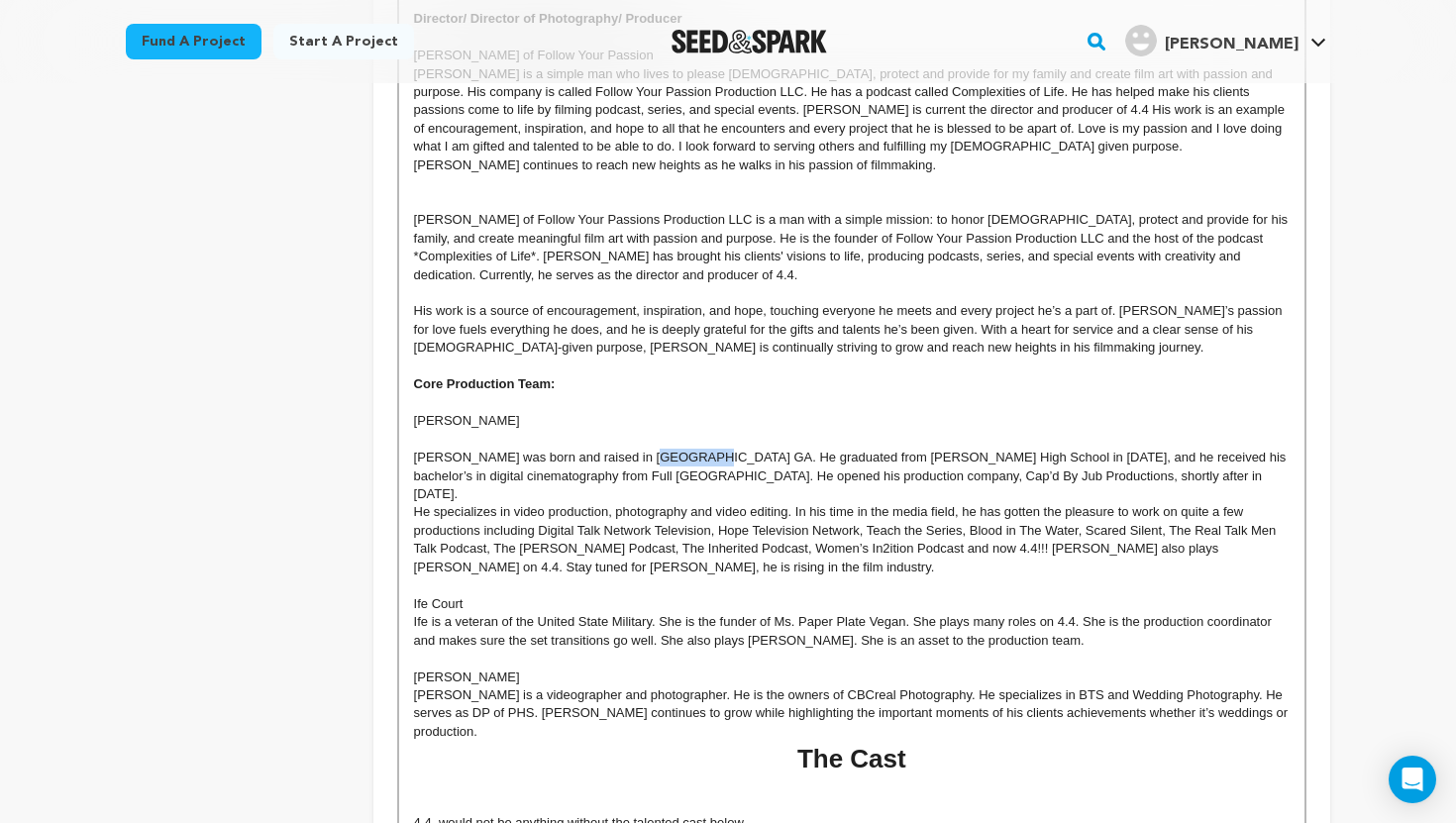 click on "Thomaine HillI was born and raised in Lithonia GA. He graduated from Martin Luther King JR. High School in 2010, and he received his bachelor’s in digital cinematography from Full Sail University. He opened his production company, Cap’d By Jub Productions, shortly after in 2022." at bounding box center [852, 475] 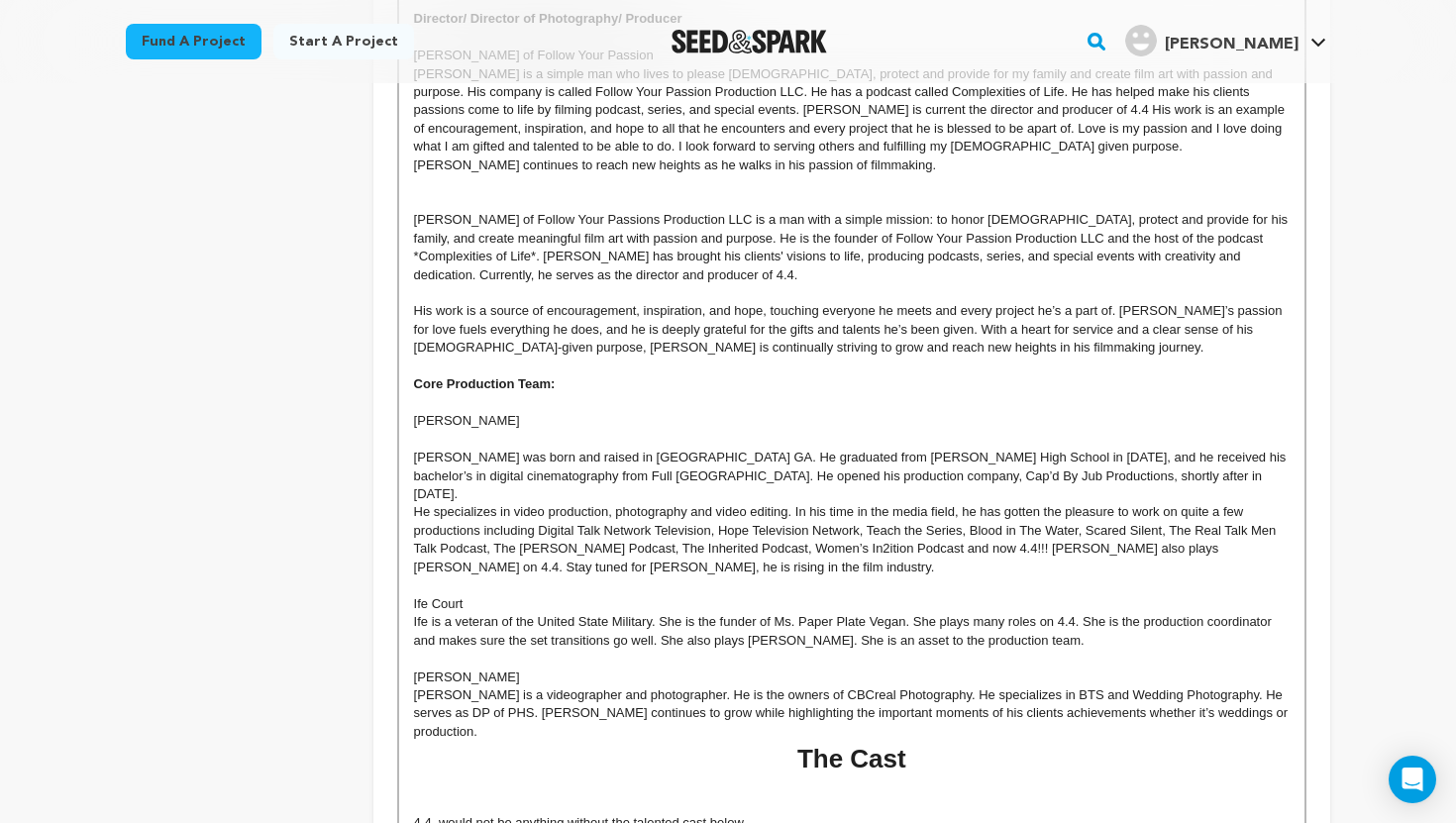 click on "Thomaine HillI was born and raised in Lithonia GA. He graduated from Martin Luther King JR. High School in 2010, and he received his bachelor’s in digital cinematography from Full Sail University. He opened his production company, Cap’d By Jub Productions, shortly after in 2022." at bounding box center (852, 475) 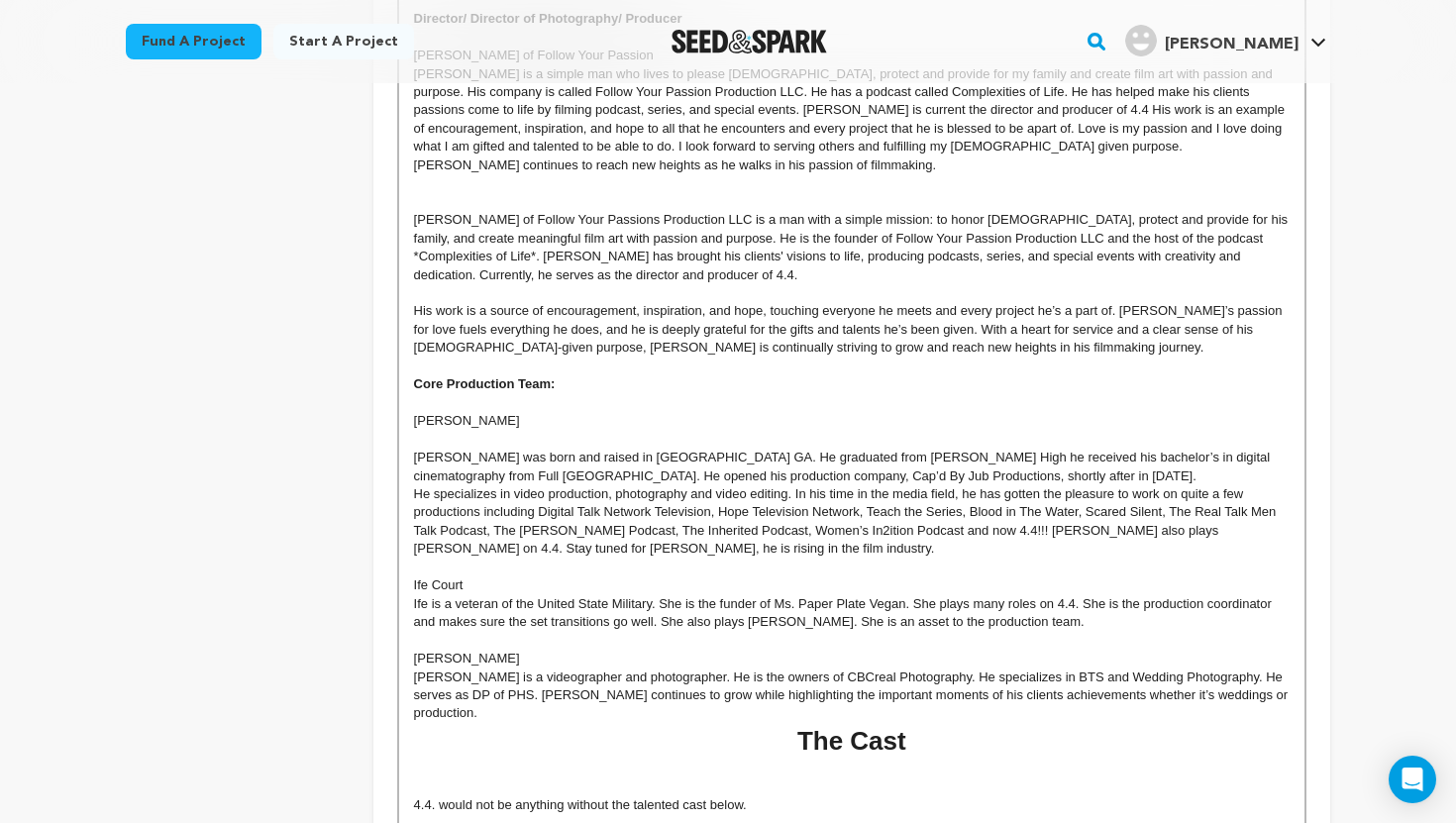 click on "Thomaine HillI was born and raised in Lithonia GA. He graduated from Martin Luther King JR. High he received his bachelor’s in digital cinematography from Full Sail University. He opened his production company, Cap’d By Jub Productions, shortly after in 2022." at bounding box center (852, 466) 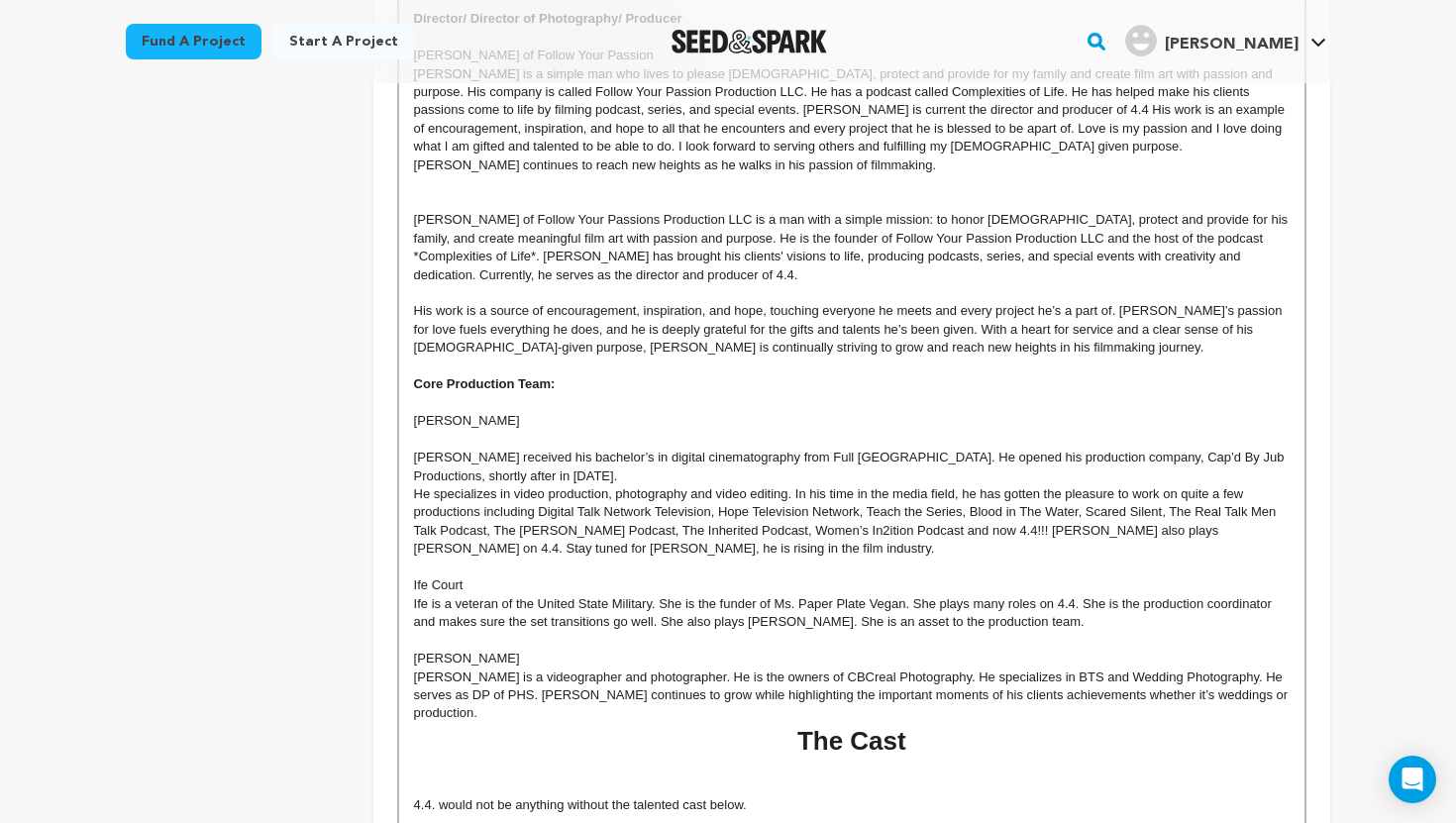 click on "He specializes in video production, photography and video editing. In his time in the media field, he has gotten the pleasure to work on quite a few productions including Digital Talk Network Television, Hope Television Network, Teach the Series, Blood in The Water, Scared Silent, The Real Talk Men Talk Podcast, The Don Diallo Podcast, The Inherited Podcast, Women’s In2ition Podcast and now 4.4!!! Thomaine also plays Tony on 4.4. Stay tuned for Thomaine, he is rising in the film industry." at bounding box center (852, 522) 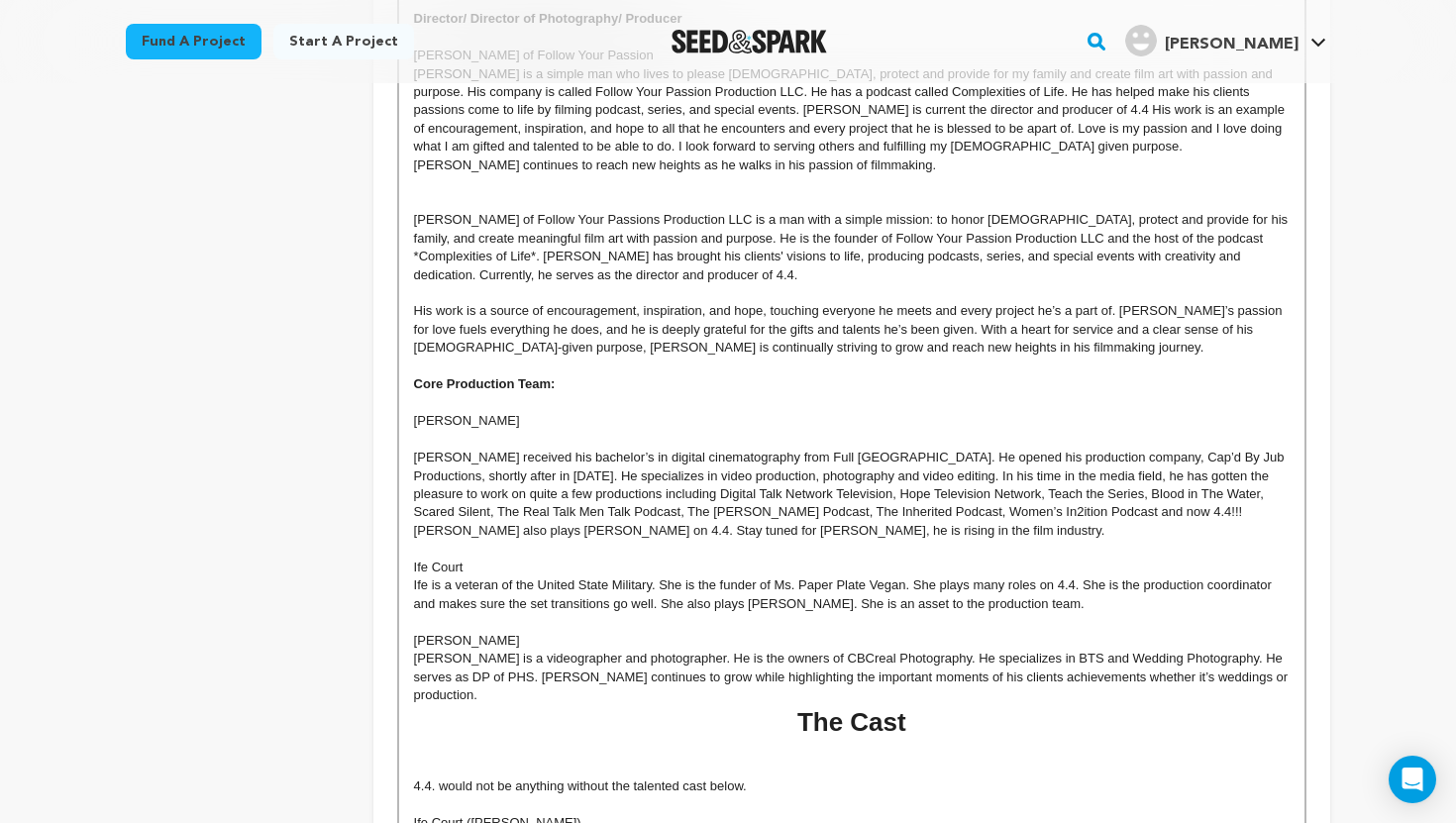 click on "Ife is a veteran of the United State Military. She is the funder of Ms. Paper Plate Vegan. She plays many roles on 4.4. She is the production coordinator and makes sure the set transitions go well. She also plays Dr. Shiner. She is an asset to the production team." at bounding box center (852, 594) 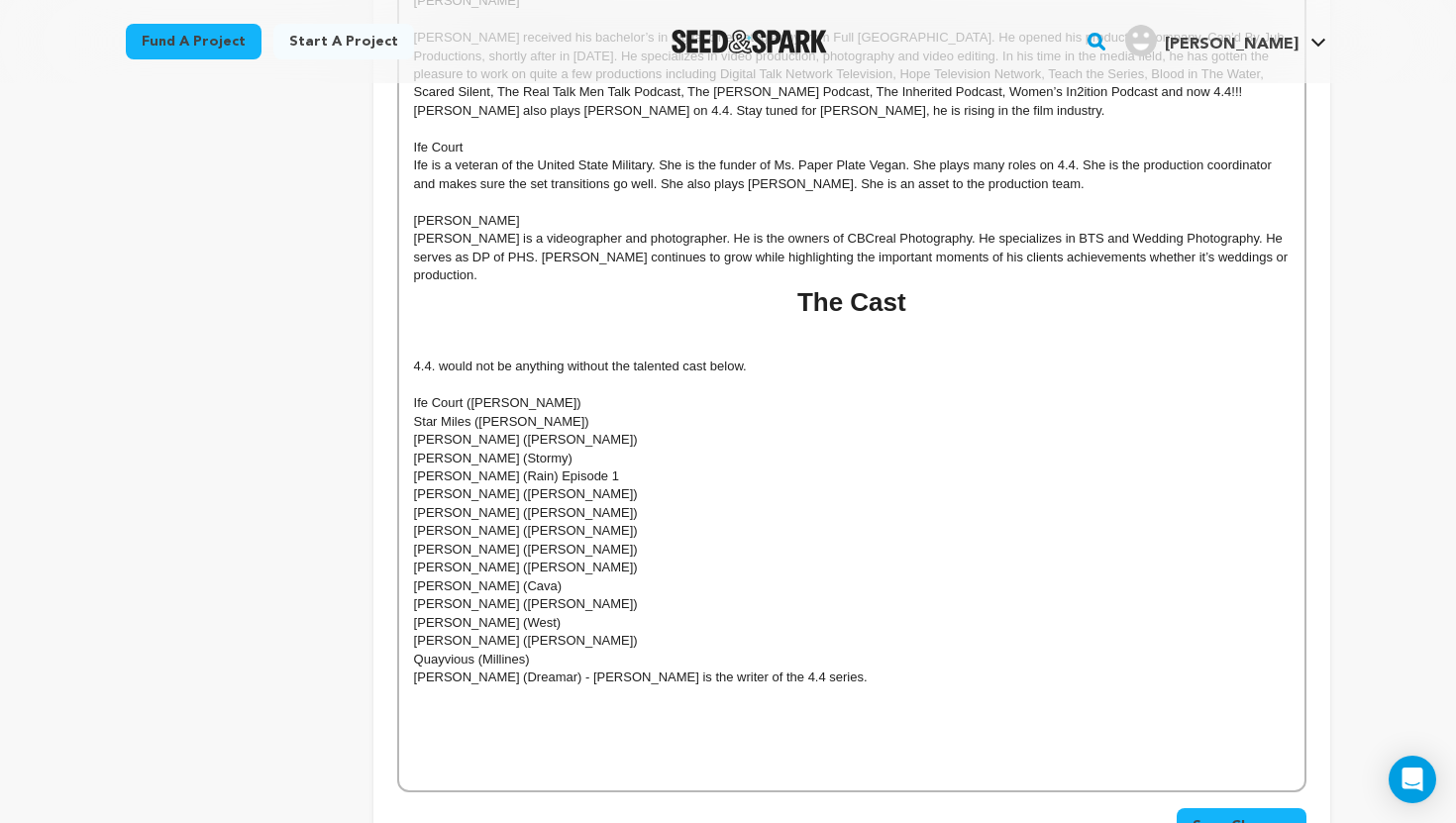 click on "Save Changes" at bounding box center [1241, 826] 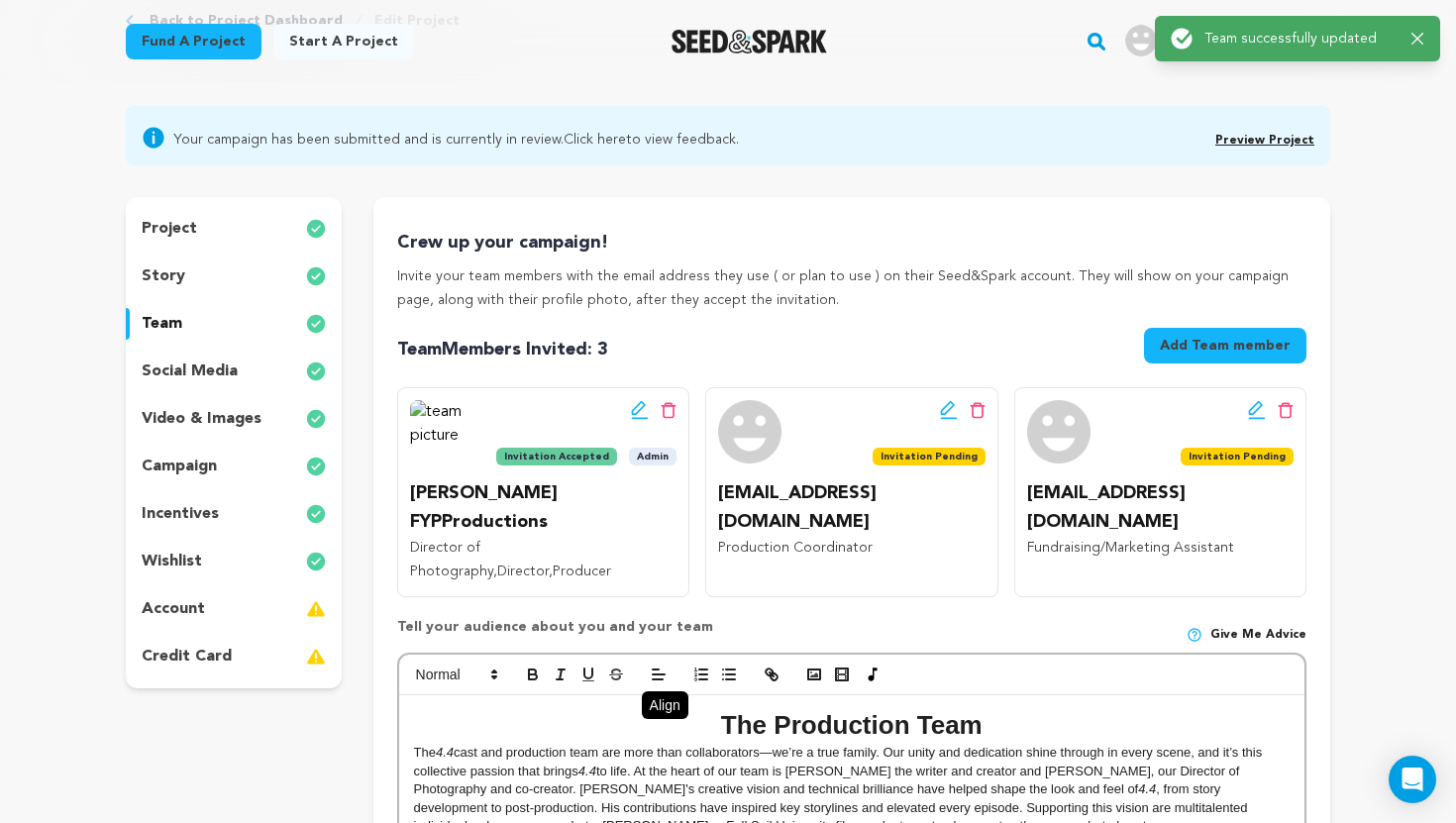 scroll, scrollTop: 0, scrollLeft: 0, axis: both 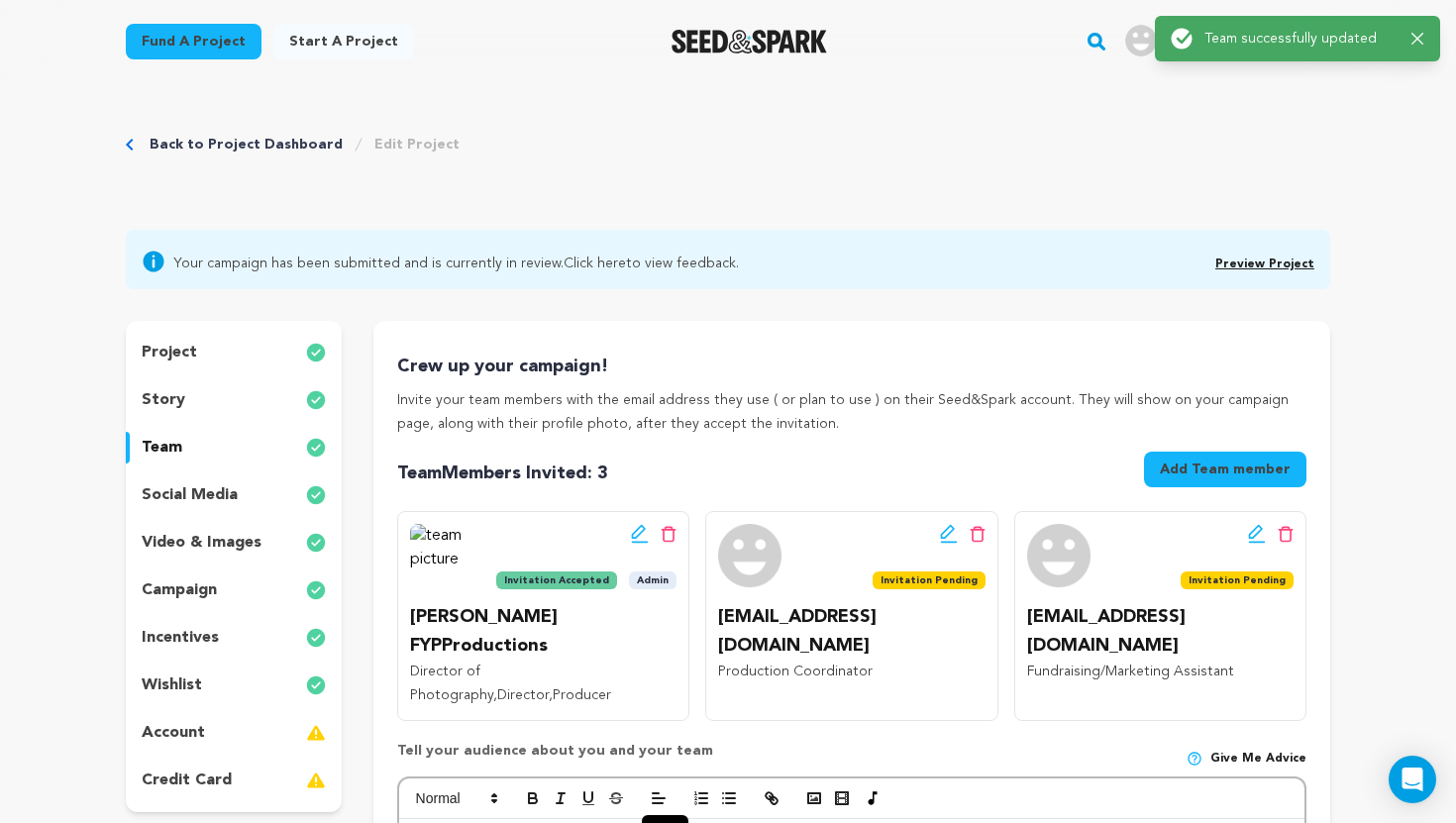 click on "Back to Project Dashboard
Edit Project
Your campaign has been submitted and is currently in review.  Click here  to view feedback." at bounding box center (728, 1933) 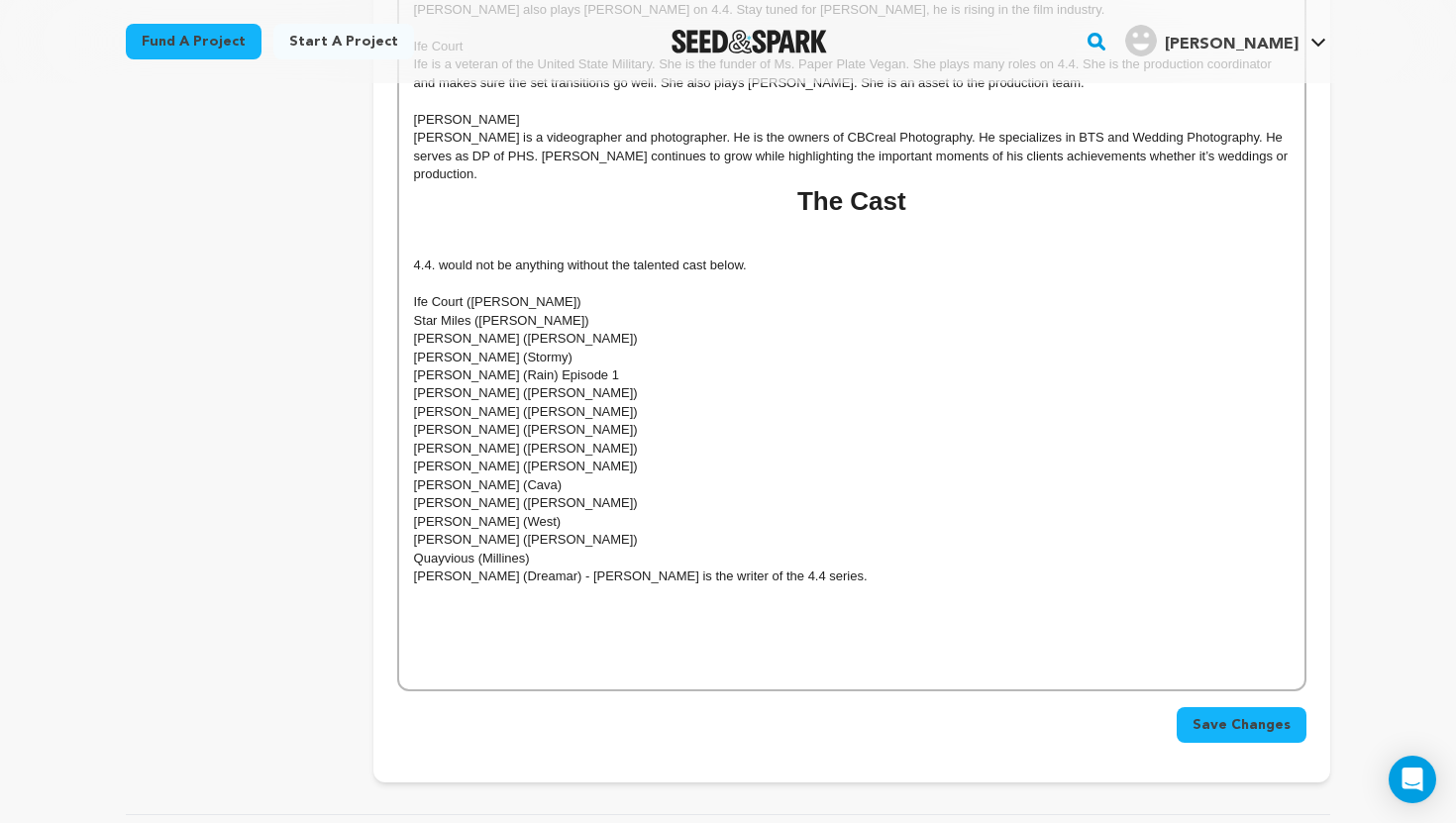 scroll, scrollTop: 1783, scrollLeft: 0, axis: vertical 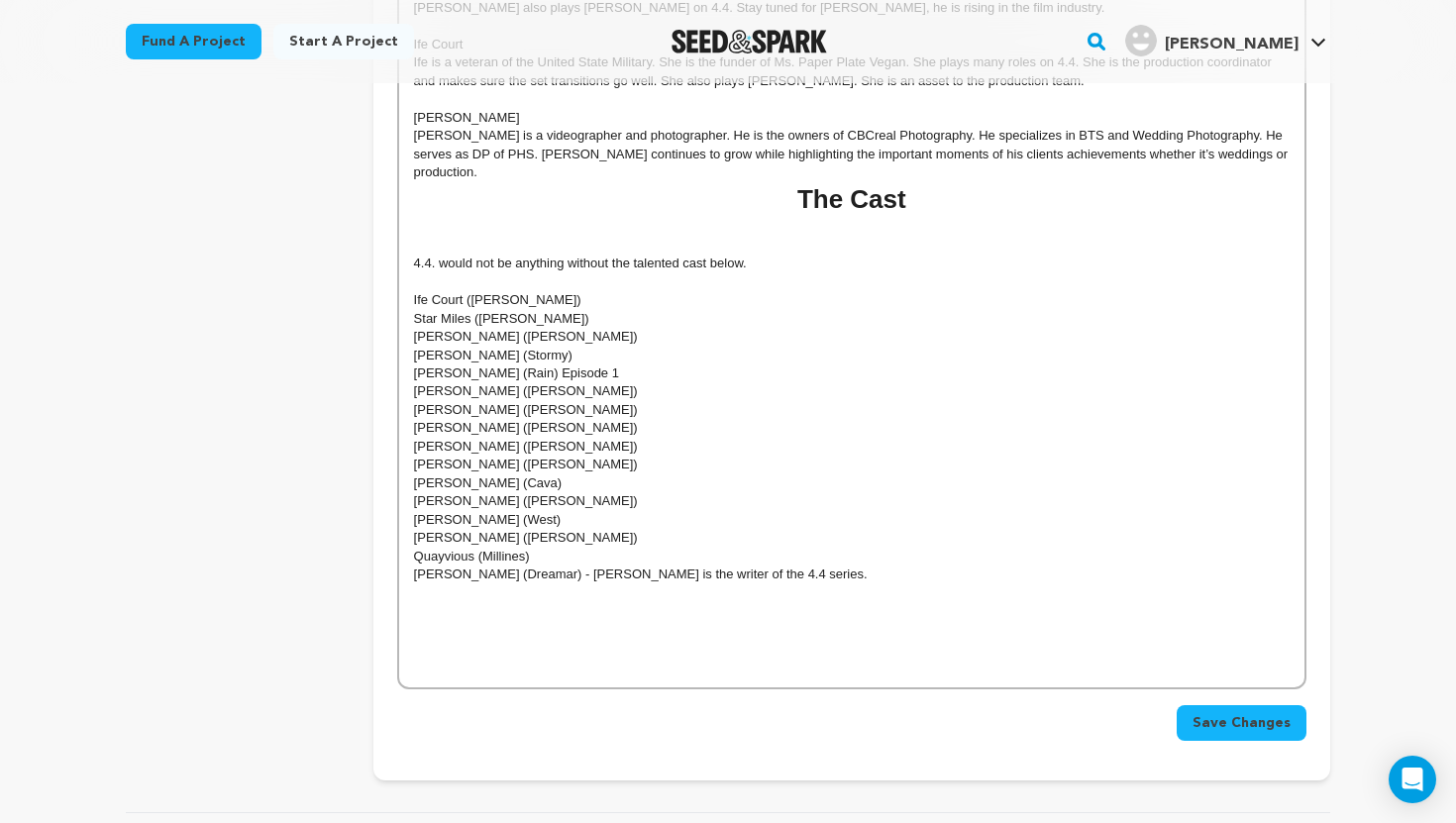 click on "Nikki (Melody)" at bounding box center [852, 501] 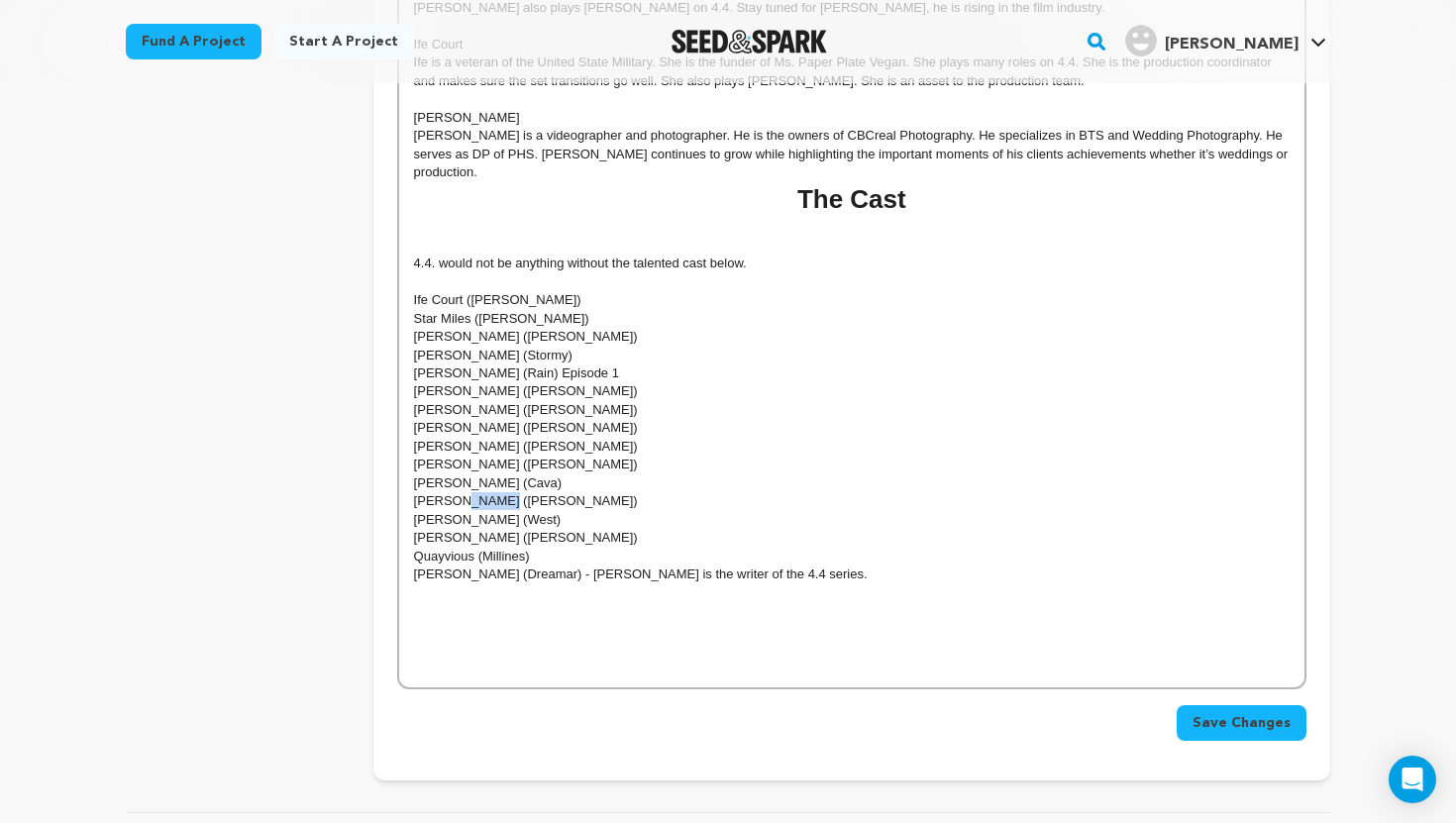 click on "Nikki (Melody)" at bounding box center [852, 501] 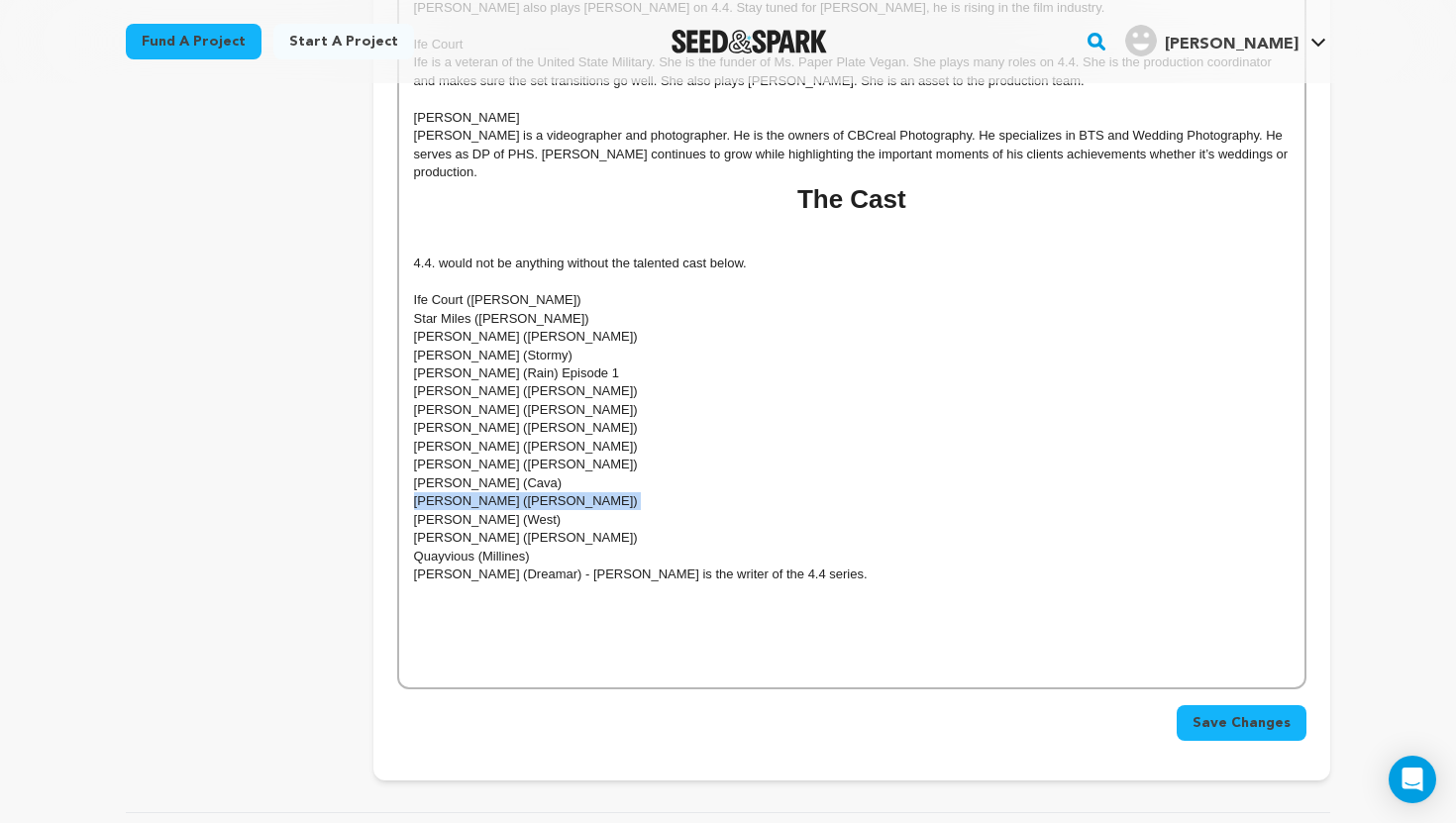 click on "Nikki (Melody)" at bounding box center (852, 501) 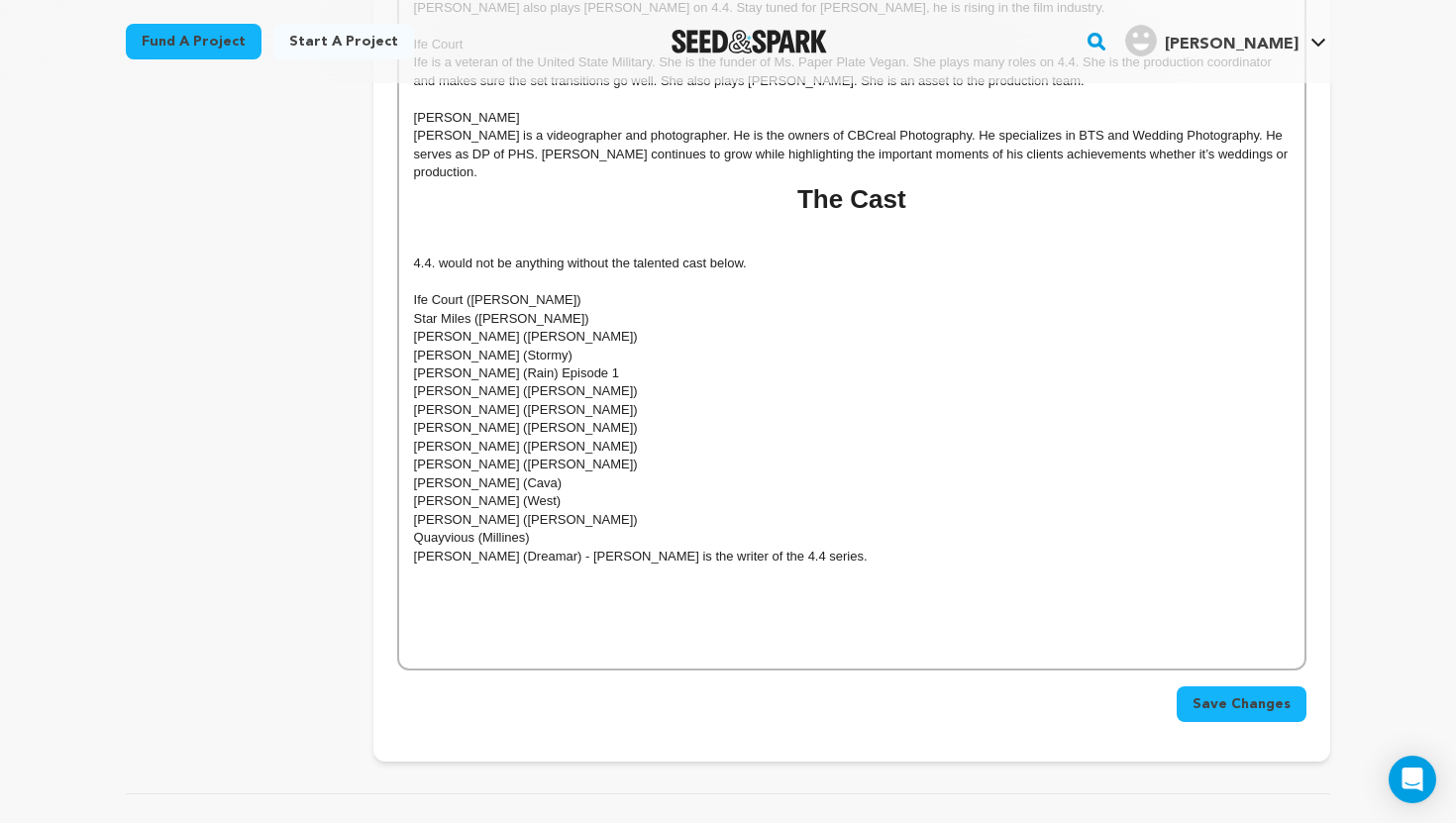 click on "[PERSON_NAME] (West)" at bounding box center [852, 501] 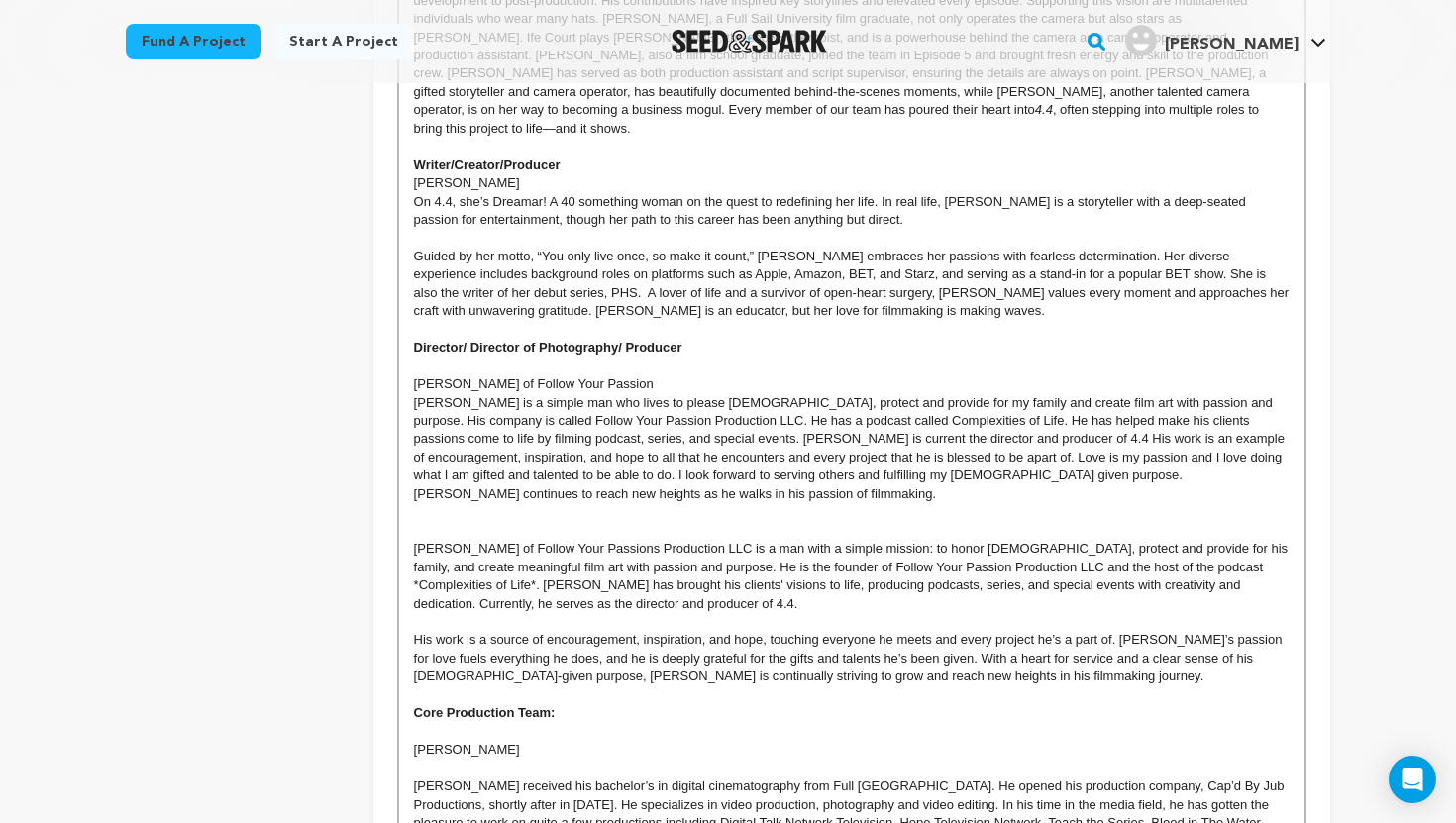 scroll, scrollTop: 510, scrollLeft: 0, axis: vertical 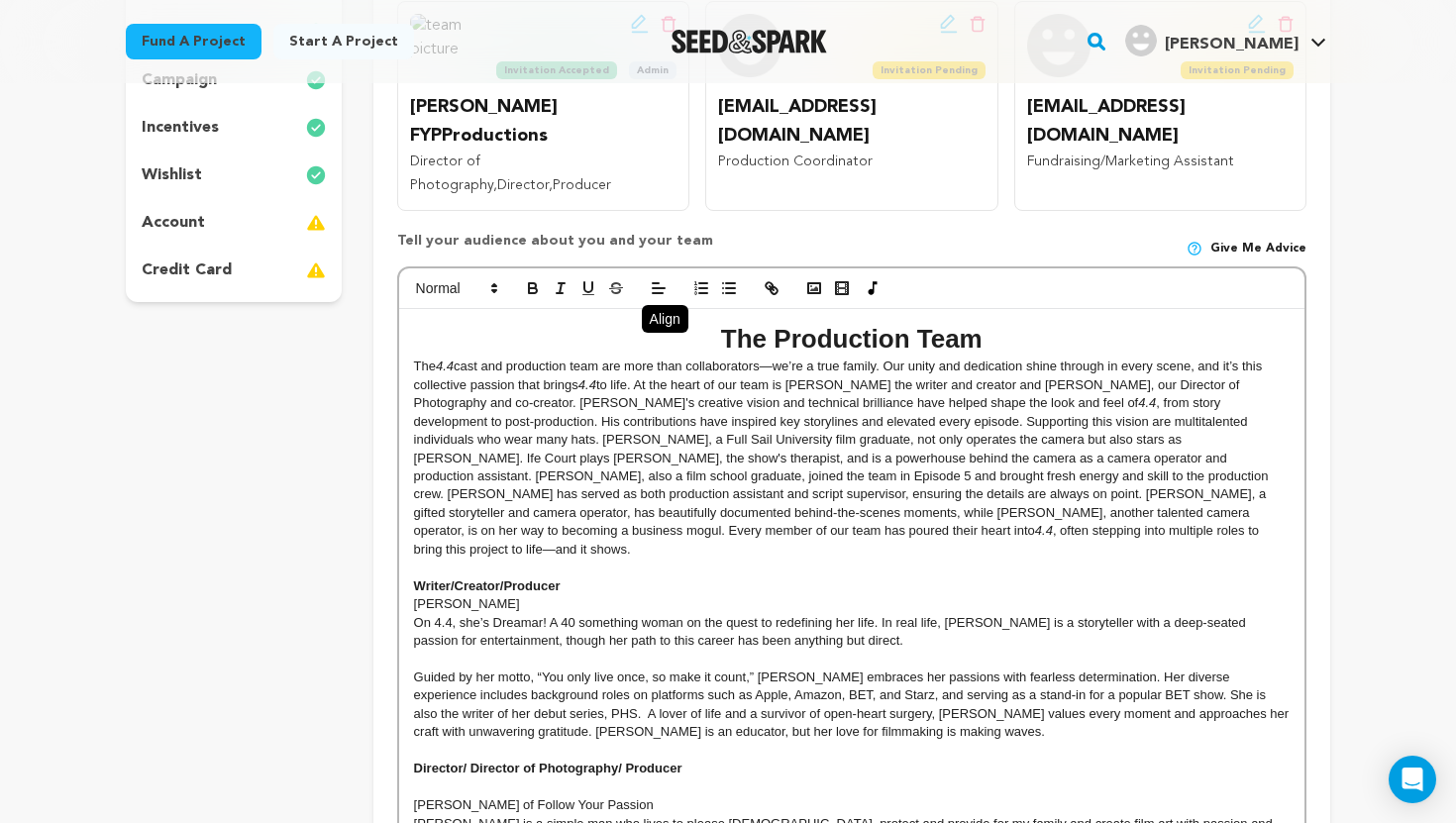 click at bounding box center [852, 567] 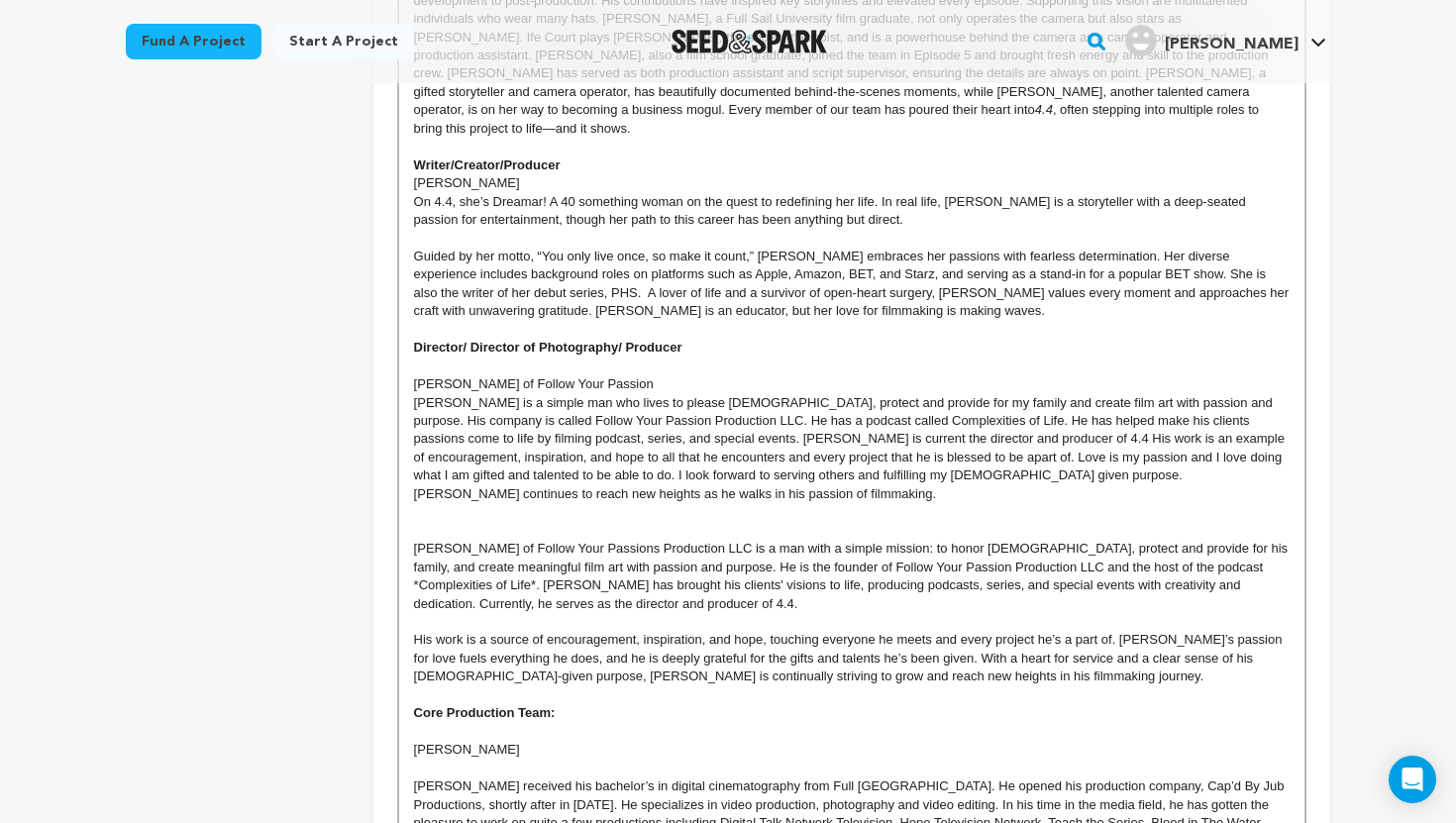 scroll, scrollTop: 1351, scrollLeft: 0, axis: vertical 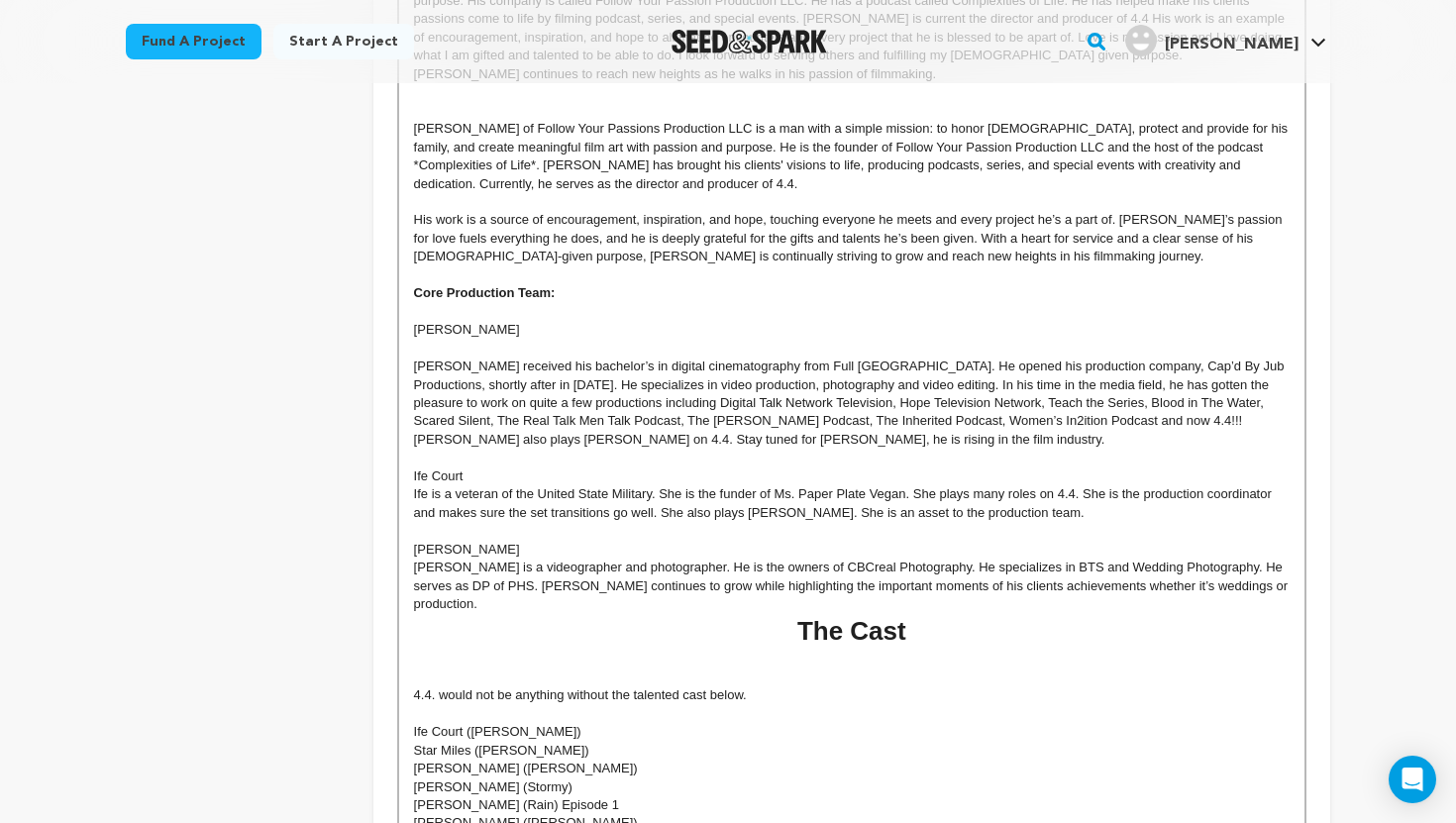 click on "Core Production Team:" at bounding box center (484, 292) 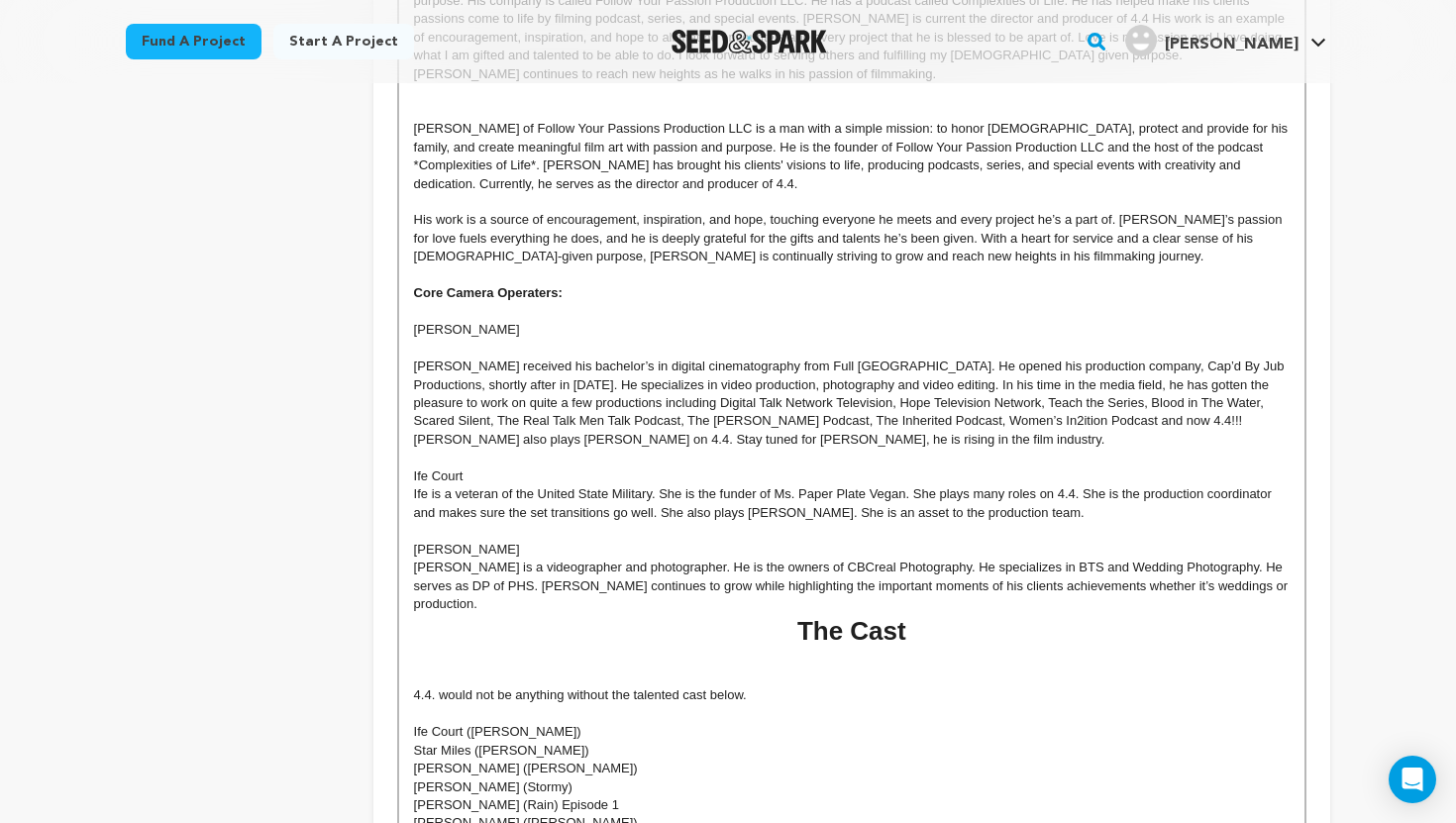 click on "Ife is a veteran of the United State Military. She is the funder of Ms. Paper Plate Vegan. She plays many roles on 4.4. She is the production coordinator and makes sure the set transitions go well. She also plays Dr. Shiner. She is an asset to the production team." at bounding box center (852, 503) 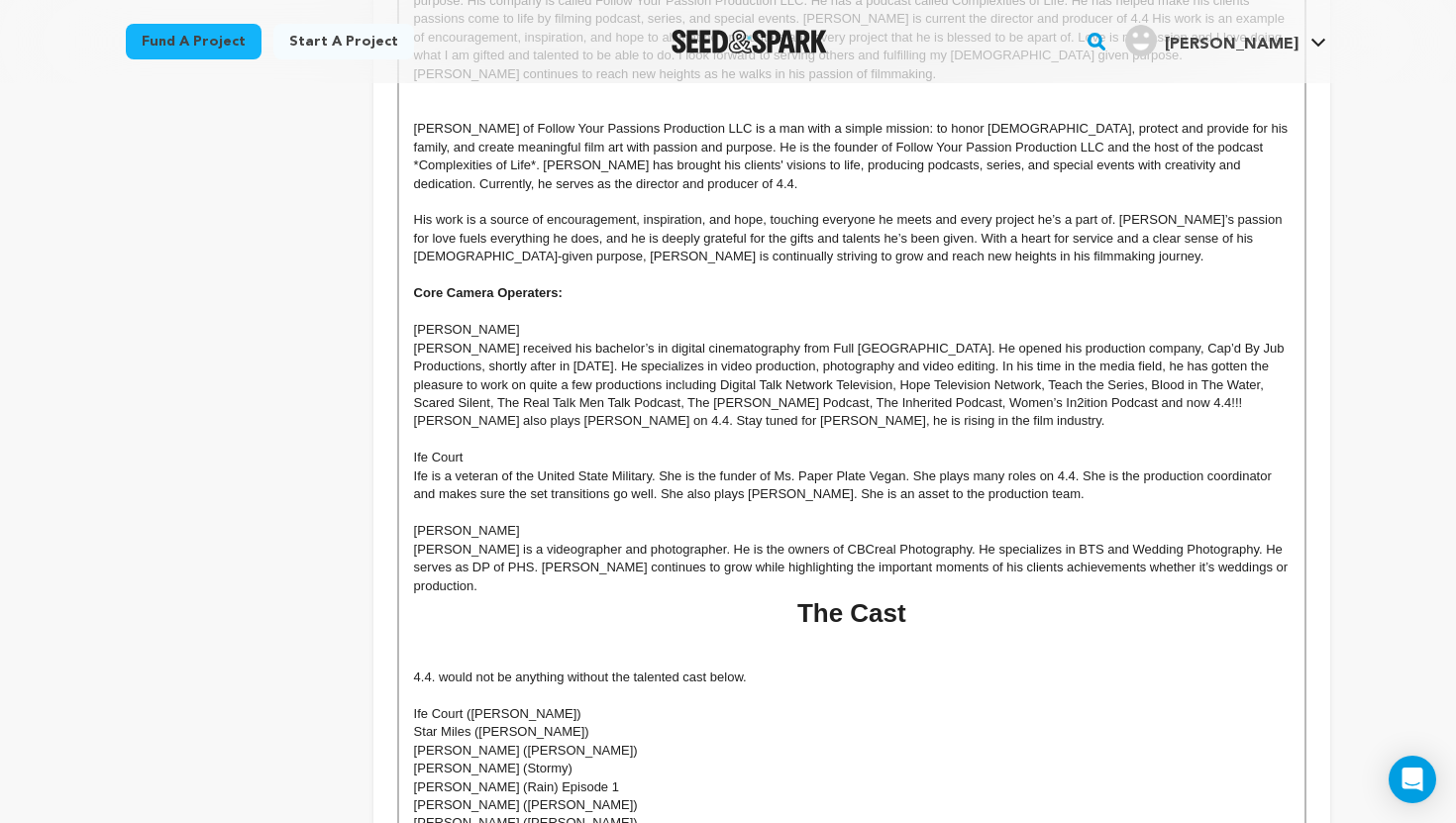 click on "Ife Court" at bounding box center (852, 458) 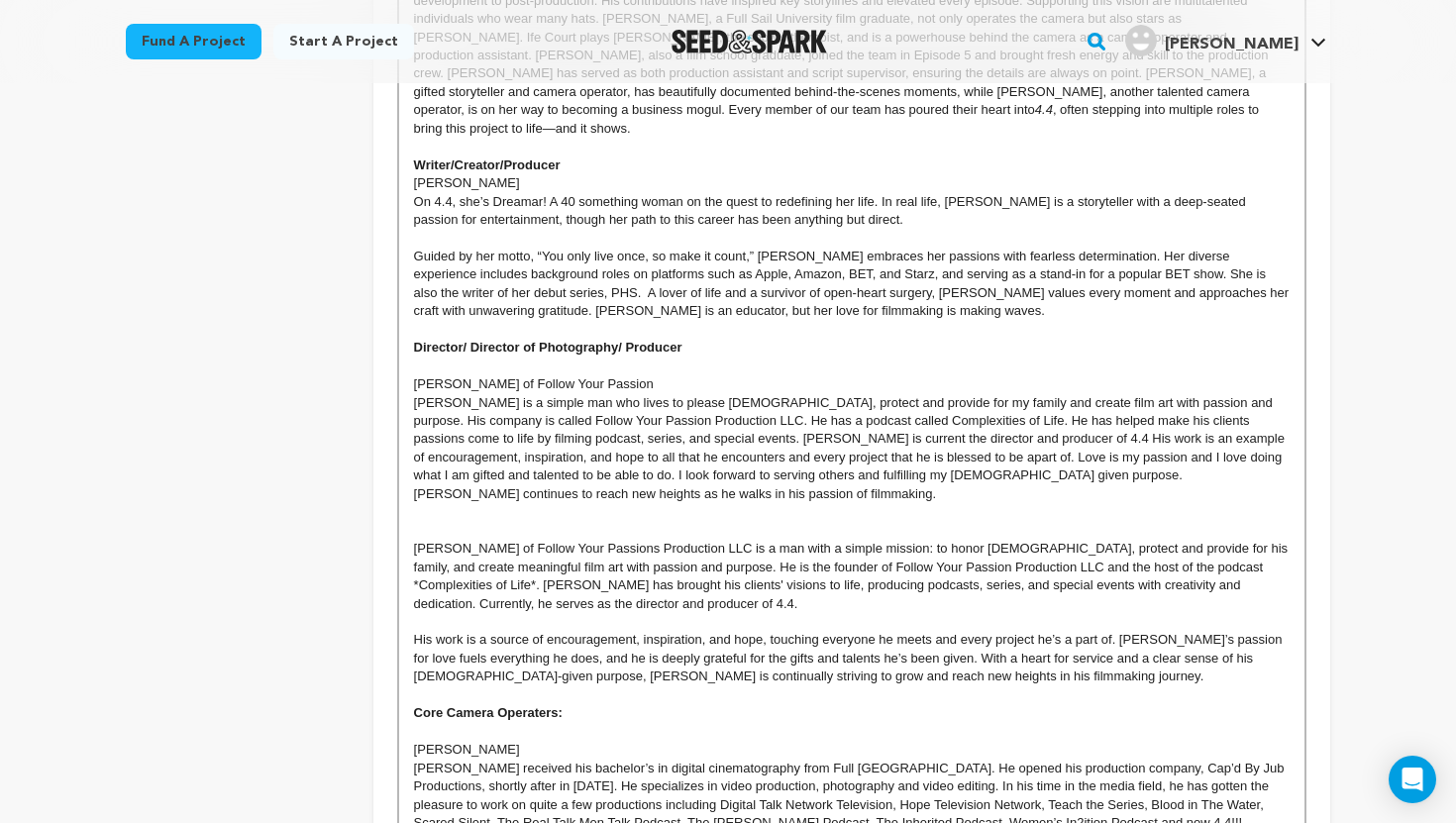 scroll, scrollTop: 510, scrollLeft: 0, axis: vertical 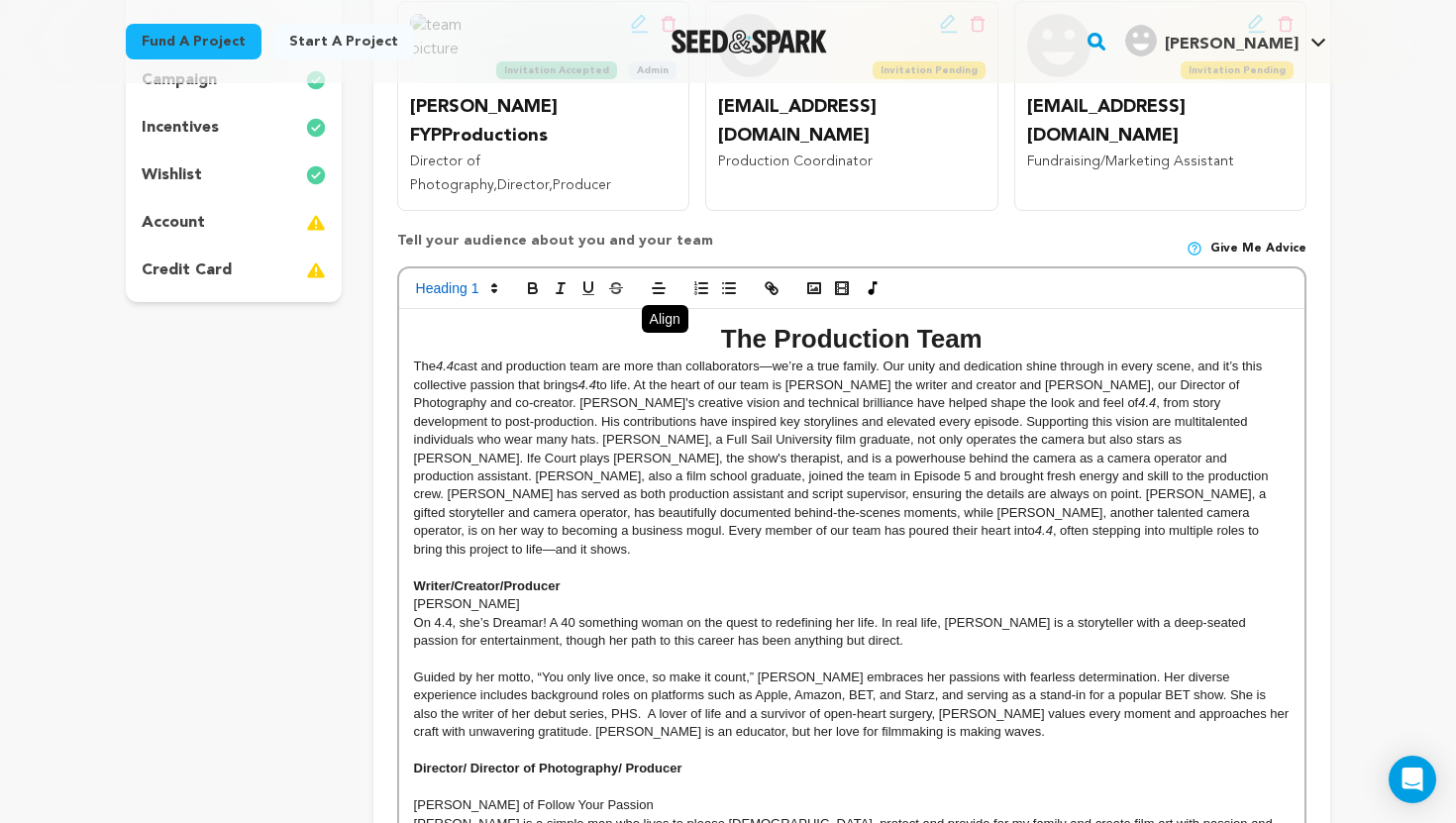 click on "Back to Project Dashboard
Edit Project
Your campaign has been submitted and is currently in review.  Click here  to view feedback." at bounding box center [728, 1405] 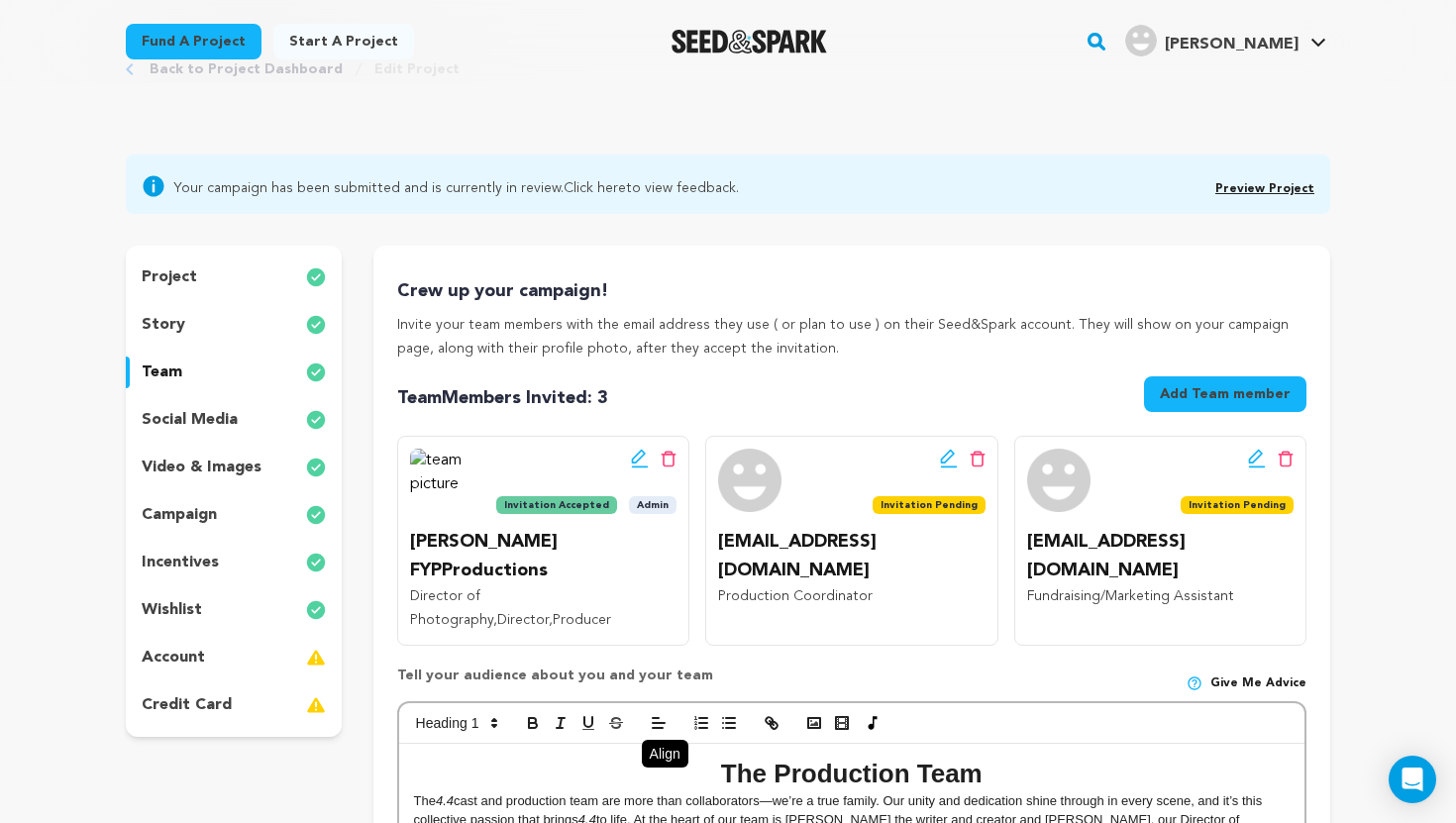 scroll, scrollTop: 74, scrollLeft: 0, axis: vertical 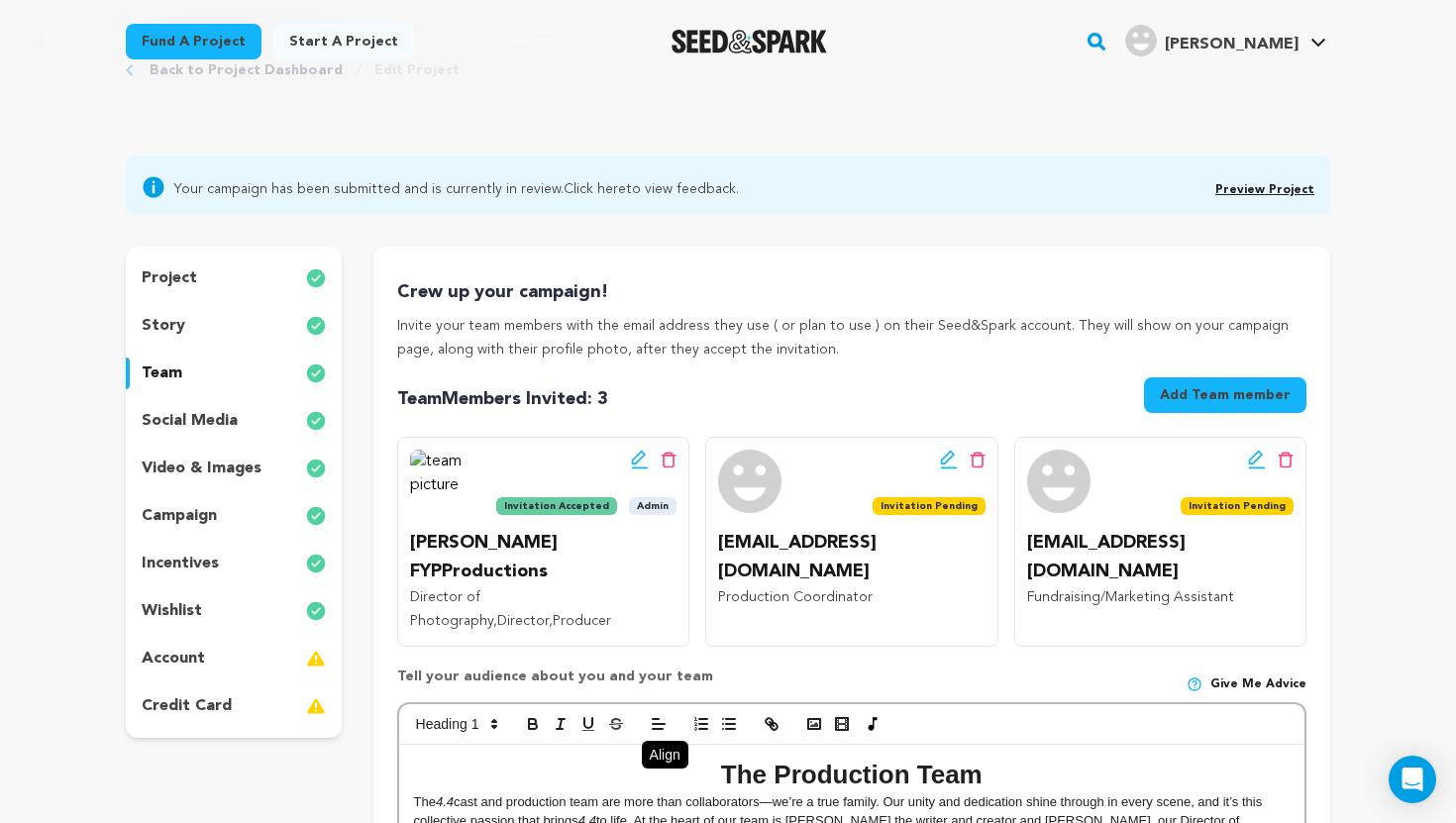 click on "social media" at bounding box center (189, 421) 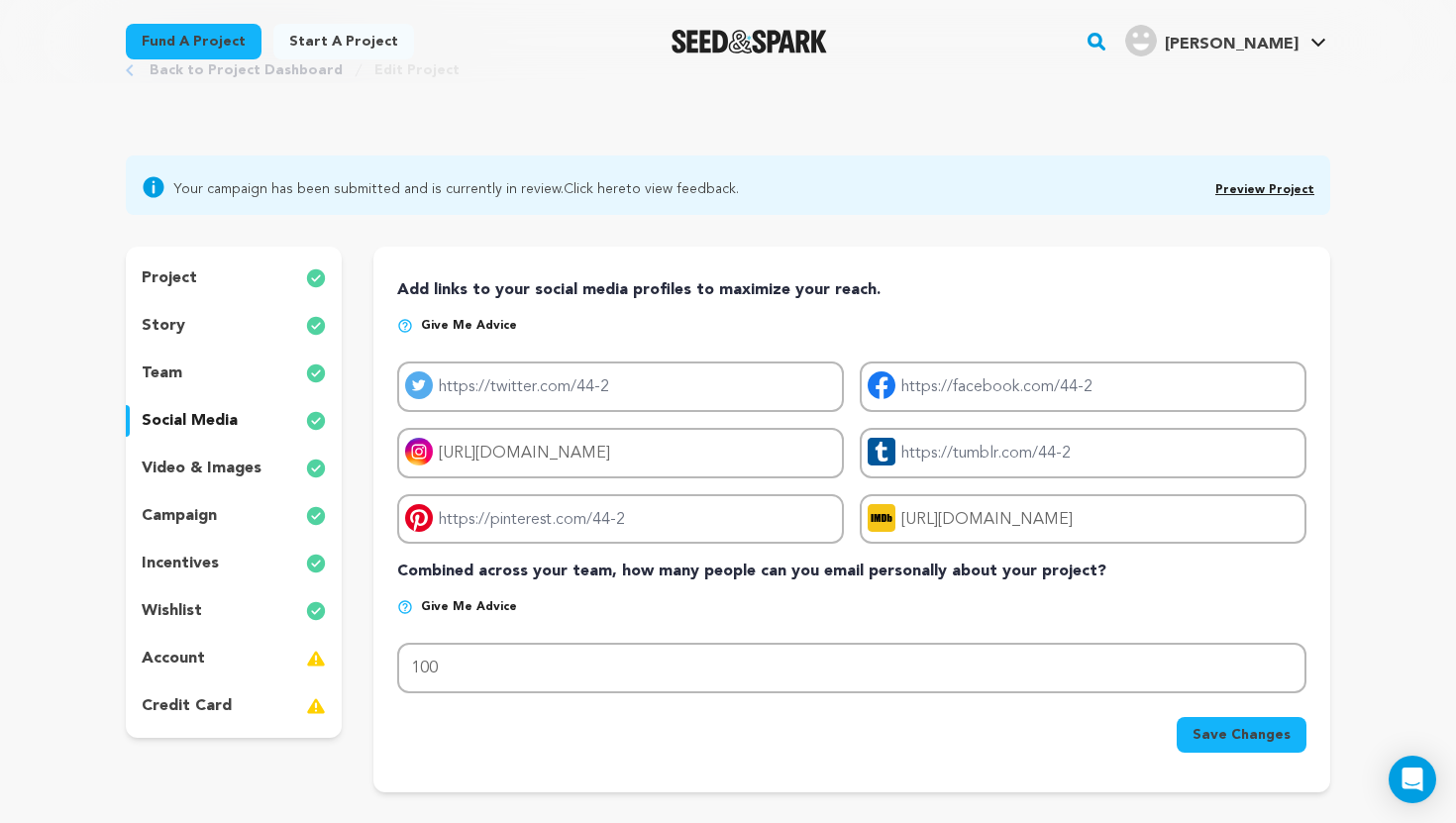 click on "video & images" at bounding box center (201, 468) 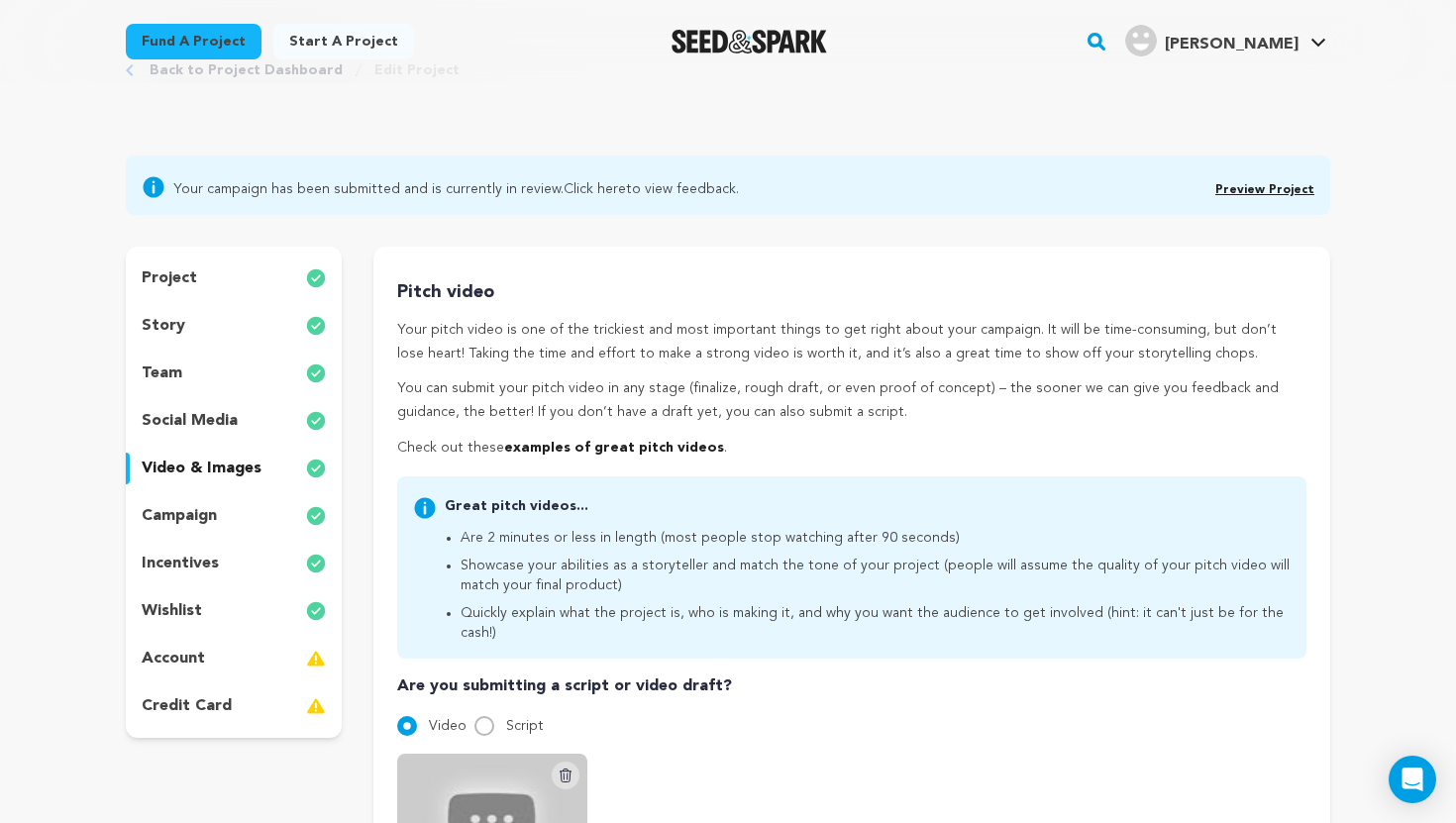 click on "campaign" at bounding box center [179, 516] 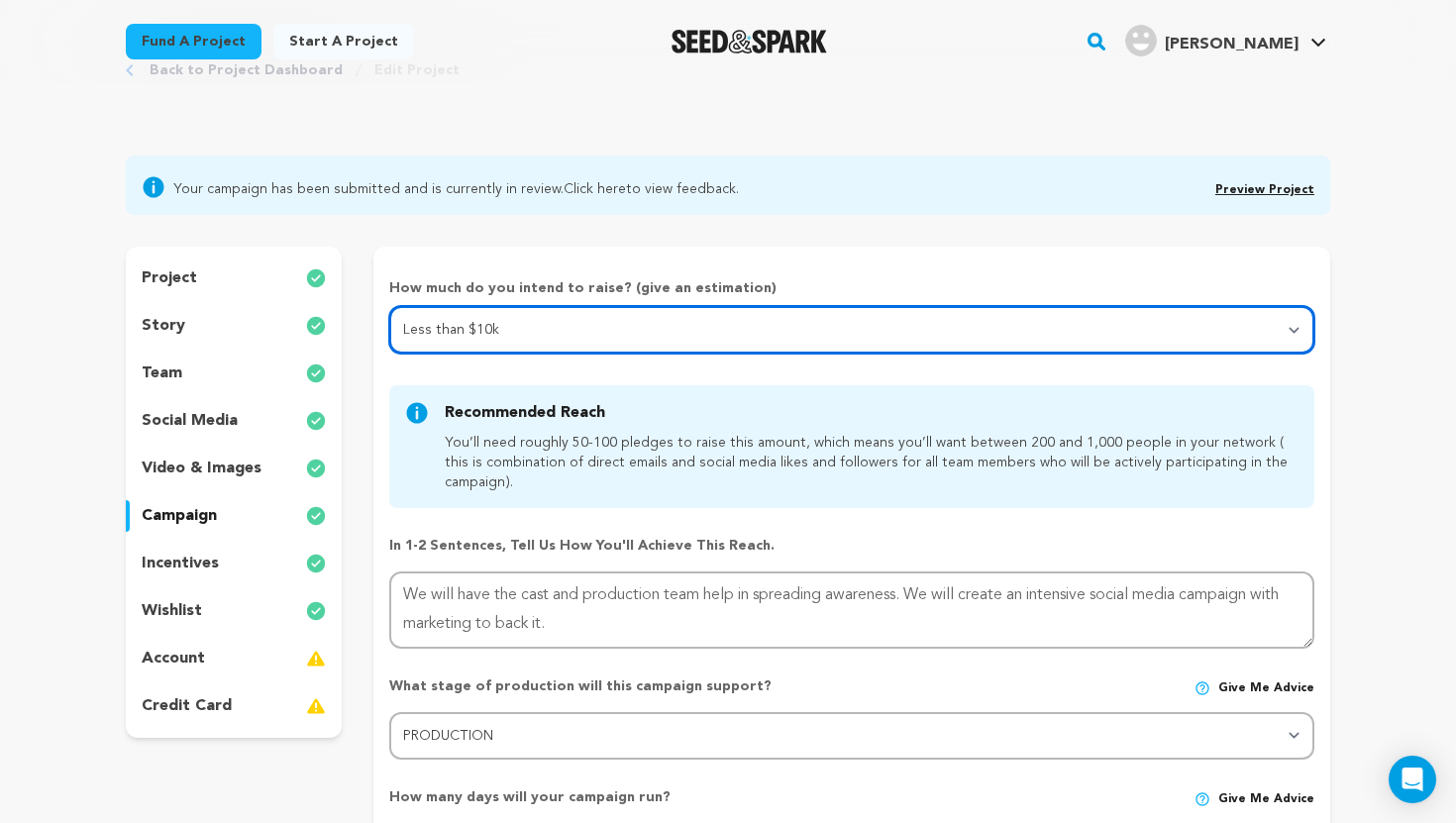 click on "Select your range
Less than $10k 10k - $14k 15k - $24k 25k - $49k 50k or more" at bounding box center (852, 330) 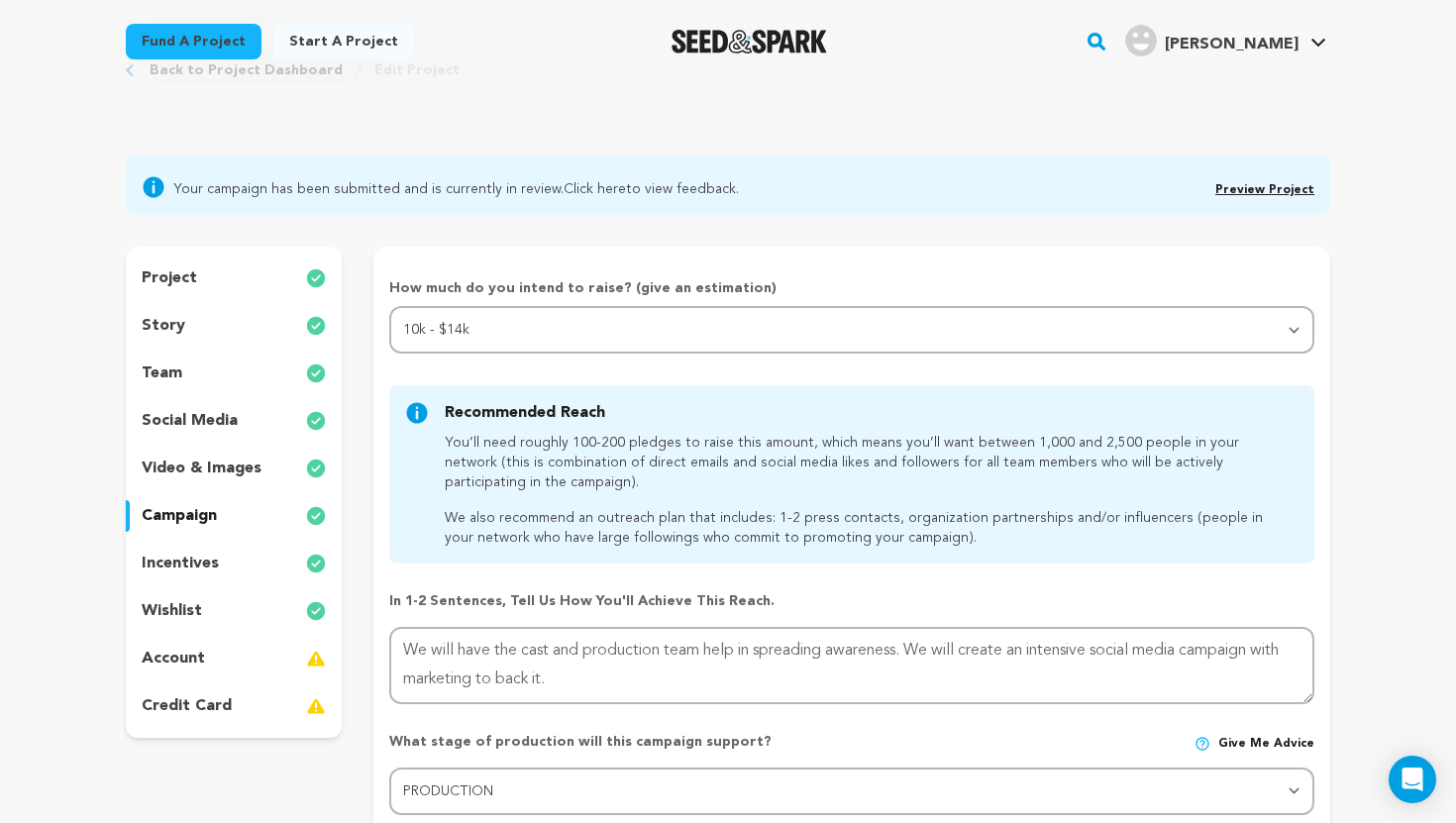 click on "Back to Project Dashboard
Edit Project
Your campaign has been submitted and is currently in review.  Click here  to view feedback." at bounding box center [728, 1284] 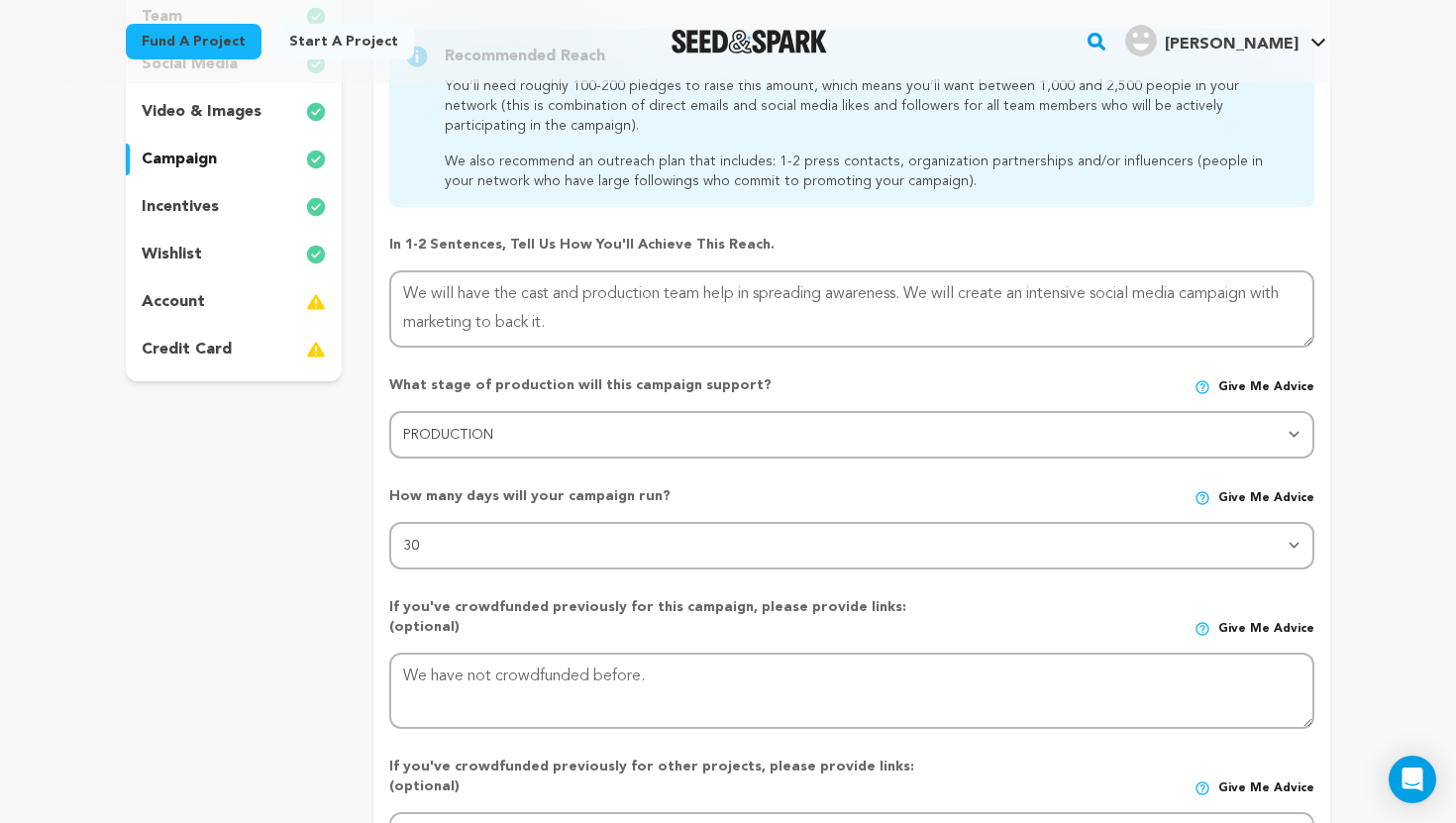 scroll, scrollTop: 470, scrollLeft: 0, axis: vertical 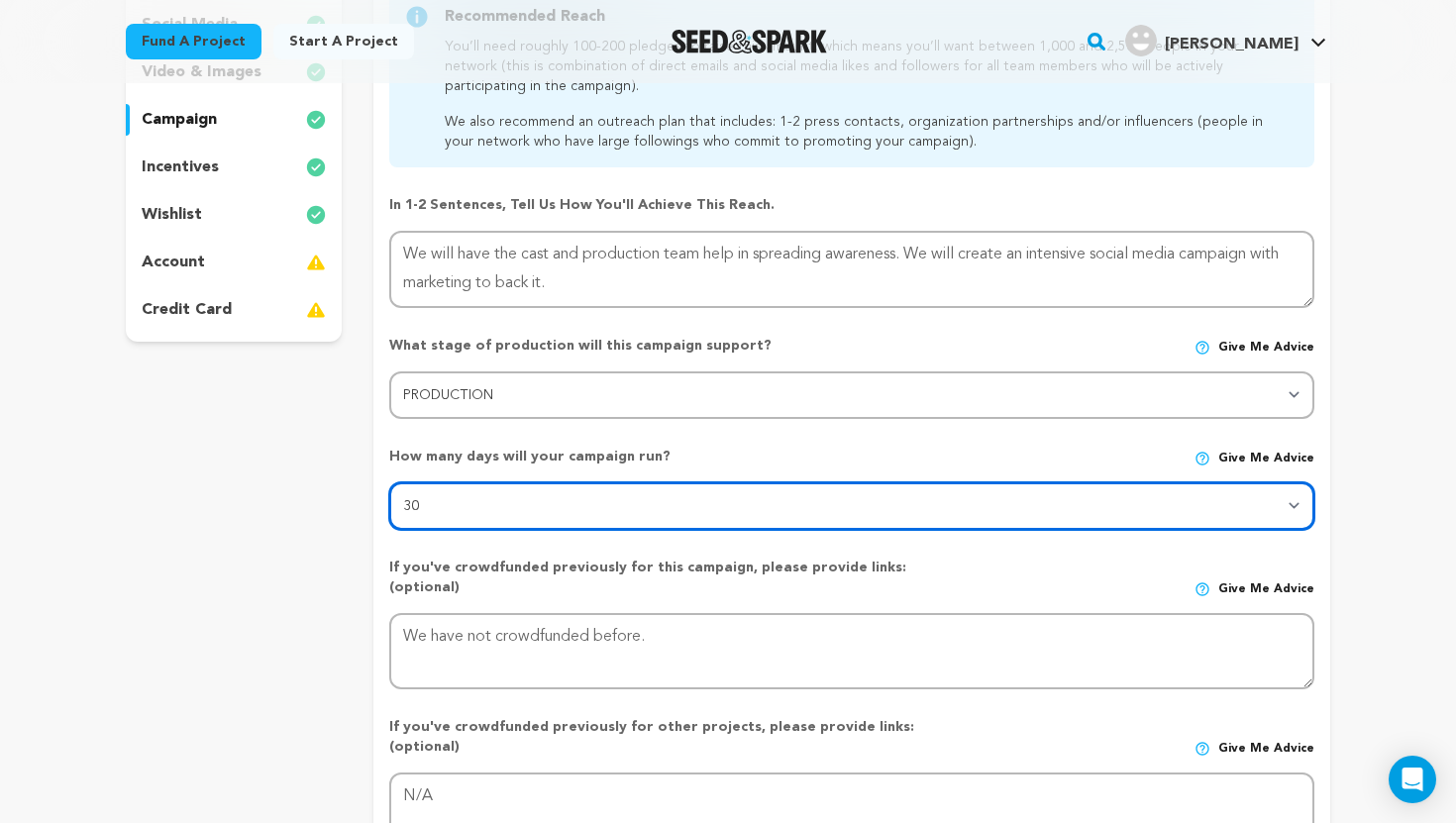 click on "30
45
60" at bounding box center [852, 506] 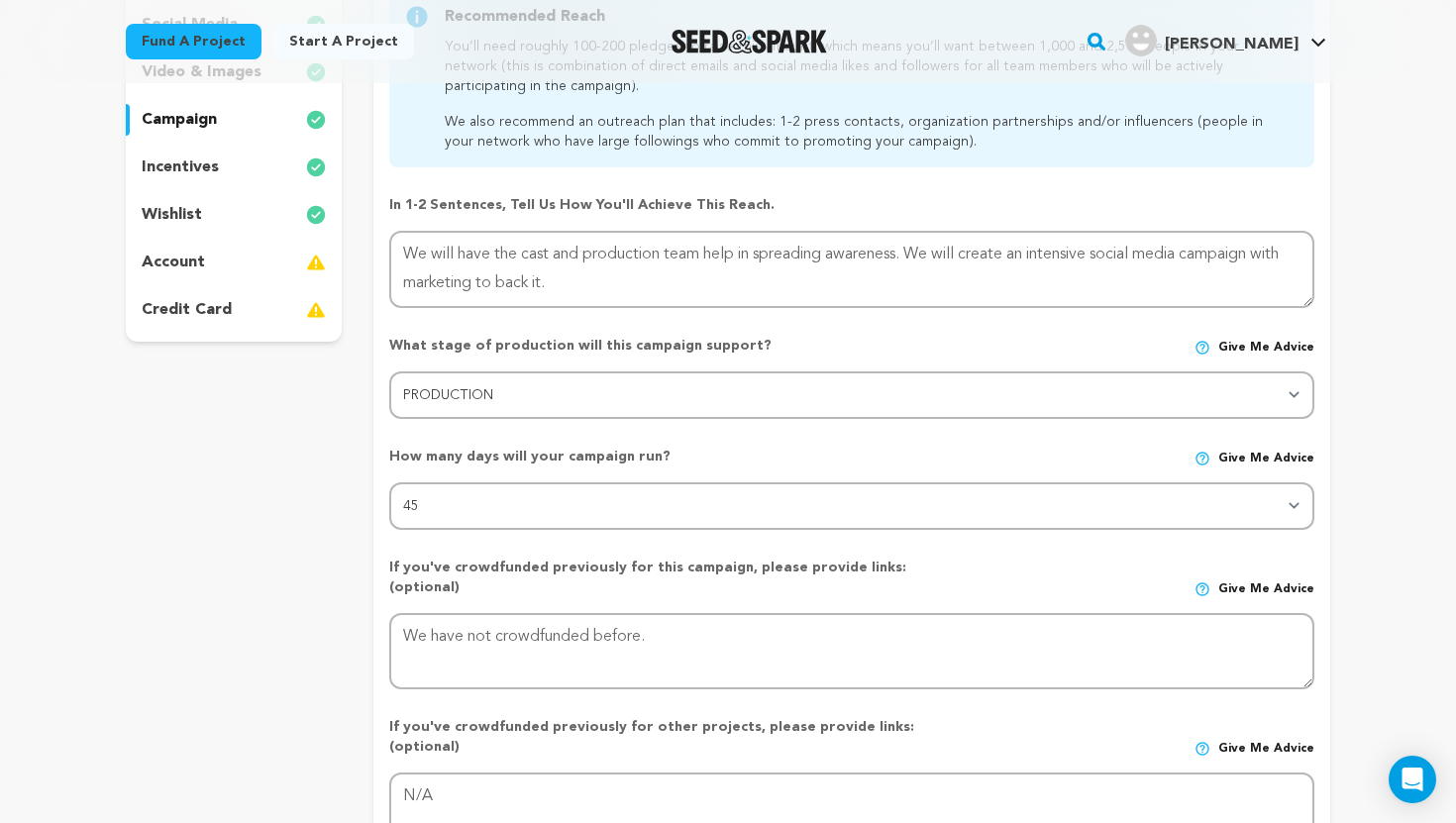click on "Back to Project Dashboard
Edit Project
Your campaign has been submitted and is currently in review.  Click here  to view feedback." at bounding box center [728, 887] 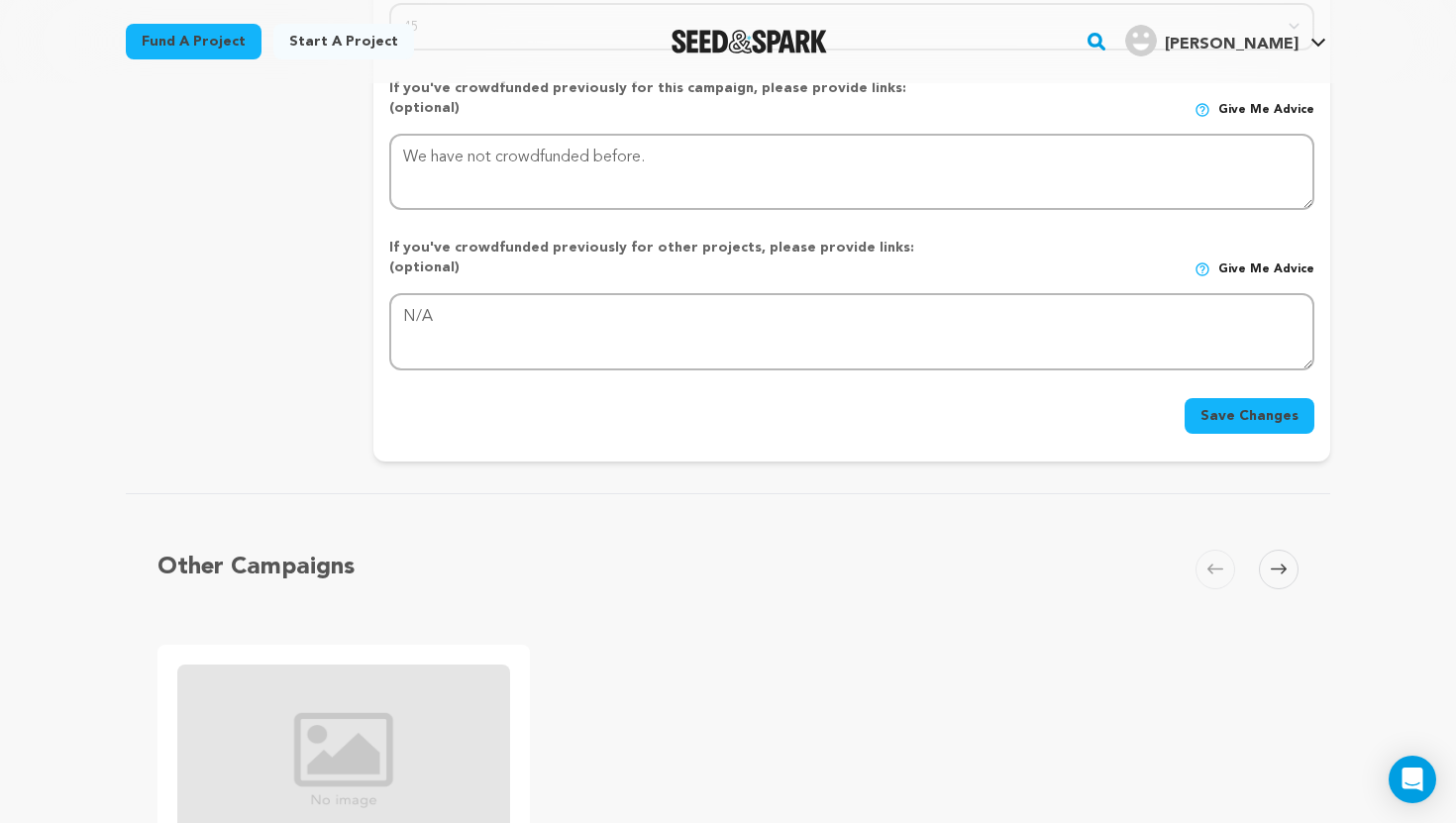 scroll, scrollTop: 946, scrollLeft: 0, axis: vertical 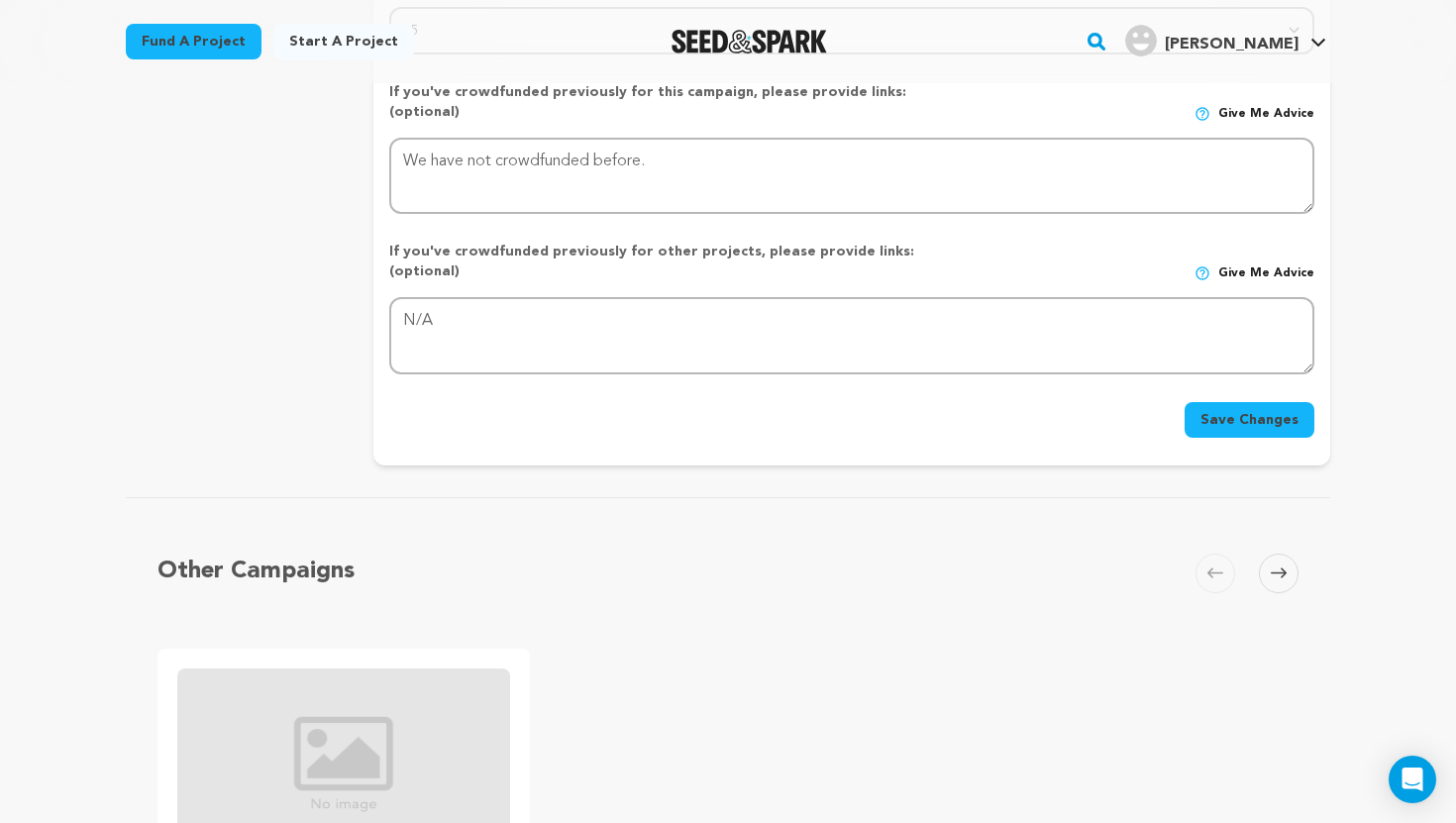 click on "Back to Project Dashboard
Edit Project
Your campaign has been submitted and is currently in review.  Click here  to view feedback." at bounding box center [728, 412] 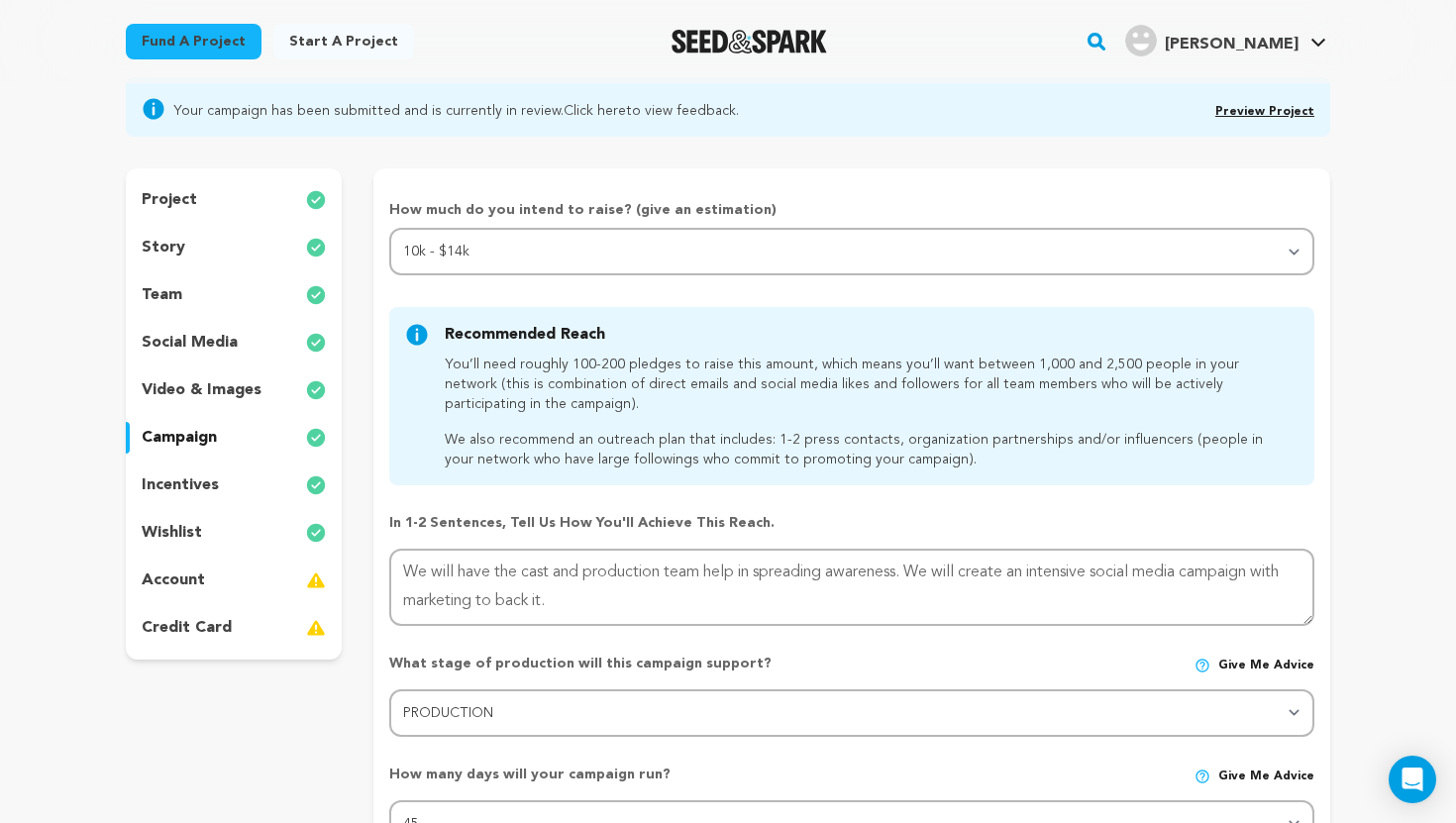 scroll, scrollTop: 114, scrollLeft: 0, axis: vertical 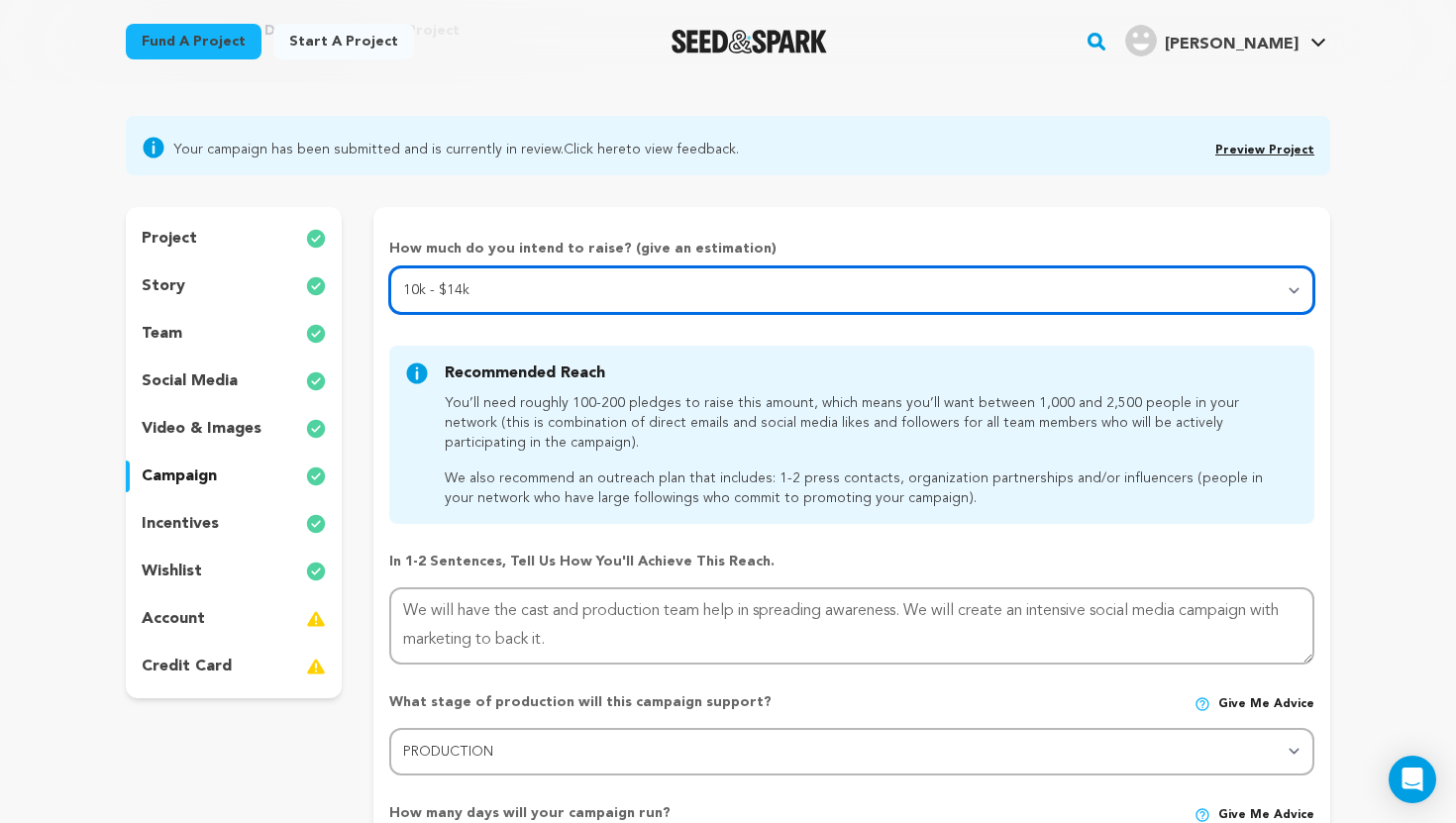 click on "Select your range
Less than $10k 10k - $14k 15k - $24k 25k - $49k 50k or more" at bounding box center [852, 290] 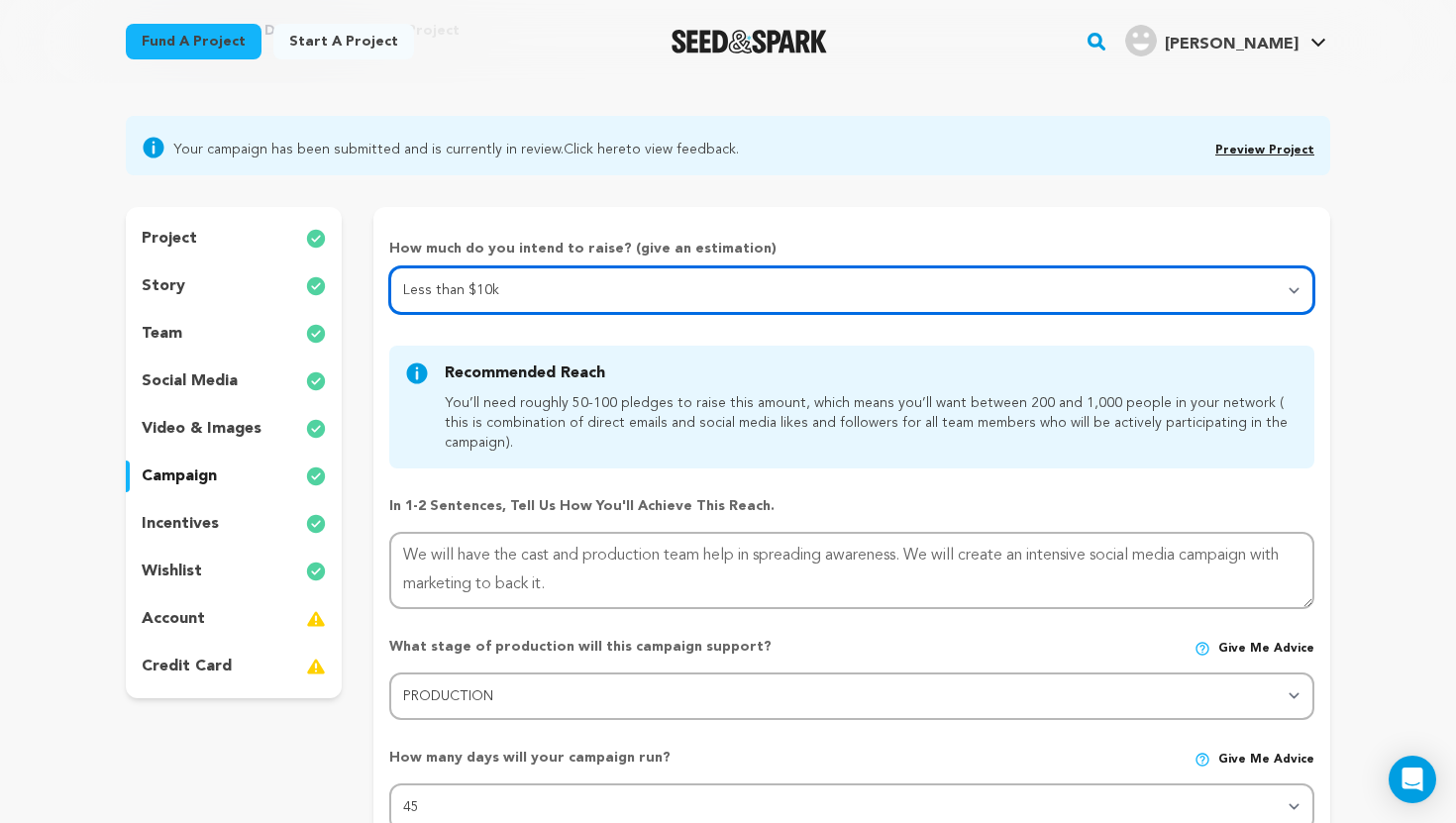 click on "Select your range
Less than $10k 10k - $14k 15k - $24k 25k - $49k 50k or more" at bounding box center (852, 290) 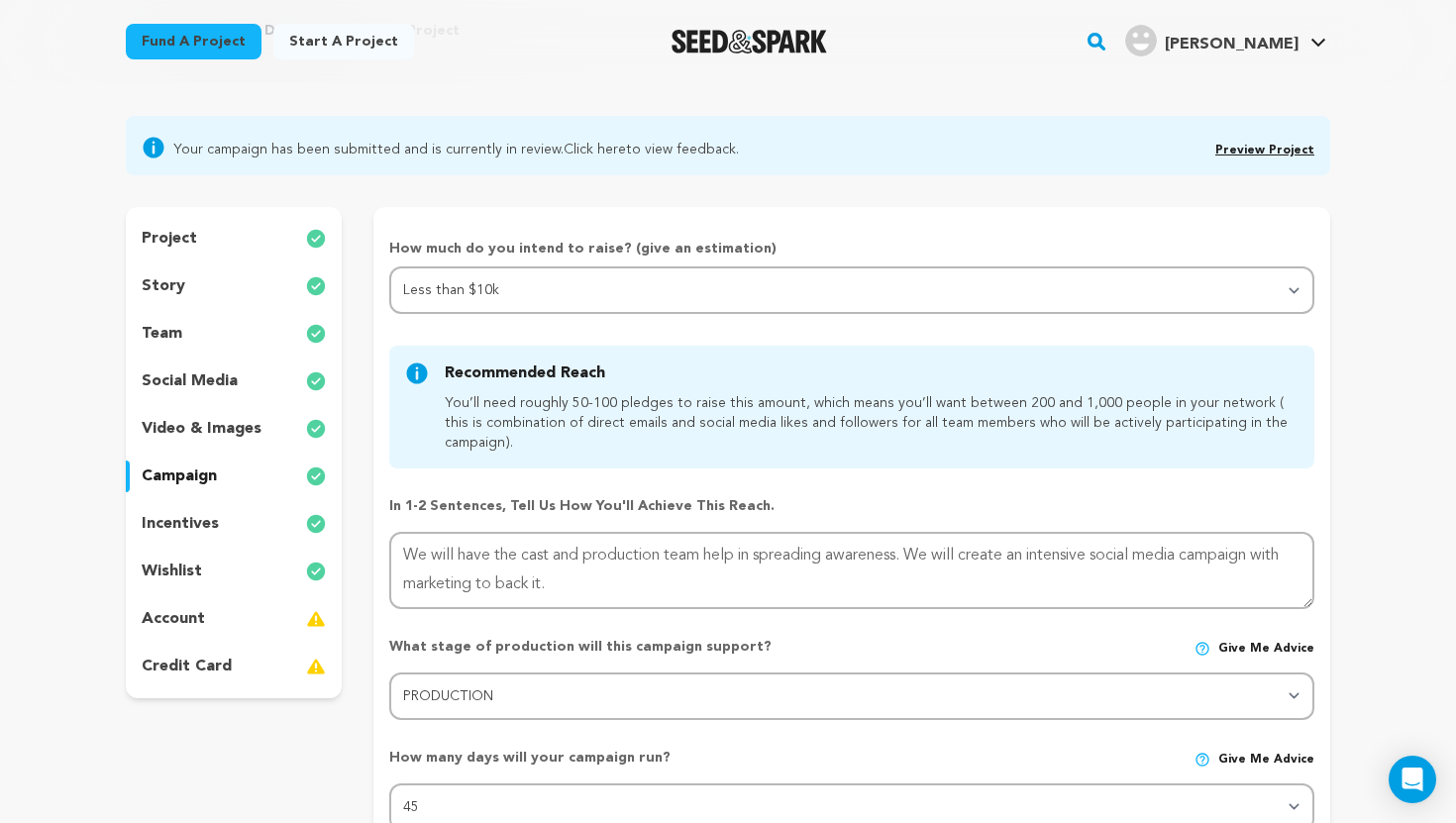 click on "Back to Project Dashboard
Edit Project
Your campaign has been submitted and is currently in review.  Click here  to view feedback." at bounding box center (728, 962) 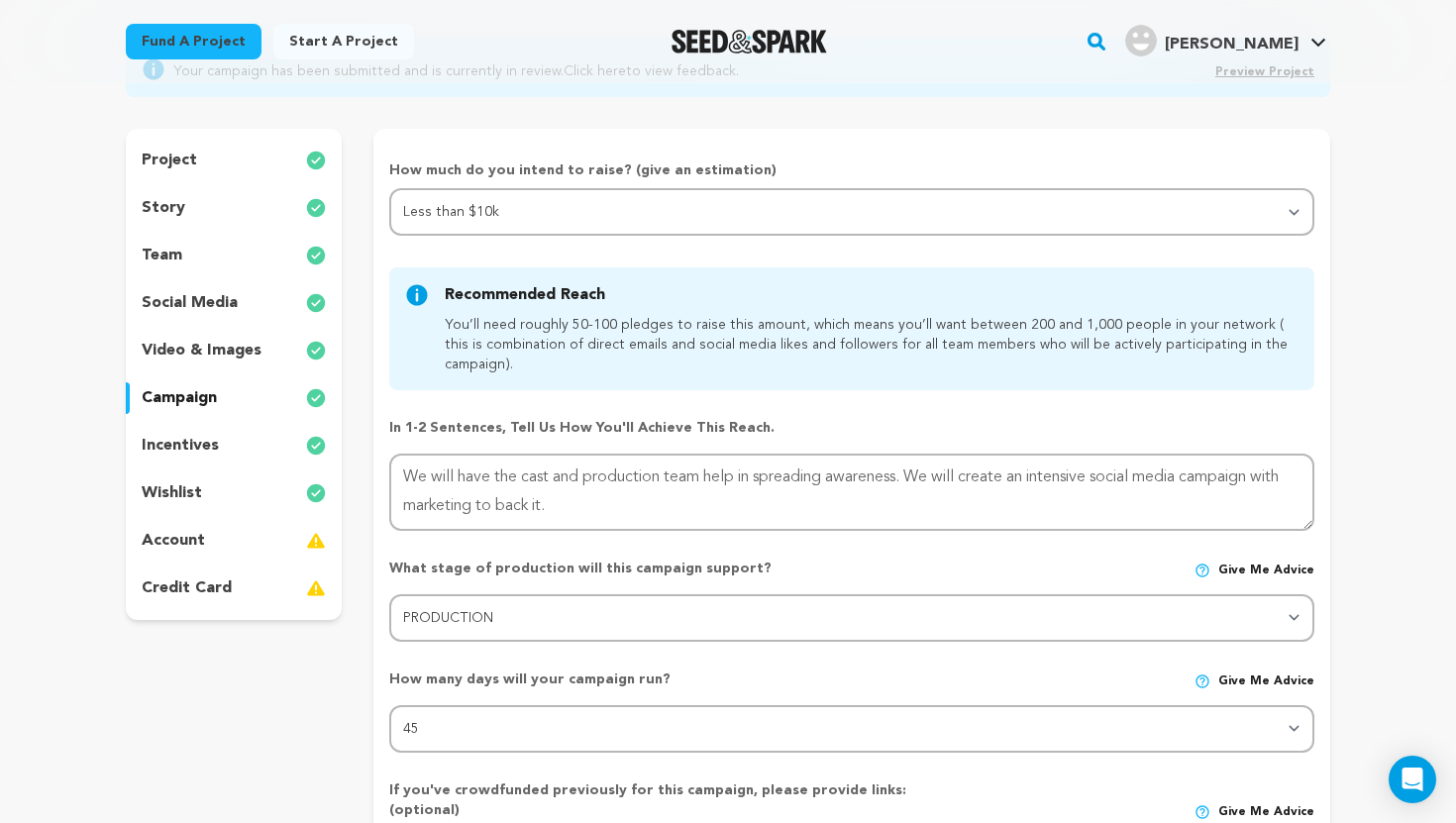 scroll, scrollTop: 154, scrollLeft: 0, axis: vertical 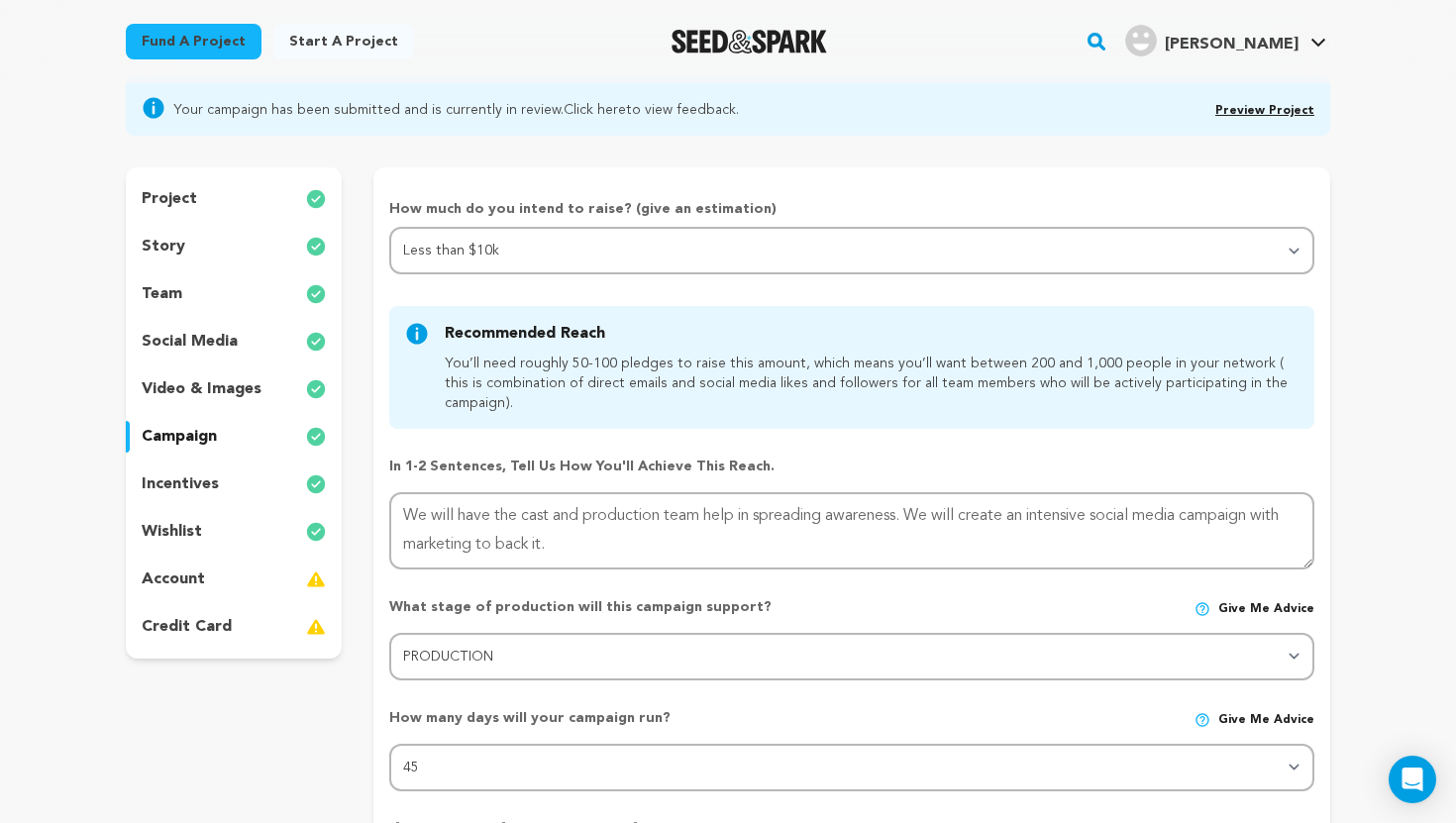 click on "campaign" at bounding box center (234, 437) 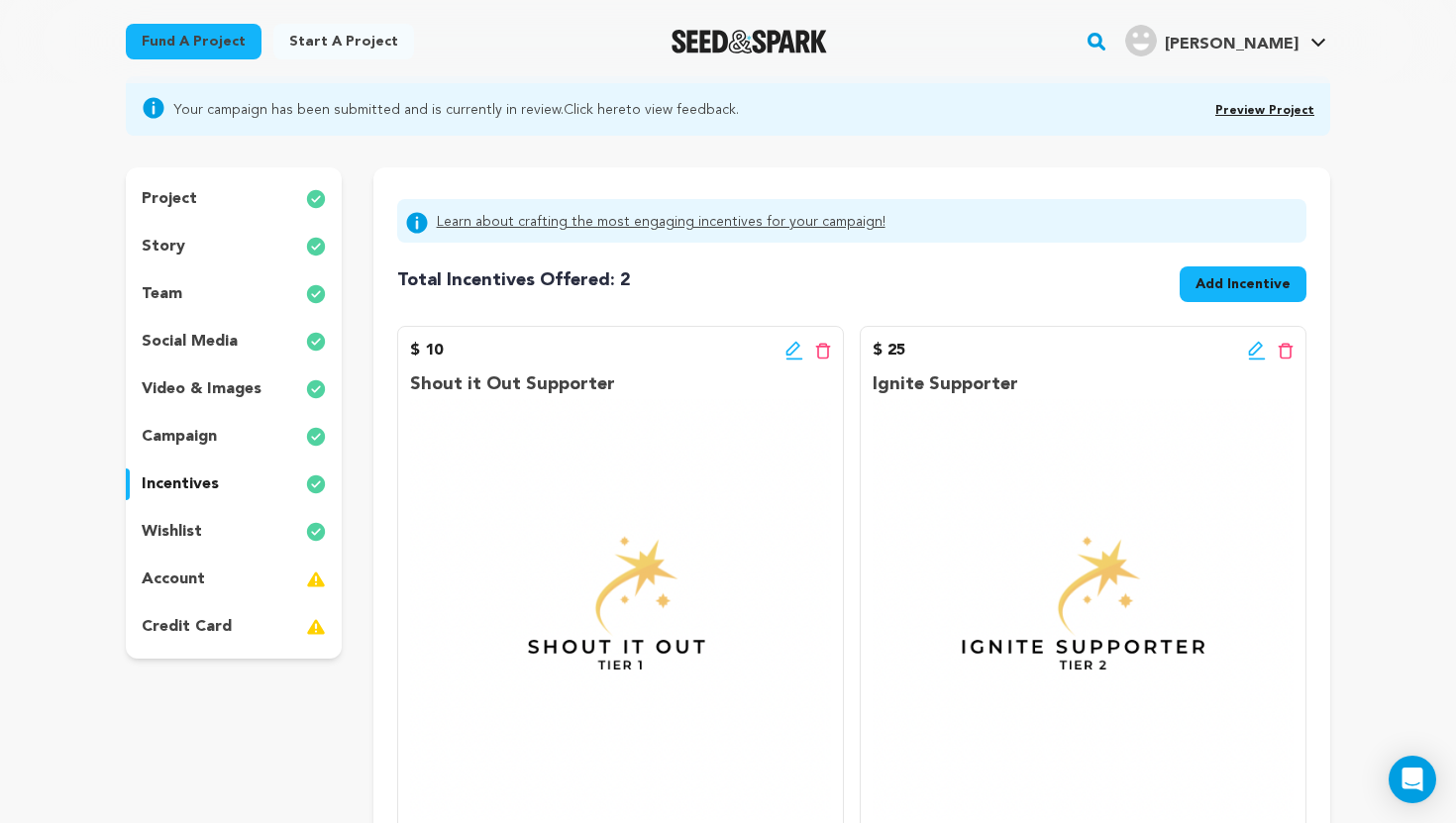 click on "Back to Project Dashboard
Edit Project
Your campaign has been submitted and is currently in review.  Click here  to view feedback." at bounding box center [728, 1063] 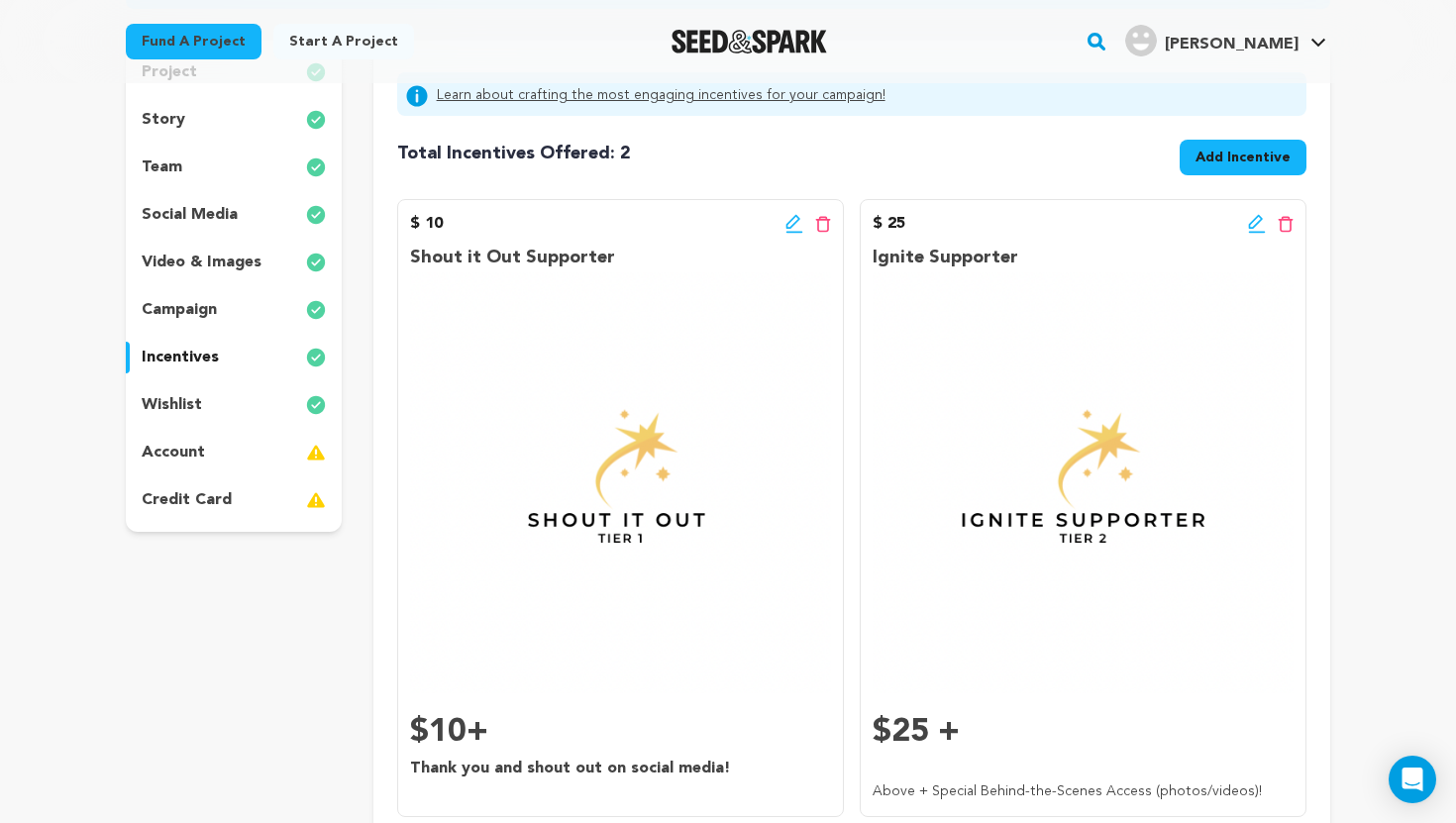 scroll, scrollTop: 272, scrollLeft: 0, axis: vertical 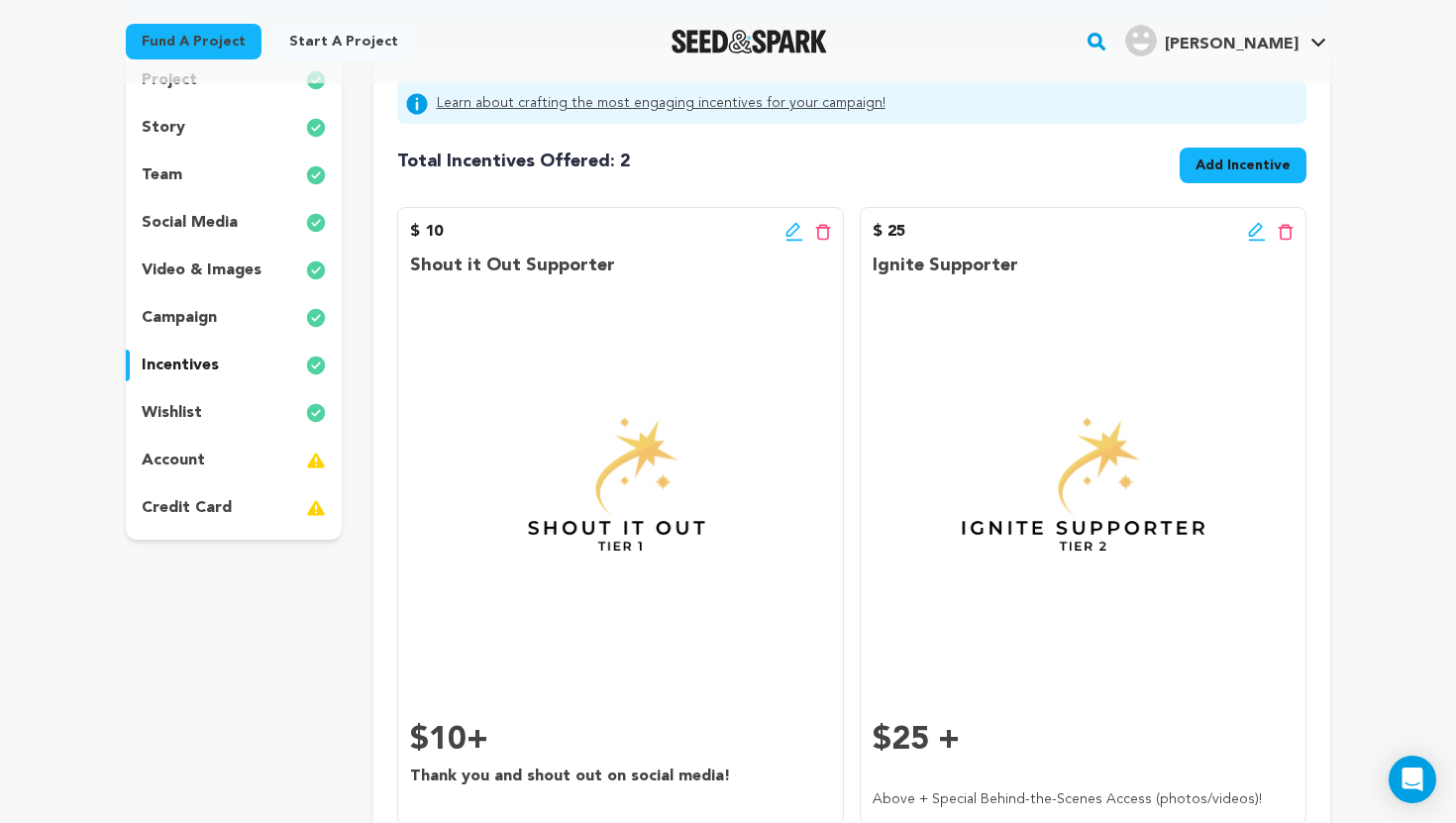 click on "Add Incentive" at bounding box center [1243, 165] 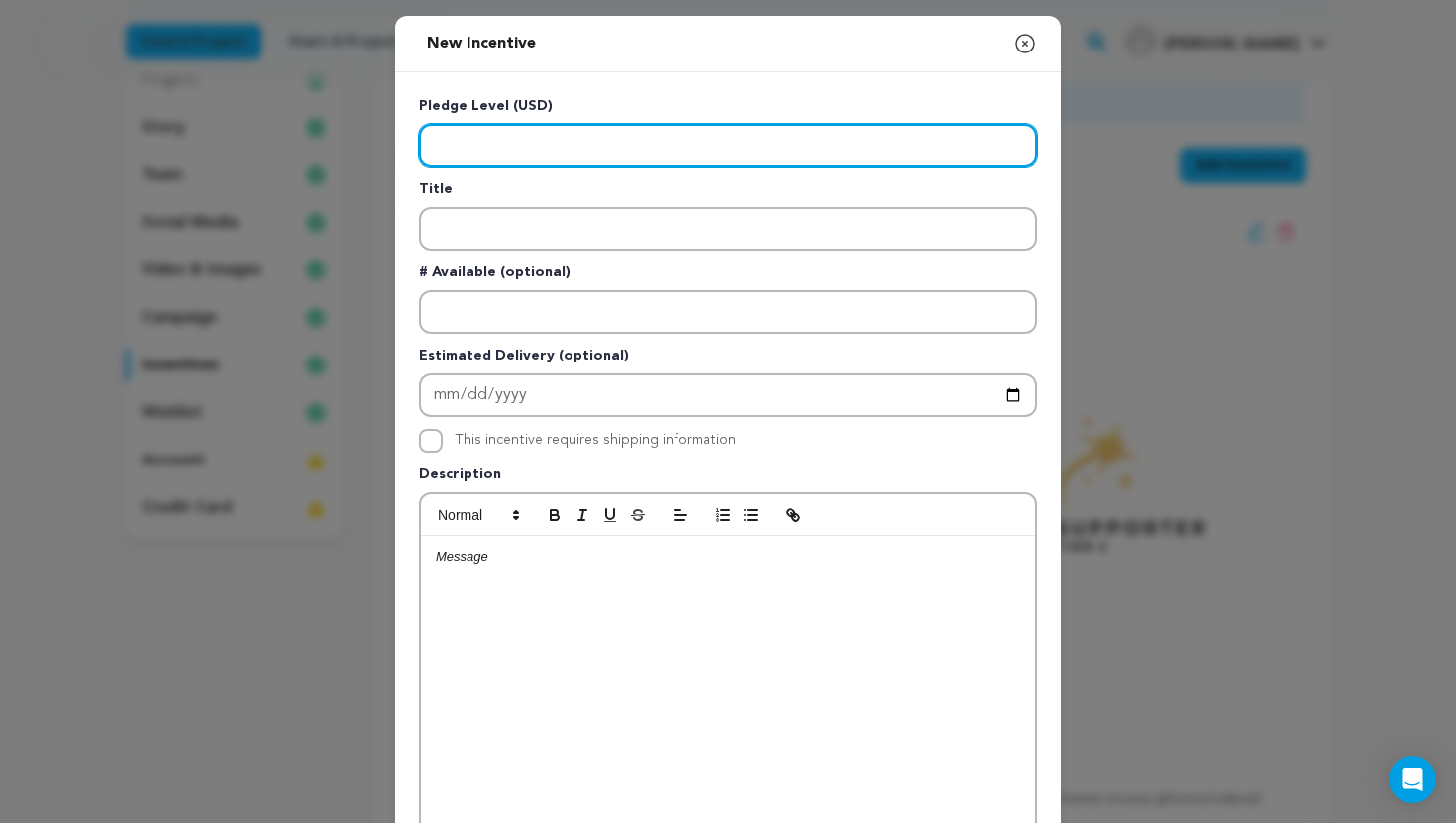 click at bounding box center [728, 146] 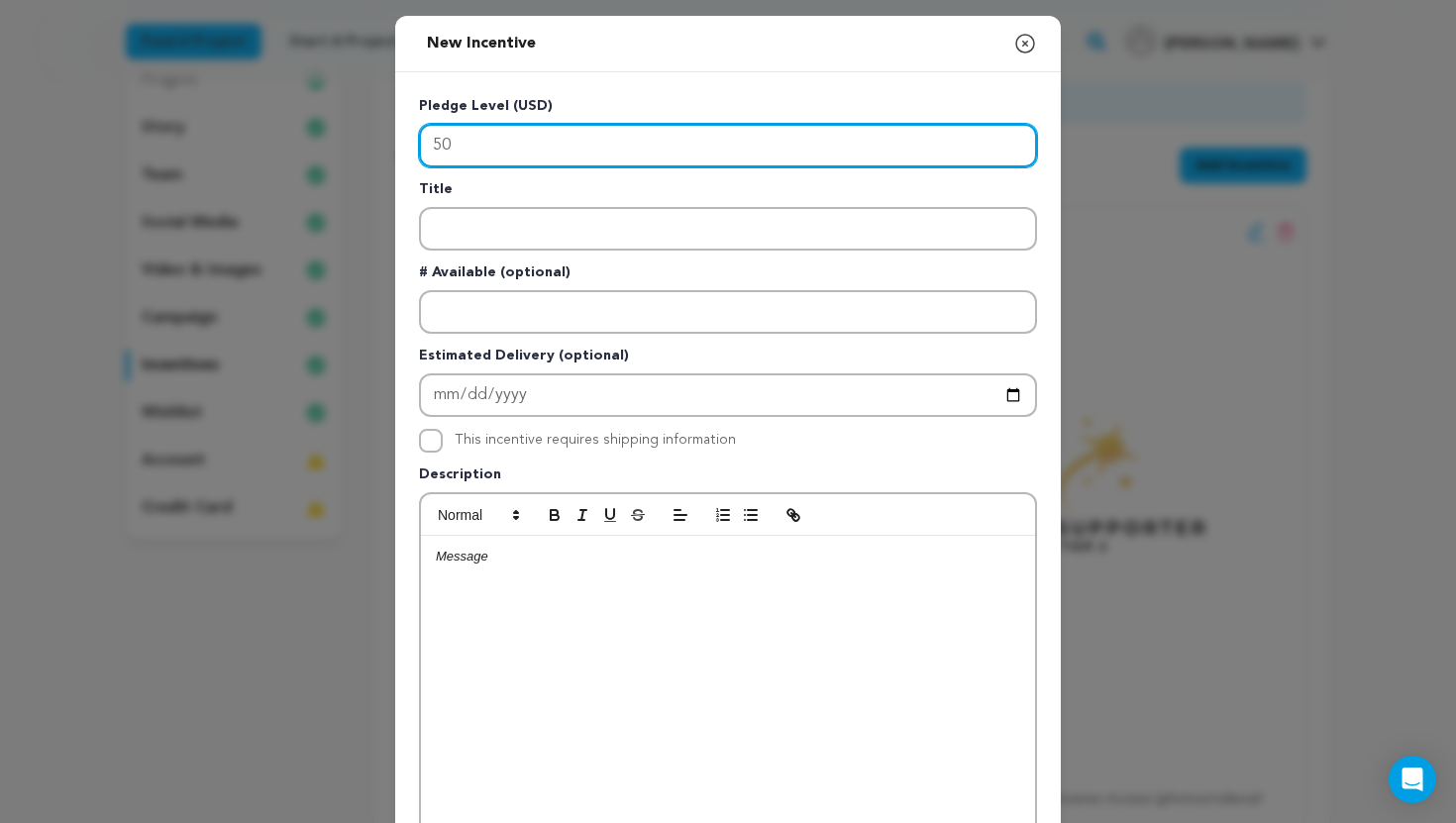 type on "50" 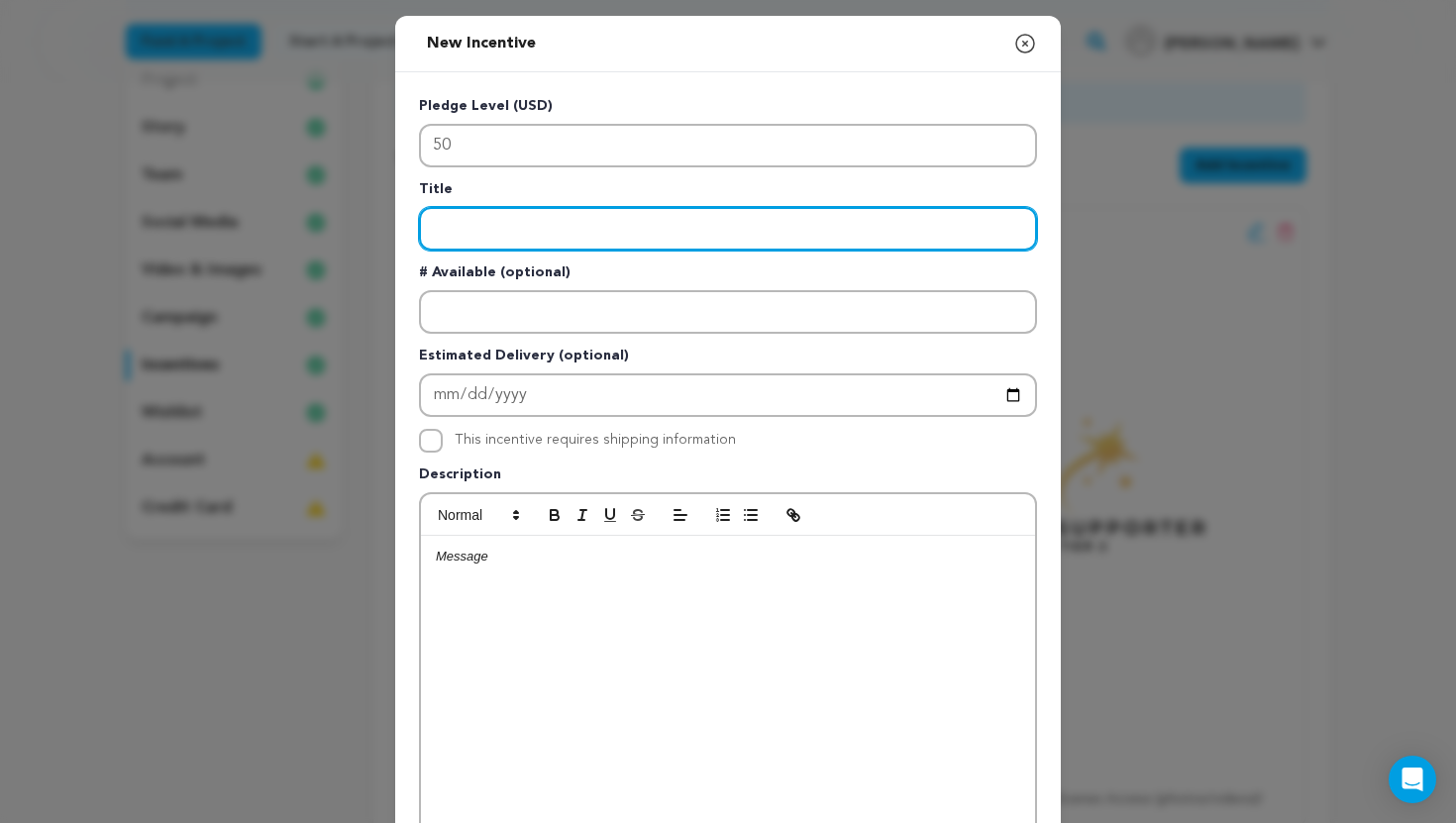 click at bounding box center [728, 229] 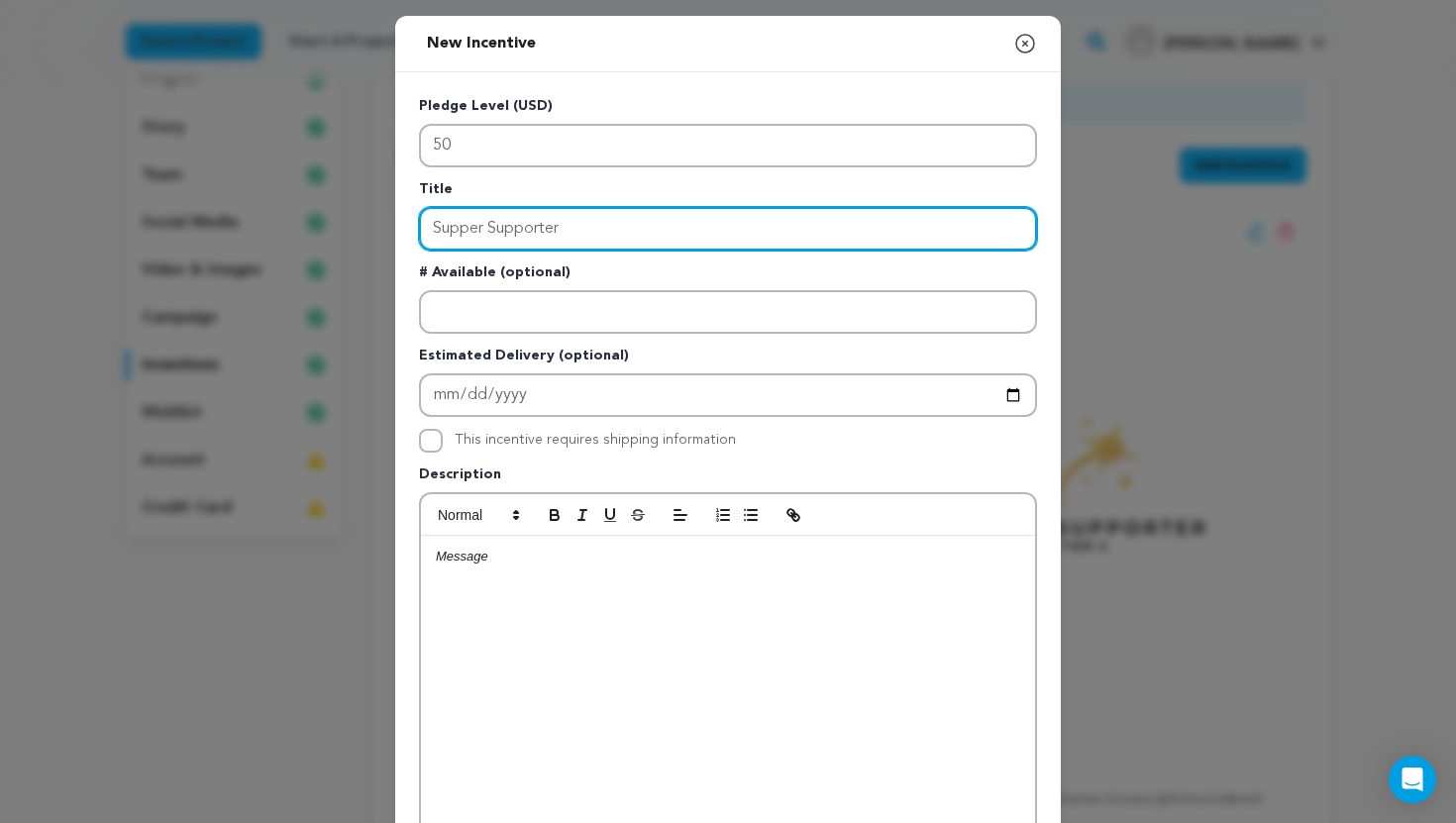 type on "Supper Supporter" 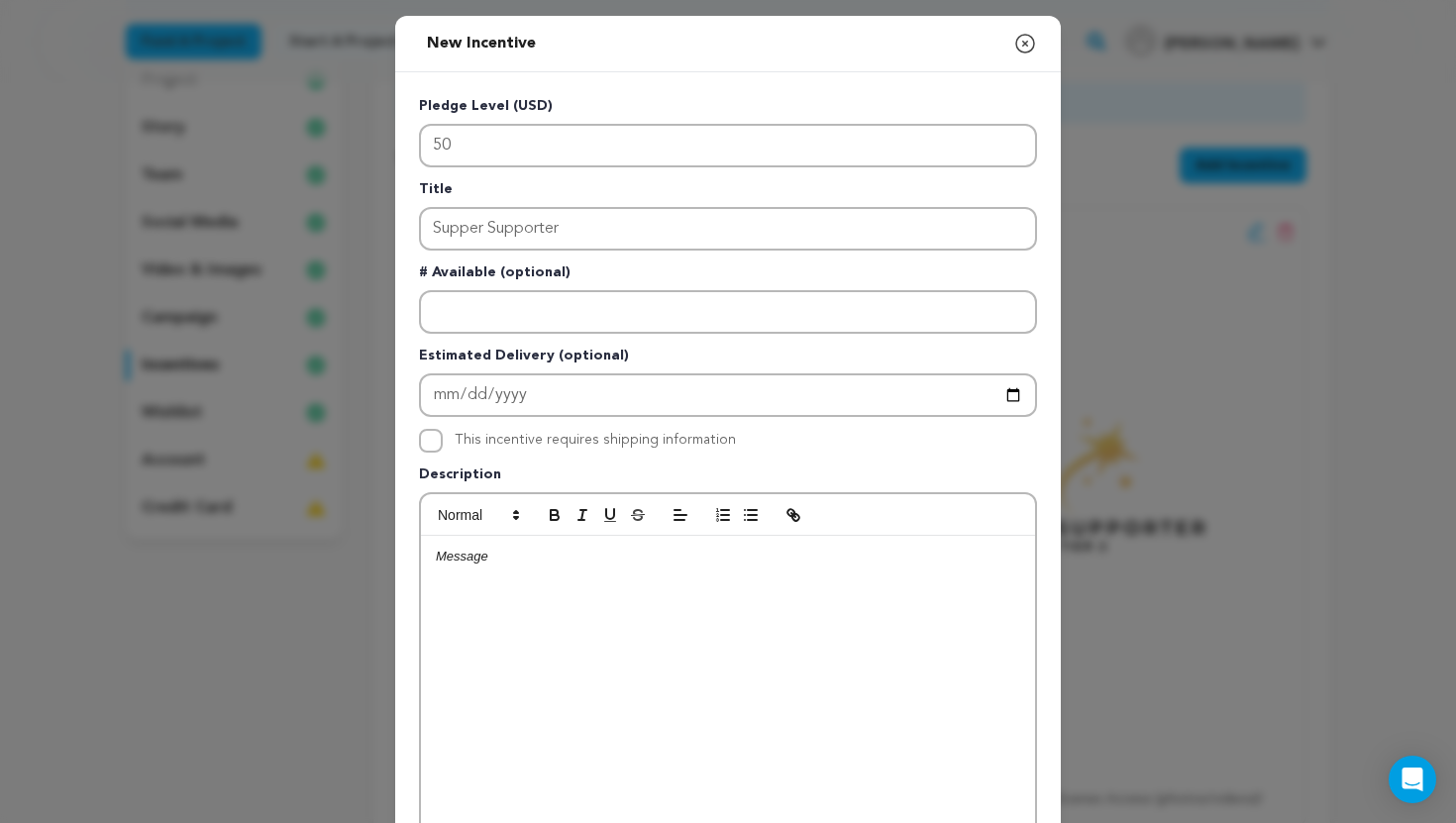 click at bounding box center (728, 557) 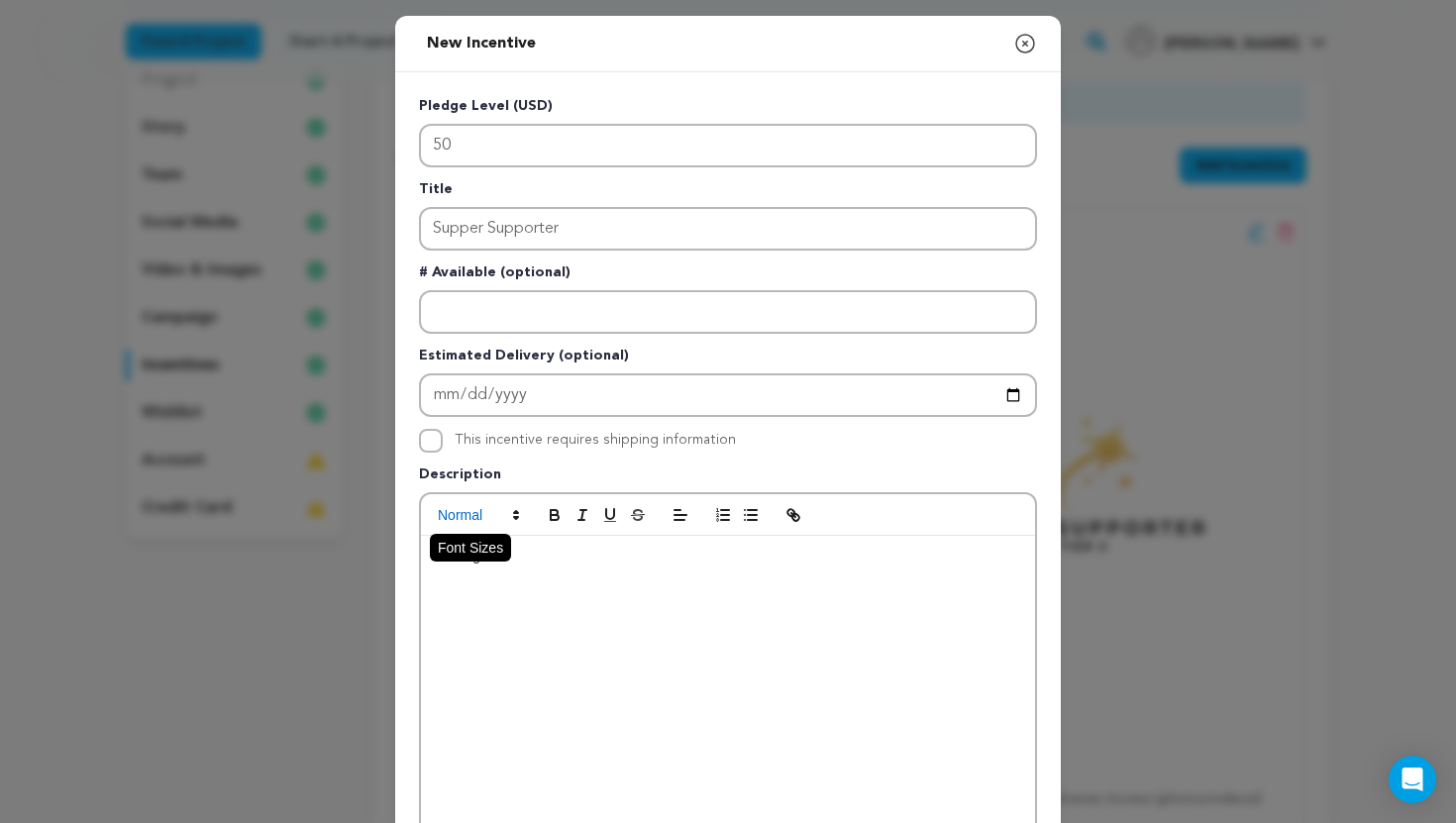 click at bounding box center [477, 515] 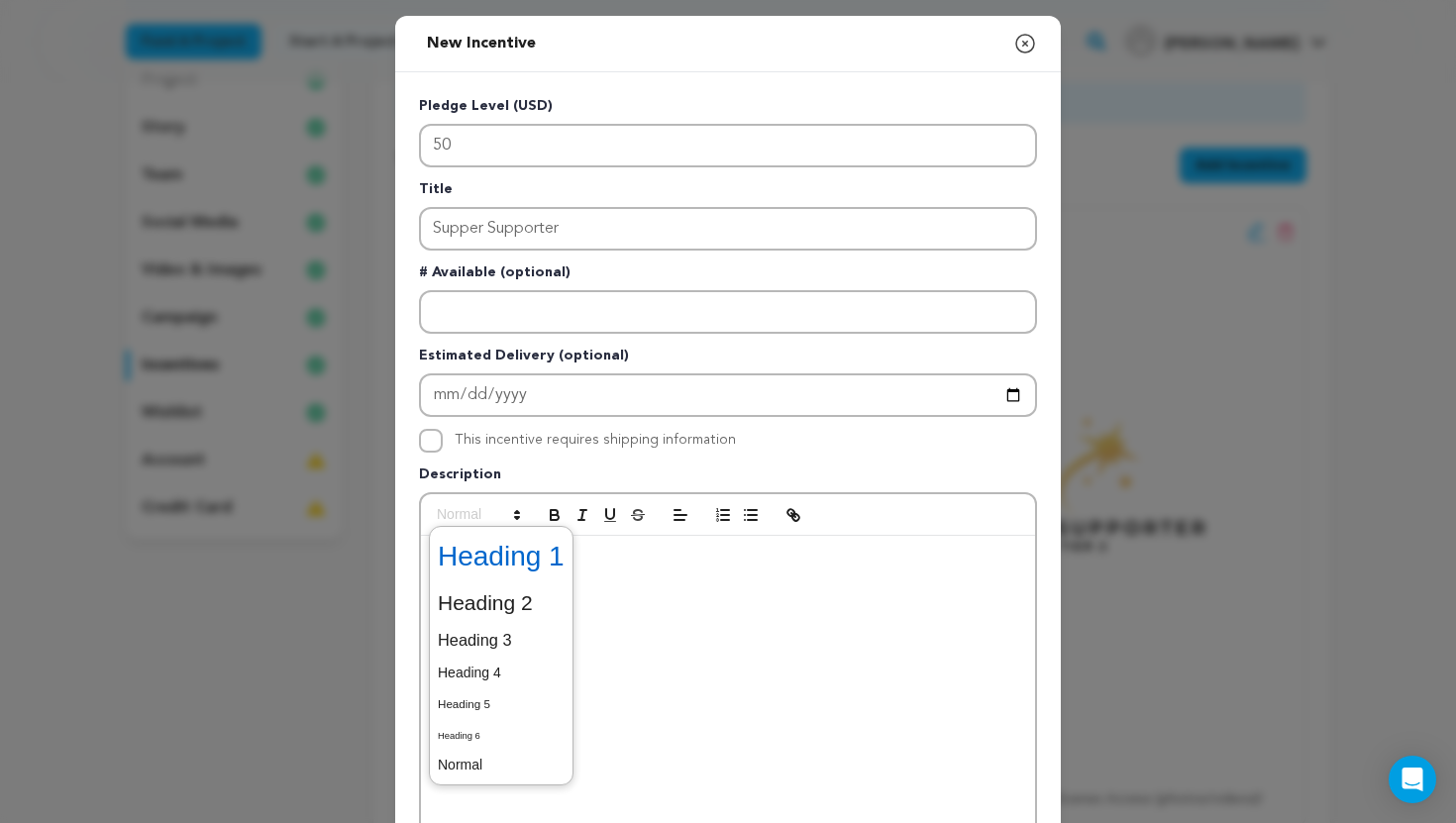 click at bounding box center [501, 557] 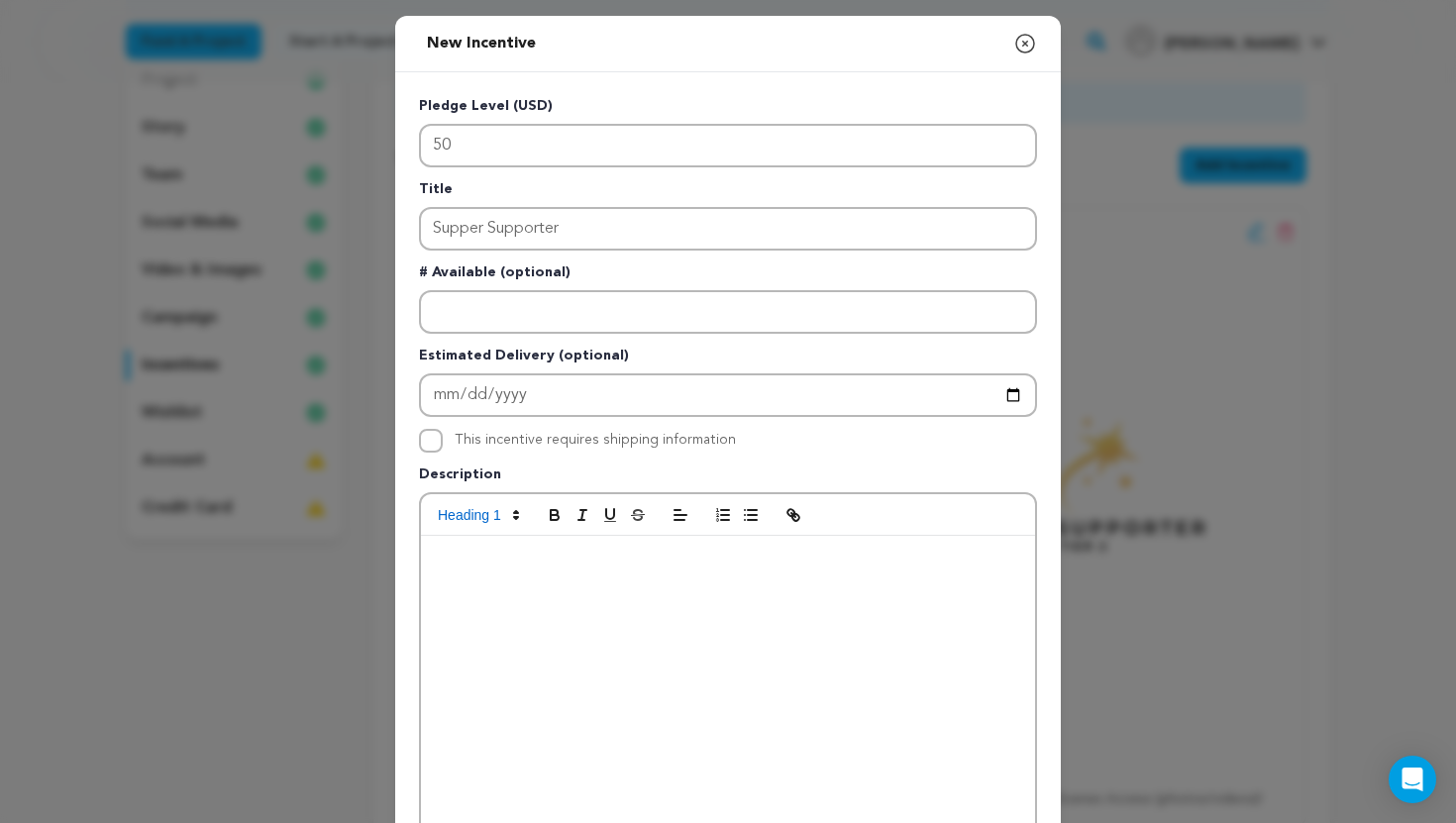 type 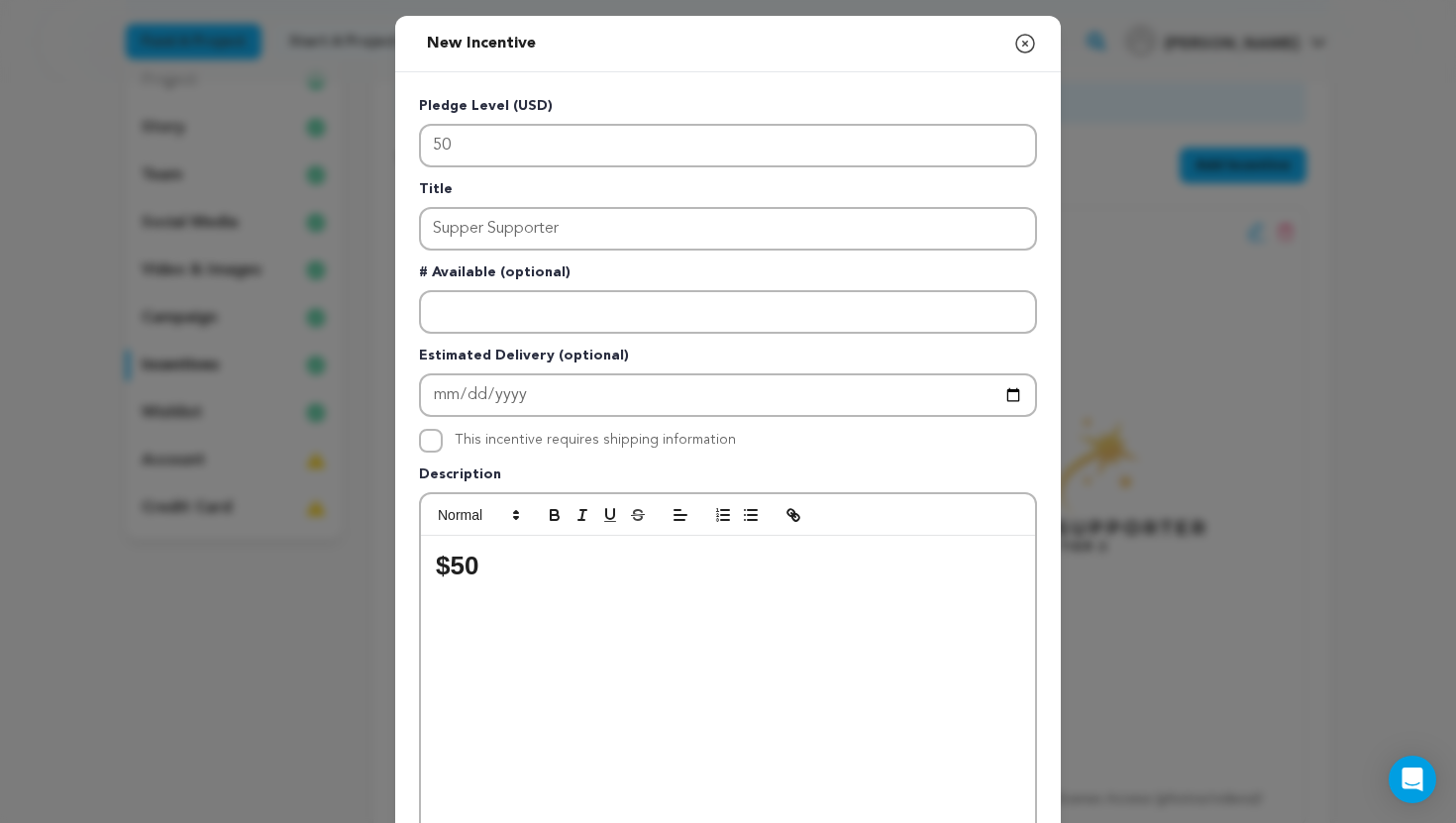 scroll, scrollTop: 0, scrollLeft: 0, axis: both 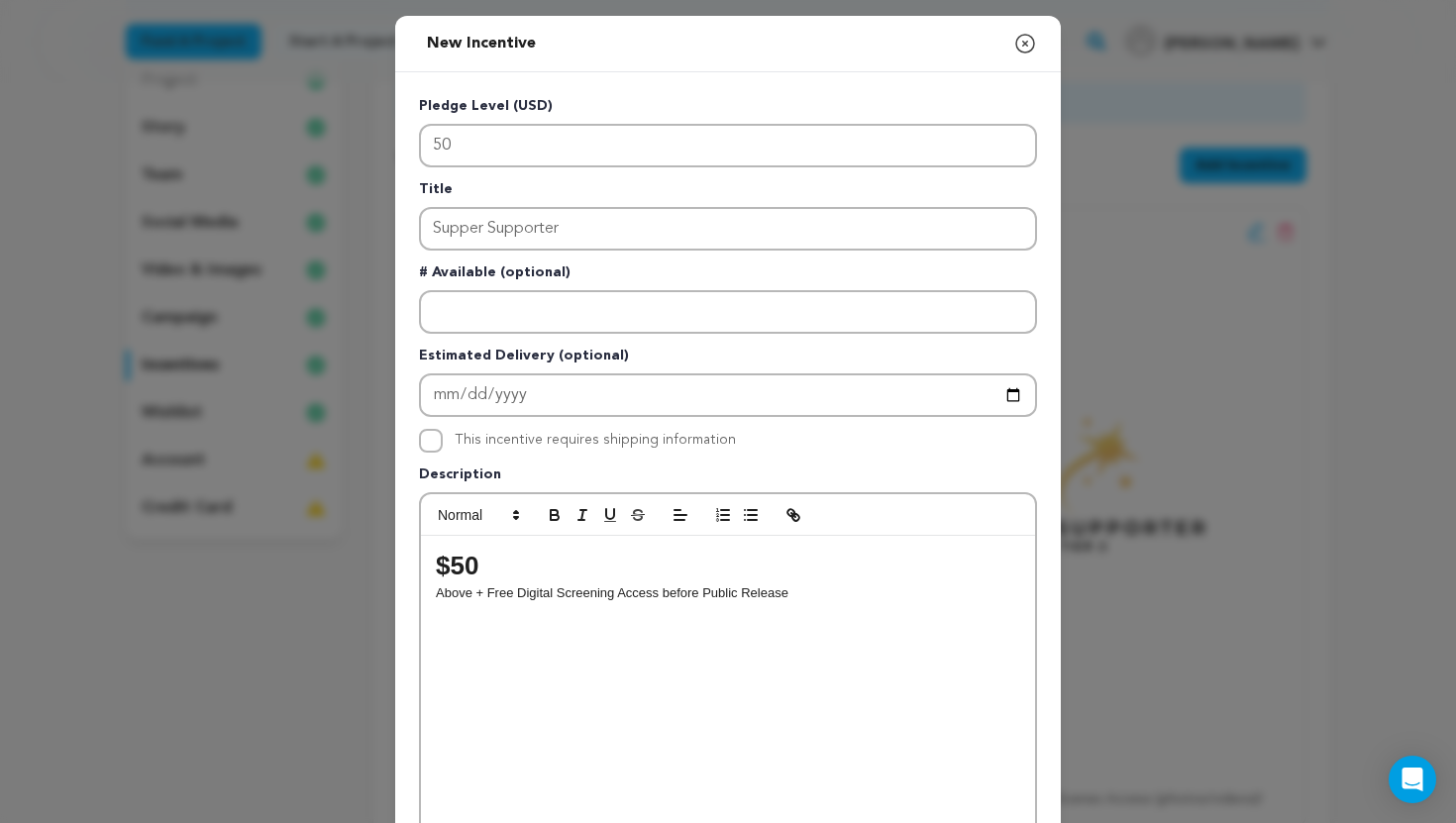 click on "Description" at bounding box center [728, 478] 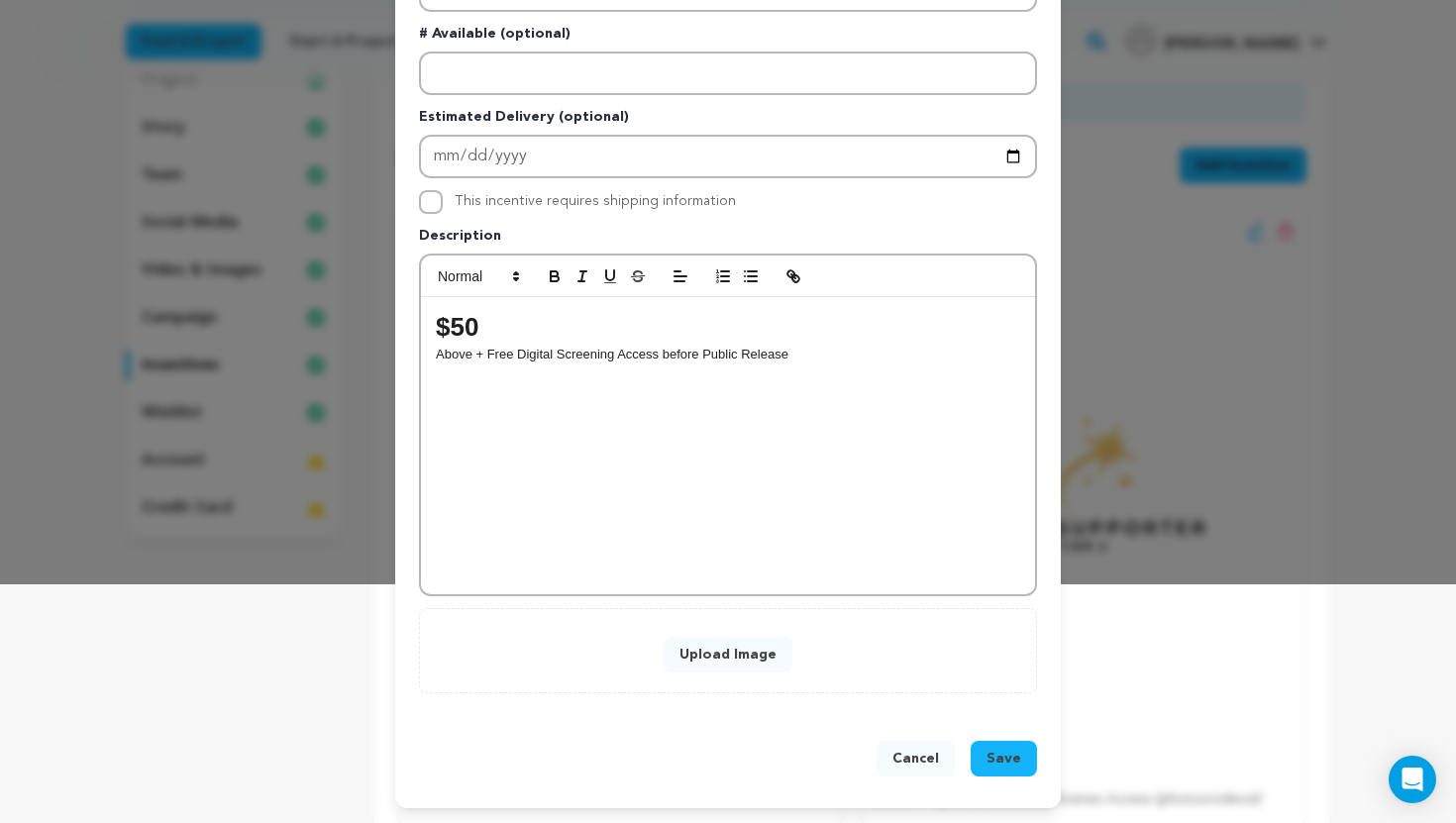scroll, scrollTop: 240, scrollLeft: 0, axis: vertical 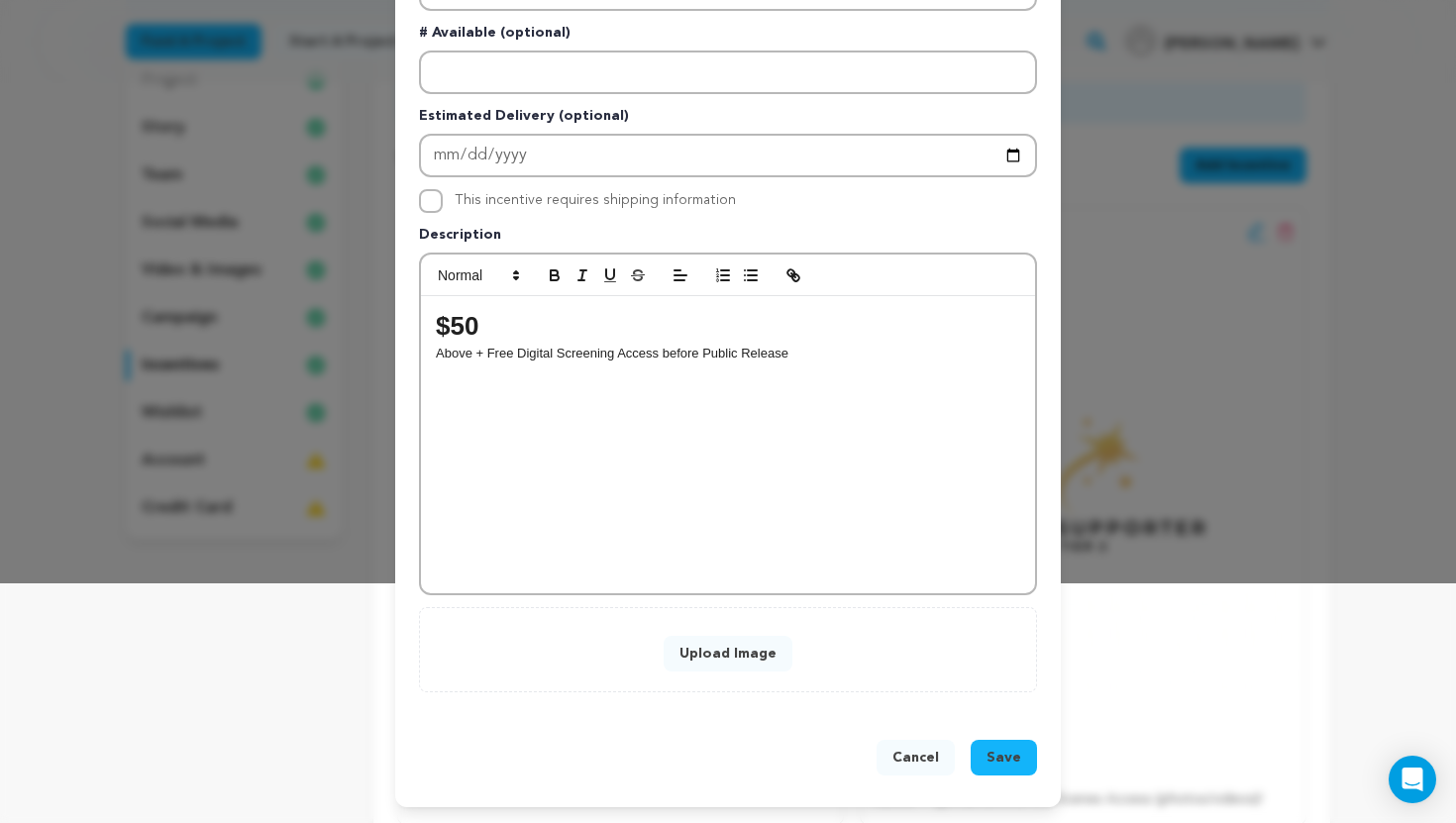 click on "Upload Image" at bounding box center (728, 654) 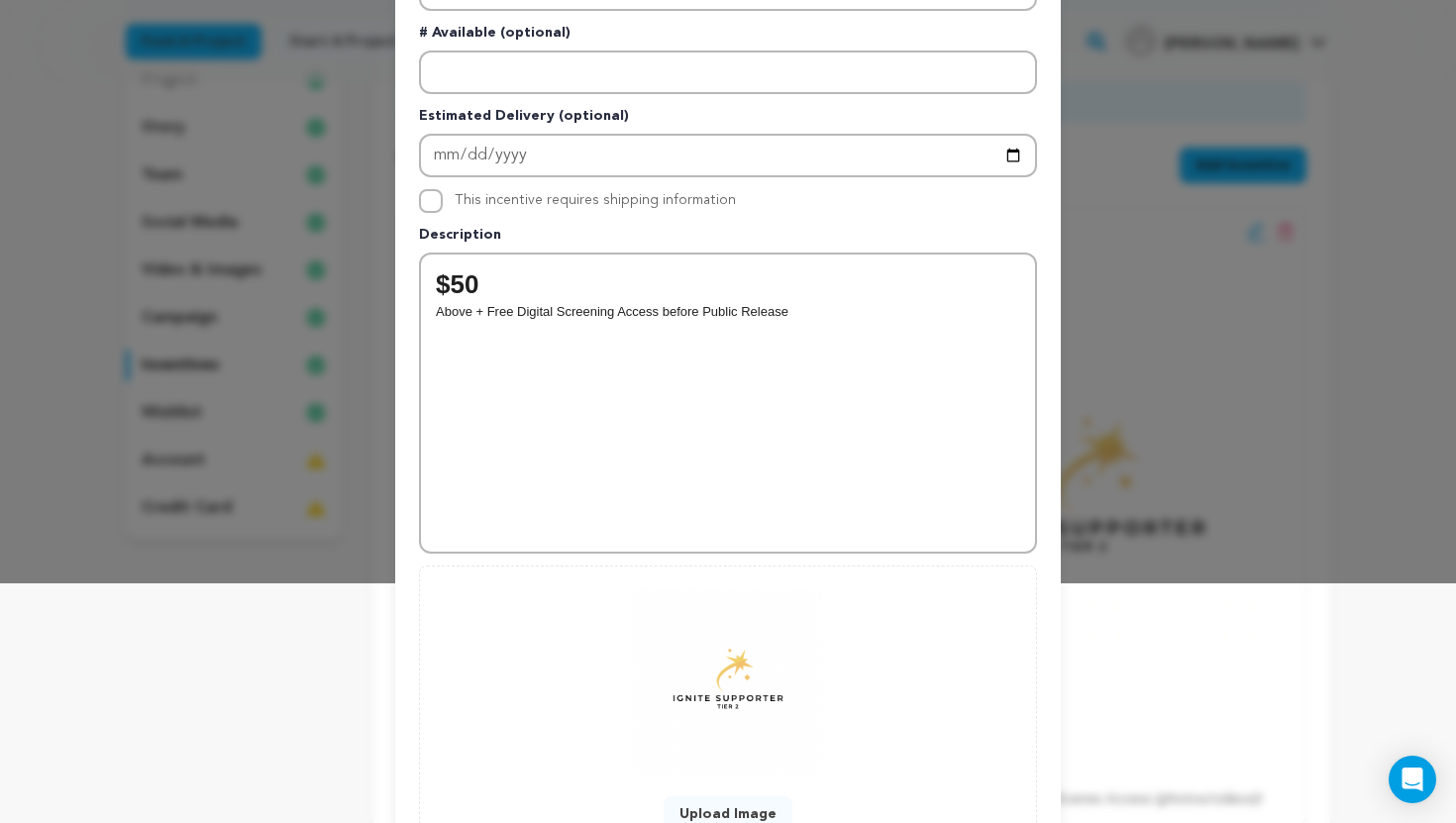type 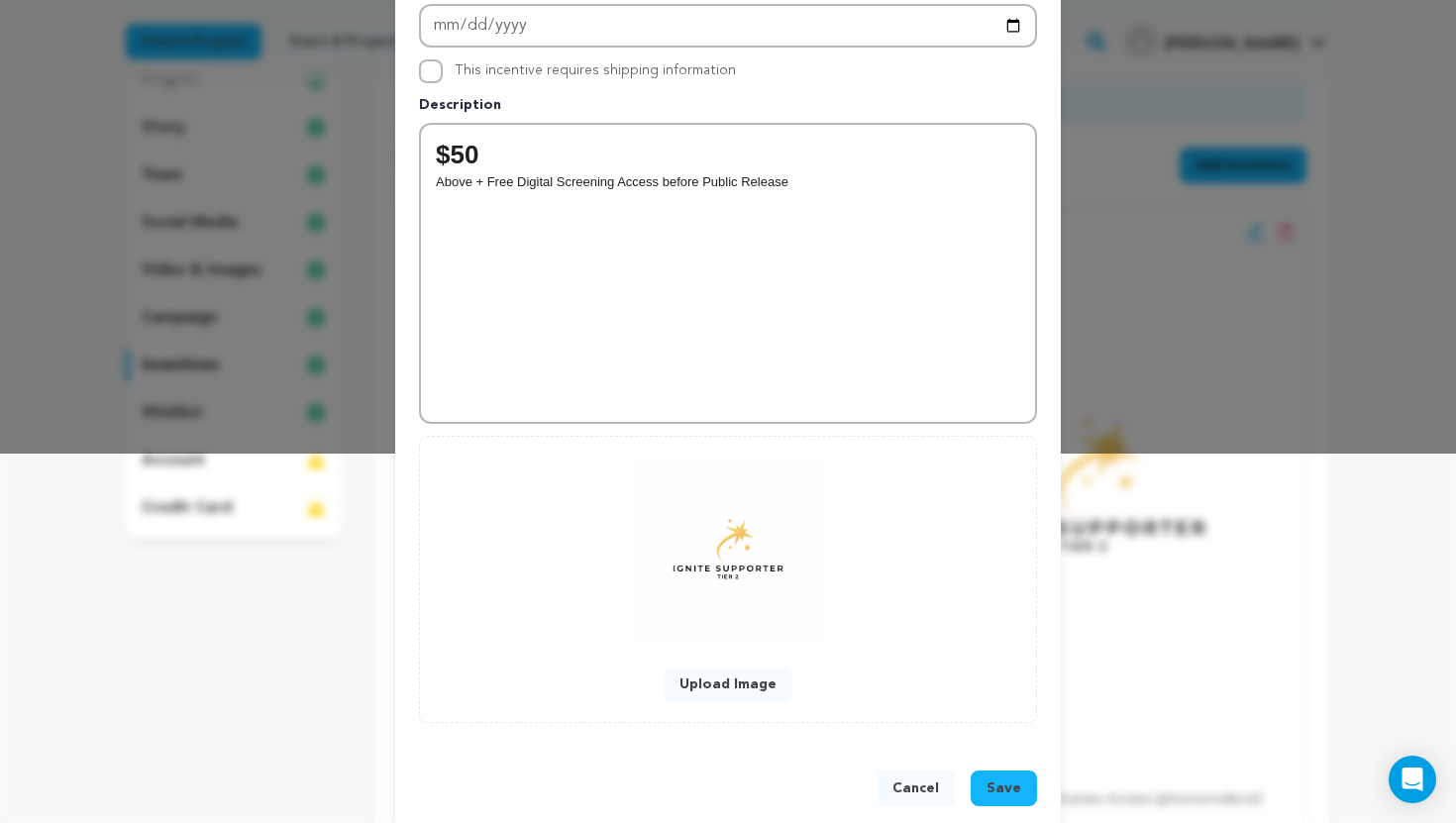 scroll, scrollTop: 400, scrollLeft: 0, axis: vertical 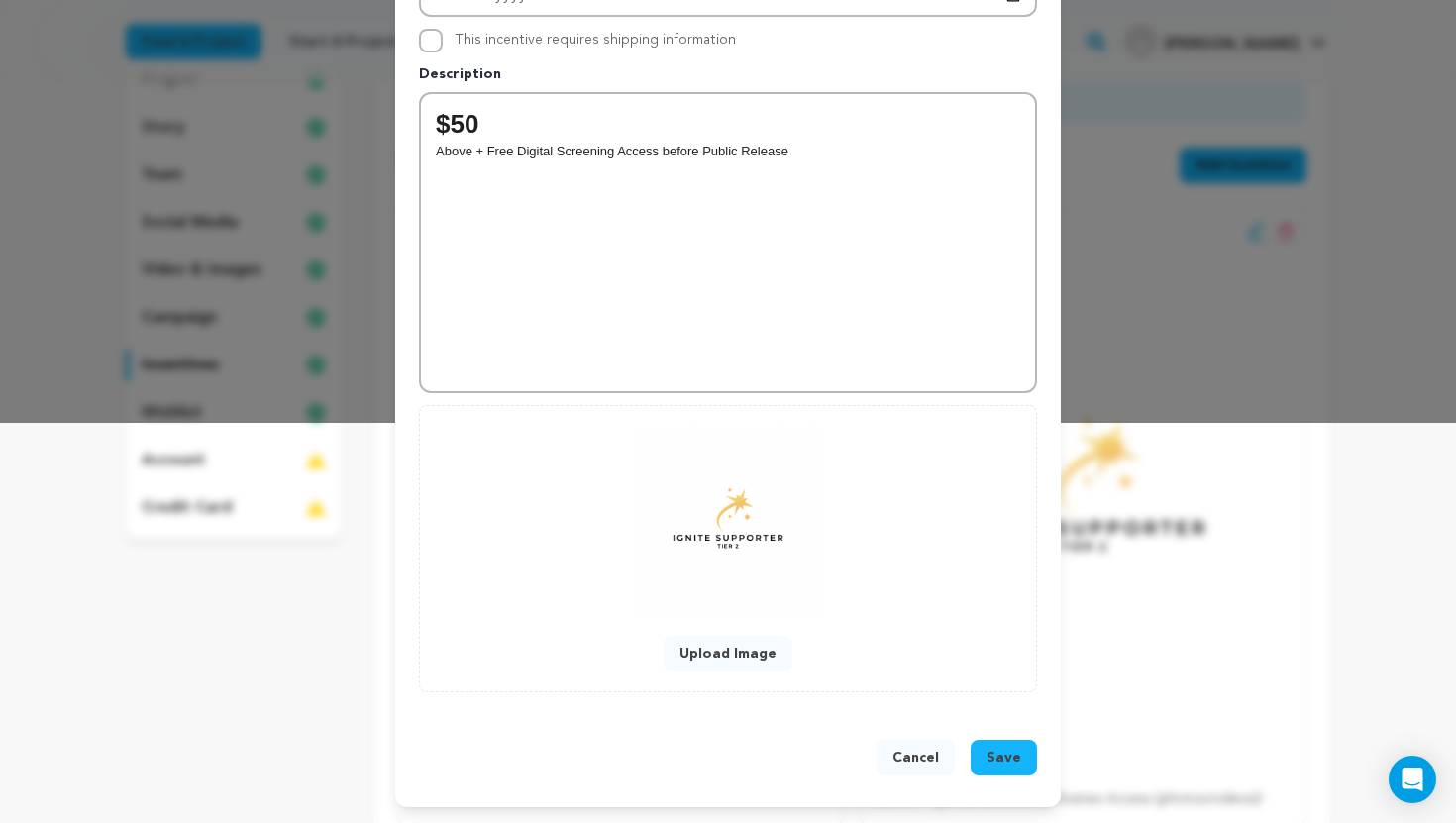 click on "Cancel" at bounding box center [915, 758] 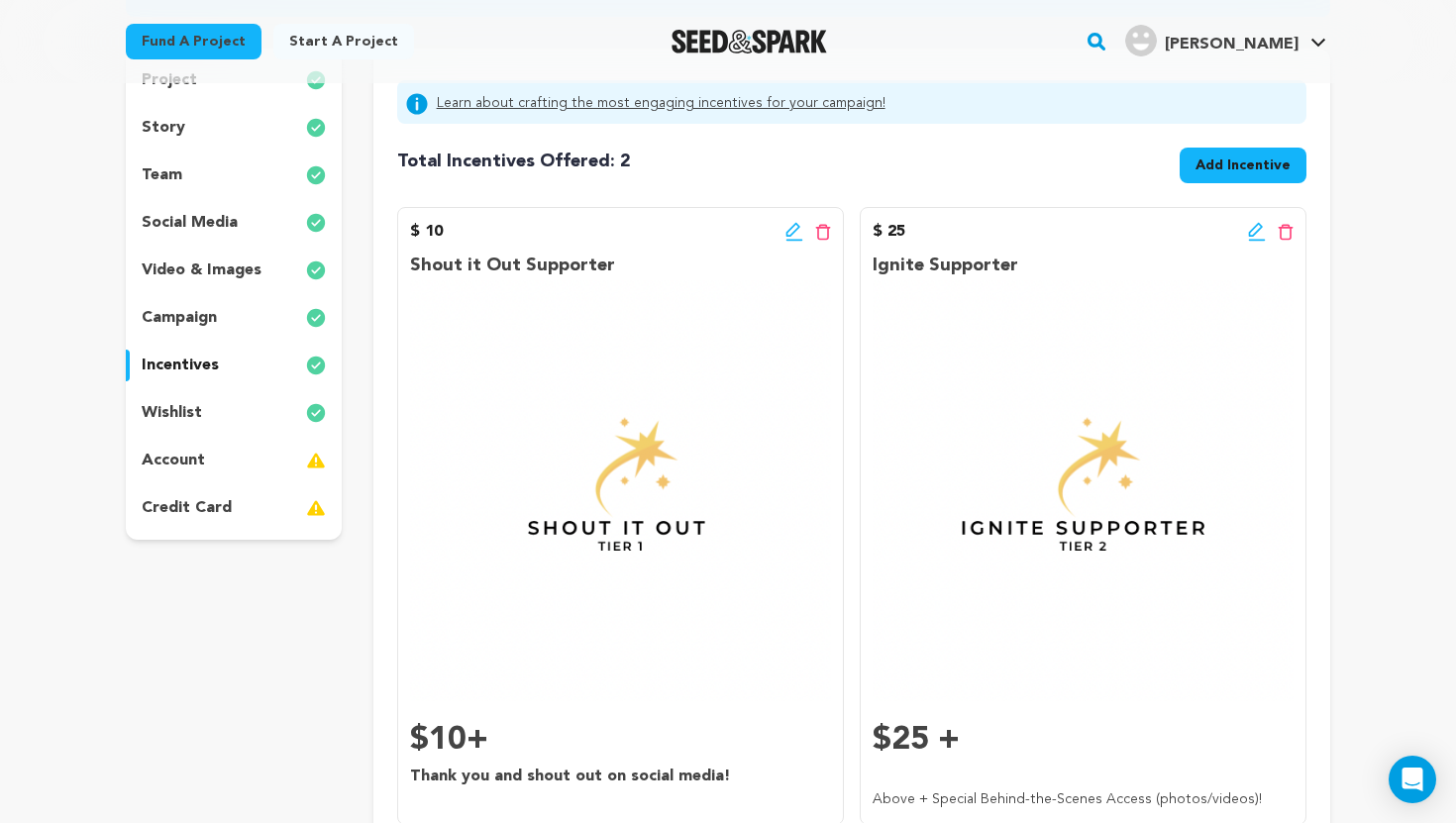 click on "Add Incentive" at bounding box center [1243, 165] 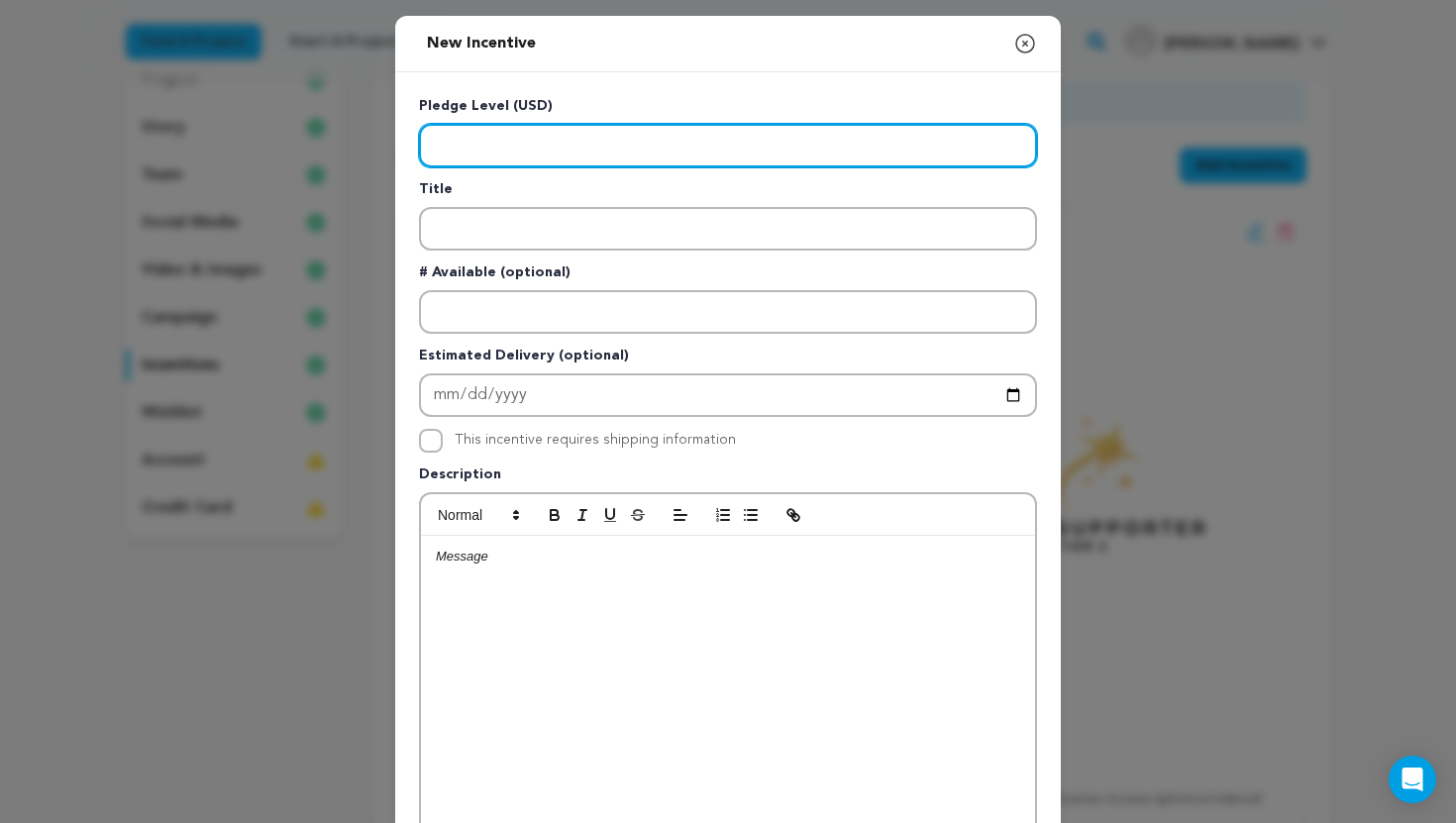 click at bounding box center [728, 146] 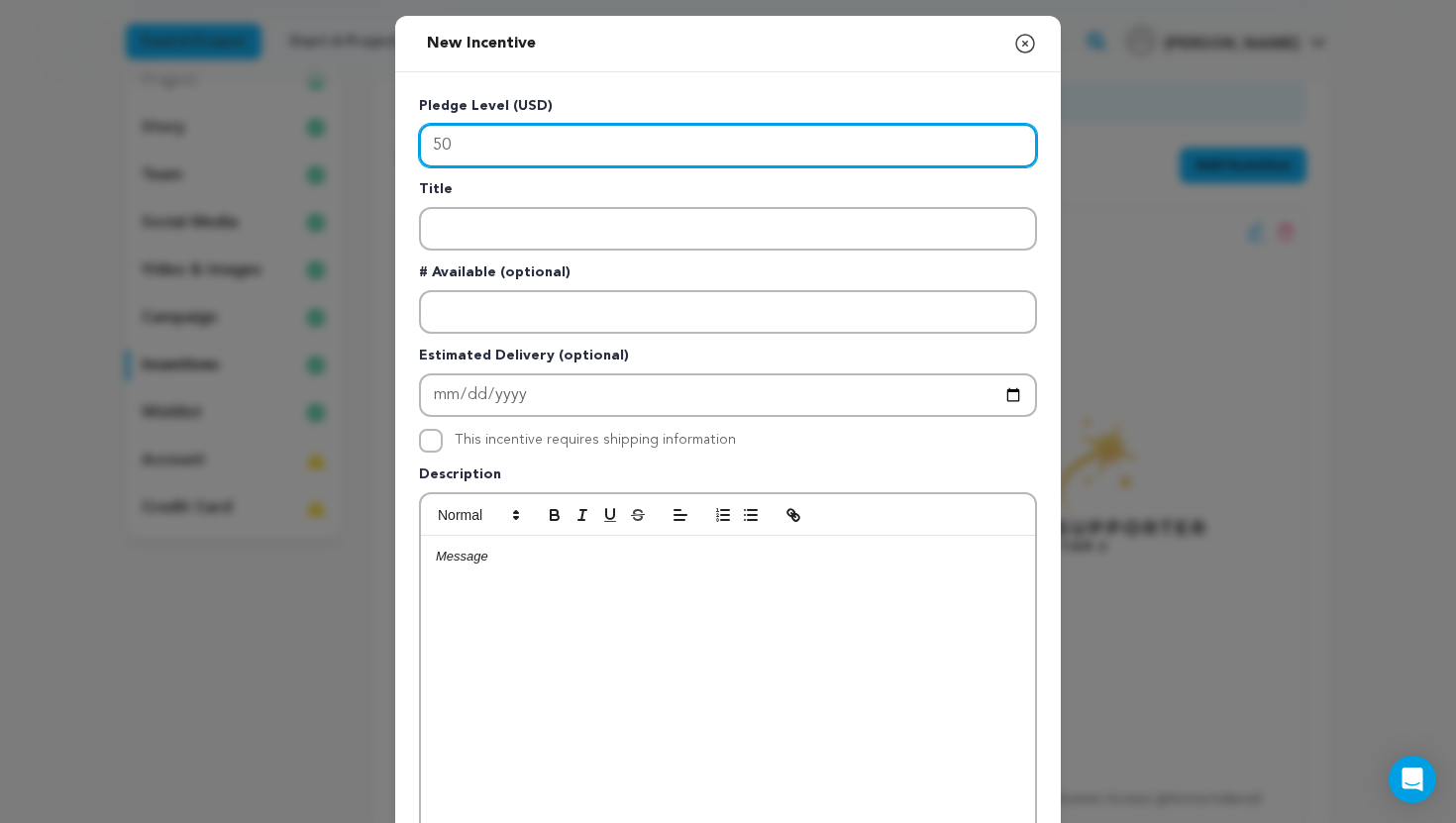 type on "50" 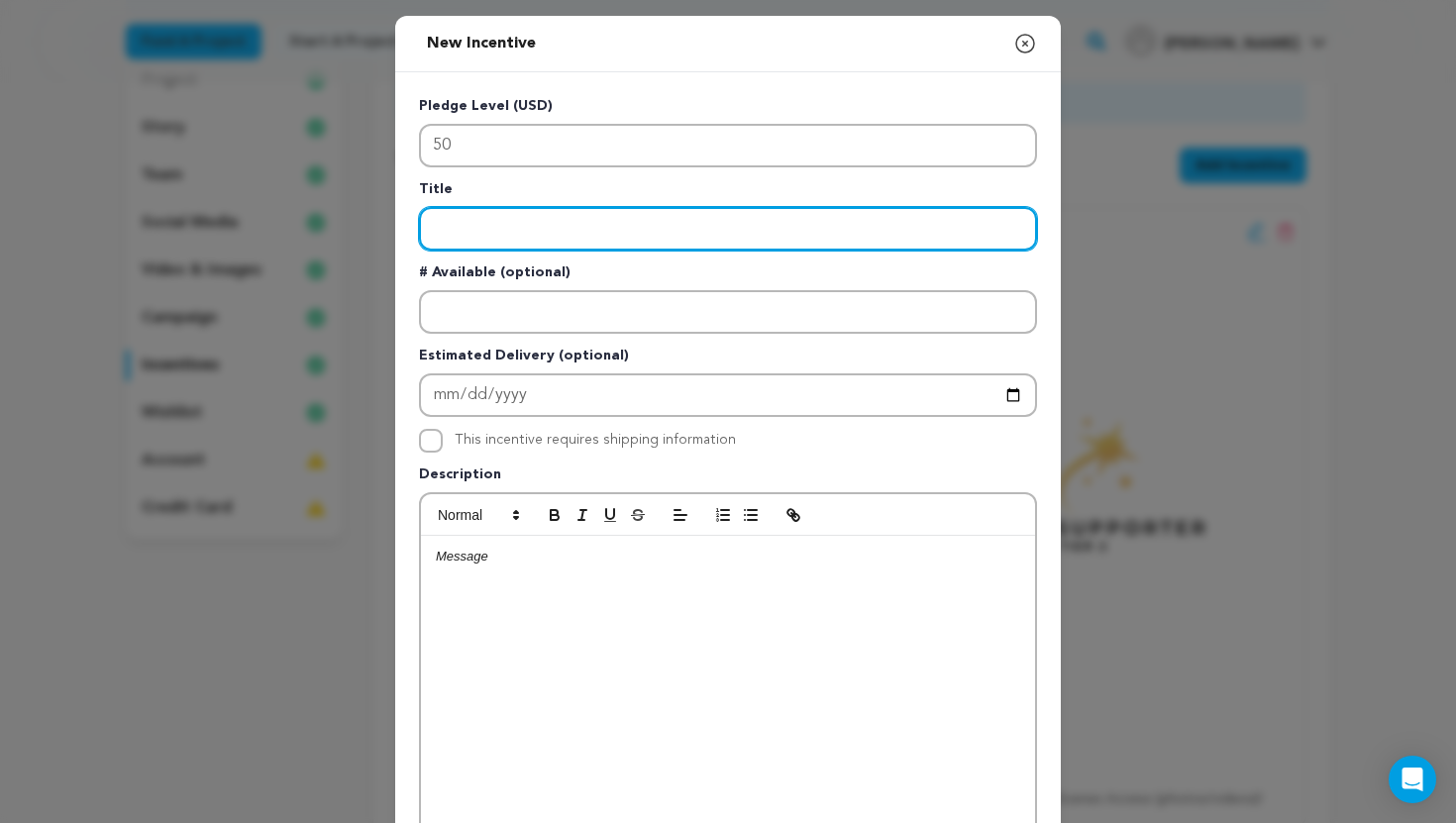 click at bounding box center [728, 229] 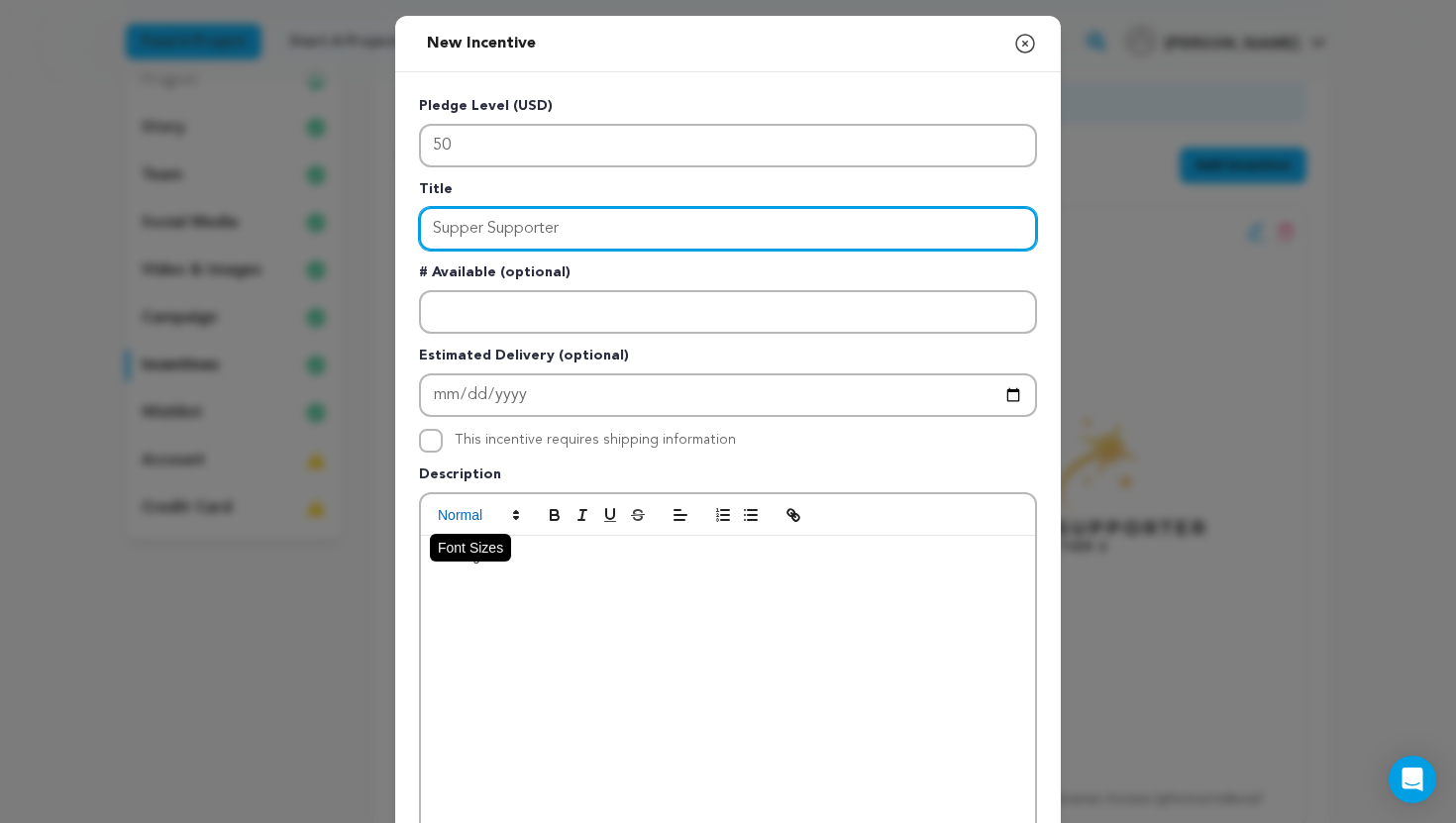type on "Supper Supporter" 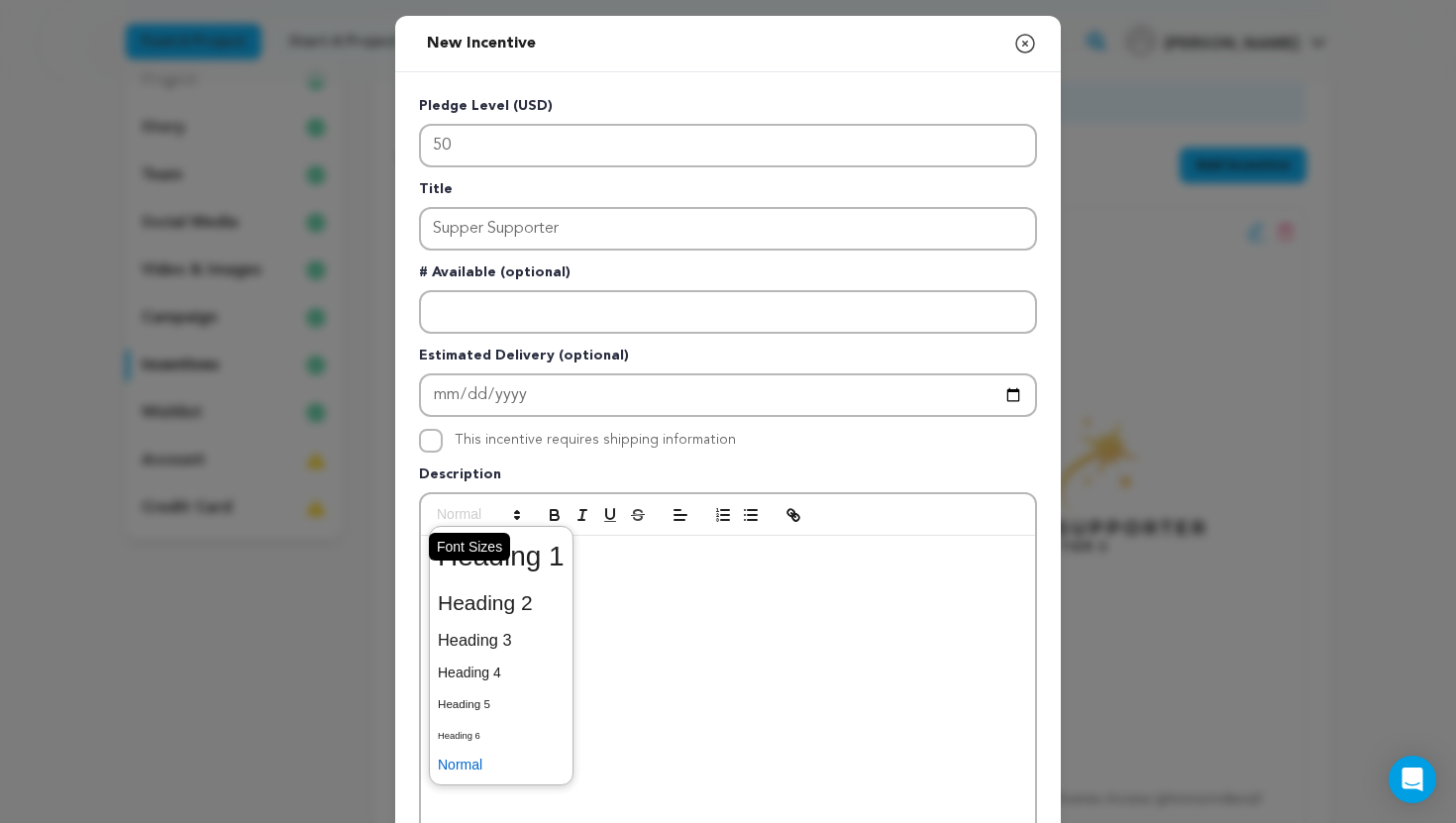 click at bounding box center (477, 515) 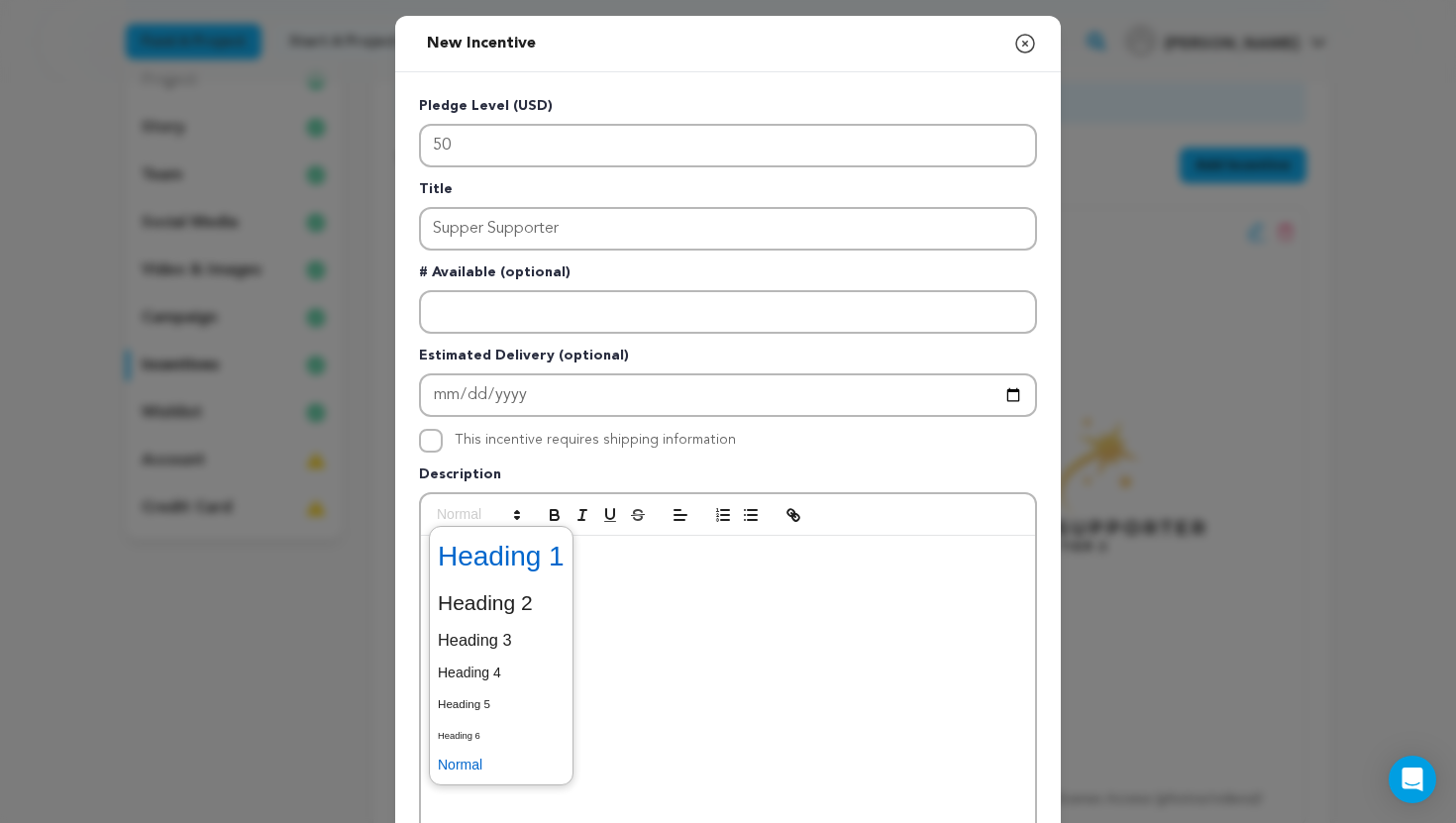click at bounding box center (501, 557) 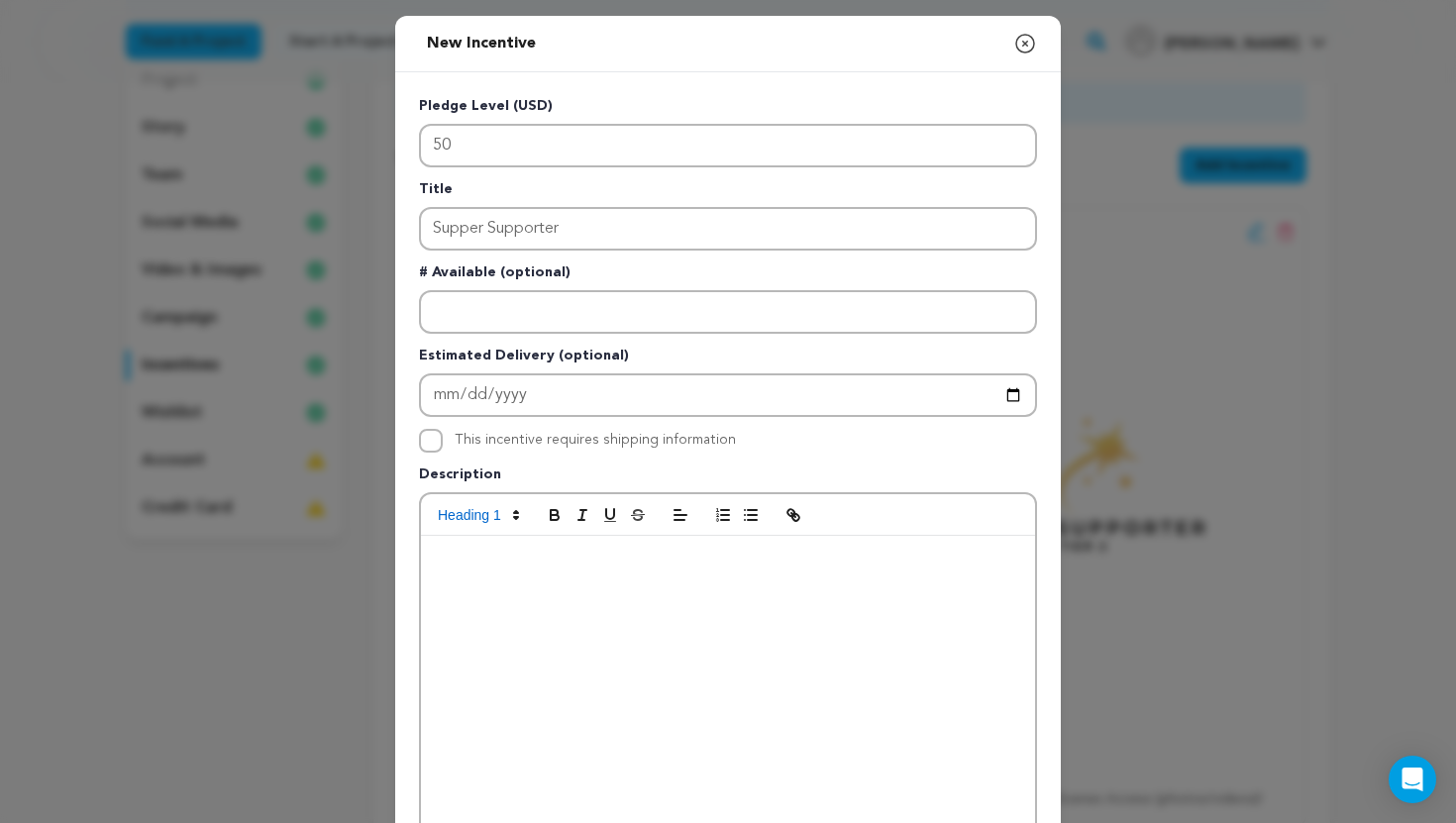 type 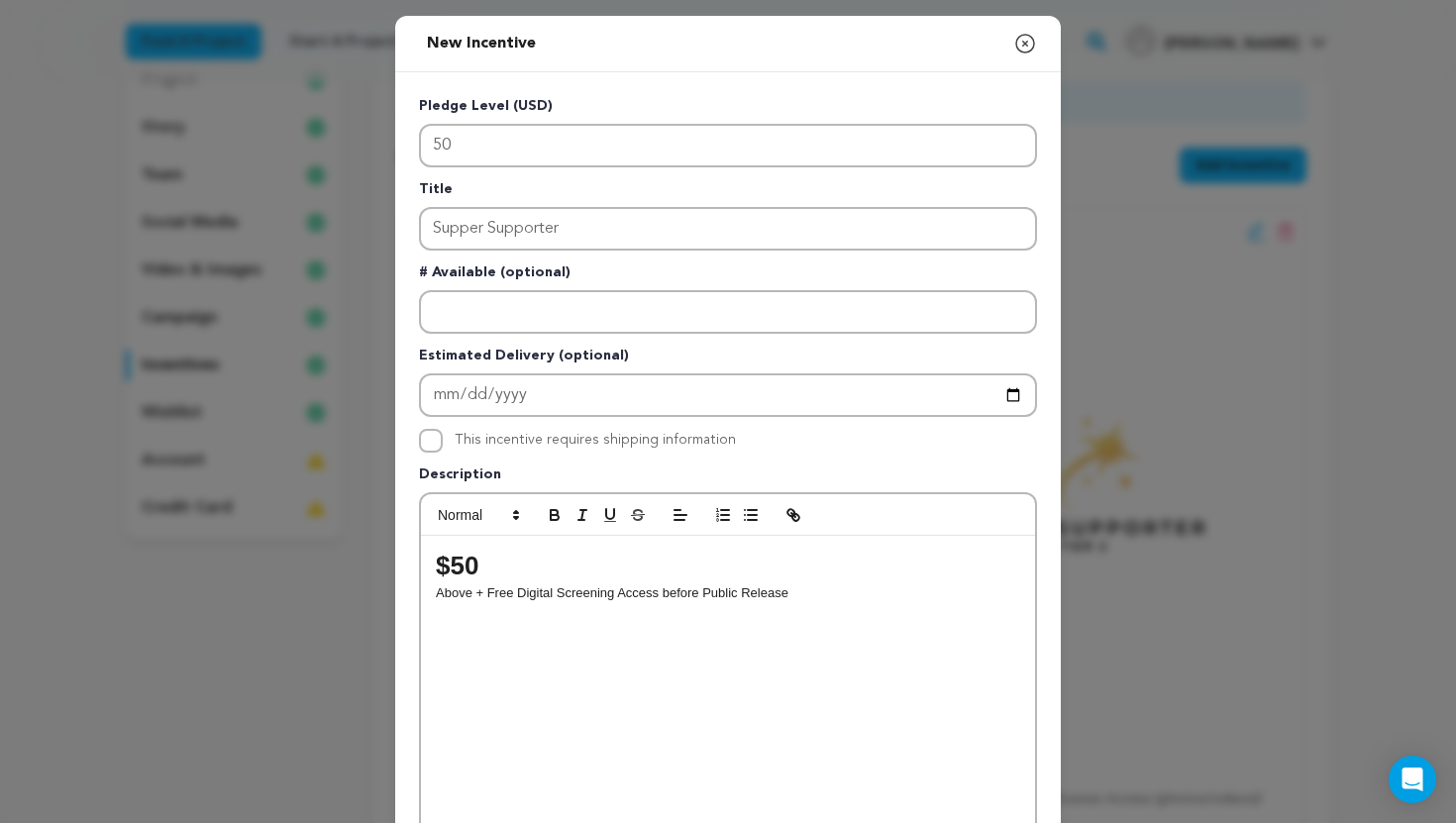 scroll, scrollTop: 0, scrollLeft: 0, axis: both 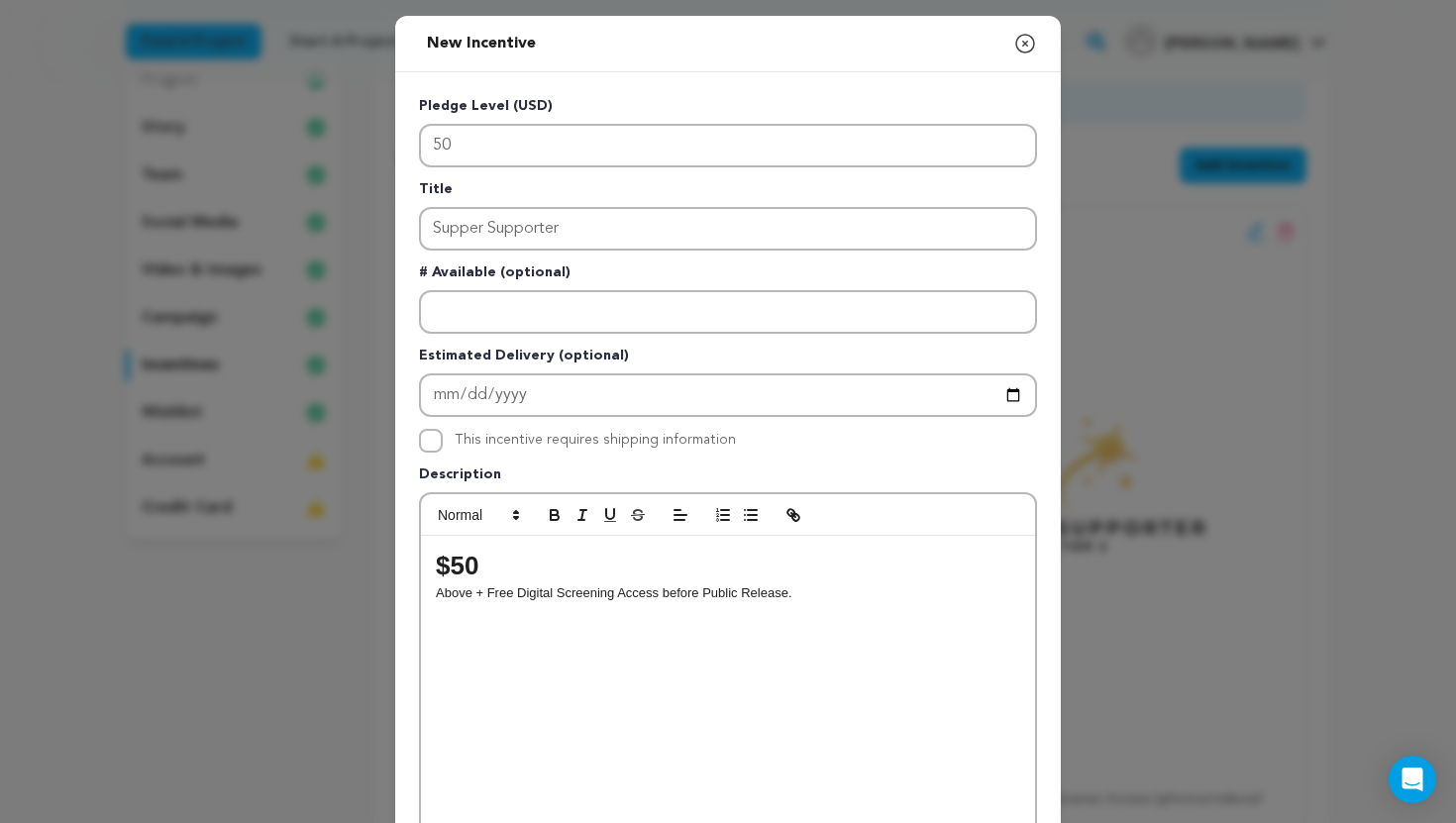 click on "Pledge Level (USD)
50
Title
Supper Supporter
# Available (optional)
Estimated Delivery (optional)
This incentive requires shipping information" at bounding box center (728, 514) 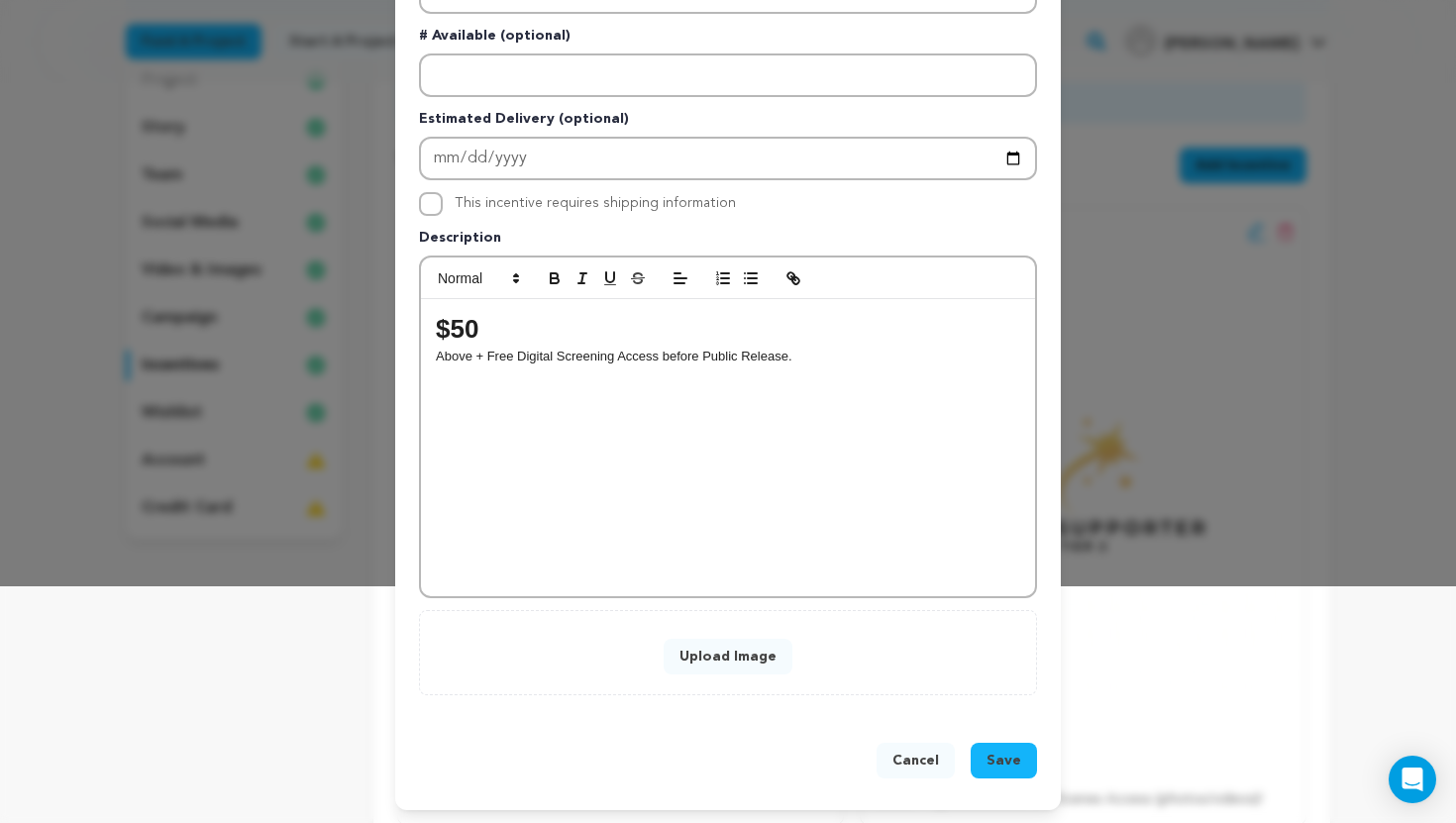 scroll, scrollTop: 238, scrollLeft: 0, axis: vertical 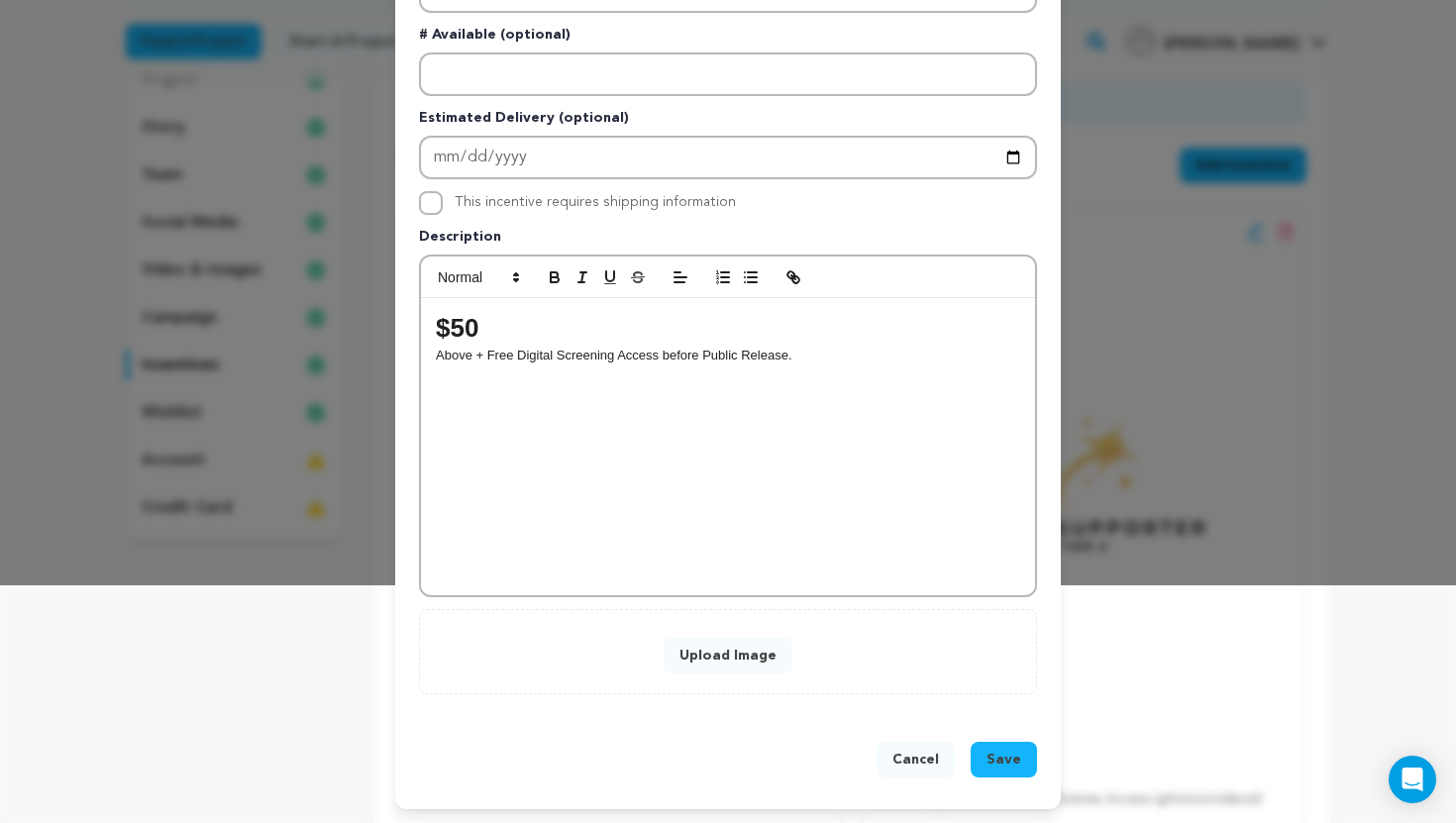 click on "Upload Image" at bounding box center (728, 656) 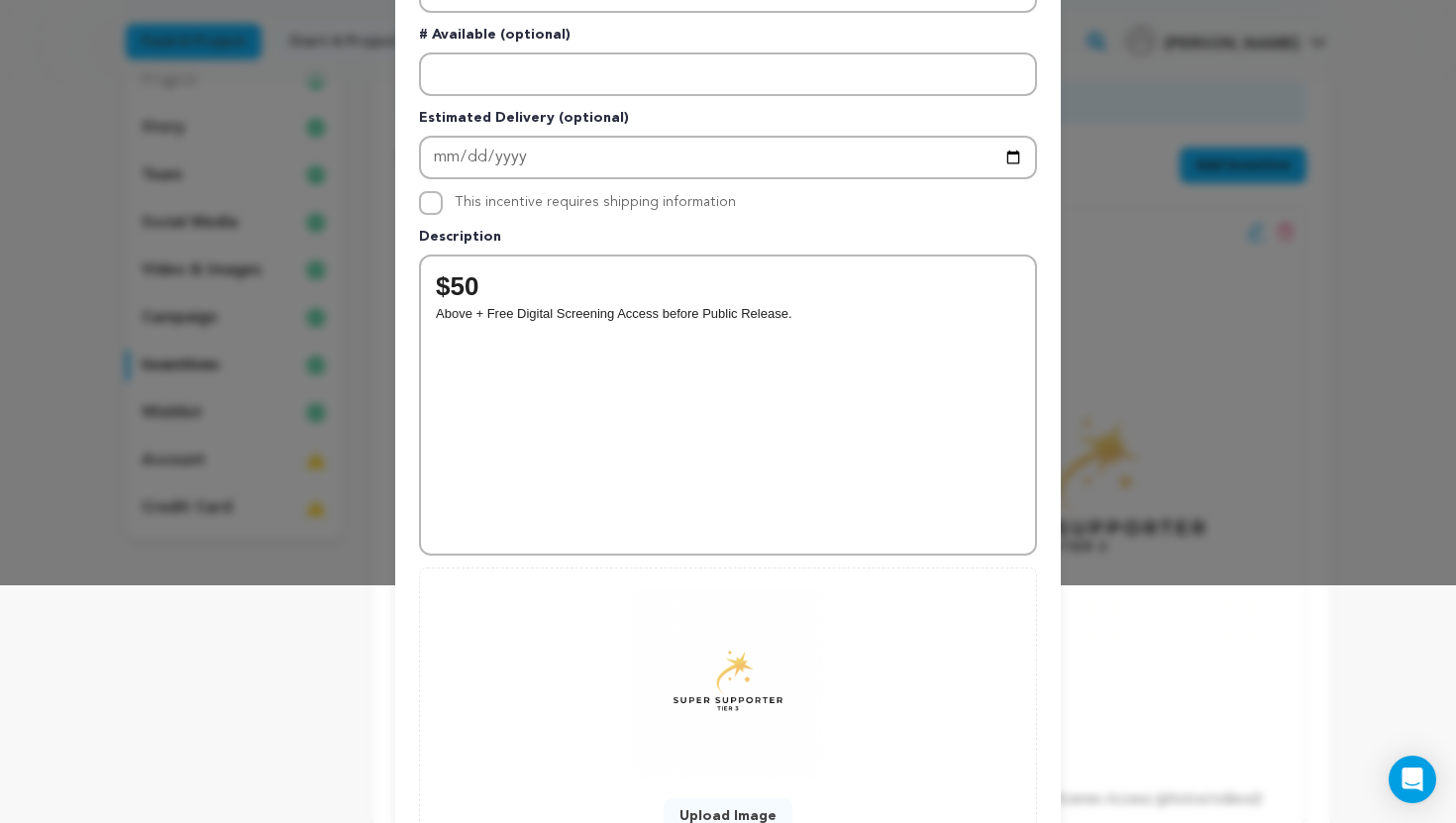 type 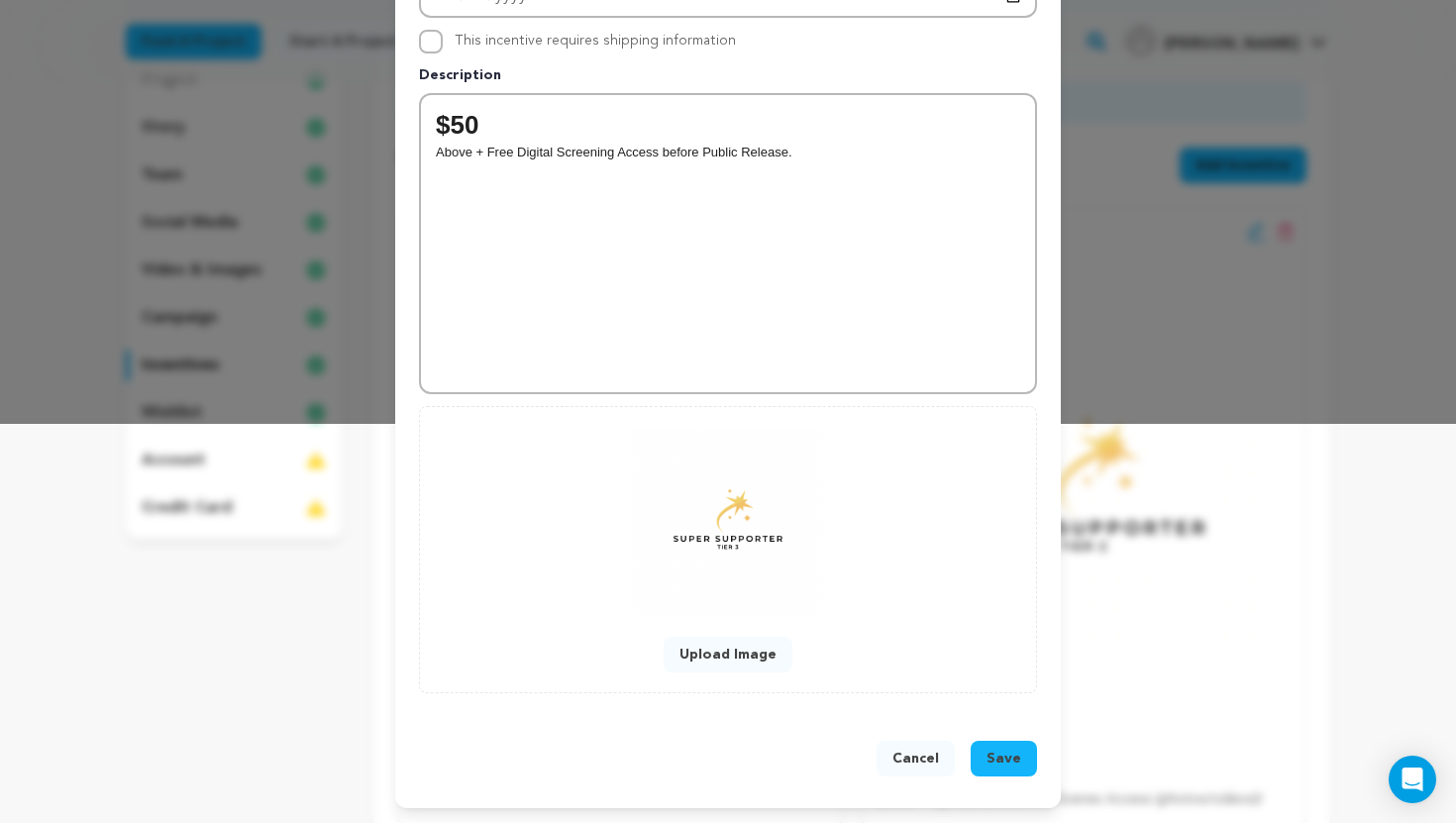 scroll, scrollTop: 400, scrollLeft: 0, axis: vertical 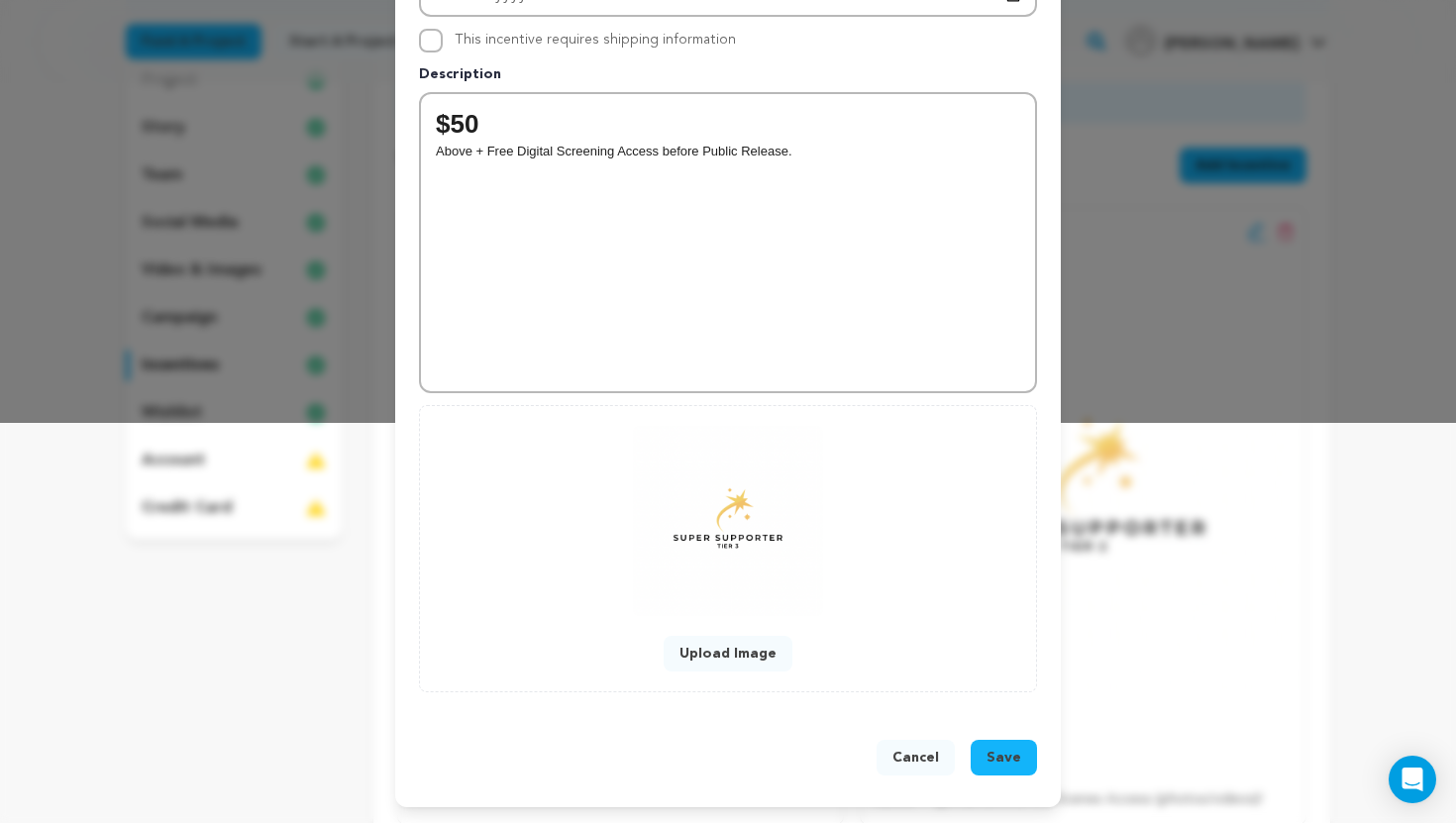 click on "Save" at bounding box center [1003, 758] 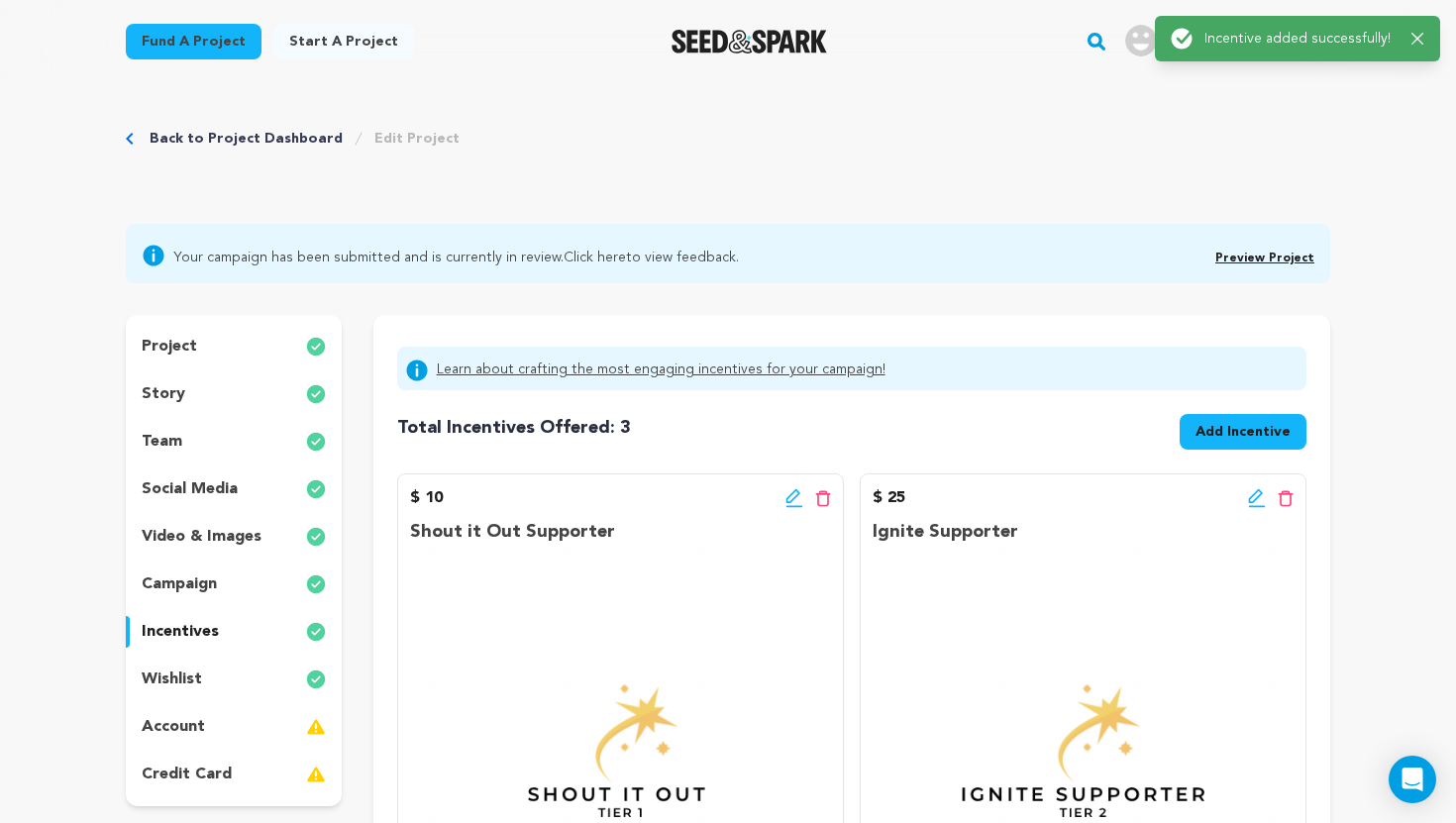 scroll, scrollTop: 0, scrollLeft: 0, axis: both 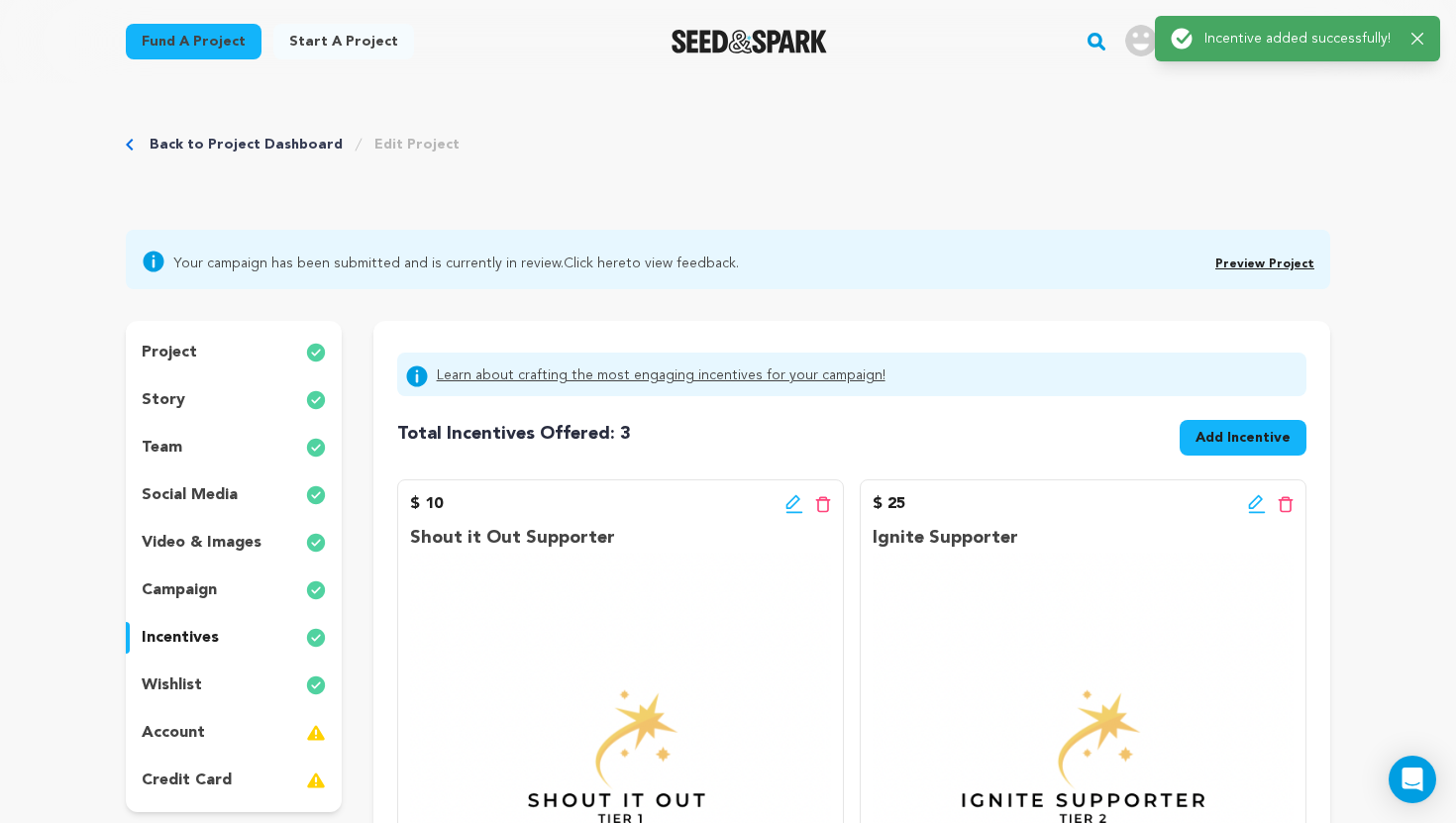 click on "Back to Project Dashboard
Edit Project
Your campaign has been submitted and is currently in review.  Click here  to view feedback." at bounding box center [728, 1521] 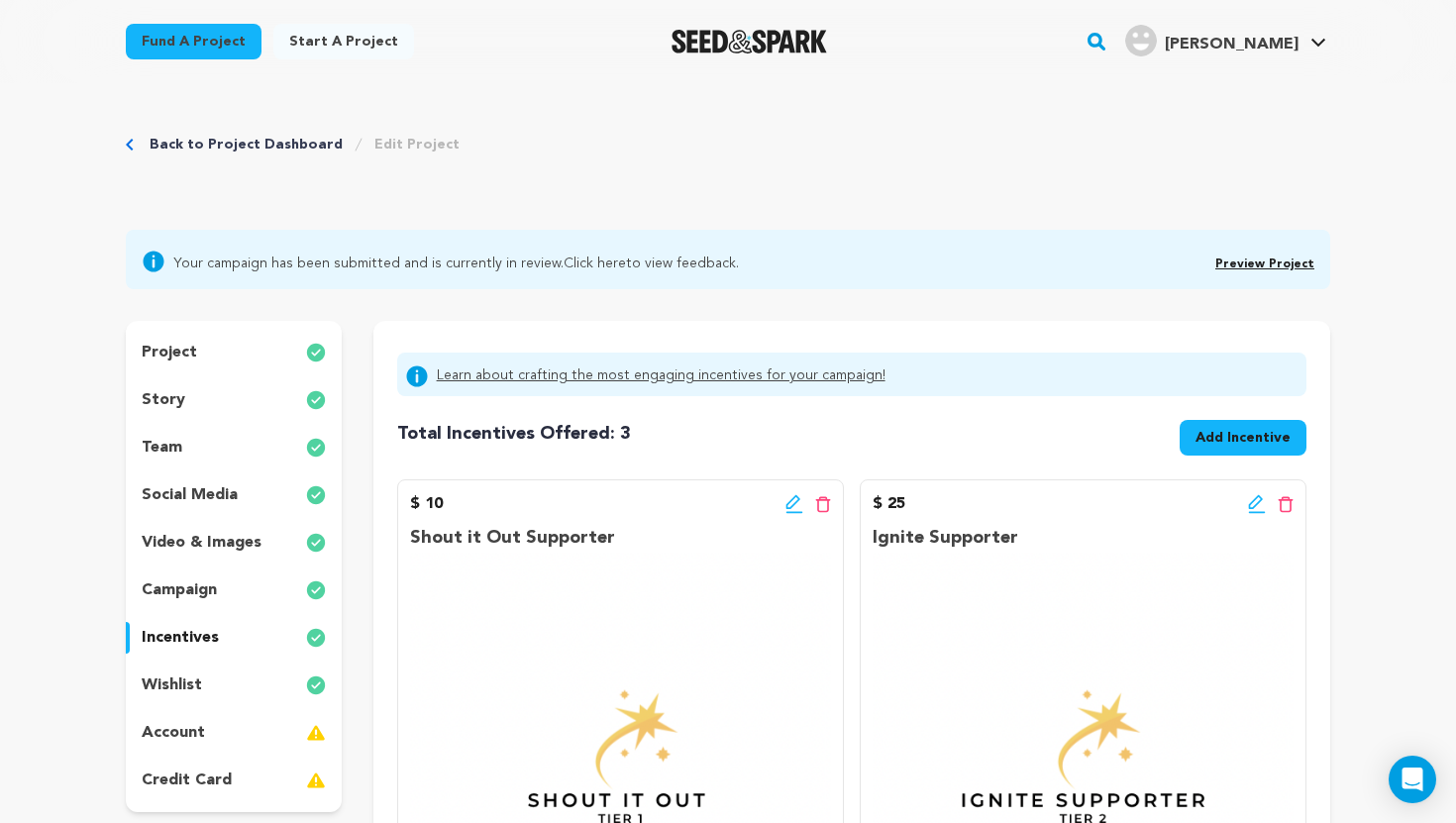 click on "Back to Project Dashboard
Edit Project
Your campaign has been submitted and is currently in review.  Click here  to view feedback." at bounding box center [728, 1521] 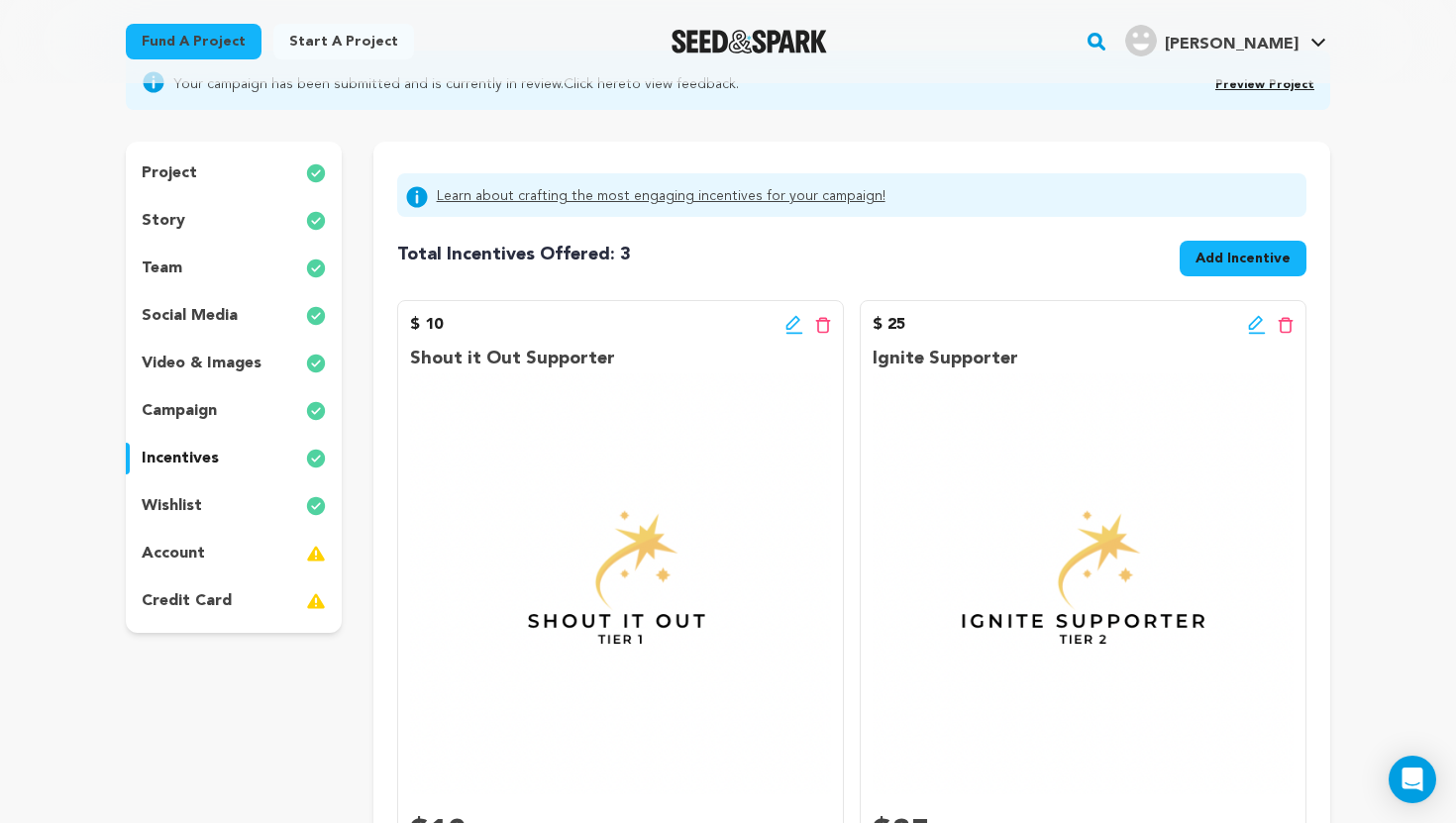 scroll, scrollTop: 158, scrollLeft: 0, axis: vertical 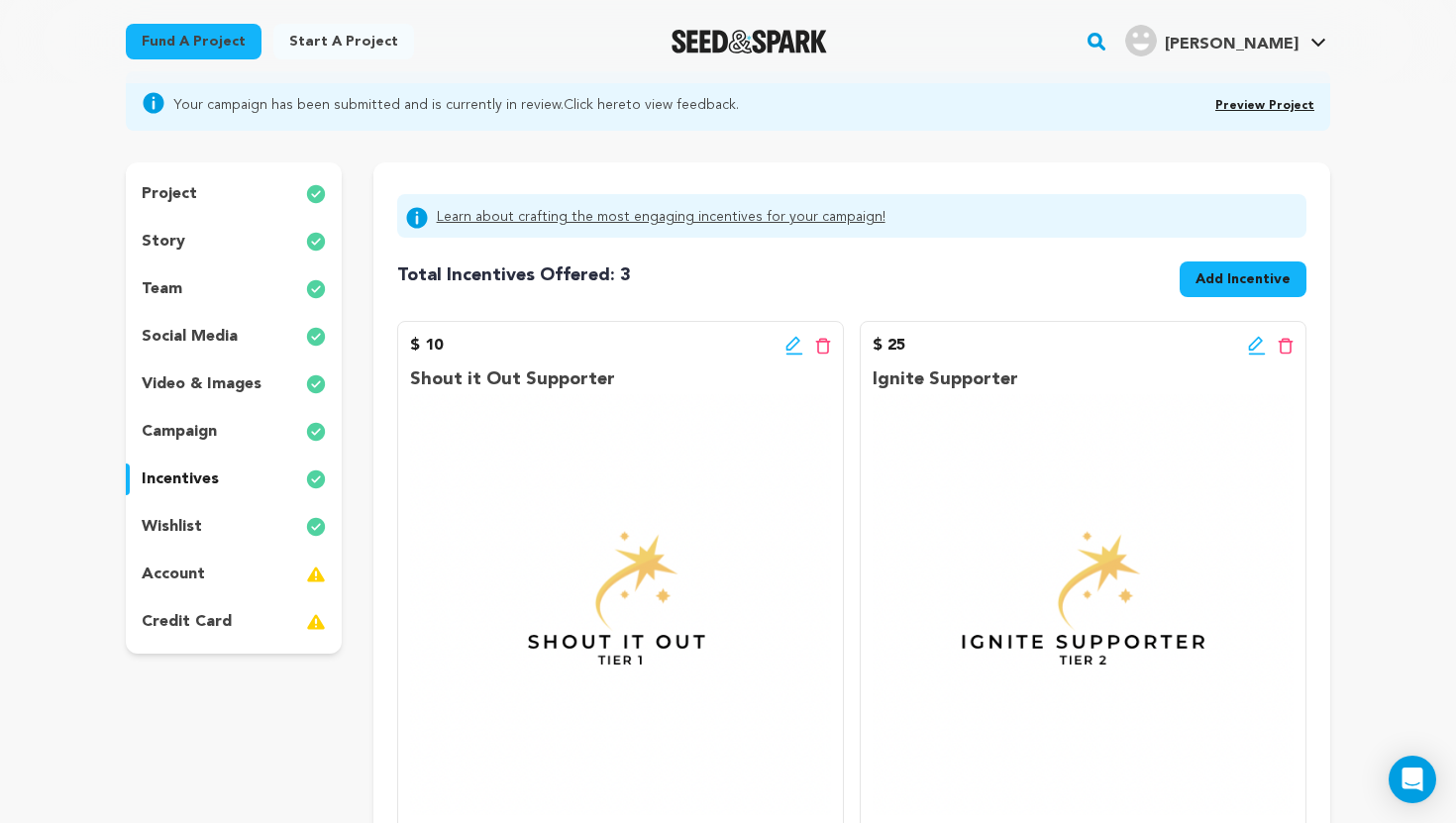 click on "Add Incentive" at bounding box center [1243, 279] 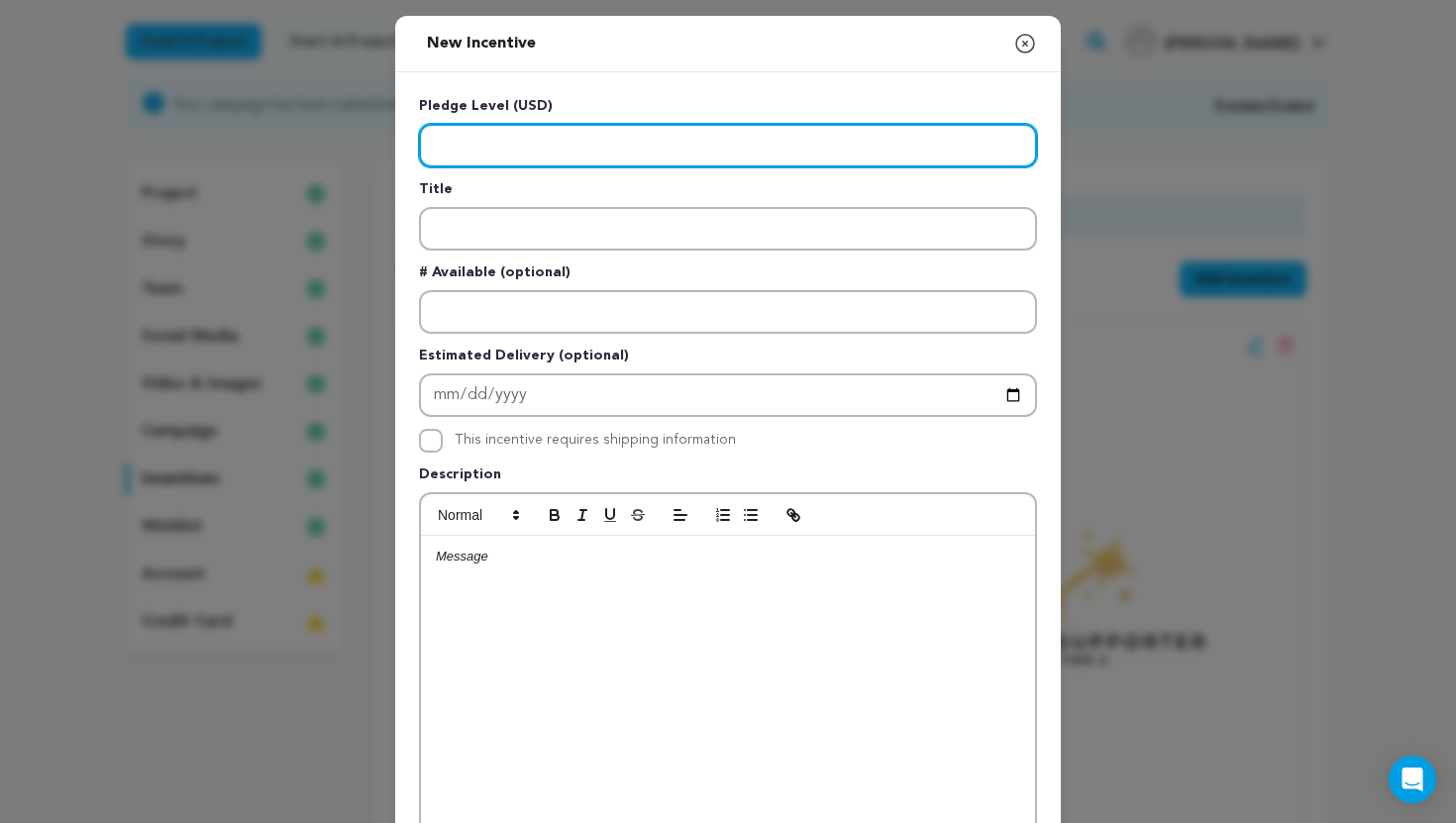 click at bounding box center (728, 146) 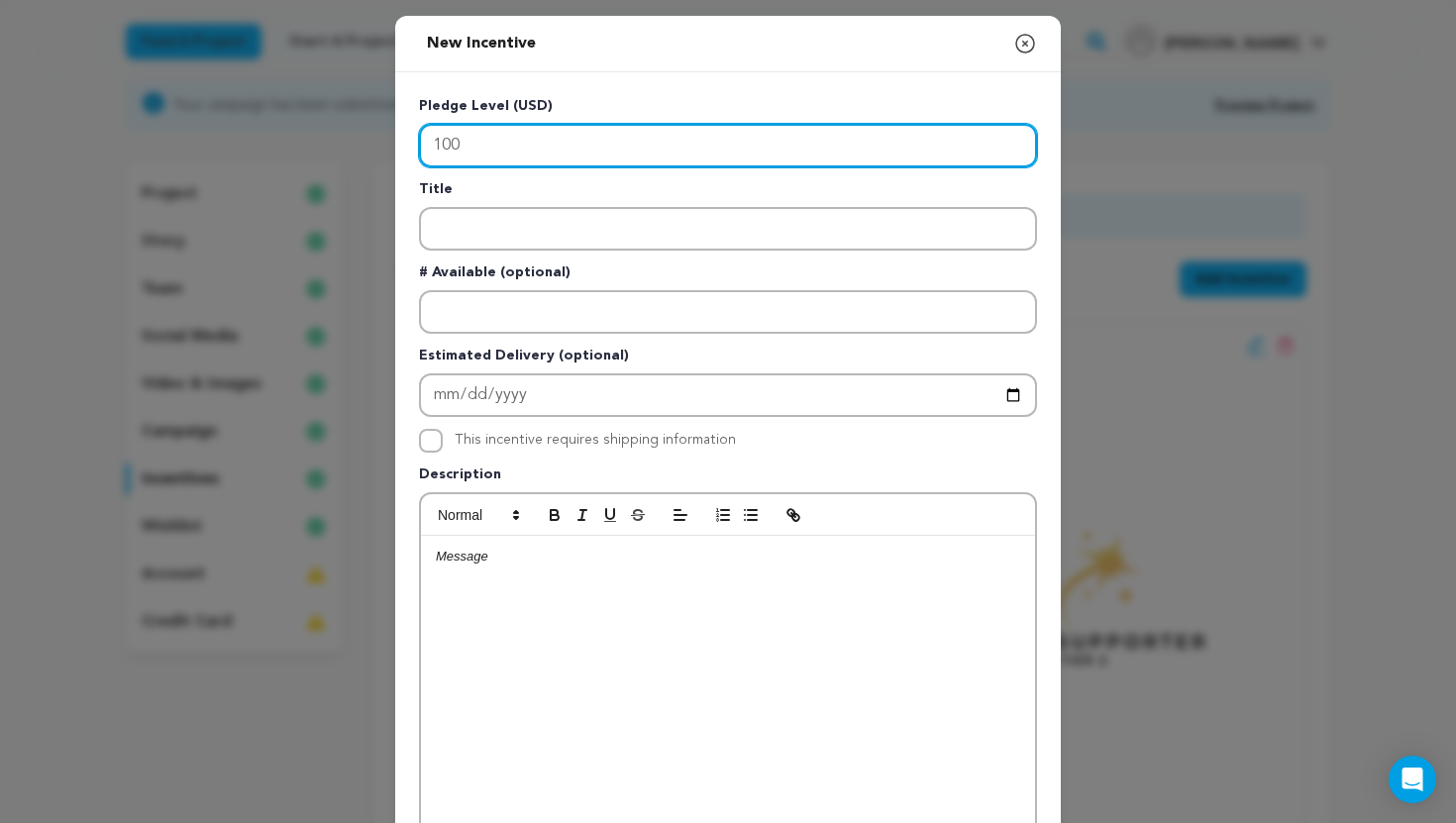type on "100" 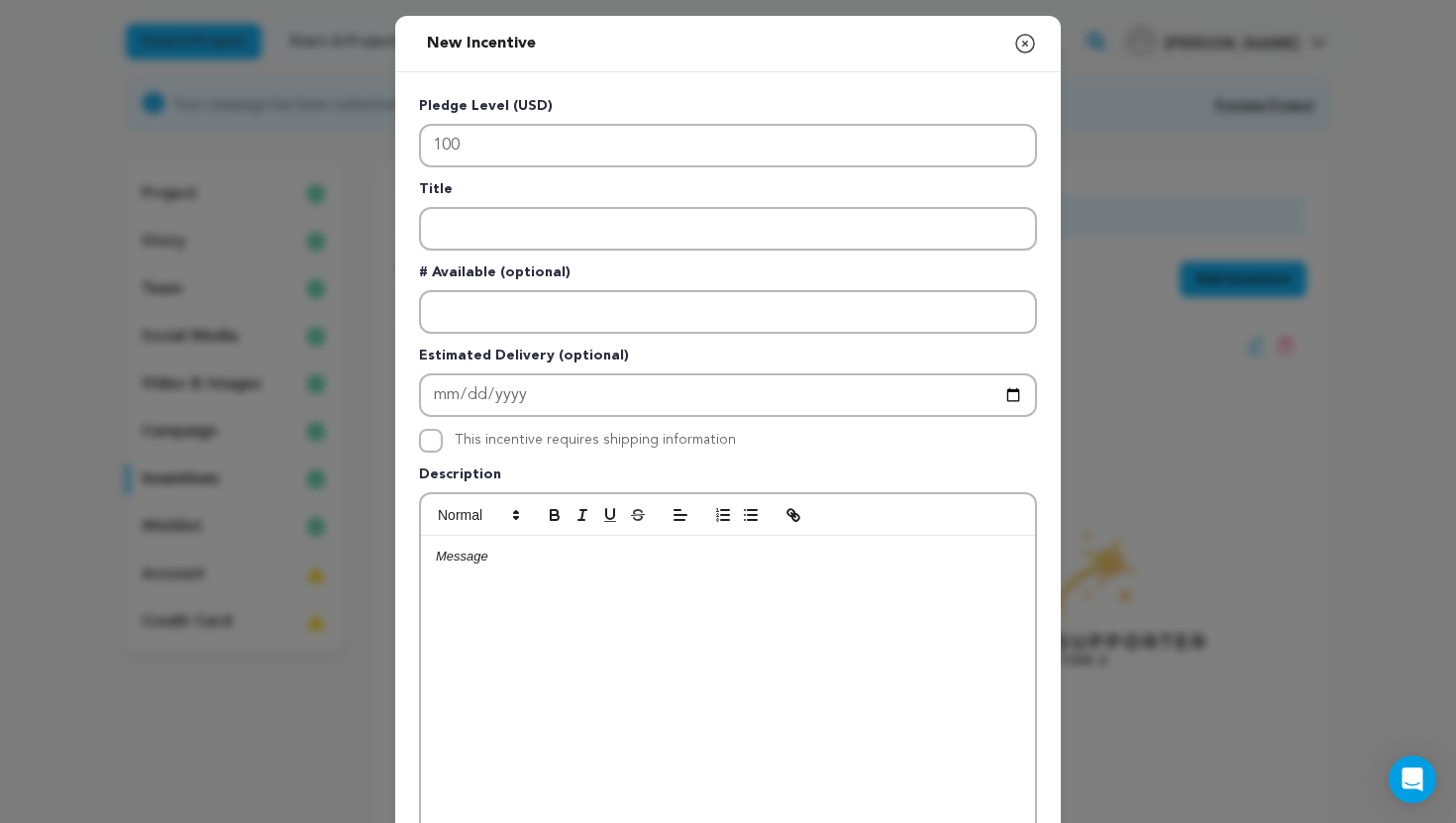 click at bounding box center (728, 684) 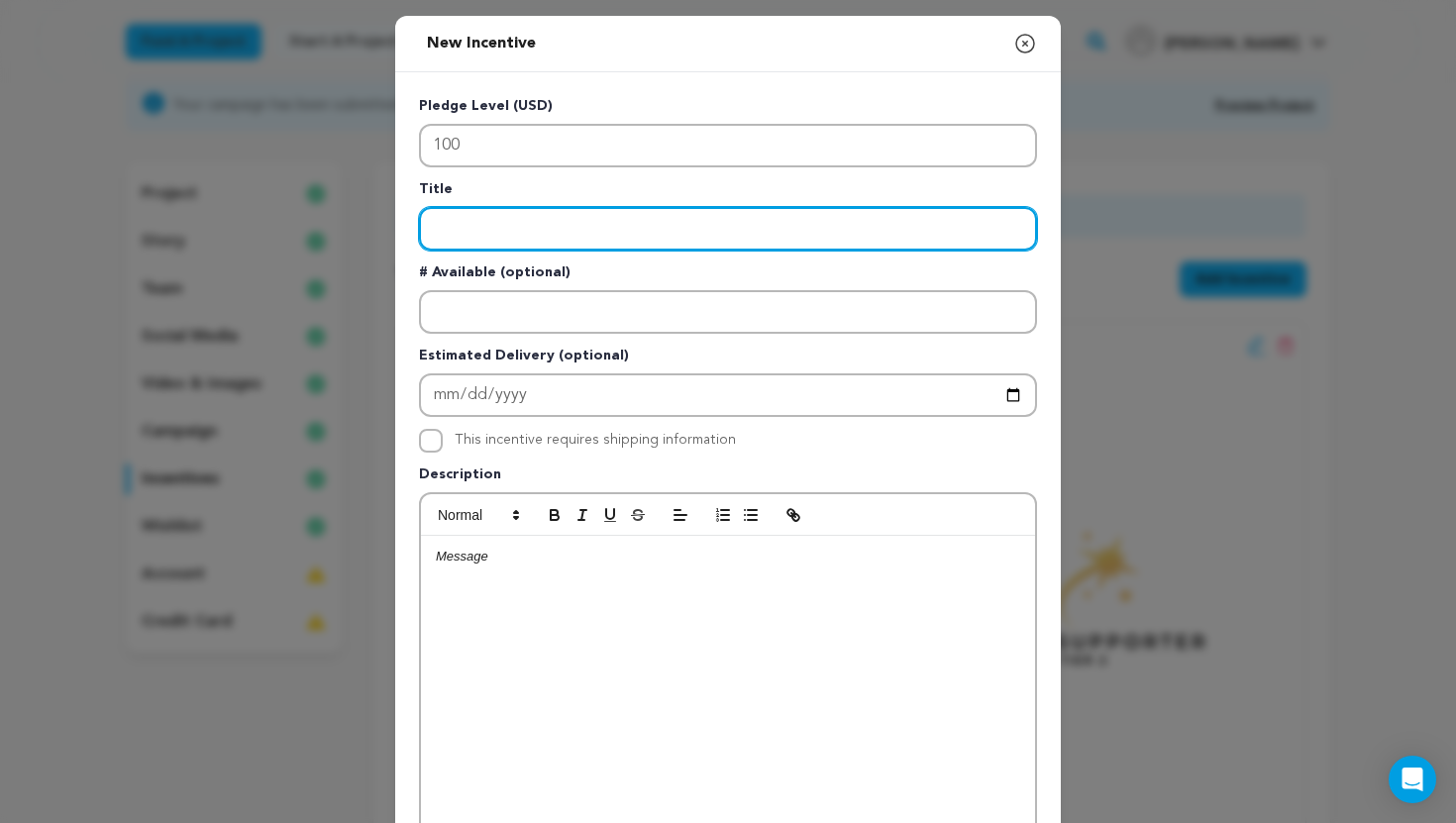 click at bounding box center [728, 229] 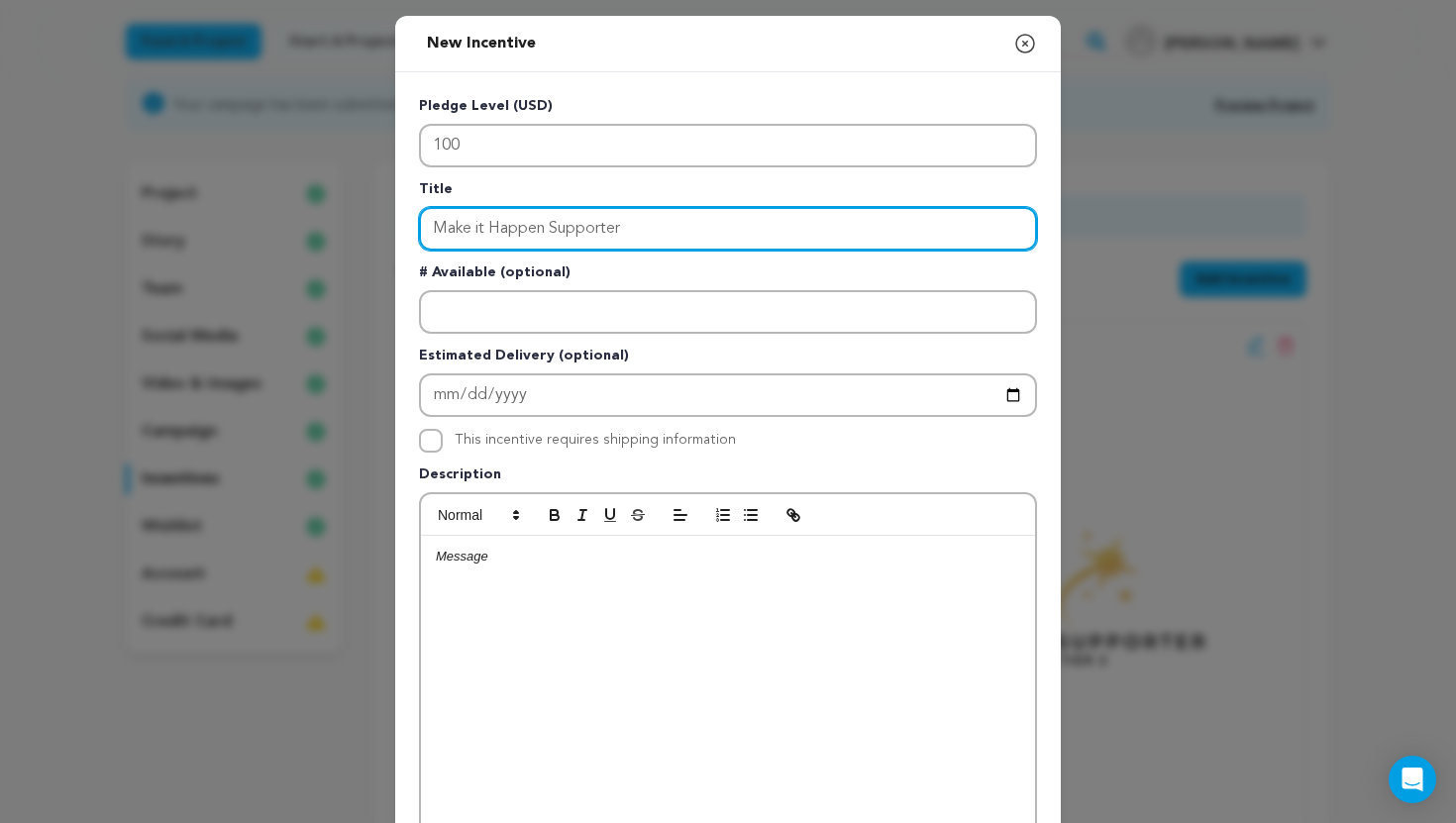 type on "Make it Happen Supporter" 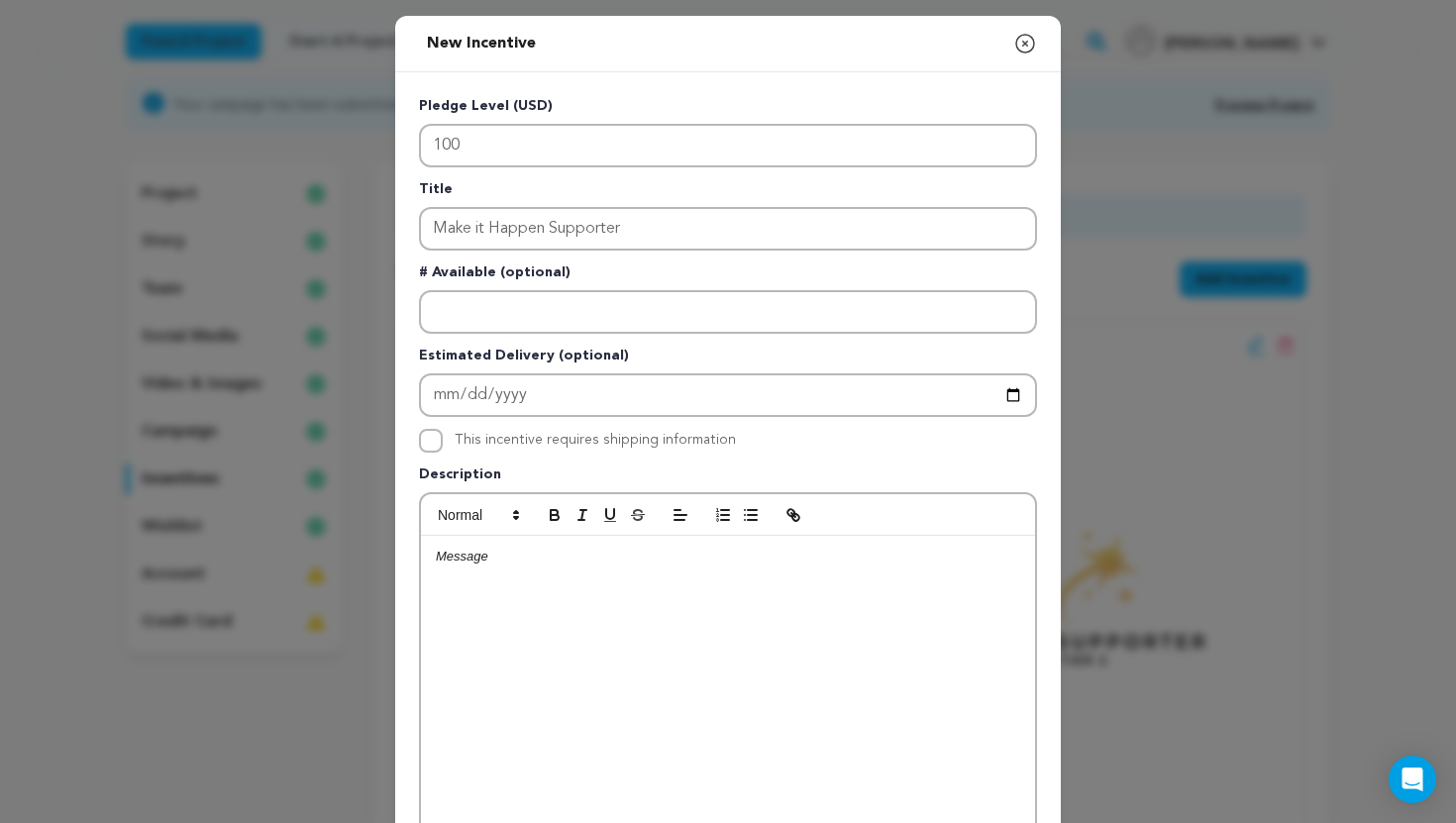 click at bounding box center (728, 557) 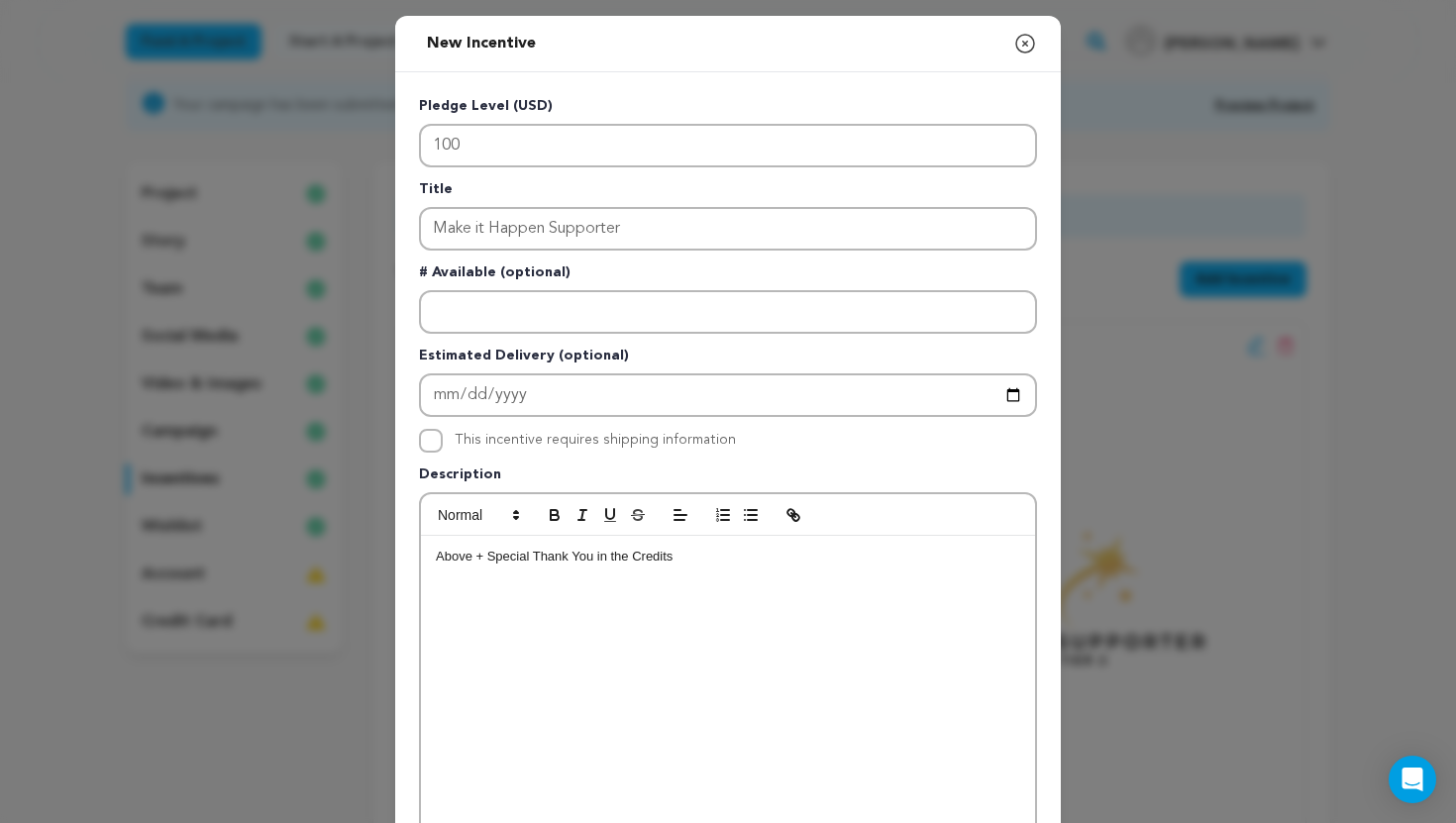 scroll, scrollTop: 0, scrollLeft: 0, axis: both 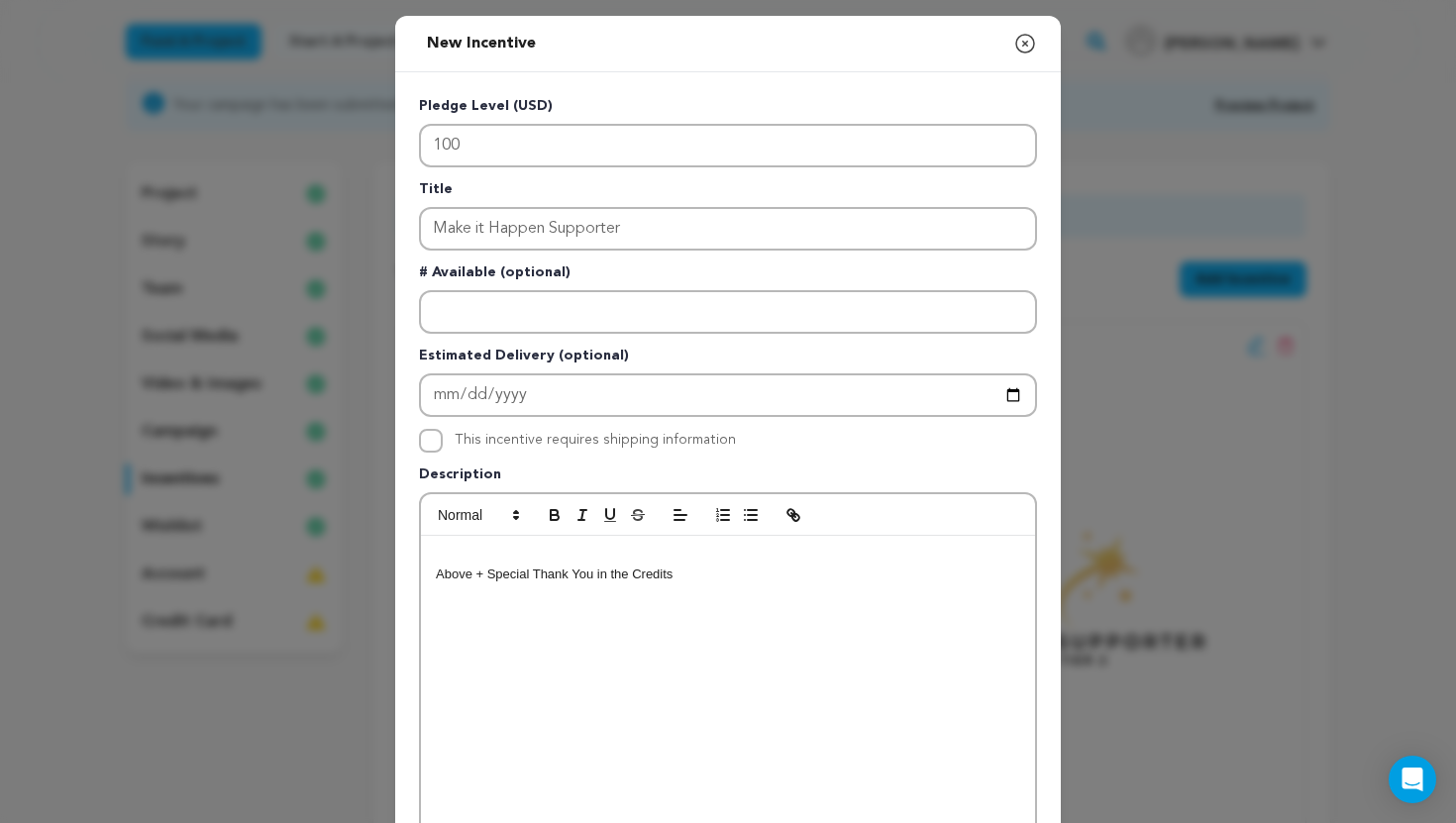 click at bounding box center [728, 557] 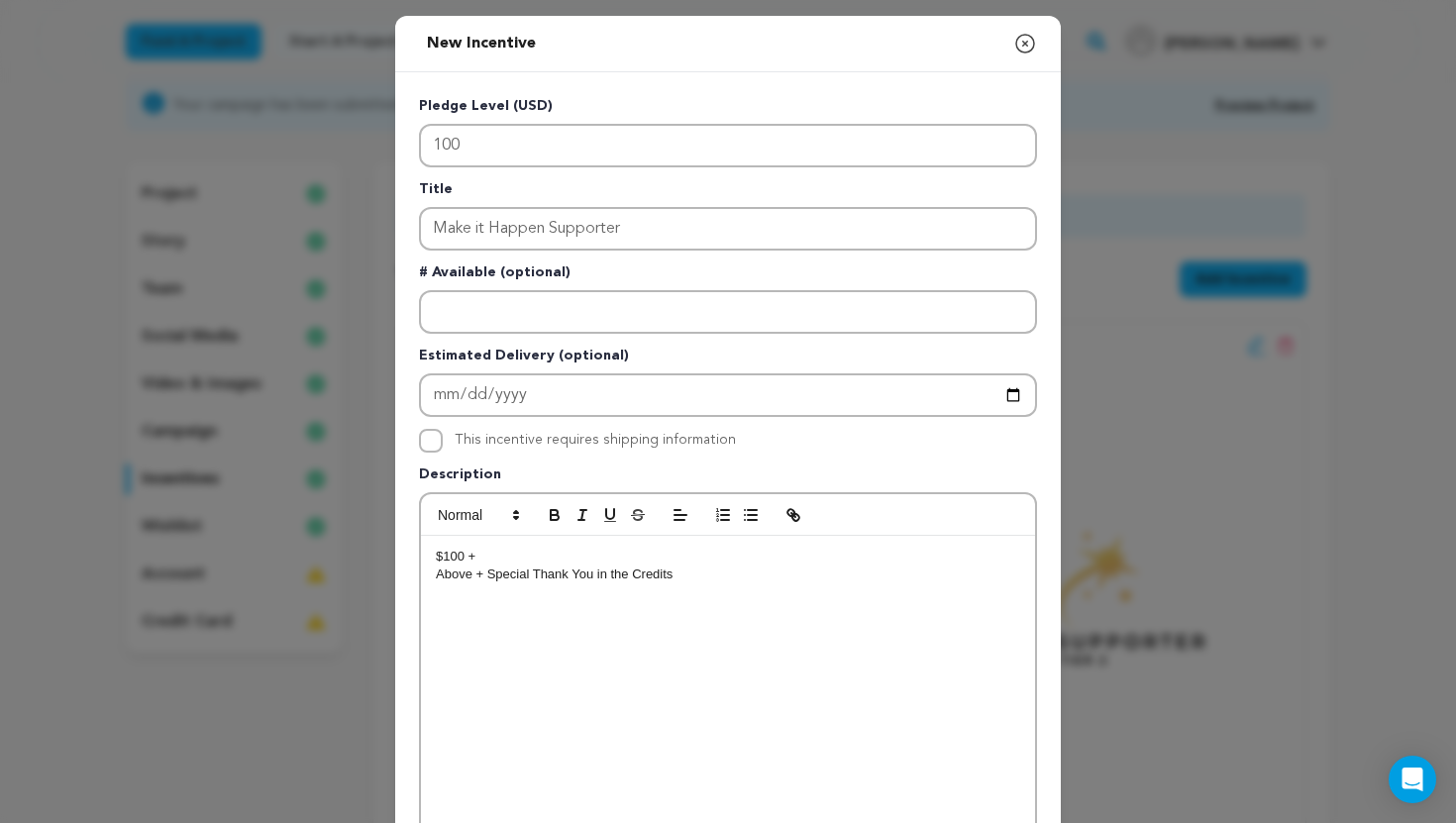 click on "$100 +" at bounding box center (728, 557) 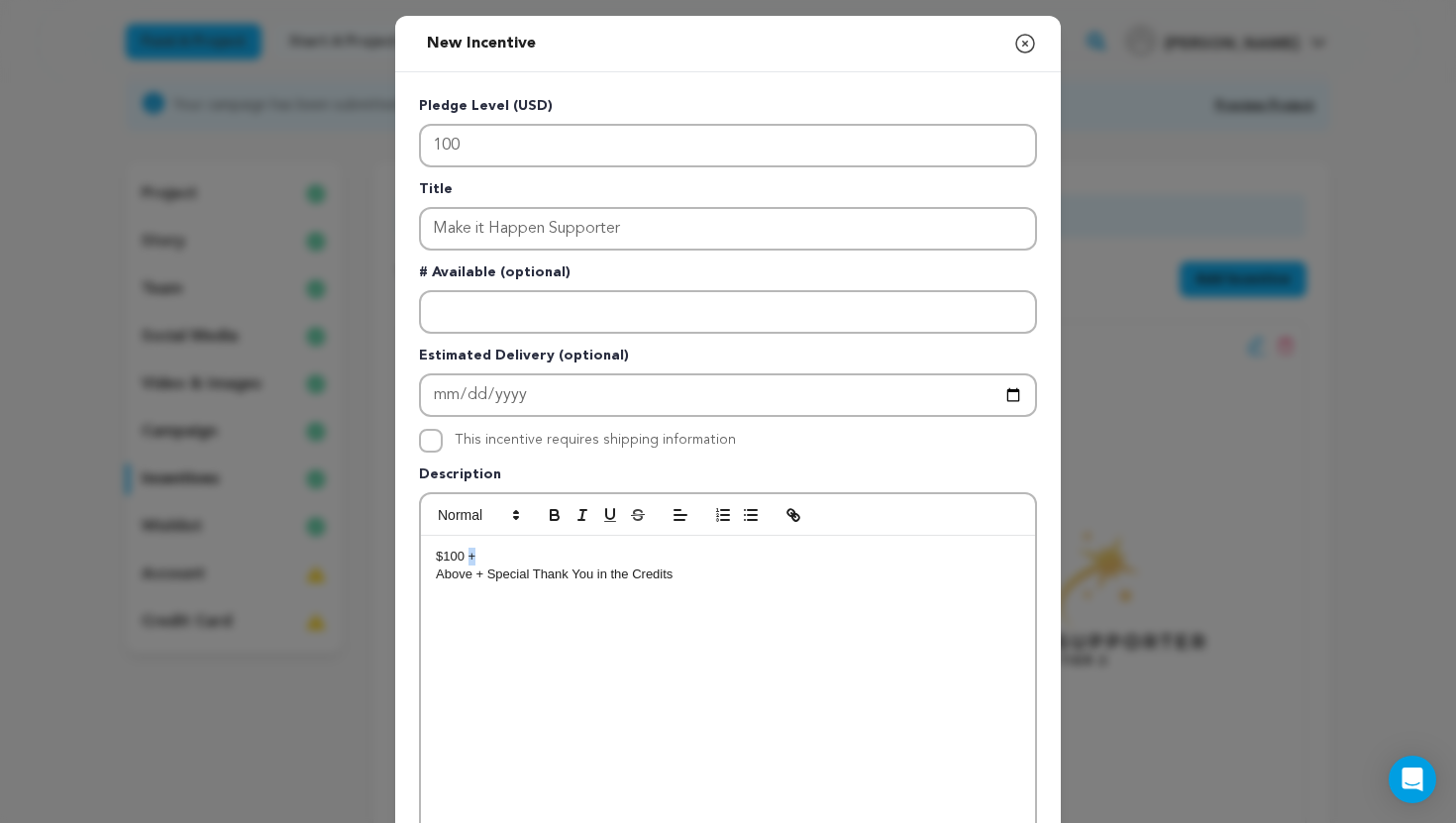 click on "$100 +" at bounding box center (728, 557) 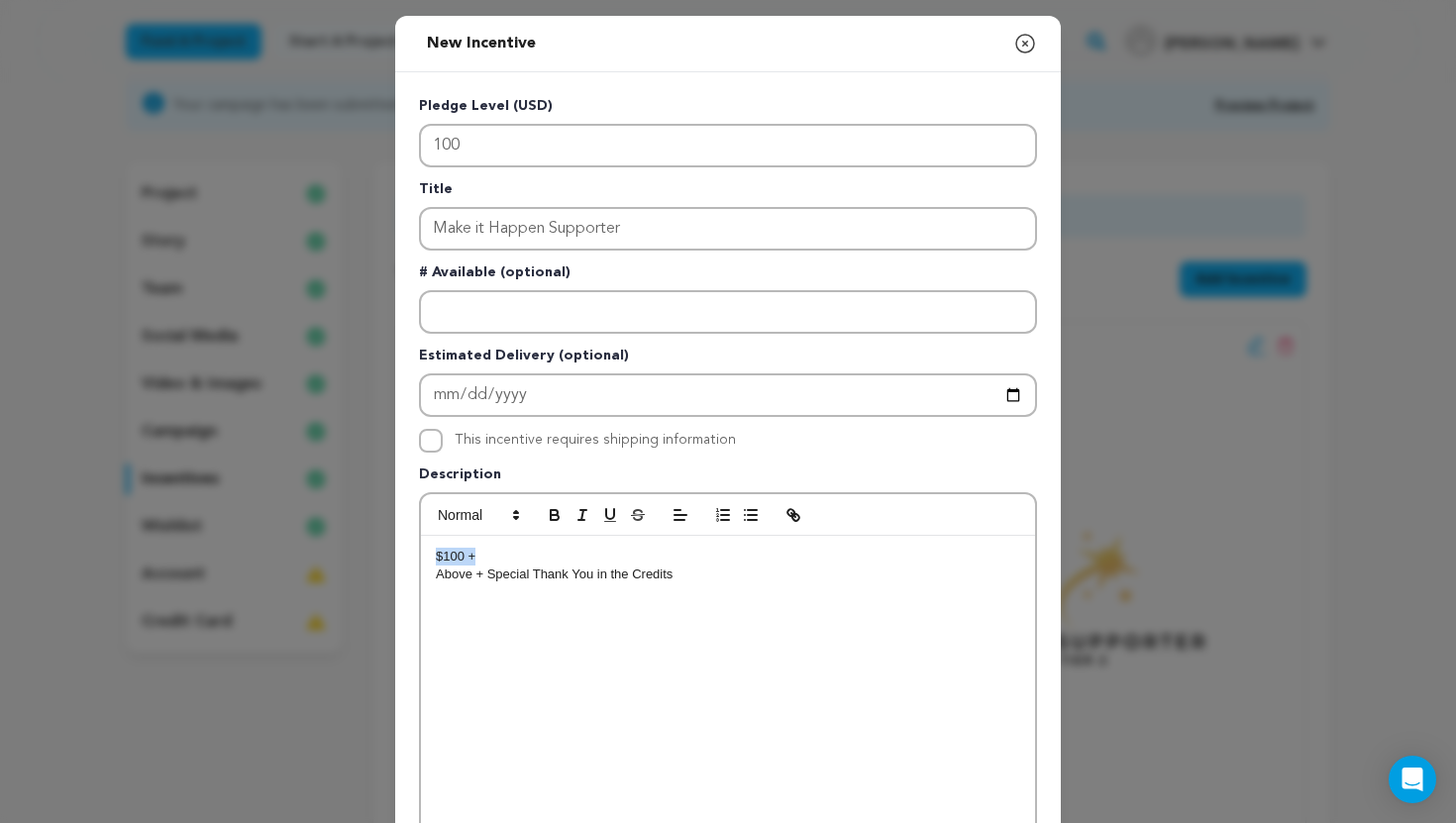 click on "$100 +" at bounding box center [728, 557] 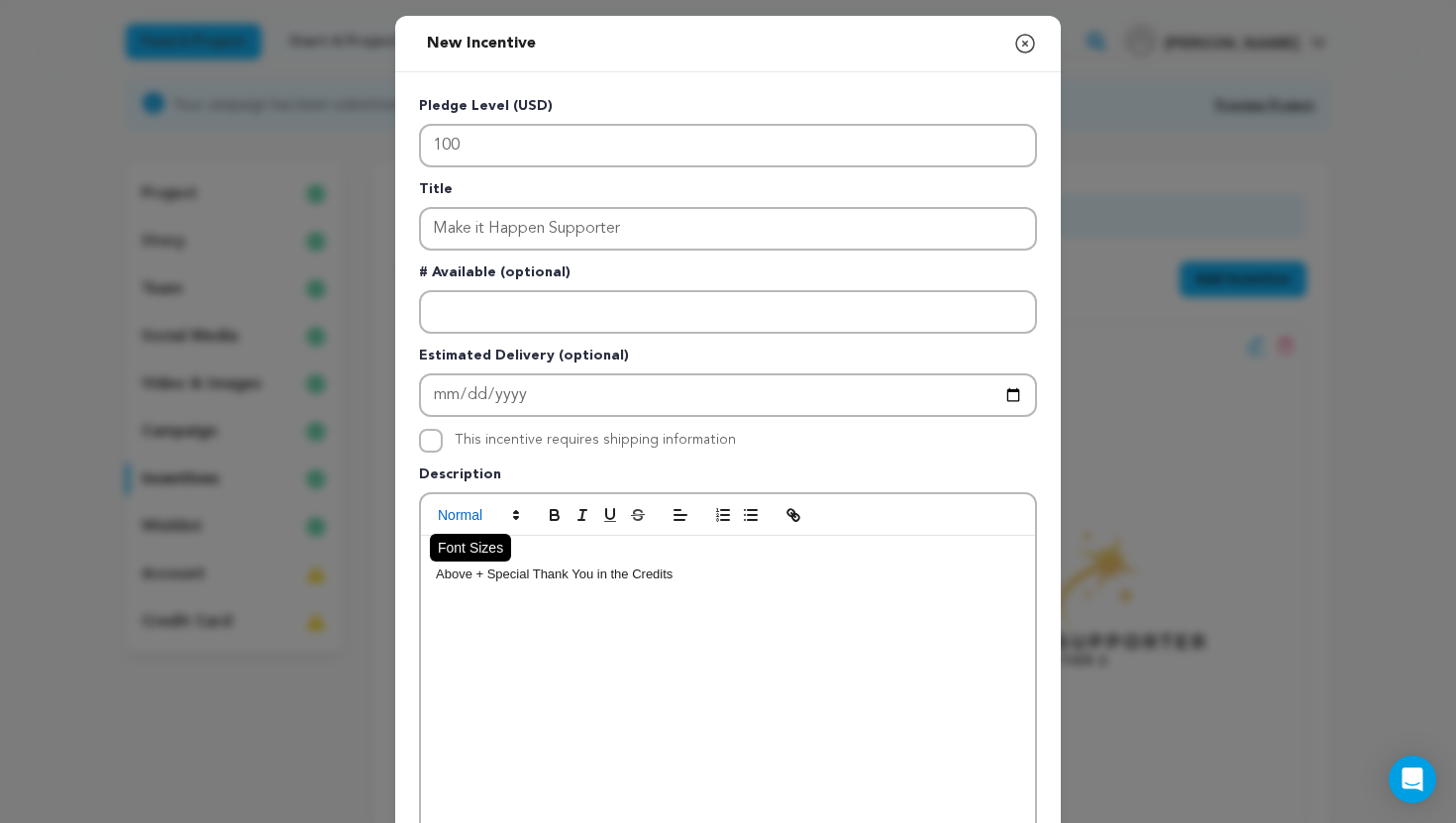 click at bounding box center [477, 515] 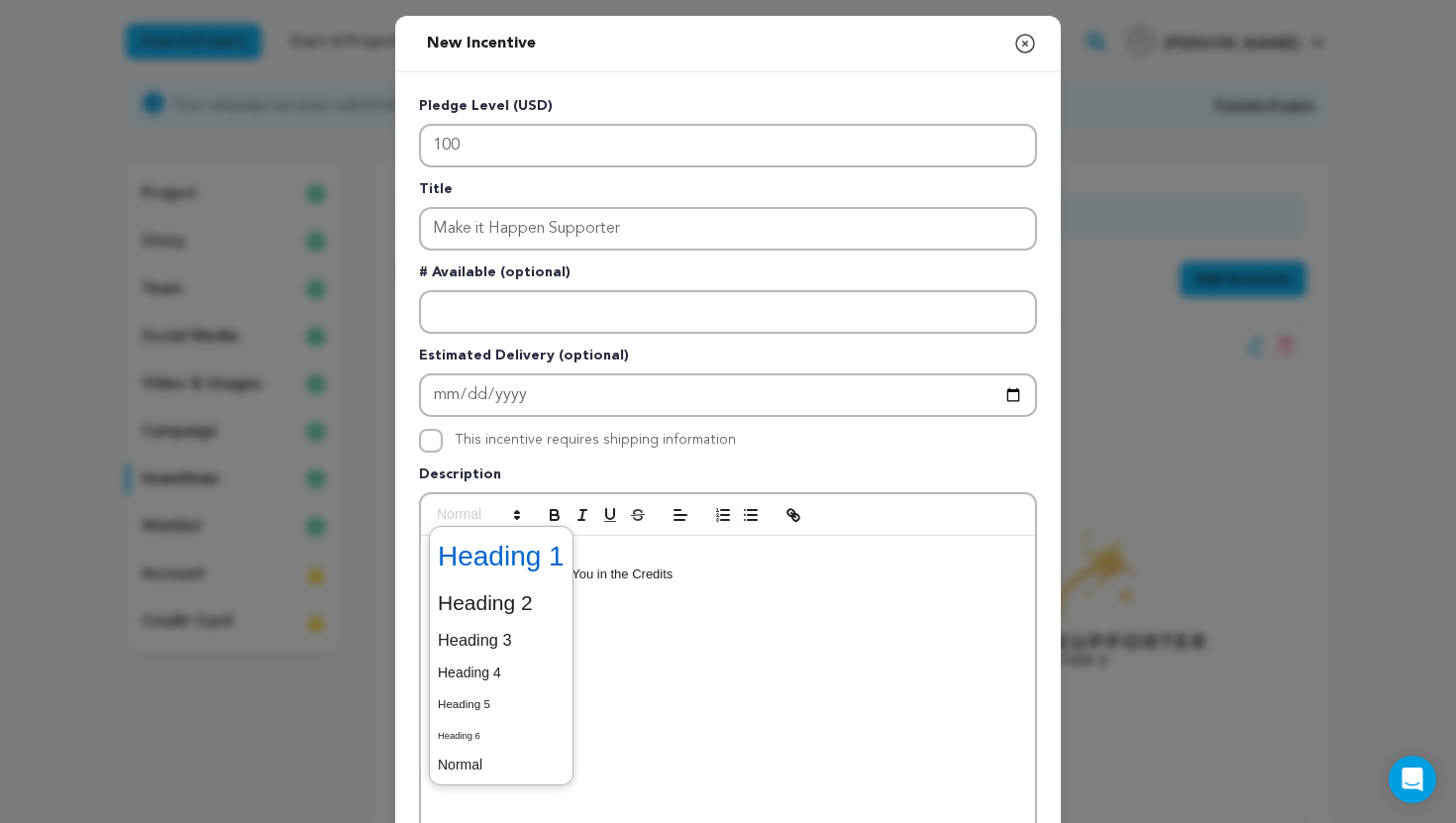 click at bounding box center [501, 557] 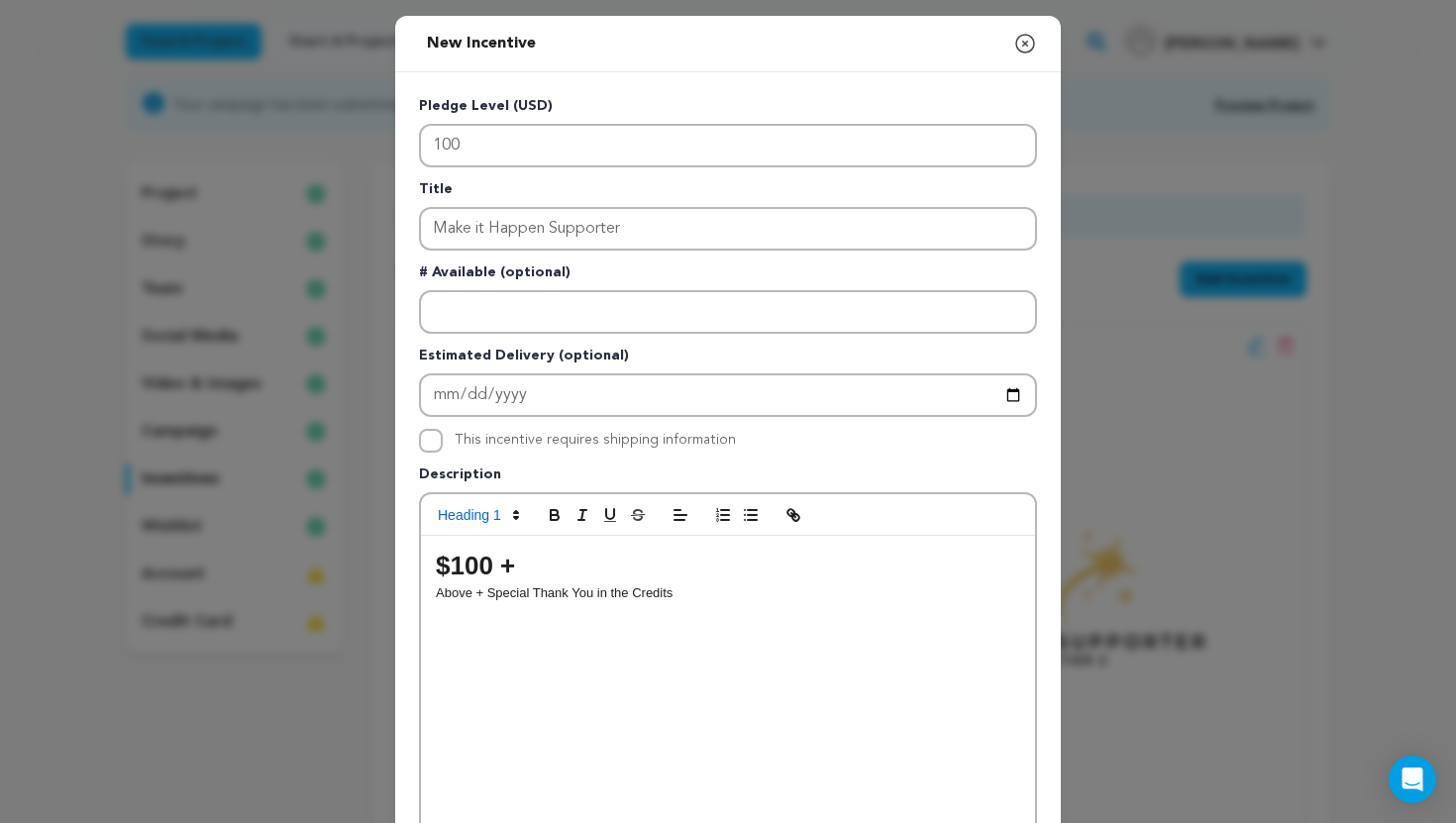 click on "$100 +" at bounding box center [728, 566] 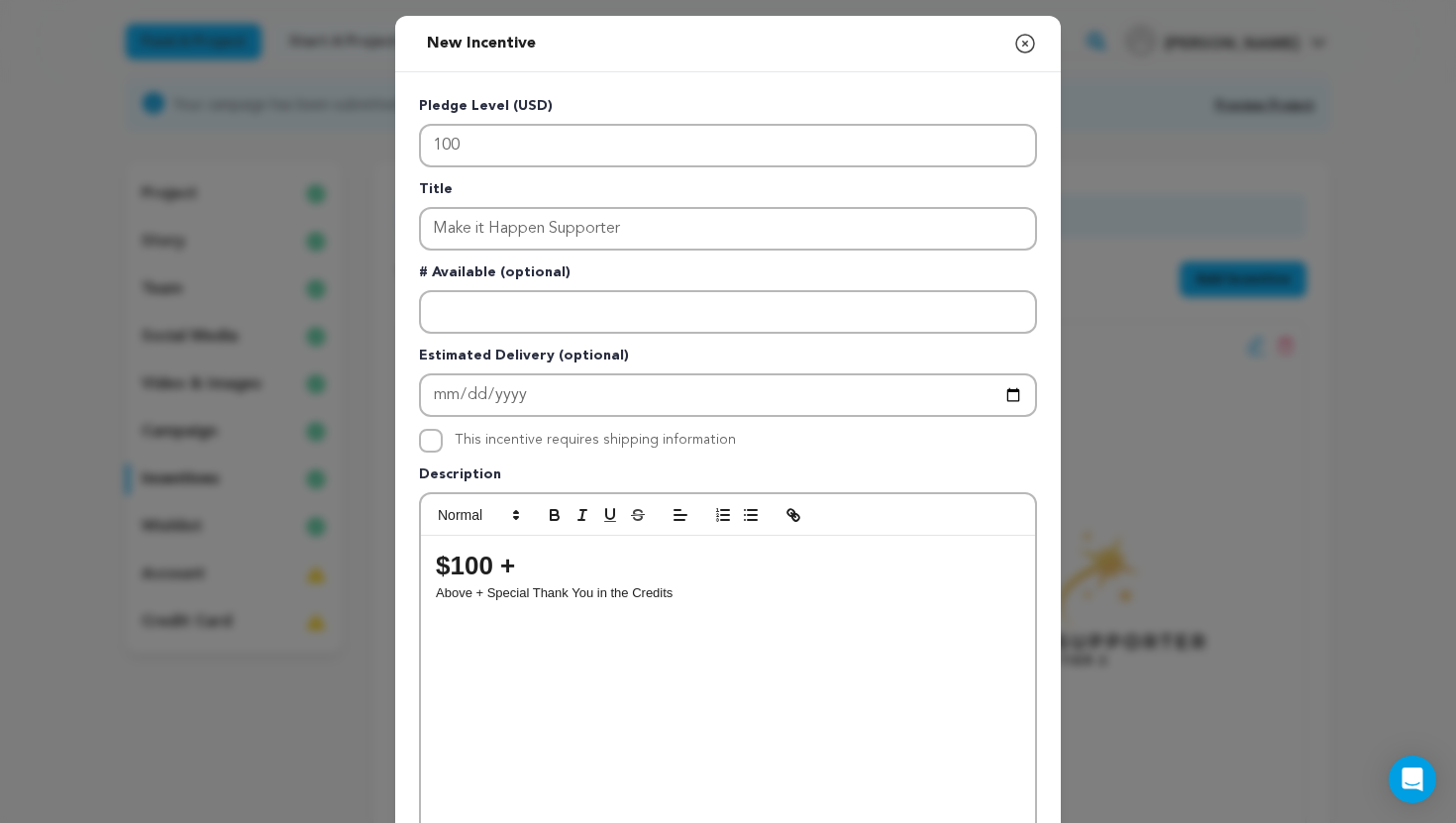 click on "Pledge Level (USD)
100
Title
Make it Happen Supporter
# Available (optional)
Estimated Delivery (optional)
This incentive requires shipping information" at bounding box center [728, 514] 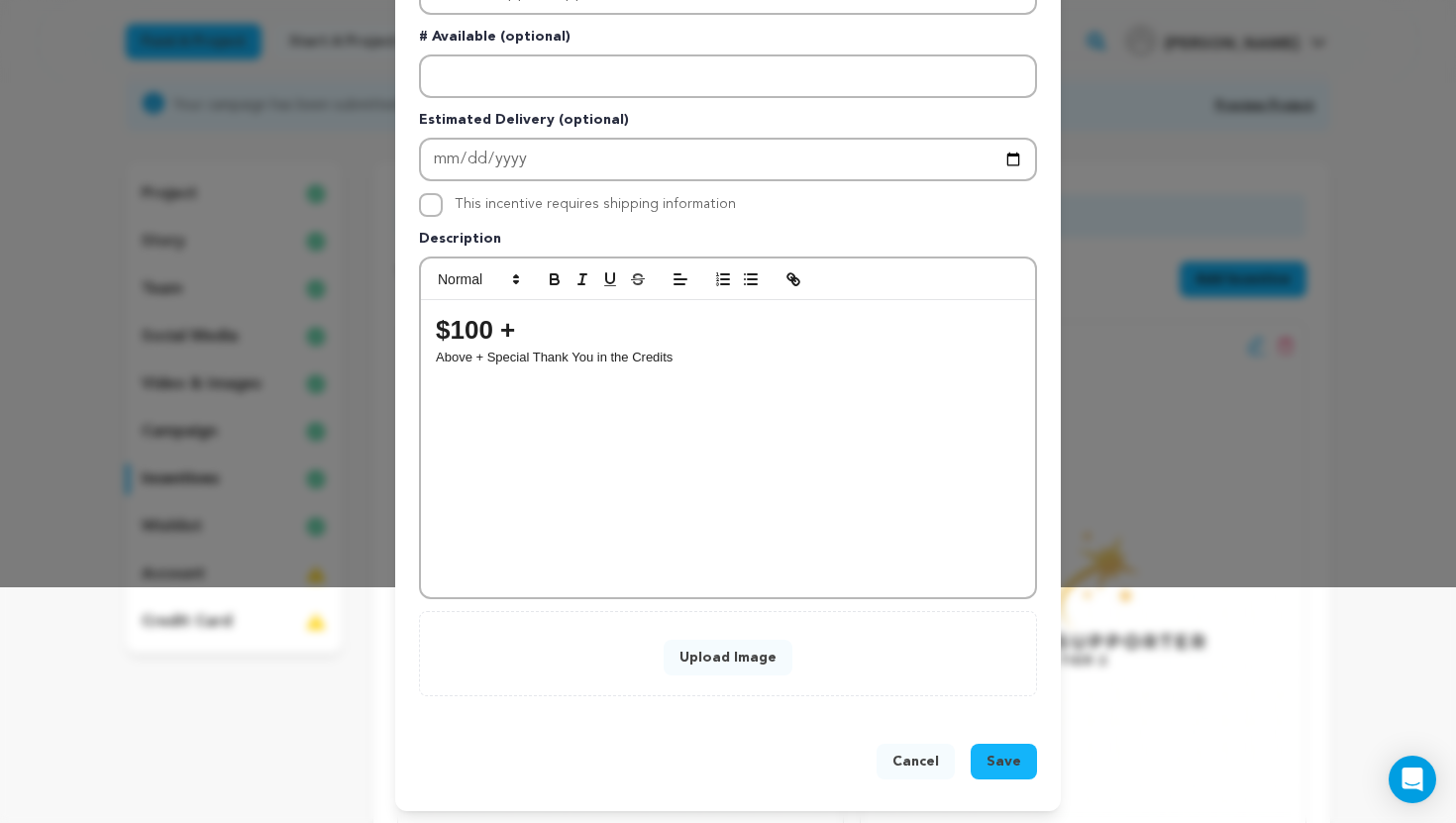 scroll, scrollTop: 240, scrollLeft: 0, axis: vertical 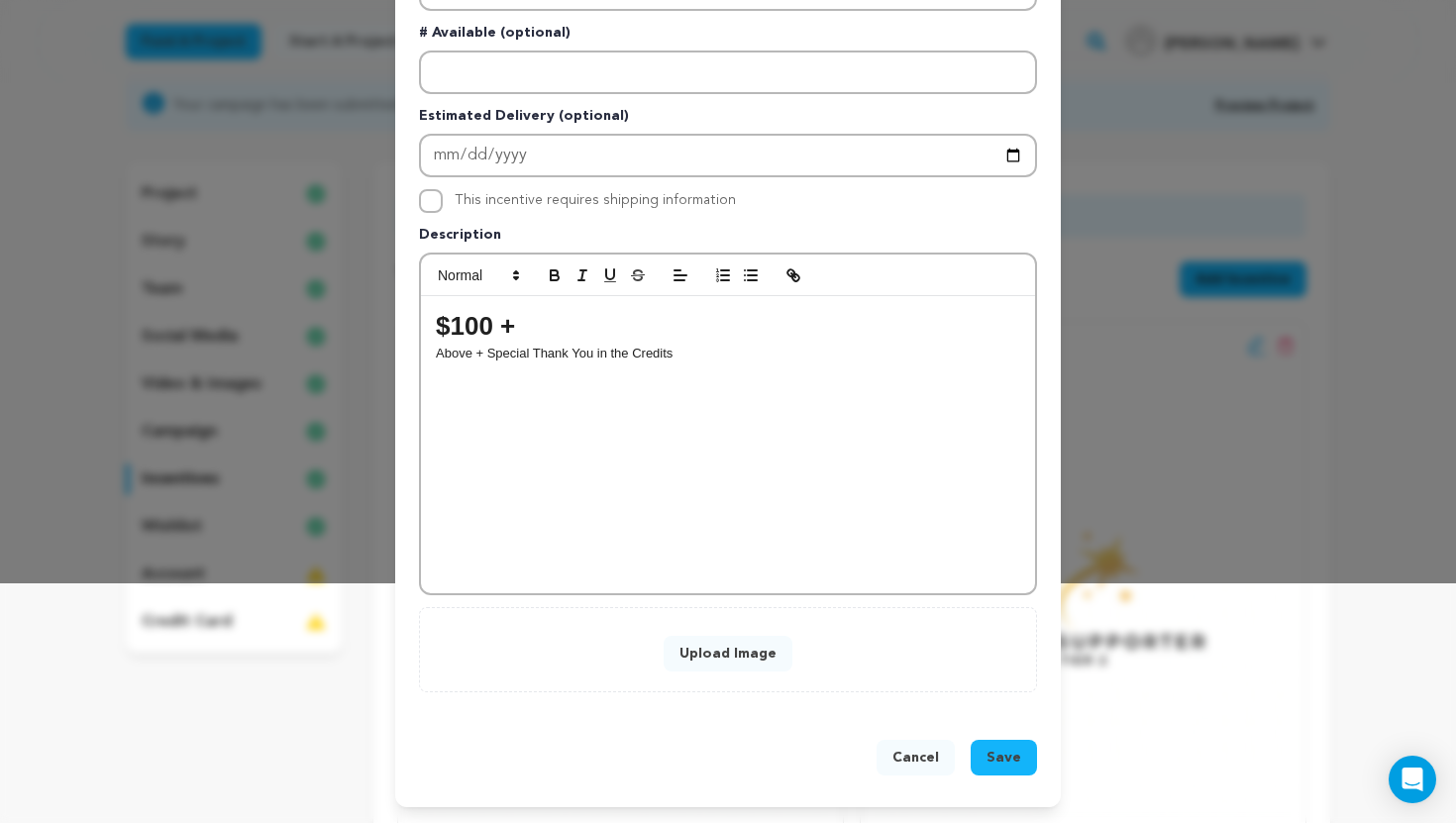 click on "Upload Image" at bounding box center [728, 654] 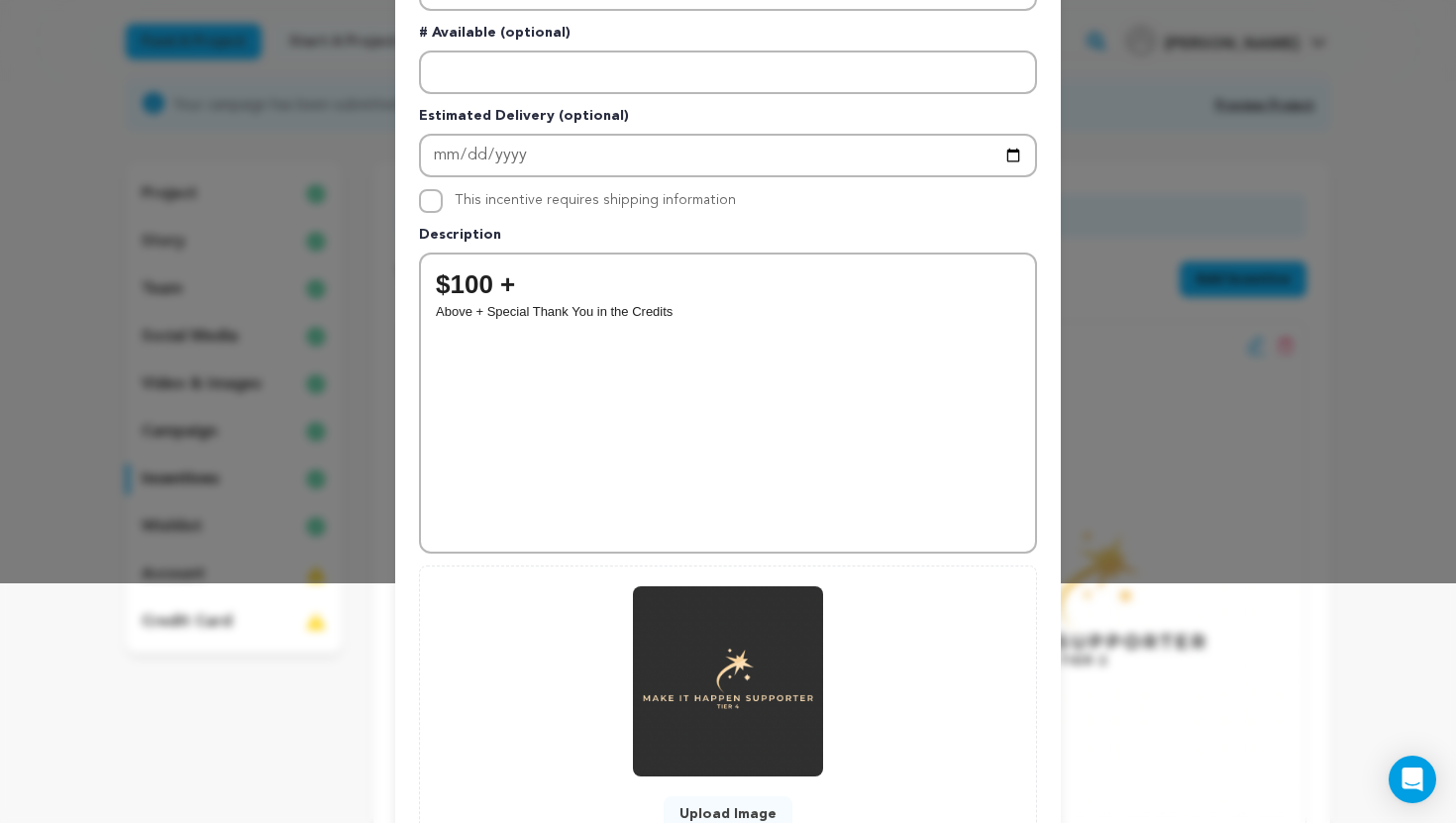 click on "Pledge Level (USD)
100
Title
Make it Happen Supporter
# Available (optional)
Estimated Delivery (optional)
This incentive requires shipping information" at bounding box center (728, 355) 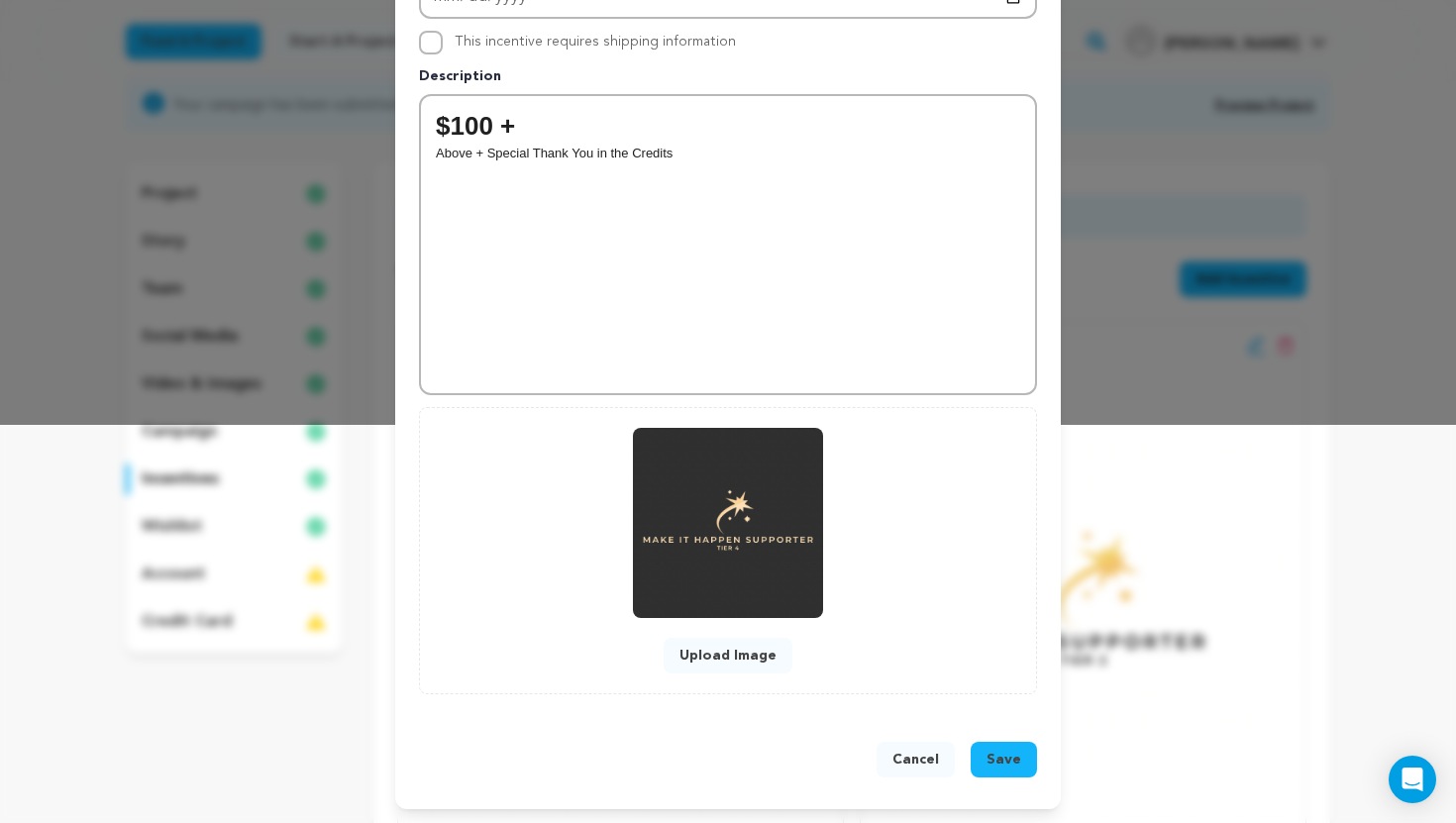 scroll, scrollTop: 400, scrollLeft: 0, axis: vertical 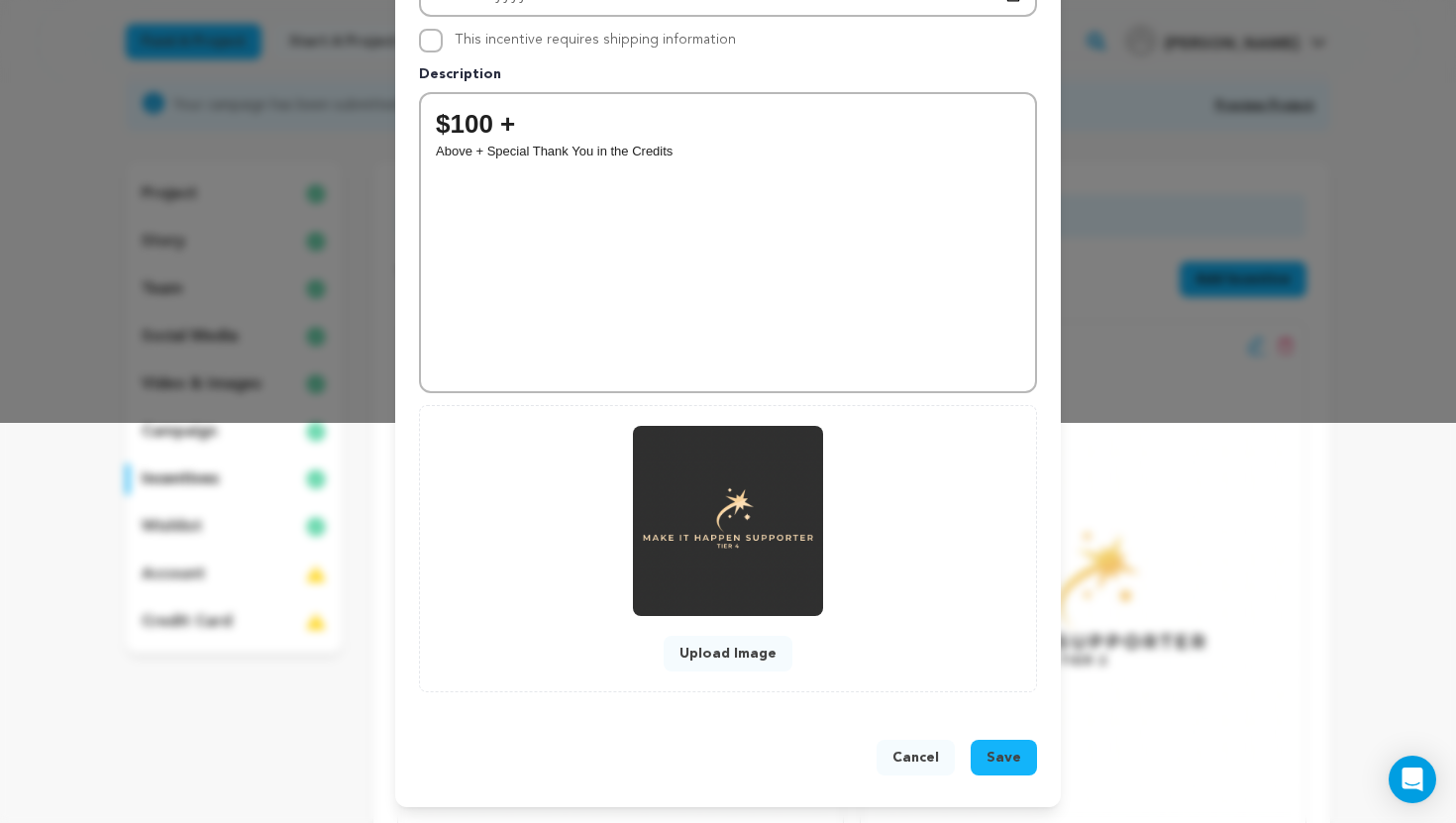 click on "Save" at bounding box center [1003, 758] 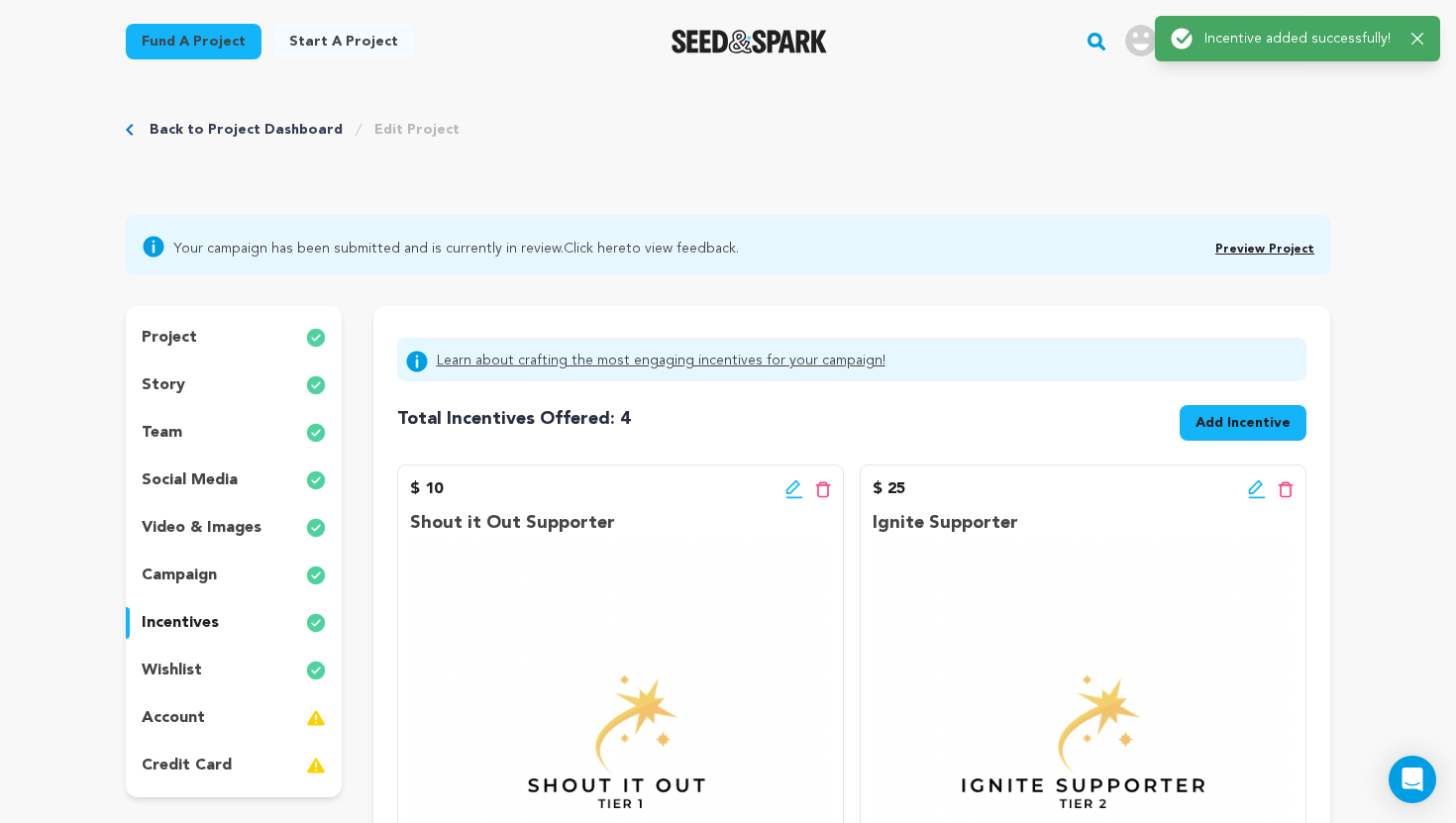 scroll, scrollTop: 0, scrollLeft: 0, axis: both 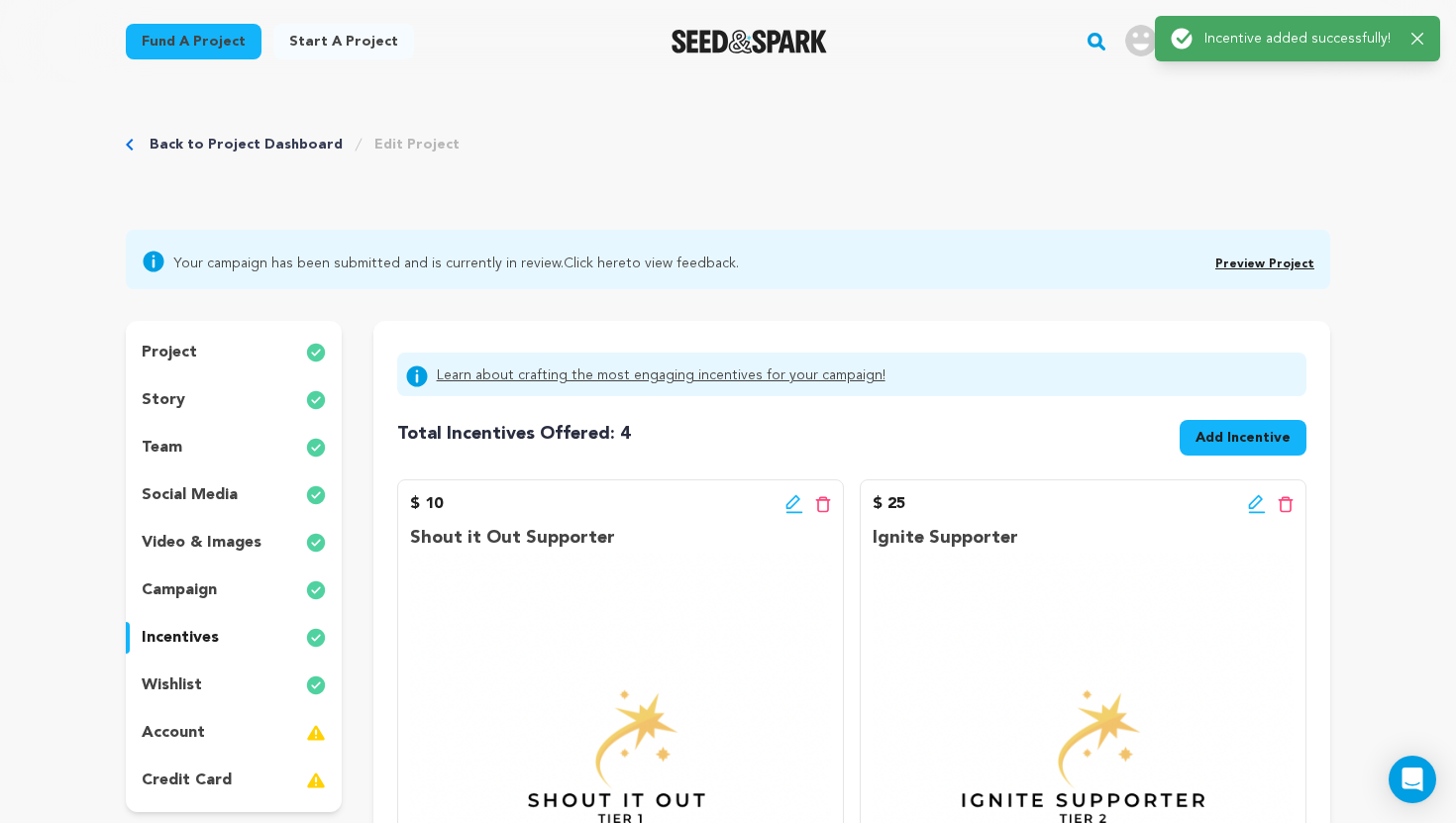 click on "Back to Project Dashboard
Edit Project
Your campaign has been submitted and is currently in review.  Click here  to view feedback." at bounding box center (728, 1521) 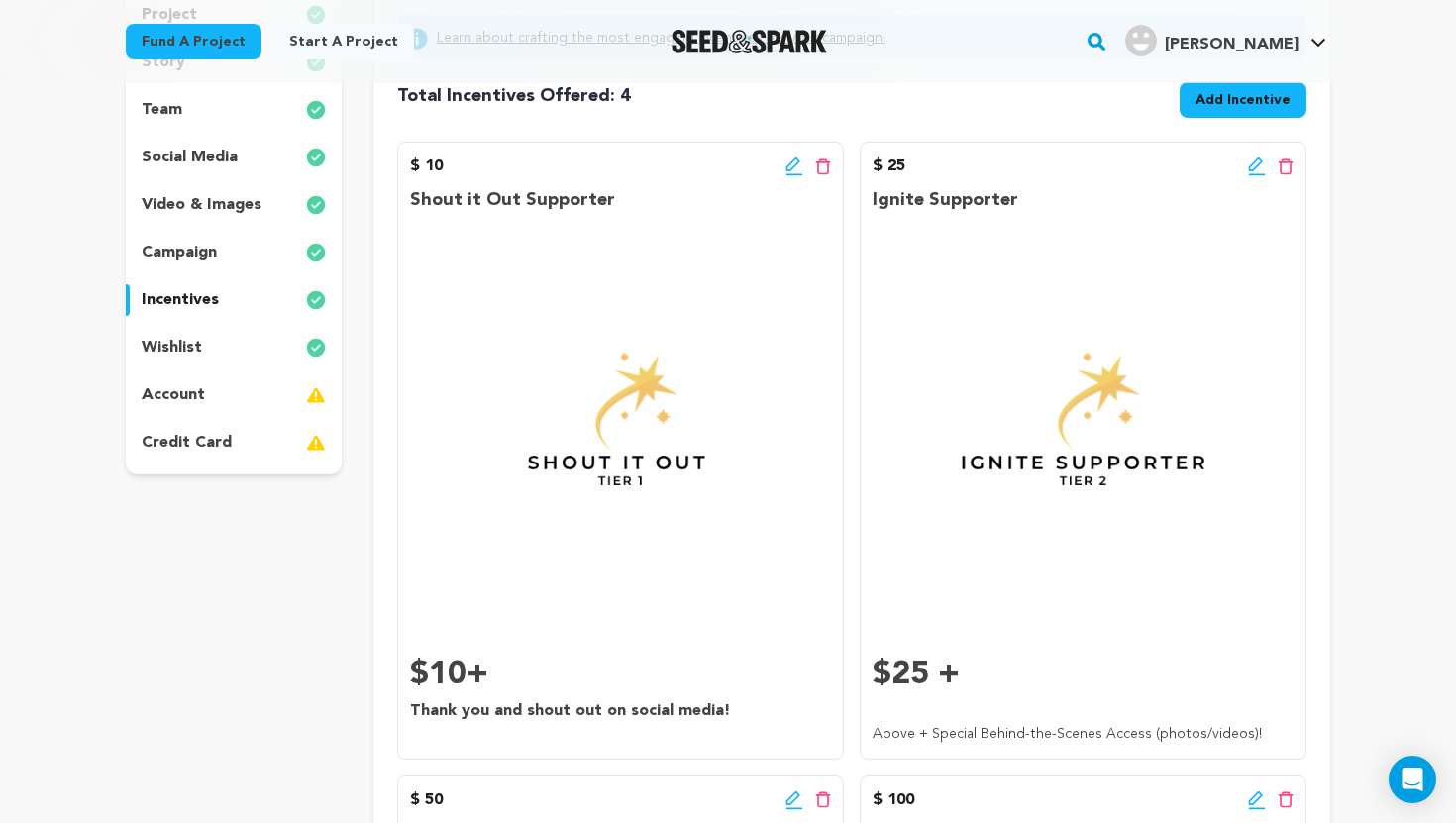 scroll, scrollTop: 317, scrollLeft: 0, axis: vertical 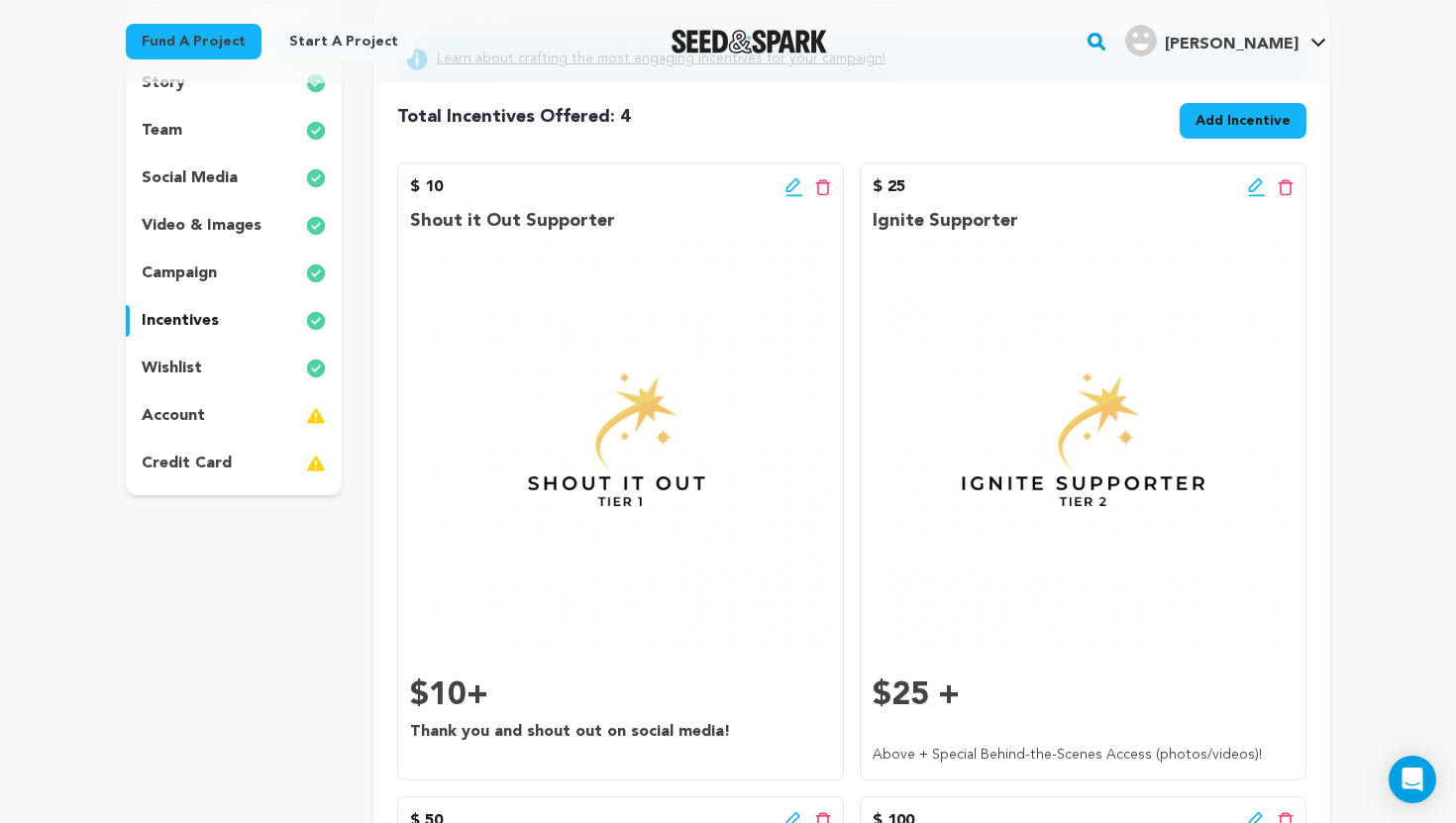 click on "Add Incentive" at bounding box center [1243, 121] 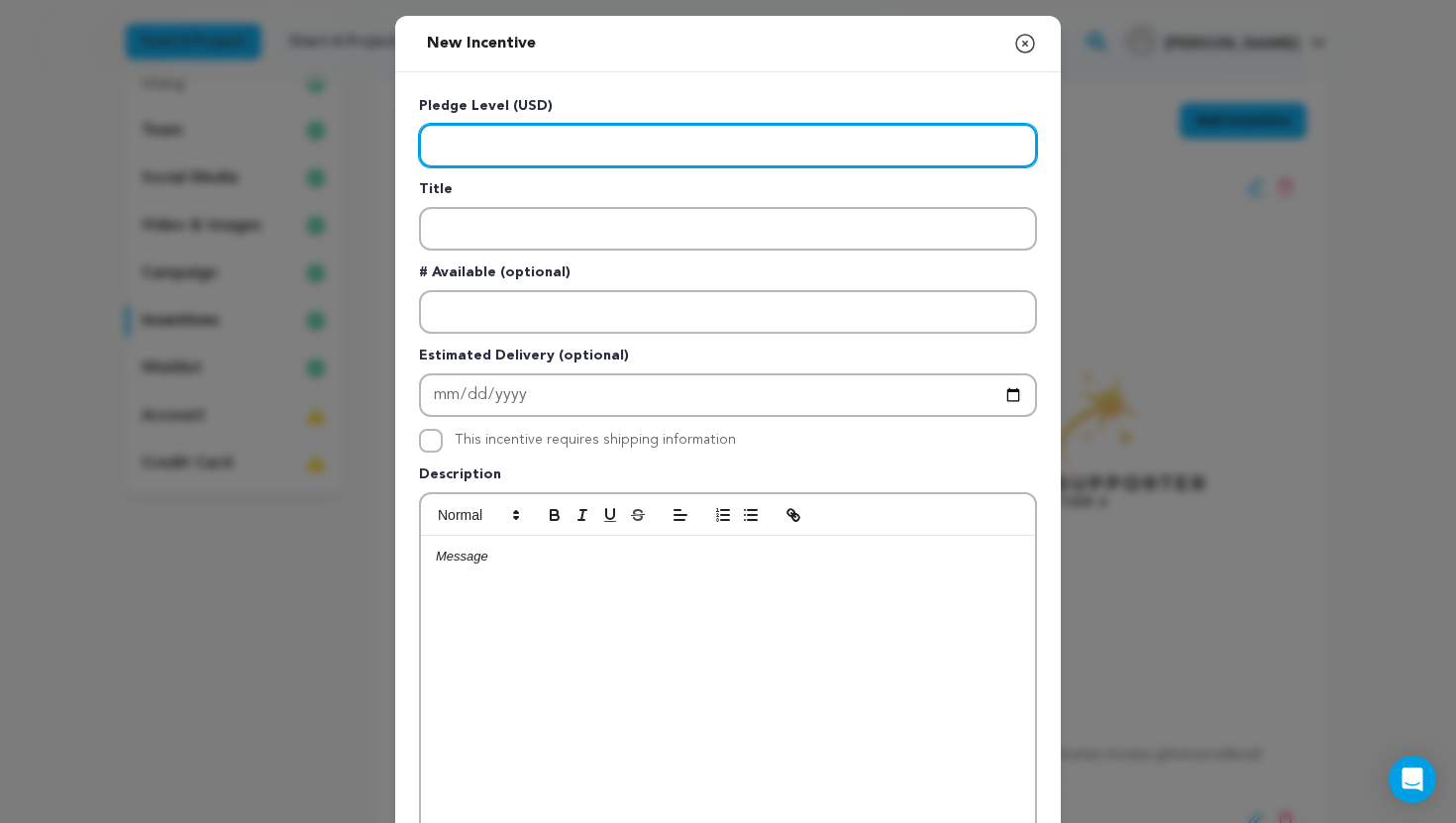 click at bounding box center [728, 146] 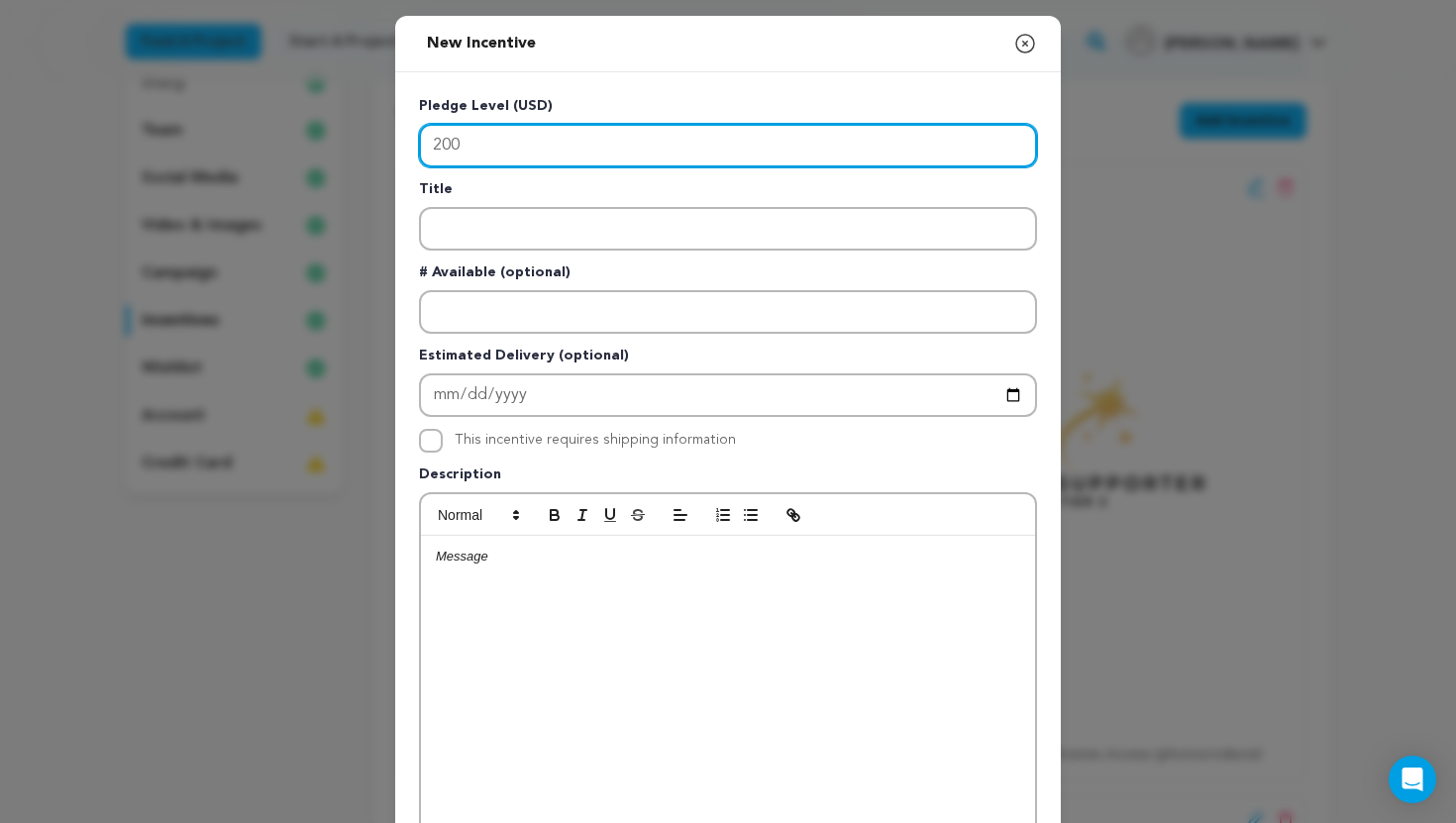 type on "200" 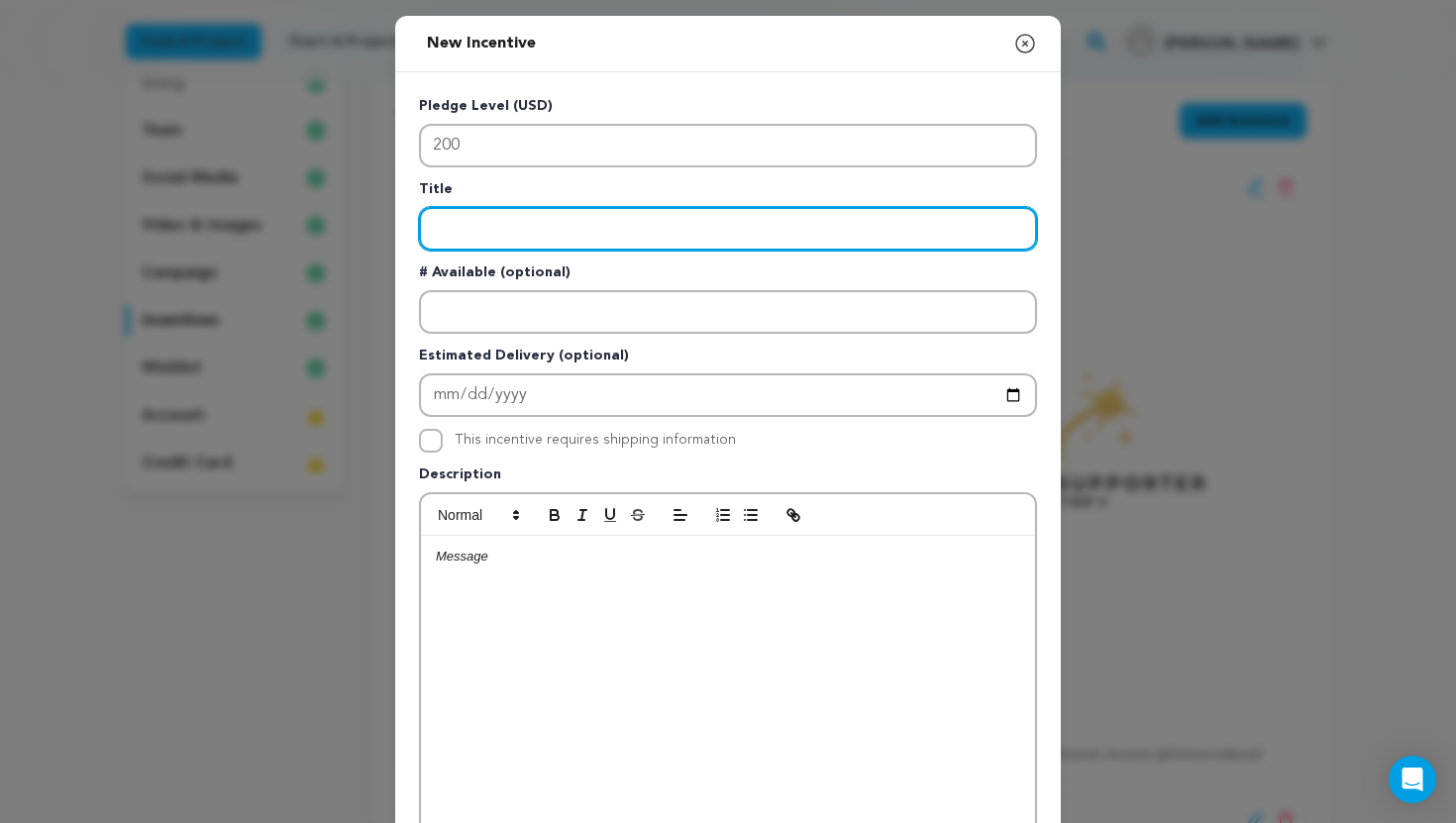 click at bounding box center (728, 229) 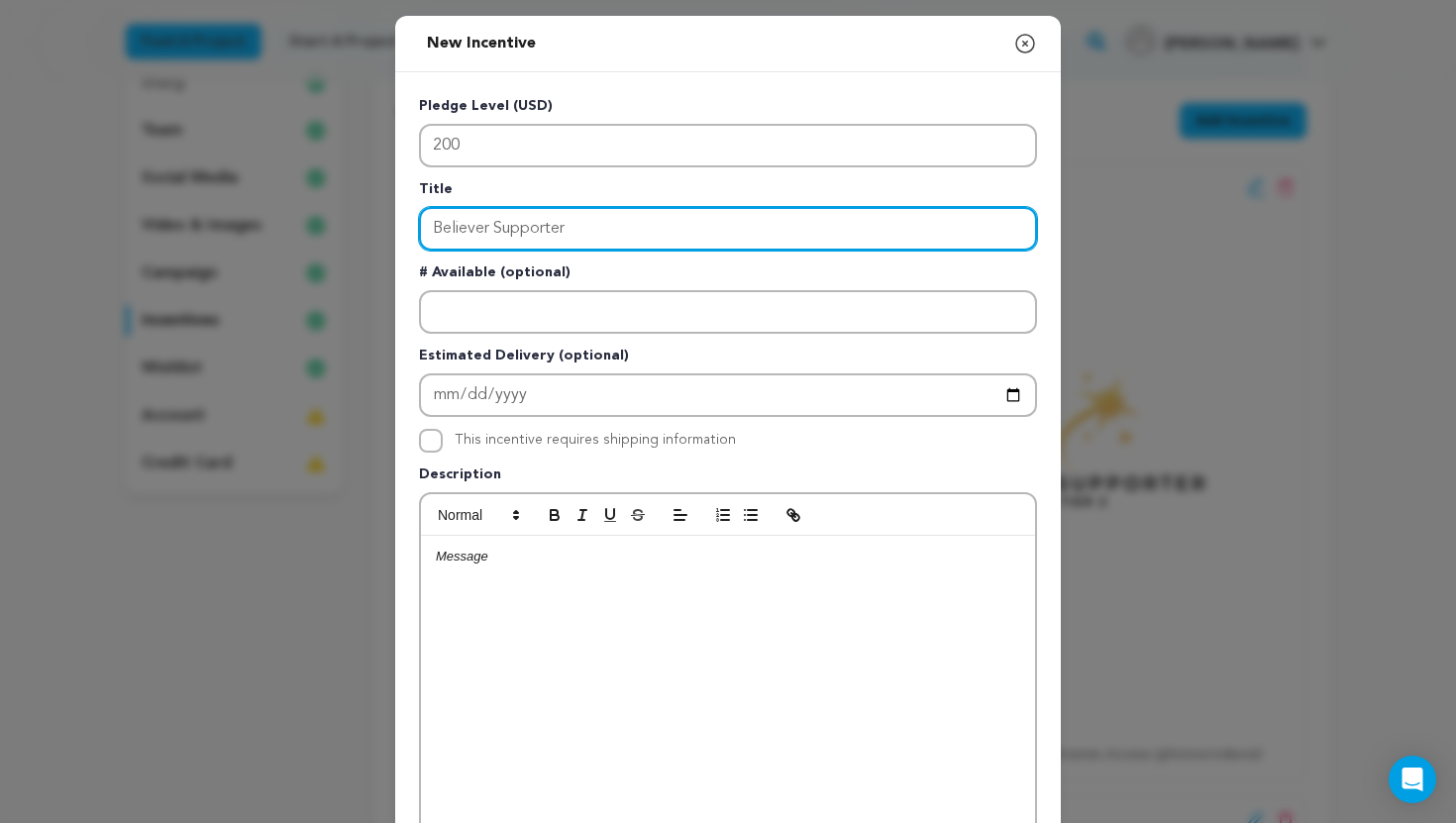 type on "Believer Supporter" 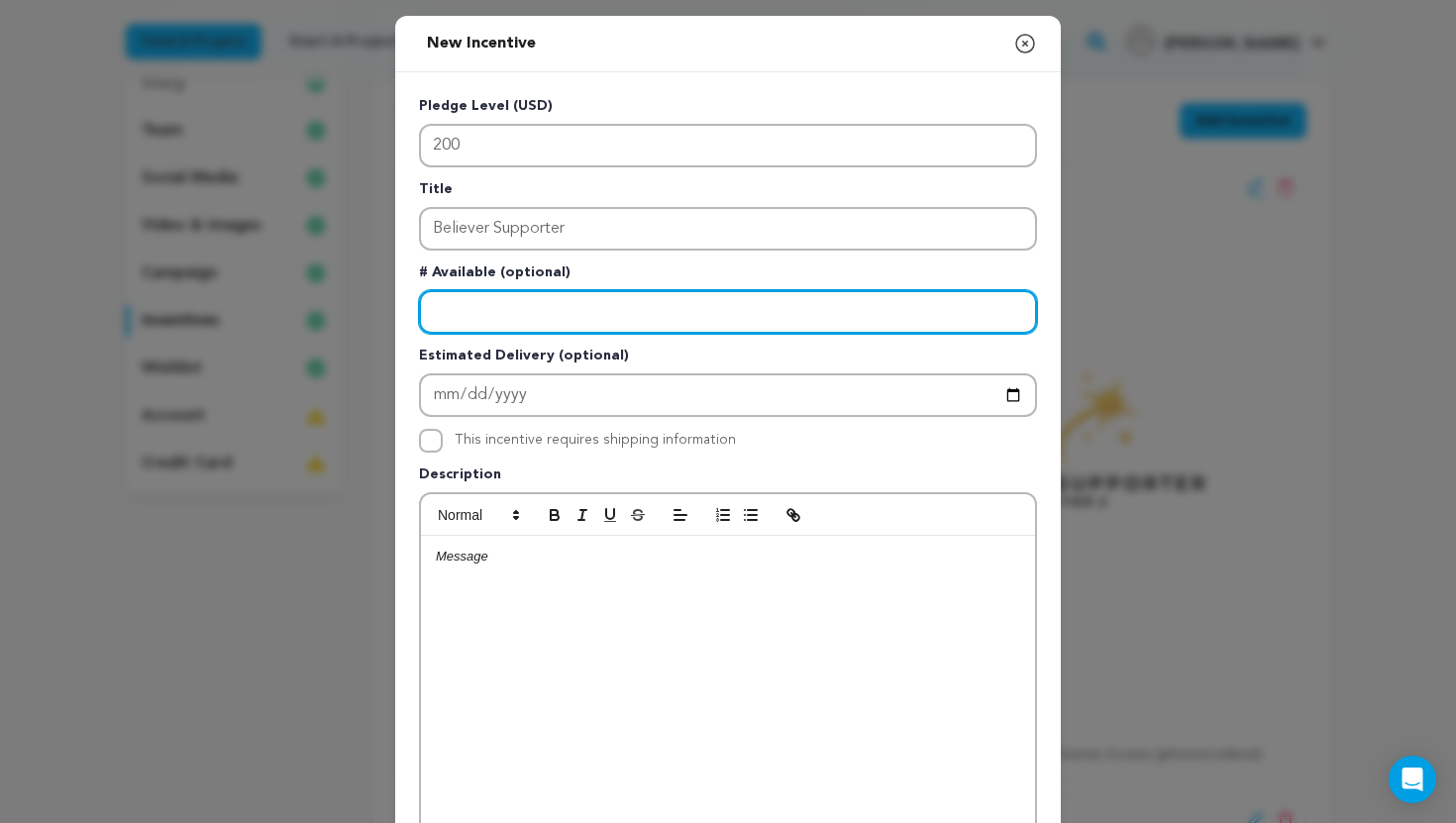 click at bounding box center (728, 312) 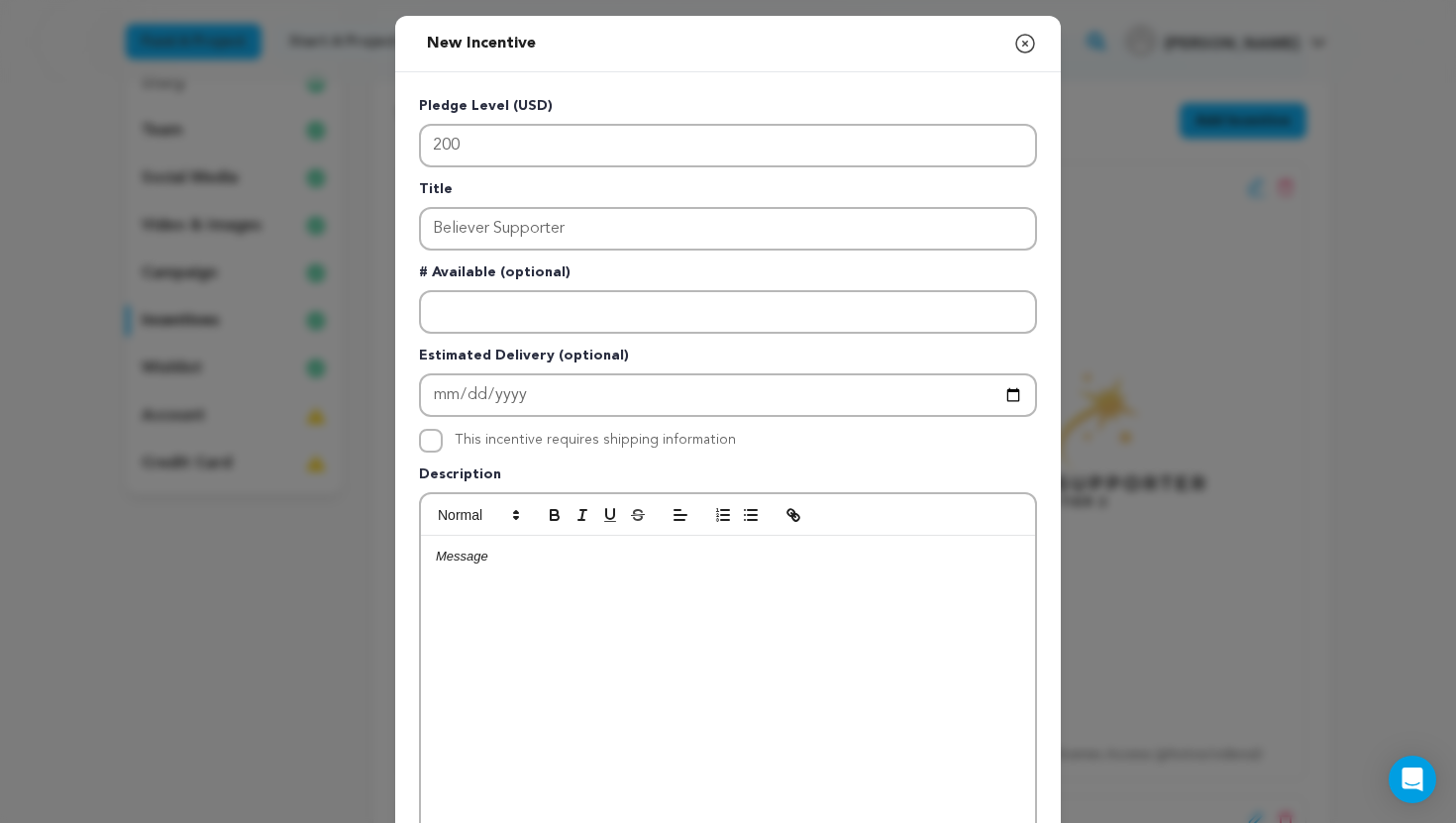 click at bounding box center (728, 684) 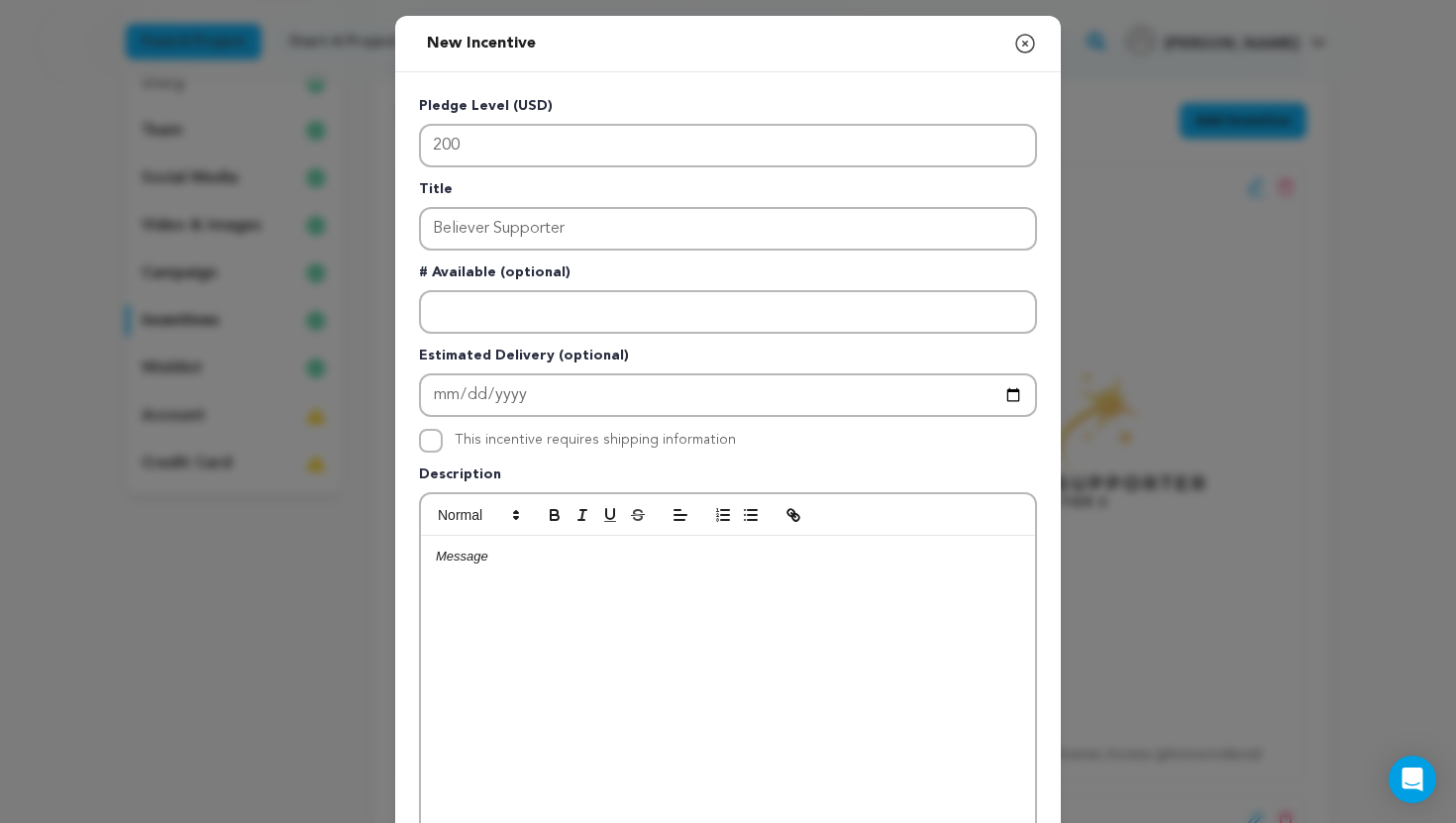 type 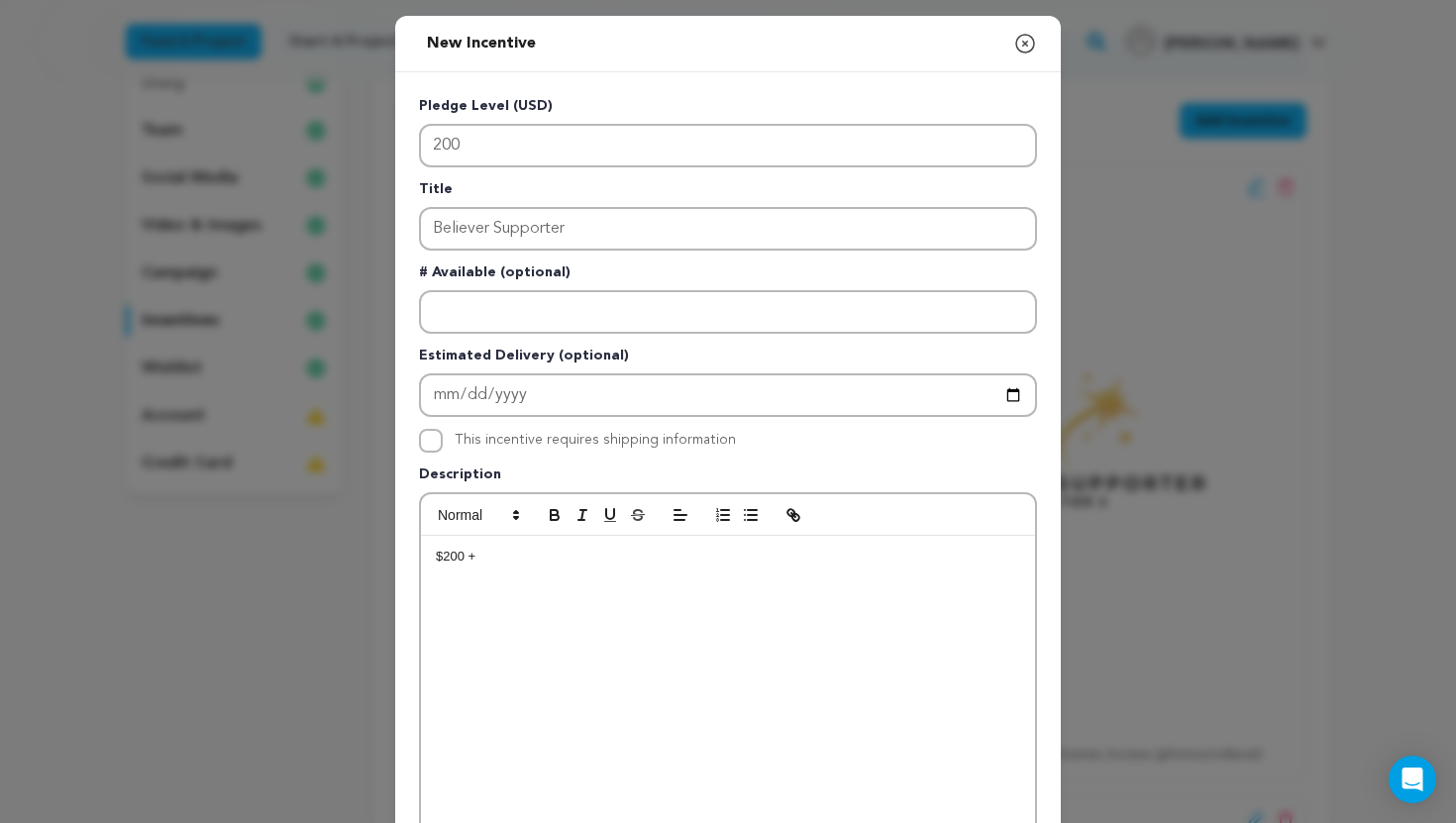click on "$200 +" at bounding box center (728, 684) 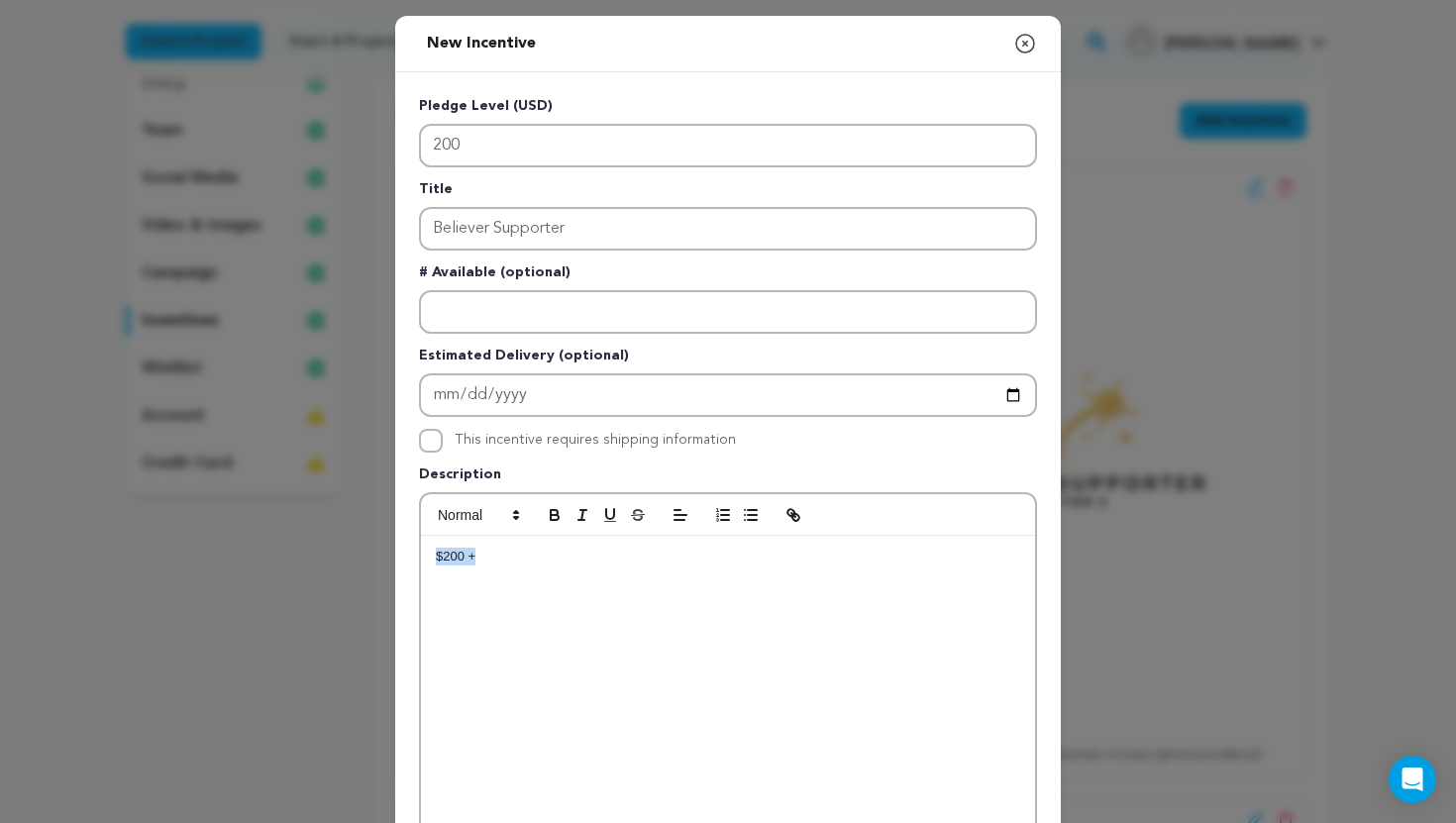 click on "$200 +" at bounding box center [728, 684] 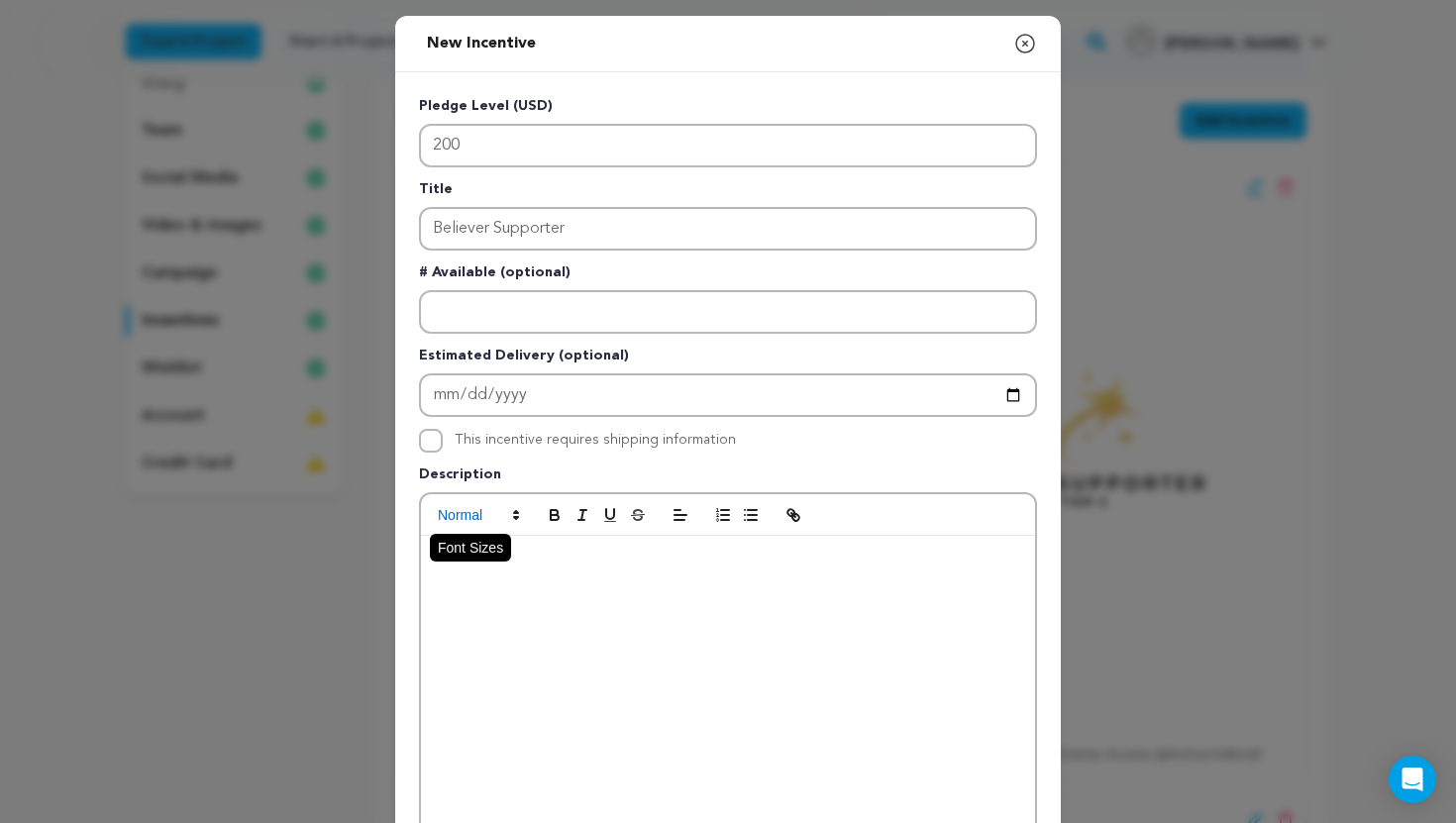 click at bounding box center (477, 515) 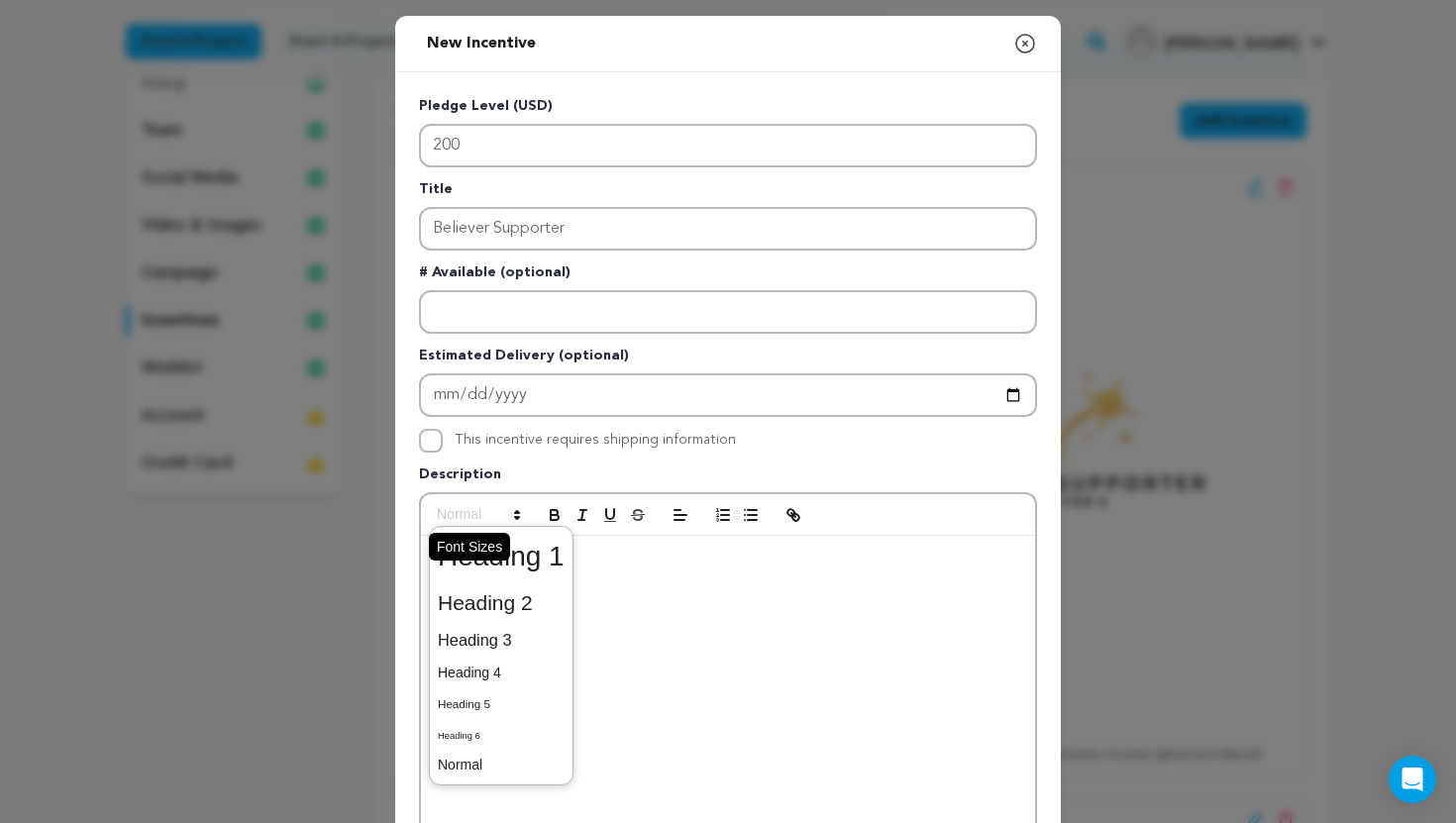 click at bounding box center [477, 515] 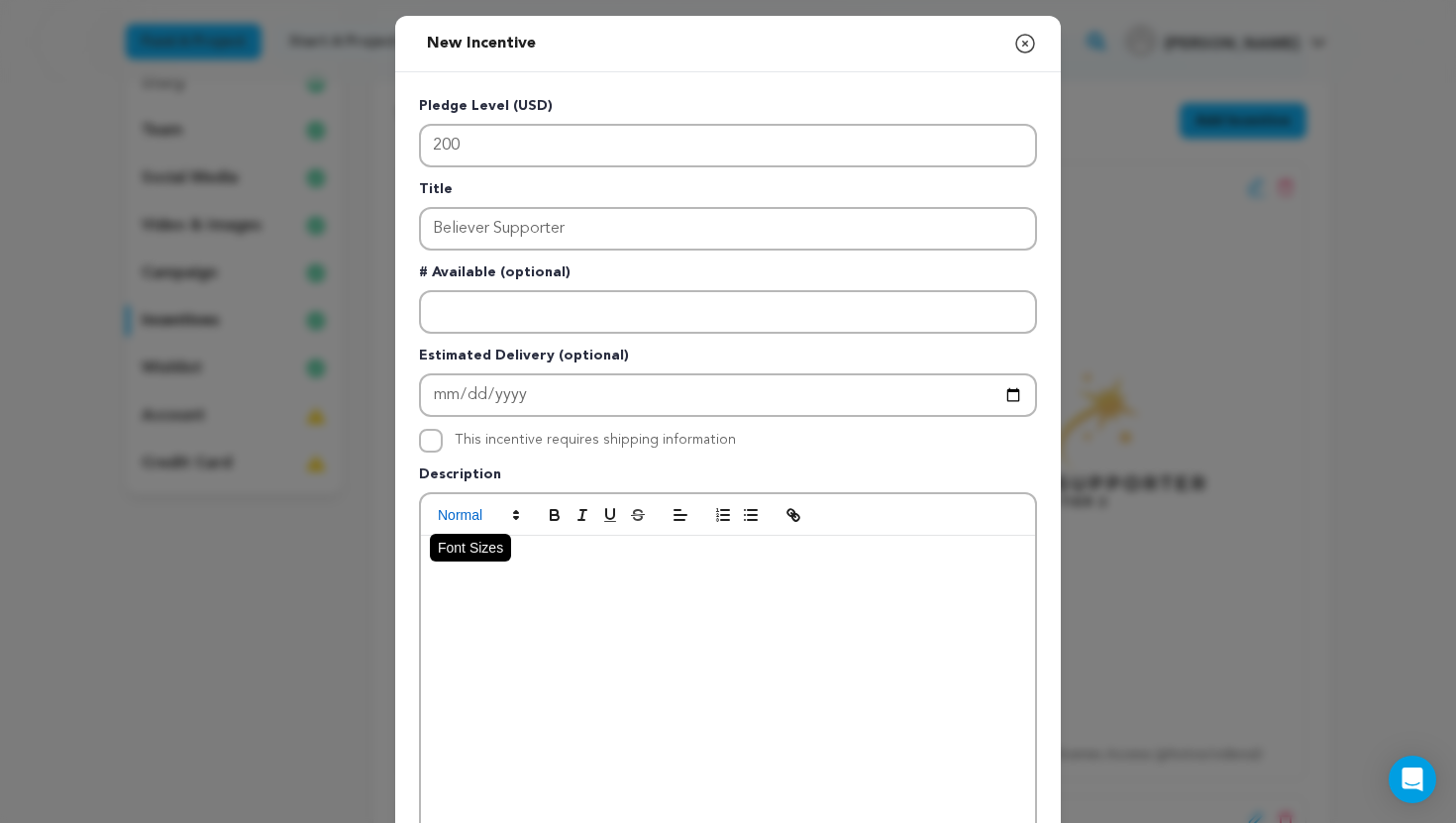 click at bounding box center [477, 515] 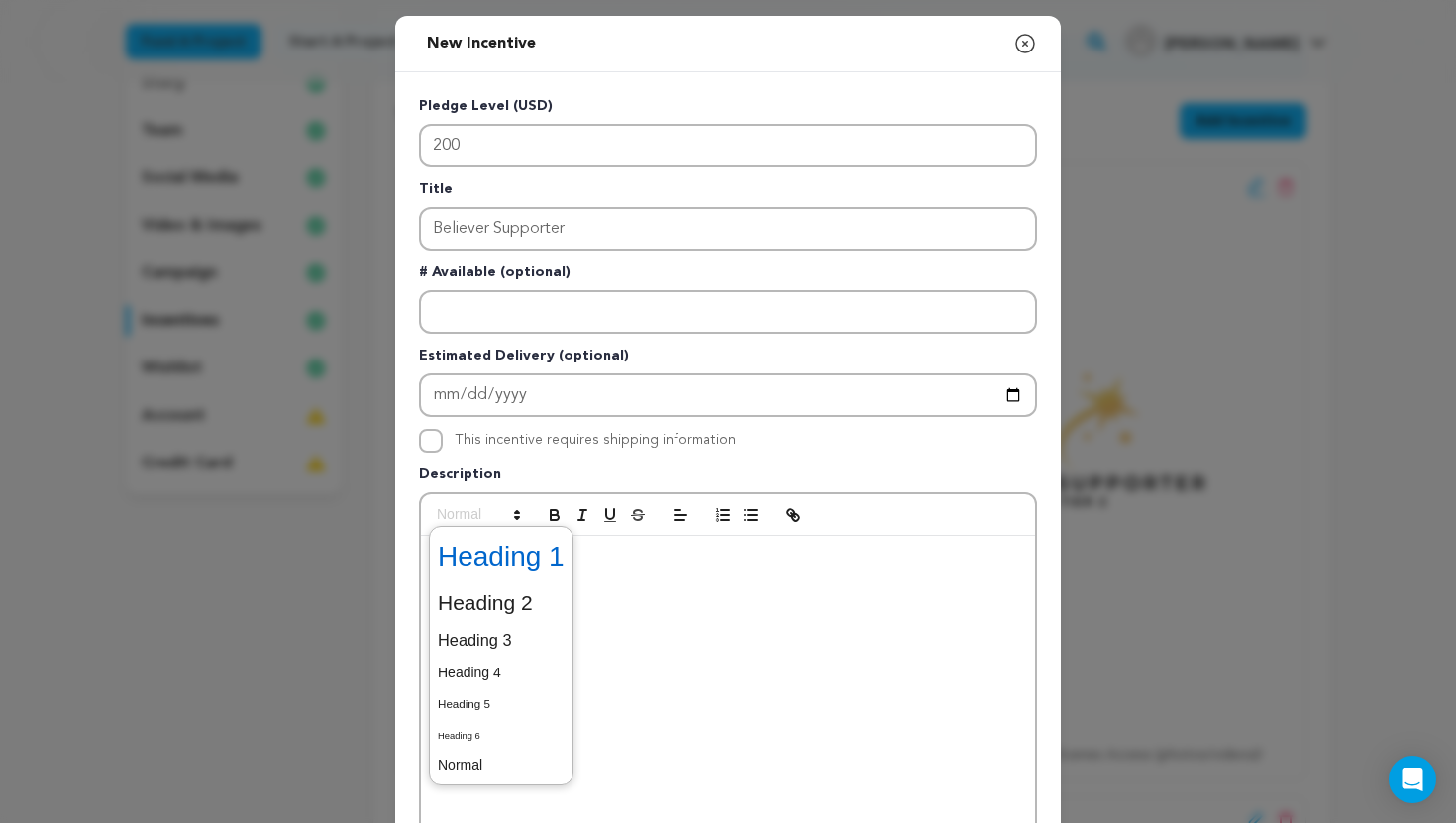 click at bounding box center [501, 557] 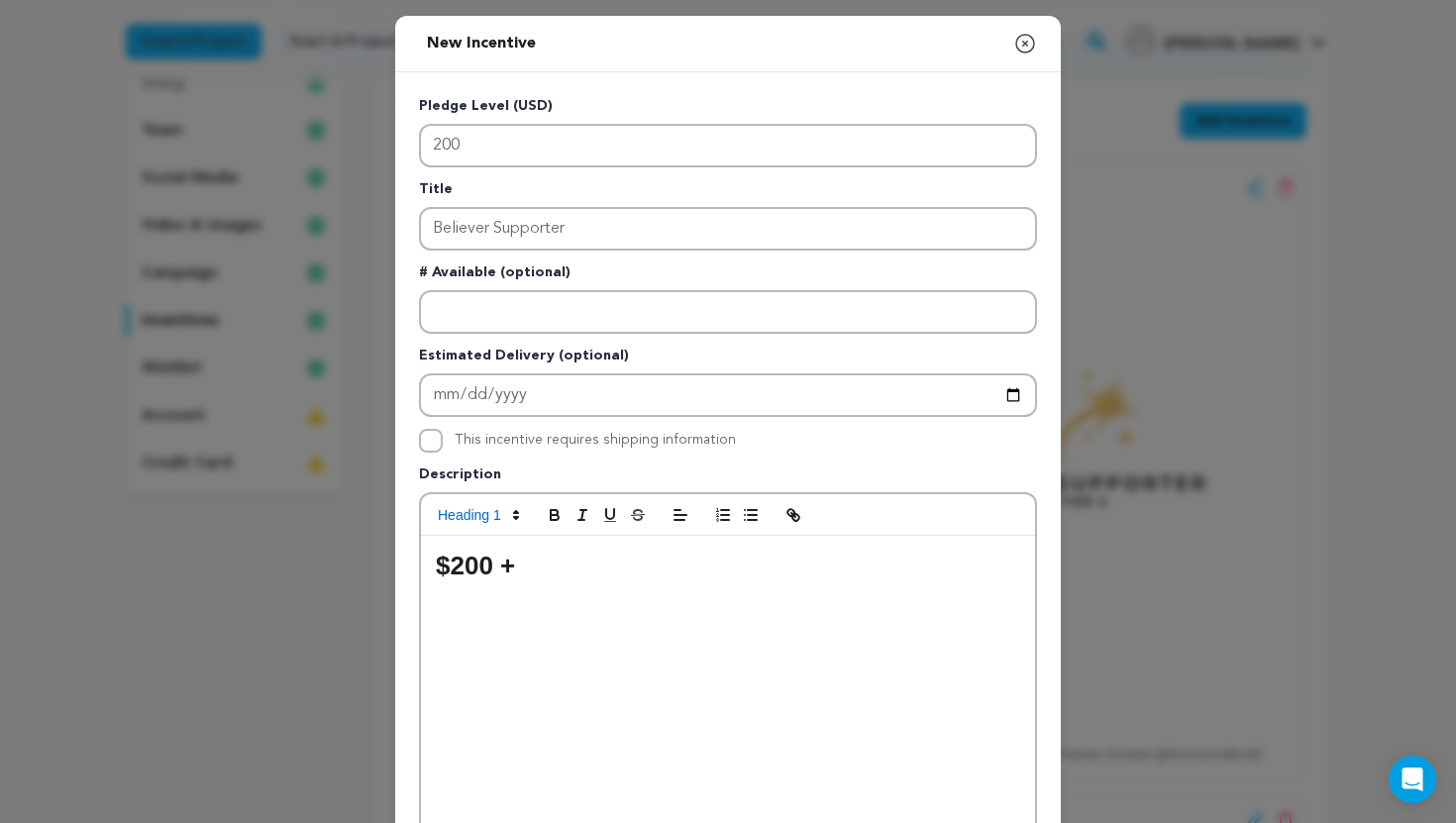 click on "$200 +" at bounding box center (728, 566) 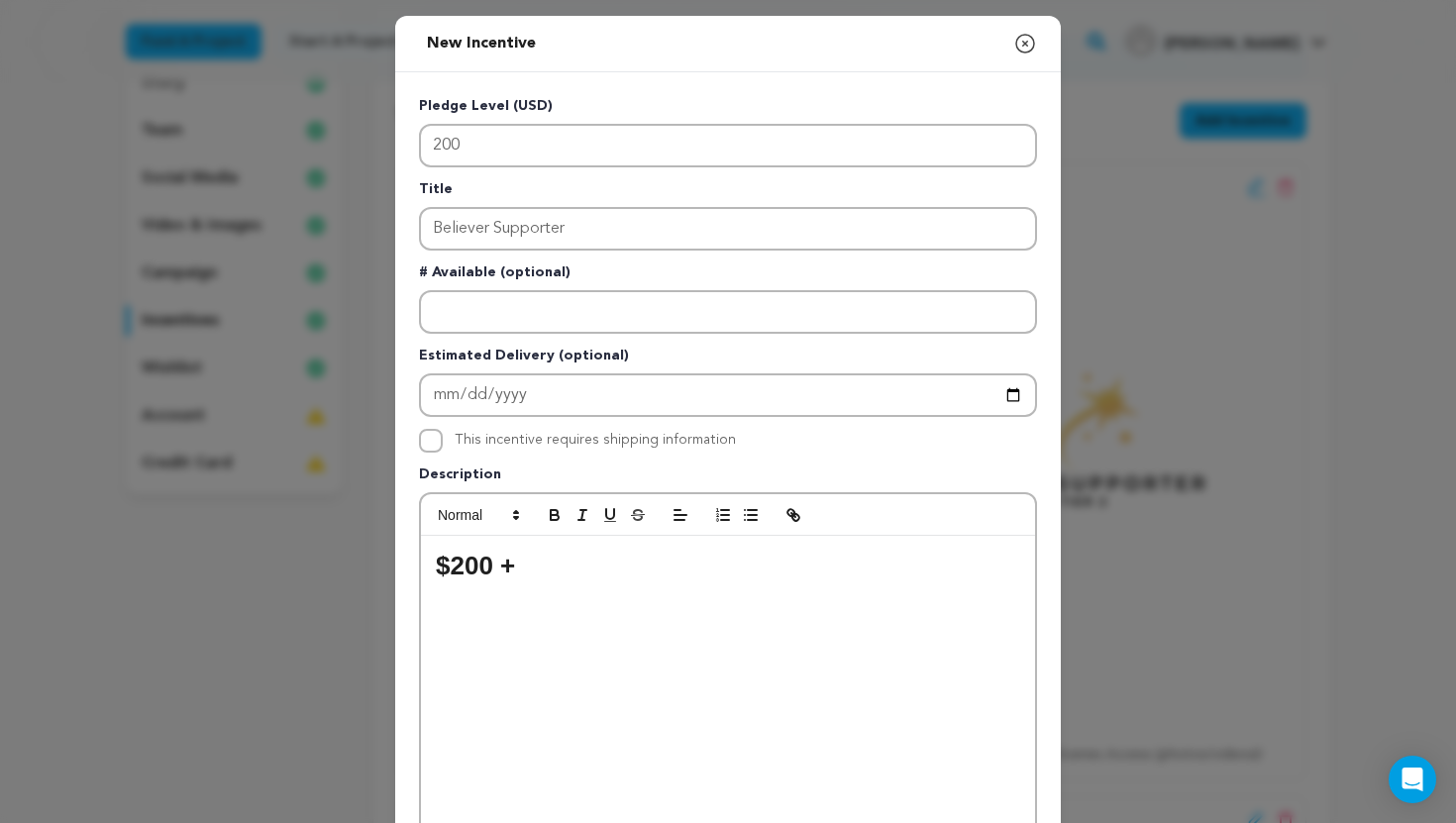 scroll, scrollTop: 0, scrollLeft: 0, axis: both 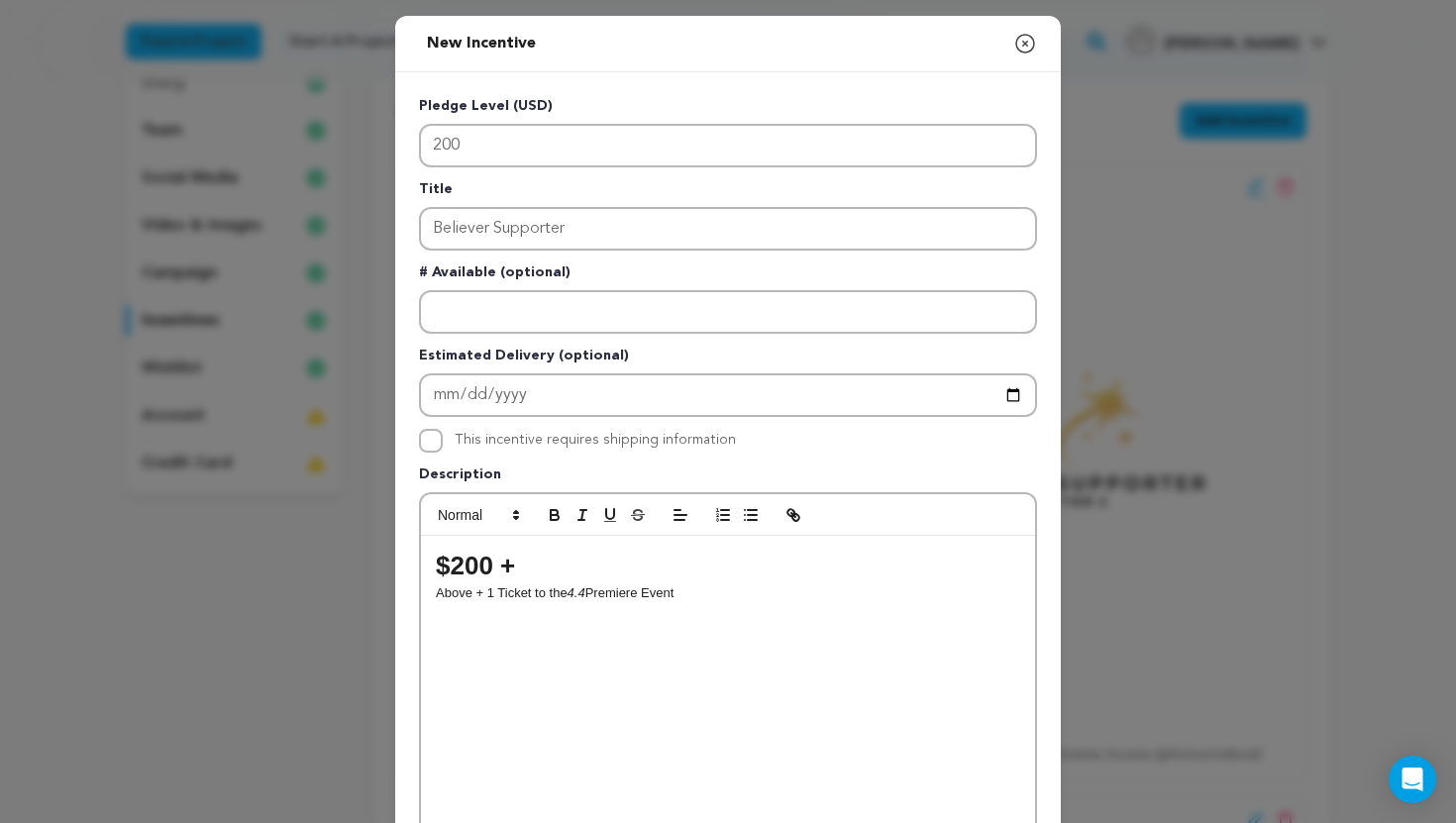 click on "Pledge Level (USD)
200
Title
Believer Supporter
# Available (optional)
Estimated Delivery (optional)
This incentive requires shipping information" at bounding box center (728, 514) 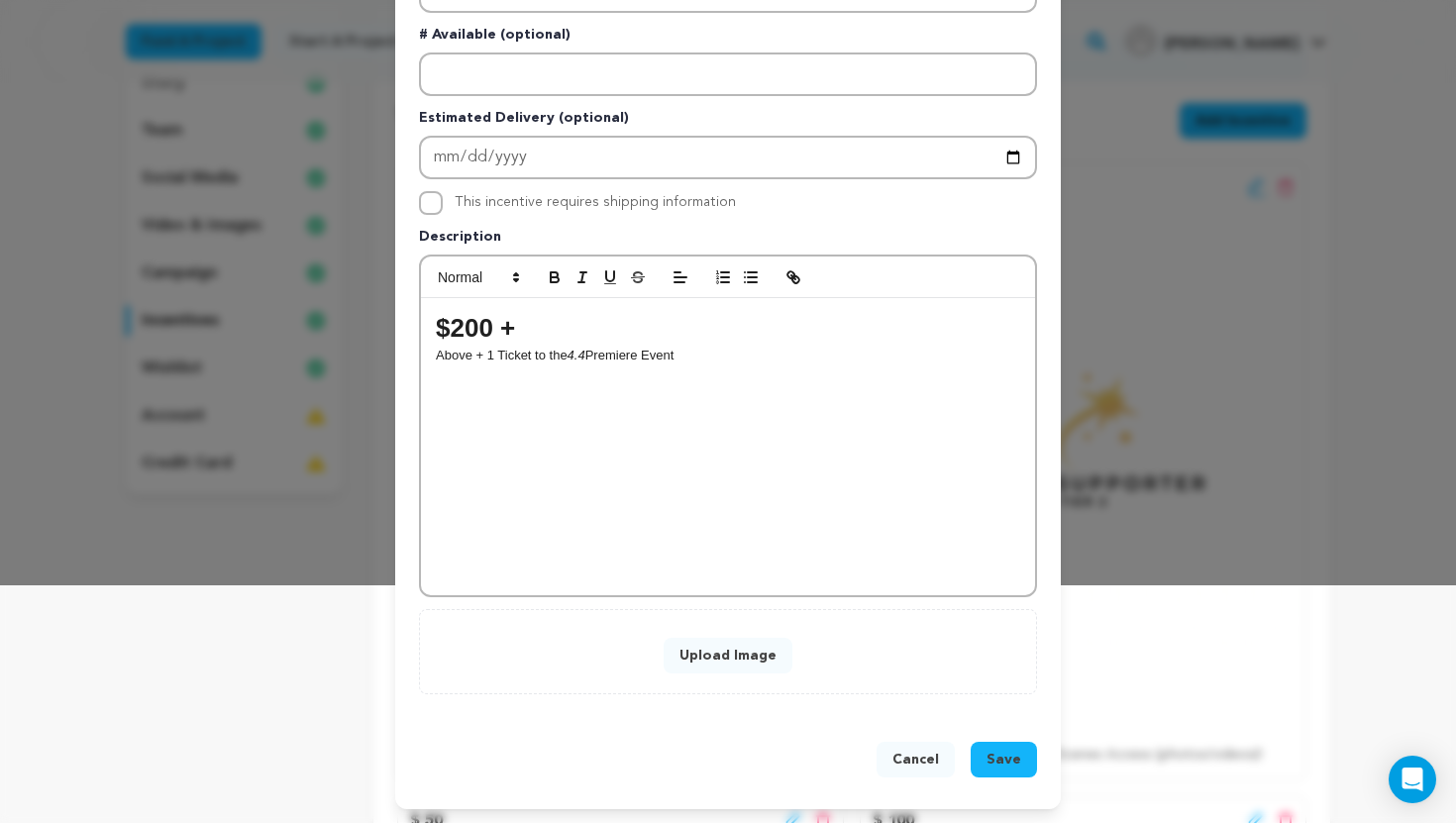 scroll, scrollTop: 240, scrollLeft: 0, axis: vertical 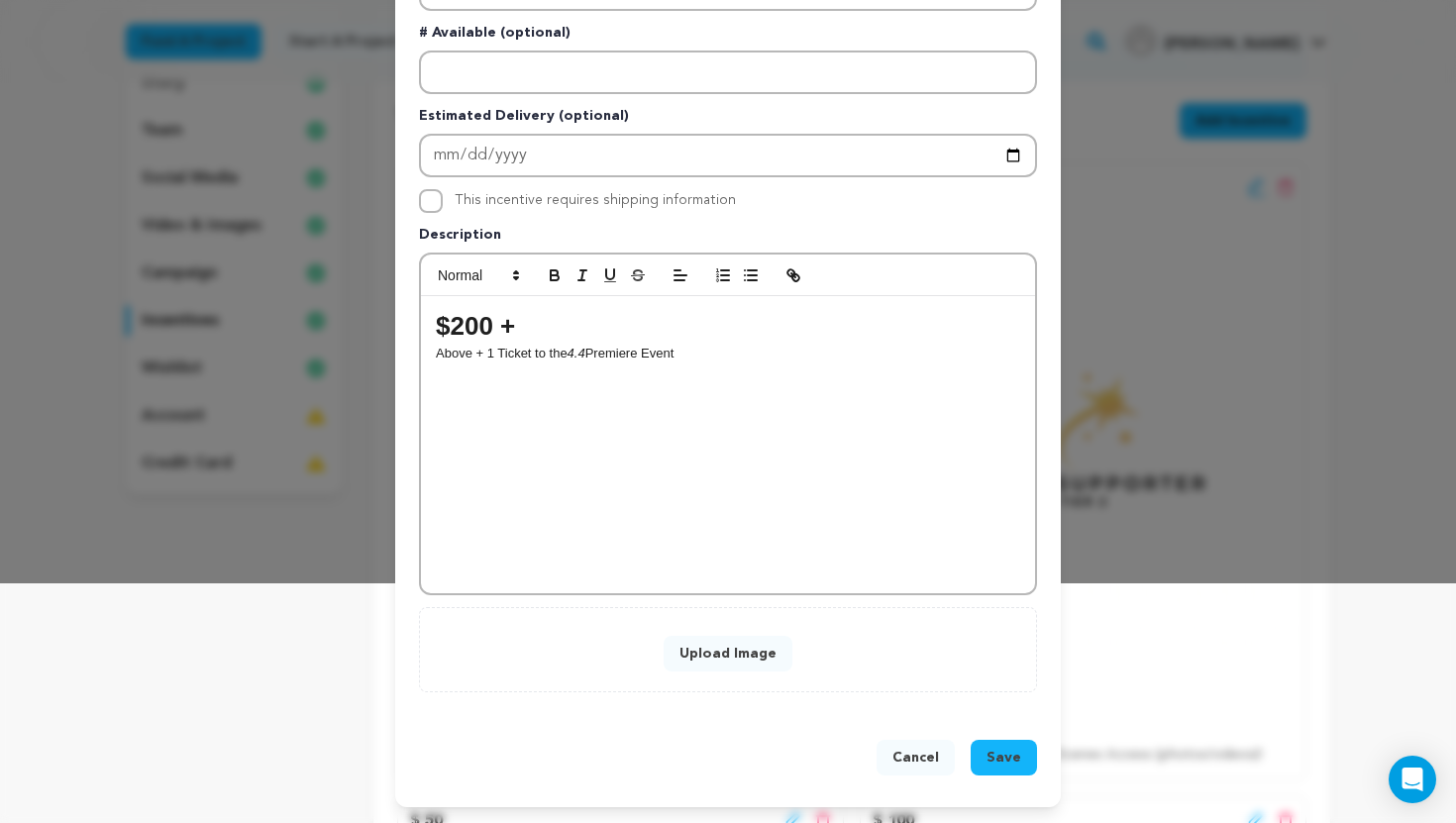 click on "Upload Image" at bounding box center [728, 654] 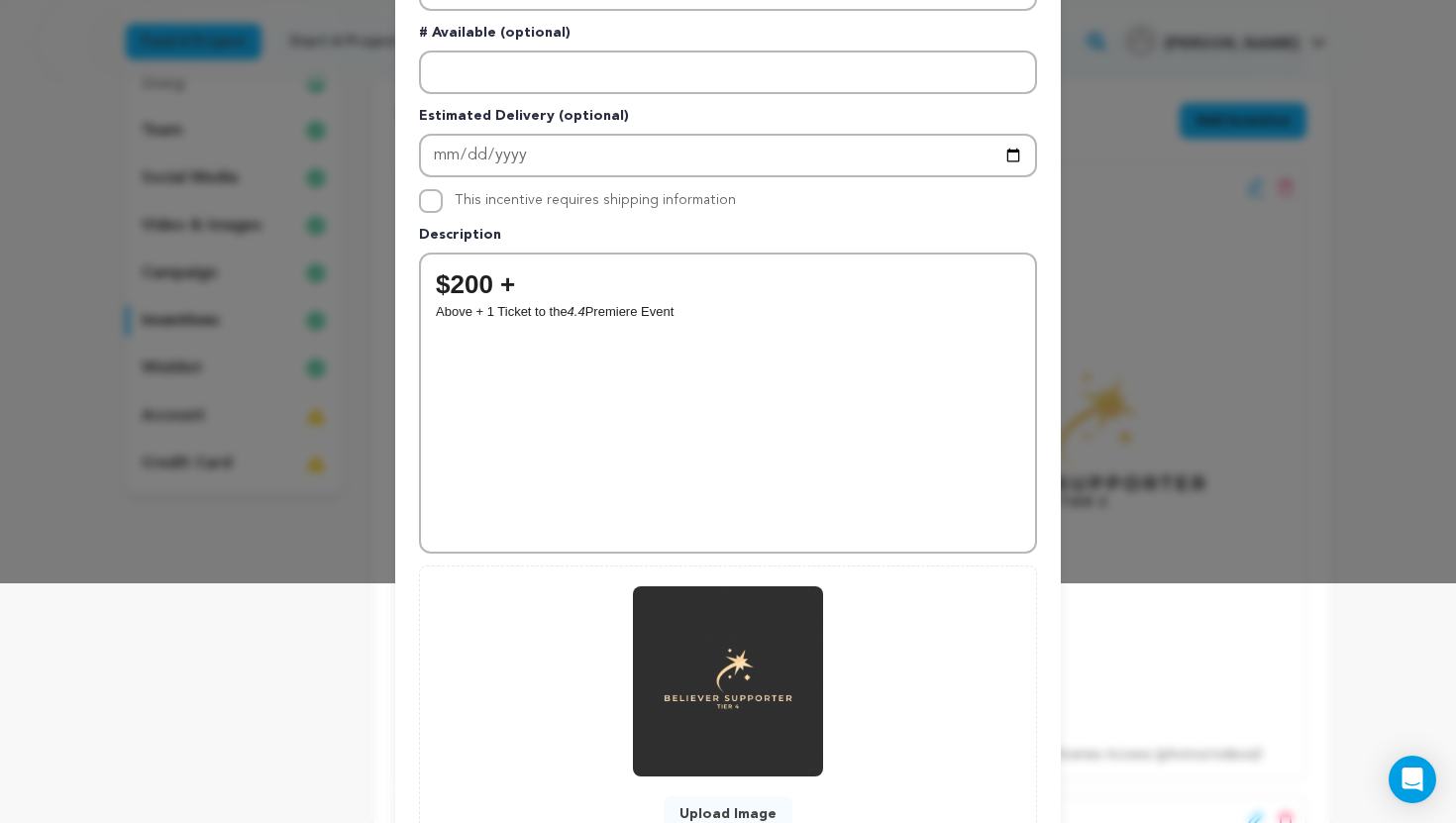 click at bounding box center (728, 681) 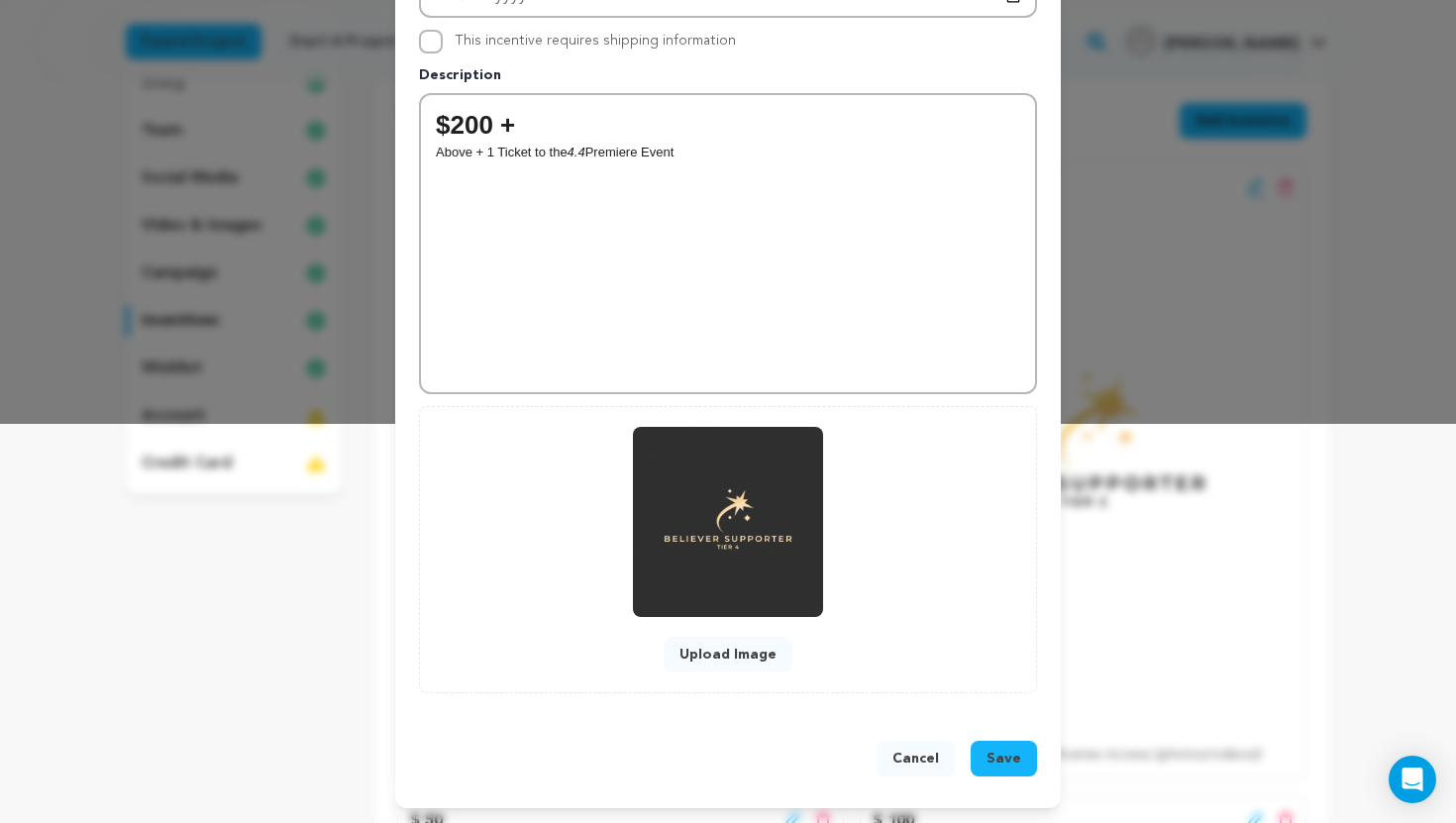 scroll, scrollTop: 400, scrollLeft: 0, axis: vertical 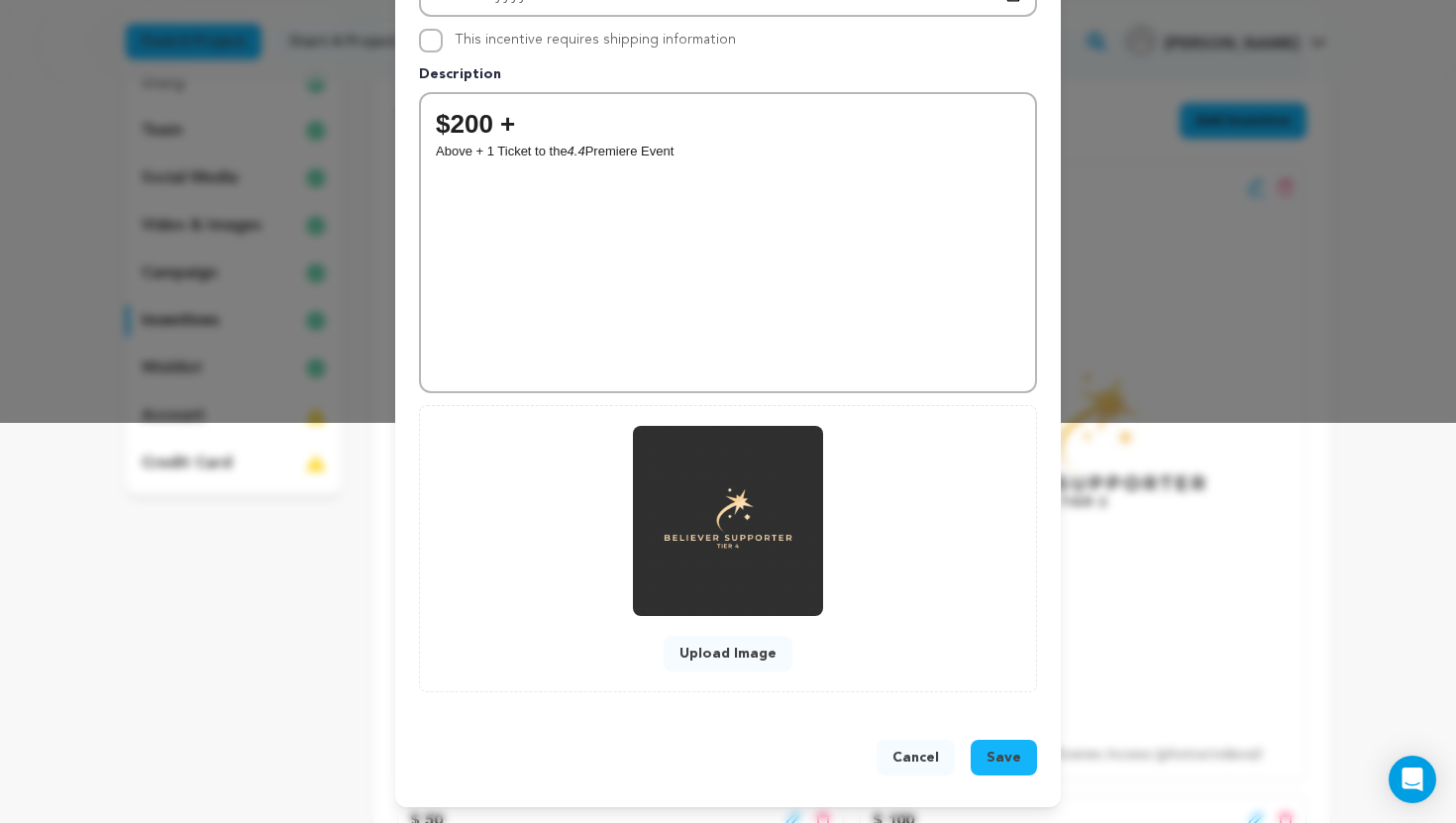 click on "Cancel" at bounding box center [915, 758] 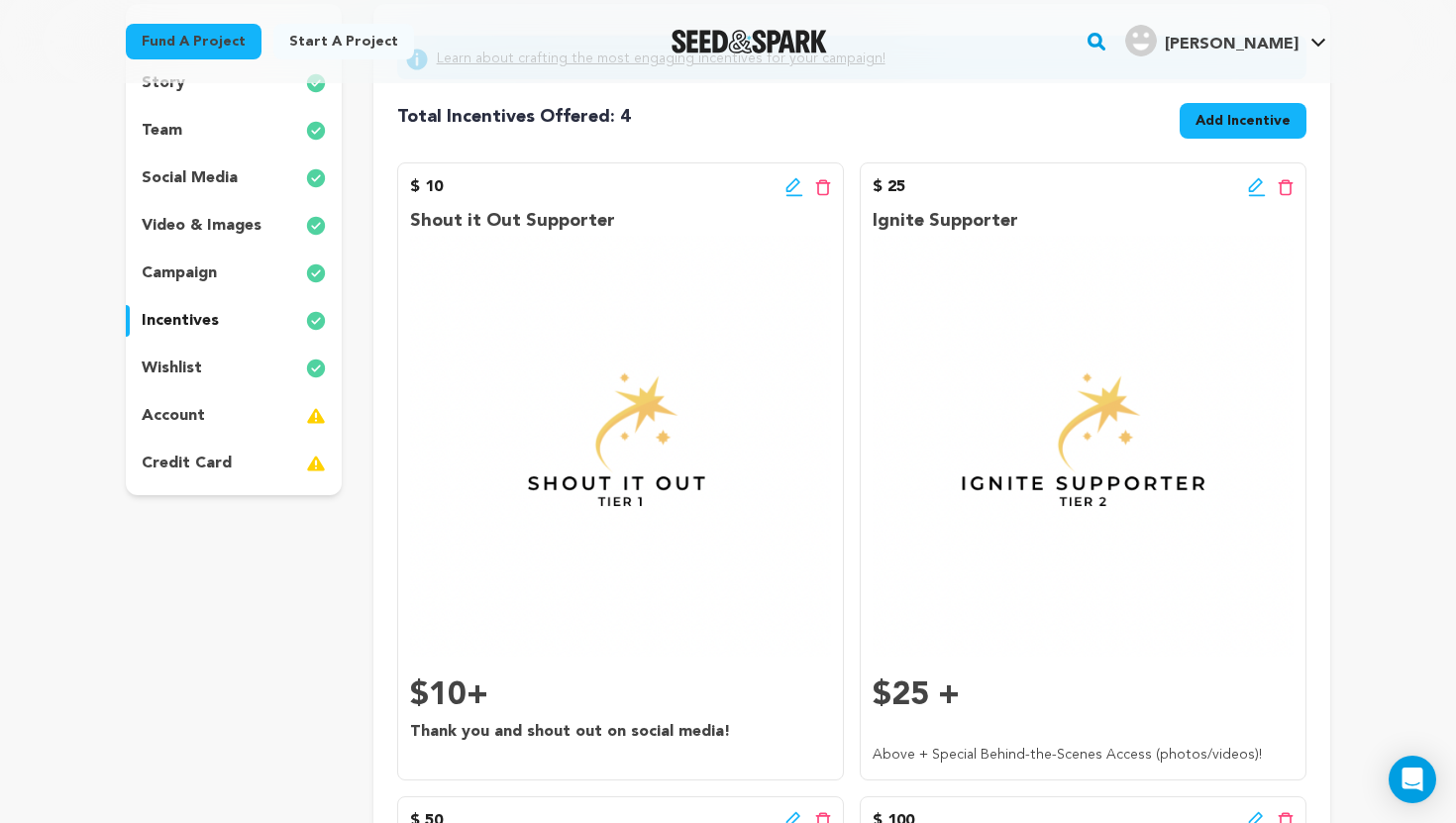 click on "Back to Project Dashboard
Edit Project
Your campaign has been submitted and is currently in review.  Click here  to view feedback." at bounding box center (728, 1204) 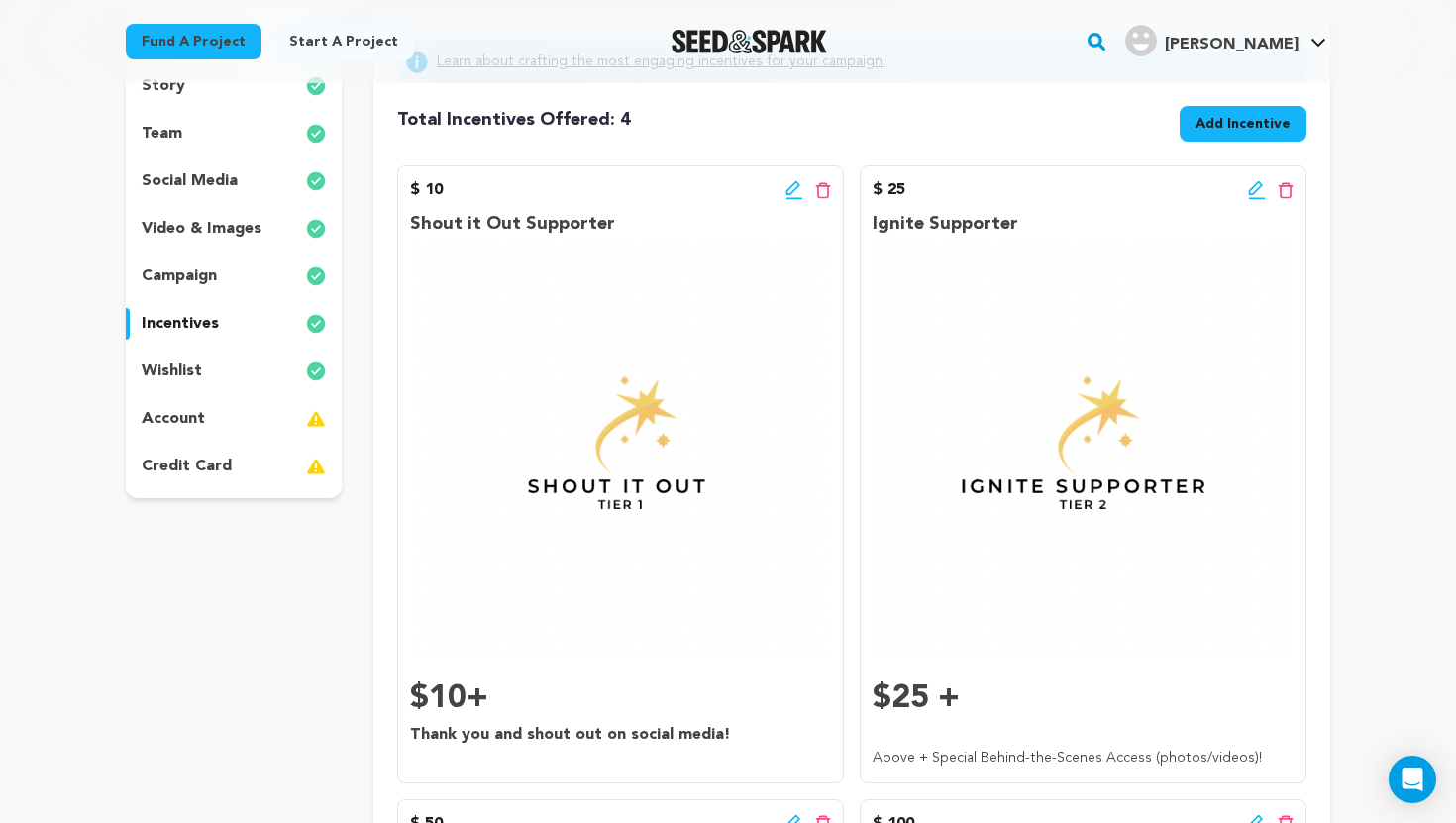 scroll, scrollTop: 317, scrollLeft: 0, axis: vertical 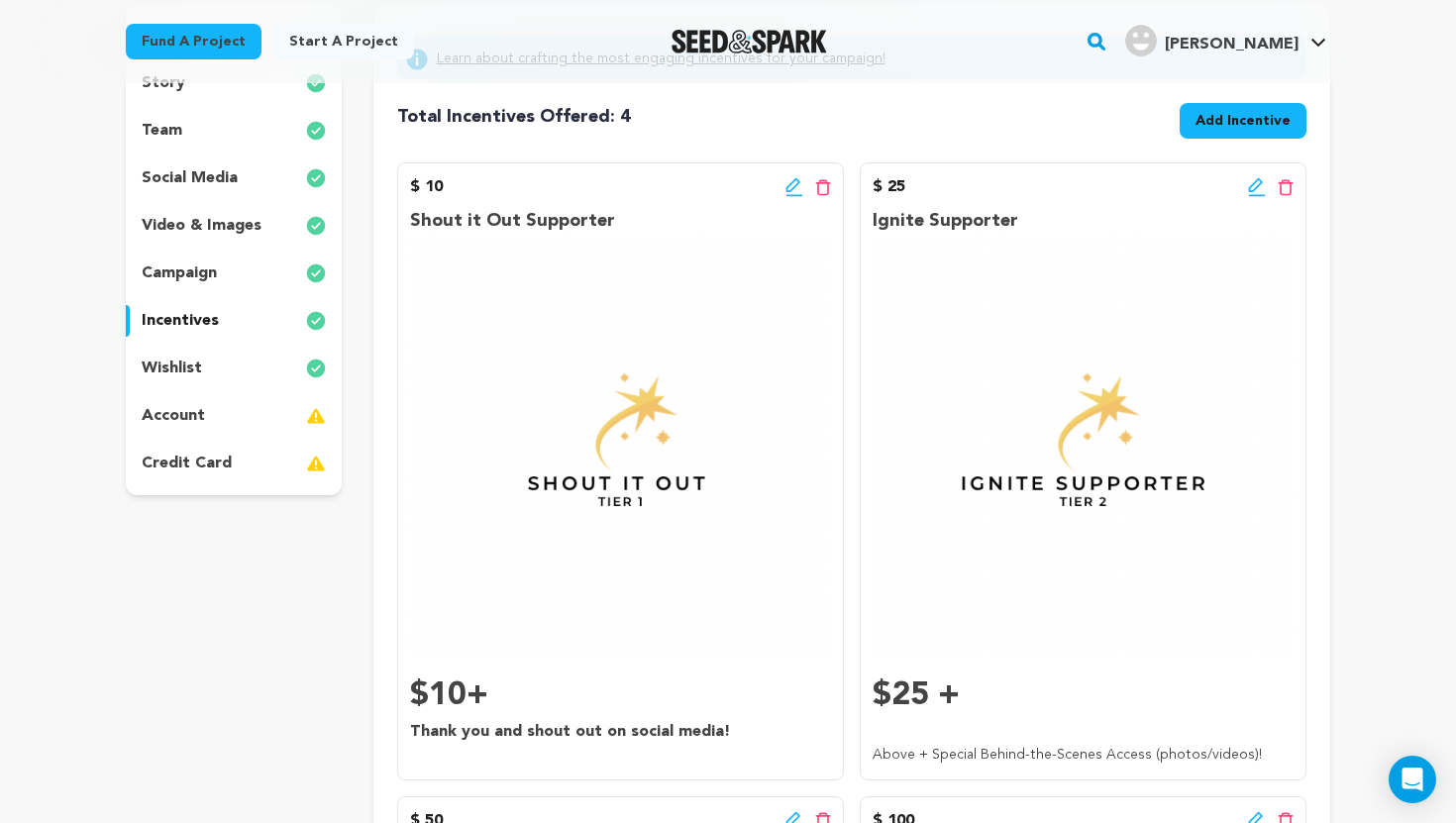 click on "Add Incentive" at bounding box center [1243, 121] 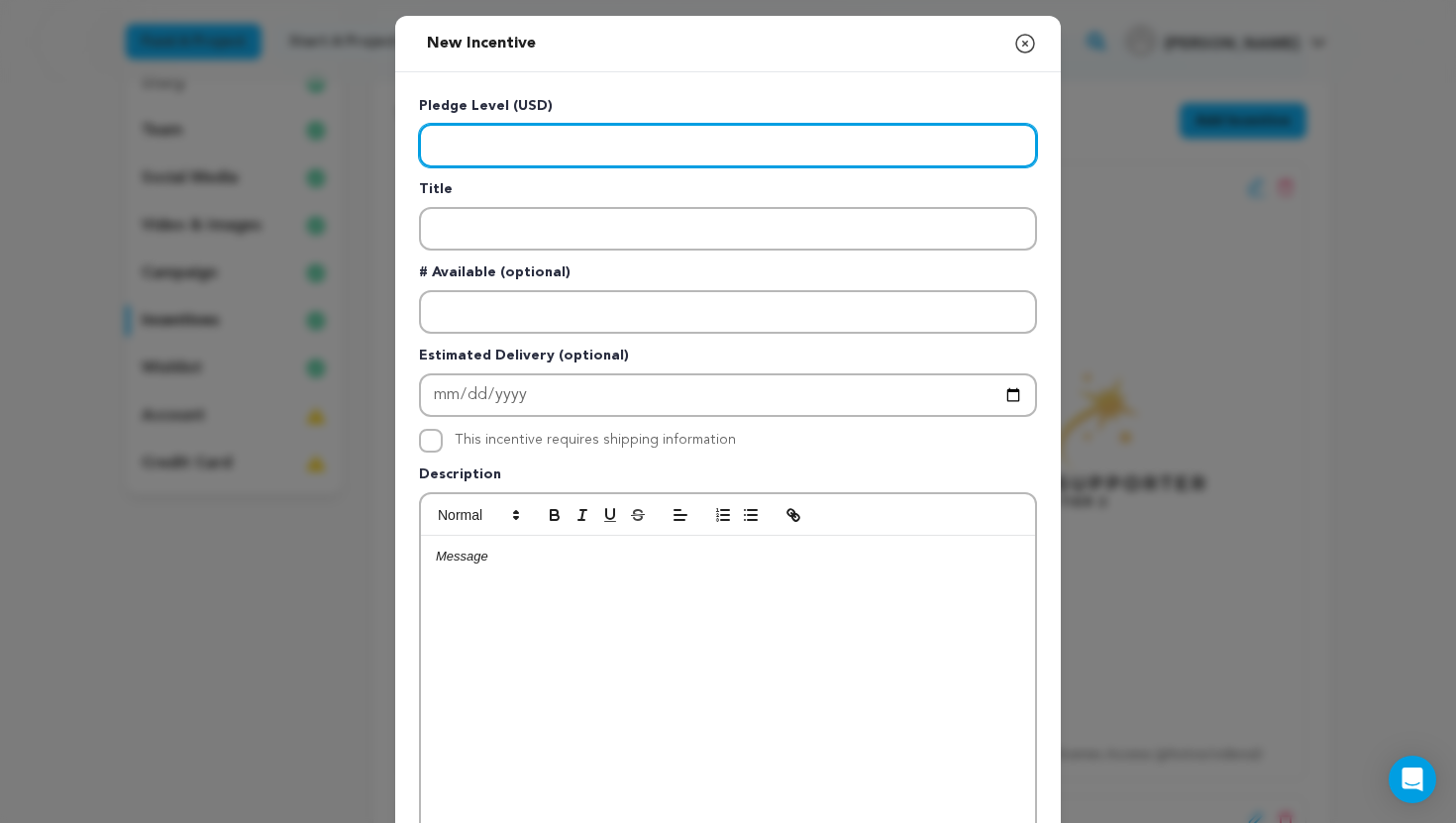 click at bounding box center (728, 146) 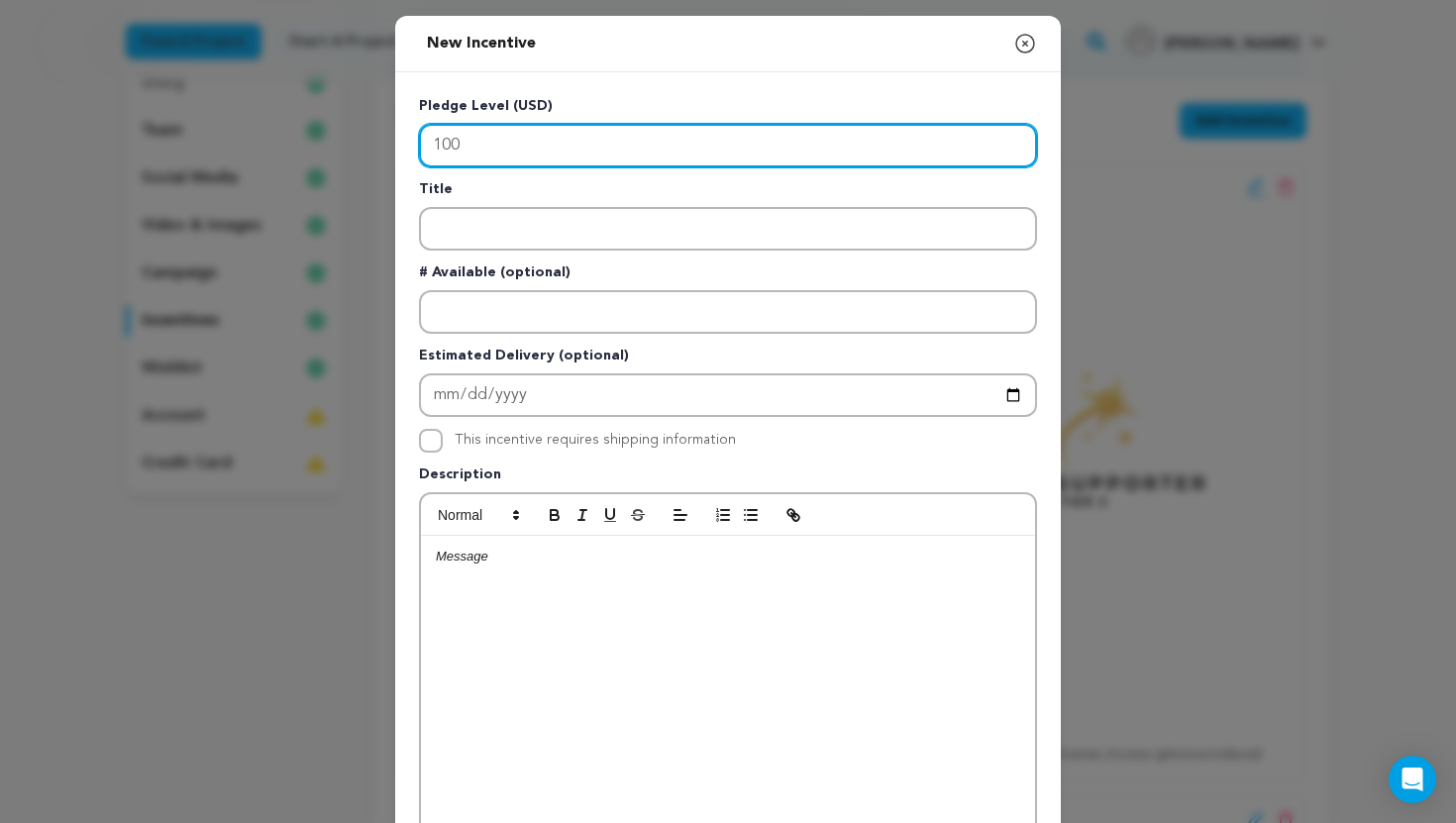 type on "100" 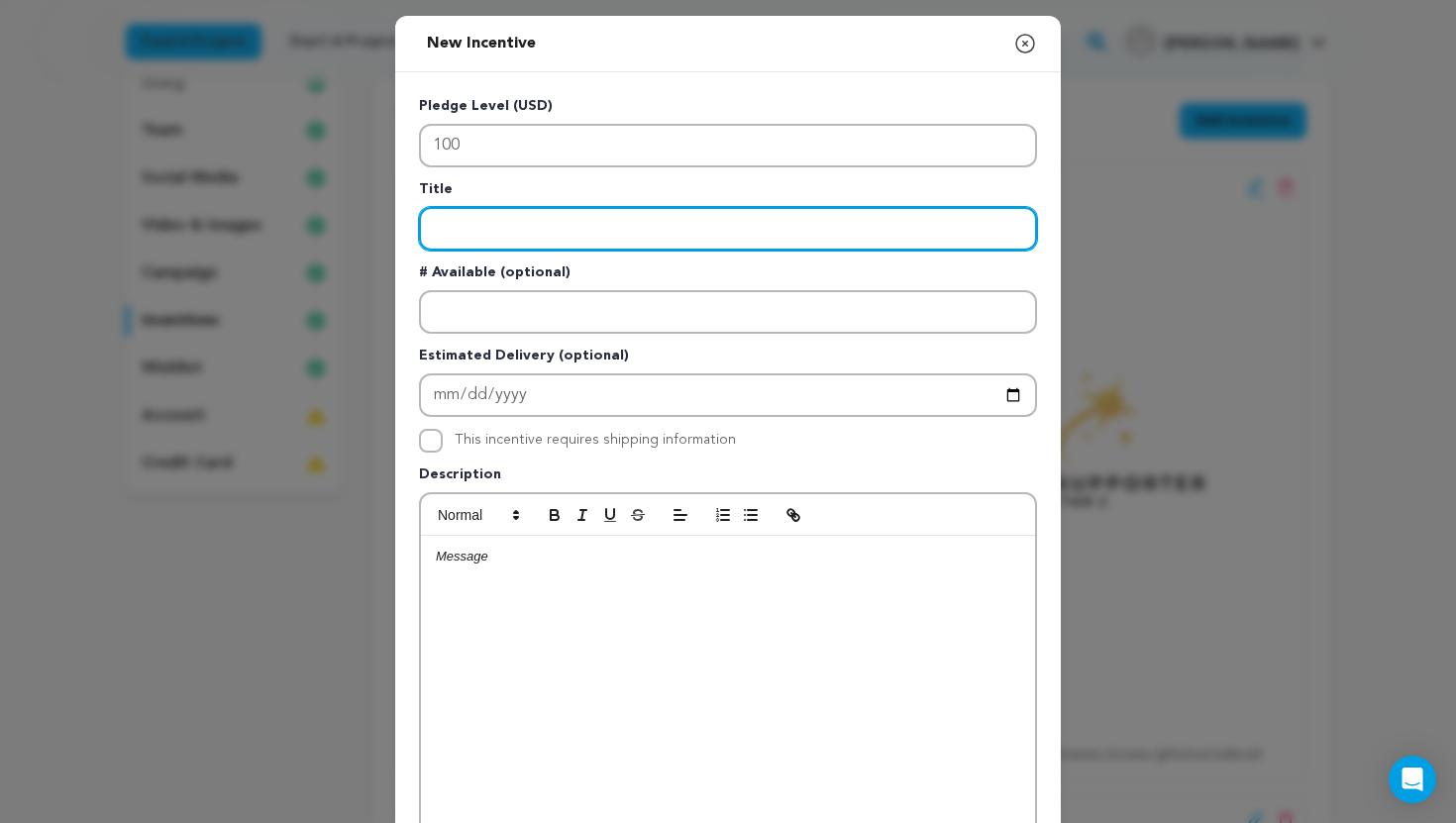 click at bounding box center [728, 229] 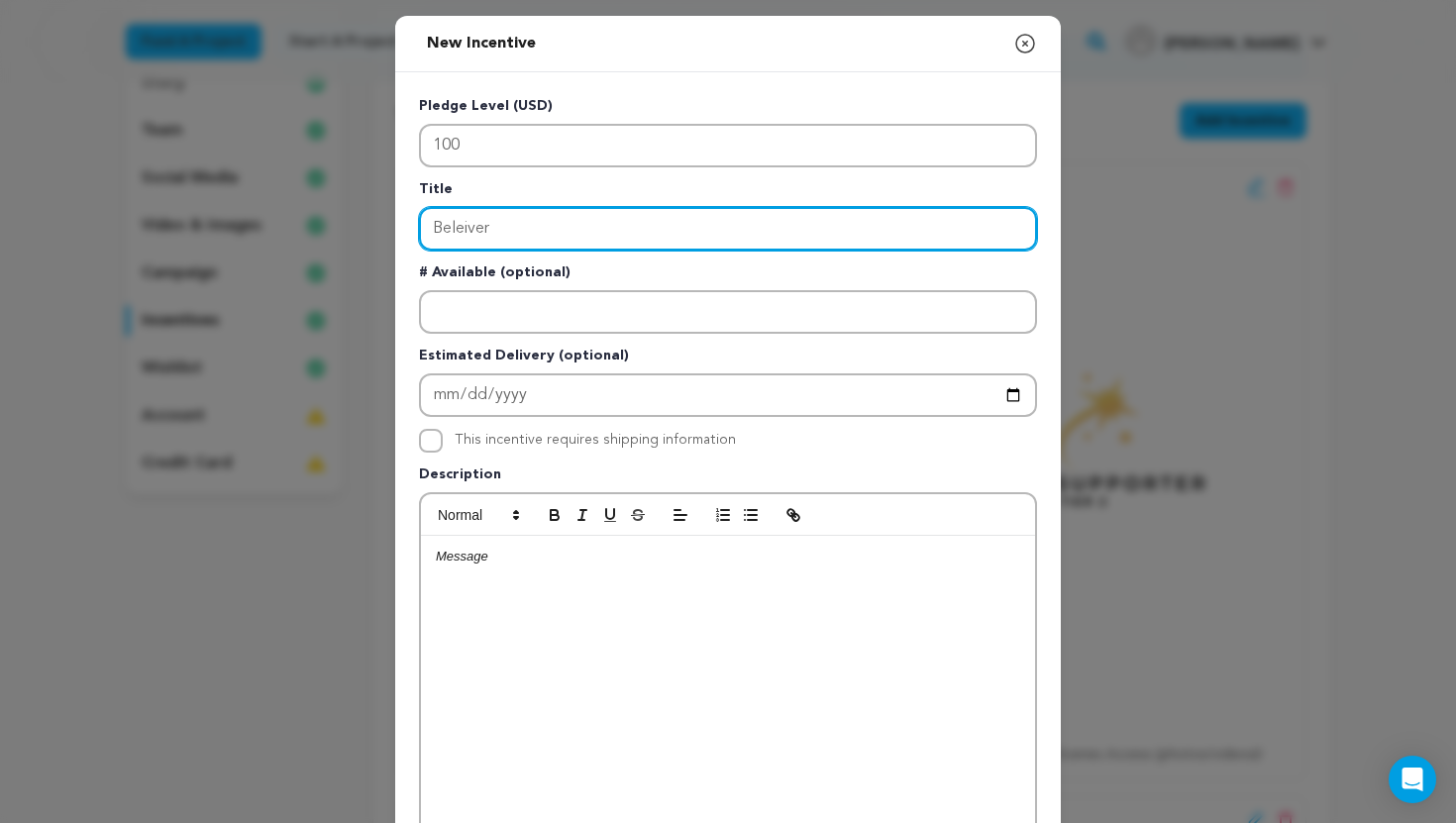 click on "Beleiver" at bounding box center (728, 229) 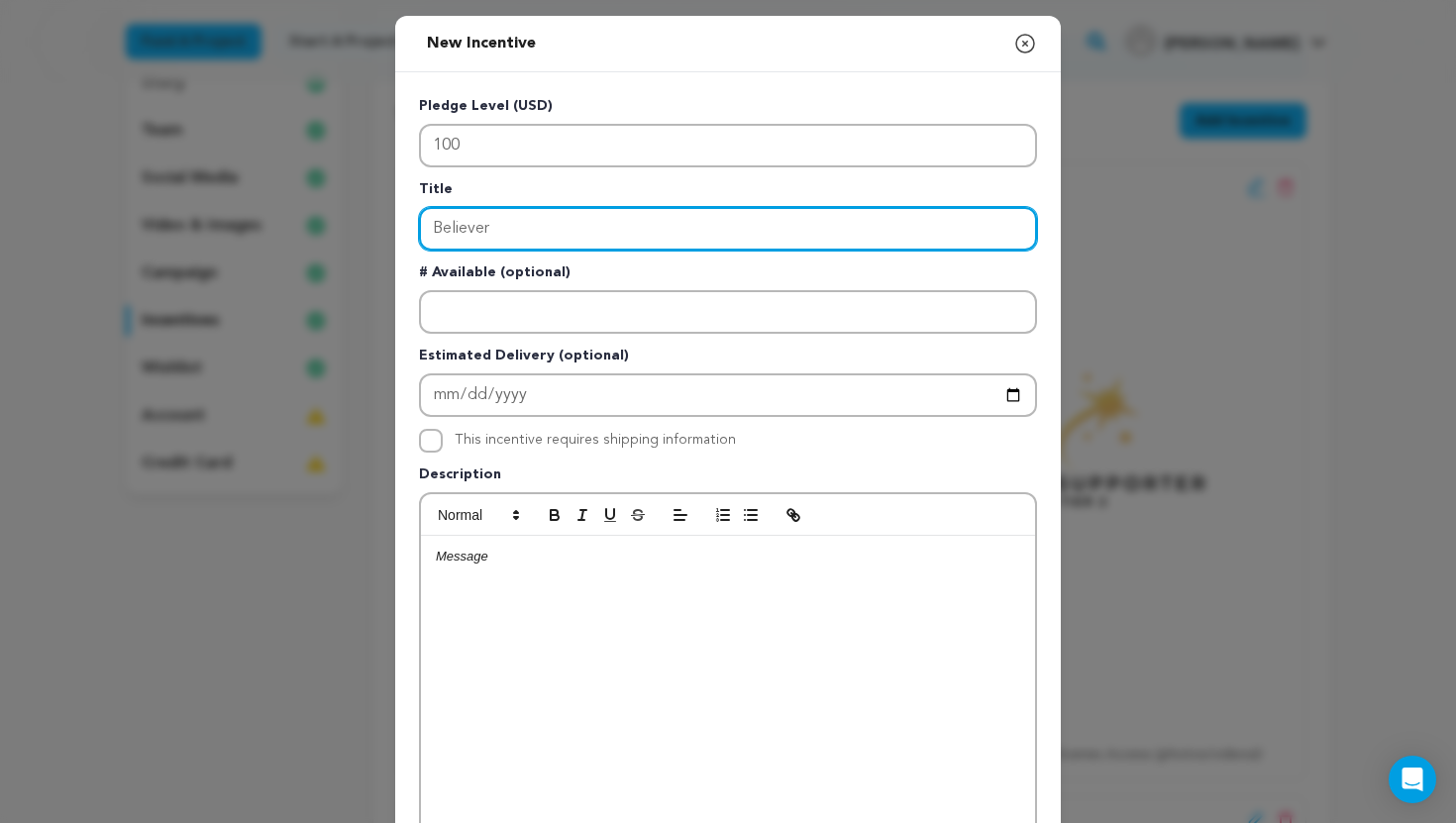 click on "Believer" at bounding box center [728, 229] 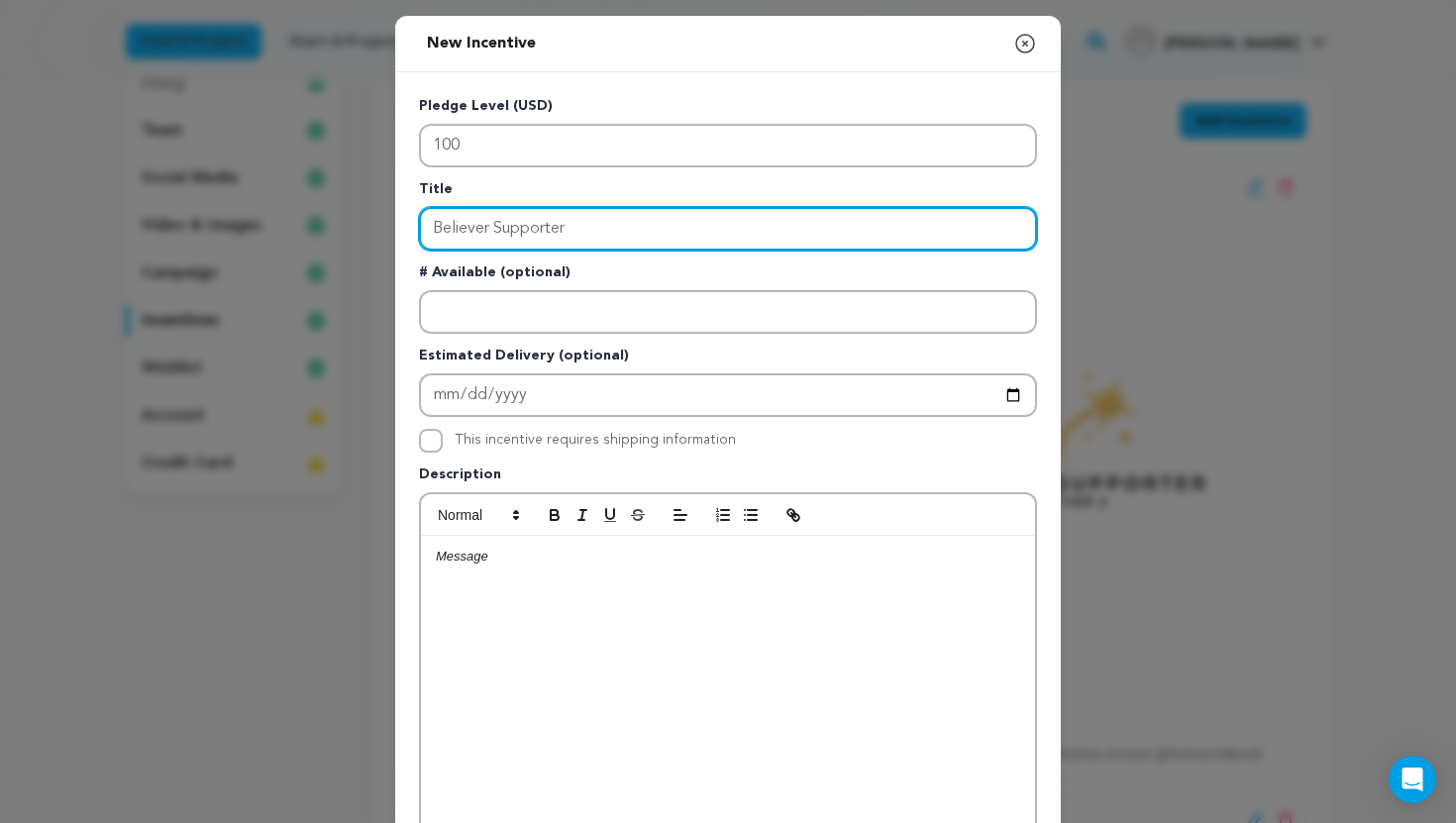 type on "Believer Supporter" 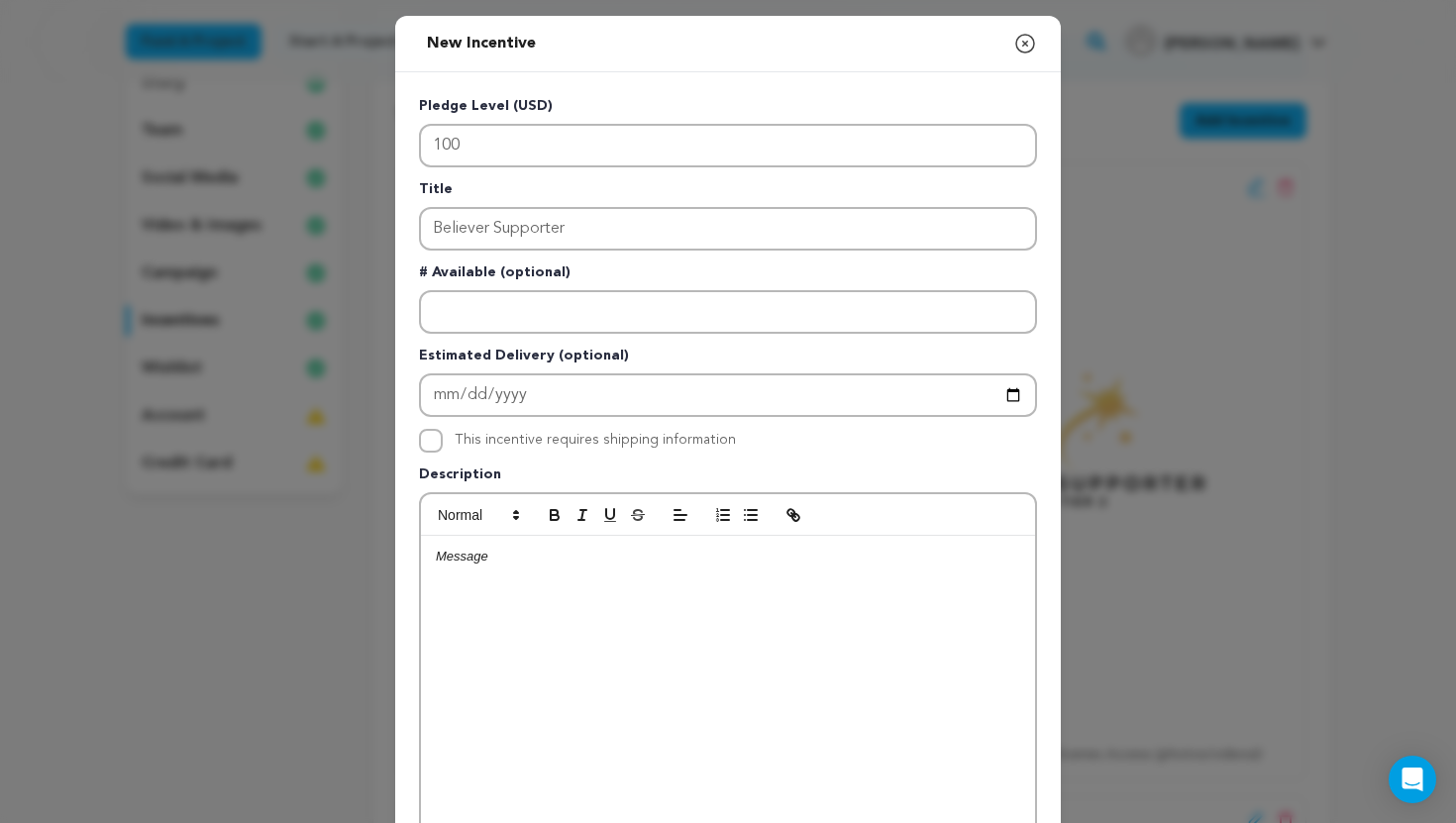 click at bounding box center [728, 557] 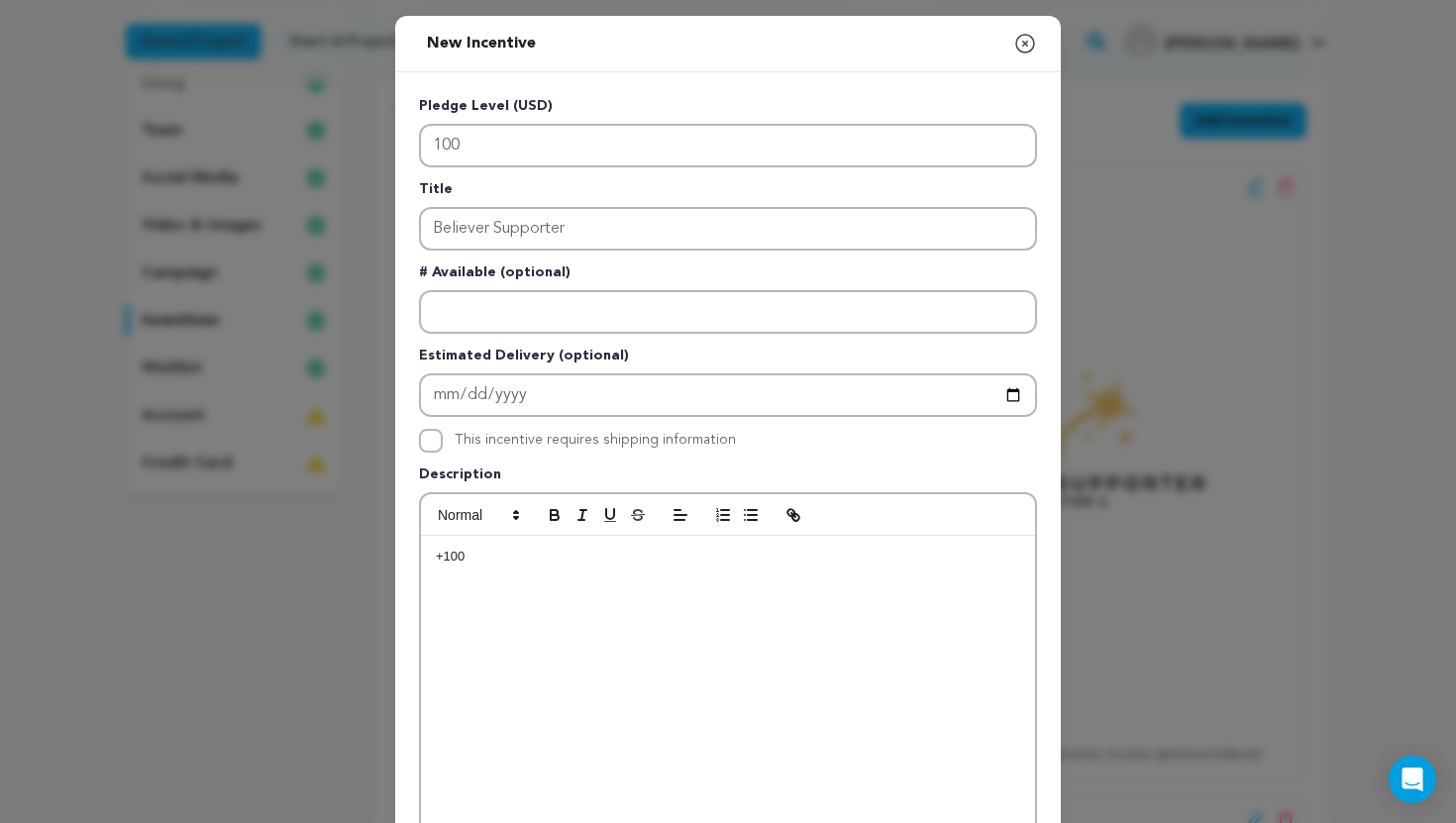 click on "+100" at bounding box center [728, 557] 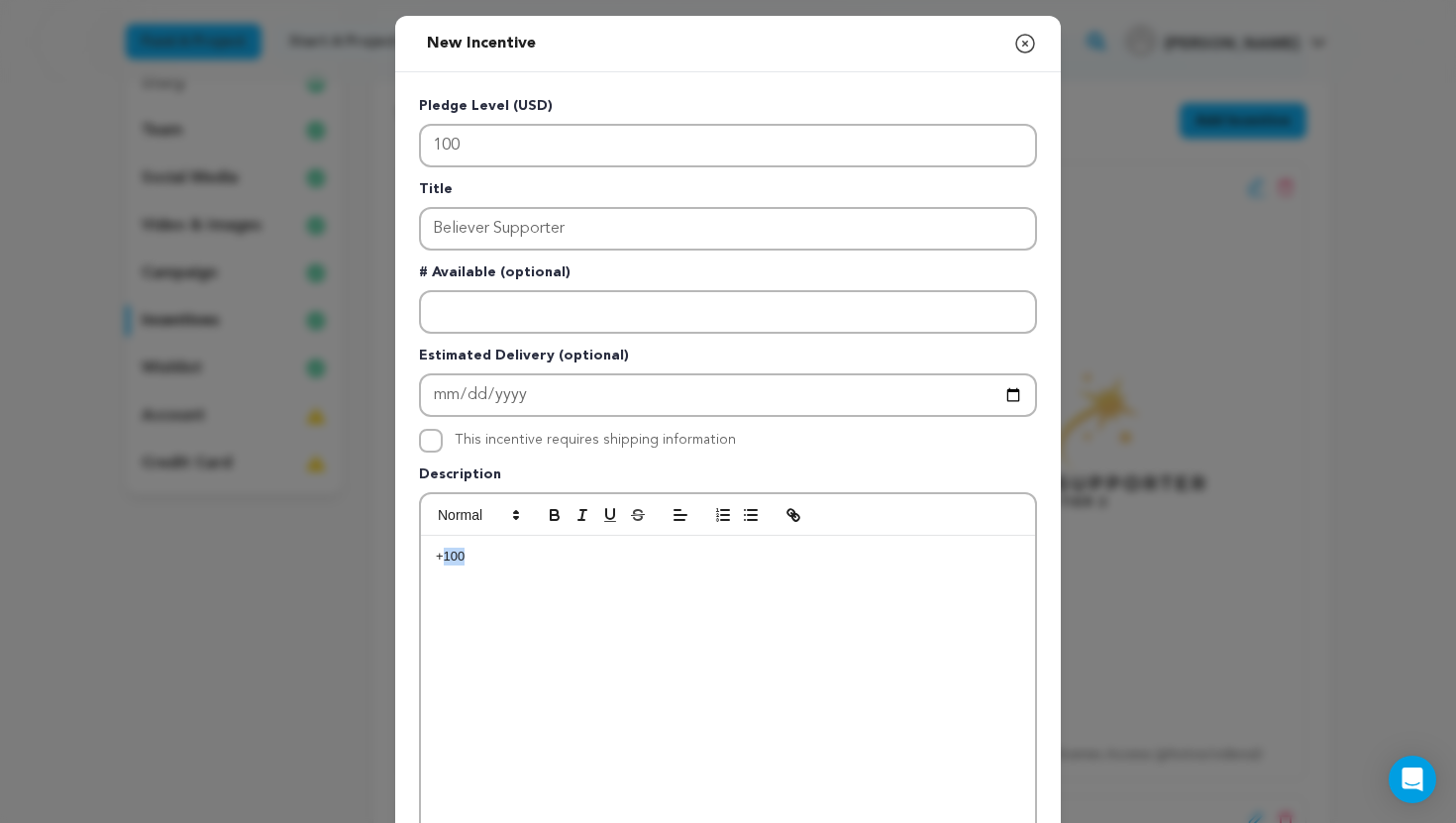click on "+100" at bounding box center [728, 557] 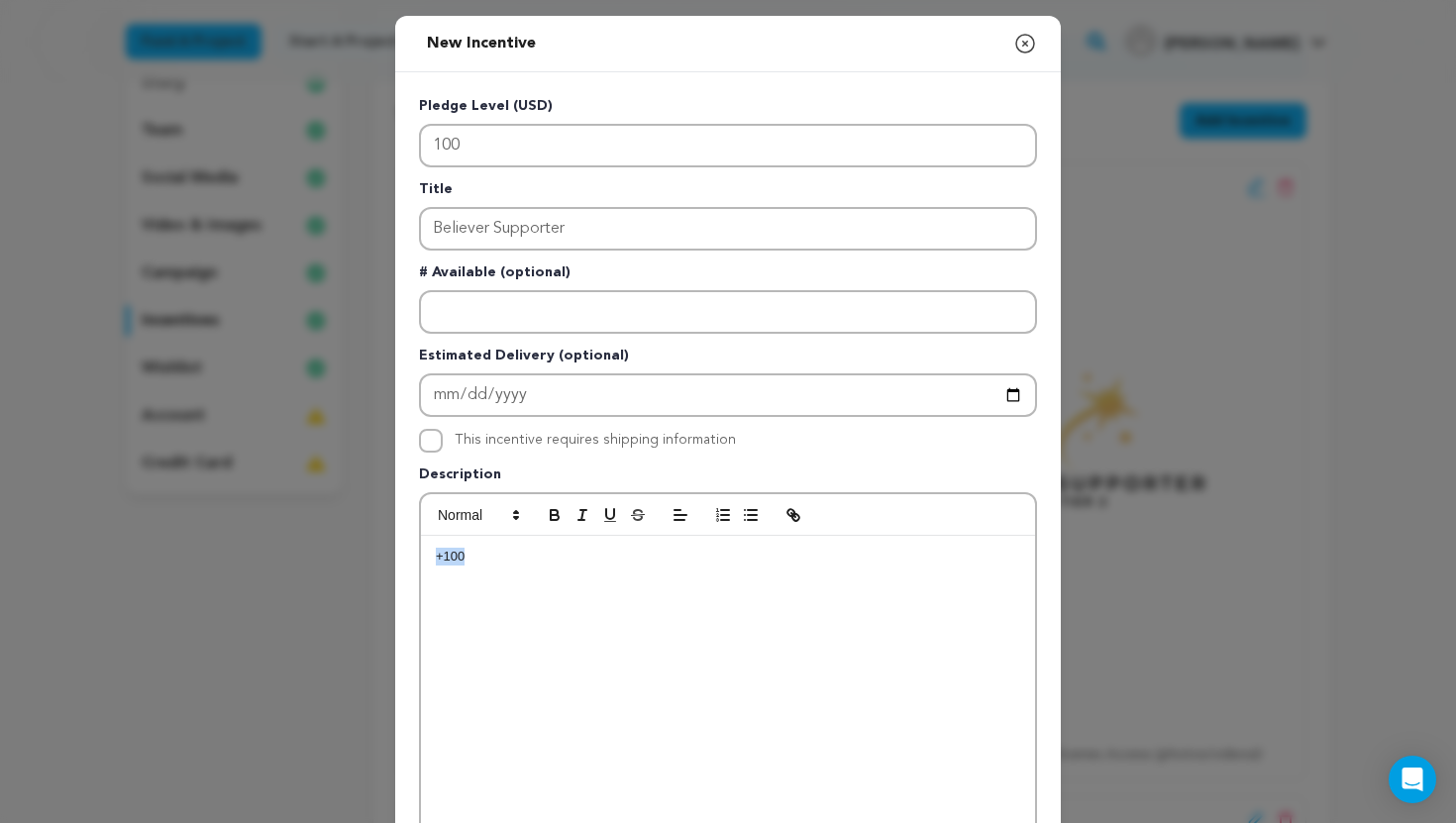 click on "+100" at bounding box center [728, 557] 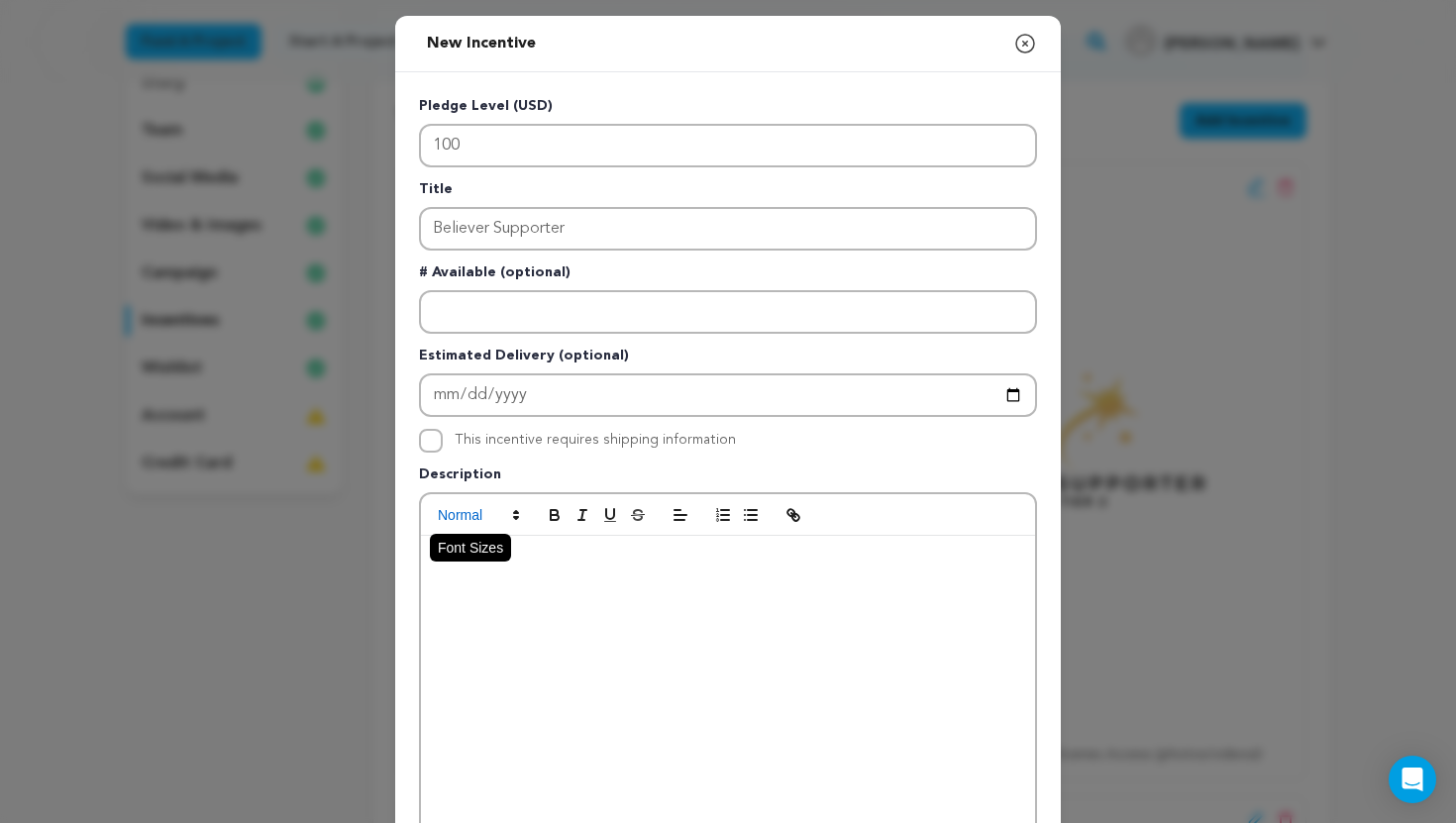 click at bounding box center [477, 515] 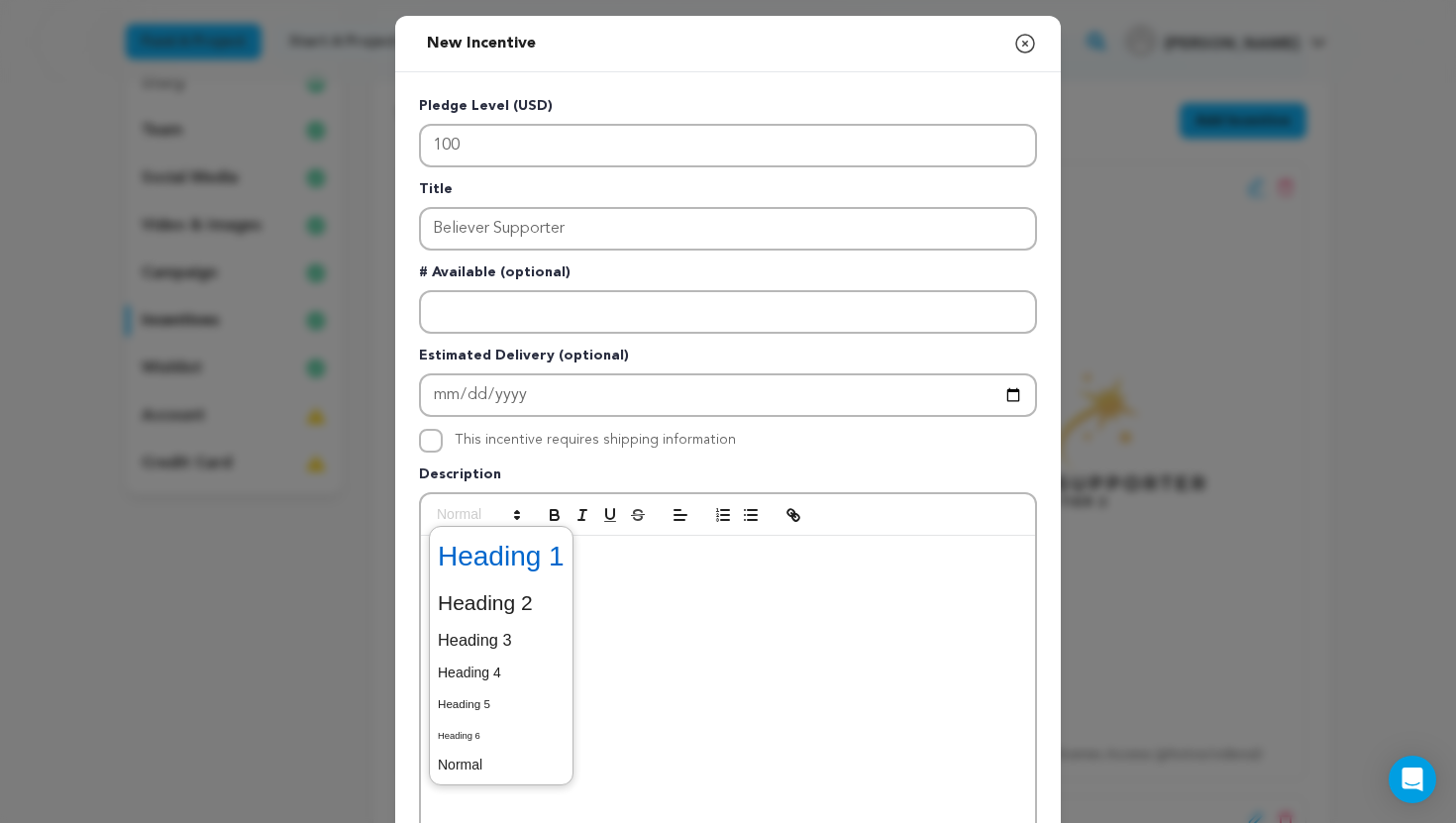 click at bounding box center [501, 557] 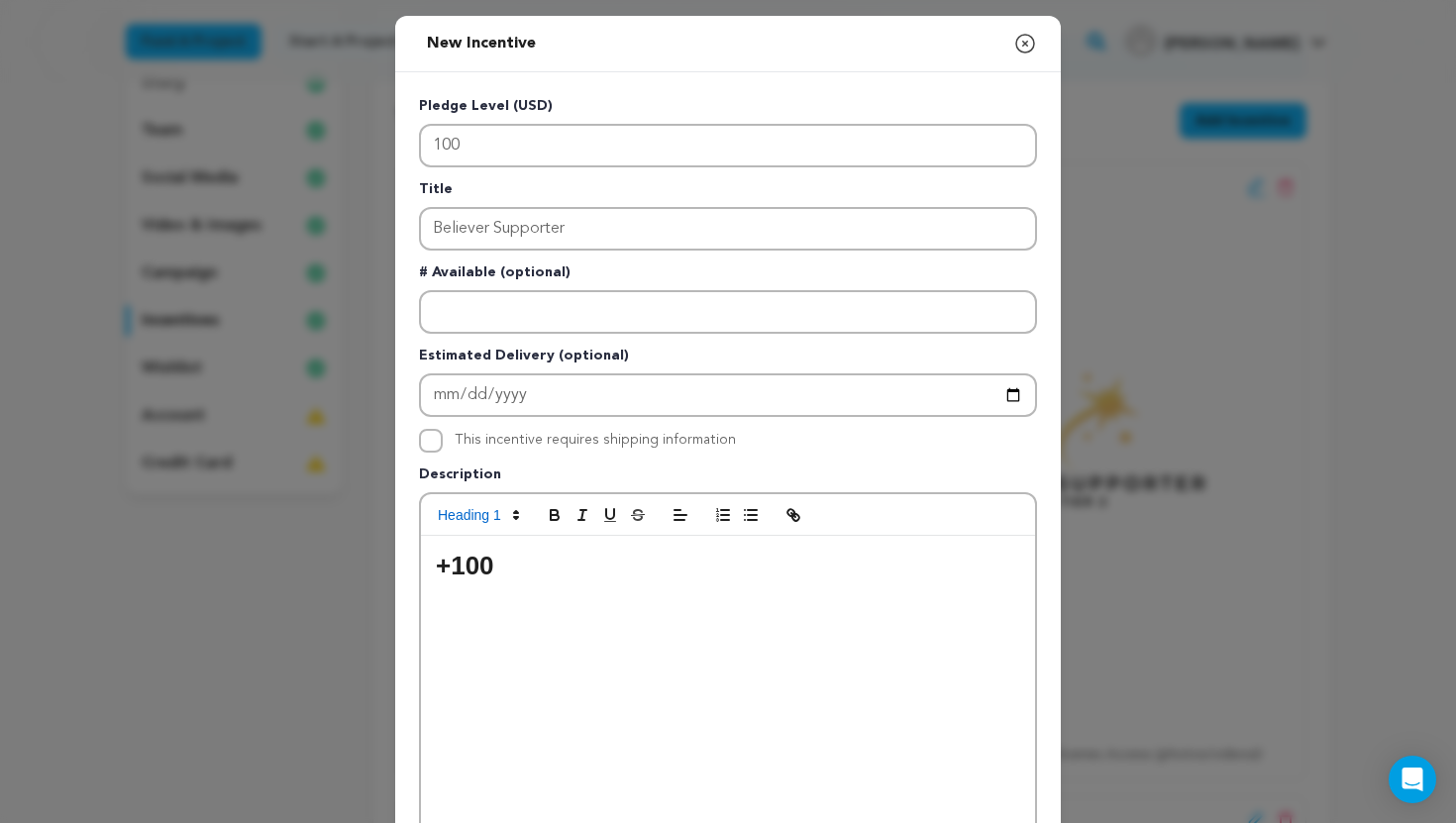 click on "+100" at bounding box center [728, 566] 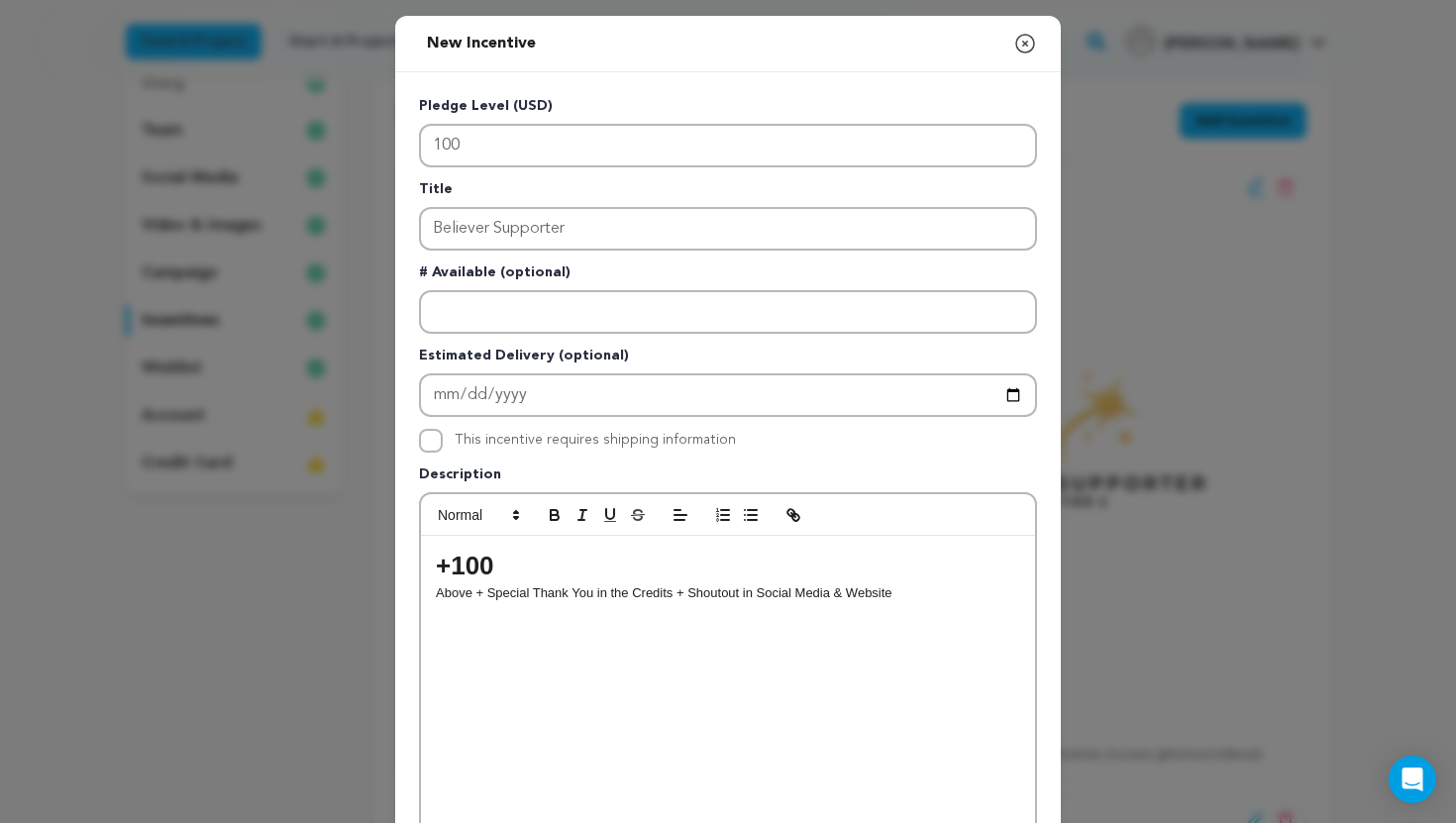 scroll, scrollTop: 0, scrollLeft: 0, axis: both 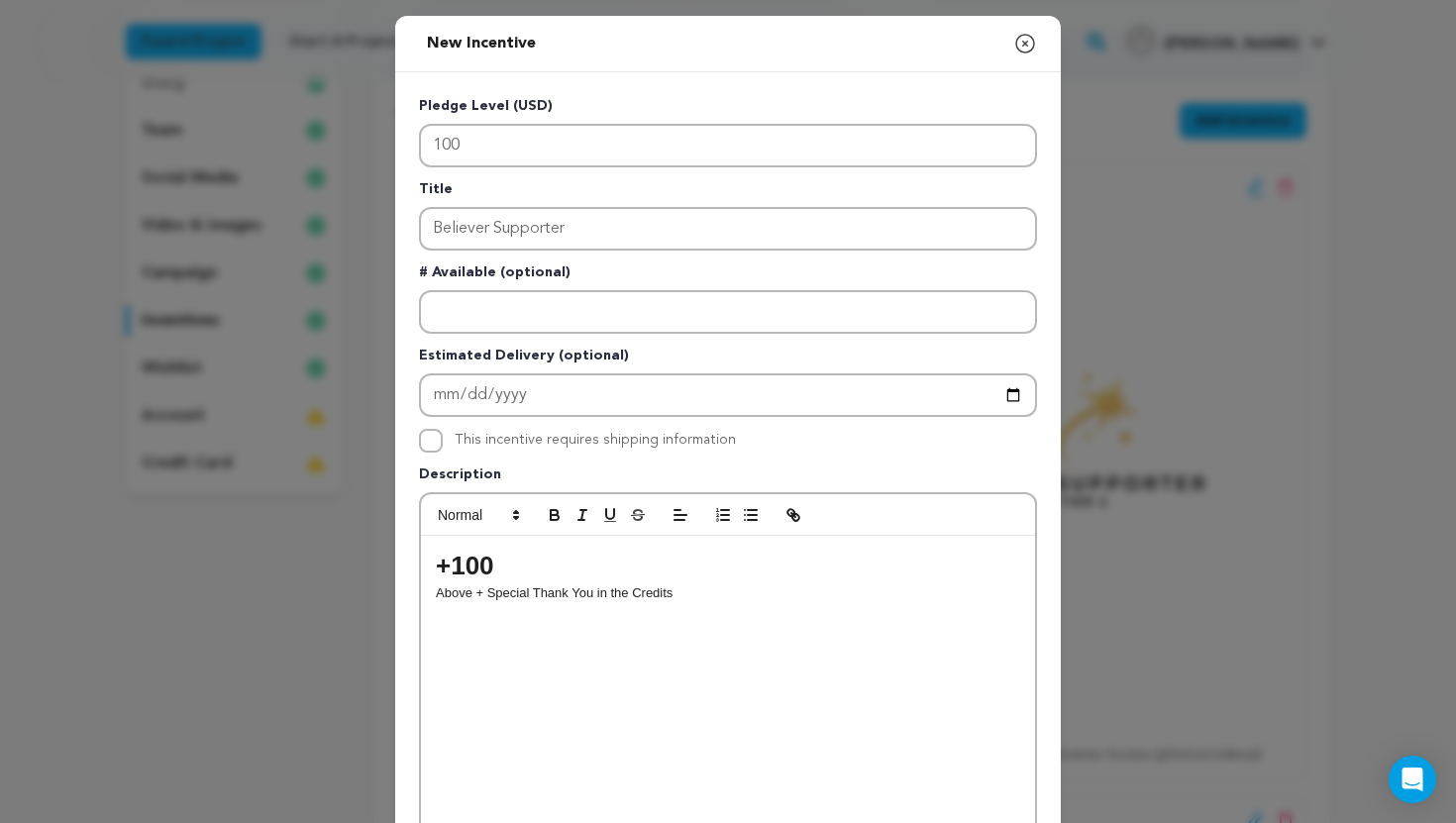 click on "+100 Above + Special Thank You in the Credits" at bounding box center (728, 684) 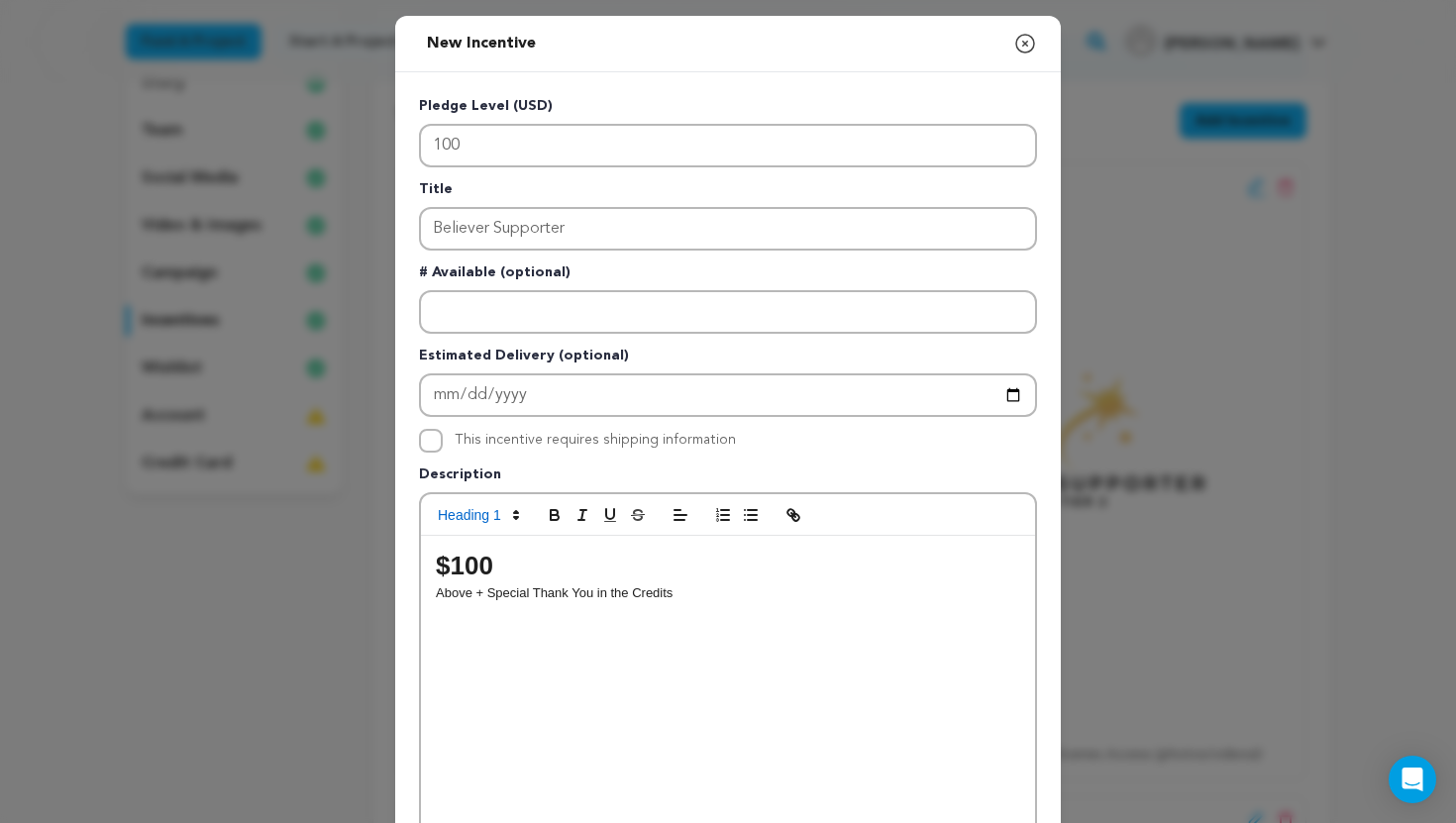 click on "$100" at bounding box center (728, 566) 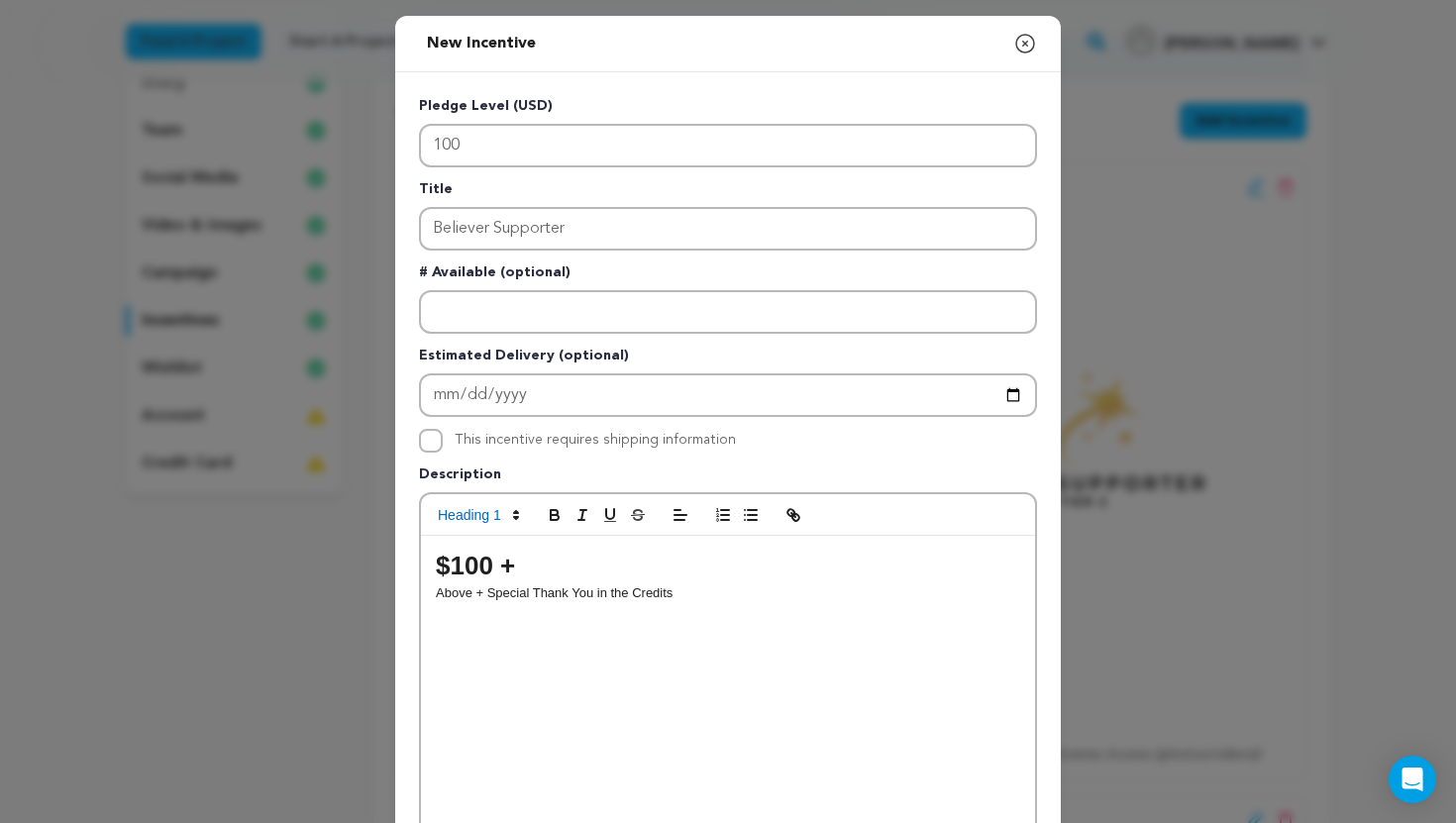 click on "Pledge Level (USD)
100
Title
Believer Supporter
# Available (optional)
Estimated Delivery (optional)
This incentive requires shipping information" at bounding box center (728, 514) 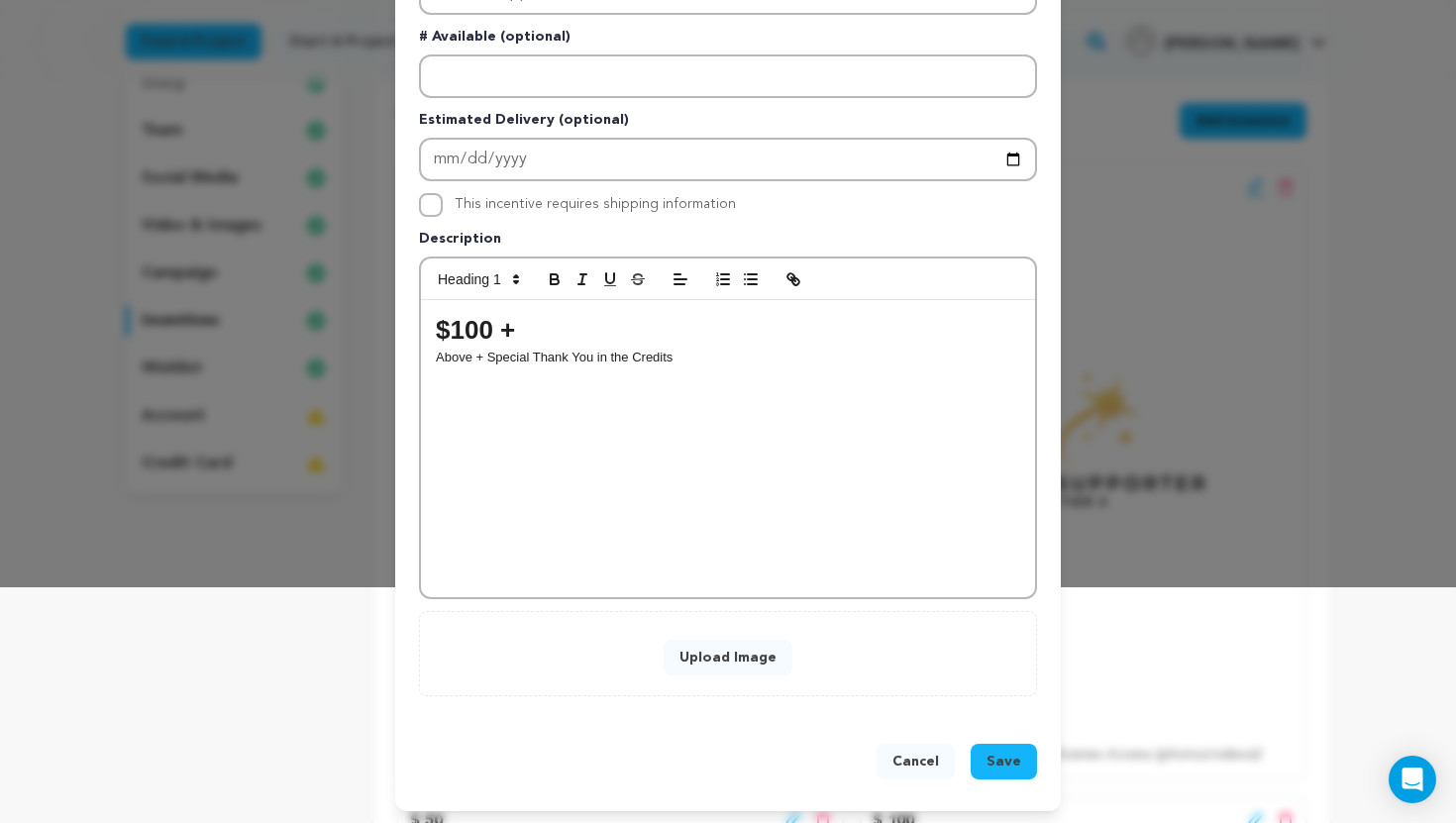 scroll, scrollTop: 240, scrollLeft: 0, axis: vertical 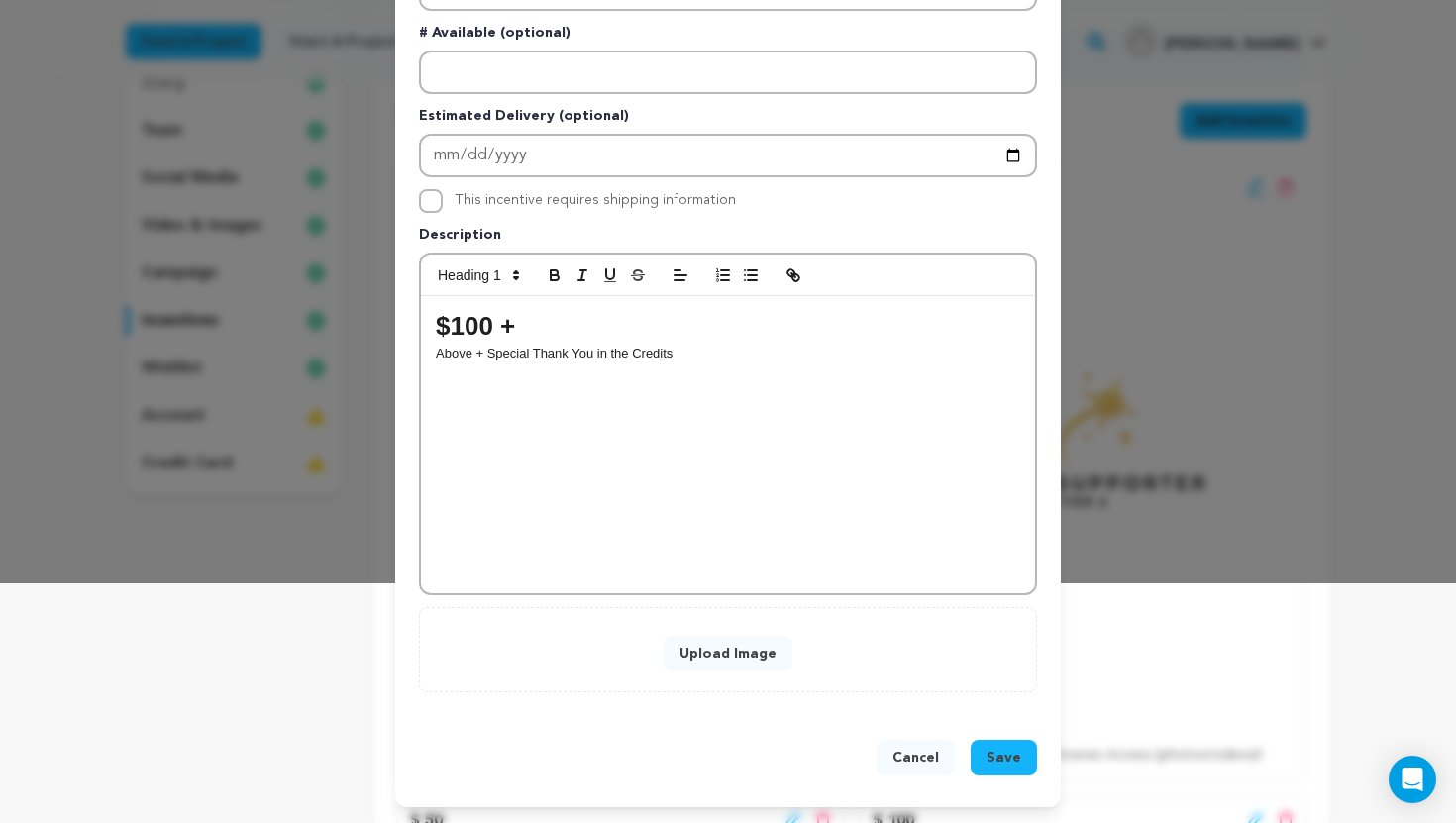 click on "Upload Image" at bounding box center [728, 654] 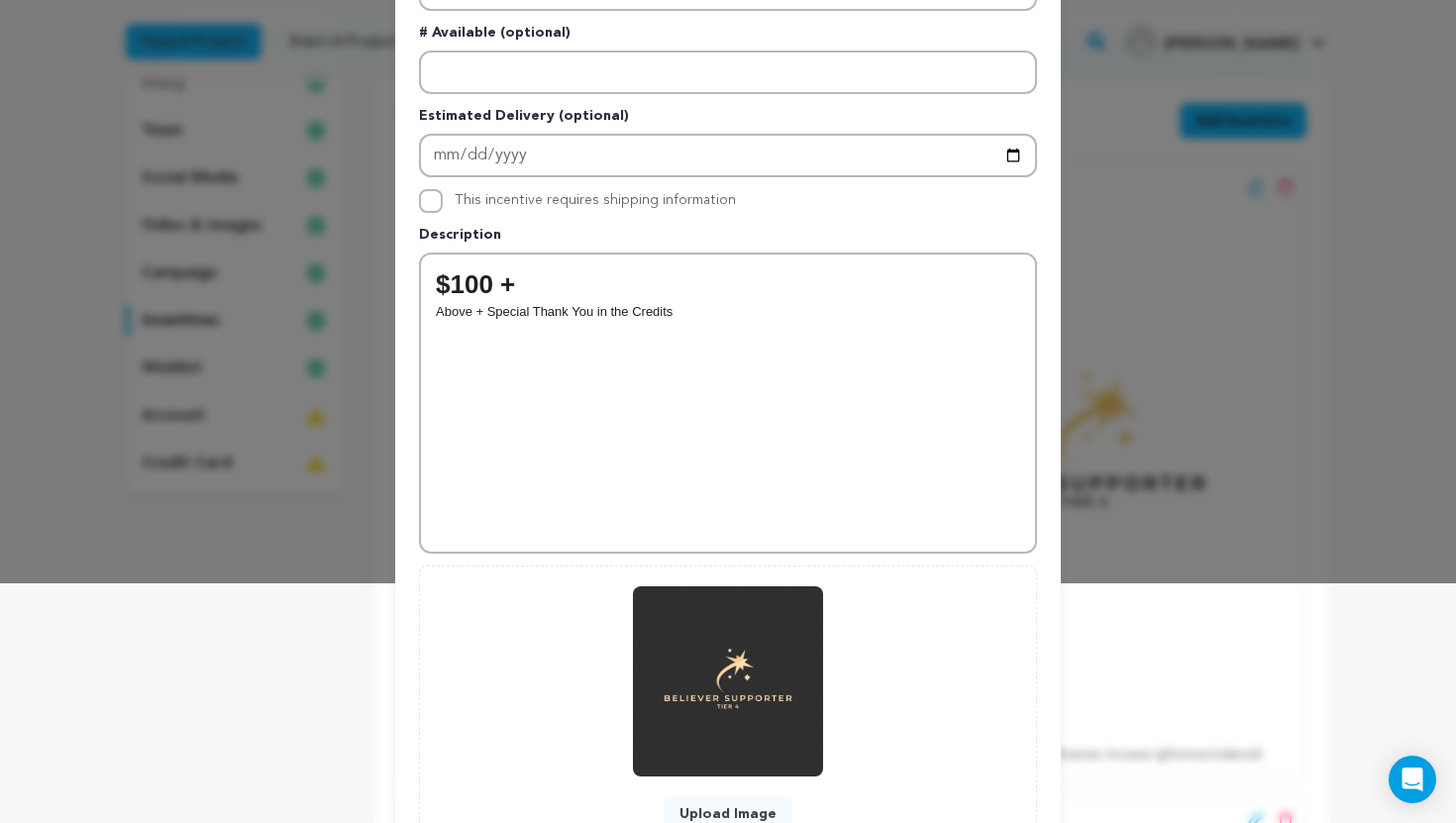 type 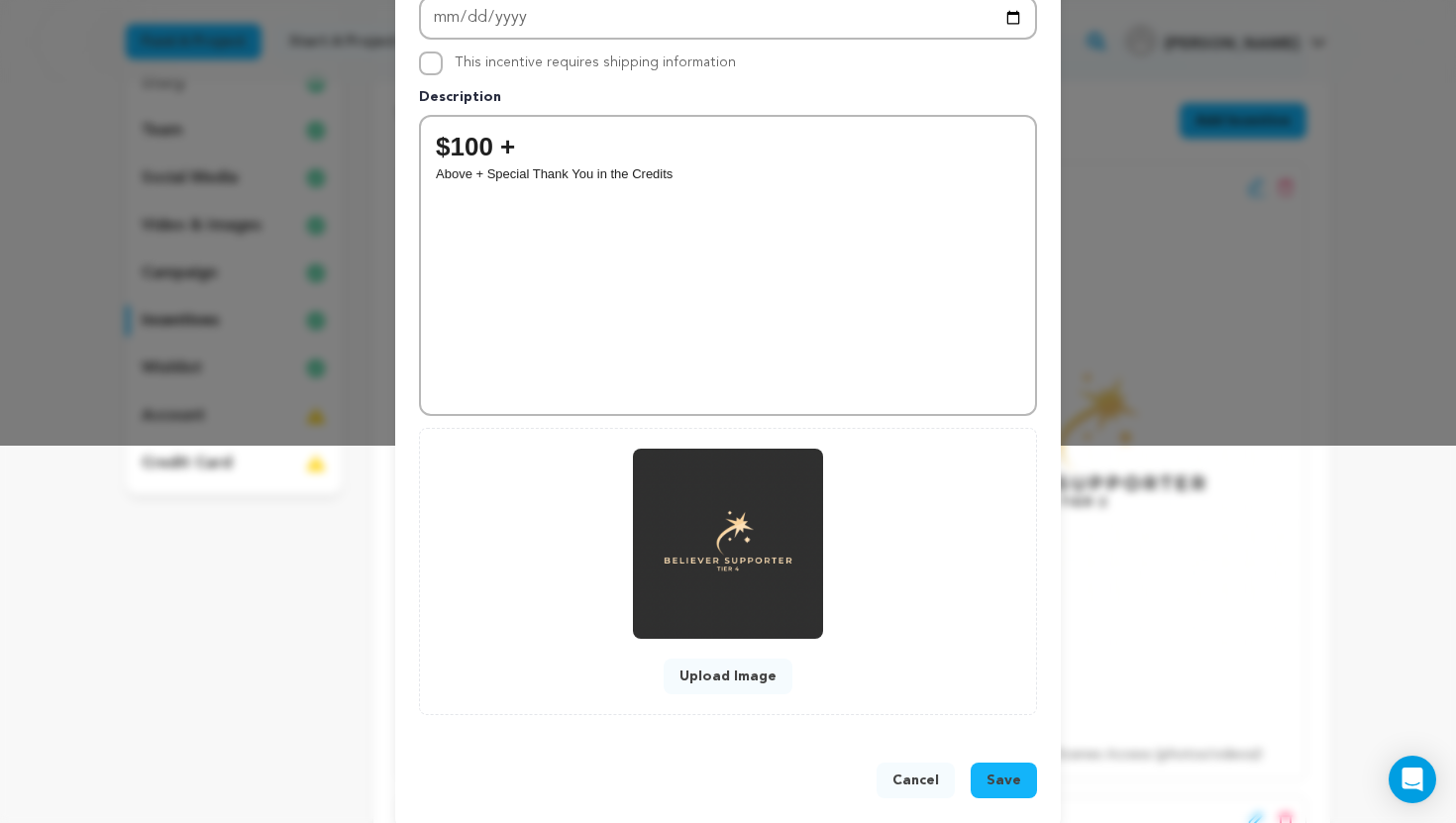 scroll, scrollTop: 400, scrollLeft: 0, axis: vertical 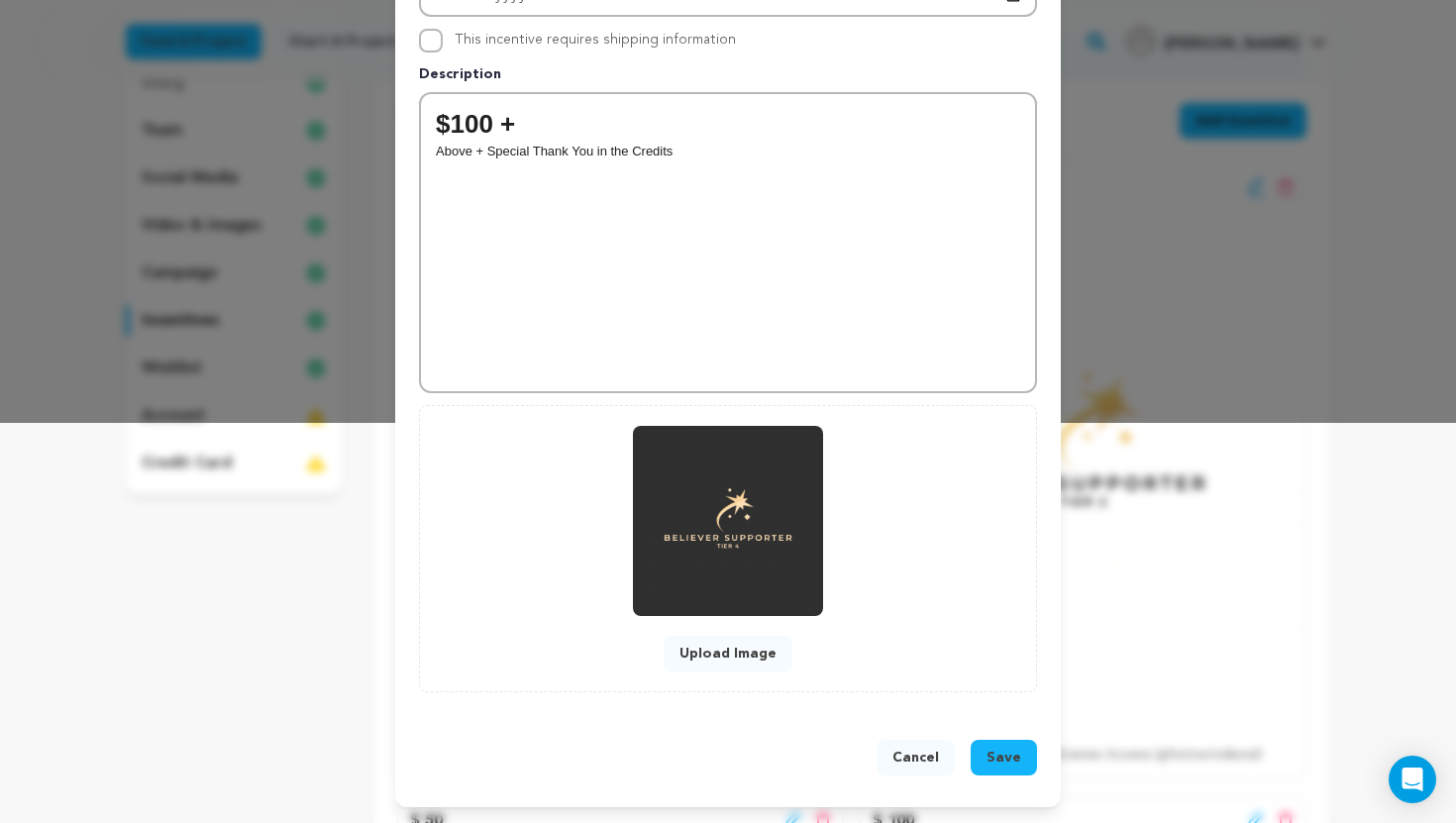 click on "Save" at bounding box center (1003, 758) 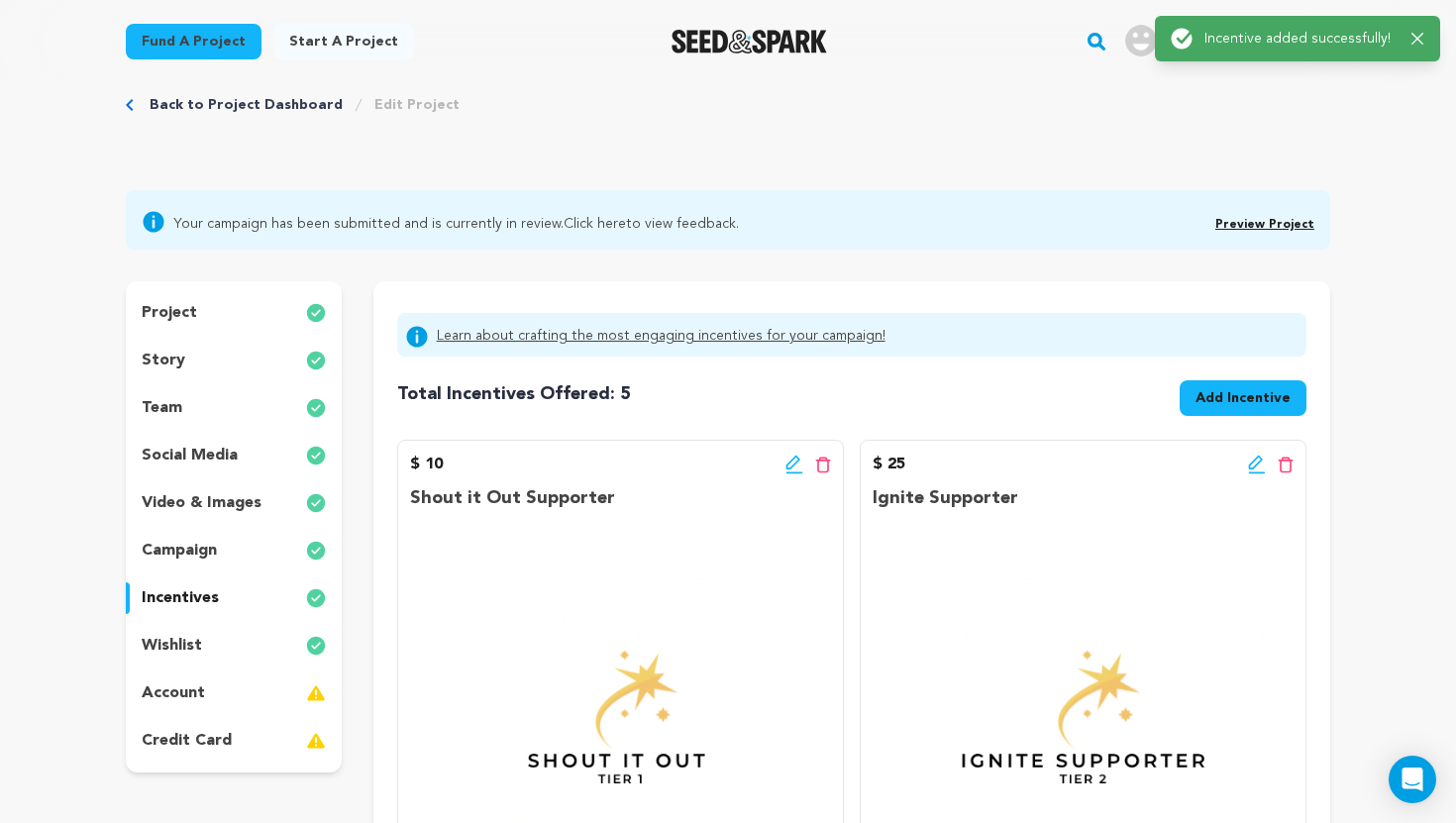scroll, scrollTop: 0, scrollLeft: 0, axis: both 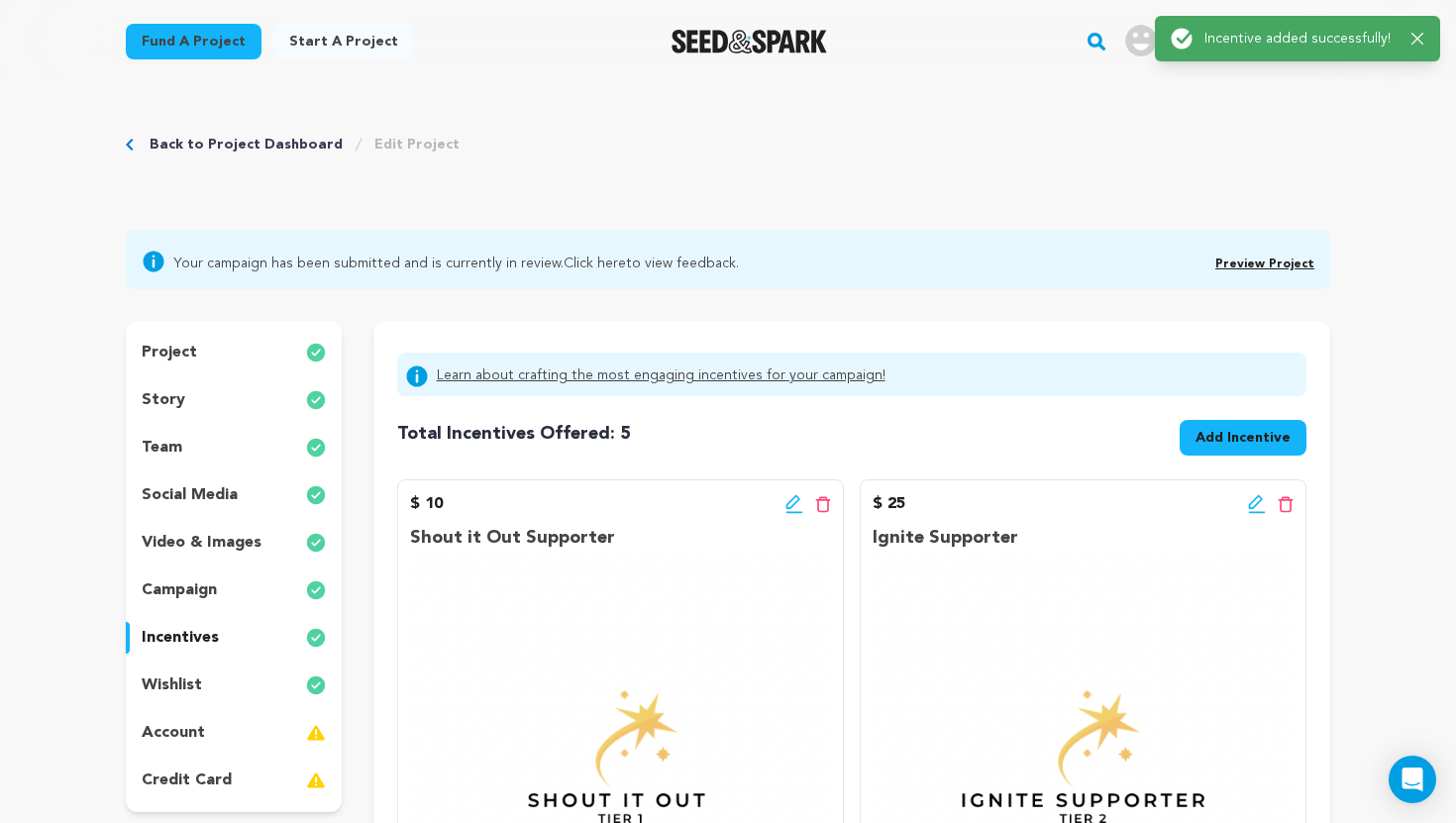 click on "Back to Project Dashboard
Edit Project
Your campaign has been submitted and is currently in review.  Click here  to view feedback." at bounding box center (728, 1826) 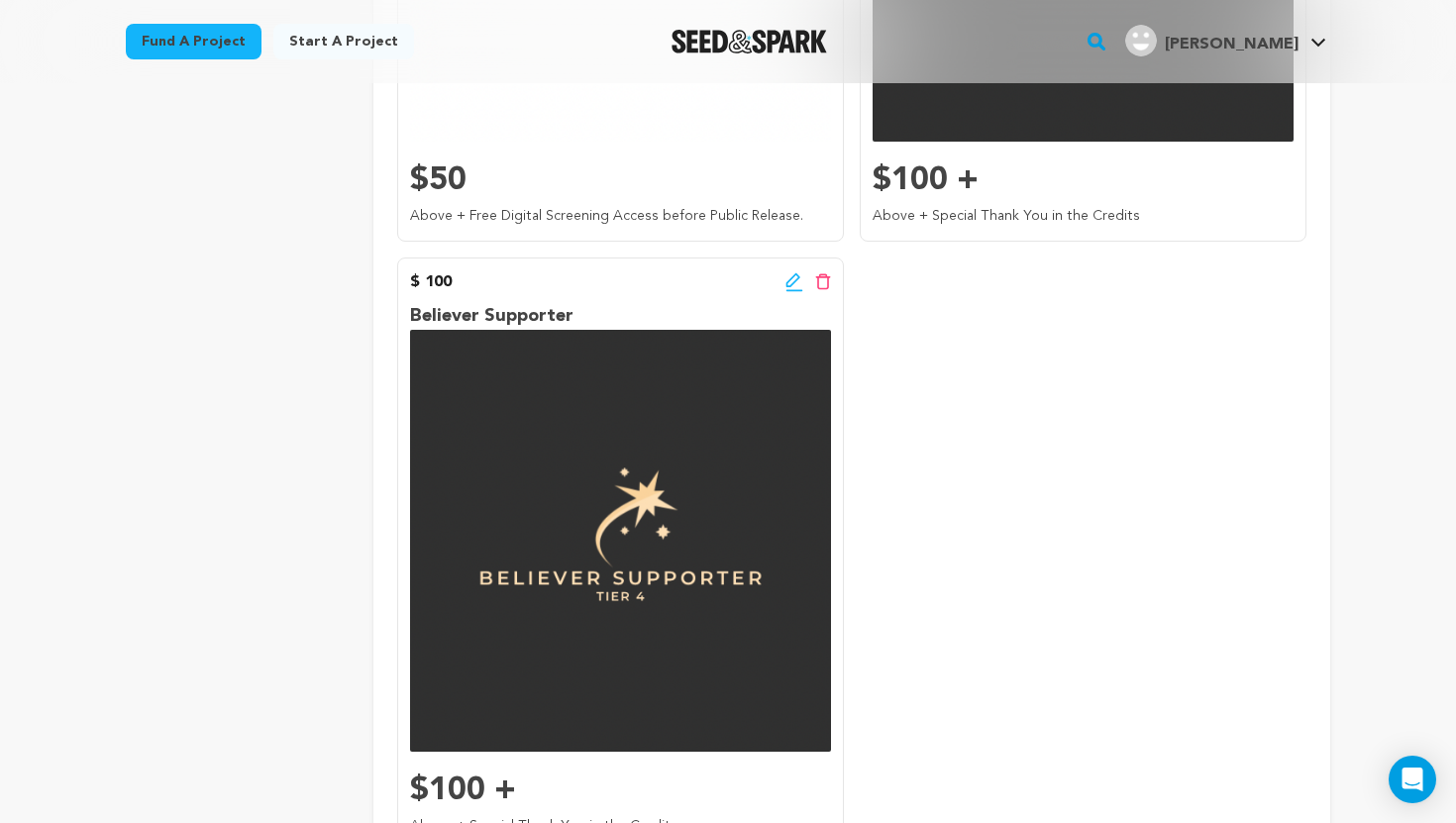 scroll, scrollTop: 1505, scrollLeft: 0, axis: vertical 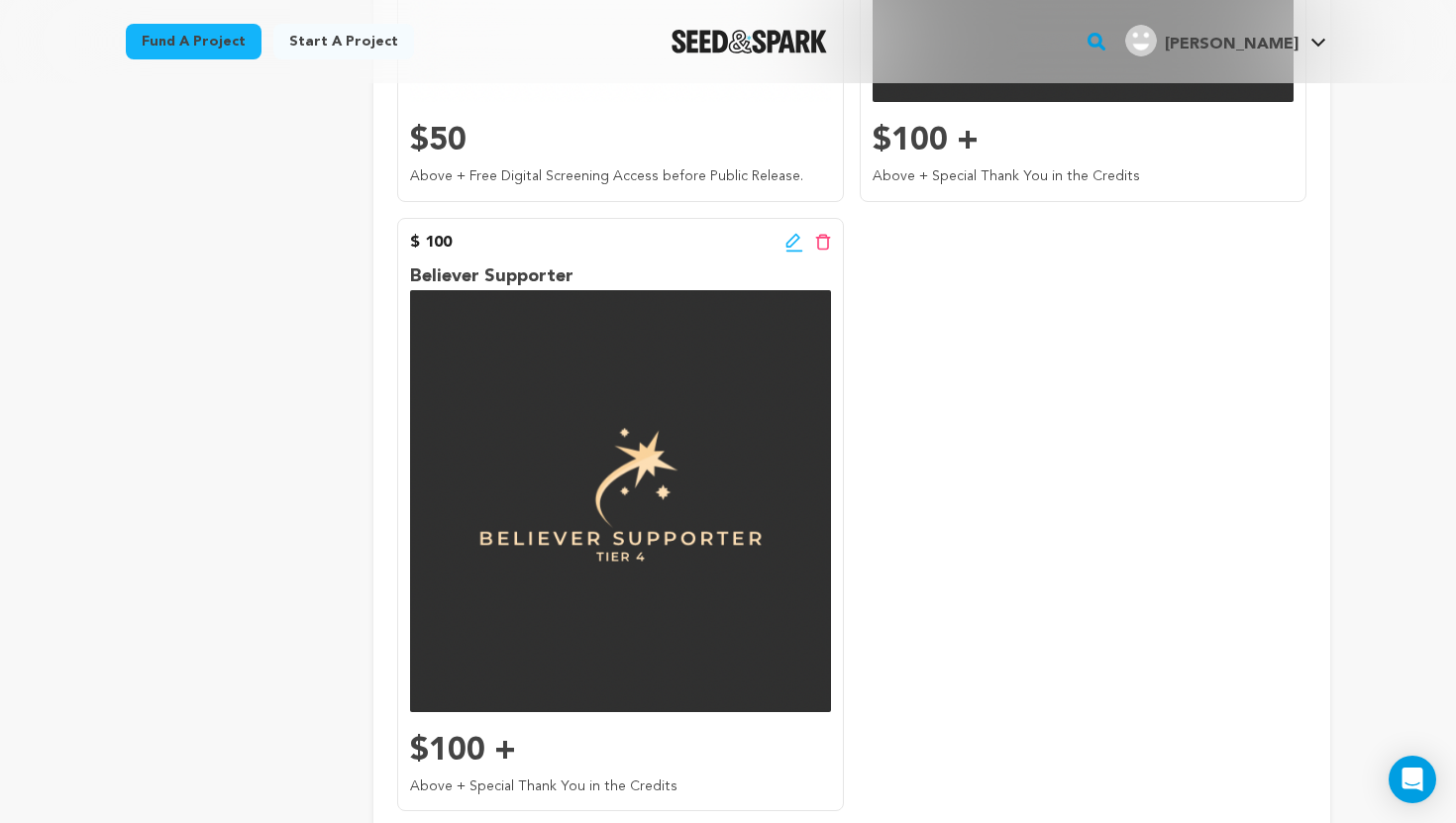 click 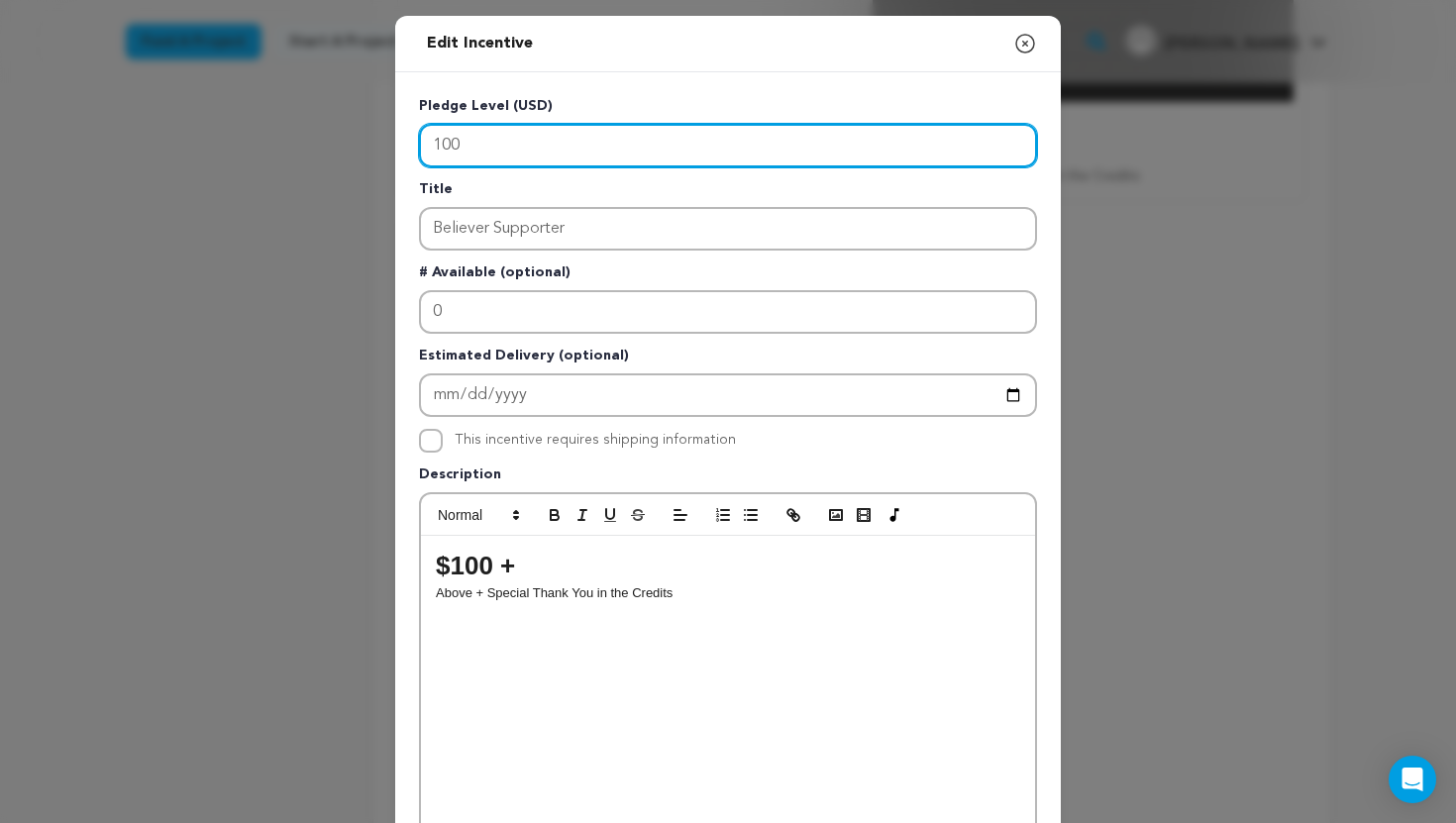 click on "100" at bounding box center [728, 146] 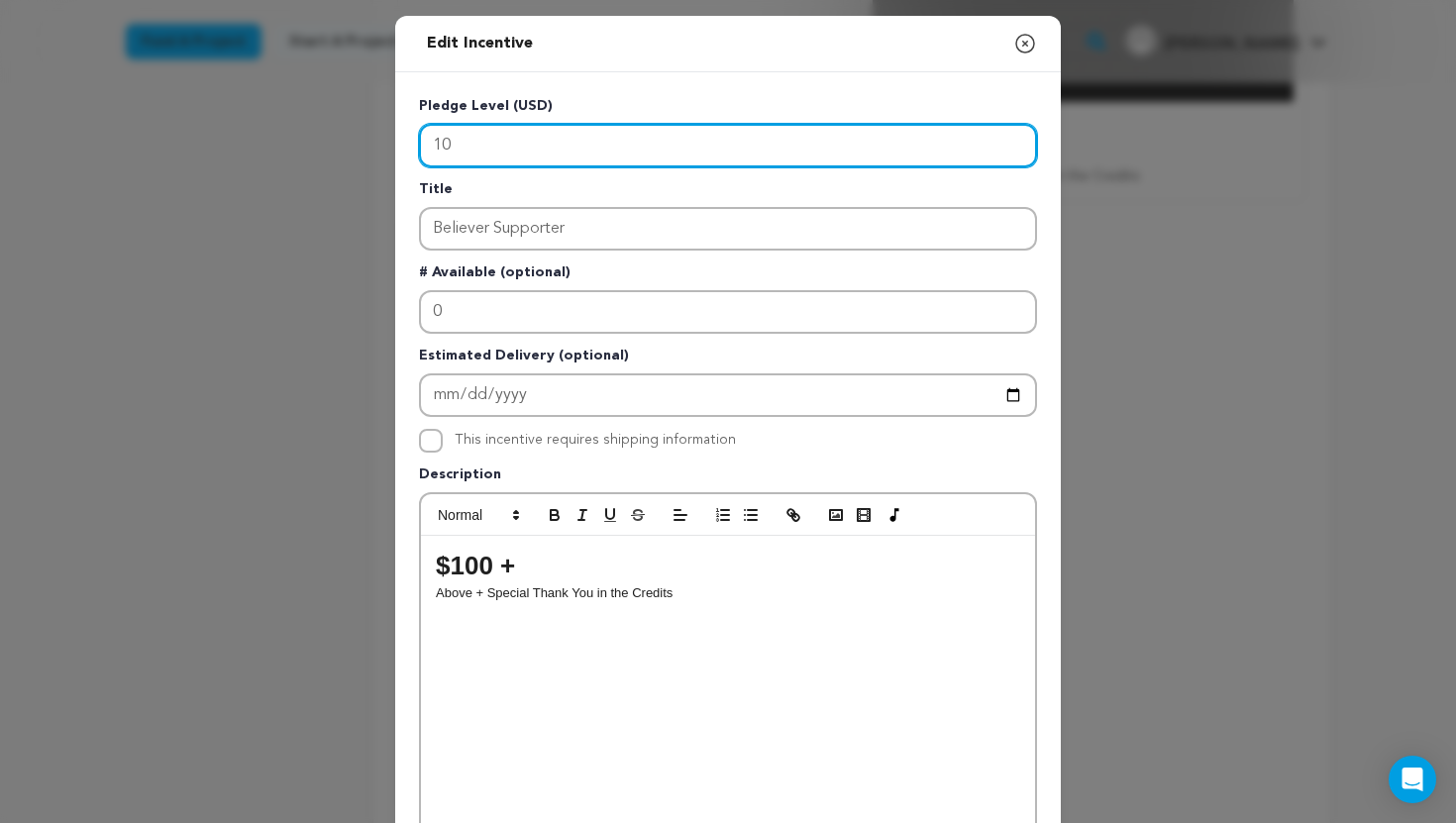 type on "1" 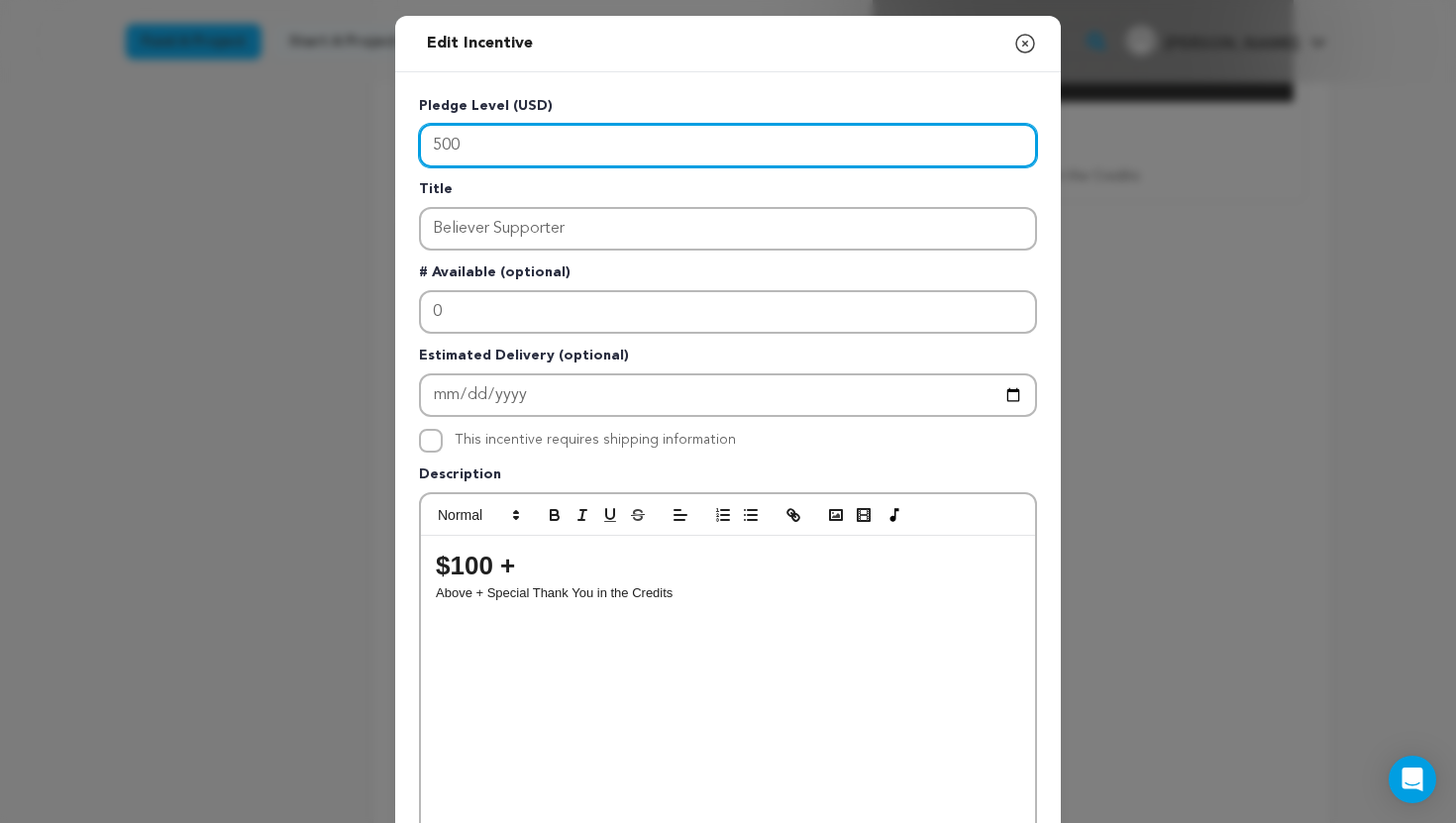 type on "500" 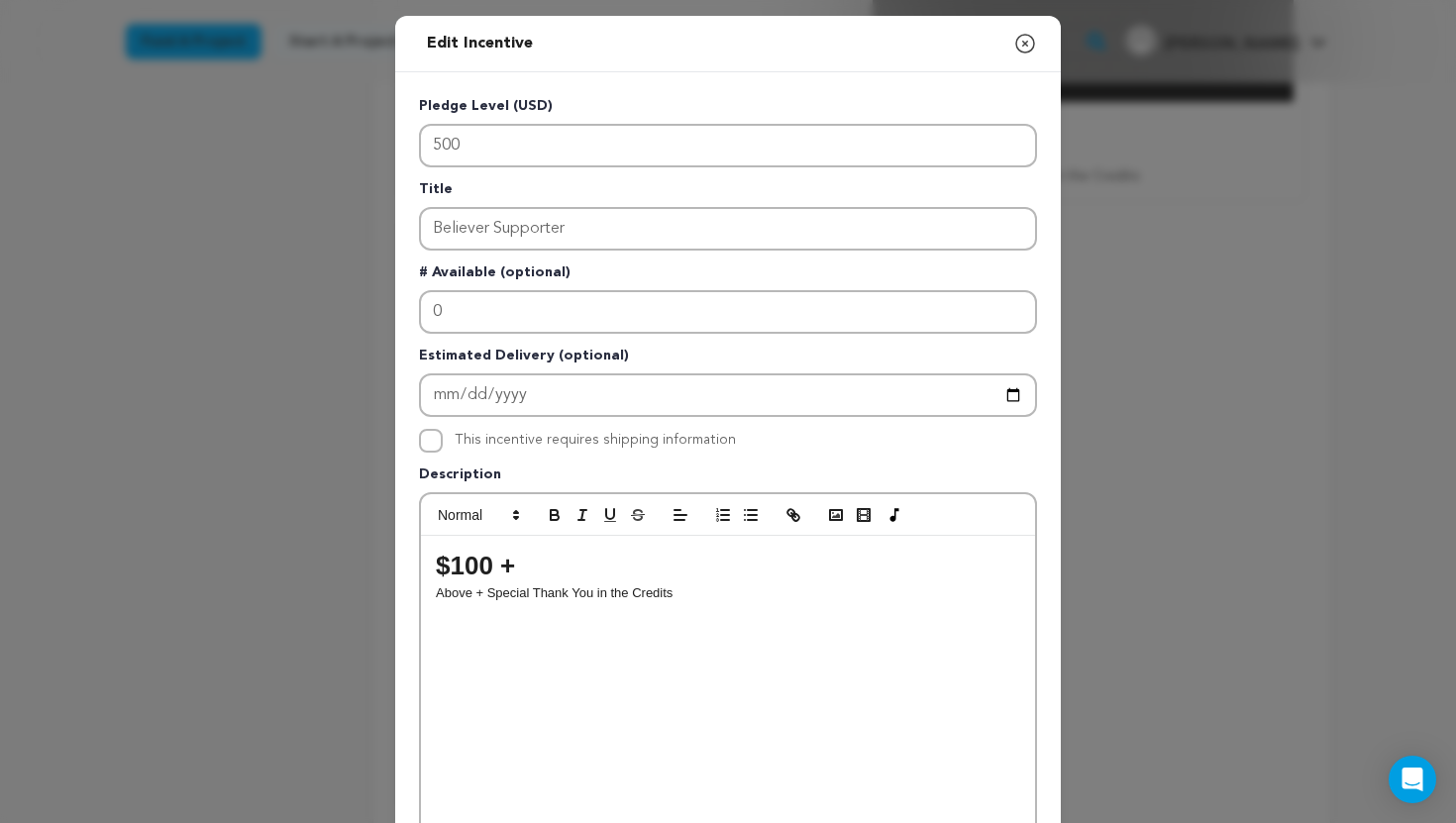 click on "Above + Special Thank You in the Credits" at bounding box center (728, 593) 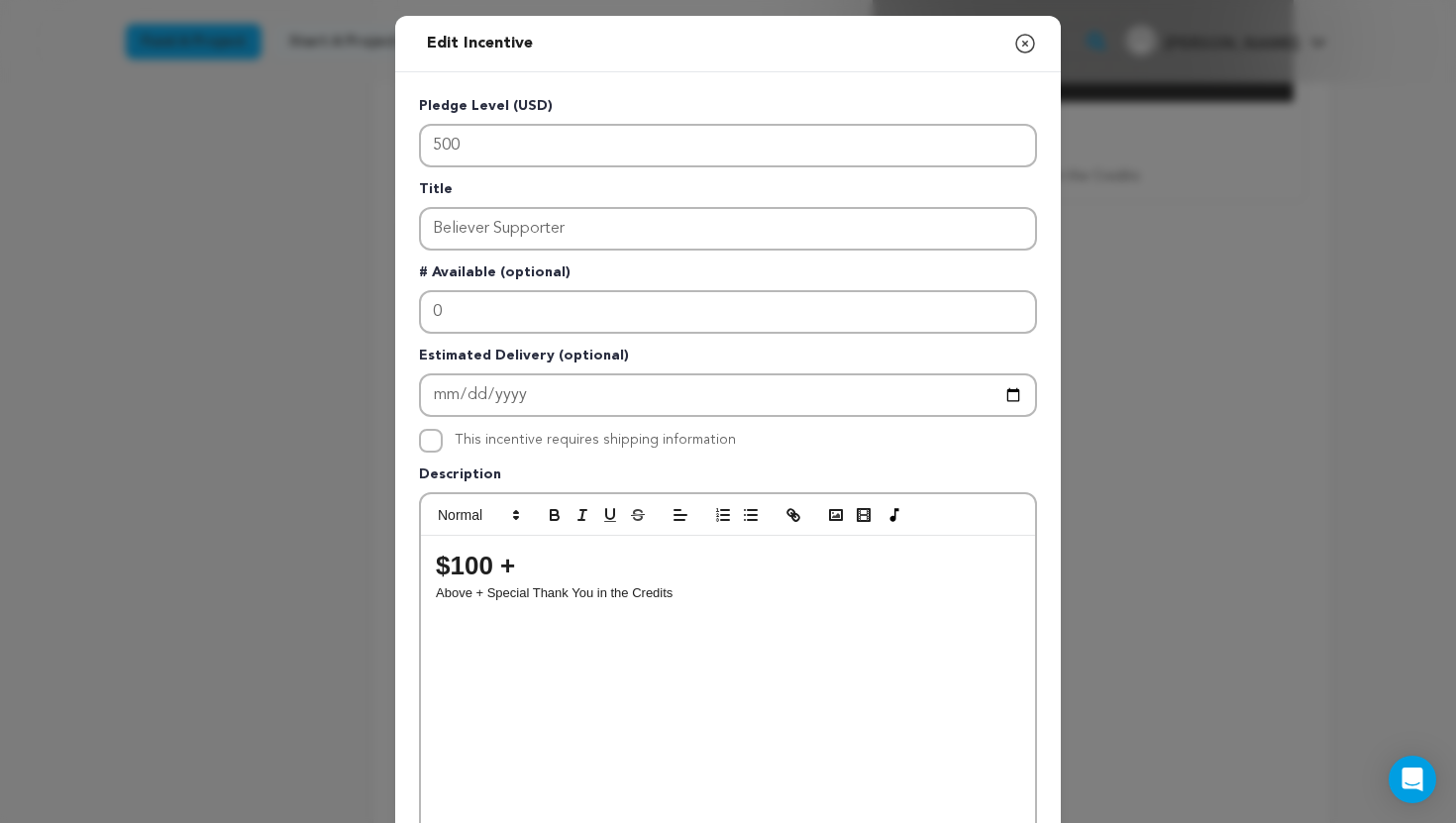 type 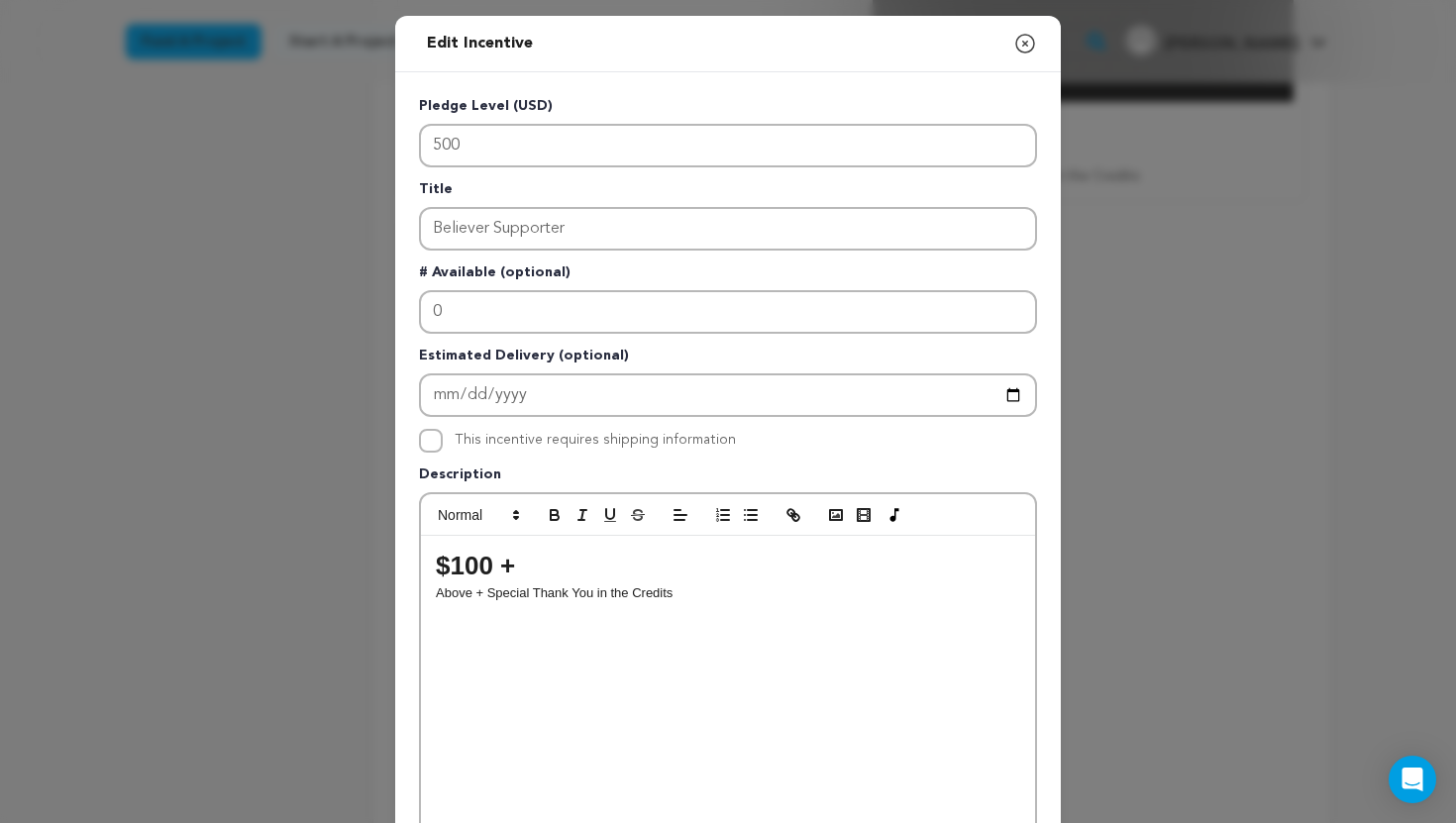 click on "$100 +" at bounding box center (728, 566) 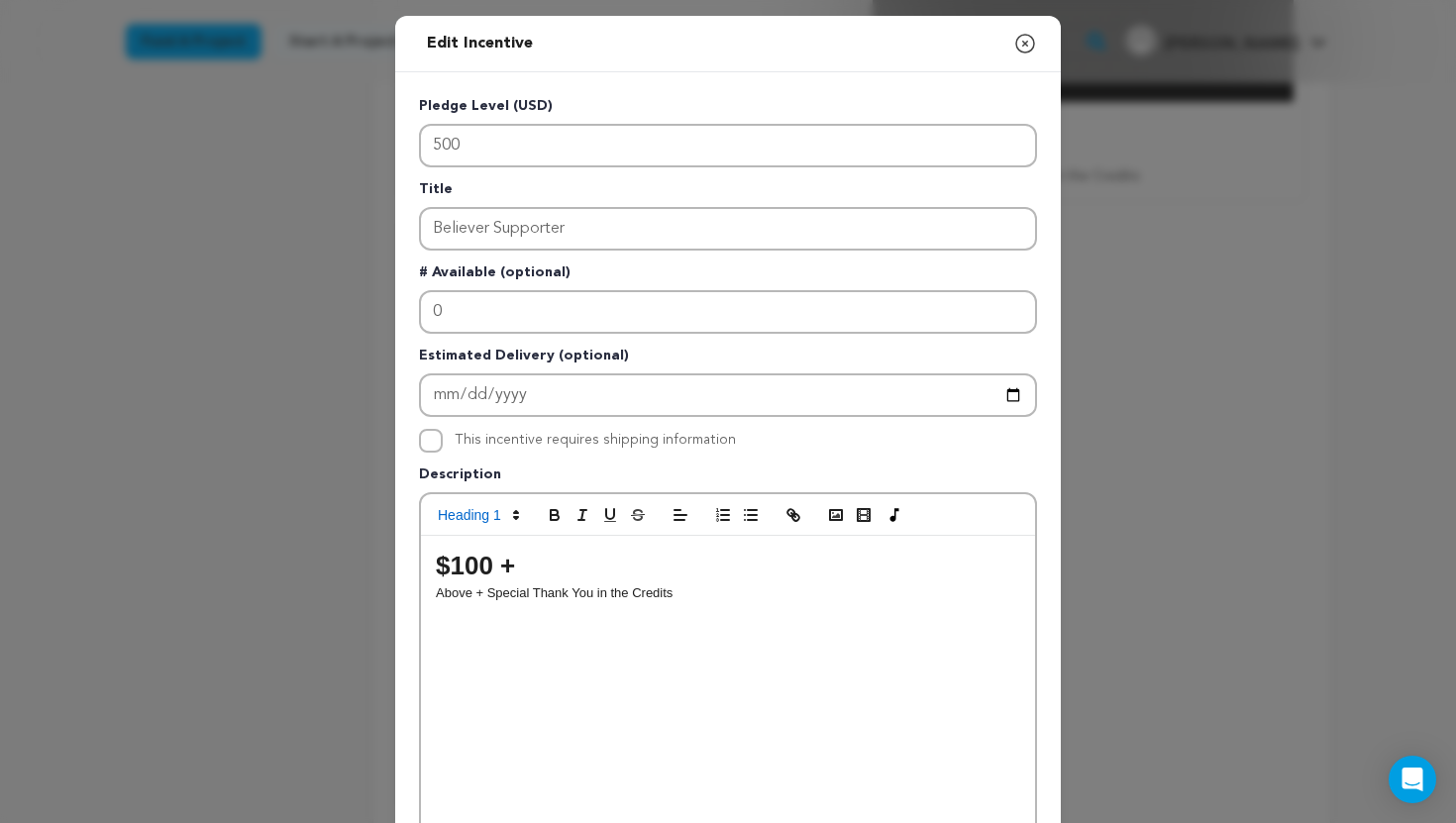 click on "$100 +" at bounding box center (728, 566) 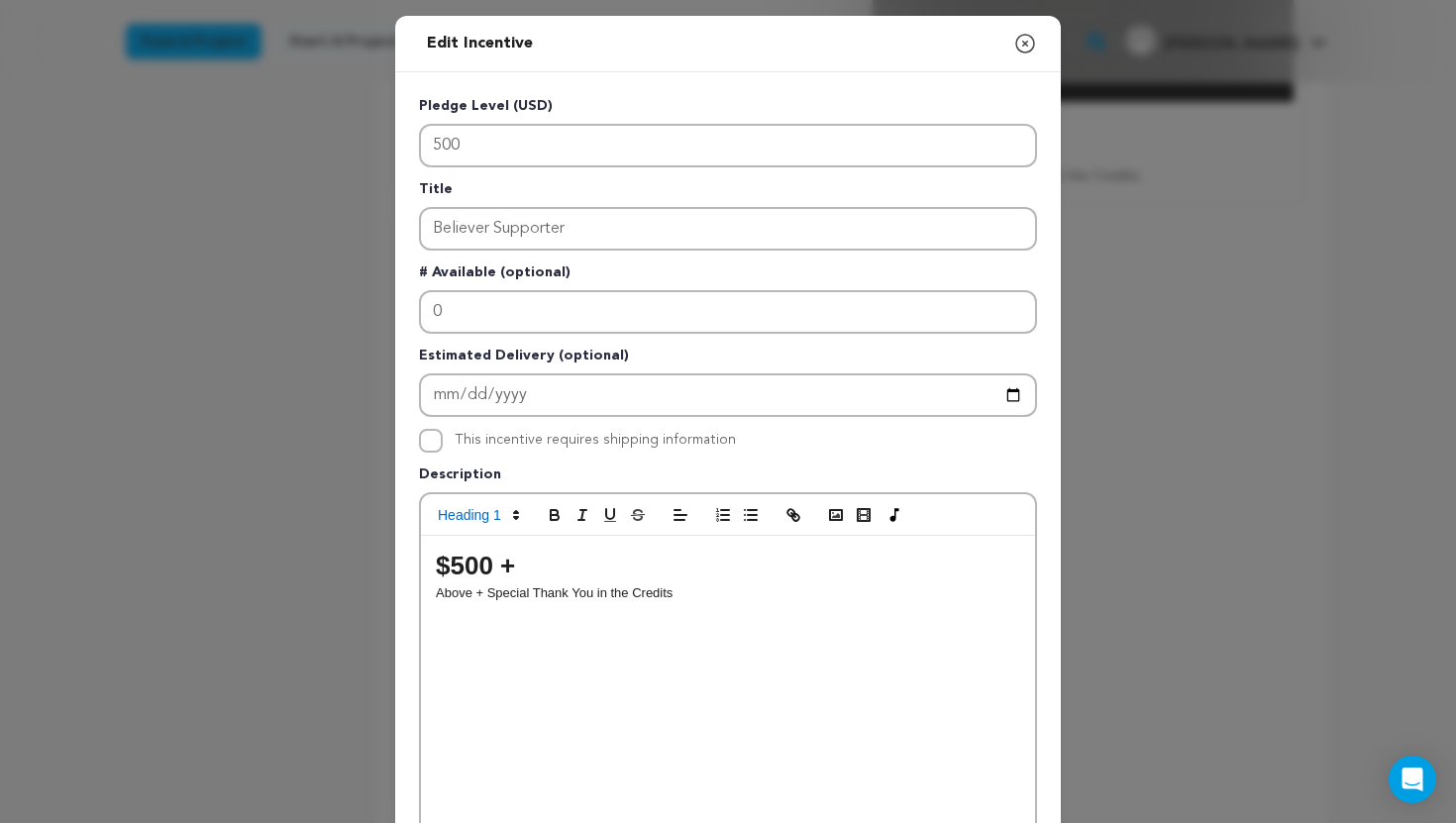 click on "$500 + Above + Special Thank You in the Credits" at bounding box center [728, 684] 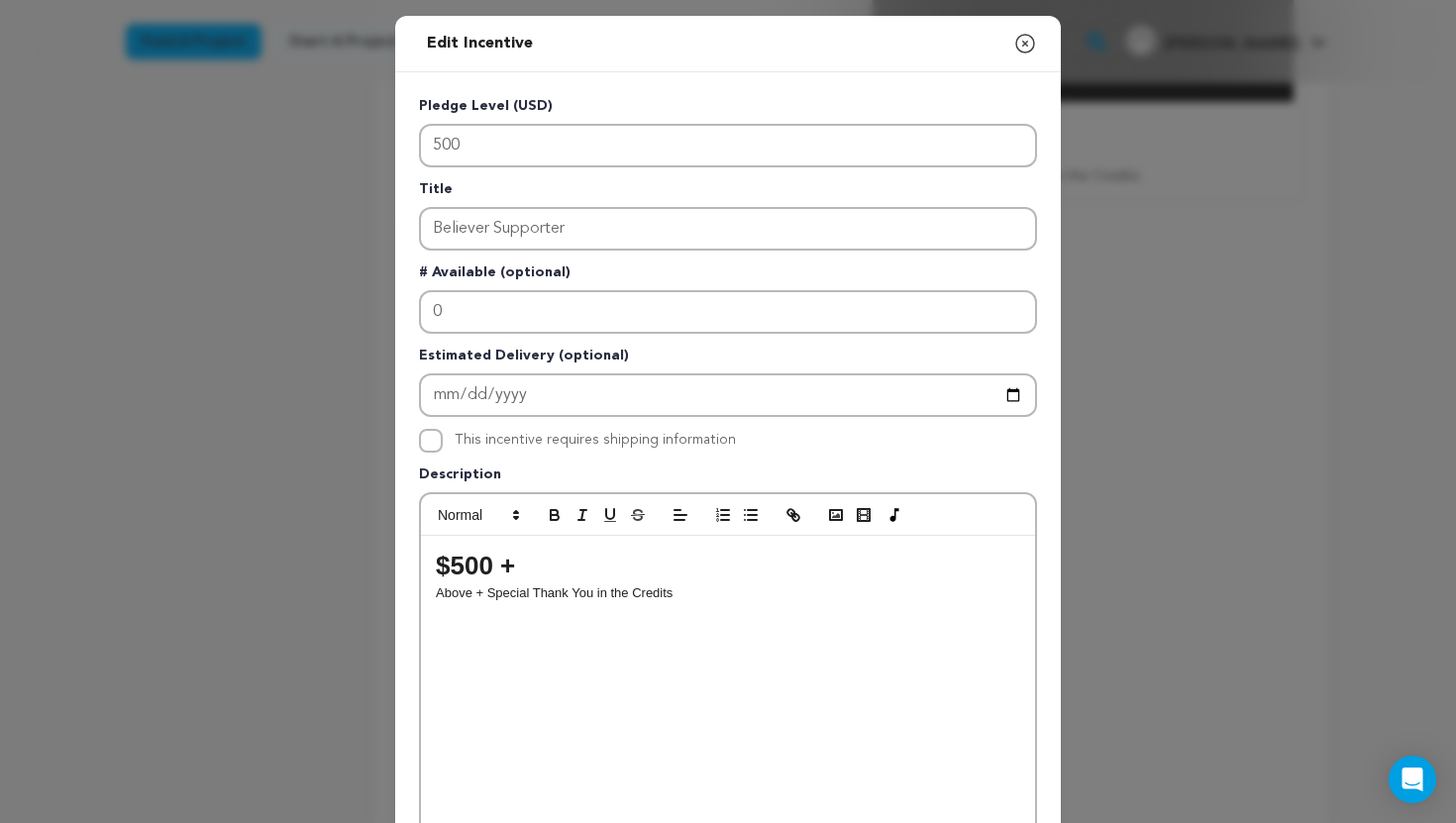 click on "Above + Special Thank You in the Credits" at bounding box center (728, 593) 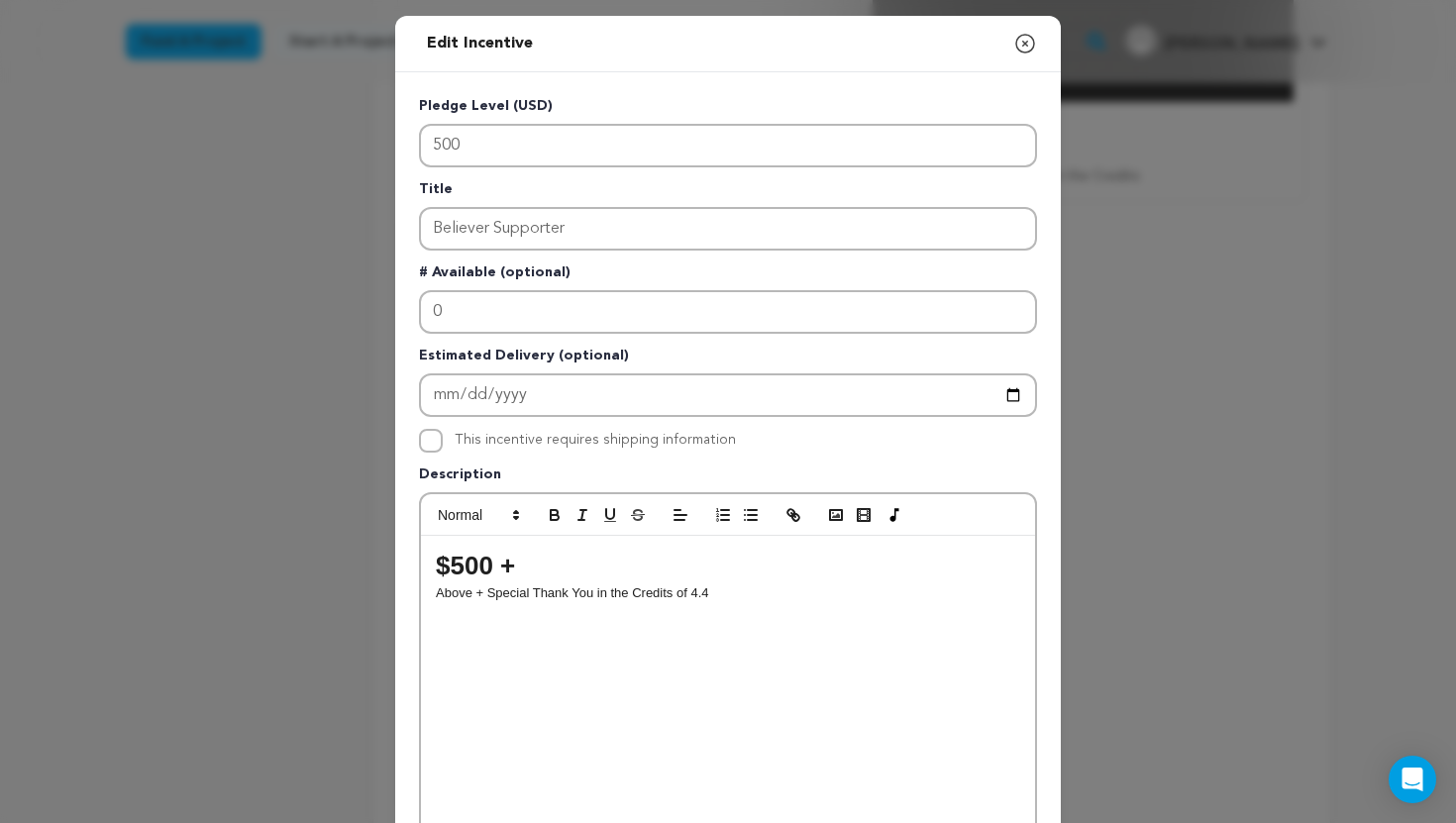 click on "Pledge Level (USD)
500
Title
Believer Supporter
# Available (optional)
0
Estimated Delivery (optional)
This incentive requires shipping information" at bounding box center [728, 615] 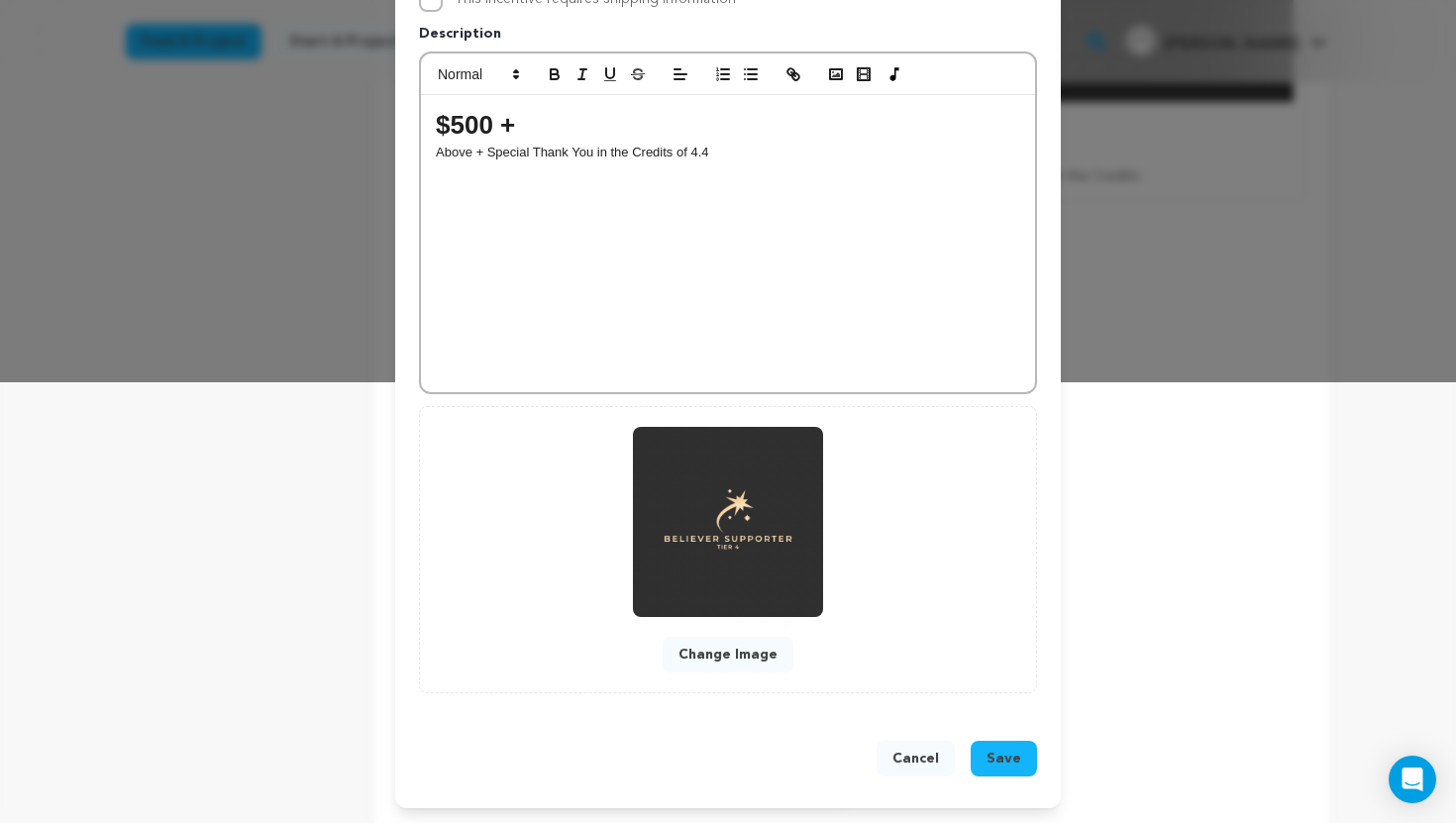 scroll, scrollTop: 442, scrollLeft: 0, axis: vertical 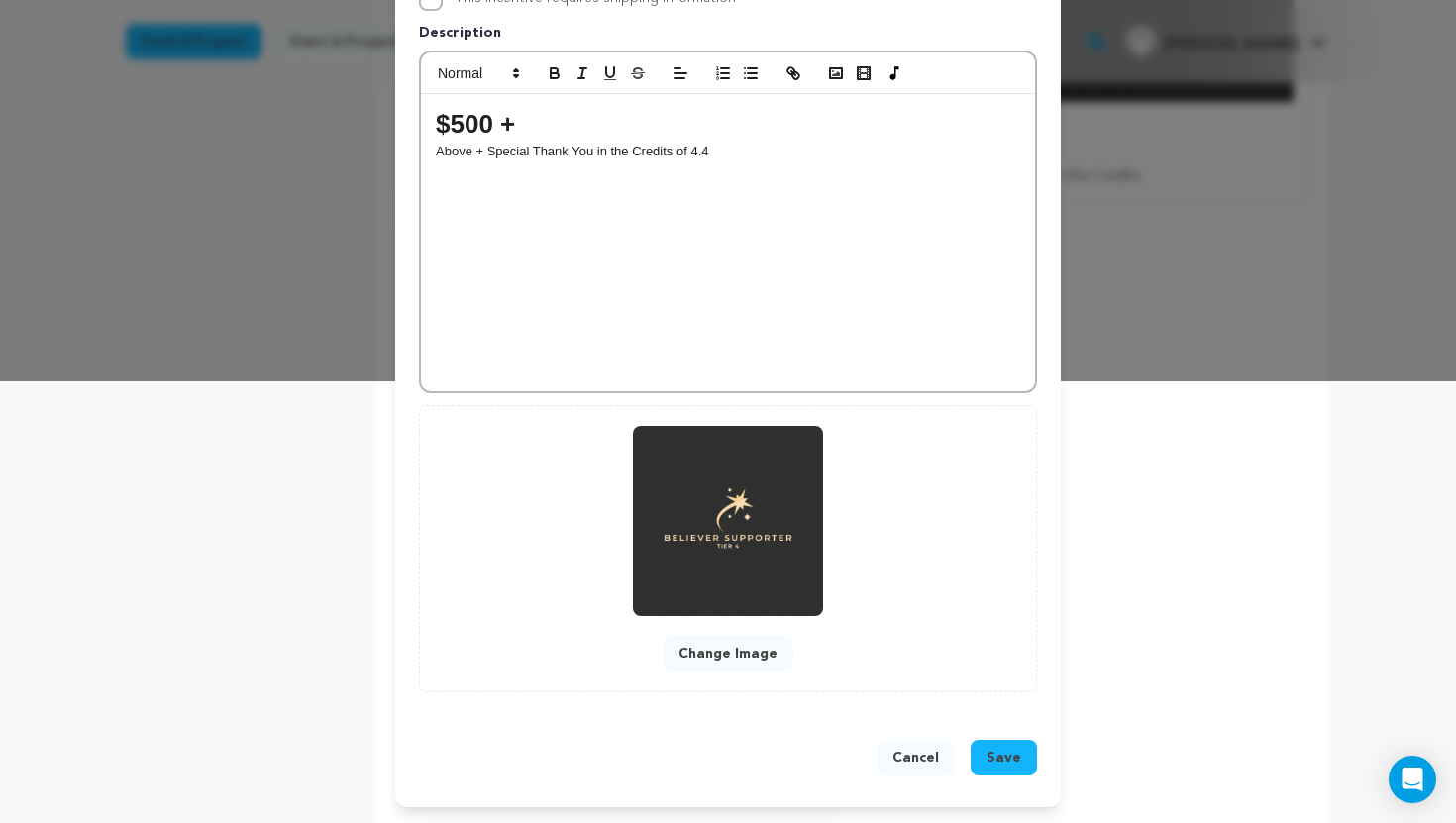 click on "Change Image" at bounding box center (728, 654) 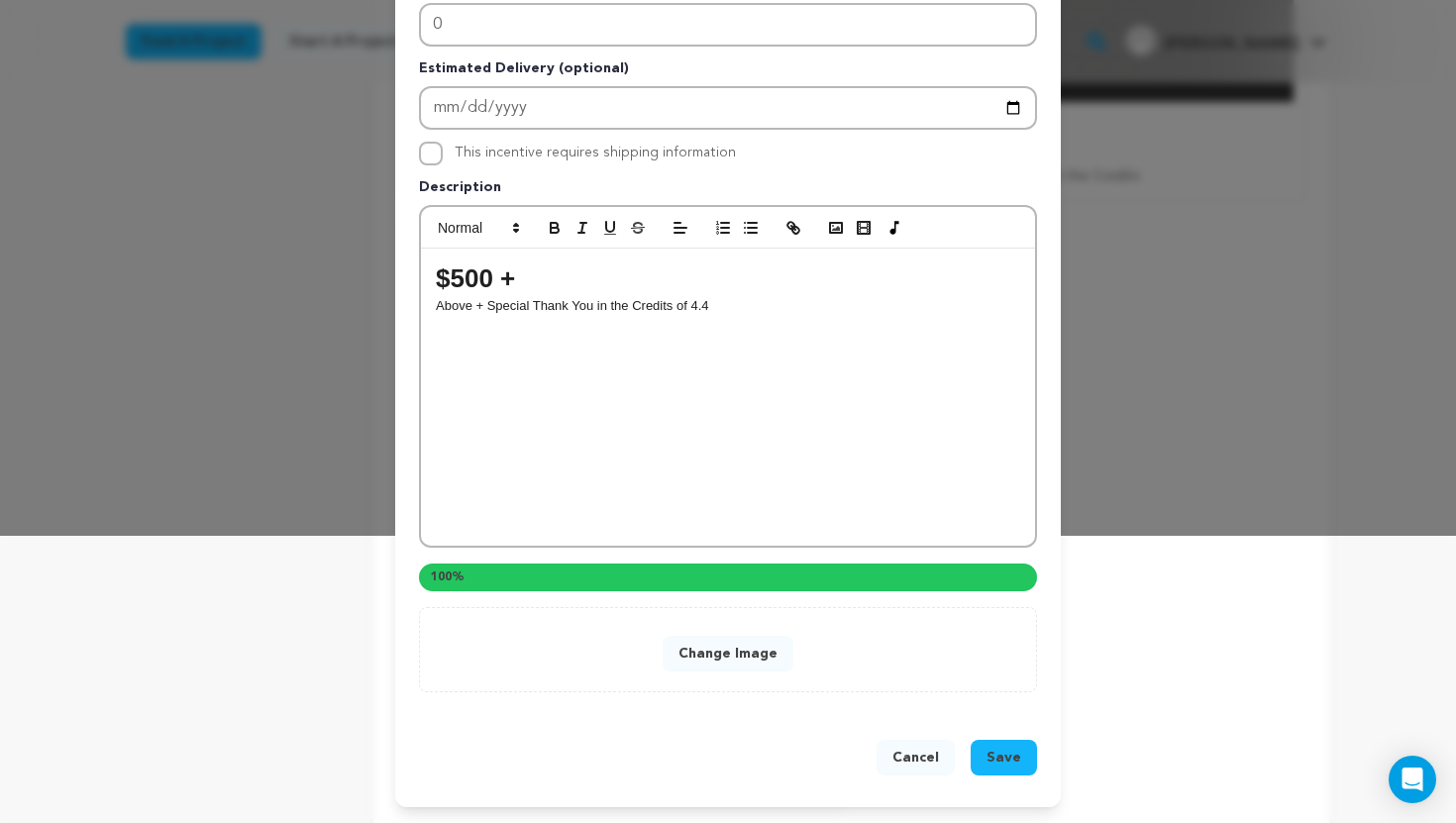 scroll, scrollTop: 400, scrollLeft: 0, axis: vertical 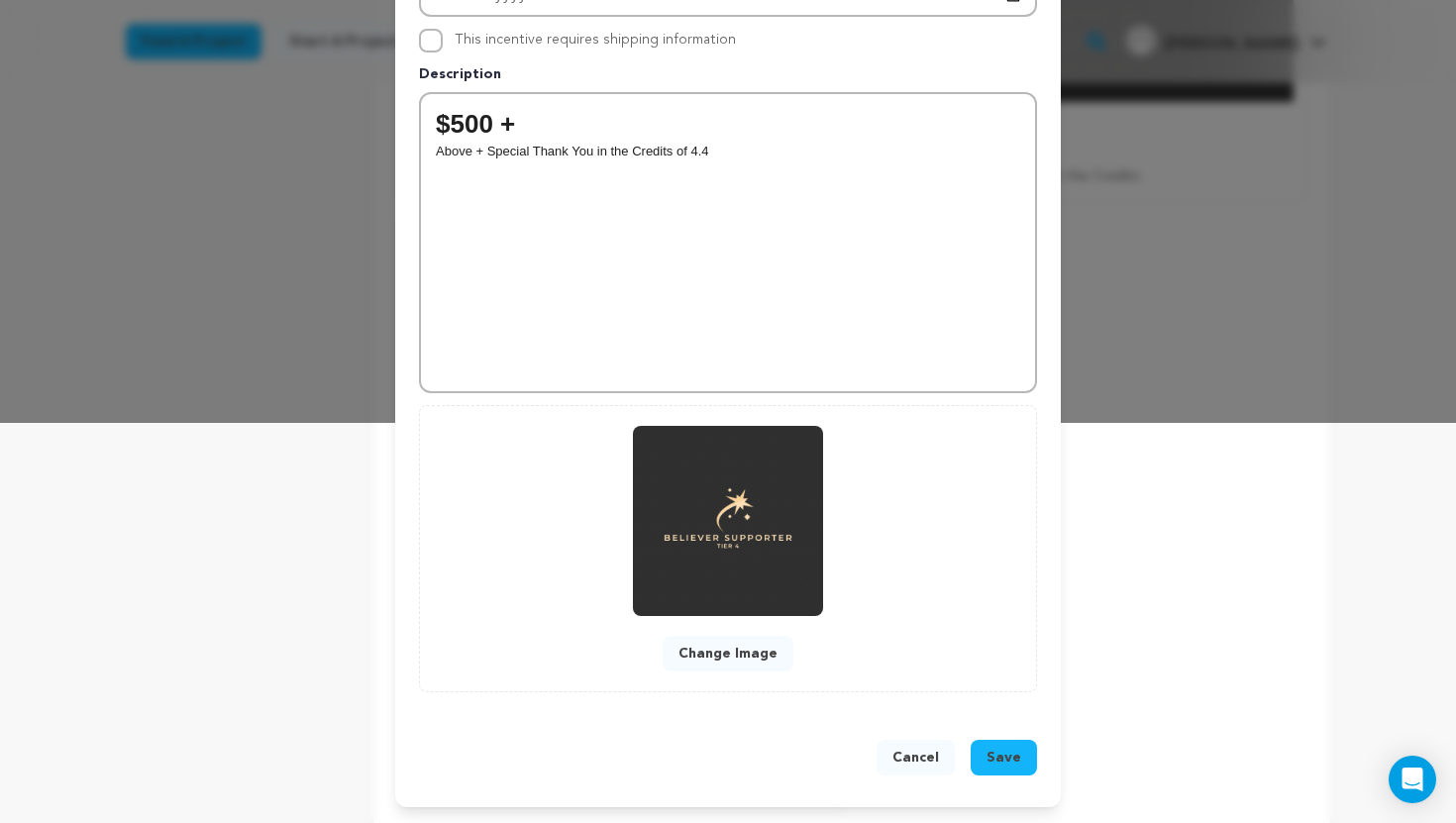 click on "Change Image" at bounding box center (728, 654) 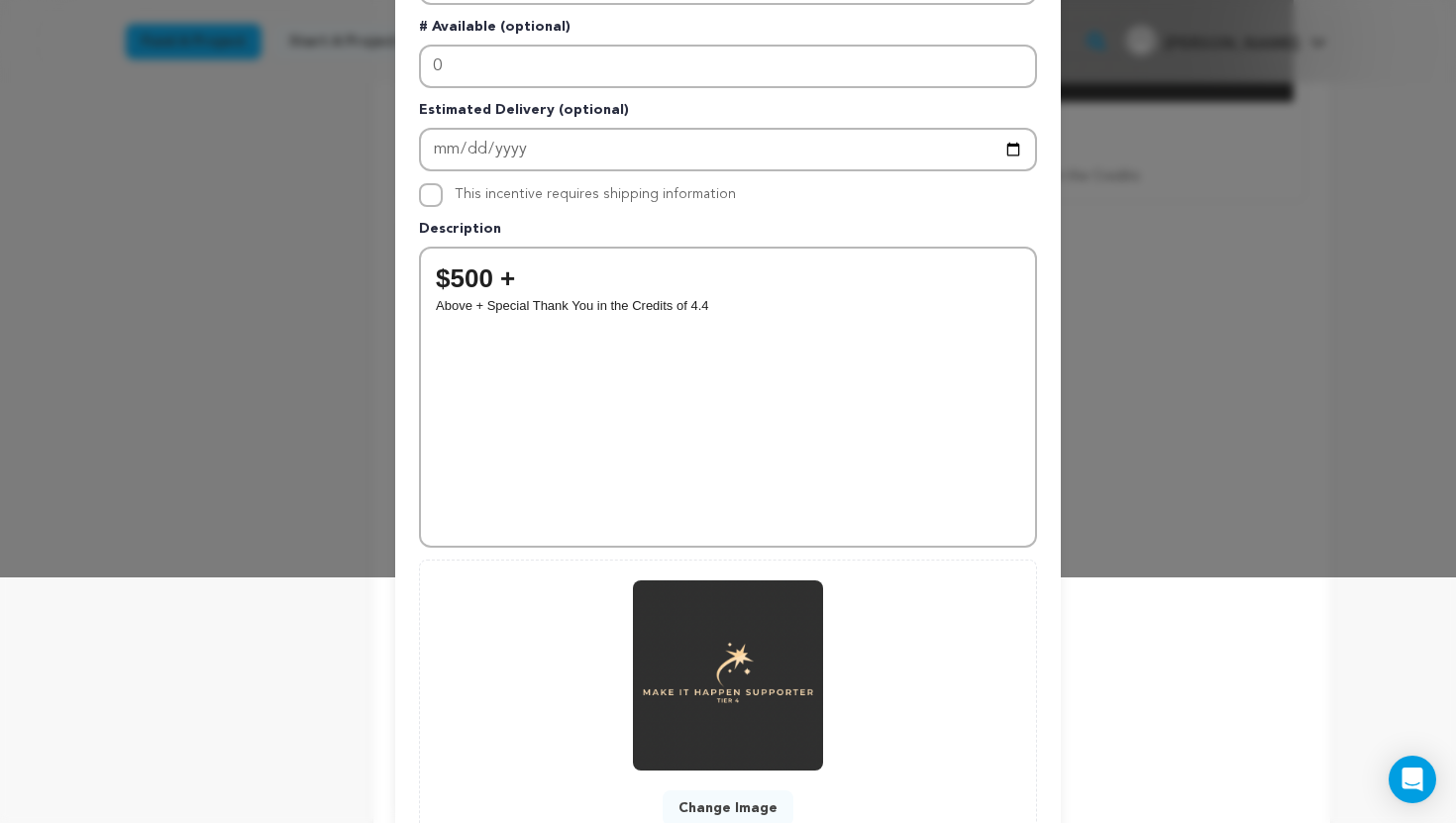 scroll, scrollTop: 400, scrollLeft: 0, axis: vertical 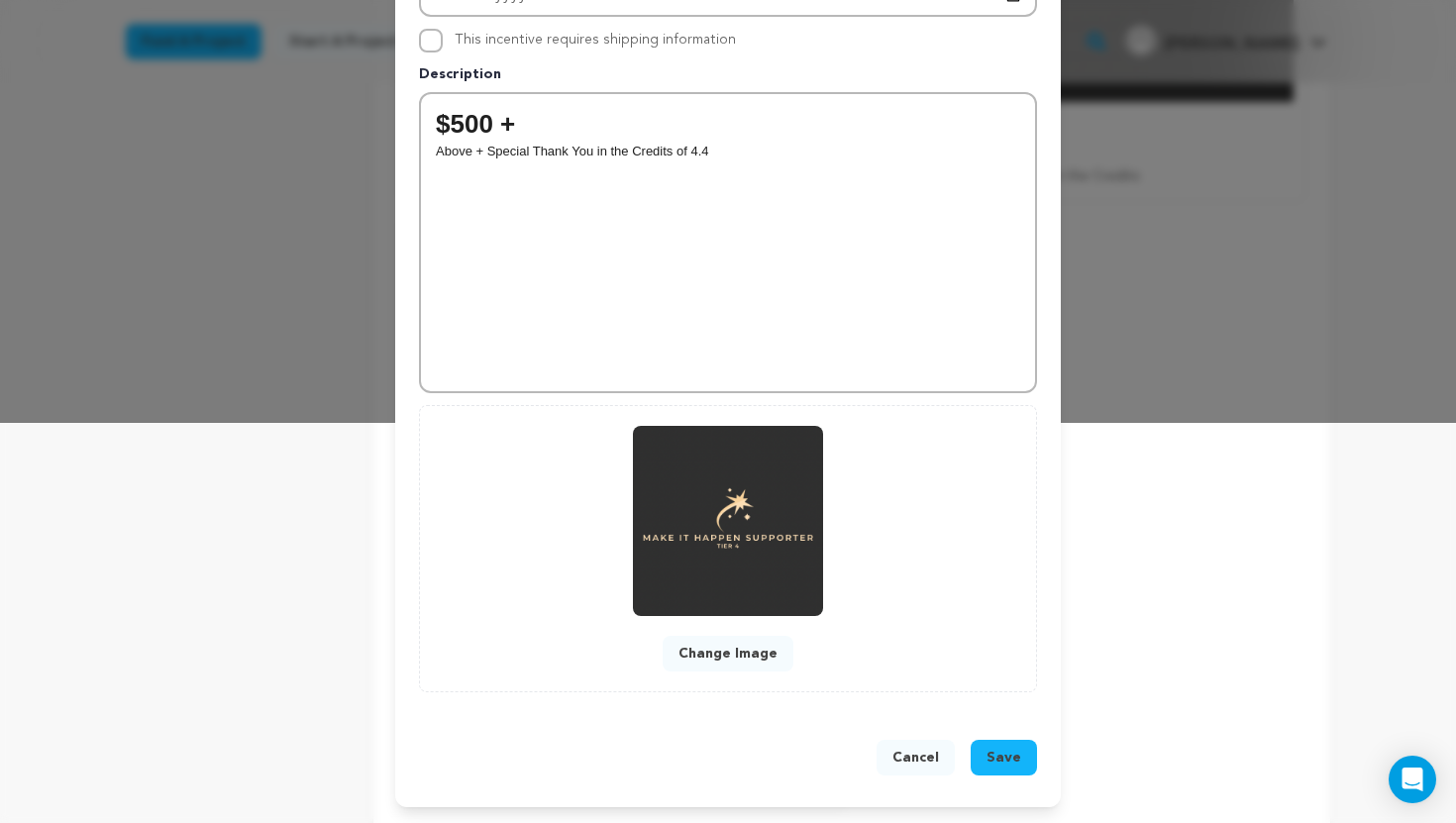 click on "Change Image" at bounding box center [728, 654] 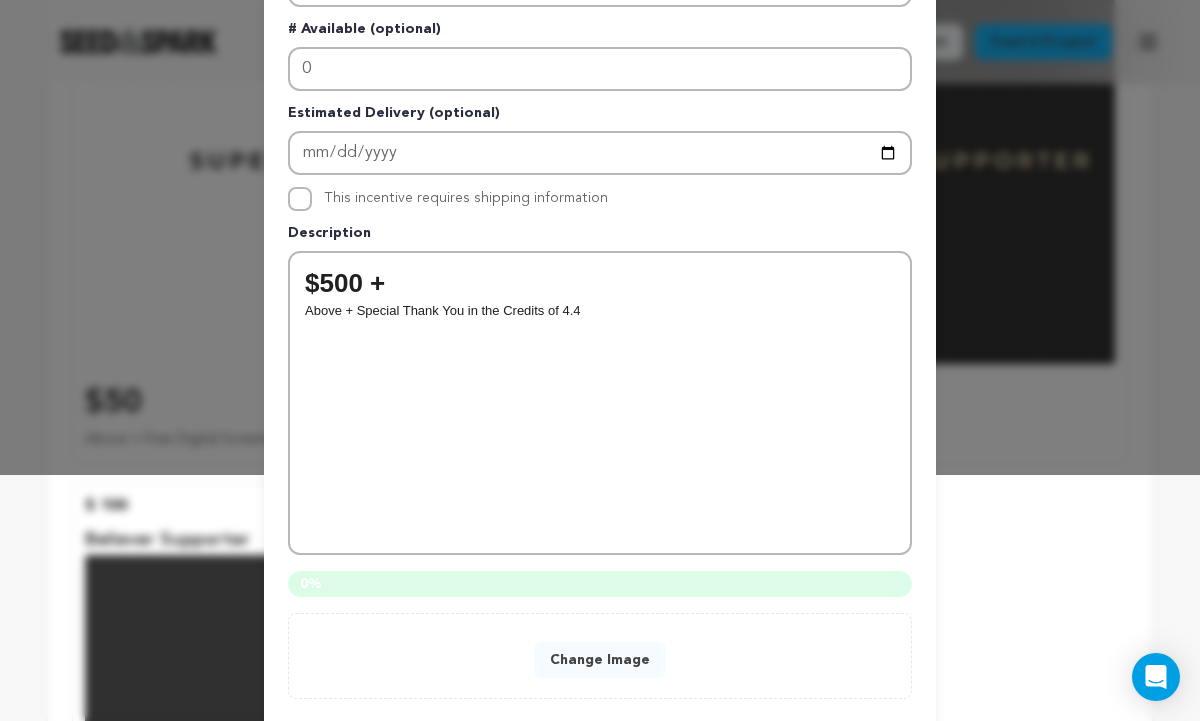 scroll, scrollTop: 245, scrollLeft: 0, axis: vertical 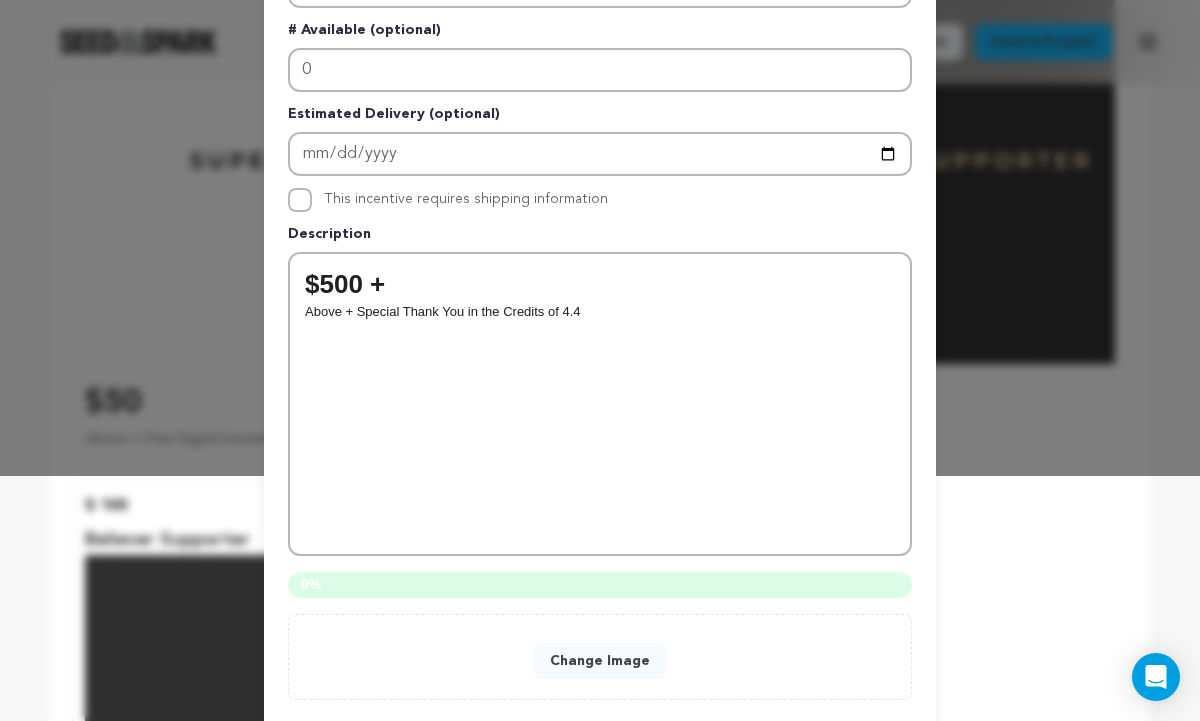 click on "Change Image" at bounding box center [600, 661] 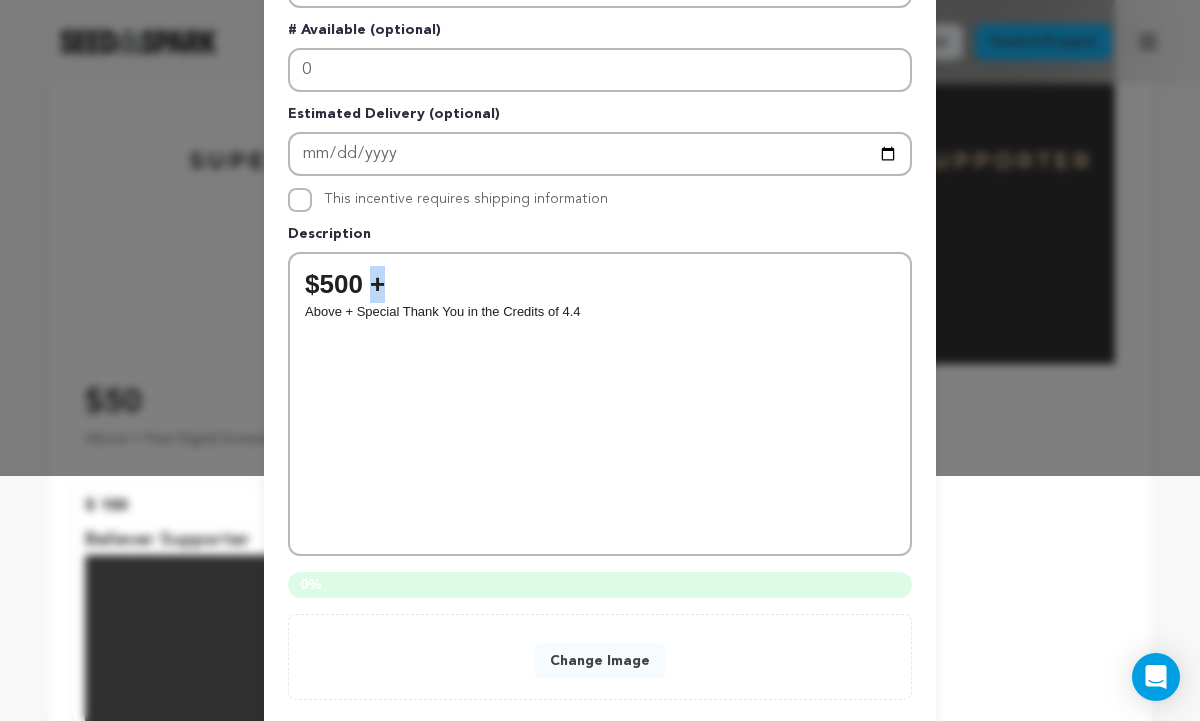 click on "$500 +" at bounding box center [600, 284] 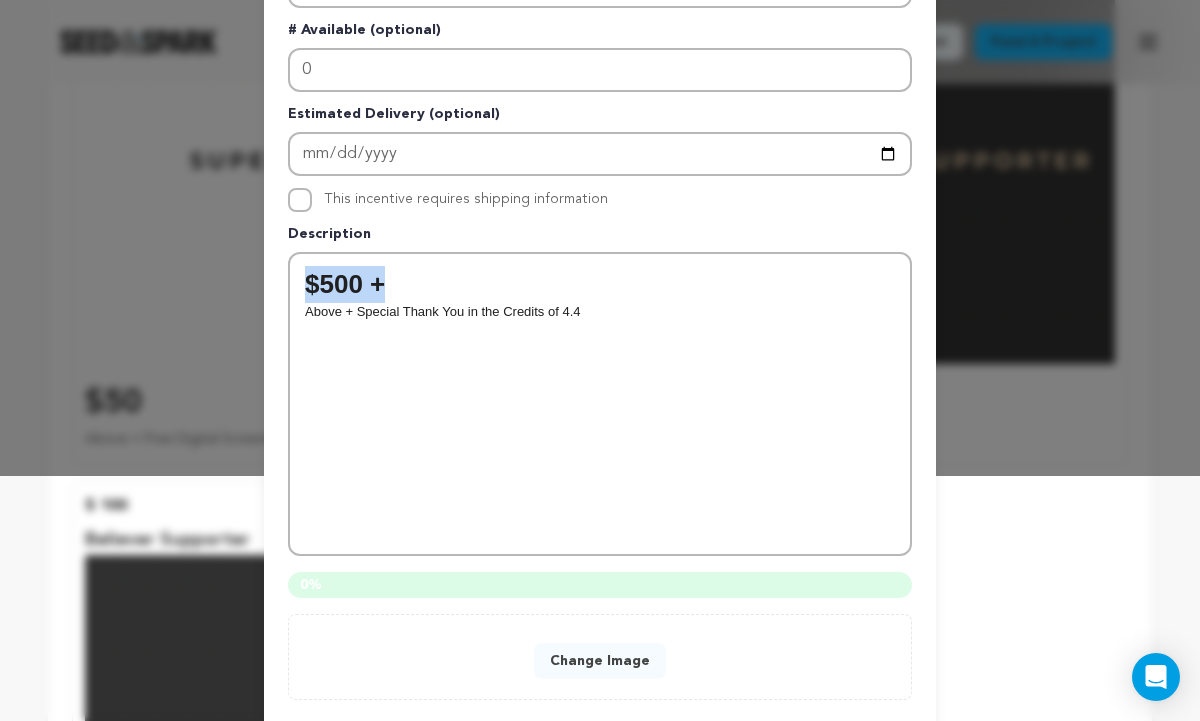 click on "$500 +" at bounding box center [600, 284] 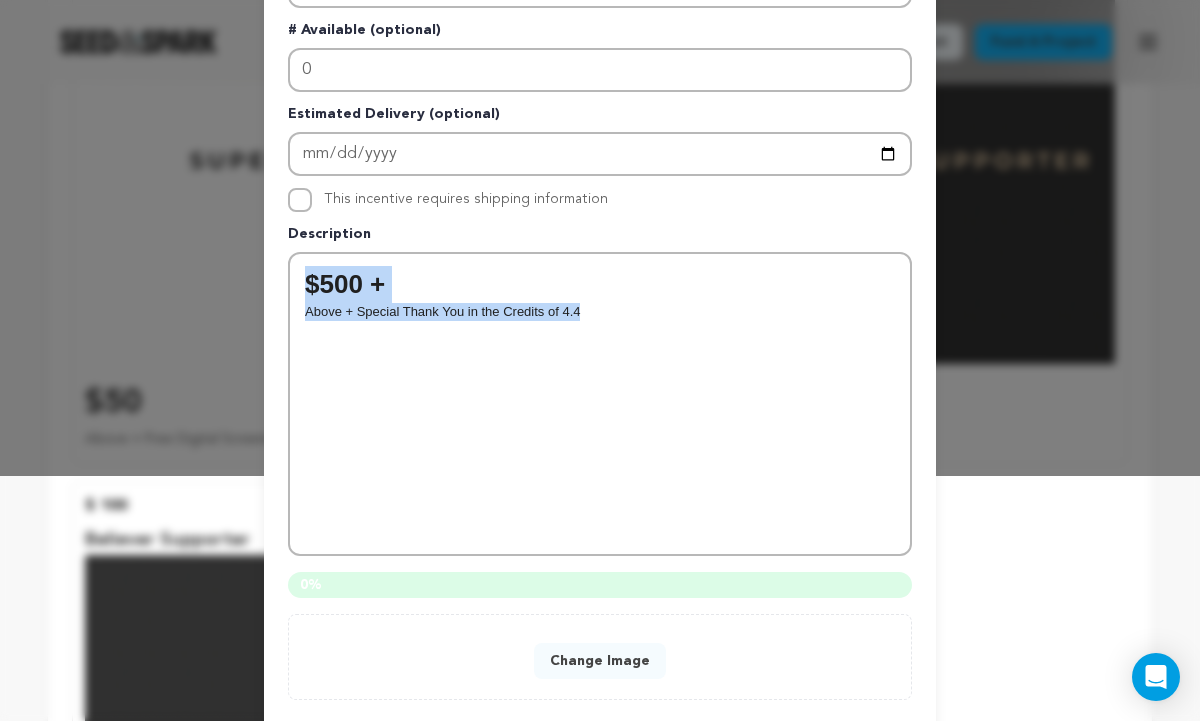 click on "$500 + Above + Special Thank You in the Credits of 4.4" at bounding box center [600, 404] 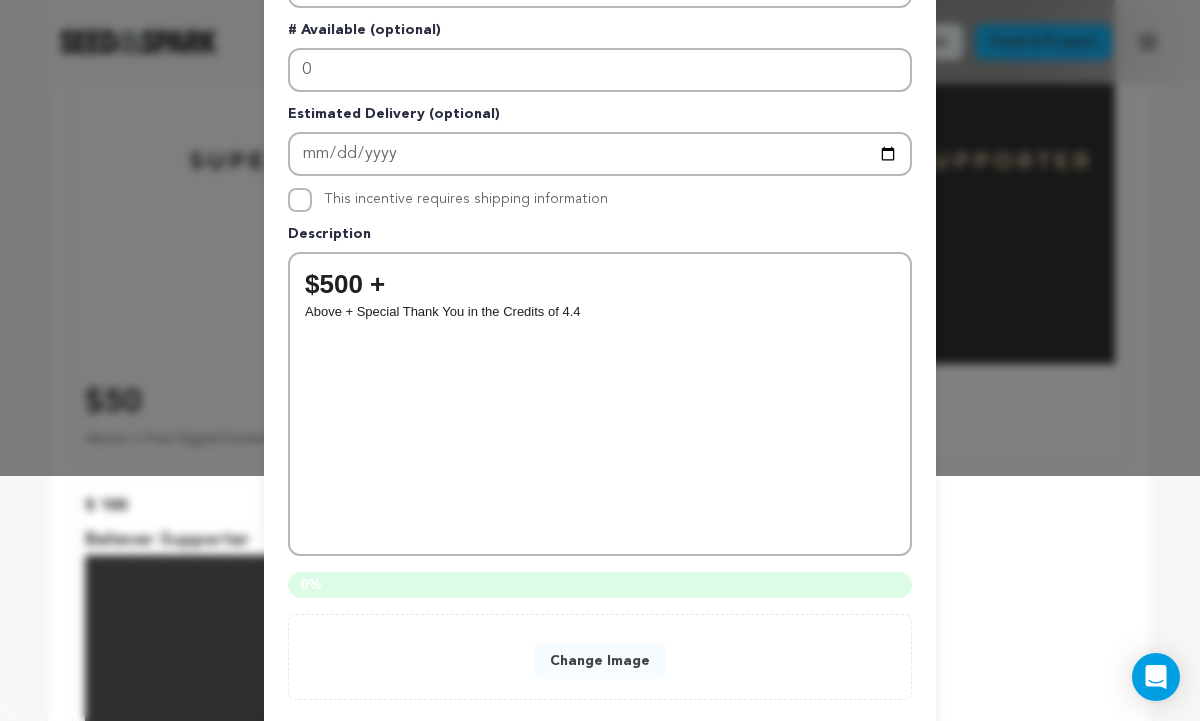 click on "Edit Incentive
Close modal
Pledge Level (USD)
500
Title
Believer Supporter
# Available (optional)
0
0" at bounding box center (600, 293) 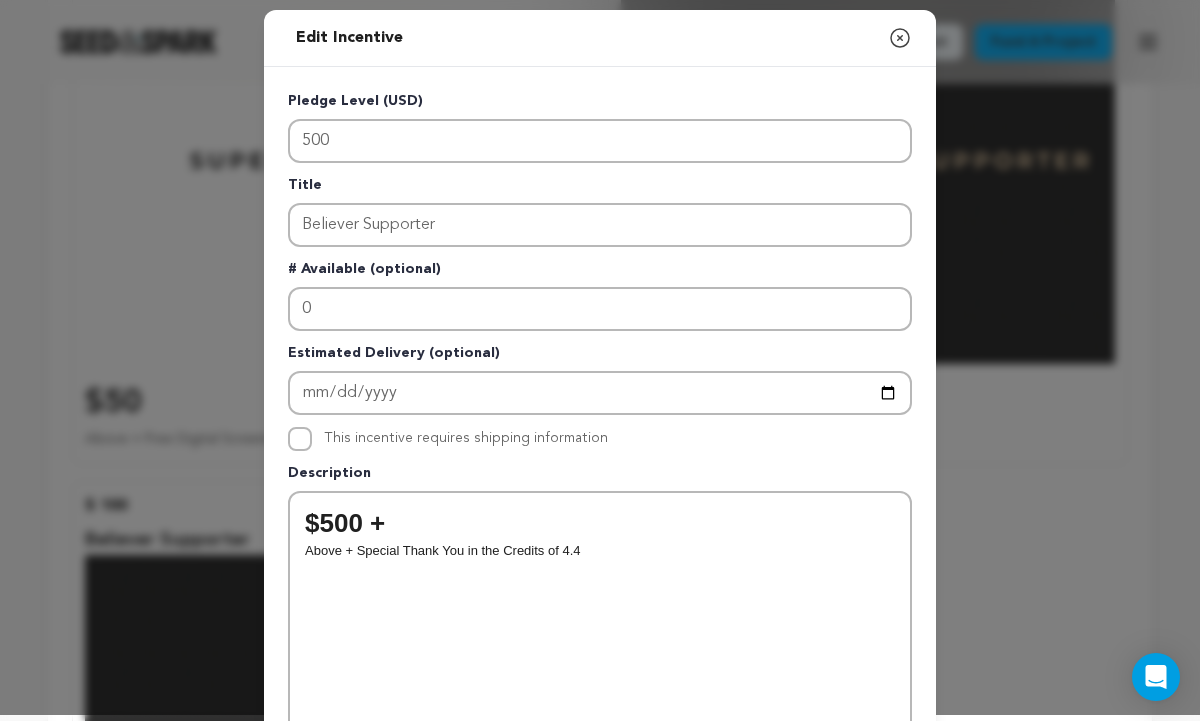 scroll, scrollTop: 0, scrollLeft: 0, axis: both 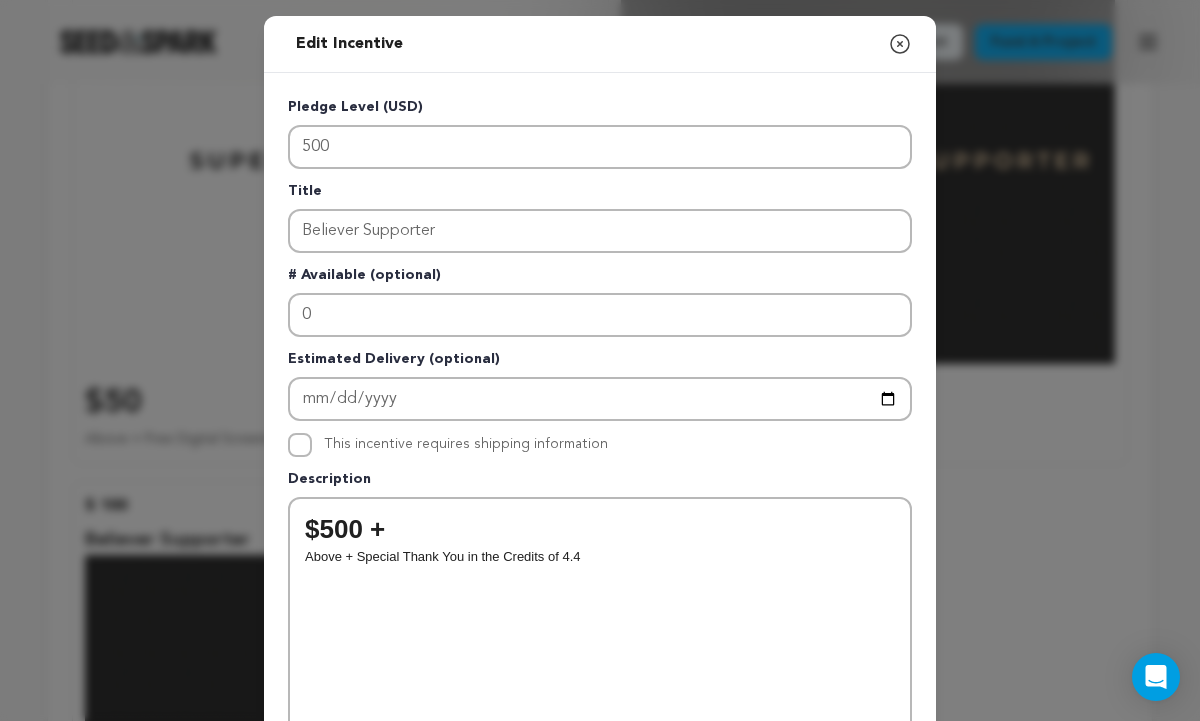 click 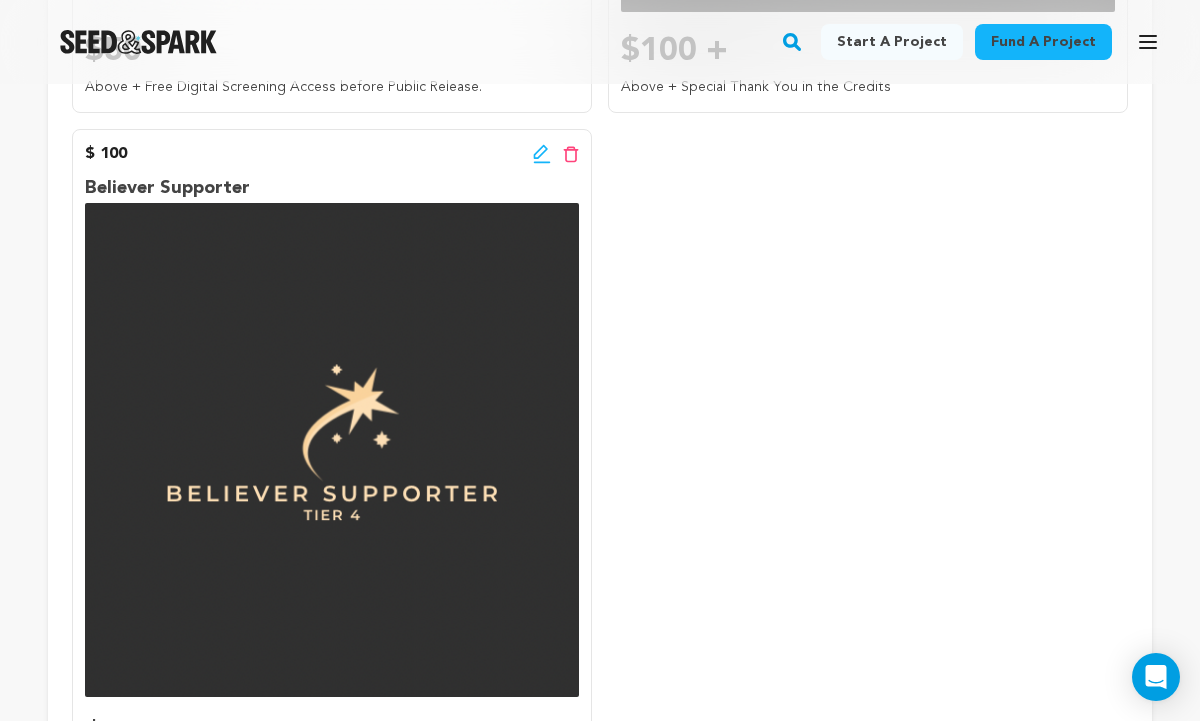 scroll, scrollTop: 1880, scrollLeft: 0, axis: vertical 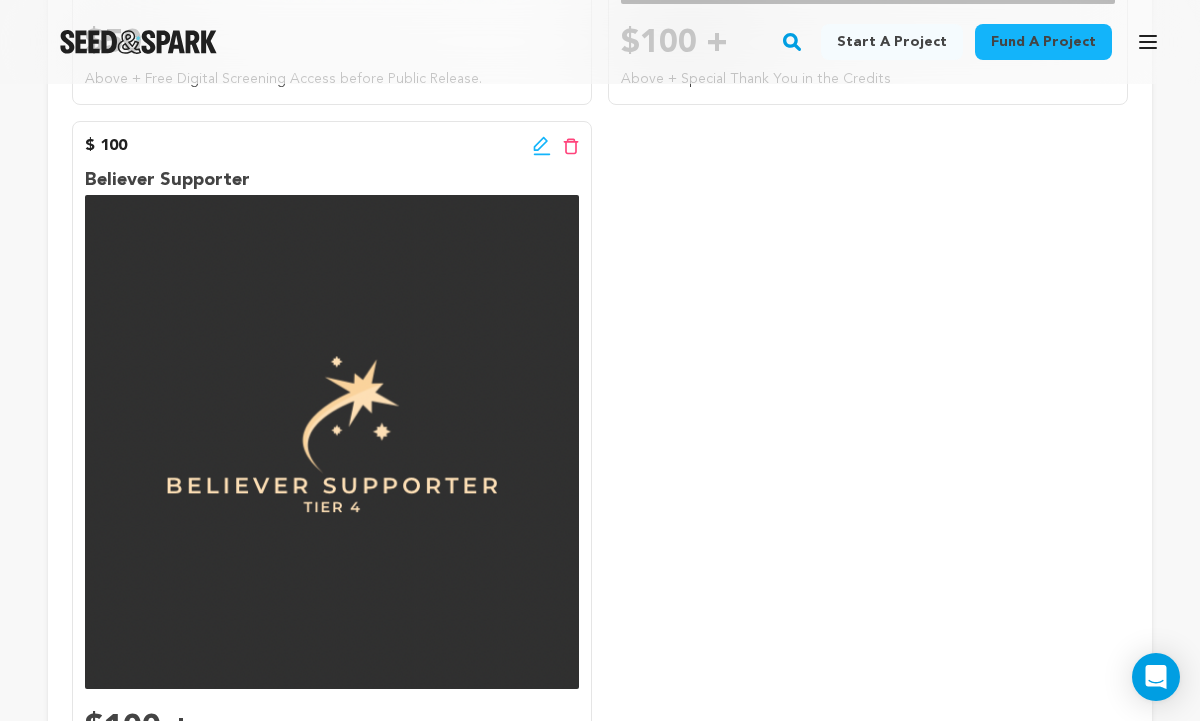 click 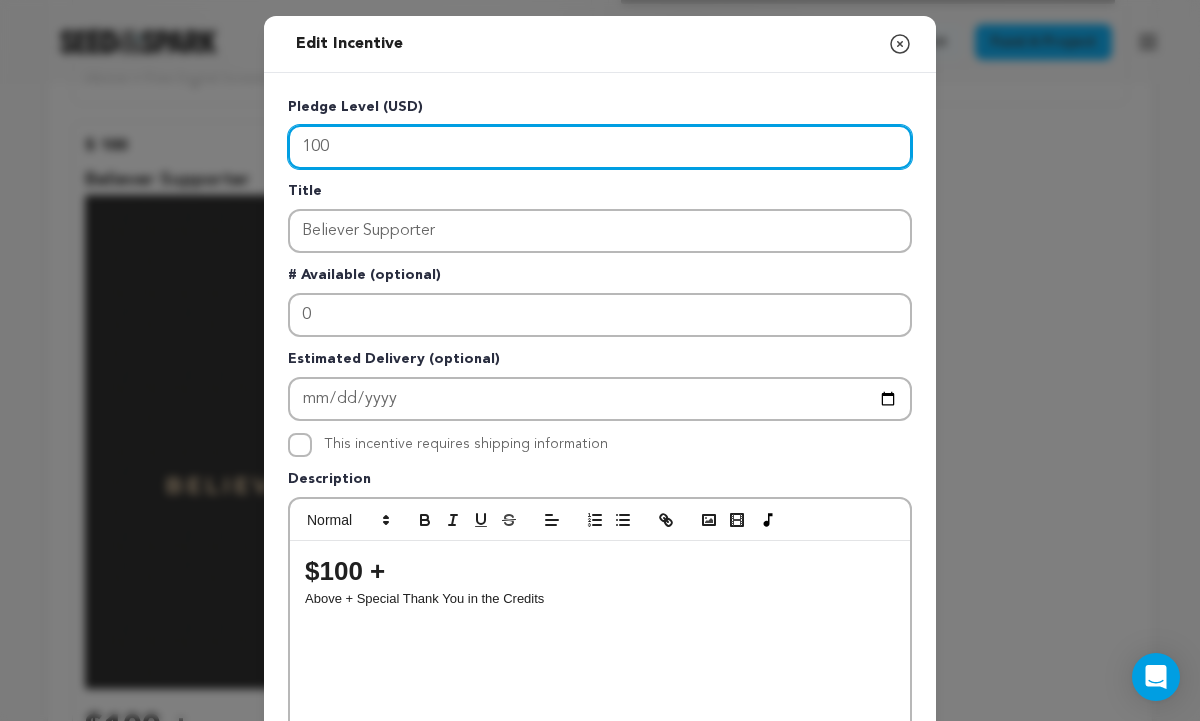click on "100" at bounding box center [600, 147] 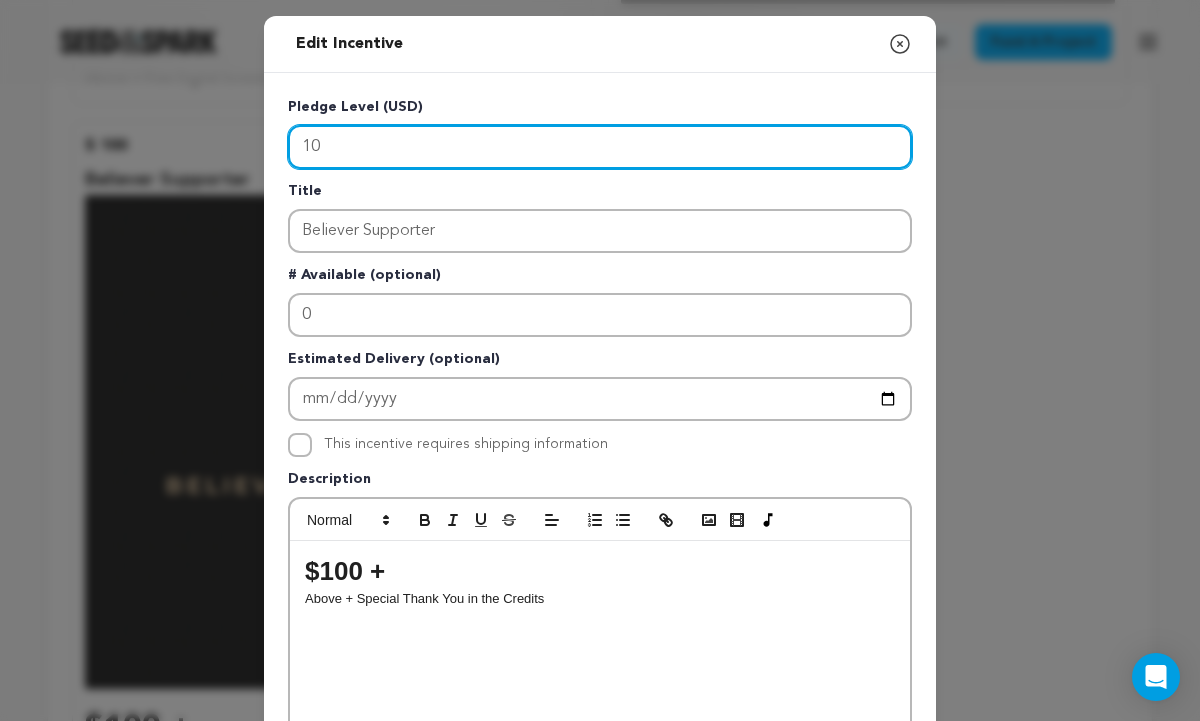 type on "1" 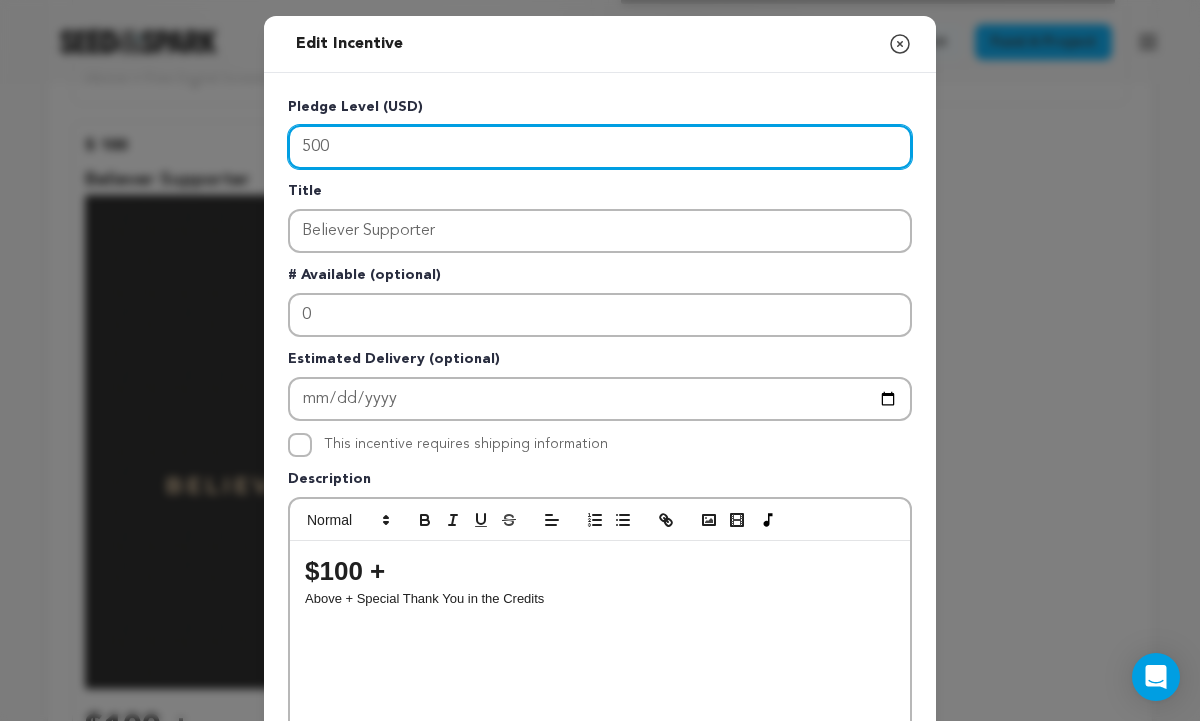 type on "500" 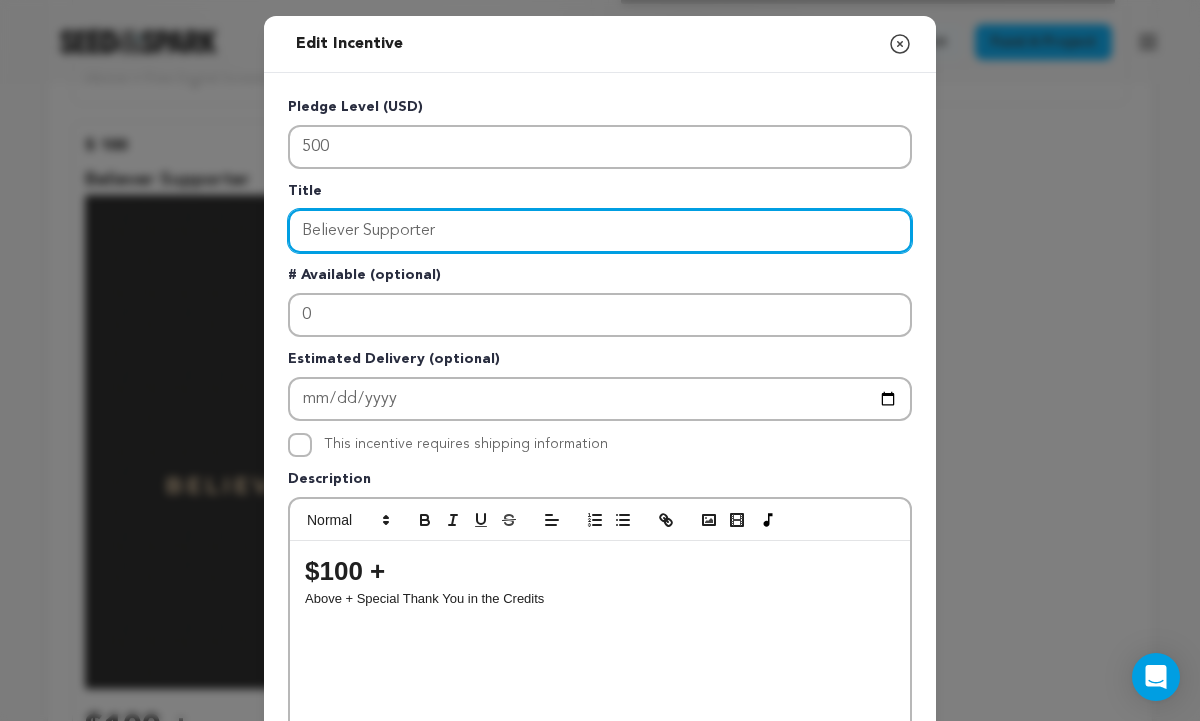 click on "Believer Supporter" at bounding box center [600, 231] 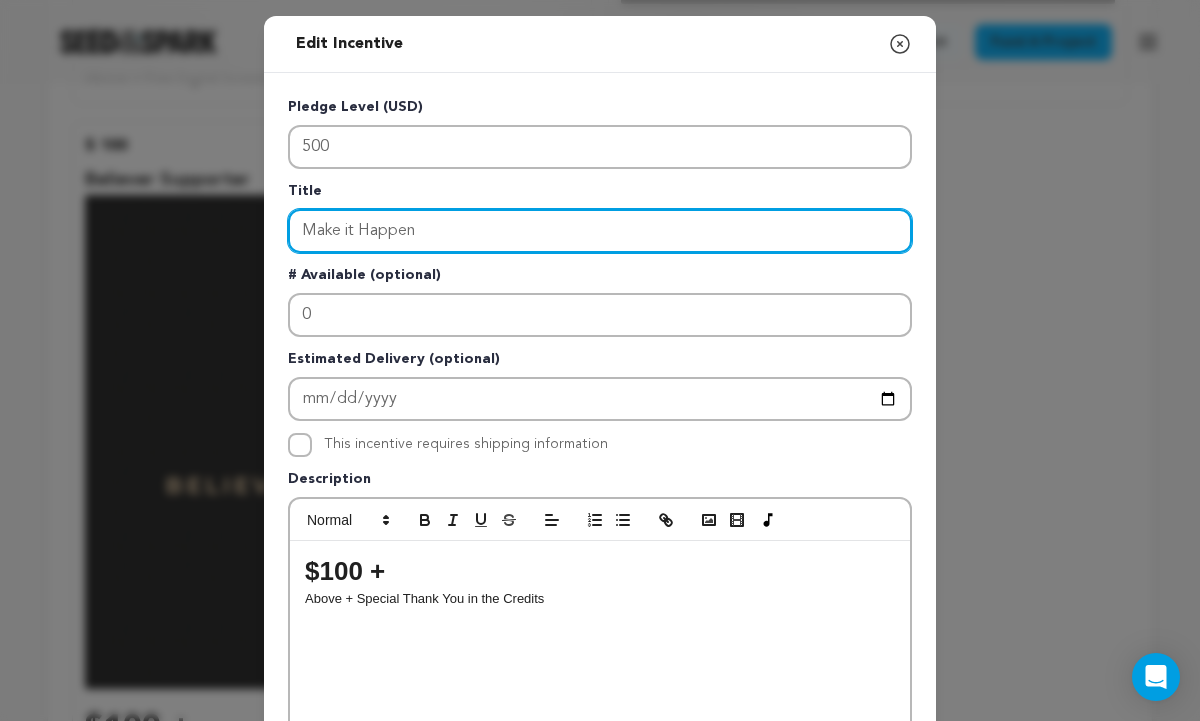 type on "Make it Happen" 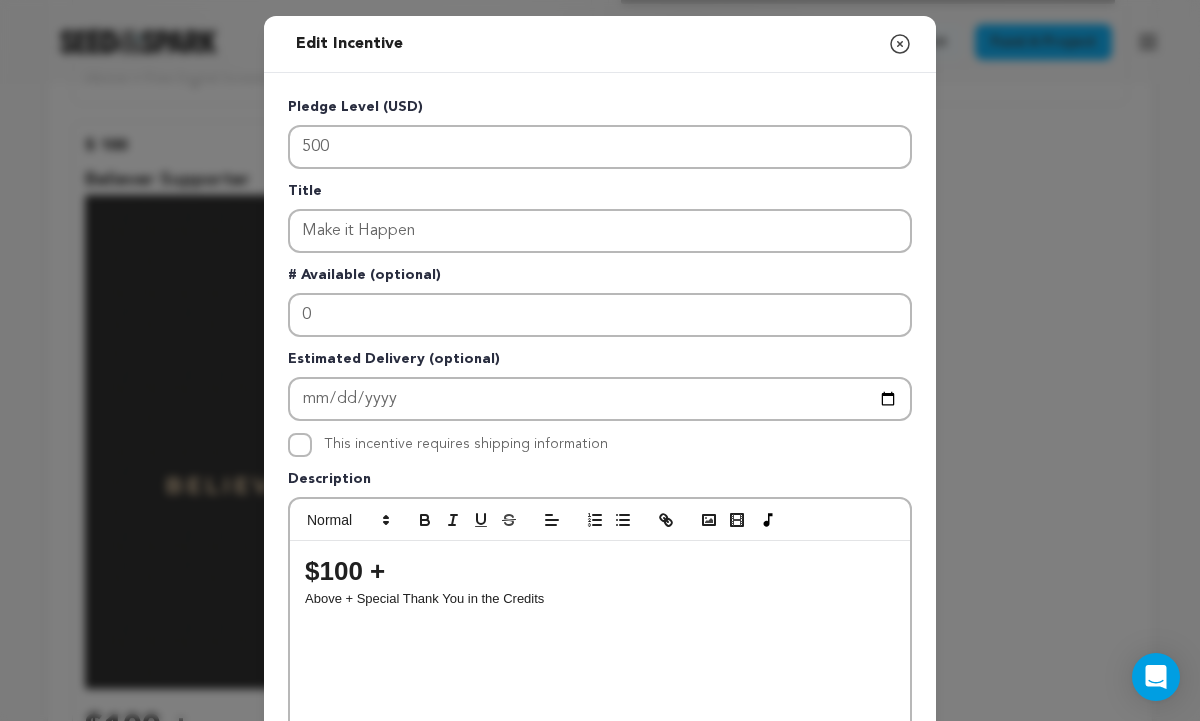 click on "$100 +" at bounding box center (600, 571) 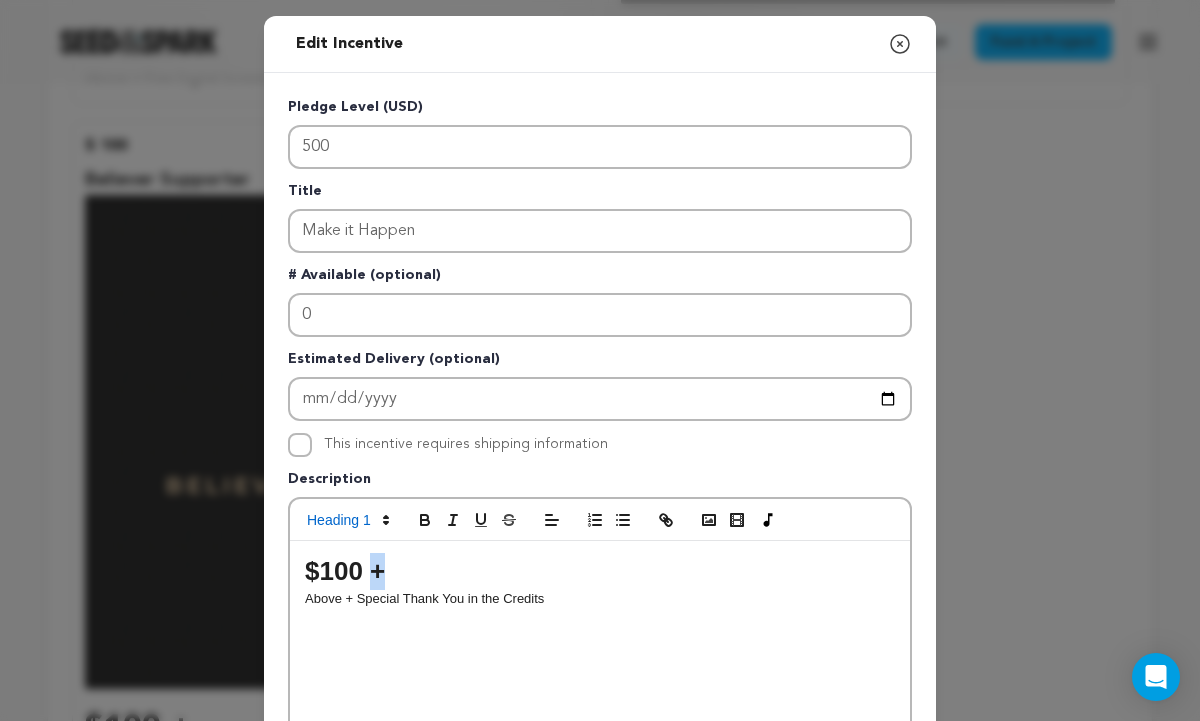 click on "$100 +" at bounding box center (600, 571) 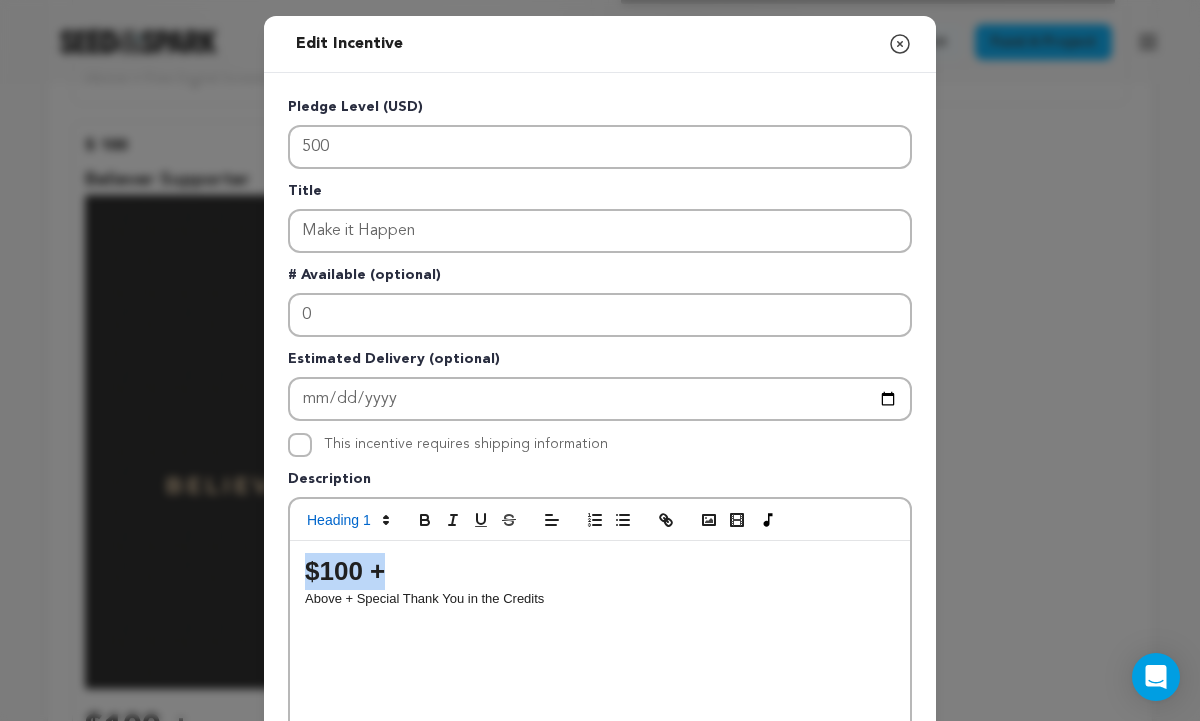 click on "$100 +" at bounding box center (600, 571) 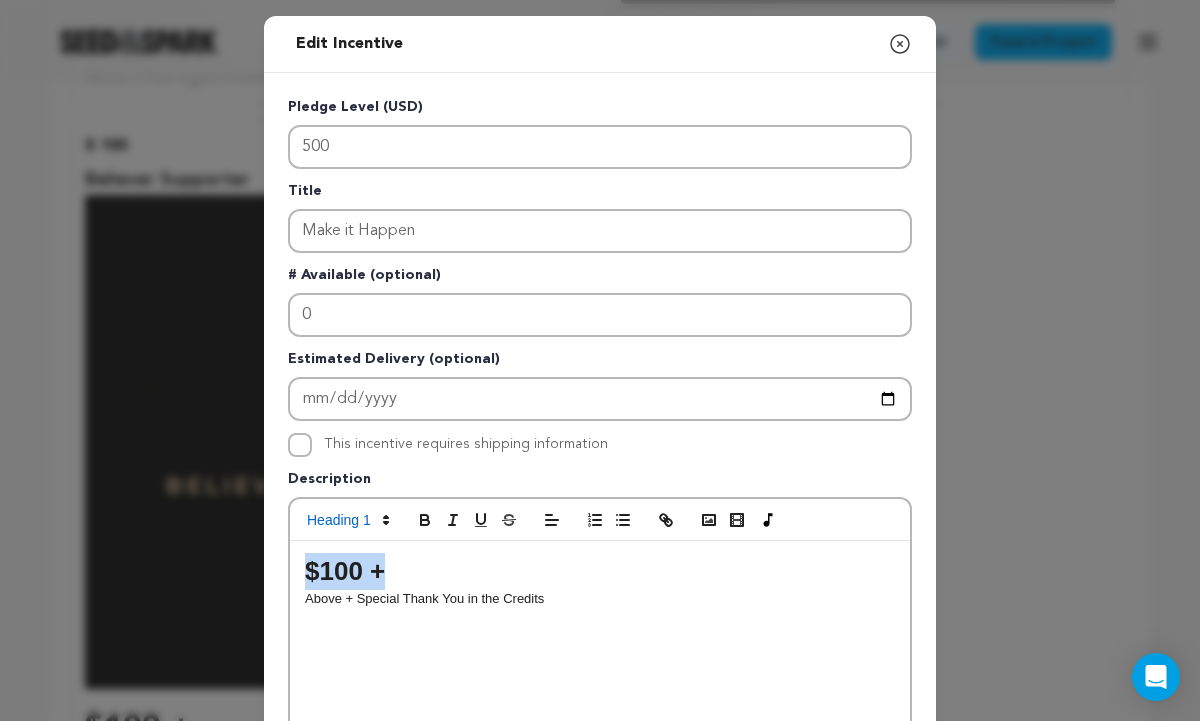 click on "$100 + Above + Special Thank You in the Credits" at bounding box center [600, 691] 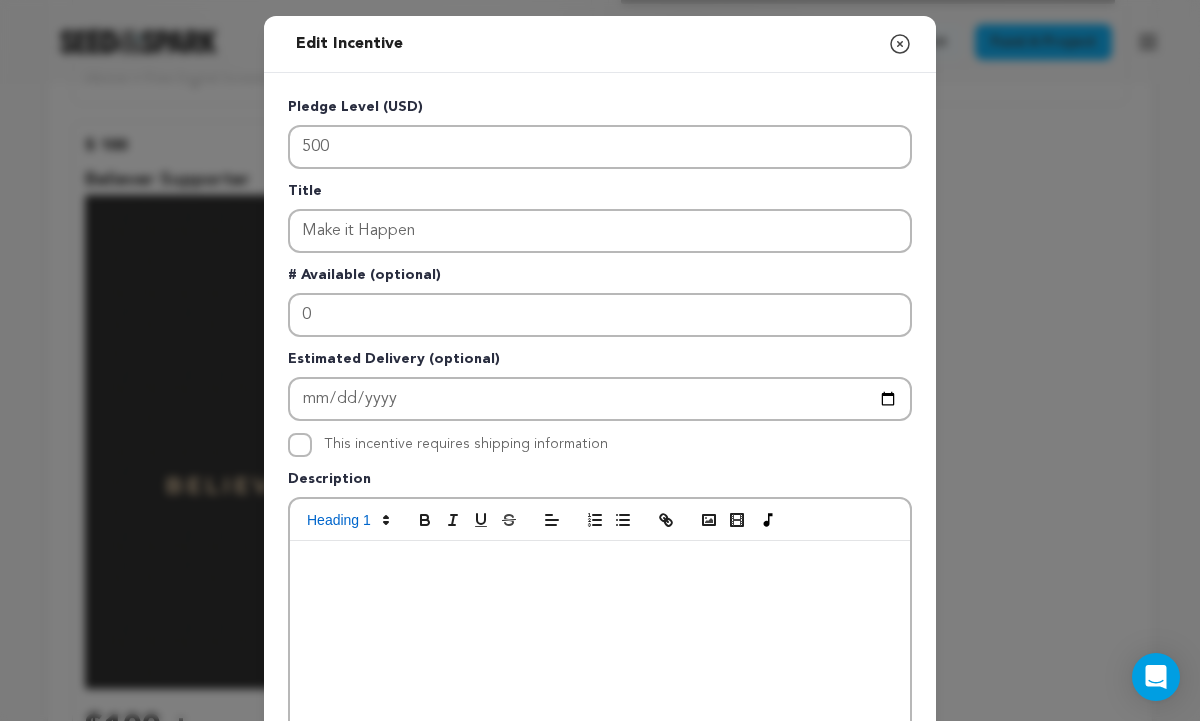 scroll, scrollTop: 0, scrollLeft: 0, axis: both 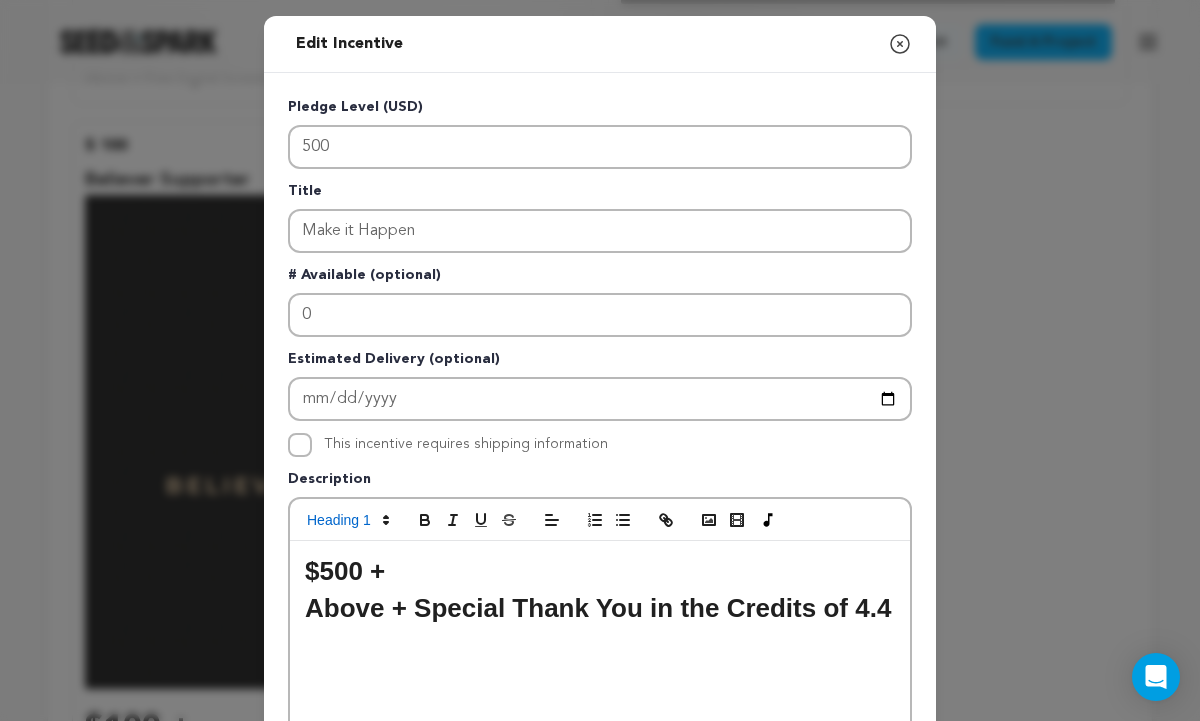 click on "This incentive requires shipping information" at bounding box center (600, 445) 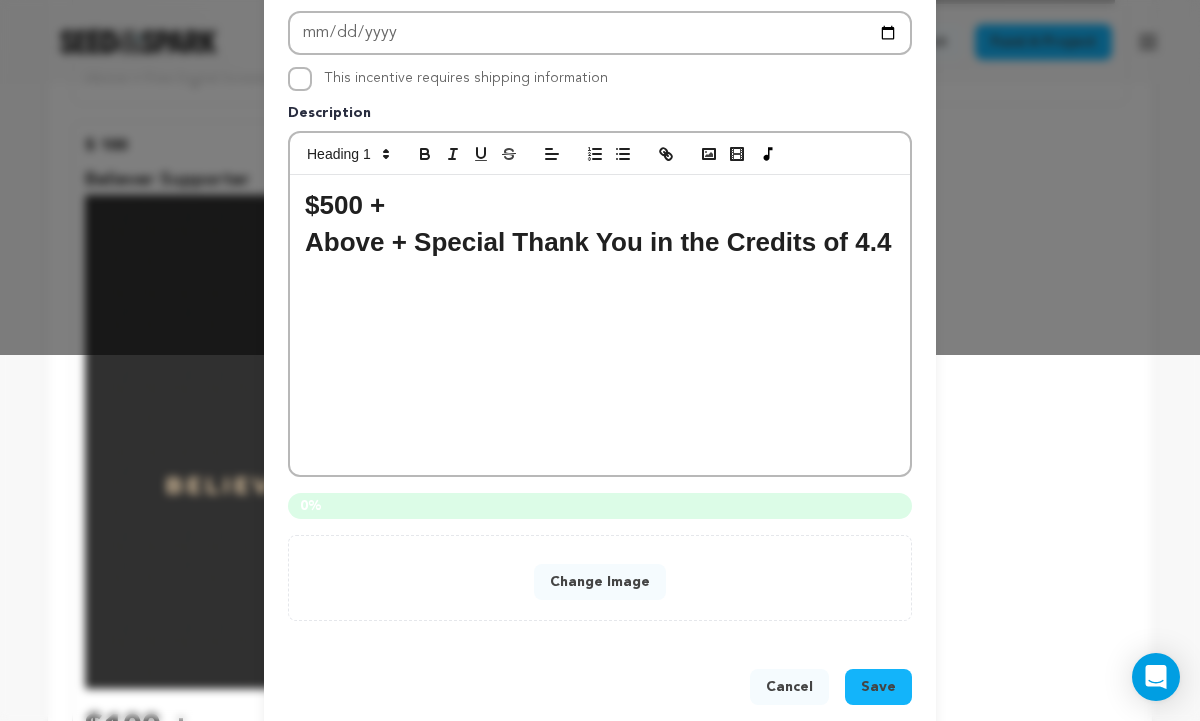 scroll, scrollTop: 398, scrollLeft: 0, axis: vertical 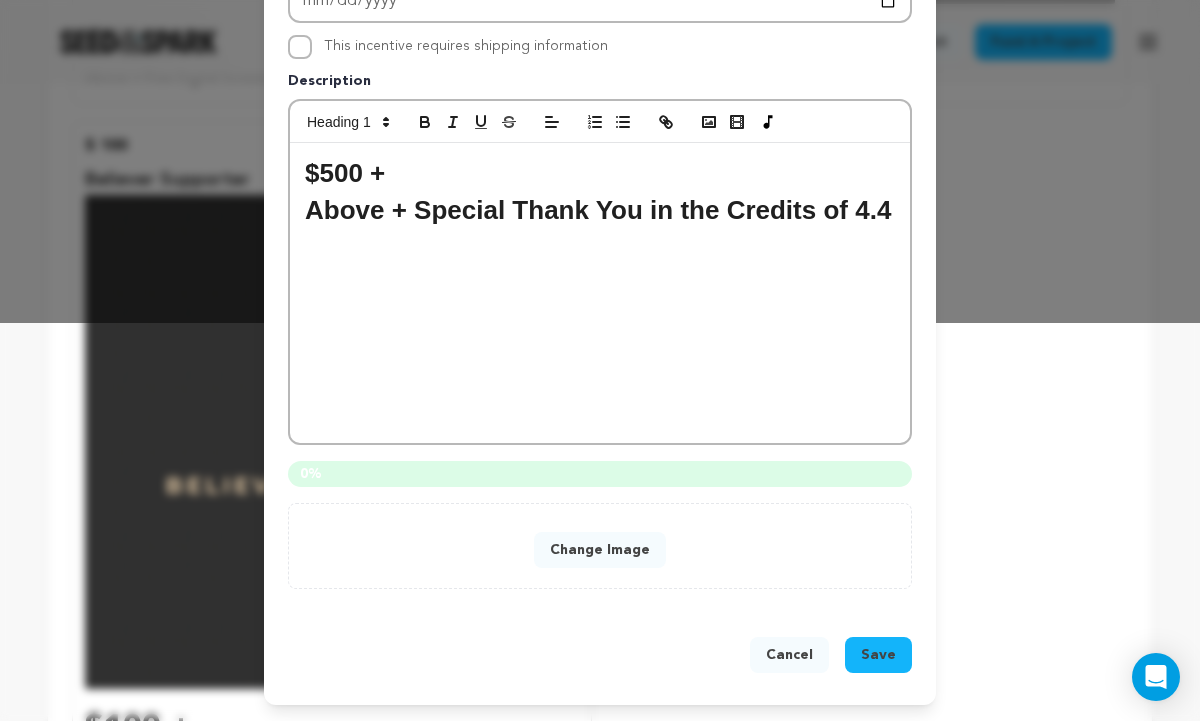 click on "Change Image" at bounding box center [600, 550] 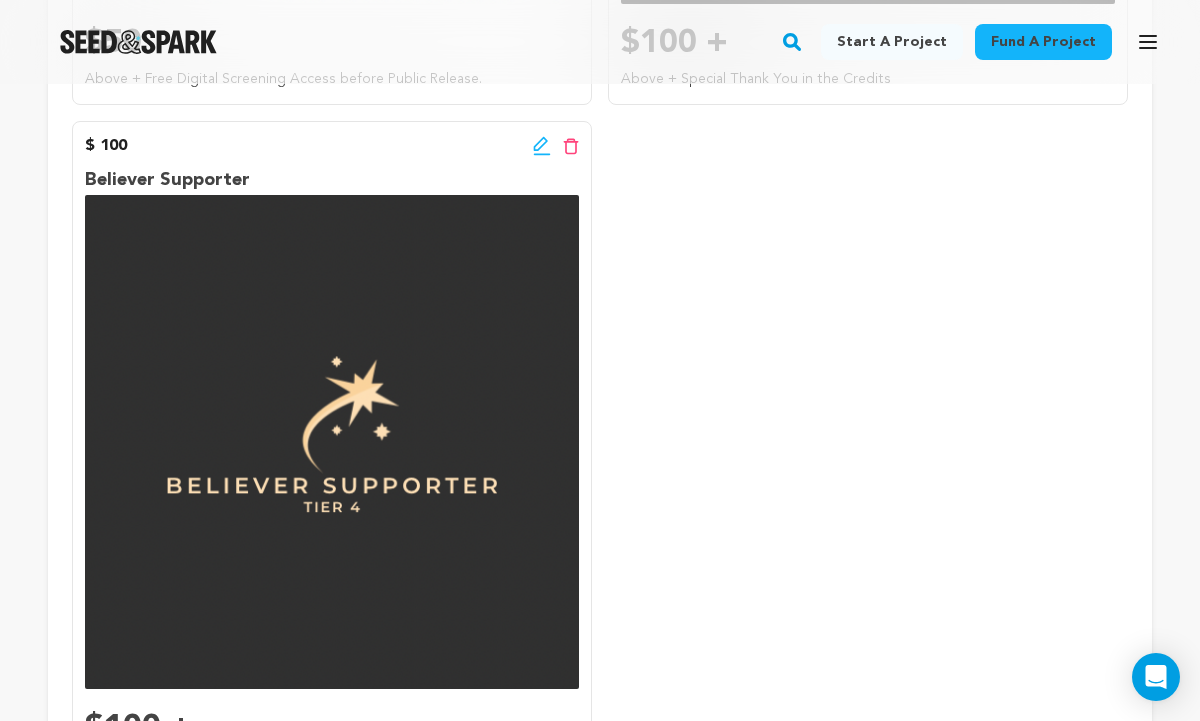 click on "$ 10
Edit incentive button
Delete incentive button
Shout it Out Supporter
$10+  Thank you and shout out on social media!
$ 25
Edit incentive button" at bounding box center [600, -241] 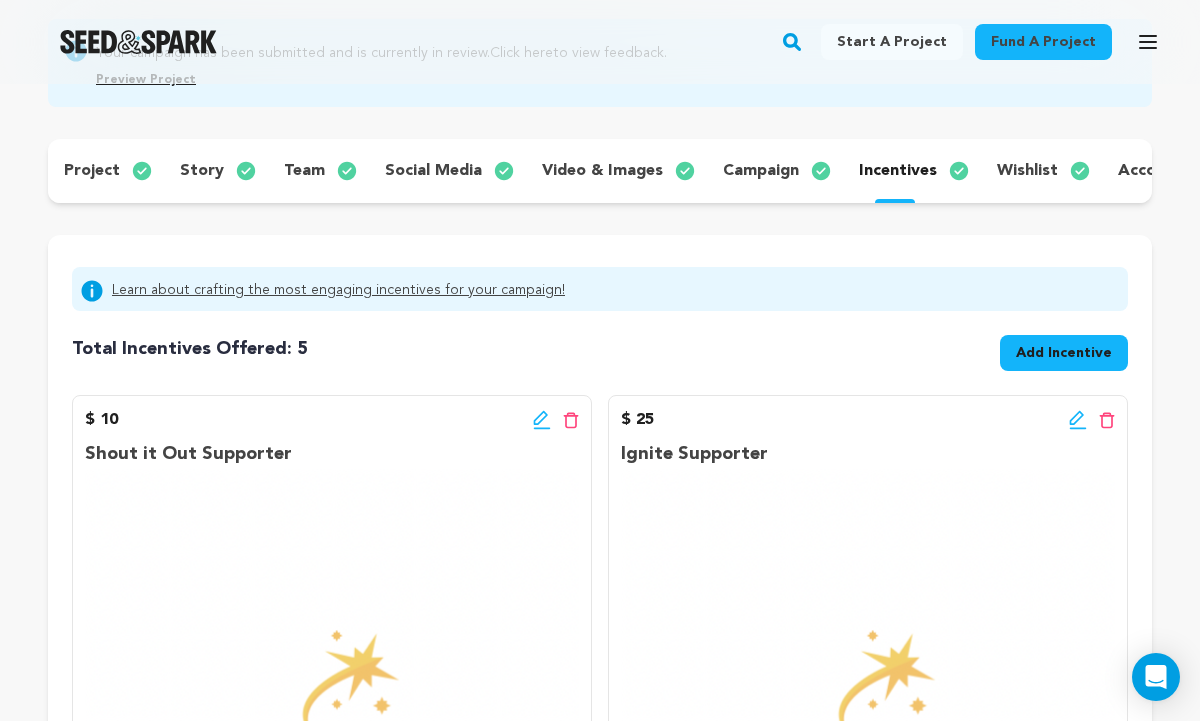 scroll, scrollTop: 200, scrollLeft: 0, axis: vertical 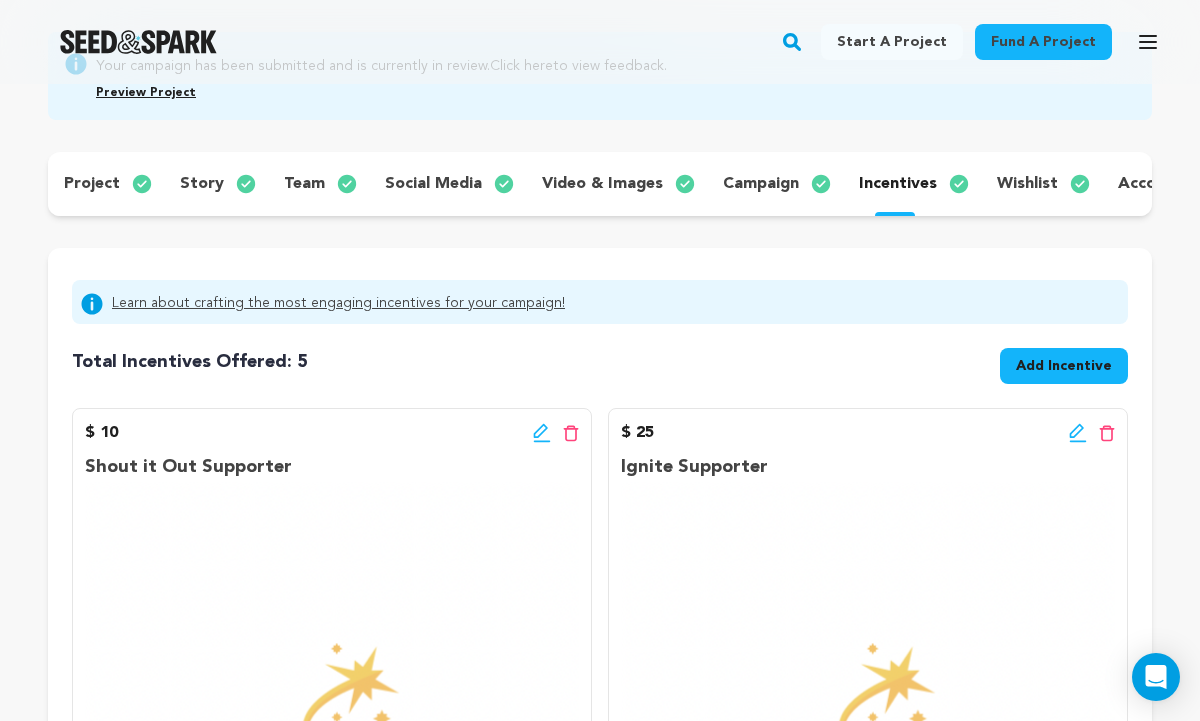 click on "Learn about crafting the most engaging incentives for your campaign!
Total Incentives Offered:
Incentives:
5
Add Incentive
$ 10" at bounding box center [600, 1375] 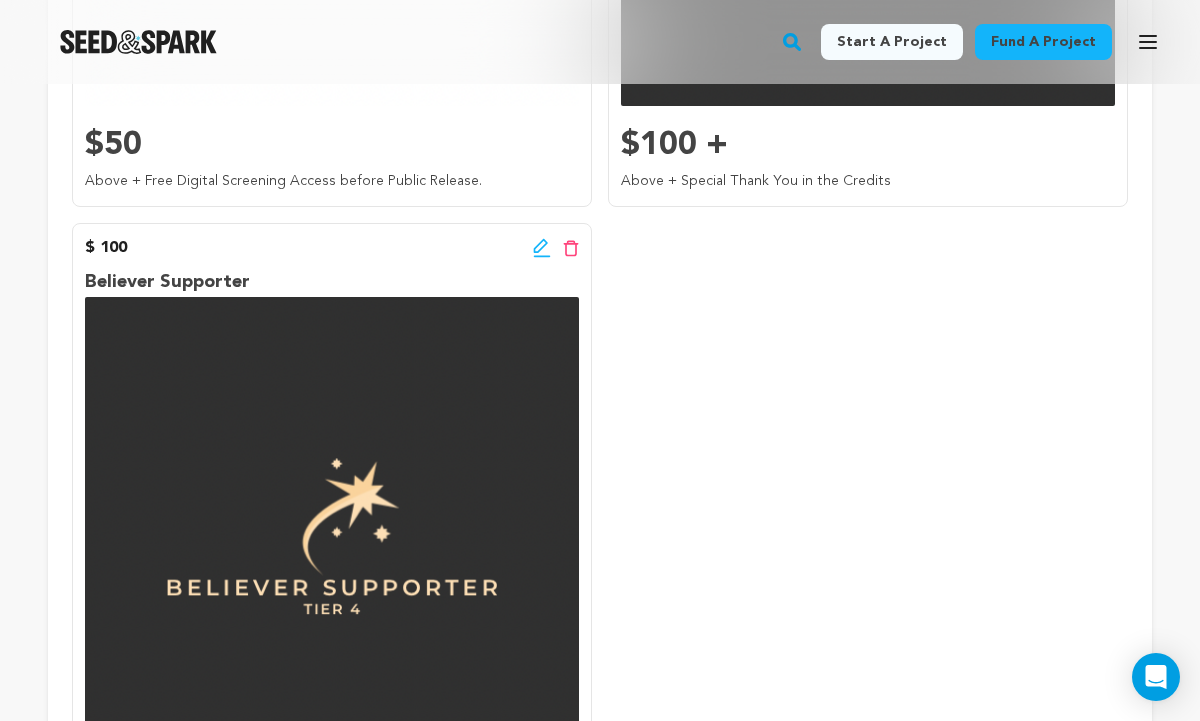 scroll, scrollTop: 1800, scrollLeft: 0, axis: vertical 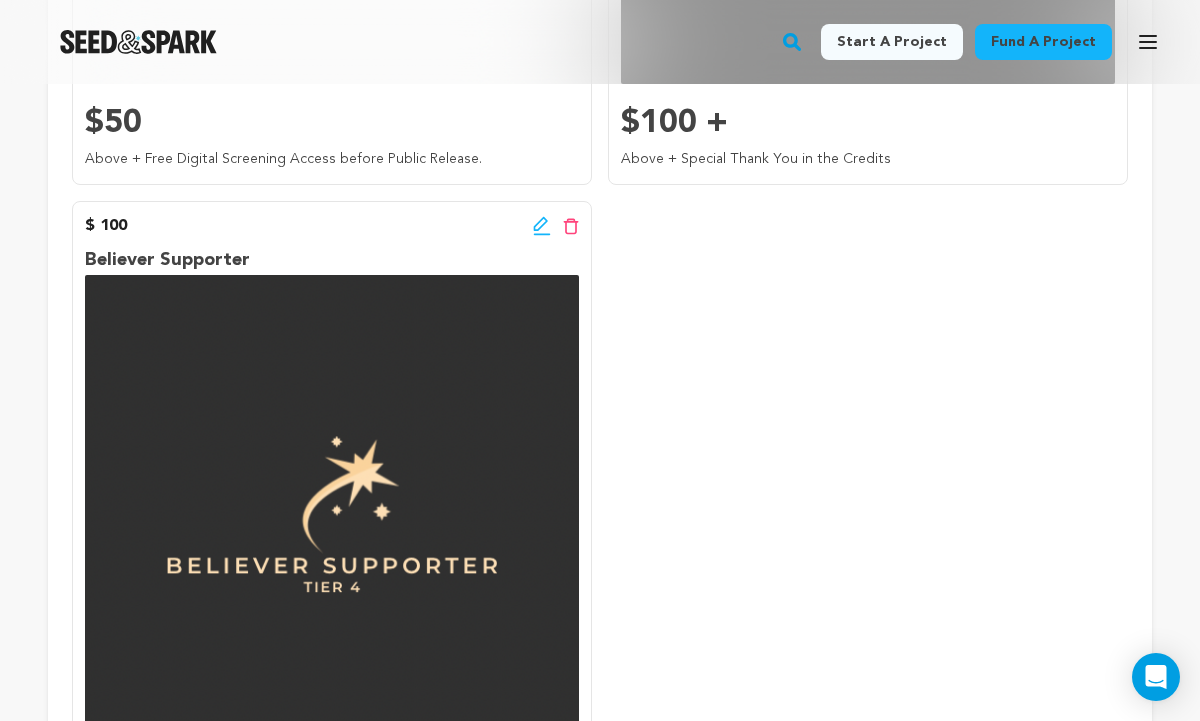 click 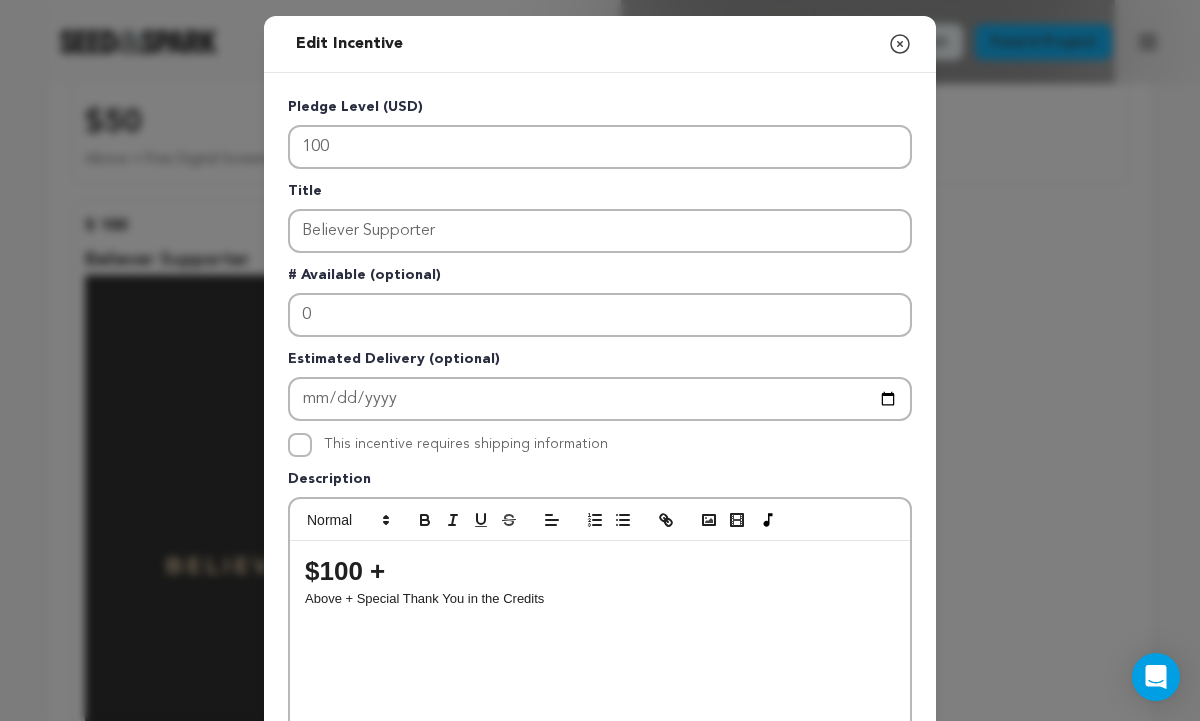 click on "$100 +" at bounding box center (600, 571) 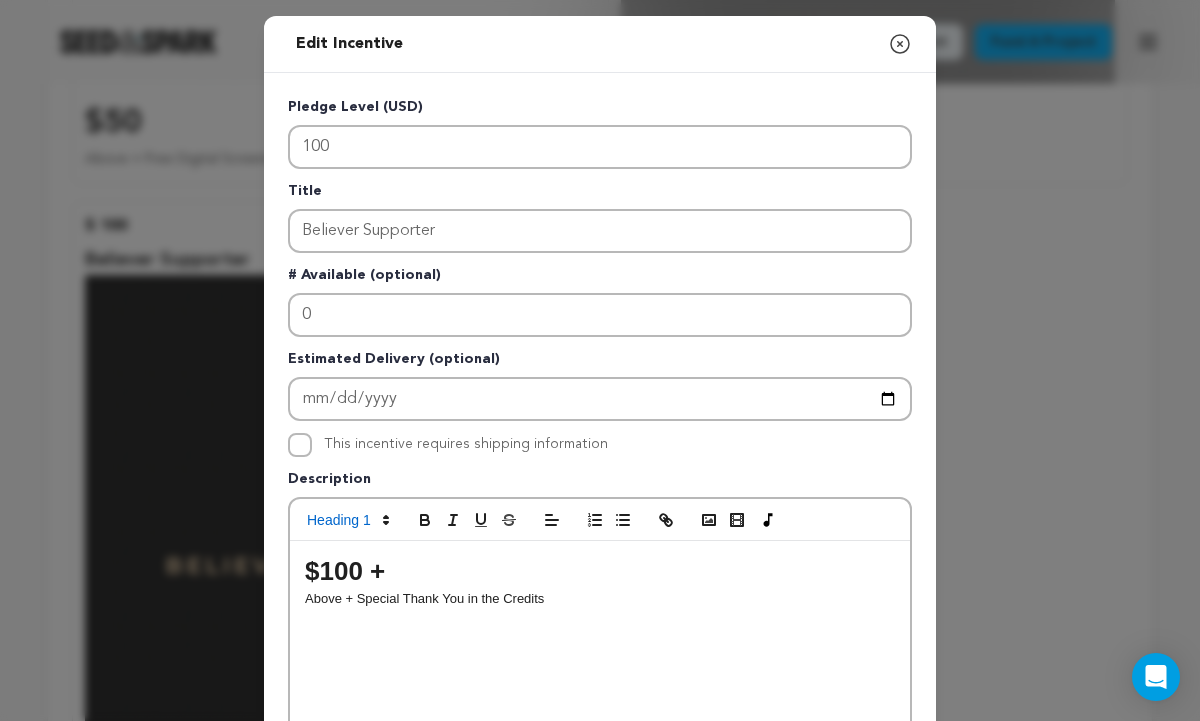 type 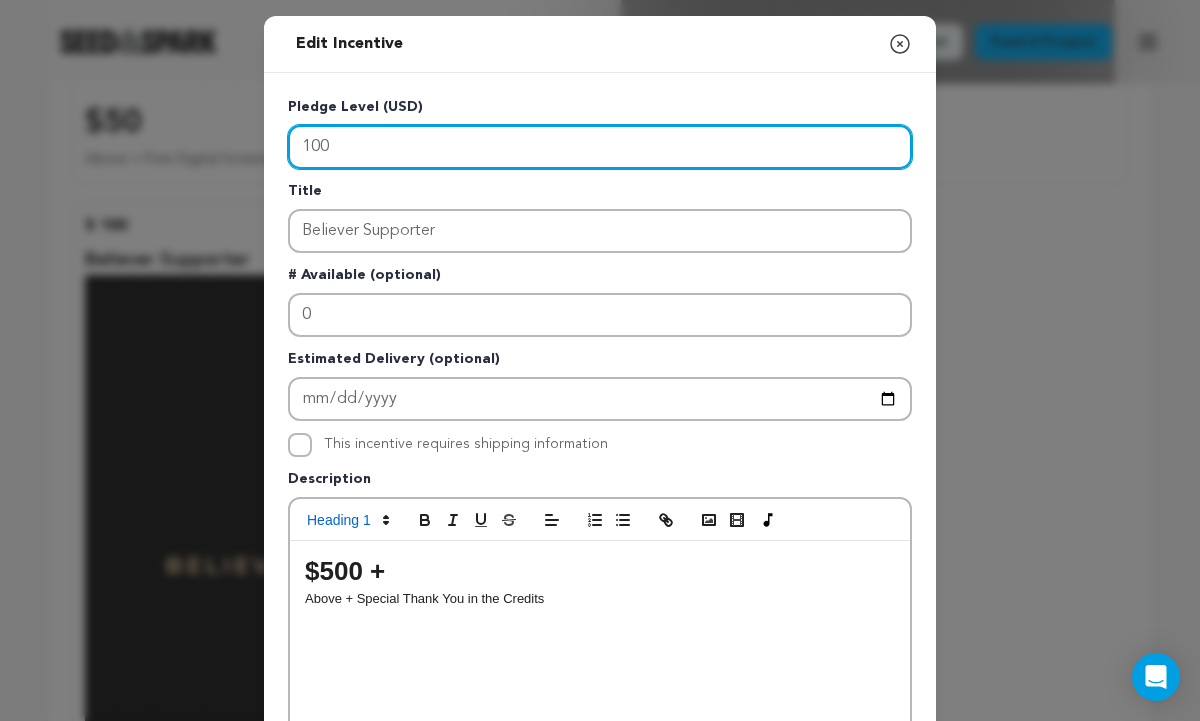 click on "100" at bounding box center [600, 147] 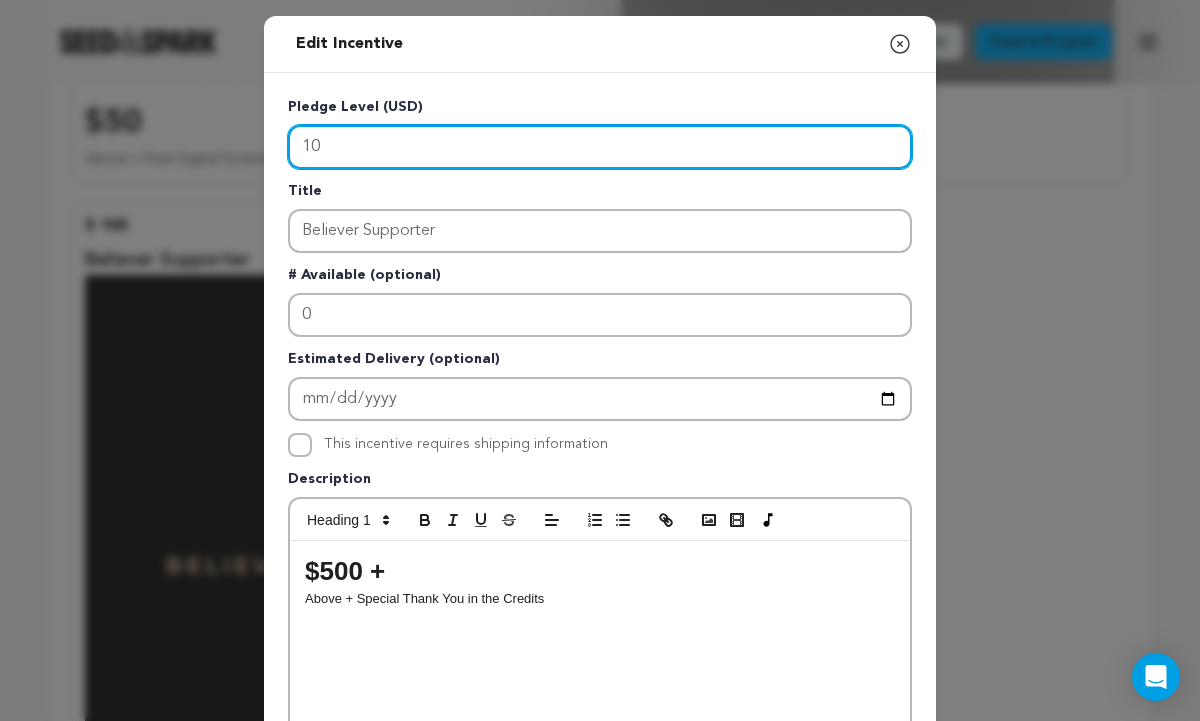 type on "1" 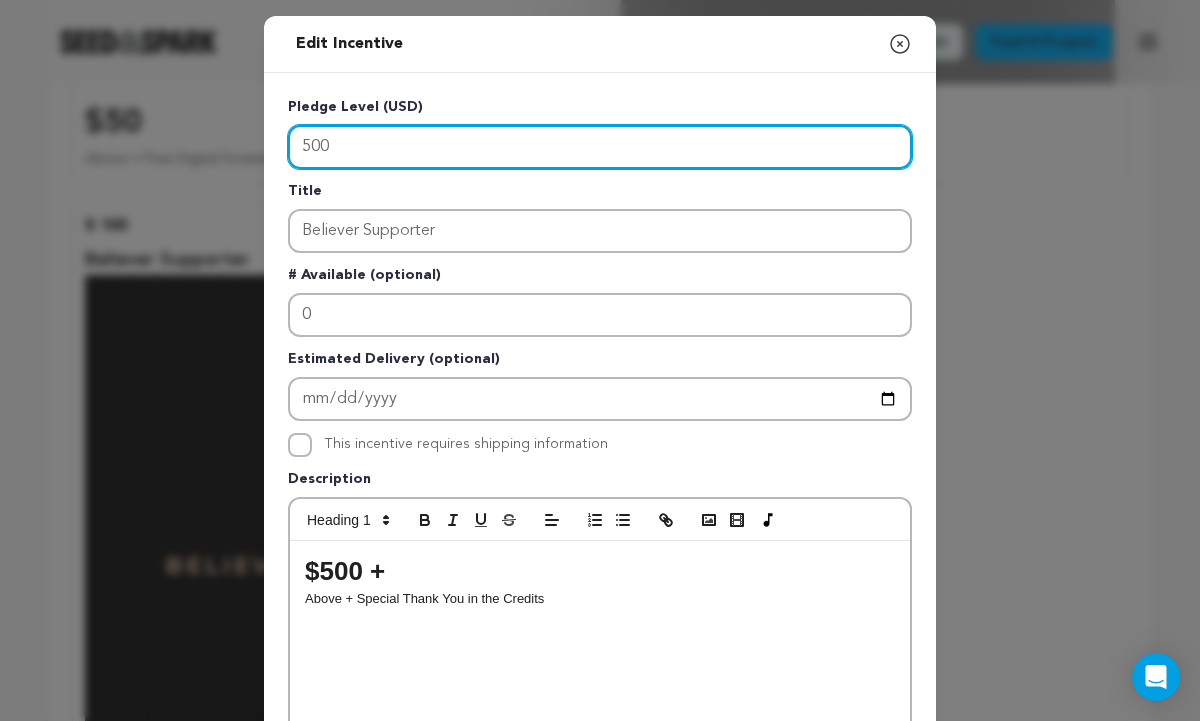 type on "500" 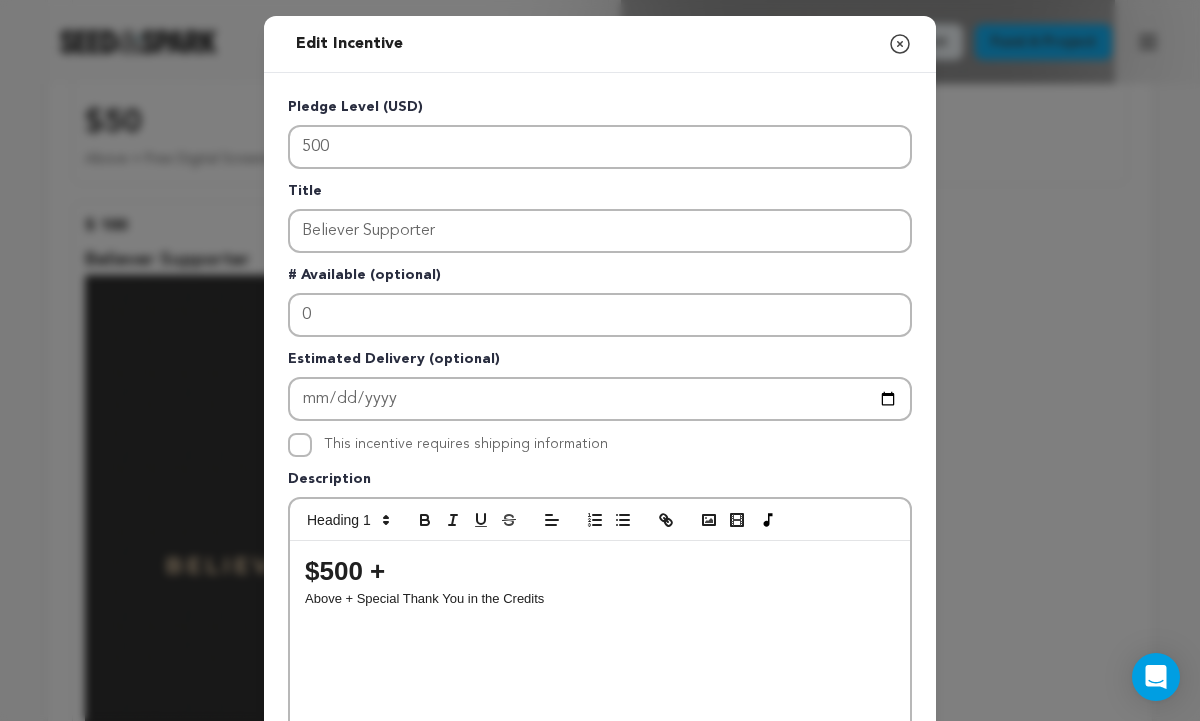 click on "Description" at bounding box center [600, 483] 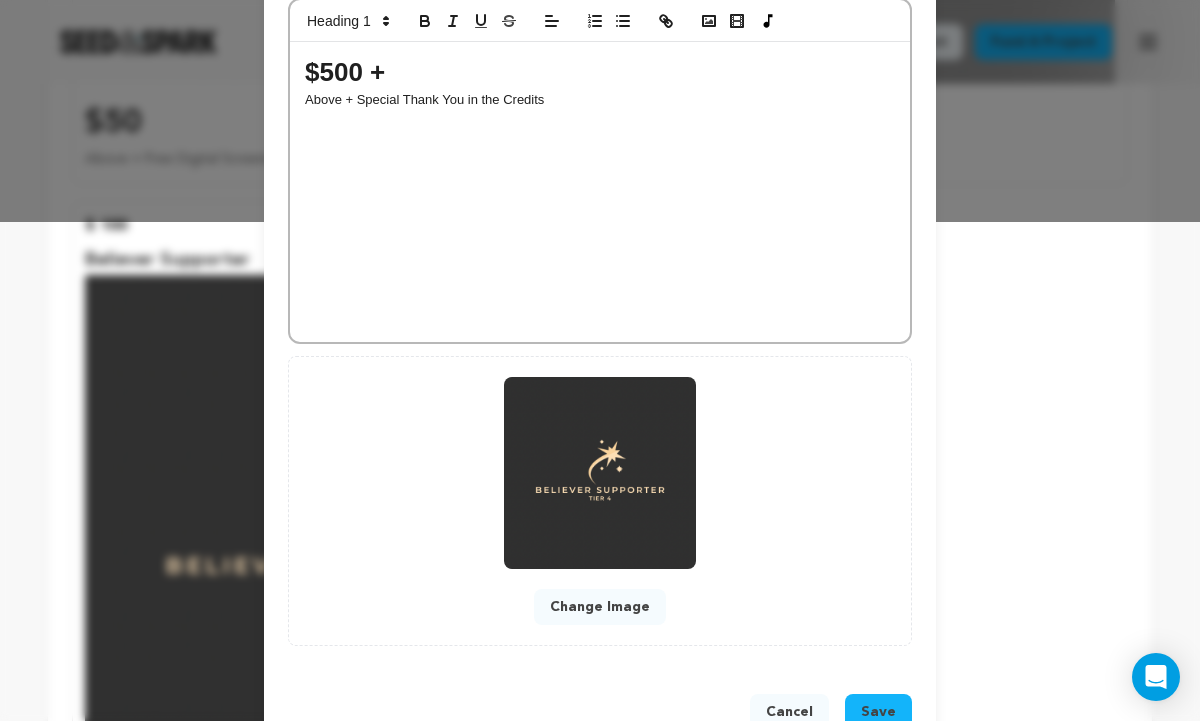 scroll, scrollTop: 556, scrollLeft: 0, axis: vertical 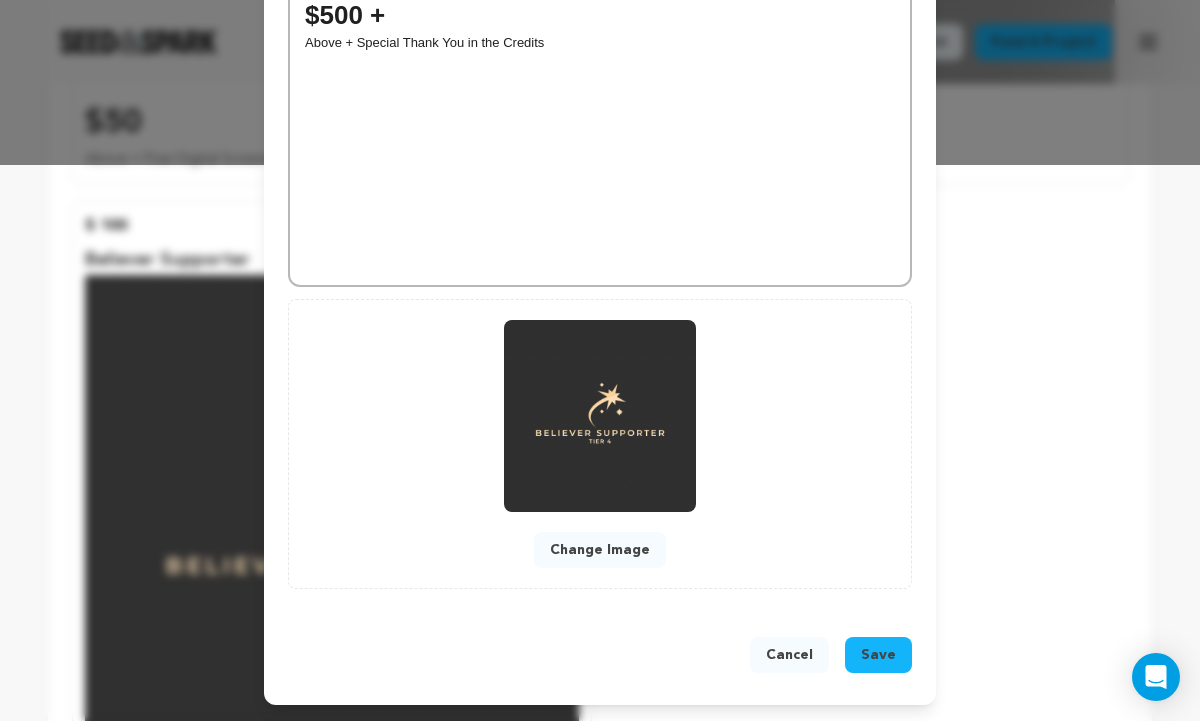 click on "Change Image" at bounding box center (600, 550) 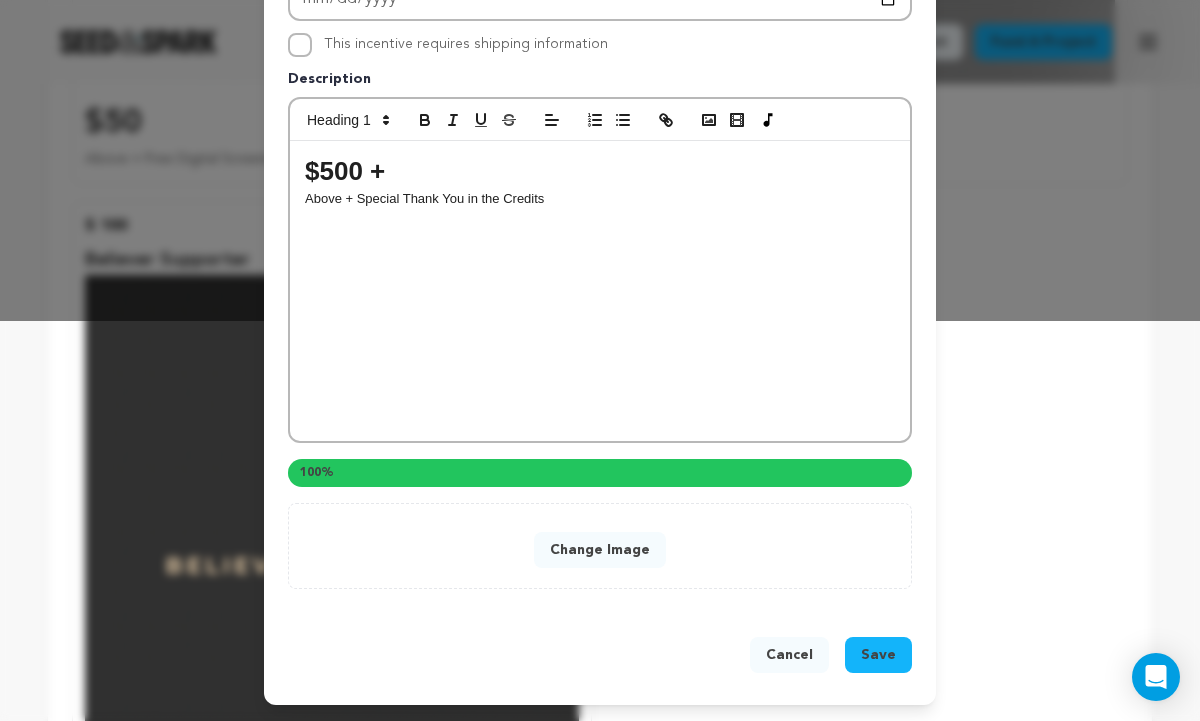 scroll, scrollTop: 400, scrollLeft: 0, axis: vertical 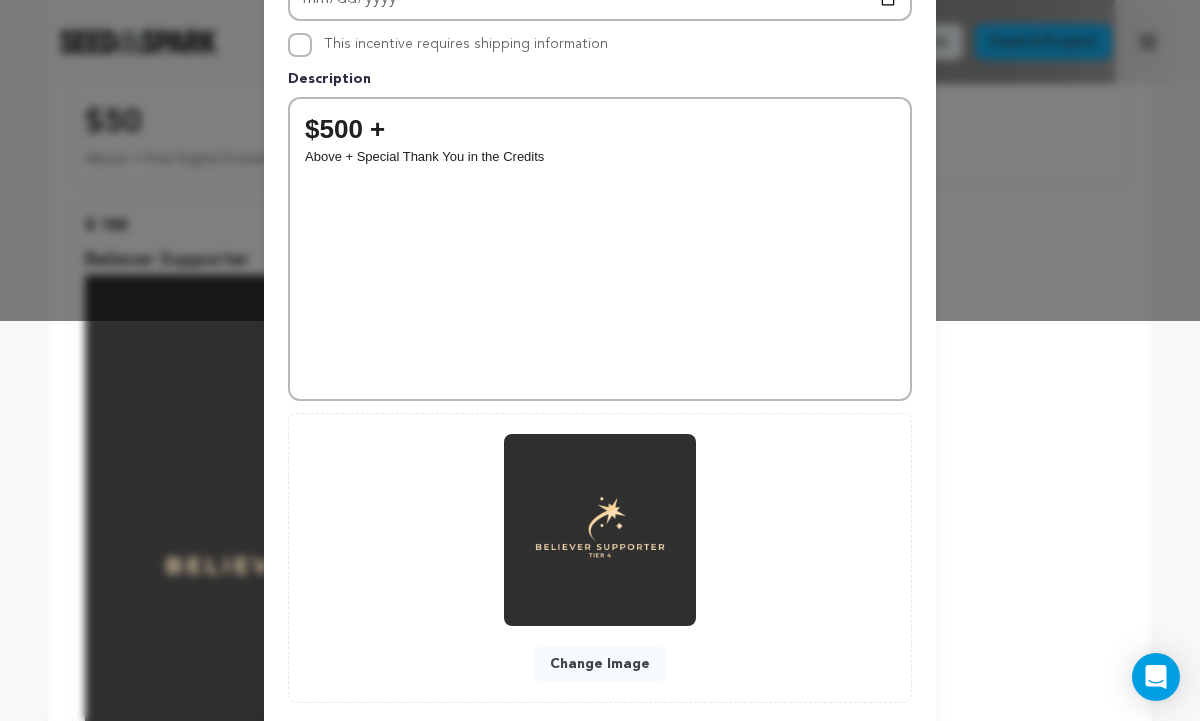 click on "Change Image" at bounding box center (600, 664) 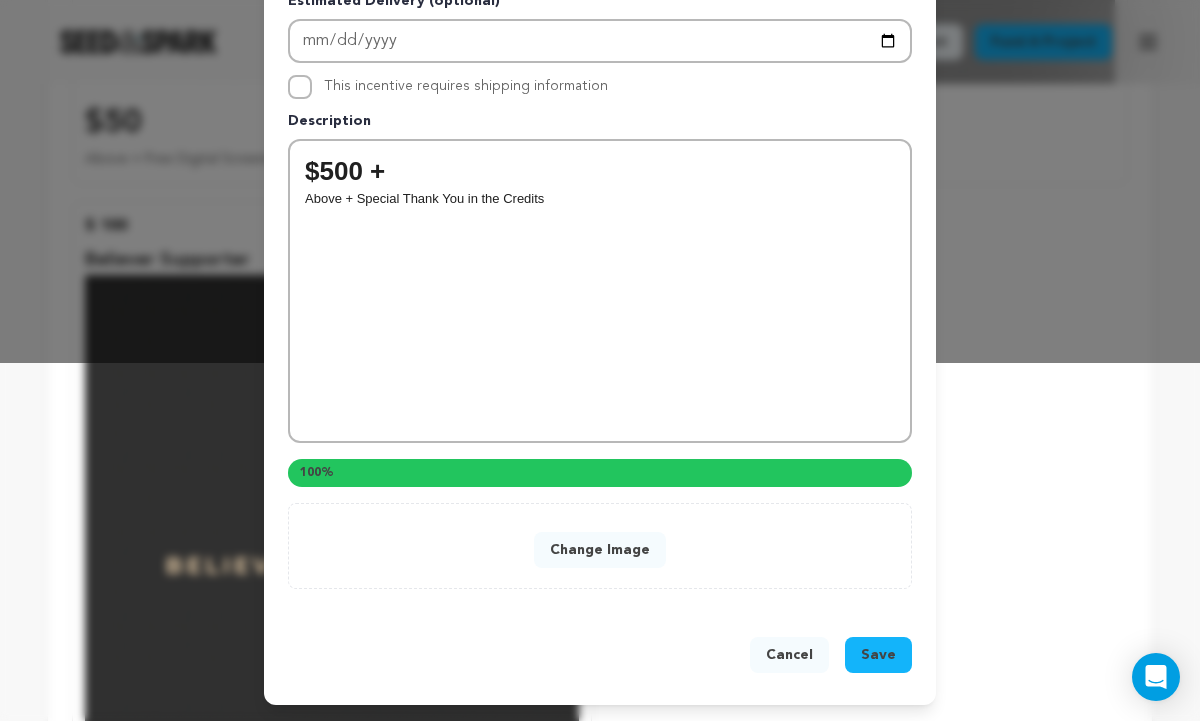 scroll, scrollTop: 400, scrollLeft: 0, axis: vertical 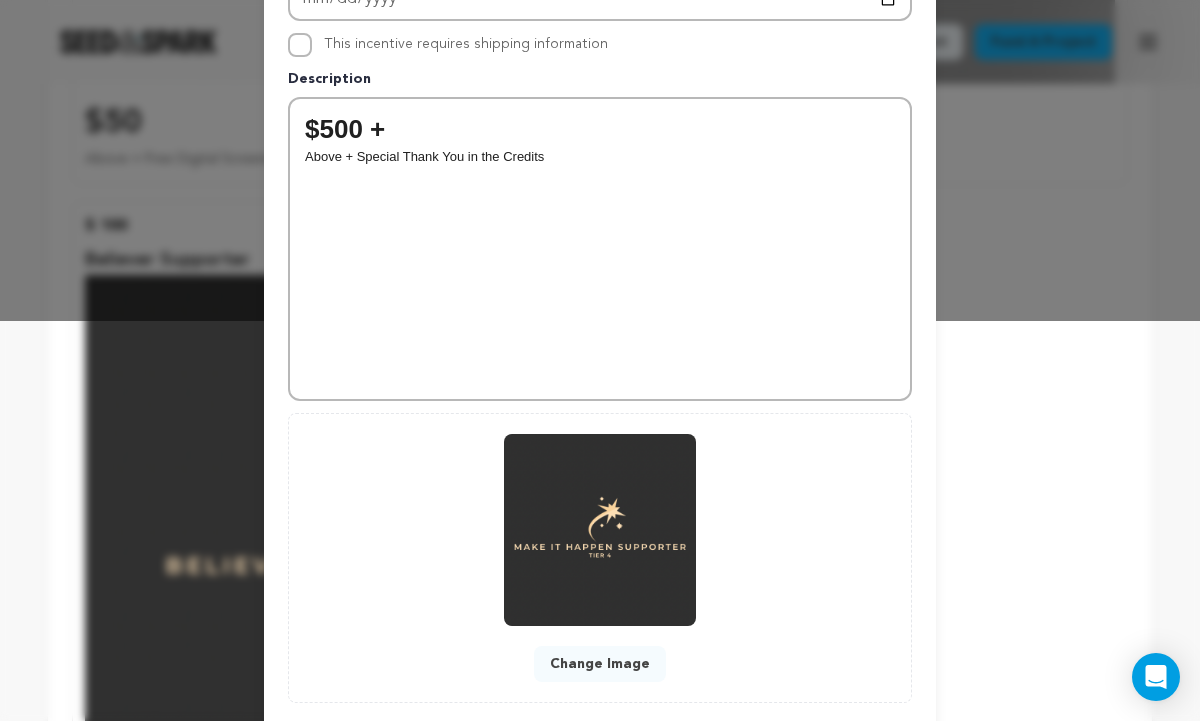 click on "Pledge Level (USD)
500
Title
Believer Supporter
# Available (optional)
0
Estimated Delivery (optional)
This incentive requires shipping information
0 0" at bounding box center (600, 200) 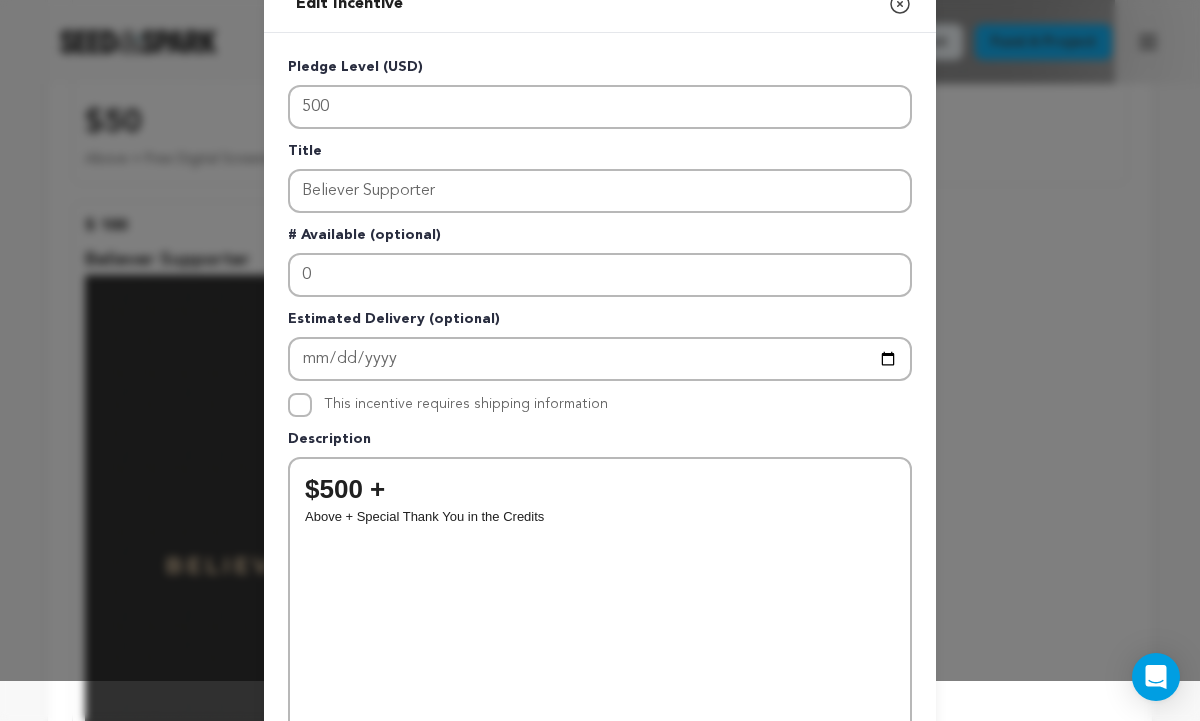 scroll, scrollTop: 0, scrollLeft: 0, axis: both 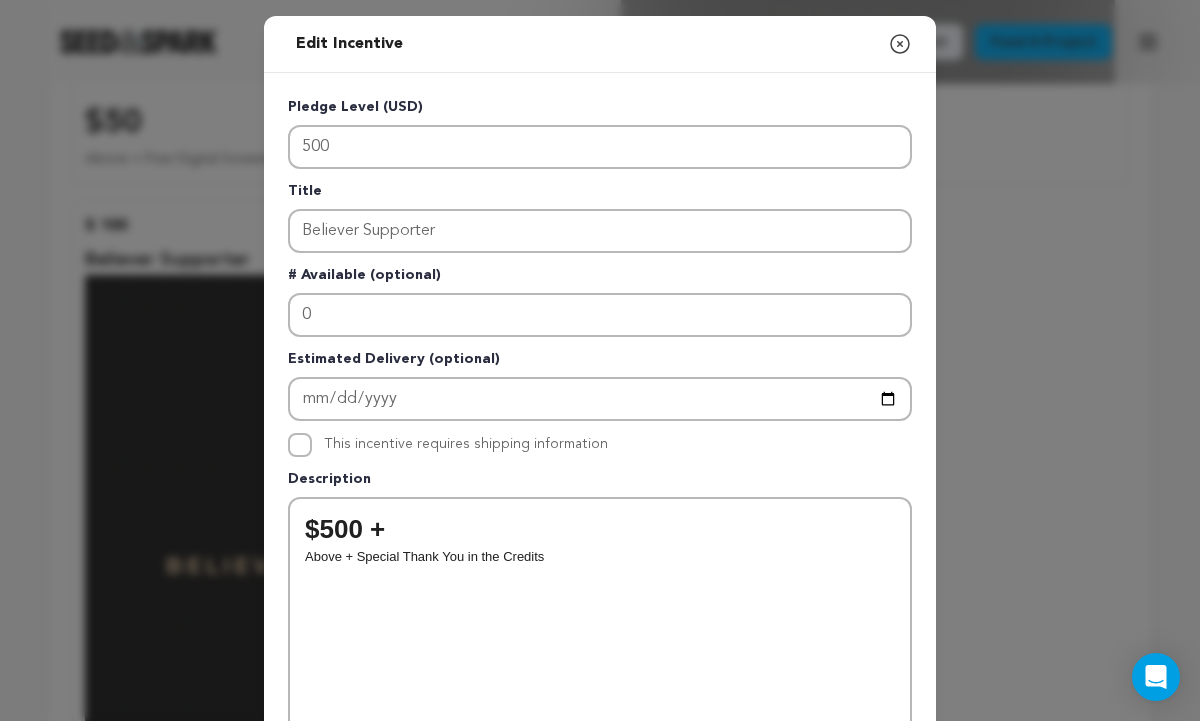 click on "Pledge Level (USD)
500
Title
Believer Supporter
# Available (optional)
0
Estimated Delivery (optional)
This incentive requires shipping information
0 0" at bounding box center (600, 600) 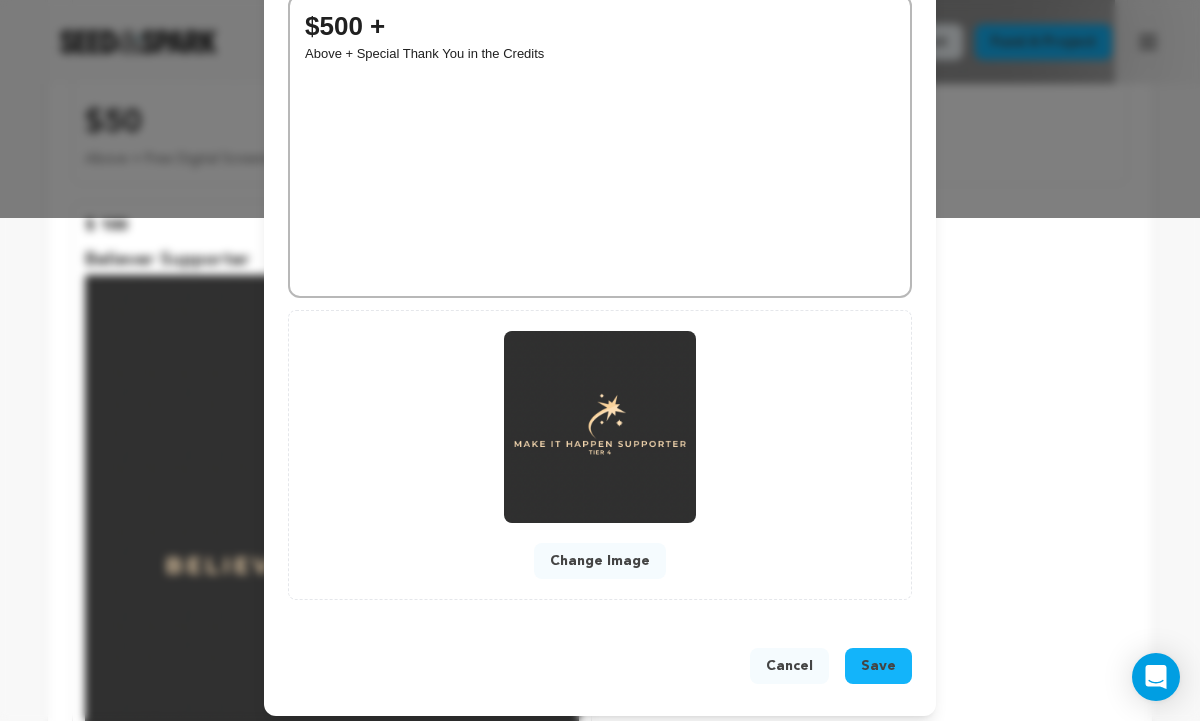 scroll, scrollTop: 514, scrollLeft: 0, axis: vertical 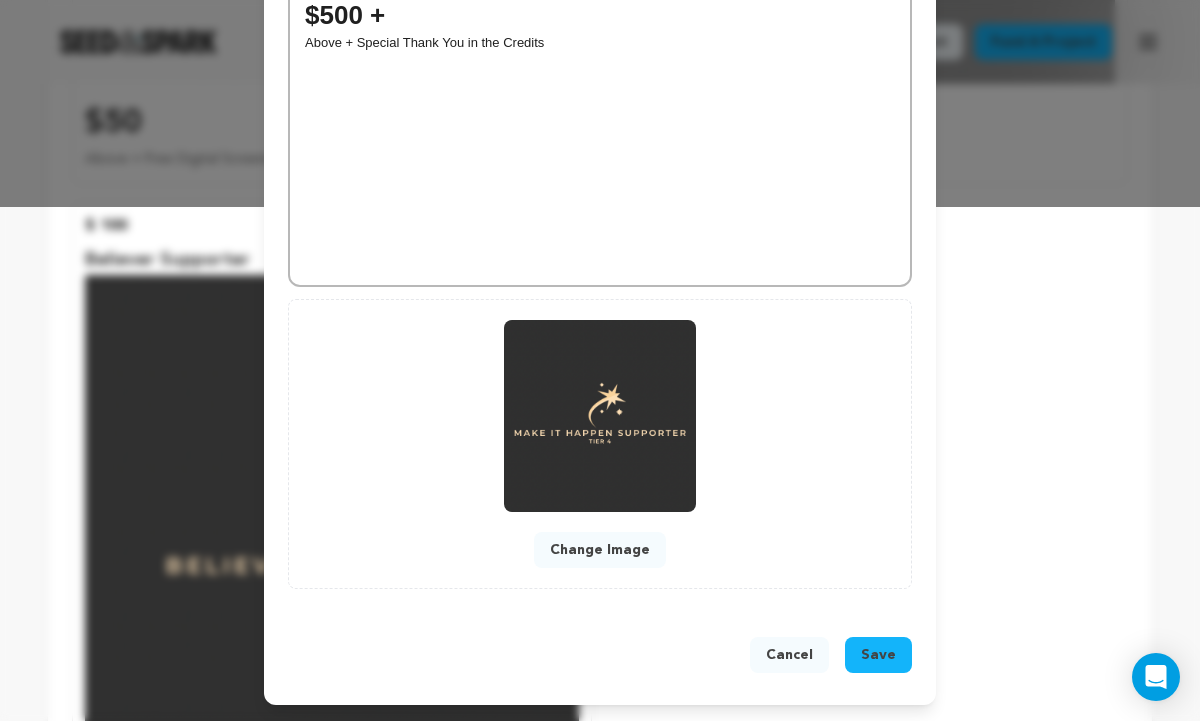 click on "Save" at bounding box center [878, 655] 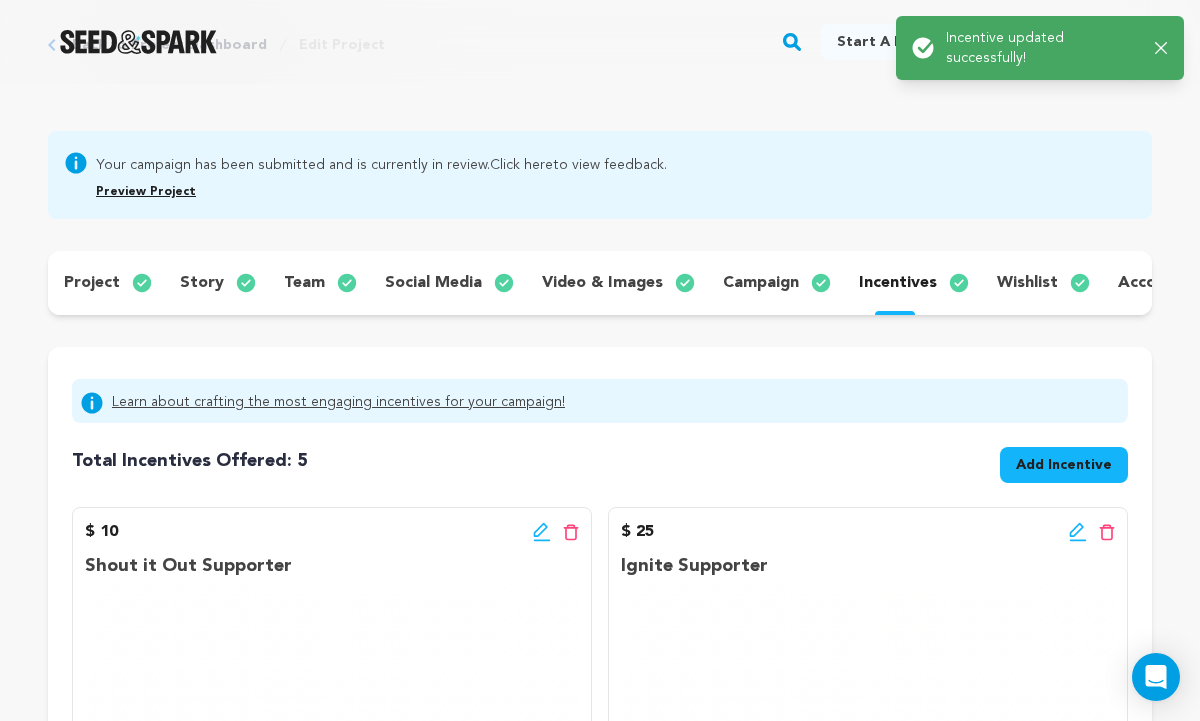 scroll, scrollTop: 0, scrollLeft: 0, axis: both 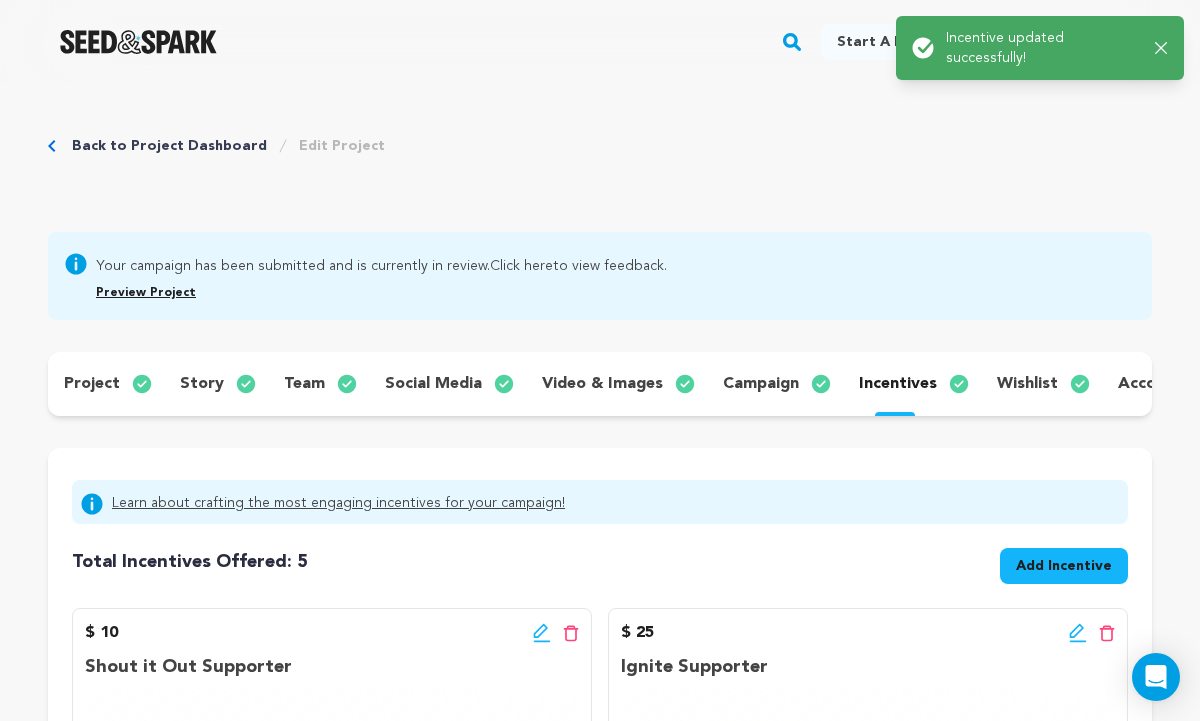 click on "Back to Project Dashboard
Edit Project
Your campaign has been submitted and is currently in review.  Click here  to view feedback." at bounding box center (600, 1518) 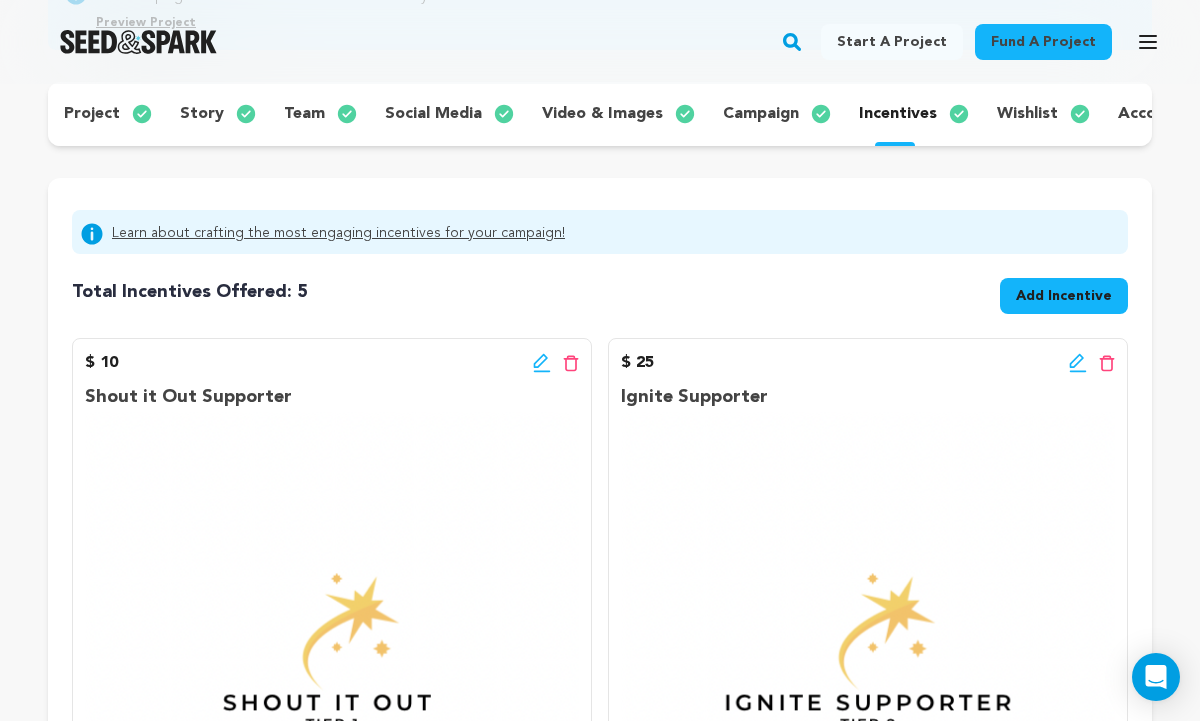 scroll, scrollTop: 240, scrollLeft: 0, axis: vertical 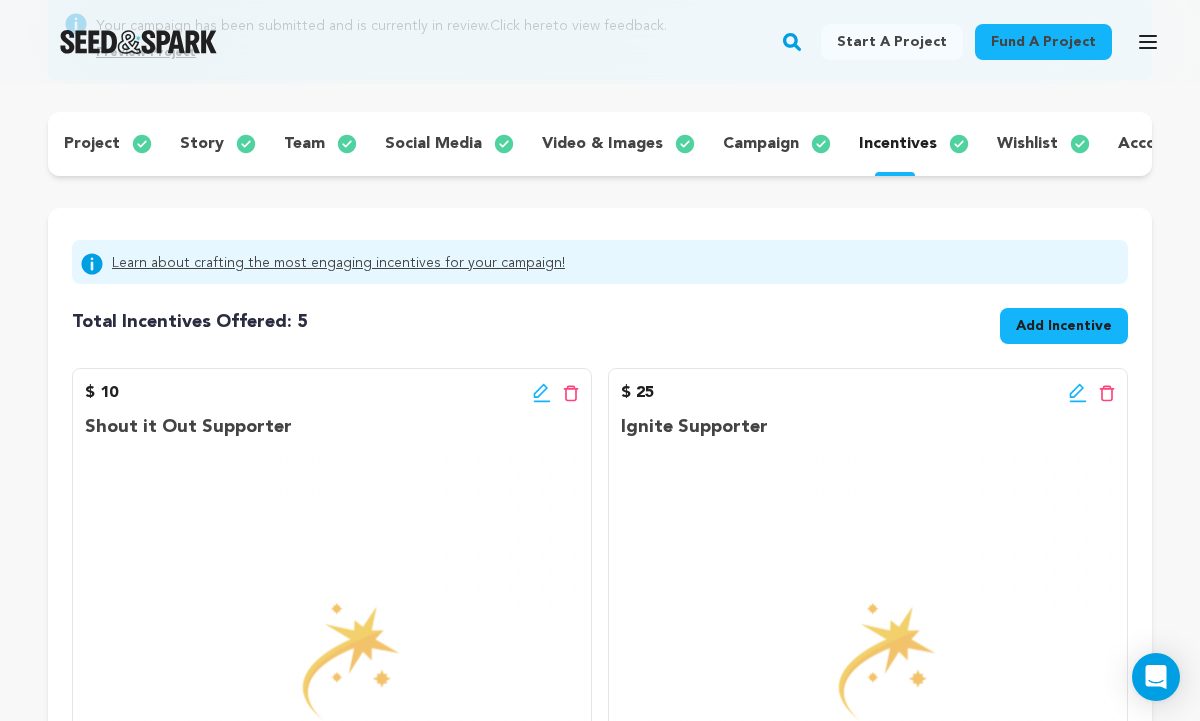 click on "Add Incentive" at bounding box center (1064, 326) 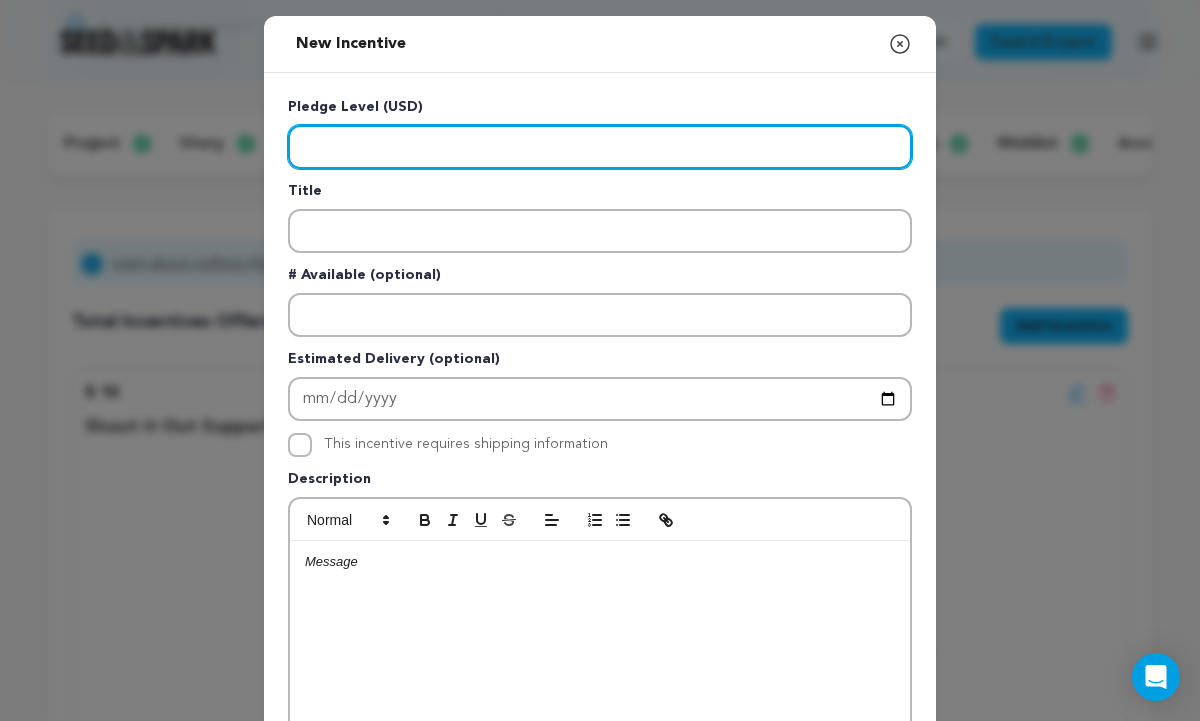 click at bounding box center [600, 147] 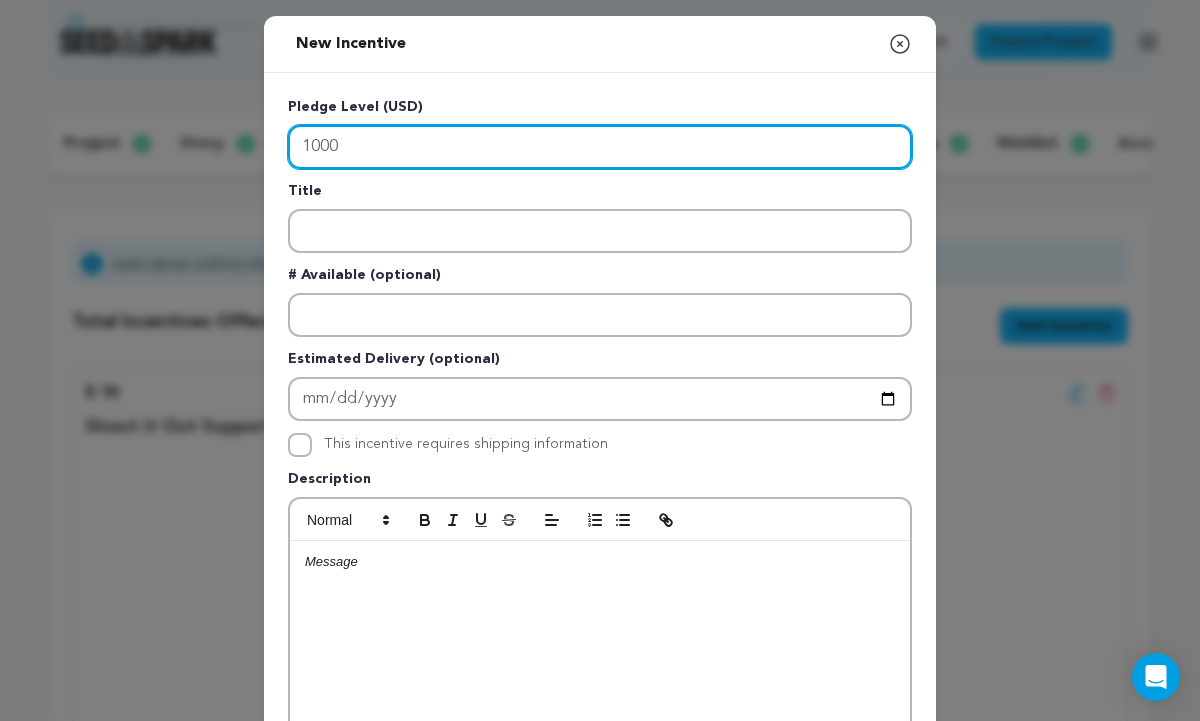 type on "1000" 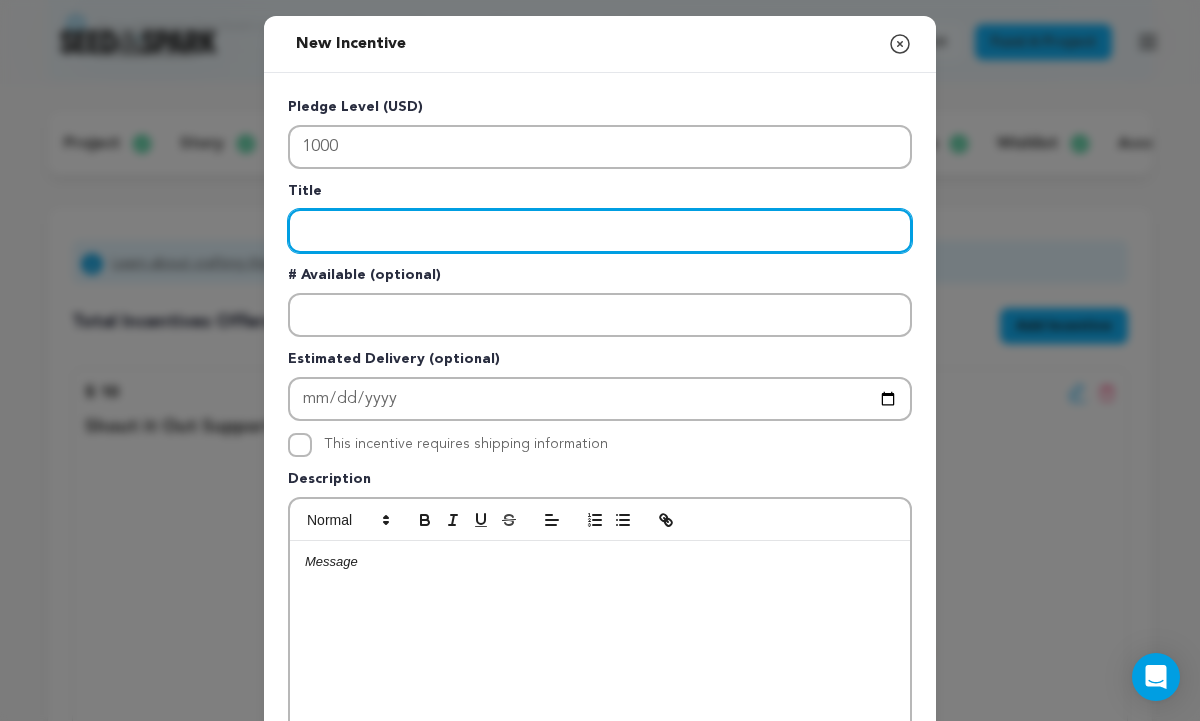 click at bounding box center (600, 231) 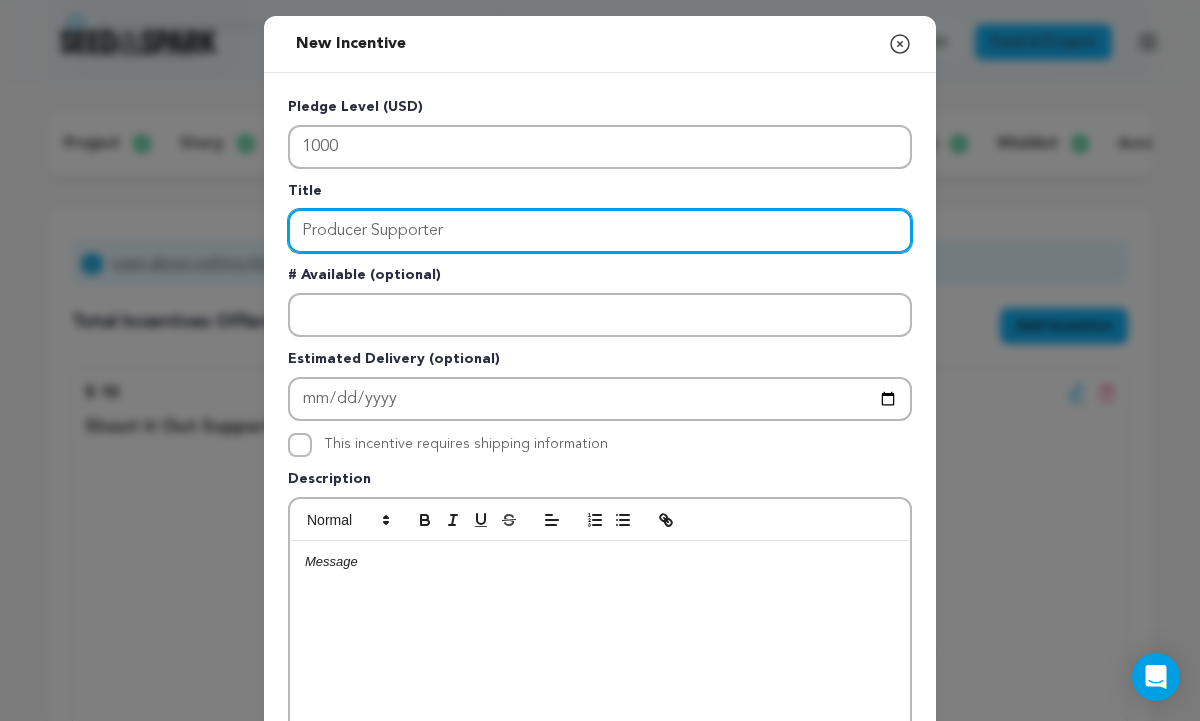 type on "Producer Supporter" 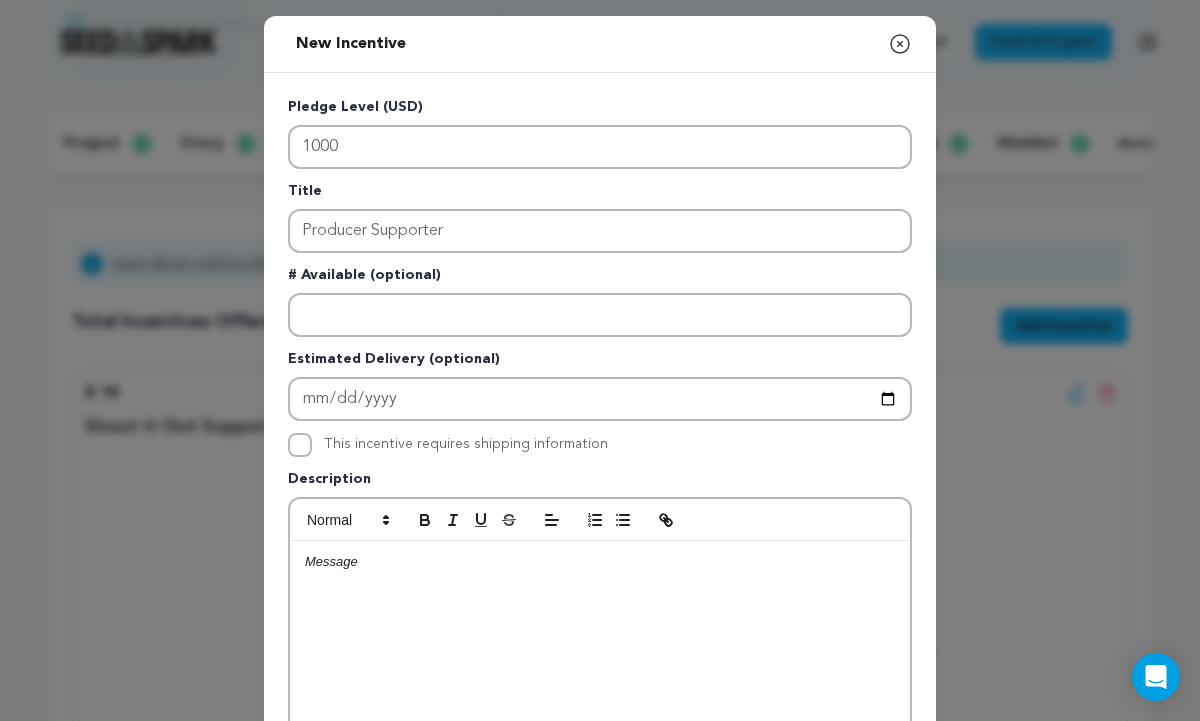 click at bounding box center (600, 691) 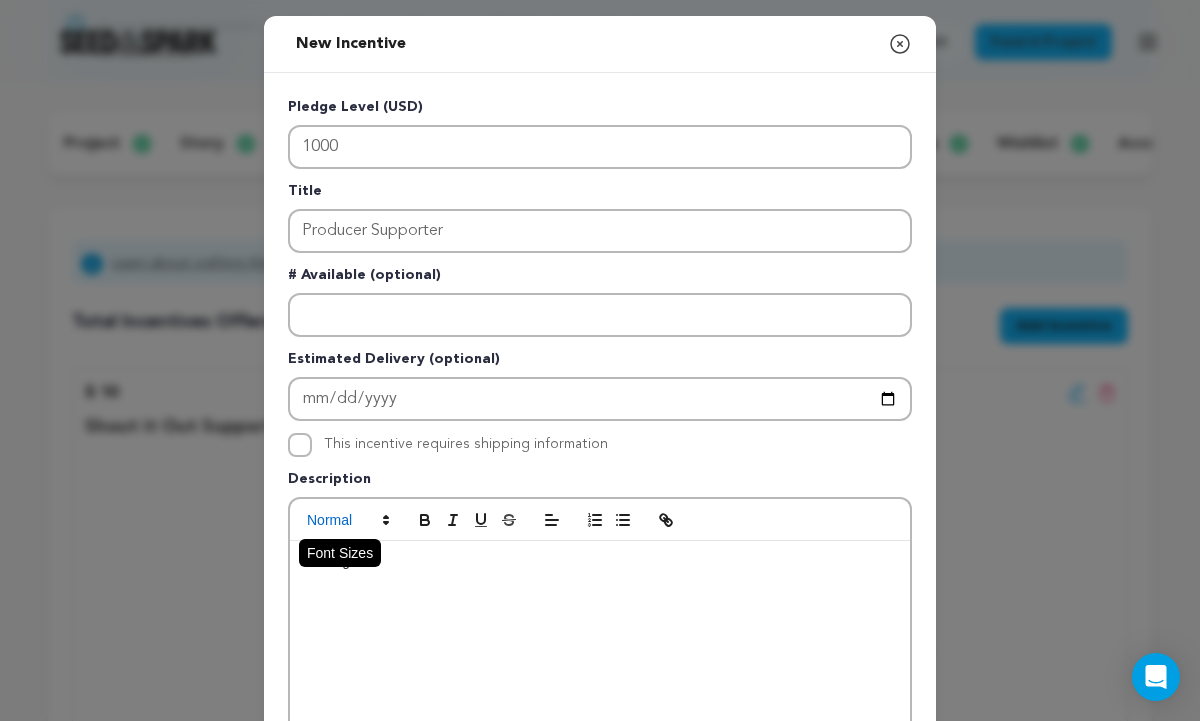 click at bounding box center (347, 520) 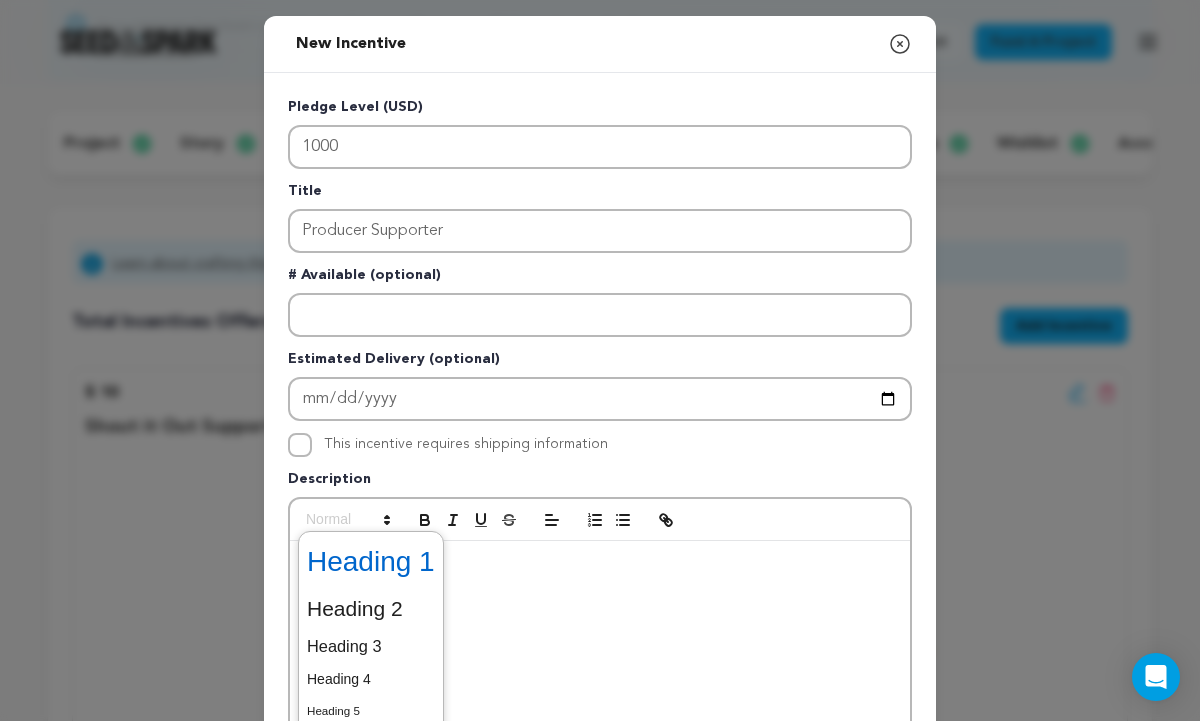 click at bounding box center [371, 562] 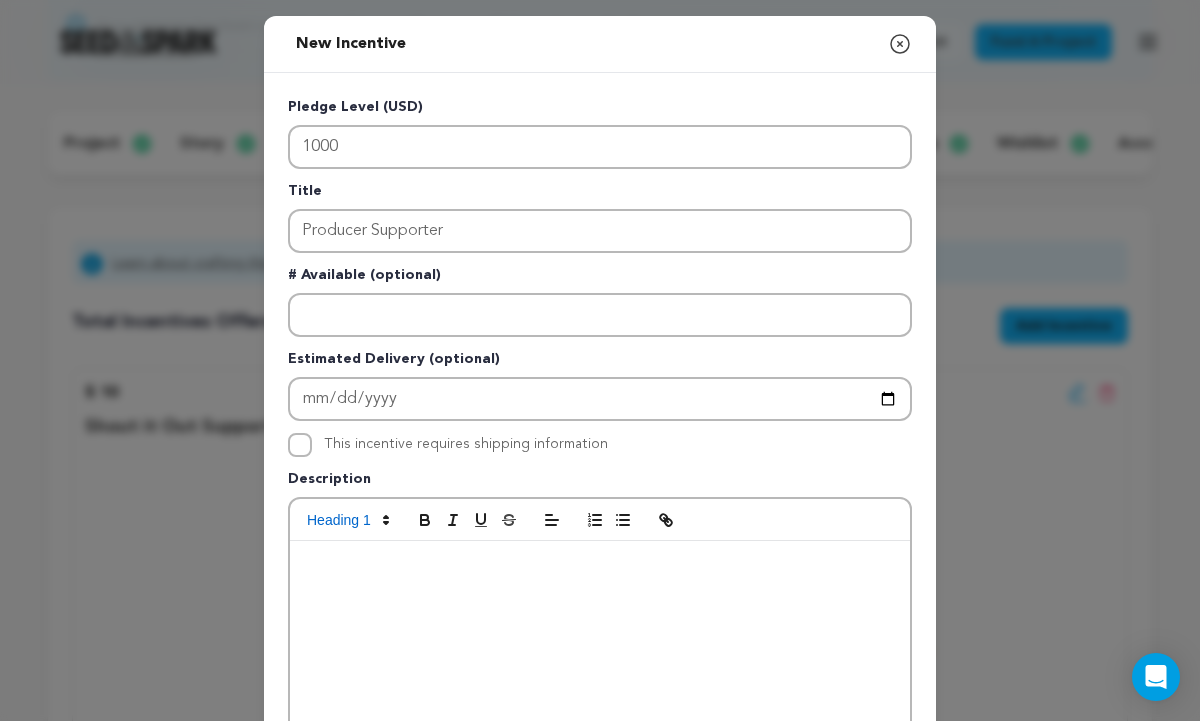 type 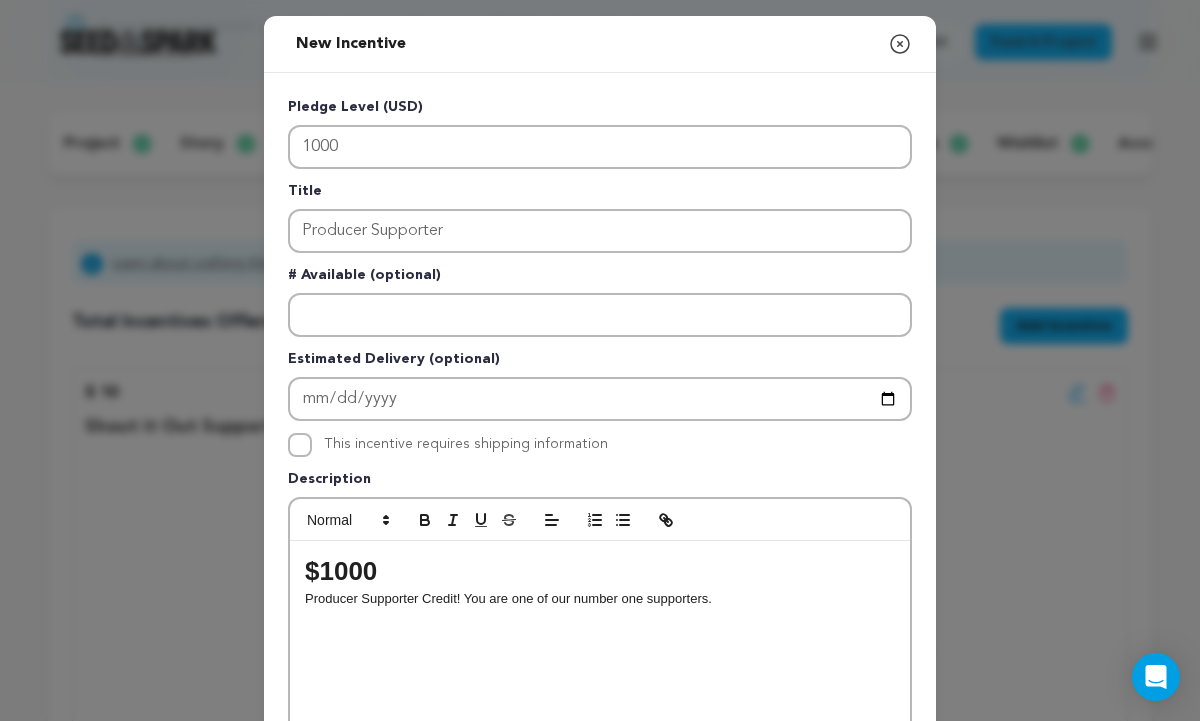 click on "Producer Supporter Credit! You are one of our number one supporters." at bounding box center [600, 599] 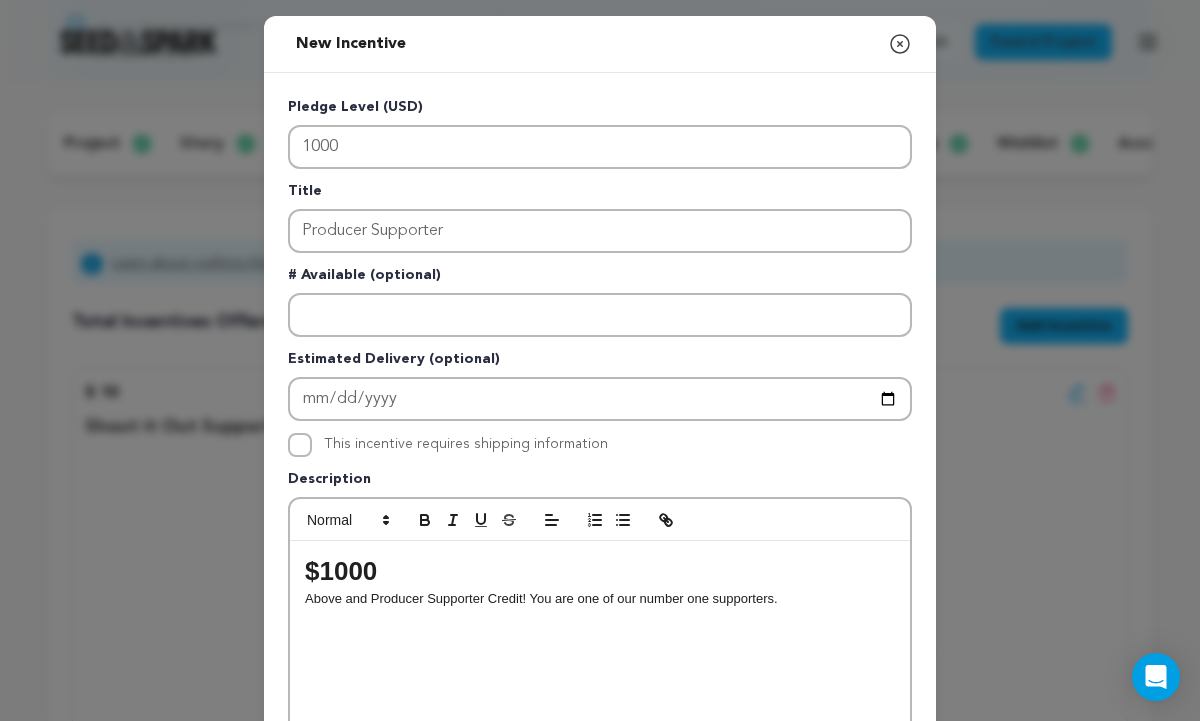 click on "Description" at bounding box center [600, 483] 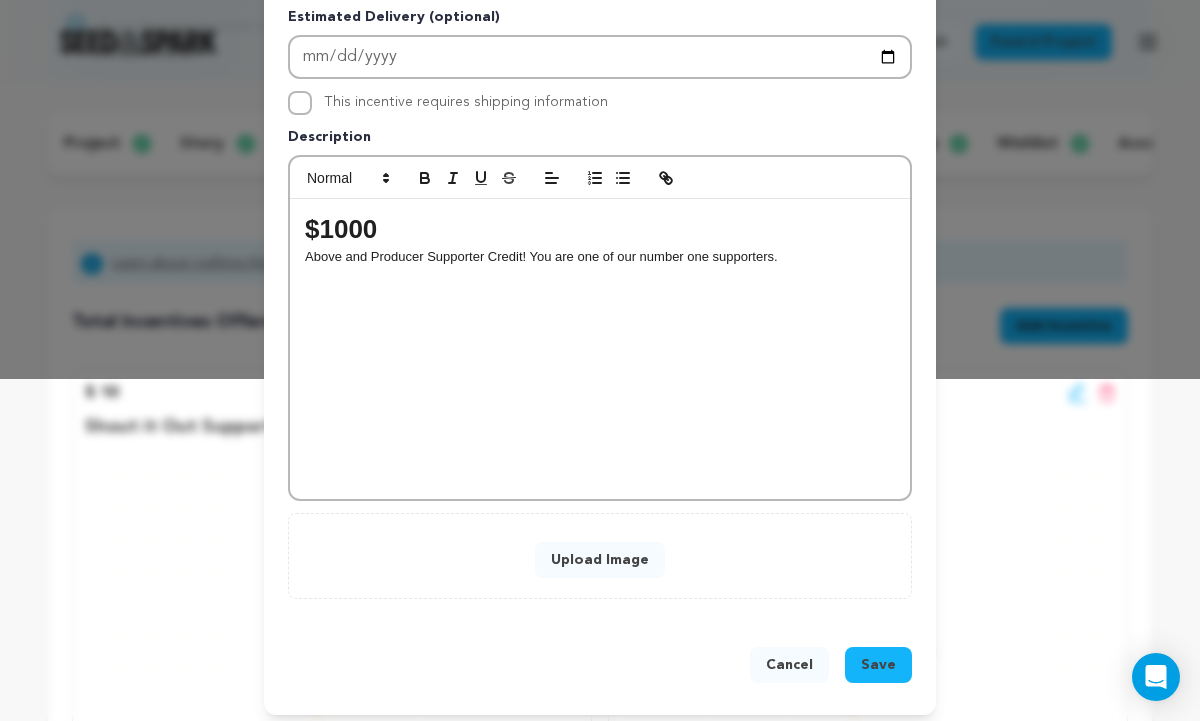scroll, scrollTop: 352, scrollLeft: 0, axis: vertical 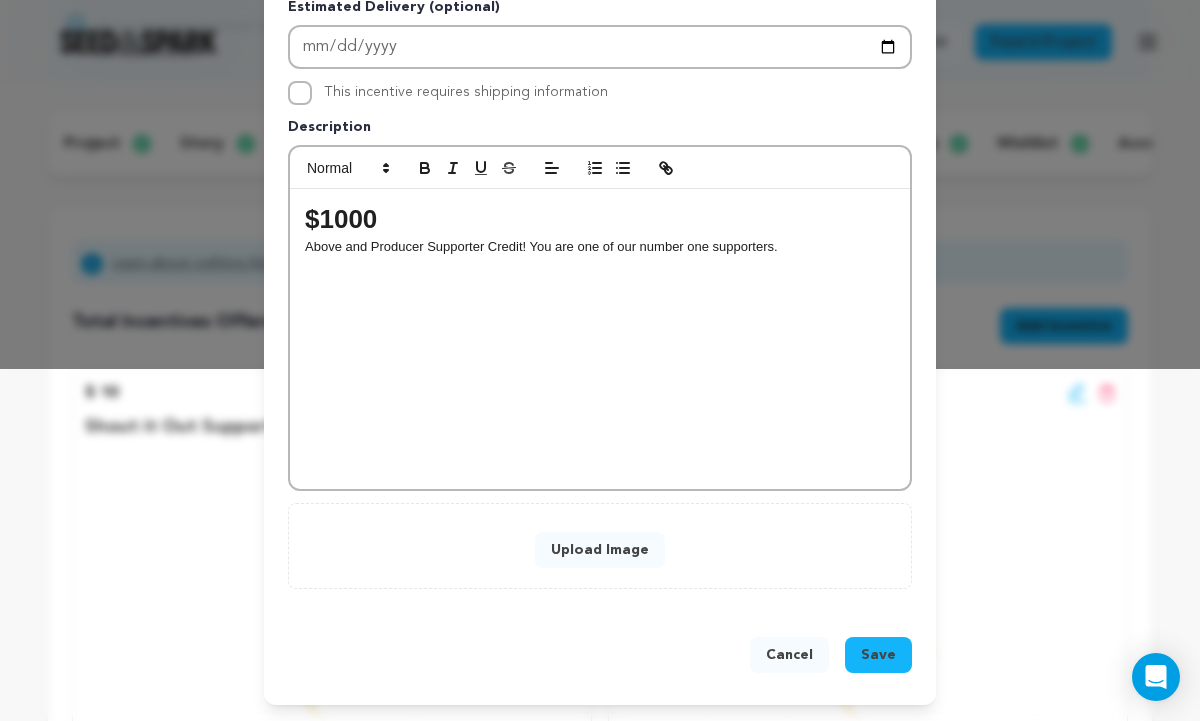 click on "Upload Image" at bounding box center [600, 550] 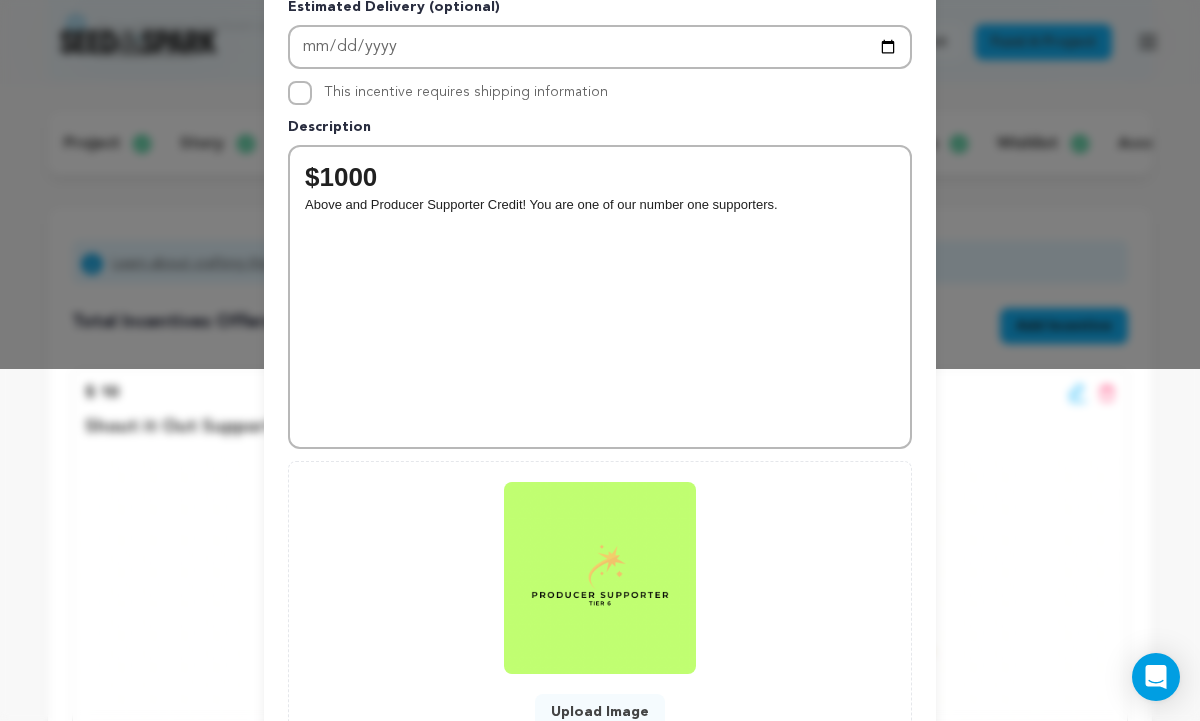 click on "Pledge Level (USD)
1000
Title
Producer Supporter
# Available (optional)
Estimated Delivery (optional)
This incentive requires shipping information
0 0" at bounding box center [600, 248] 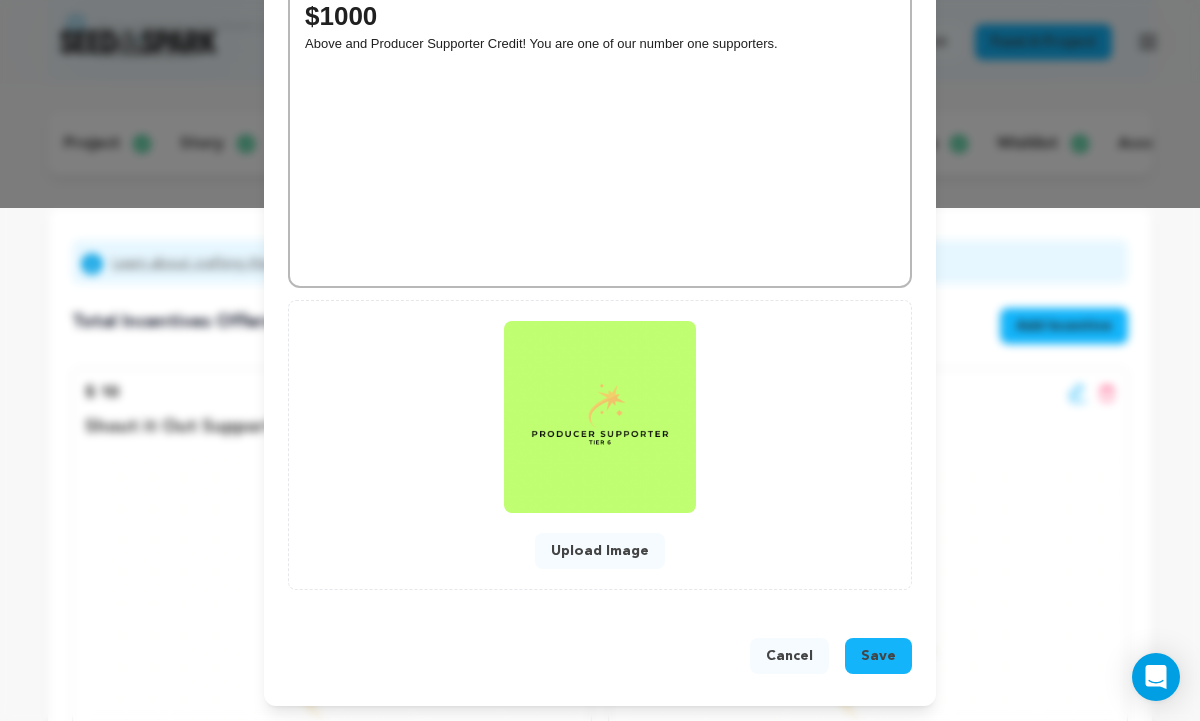 scroll, scrollTop: 514, scrollLeft: 0, axis: vertical 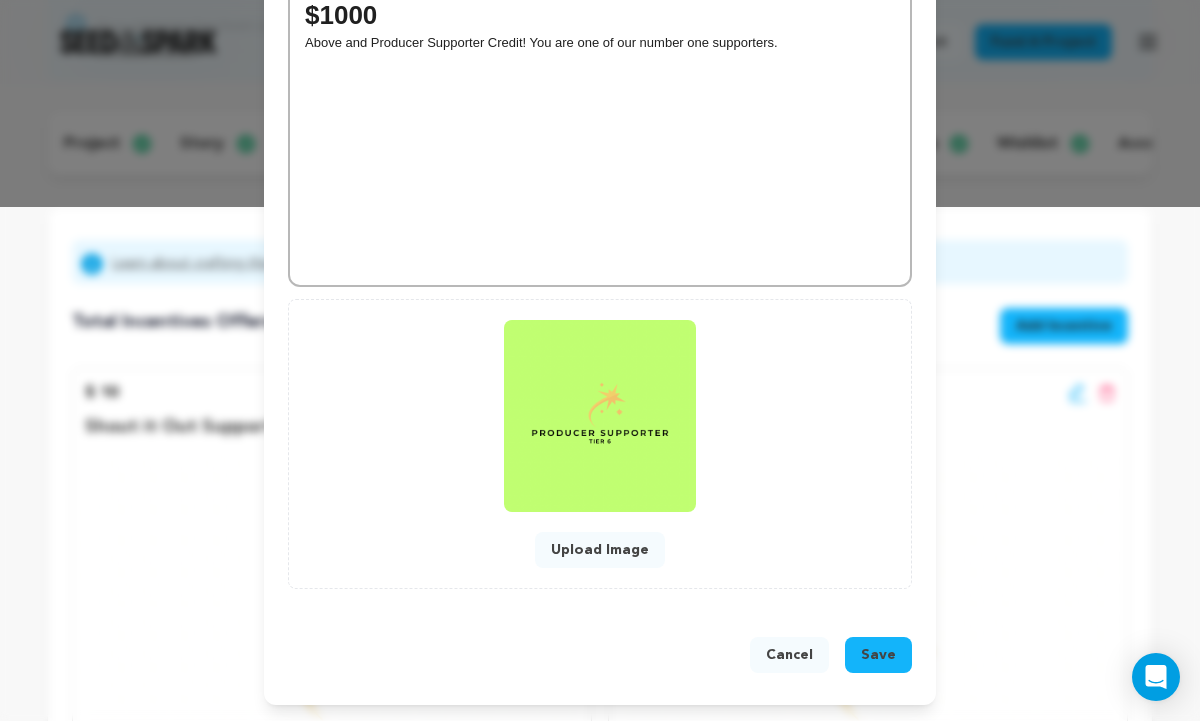 click on "Save" at bounding box center (878, 655) 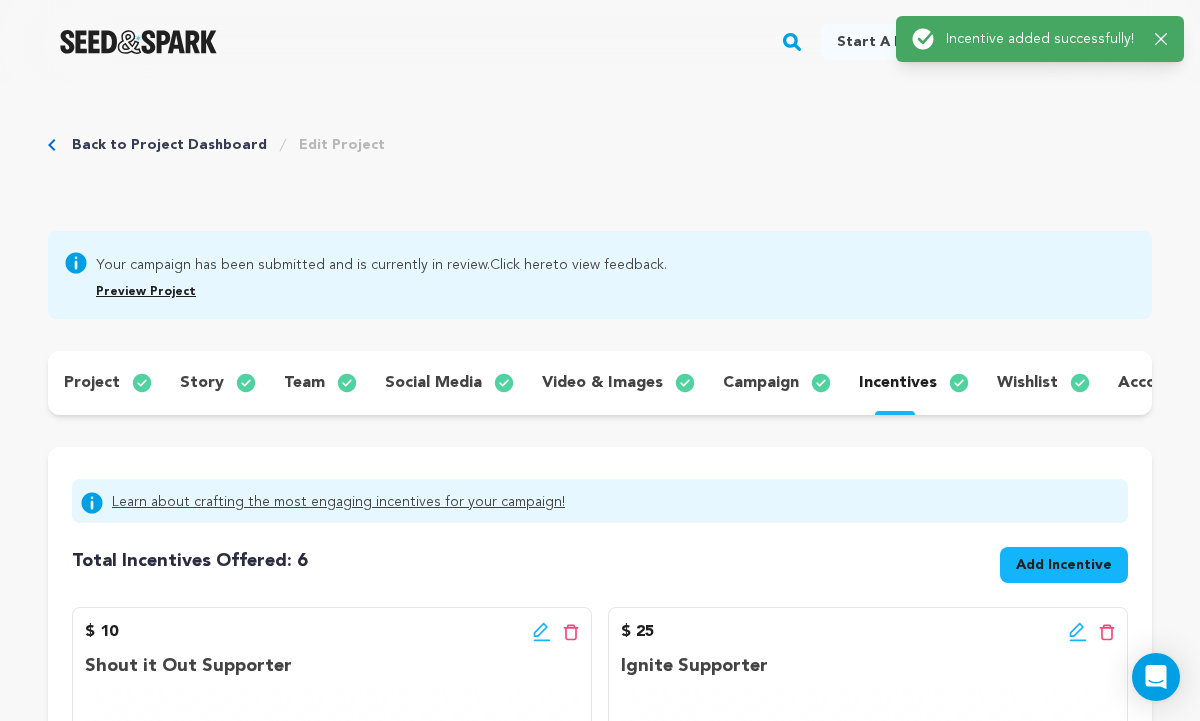 scroll, scrollTop: 0, scrollLeft: 0, axis: both 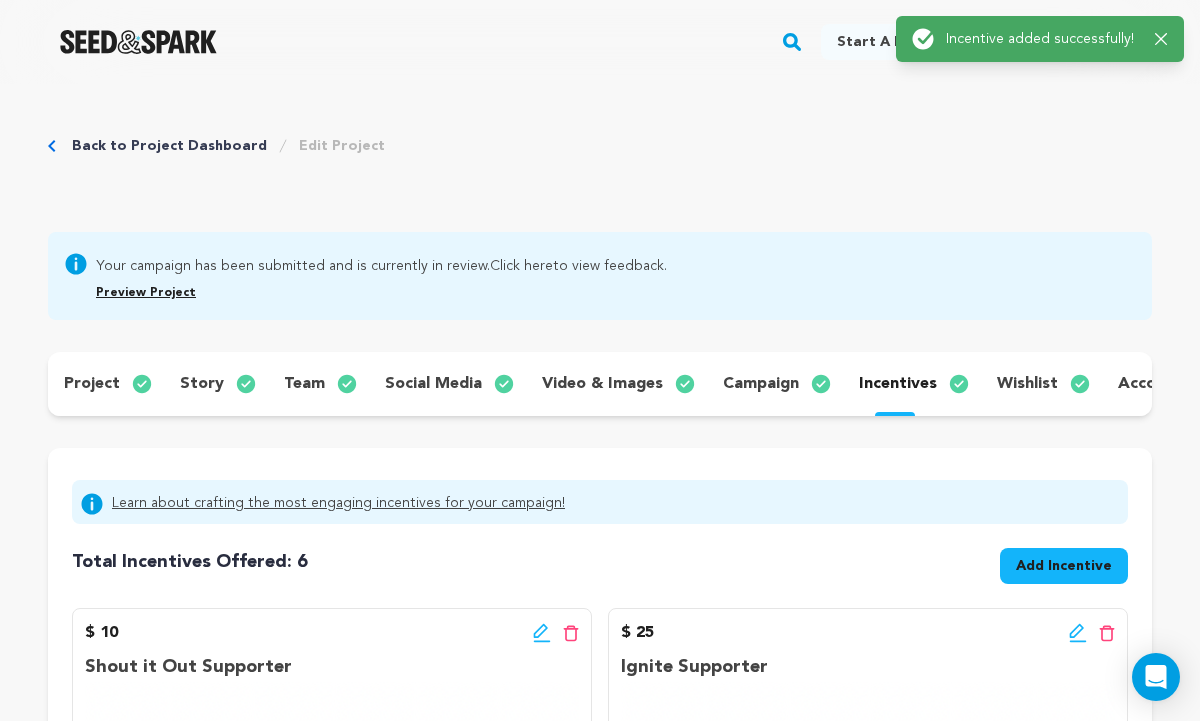 click on "Back to Project Dashboard
Edit Project
Your campaign has been submitted and is currently in review.  Click here  to view feedback." at bounding box center (600, 1764) 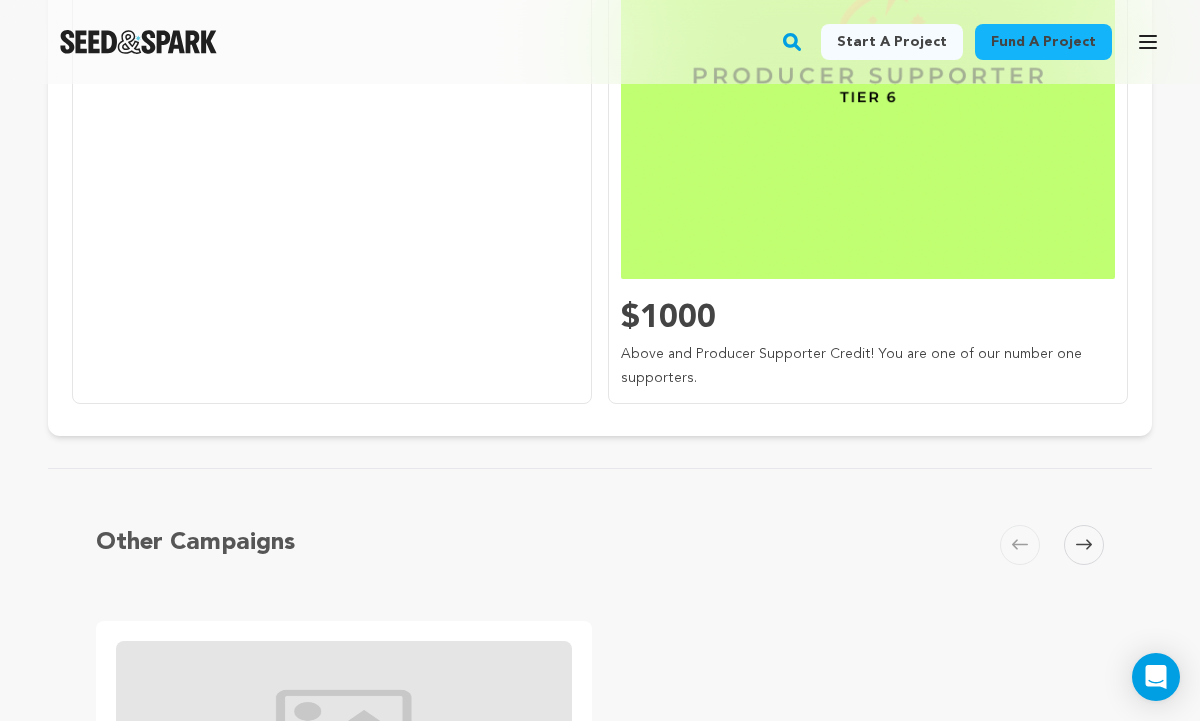 scroll, scrollTop: 2320, scrollLeft: 0, axis: vertical 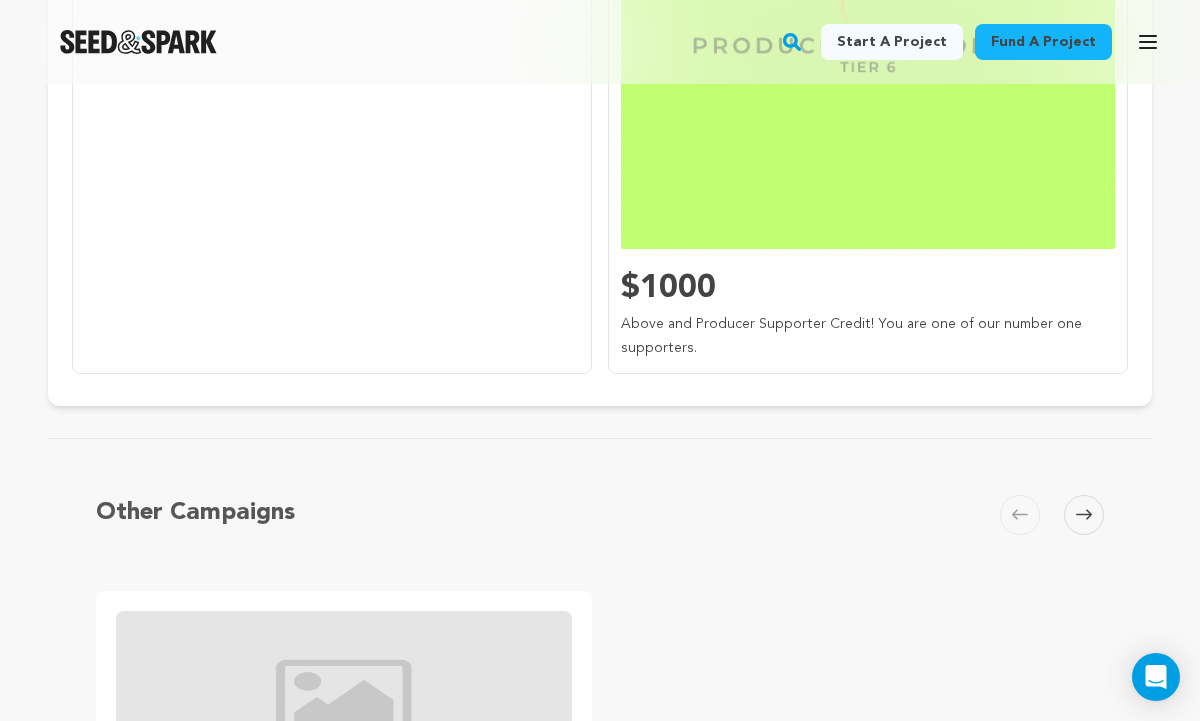 click at bounding box center (332, -233) 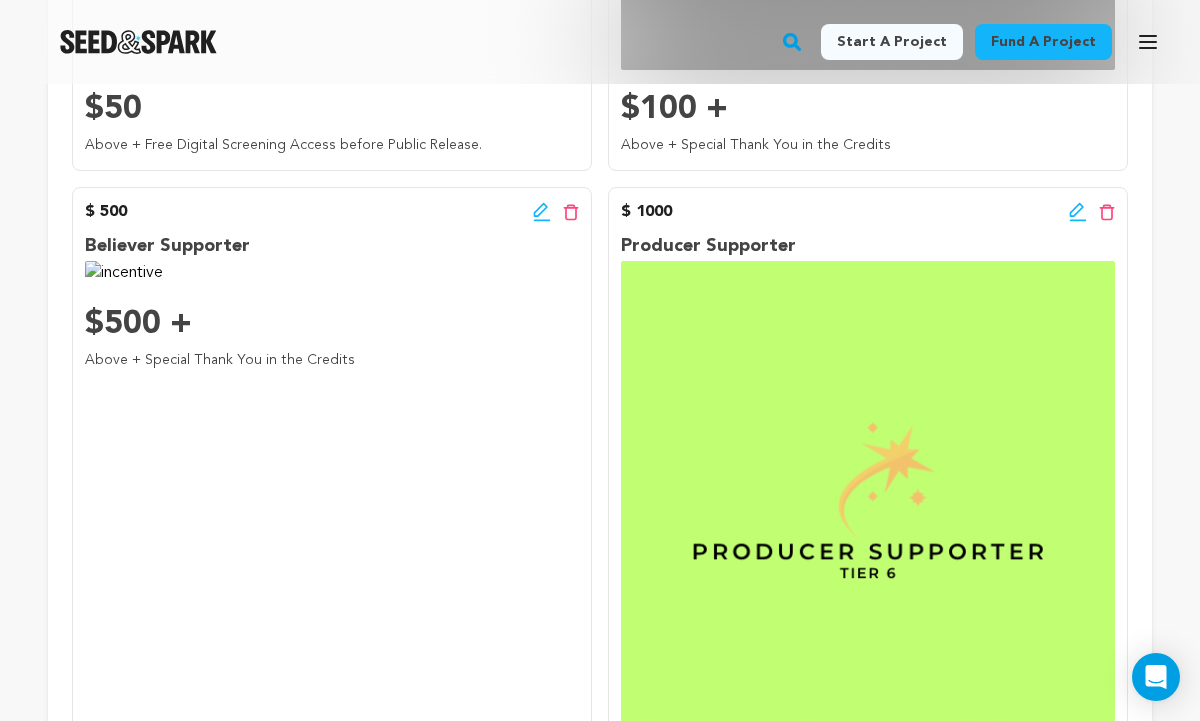scroll, scrollTop: 1800, scrollLeft: 0, axis: vertical 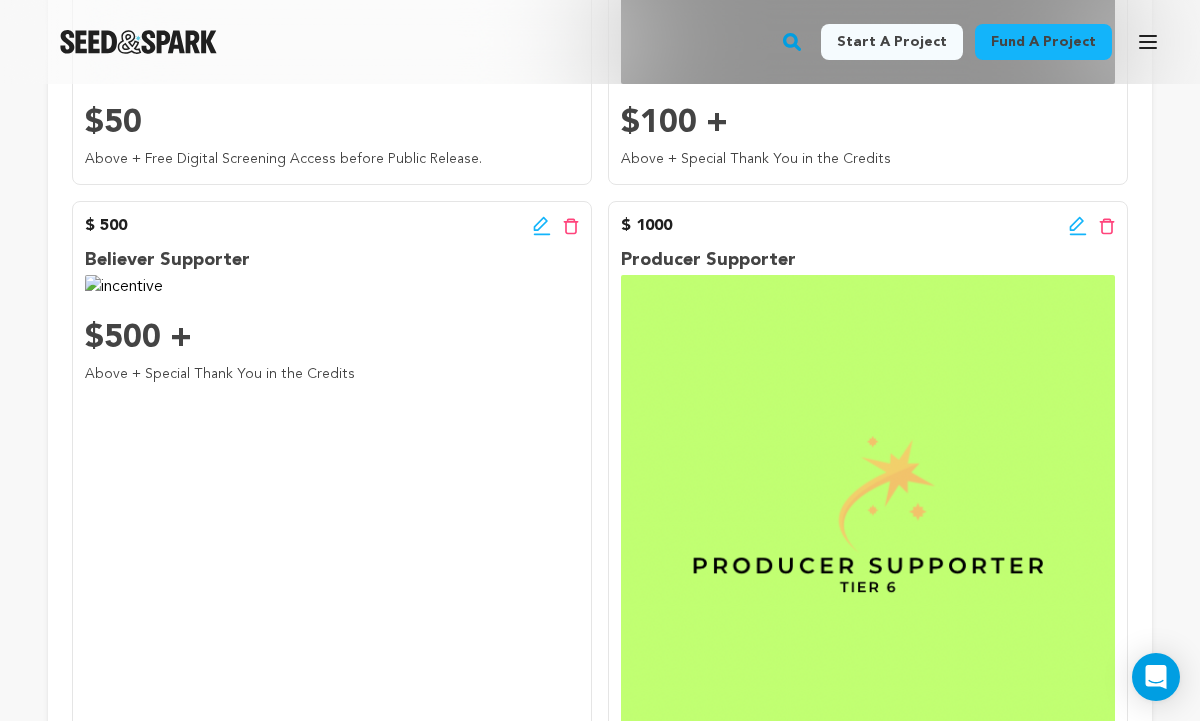 click 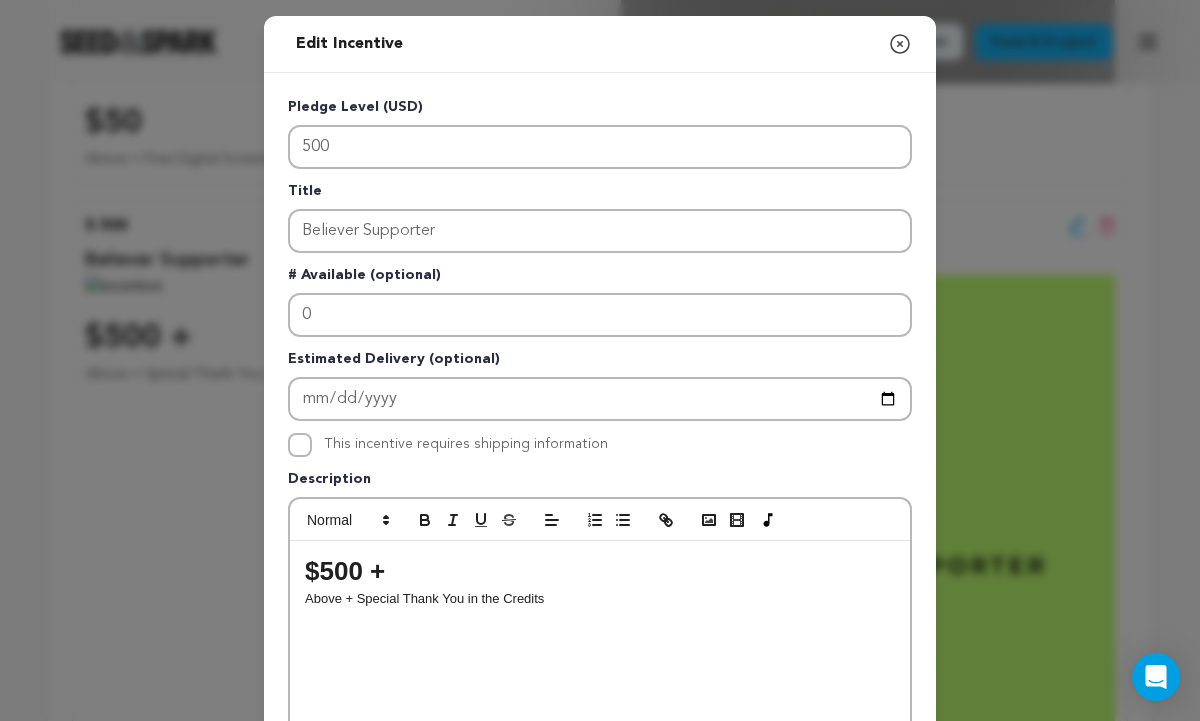 click on "Pledge Level (USD)
500
Title
Believer Supporter
# Available (optional)
0
Estimated Delivery (optional)
This incentive requires shipping information" at bounding box center [600, 621] 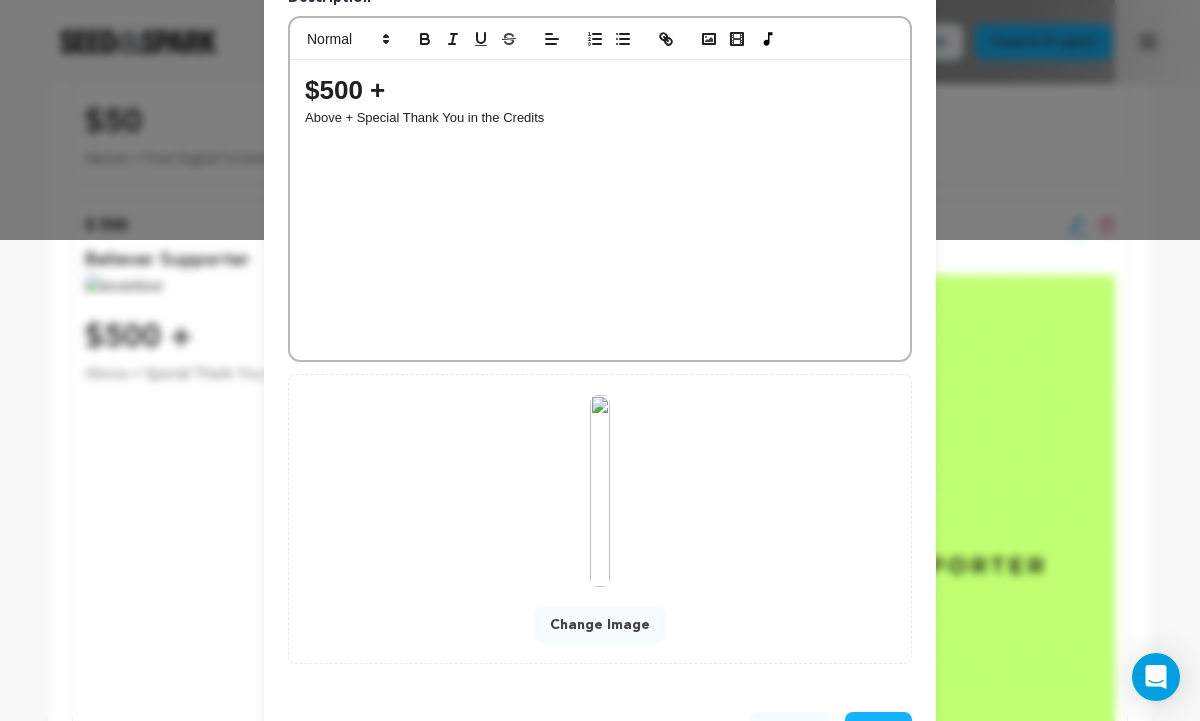 scroll, scrollTop: 520, scrollLeft: 0, axis: vertical 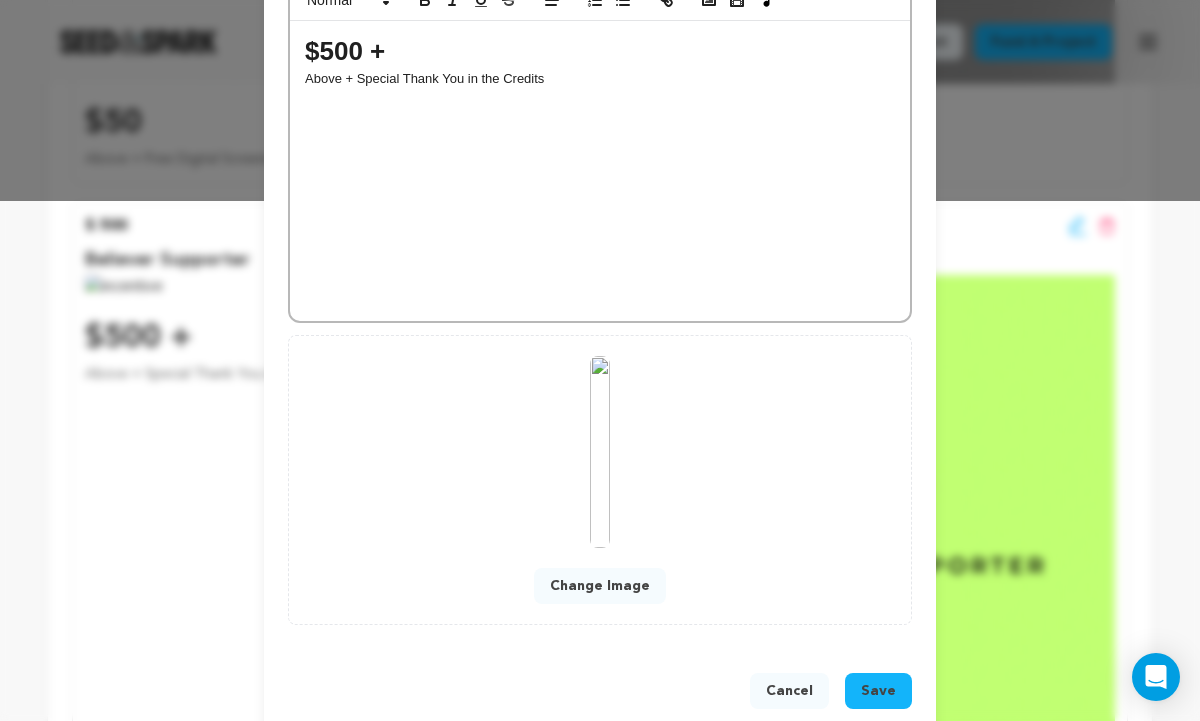 click on "Change Image" at bounding box center [600, 586] 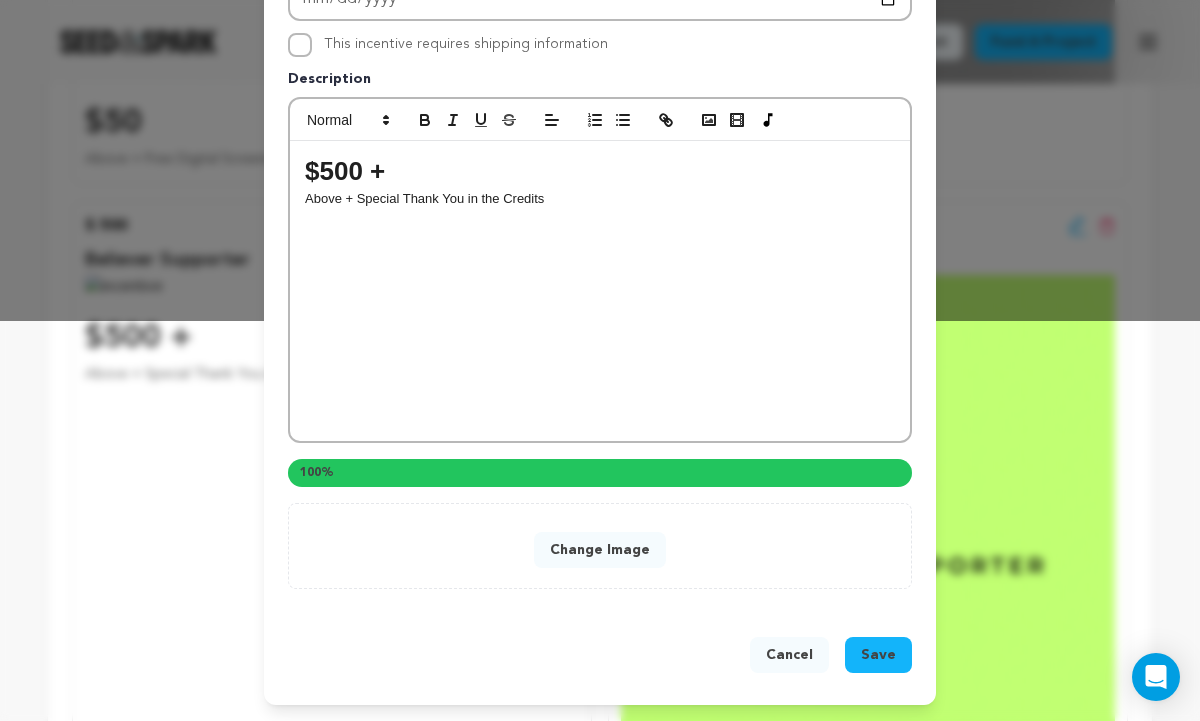 scroll, scrollTop: 400, scrollLeft: 0, axis: vertical 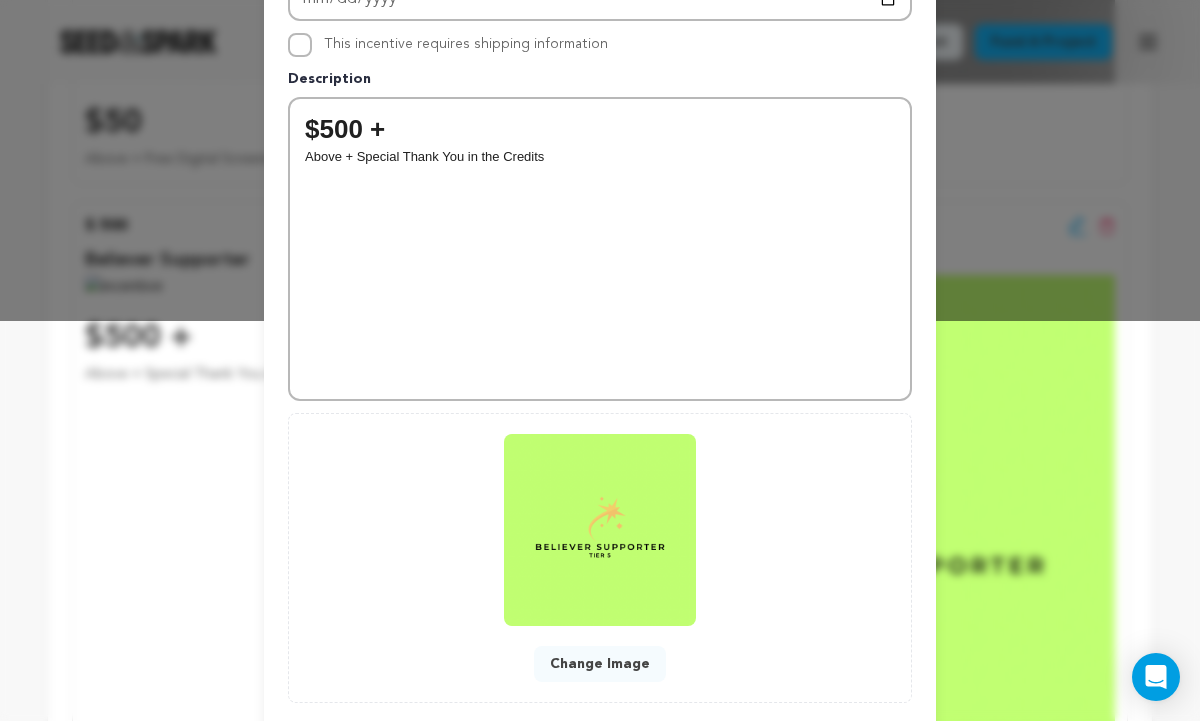 click on "Change Image" at bounding box center (600, 558) 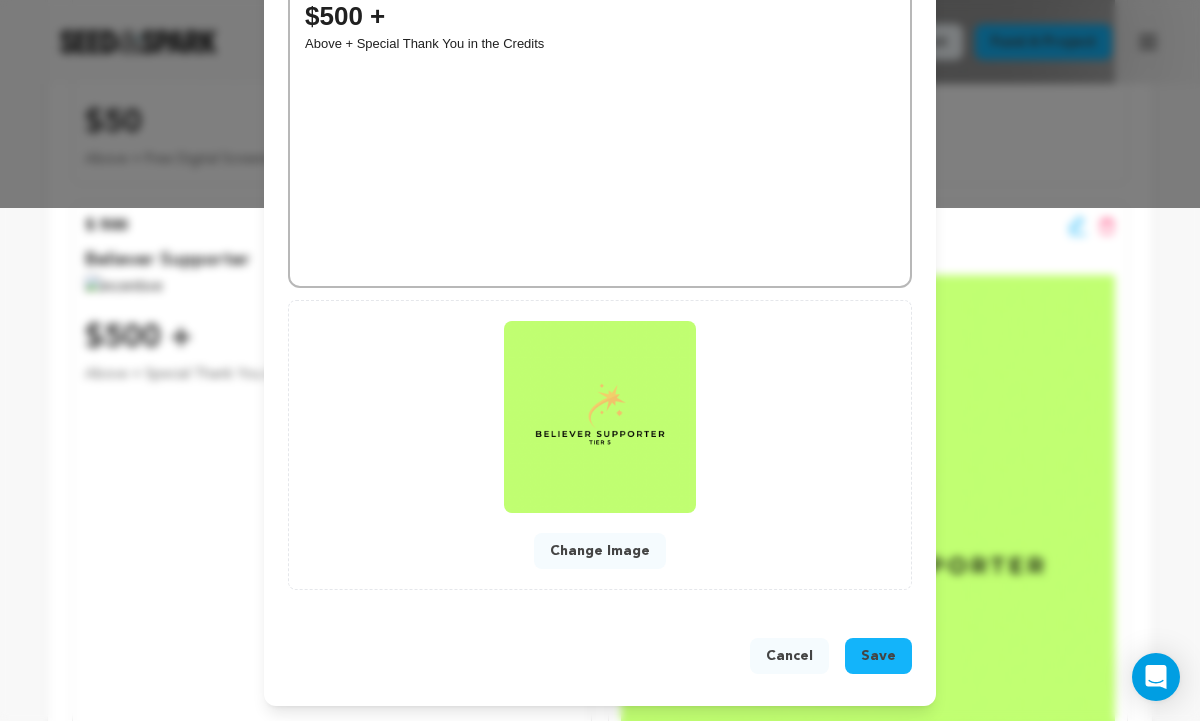scroll, scrollTop: 514, scrollLeft: 0, axis: vertical 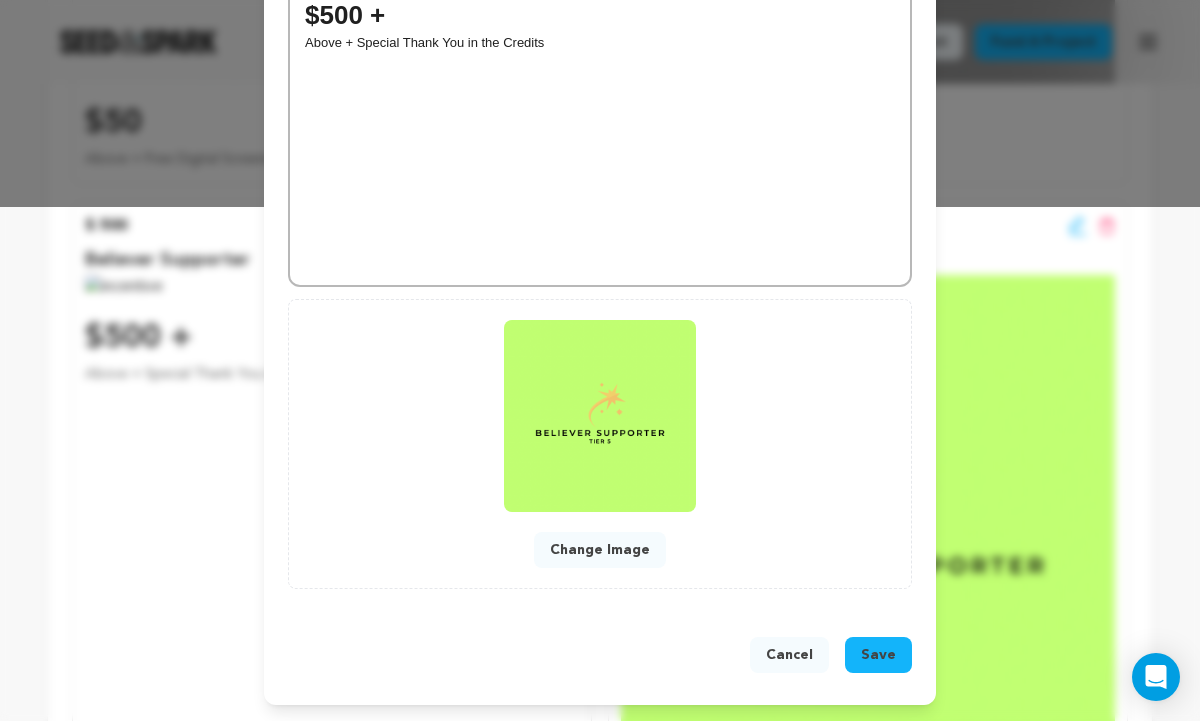 click on "Save" at bounding box center (878, 655) 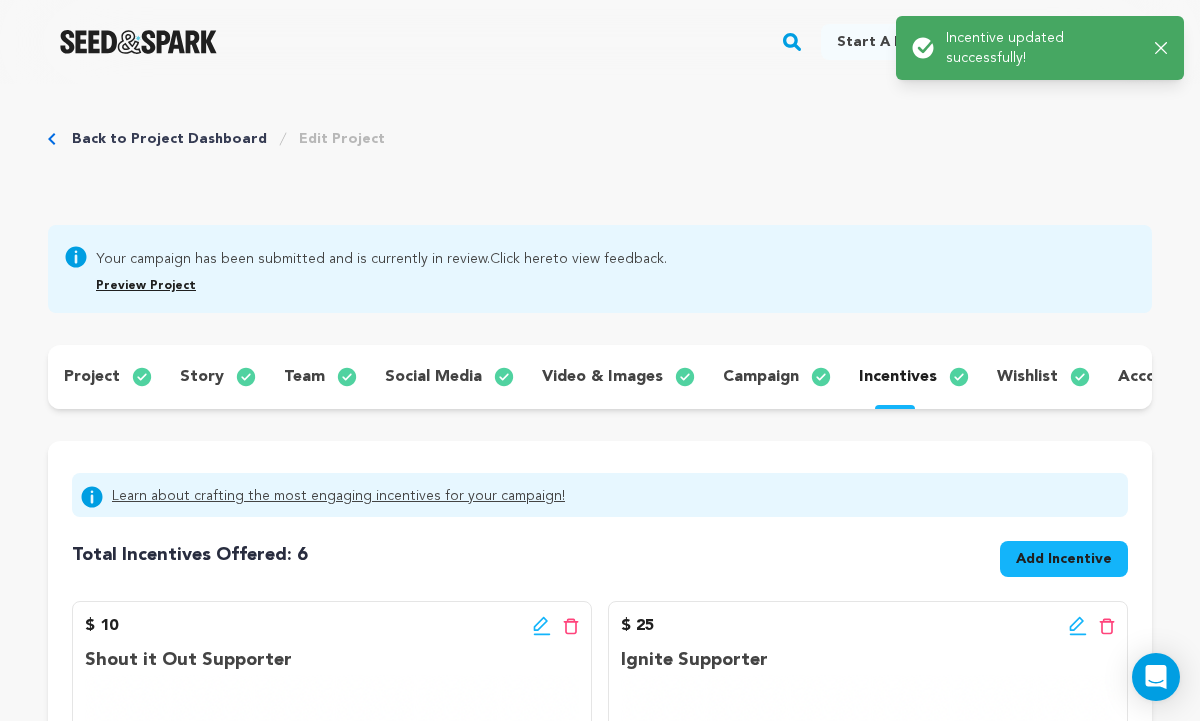 scroll, scrollTop: 0, scrollLeft: 0, axis: both 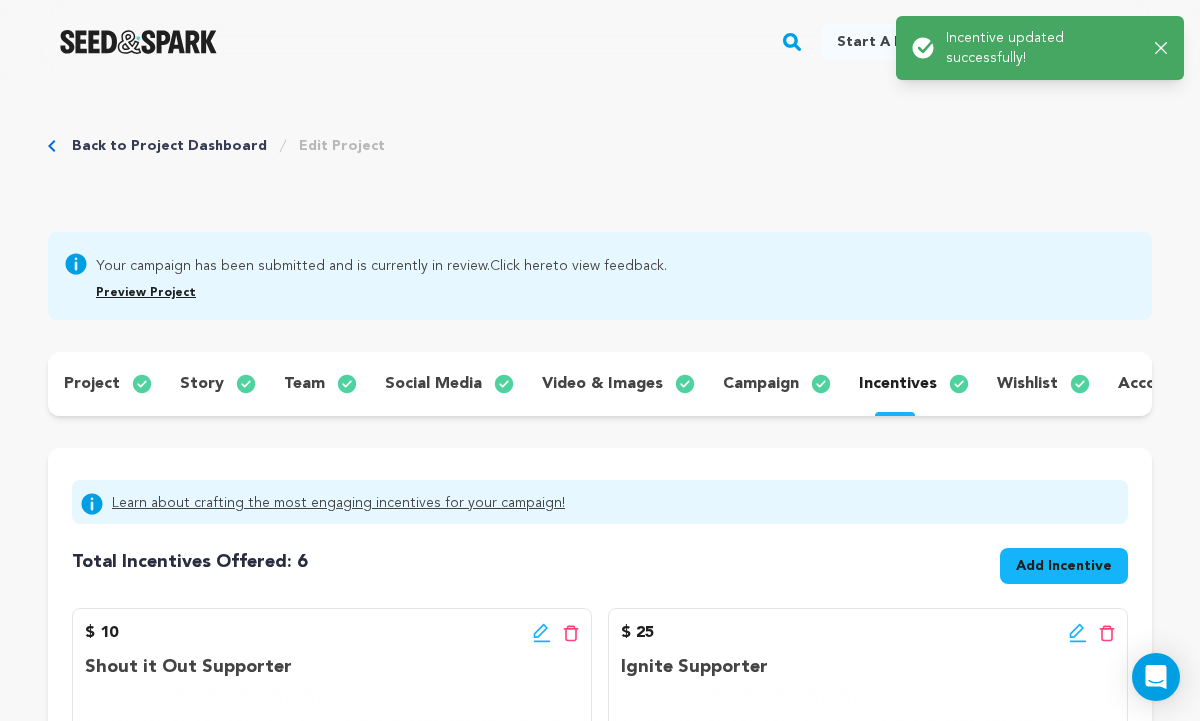 click on "Back to Project Dashboard
Edit Project
Your campaign has been submitted and is currently in review.  Click here  to view feedback." at bounding box center (600, 1764) 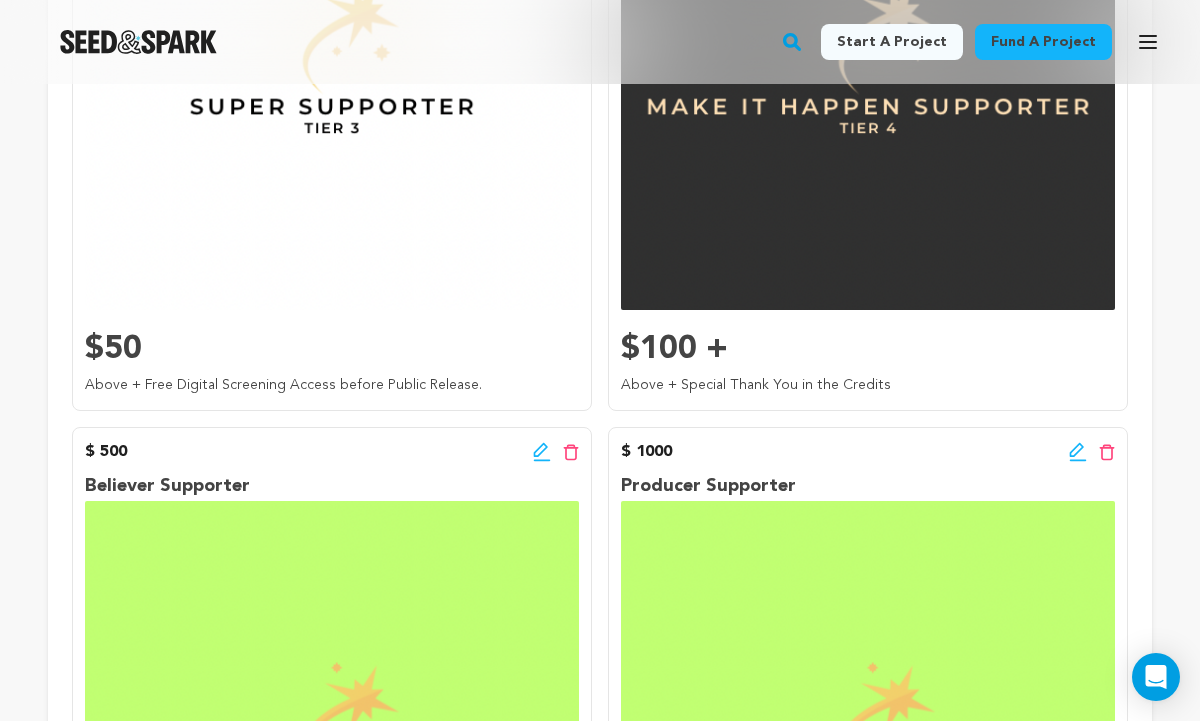scroll, scrollTop: 1560, scrollLeft: 0, axis: vertical 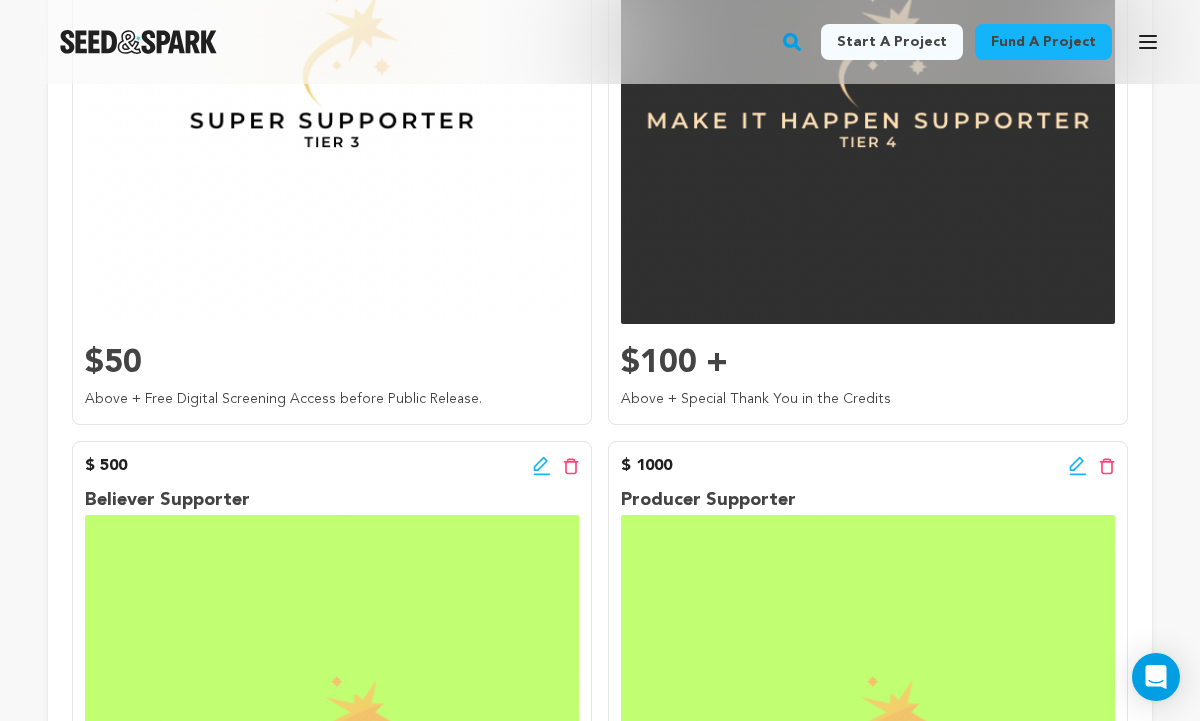 click 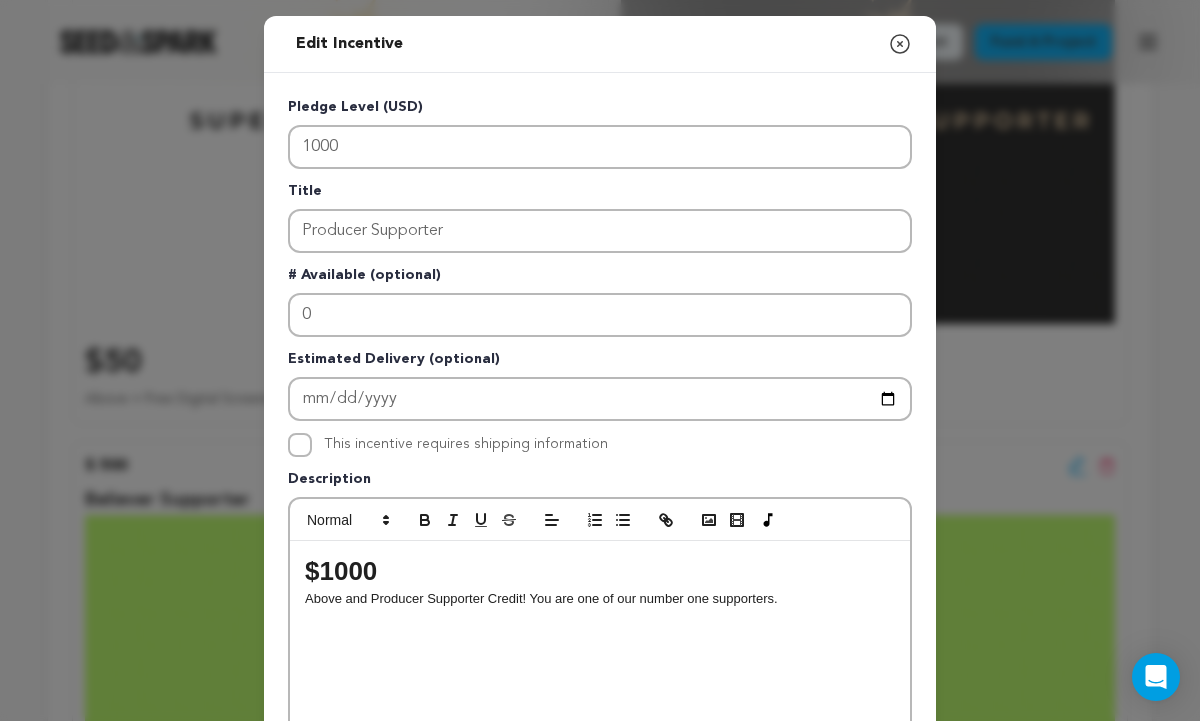 click on "Above and Producer Supporter Credit! You are one of our number one supporters." at bounding box center [600, 599] 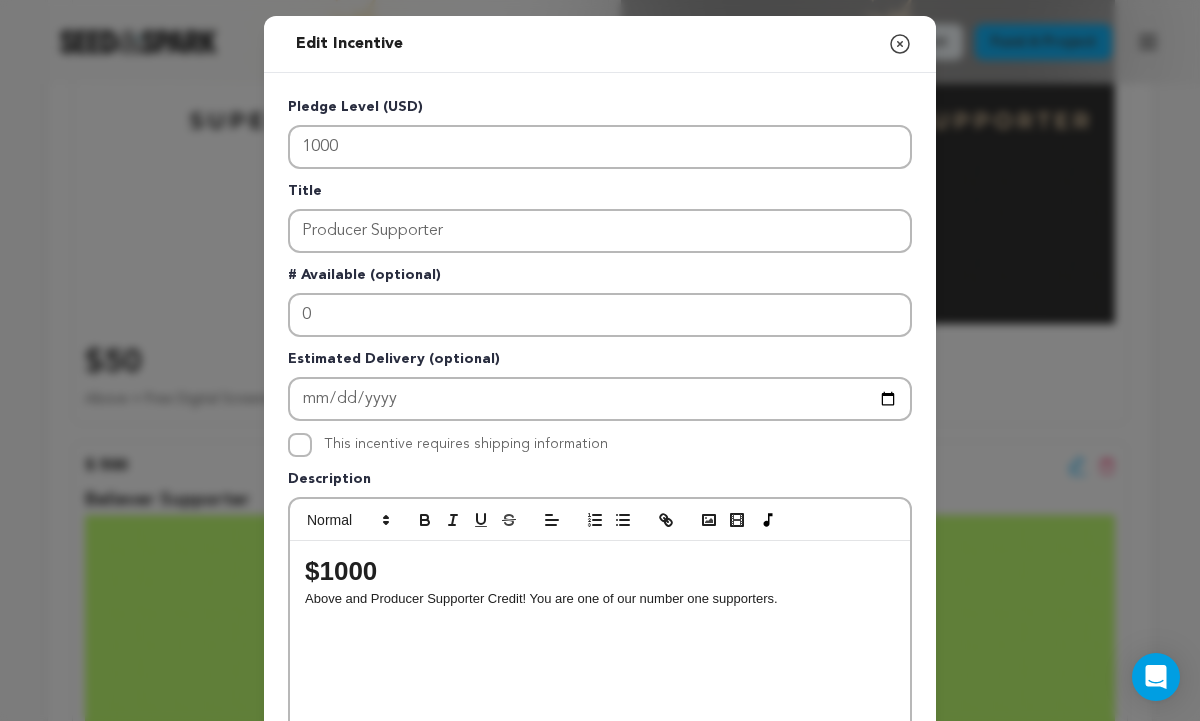 type 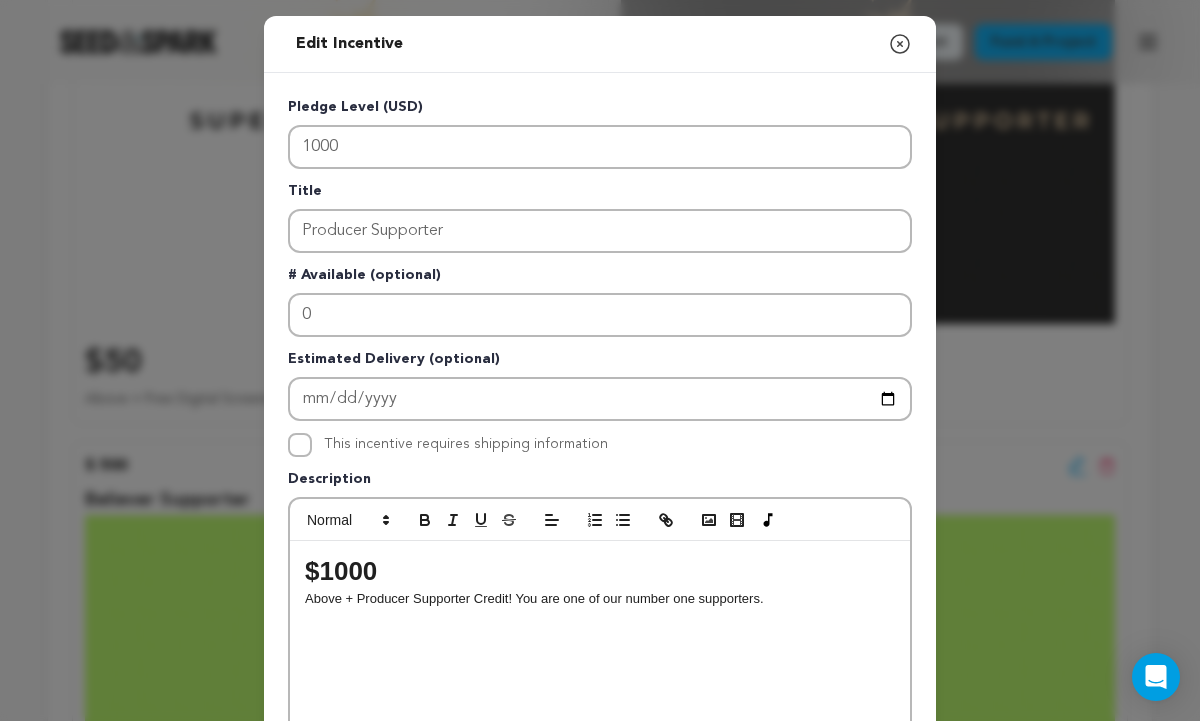 click on "Pledge Level (USD)
1000
Title
Producer Supporter
# Available (optional)
0
Estimated Delivery (optional)
This incentive requires shipping information" at bounding box center (600, 621) 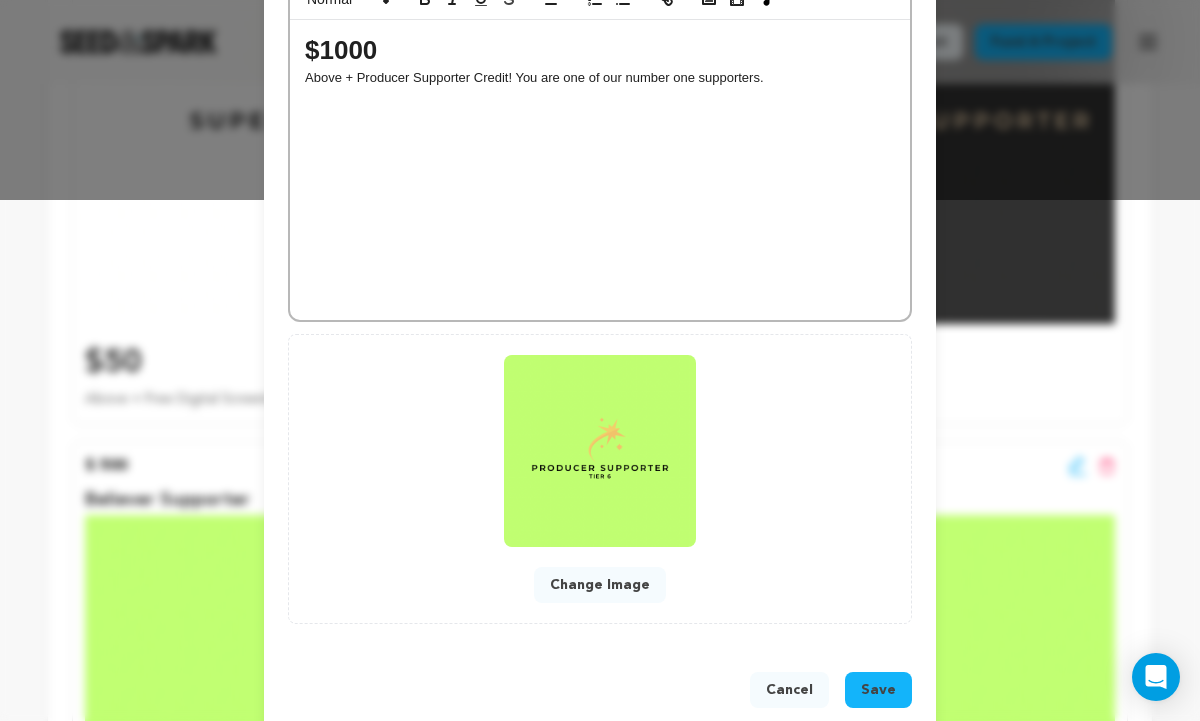 scroll, scrollTop: 556, scrollLeft: 0, axis: vertical 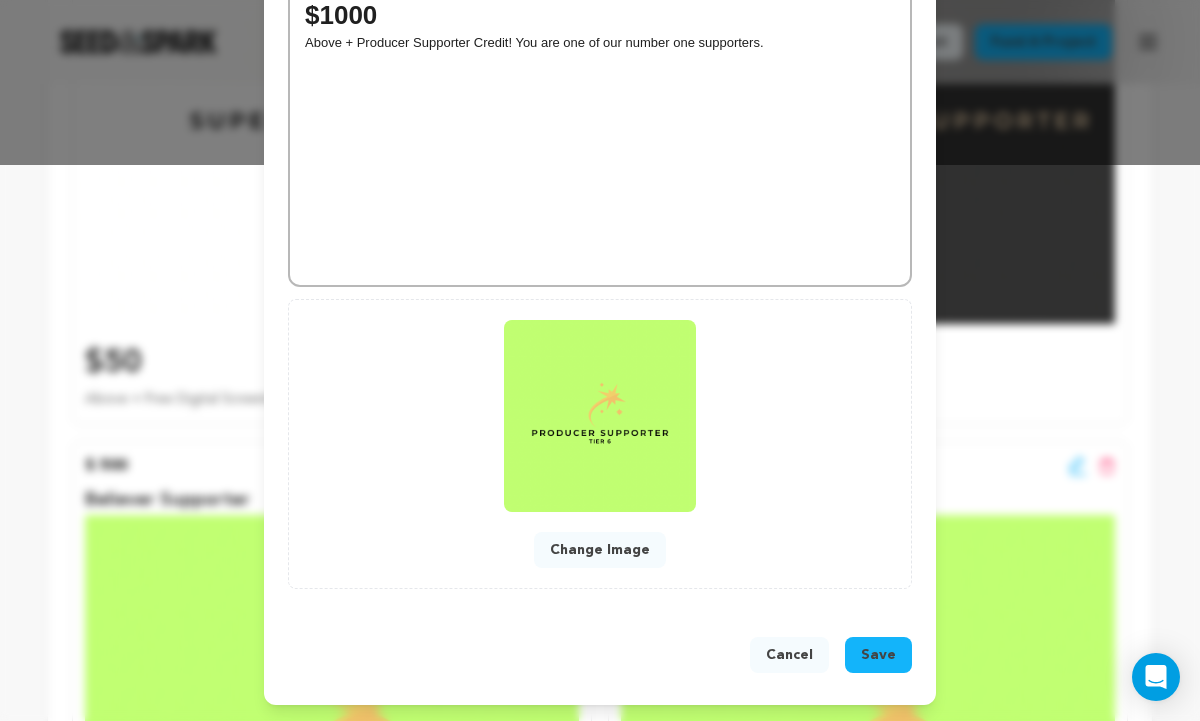 click on "Save" at bounding box center (878, 655) 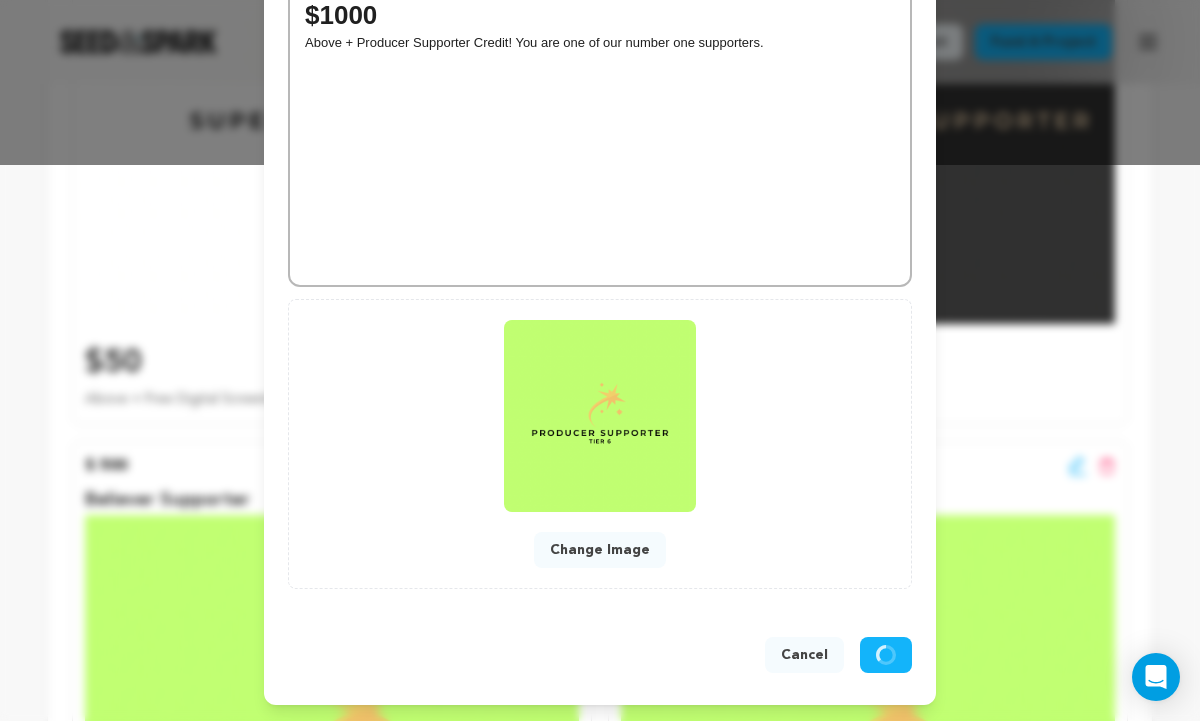 scroll, scrollTop: 514, scrollLeft: 0, axis: vertical 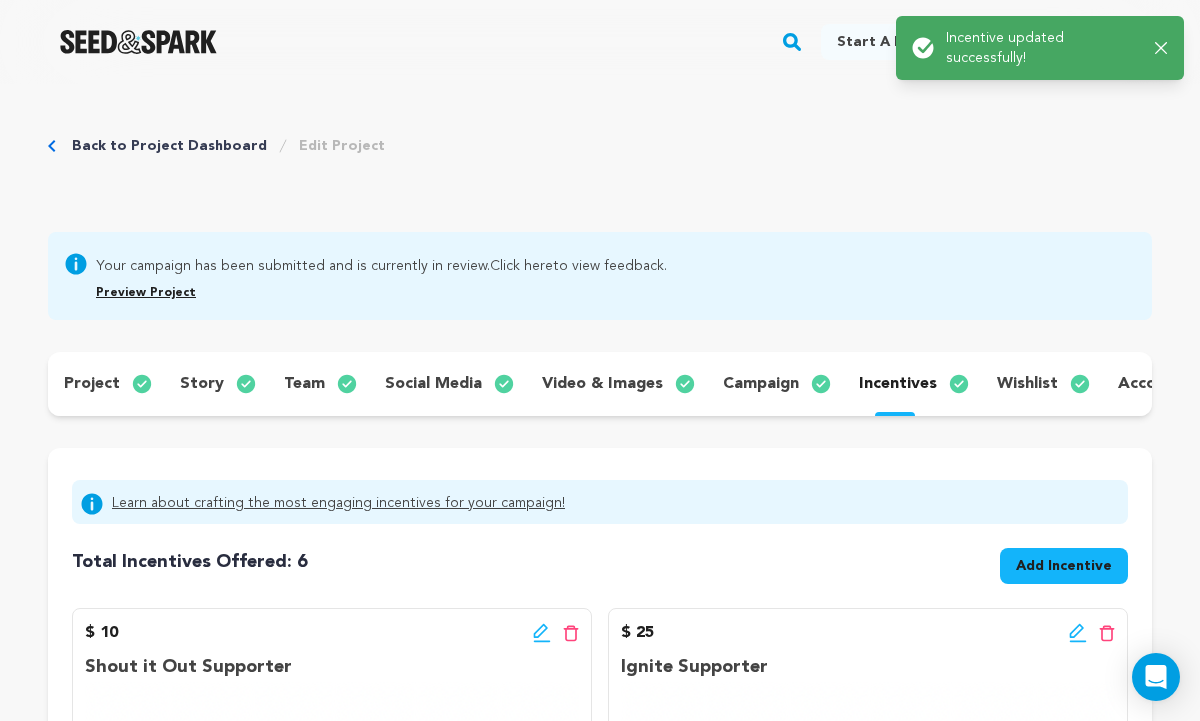 click on "wishlist" at bounding box center [1027, 384] 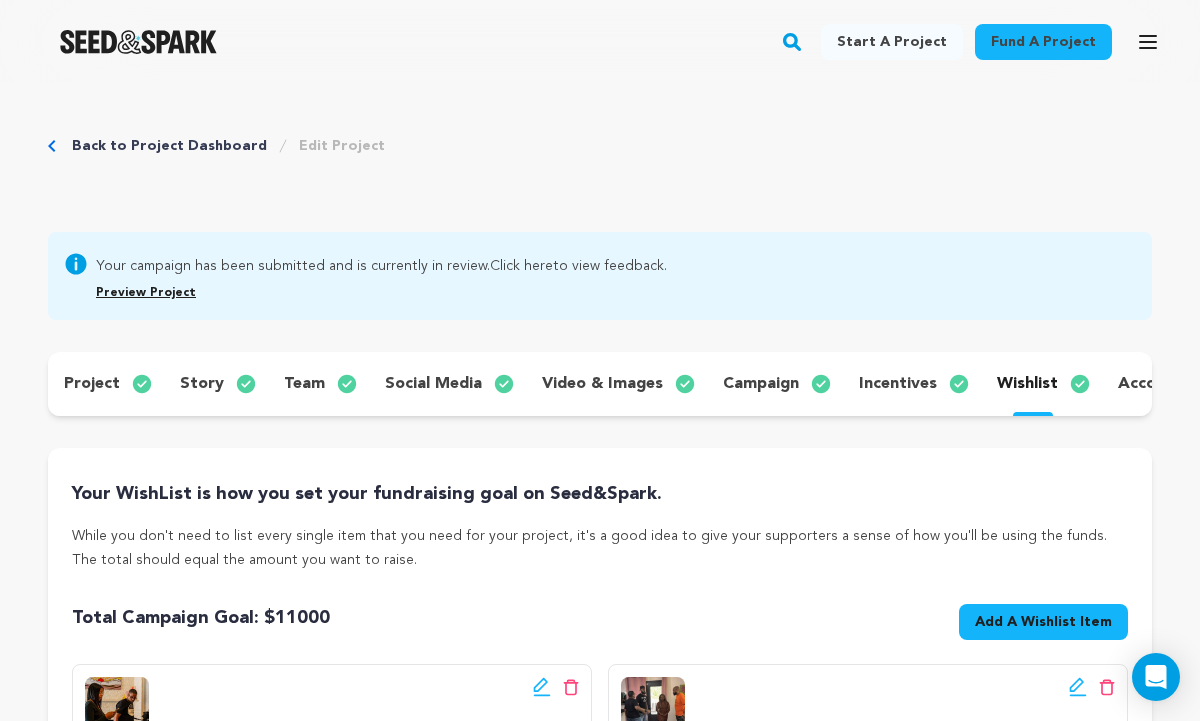 click on "Your WishList is how you set your fundraising goal on Seed&Spark." at bounding box center [600, 494] 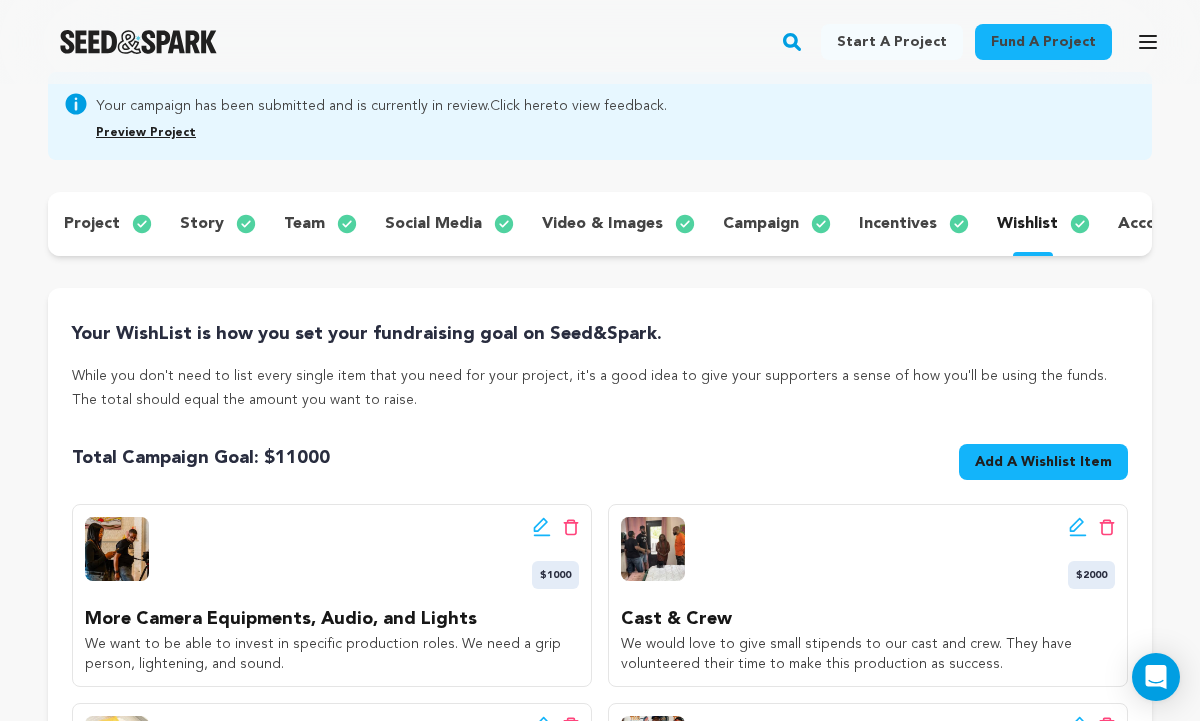 scroll, scrollTop: 120, scrollLeft: 0, axis: vertical 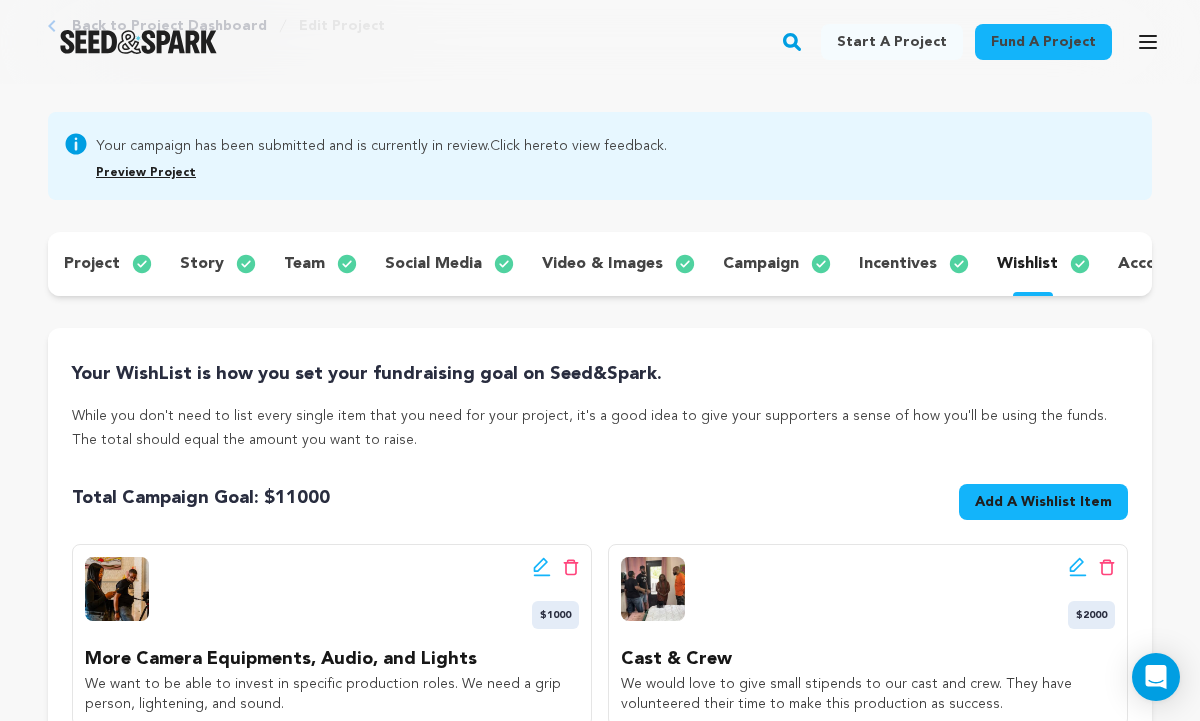 click on "account" at bounding box center [1150, 264] 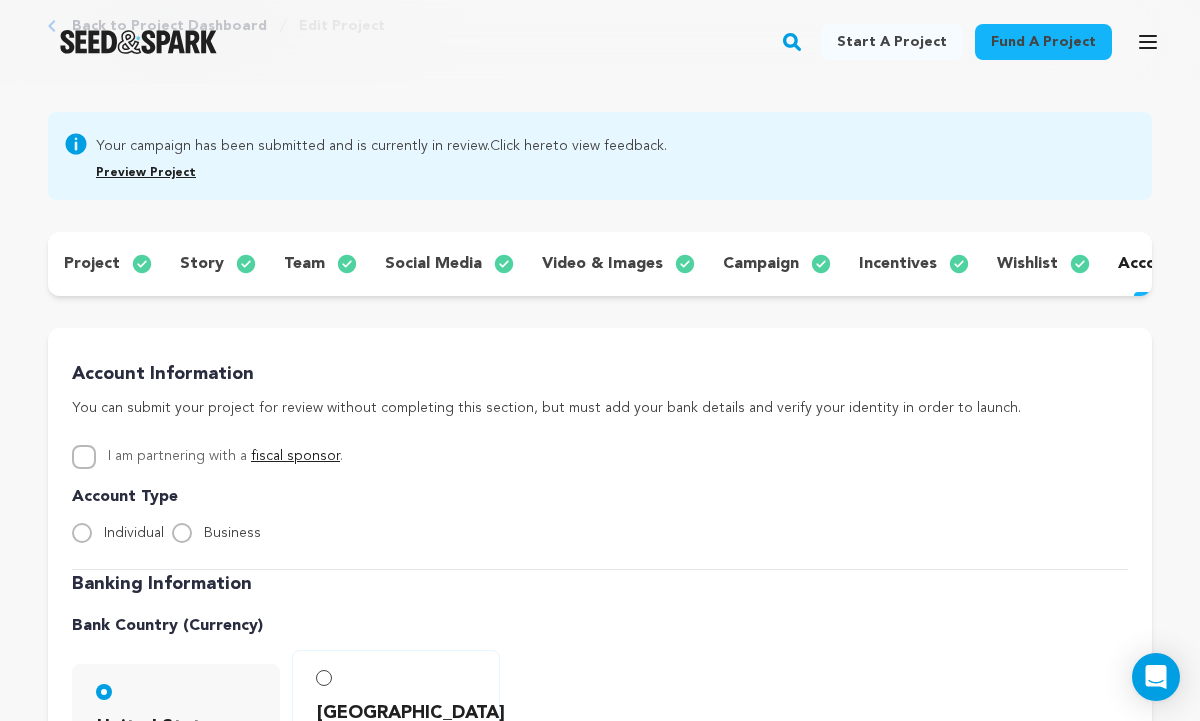 type 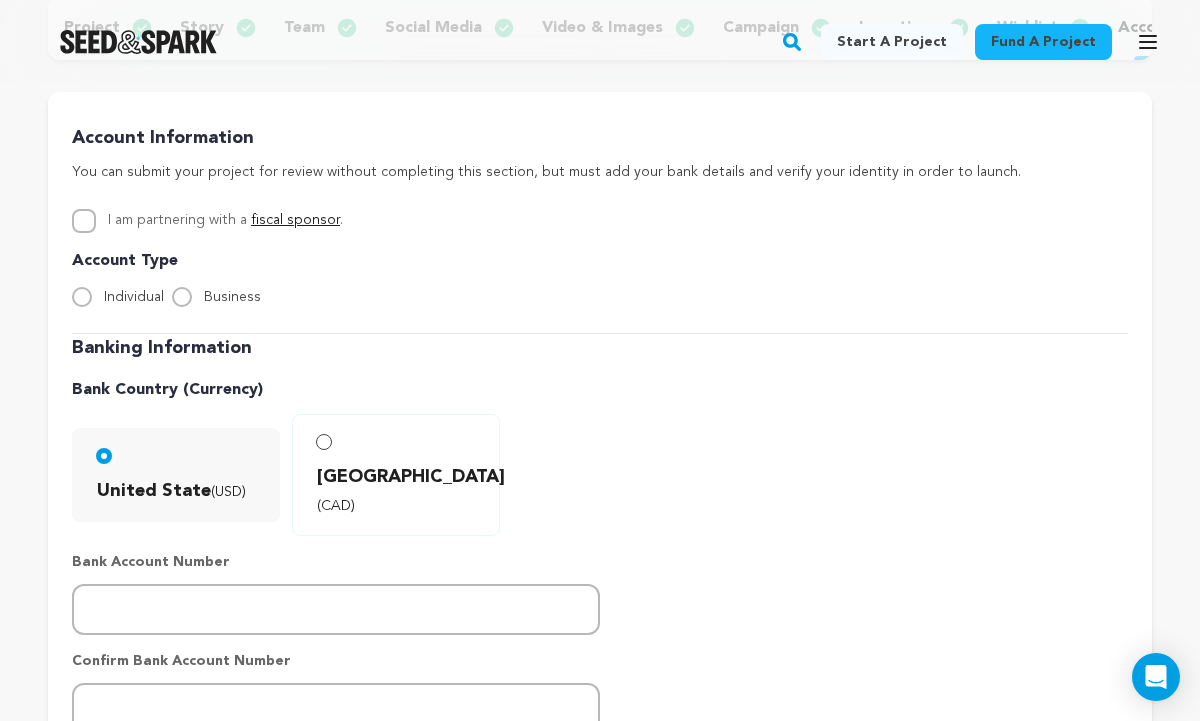 scroll, scrollTop: 360, scrollLeft: 0, axis: vertical 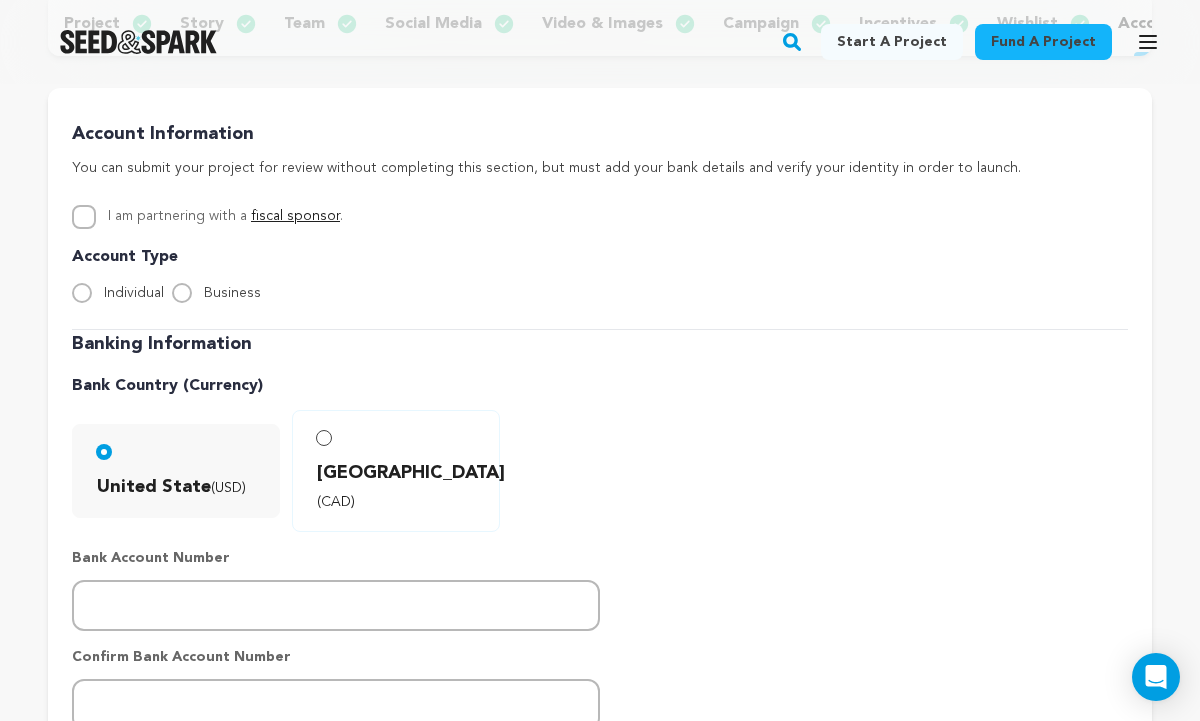 click on "Individual" at bounding box center [118, 293] 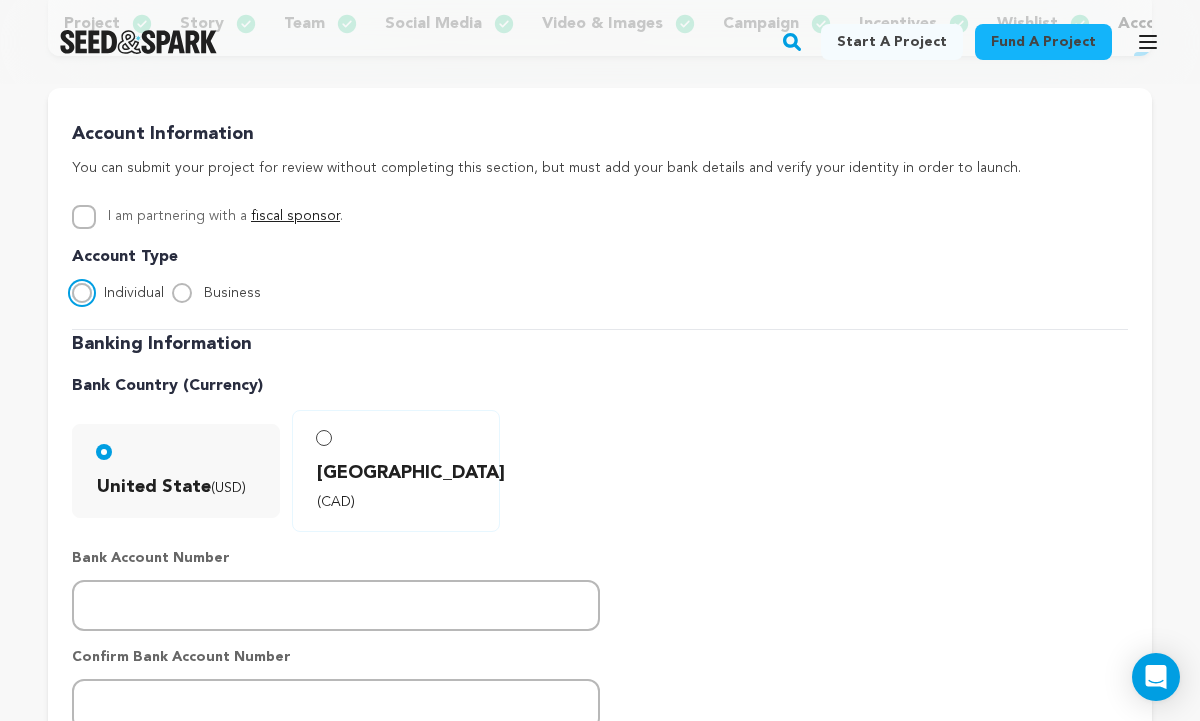 click on "Individual" at bounding box center (82, 293) 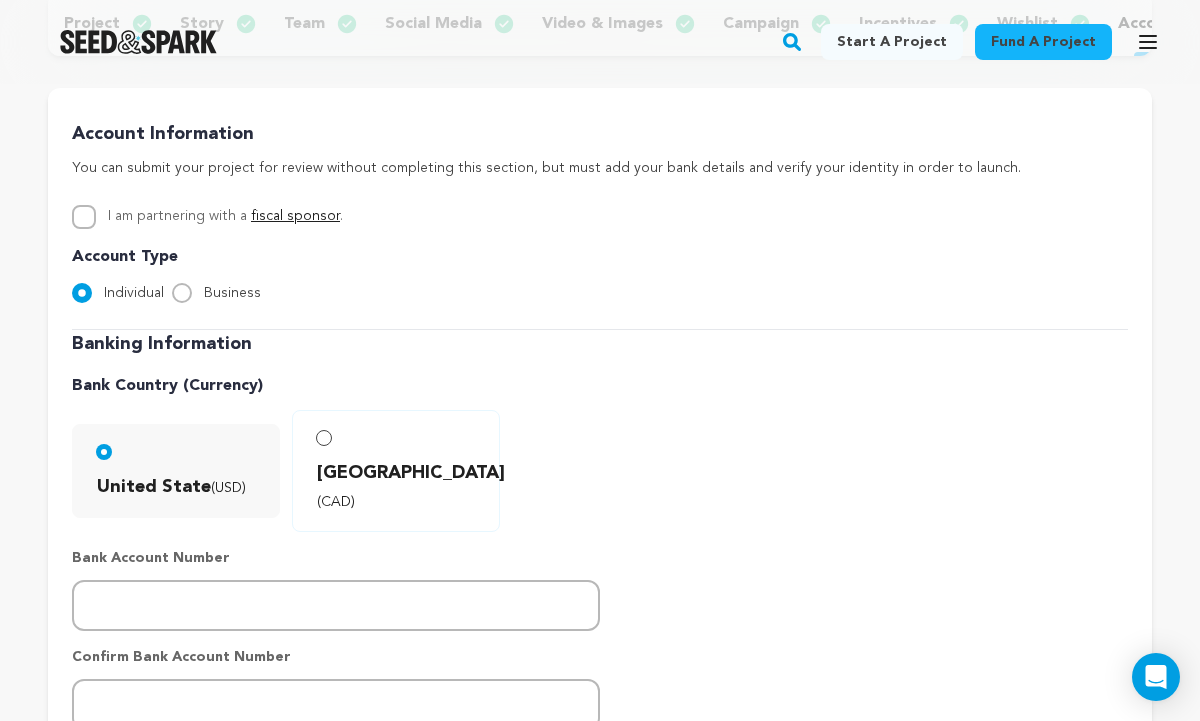 click on "Banking Information
Bank Country (Currency)
United State
(USD)
Canada
(CAD)" at bounding box center [600, 615] 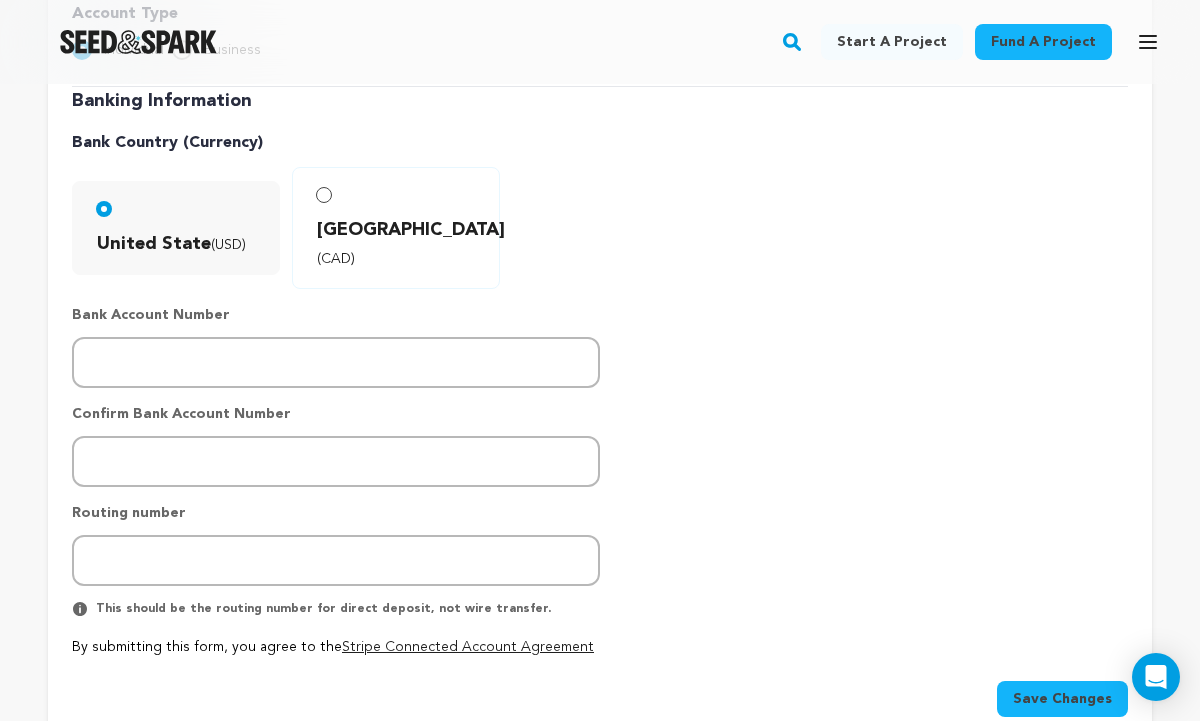 scroll, scrollTop: 600, scrollLeft: 0, axis: vertical 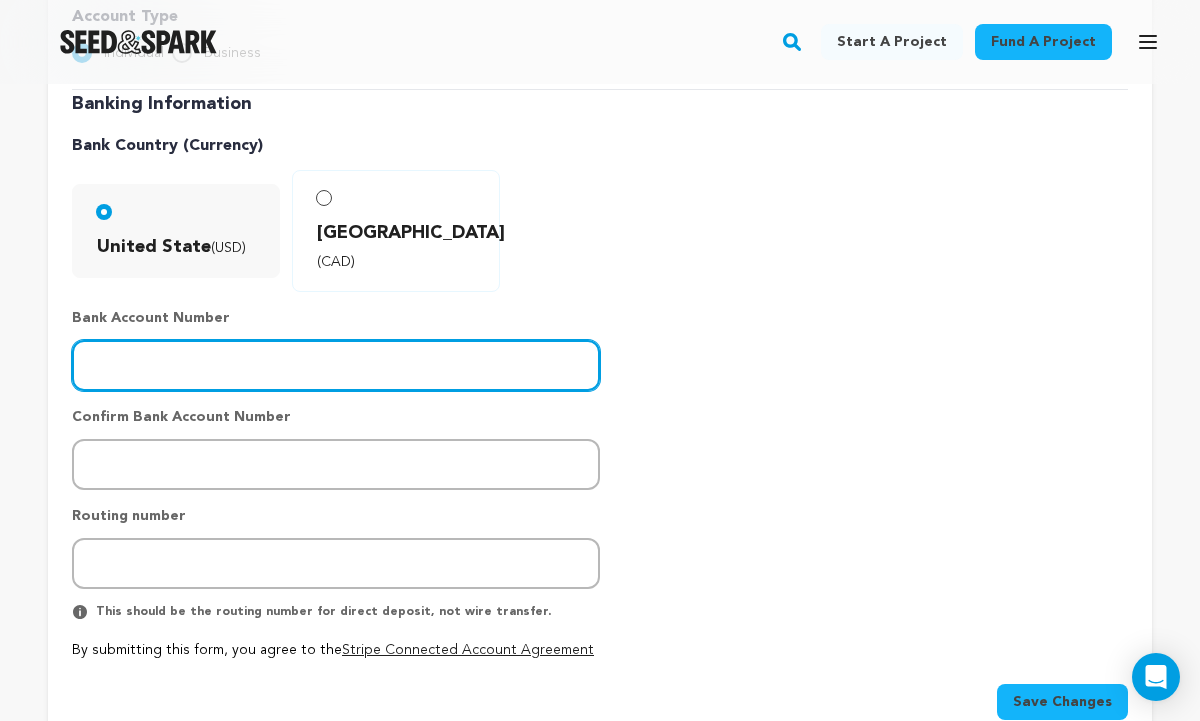 click at bounding box center [336, 365] 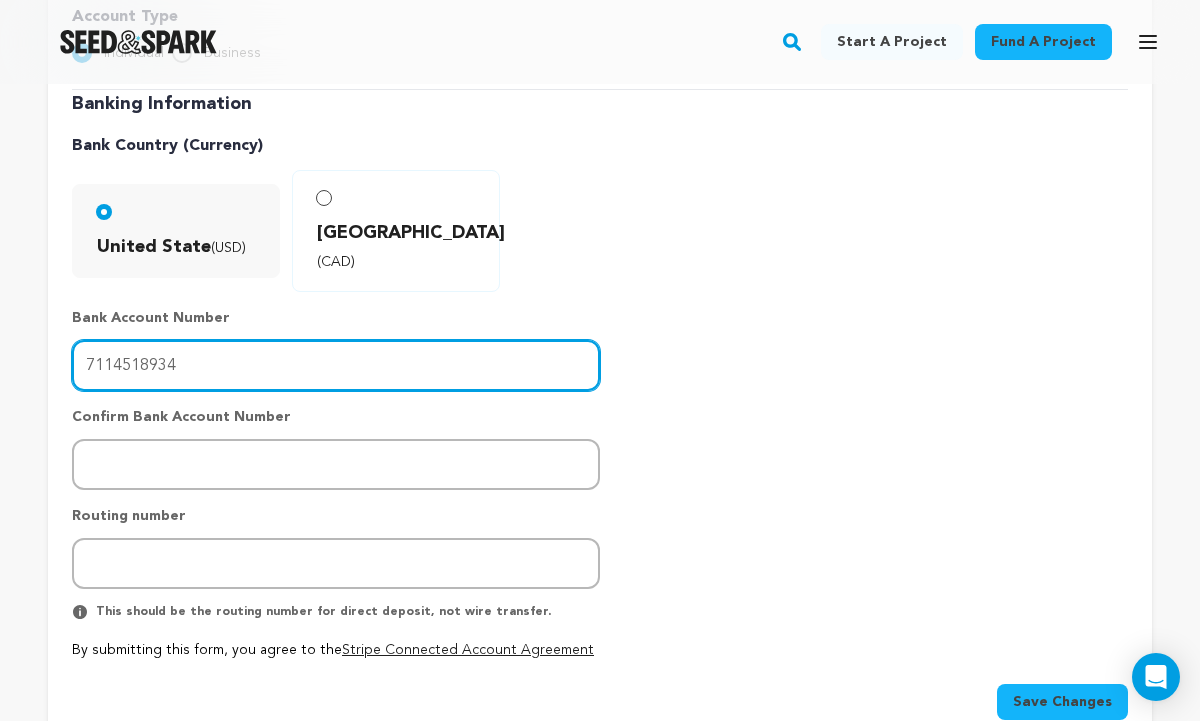 type on "7114518934" 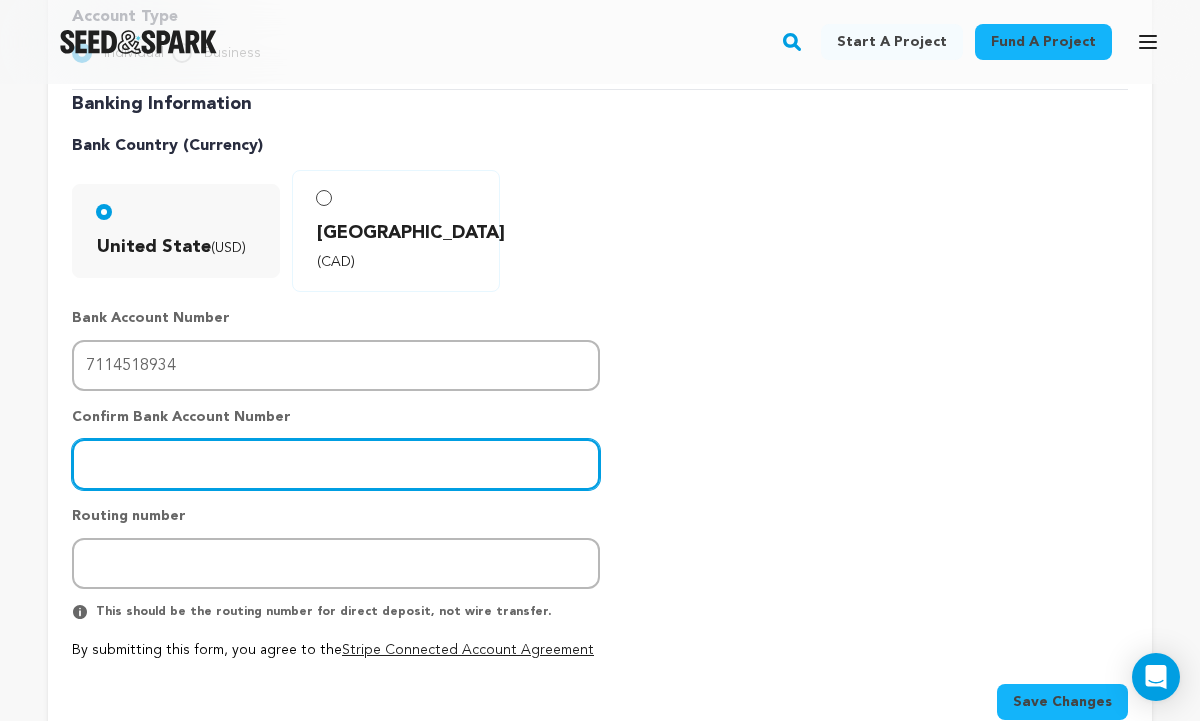 click at bounding box center (336, 464) 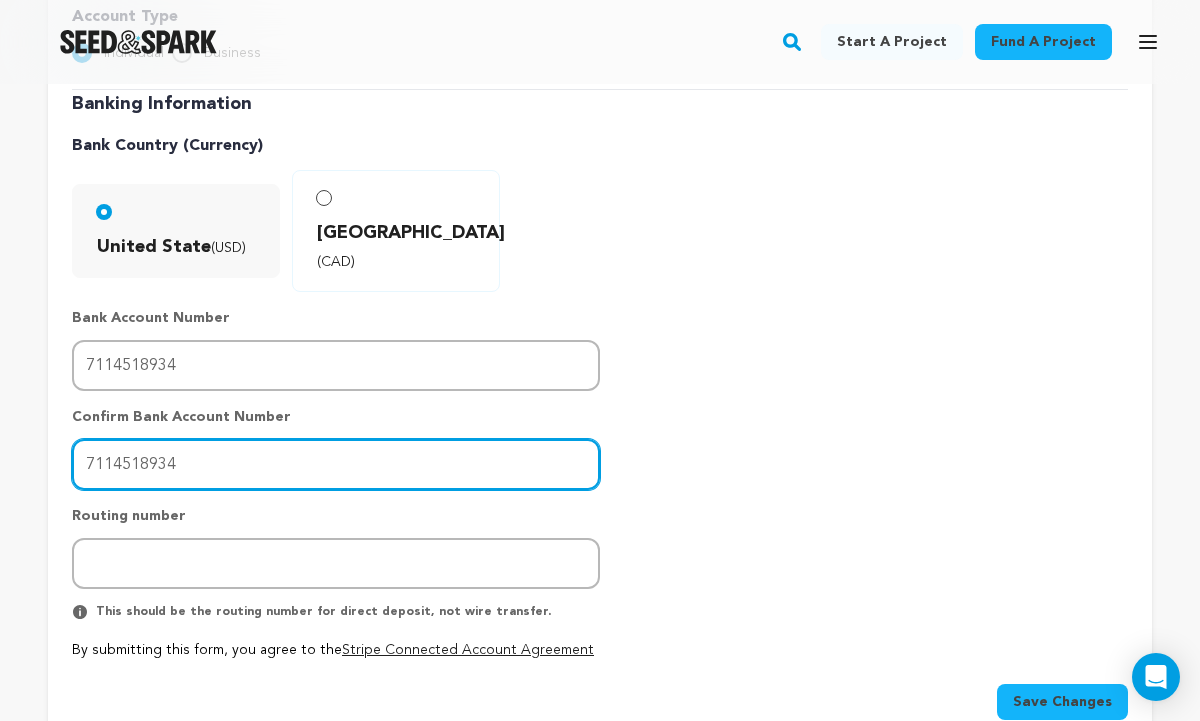 type on "7114518934" 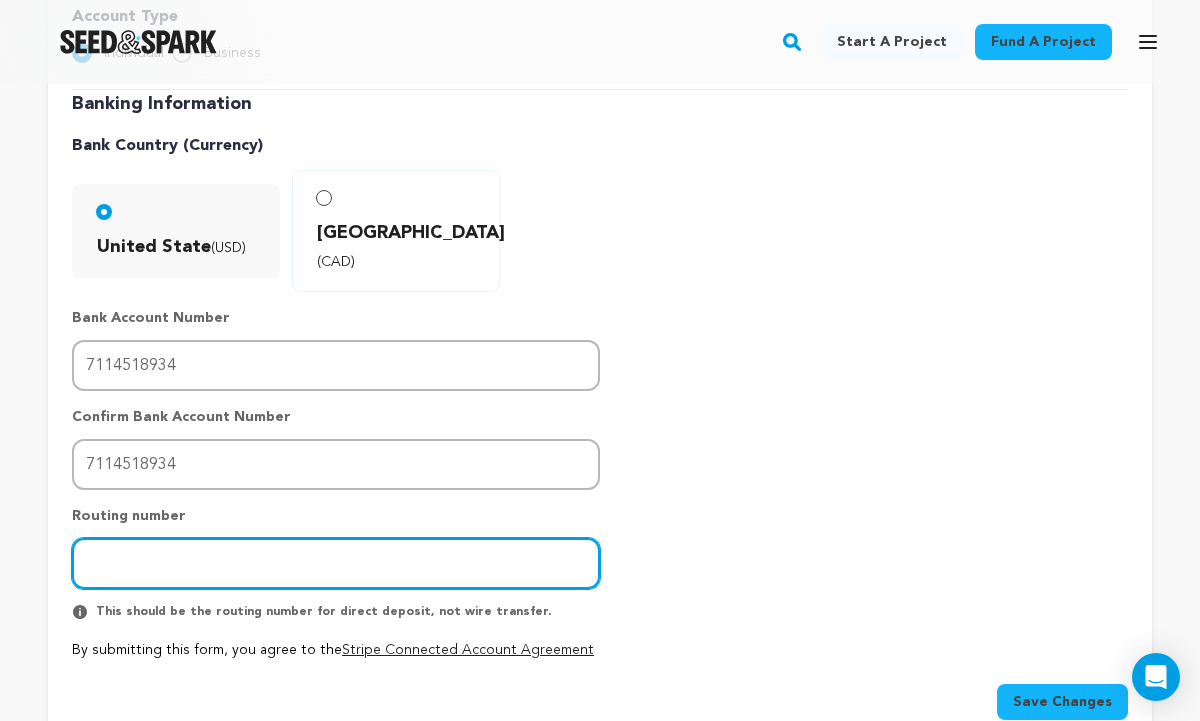 click at bounding box center [336, 563] 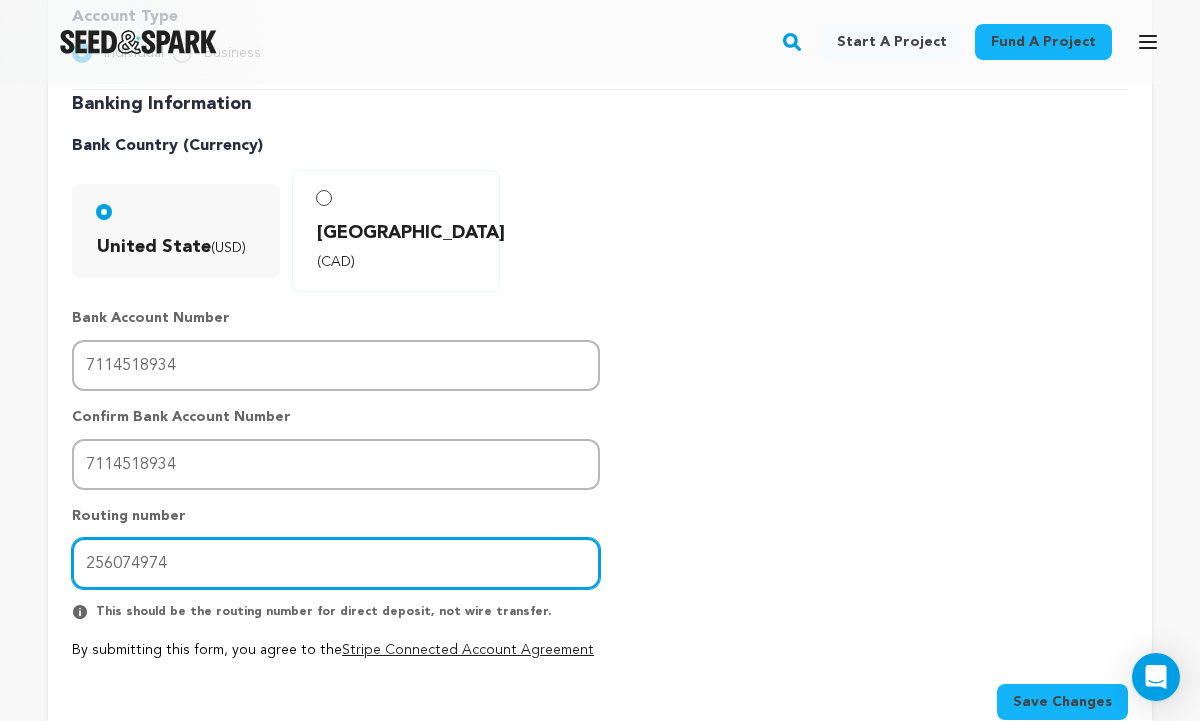 type on "256074974" 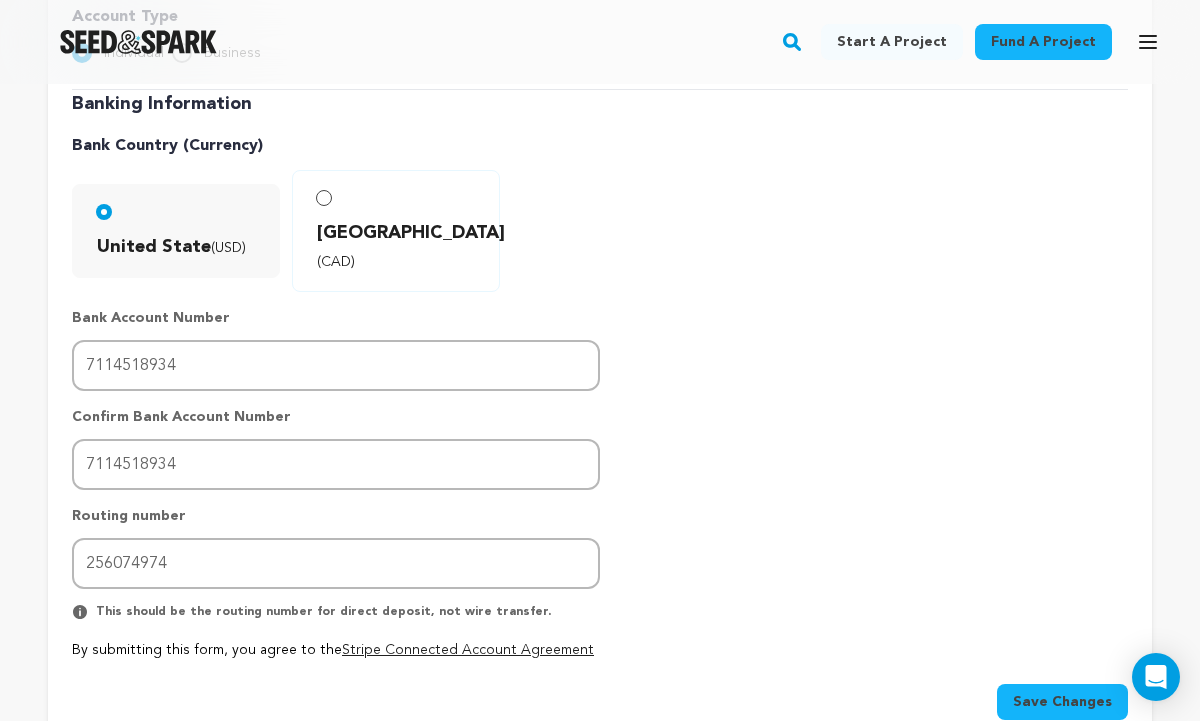 click on "Save Changes" at bounding box center (1062, 702) 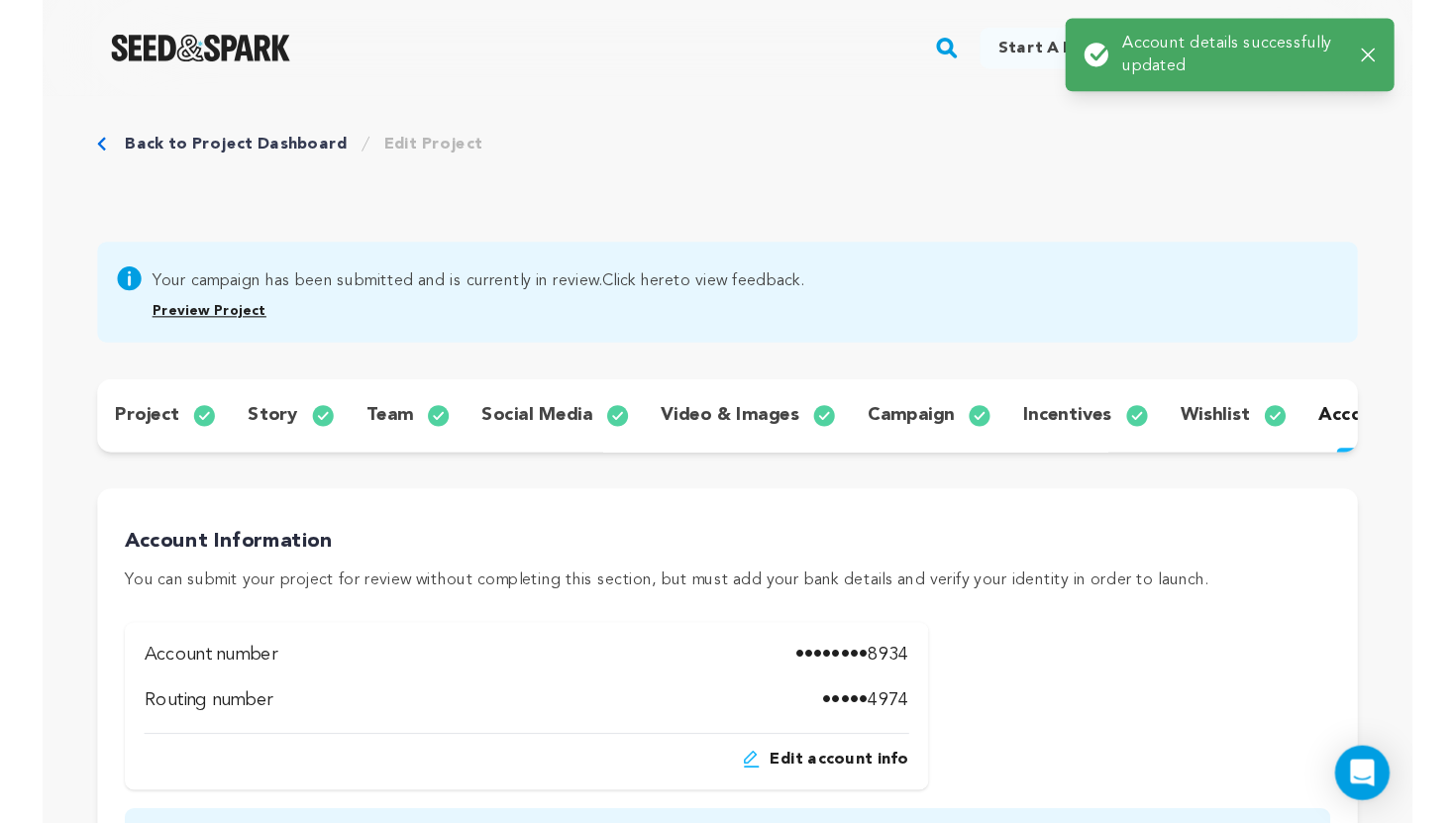 scroll, scrollTop: 0, scrollLeft: 0, axis: both 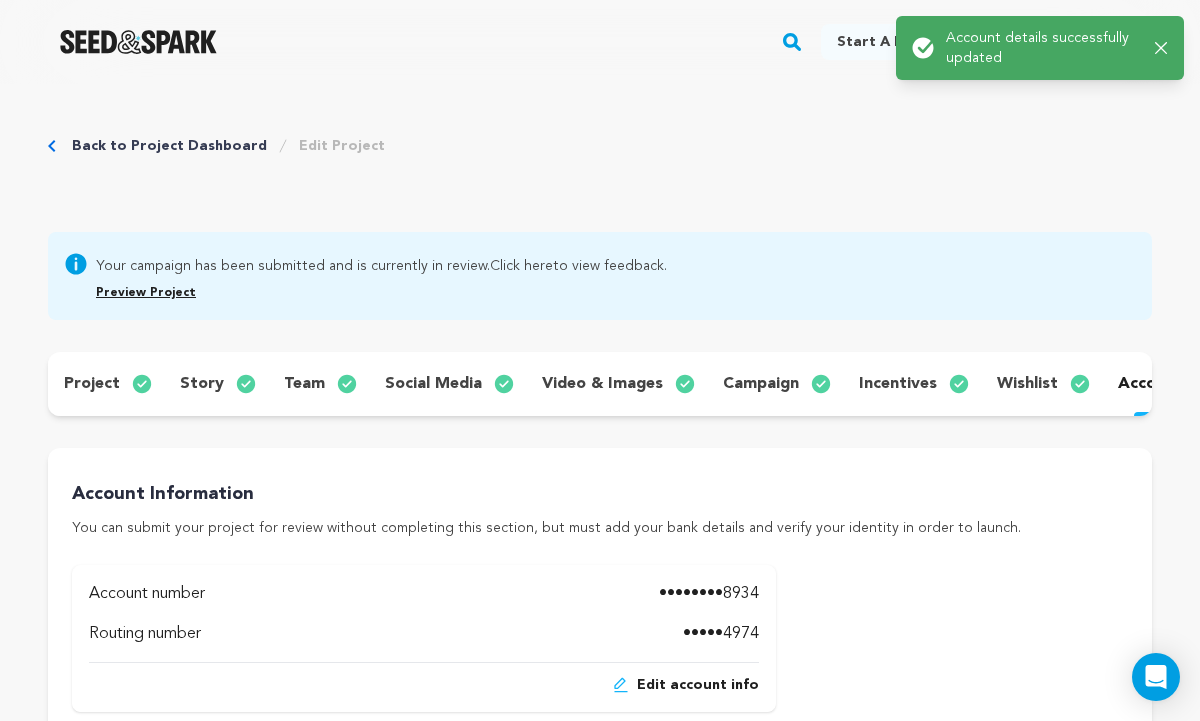 click on "project
story
team
social media
video & images
campaign
incentives
wishlist" at bounding box center [600, 606] 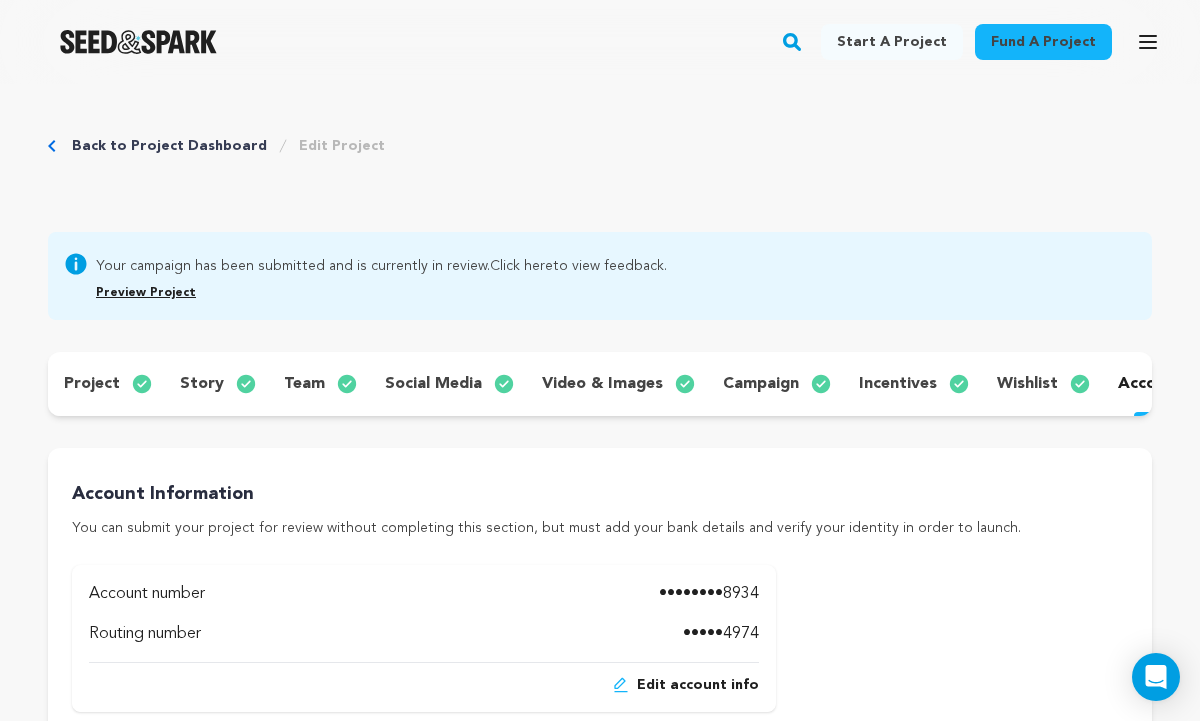 click on "account" at bounding box center [1150, 384] 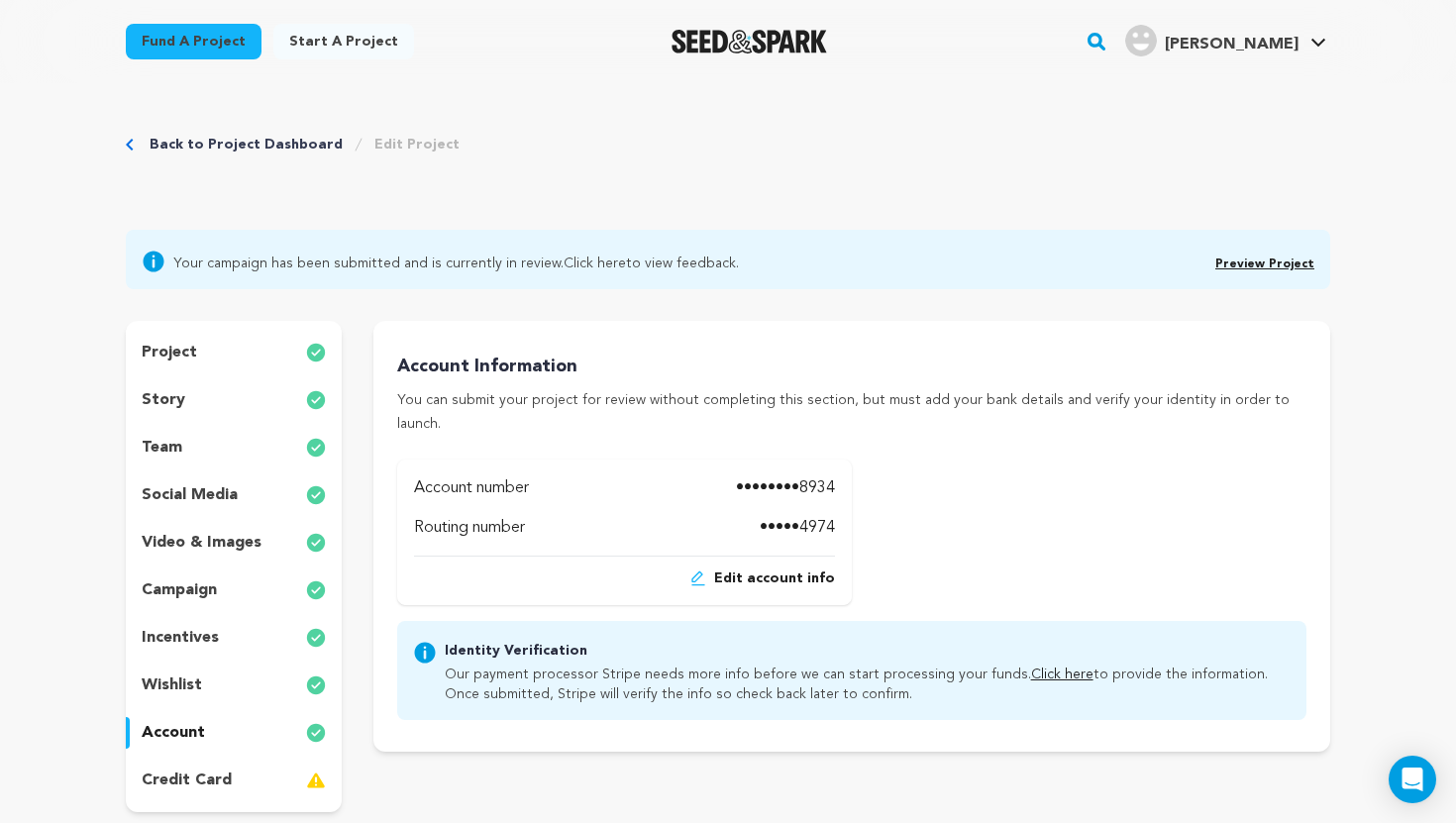 click on "credit card" at bounding box center [234, 780] 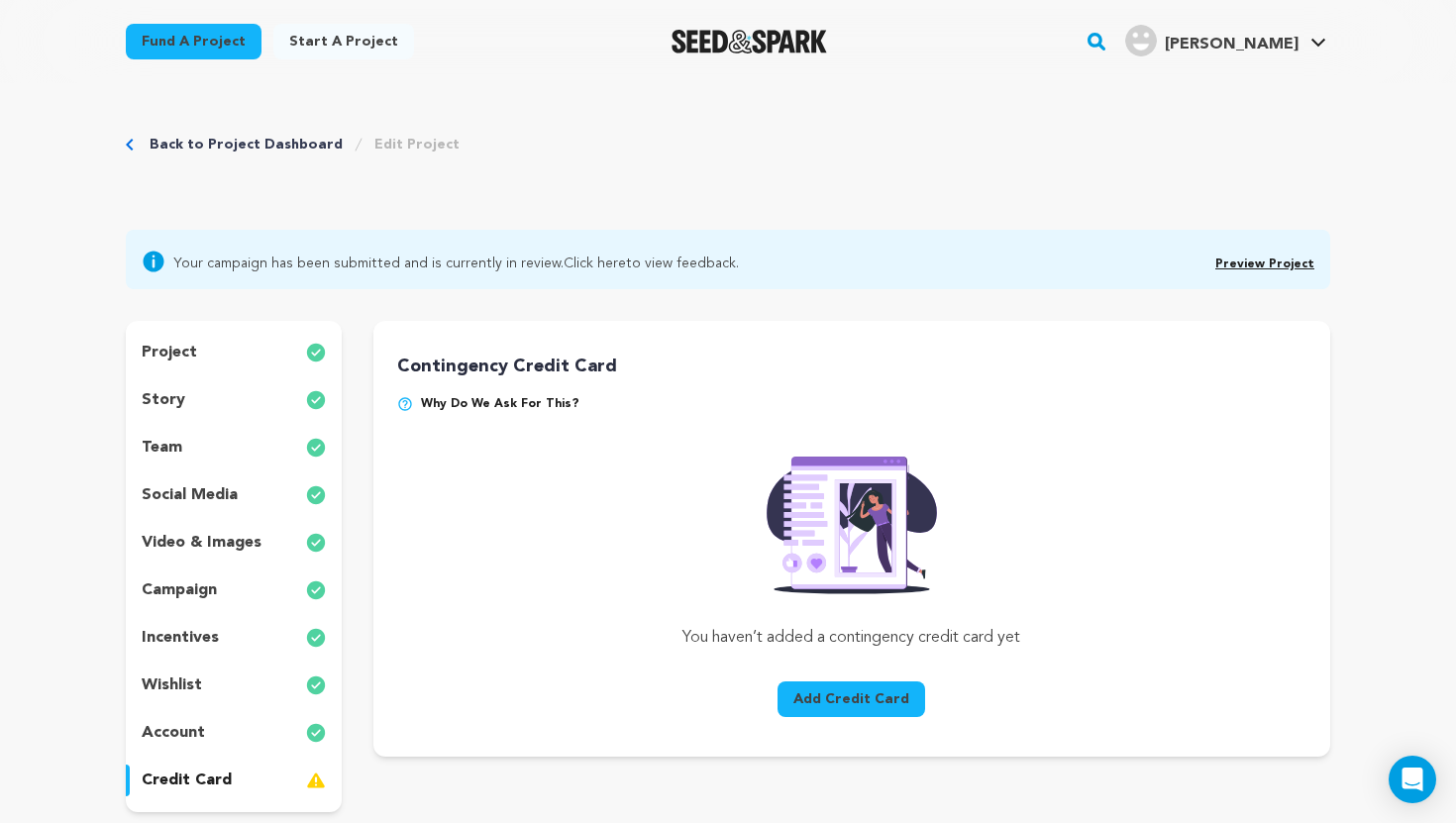 click on "Add Credit Card" at bounding box center [851, 699] 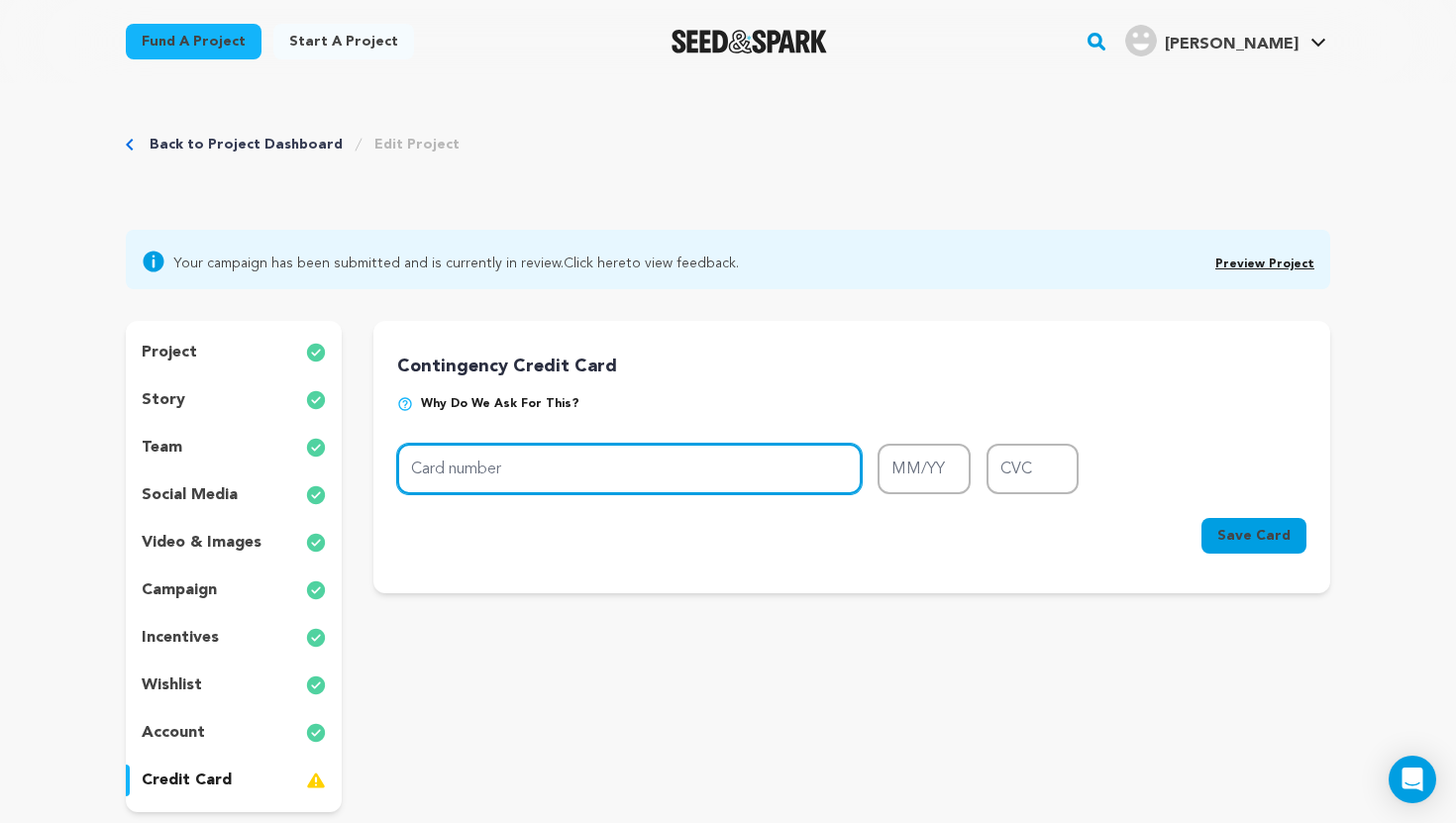 click on "Card number" at bounding box center (629, 468) 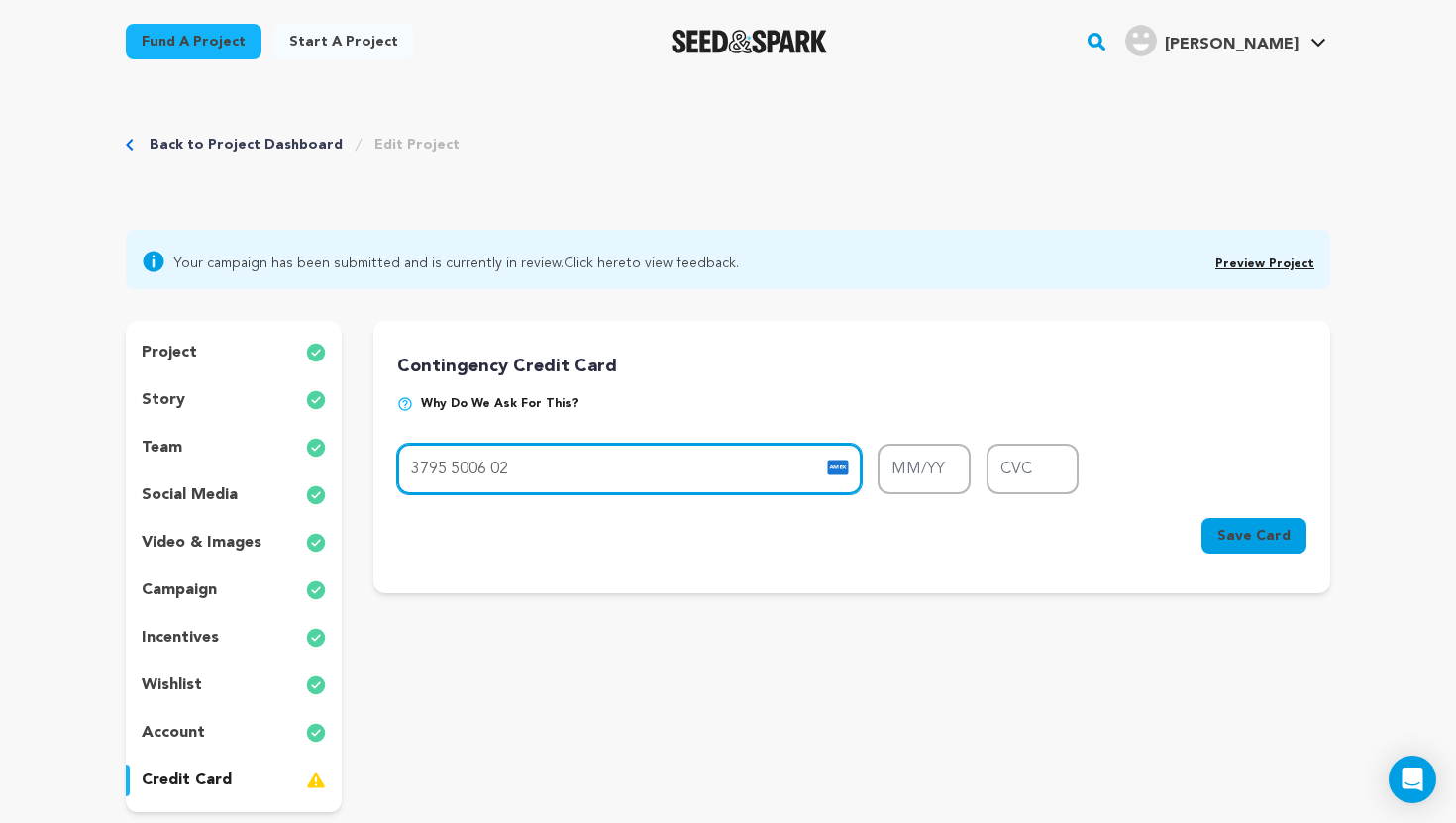 type on "3795 5006 02" 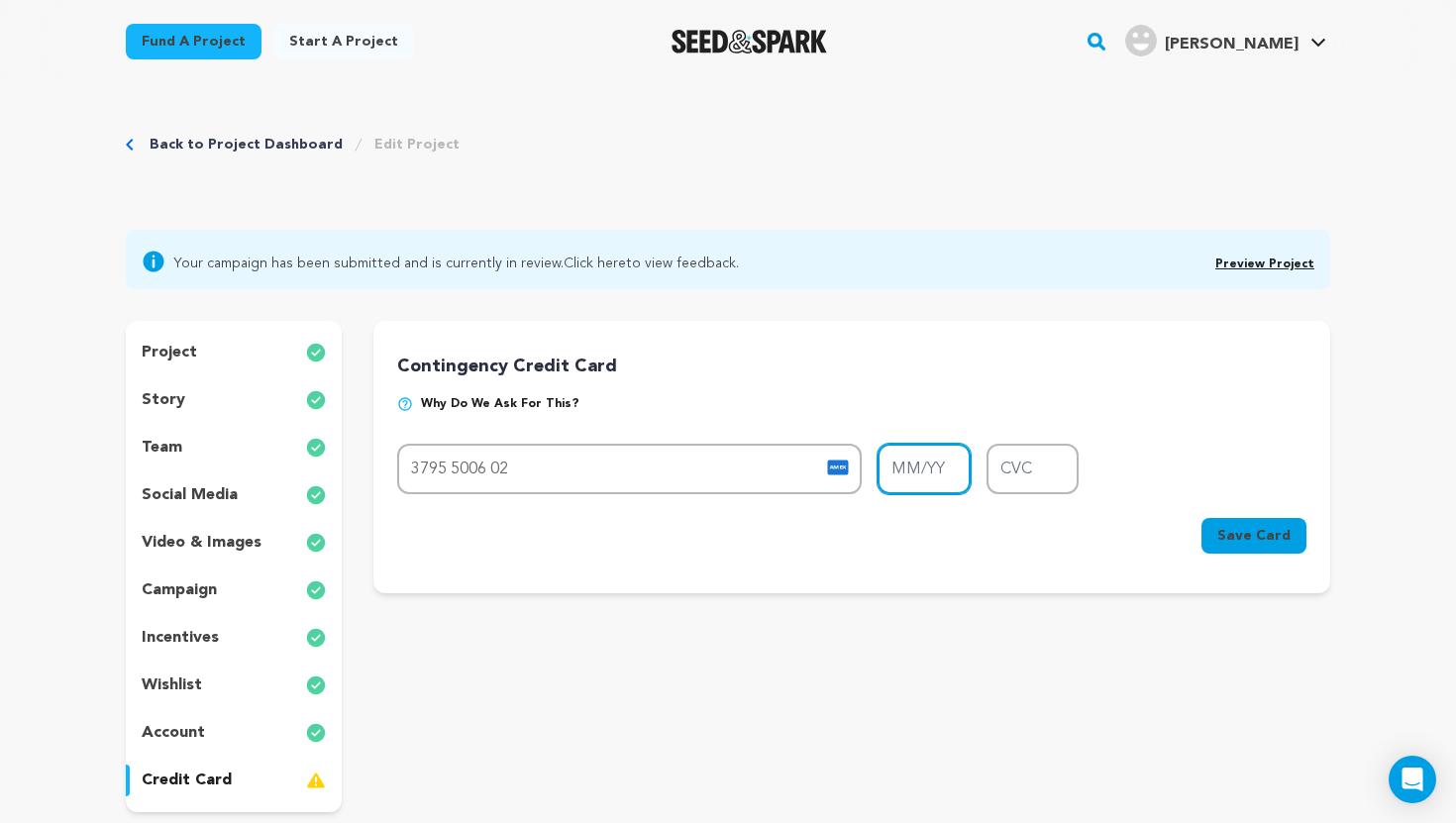 type on "05/29" 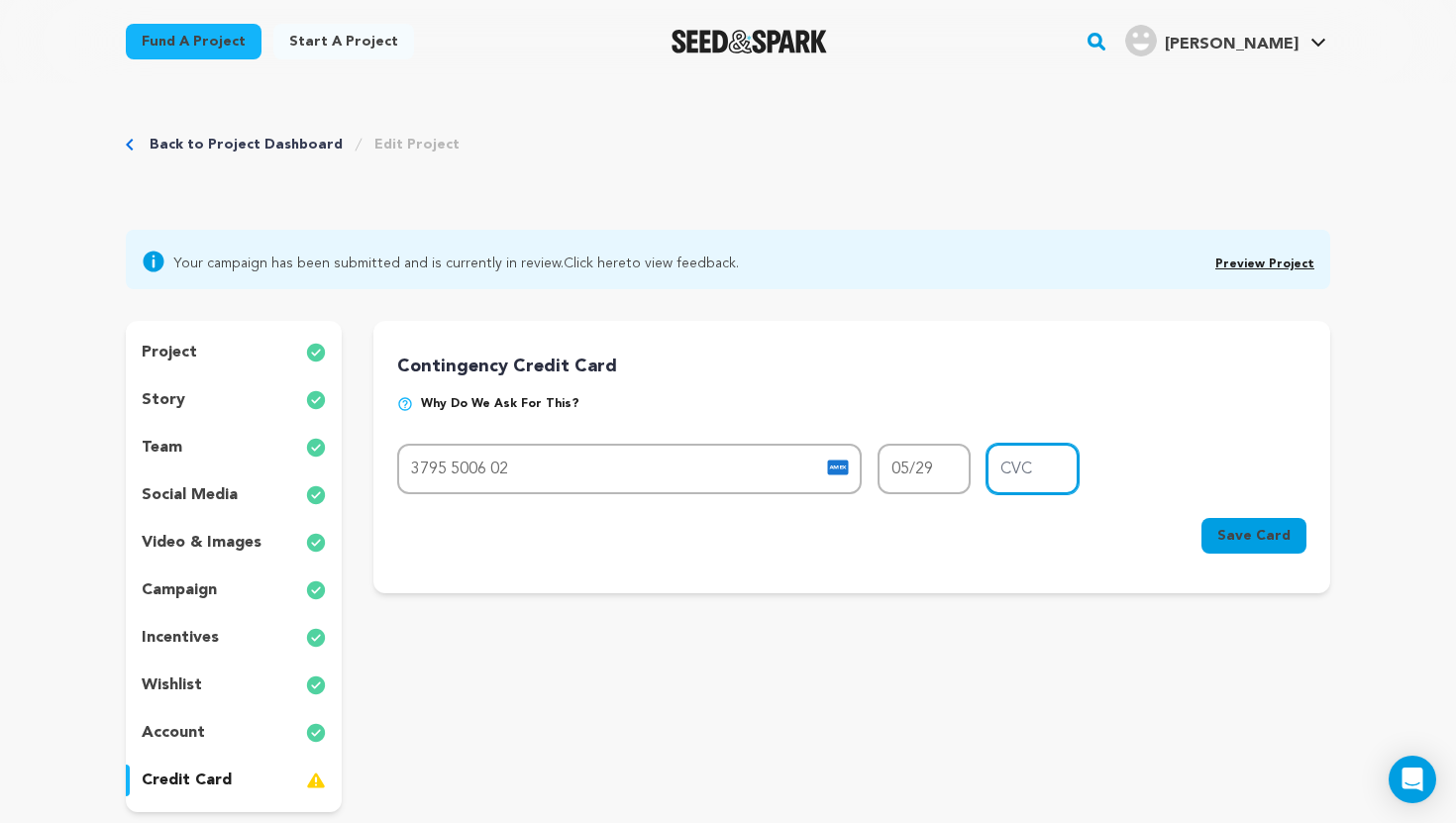 type on "9588" 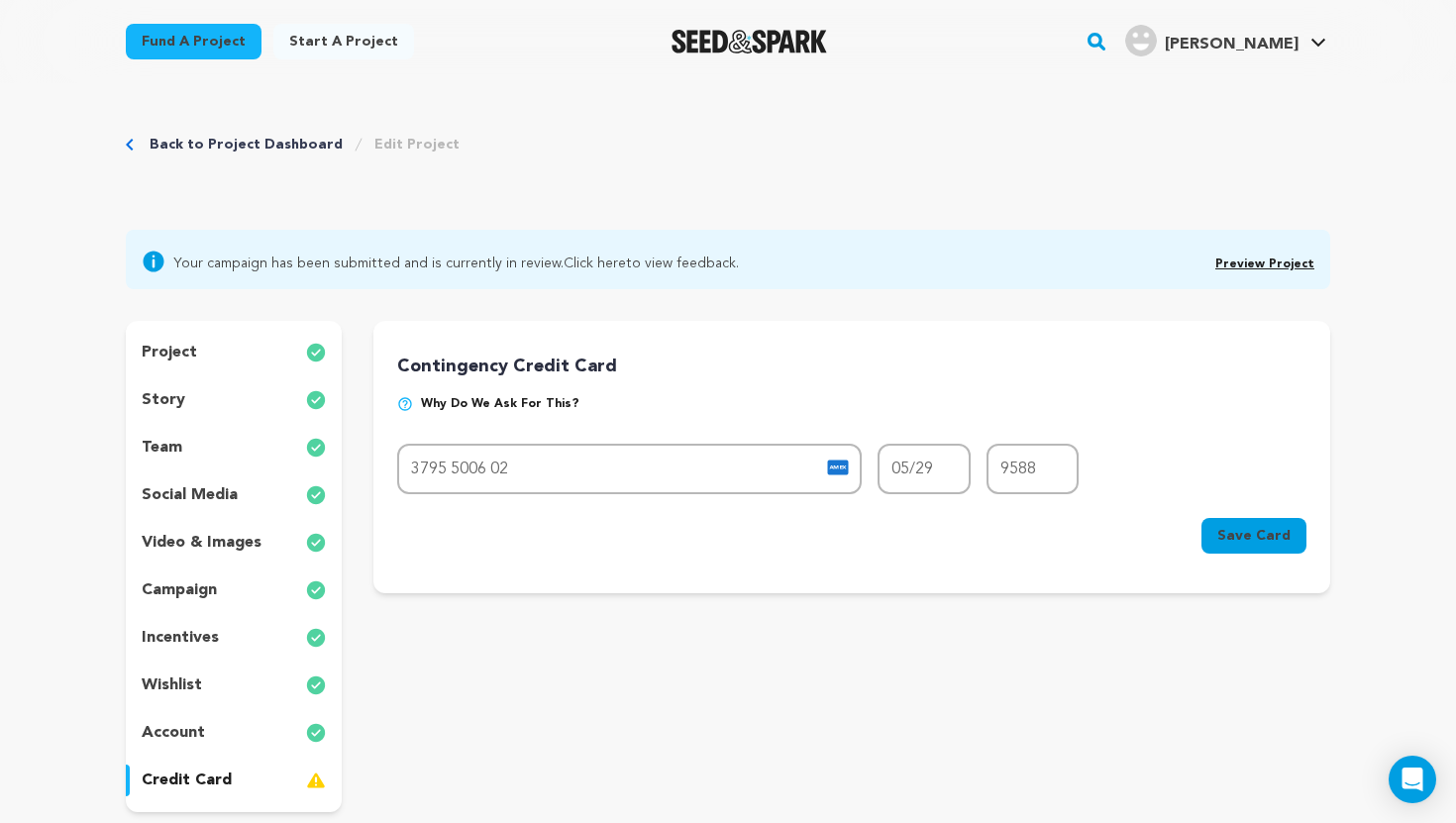 click on "Save Card" at bounding box center [1254, 536] 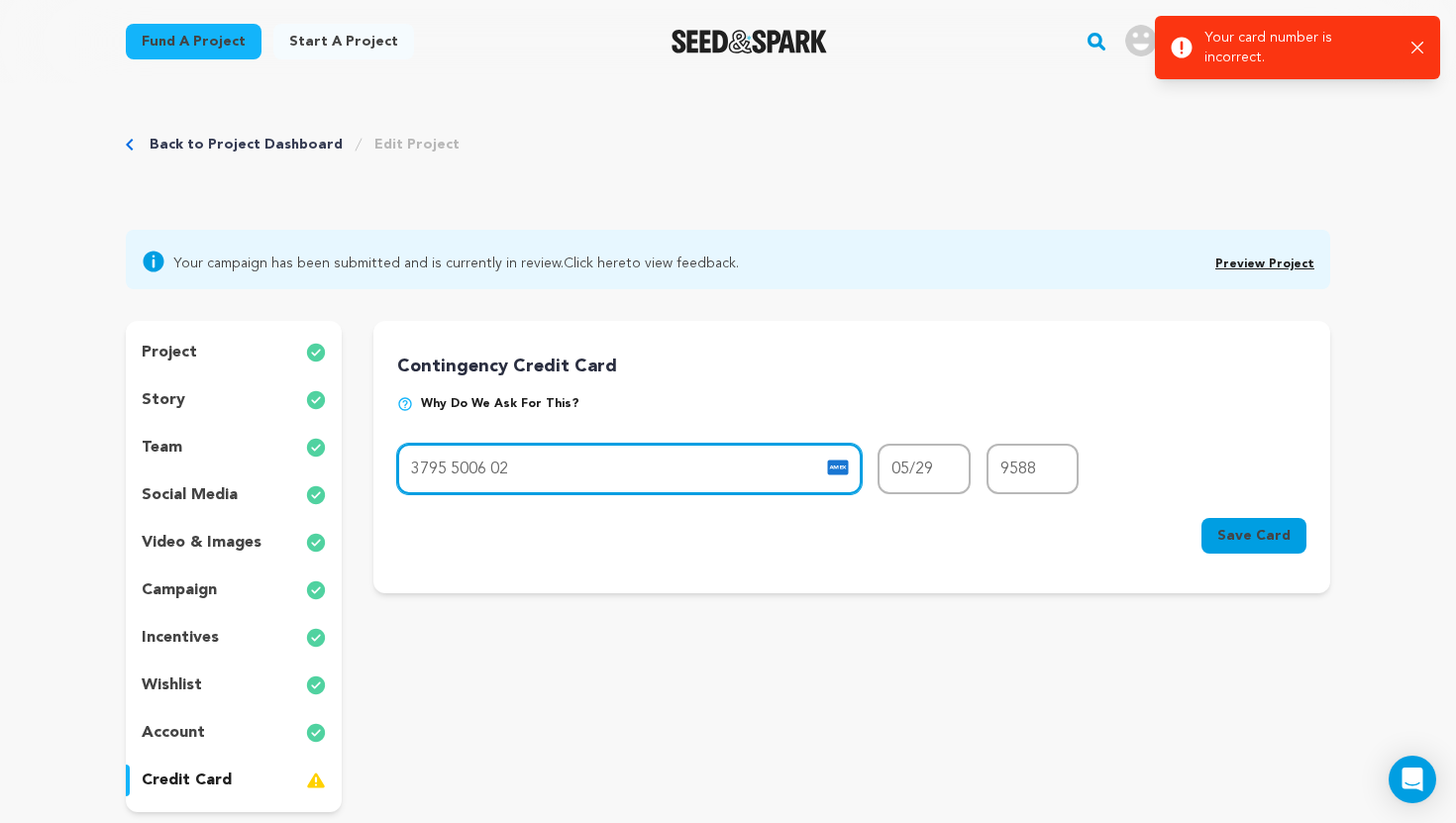 click on "3795 5006 02" at bounding box center (629, 468) 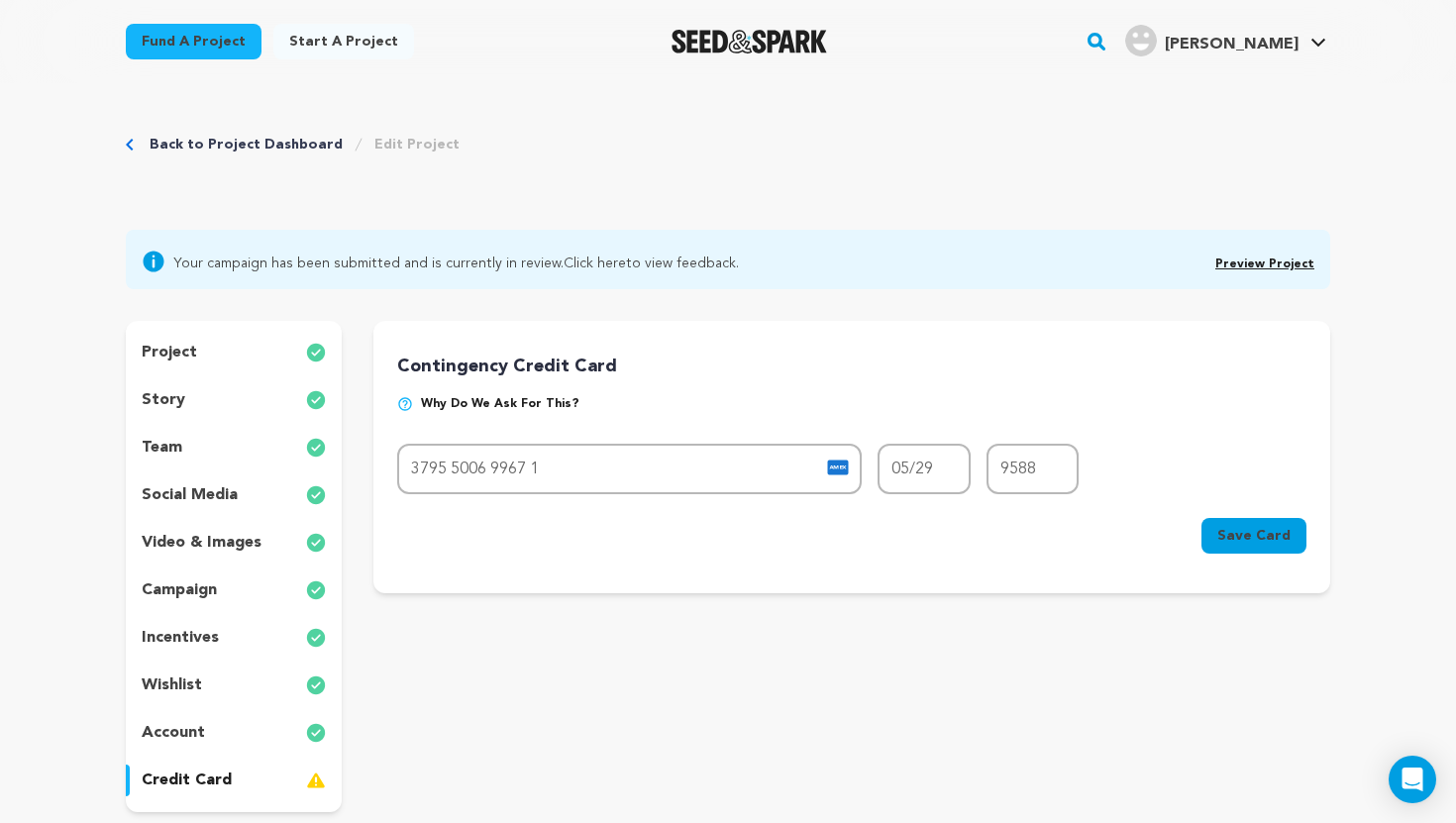 click on "Save Card" at bounding box center [1254, 536] 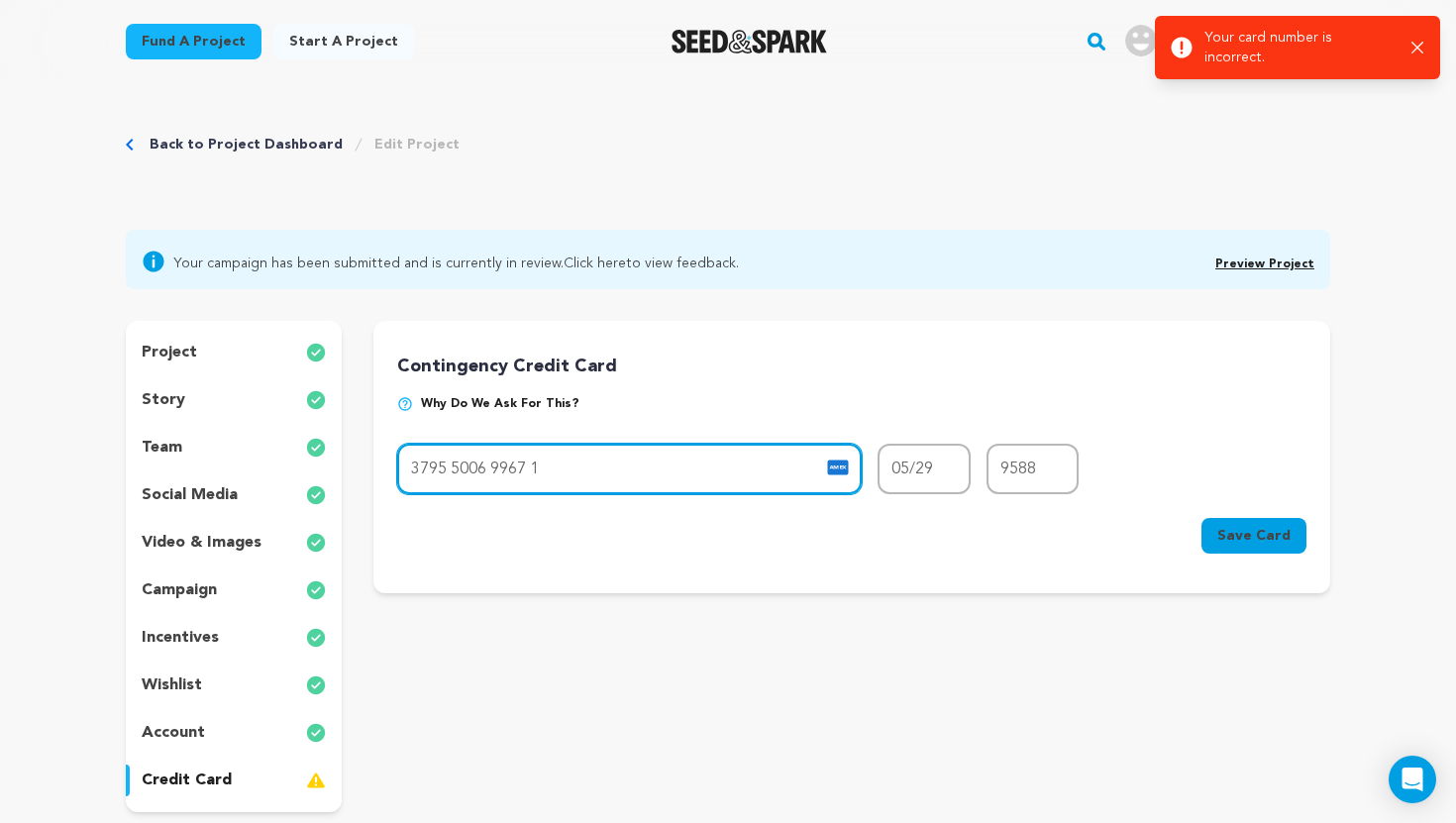 click on "3795 5006 9967 1" at bounding box center (629, 468) 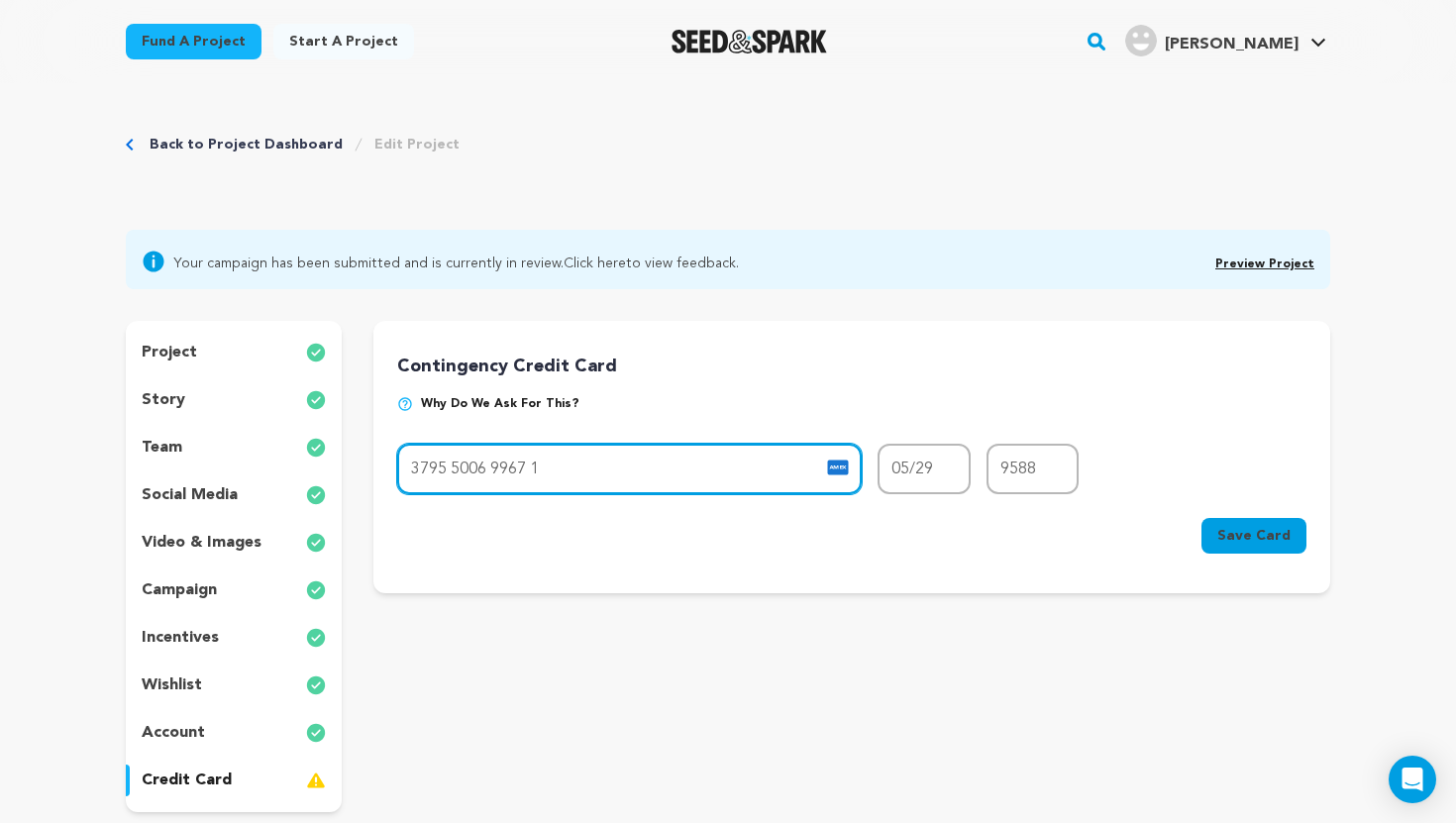 click on "3795 5006 9967 1" at bounding box center [629, 468] 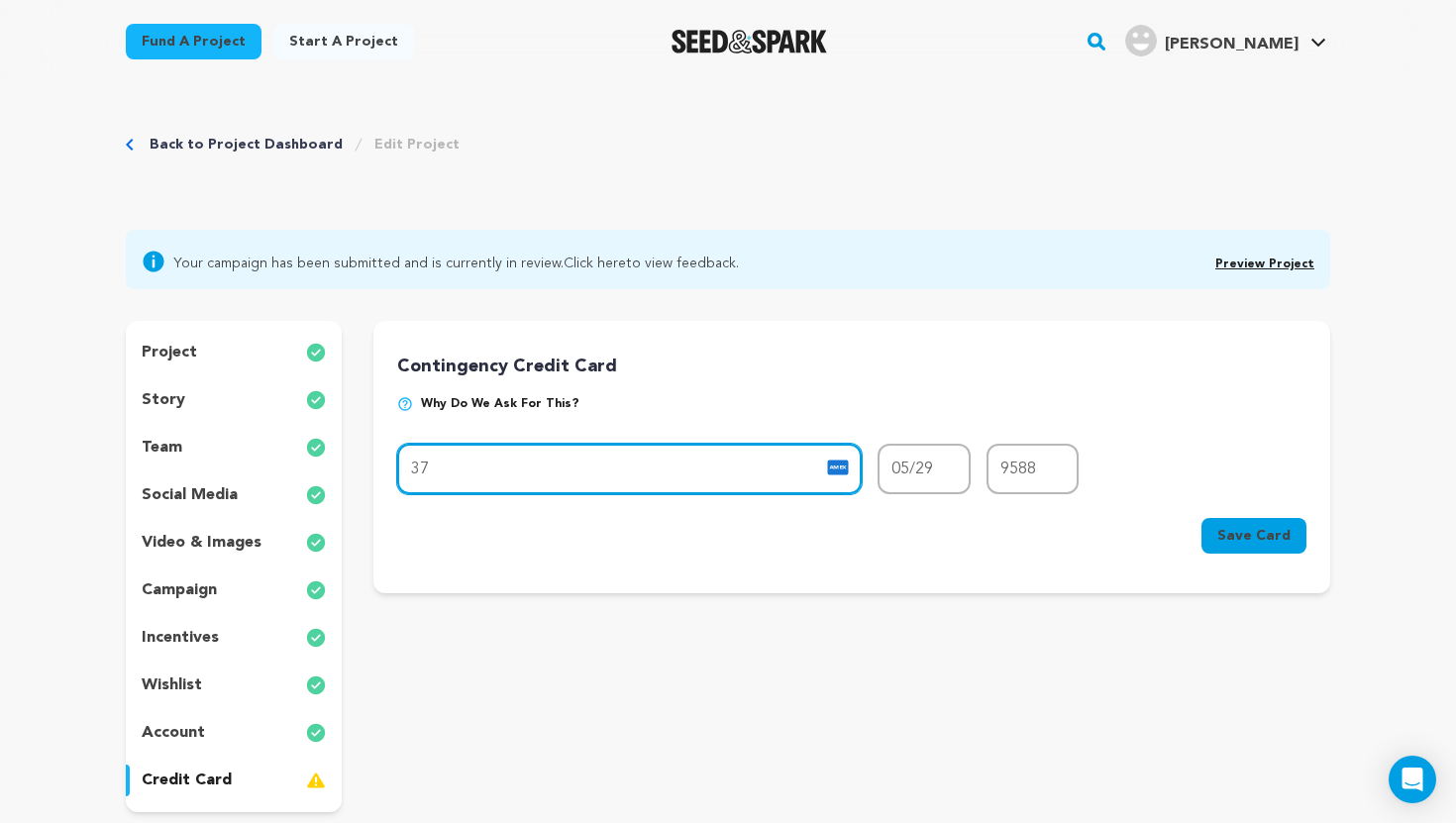 type on "3" 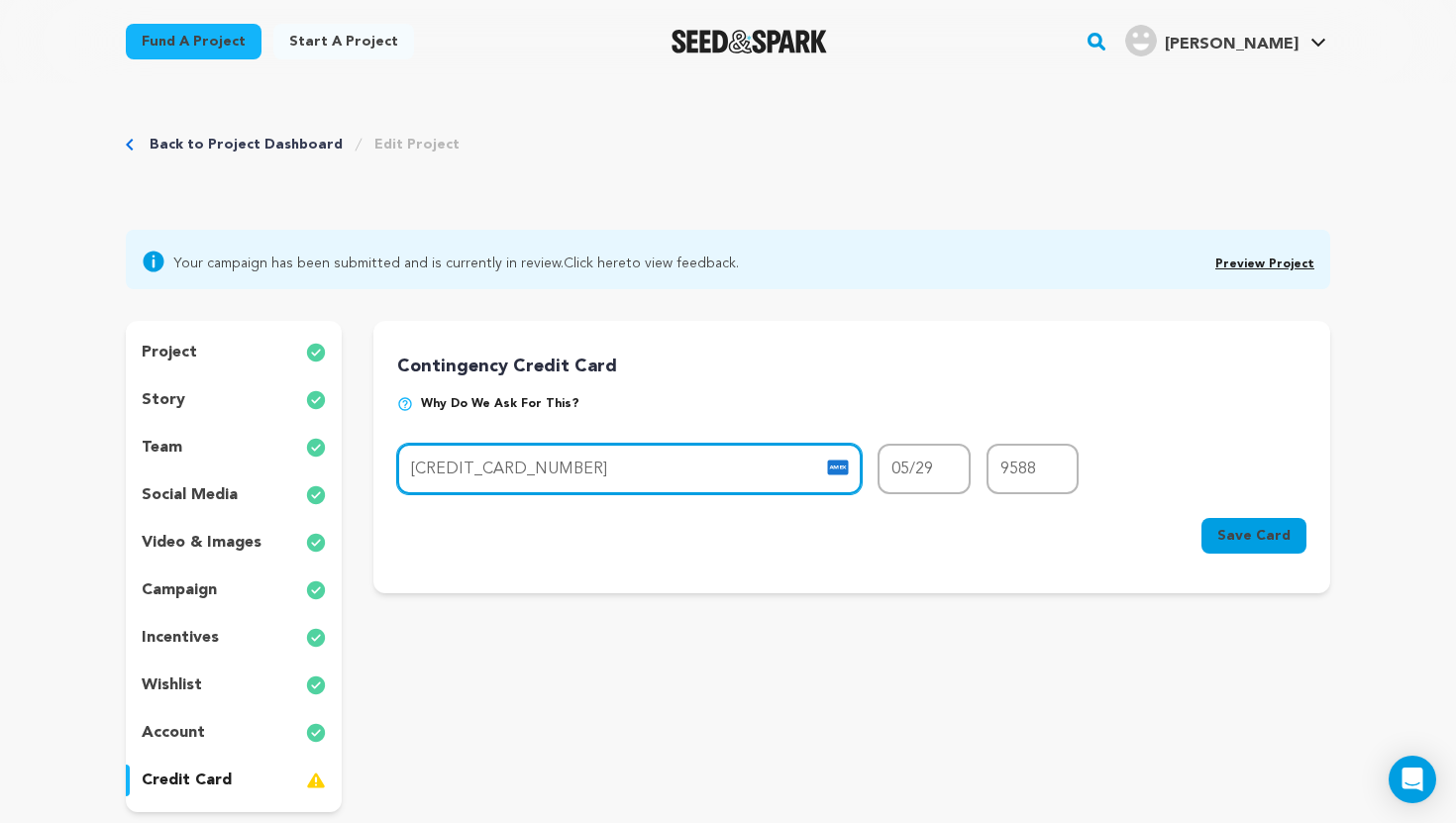 type on "3795 5006 0299 671" 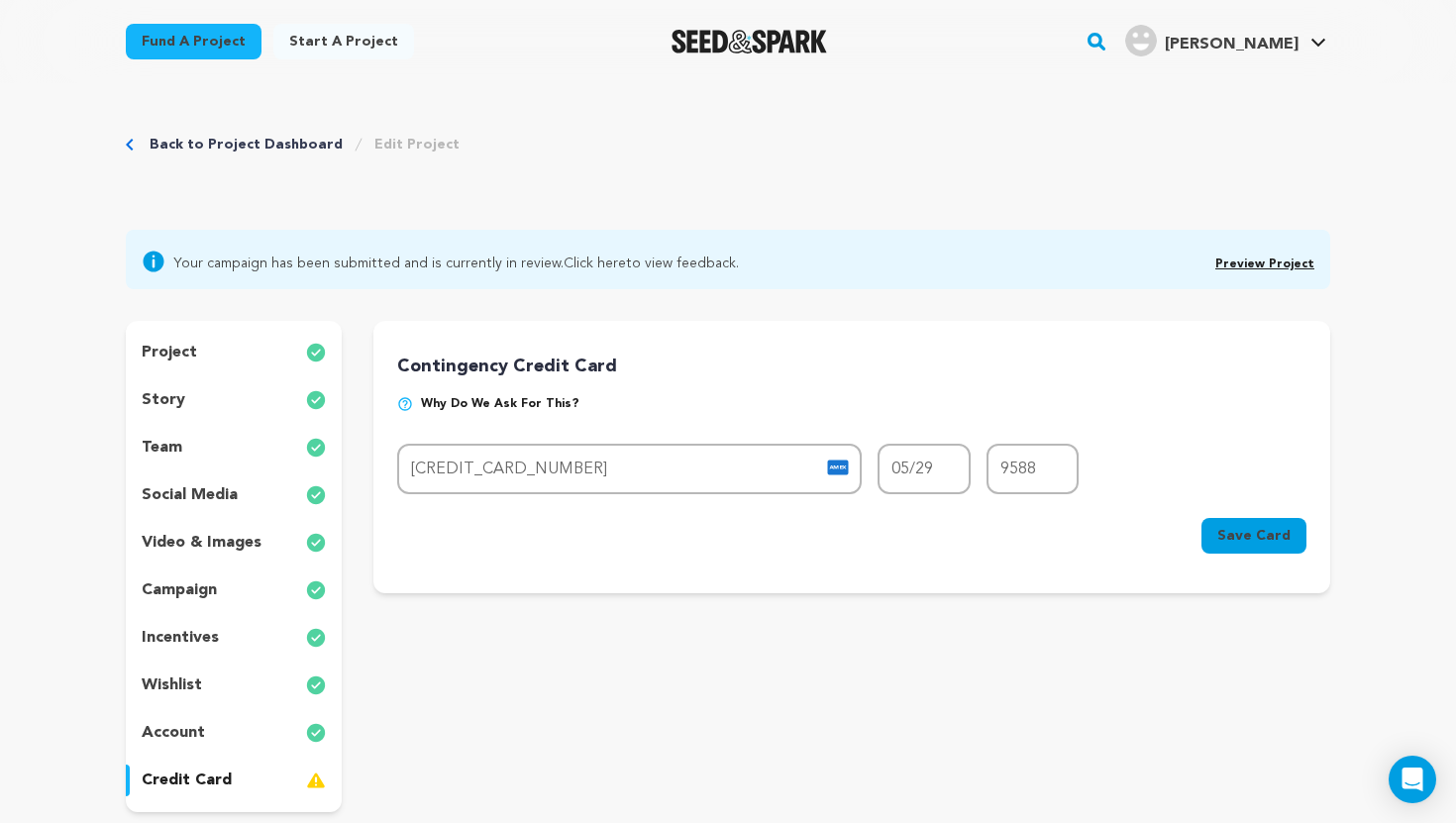click on "Save Card" at bounding box center [1254, 536] 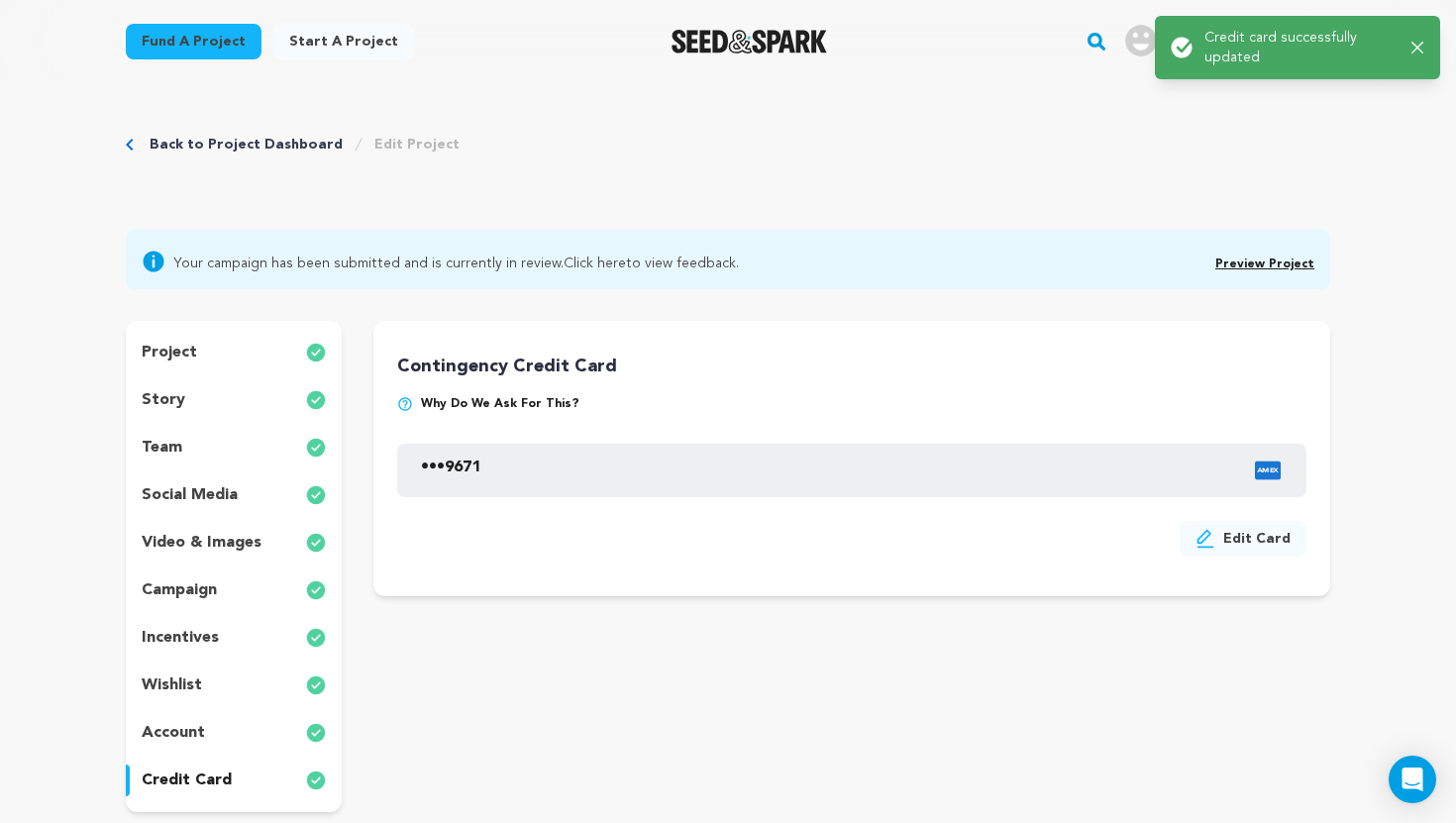 click on "Back to Project Dashboard
Edit Project
Your campaign has been submitted and is currently in review.  Click here  to view feedback." at bounding box center [728, 1058] 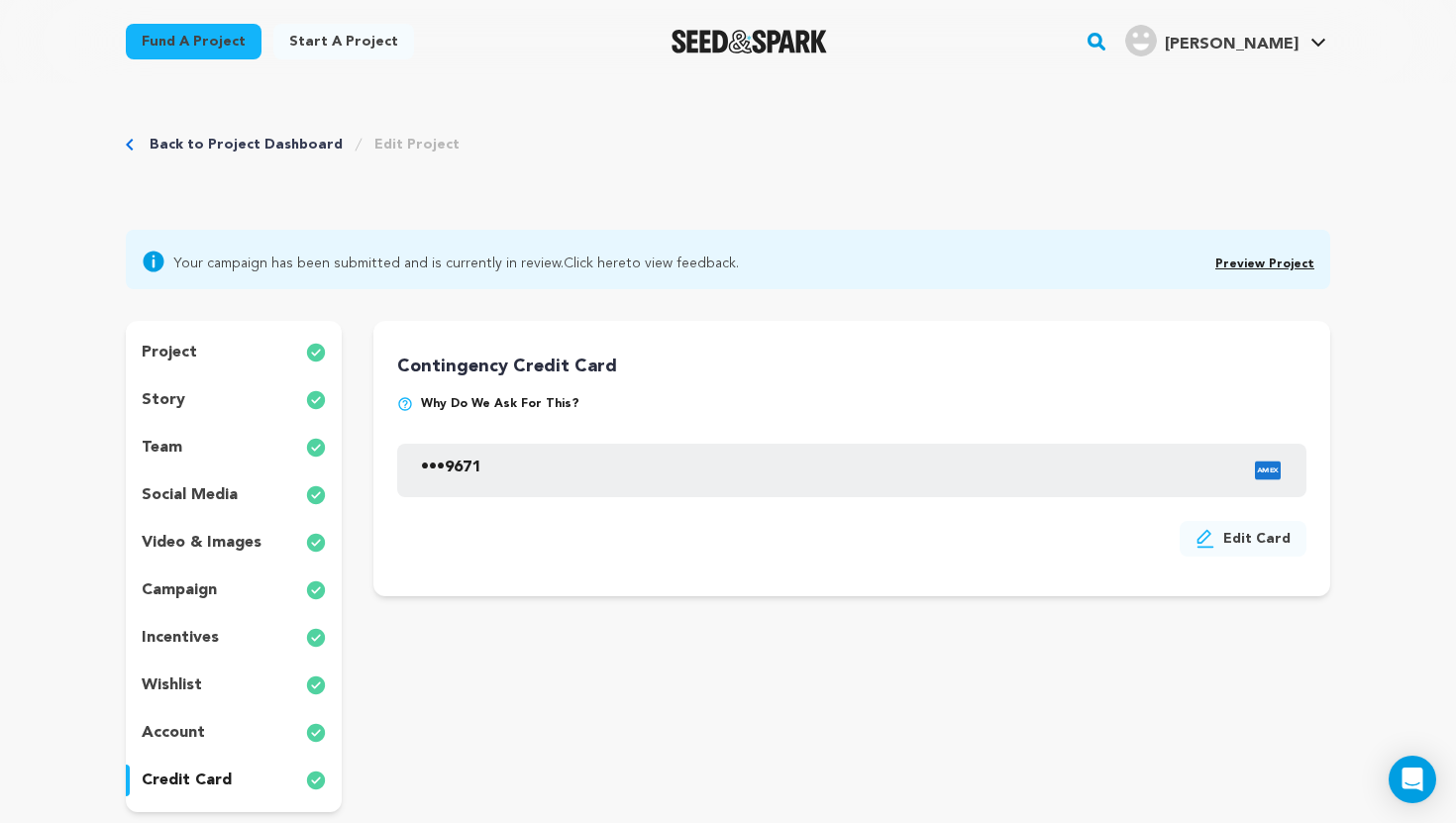 click on "project" at bounding box center (234, 353) 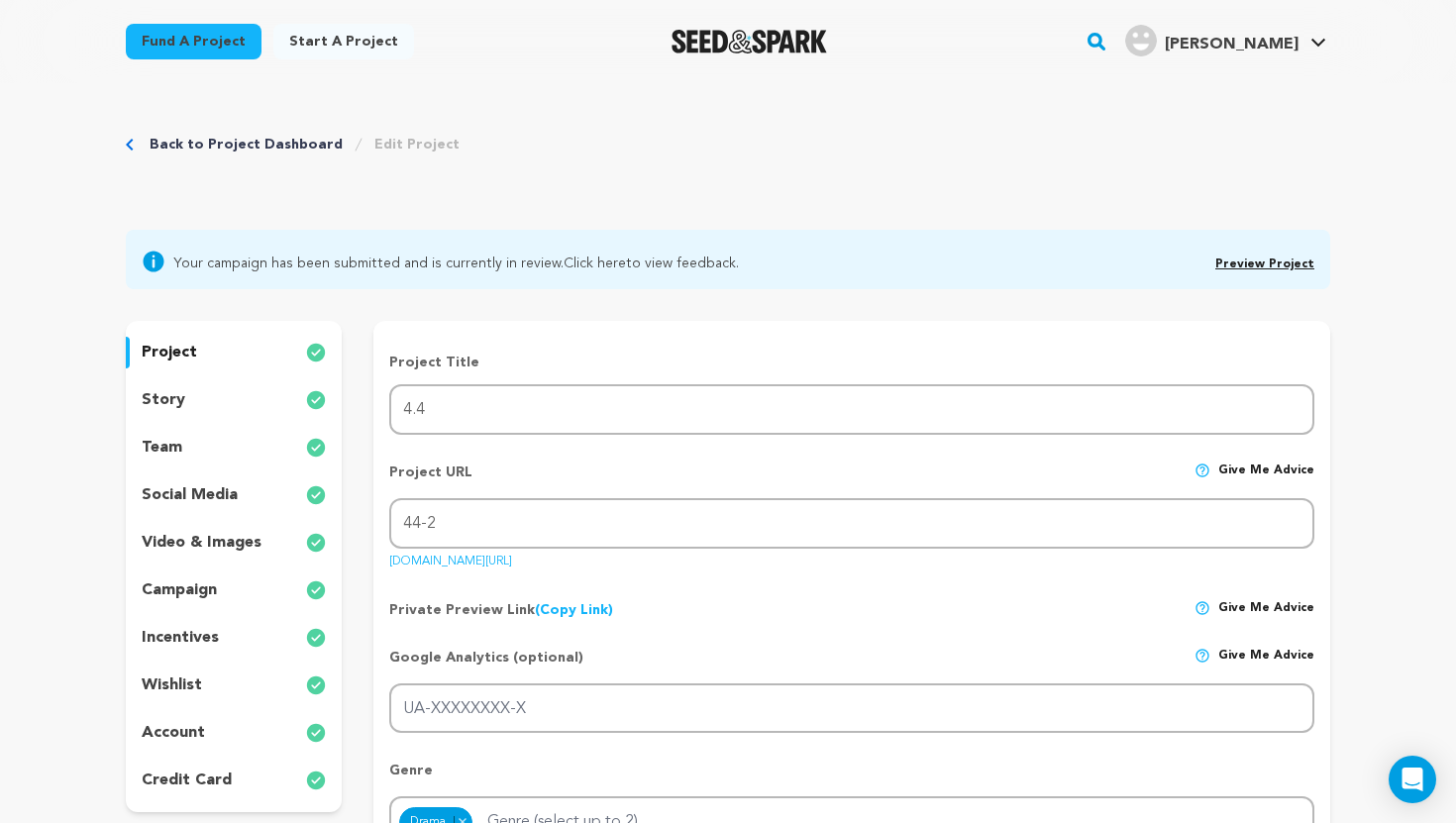 click on "story" at bounding box center [234, 400] 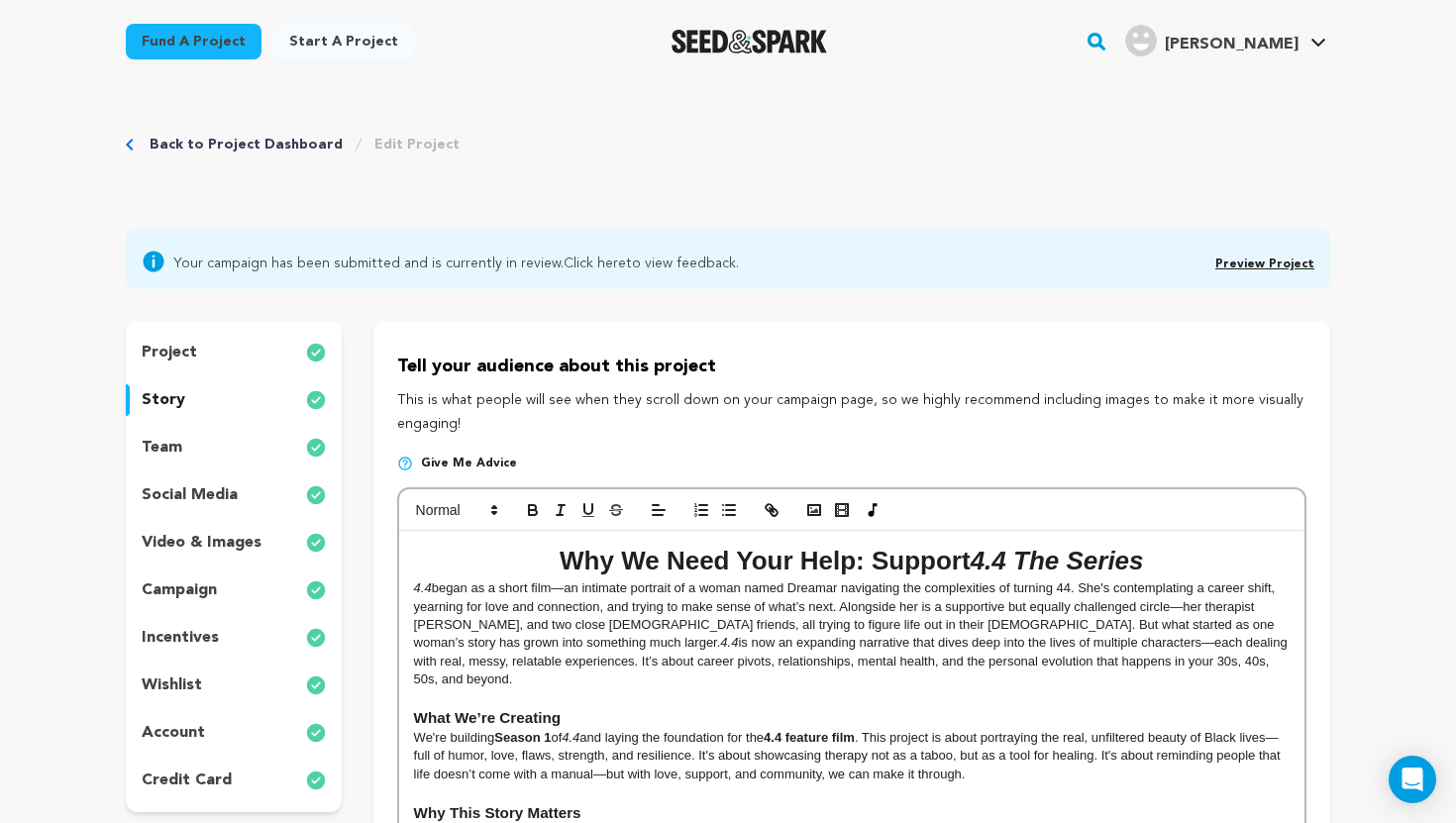 click on "project
story
team
social media
video & images
campaign
incentives
wishlist account" at bounding box center (234, 566) 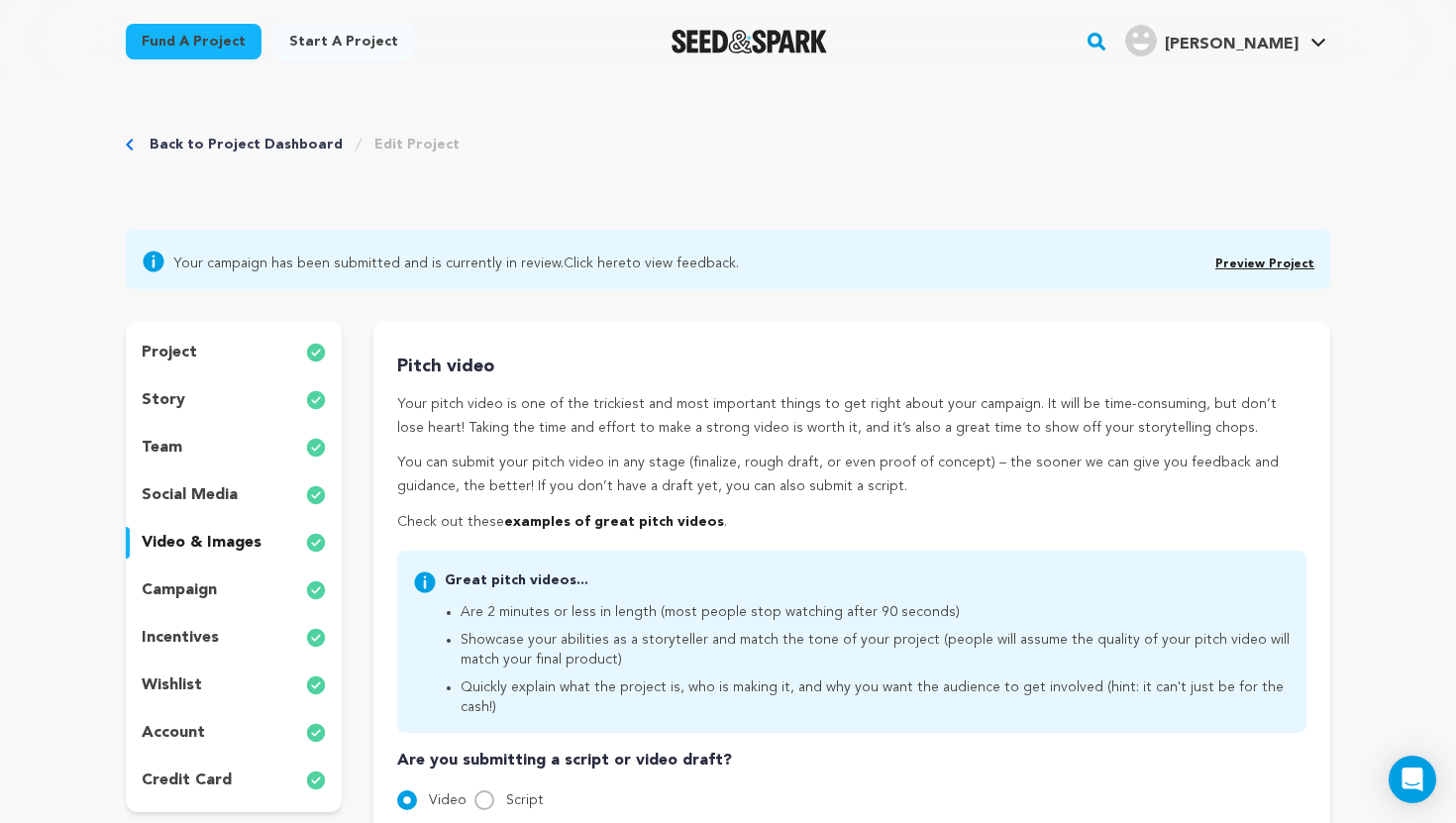 click on "campaign" at bounding box center [179, 590] 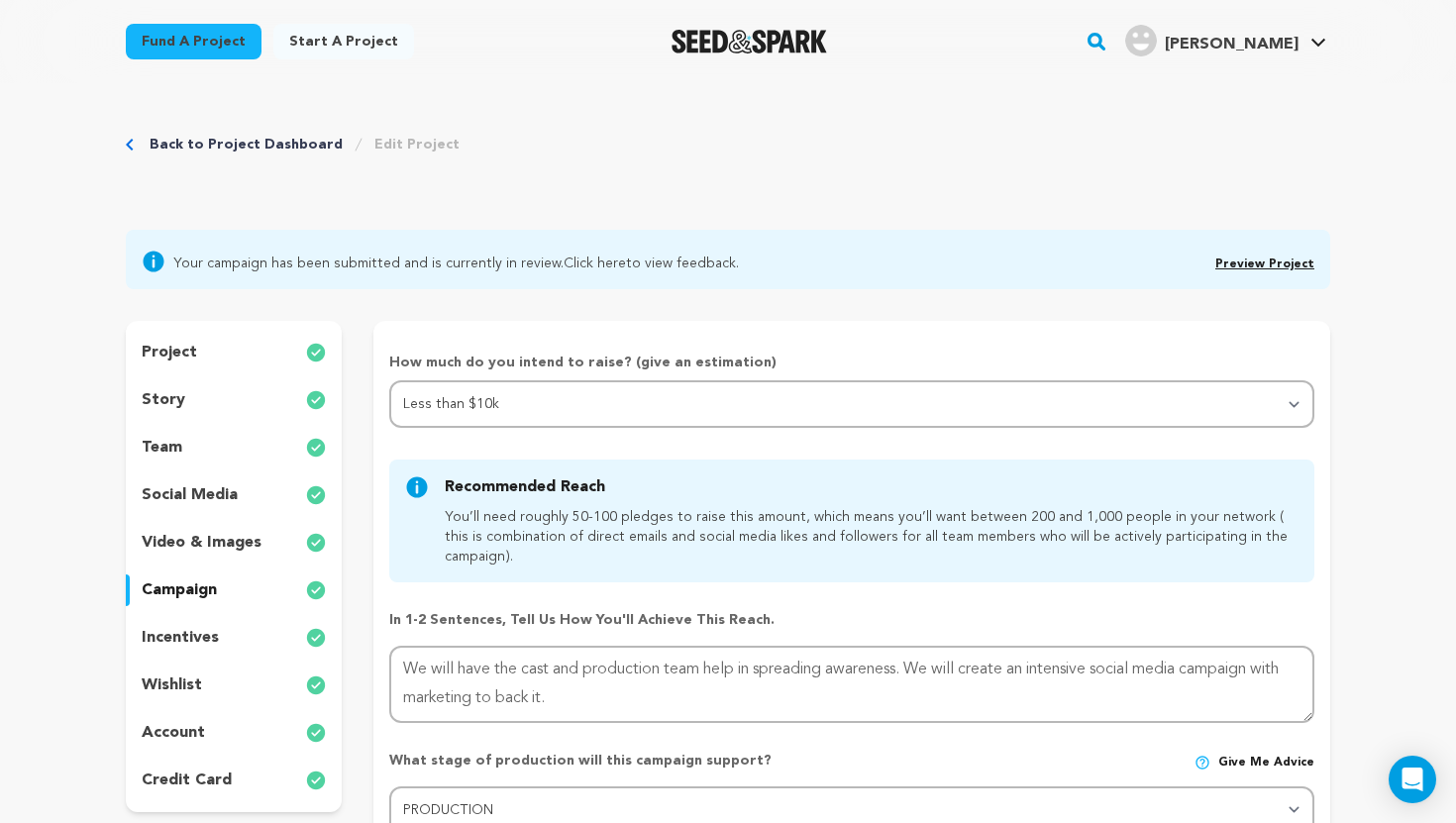 click on "incentives" at bounding box center [180, 638] 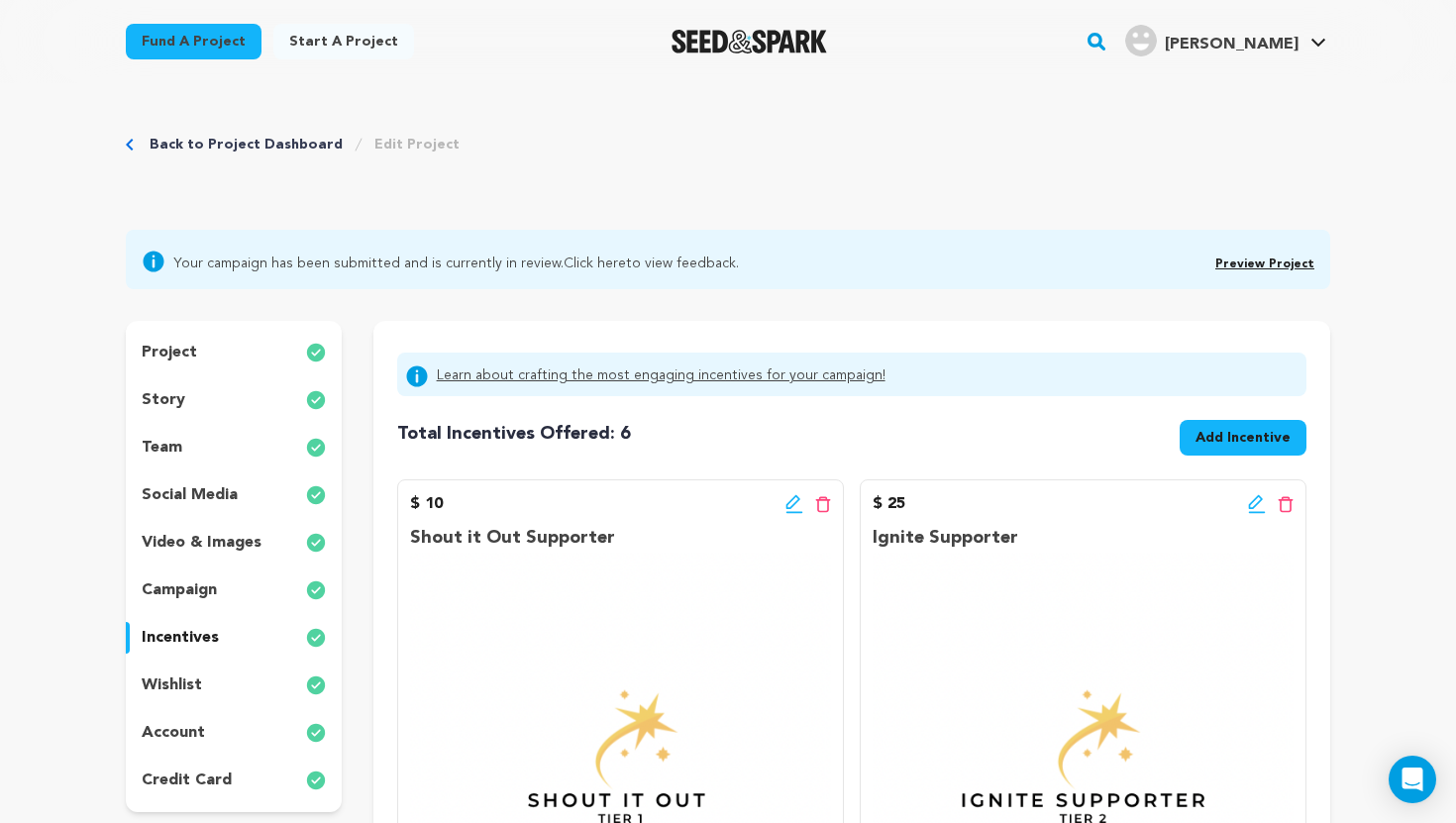 click on "Back to Project Dashboard
Edit Project
Your campaign has been submitted and is currently in review.  Click here  to view feedback." at bounding box center (728, 1838) 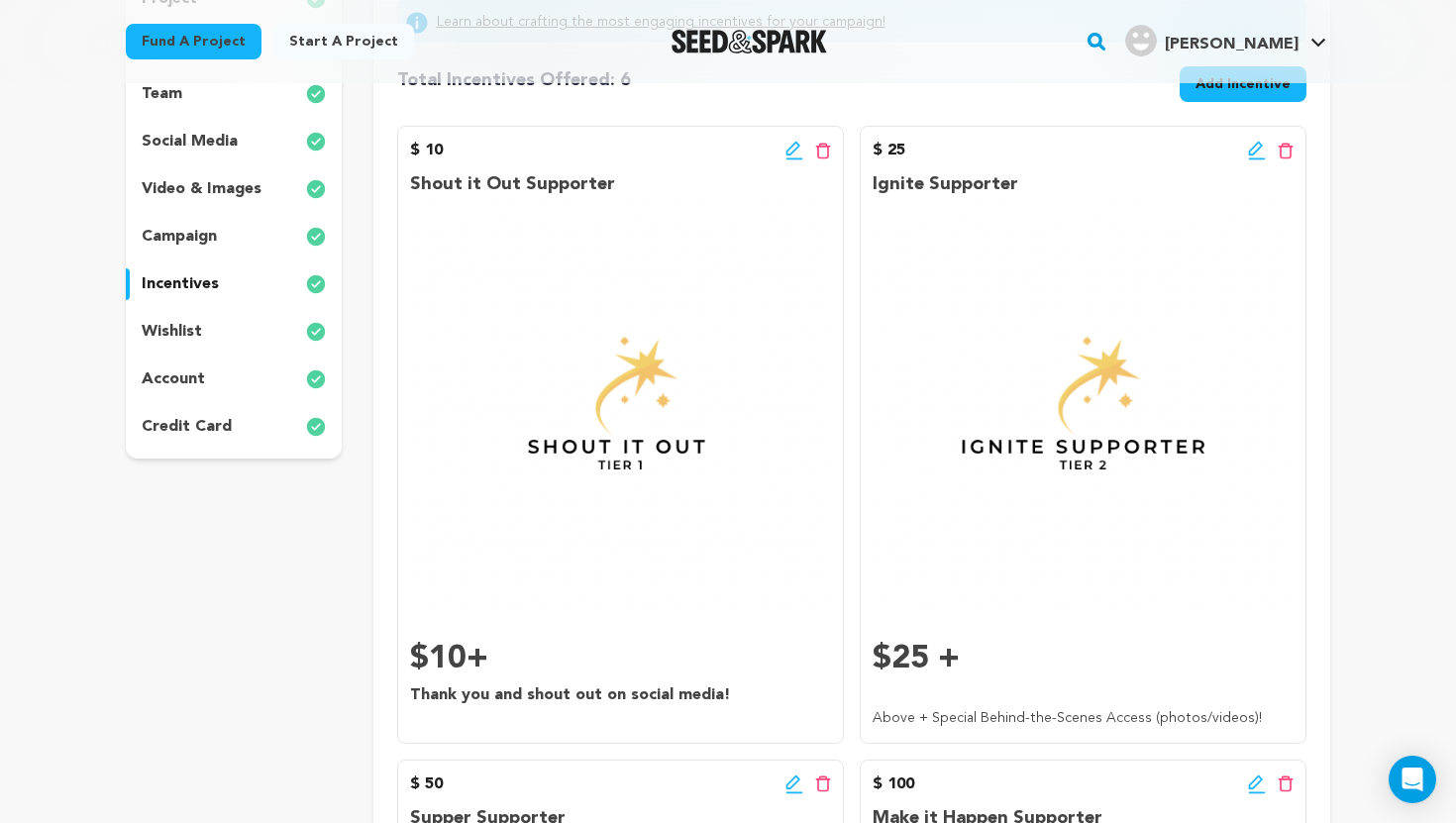scroll, scrollTop: 357, scrollLeft: 0, axis: vertical 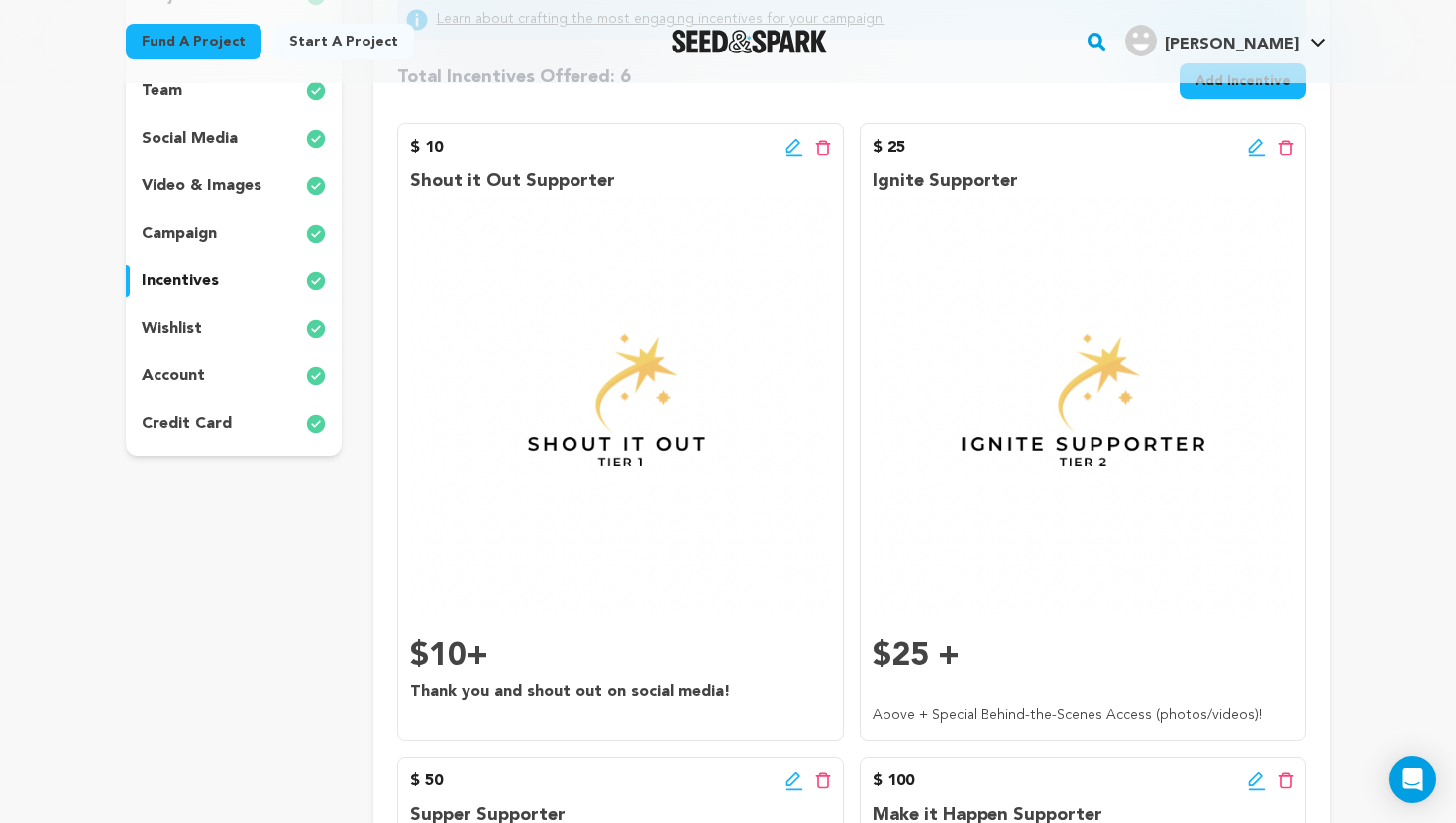 click on "wishlist" at bounding box center (234, 329) 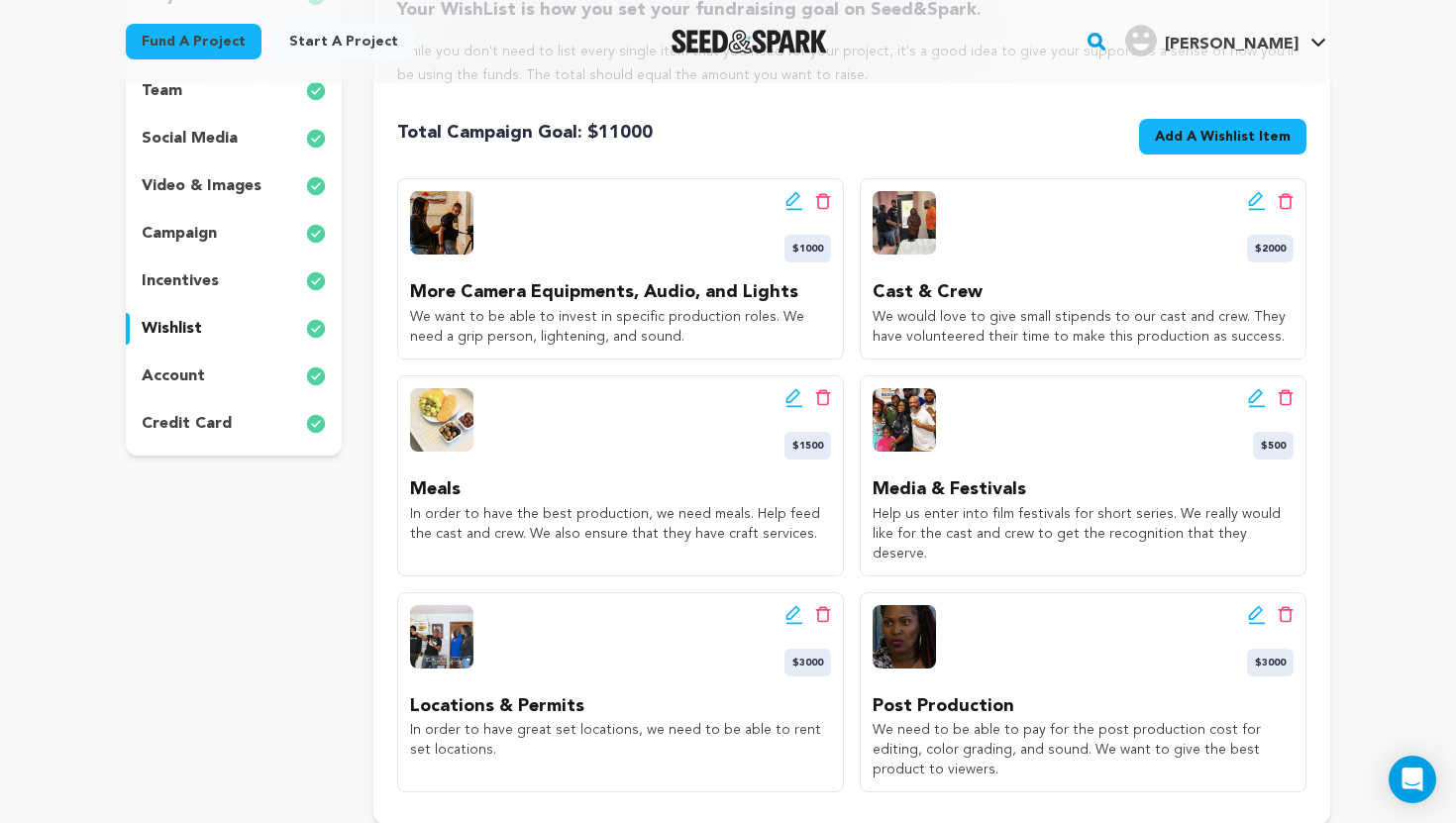 click 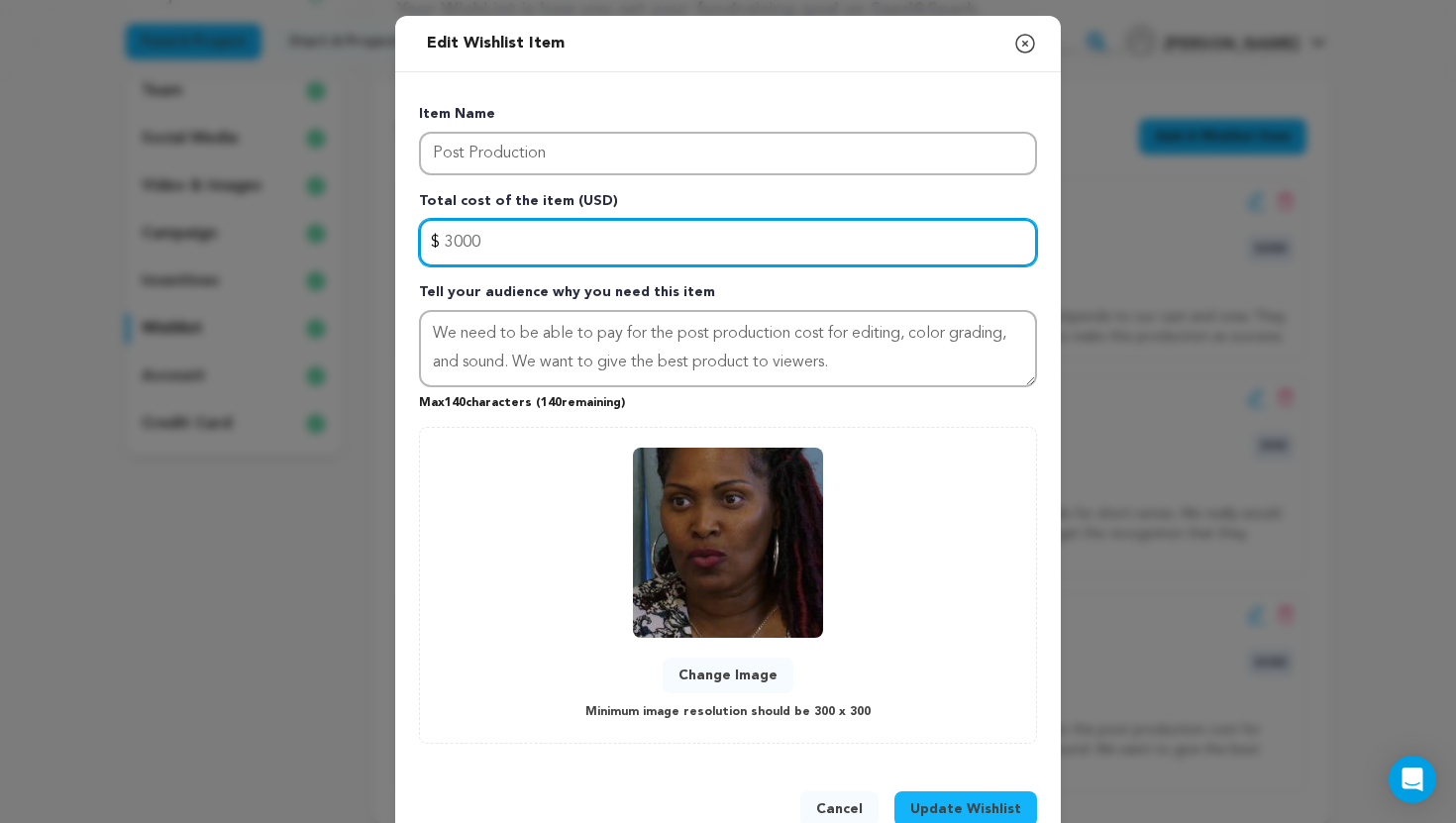 click on "3000" at bounding box center [728, 243] 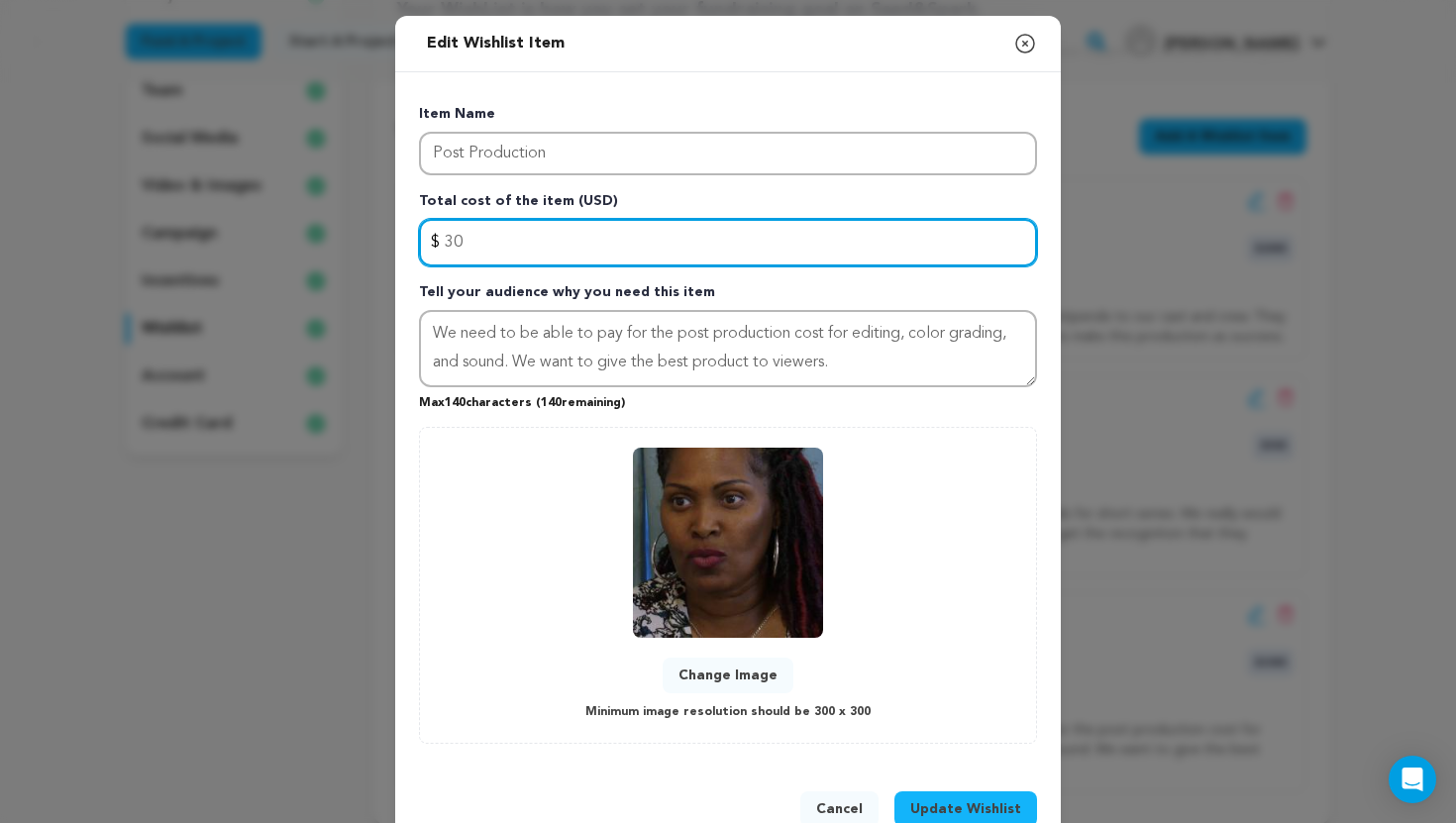 type on "3" 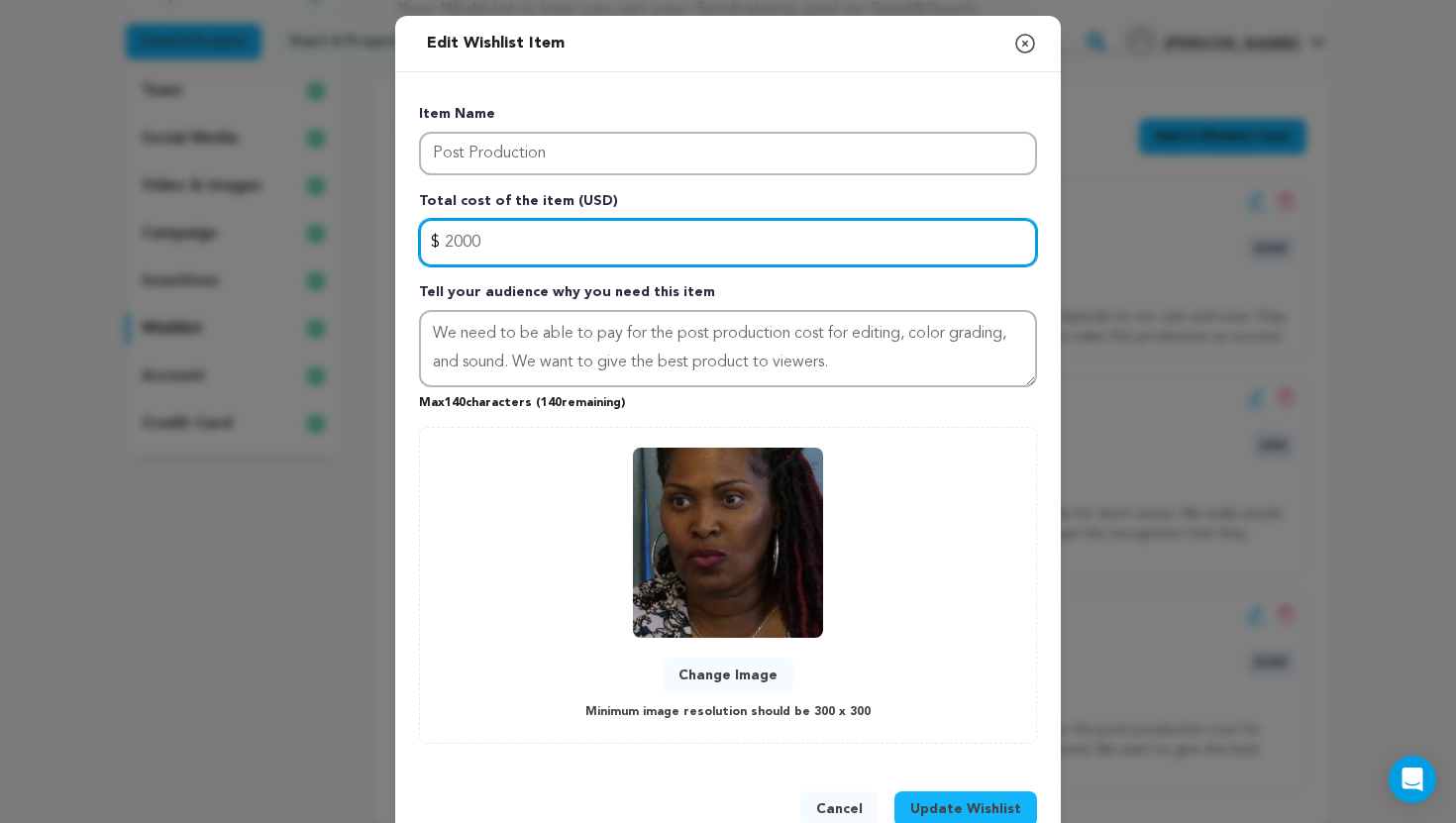 type on "2000" 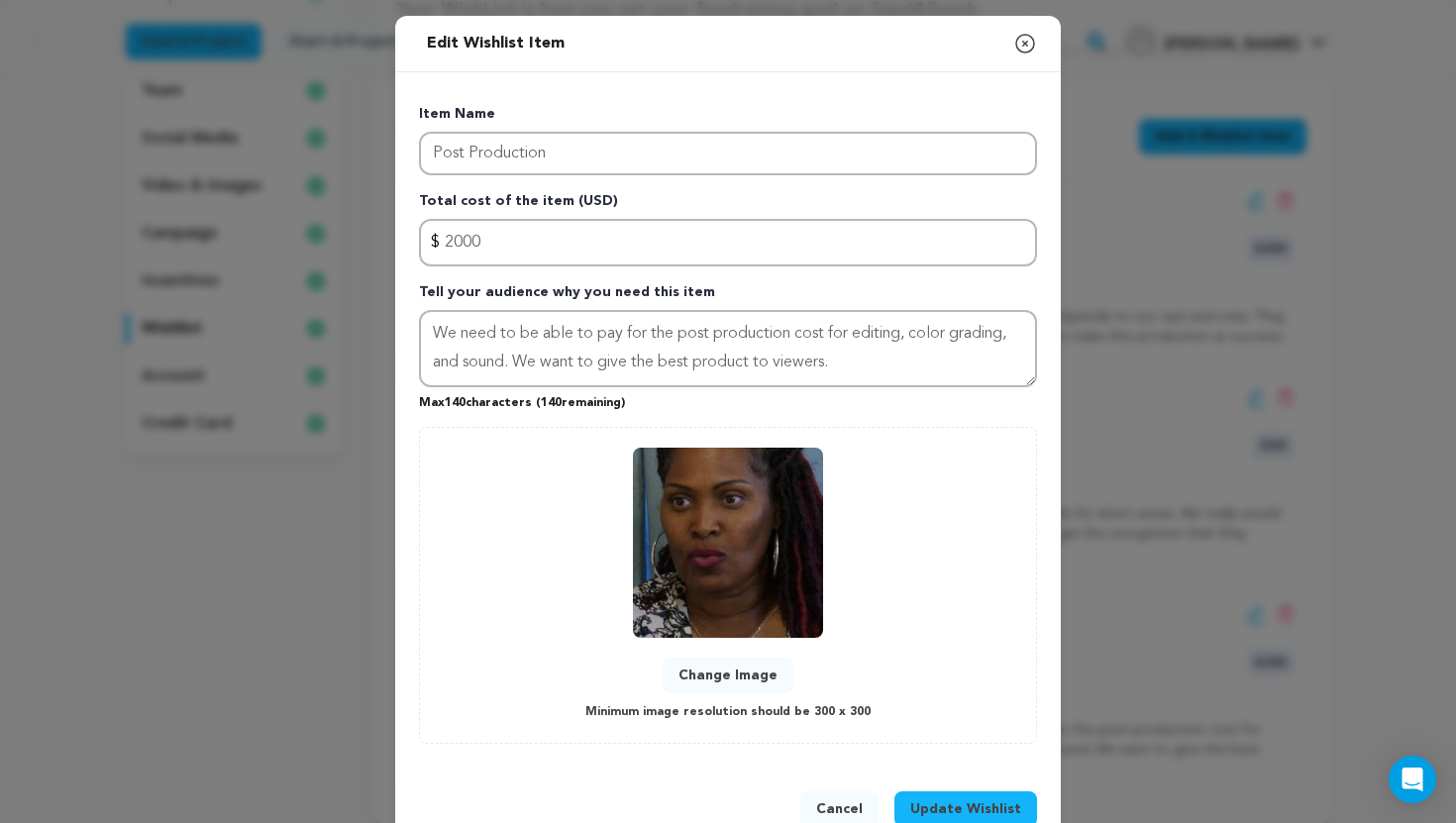 click on "Update Wishlist" at bounding box center [966, 809] 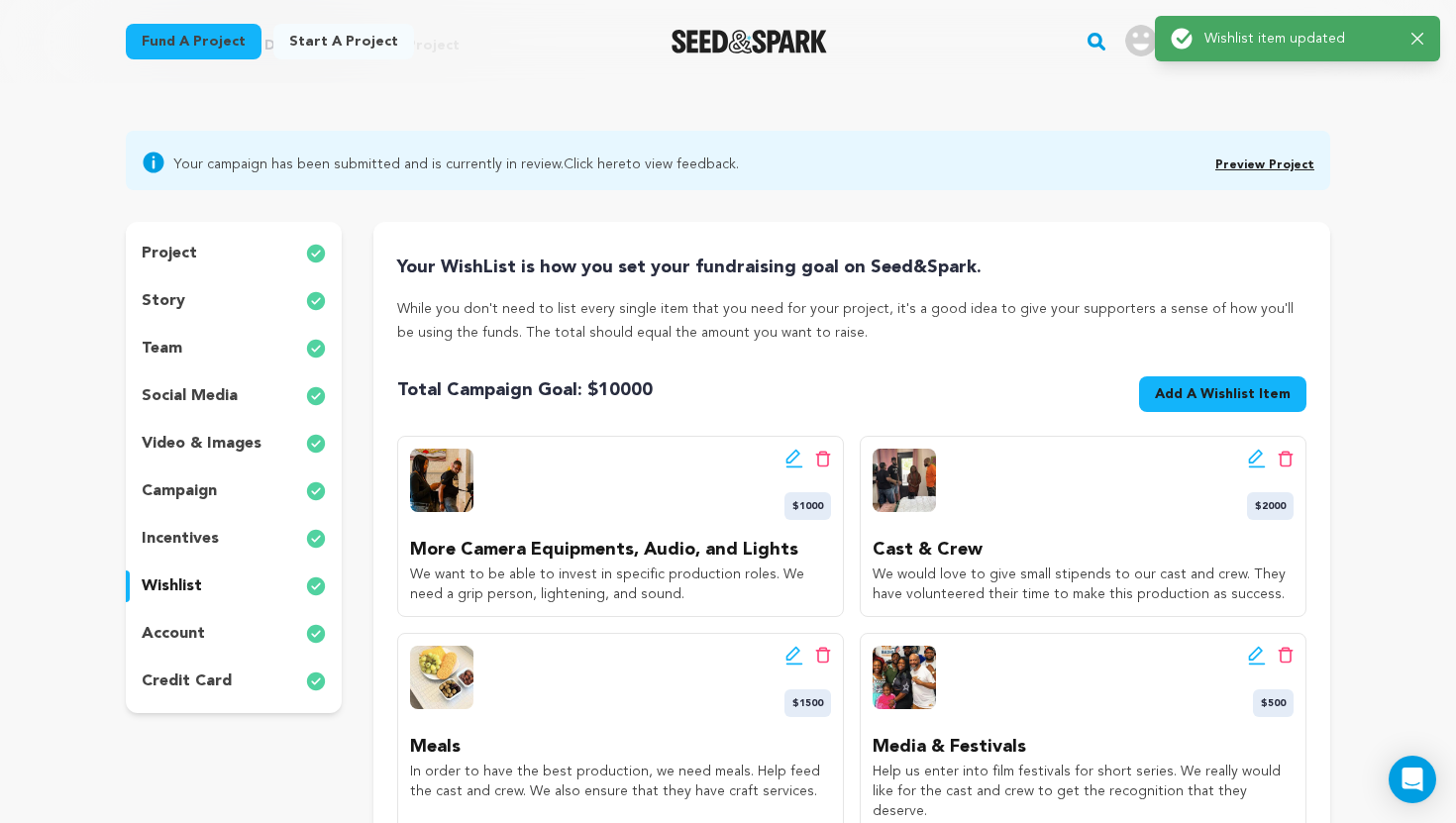 scroll, scrollTop: 0, scrollLeft: 0, axis: both 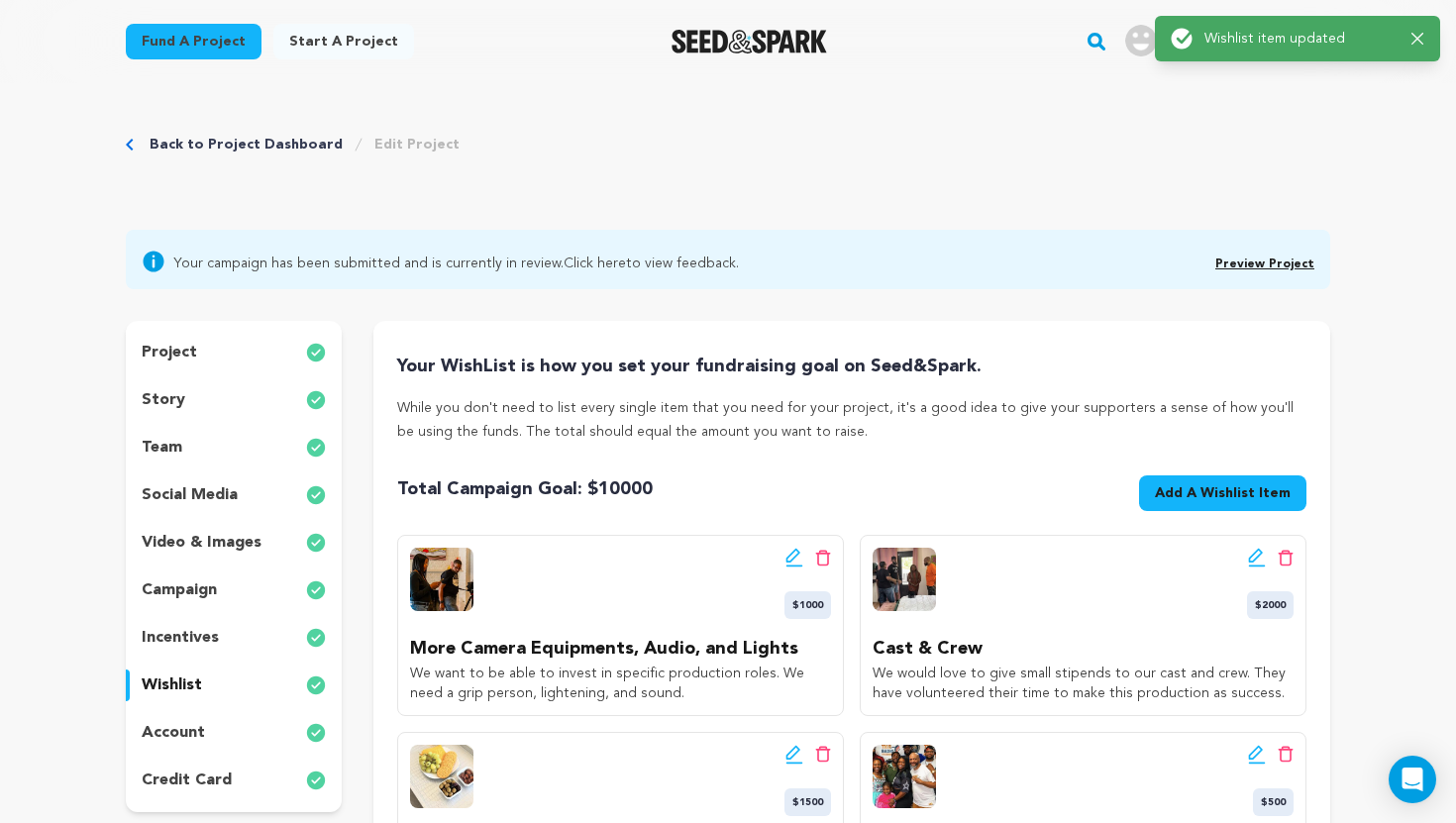click on "Back to Project Dashboard
Edit Project
Your campaign has been submitted and is currently in review.  Click here  to view feedback." at bounding box center [728, 1242] 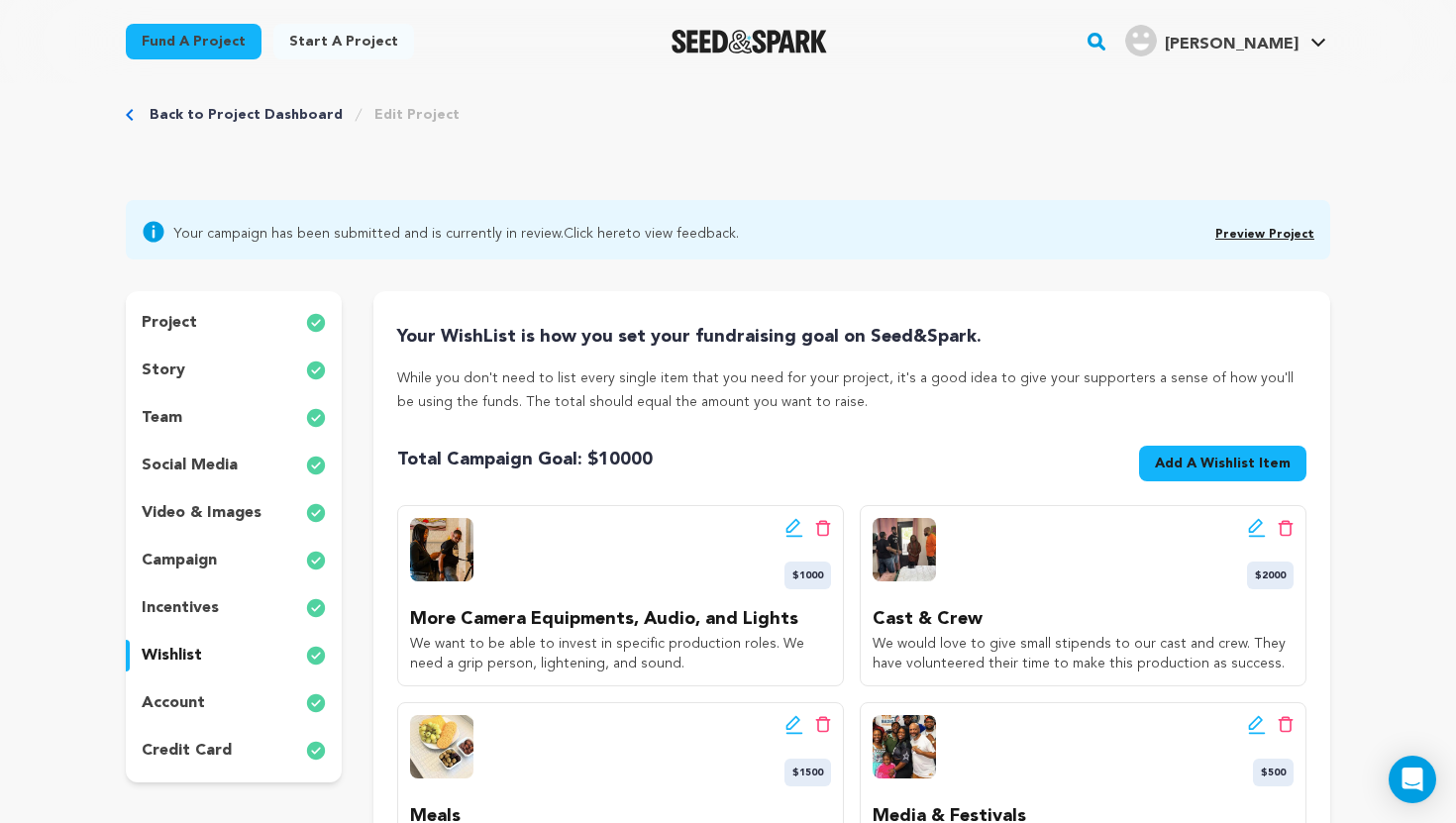 scroll, scrollTop: 0, scrollLeft: 0, axis: both 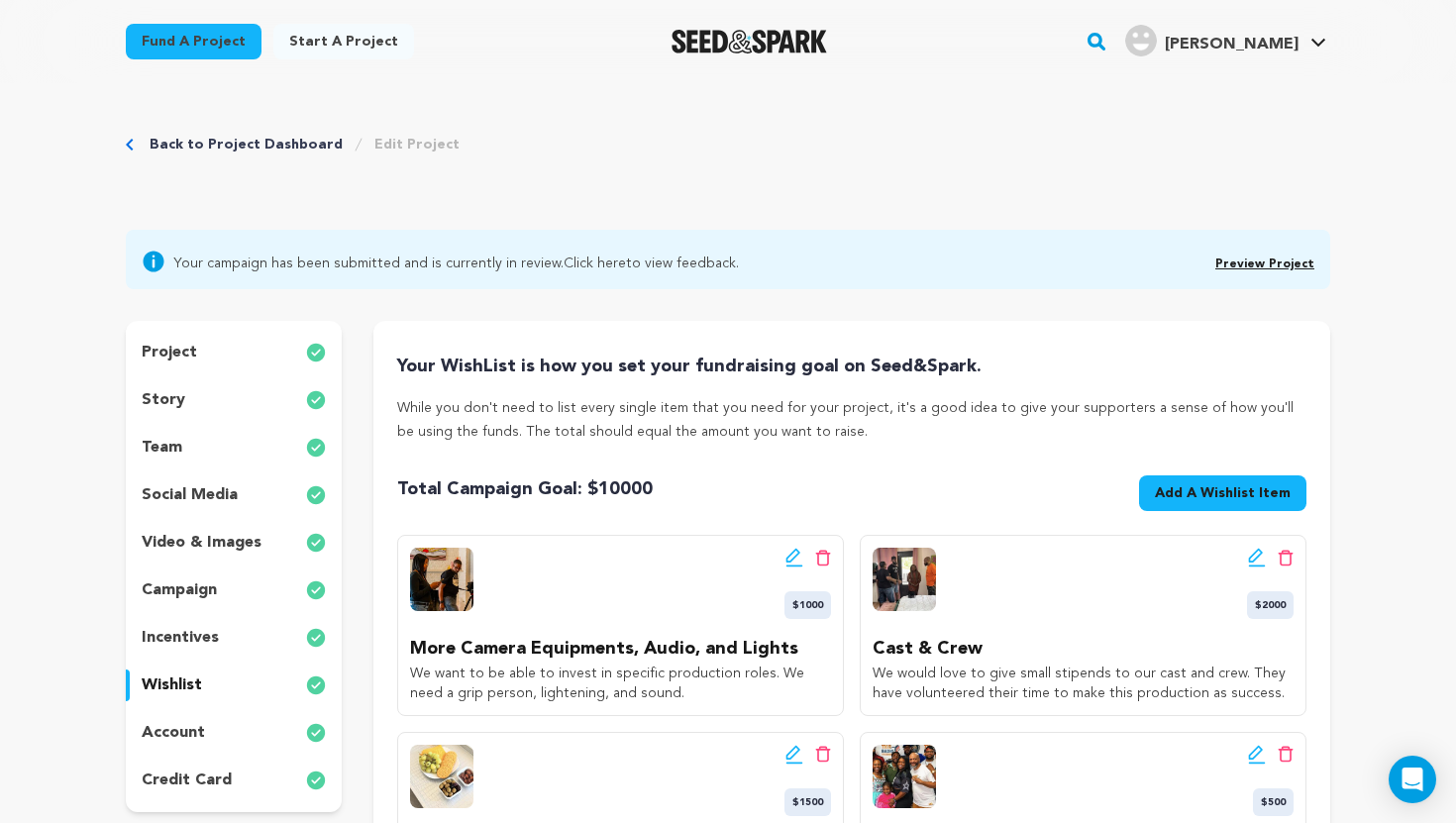 click on "project" at bounding box center (234, 353) 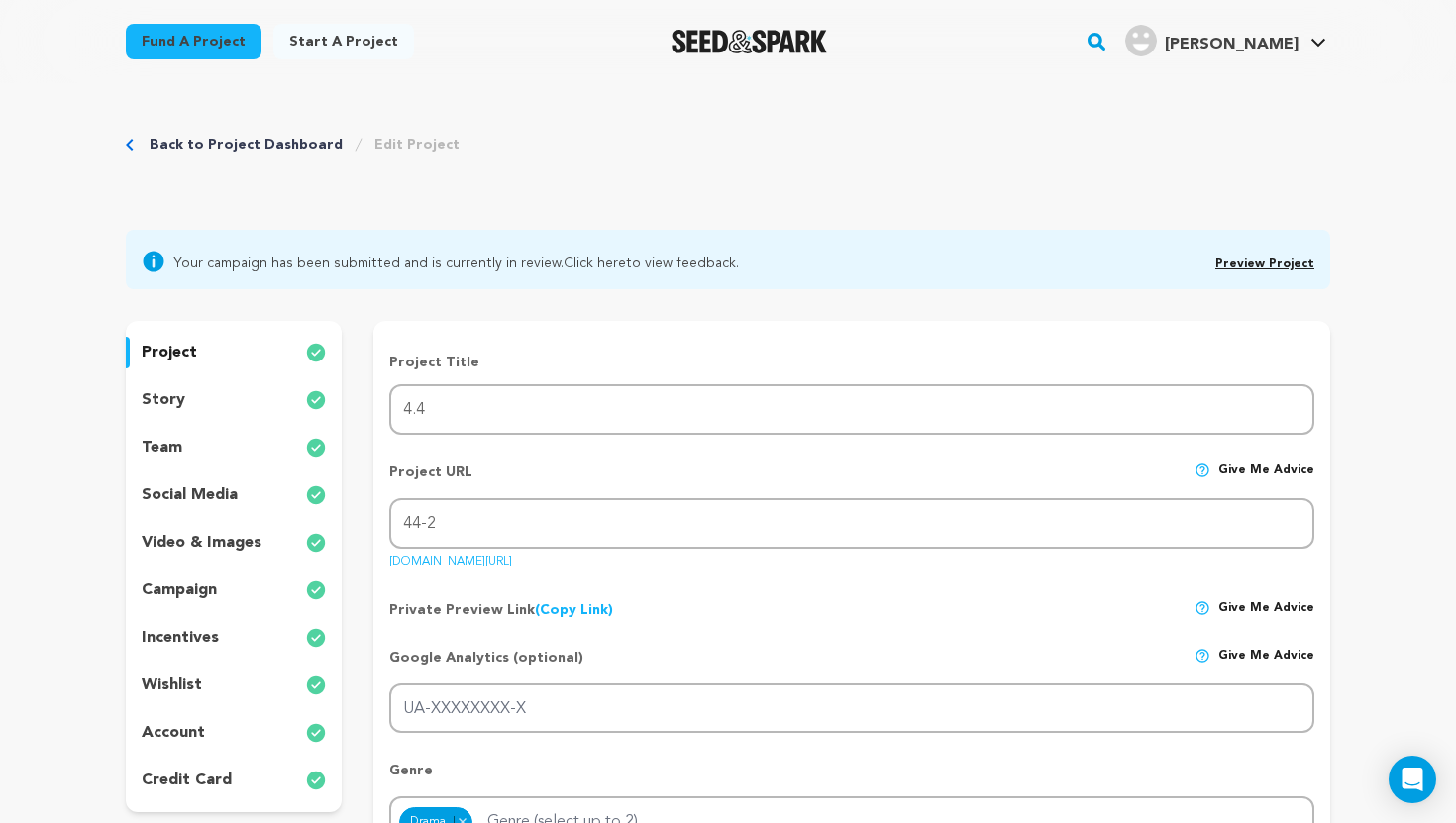 type 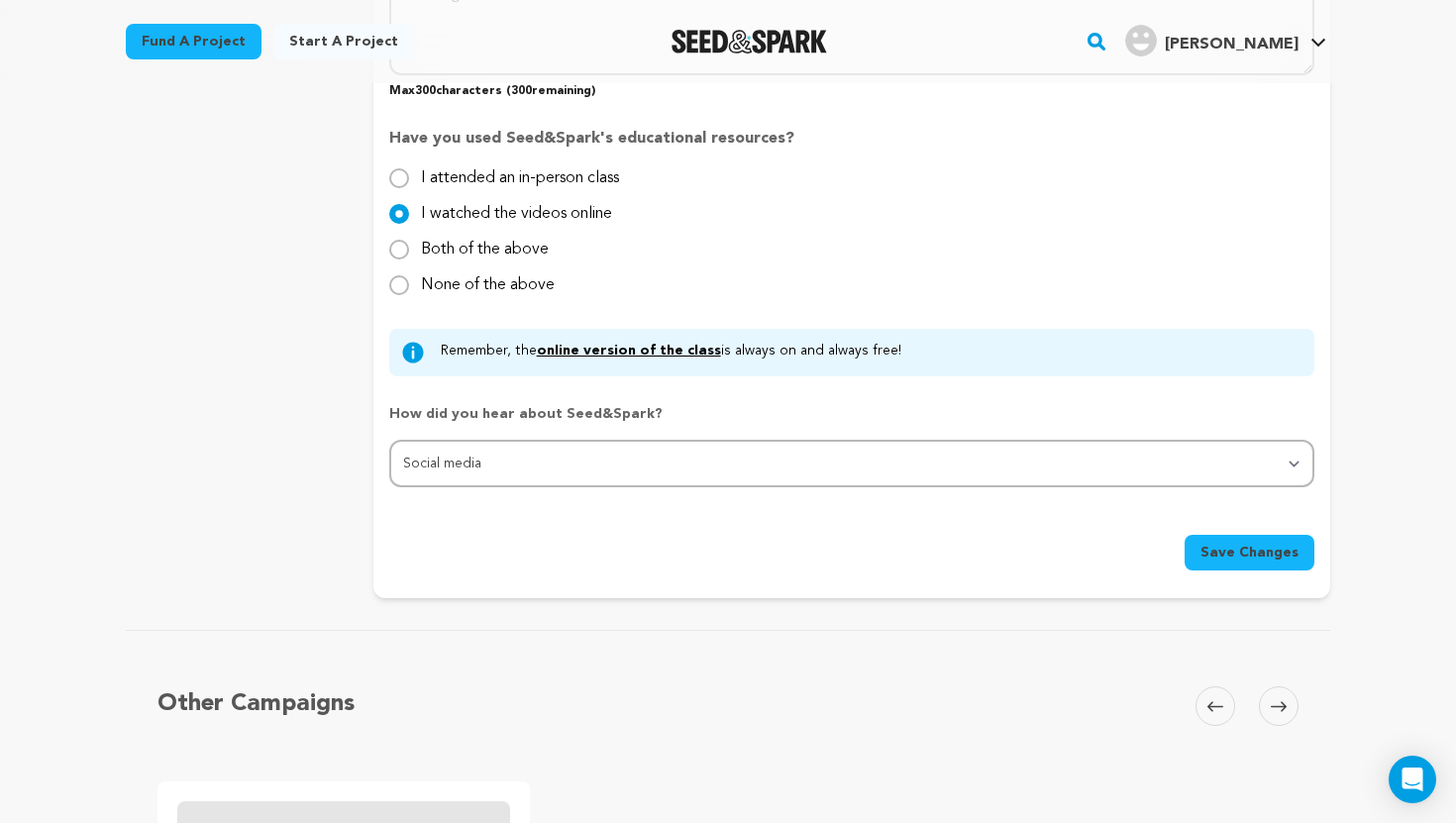 scroll, scrollTop: 2020, scrollLeft: 0, axis: vertical 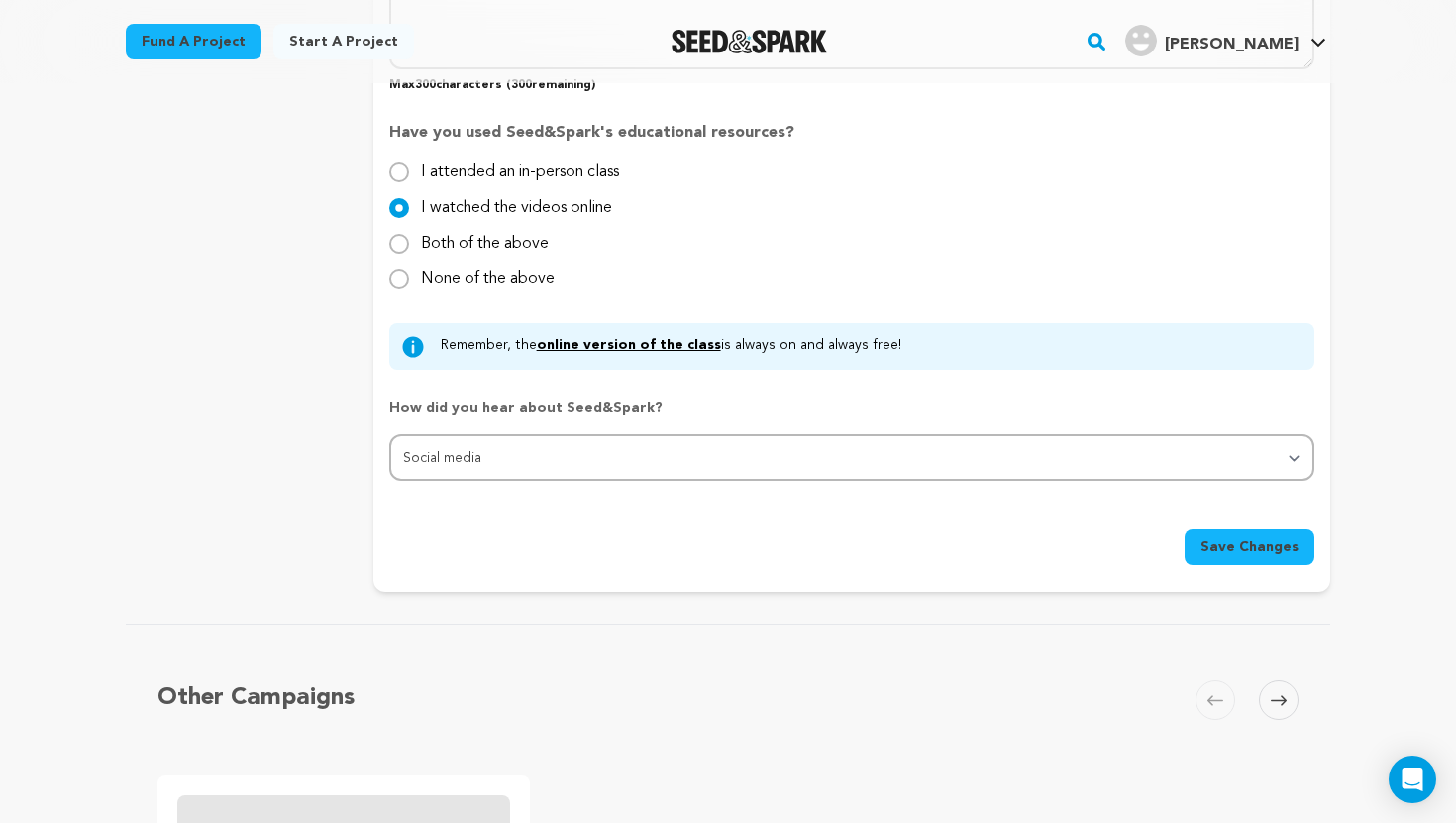 click on "Save Changes" at bounding box center (1249, 547) 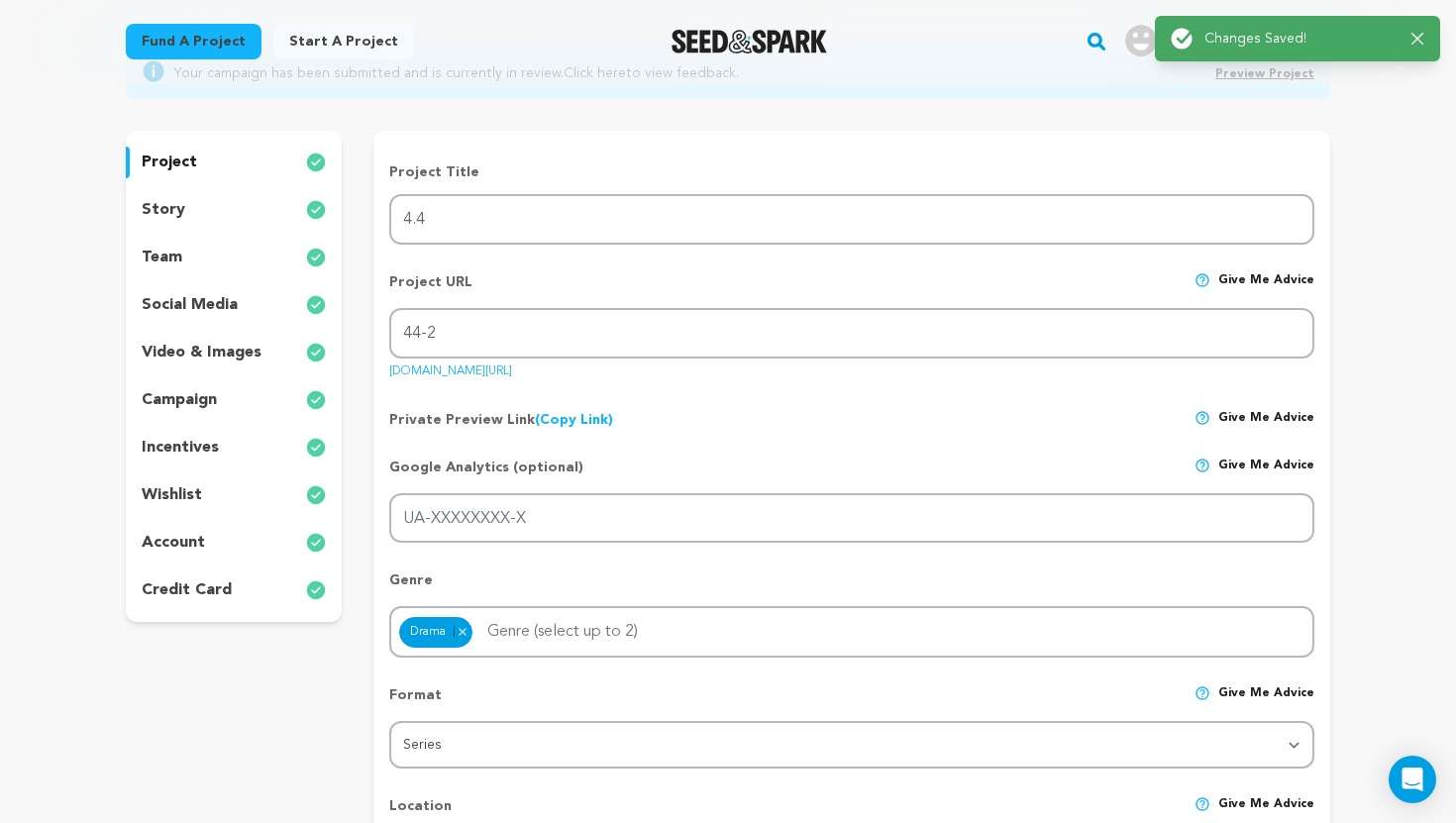scroll, scrollTop: 0, scrollLeft: 0, axis: both 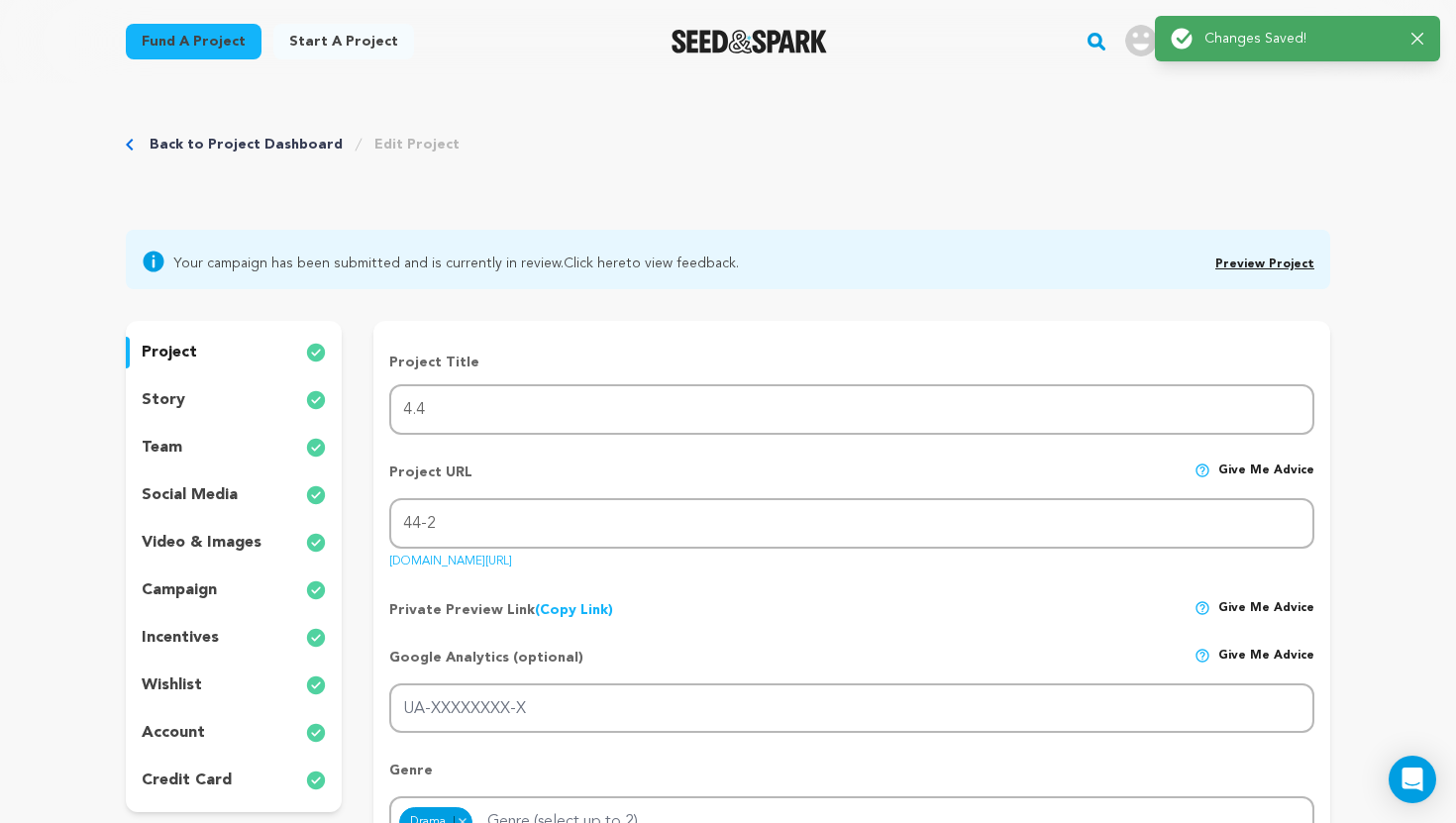 click 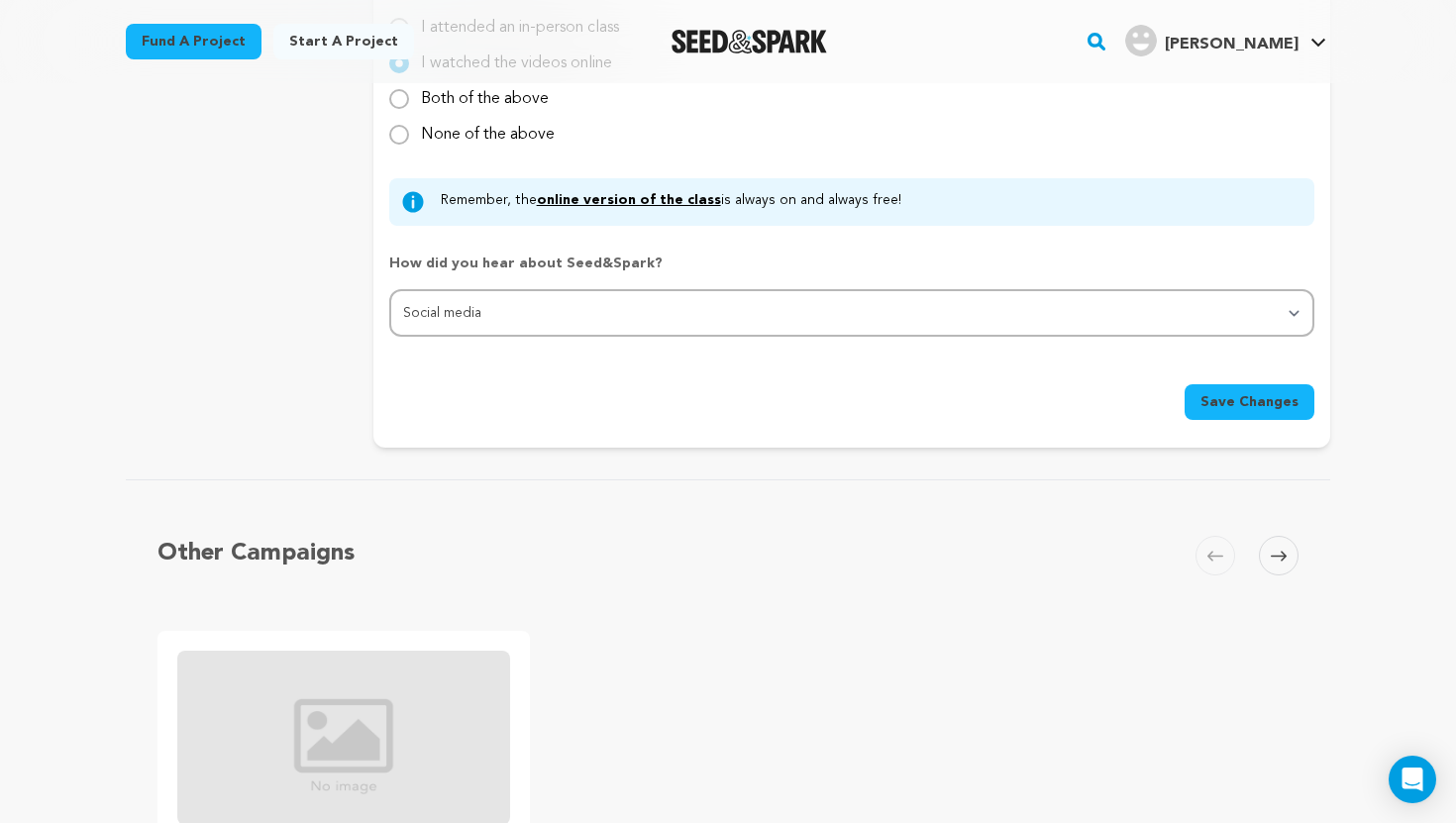 scroll, scrollTop: 2179, scrollLeft: 0, axis: vertical 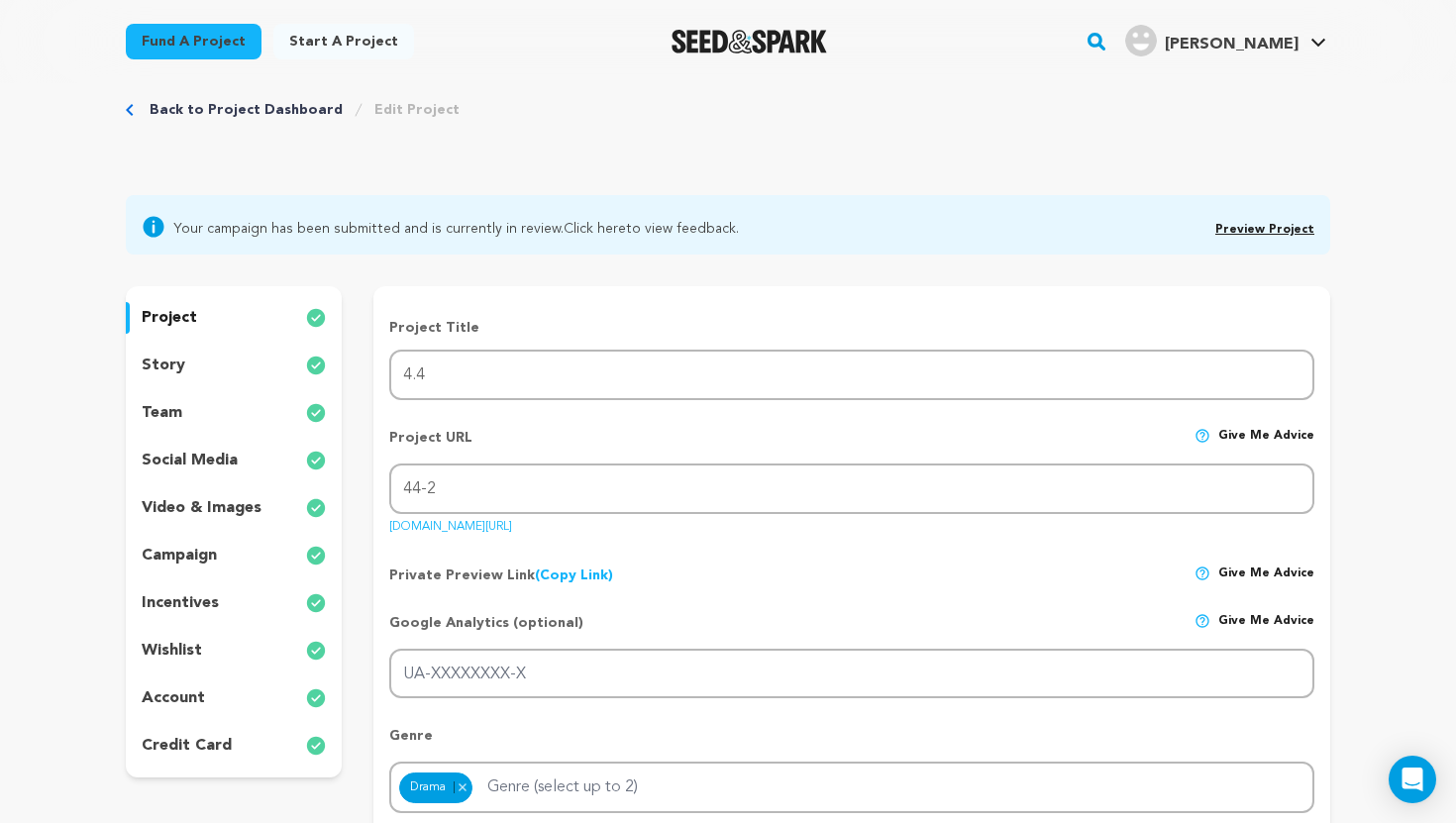 click on "Preview Project" at bounding box center [1265, 230] 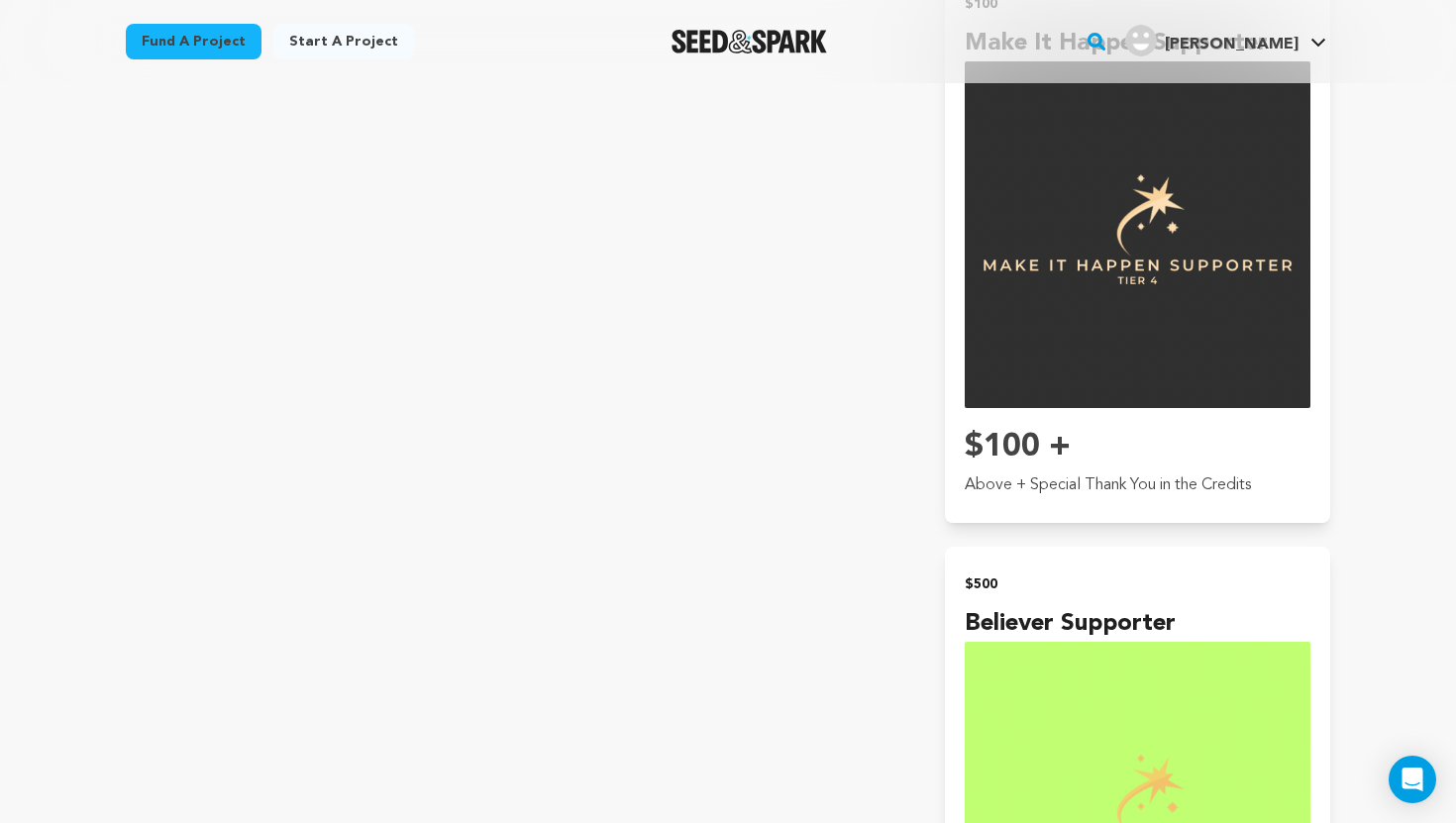 scroll, scrollTop: 3209, scrollLeft: 0, axis: vertical 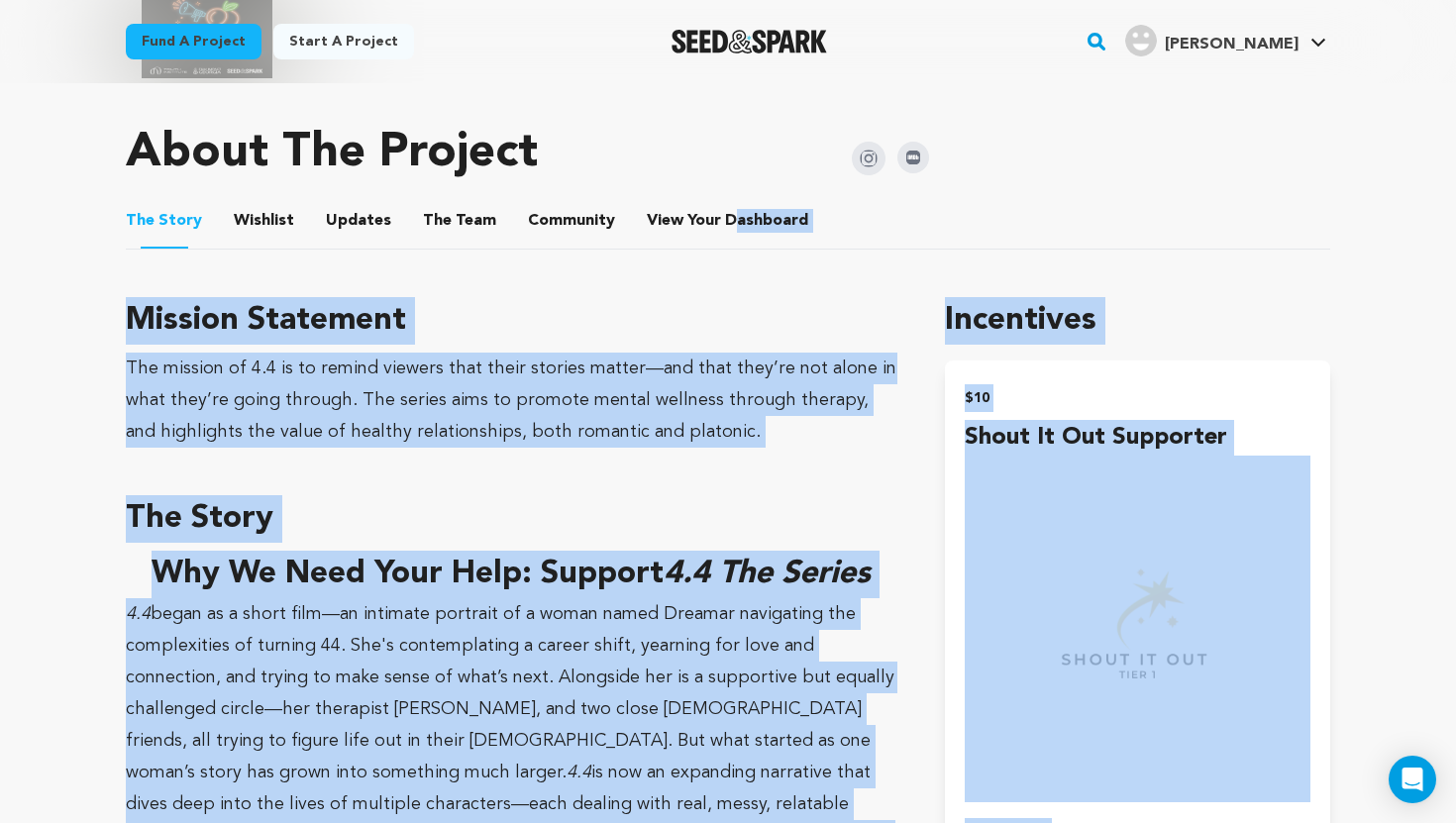 drag, startPoint x: 1455, startPoint y: 525, endPoint x: 1445, endPoint y: 198, distance: 327.1529 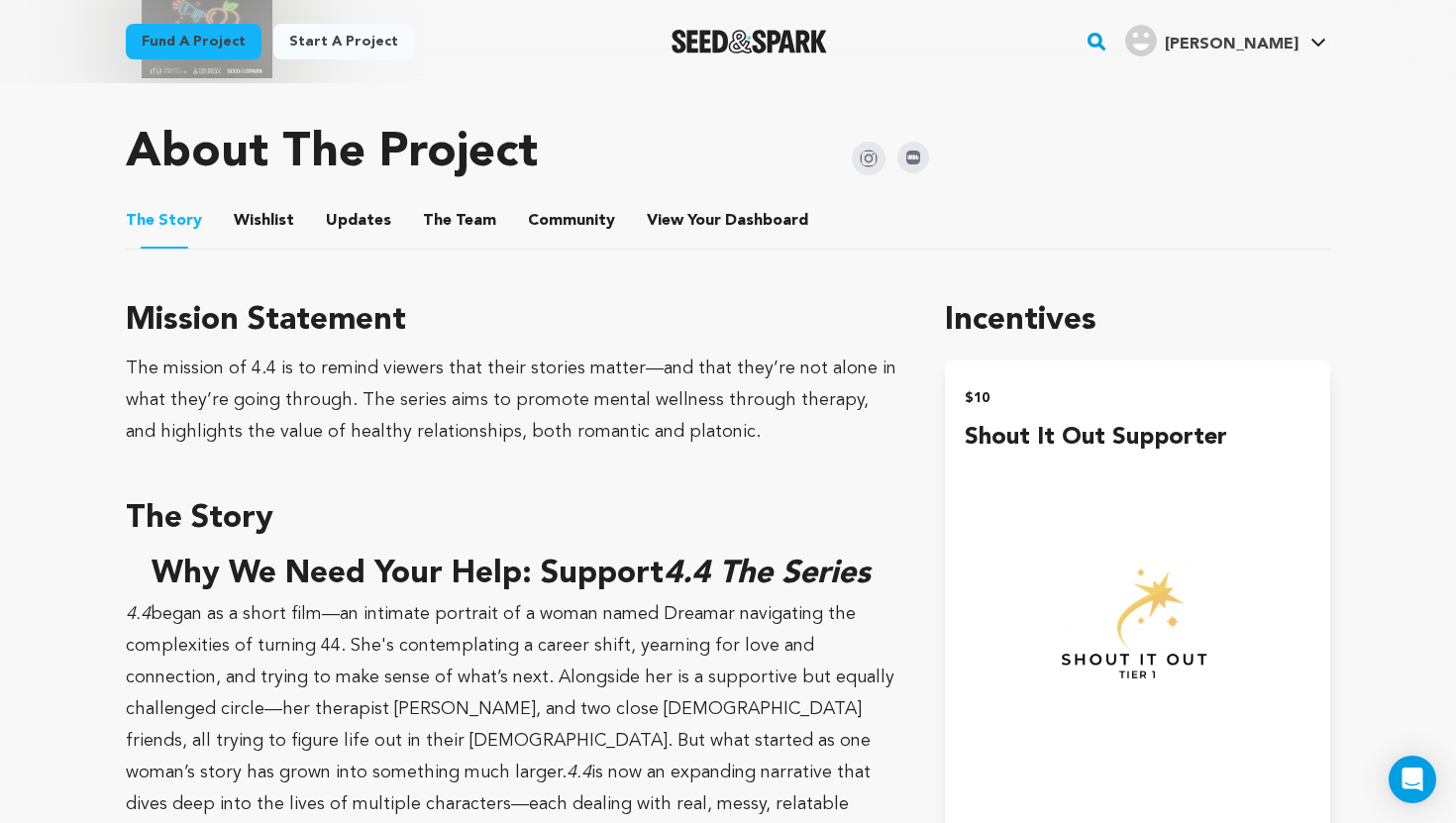 click on "The Team" at bounding box center (460, 225) 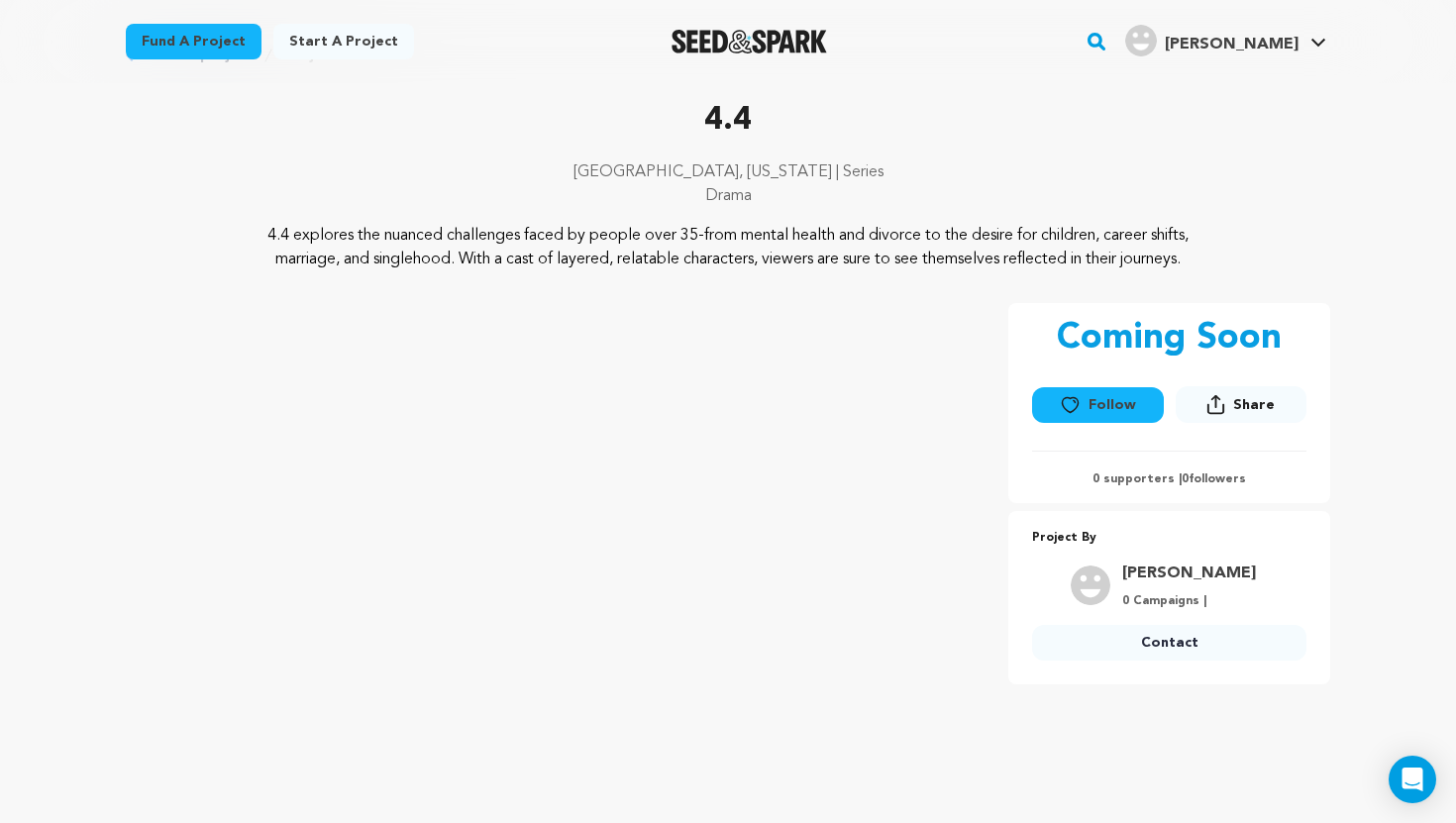 scroll, scrollTop: 0, scrollLeft: 0, axis: both 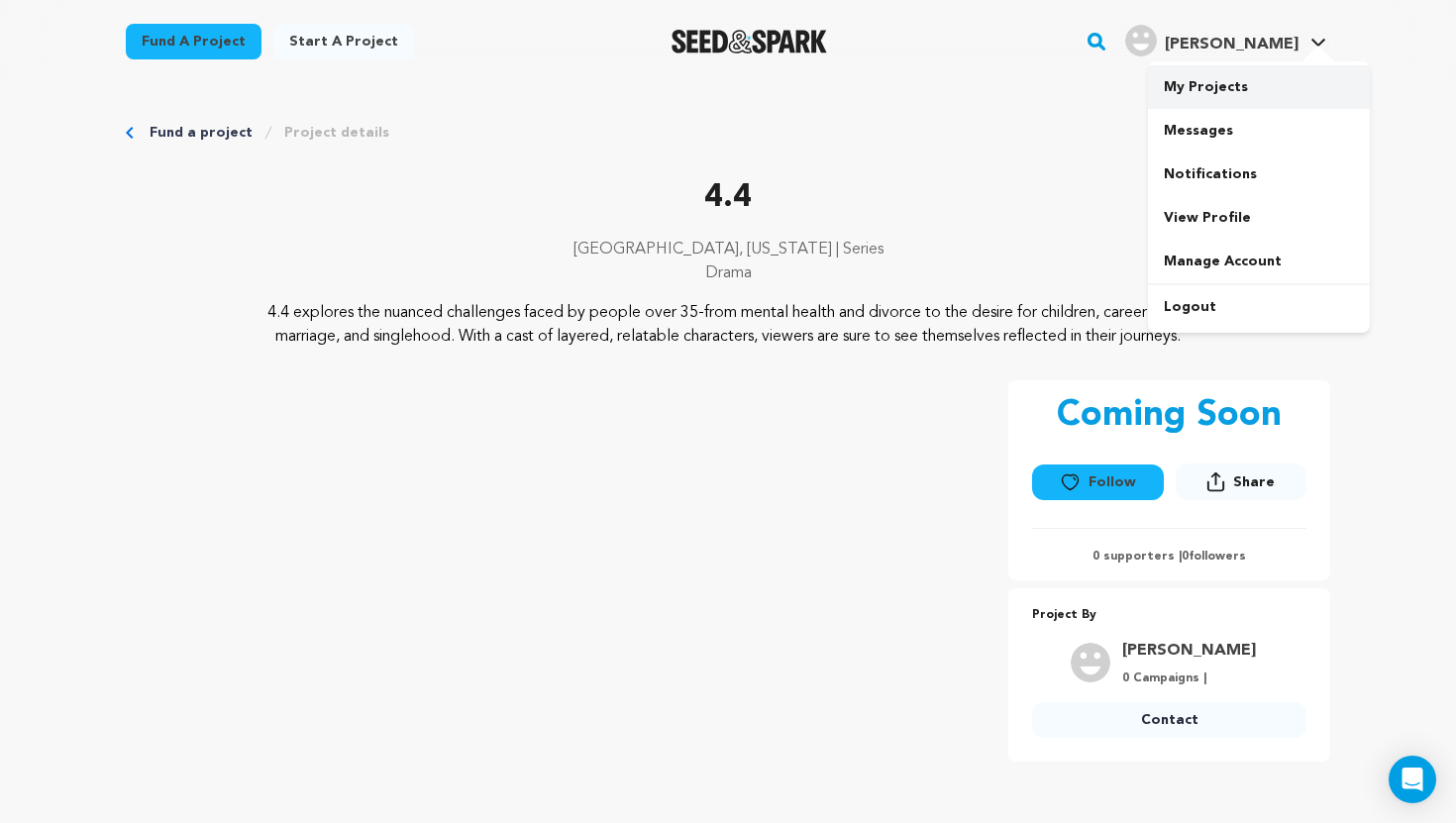 click on "My Projects" at bounding box center (1259, 87) 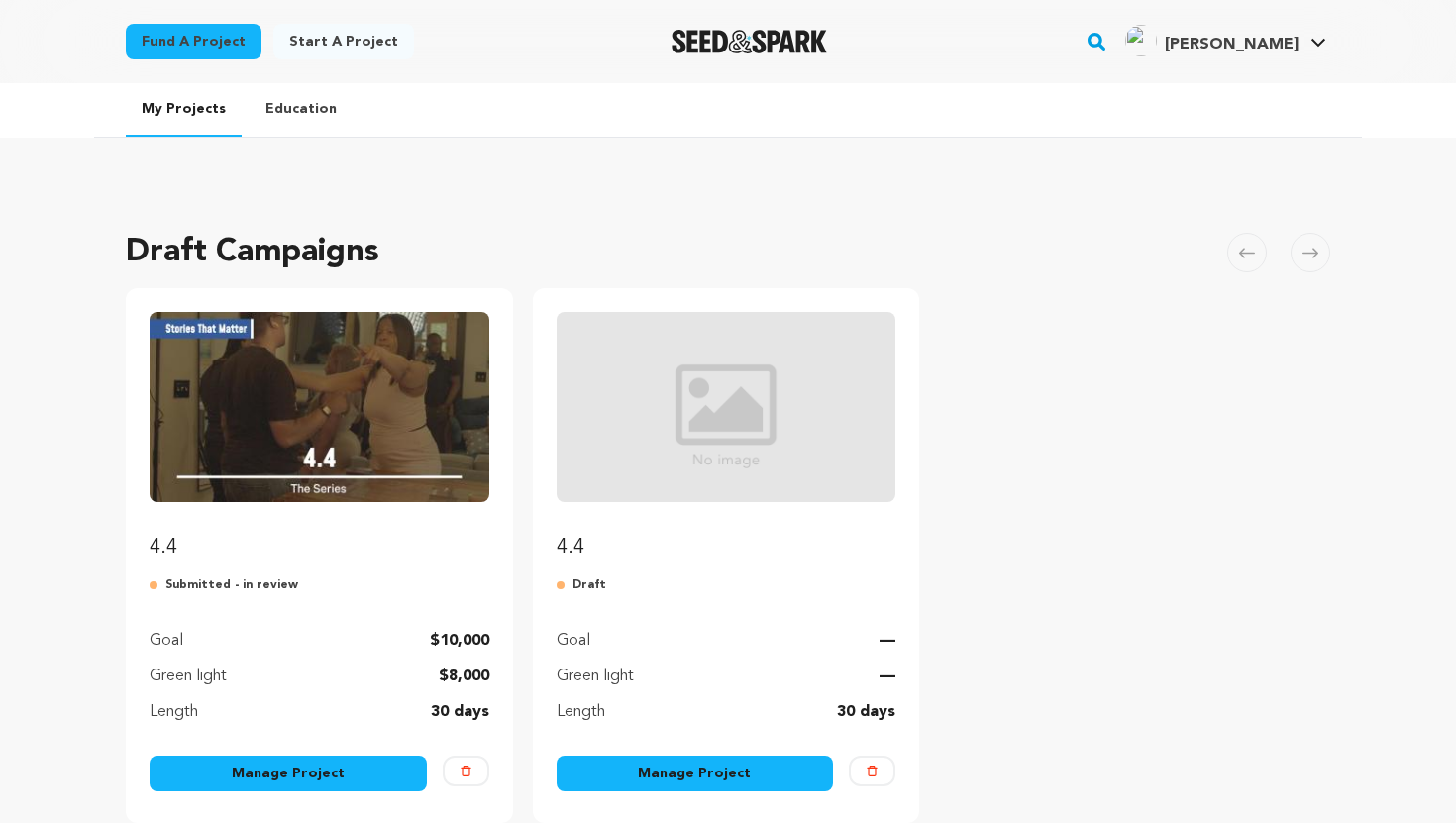 scroll, scrollTop: 0, scrollLeft: 0, axis: both 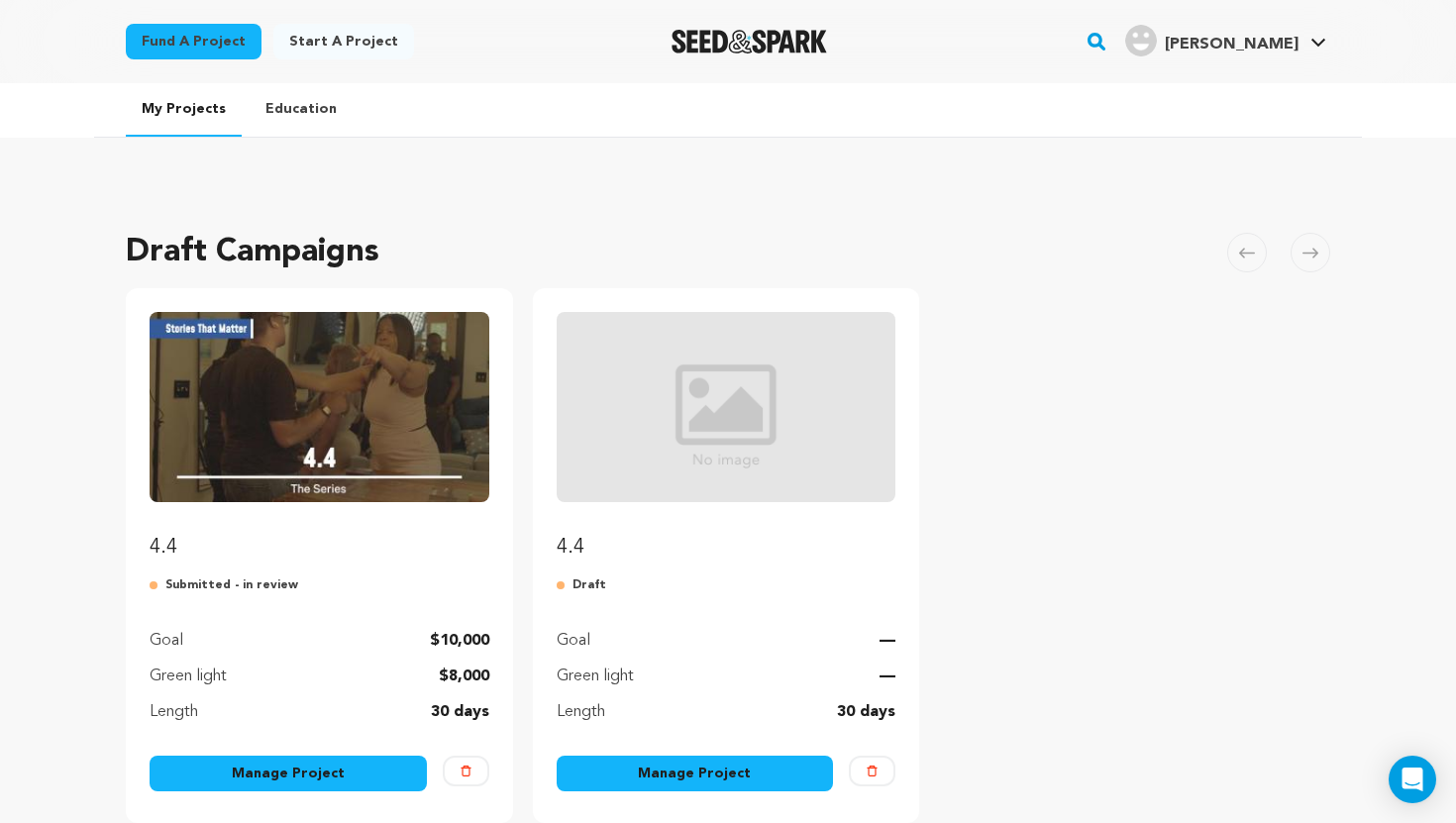 click on "4.4" at bounding box center (319, 437) 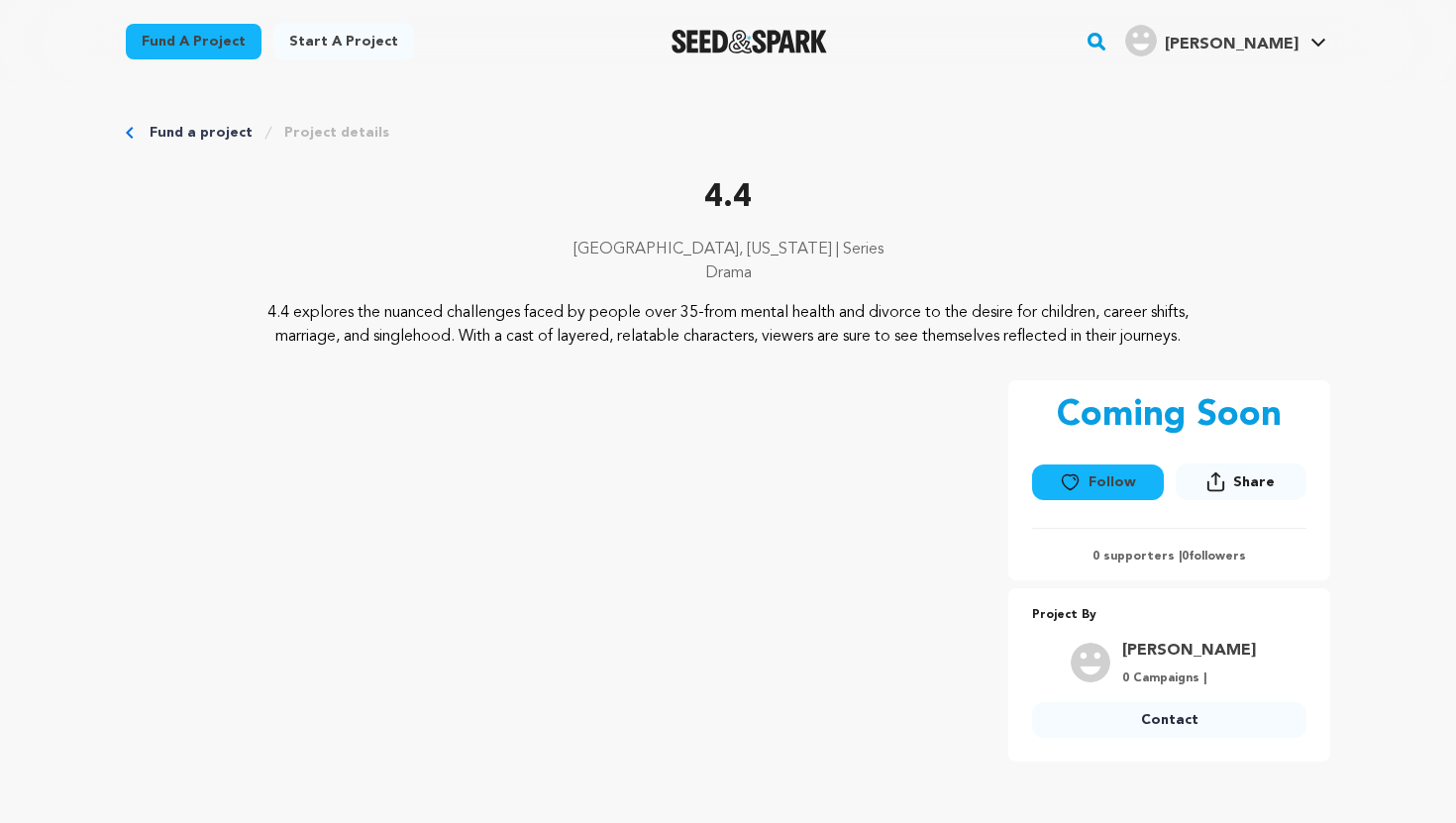 scroll, scrollTop: 0, scrollLeft: 0, axis: both 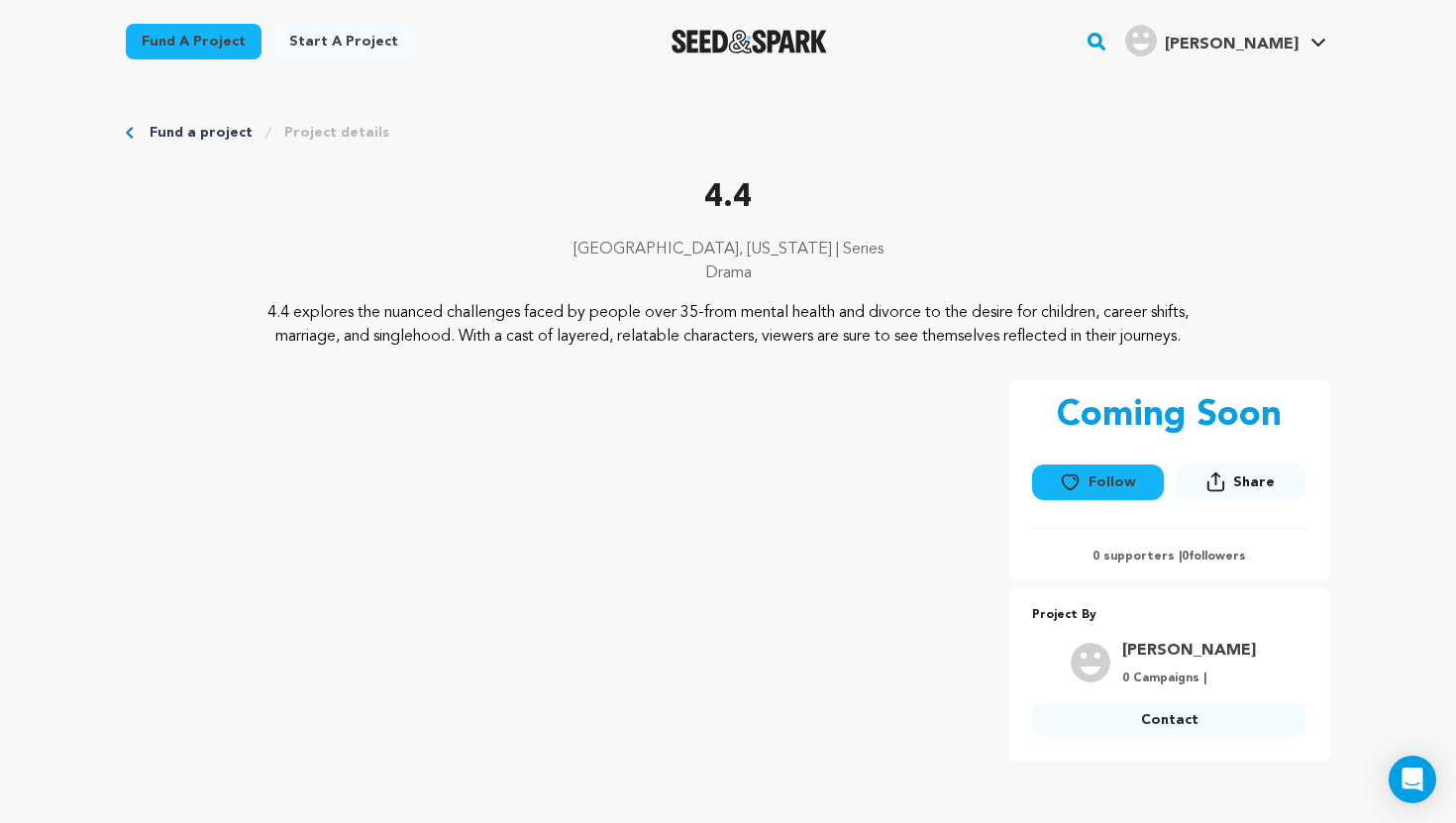click on "Fund a project
Start a project
Search" at bounding box center (728, 2767) 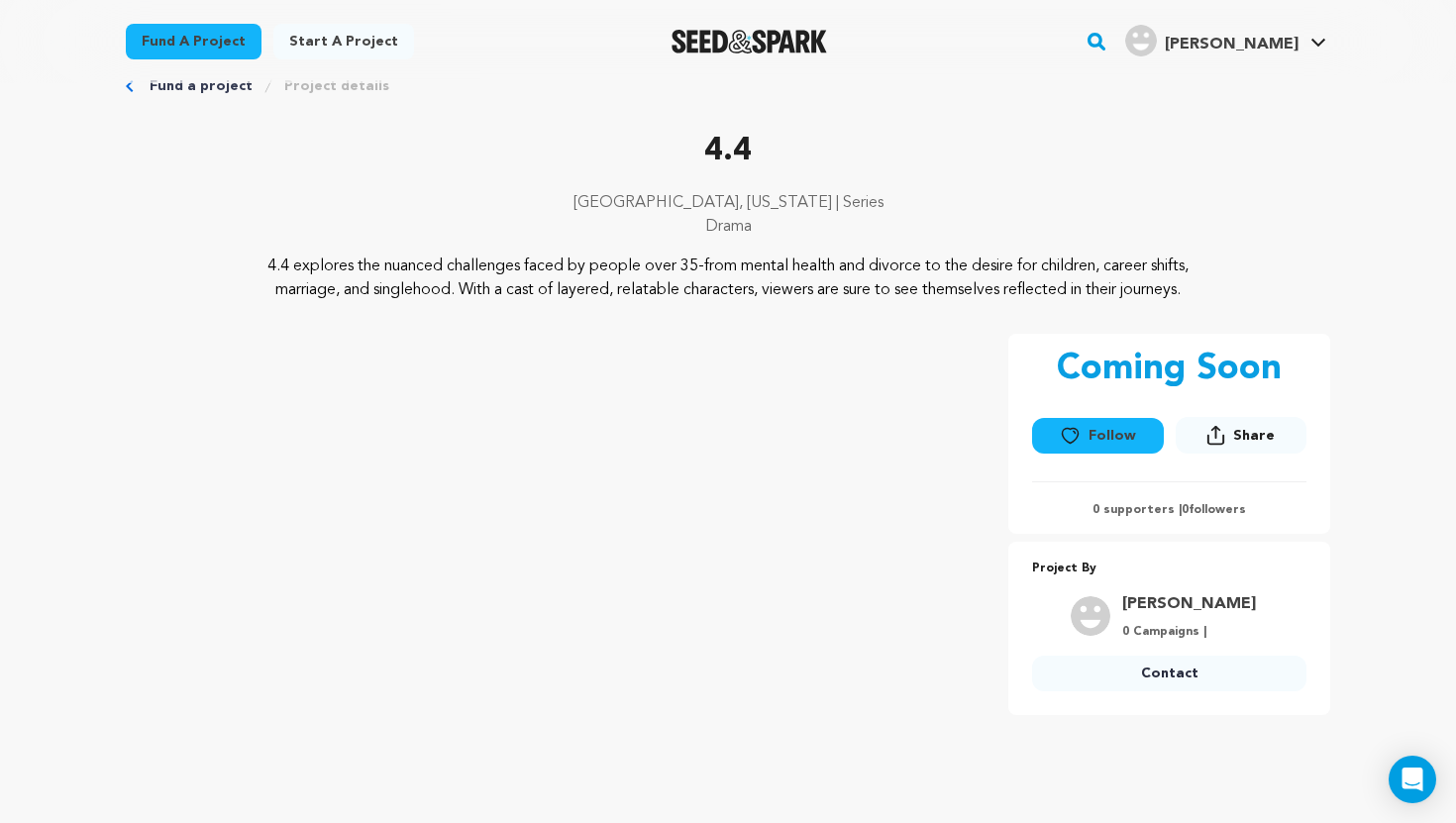 scroll, scrollTop: 0, scrollLeft: 0, axis: both 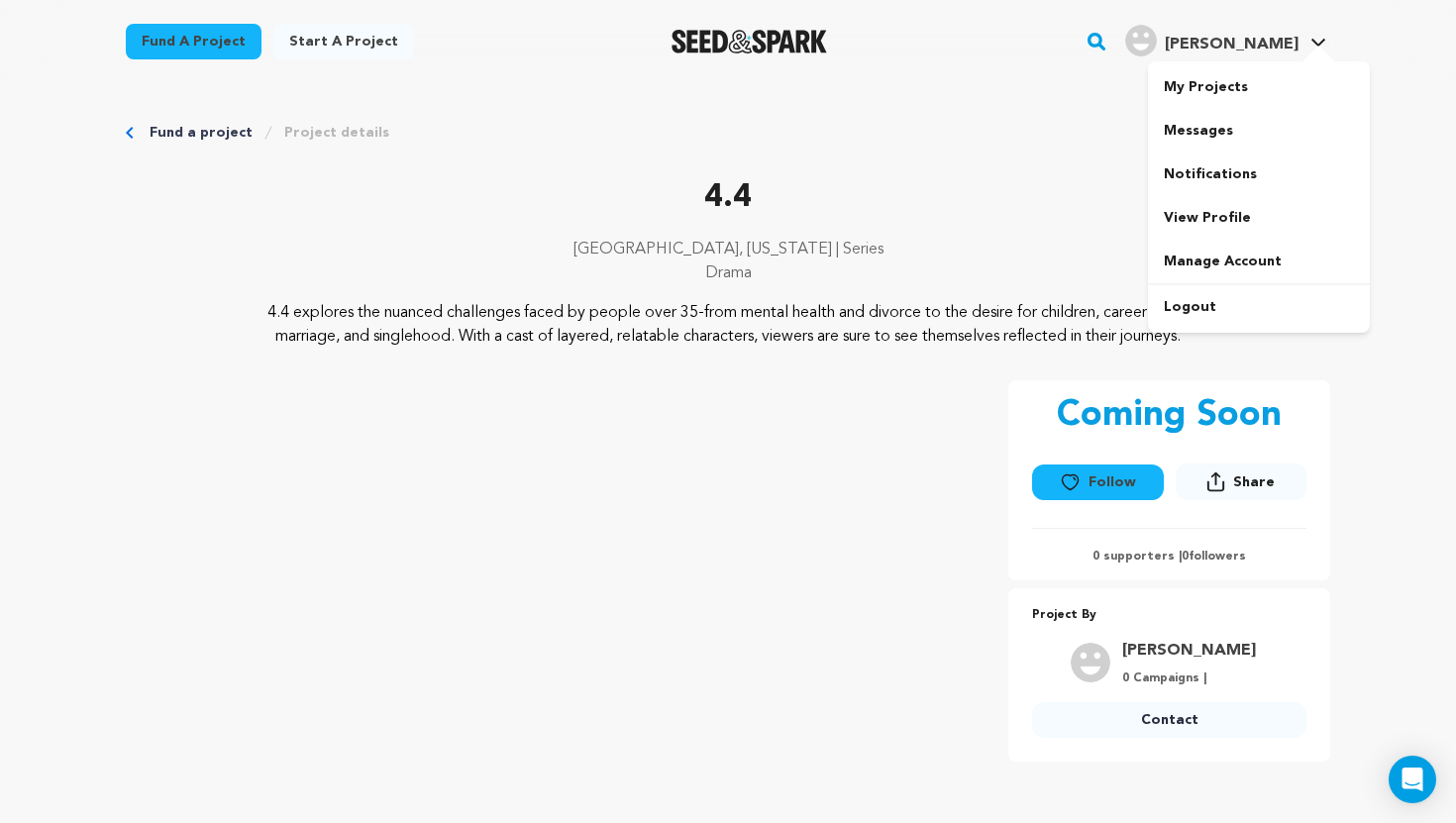click at bounding box center (1318, 55) 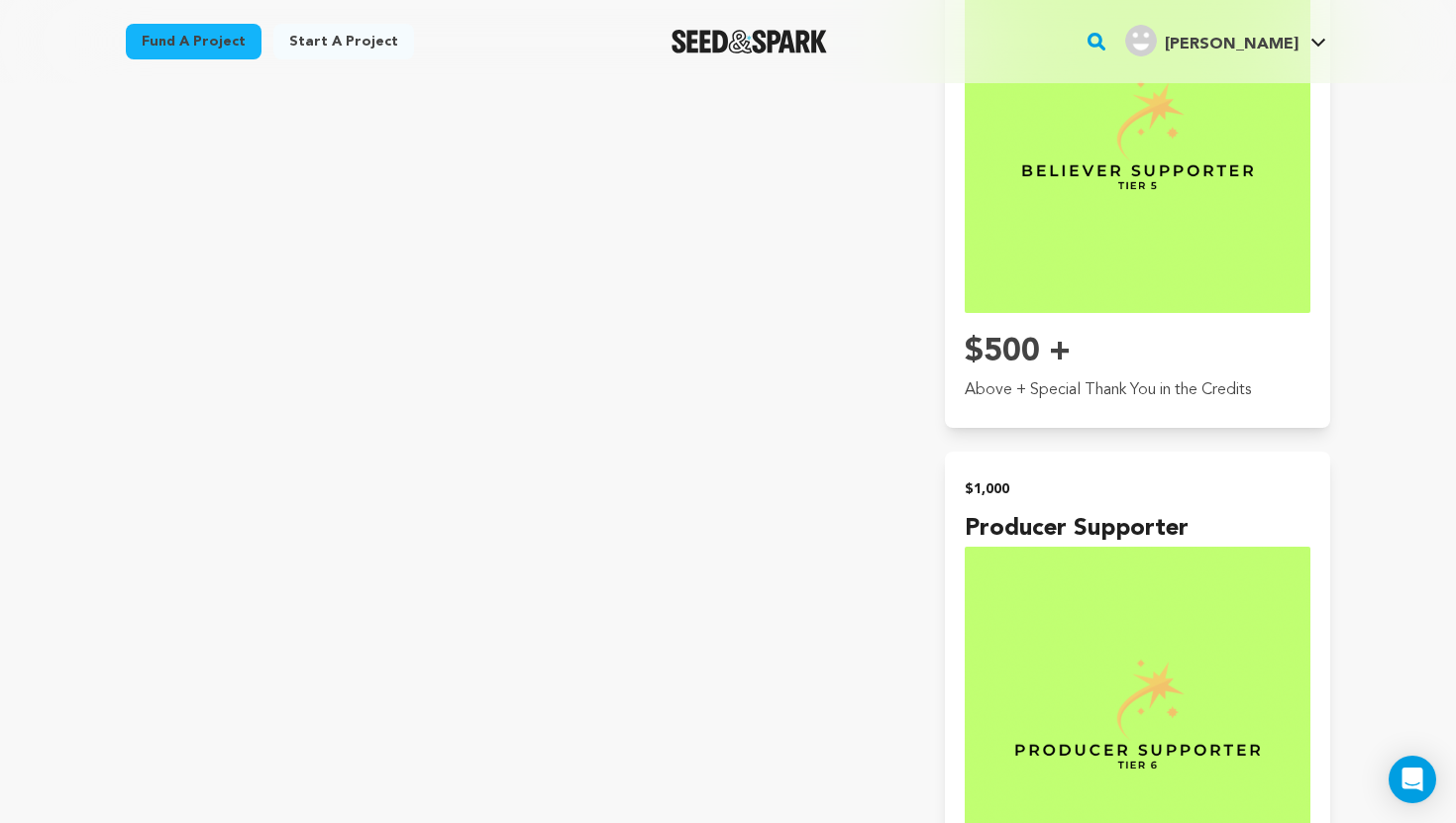 scroll, scrollTop: 3882, scrollLeft: 0, axis: vertical 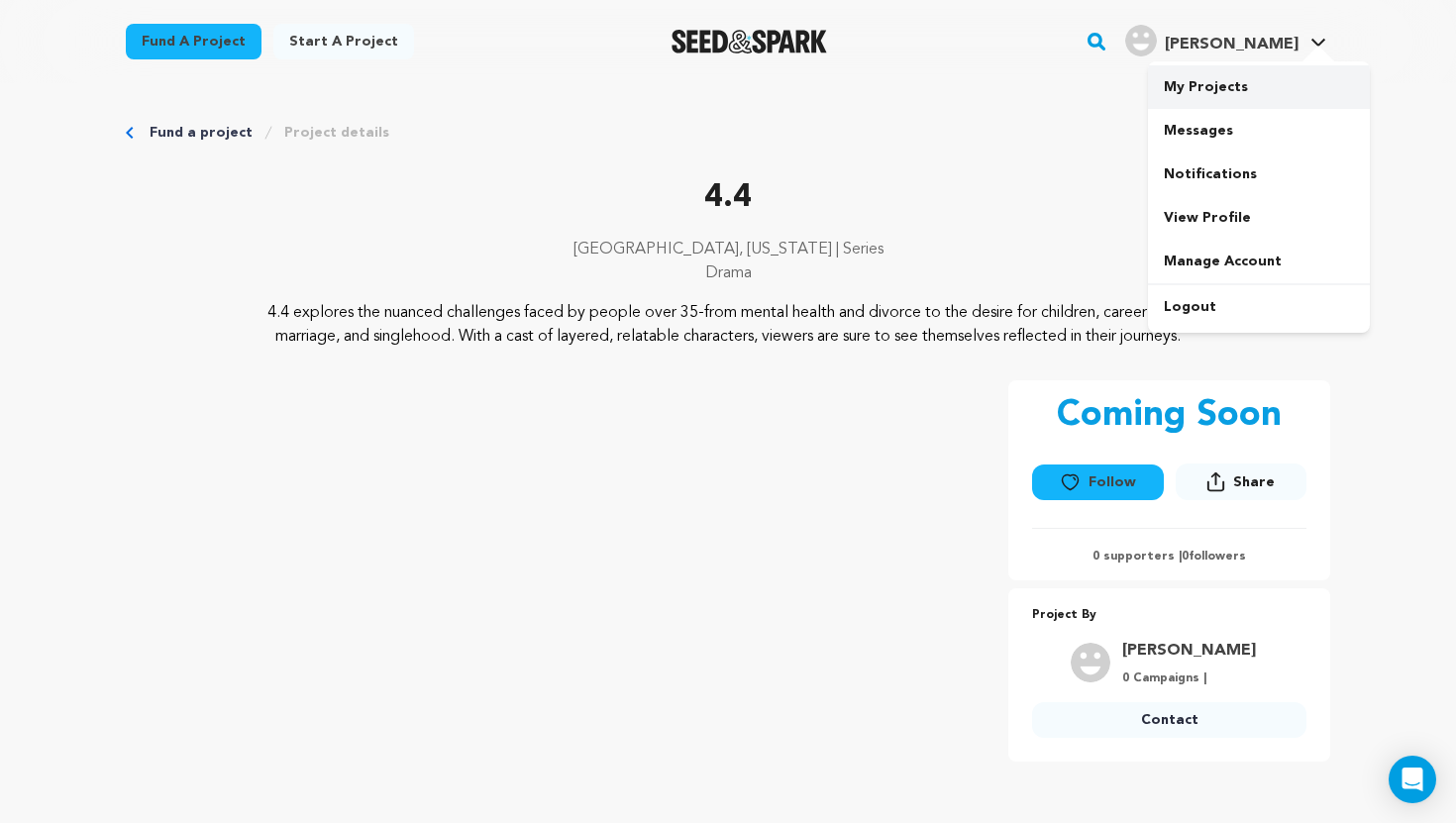 click on "My Projects" at bounding box center (1259, 87) 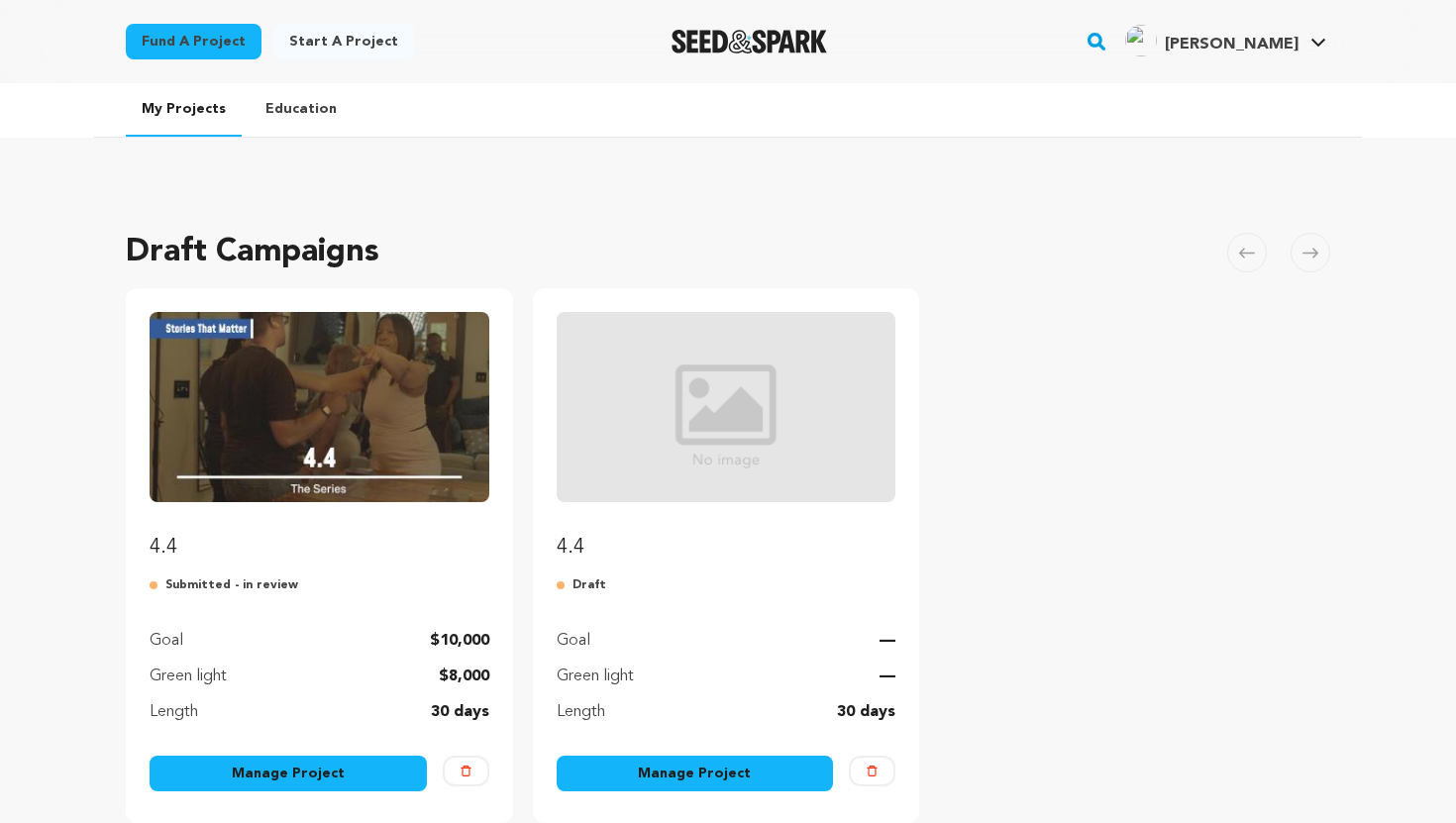 scroll, scrollTop: 0, scrollLeft: 0, axis: both 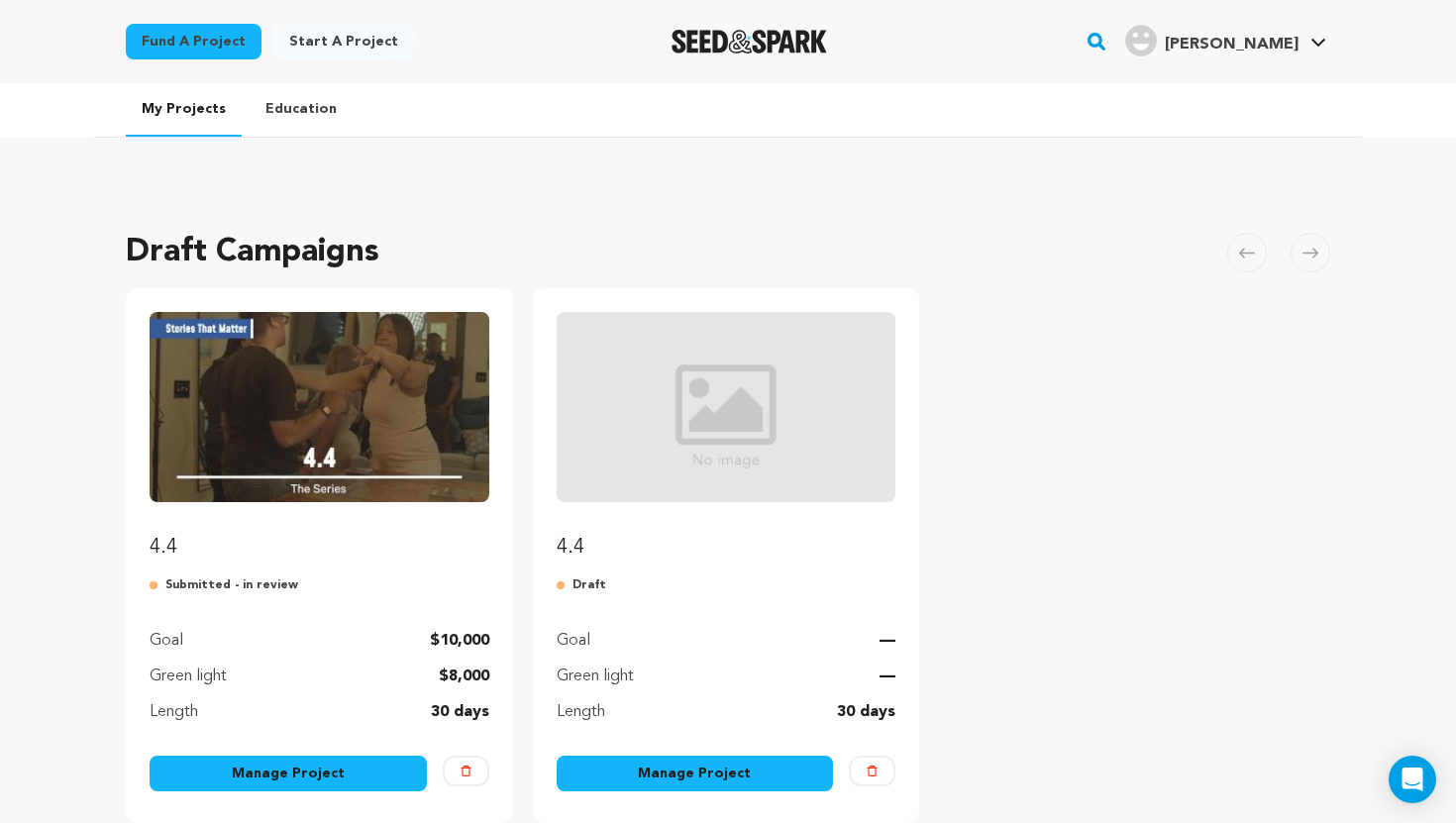 click on "4.4" at bounding box center (319, 548) 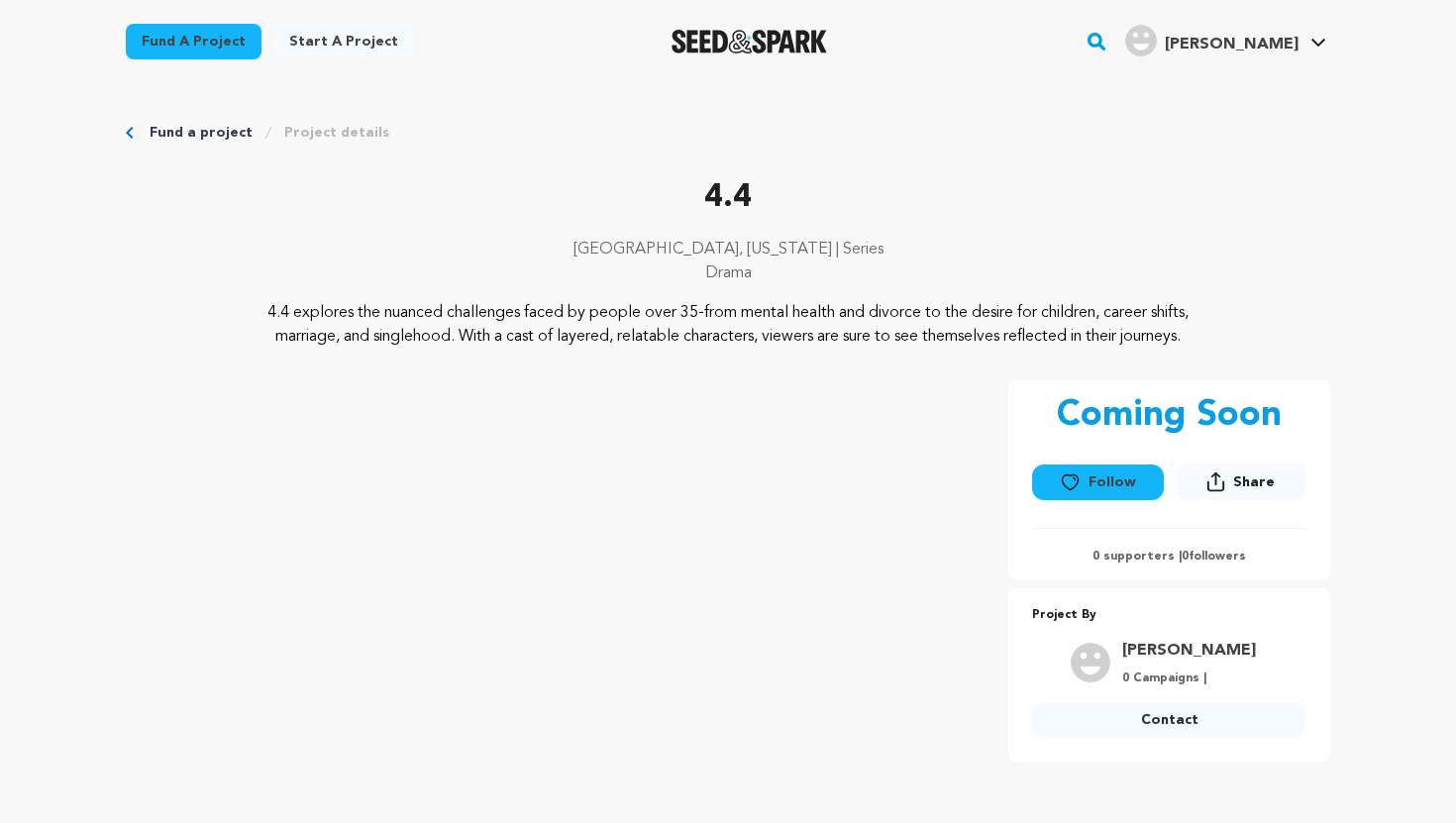 scroll, scrollTop: 0, scrollLeft: 0, axis: both 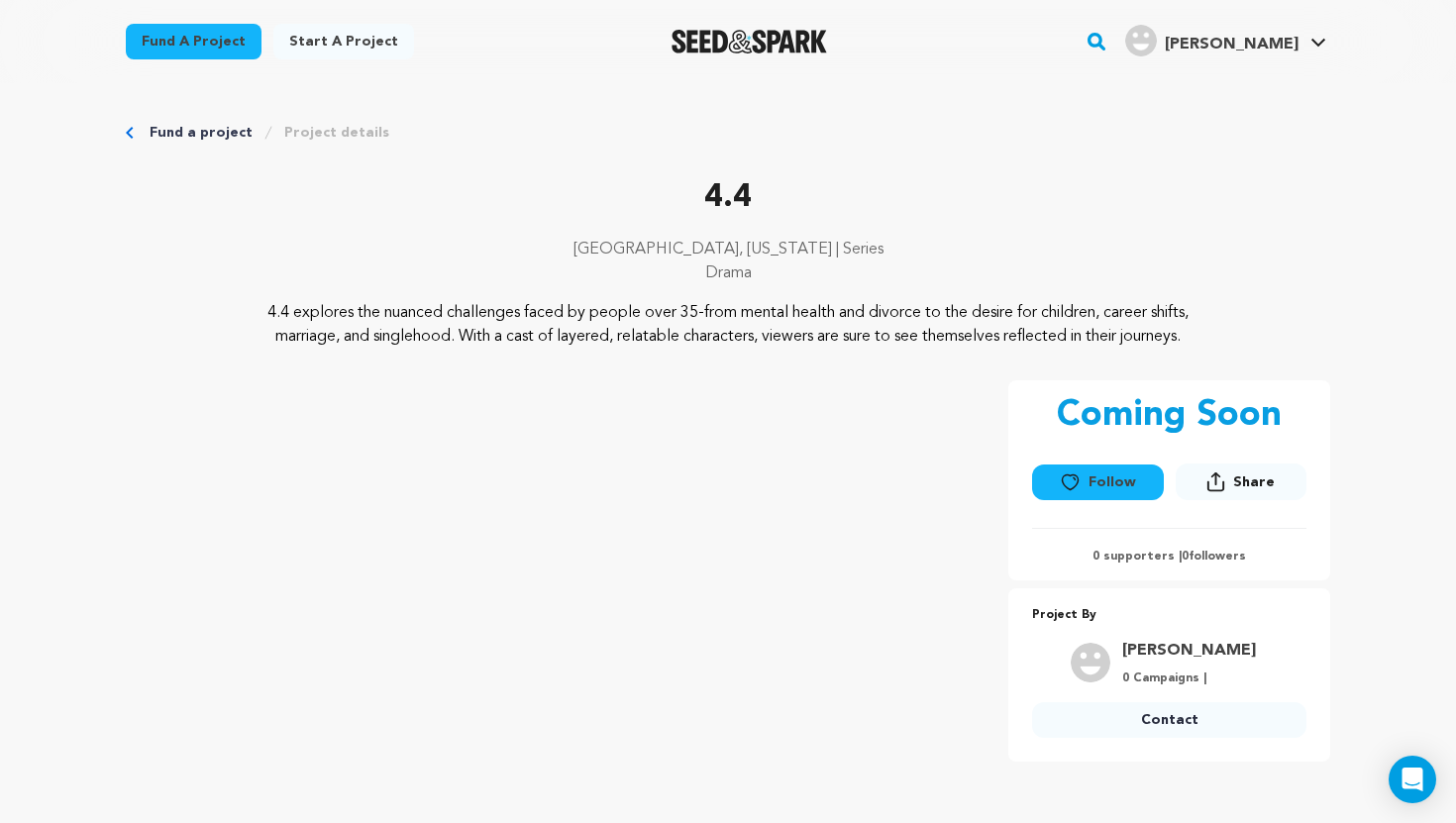 drag, startPoint x: 1455, startPoint y: 166, endPoint x: 1448, endPoint y: 65, distance: 101.242284 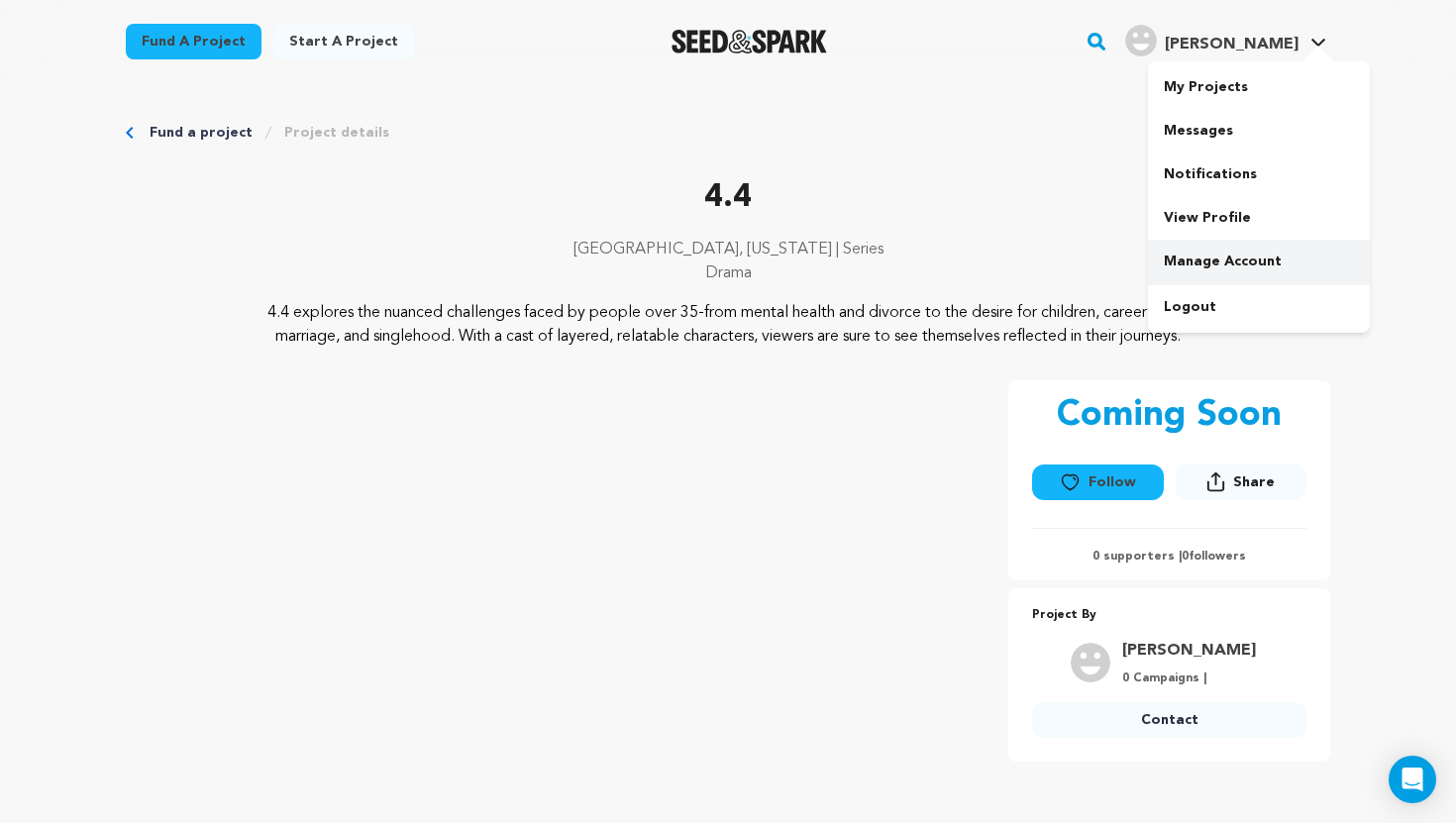 click on "Manage Account" at bounding box center (1259, 261) 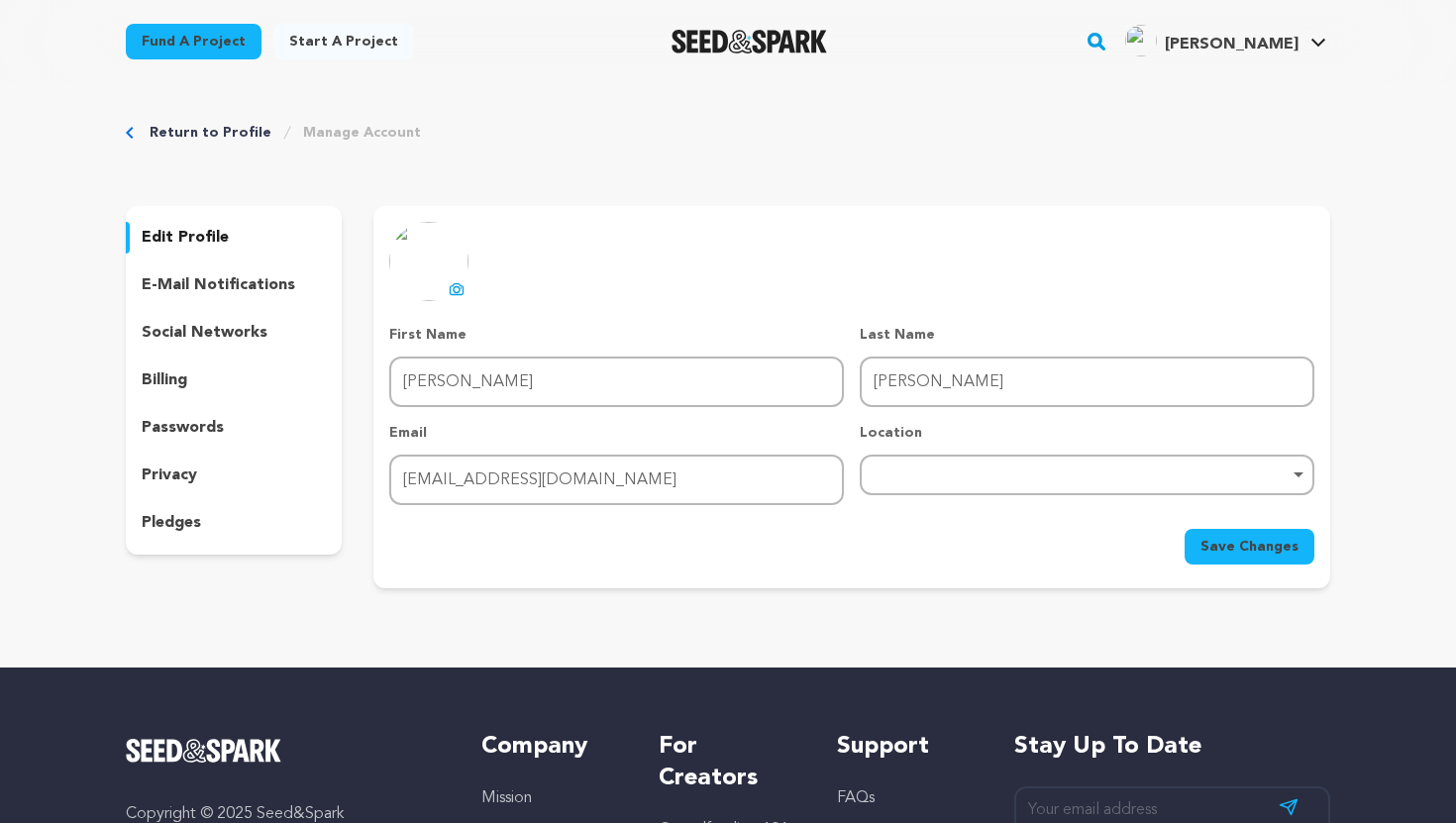 scroll, scrollTop: 0, scrollLeft: 0, axis: both 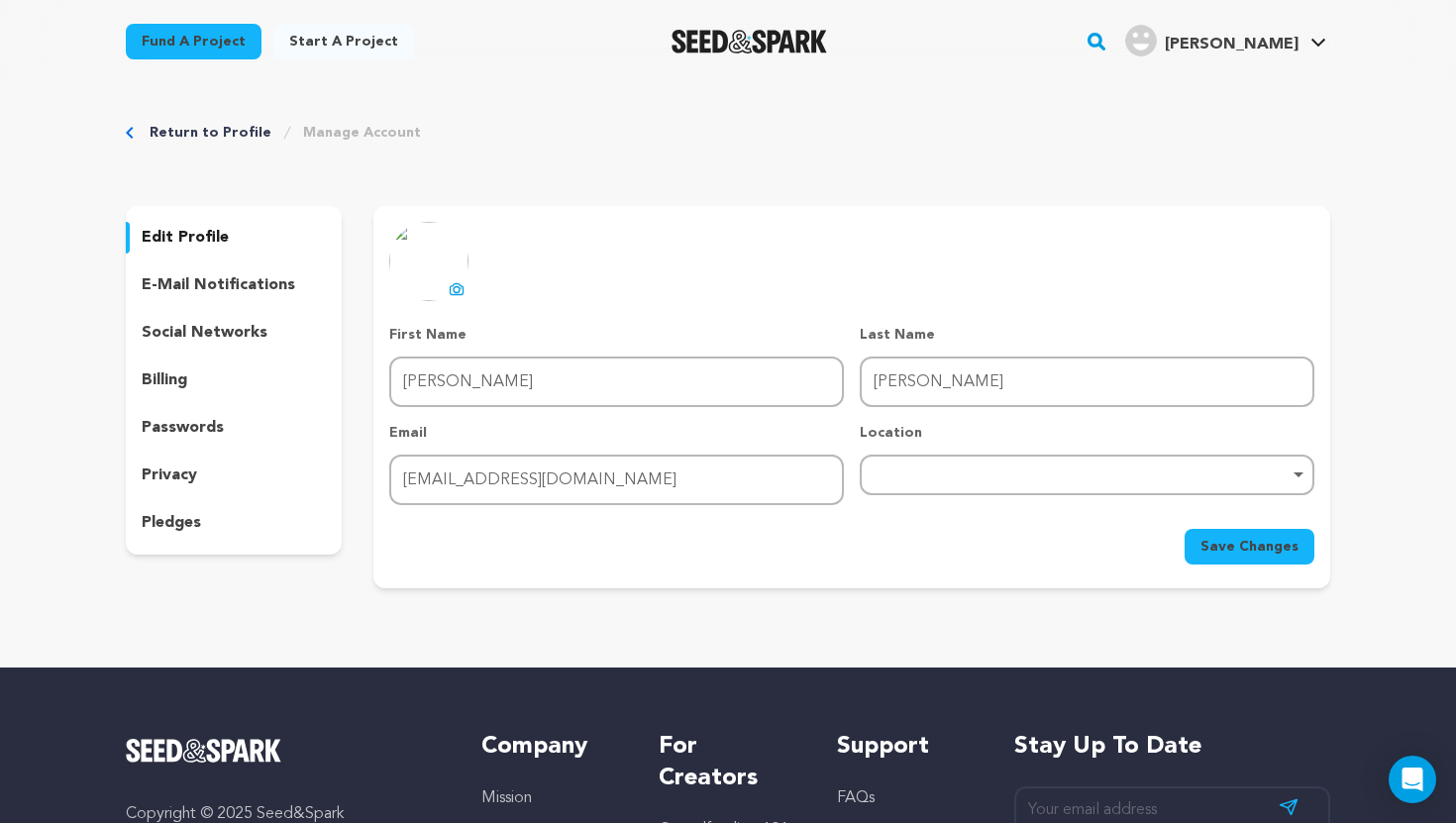 click 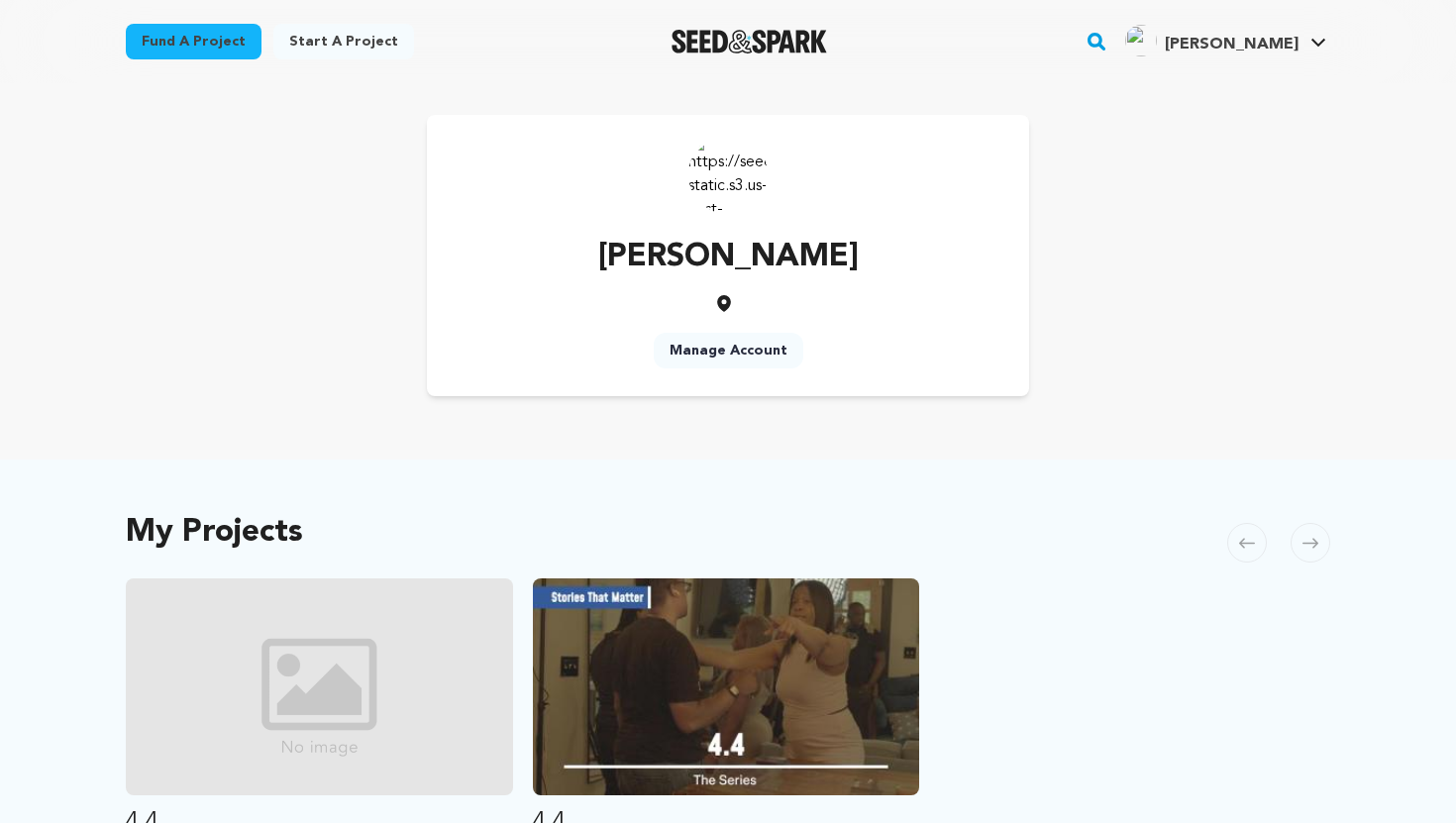scroll, scrollTop: 0, scrollLeft: 0, axis: both 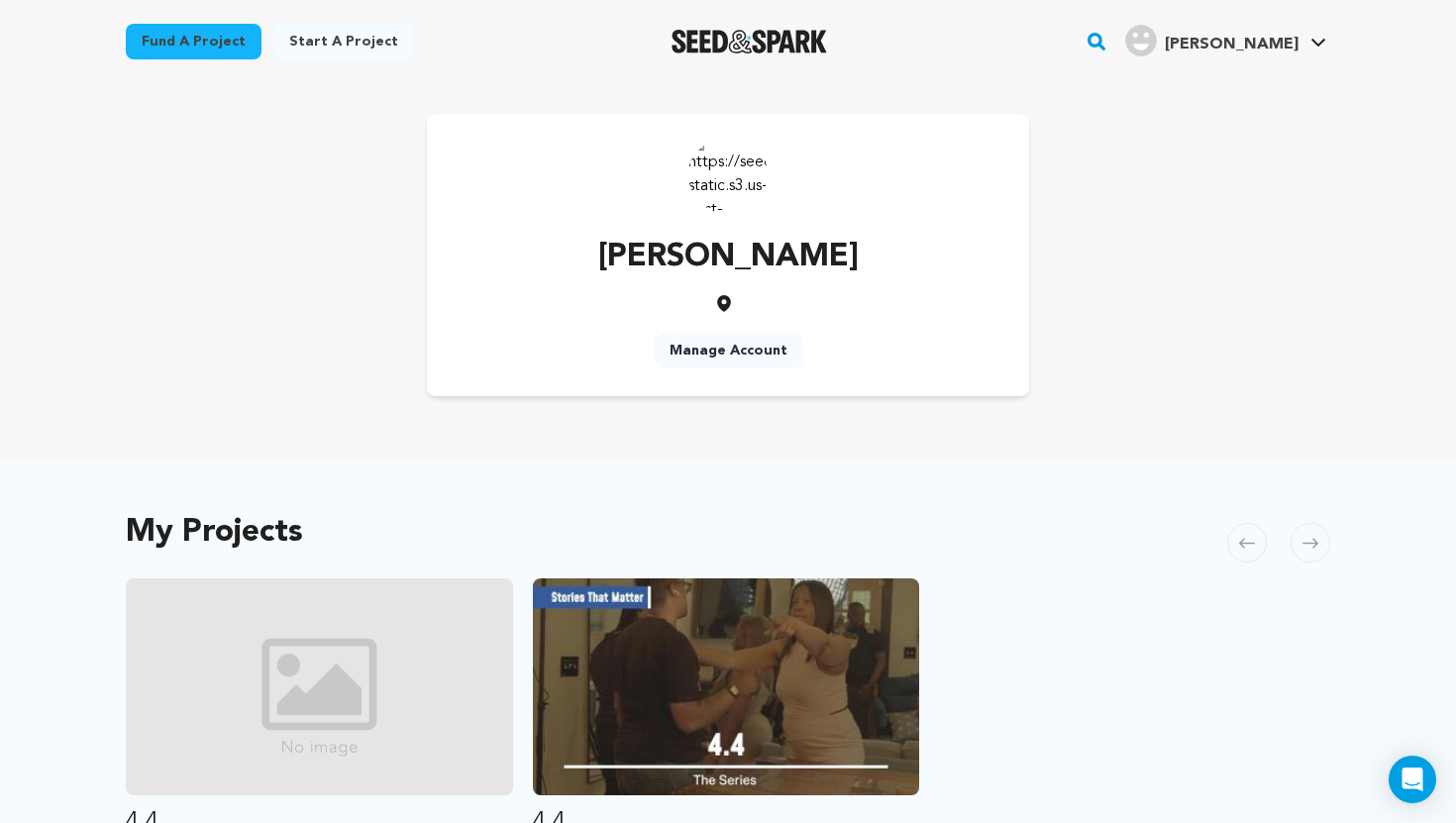 click on "[PERSON_NAME]
Manage Account" at bounding box center (728, 256) 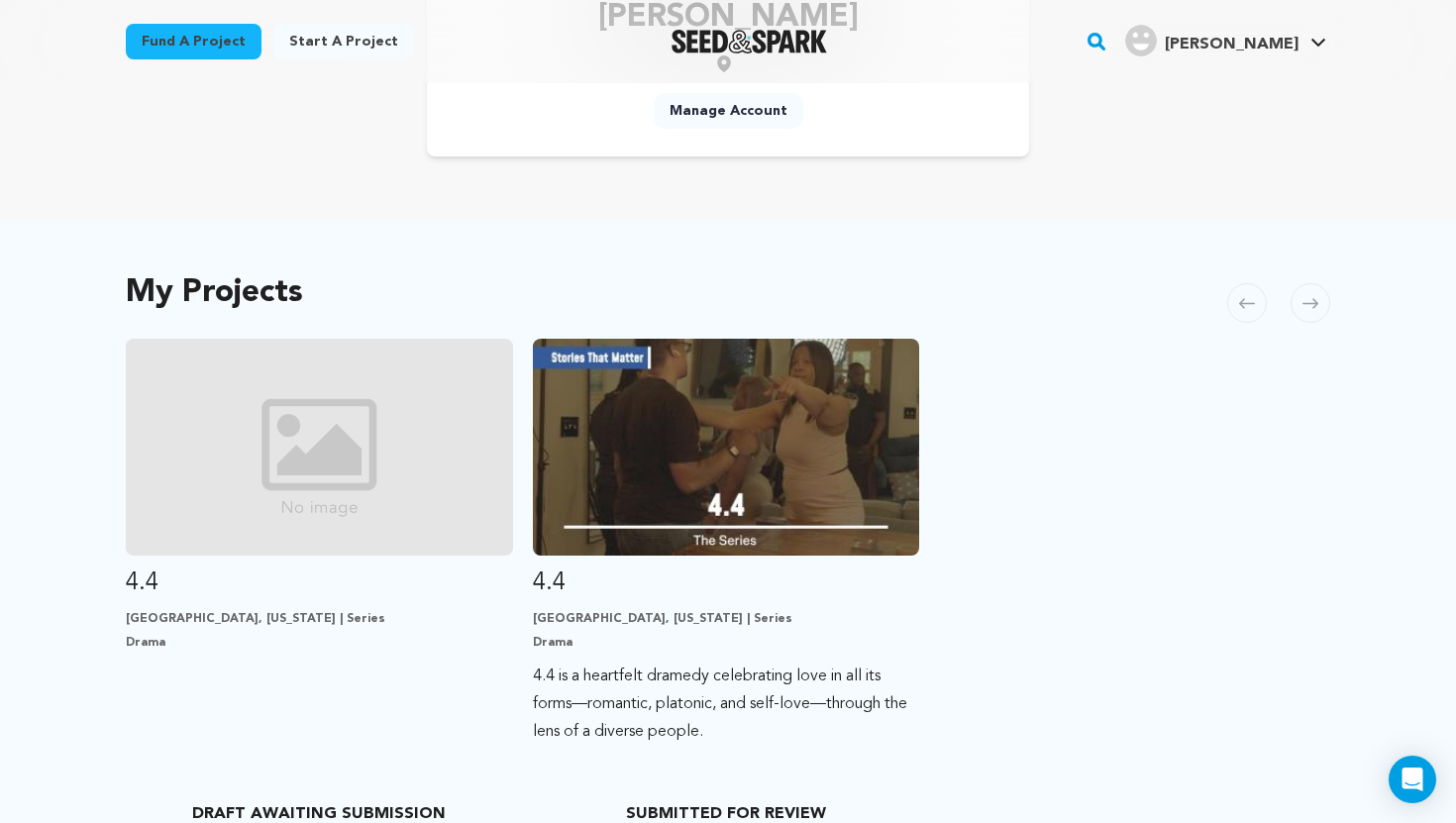 scroll, scrollTop: 277, scrollLeft: 0, axis: vertical 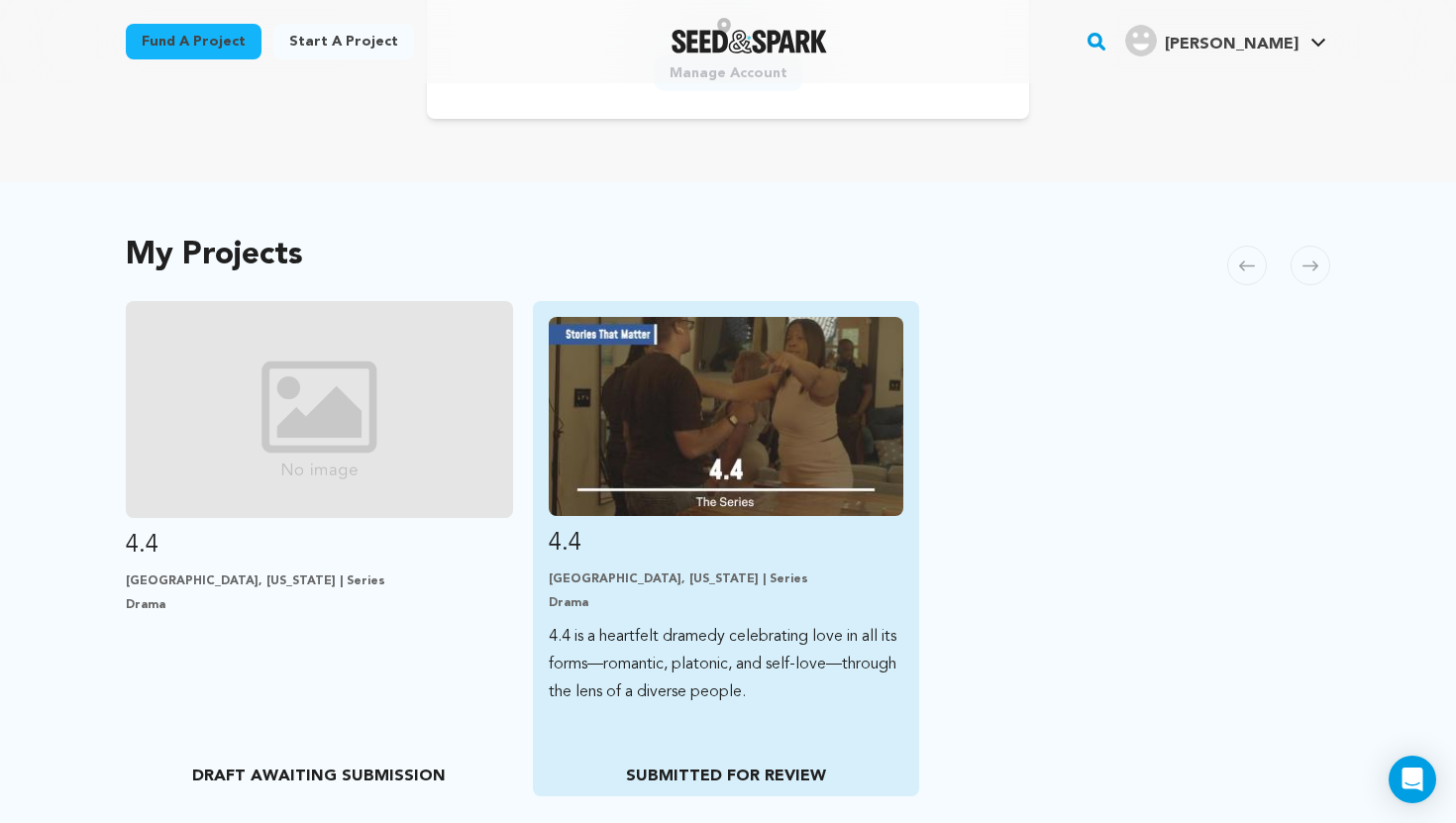 click at bounding box center (726, 416) 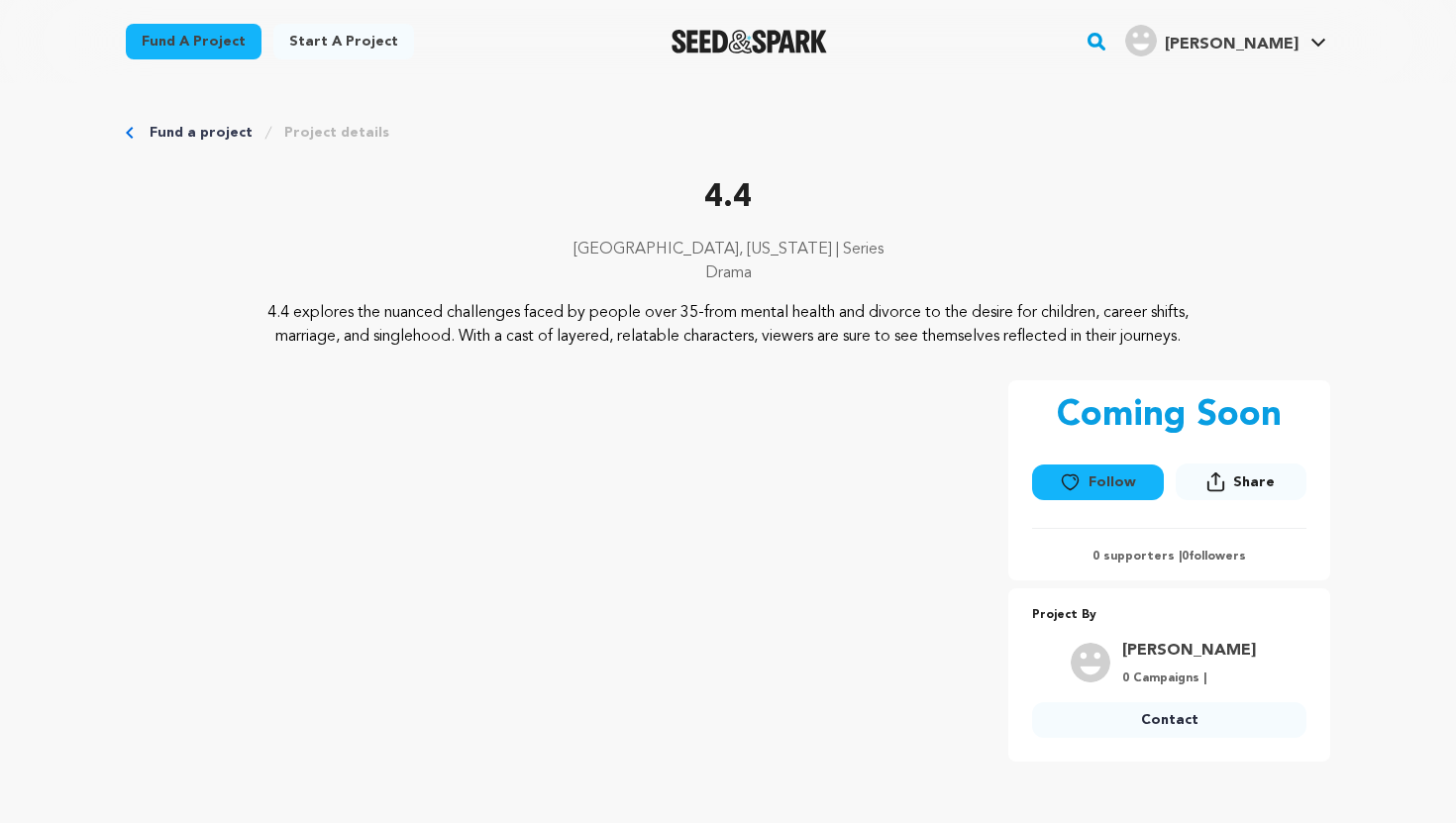 scroll, scrollTop: 0, scrollLeft: 0, axis: both 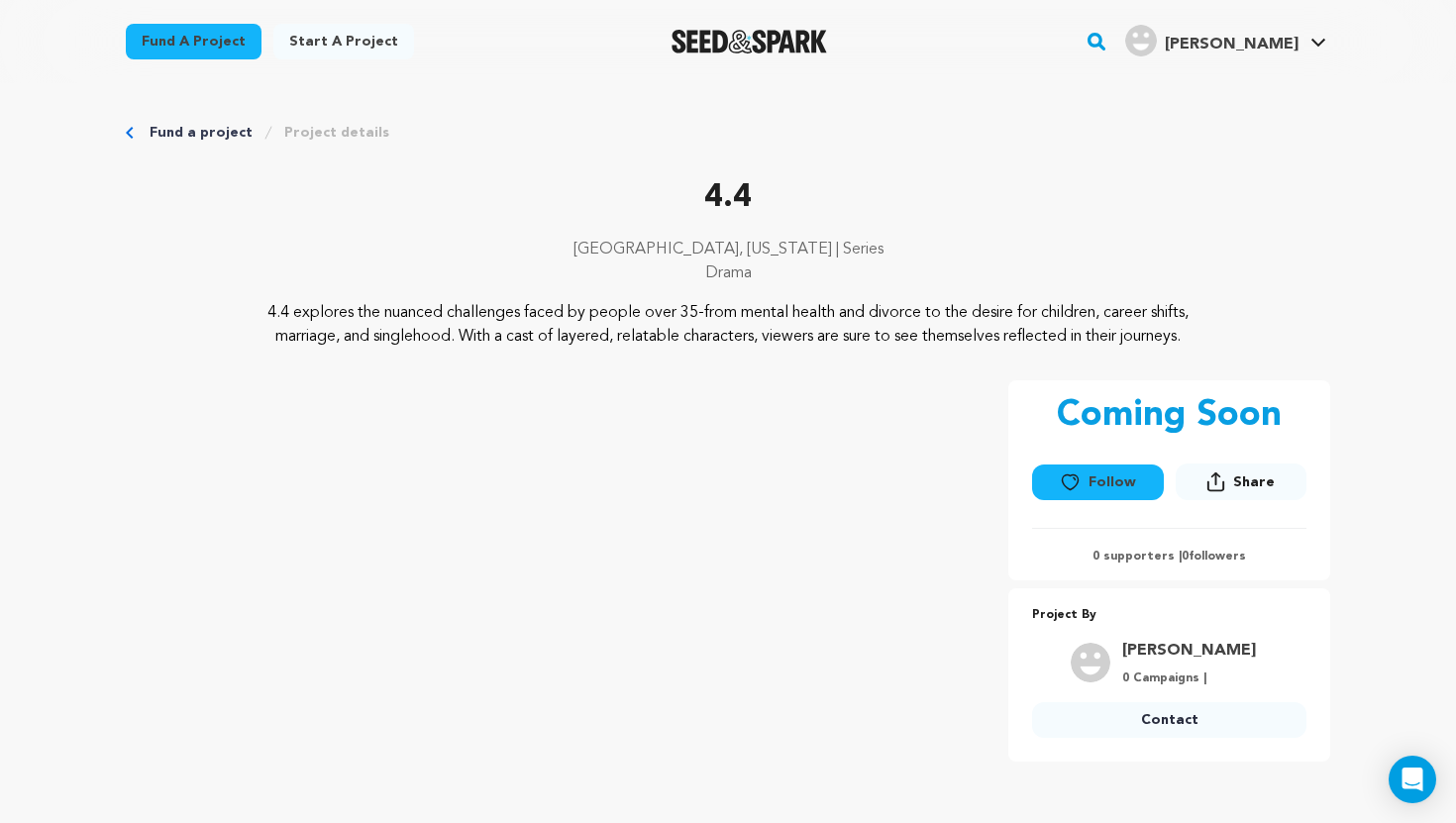 click on "[GEOGRAPHIC_DATA], [US_STATE] |                                 Series" at bounding box center (728, 250) 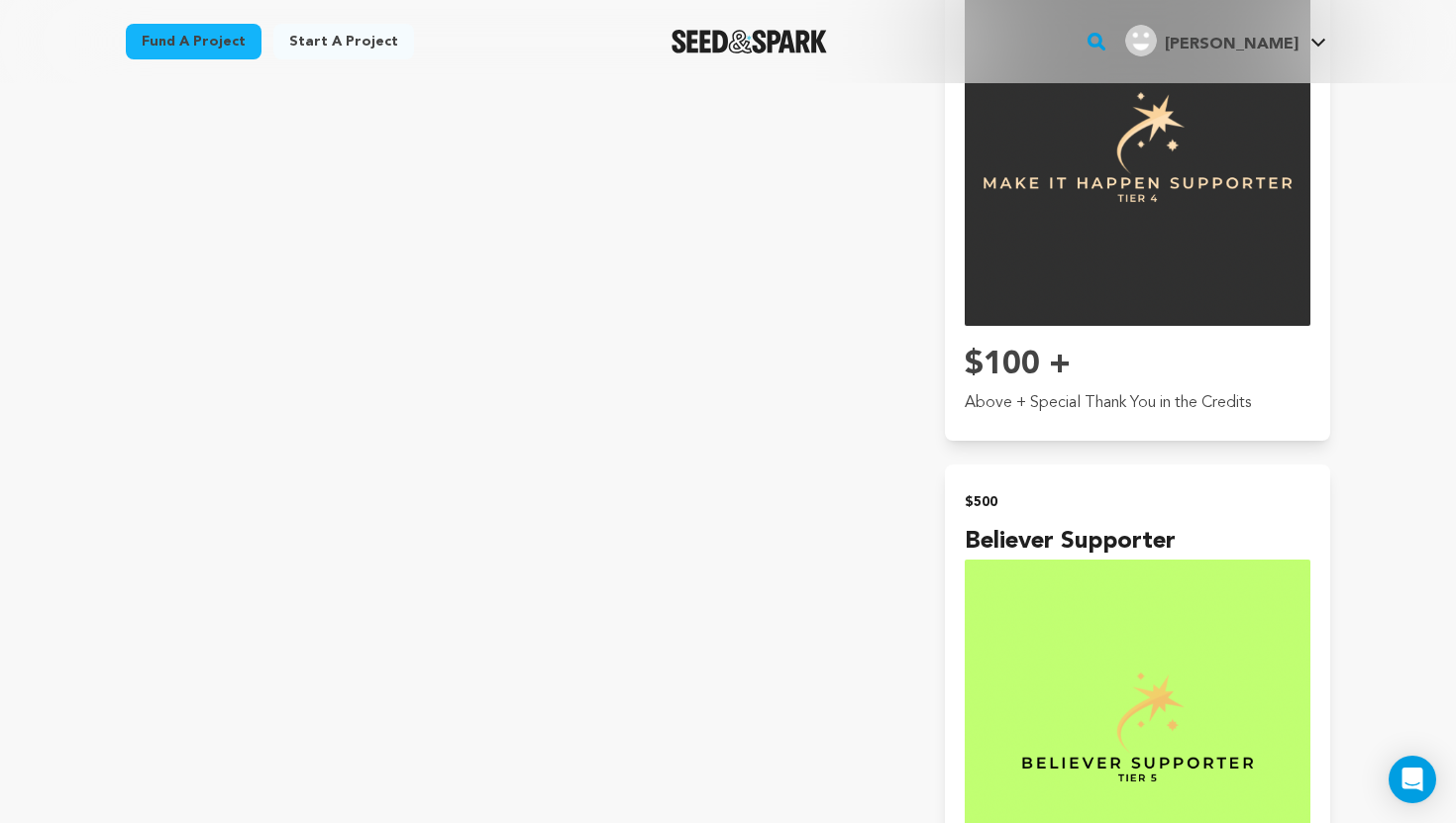 scroll, scrollTop: 3328, scrollLeft: 0, axis: vertical 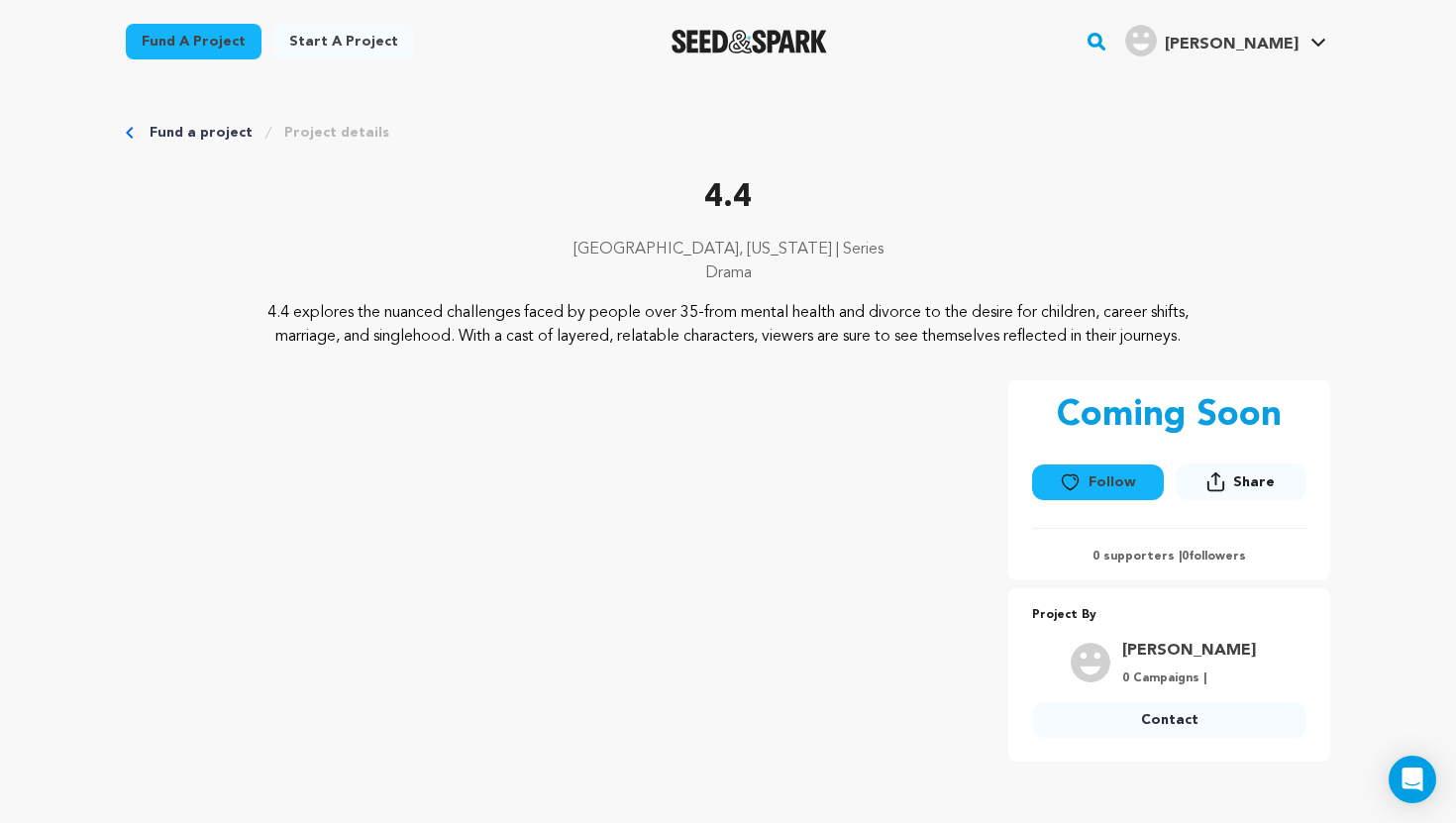 click on "4.4 explores the nuanced challenges faced by people over 35-from mental health and divorce to the desire for children, career shifts, marriage, and singlehood. With a cast of layered, relatable characters, viewers are sure to see themselves reflected in their journeys." at bounding box center (728, 325) 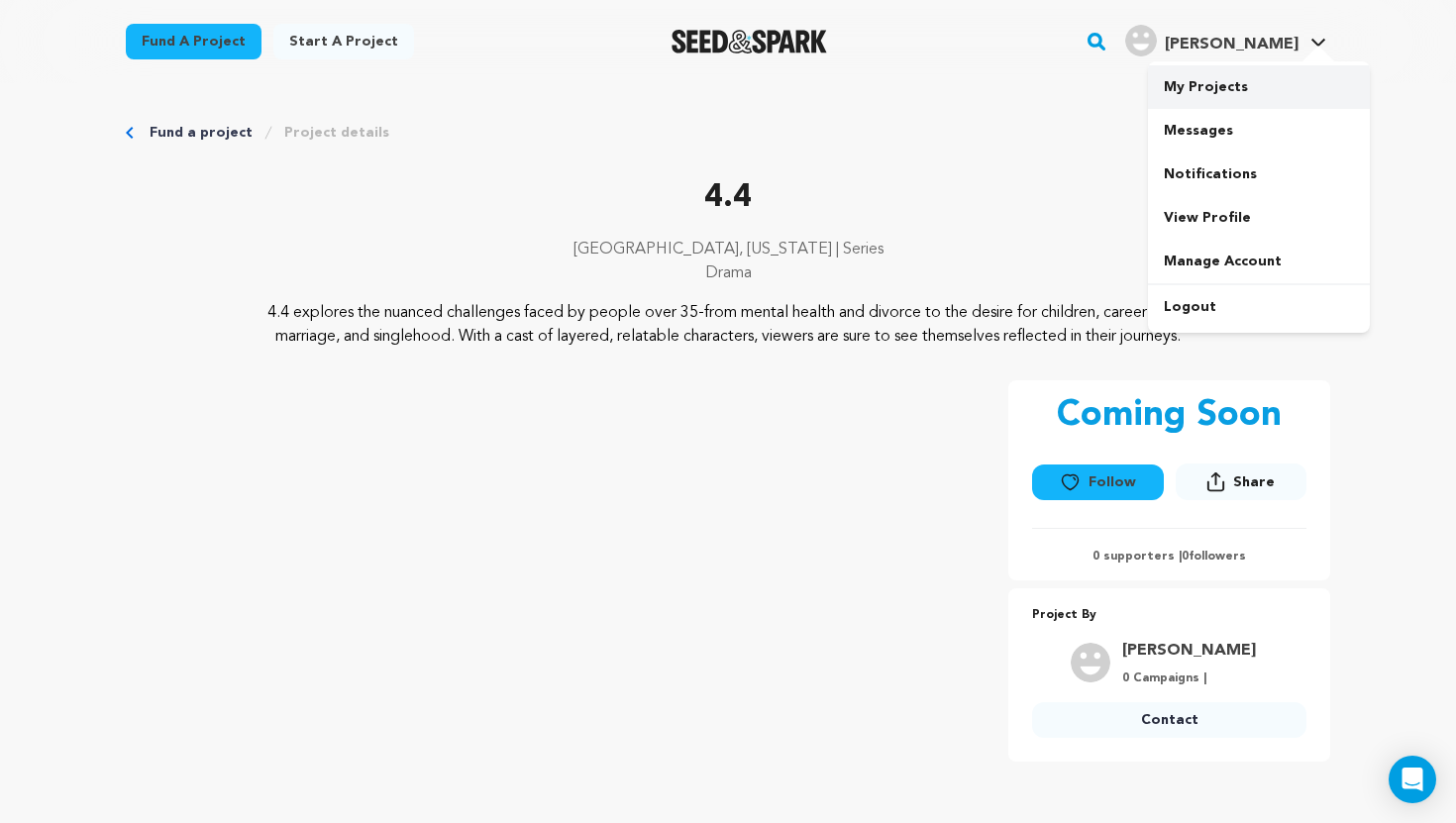 click on "My Projects" at bounding box center (1259, 87) 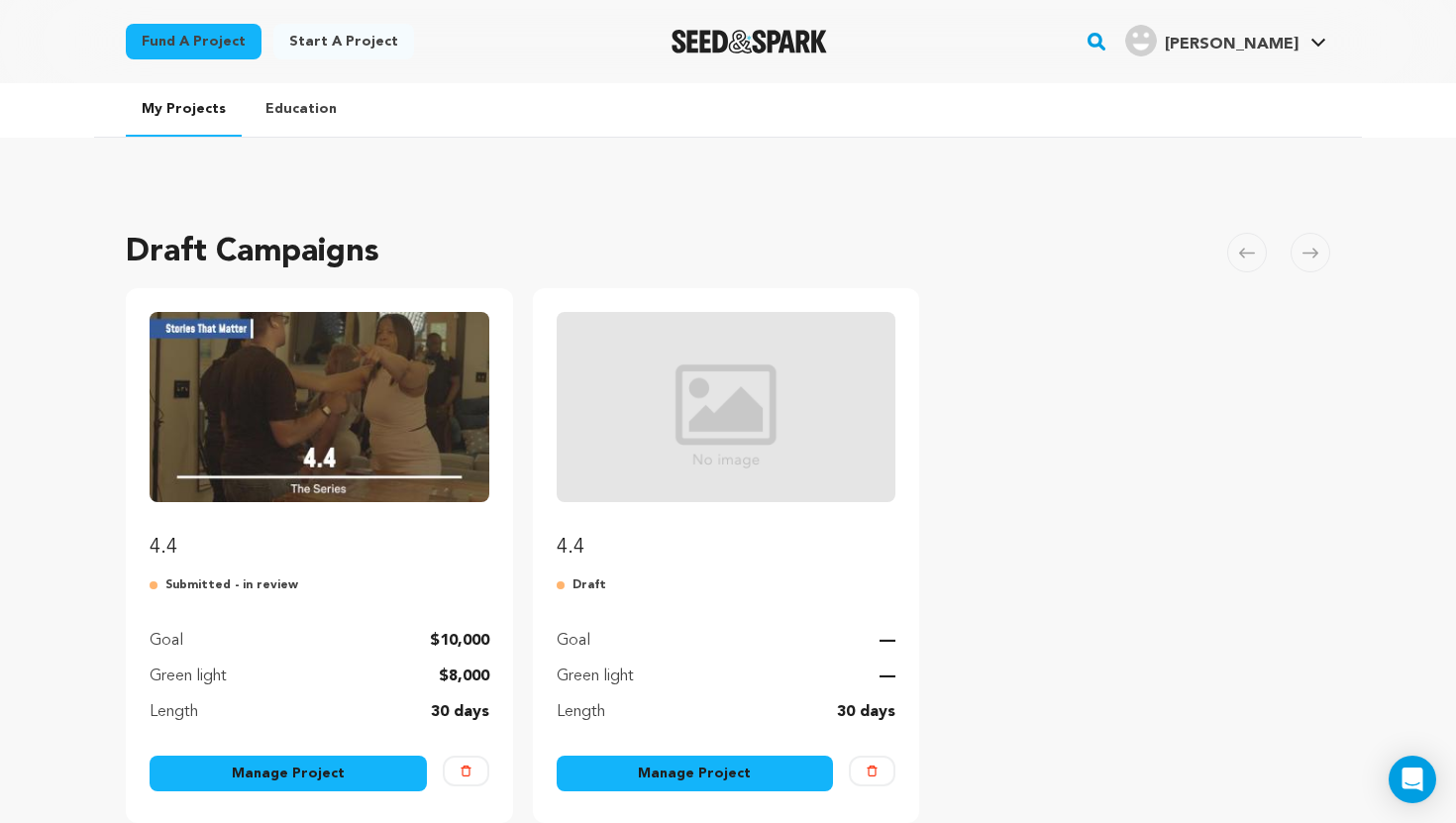 scroll, scrollTop: 0, scrollLeft: 0, axis: both 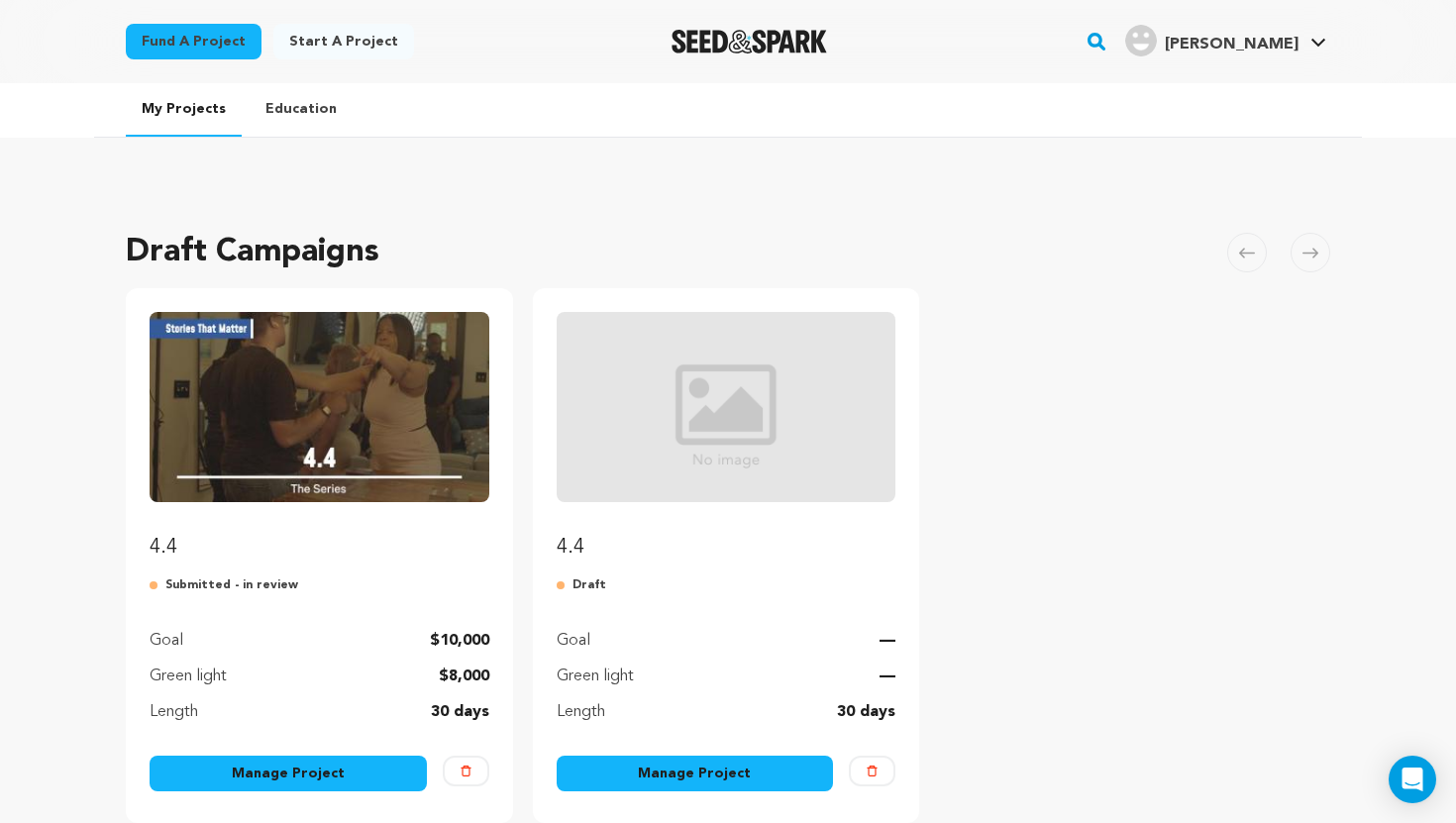 click on "Manage Project" at bounding box center (288, 773) 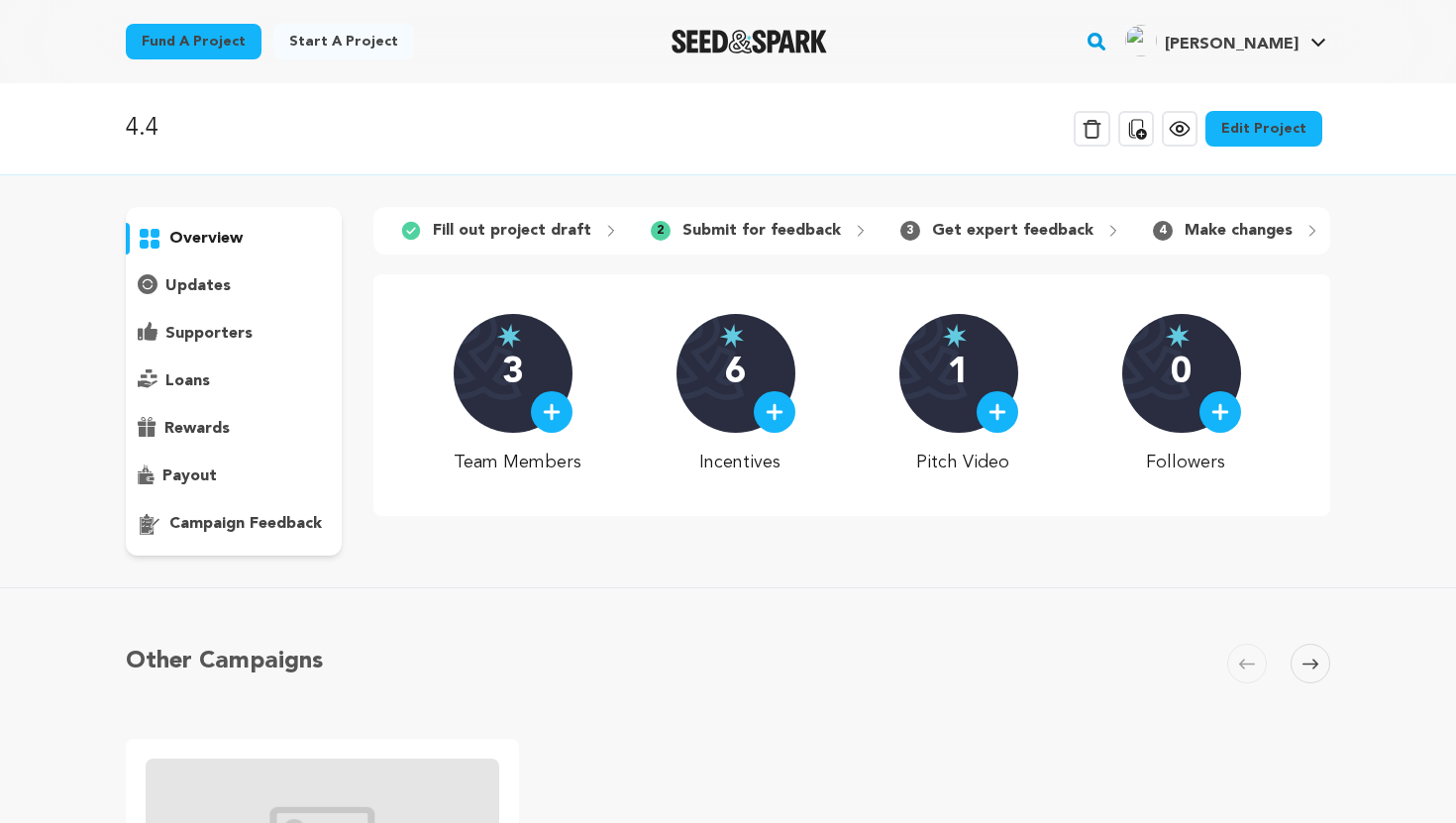 scroll, scrollTop: 0, scrollLeft: 0, axis: both 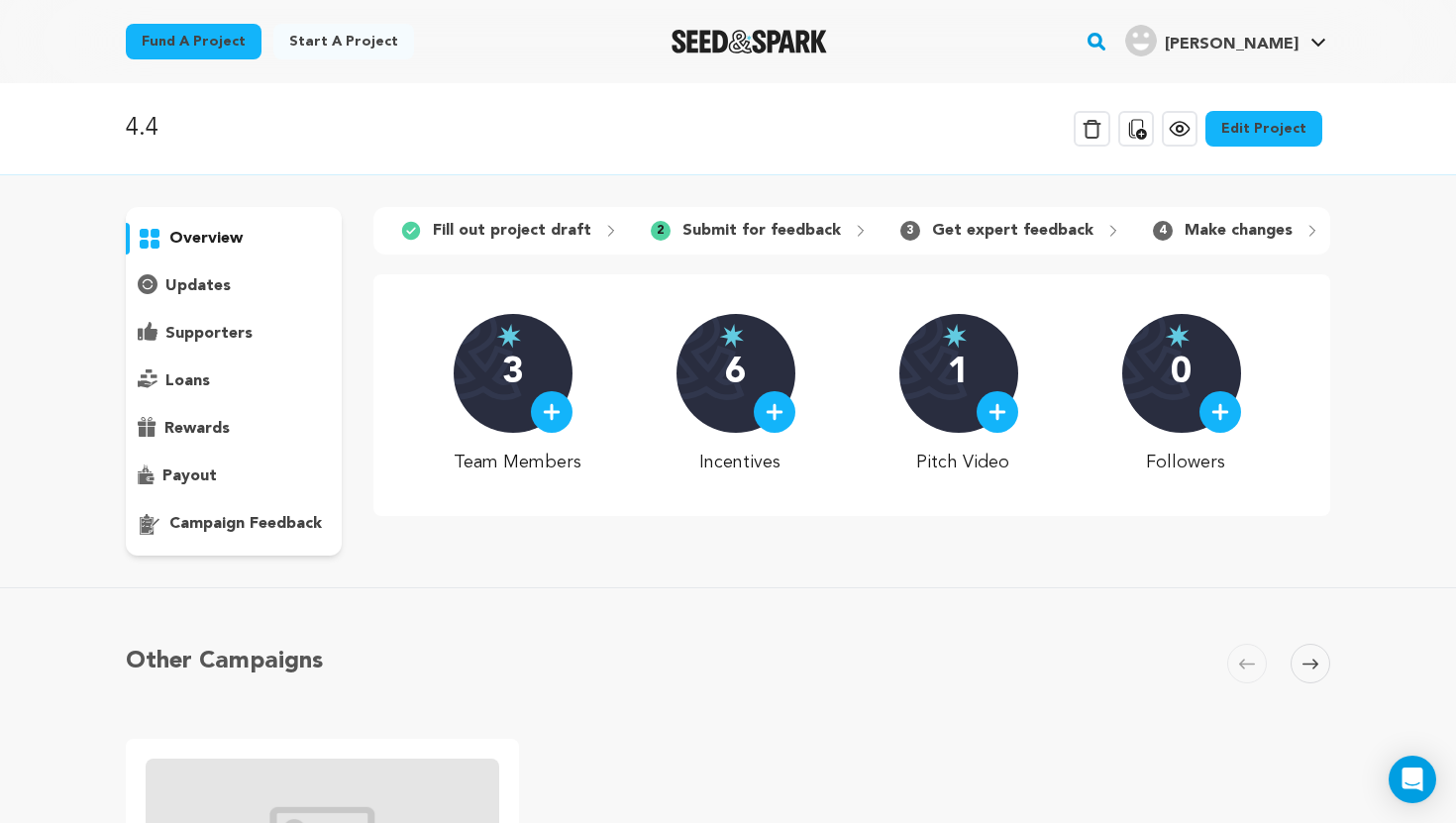click on "Edit Project" at bounding box center [1264, 129] 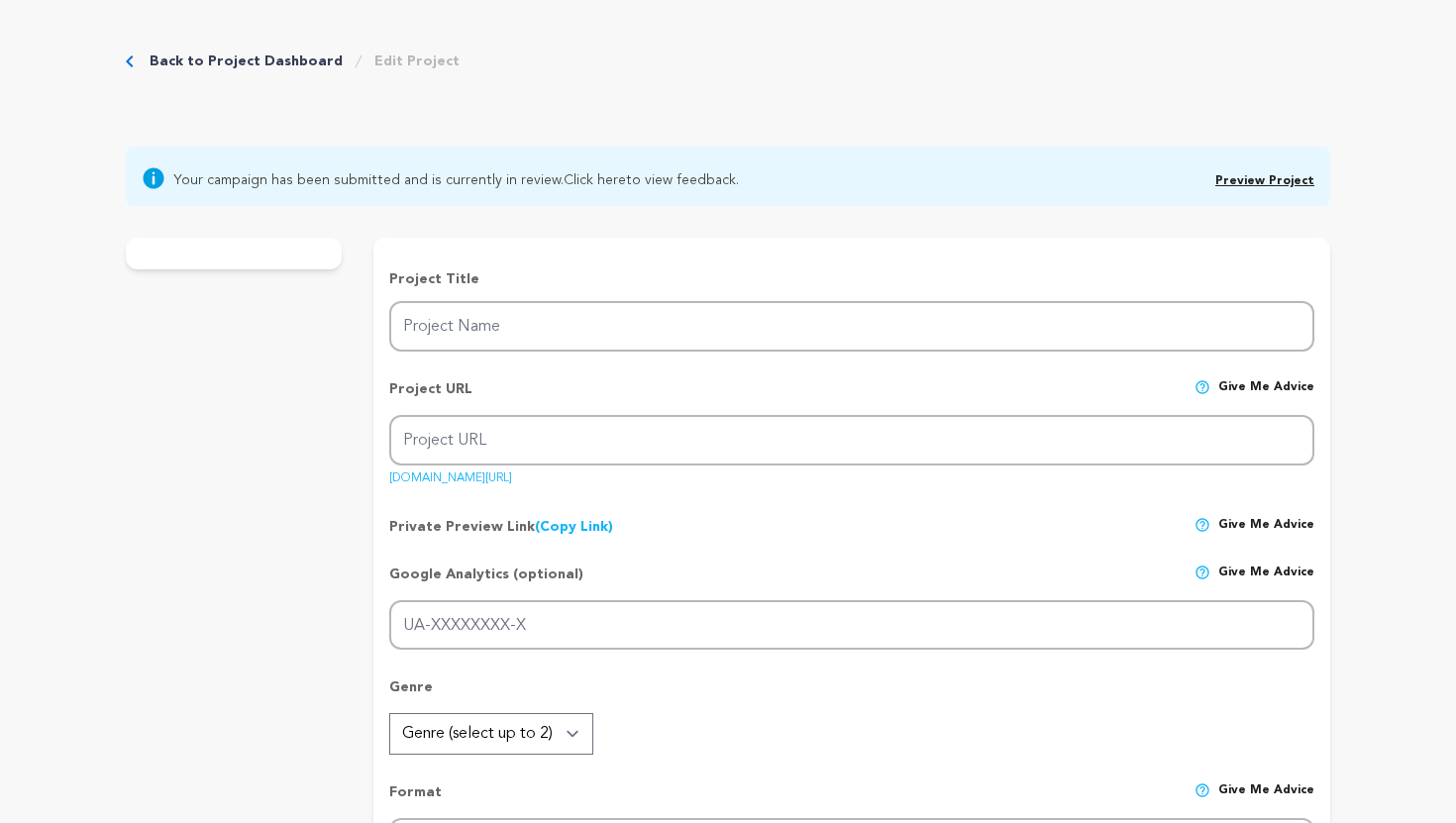 scroll, scrollTop: 0, scrollLeft: 0, axis: both 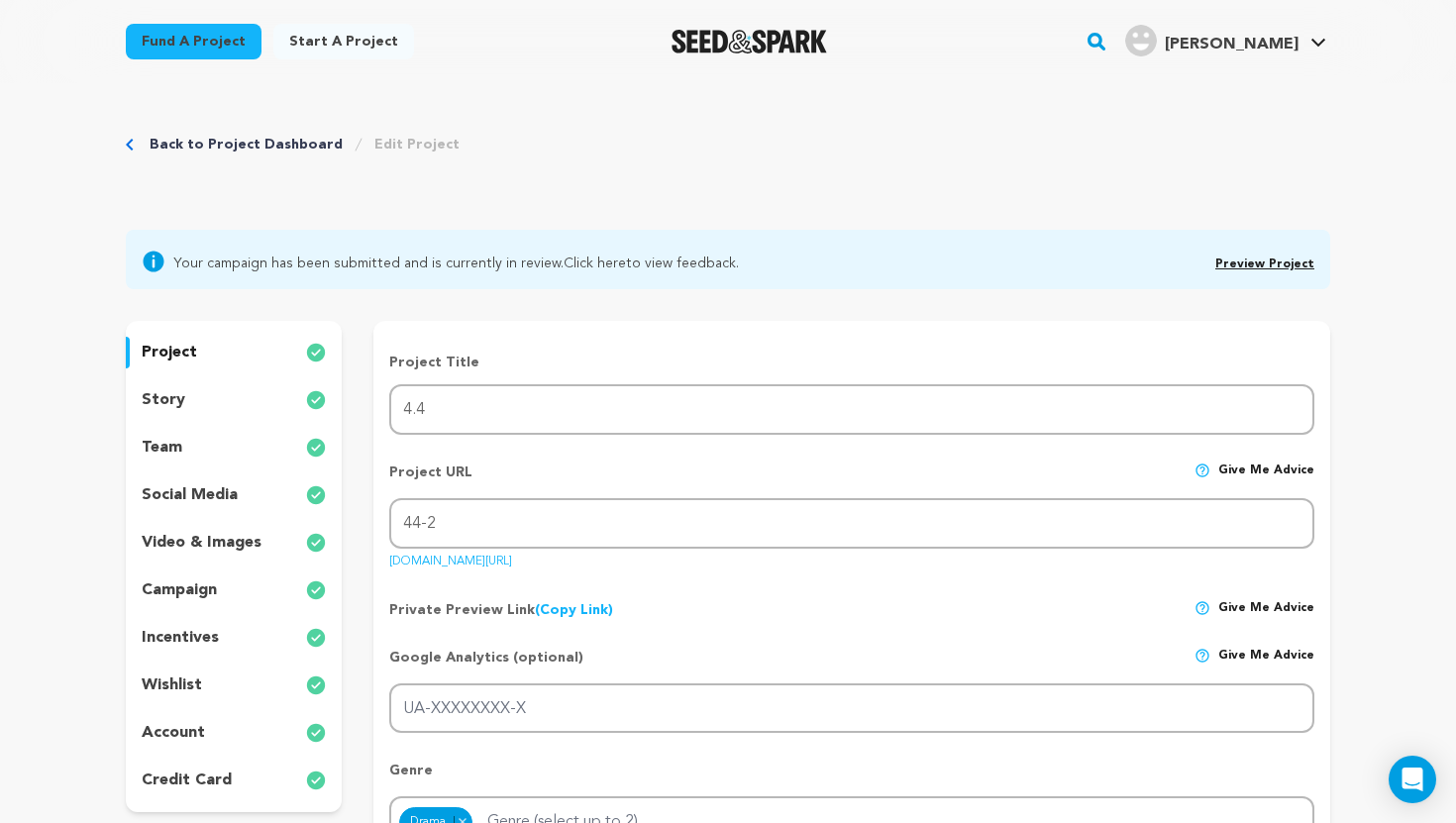 click on "team" at bounding box center [234, 448] 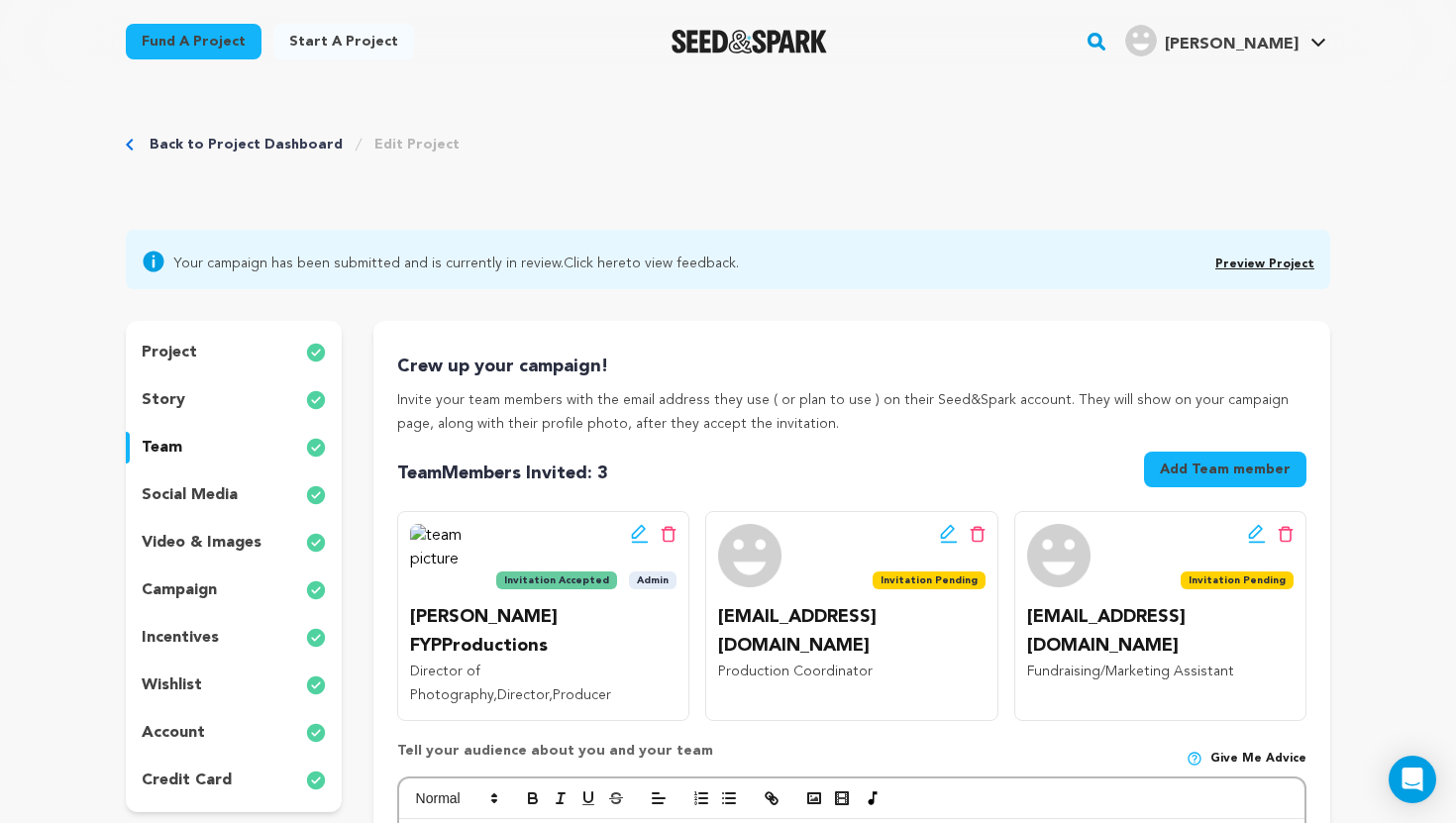 click on "Back to Project Dashboard
Edit Project
Your campaign has been submitted and is currently in review.  Click here  to view feedback." at bounding box center [728, 1933] 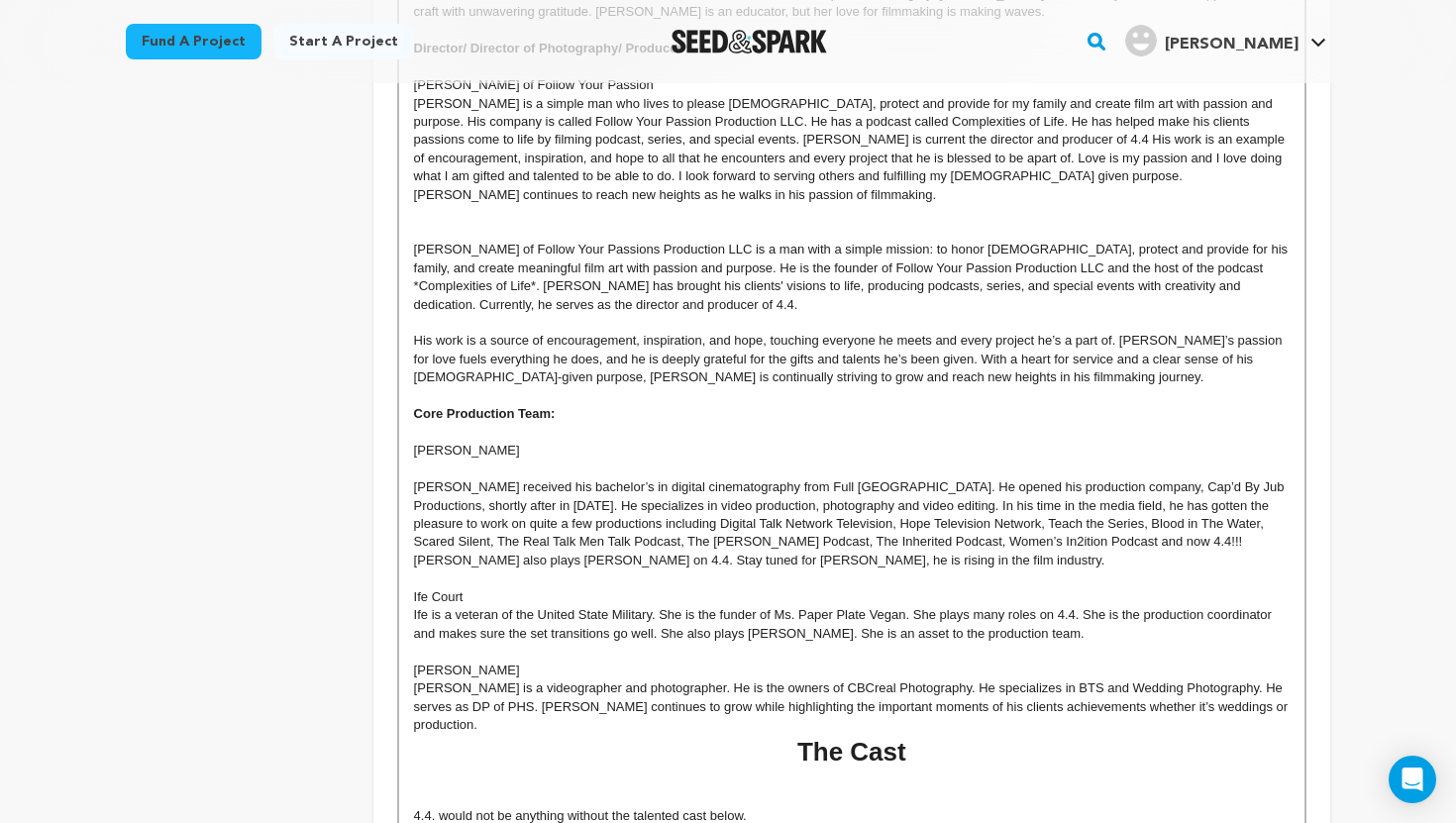 scroll, scrollTop: 1268, scrollLeft: 0, axis: vertical 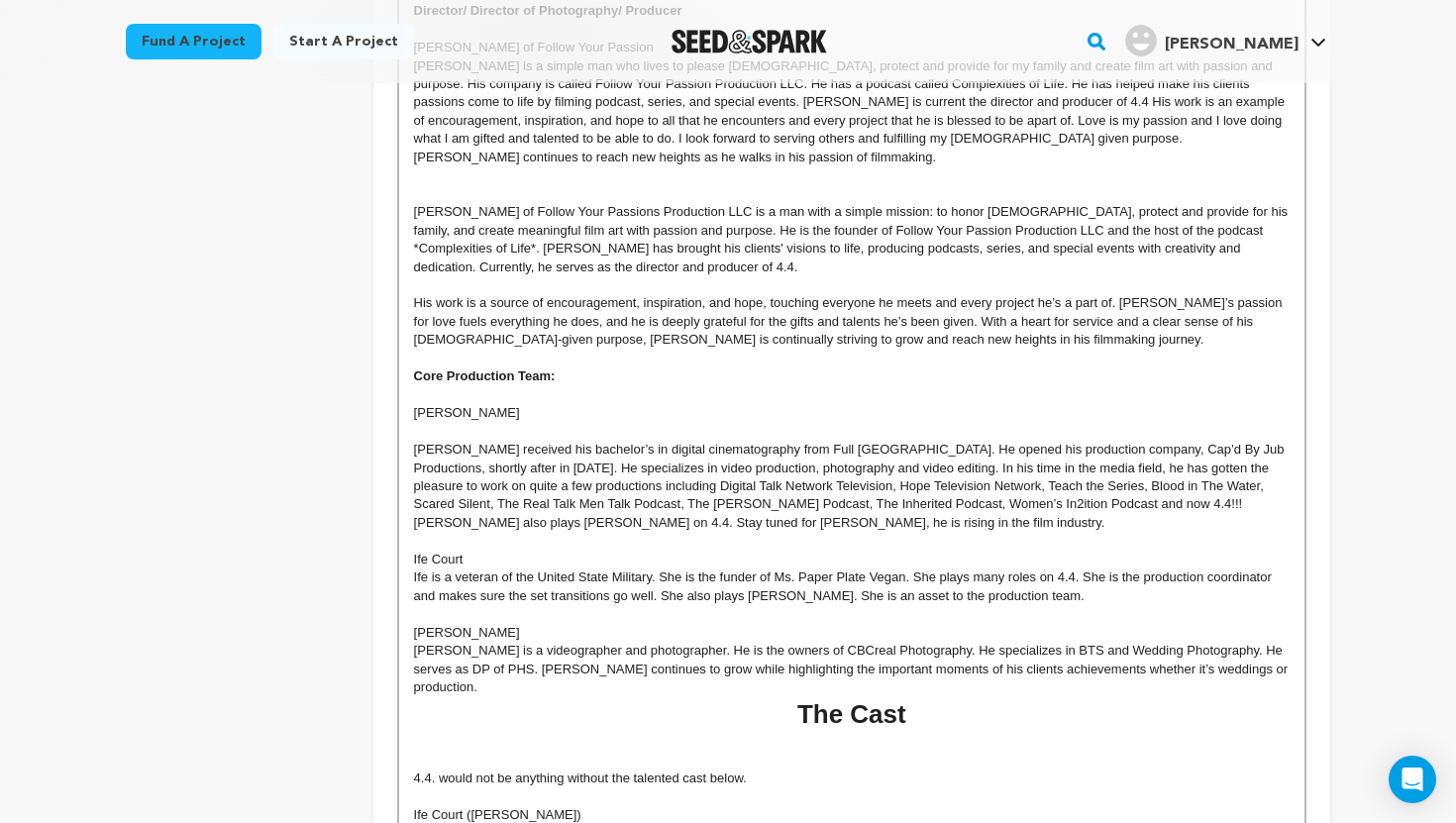 click on "Ife is a veteran of the United State Military. She is the funder of Ms. Paper Plate Vegan. She plays many roles on 4.4. She is the production coordinator and makes sure the set transitions go well. She also plays [PERSON_NAME]. She is an asset to the production team." at bounding box center (852, 586) 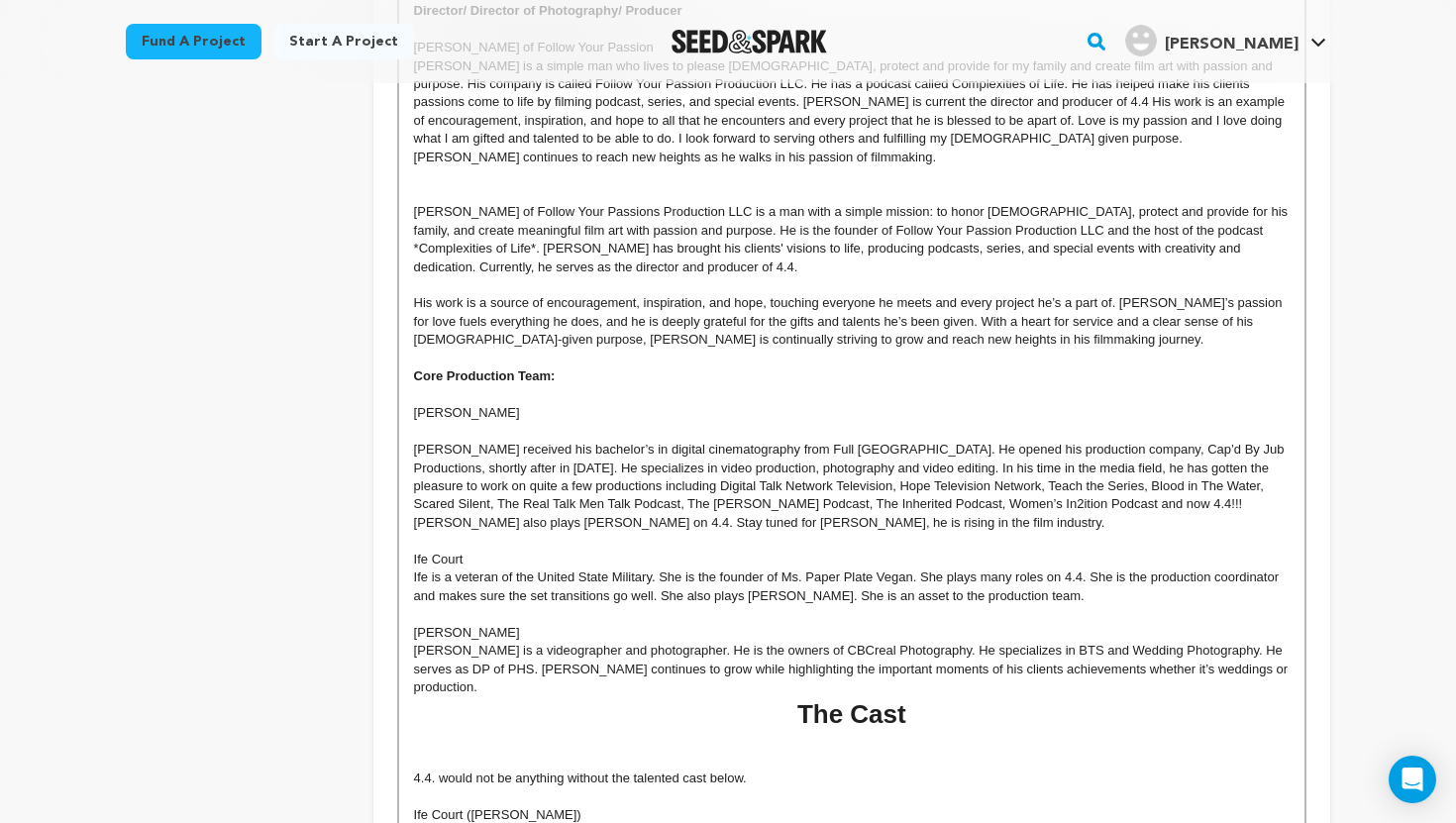 click on "Ife is a veteran of the United State Military. She is the founder of Ms. Paper Plate Vegan. She plays many roles on 4.4. She is the production coordinator and makes sure the set transitions go well. She also plays [PERSON_NAME]. She is an asset to the production team." at bounding box center (852, 586) 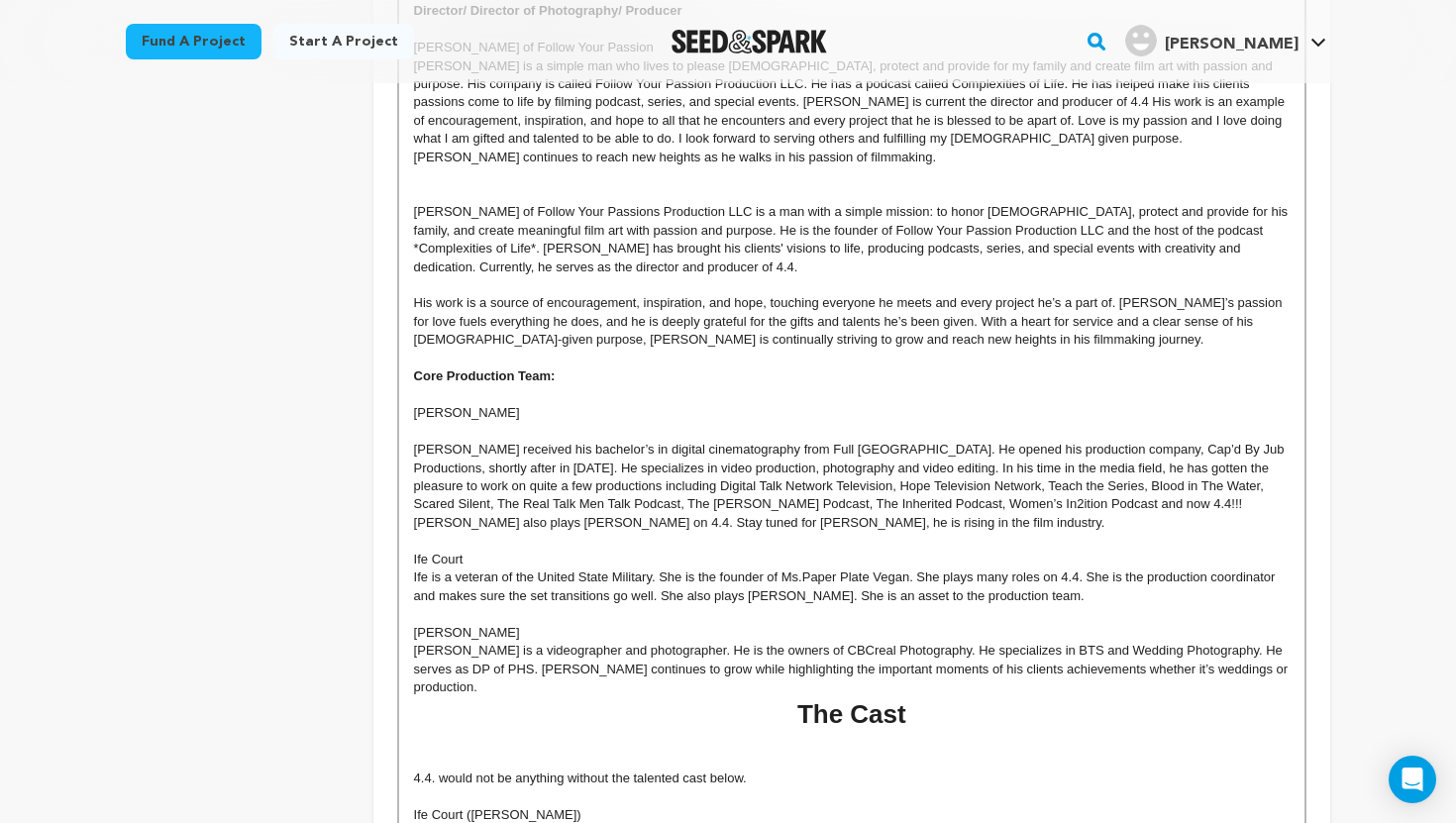 click at bounding box center [852, 614] 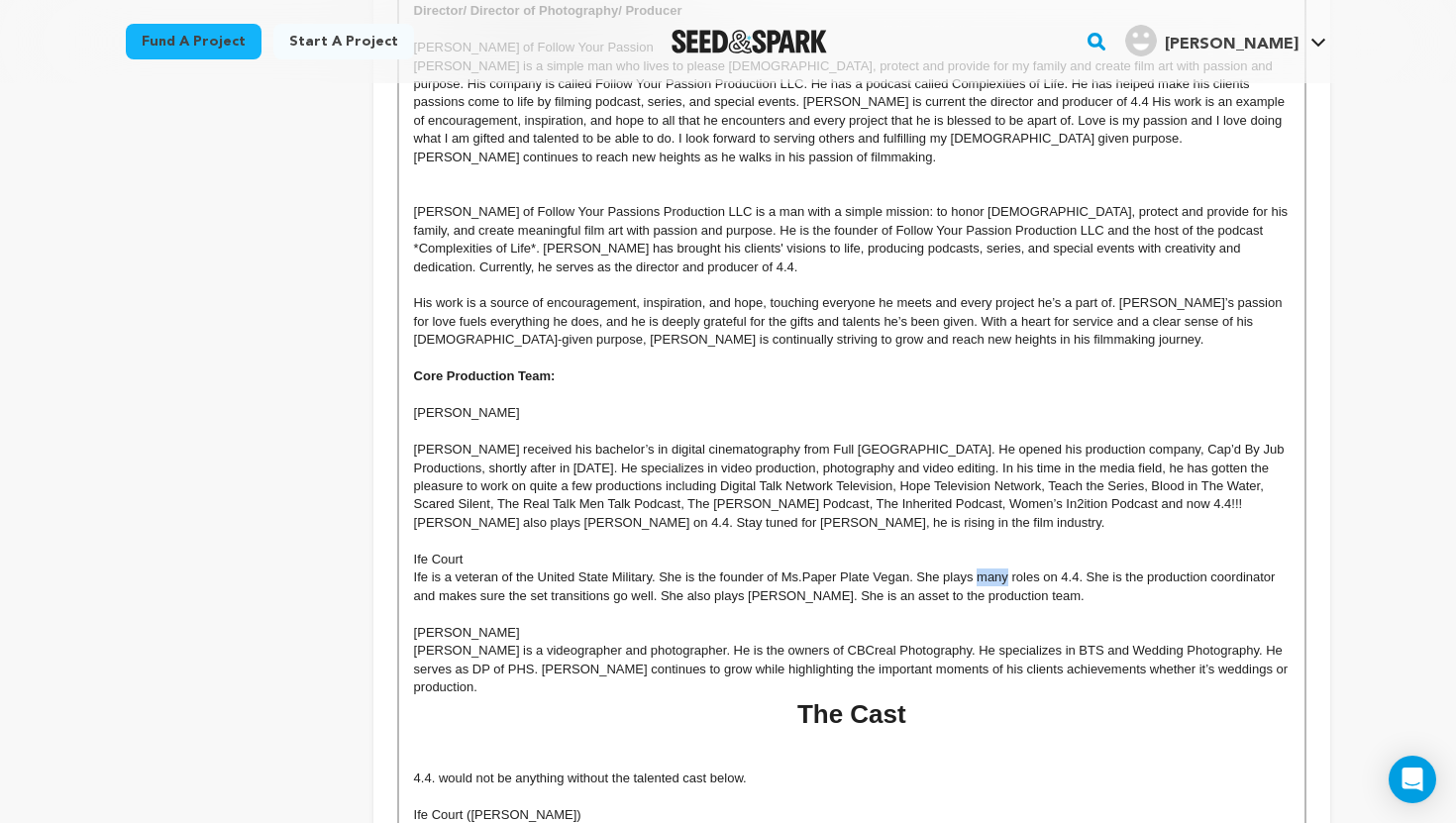 click on "Ife is a veteran of the United State Military. She is the founder of Ms.Paper Plate Vegan. She plays many roles on 4.4. She is the production coordinator and makes sure the set transitions go well. She also plays [PERSON_NAME]. She is an asset to the production team." at bounding box center (852, 586) 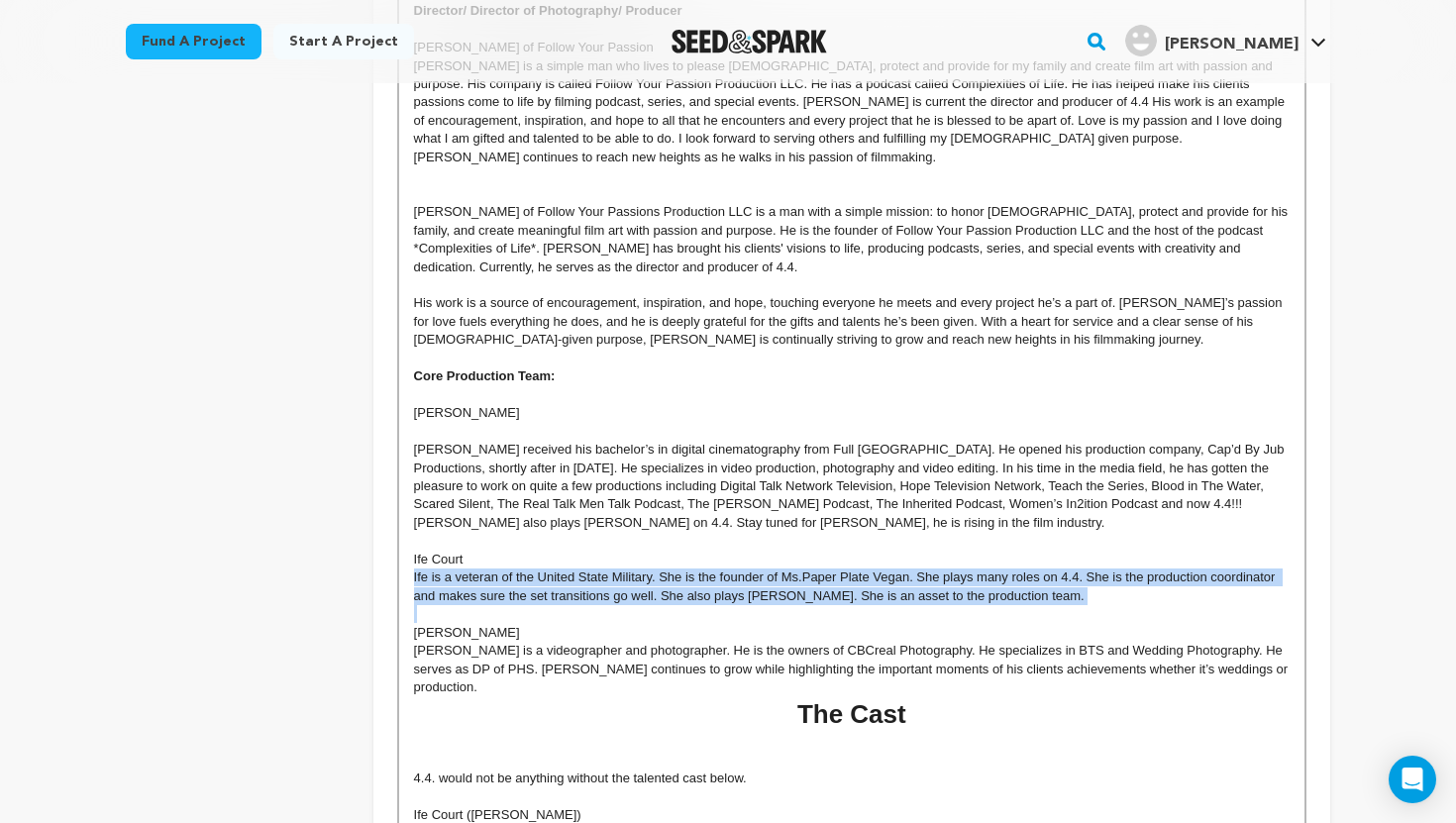 click on "Ife is a veteran of the United State Military. She is the founder of Ms.Paper Plate Vegan. She plays many roles on 4.4. She is the production coordinator and makes sure the set transitions go well. She also plays [PERSON_NAME]. She is an asset to the production team." at bounding box center (852, 586) 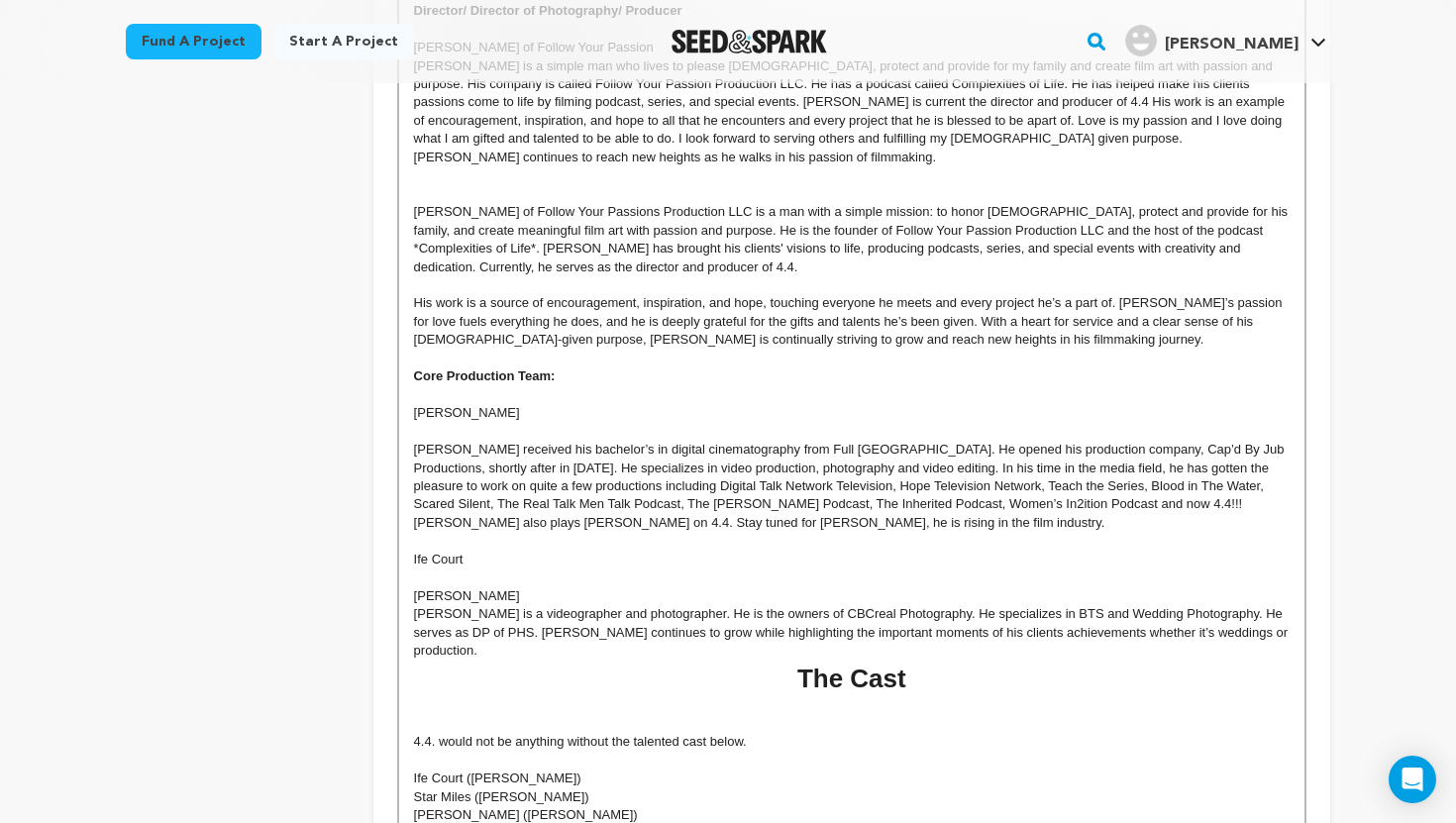 click at bounding box center [852, 577] 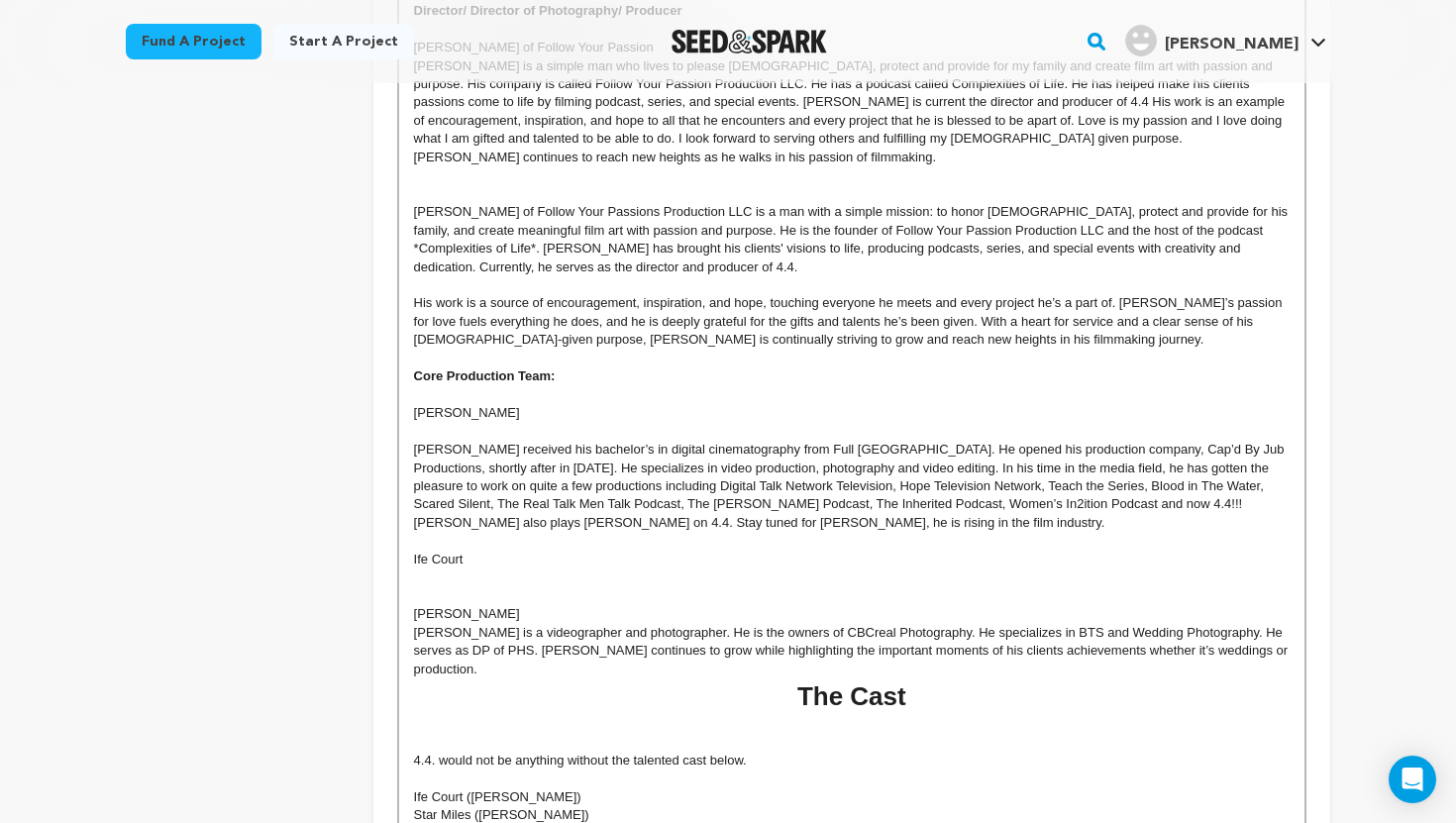 scroll, scrollTop: 0, scrollLeft: 0, axis: both 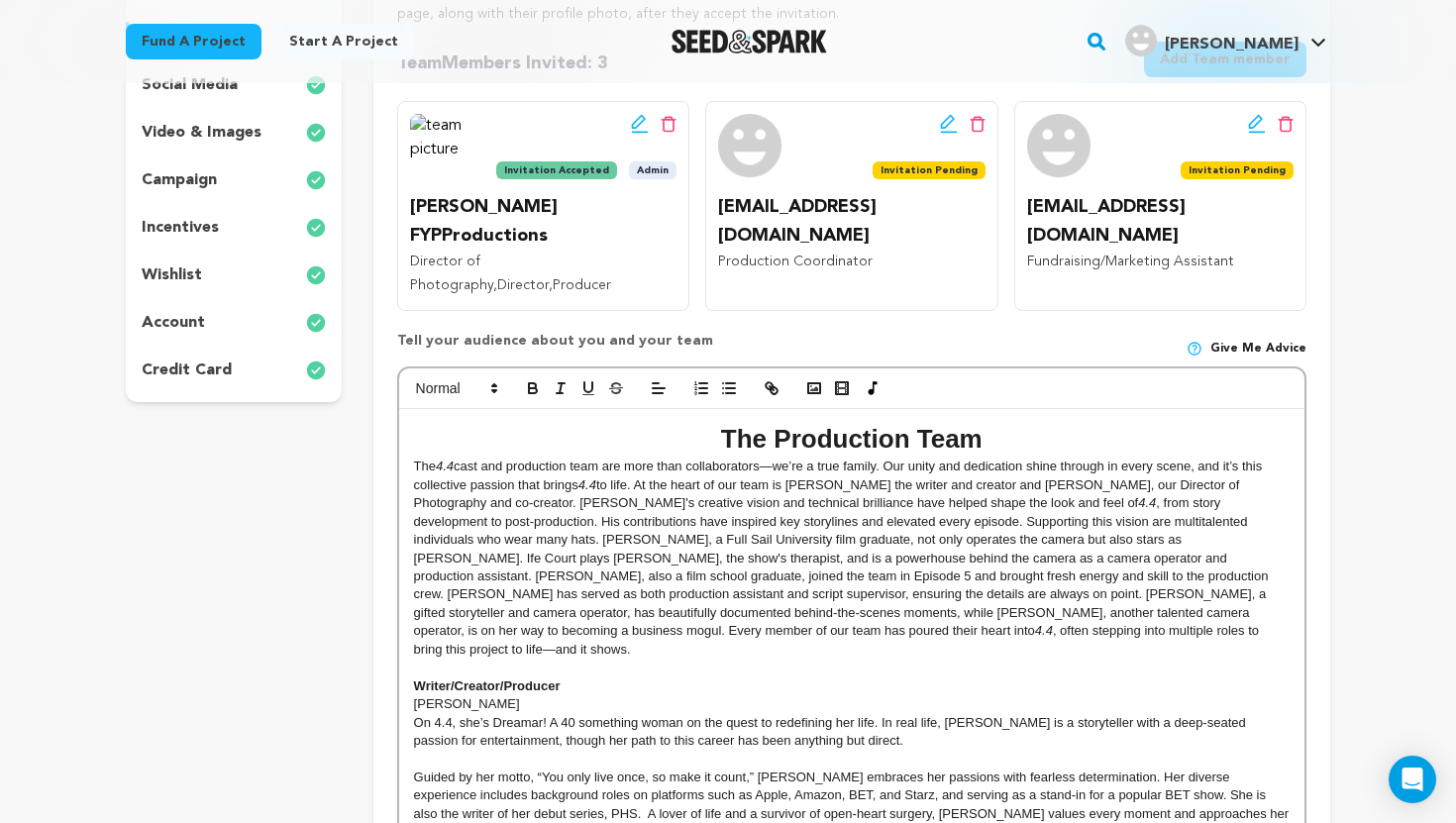 click on "The  4.4  cast and production team are more than collaborators—we’re a true family. Our unity and dedication shine through in every scene, and it’s this collective passion that brings  4.4  to life. At the heart of our team is [PERSON_NAME] the writer and creator and [PERSON_NAME], our Director of Photography and co-creator. [PERSON_NAME]'s creative vision and technical brilliance have helped shape the look and feel of  4.4 4.4 , often stepping into multiple roles to bring this project to life—and it shows." at bounding box center (852, 558) 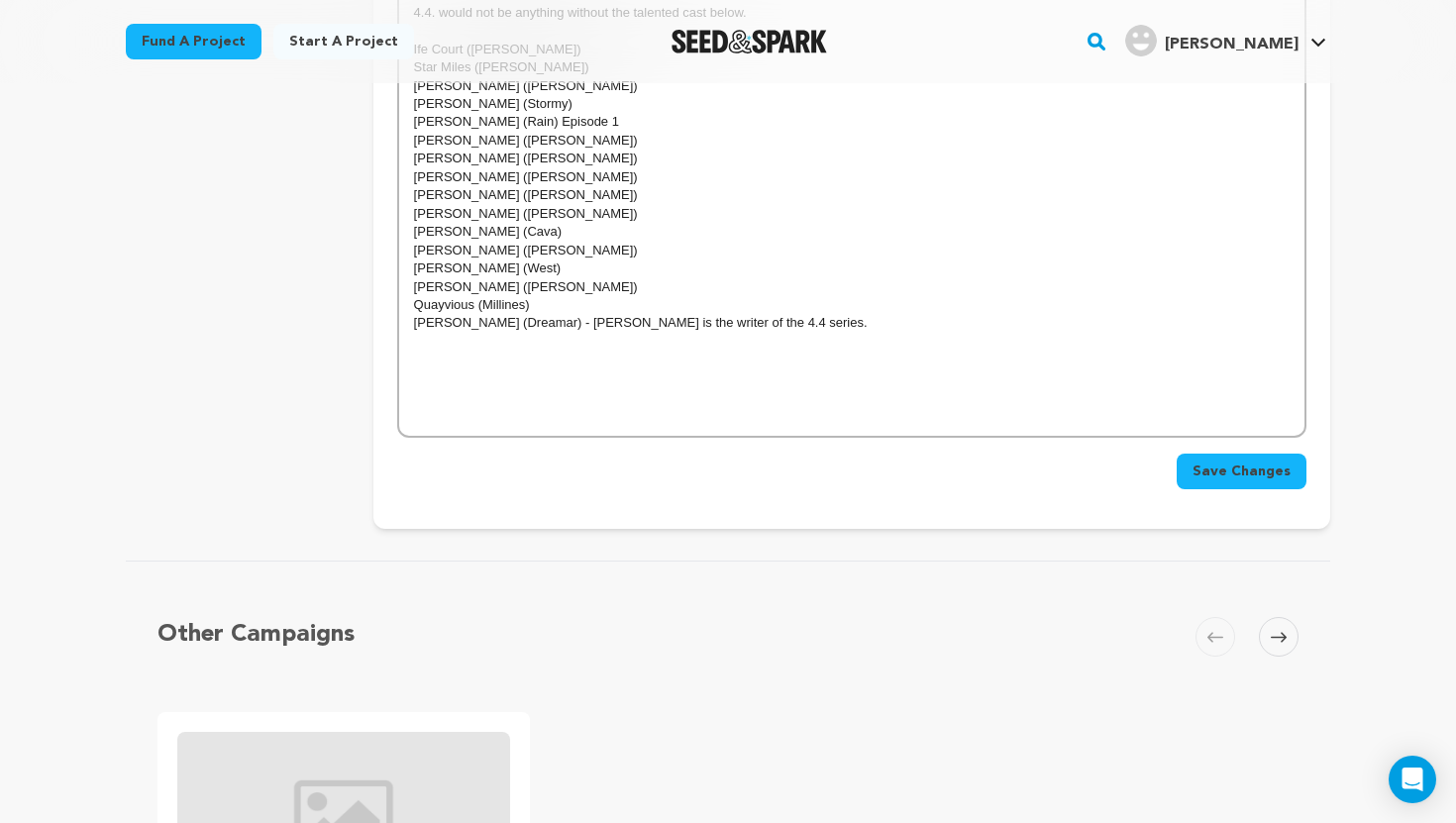 scroll, scrollTop: 2074, scrollLeft: 0, axis: vertical 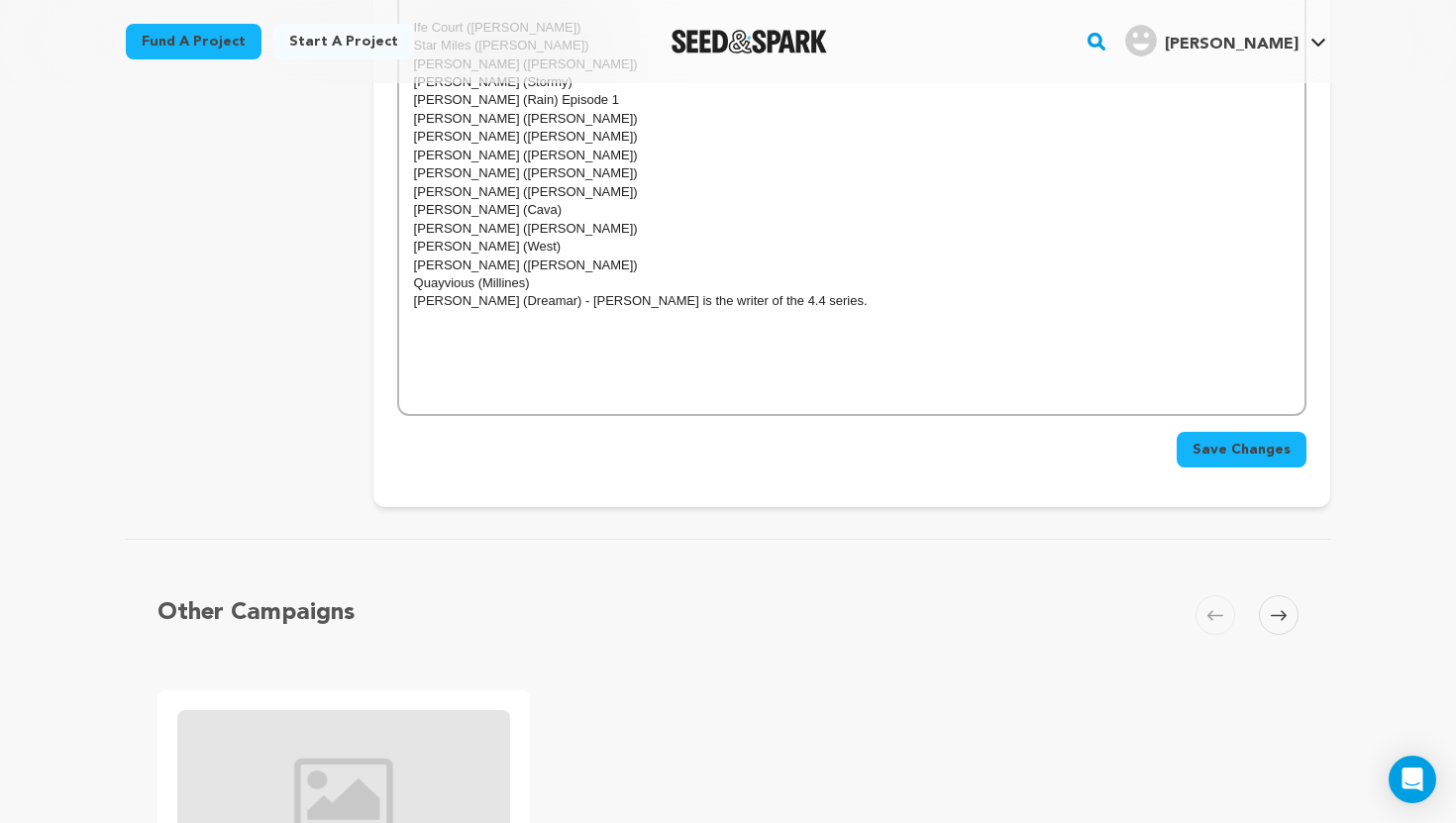 click on "Save Changes" at bounding box center (1241, 450) 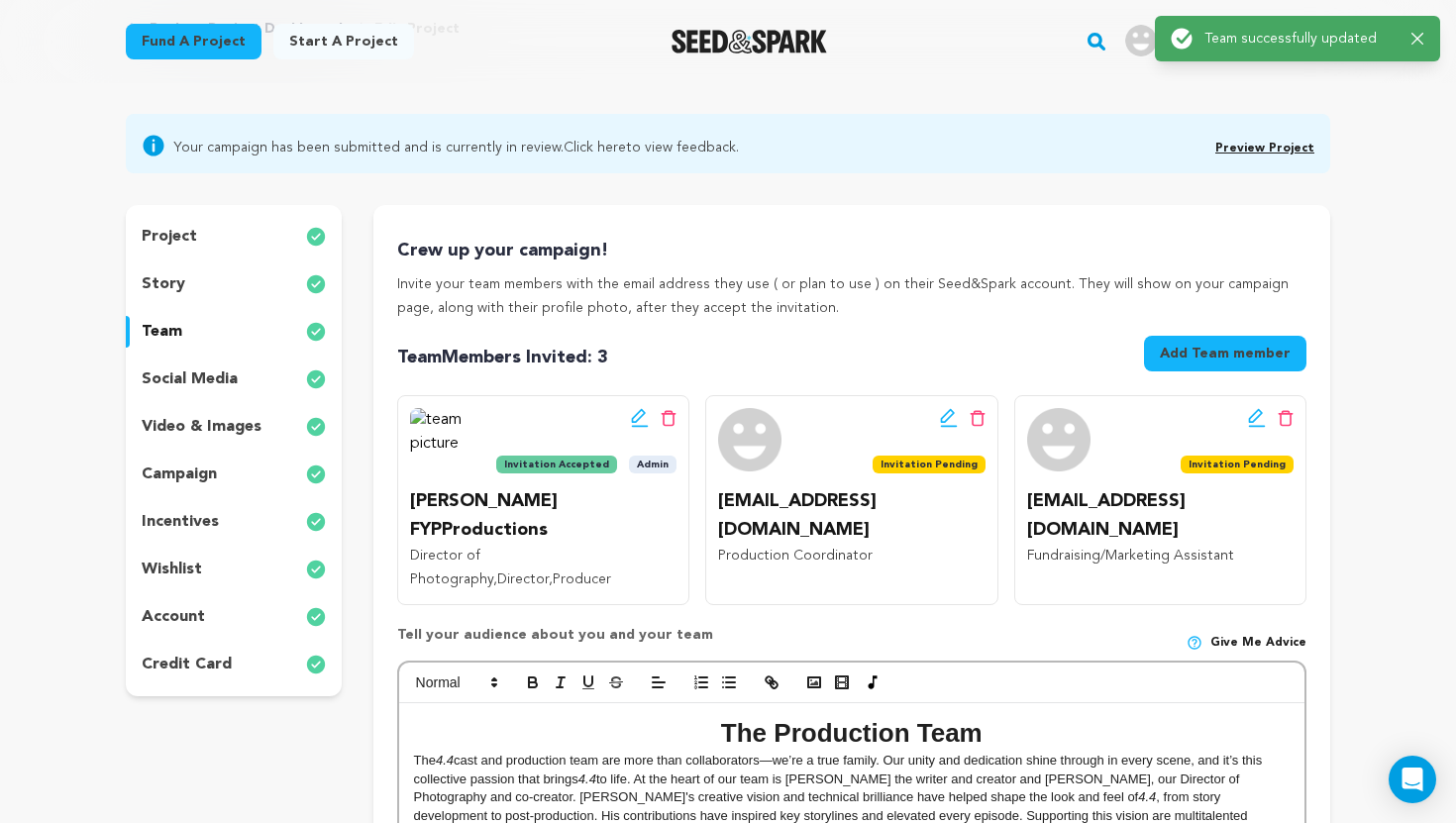 scroll, scrollTop: 0, scrollLeft: 0, axis: both 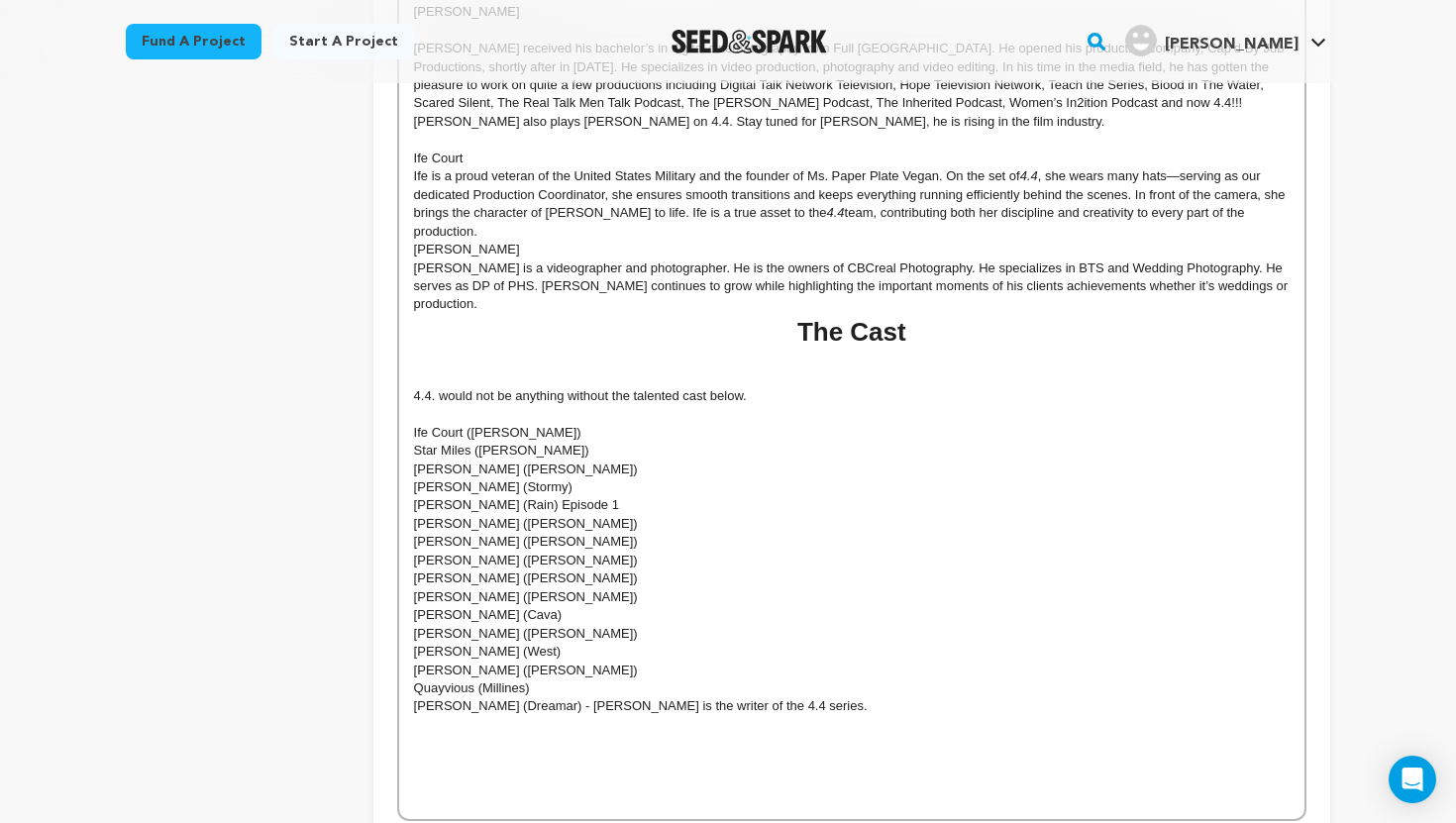 click on "Nikki (Melody)" at bounding box center [852, 634] 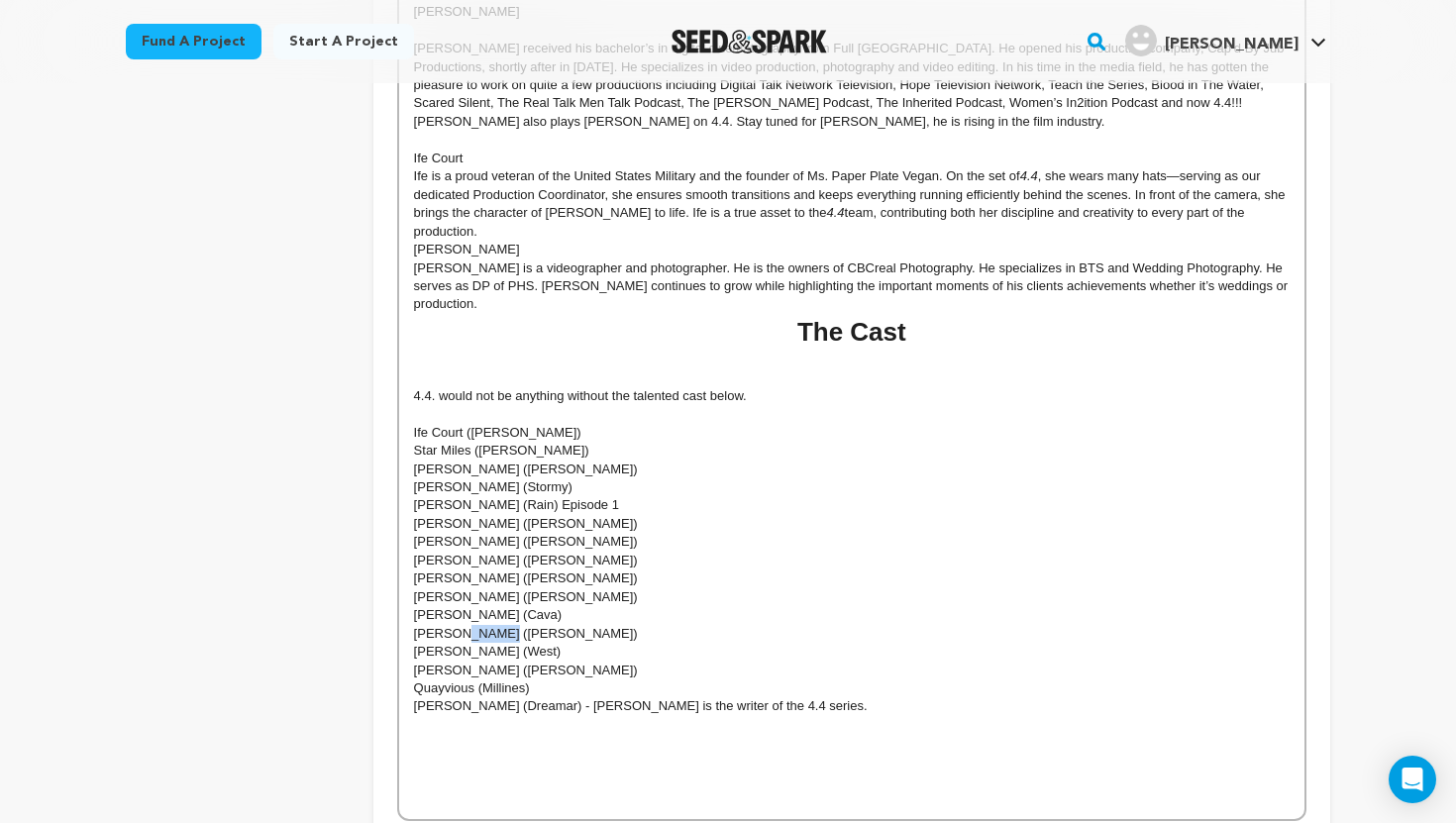 click on "Nikki (Melody)" at bounding box center [852, 634] 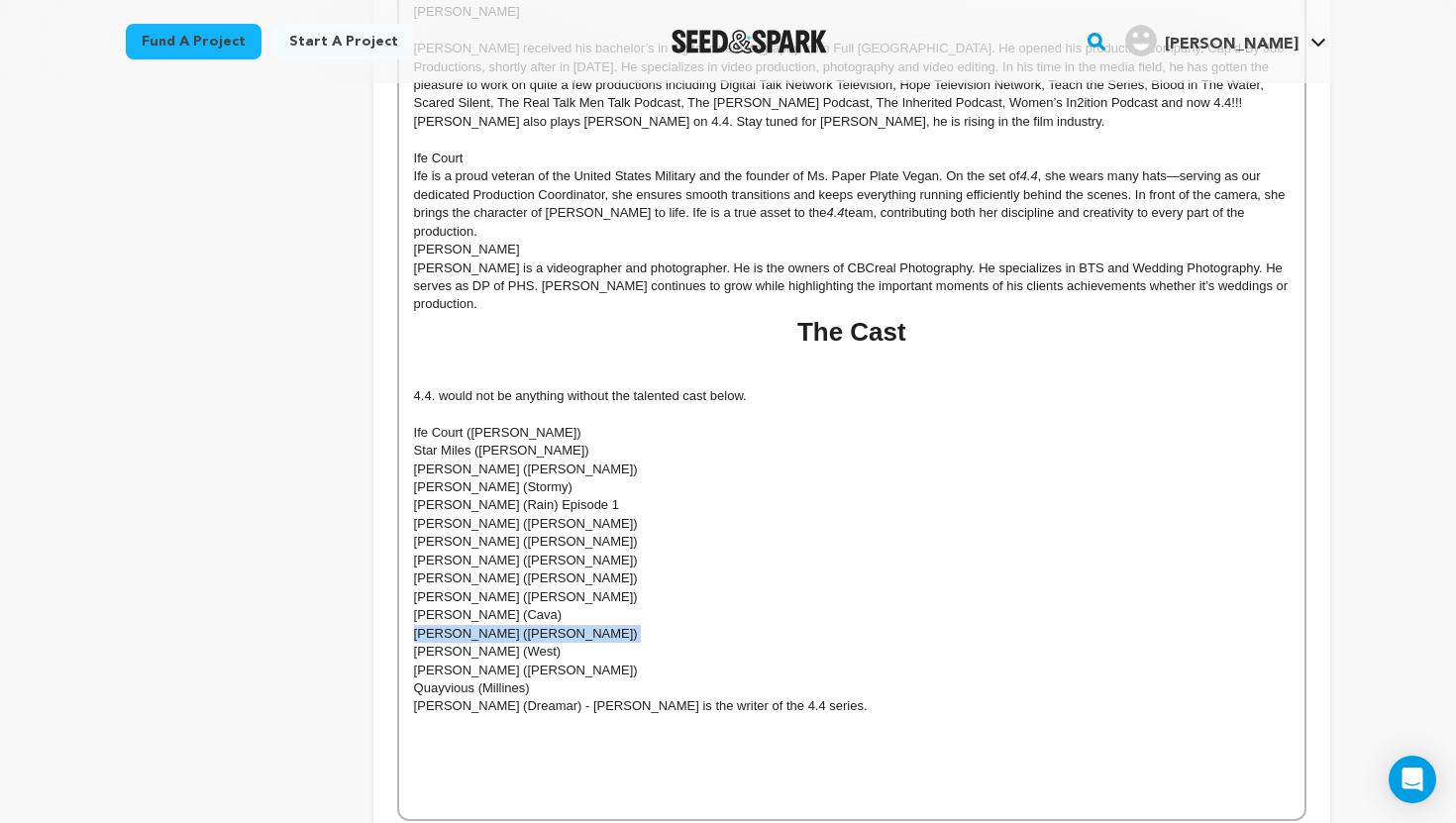 click on "Nikki (Melody)" at bounding box center (852, 634) 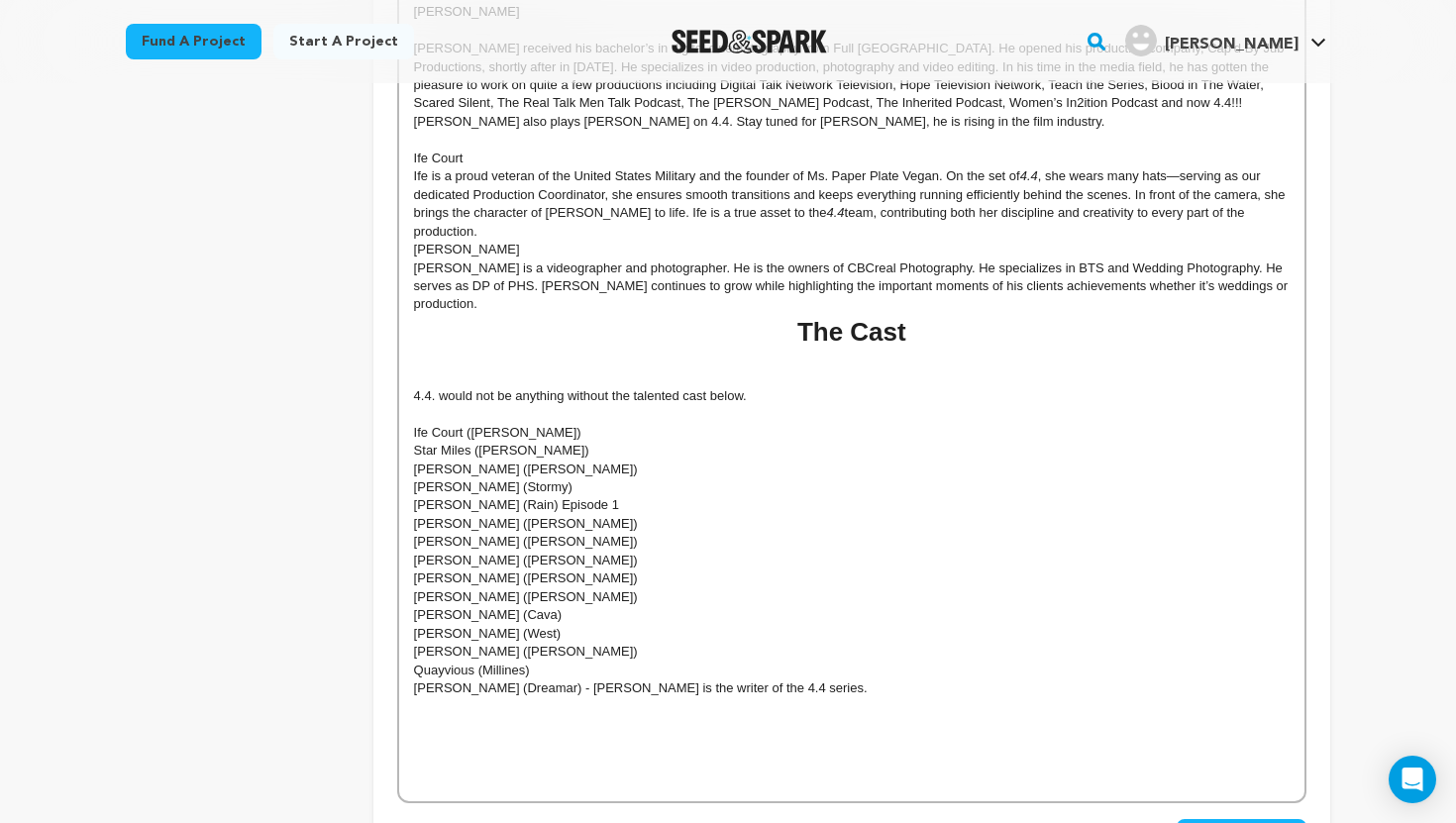 click on "Quayvious (Millines)" at bounding box center (852, 670) 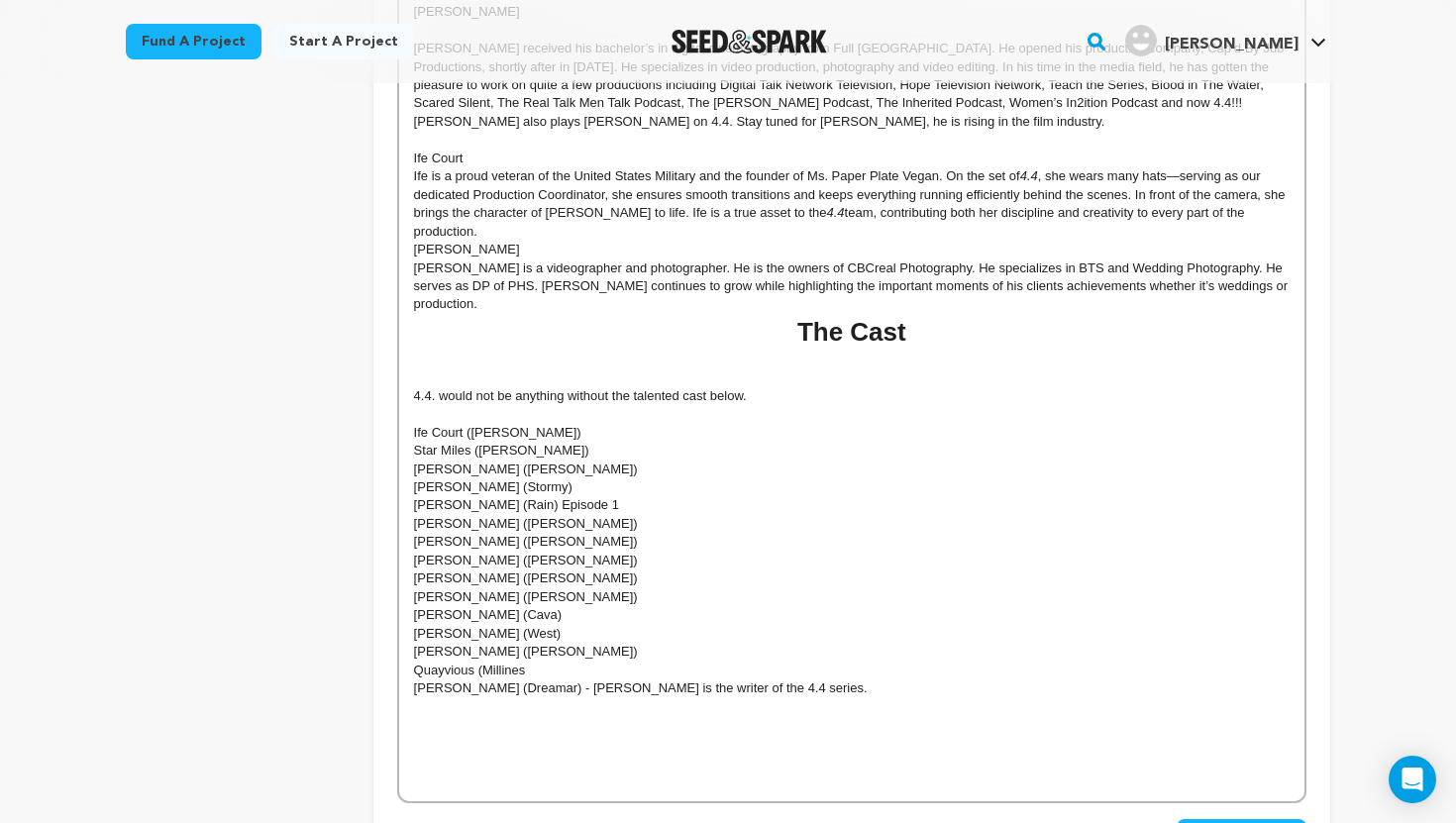 click on "Quayvious (Millines" at bounding box center [852, 670] 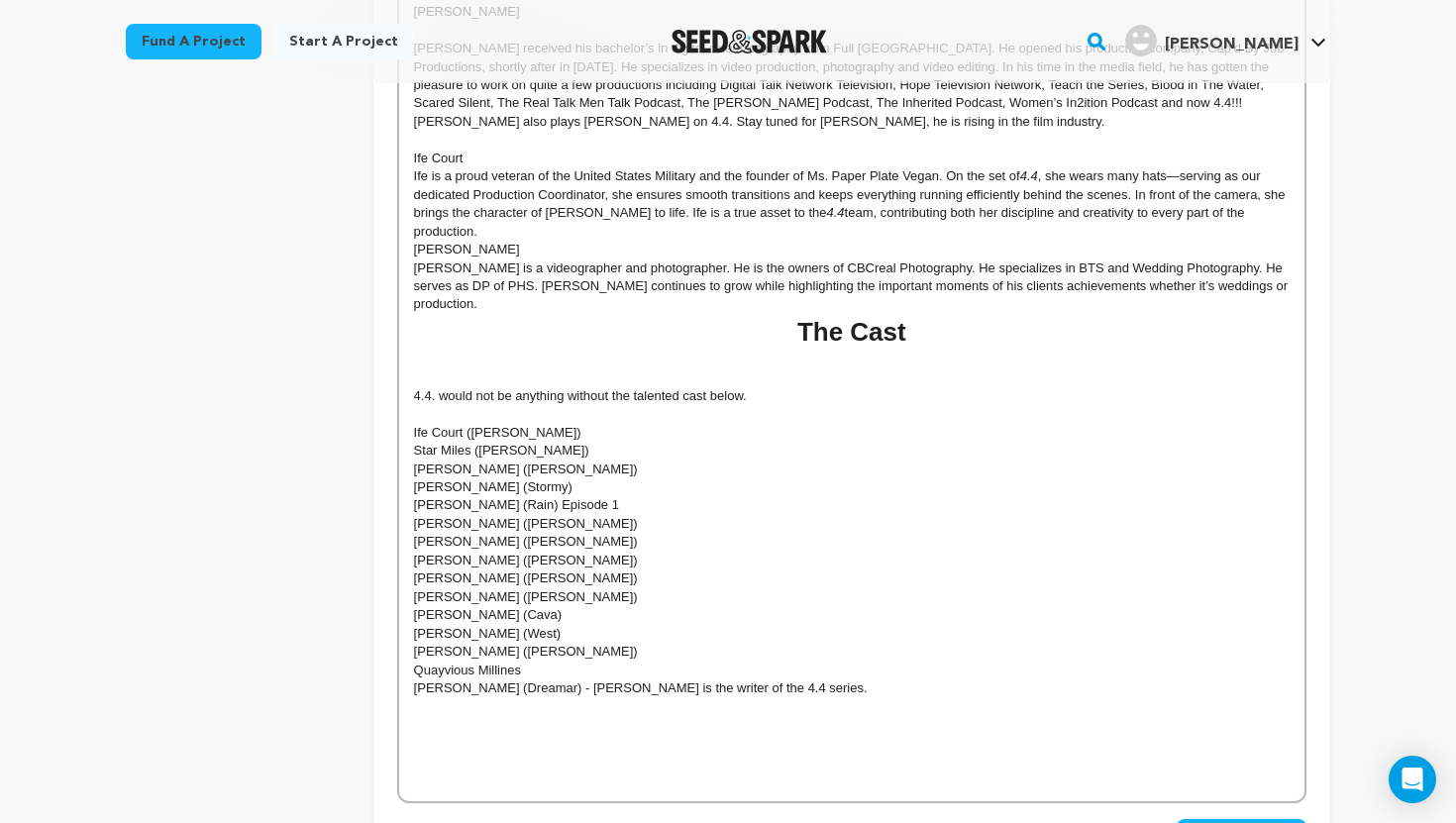 click on "Quayvious Millines" at bounding box center [852, 670] 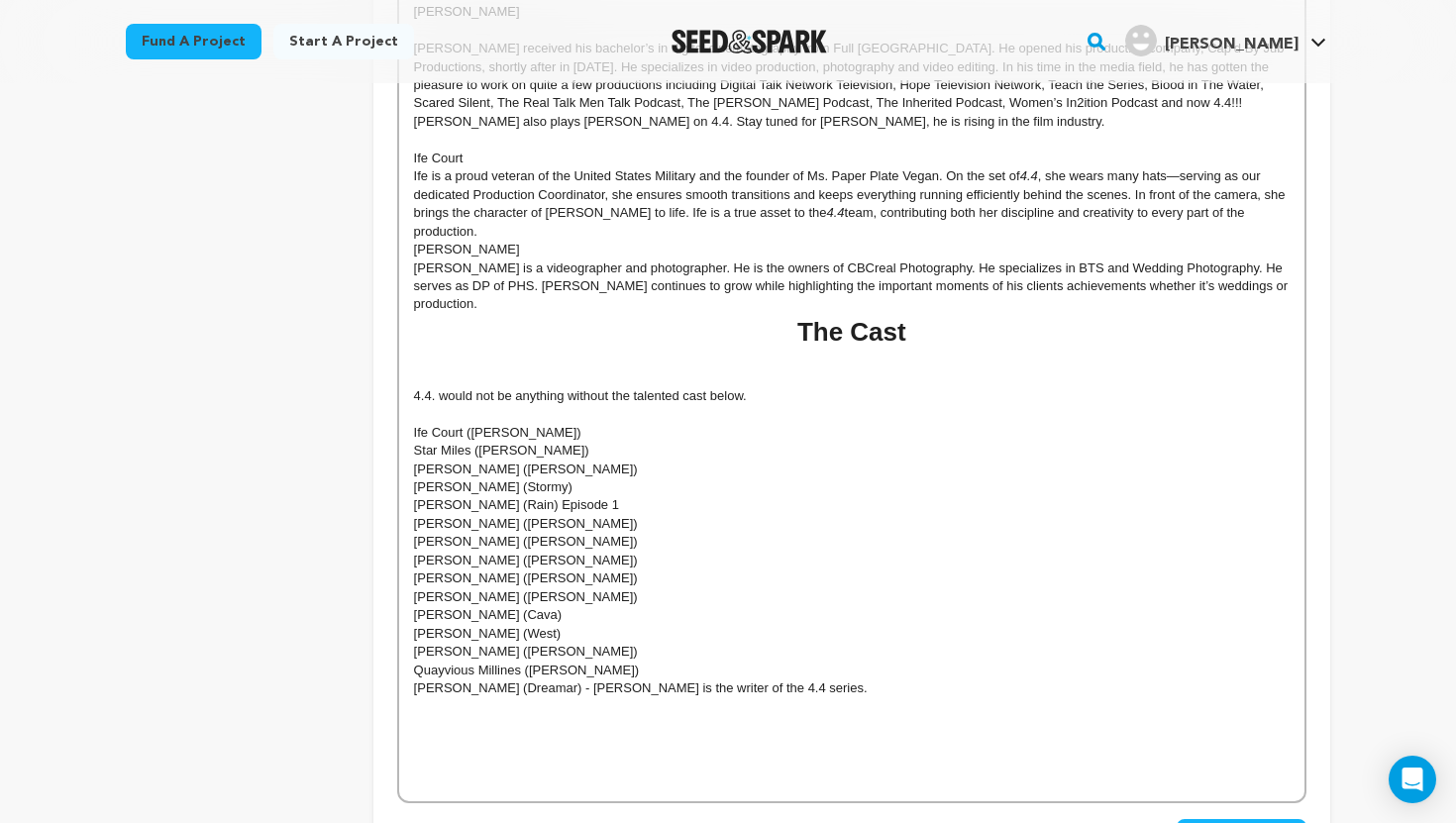 click on "Save Changes" at bounding box center (1241, 837) 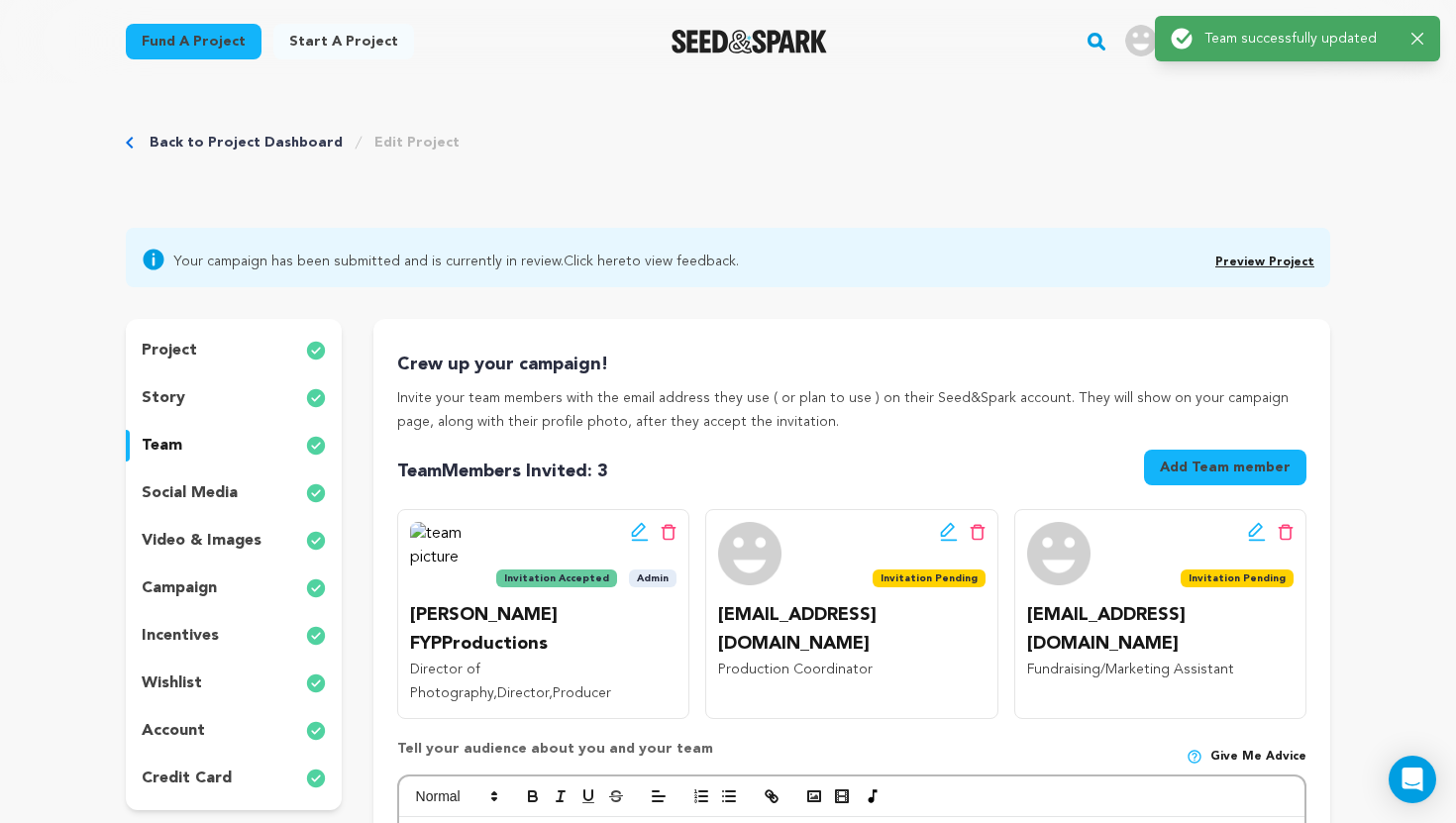 scroll, scrollTop: 0, scrollLeft: 0, axis: both 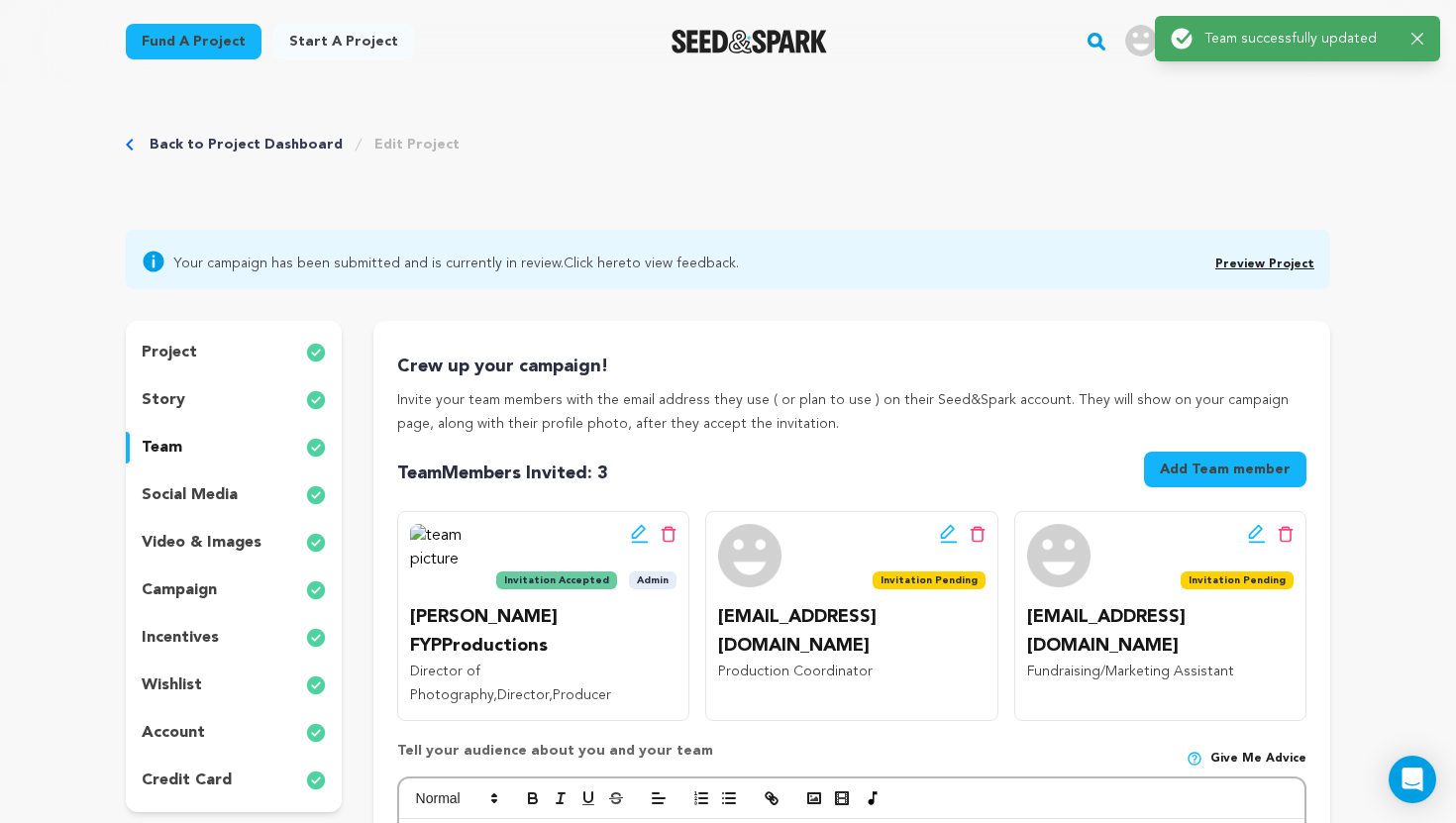 click on "Back to Project Dashboard
Edit Project" at bounding box center (728, 164) 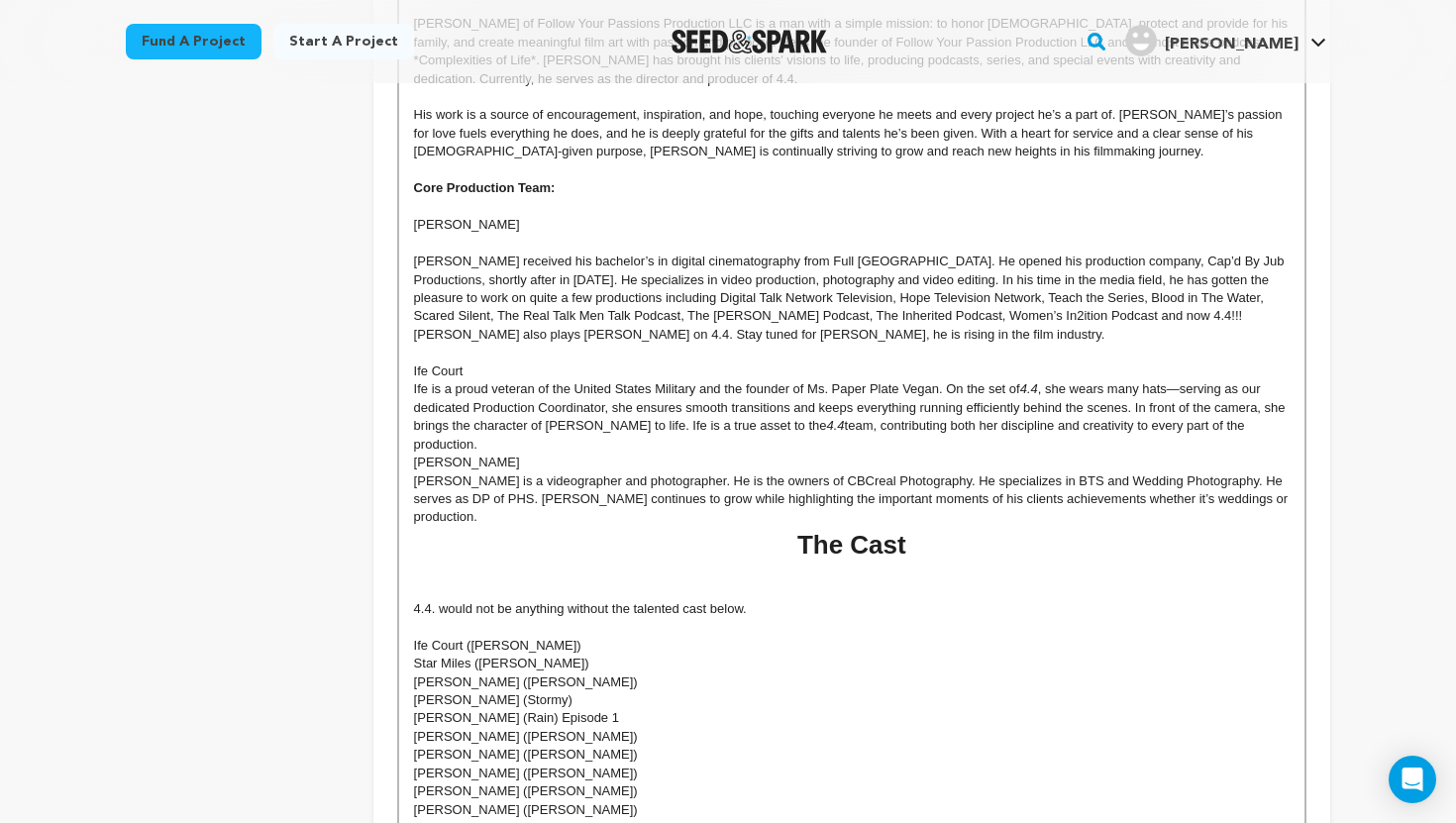 scroll, scrollTop: 1454, scrollLeft: 0, axis: vertical 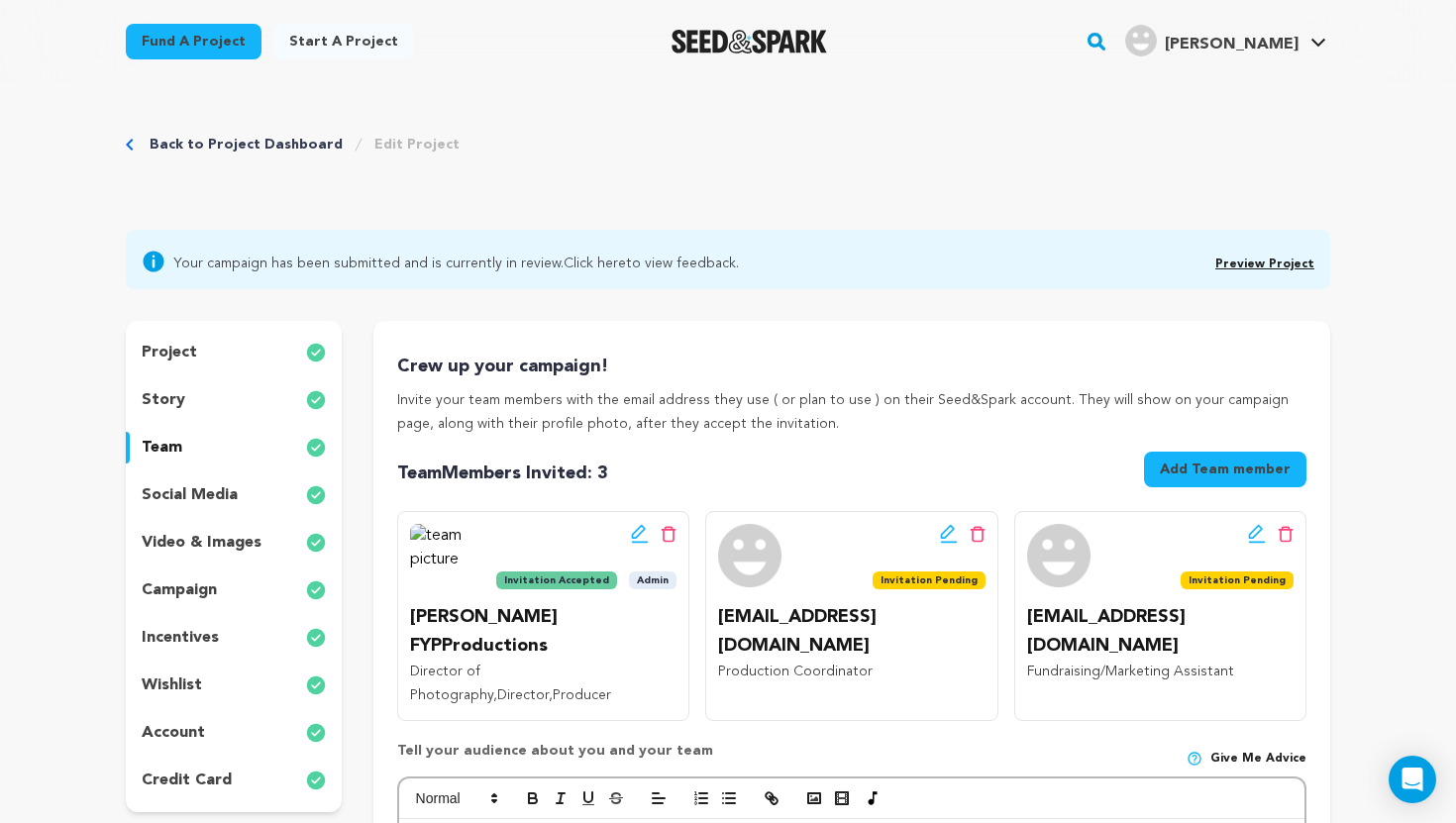 click on "project" at bounding box center [234, 353] 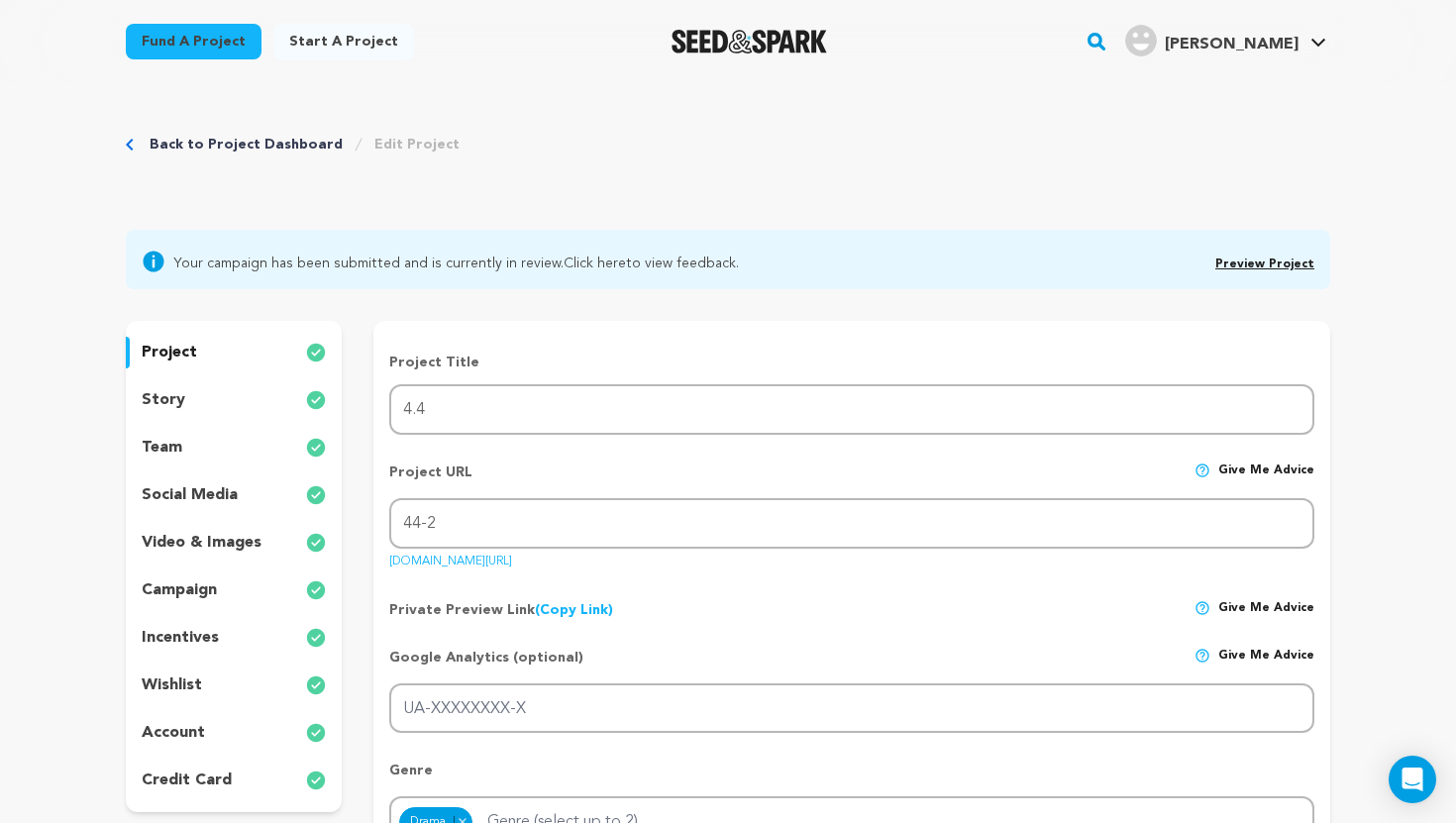 click on "story" at bounding box center (234, 400) 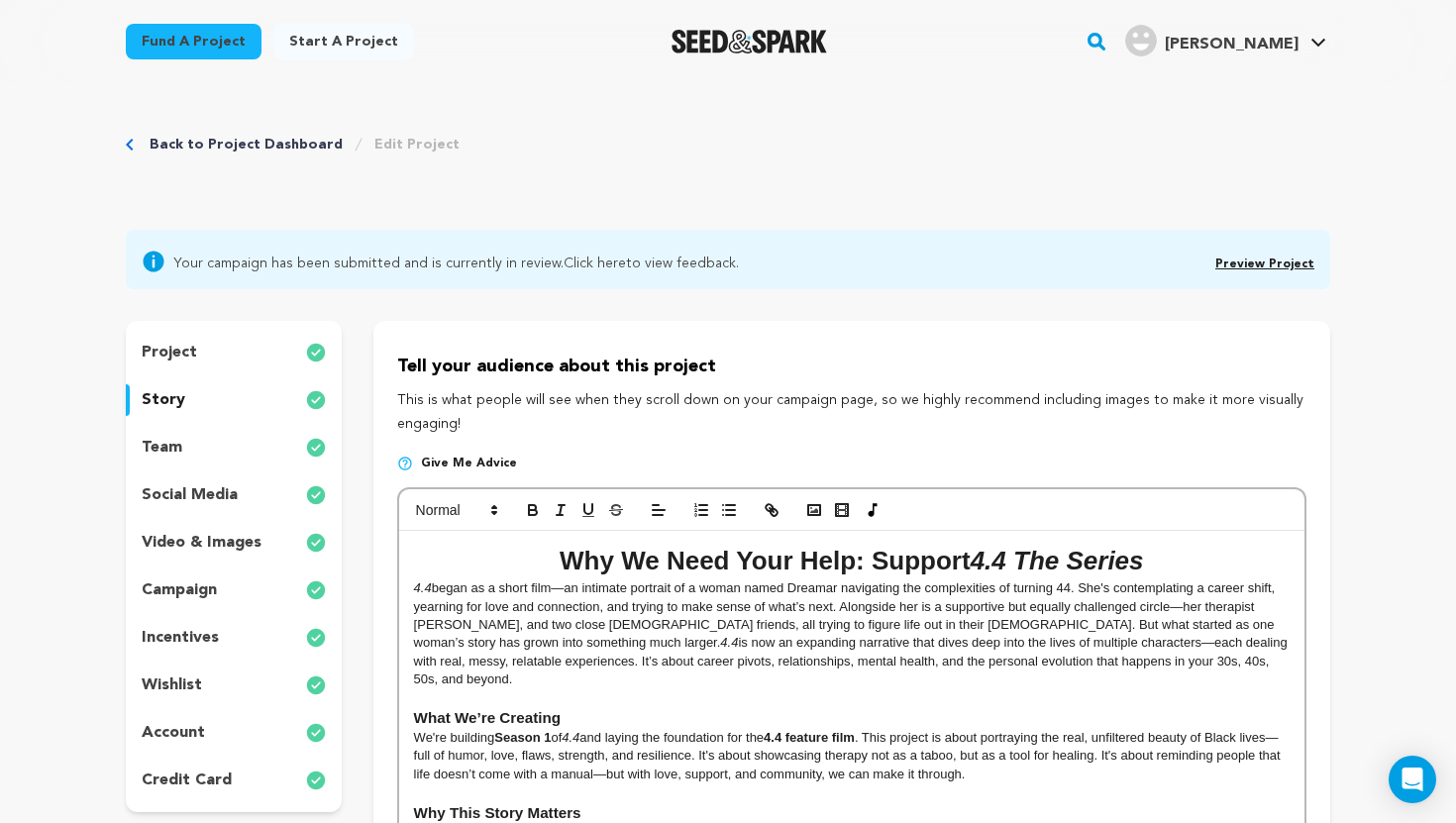 click on "story" at bounding box center [163, 400] 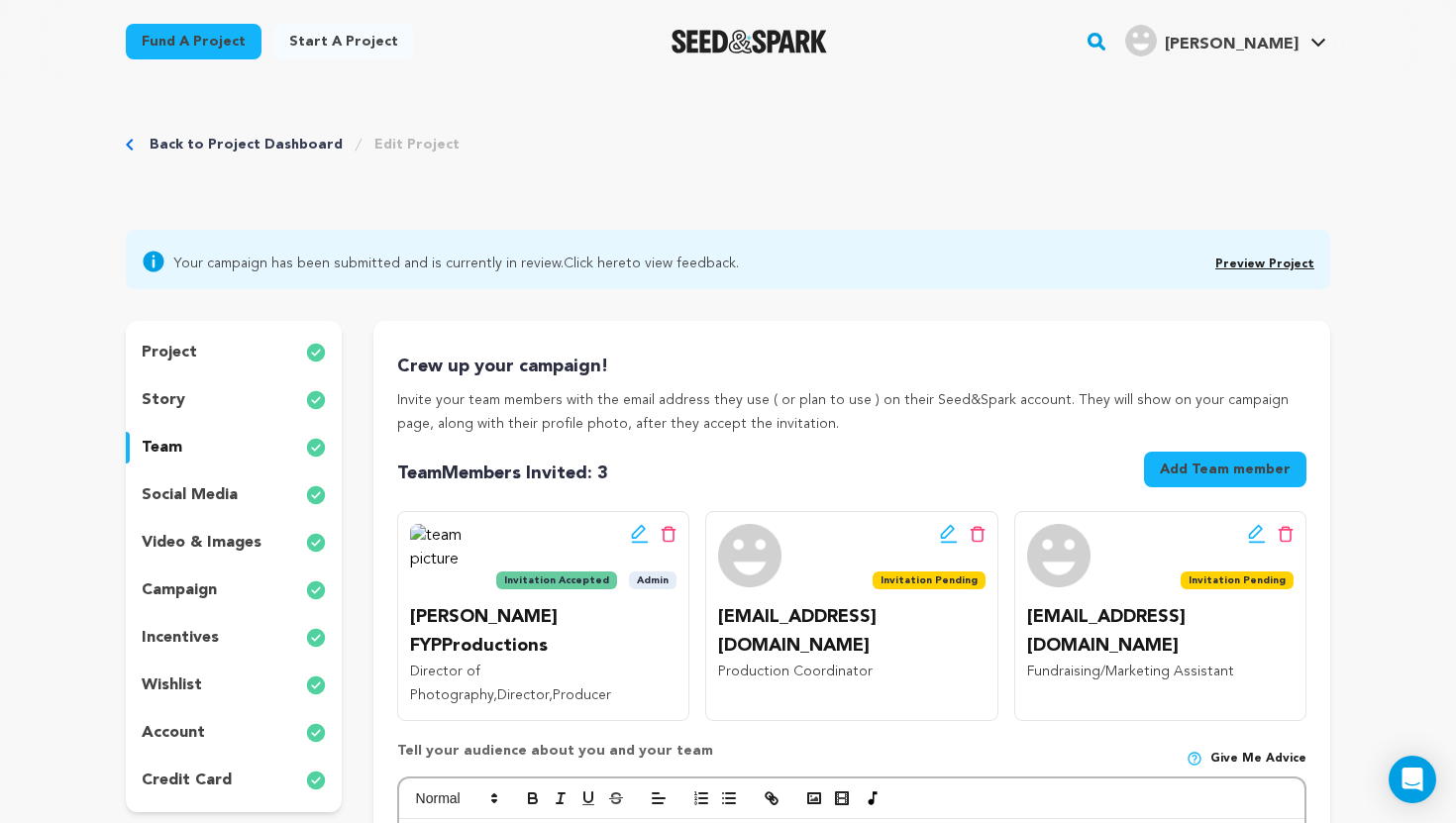 click on "social media" at bounding box center [234, 495] 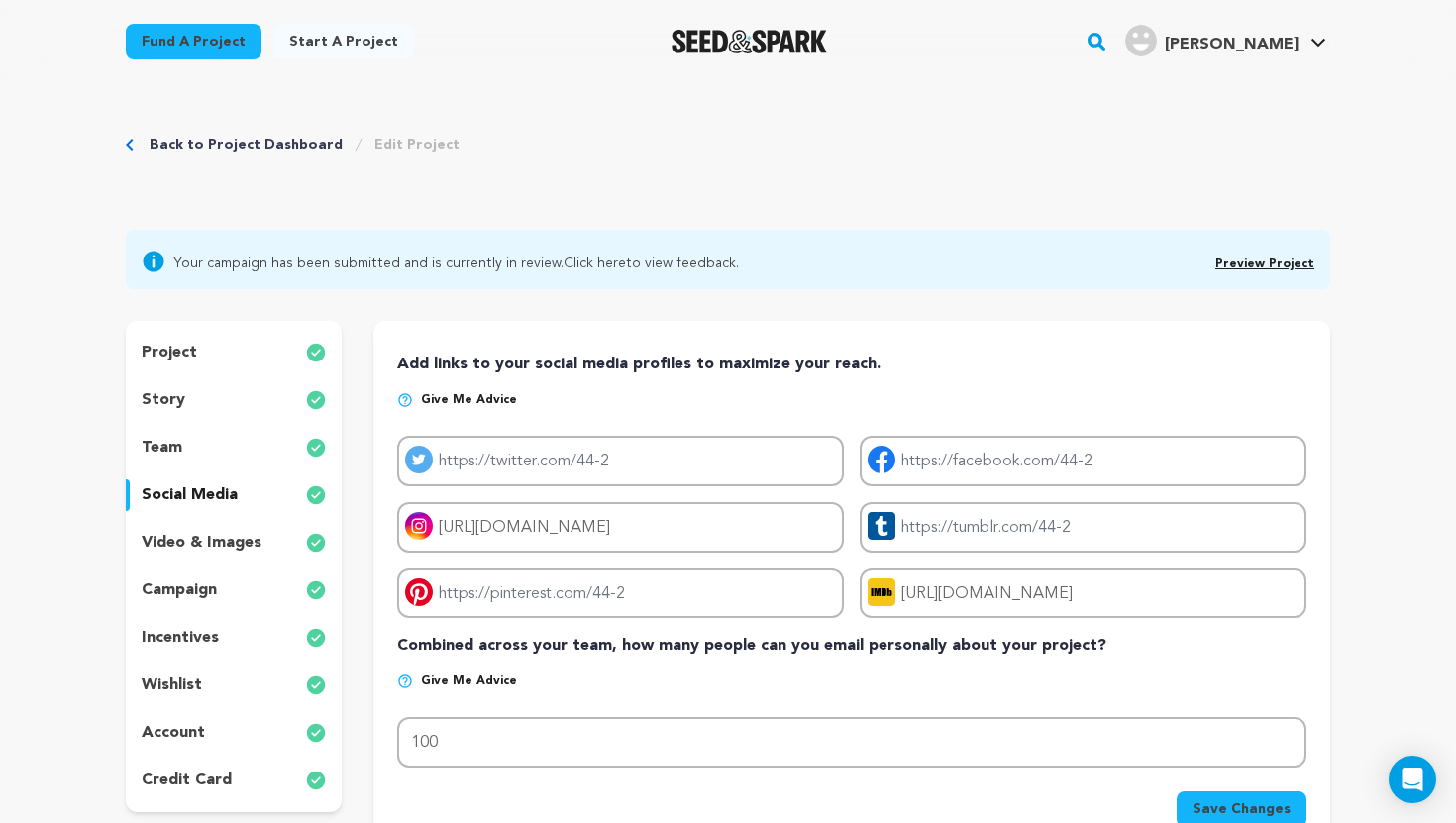click on "campaign" at bounding box center [179, 590] 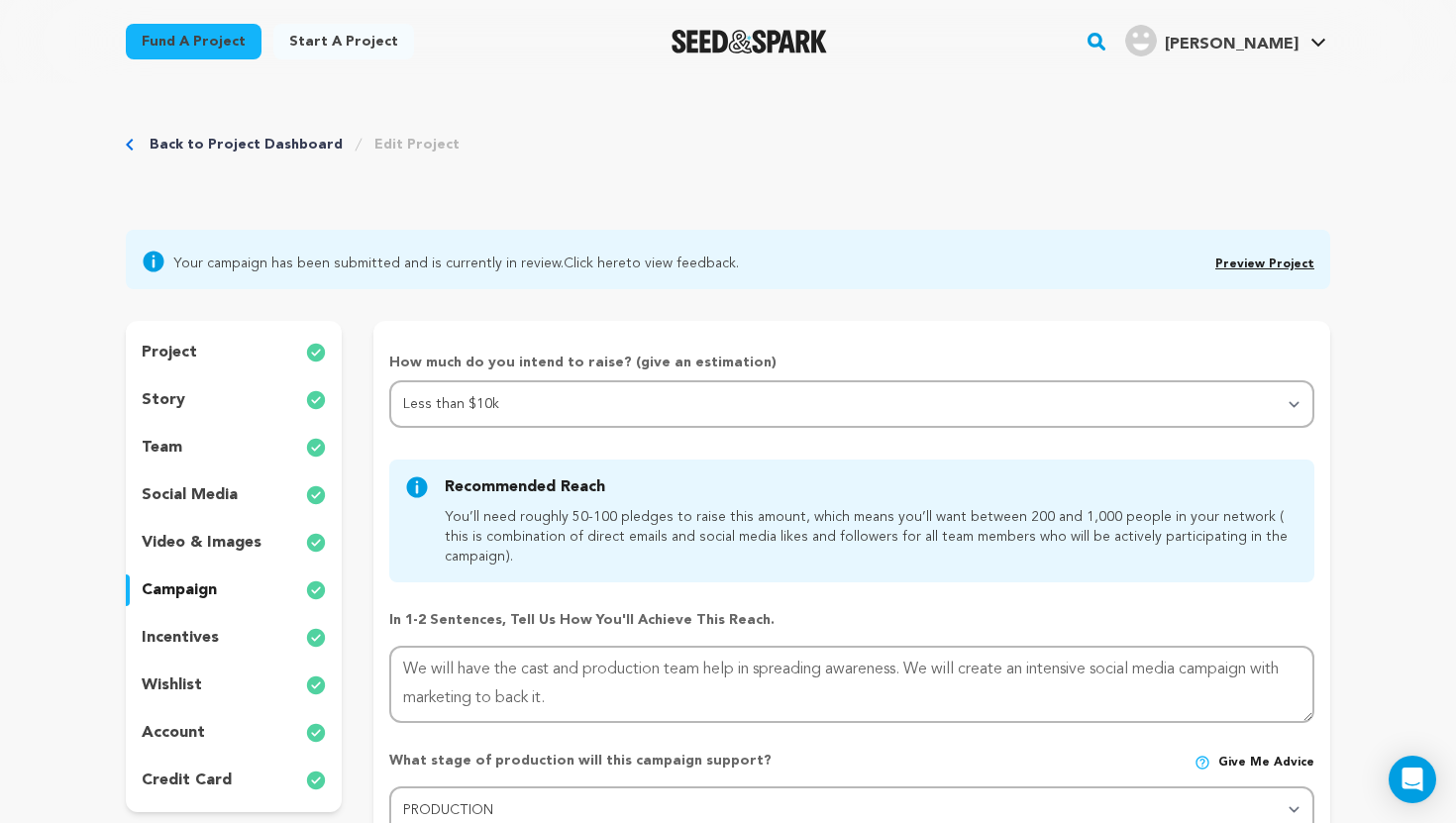 click on "incentives" at bounding box center (180, 638) 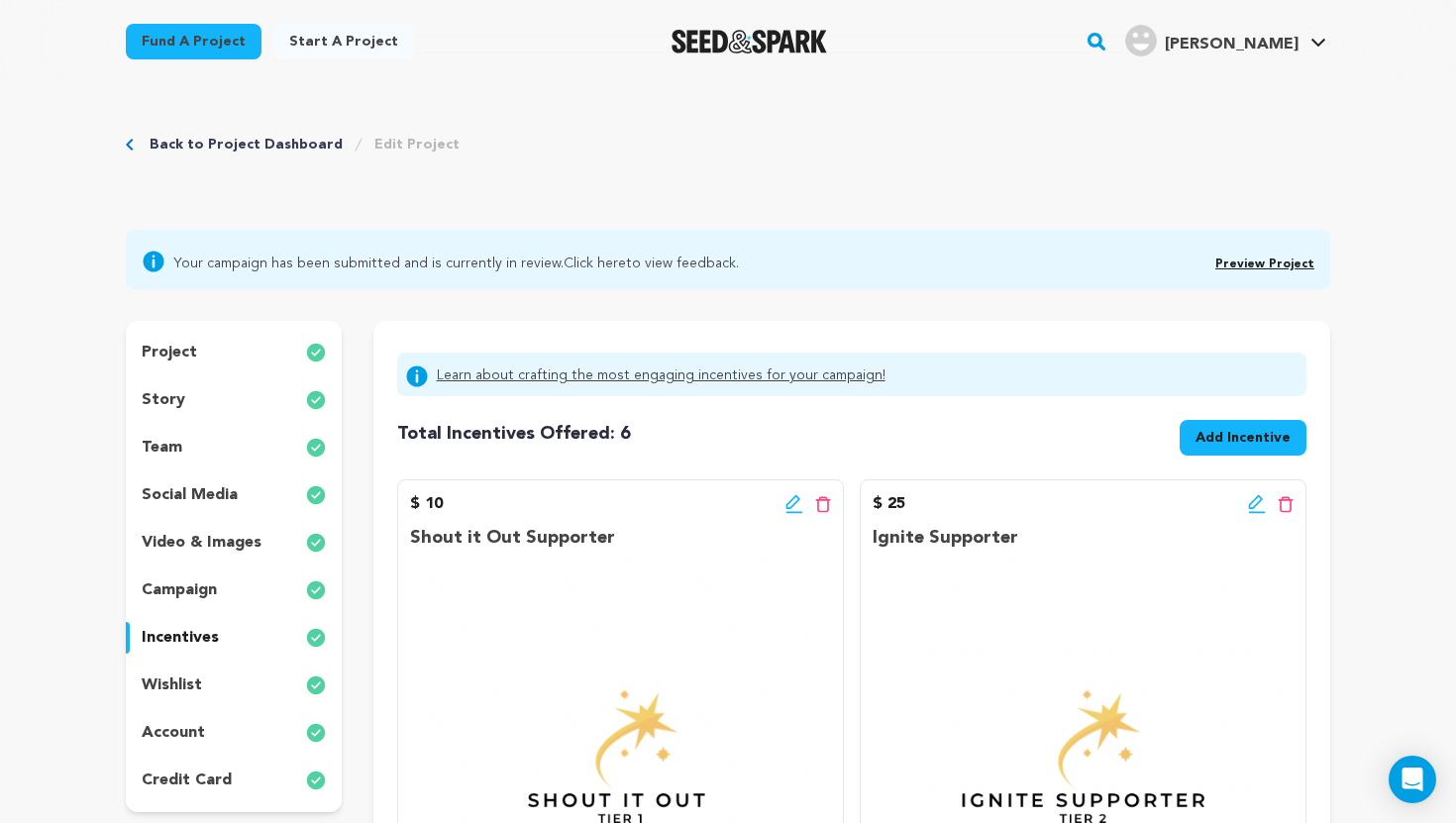 click on "wishlist" at bounding box center (171, 685) 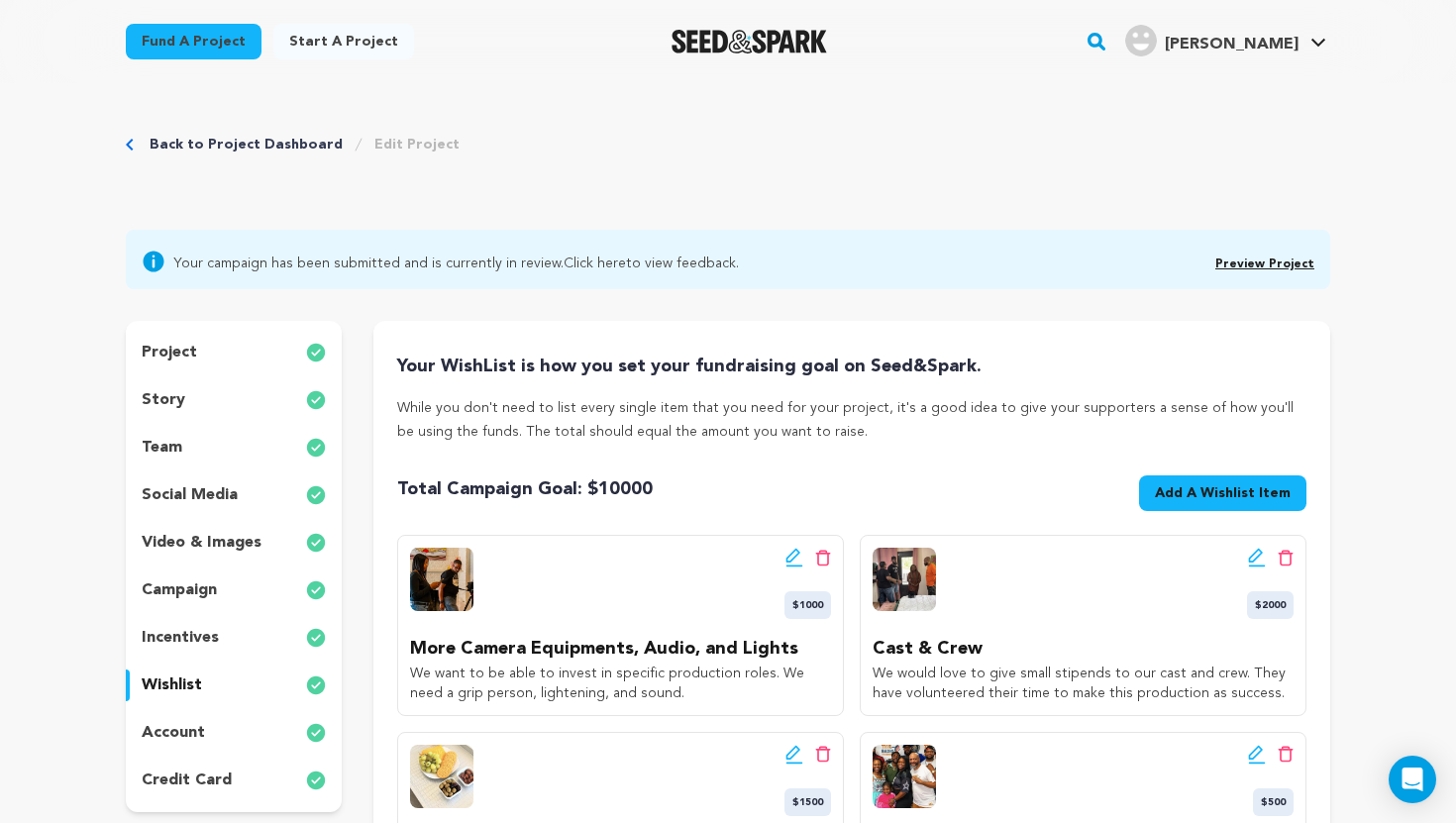 type 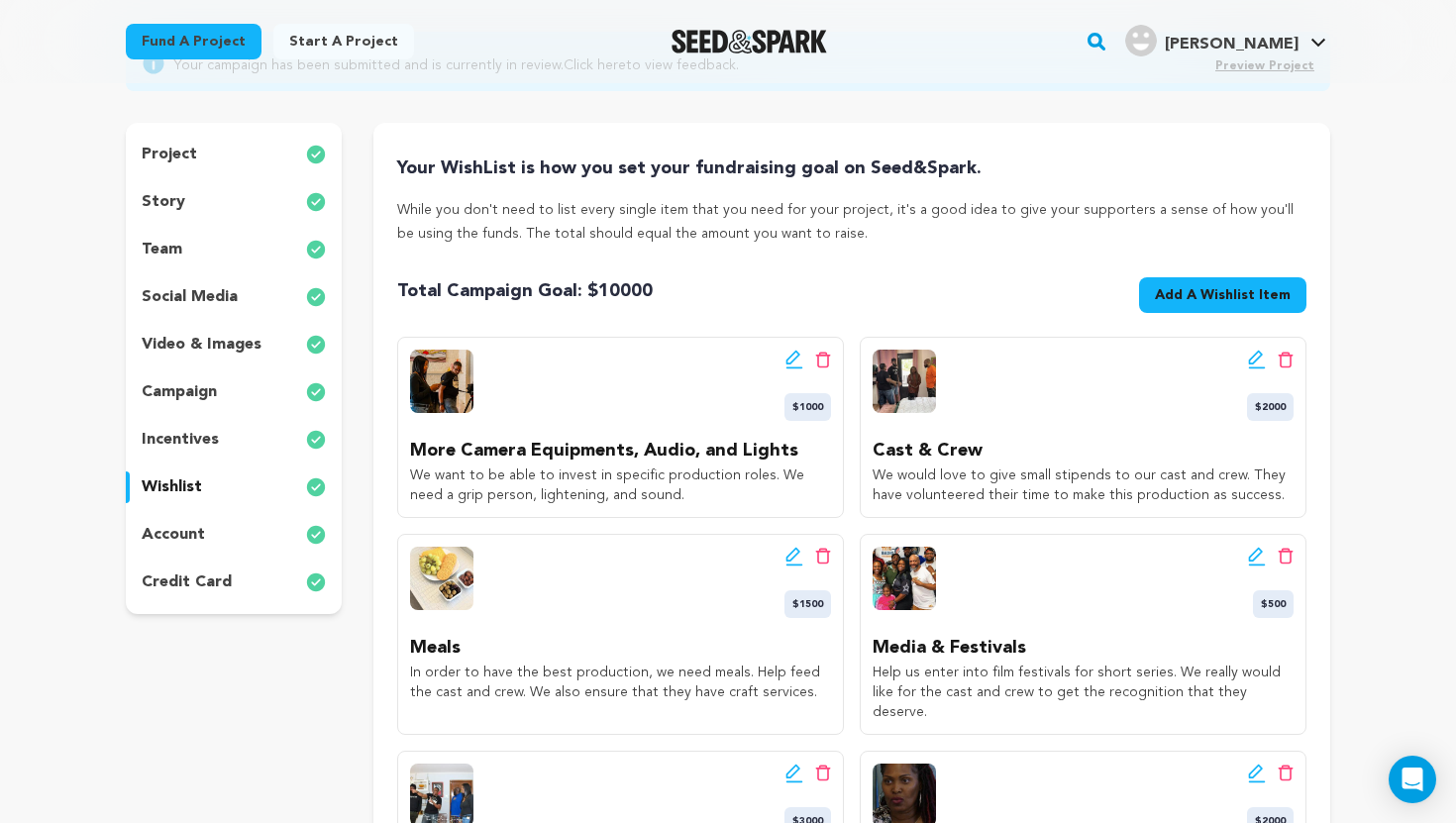 scroll, scrollTop: 0, scrollLeft: 0, axis: both 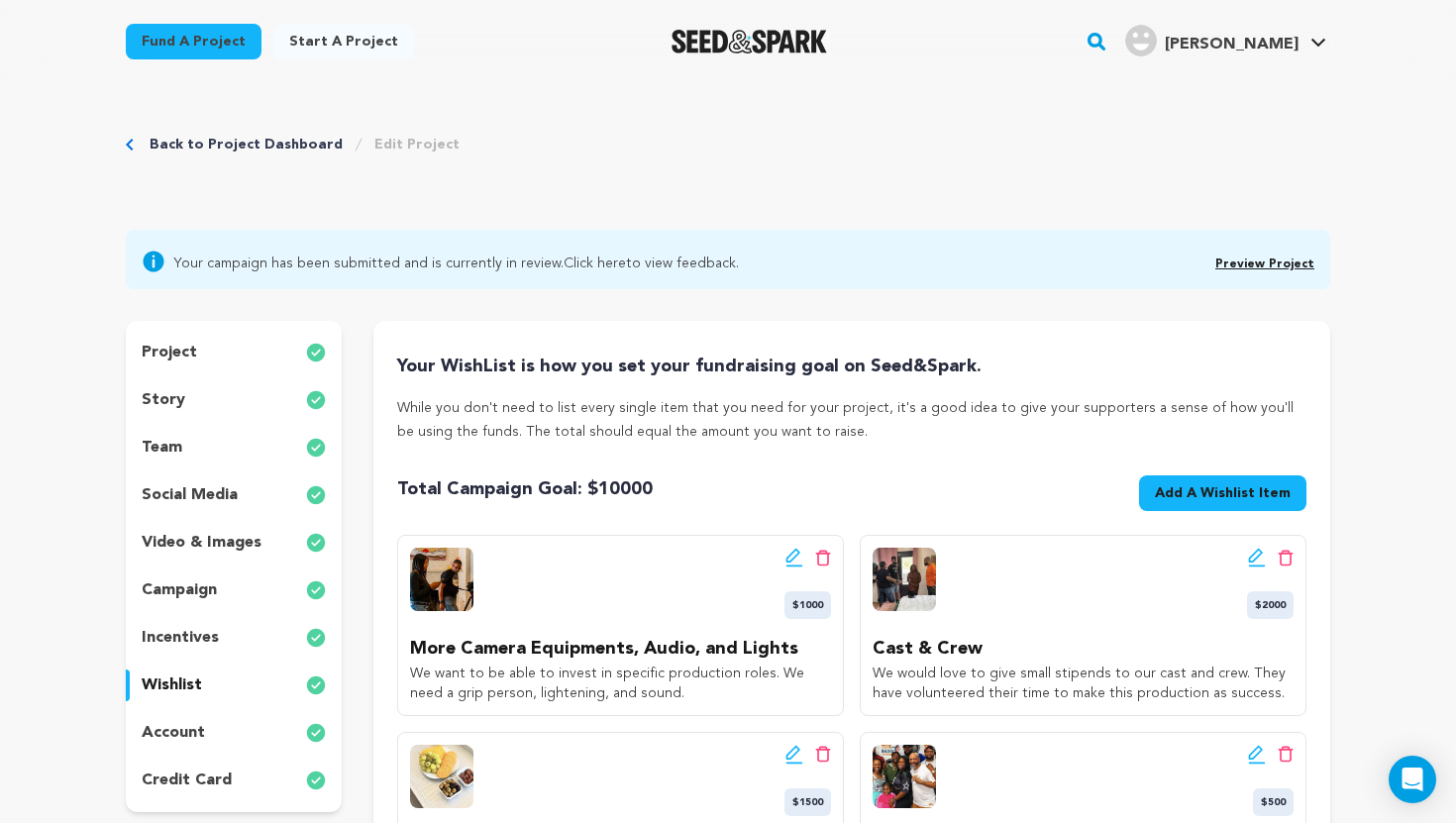 click on "Preview Project" at bounding box center (1265, 261) 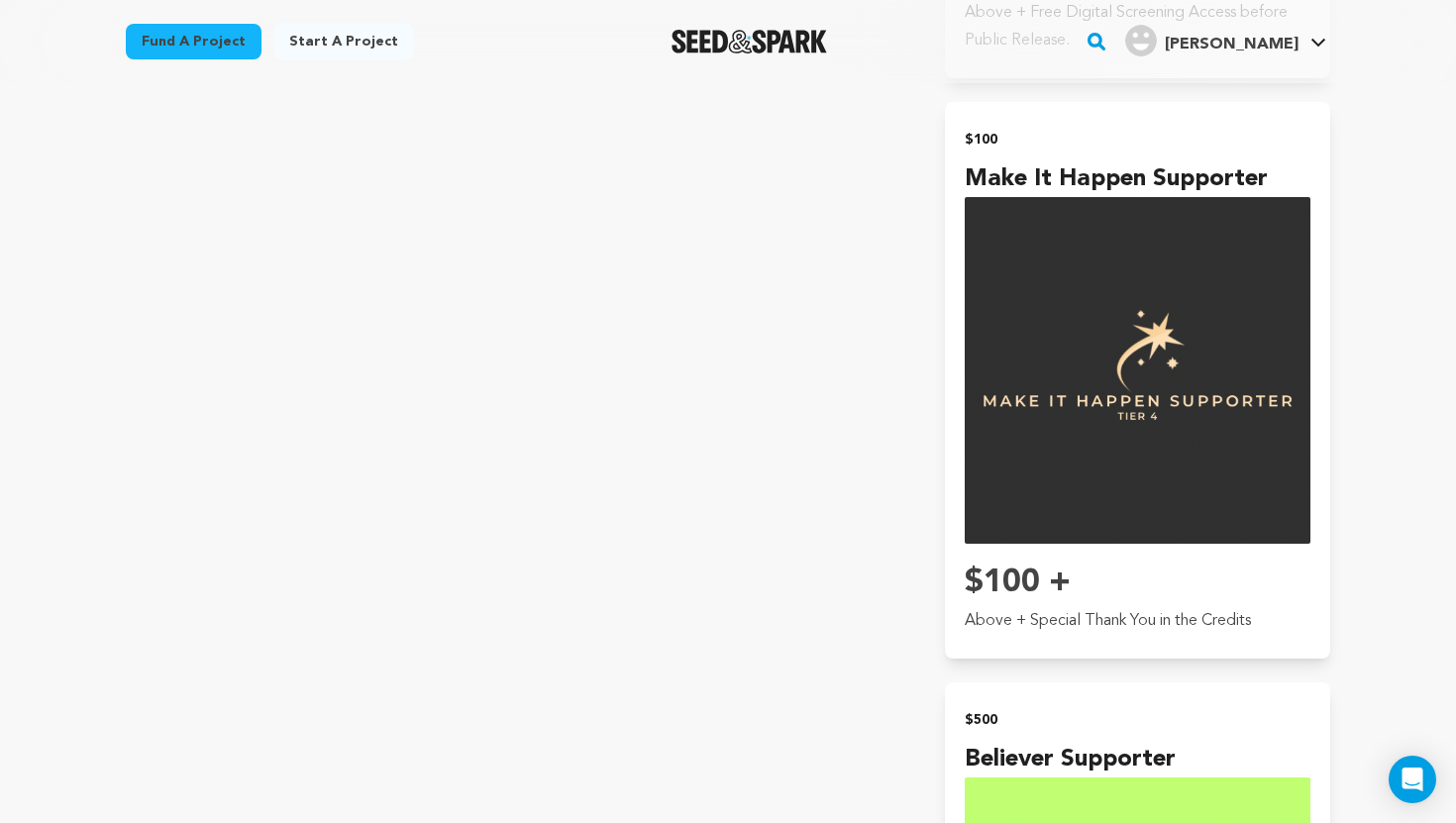 scroll, scrollTop: 3050, scrollLeft: 0, axis: vertical 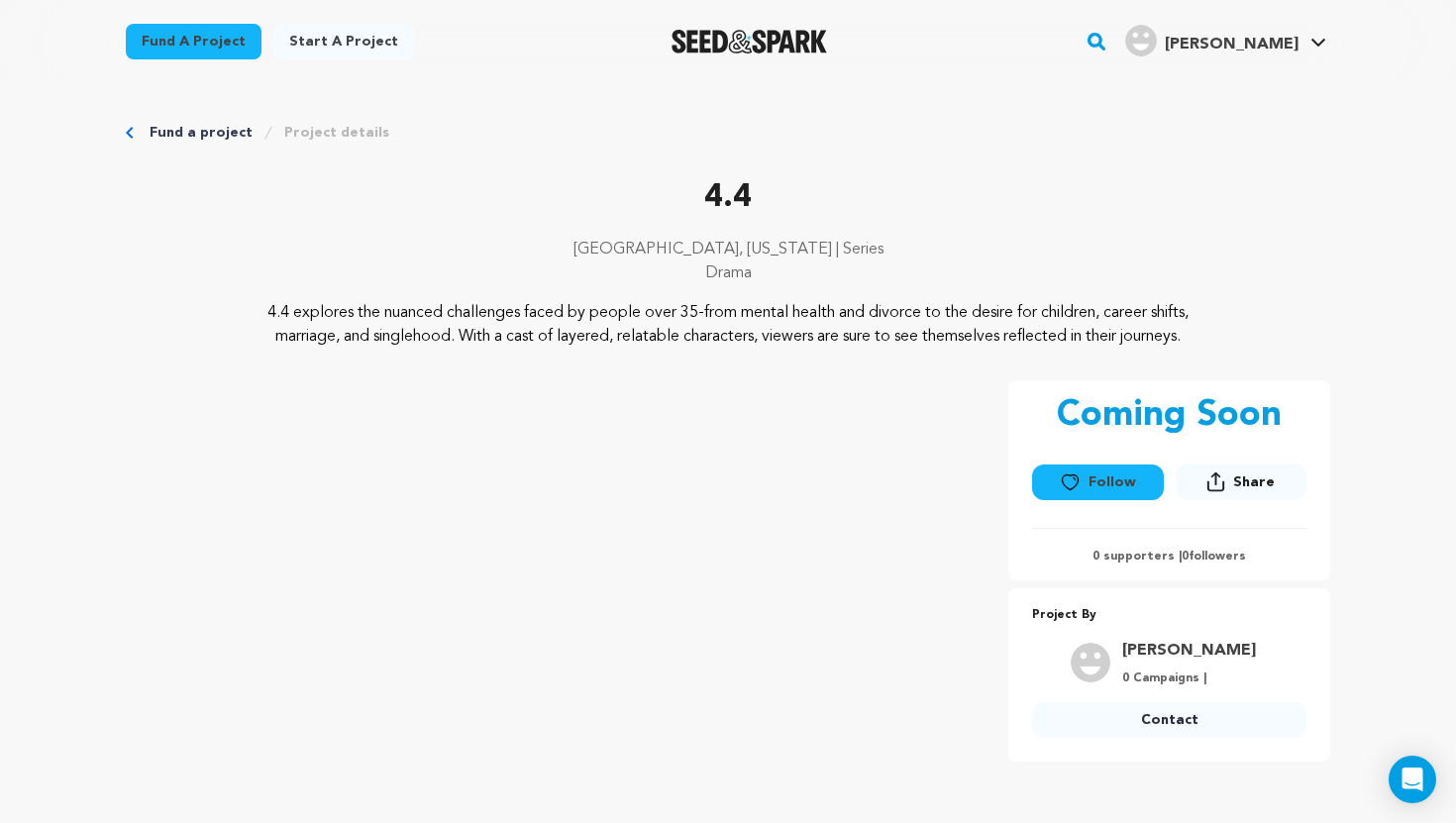 click on "[PERSON_NAME]" at bounding box center [1231, 45] 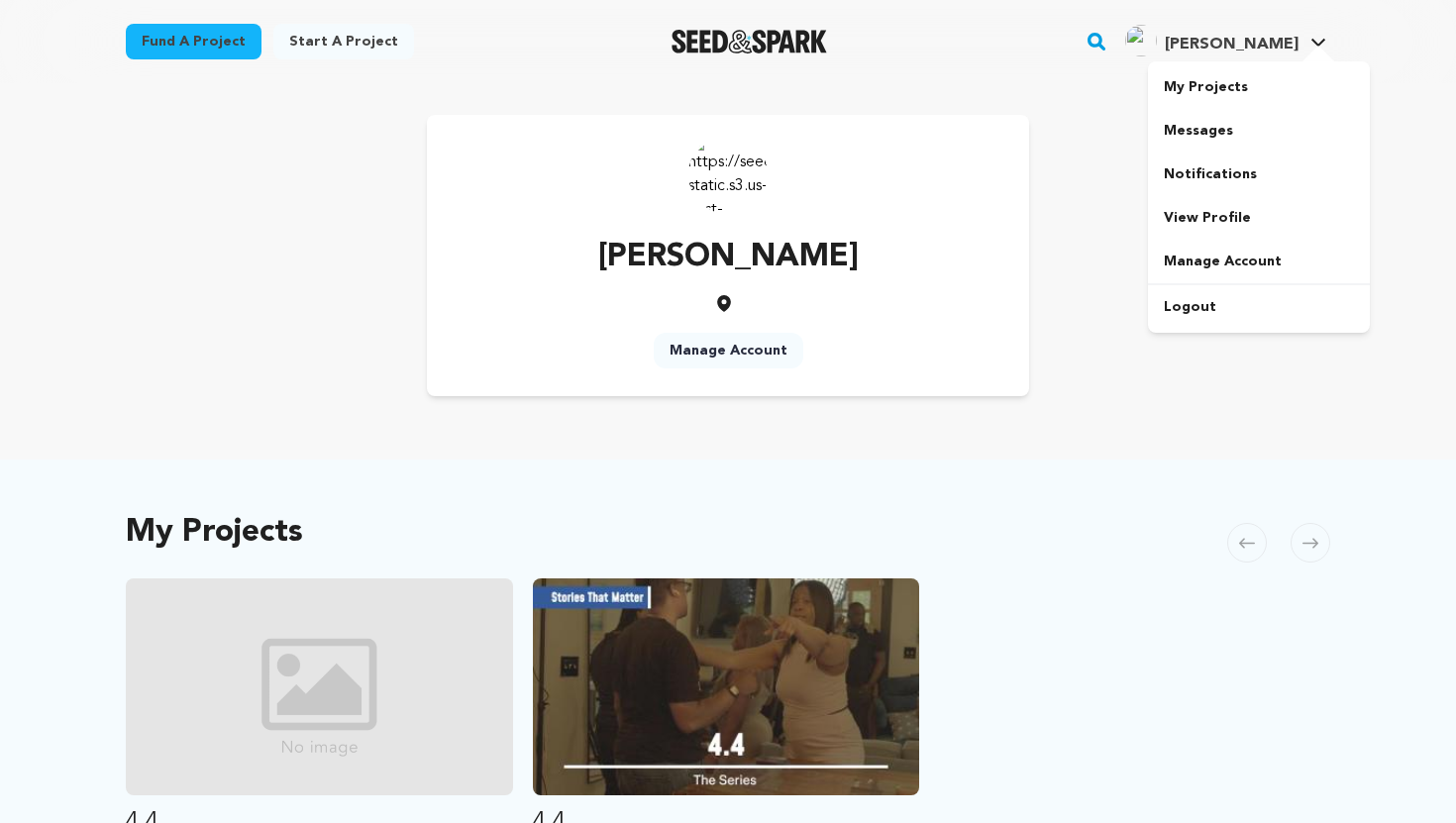 scroll, scrollTop: 0, scrollLeft: 0, axis: both 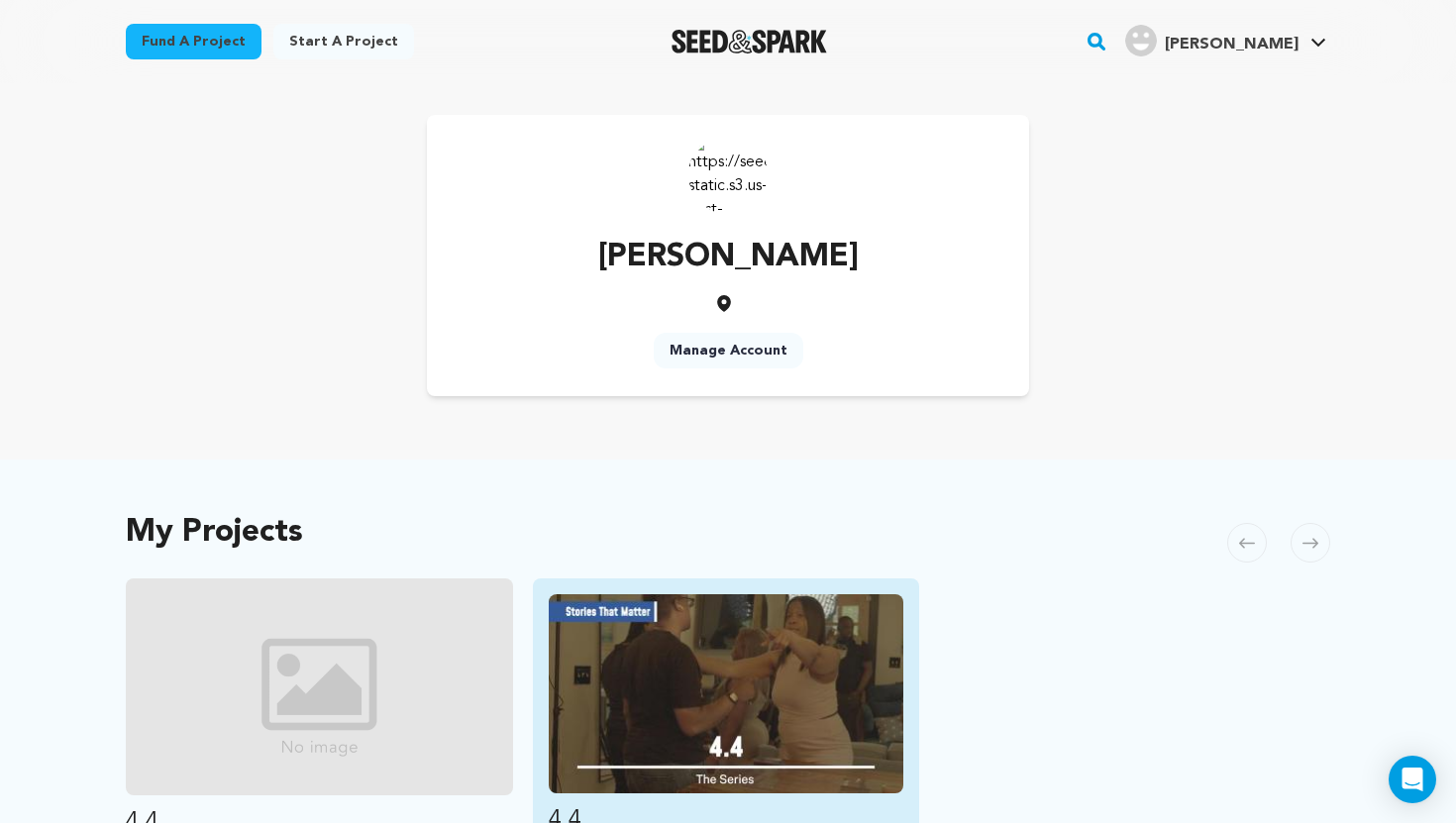 click at bounding box center [726, 693] 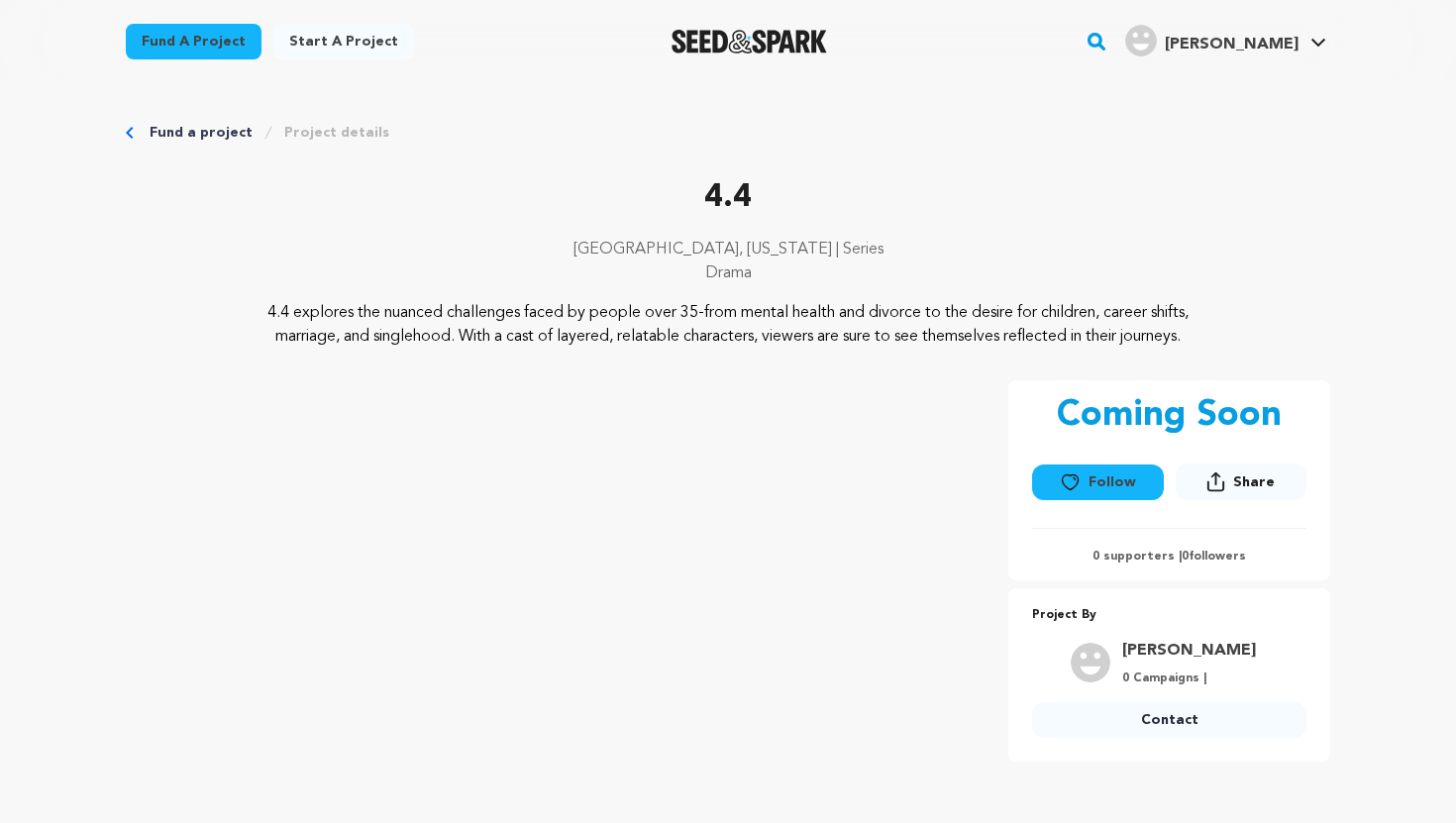scroll, scrollTop: 0, scrollLeft: 0, axis: both 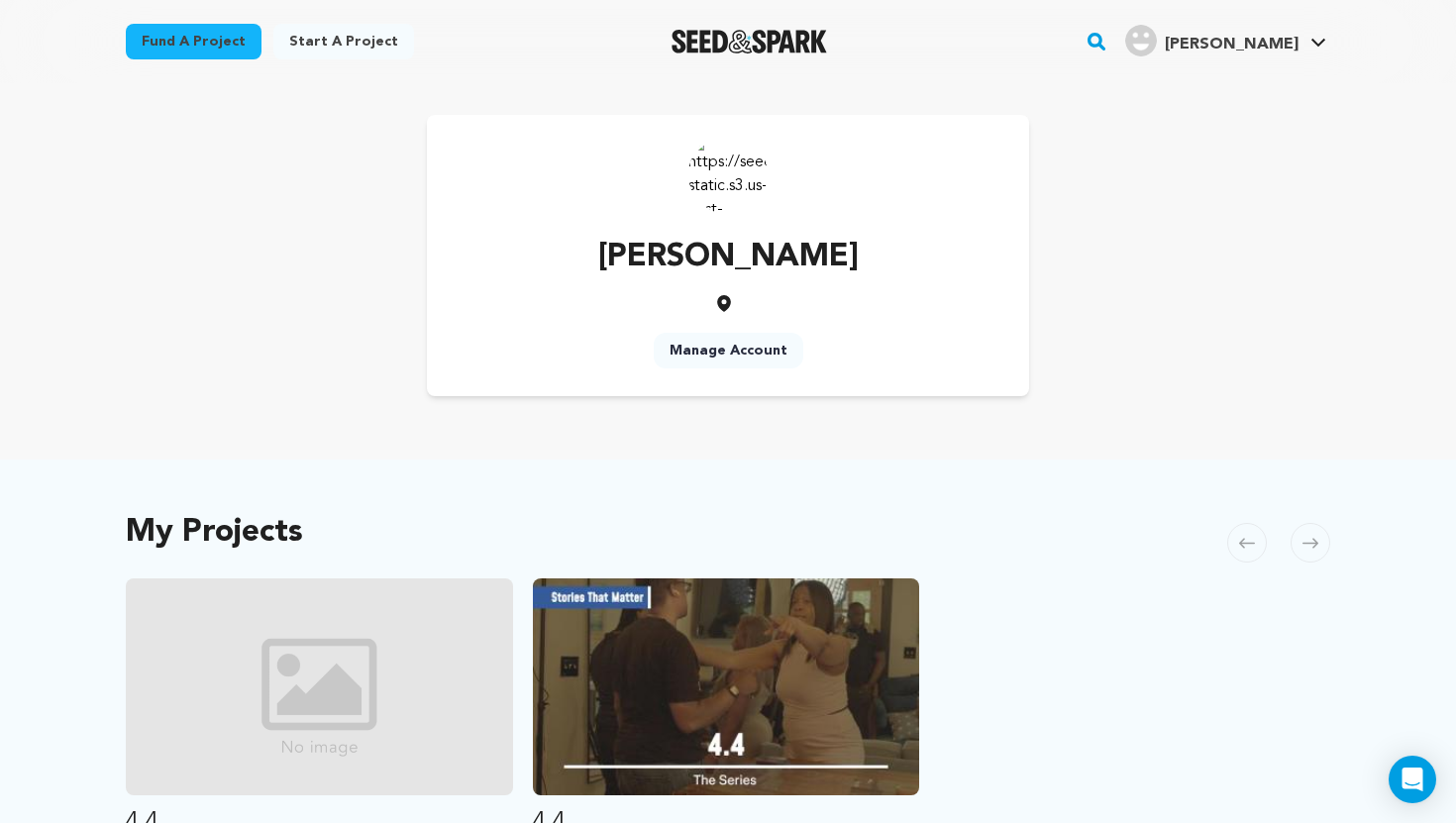 click on "[PERSON_NAME]
Manage Account" at bounding box center [728, 256] 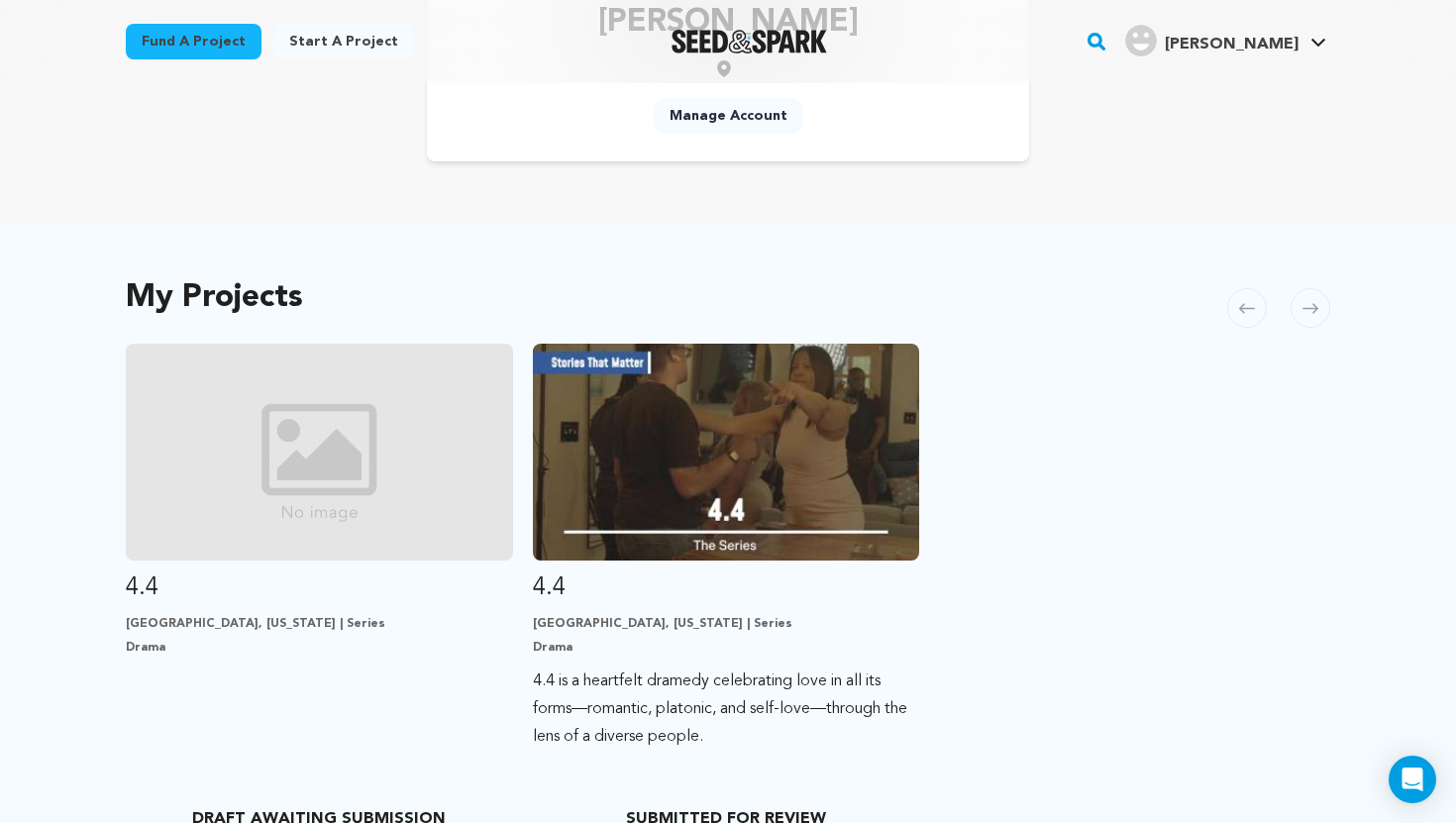 scroll, scrollTop: 238, scrollLeft: 0, axis: vertical 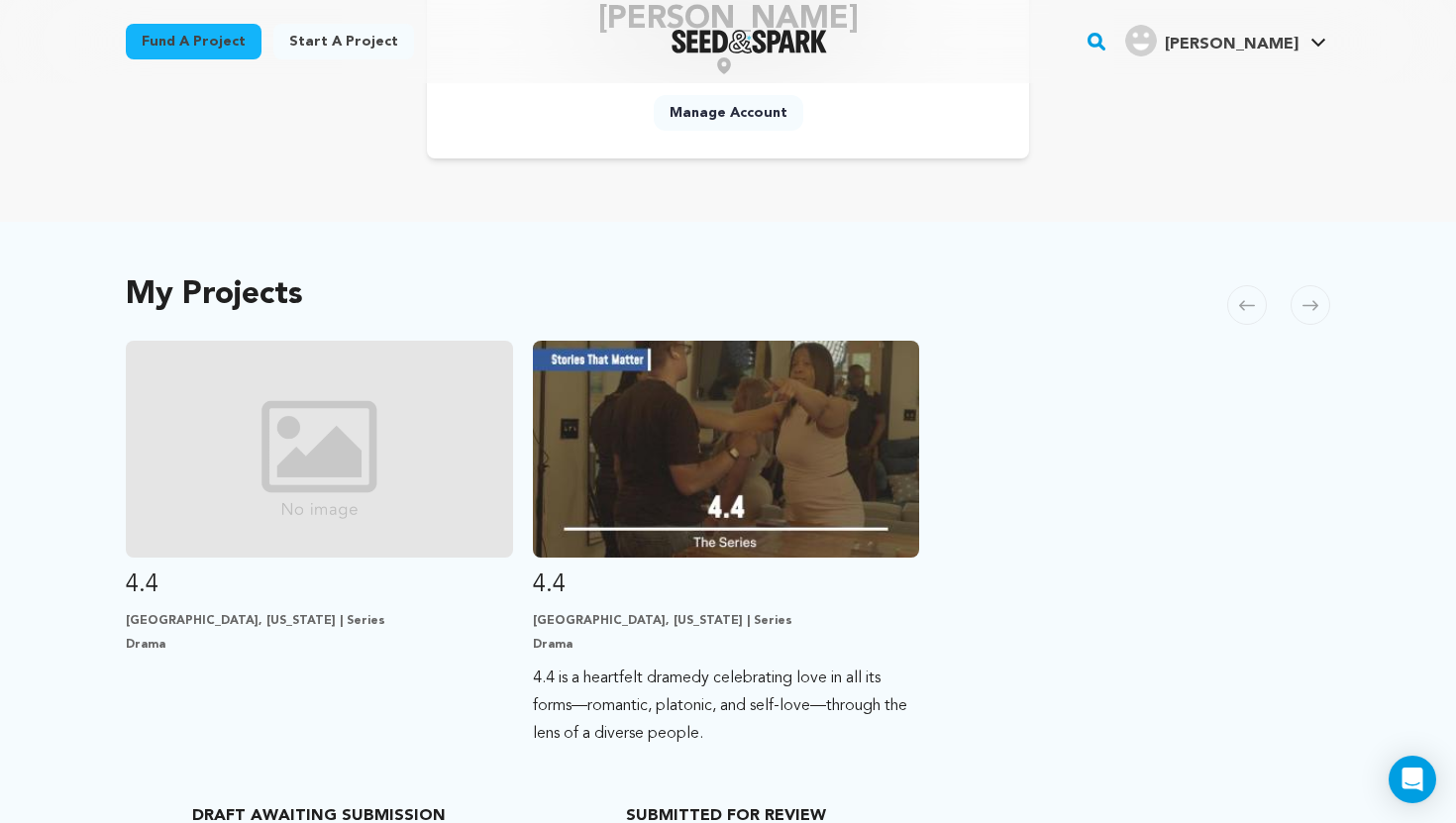 click on "4.4
[GEOGRAPHIC_DATA], [US_STATE] | Series
Drama
DRAFT AWAITING SUBMISSION
4.4
[GEOGRAPHIC_DATA], [US_STATE] | Series
Drama
4.4 is a heartfelt dramedy celebrating love in all its forms—romantic, platonic, and self-love—through the lens of a diverse people.
SUBMITTED FOR REVIEW" at bounding box center (728, 588) 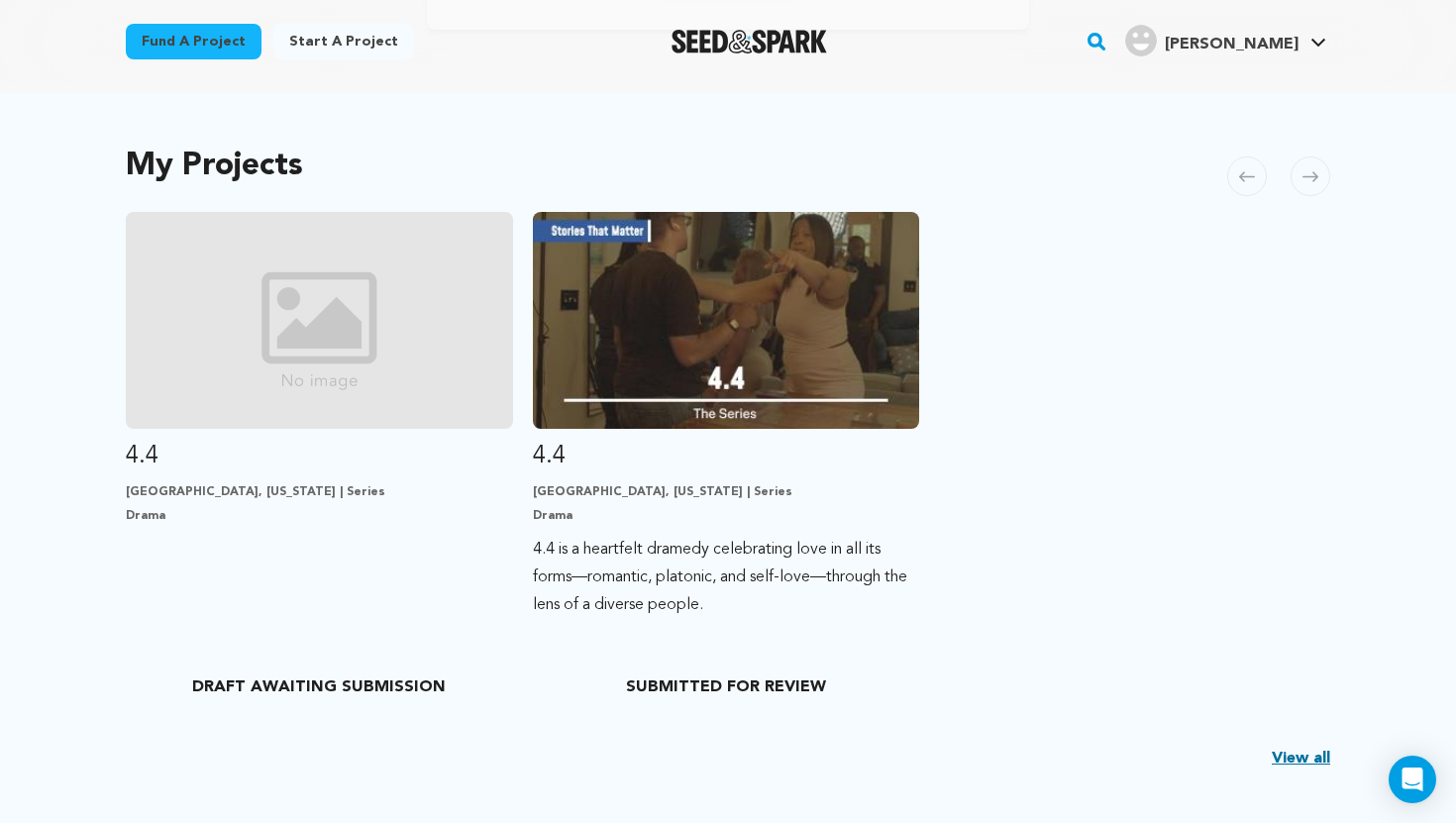 scroll, scrollTop: 436, scrollLeft: 0, axis: vertical 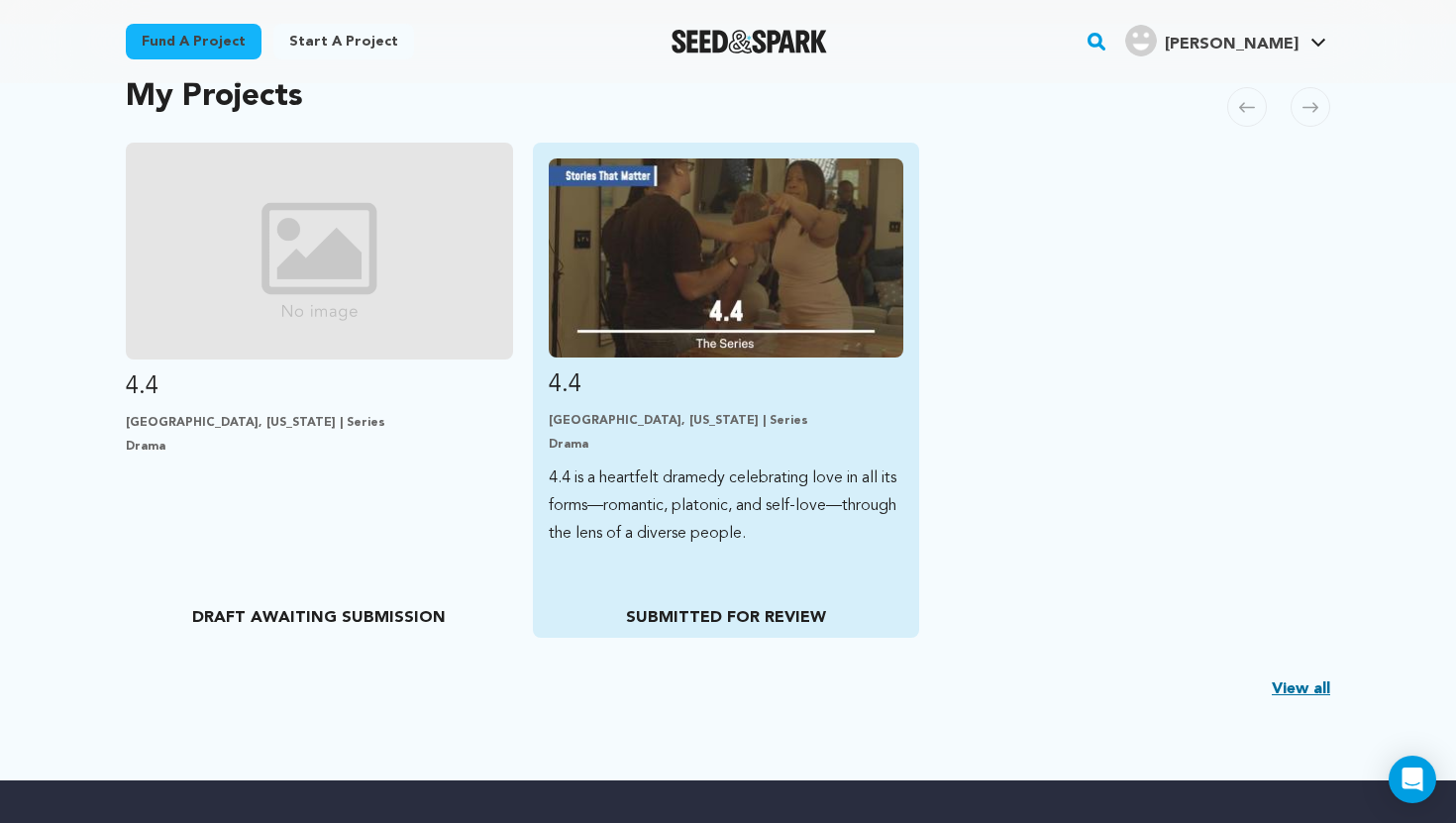 click on "4.4" at bounding box center (726, 385) 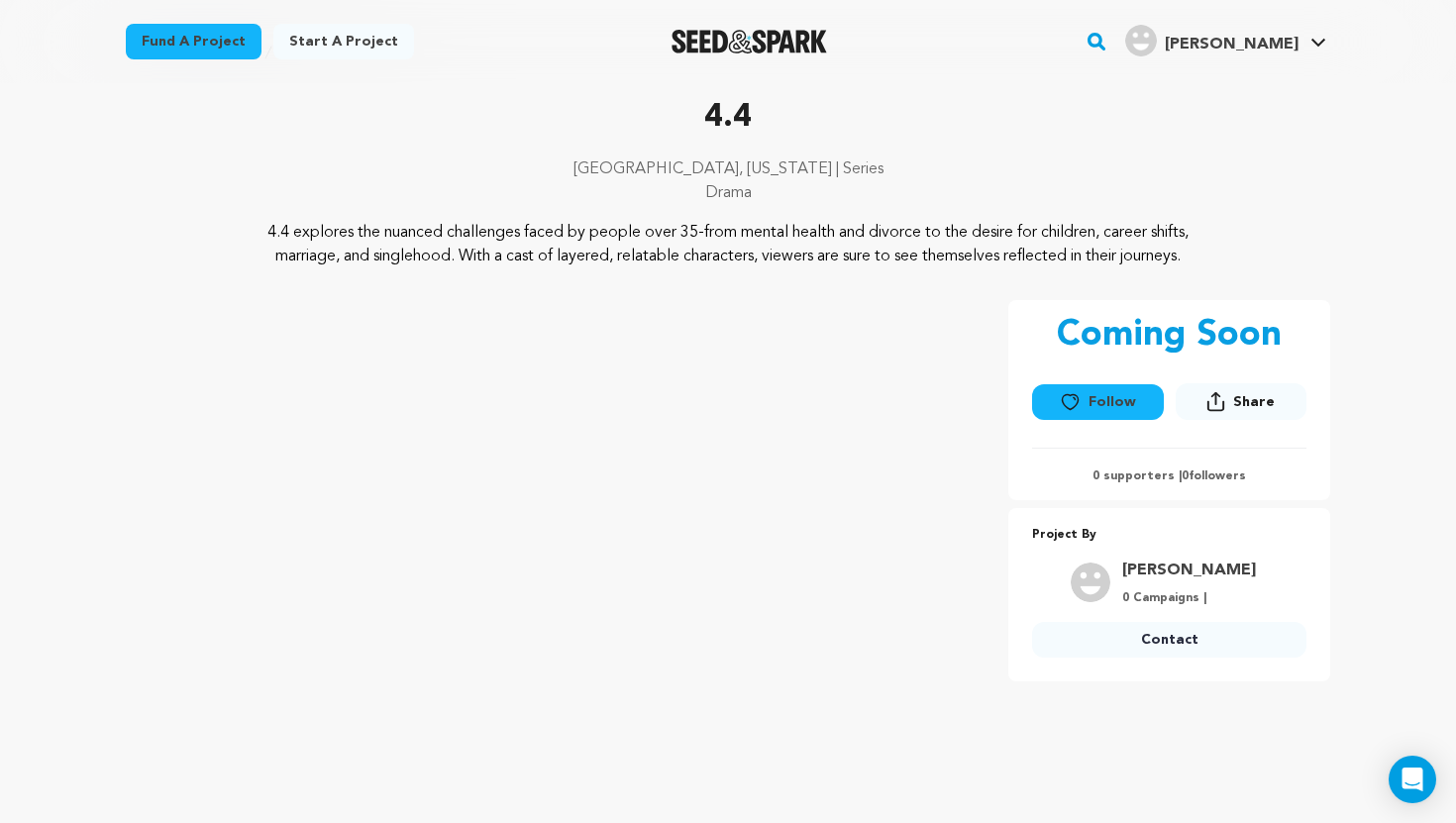 scroll, scrollTop: 119, scrollLeft: 0, axis: vertical 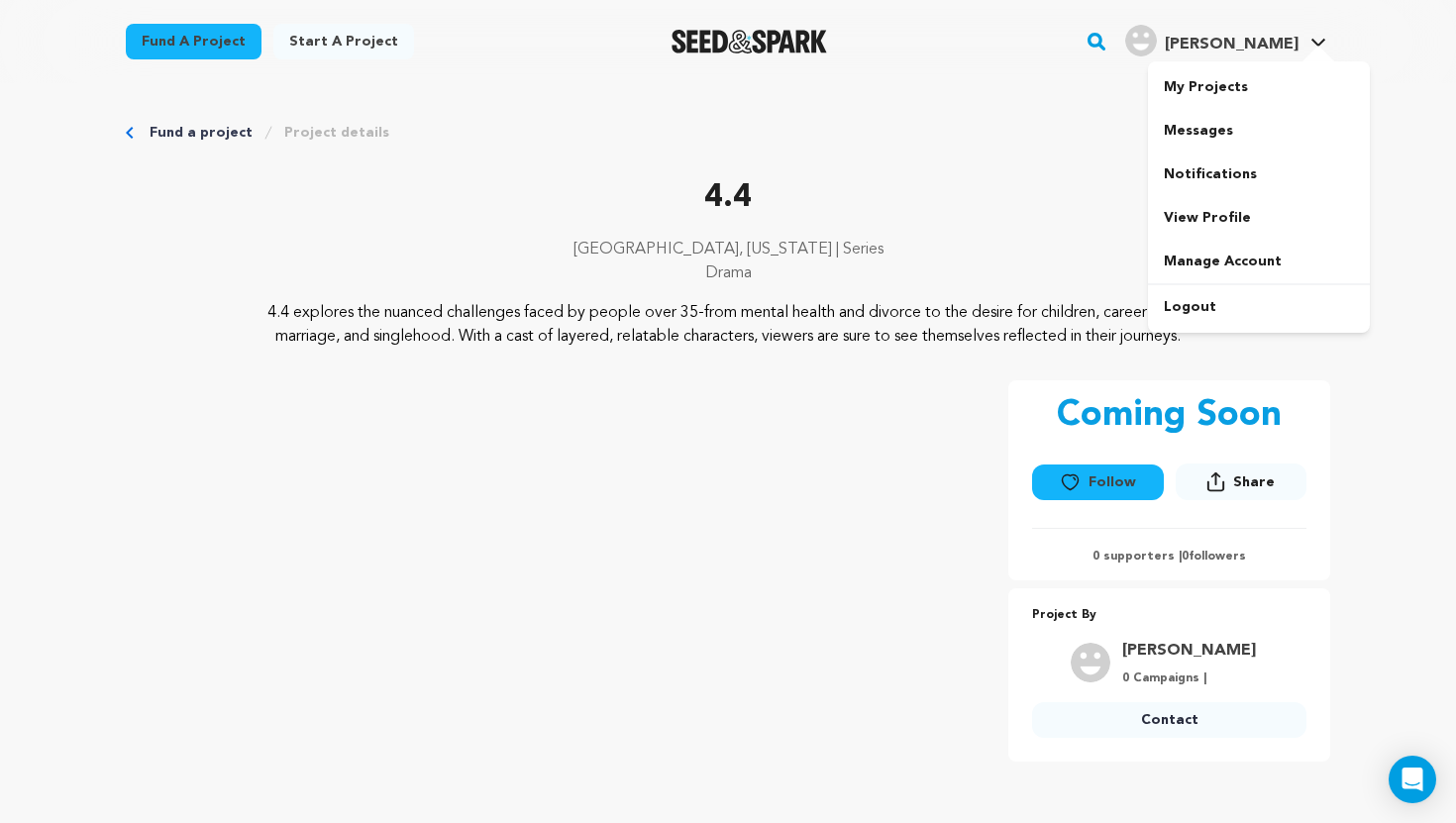 click on "[PERSON_NAME]" at bounding box center (1231, 45) 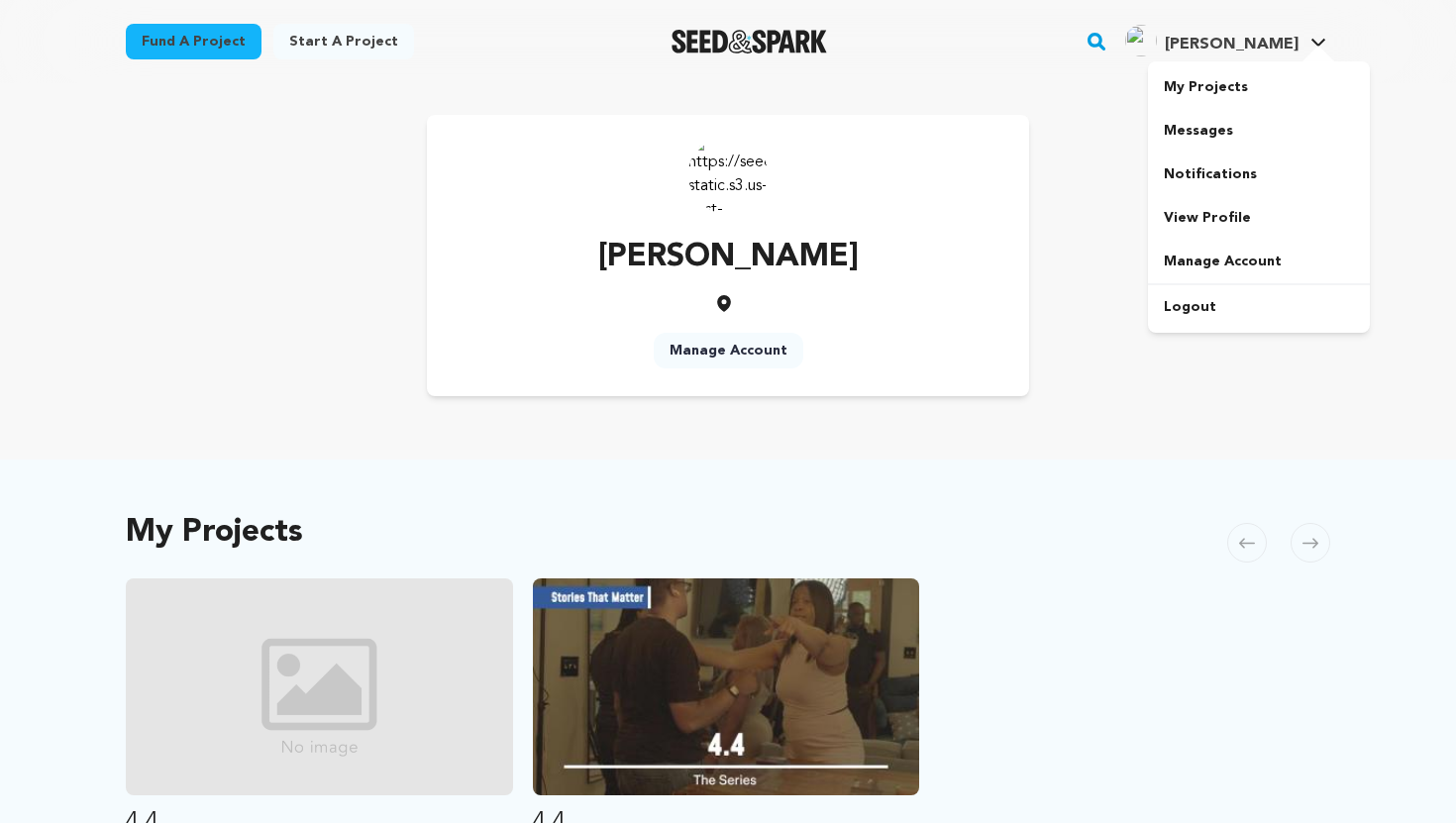 scroll, scrollTop: 0, scrollLeft: 0, axis: both 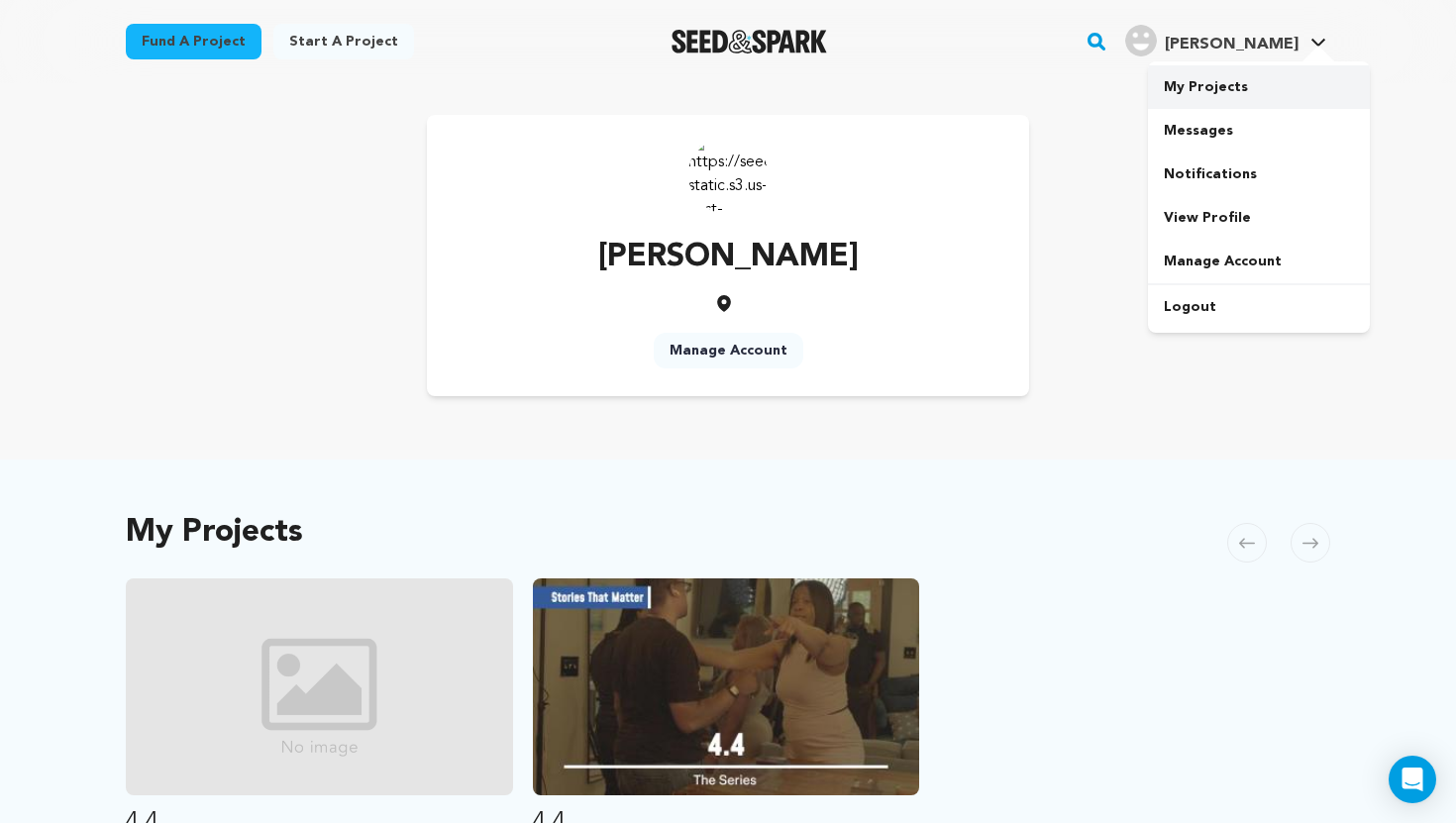 click on "My Projects" at bounding box center (1259, 87) 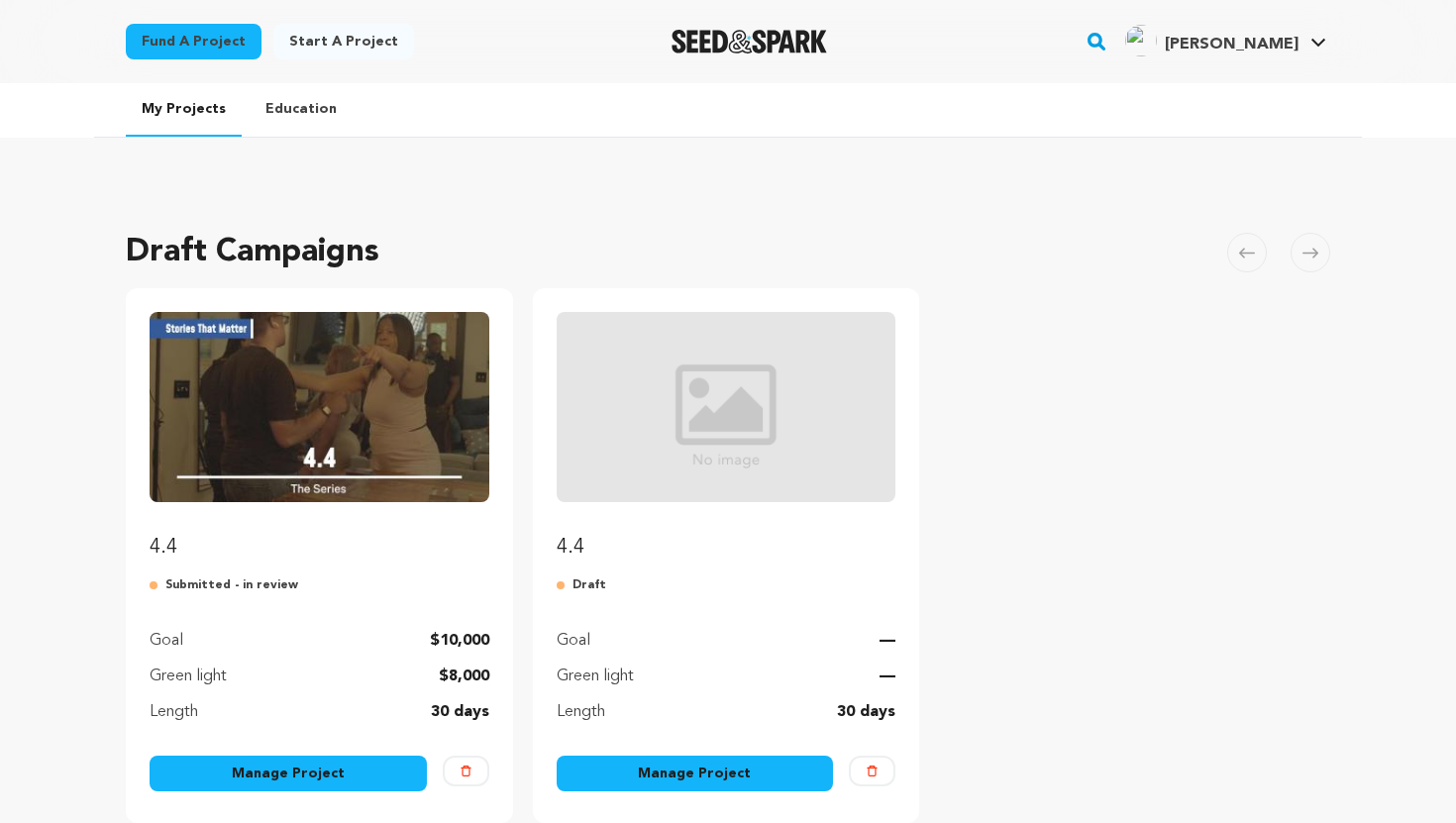 scroll, scrollTop: 0, scrollLeft: 0, axis: both 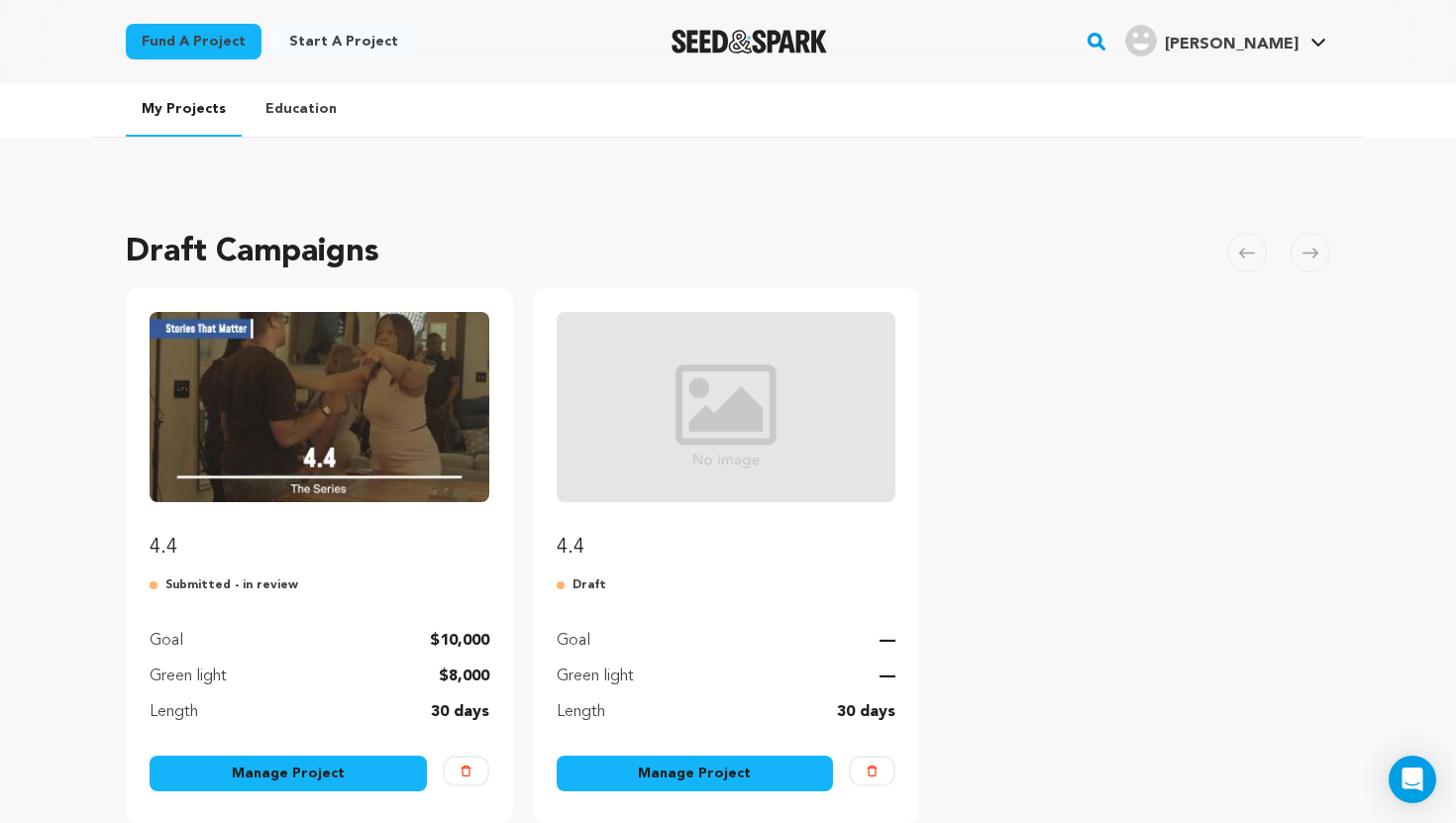 click on "Delete" at bounding box center (872, 771) 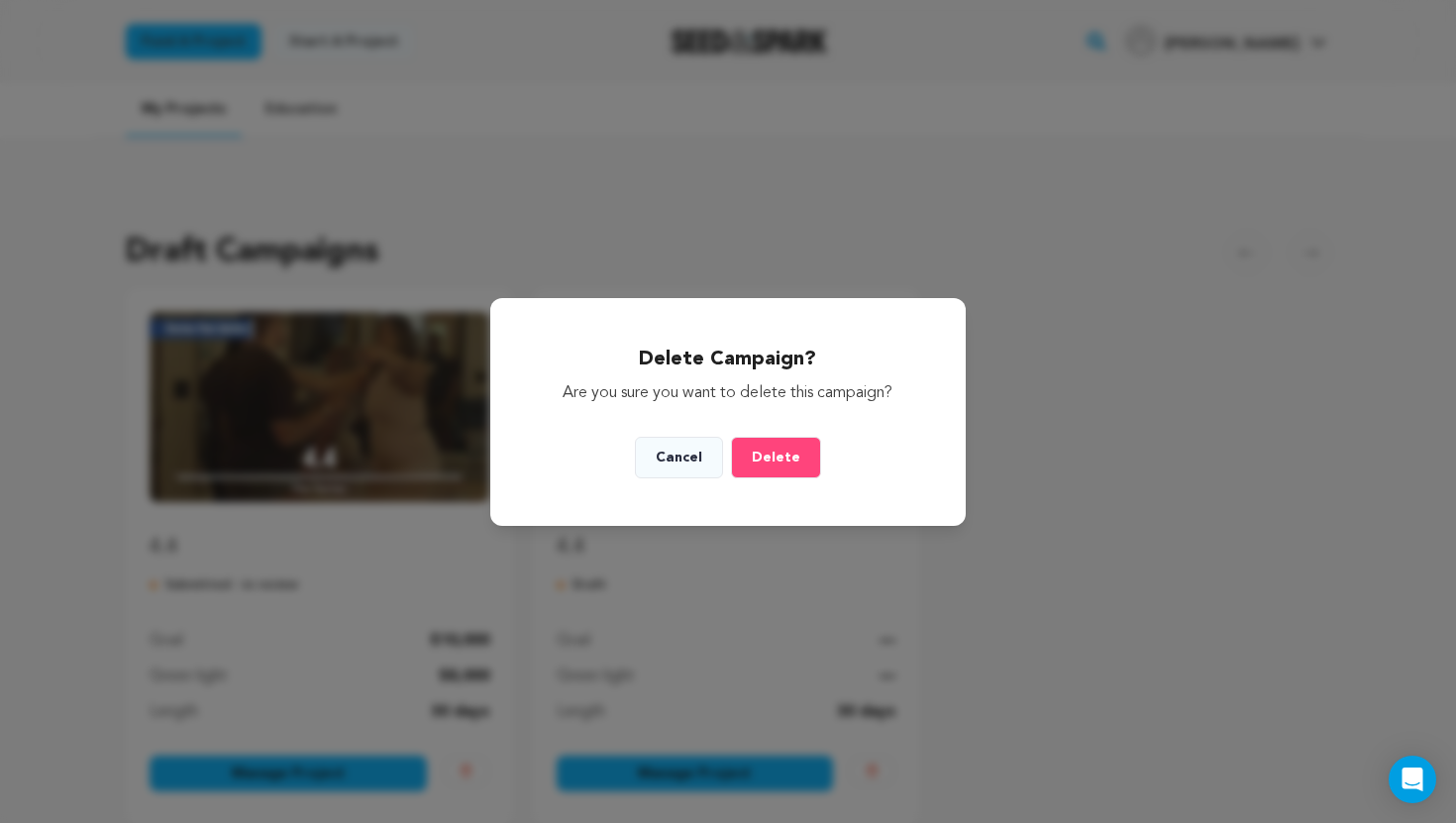 click on "Delete" at bounding box center [776, 458] 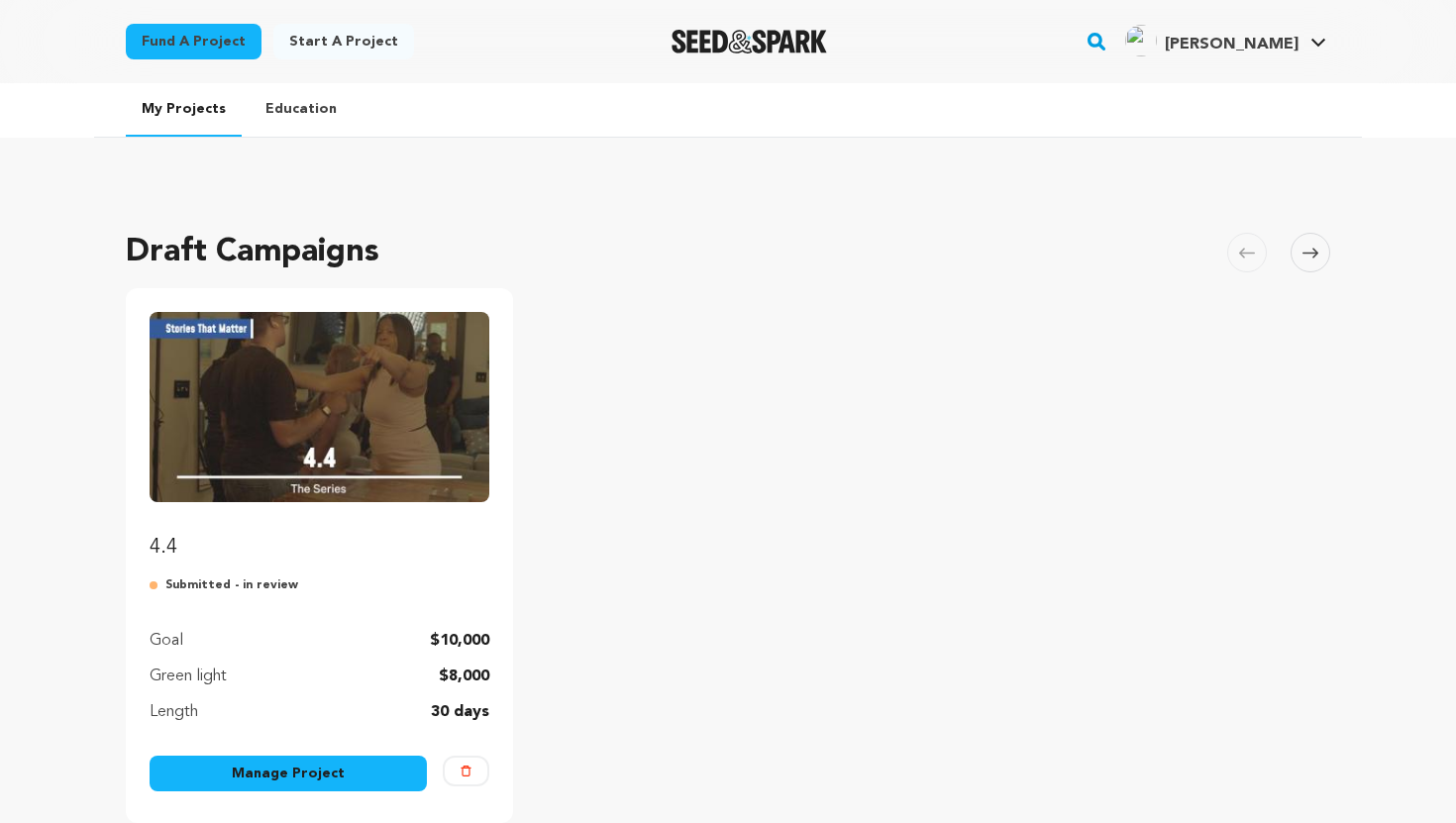 scroll, scrollTop: 0, scrollLeft: 0, axis: both 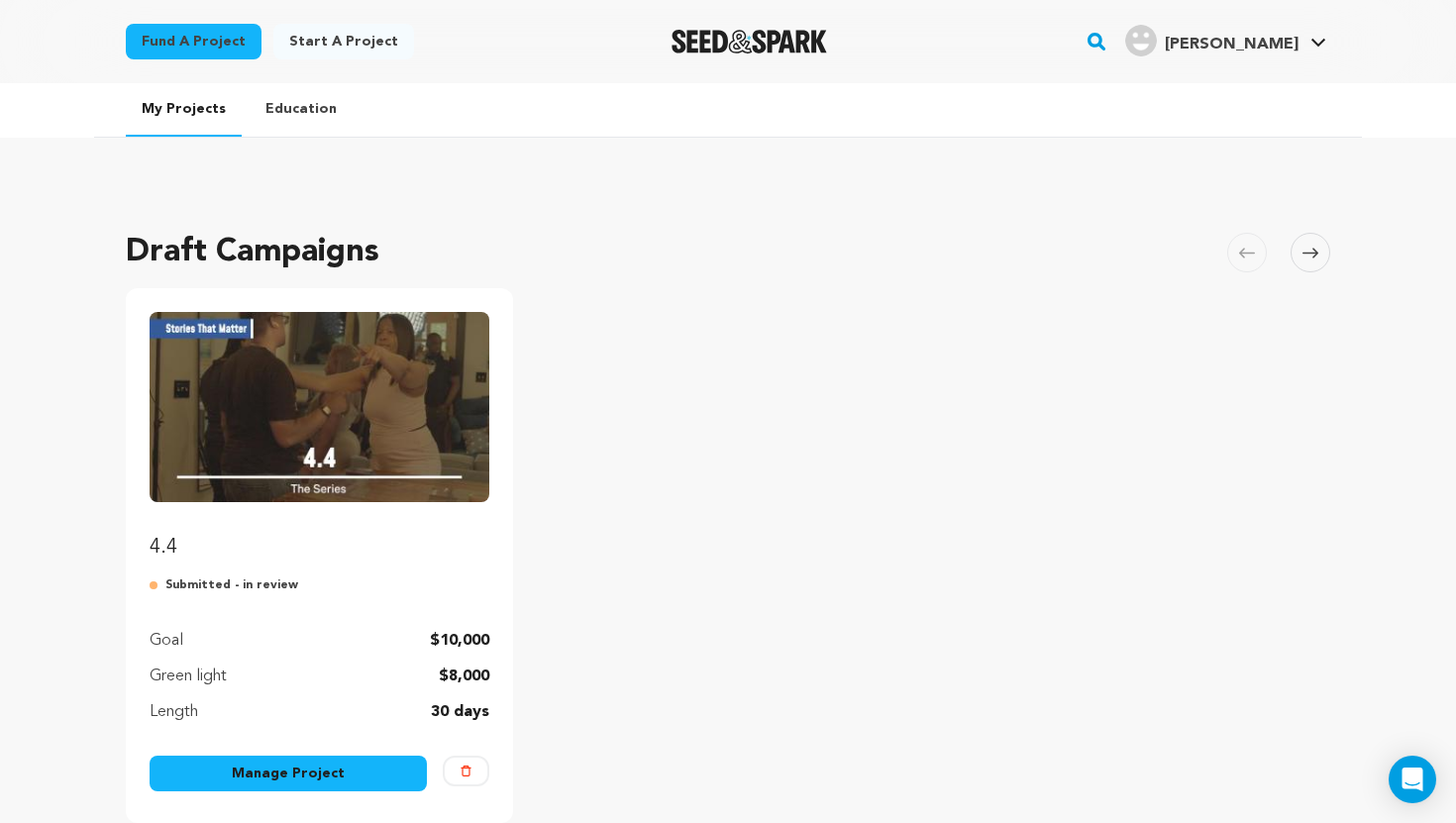 click on "Manage Project" at bounding box center [288, 773] 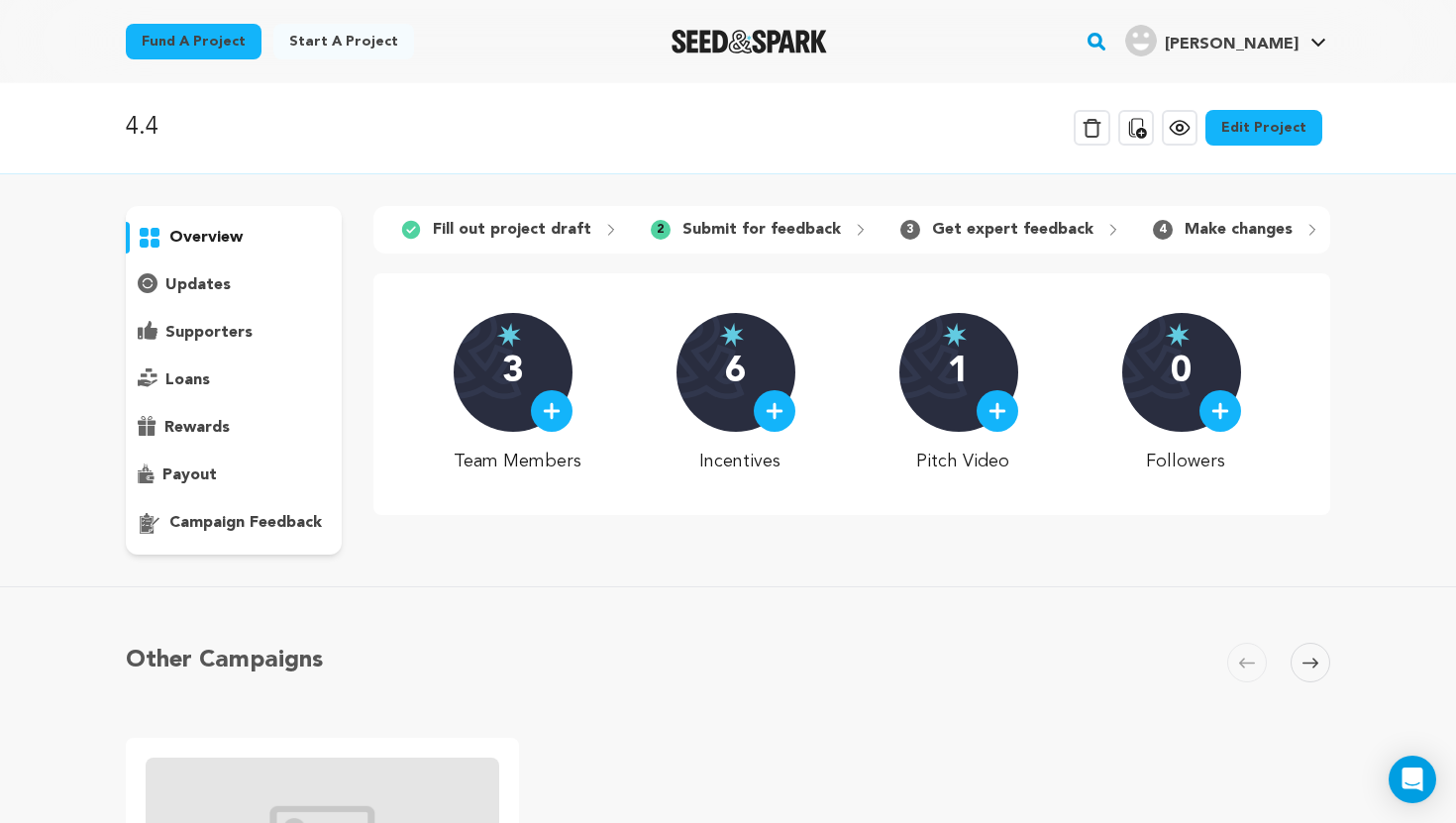 scroll, scrollTop: 0, scrollLeft: 0, axis: both 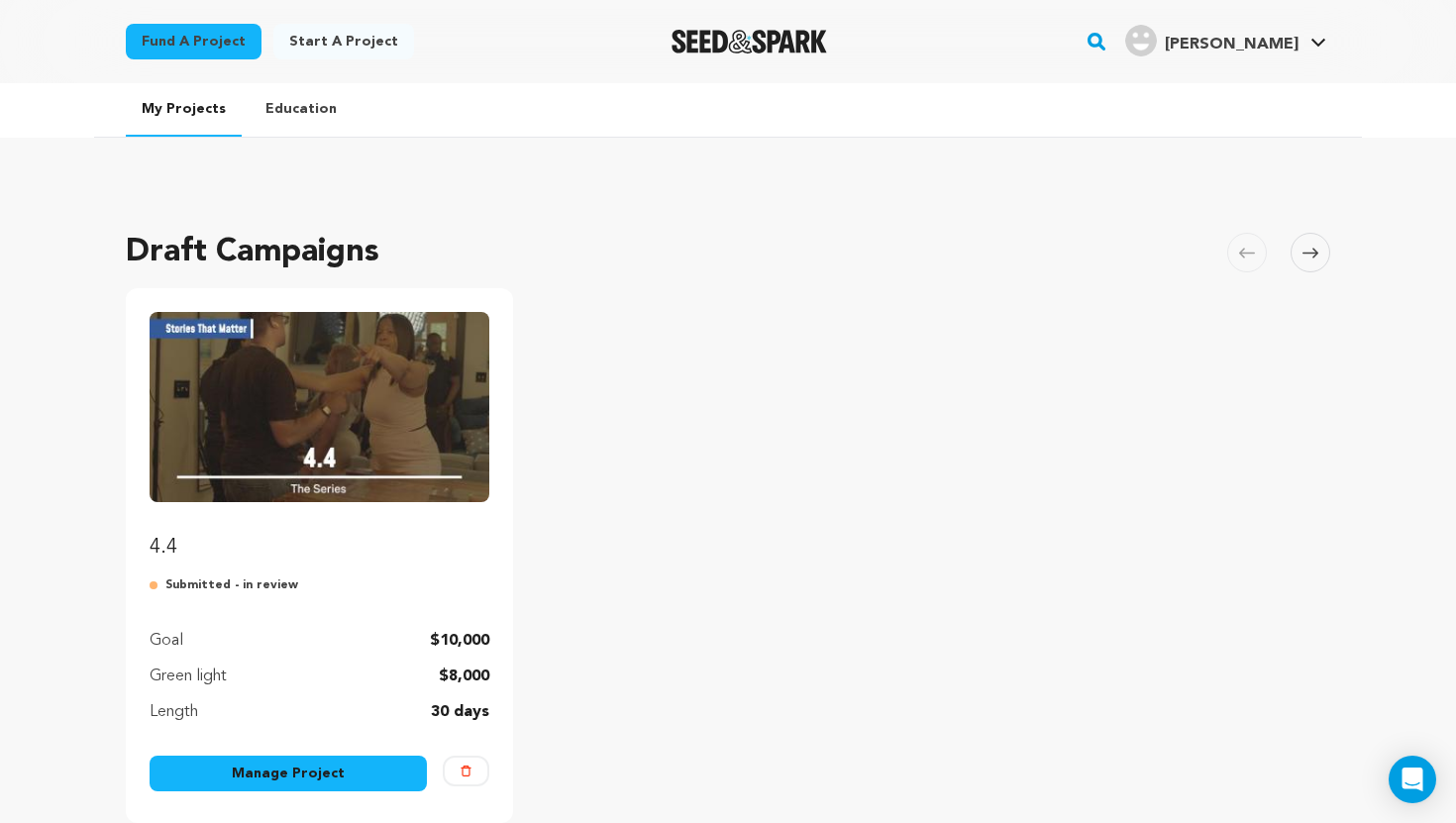 click on "Manage Project" at bounding box center (288, 773) 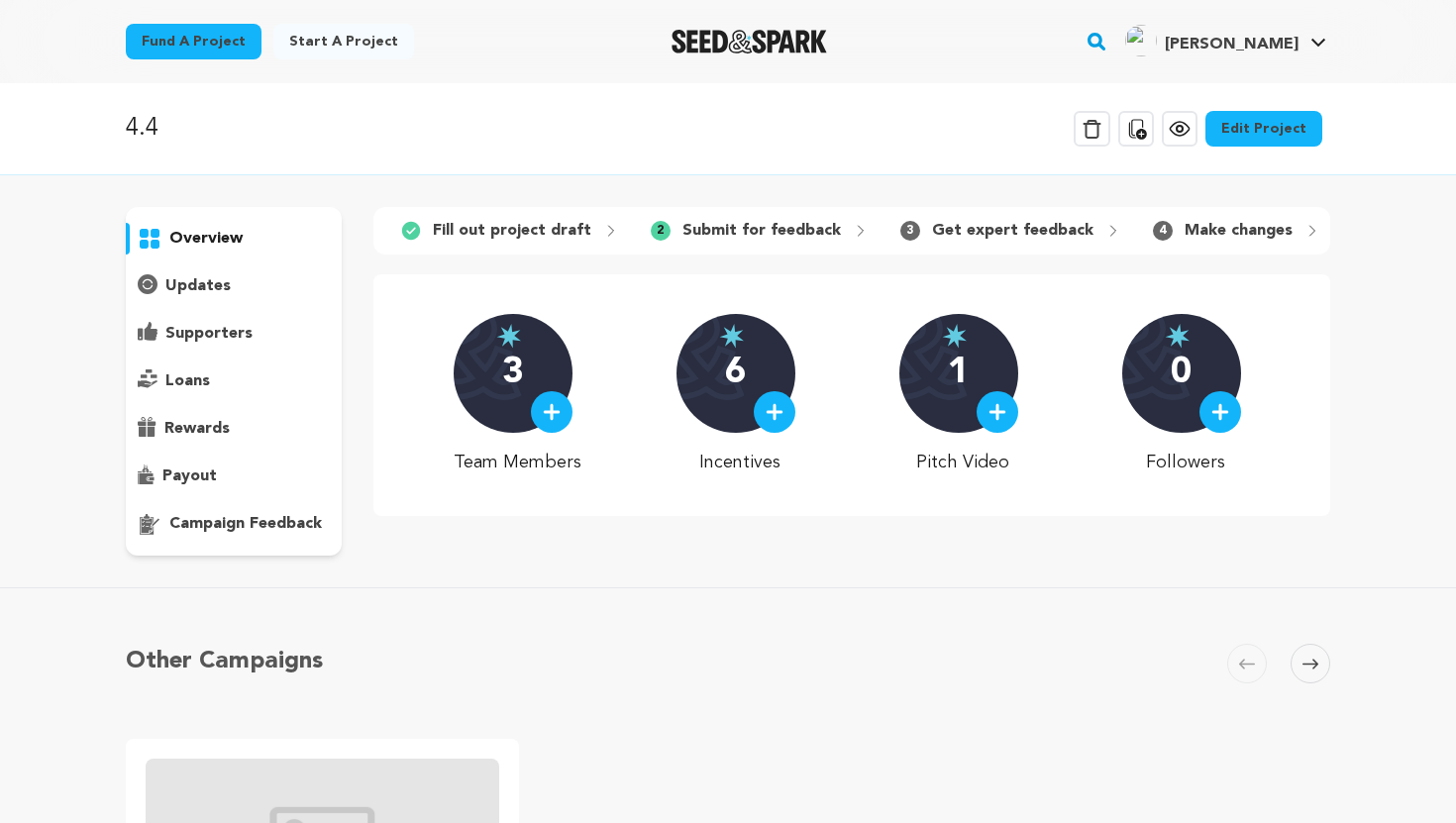 scroll, scrollTop: 0, scrollLeft: 0, axis: both 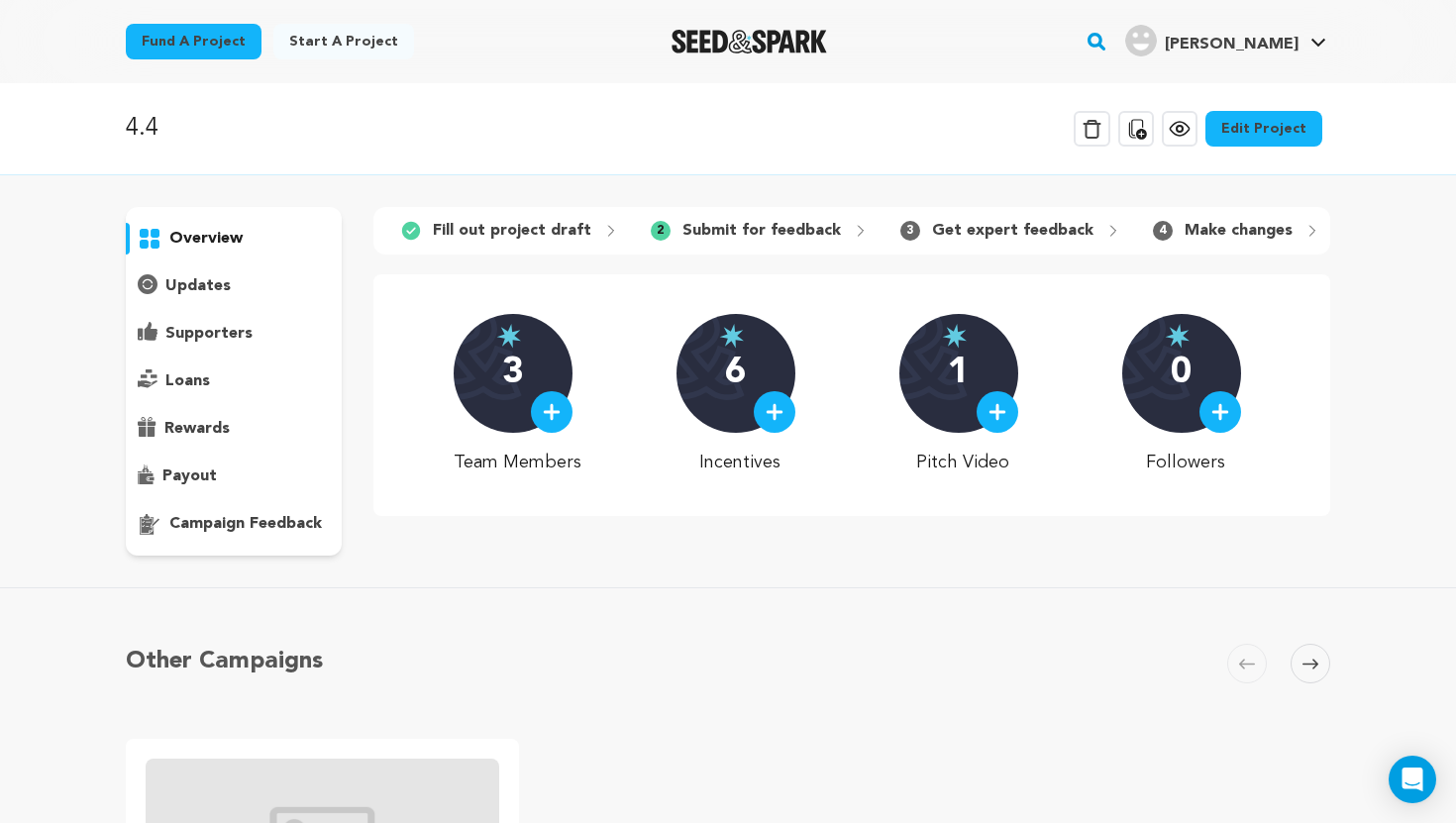 click on "Edit Project" at bounding box center (1264, 129) 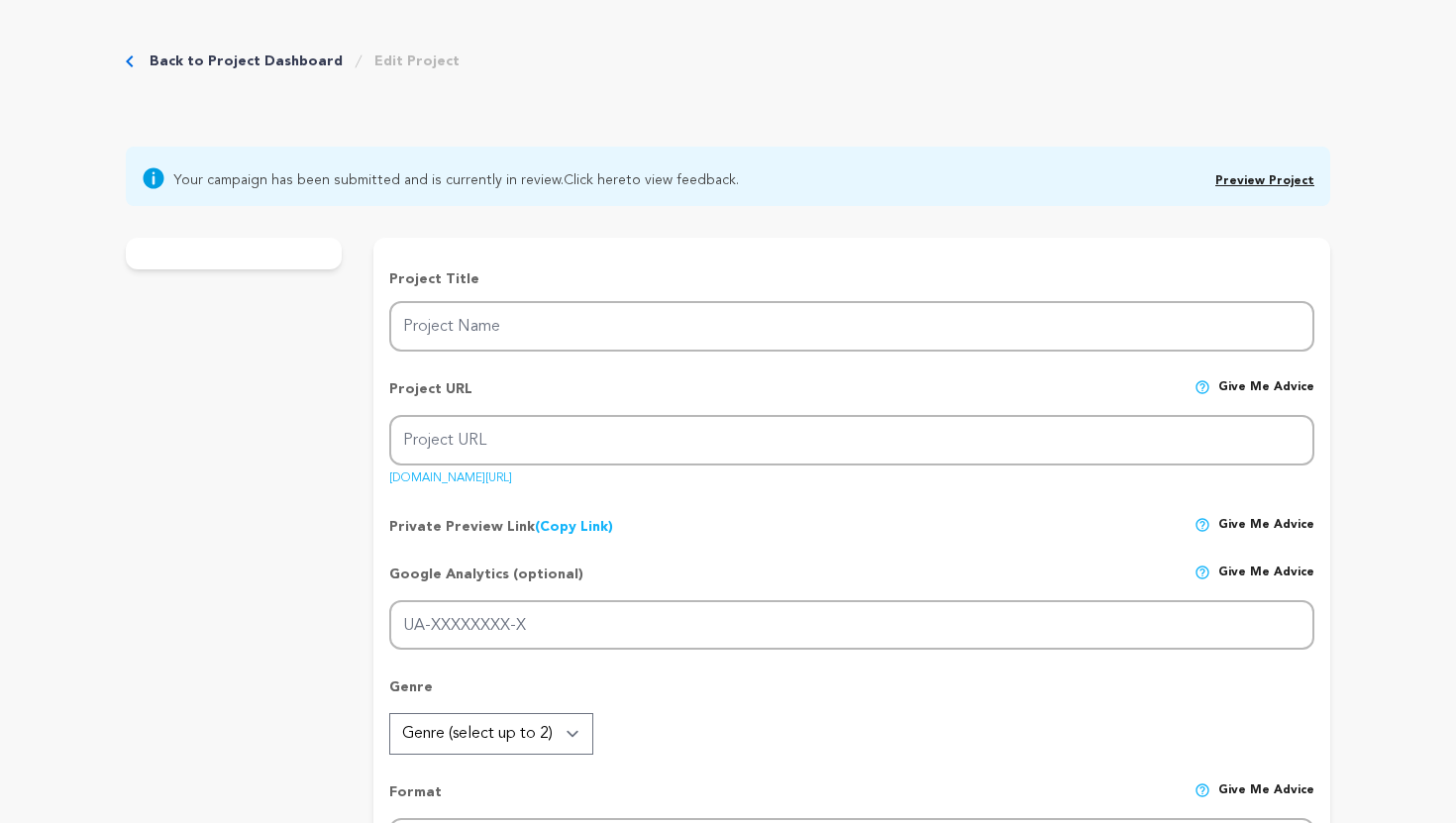 scroll, scrollTop: 0, scrollLeft: 0, axis: both 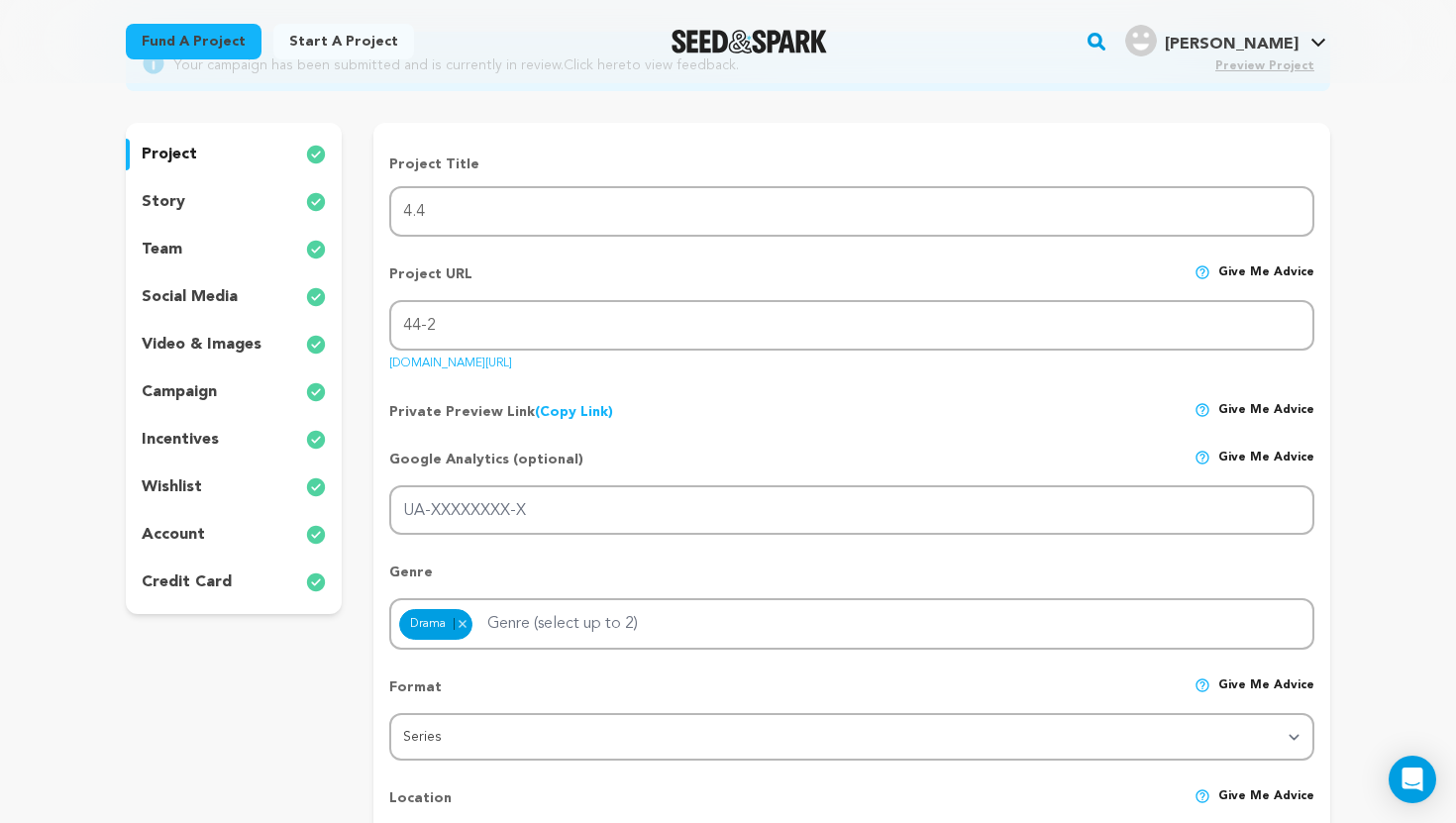 click on "story" at bounding box center [234, 202] 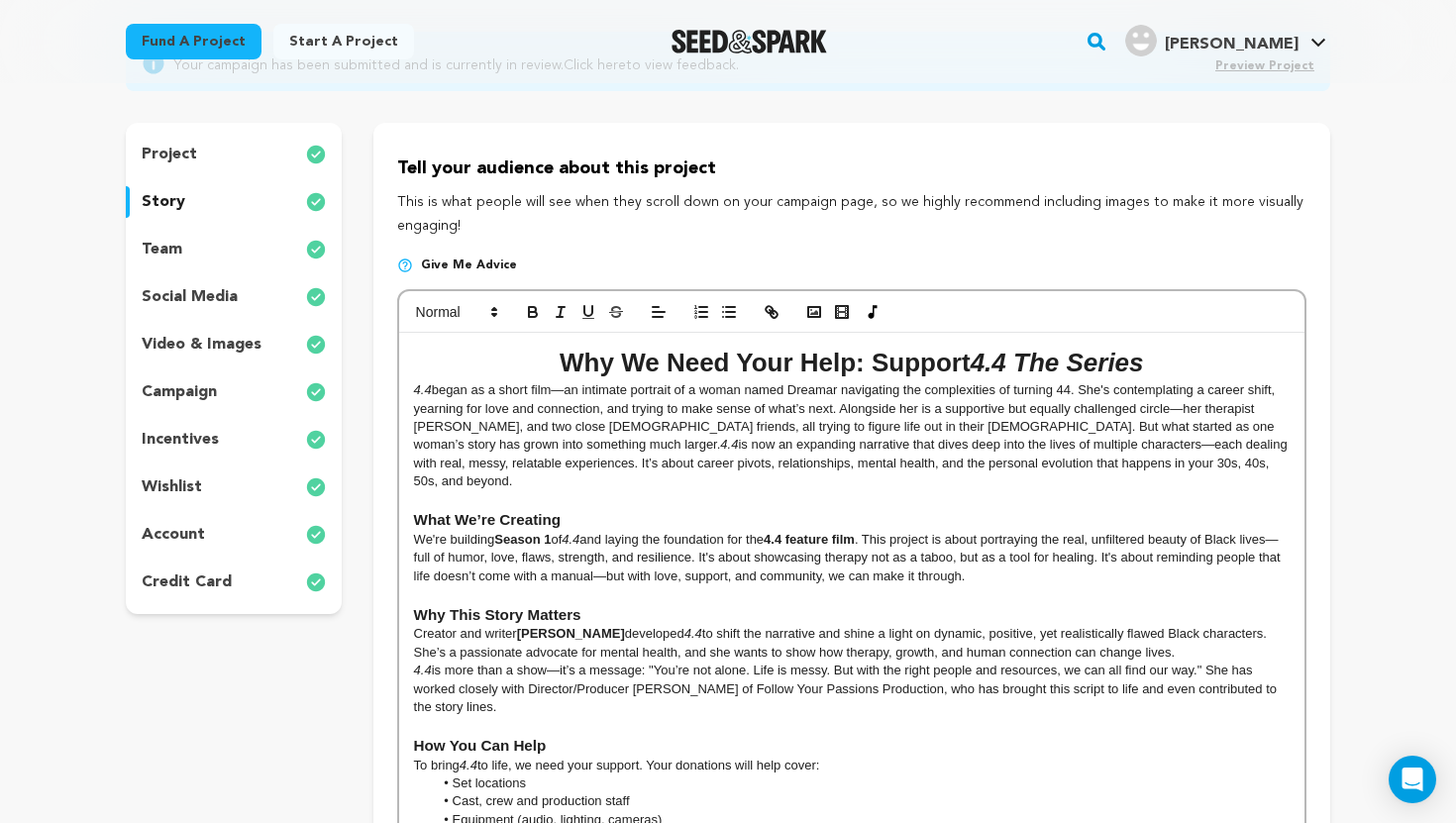 click on "We're building  Season 1  of  4.4  and laying the foundation for the  4.4 feature film . This project is about portraying the real, unfiltered beauty of Black lives—full of humor, love, flaws, strength, and resilience. It's about showcasing therapy not as a taboo, but as a tool for healing. It's about reminding people that life doesn’t come with a manual—but with love, support, and community, we can make it through." at bounding box center [852, 558] 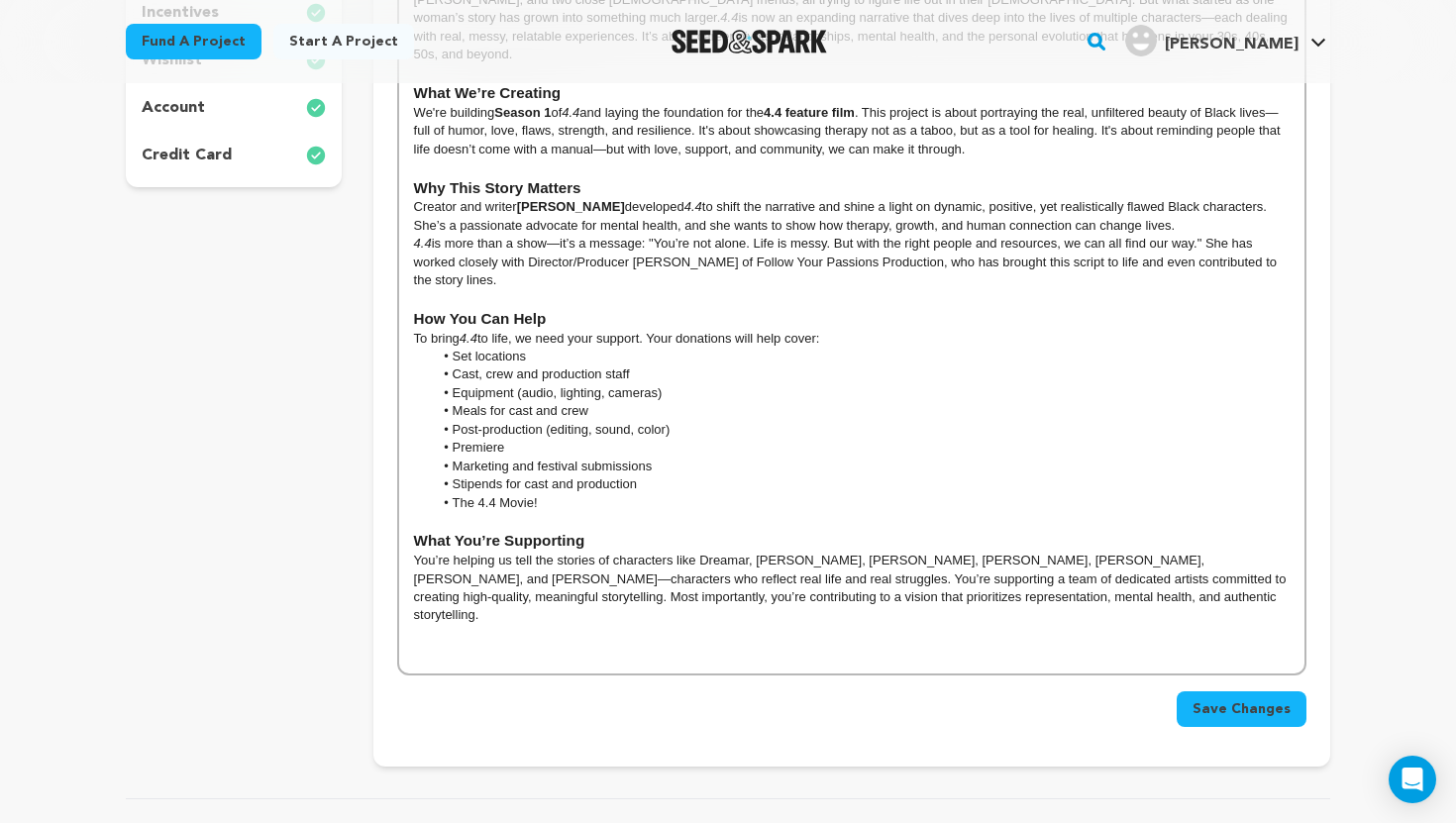 click on "The 4.4 Movie!" at bounding box center (861, 503) 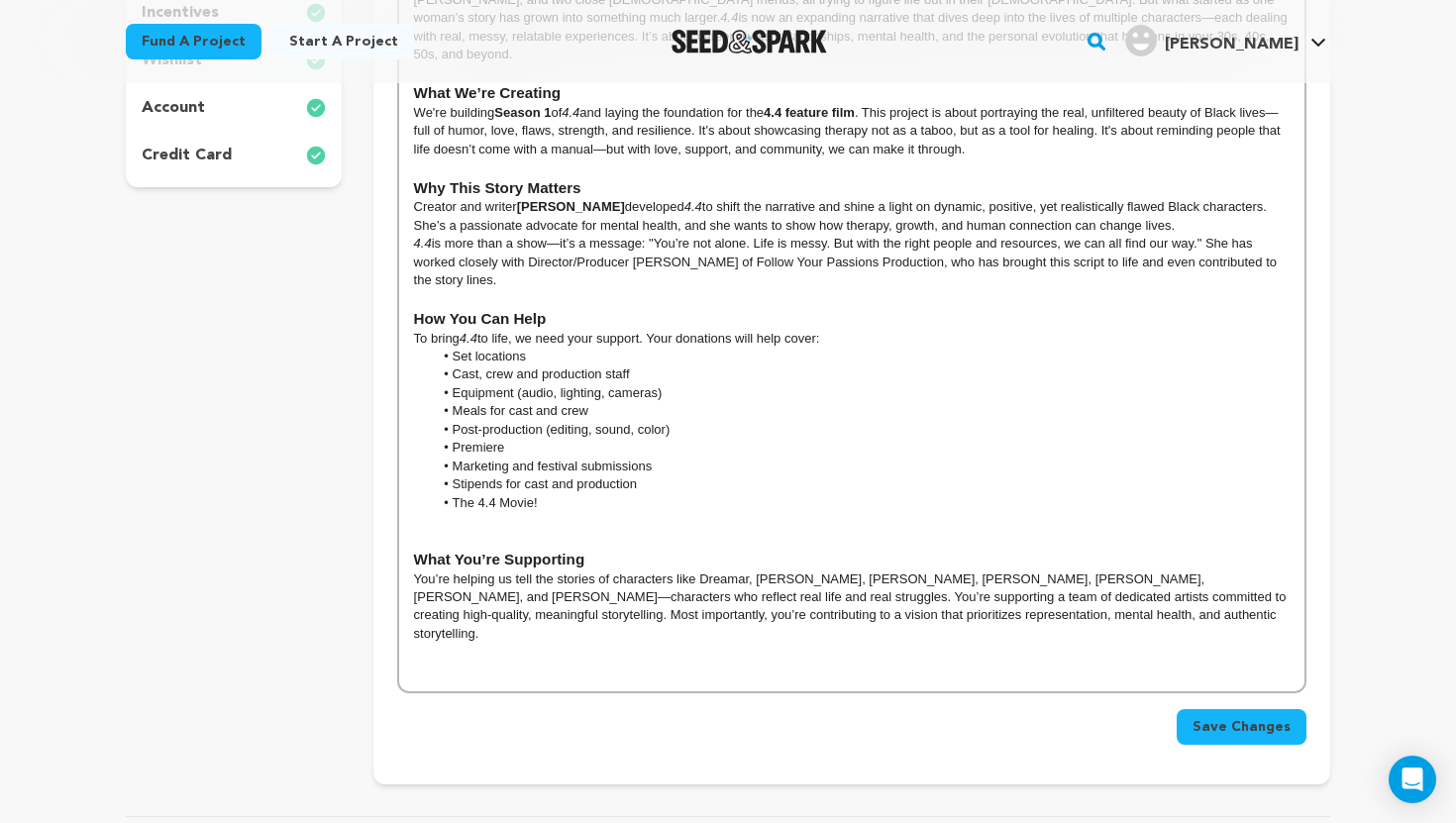 type 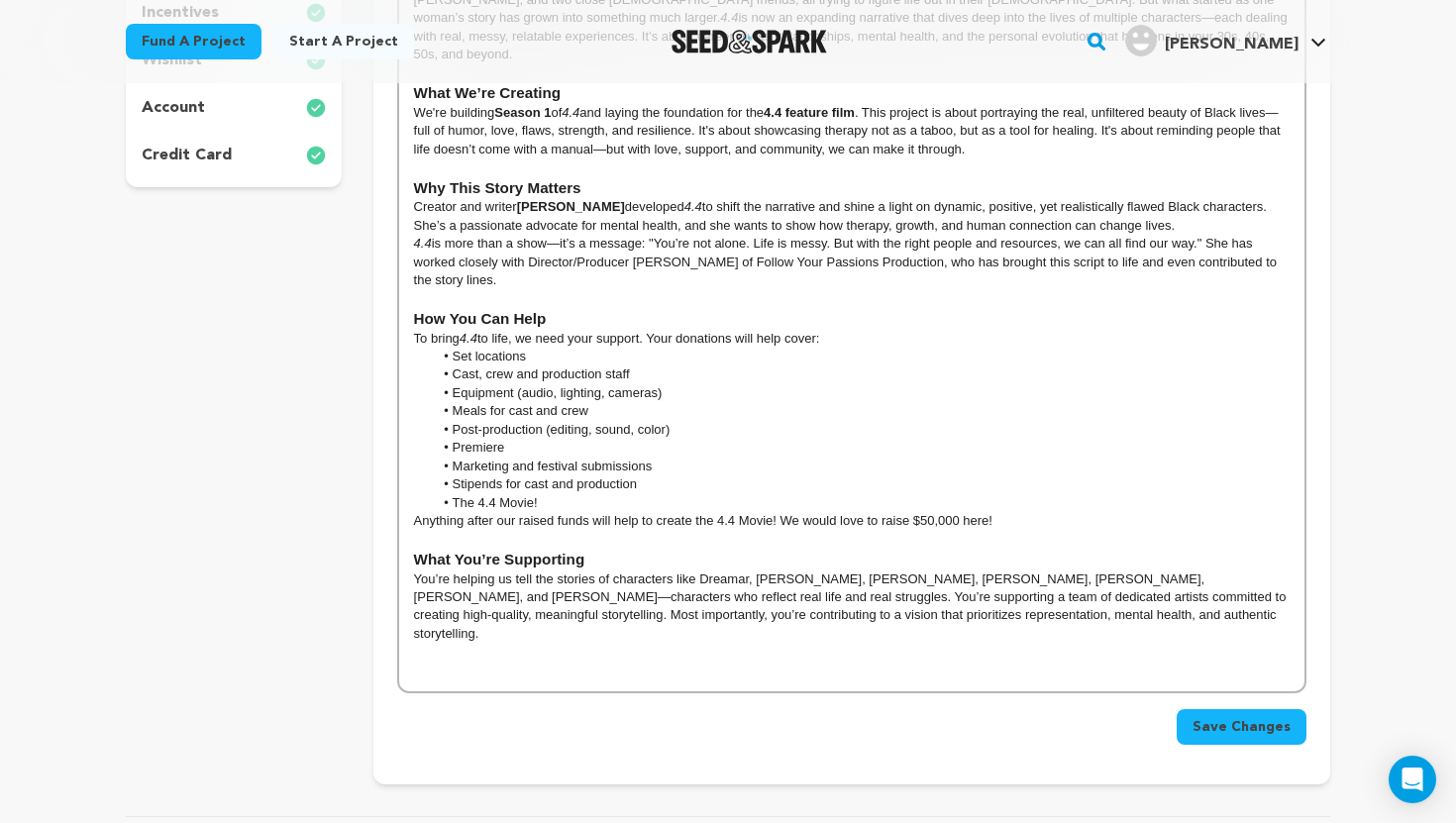click on "Anything after our raised funds will help to create the 4.4 Movie! We would love to raise $50,000 here!" at bounding box center (852, 521) 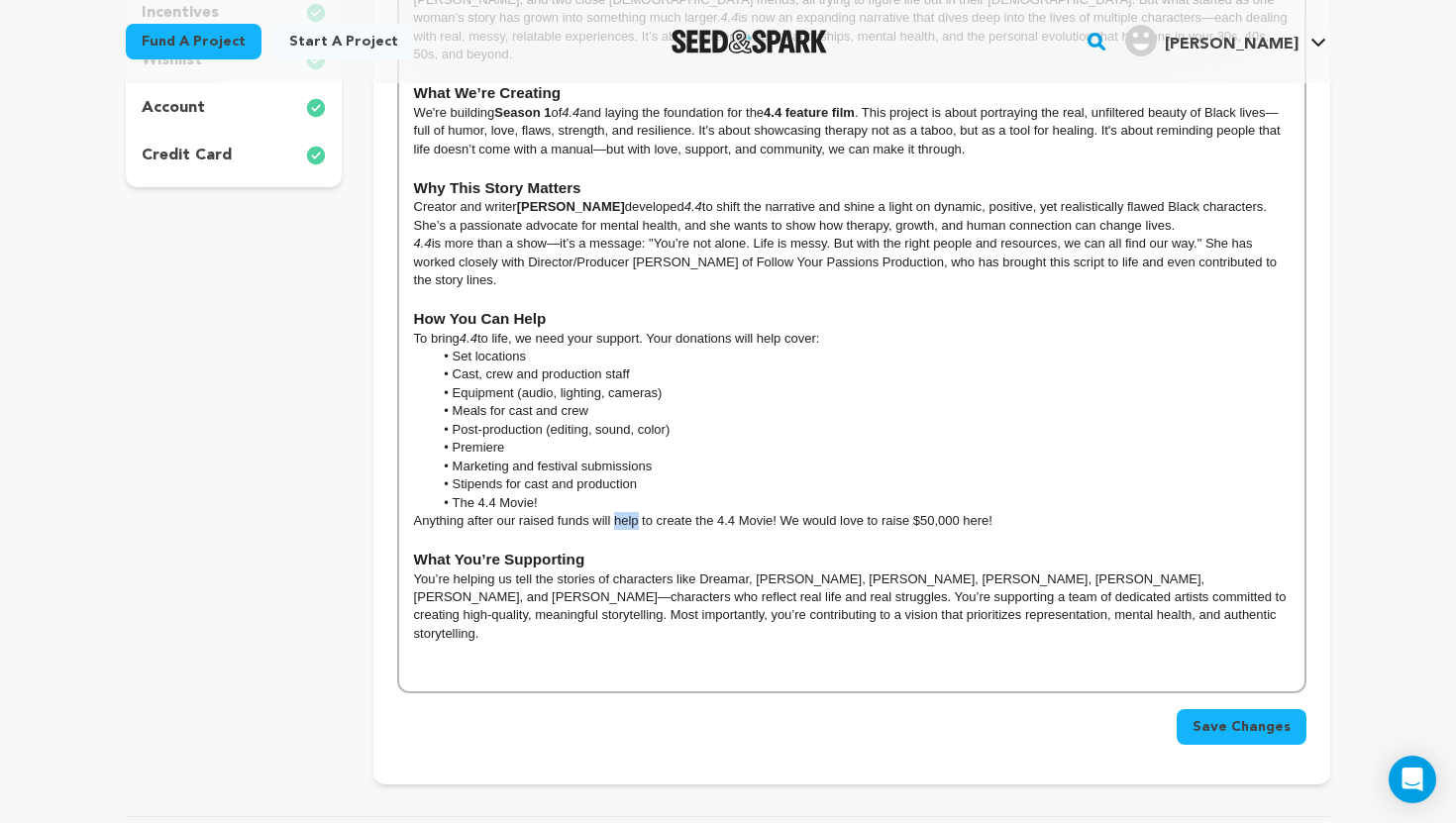 click on "Anything after our raised funds will help to create the 4.4 Movie! We would love to raise $50,000 here!" at bounding box center (852, 521) 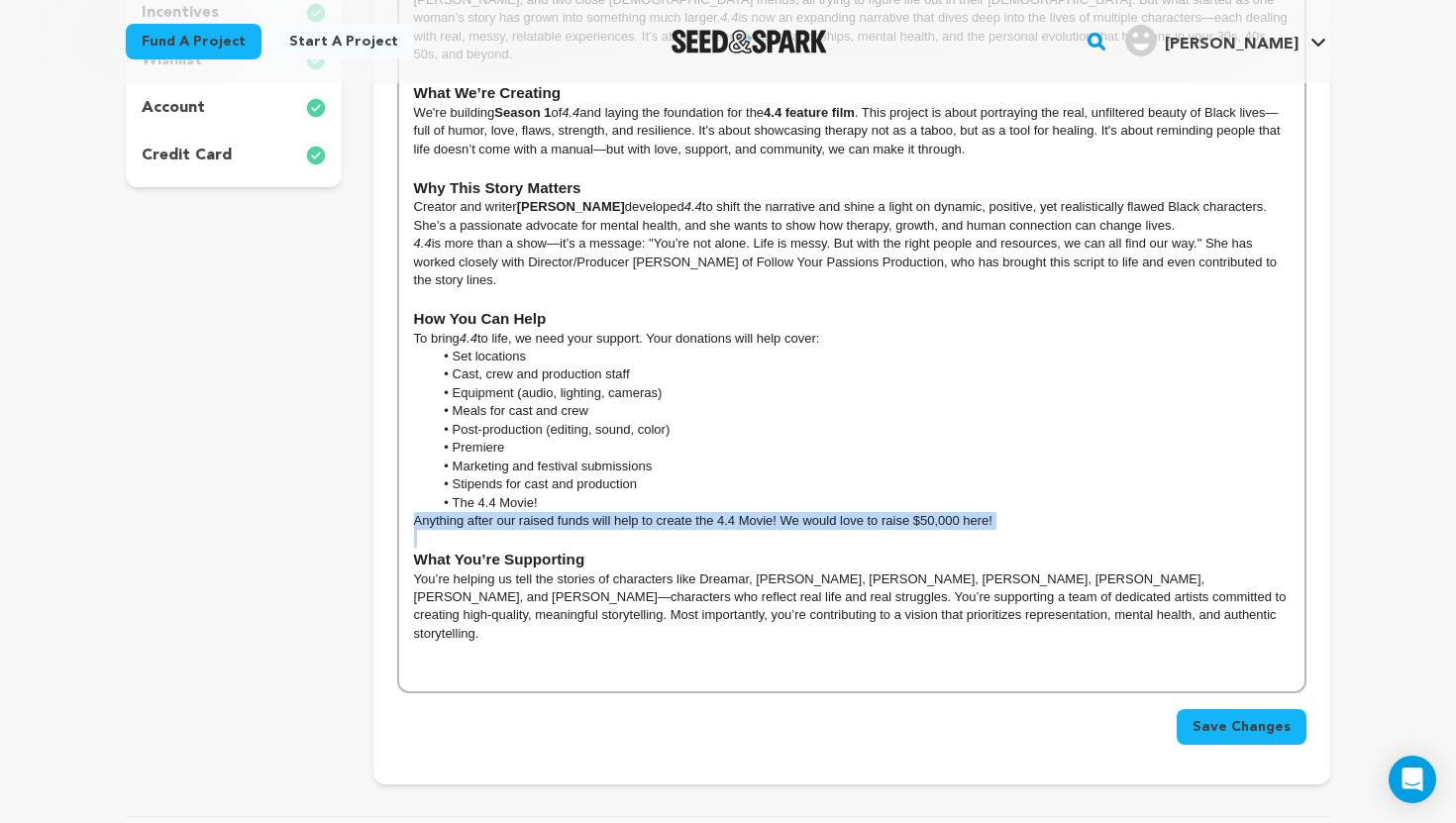 click on "Anything after our raised funds will help to create the 4.4 Movie! We would love to raise $50,000 here!" at bounding box center [852, 521] 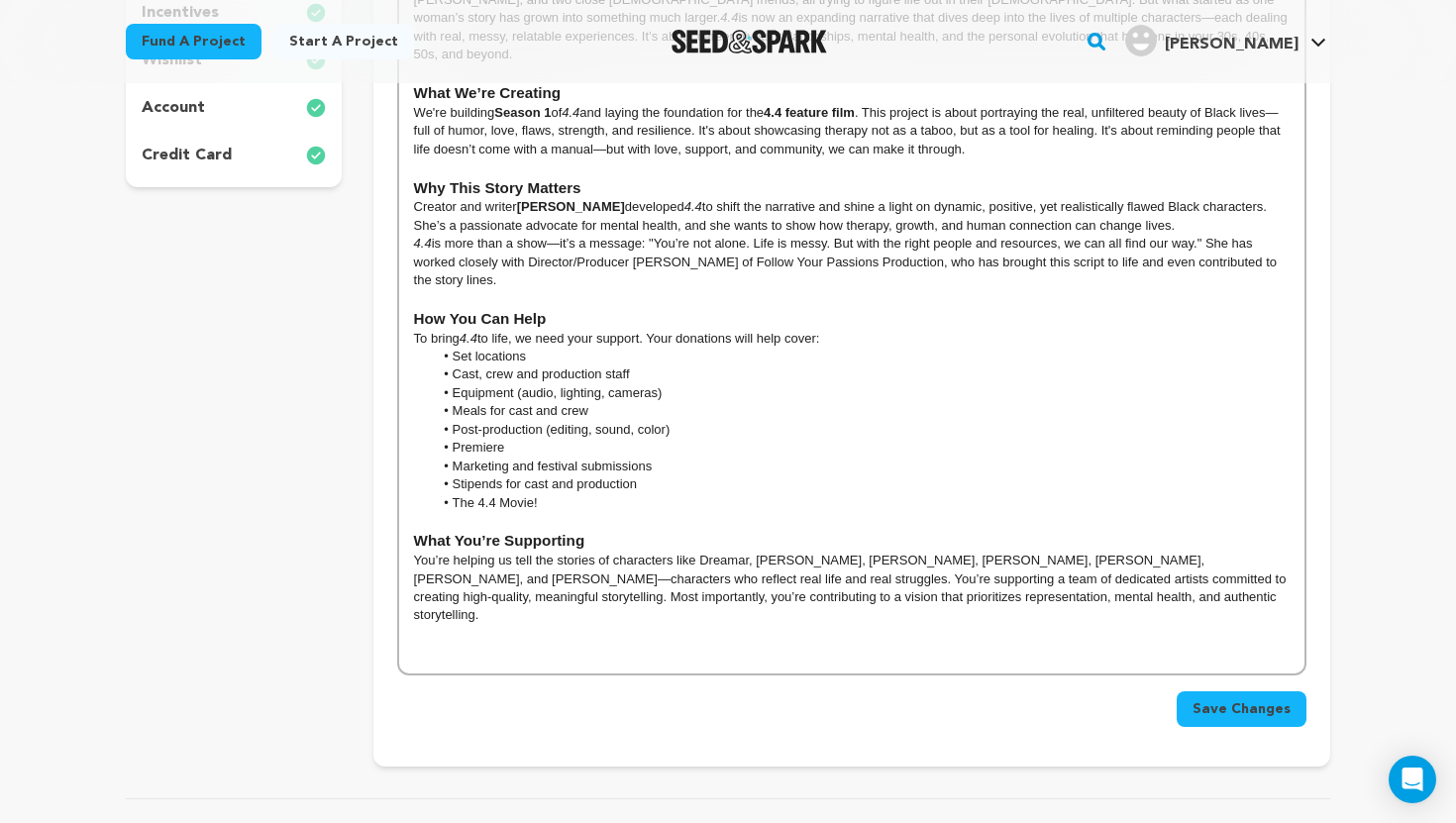 click on "You’re helping us tell the stories of characters like Dreamar, Dr. Shiner, Langston, Charles, Stormy, Julie, Natalie, and Olivia—characters who reflect real life and real struggles. You’re supporting a team of dedicated artists committed to creating high-quality, meaningful storytelling. Most importantly, you’re contributing to a vision that prioritizes representation, mental health, and authentic storytelling." at bounding box center (852, 588) 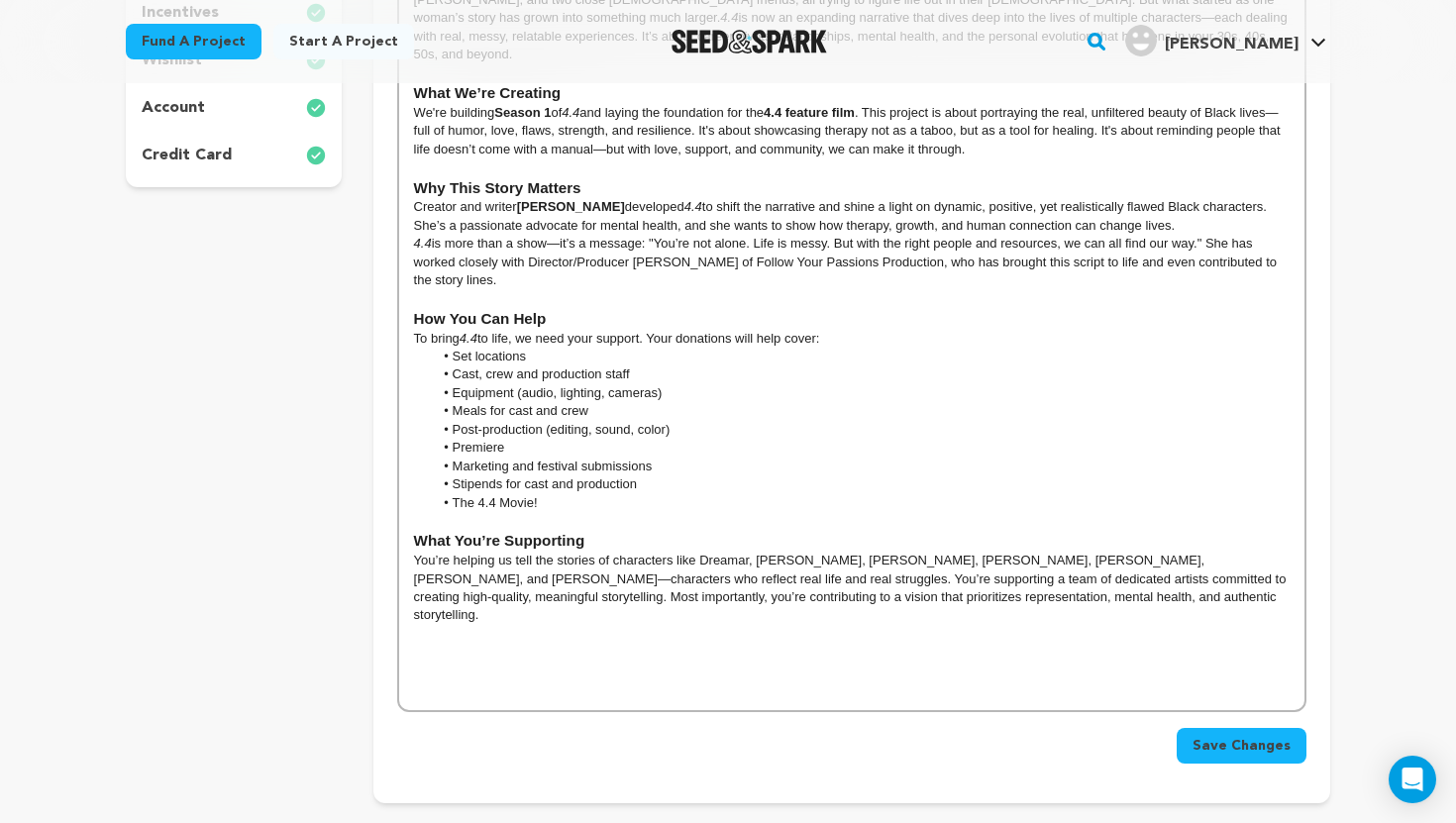 click on "You’re helping us tell the stories of characters like Dreamar, Dr. Shiner, Langston, Charles, Stormy, Julie, Natalie, and Olivia—characters who reflect real life and real struggles. You’re supporting a team of dedicated artists committed to creating high-quality, meaningful storytelling. Most importantly, you’re contributing to a vision that prioritizes representation, mental health, and authentic storytelling." at bounding box center (852, 588) 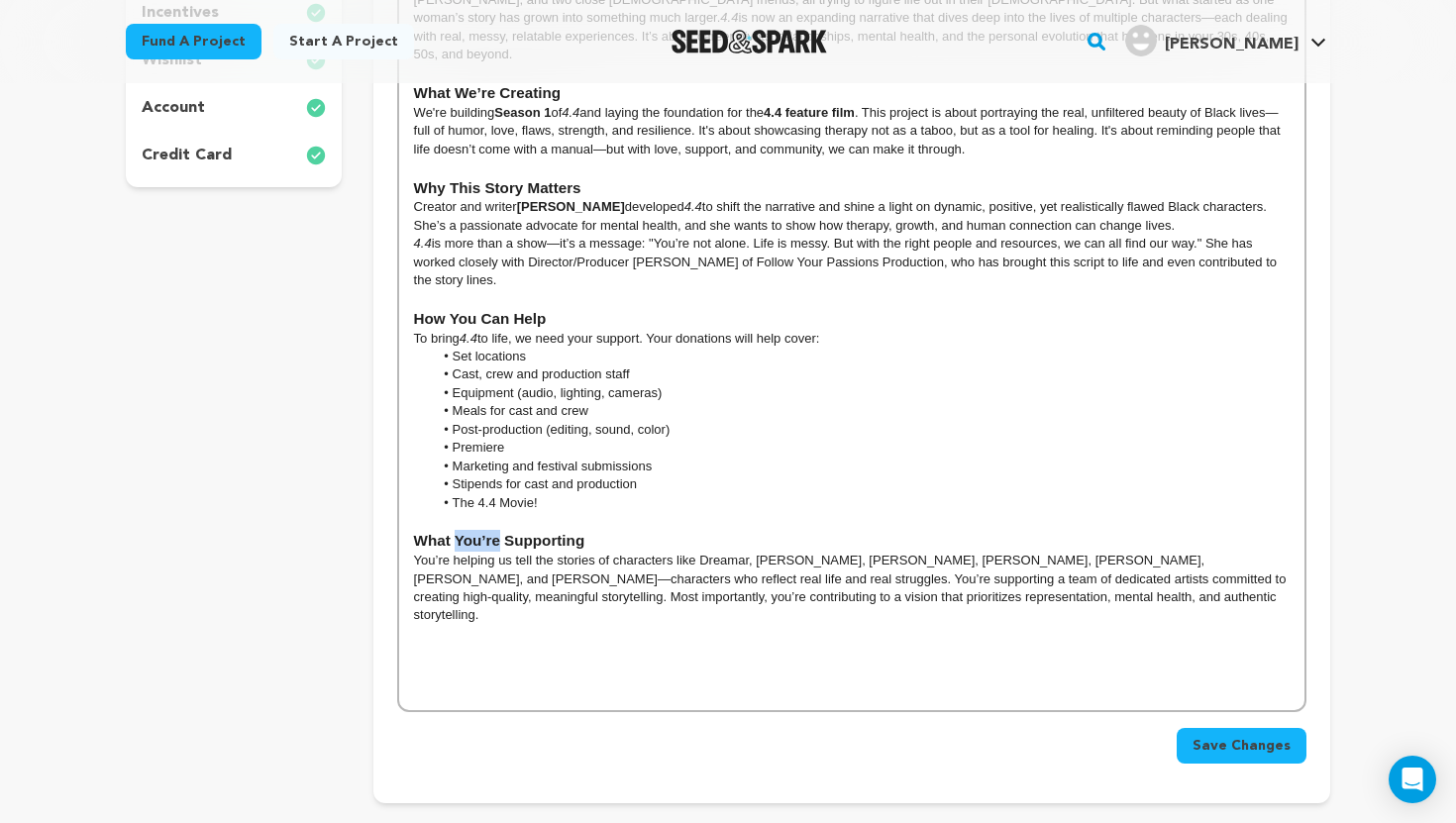 click on "What You’re Supporting" at bounding box center (499, 540) 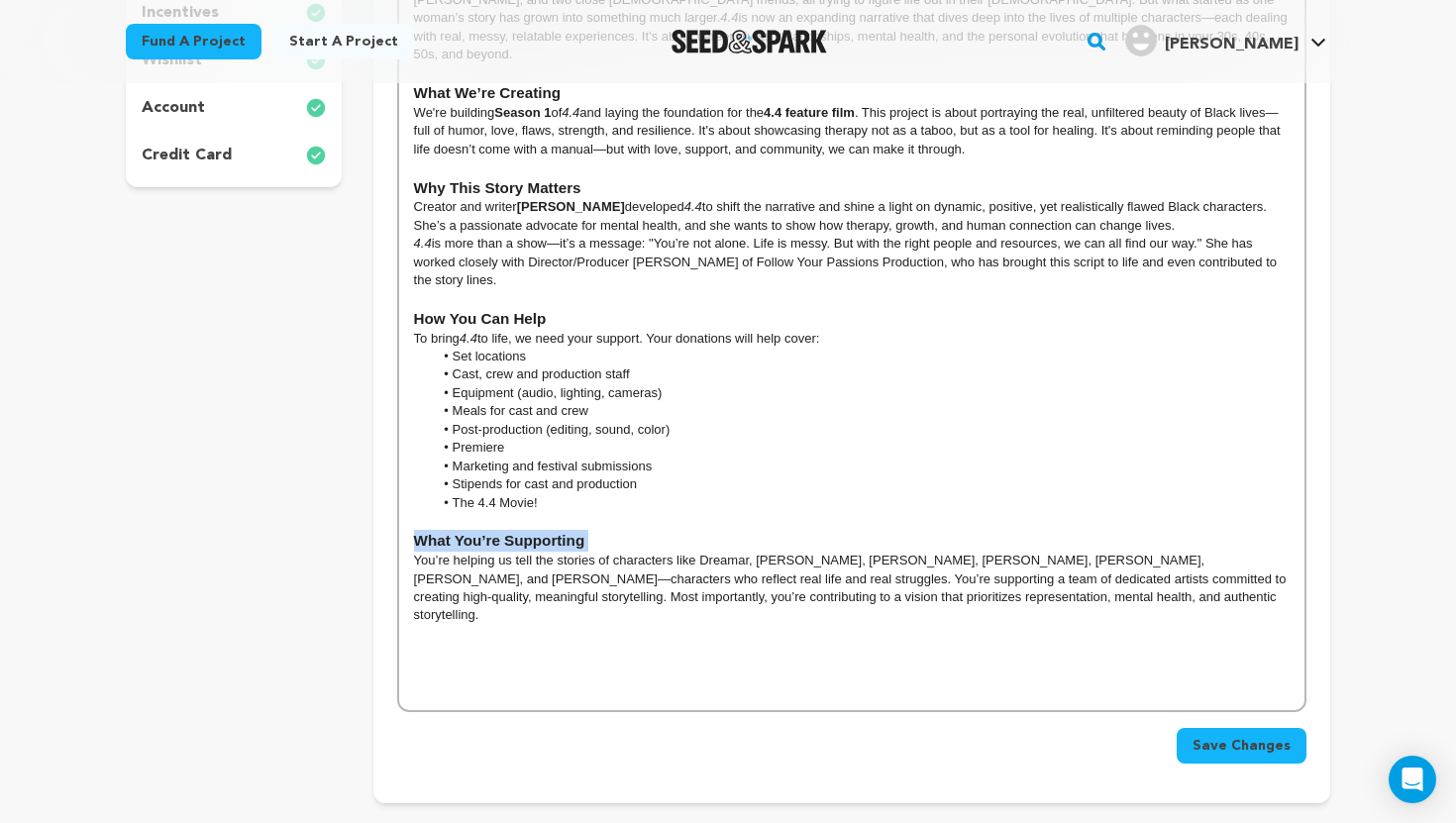 click on "What You’re Supporting" at bounding box center [499, 540] 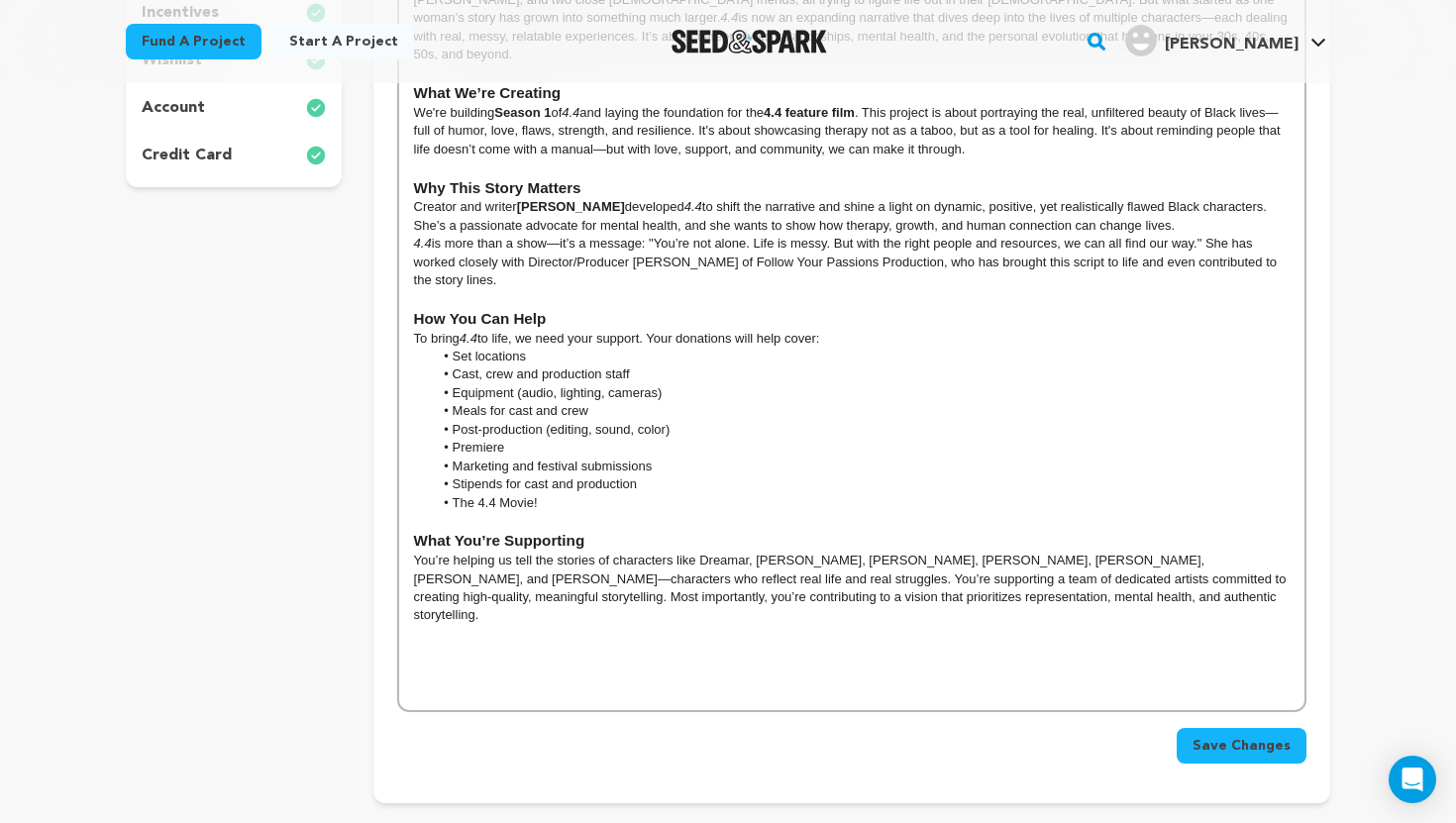click on "You’re helping us tell the stories of characters like Dreamar, Dr. Shiner, Langston, Charles, Stormy, Julie, Natalie, and Olivia—characters who reflect real life and real struggles. You’re supporting a team of dedicated artists committed to creating high-quality, meaningful storytelling. Most importantly, you’re contributing to a vision that prioritizes representation, mental health, and authentic storytelling." at bounding box center (852, 588) 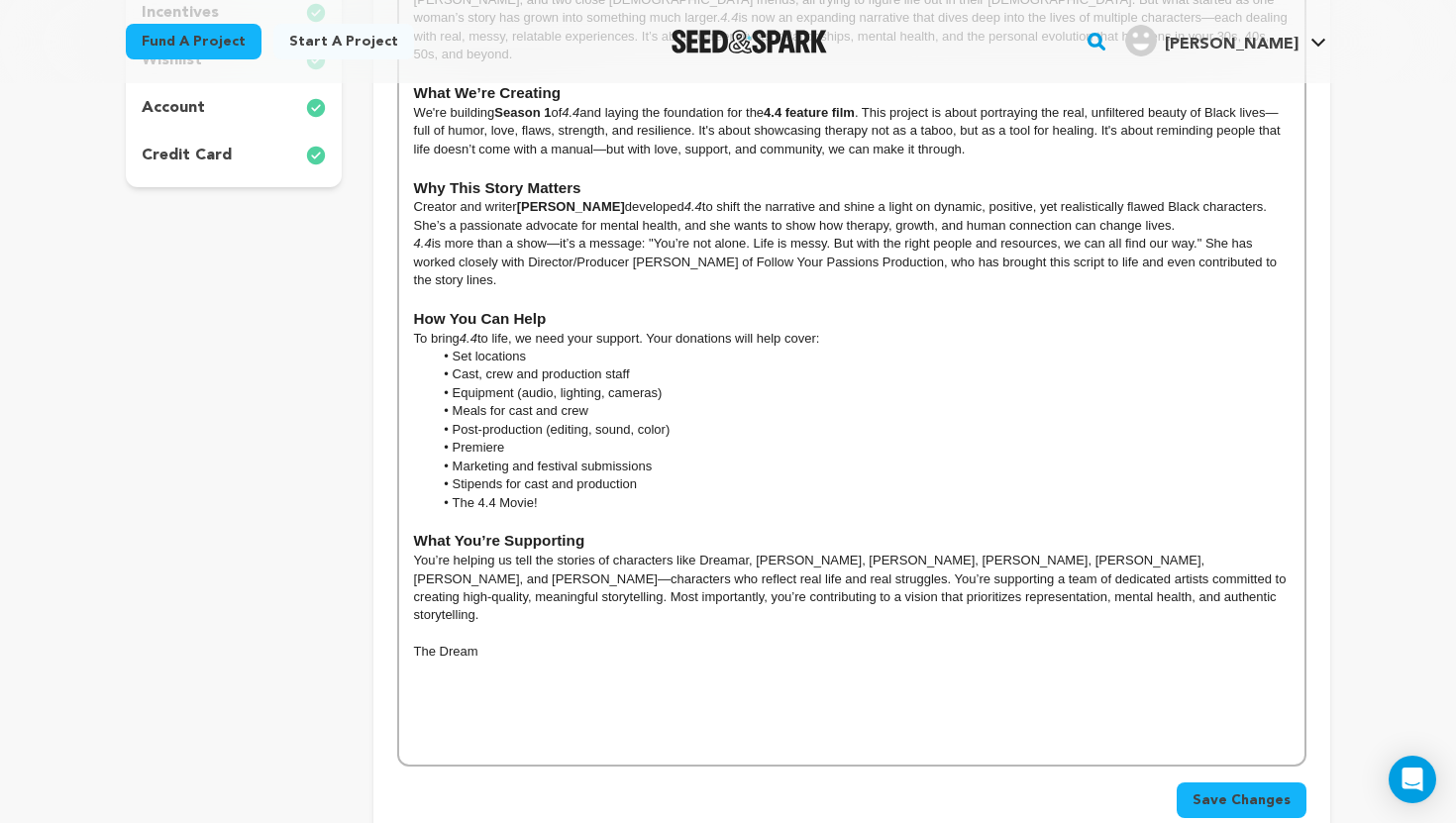 scroll, scrollTop: 0, scrollLeft: 0, axis: both 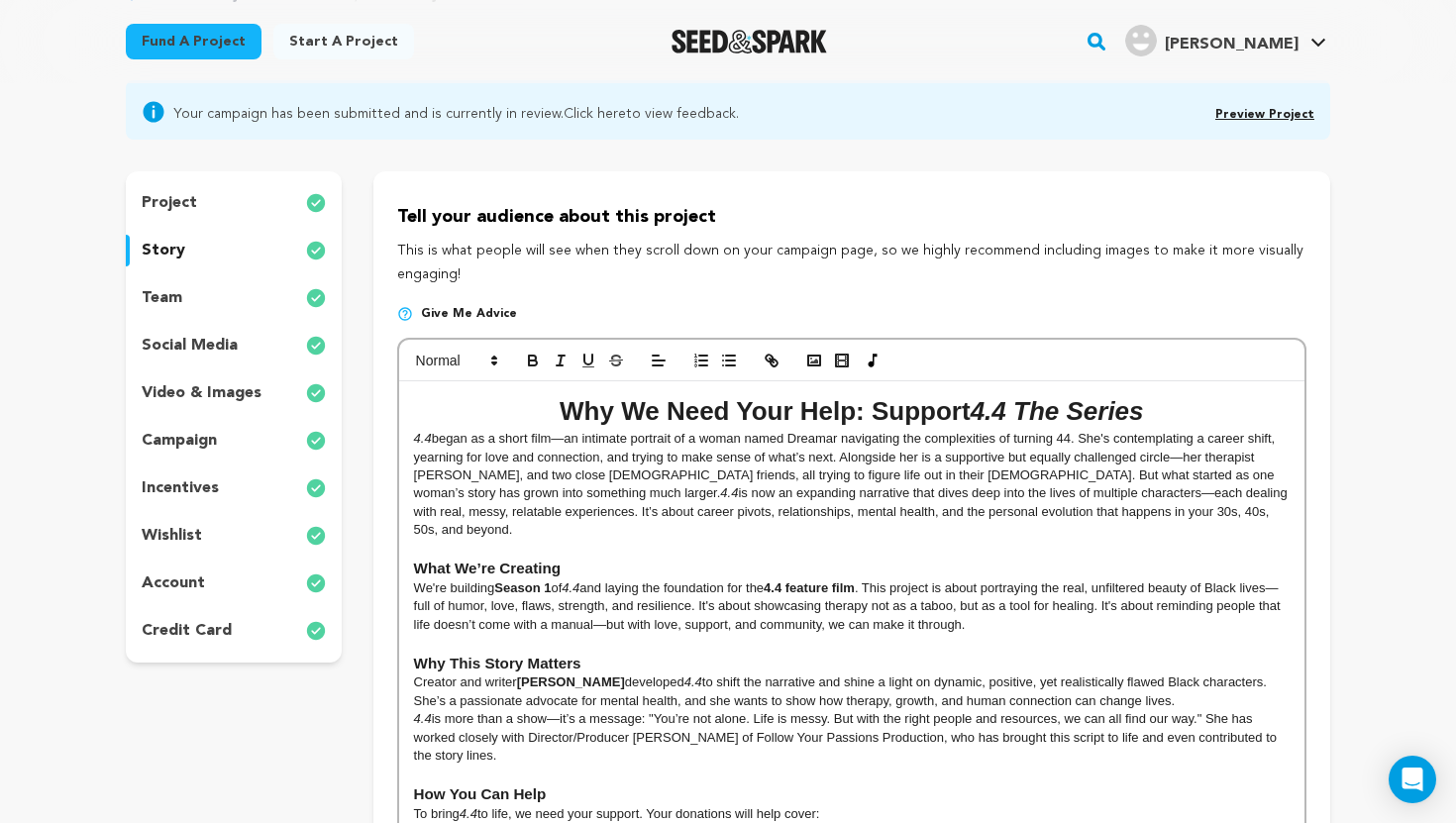 click on "Why This Story Matters" at bounding box center (852, 664) 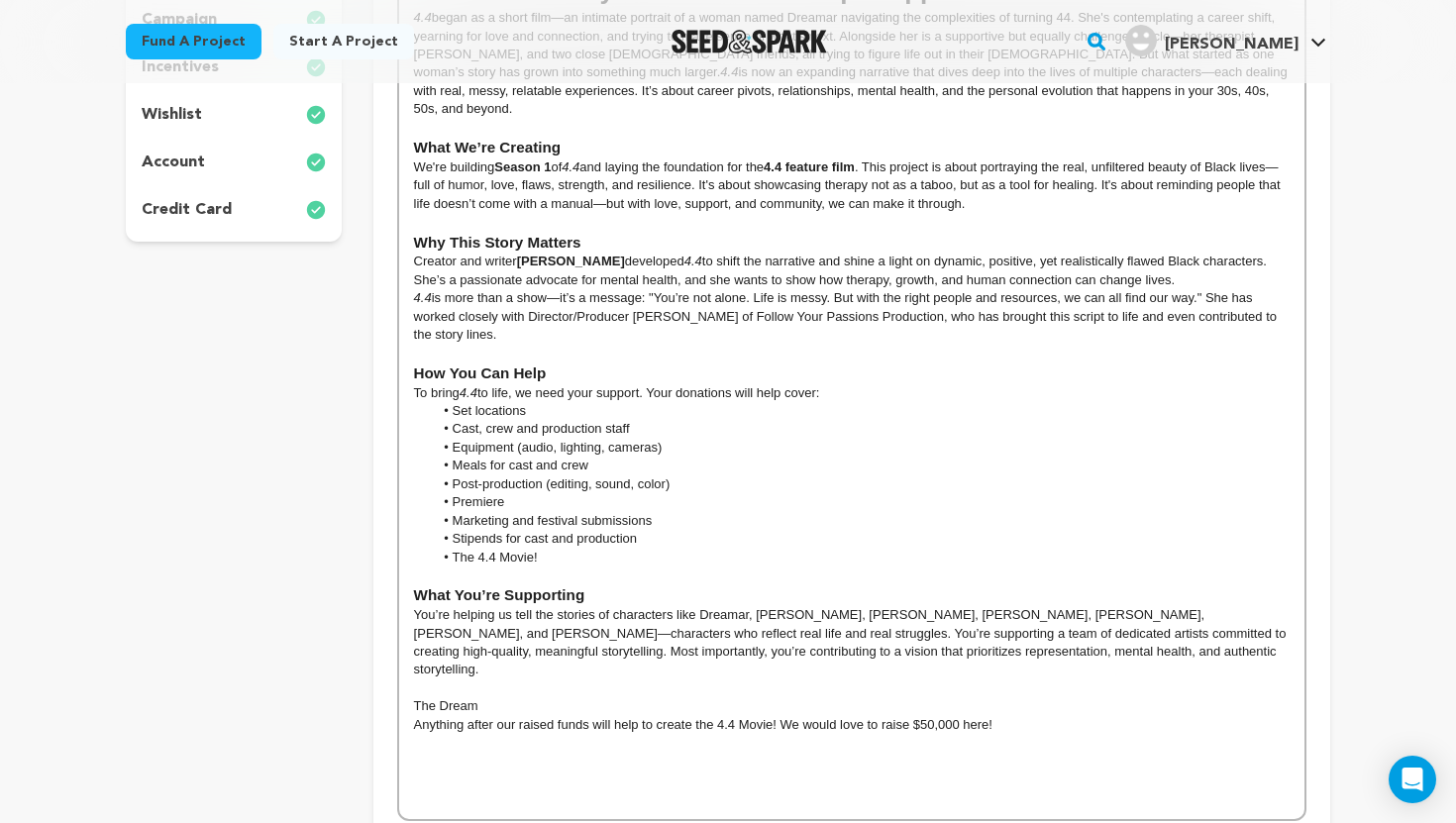 click on "What You’re Supporting" at bounding box center [499, 594] 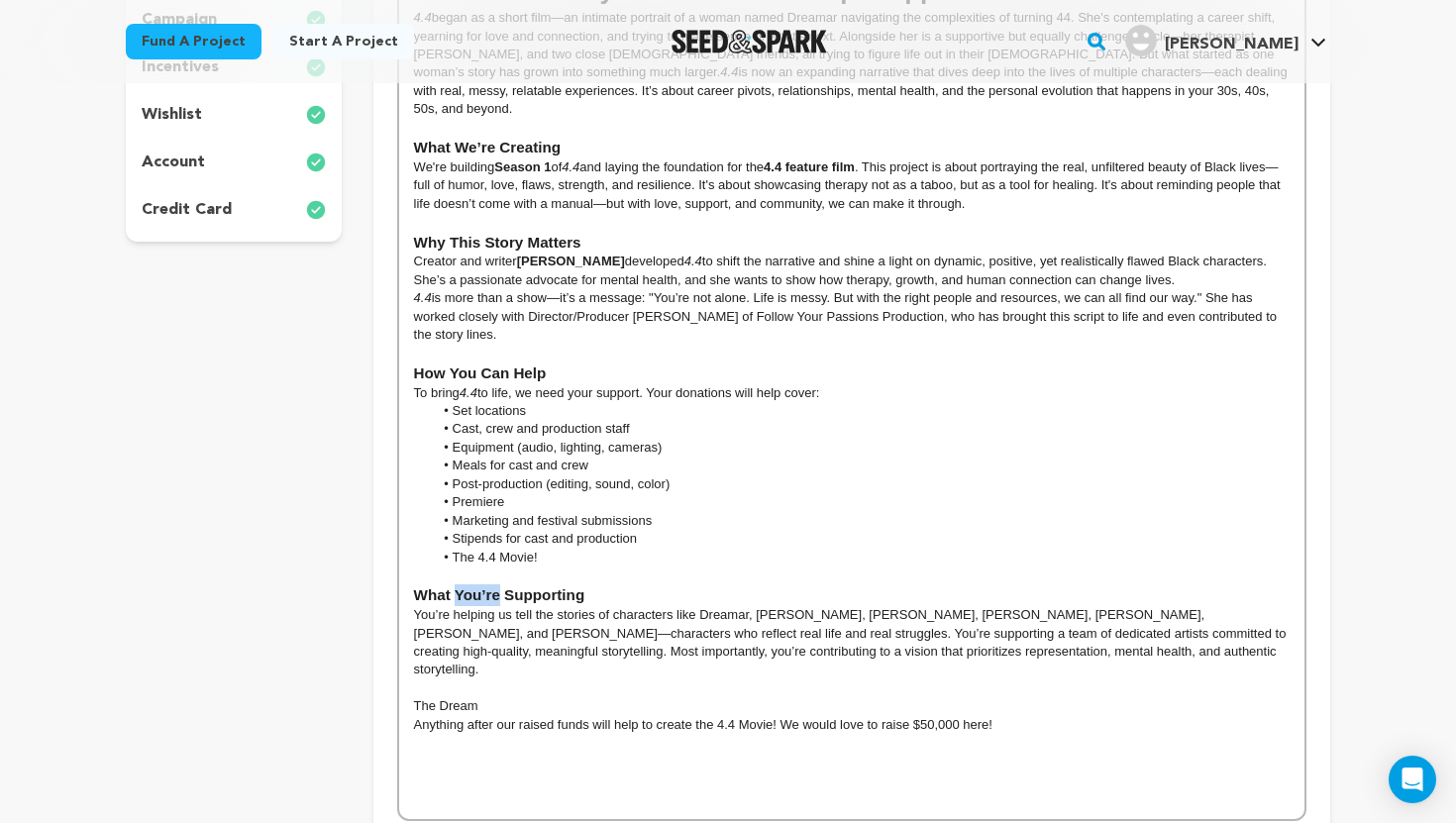 click on "What You’re Supporting" at bounding box center (499, 594) 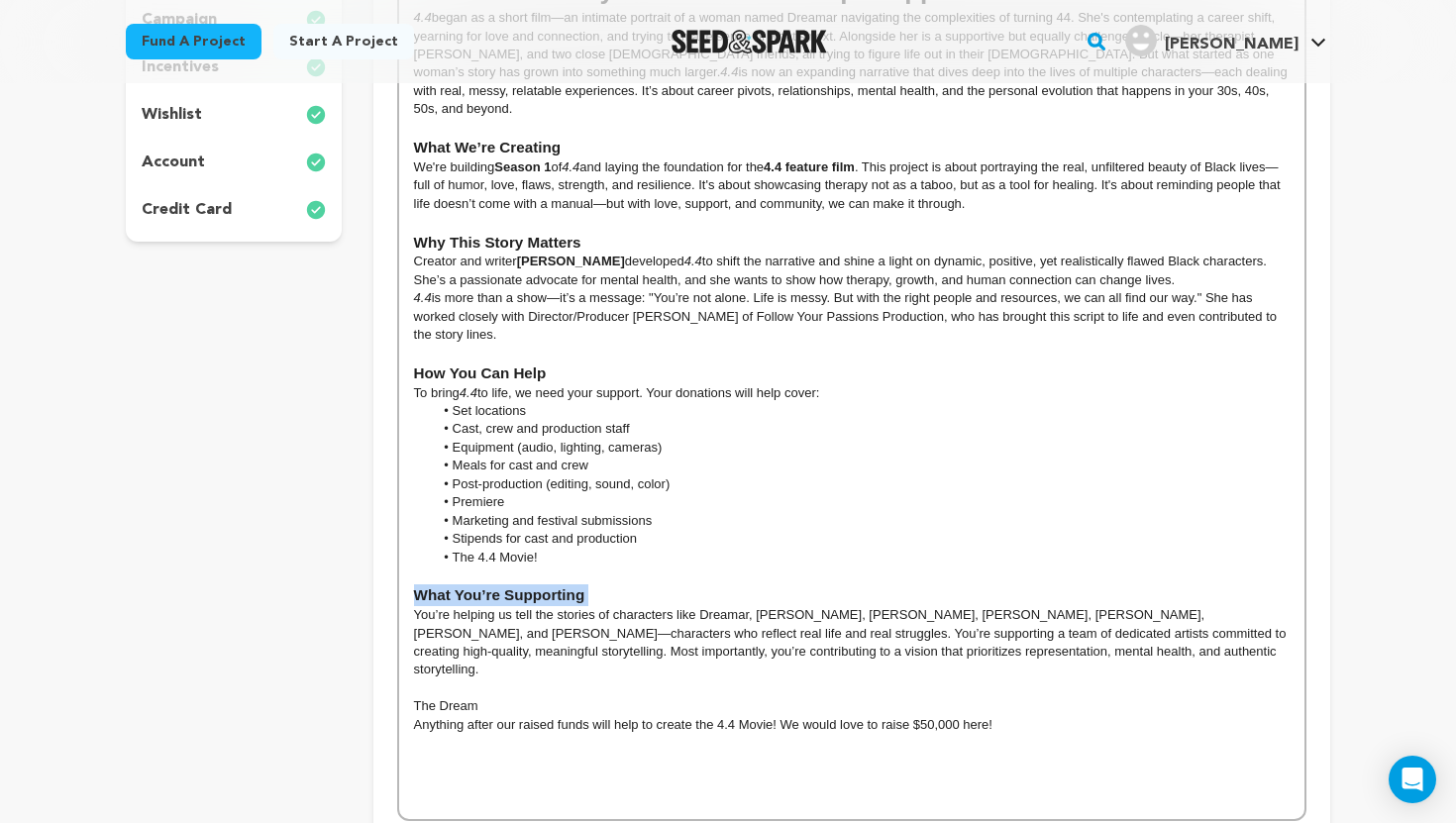 click on "What You’re Supporting" at bounding box center [499, 594] 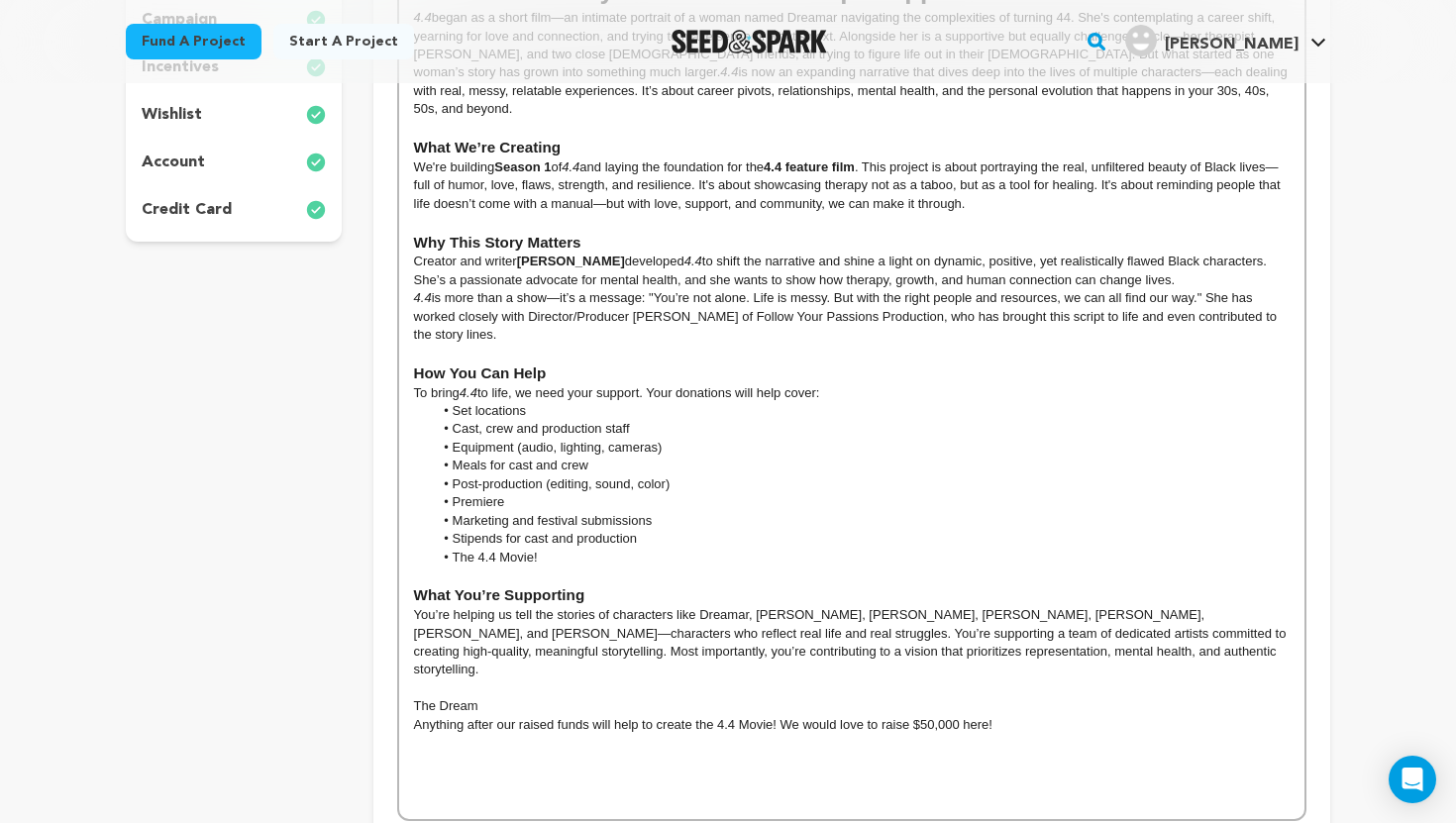 click on "The Dream" at bounding box center (852, 706) 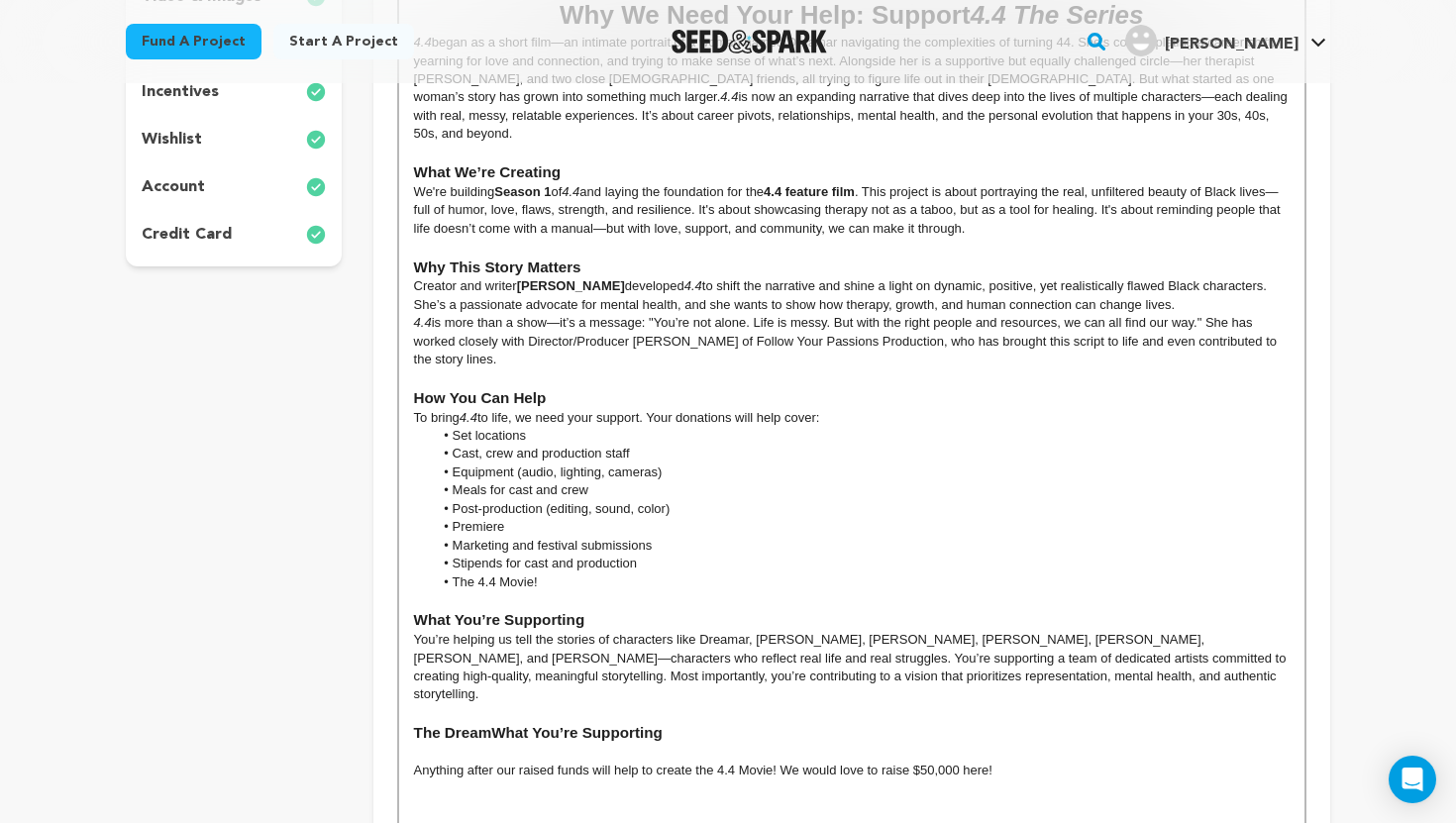 click on "What You’re Supporting" at bounding box center (576, 732) 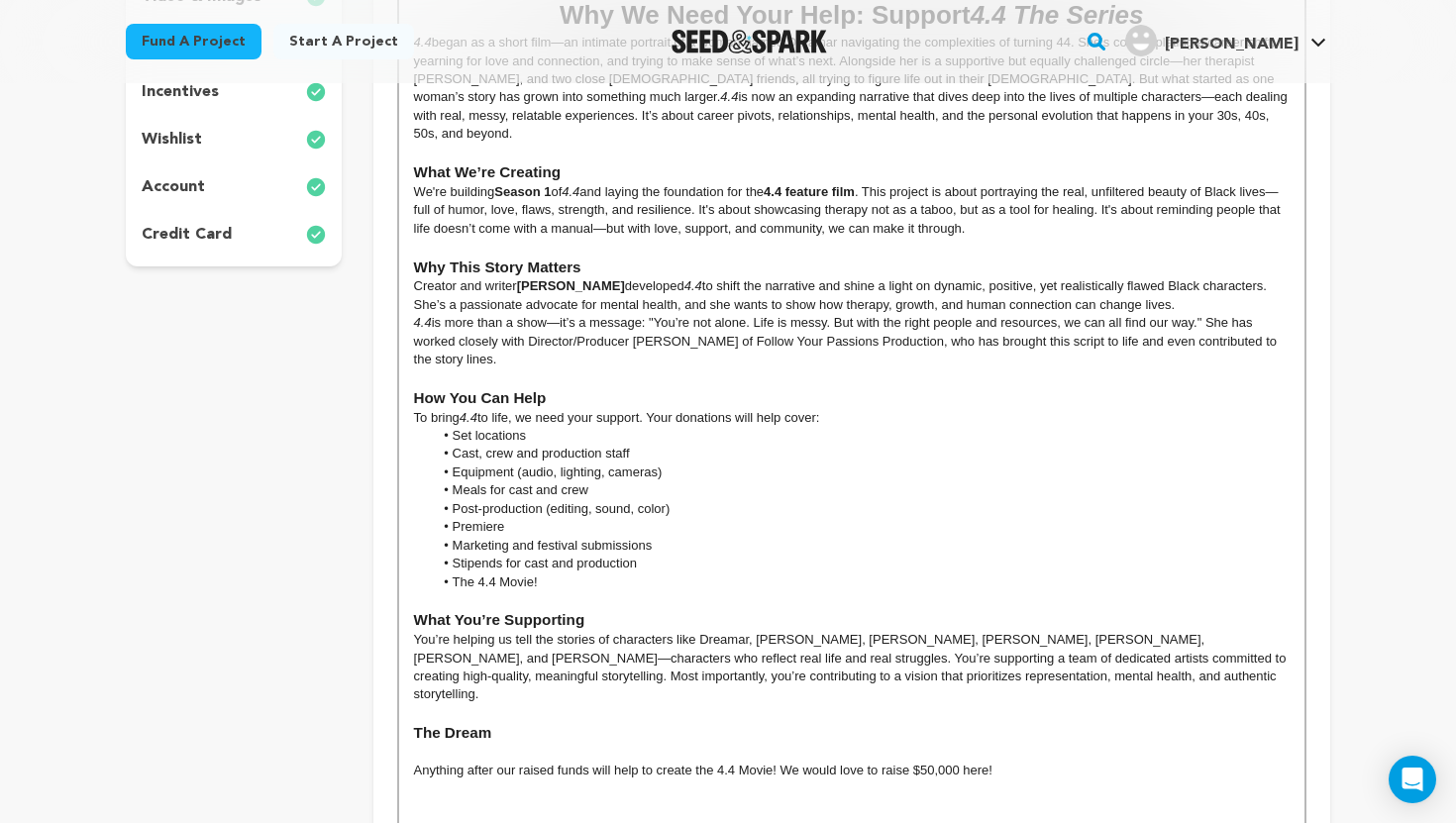 click on "Anything after our raised funds will help to create the 4.4 Movie! We would love to raise $50,000 here!" at bounding box center [852, 771] 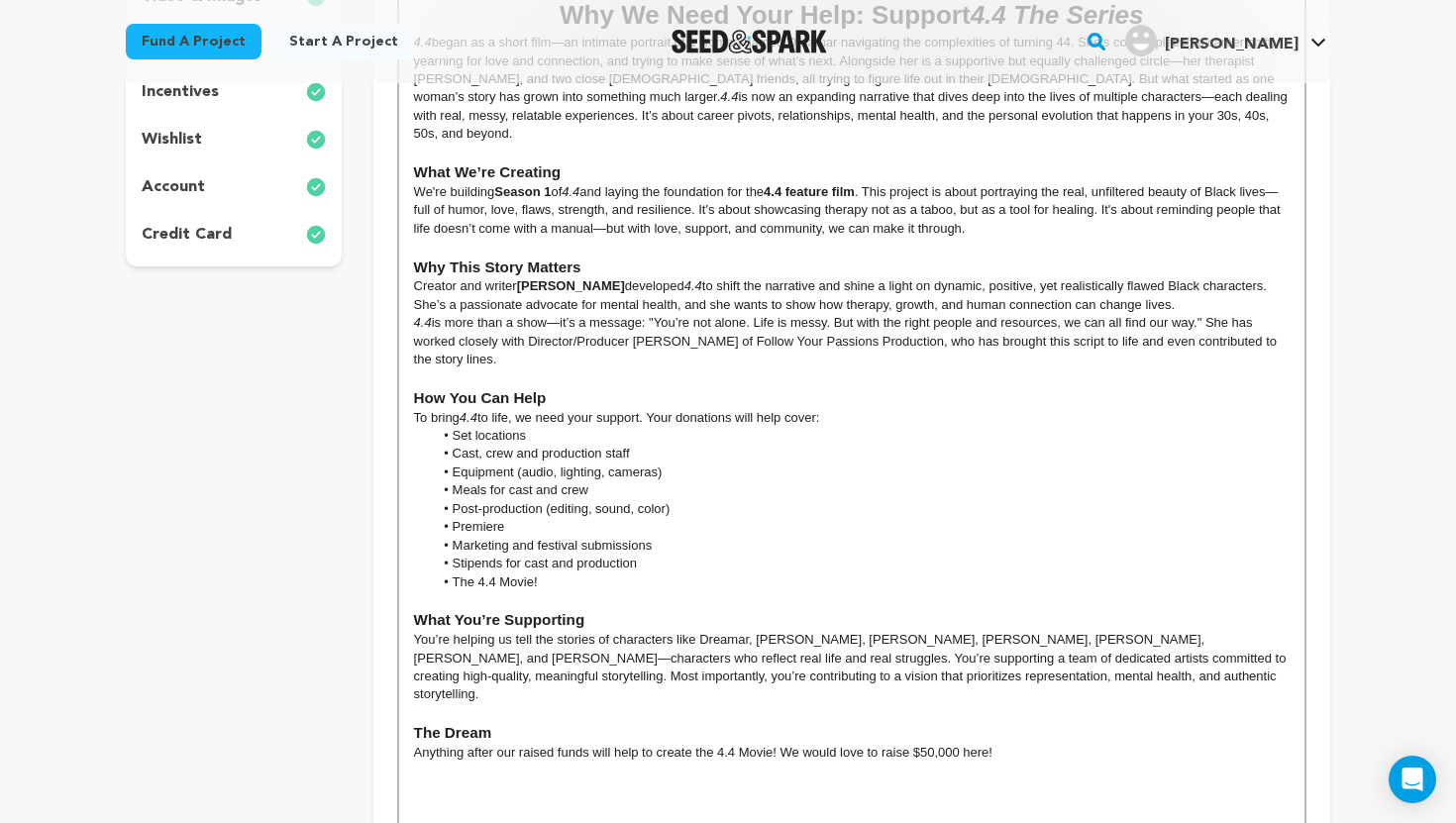 click on "The Dream" at bounding box center (852, 733) 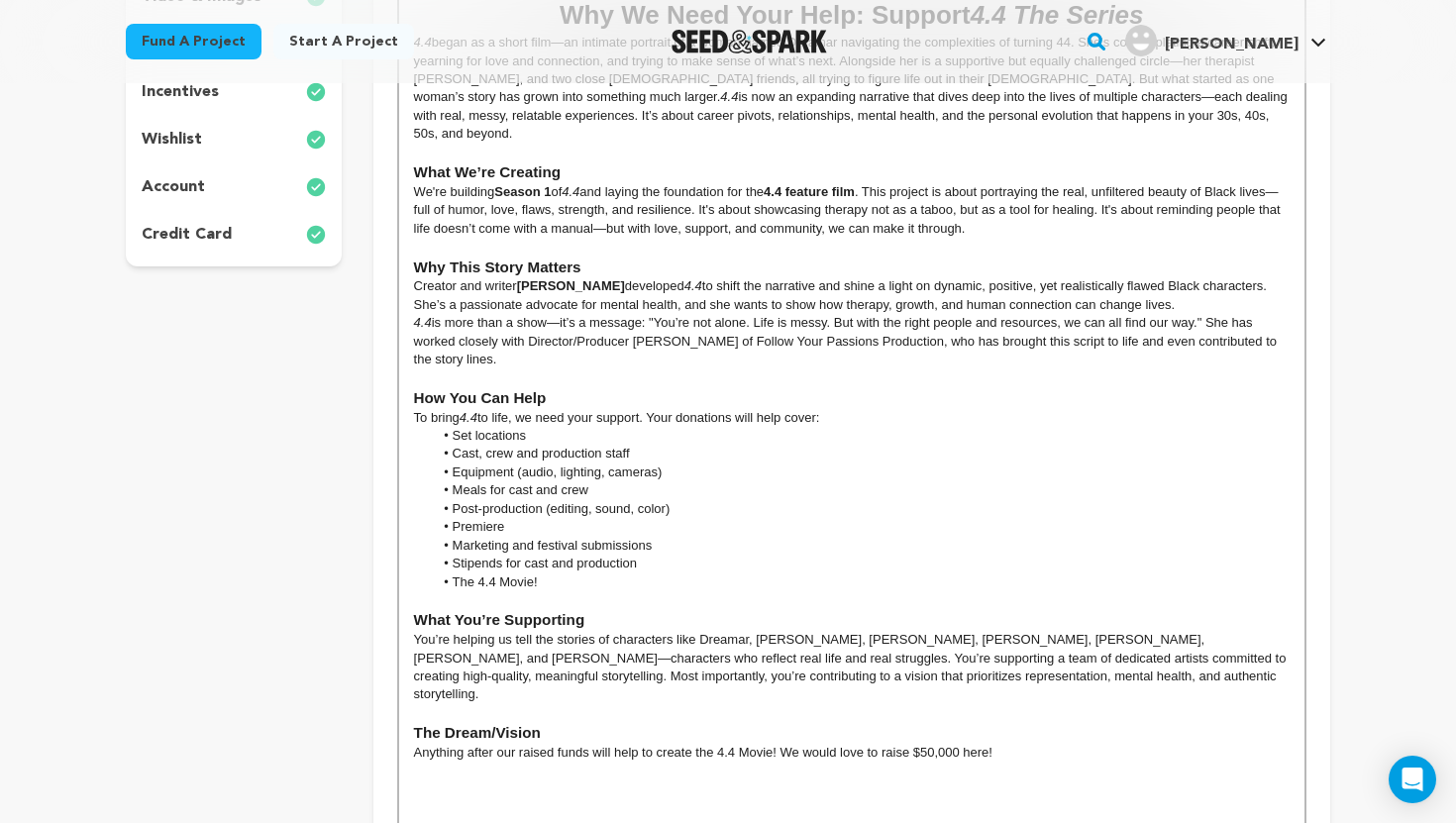 click on "Why We Need Your Help: Support  4.4 The Series 4.4  began as a short film—an intimate portrait of a woman named Dreamar navigating the complexities of turning 44. She's contemplating a career shift, yearning for love and connection, and trying to make sense of what’s next. Alongside her is a supportive but equally challenged circle—her therapist Dr. Shiner, and two close male friends, all trying to figure life out in their 40s. But what started as one woman’s story has grown into something much larger.  4.4  is now an expanding narrative that dives deep into the lives of multiple characters—each dealing with real, messy, relatable experiences. It’s about career pivots, relationships, mental health, and the personal evolution that happens in your 30s, 40s, 50s, and beyond. What We’re Creating We're building  Season 1  of  4.4  and laying the foundation for the  4.4 feature film Why This Story Matters Creator and writer  Erin Johnell Dickey  developed  4.4 4.4 How You Can Help To bring  4.4" at bounding box center [852, 416] 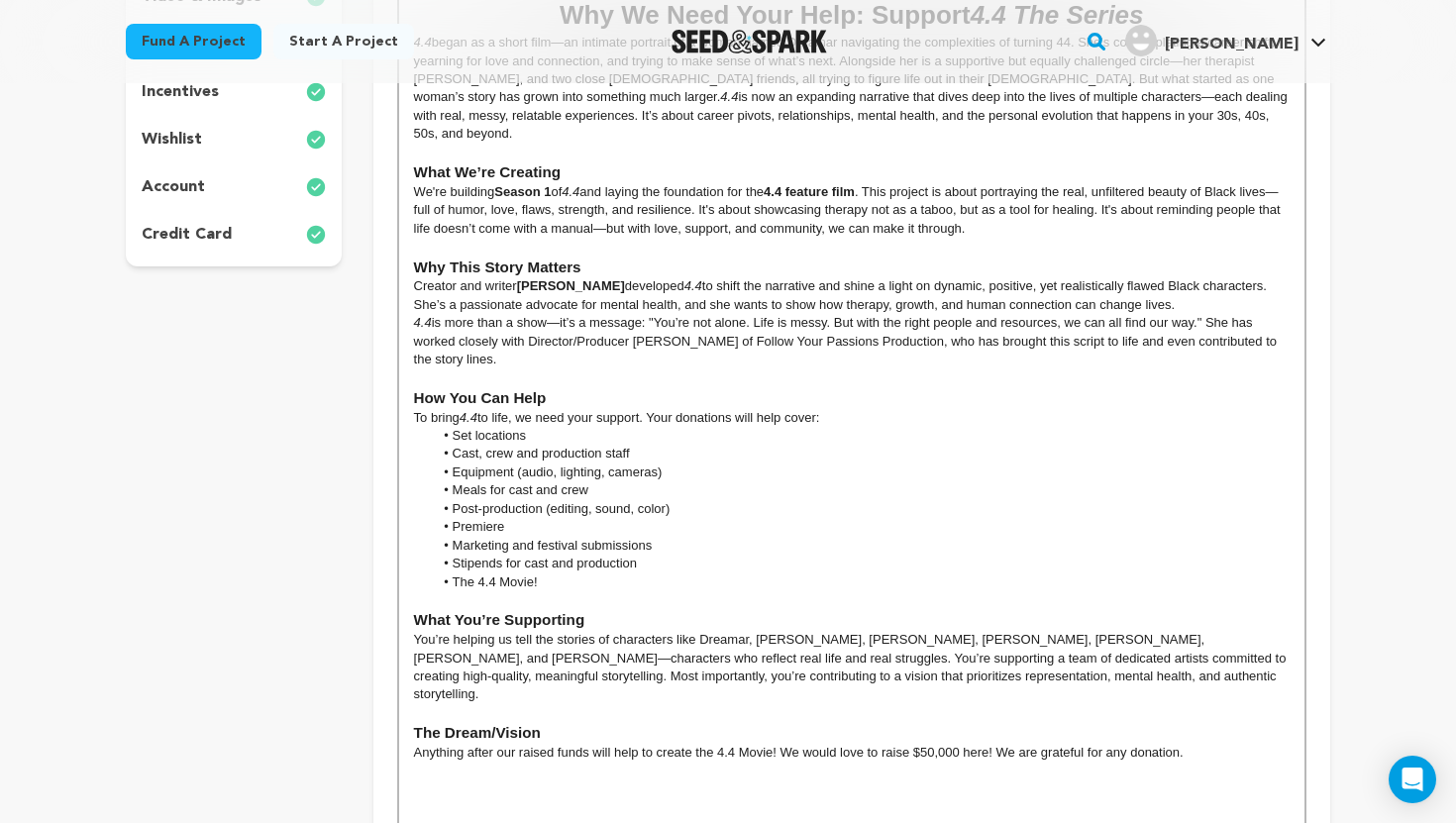 click on "Back to Project Dashboard
Edit Project
Your campaign has been submitted and is currently in review.  Click here  to view feedback." at bounding box center (728, 849) 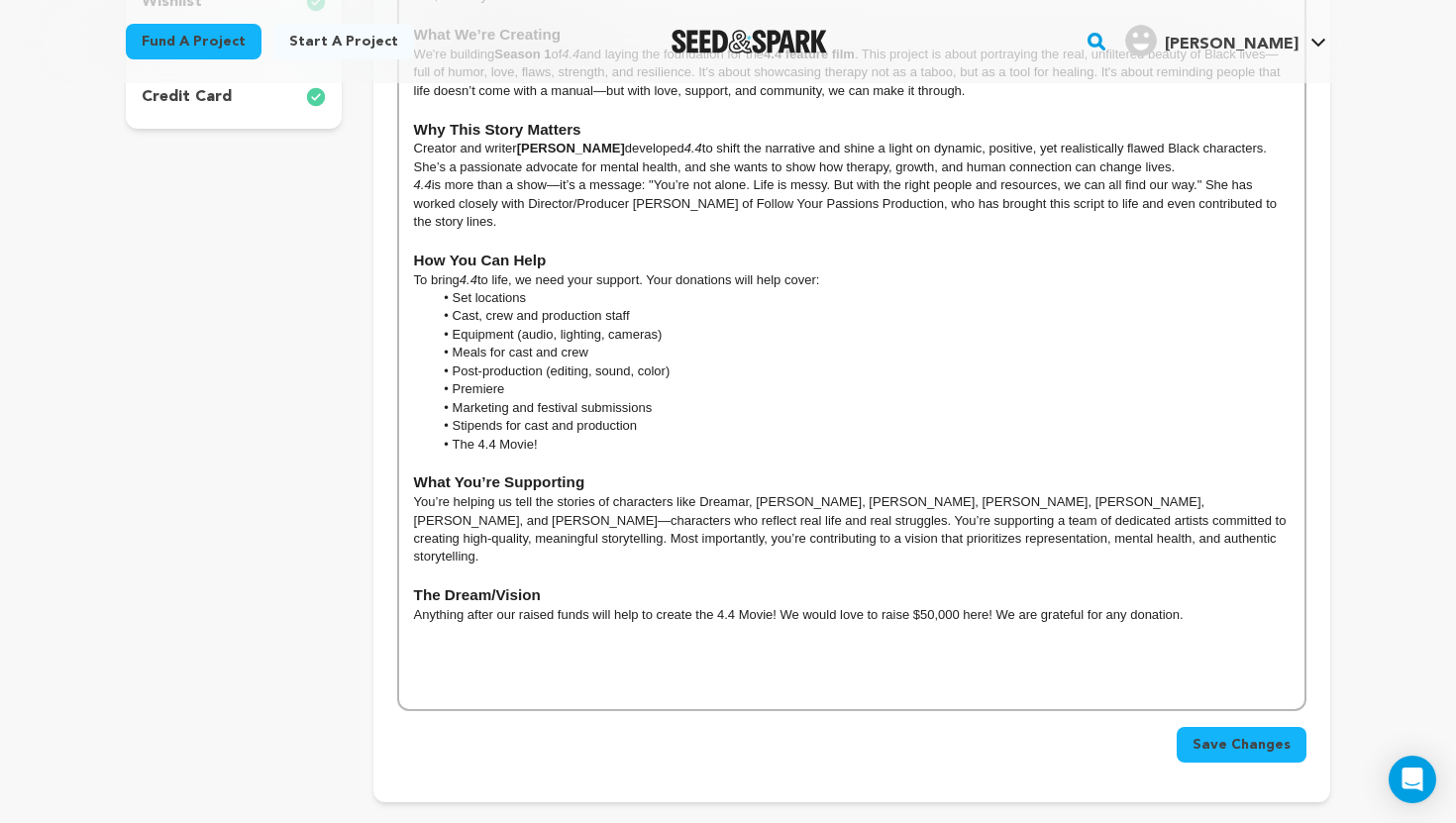 scroll, scrollTop: 704, scrollLeft: 0, axis: vertical 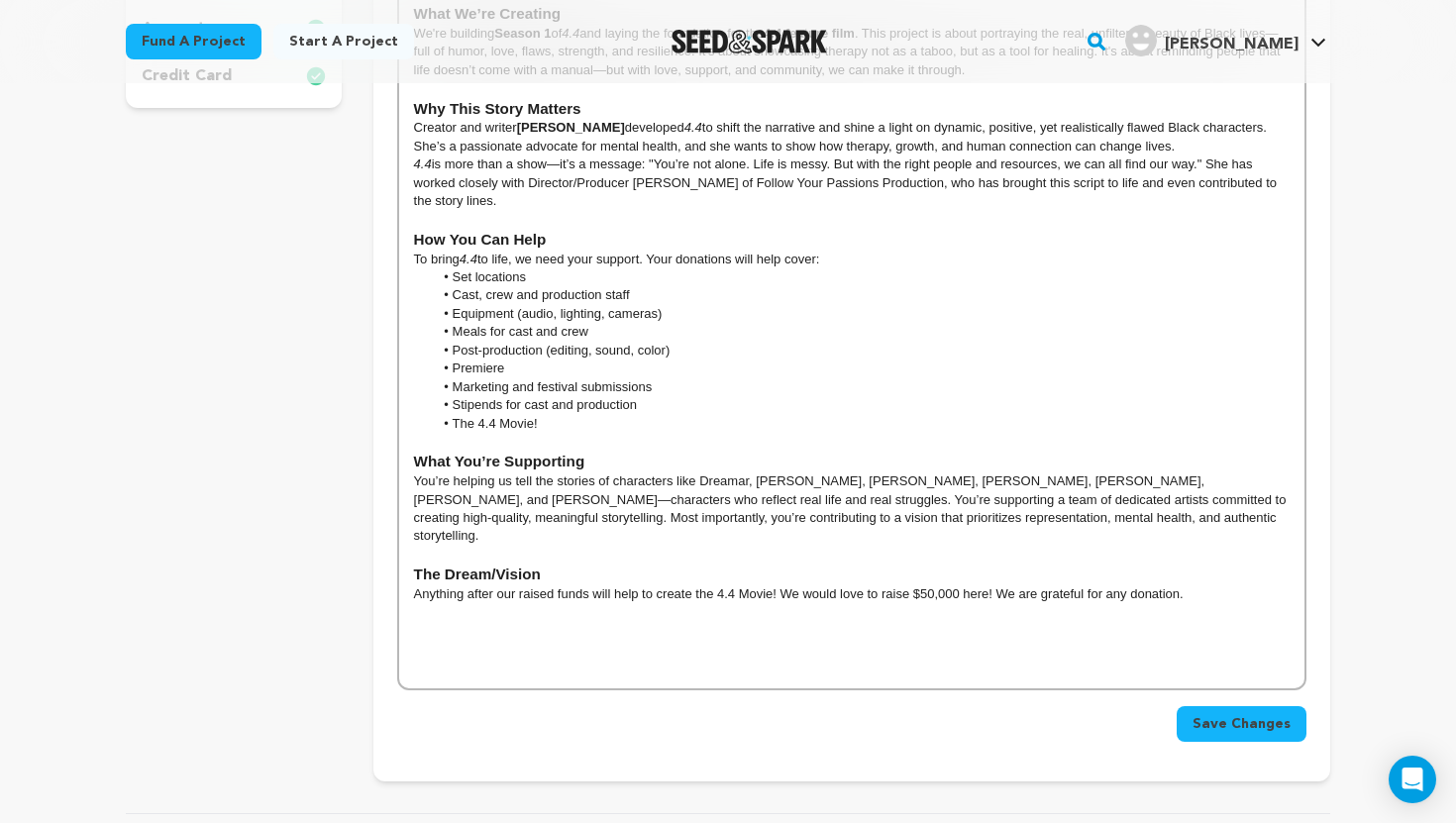 click on "Save Changes" at bounding box center (1241, 724) 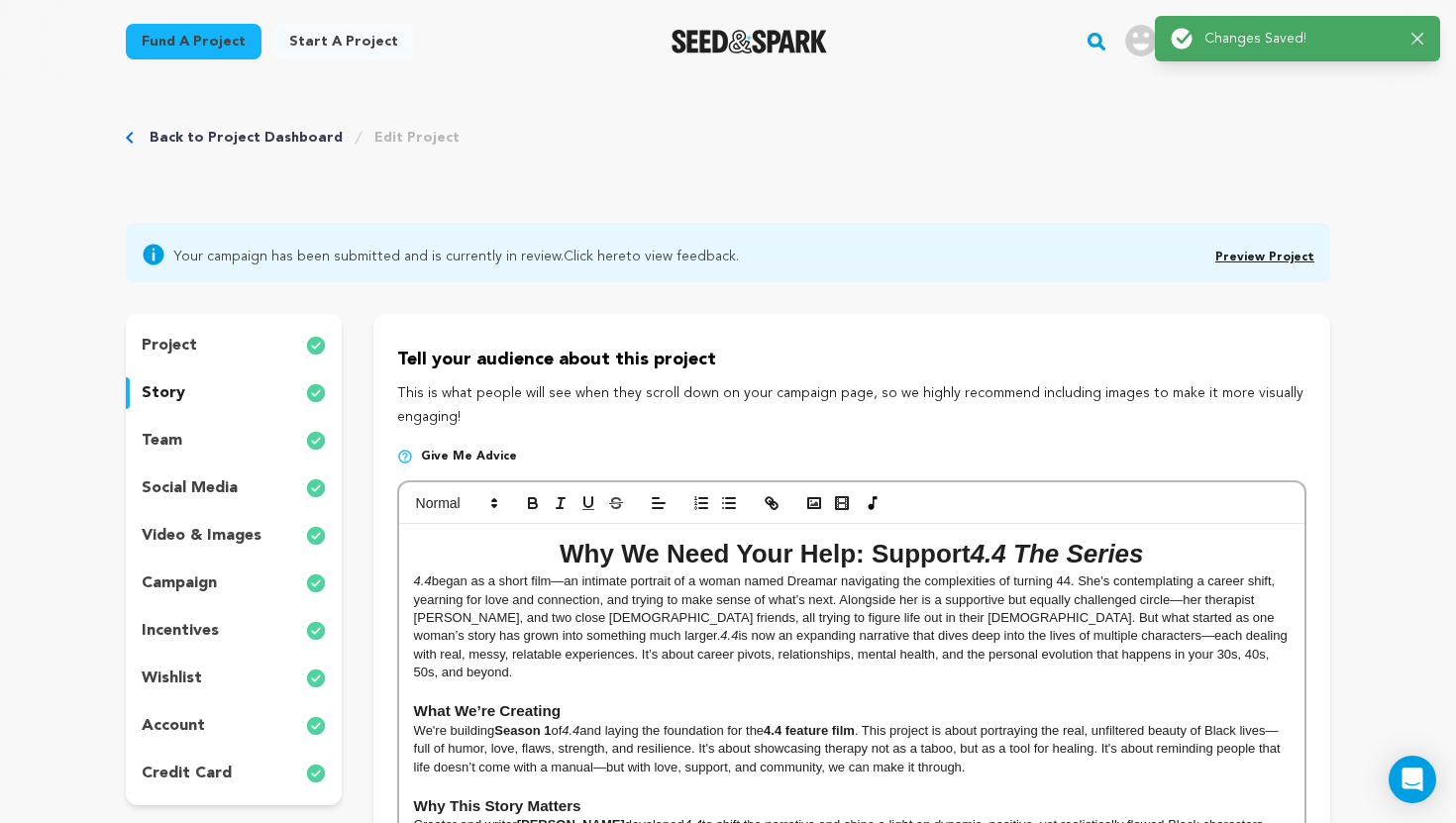 scroll, scrollTop: 0, scrollLeft: 0, axis: both 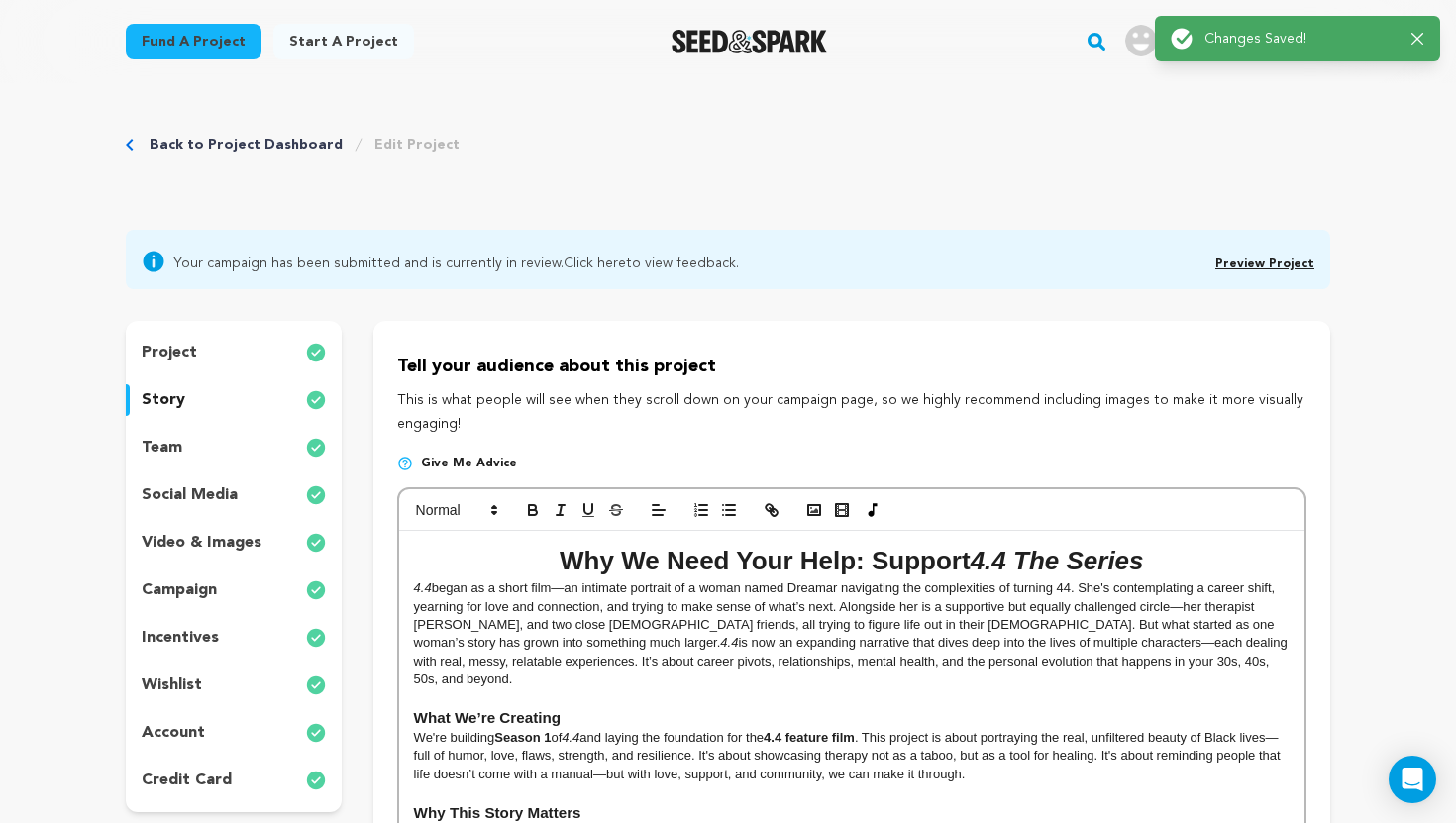 click 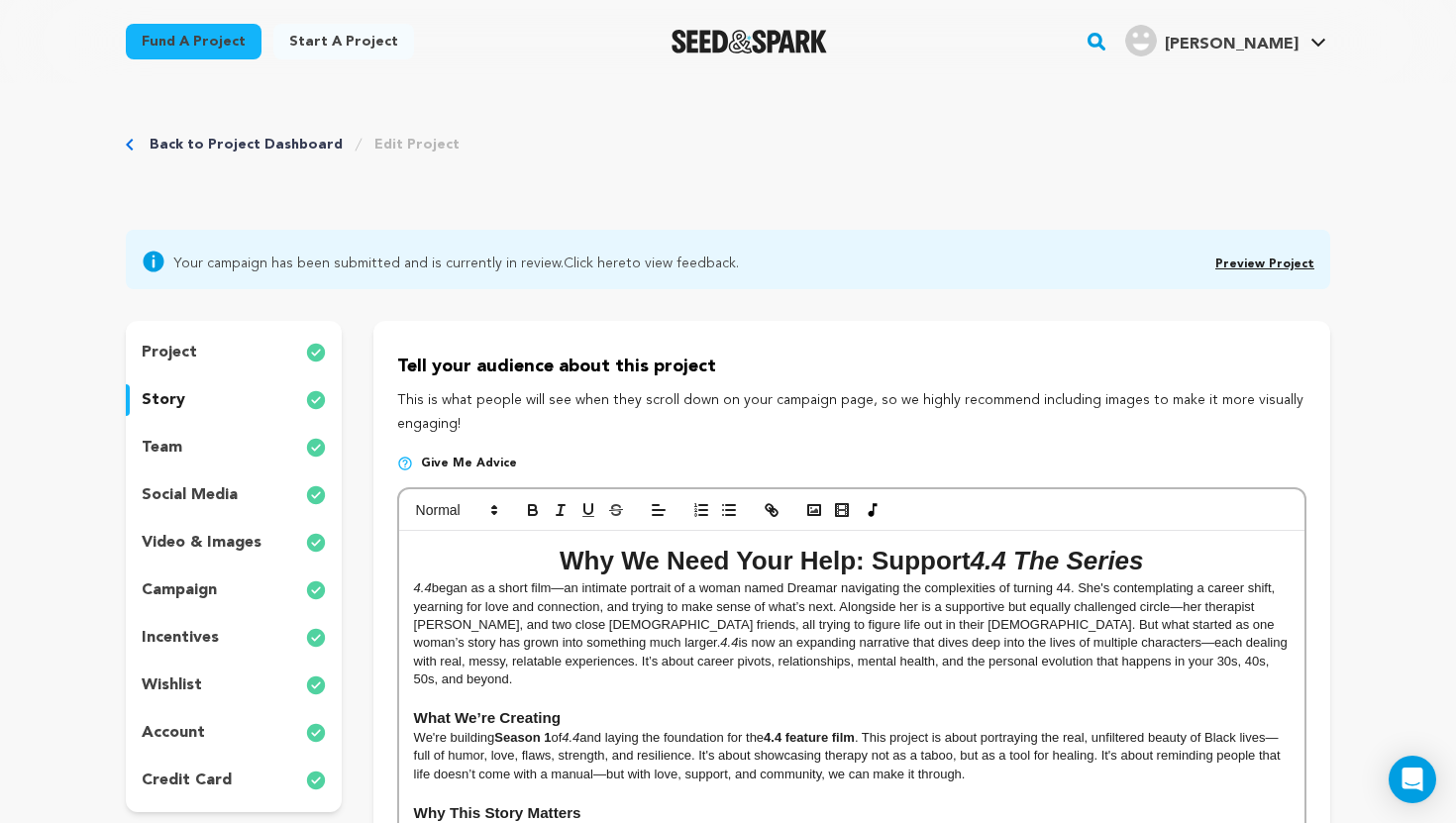 click on "incentives" at bounding box center [180, 638] 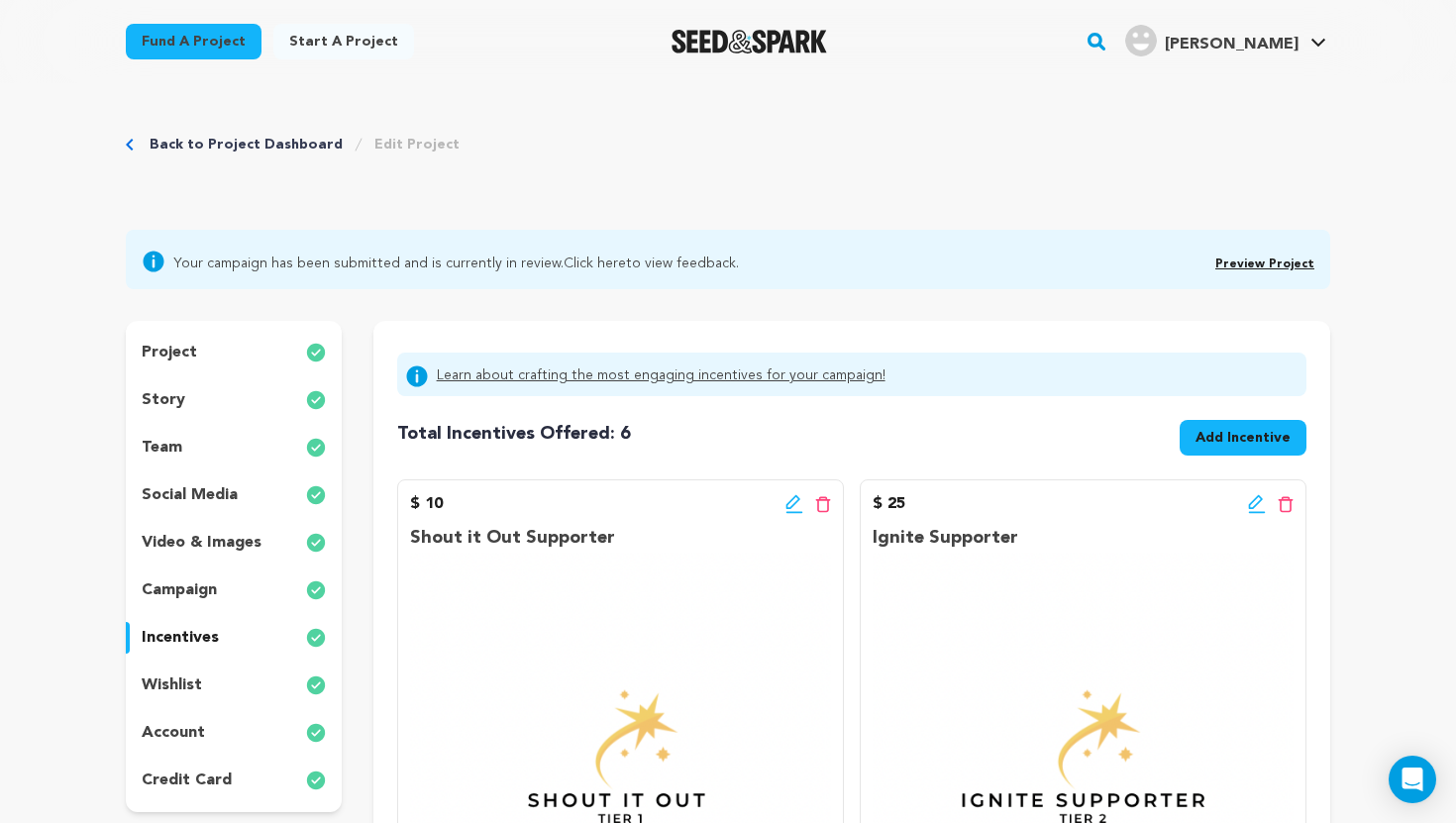 click on "Back to Project Dashboard" at bounding box center [246, 145] 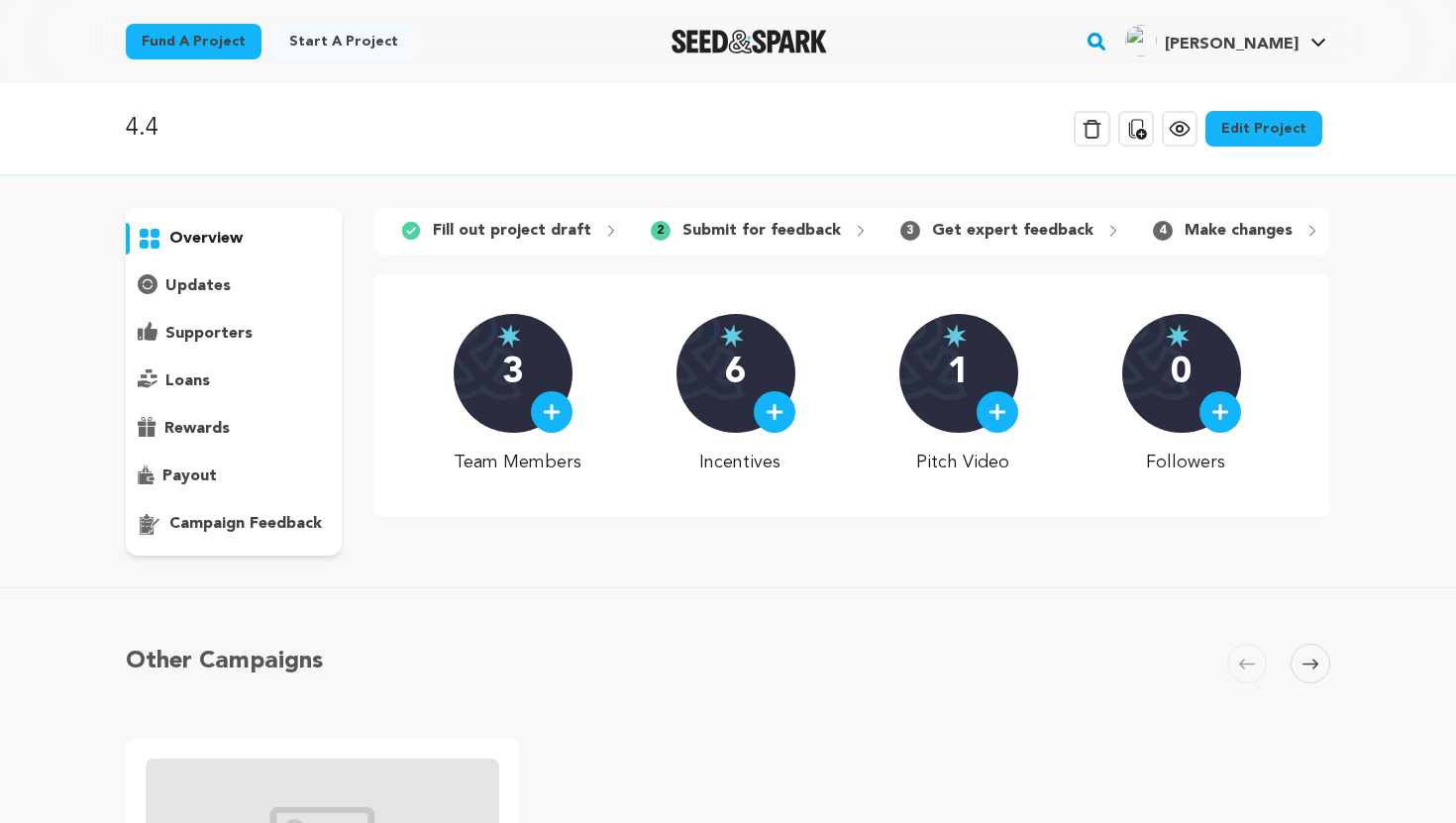 scroll, scrollTop: 0, scrollLeft: 0, axis: both 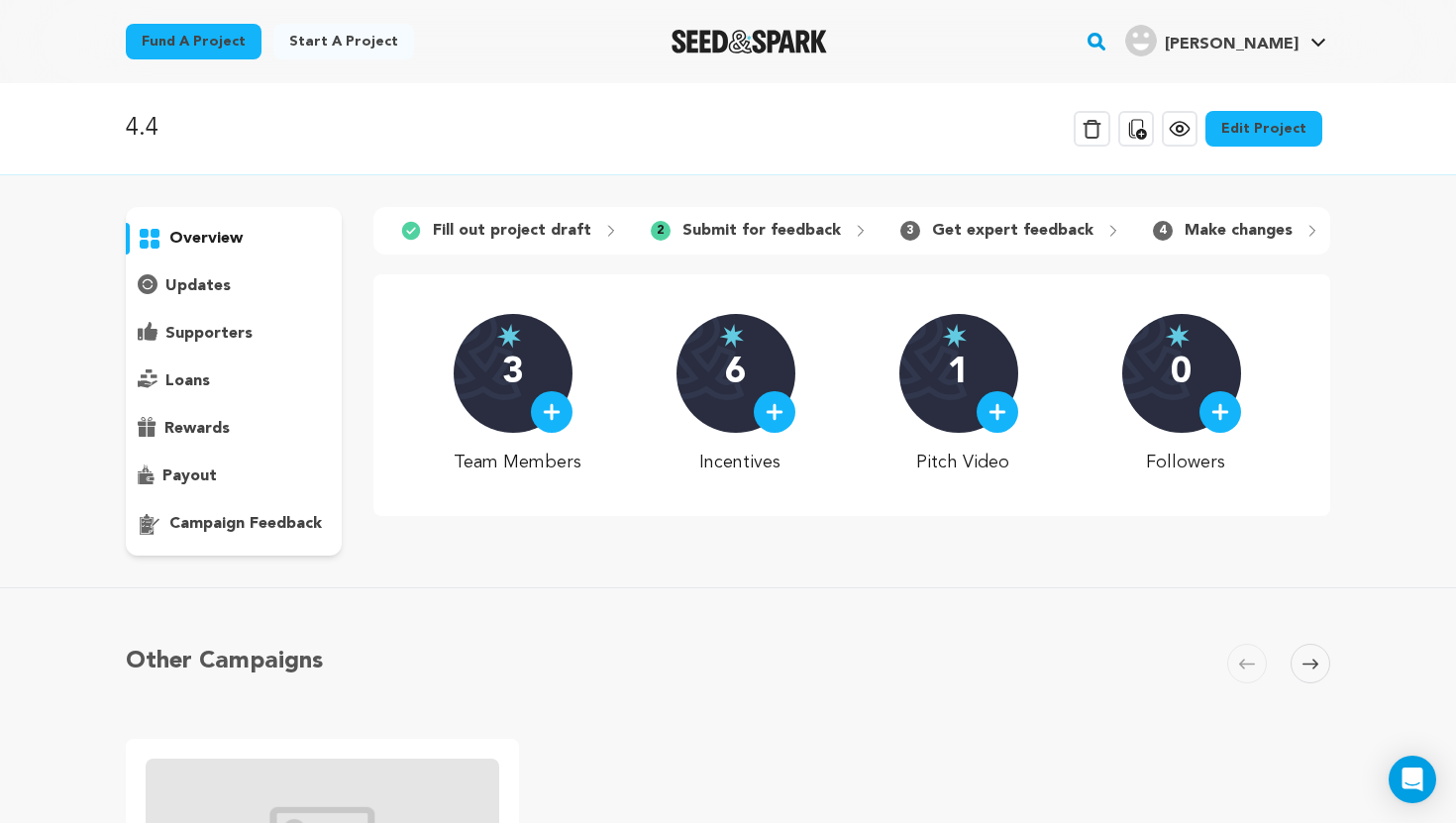 click on "Other Campaigns
[GEOGRAPHIC_DATA]
Skip to previous slide page
[GEOGRAPHIC_DATA]
4.4
Goal
0
Green light
0
Length
days
Manage Project" at bounding box center [728, 920] 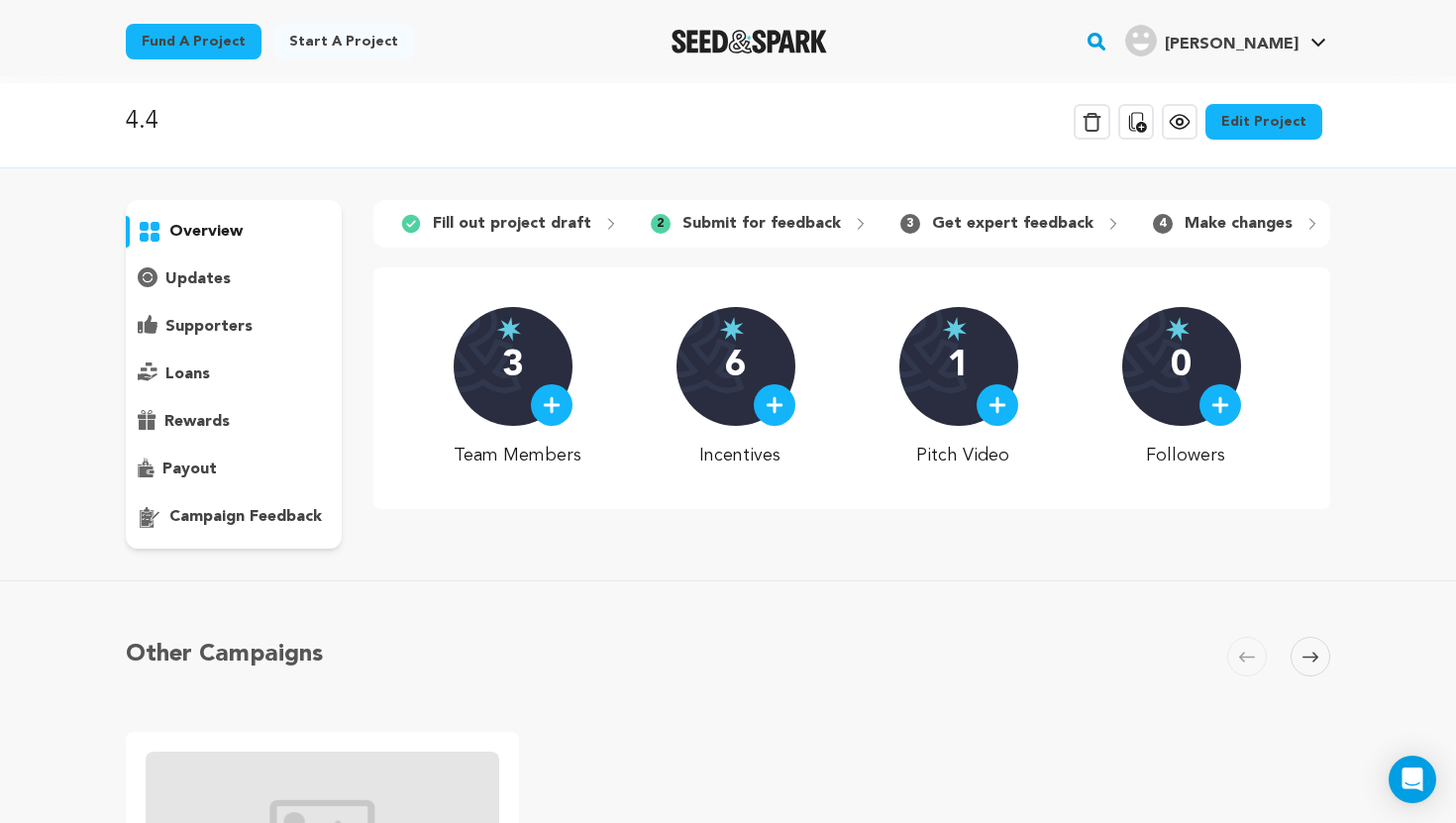 scroll, scrollTop: 0, scrollLeft: 0, axis: both 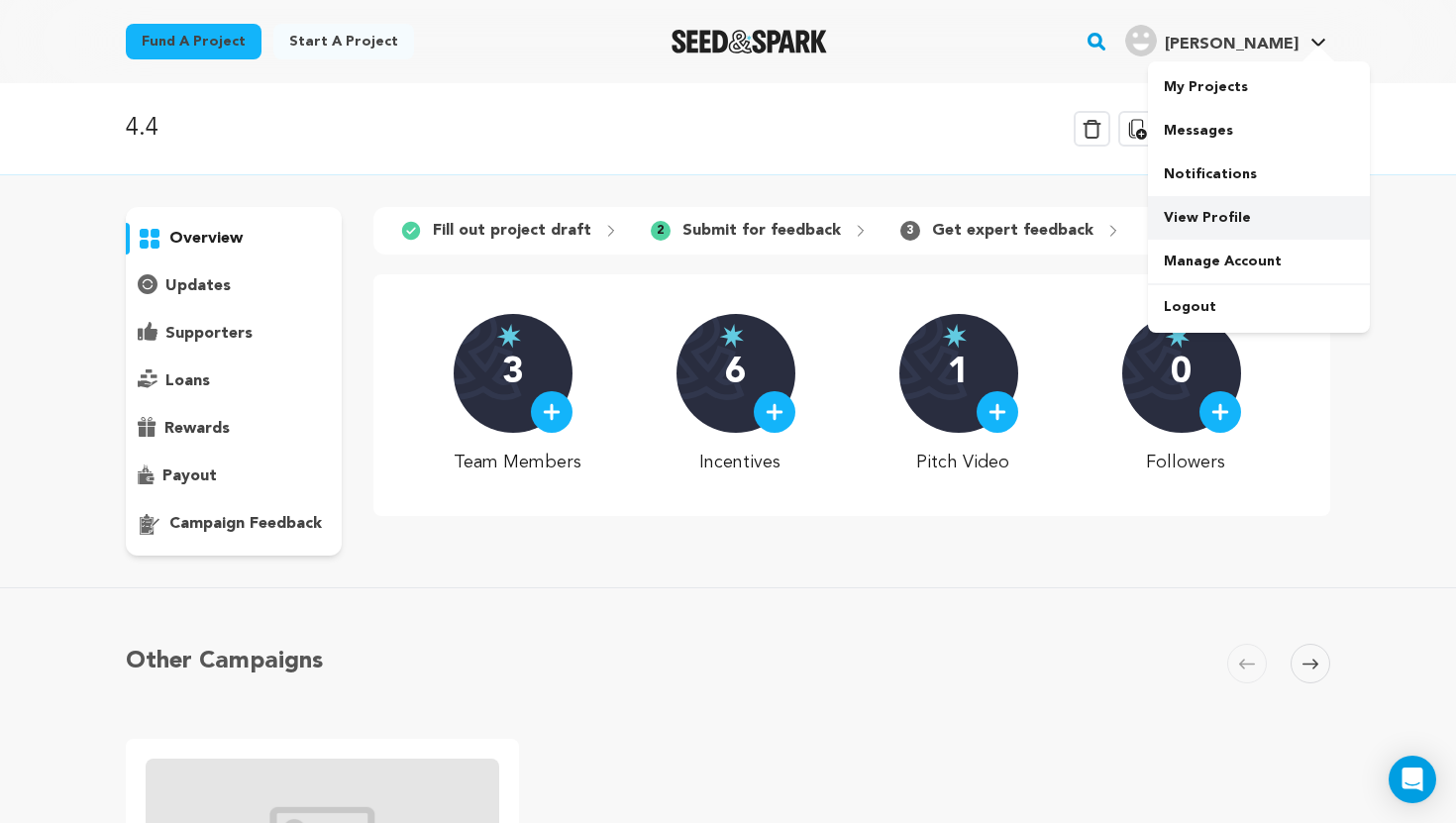 click on "View Profile" at bounding box center (1259, 218) 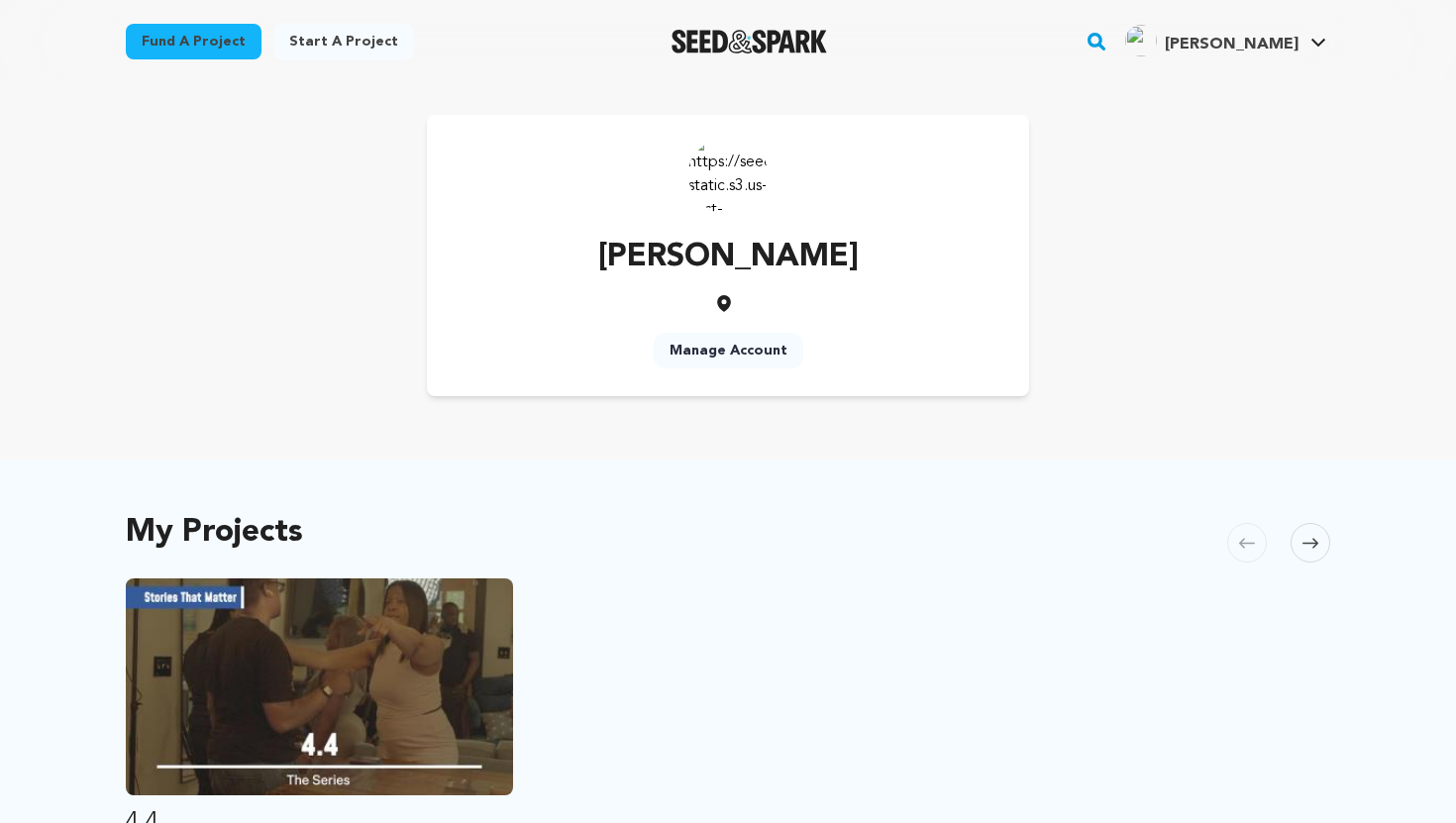 scroll, scrollTop: 0, scrollLeft: 0, axis: both 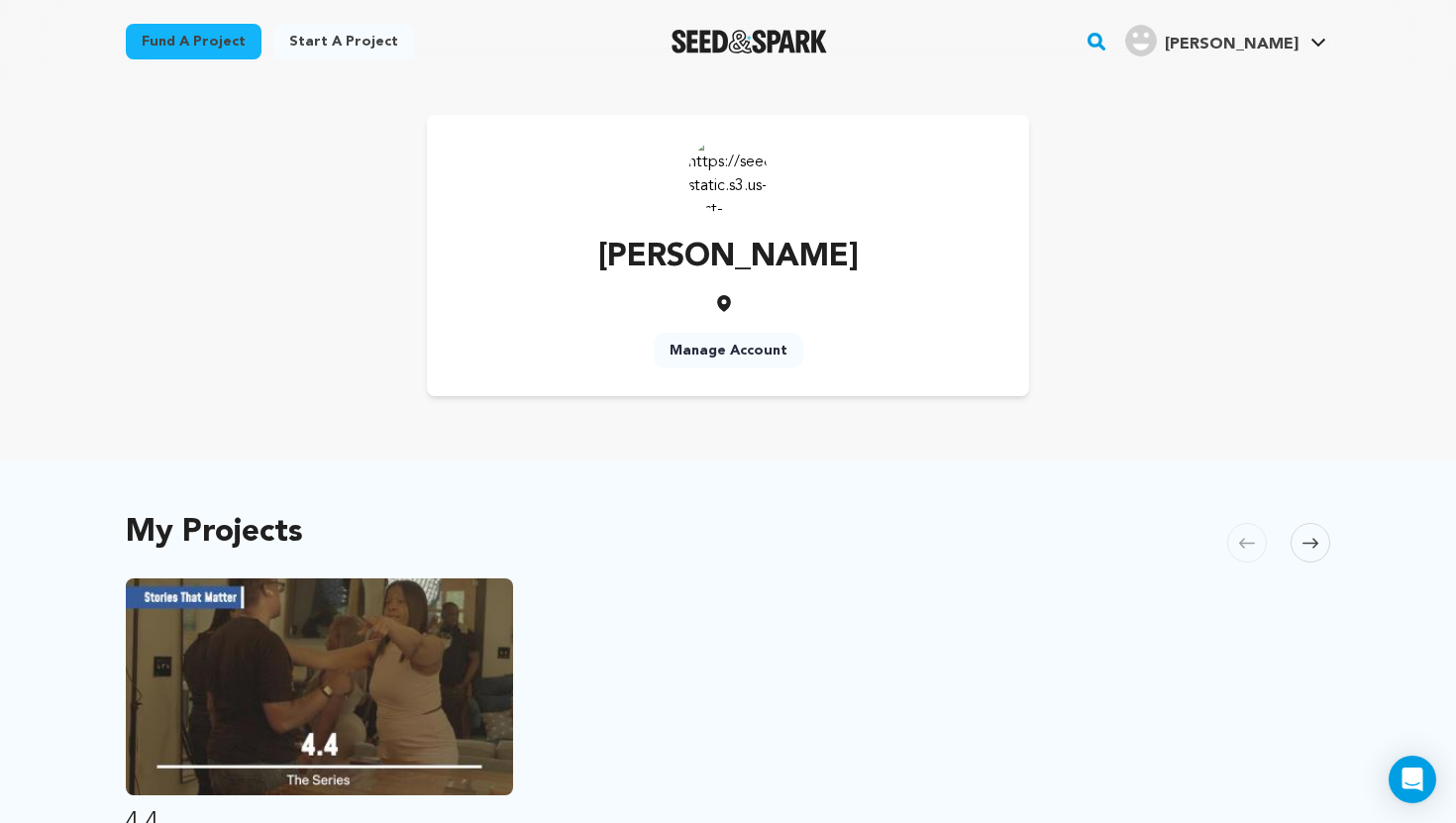 click on "Manage Account" at bounding box center [728, 351] 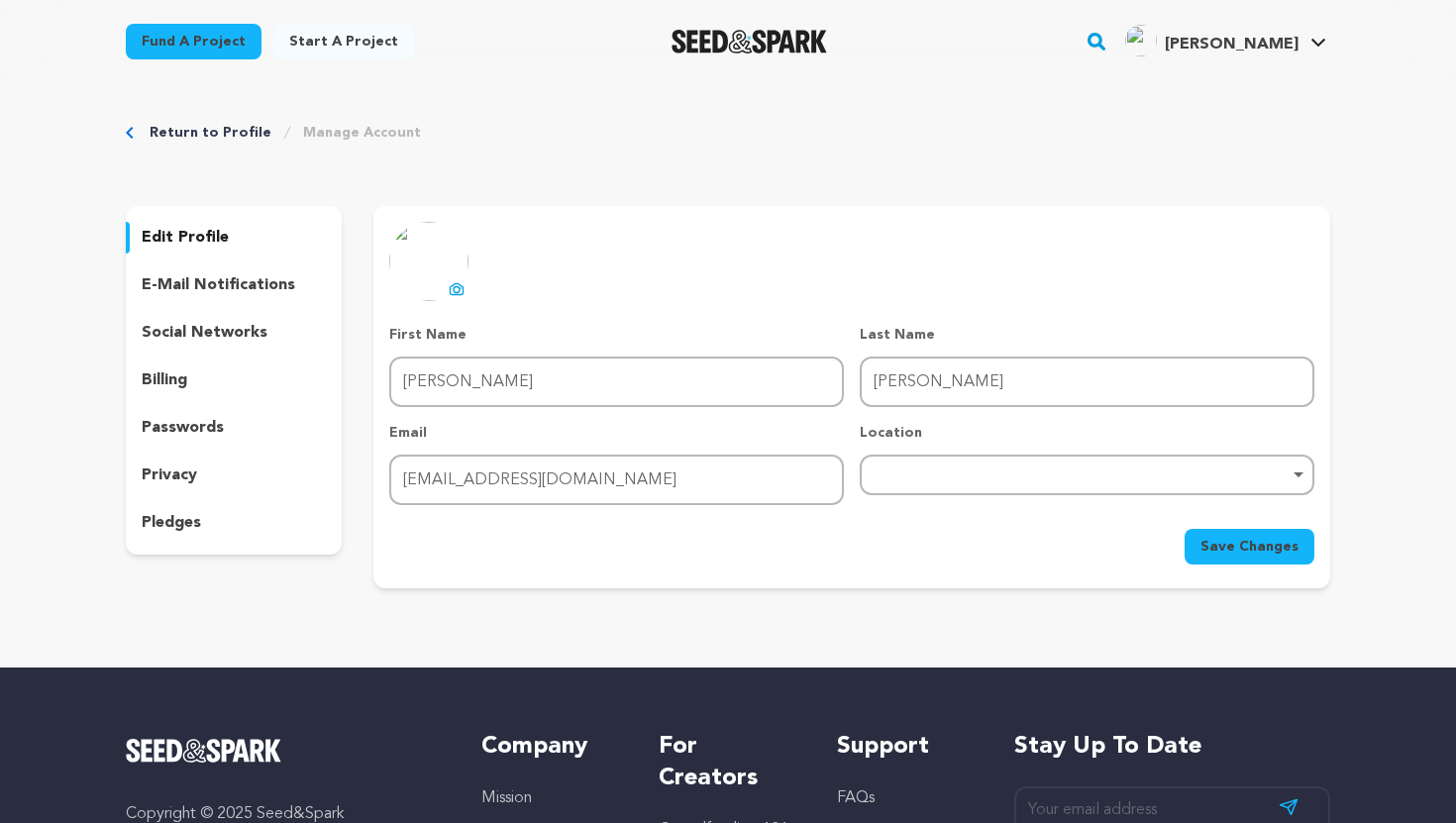 scroll, scrollTop: 0, scrollLeft: 0, axis: both 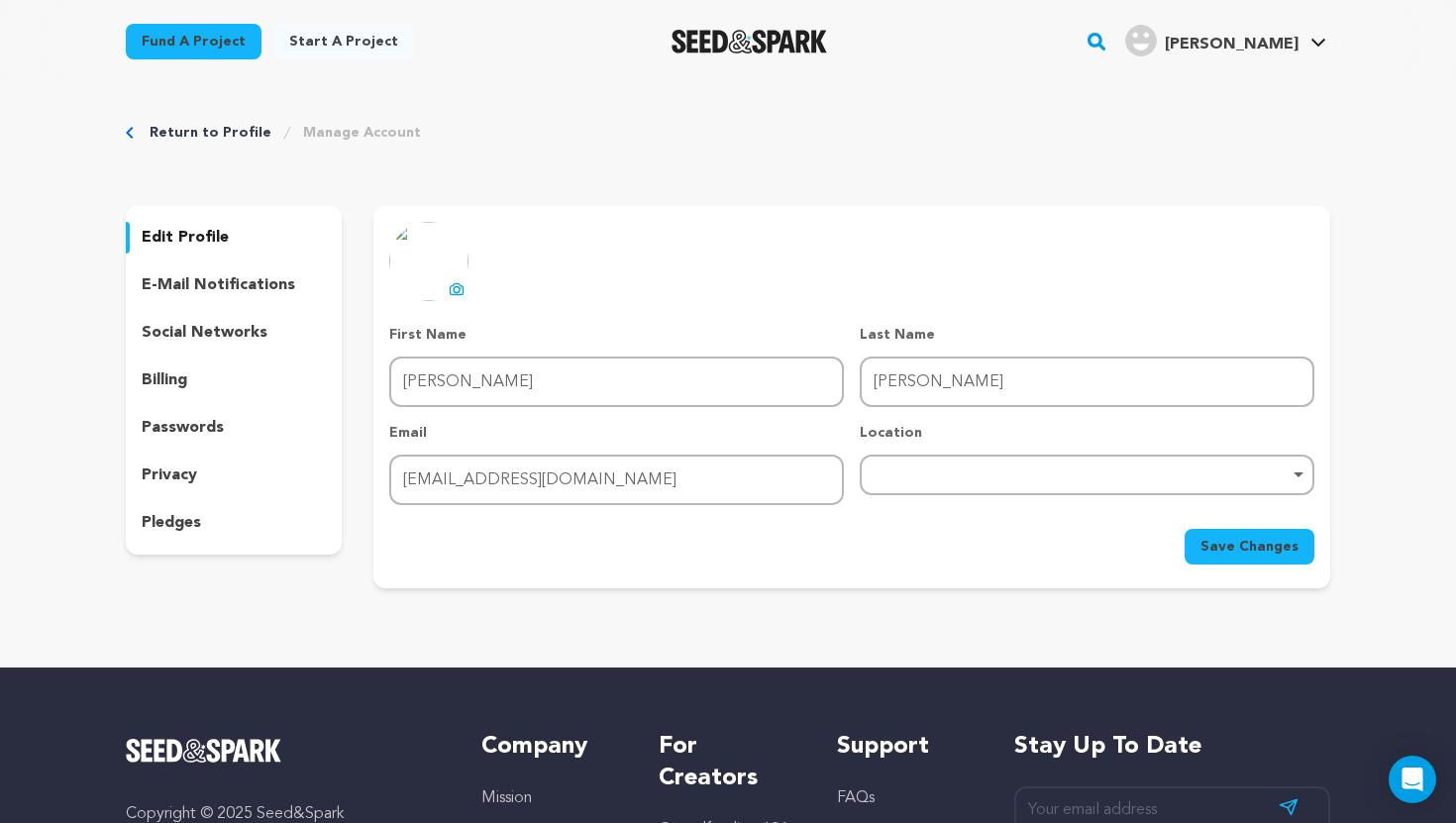 click 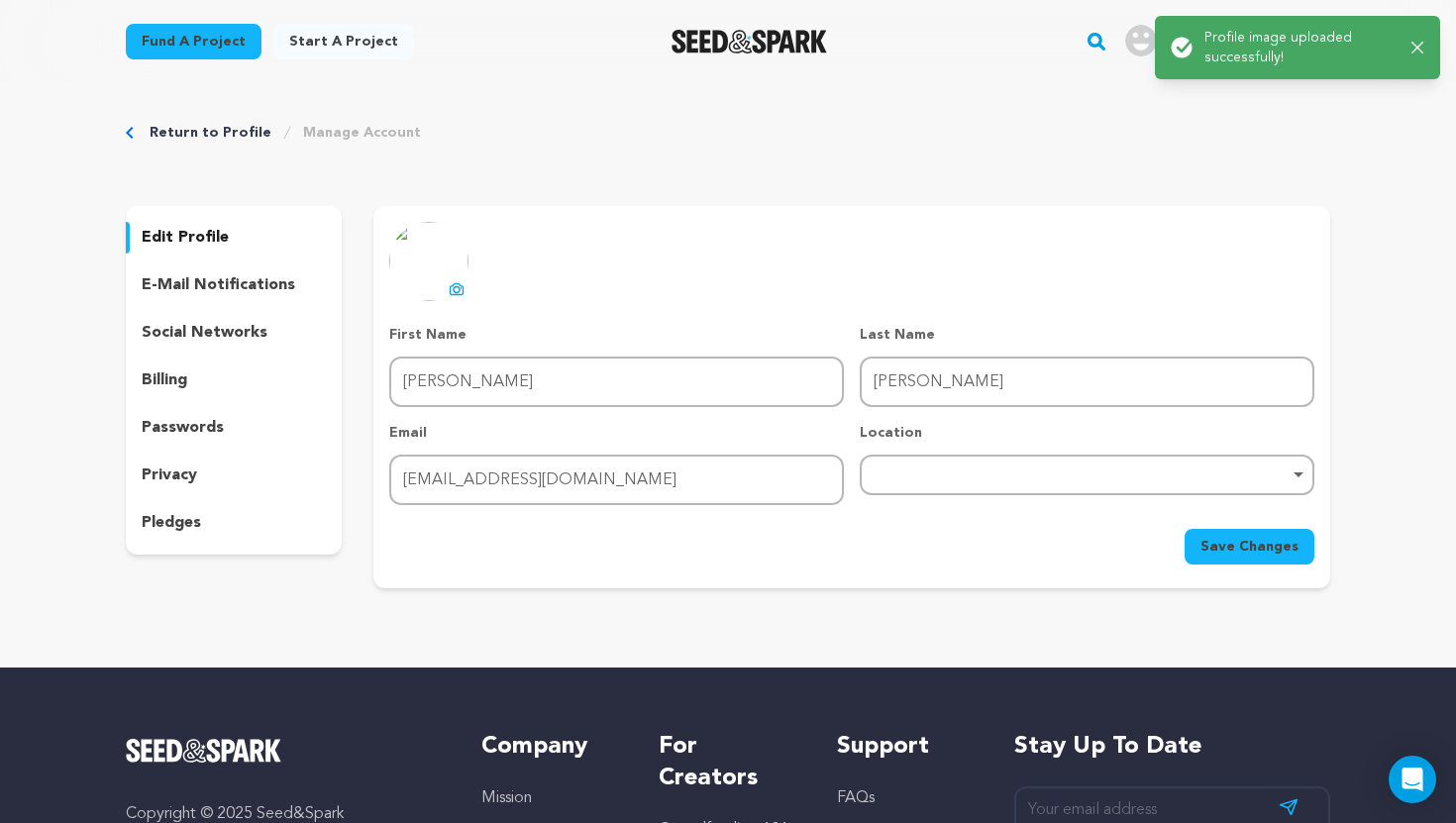 click on "Save Changes" at bounding box center [1249, 547] 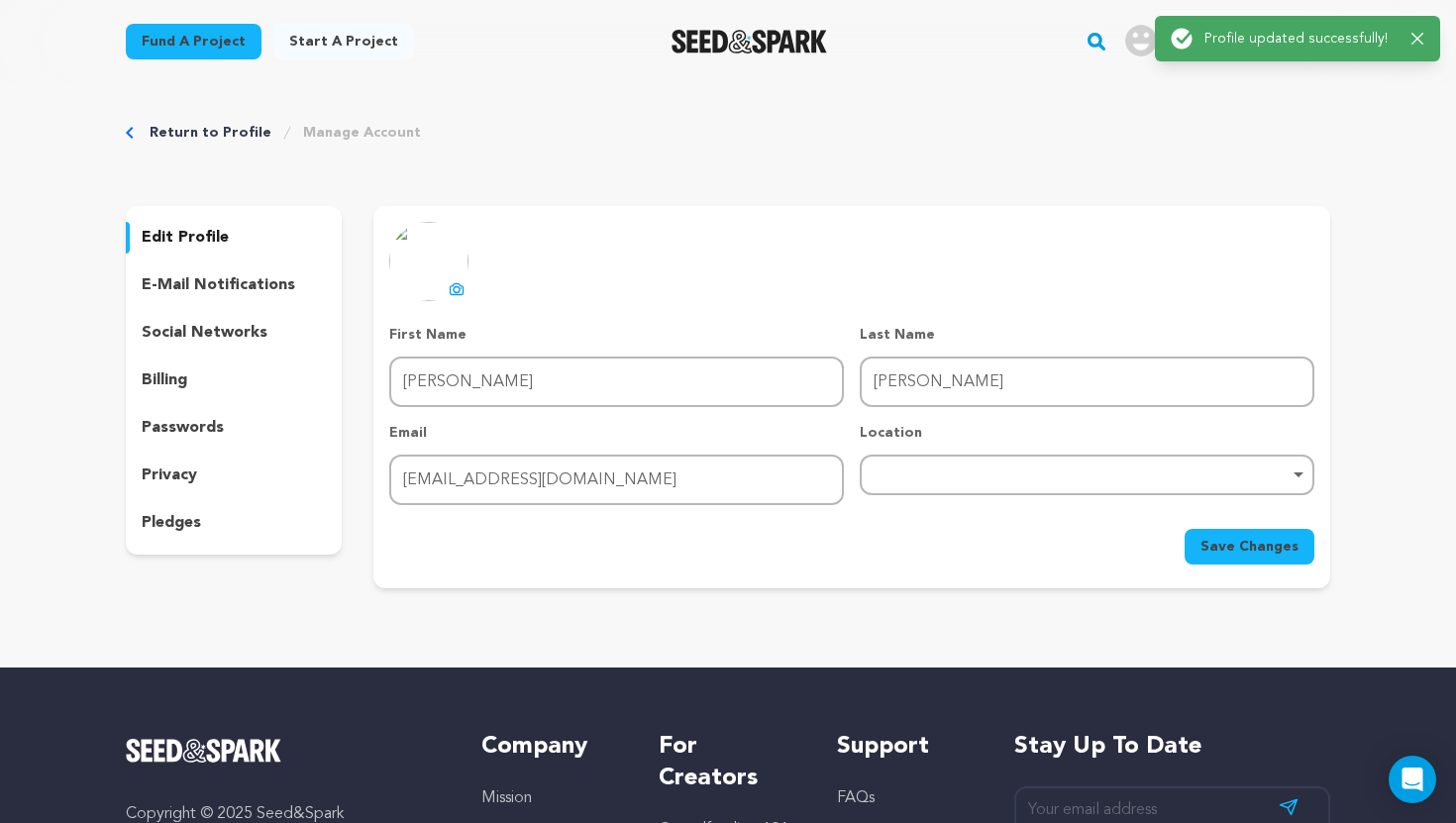 click 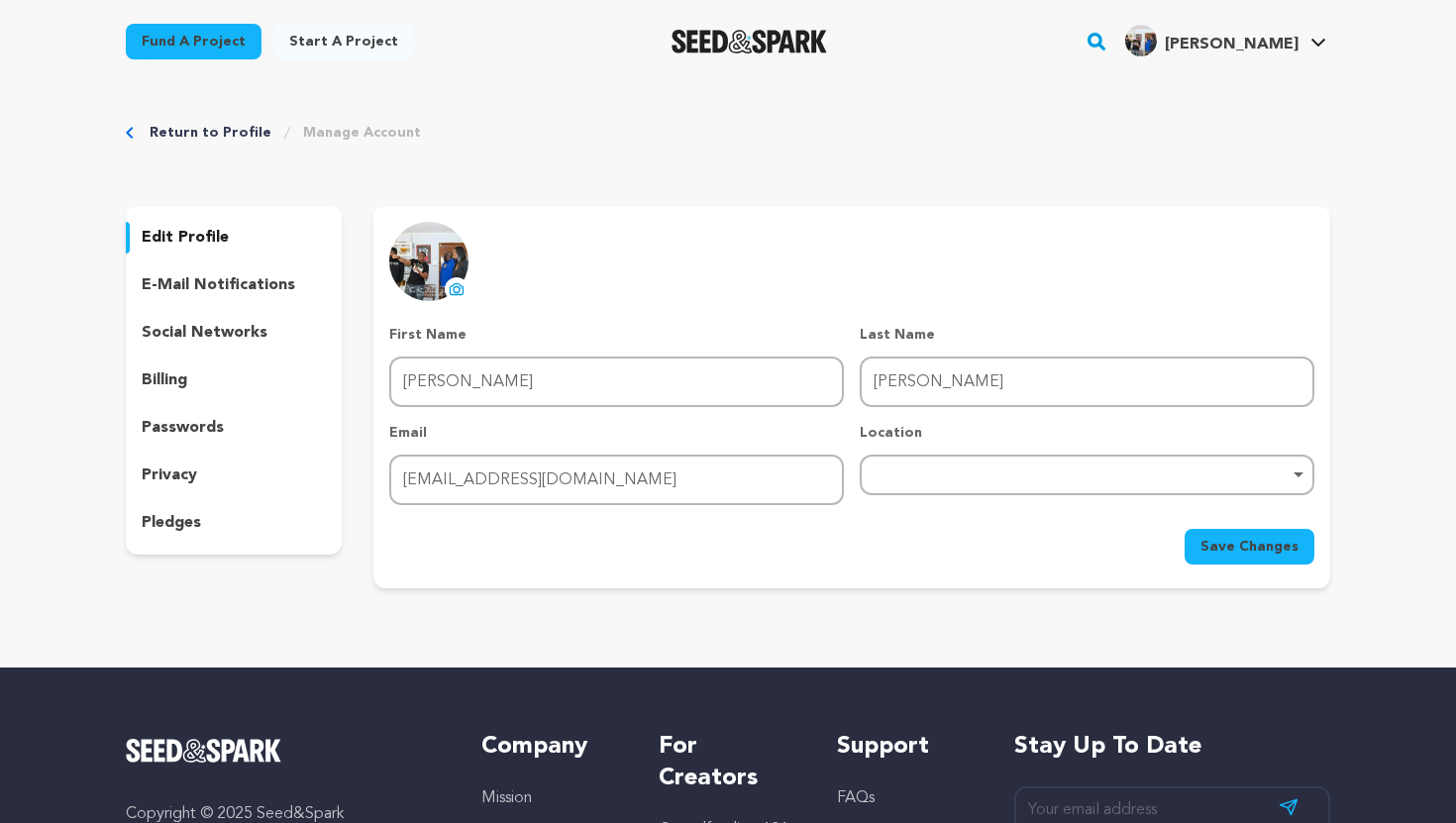 scroll, scrollTop: 0, scrollLeft: 0, axis: both 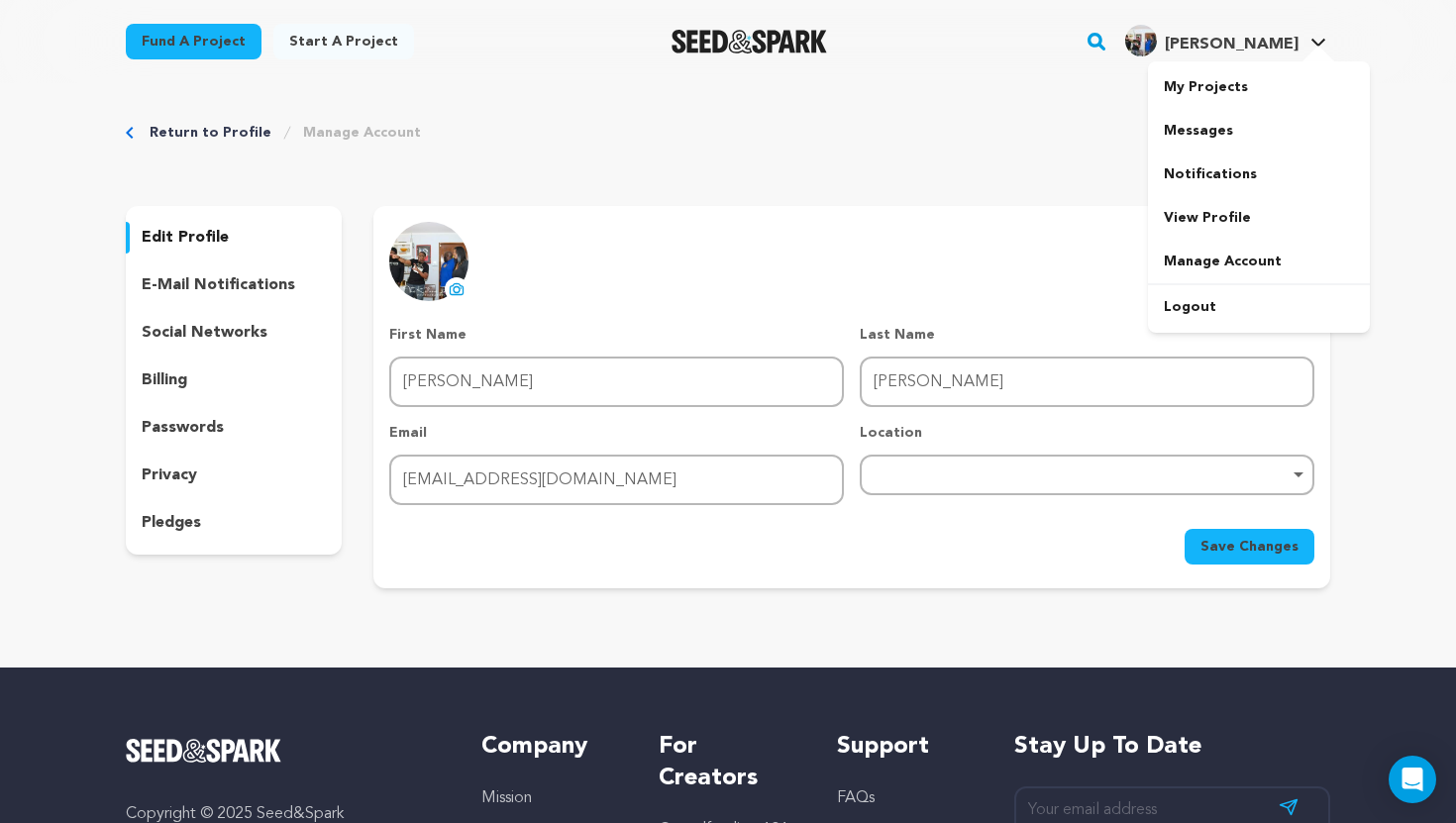 click on "[PERSON_NAME]" at bounding box center (1231, 45) 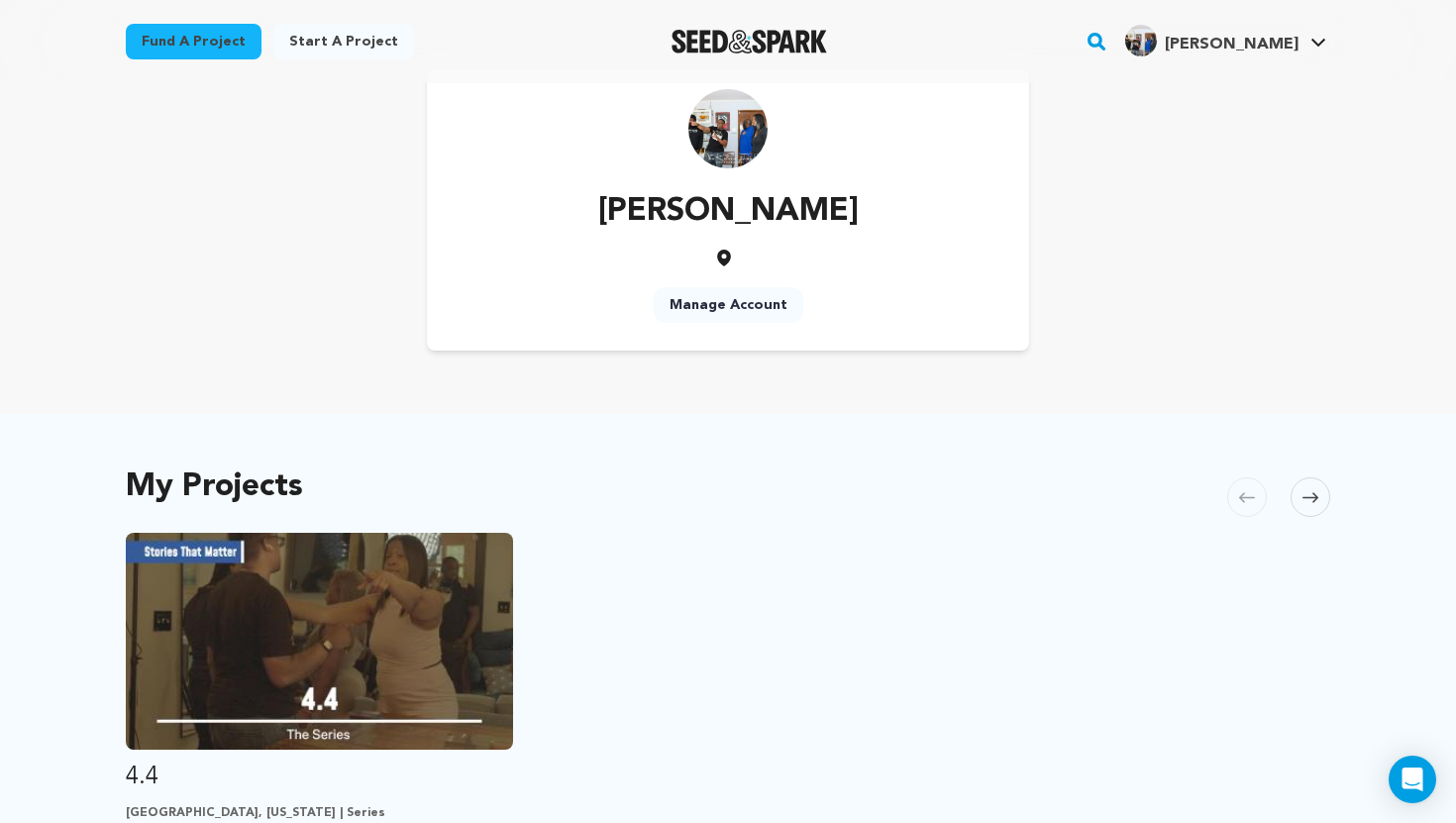 scroll, scrollTop: 0, scrollLeft: 0, axis: both 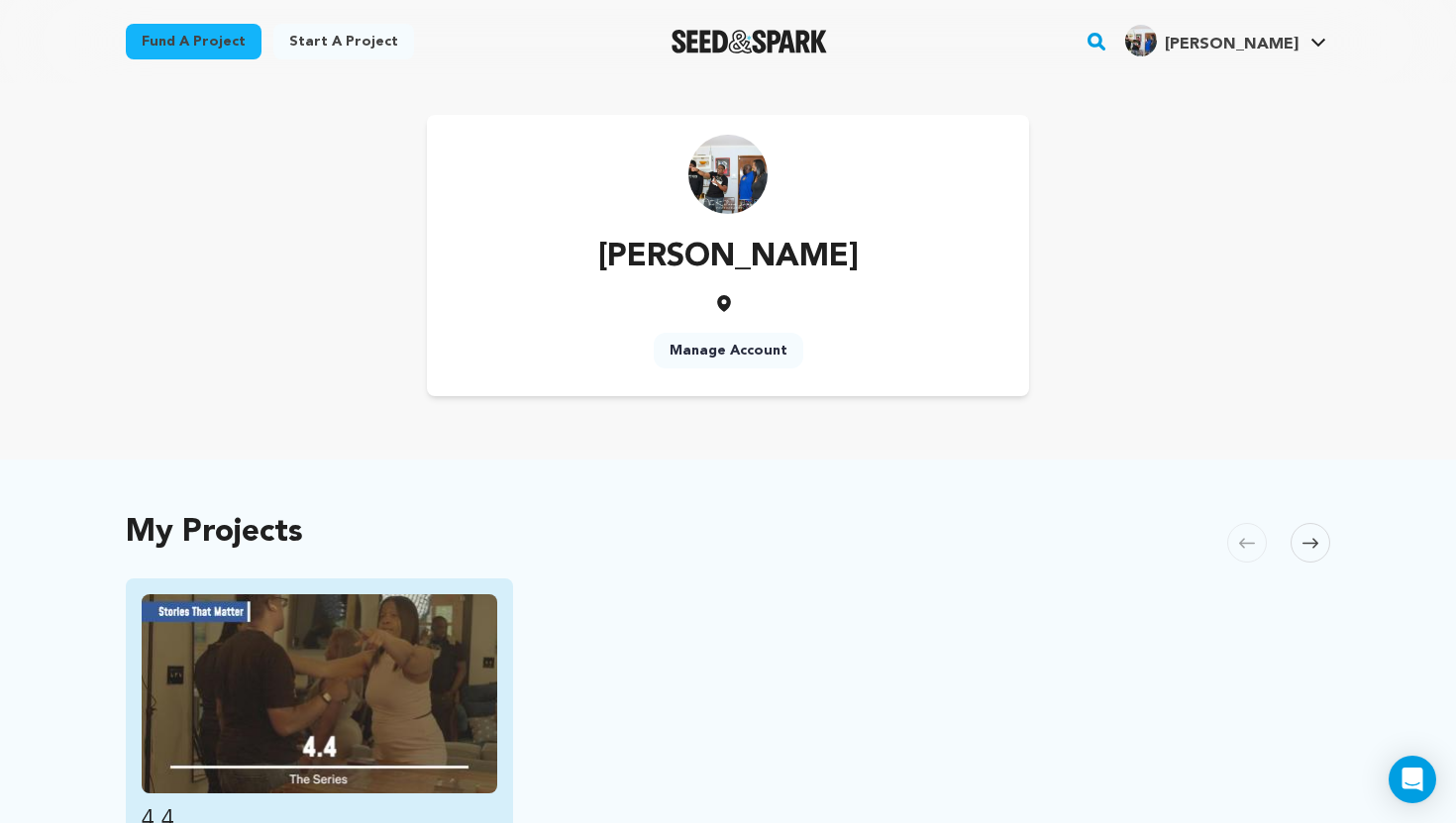 click at bounding box center [319, 693] 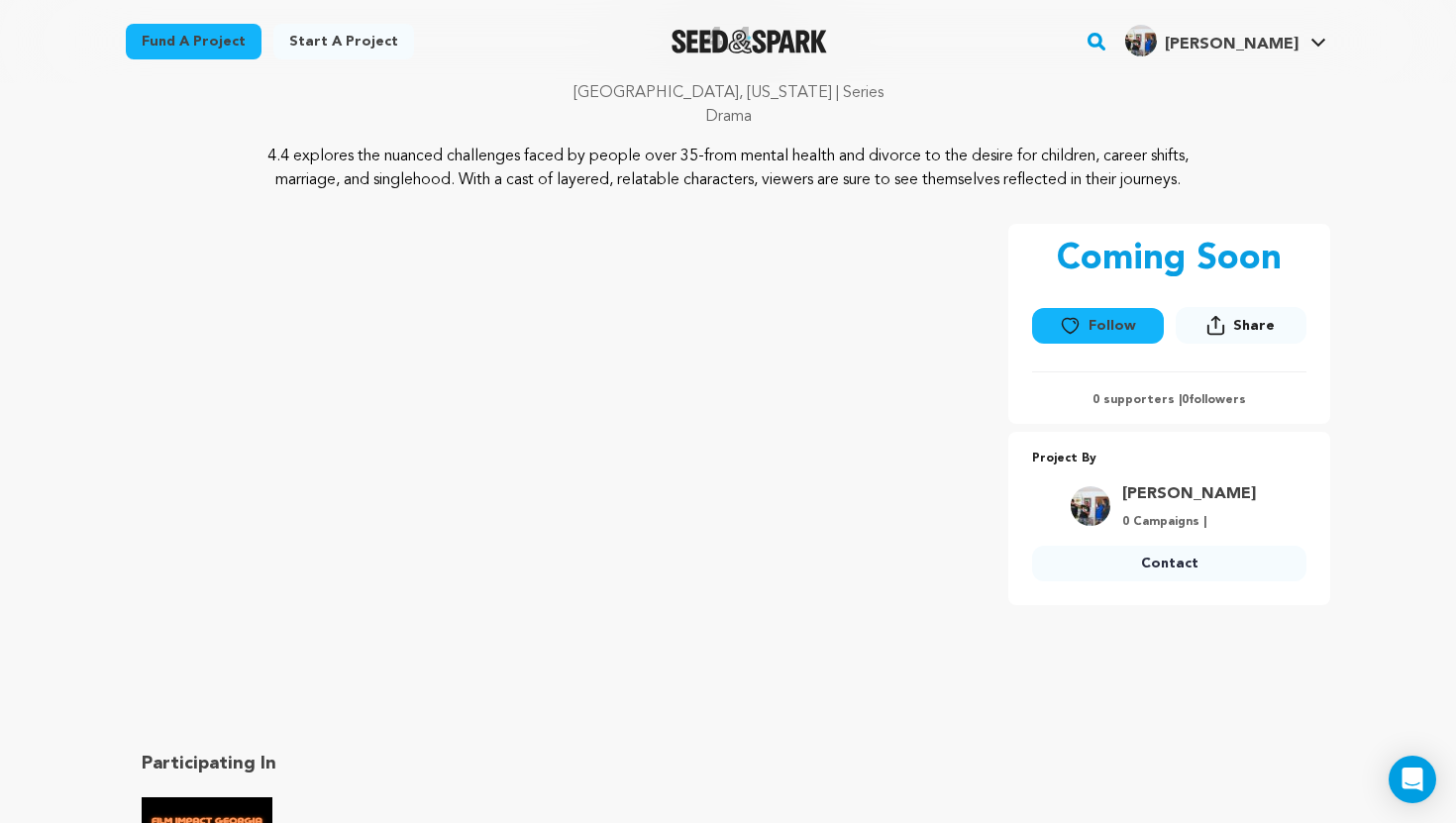 scroll, scrollTop: 158, scrollLeft: 0, axis: vertical 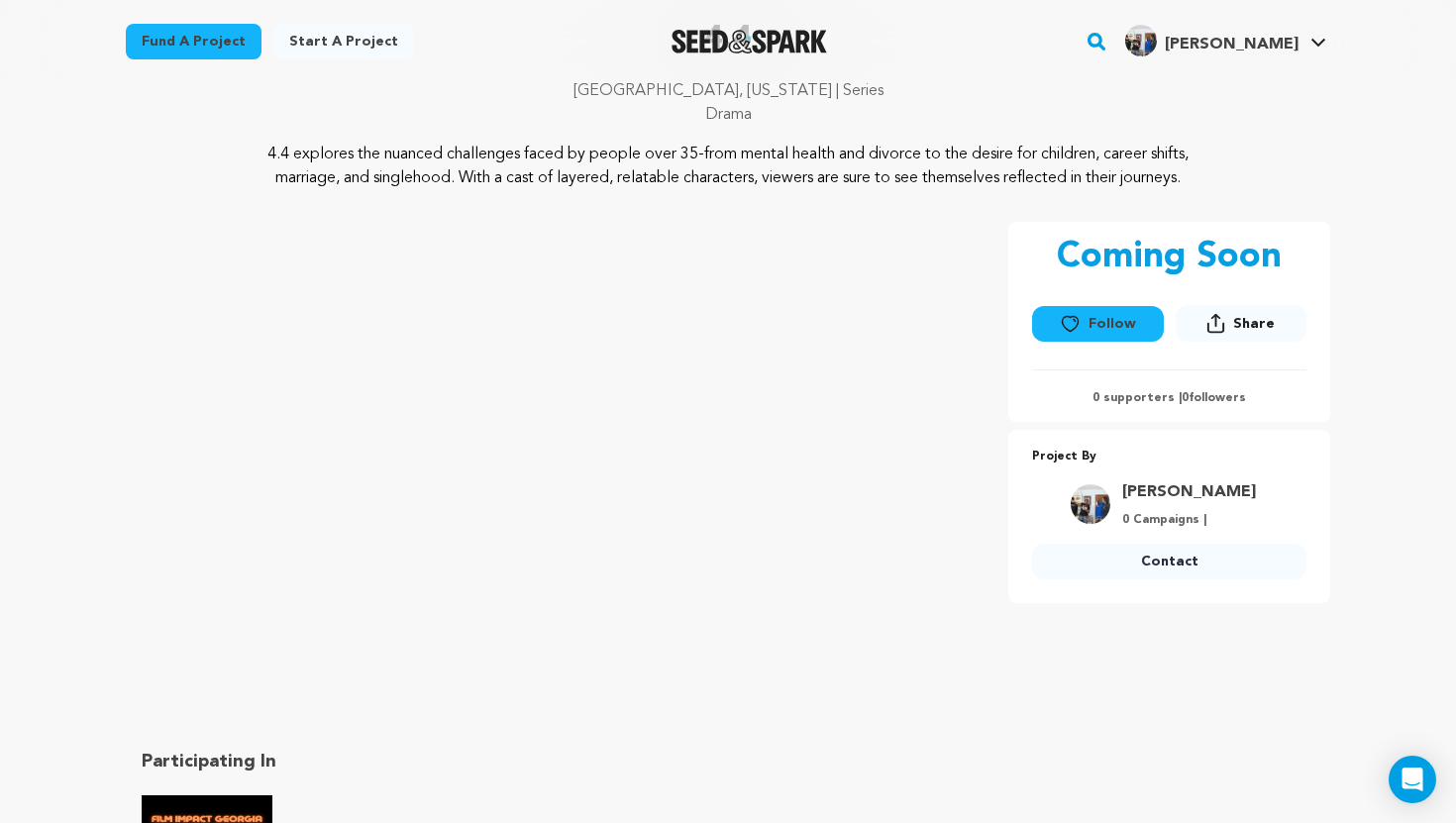 click 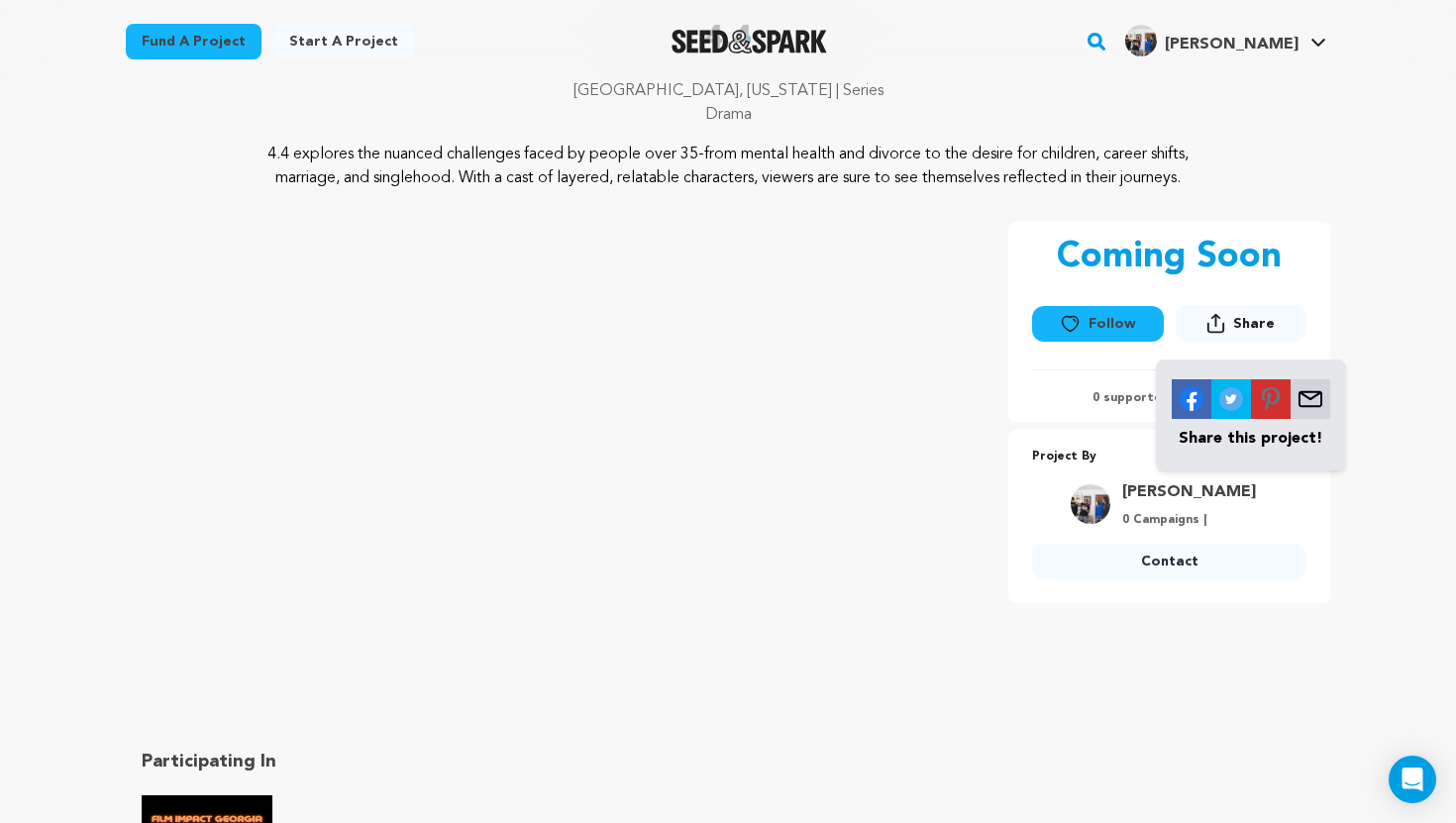 click at bounding box center [1310, 399] 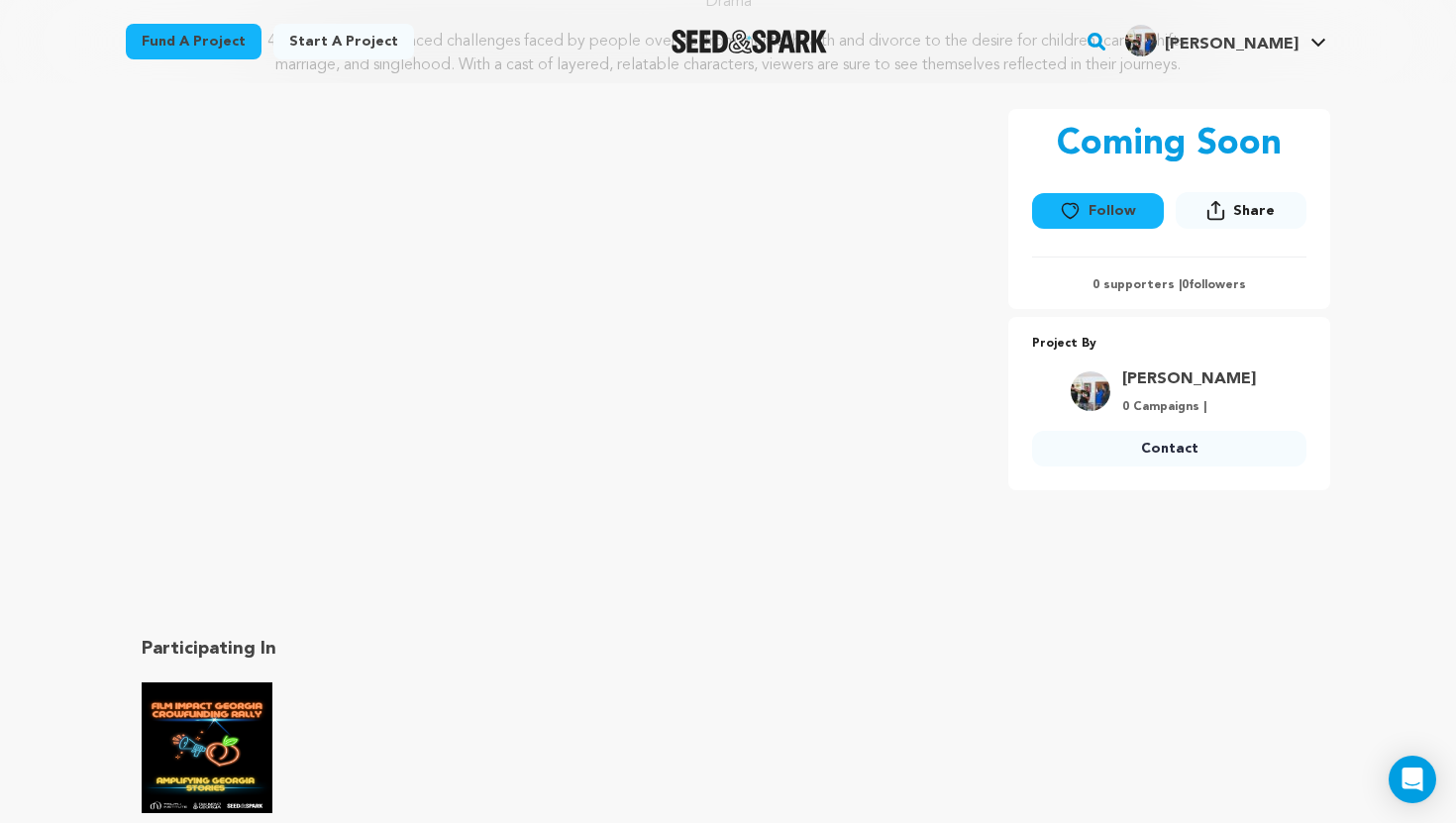 scroll, scrollTop: 277, scrollLeft: 0, axis: vertical 